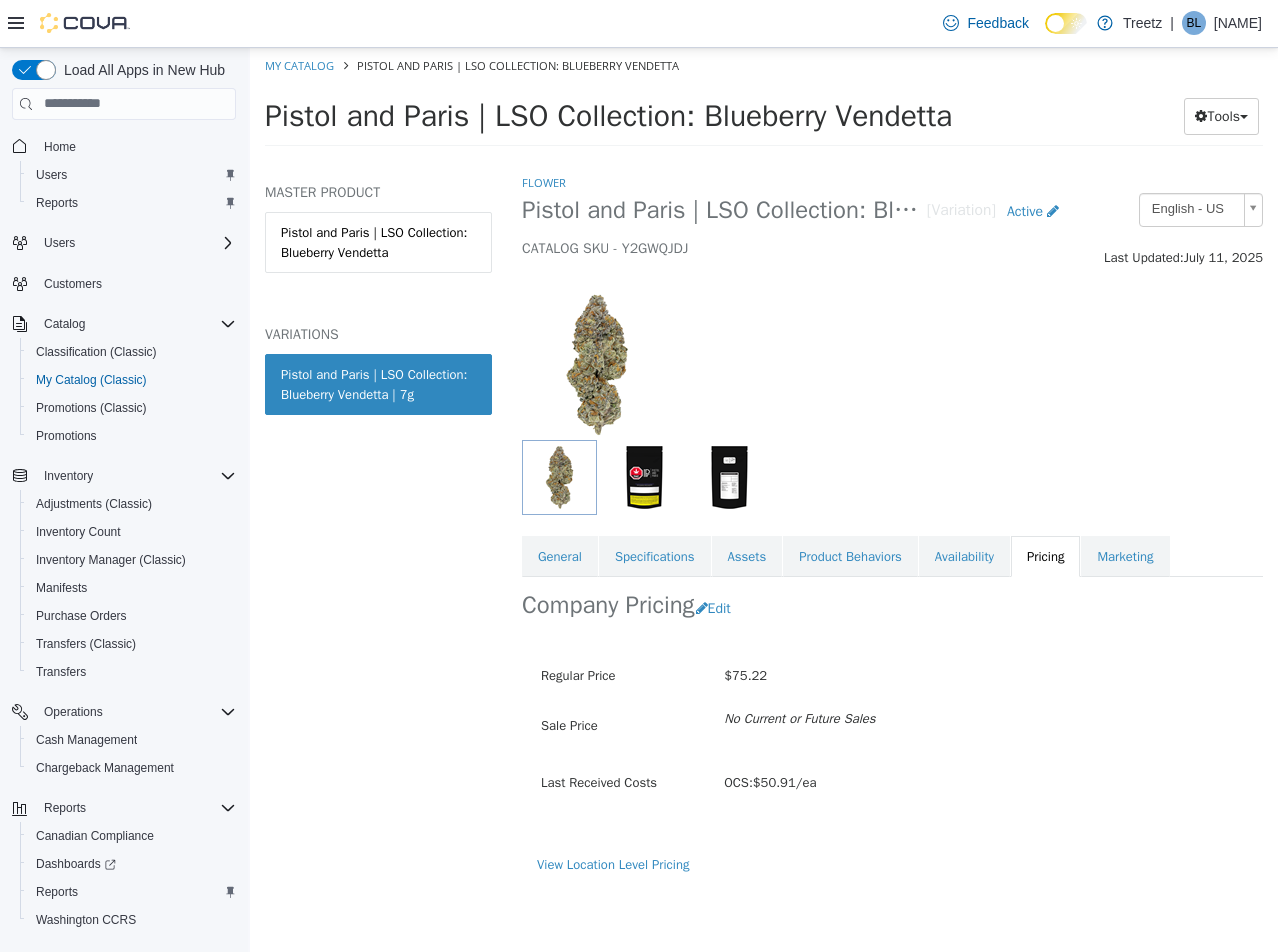 scroll, scrollTop: 0, scrollLeft: 0, axis: both 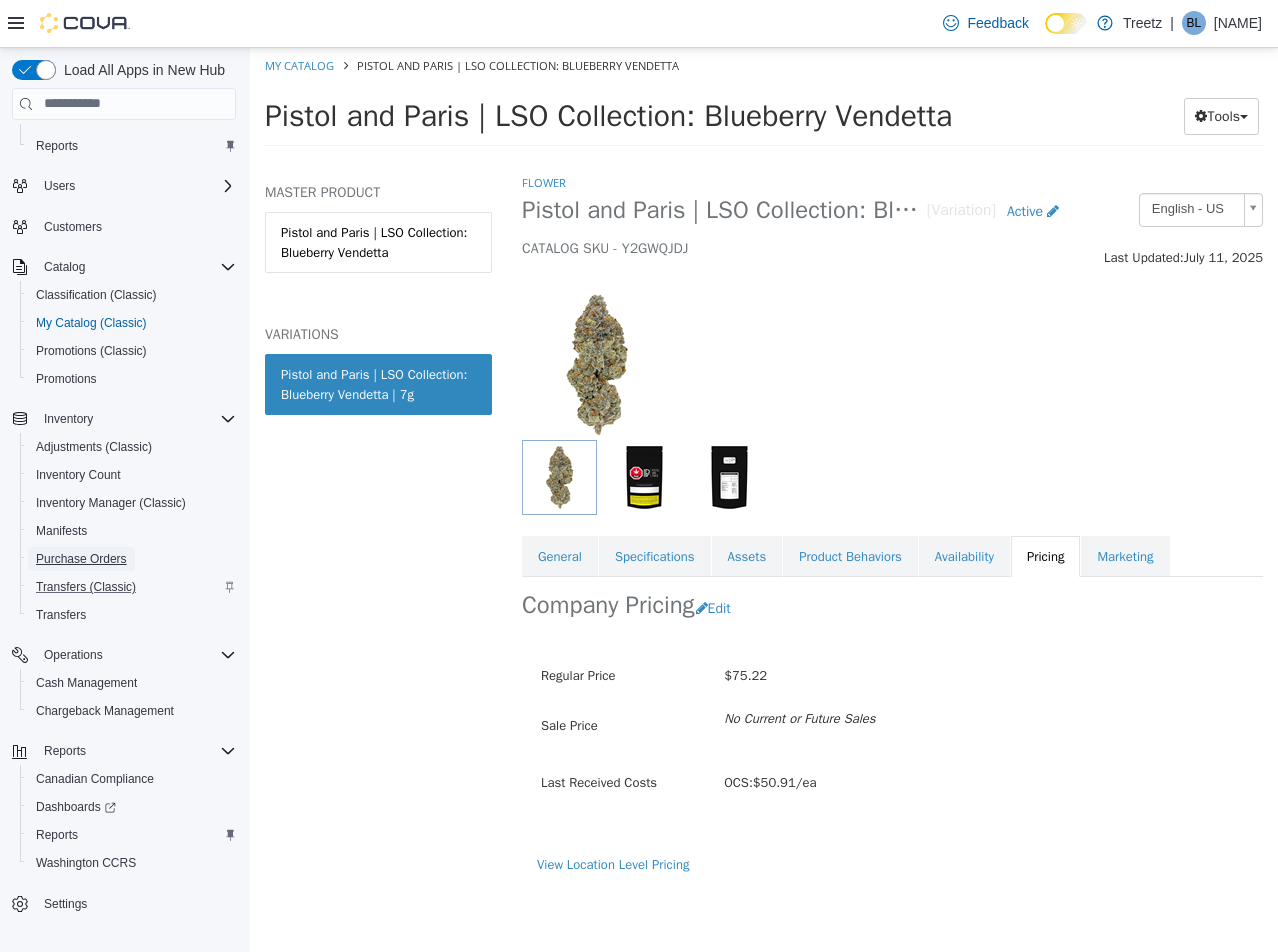drag, startPoint x: 98, startPoint y: 557, endPoint x: 161, endPoint y: 591, distance: 71.5891 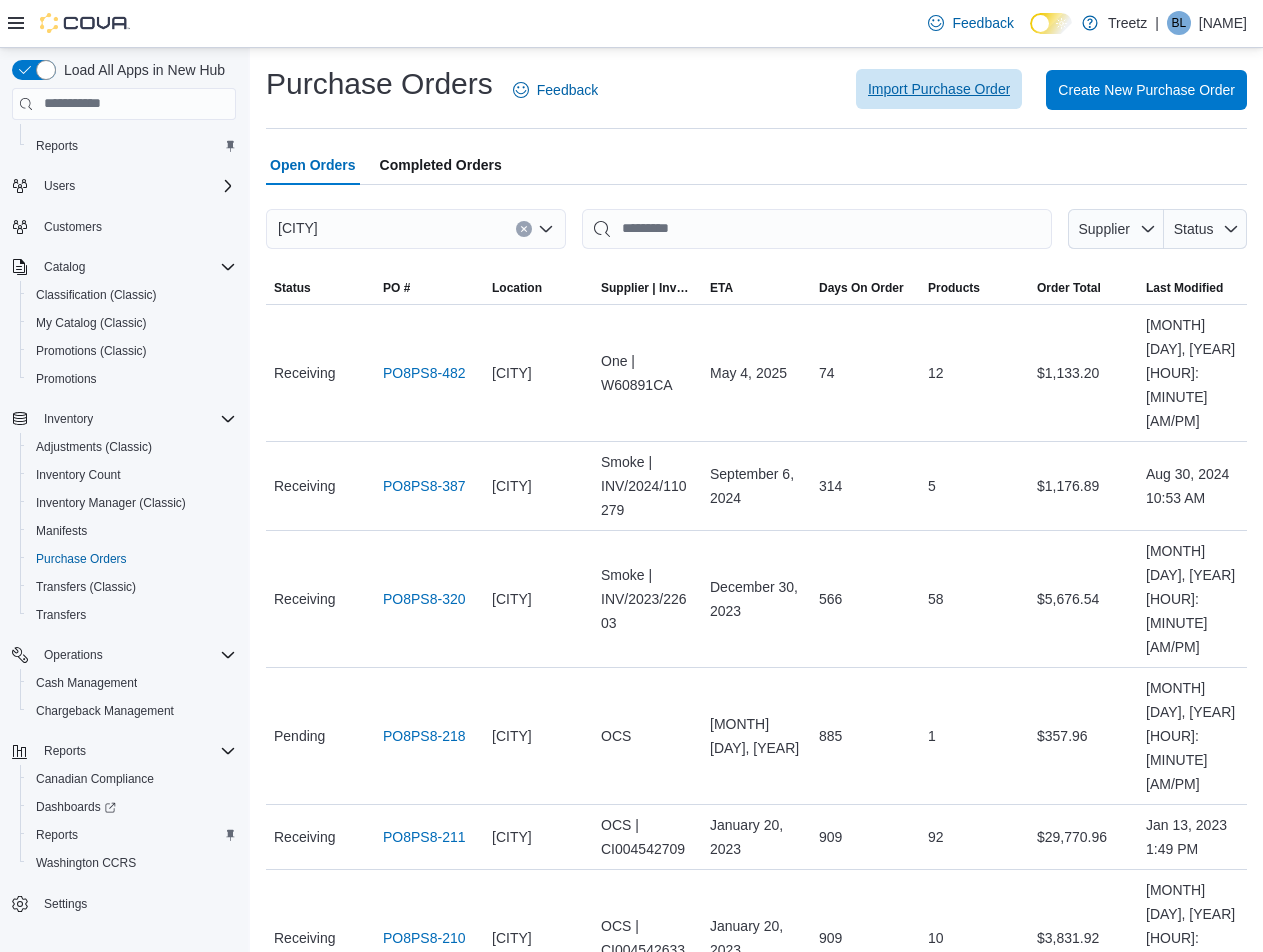 click on "Import Purchase Order" at bounding box center [939, 89] 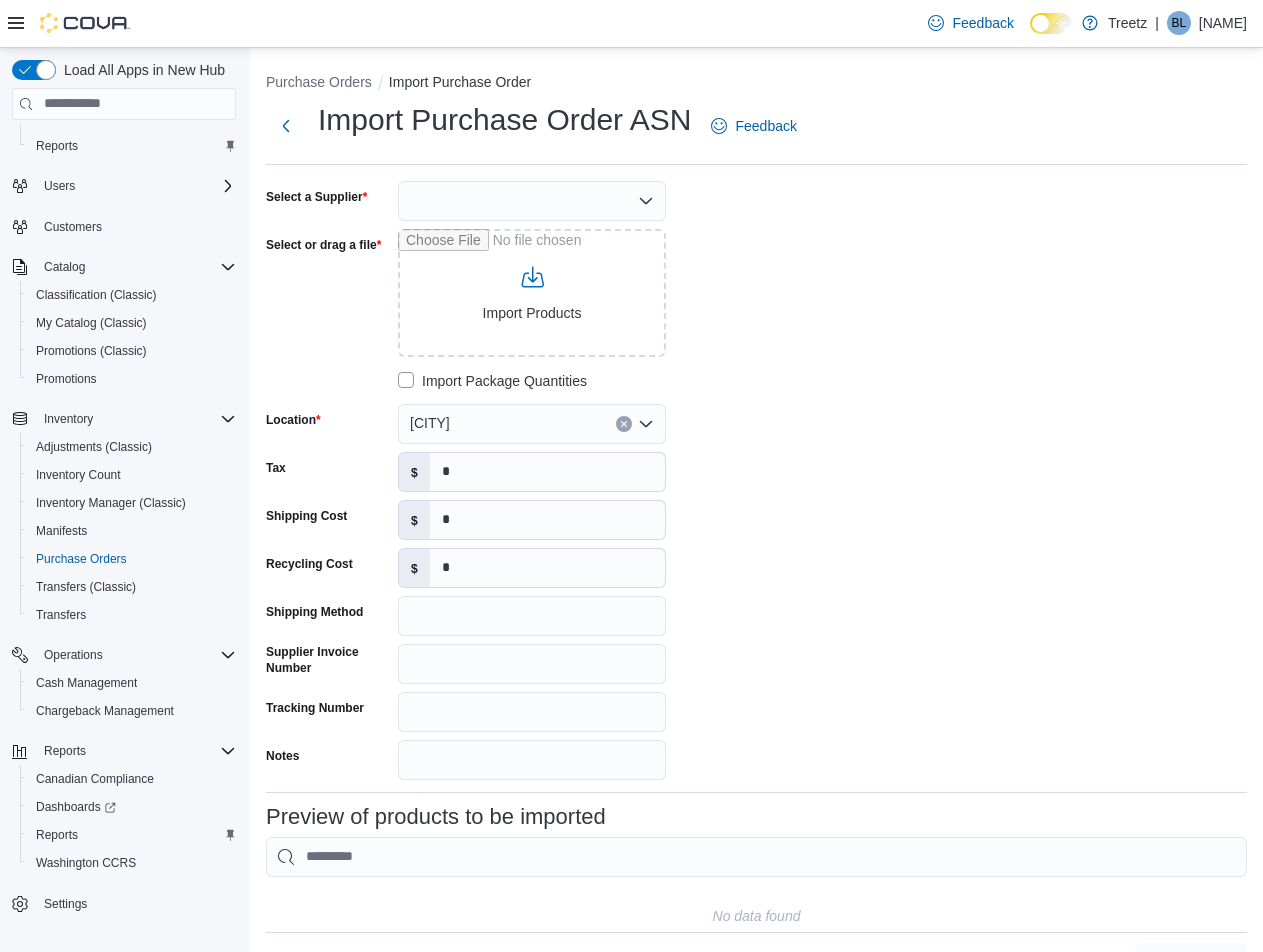 click at bounding box center [532, 201] 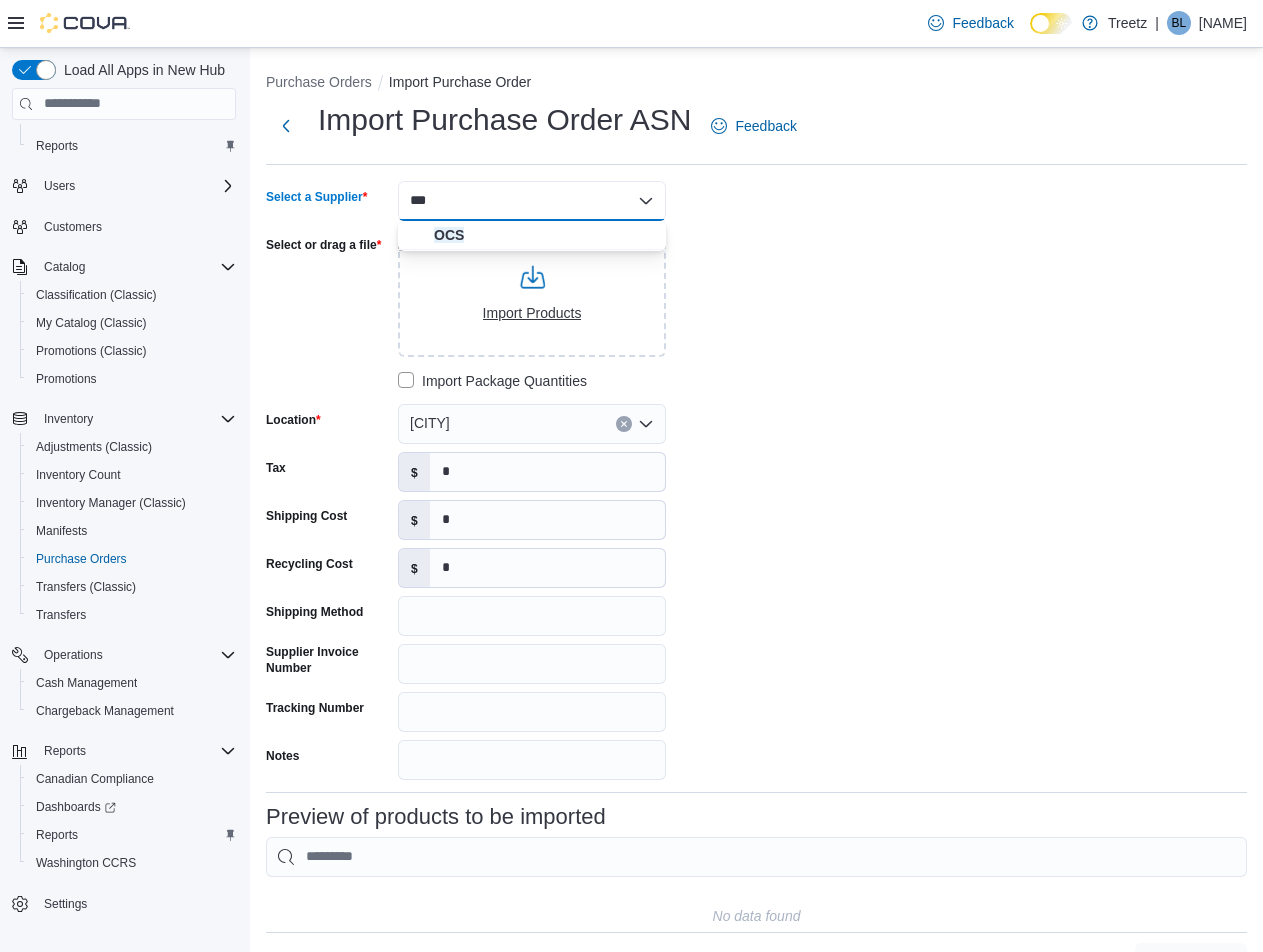 type on "***" 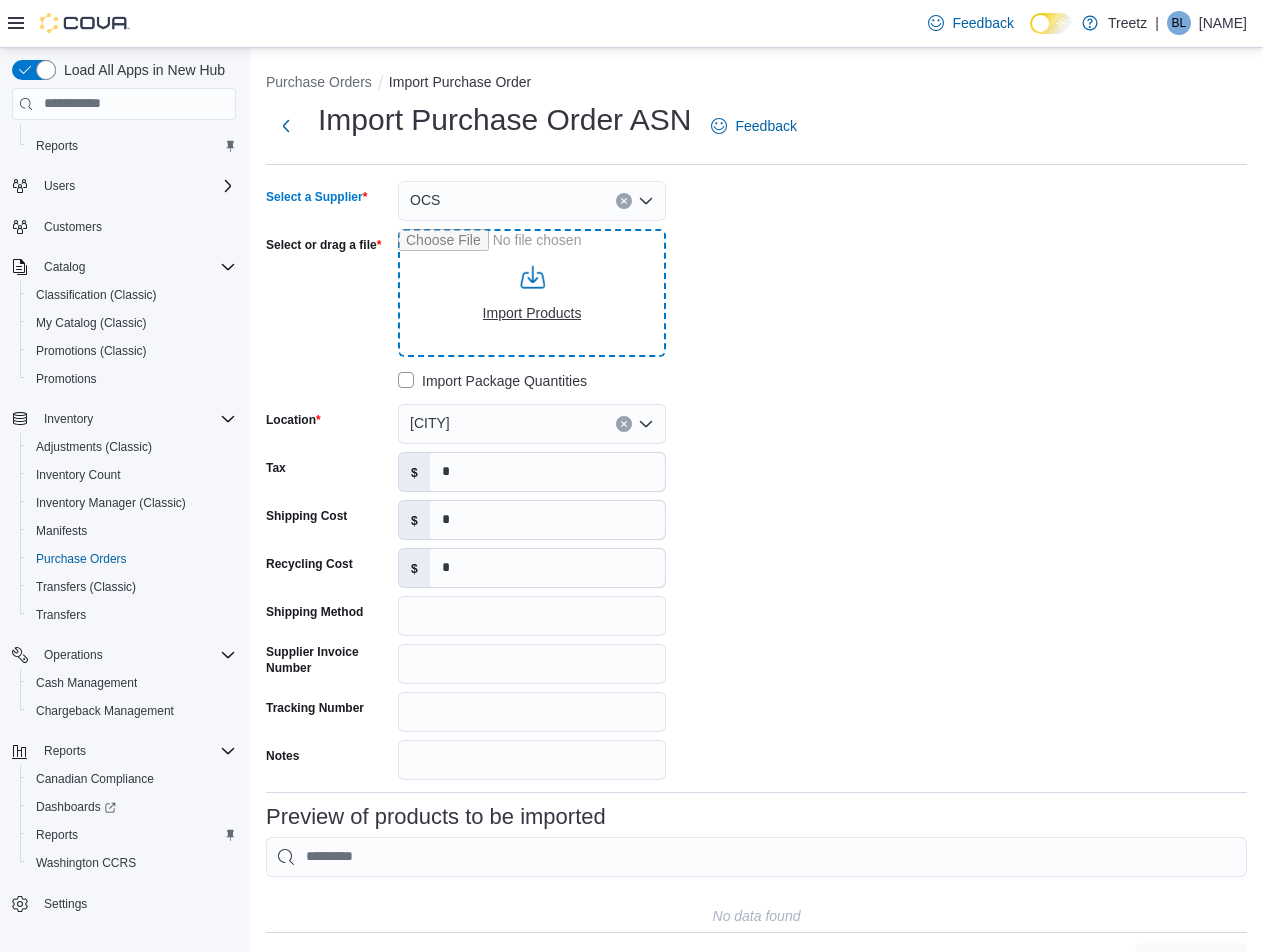click on "Select or drag a file" at bounding box center [532, 293] 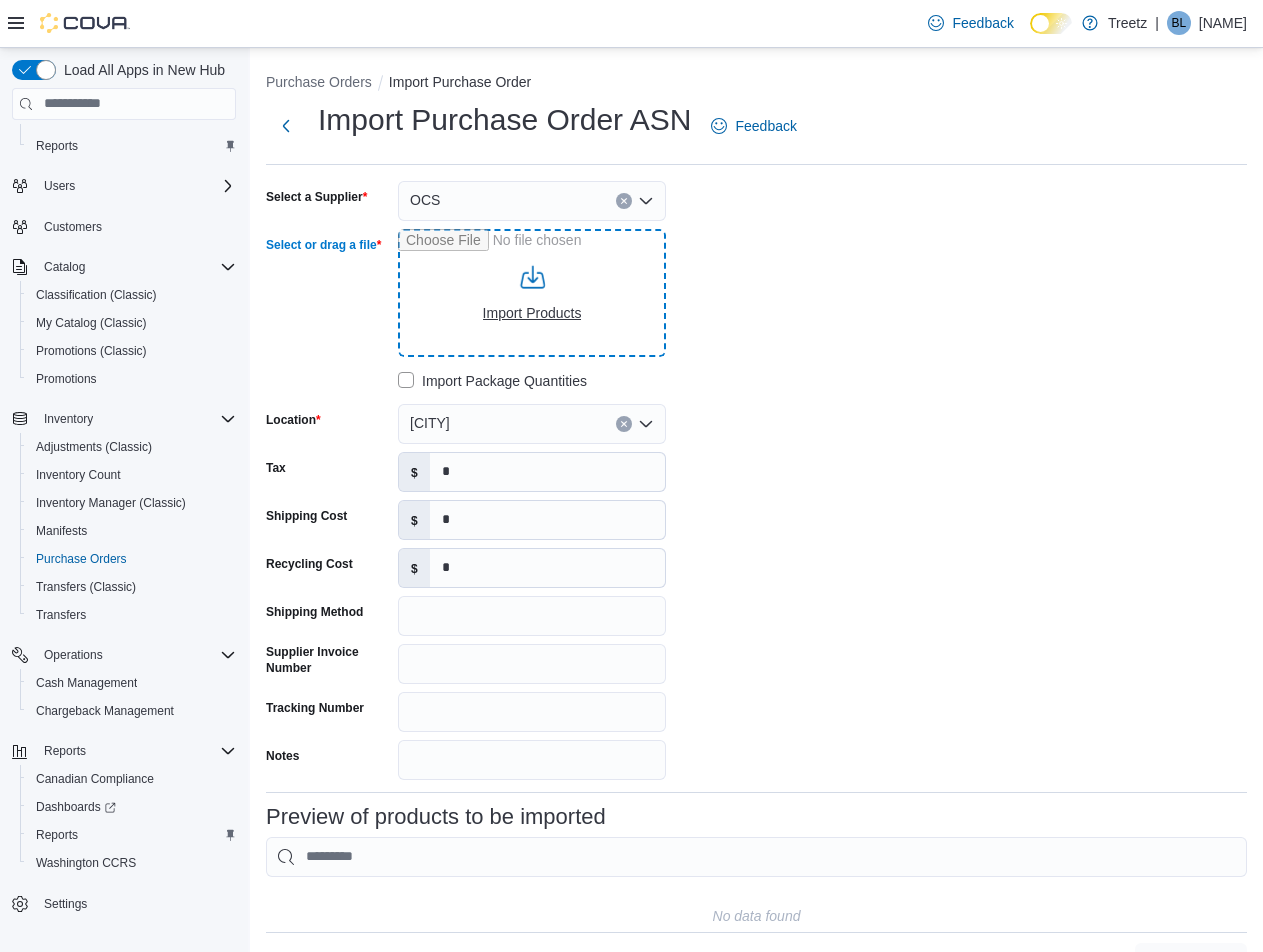 type on "**********" 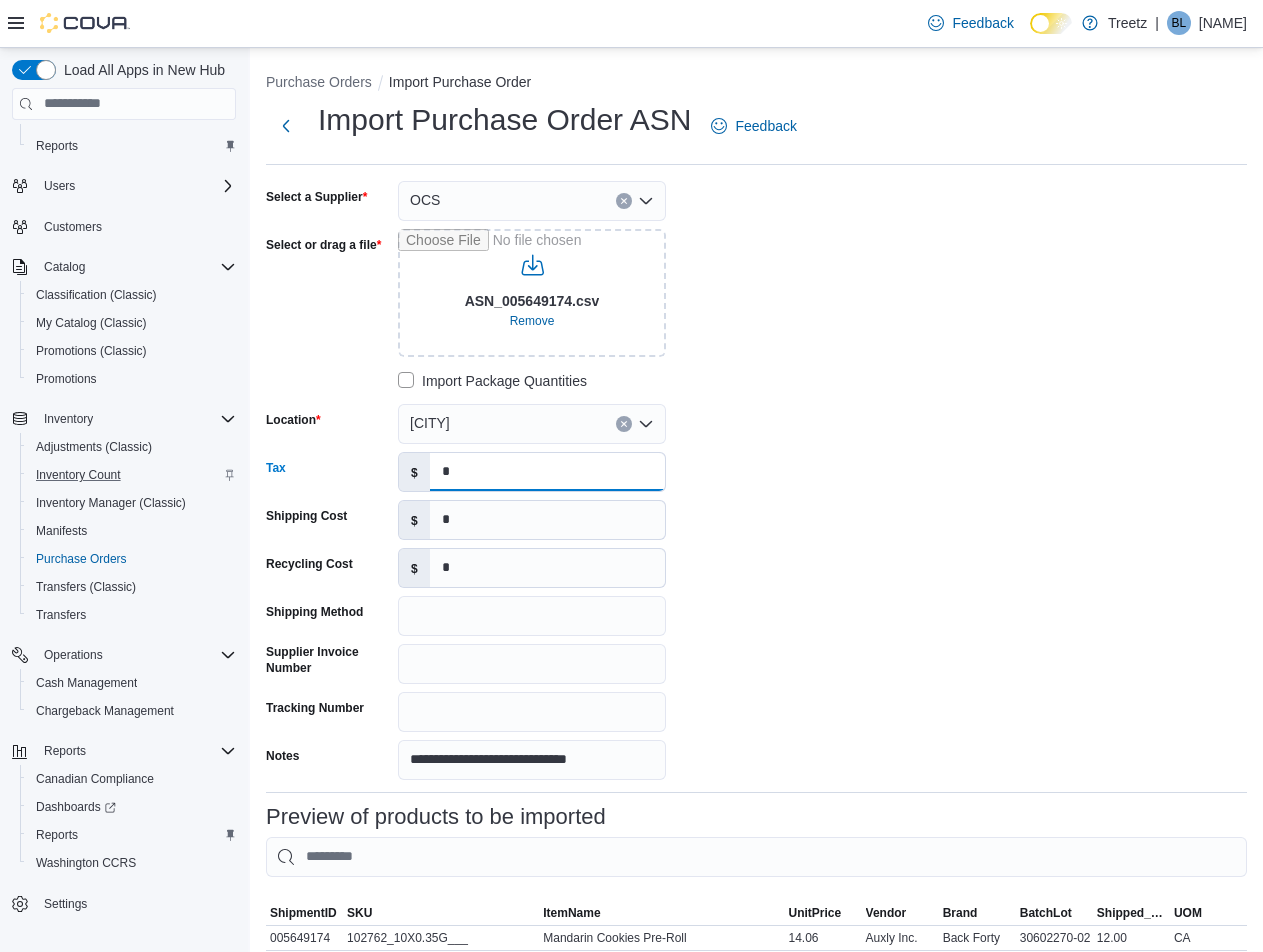 drag, startPoint x: 478, startPoint y: 470, endPoint x: 197, endPoint y: 484, distance: 281.34854 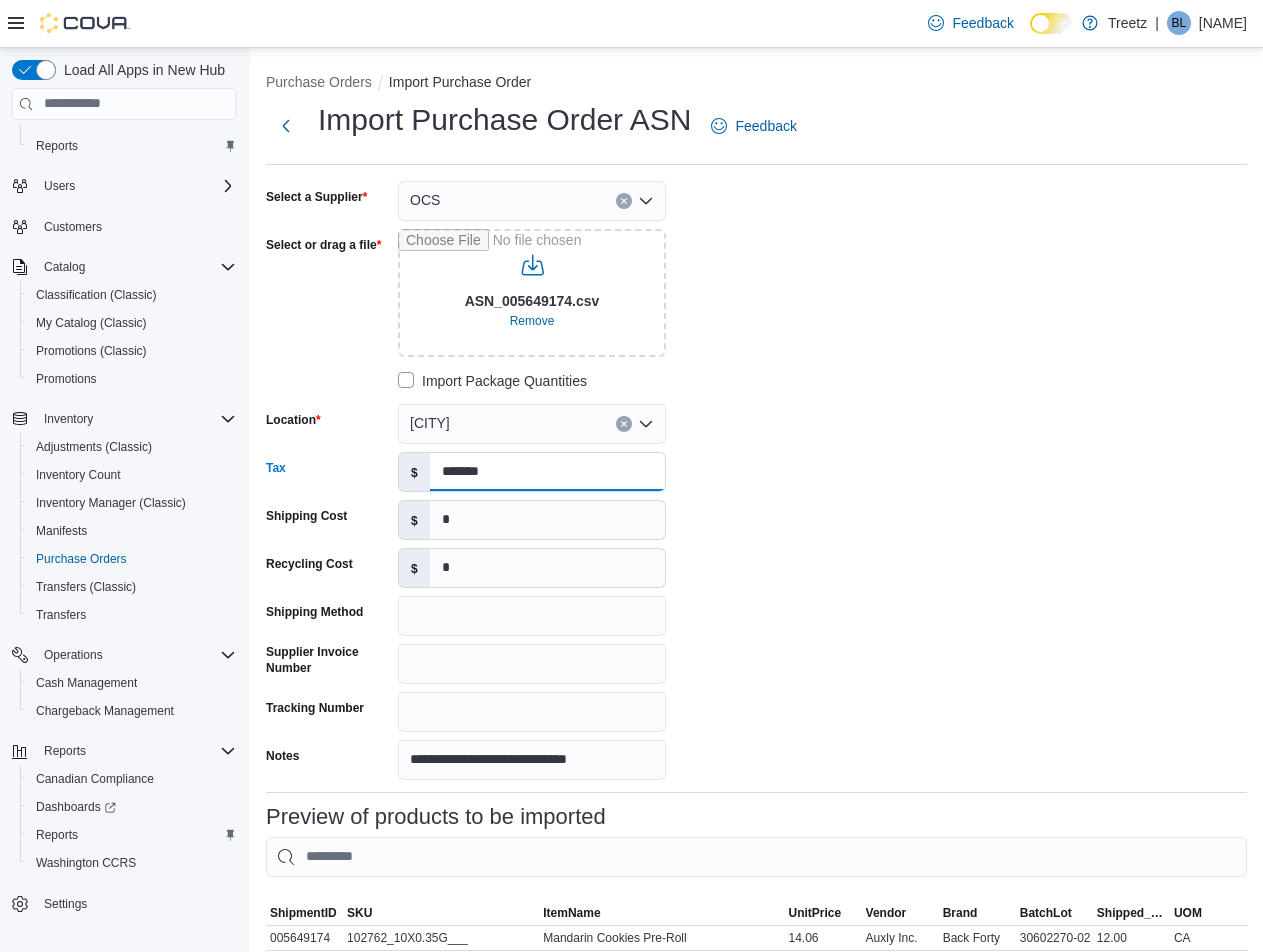 type on "*******" 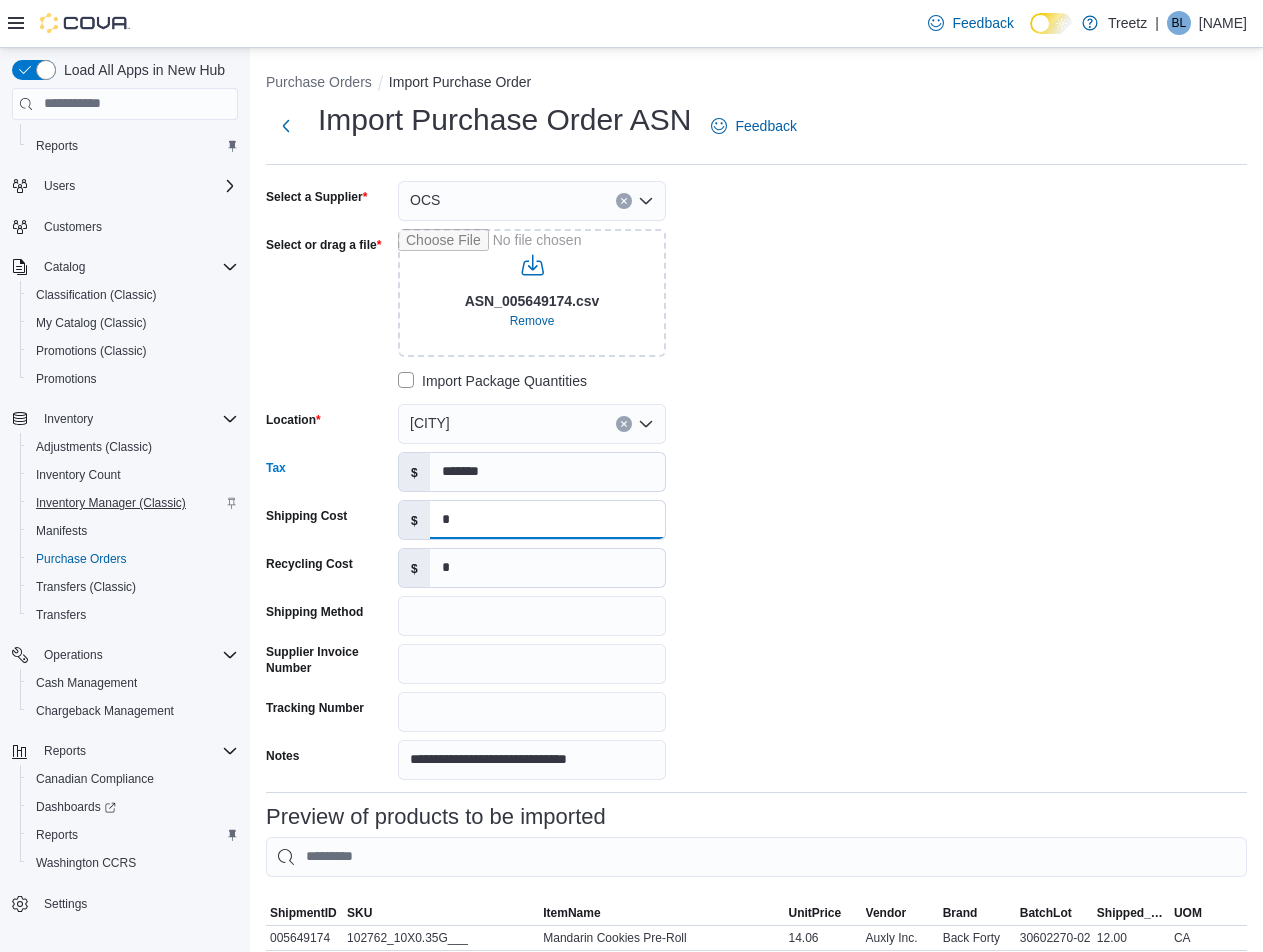 drag, startPoint x: 543, startPoint y: 518, endPoint x: 157, endPoint y: 501, distance: 386.37418 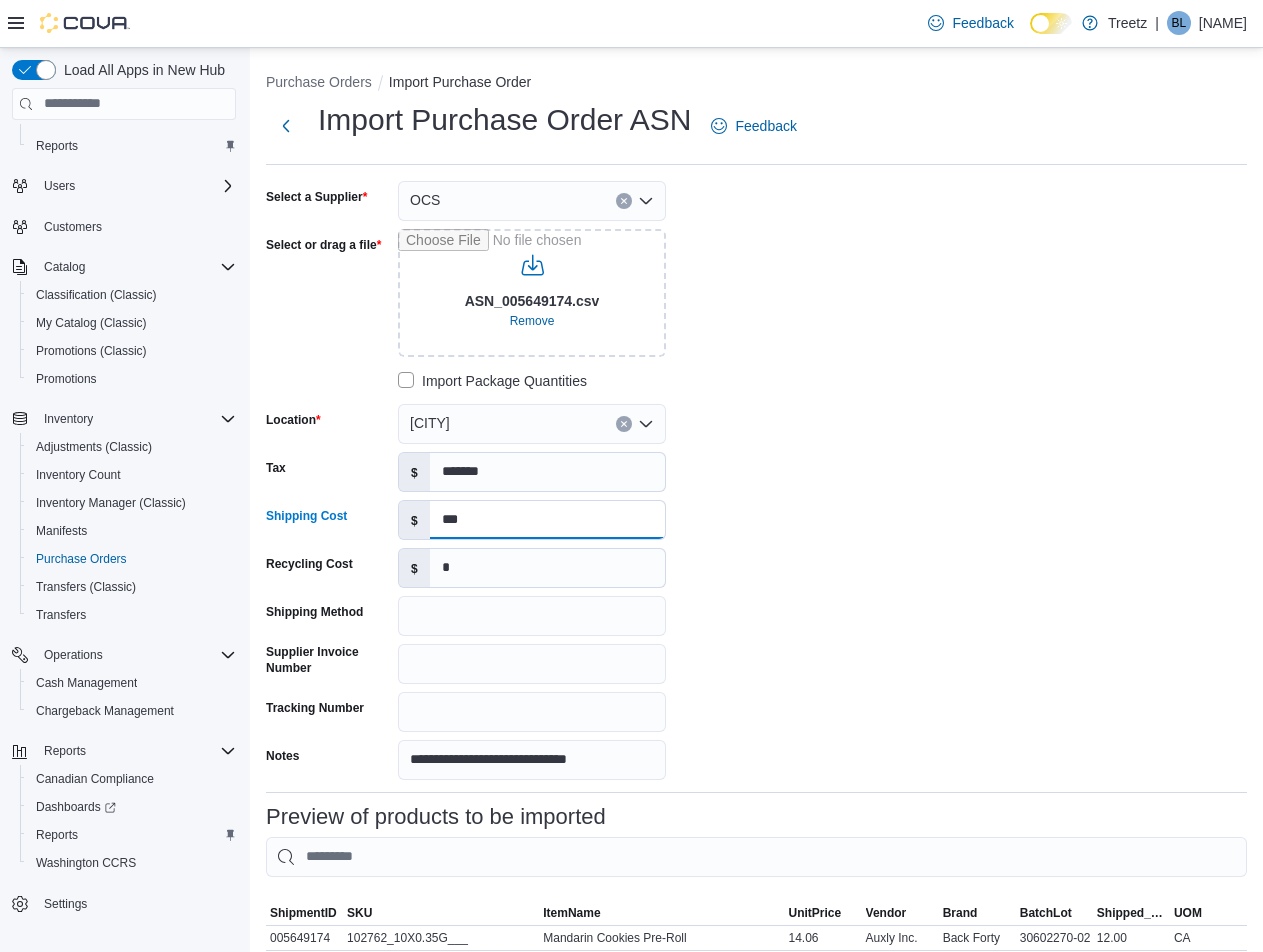 type on "***" 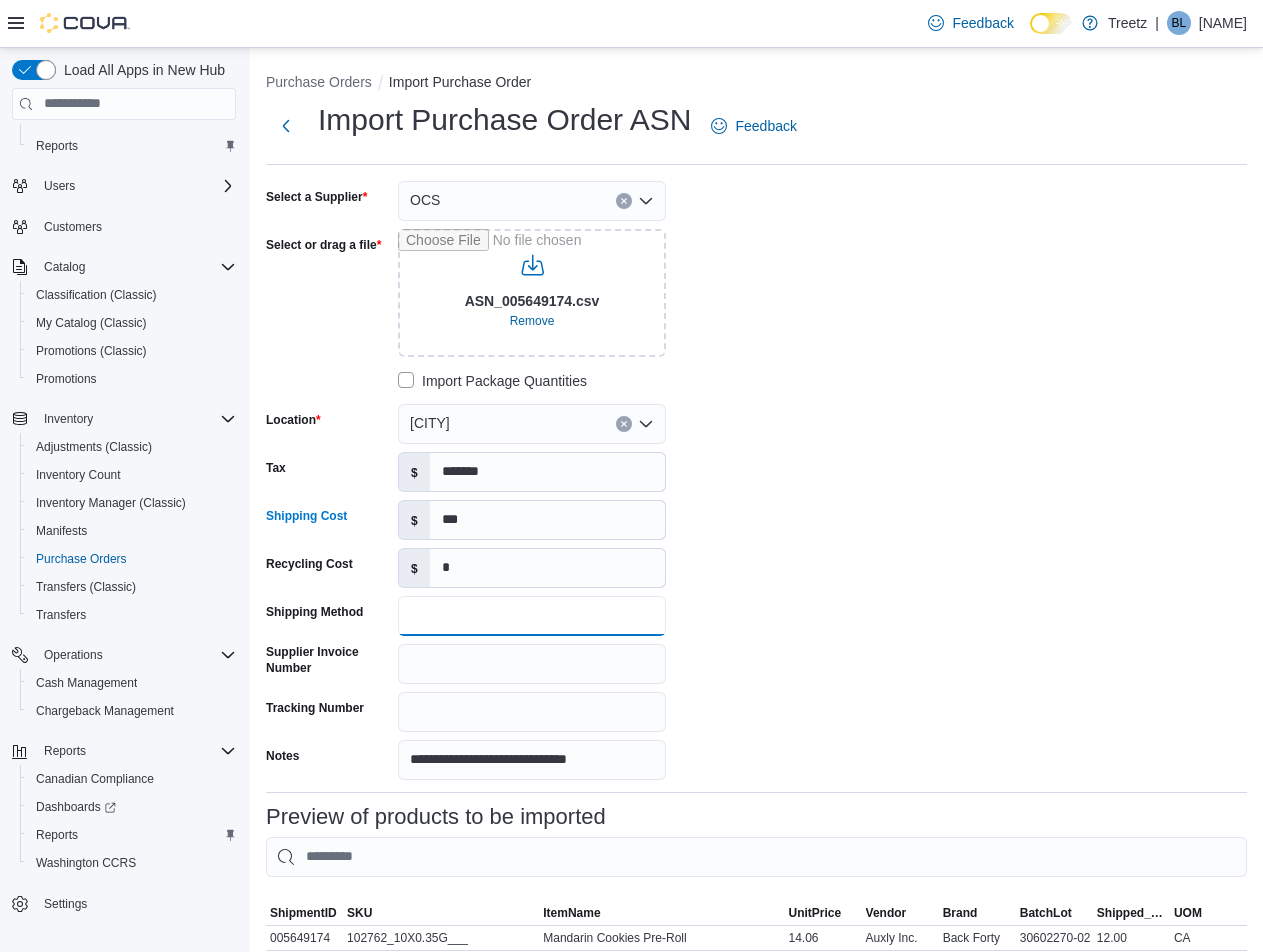 click on "Shipping Method" at bounding box center [532, 616] 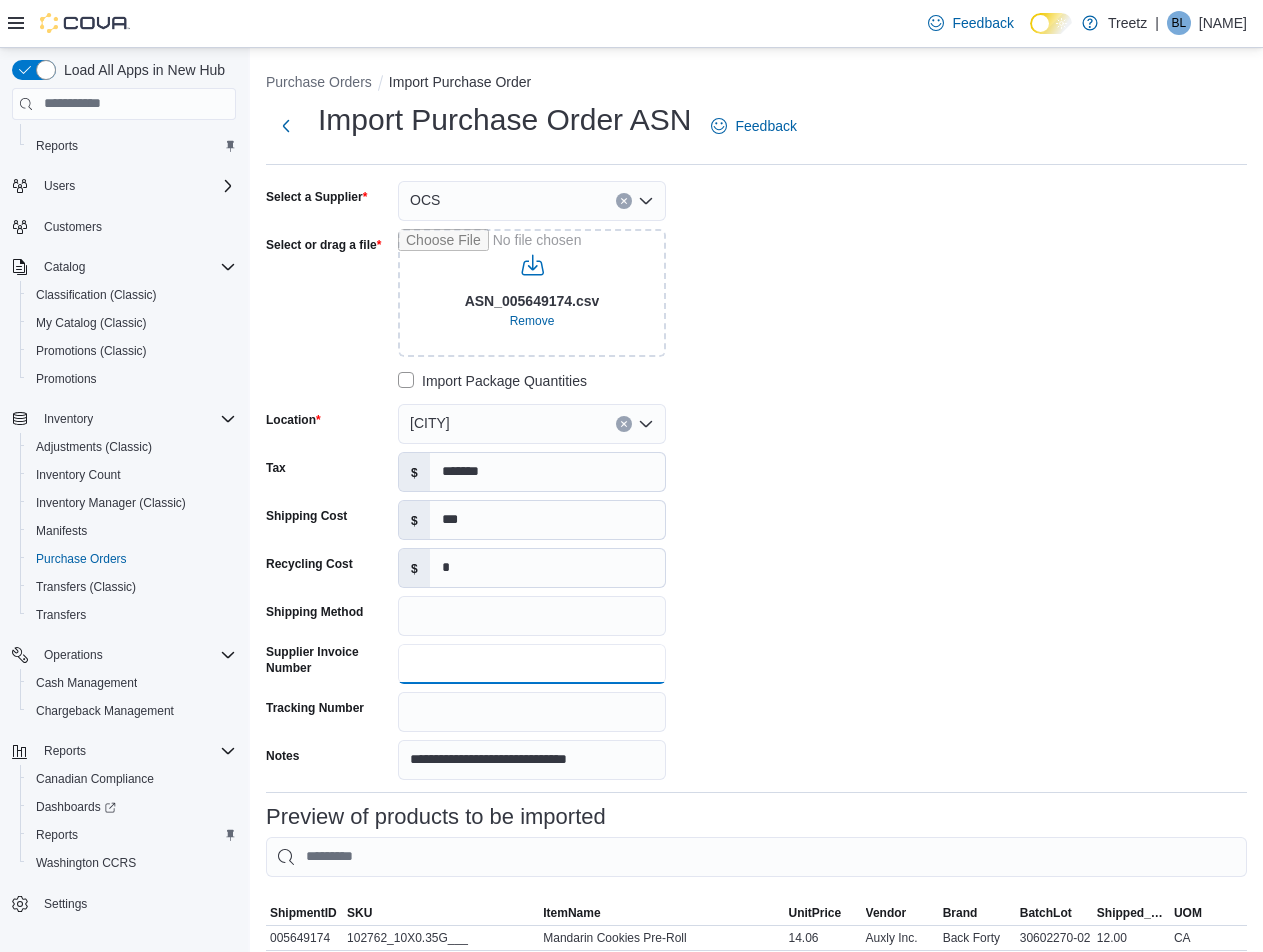 click on "Supplier Invoice Number" at bounding box center (532, 664) 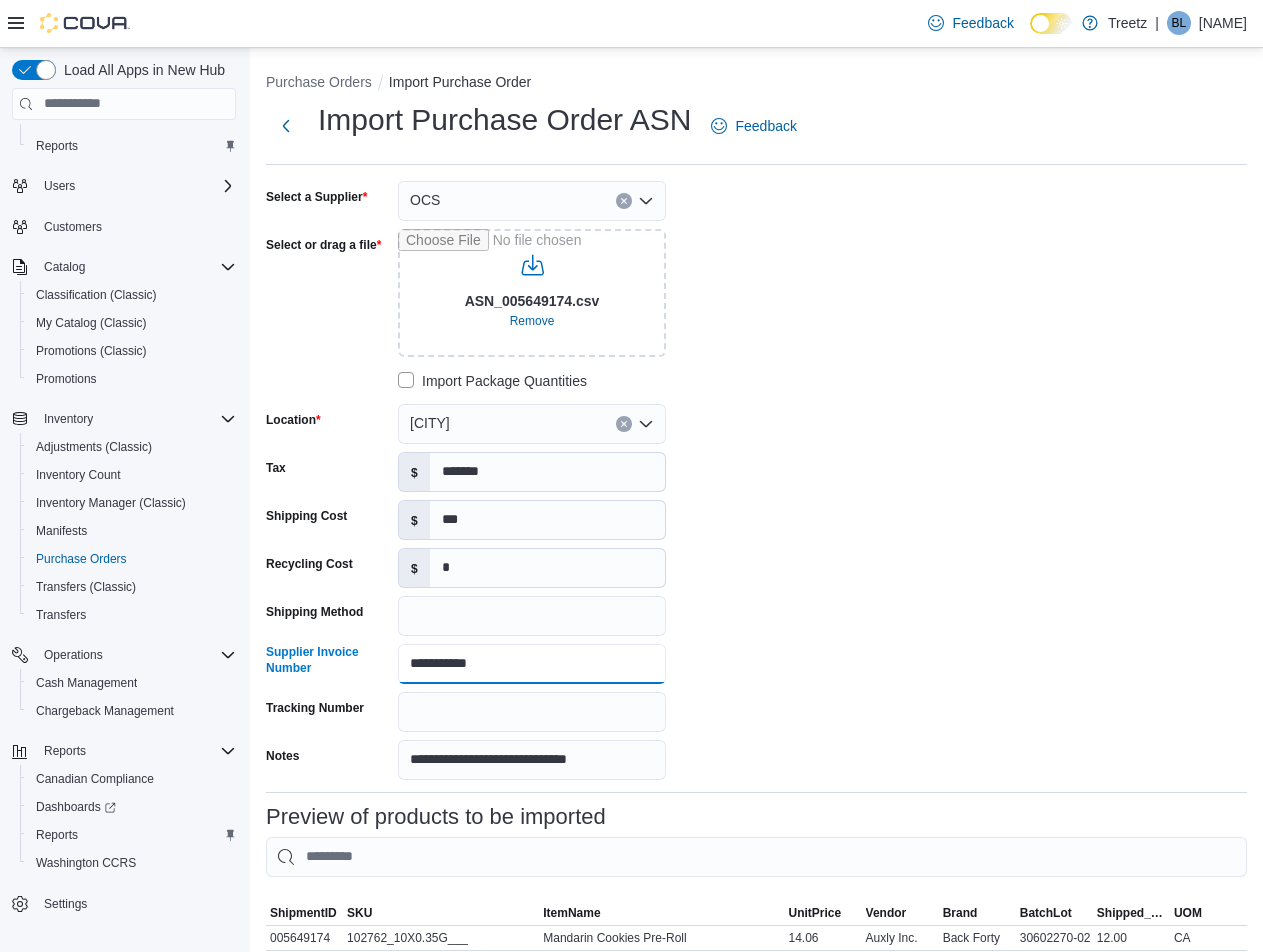 type on "**********" 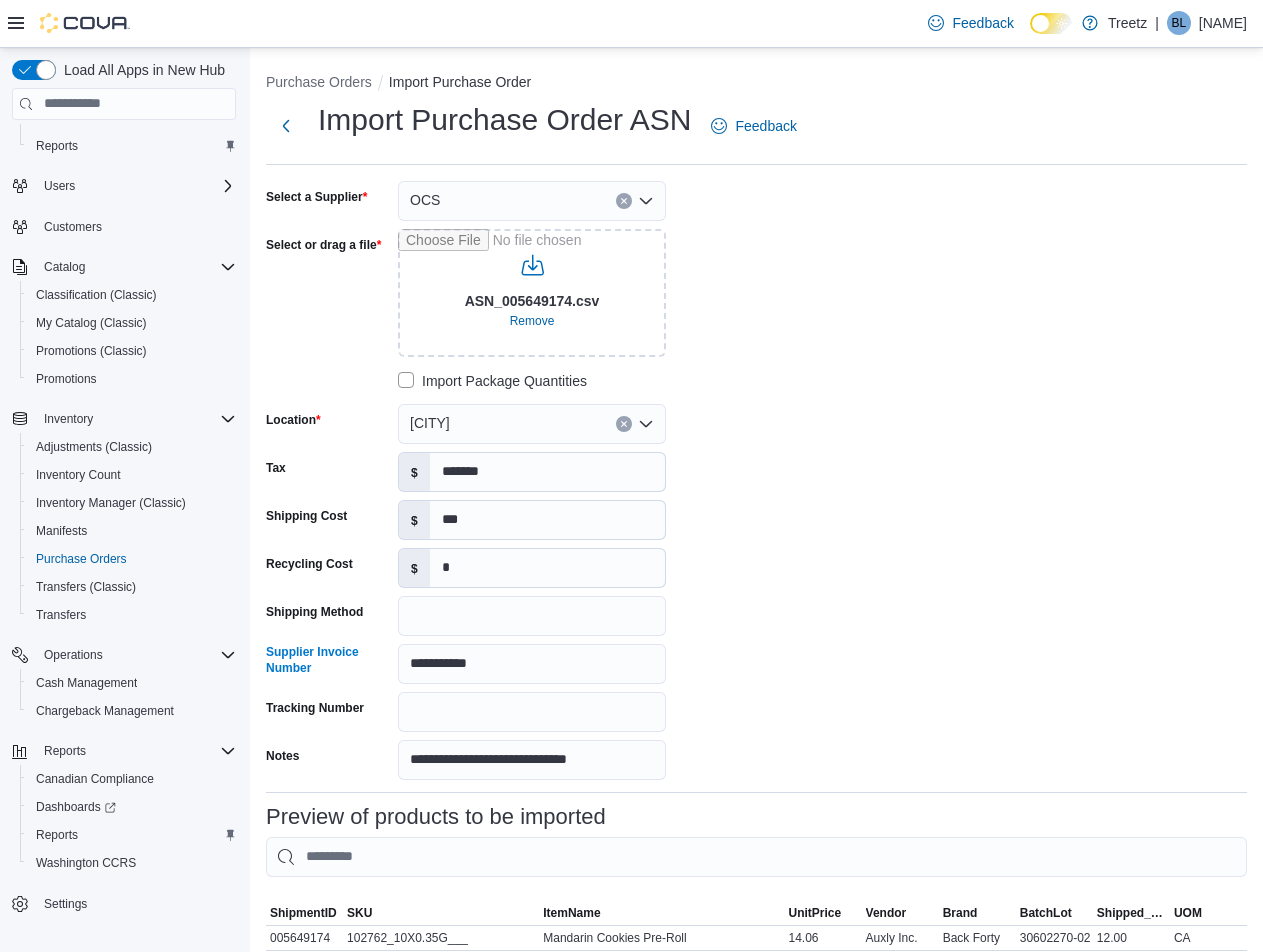 click on "ASN_[NUMBER].csv" at bounding box center (756, 480) 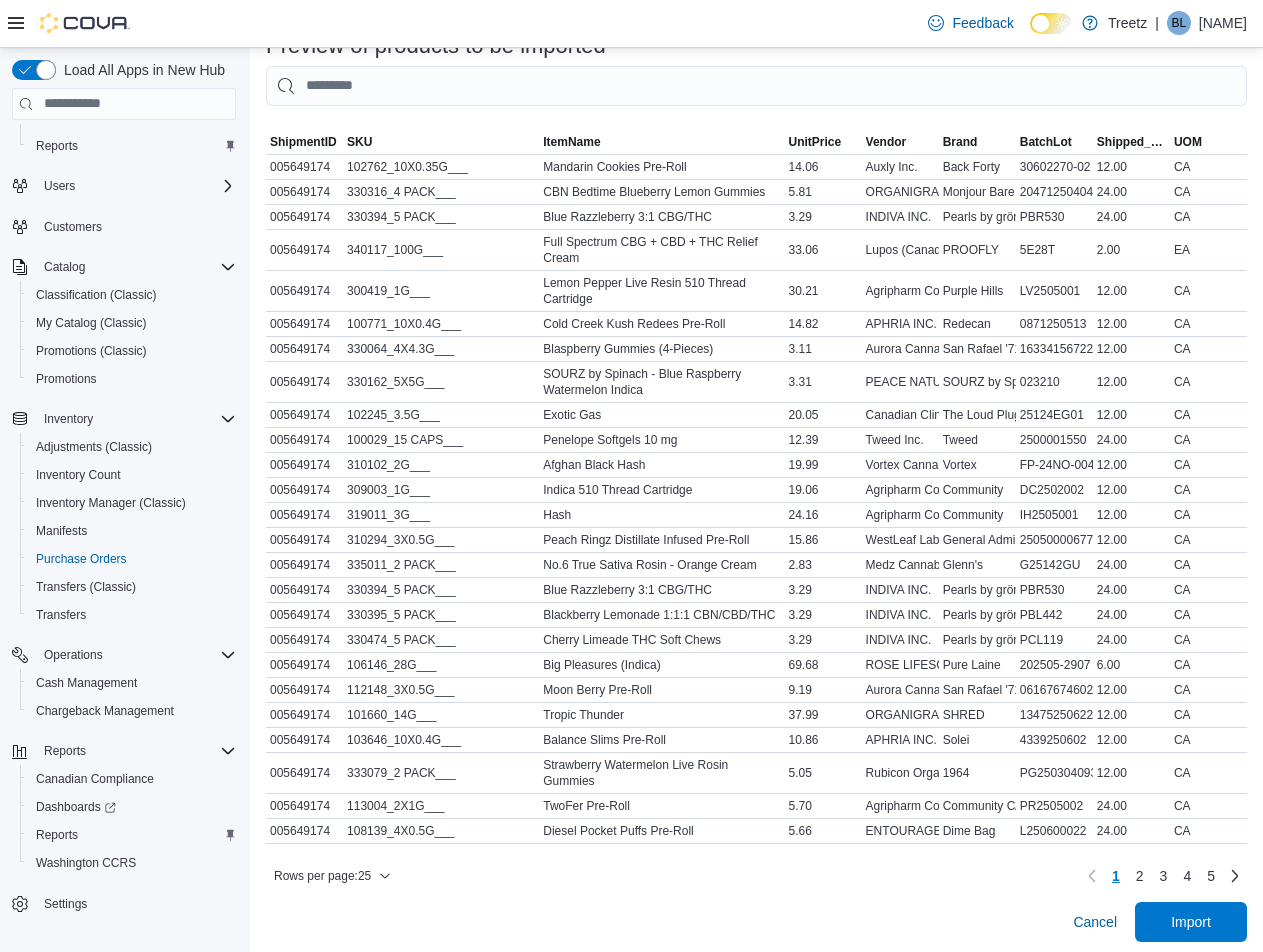 scroll, scrollTop: 776, scrollLeft: 0, axis: vertical 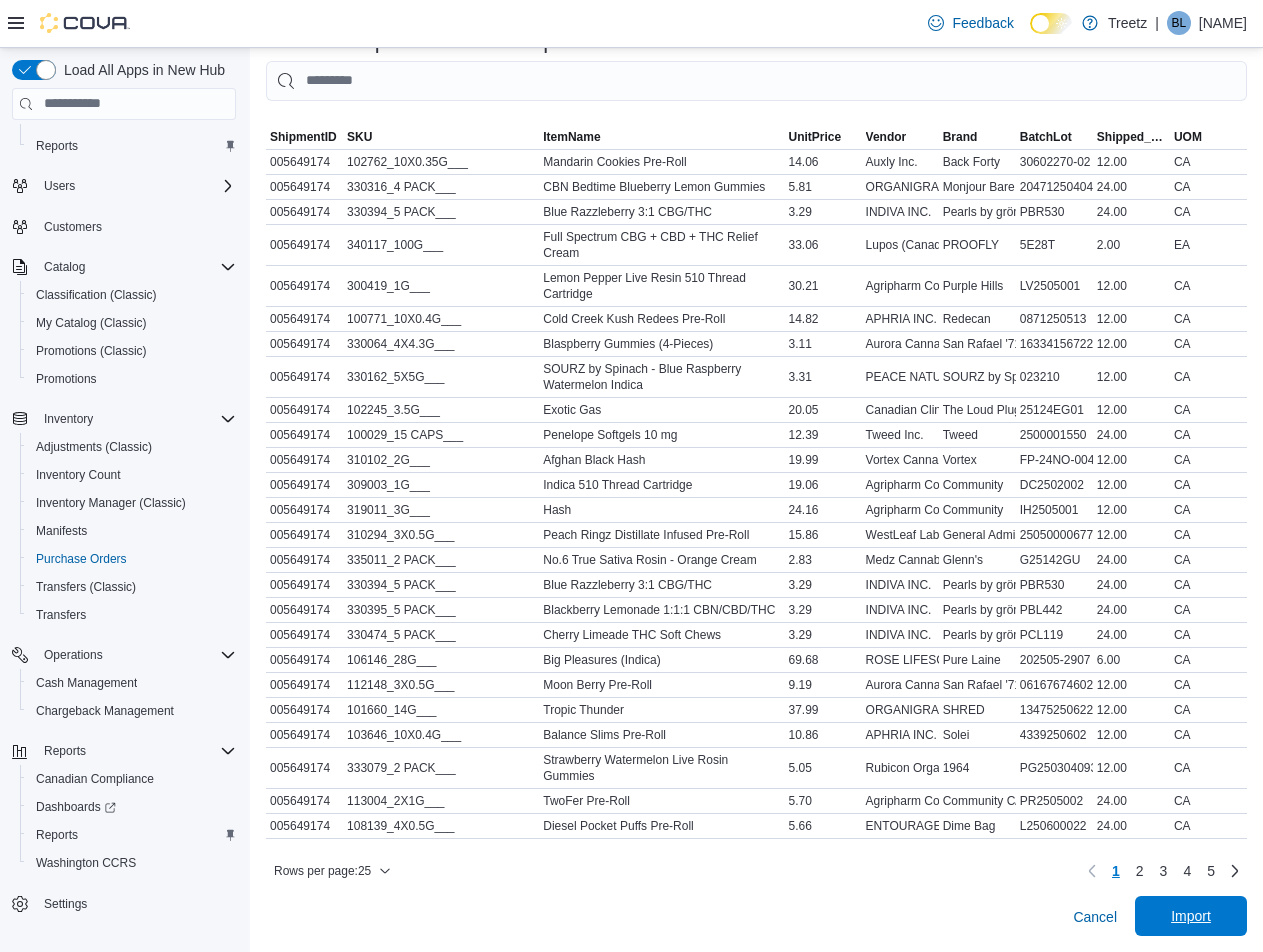 click on "Import" at bounding box center (1191, 916) 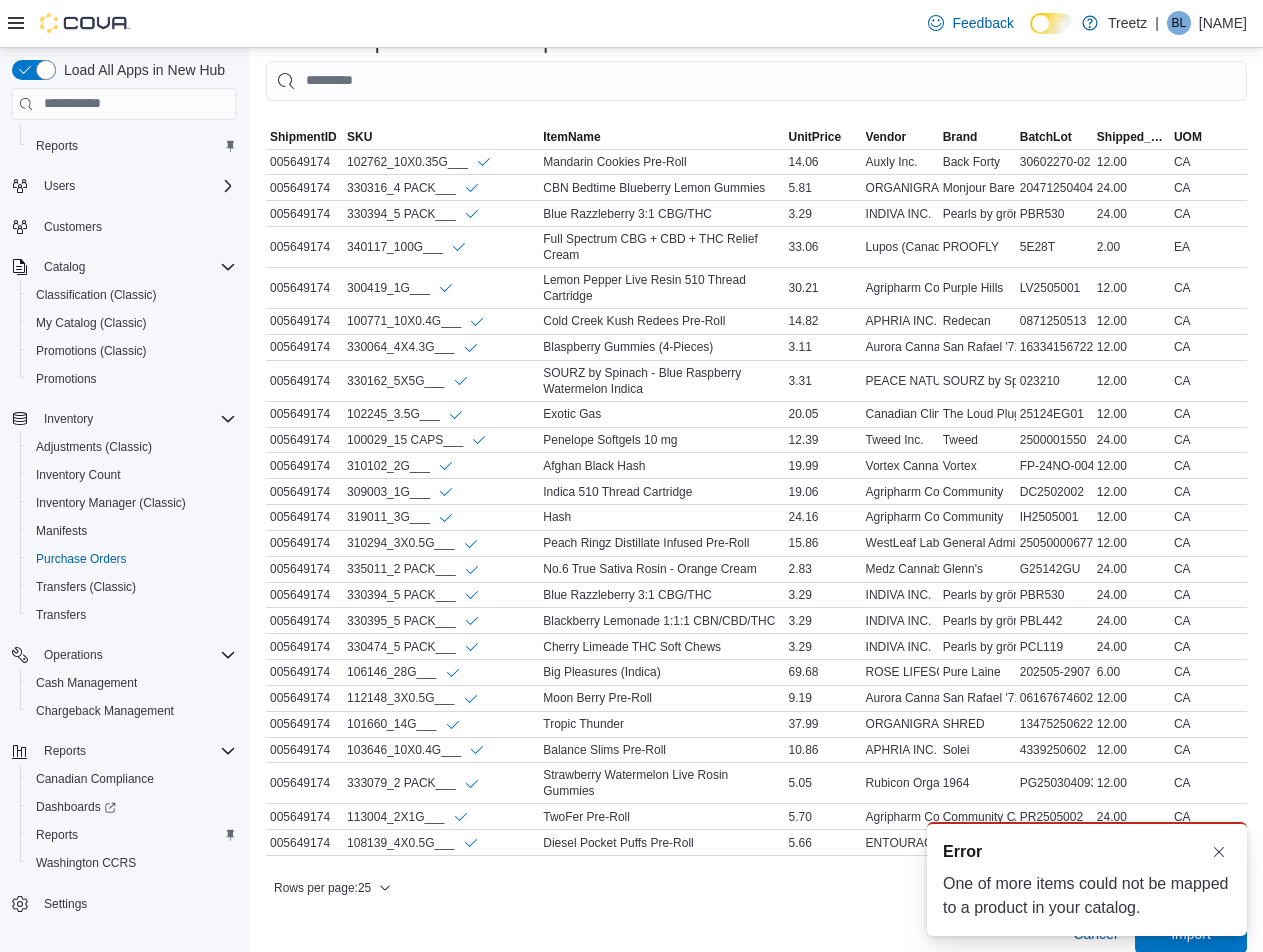 scroll, scrollTop: 0, scrollLeft: 0, axis: both 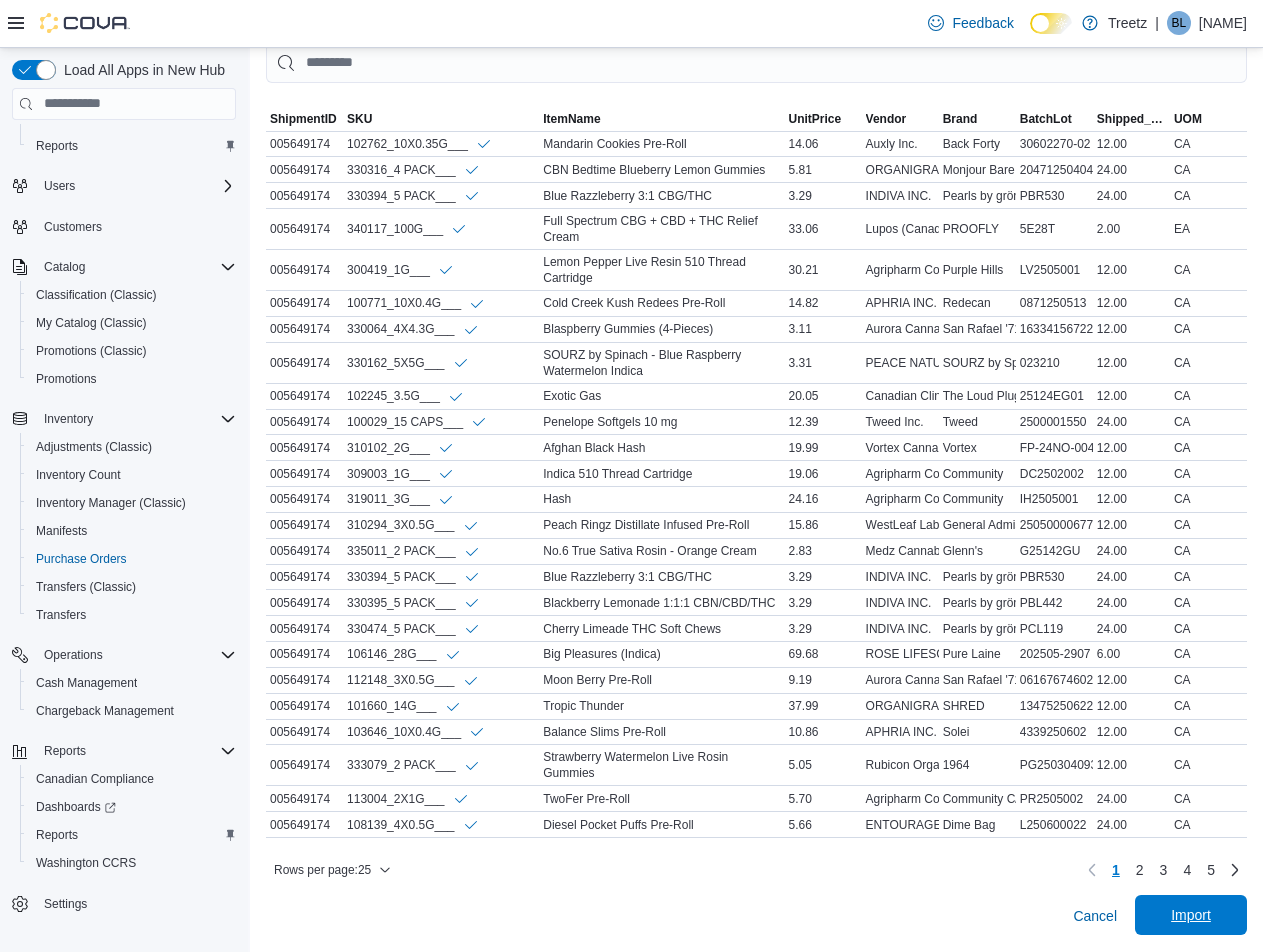 click on "Import" at bounding box center [1191, 915] 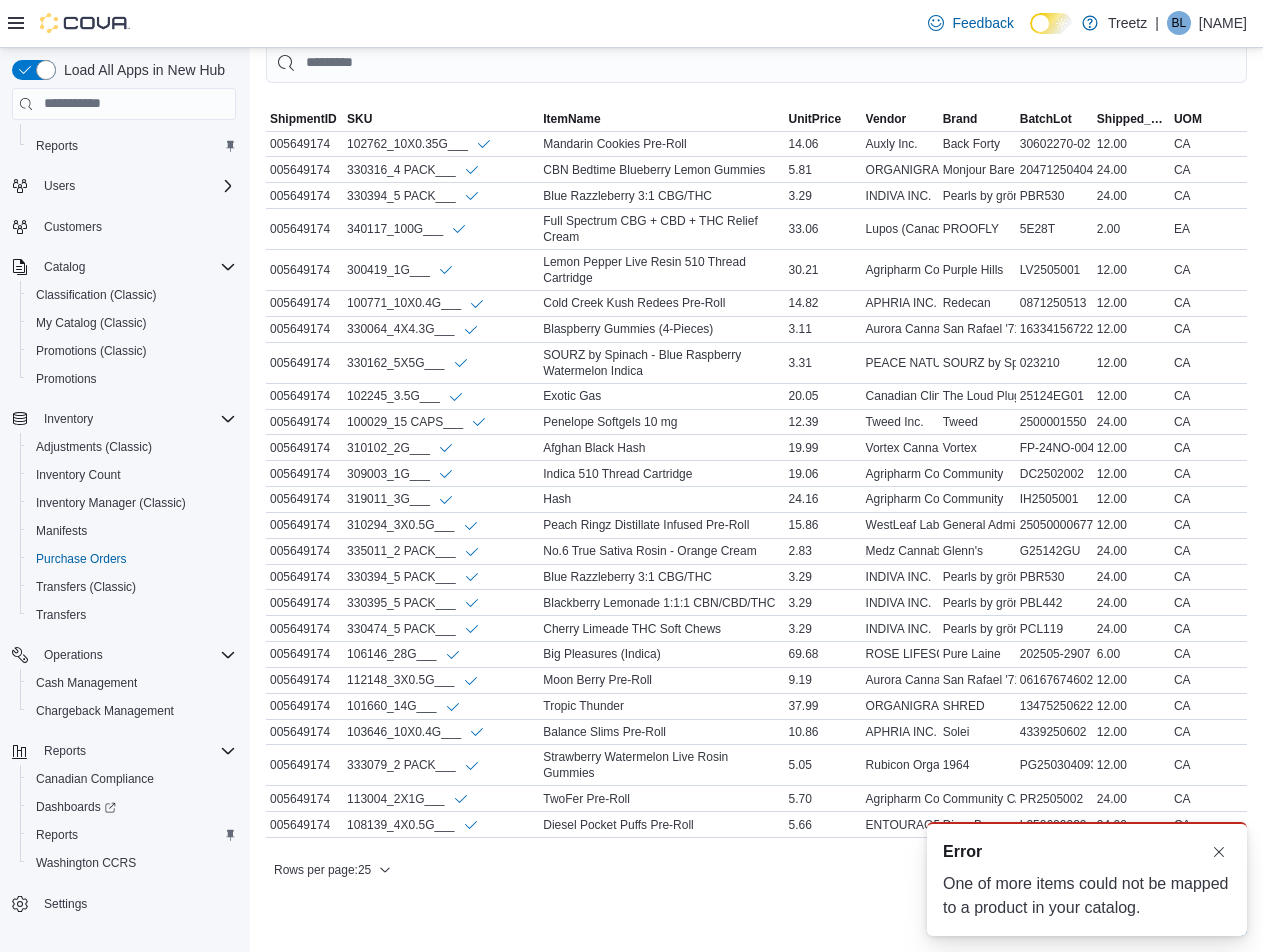 scroll, scrollTop: 0, scrollLeft: 0, axis: both 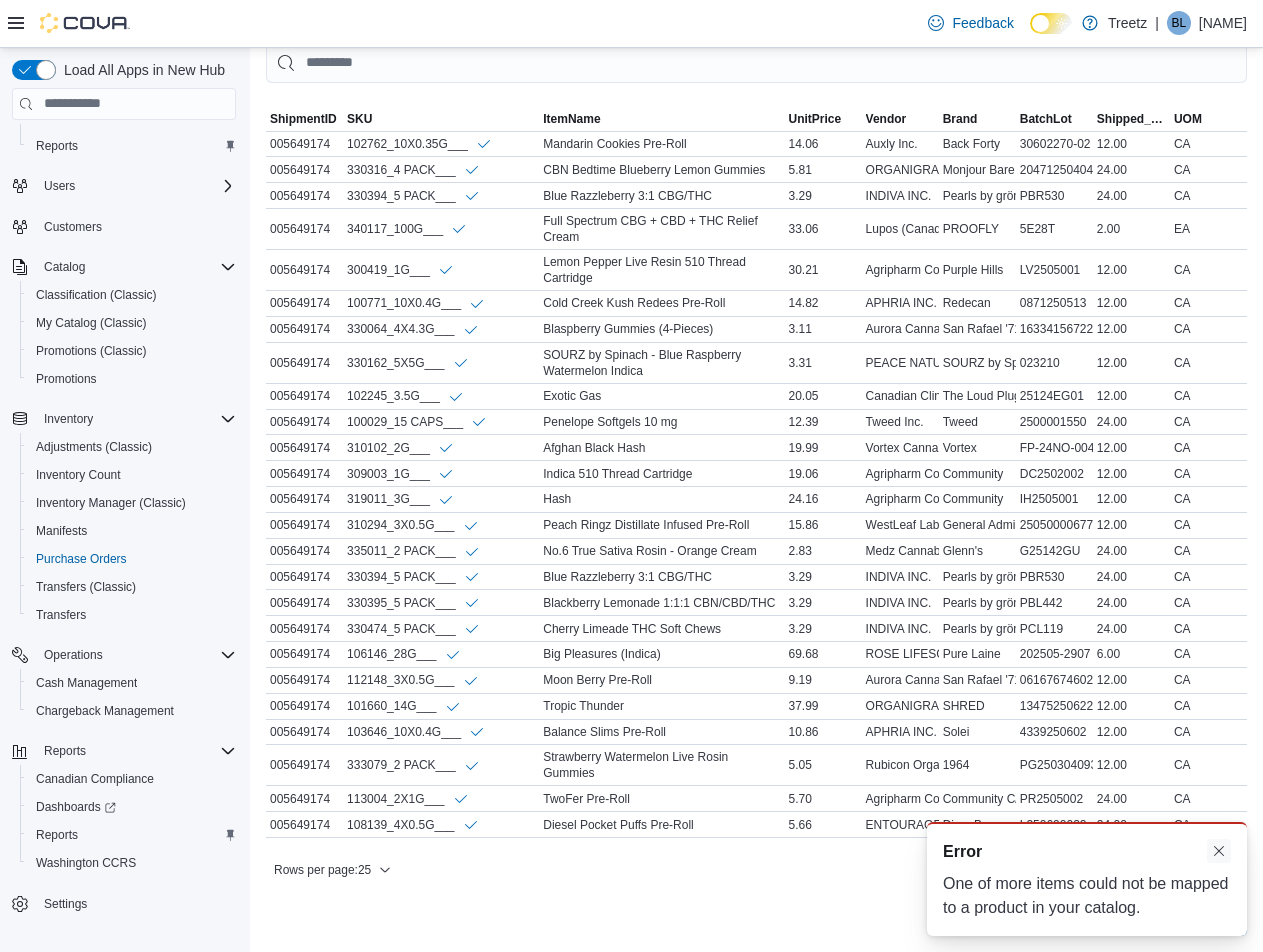 click at bounding box center (1219, 851) 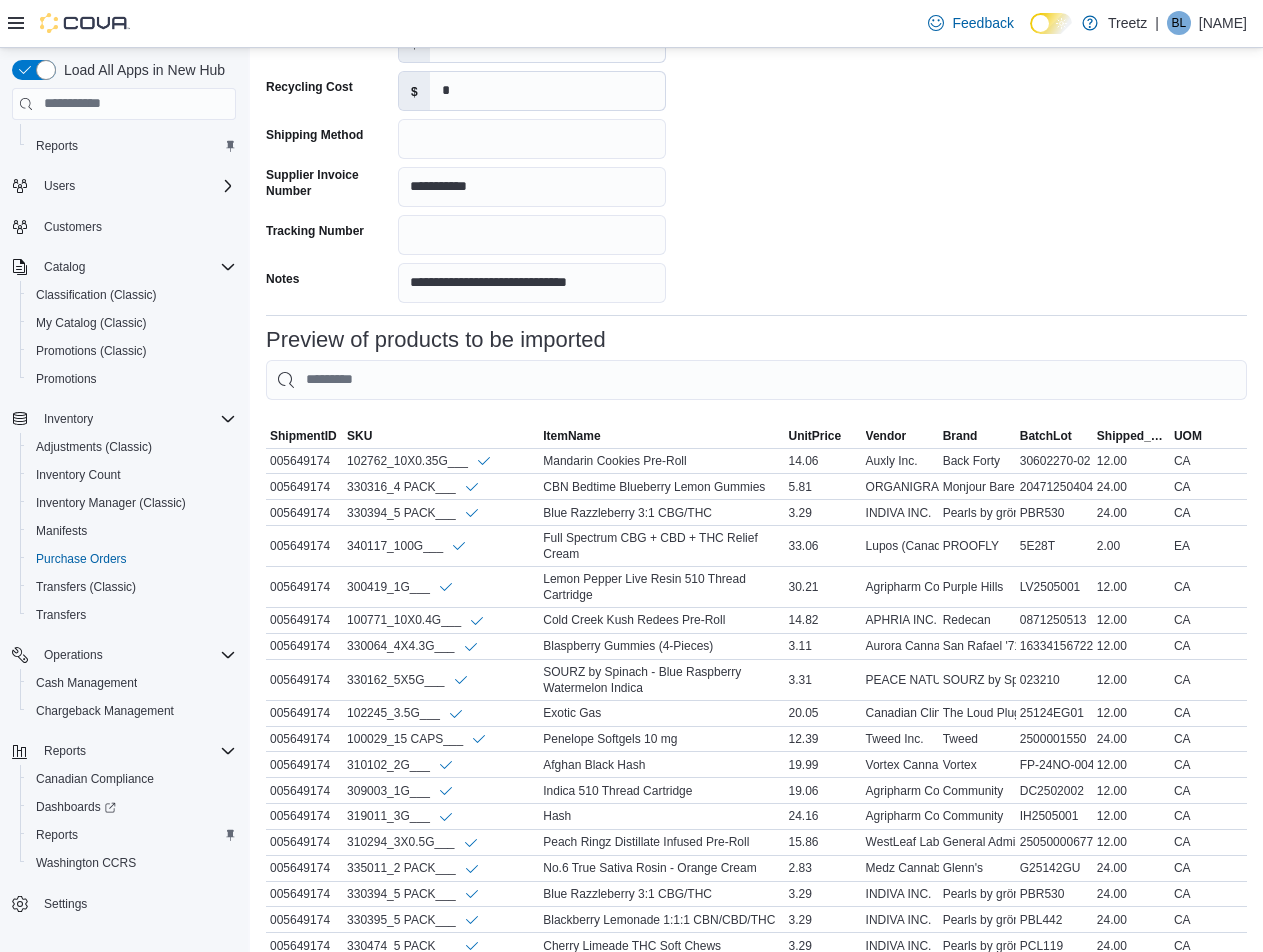 scroll, scrollTop: 795, scrollLeft: 0, axis: vertical 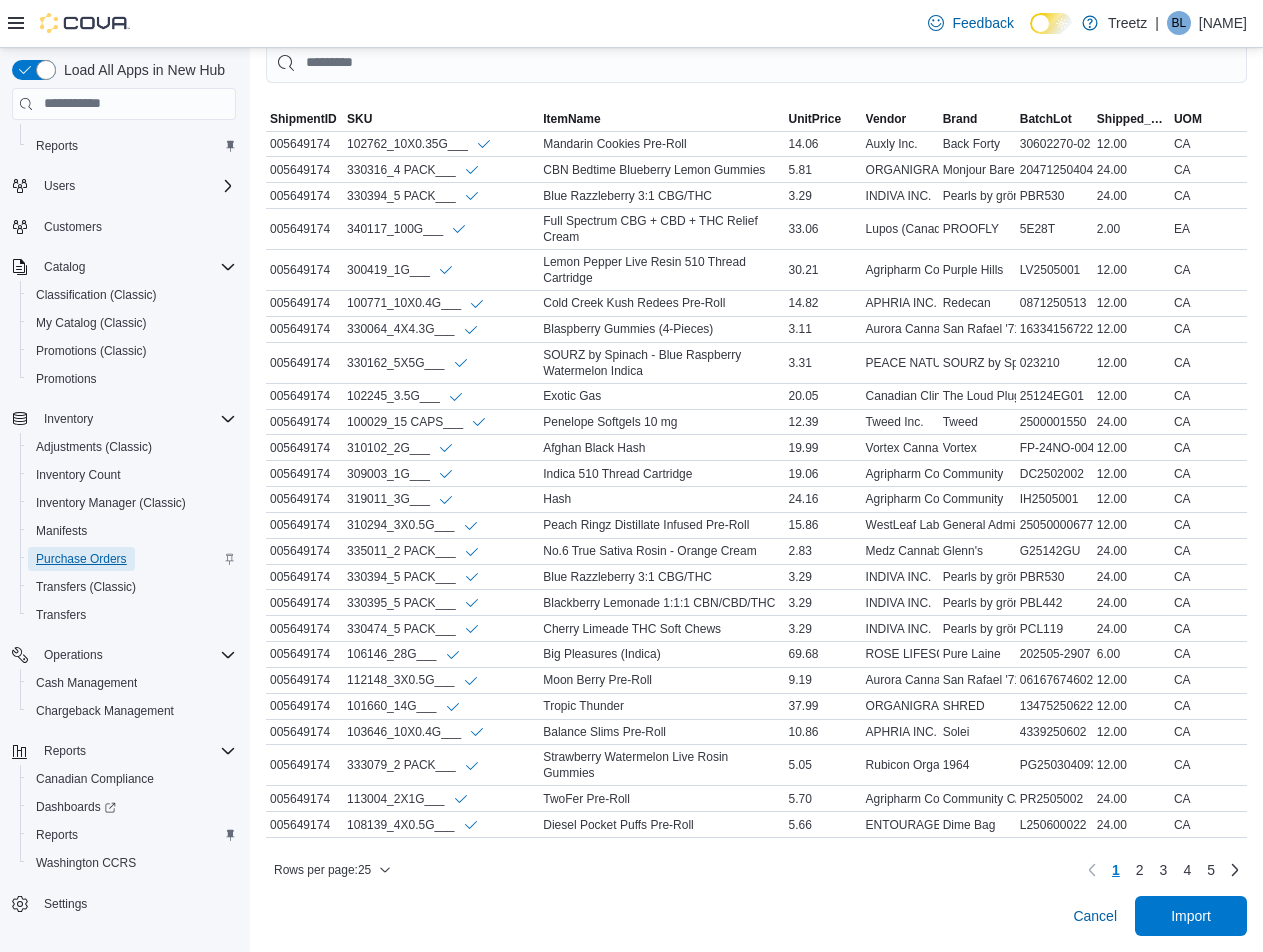 click on "Purchase Orders" at bounding box center [81, 559] 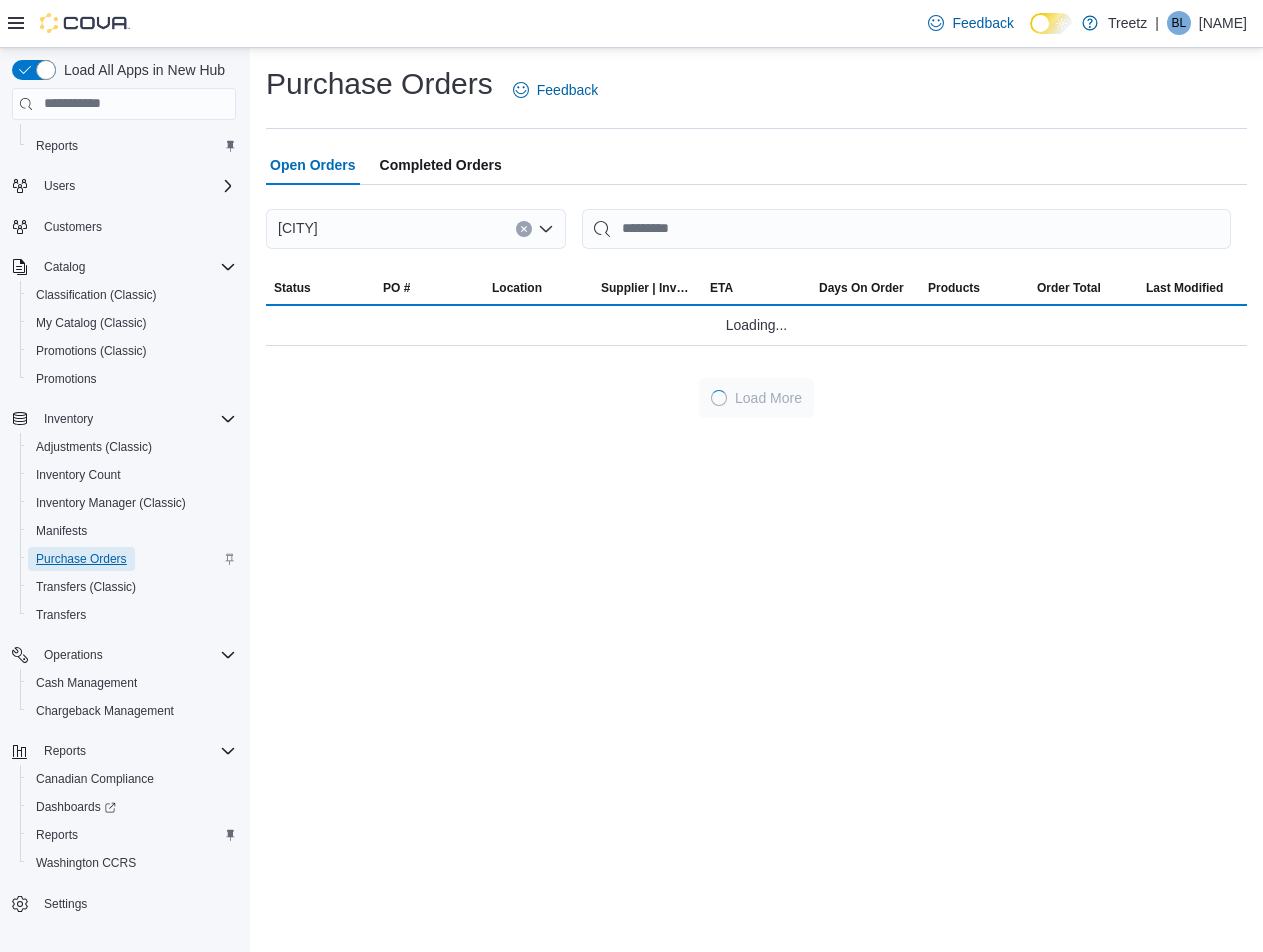 scroll, scrollTop: 0, scrollLeft: 0, axis: both 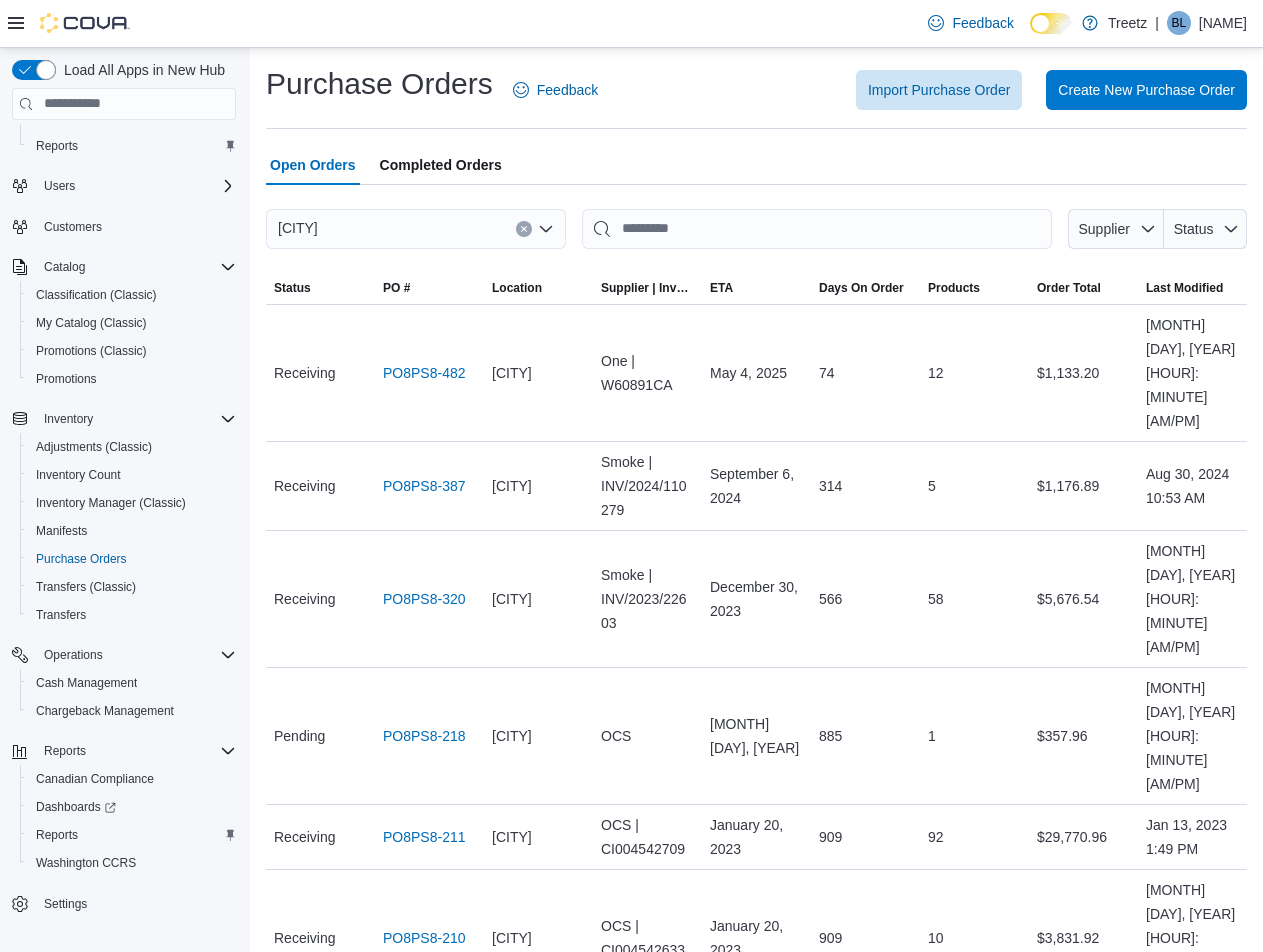 click on "Completed Orders" at bounding box center [441, 165] 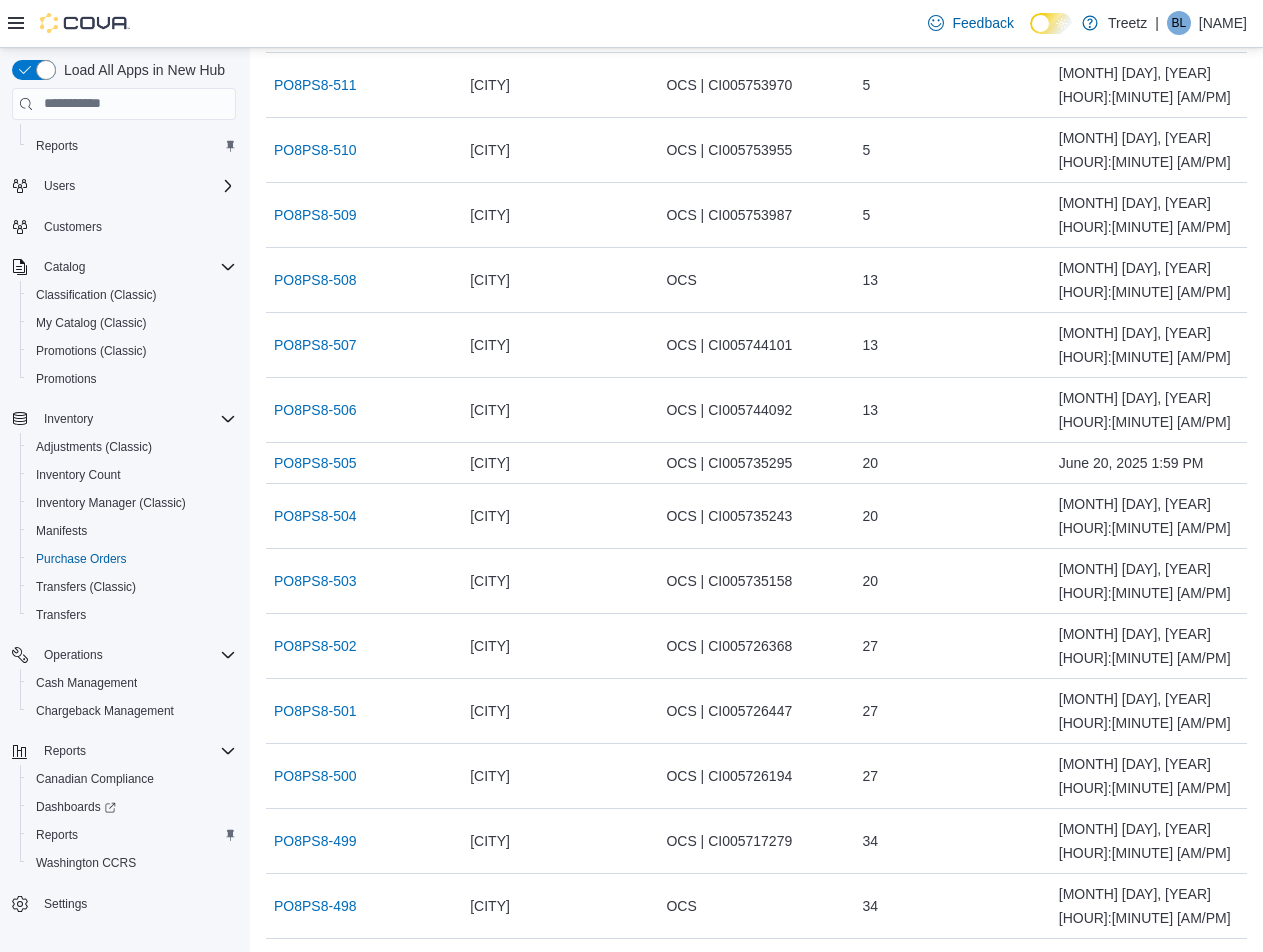 scroll, scrollTop: 0, scrollLeft: 0, axis: both 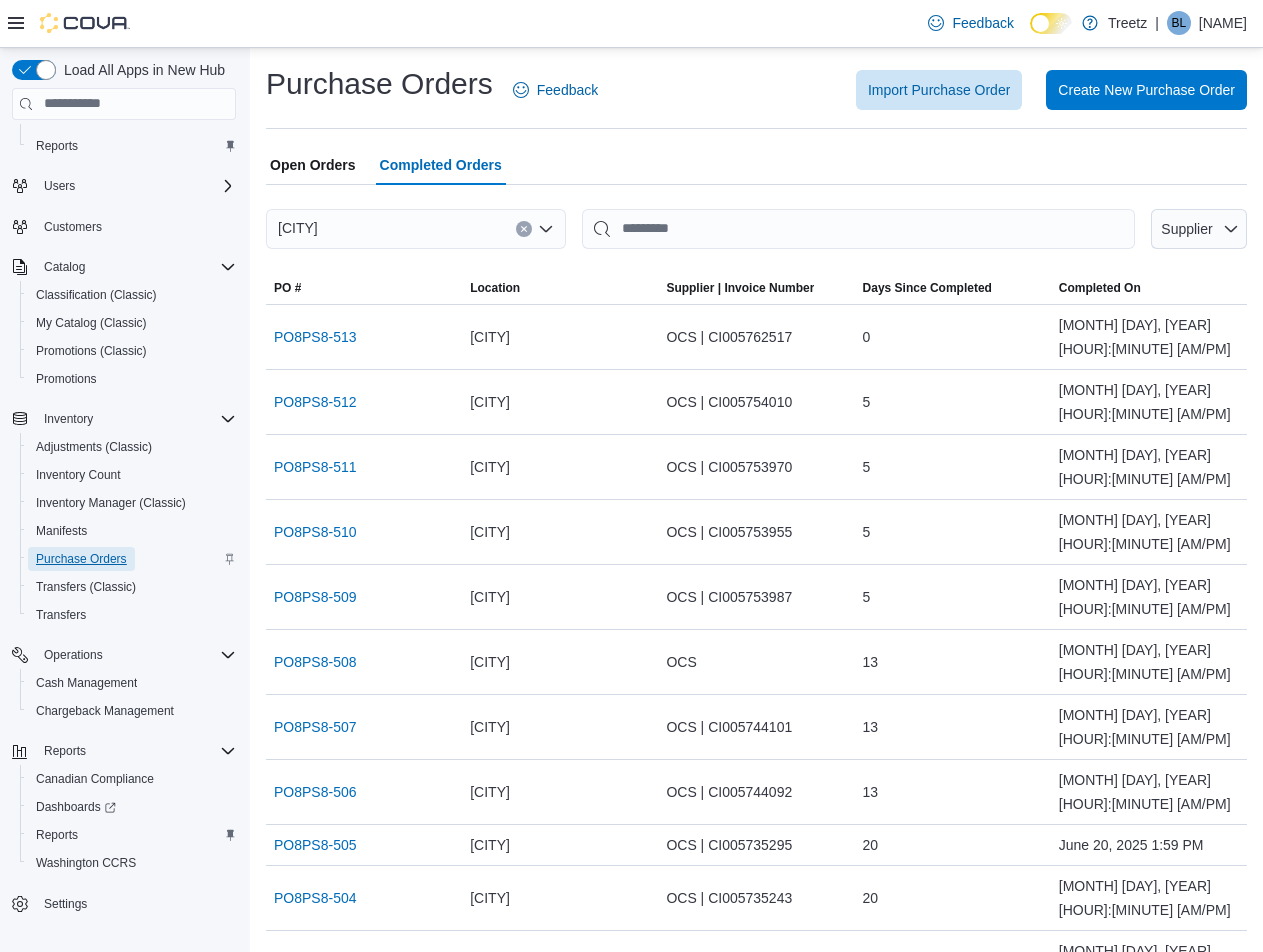click on "Purchase Orders" at bounding box center [81, 559] 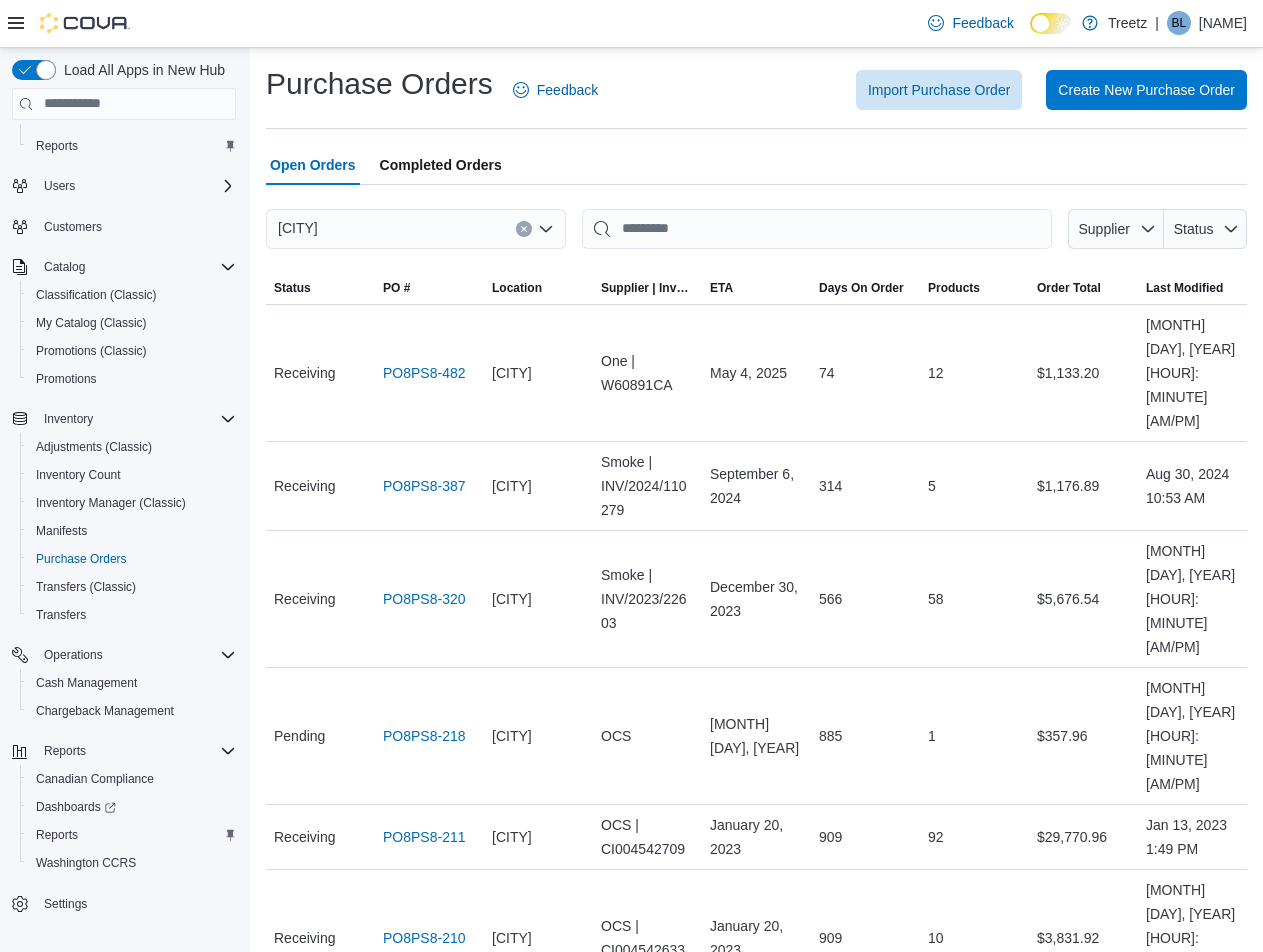 click on "Purchase Orders Feedback Import Purchase Order Create New Purchase Order" at bounding box center [756, 90] 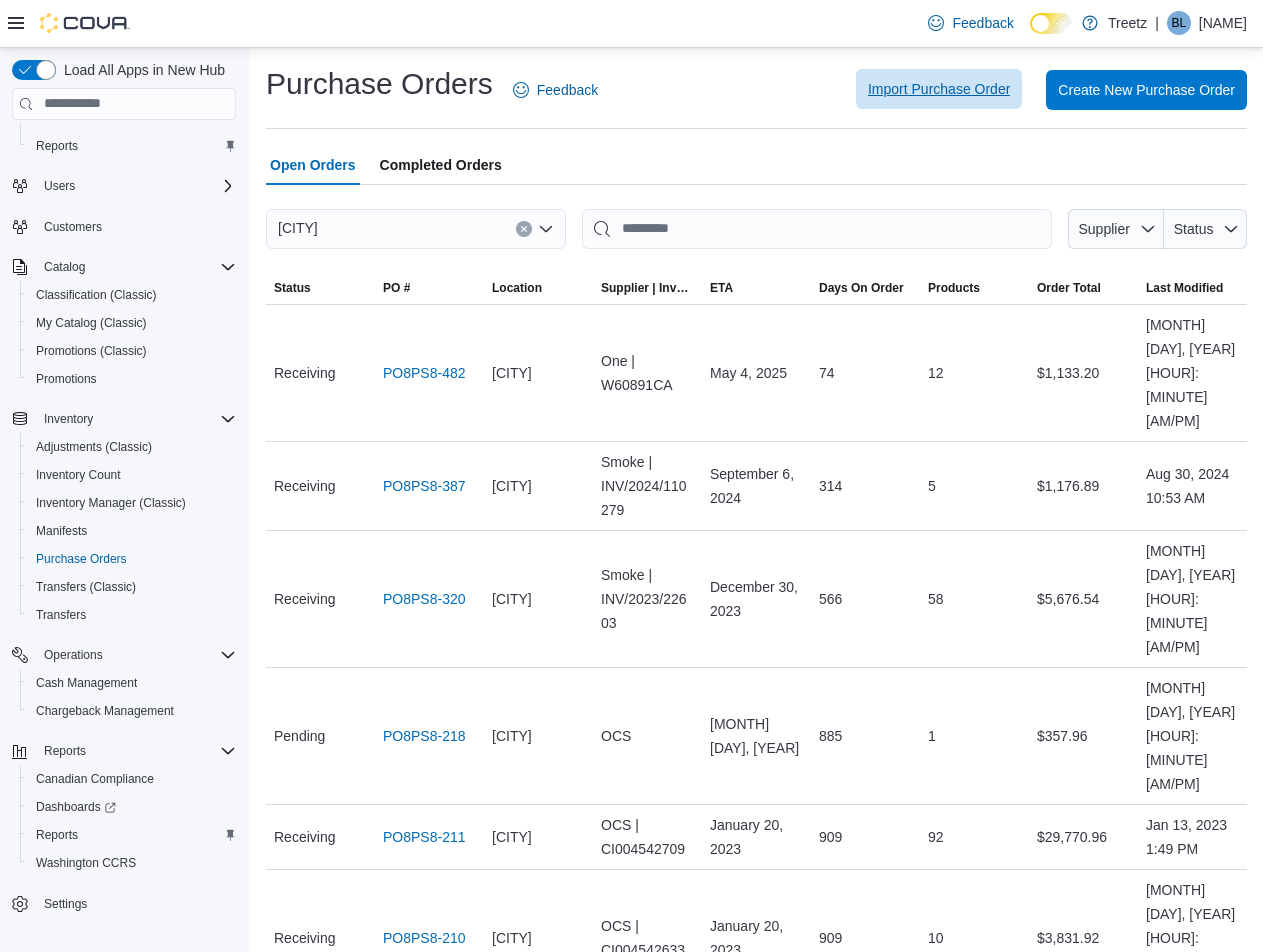 click on "Import Purchase Order" at bounding box center [939, 89] 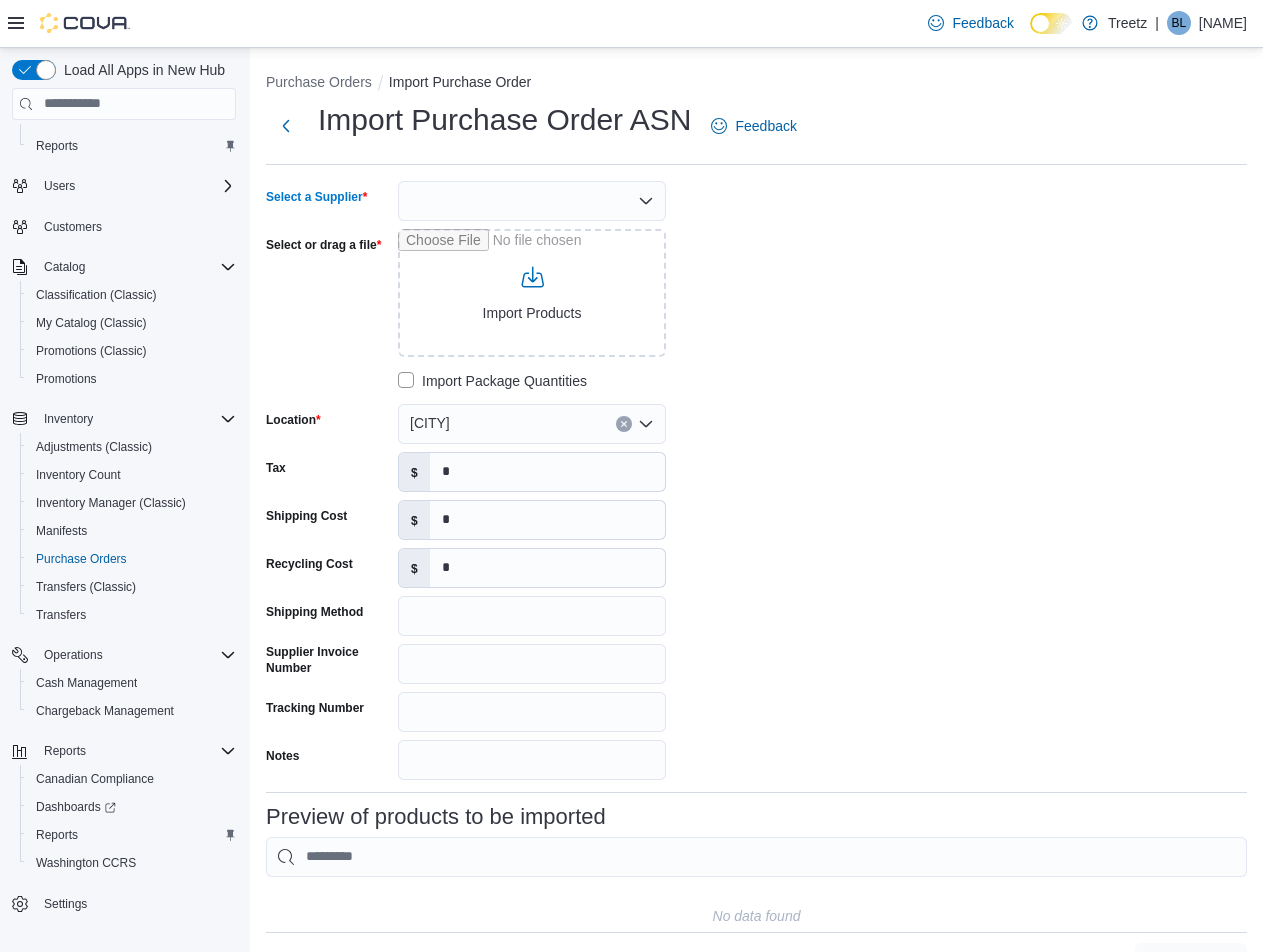 click at bounding box center [532, 201] 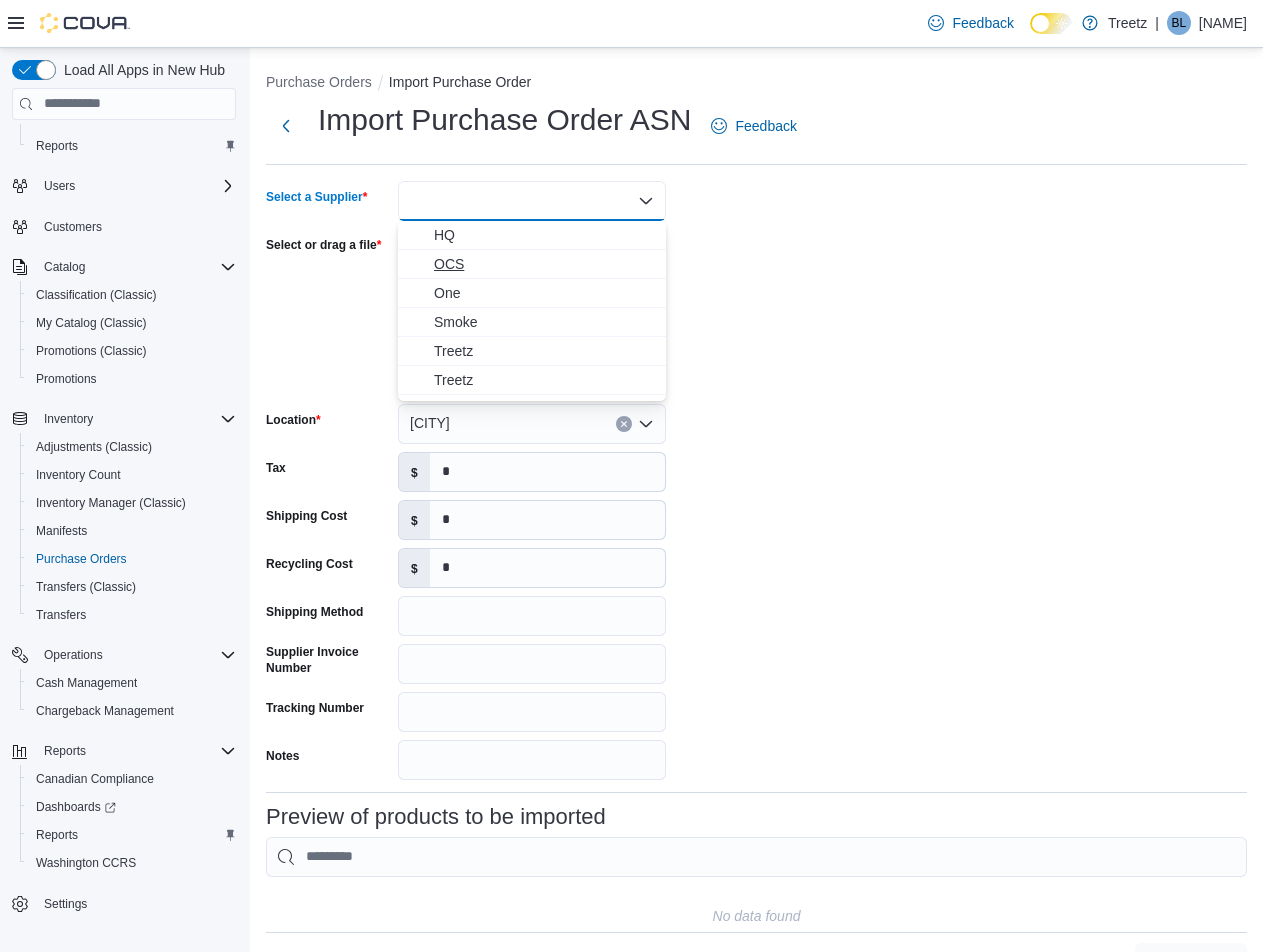 click on "OCS" at bounding box center [544, 264] 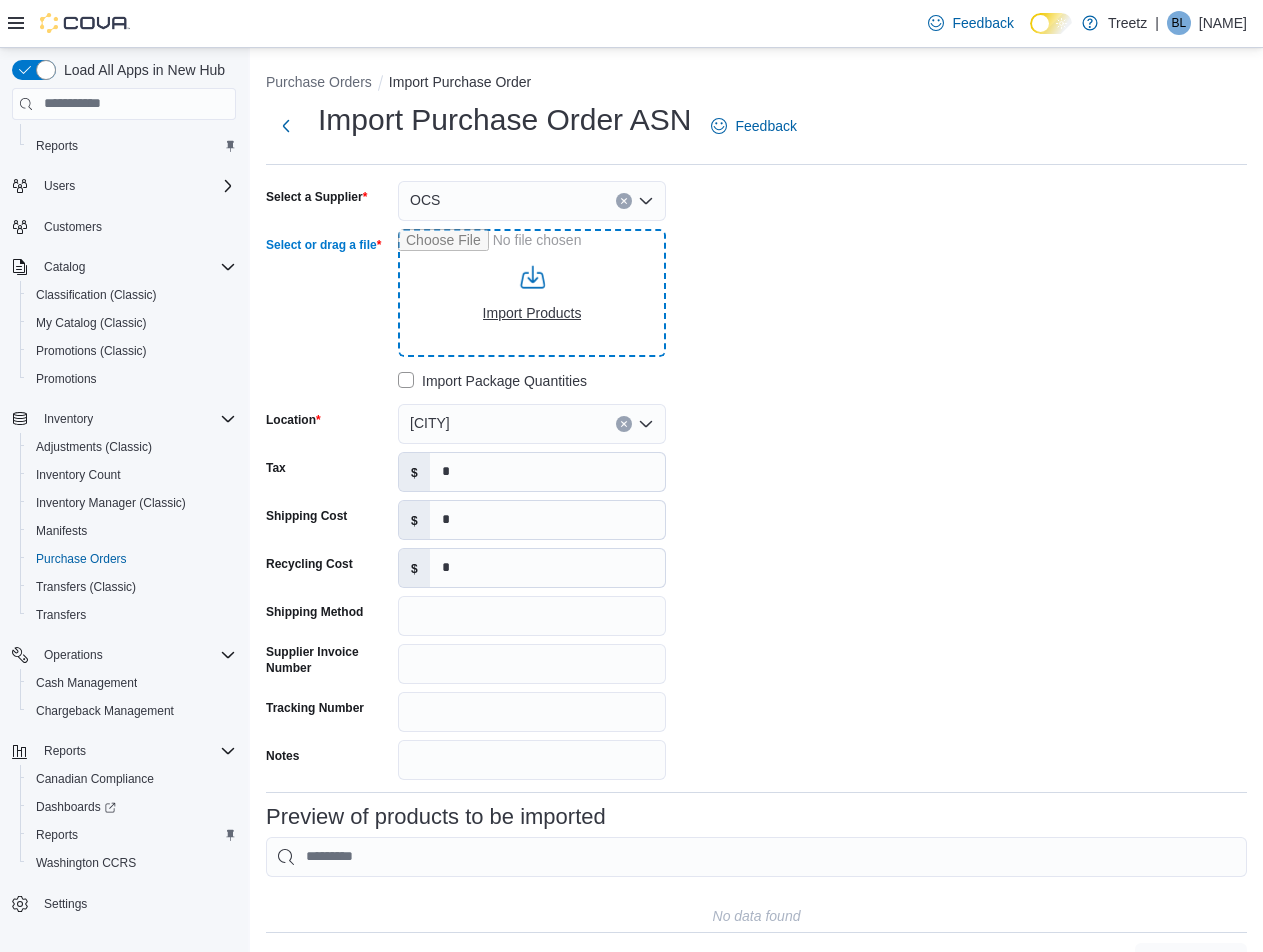 click on "Select or drag a file" at bounding box center [532, 293] 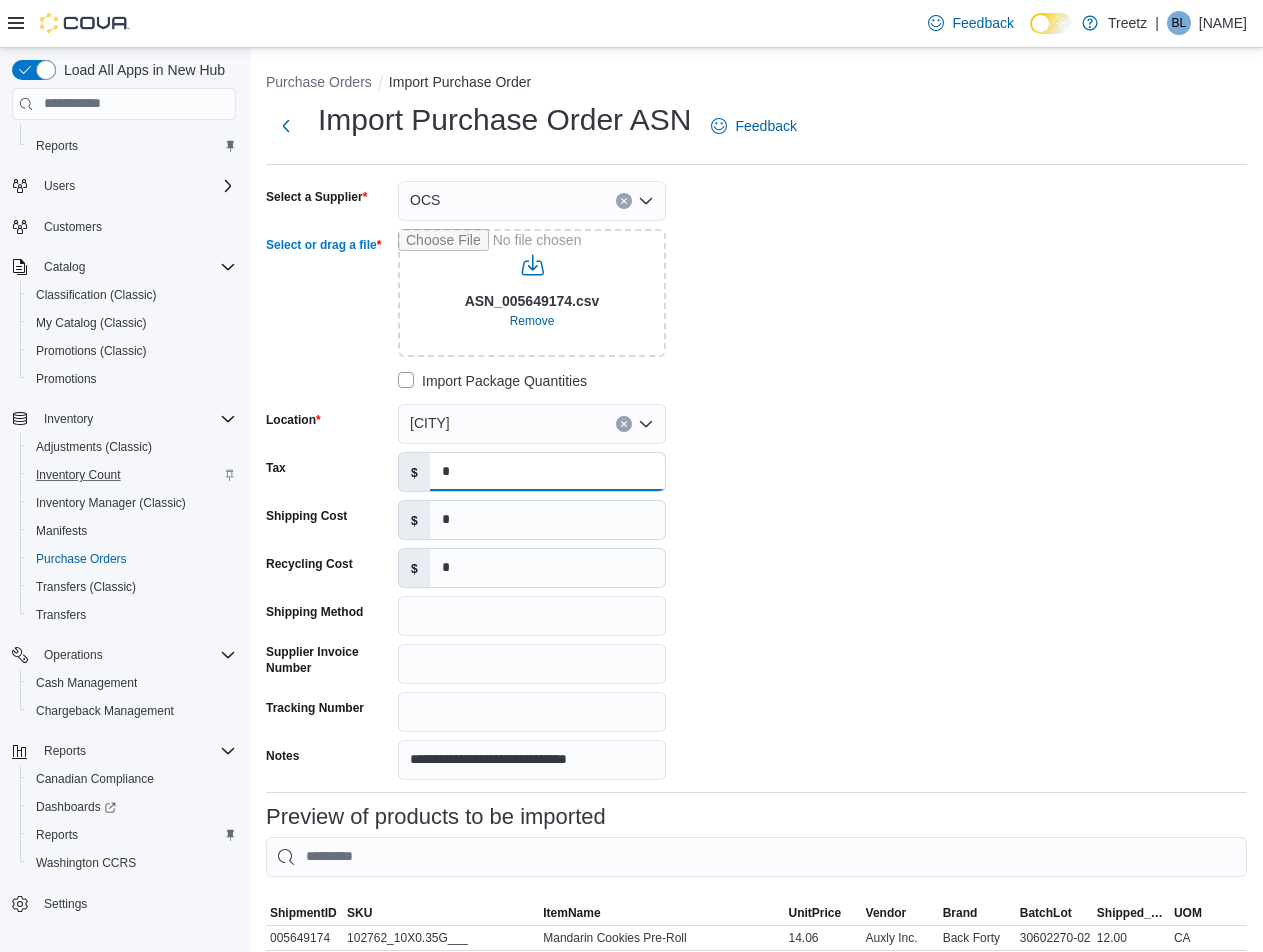 drag, startPoint x: 521, startPoint y: 469, endPoint x: 167, endPoint y: 482, distance: 354.23862 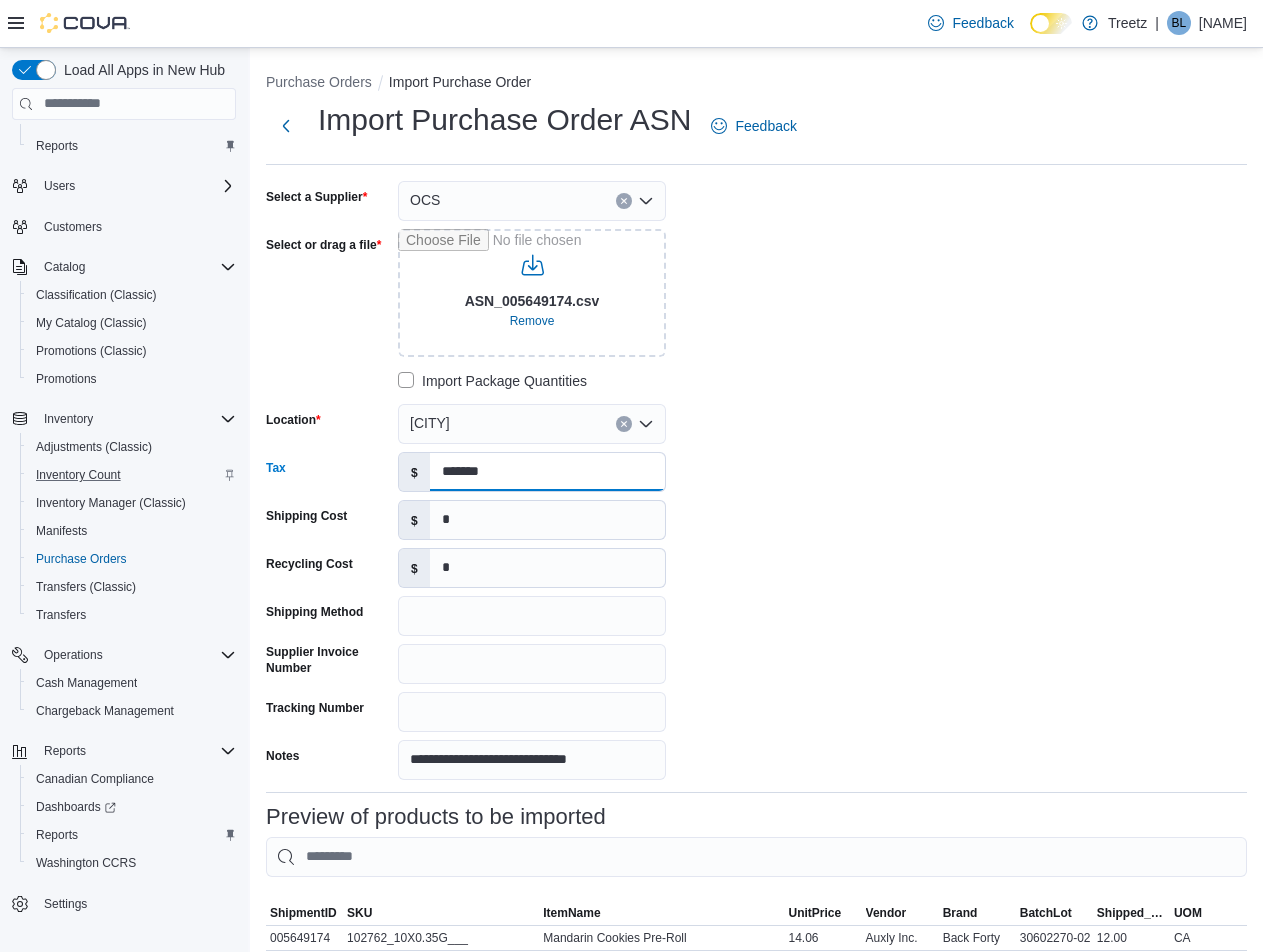 type on "*******" 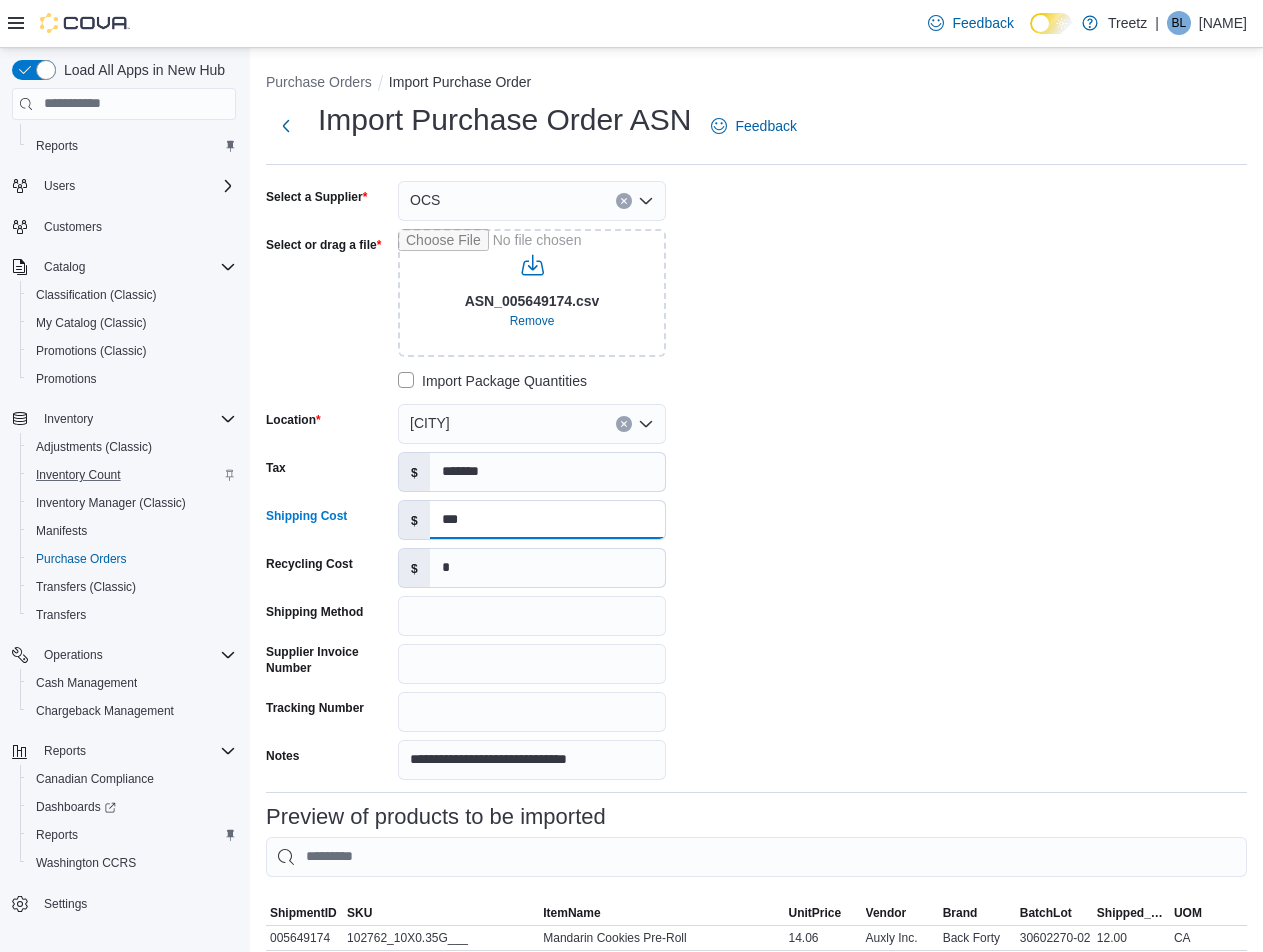 type on "***" 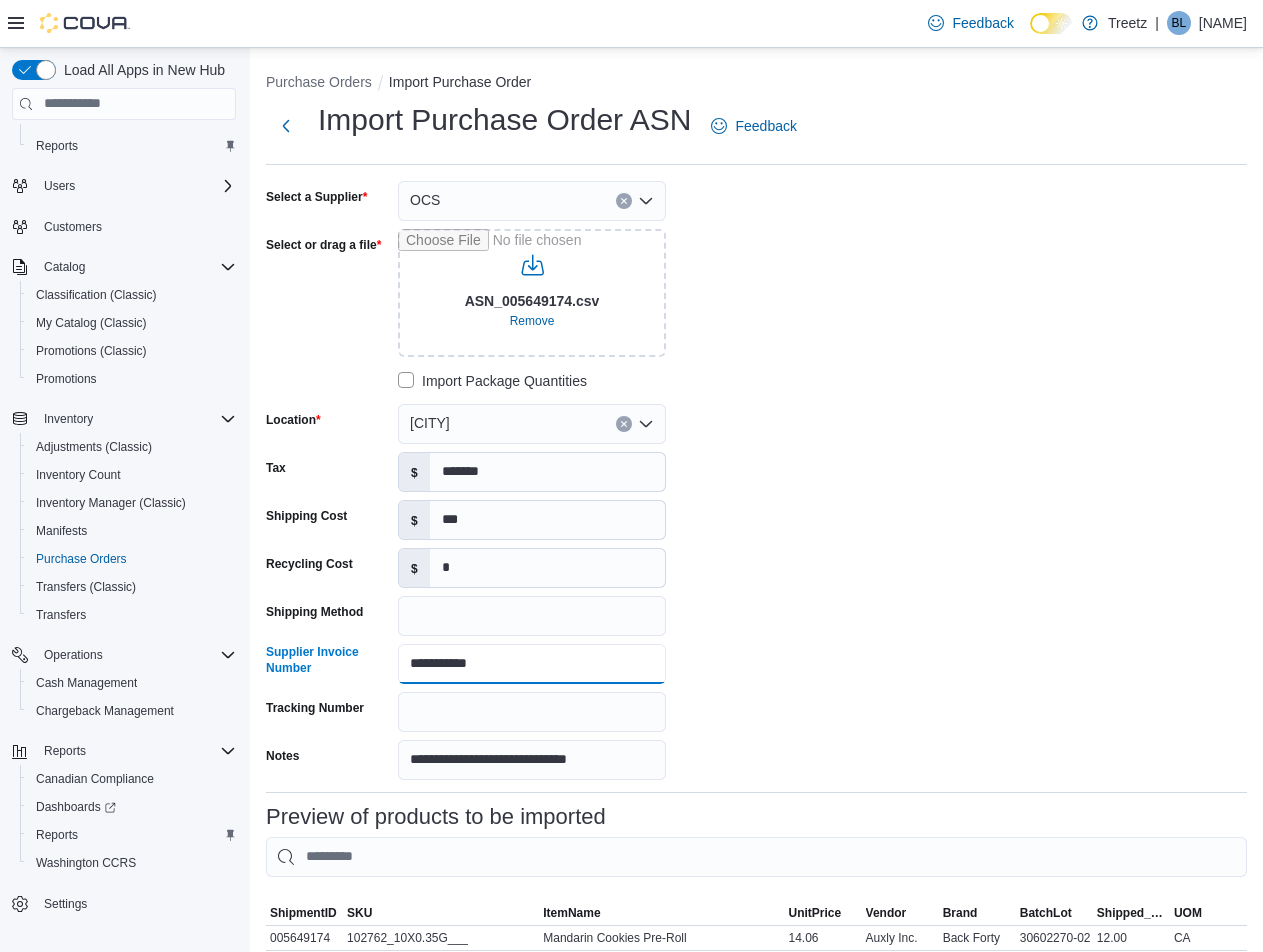 type on "**********" 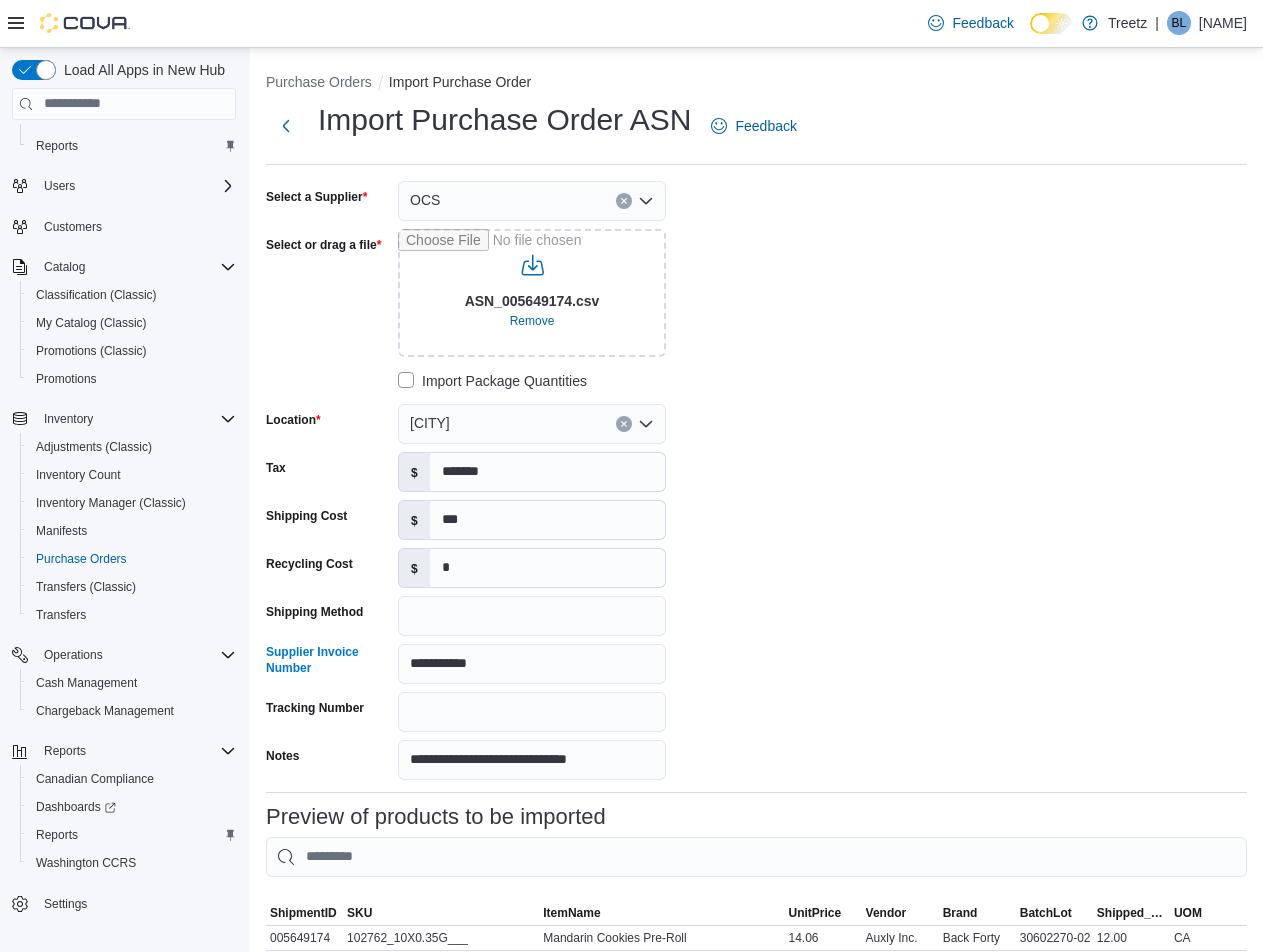 click on "ASN_[NUMBER].csv" at bounding box center [756, 480] 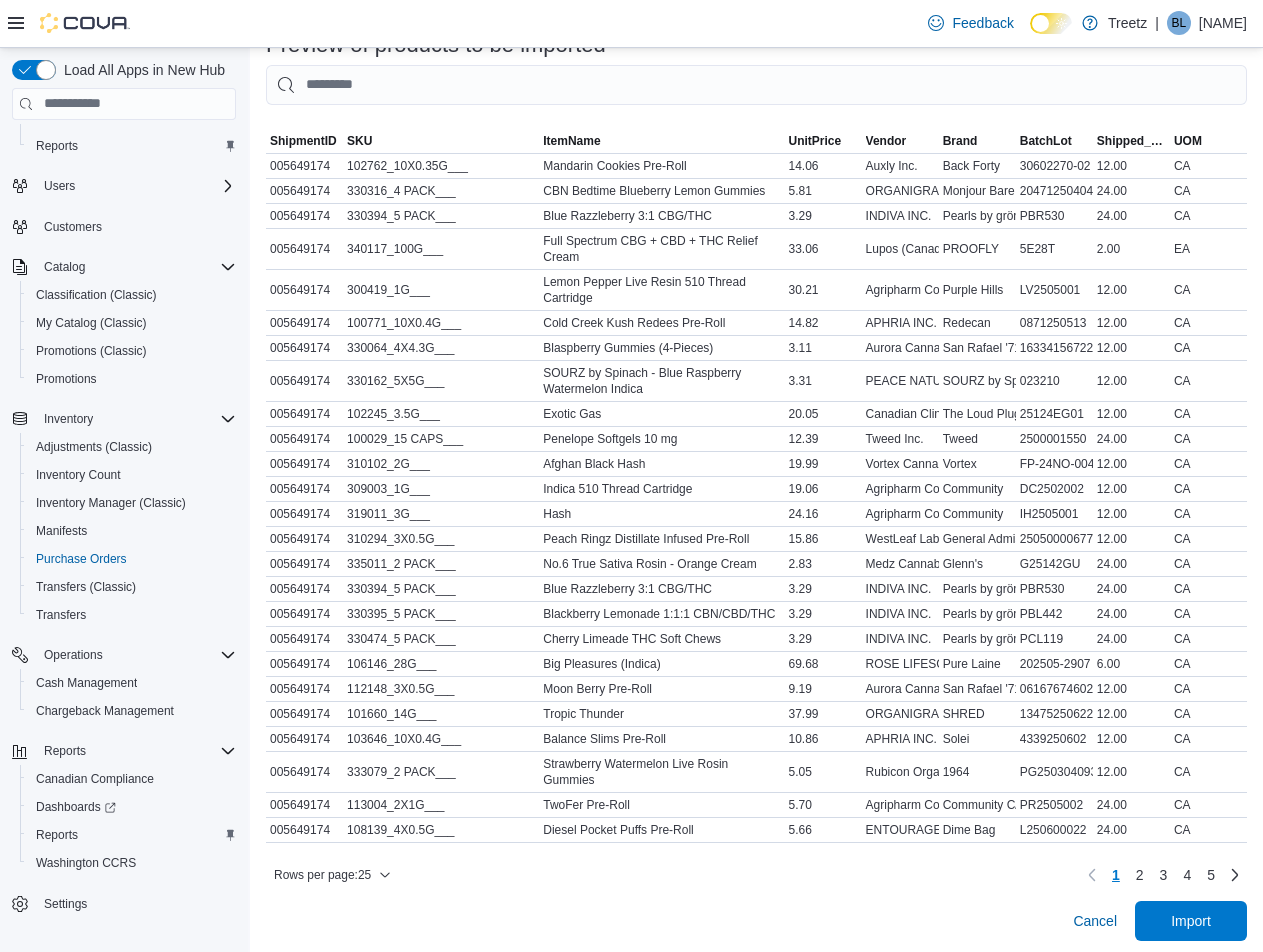 scroll, scrollTop: 776, scrollLeft: 0, axis: vertical 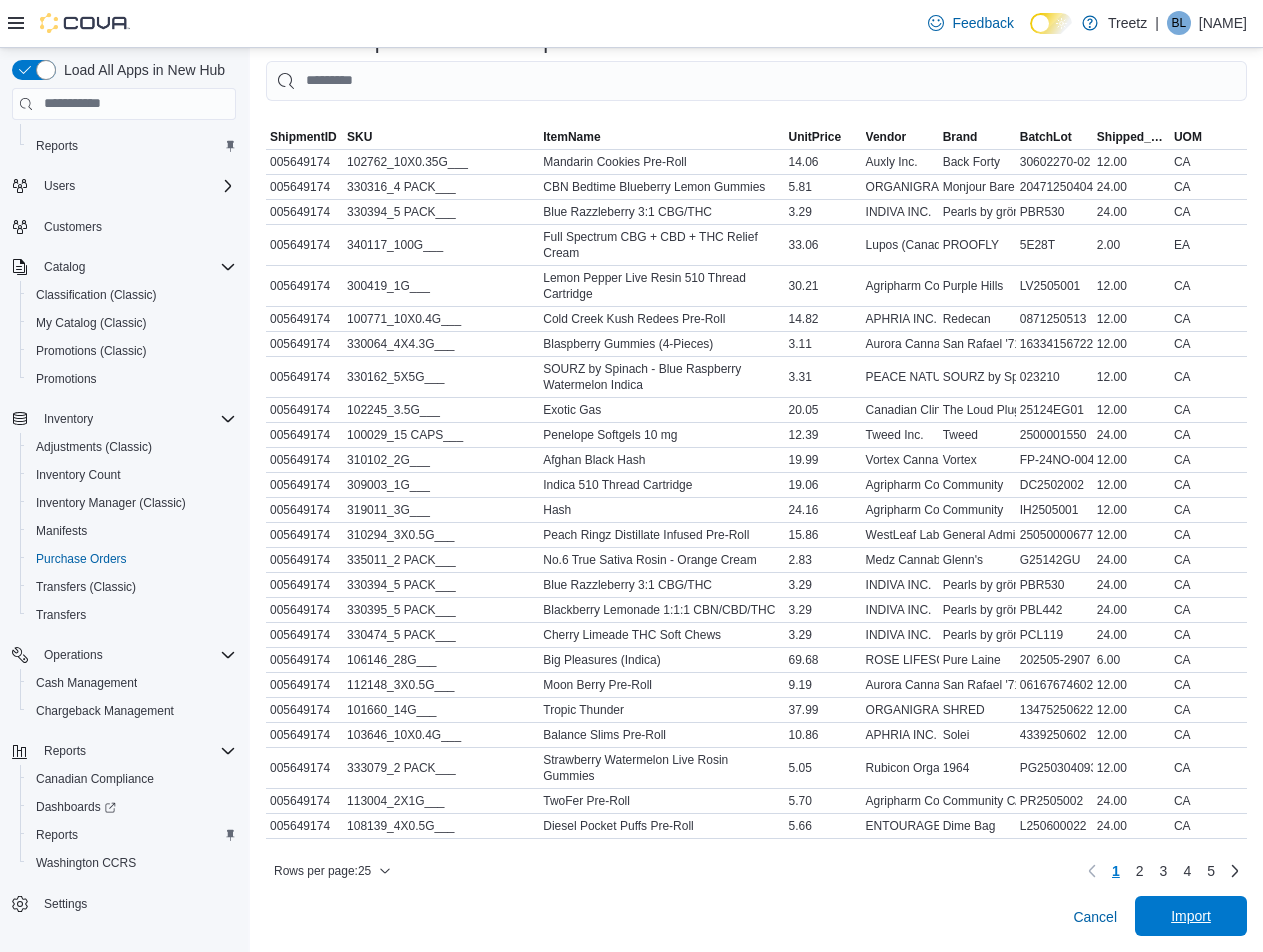 click on "Import" at bounding box center (1191, 916) 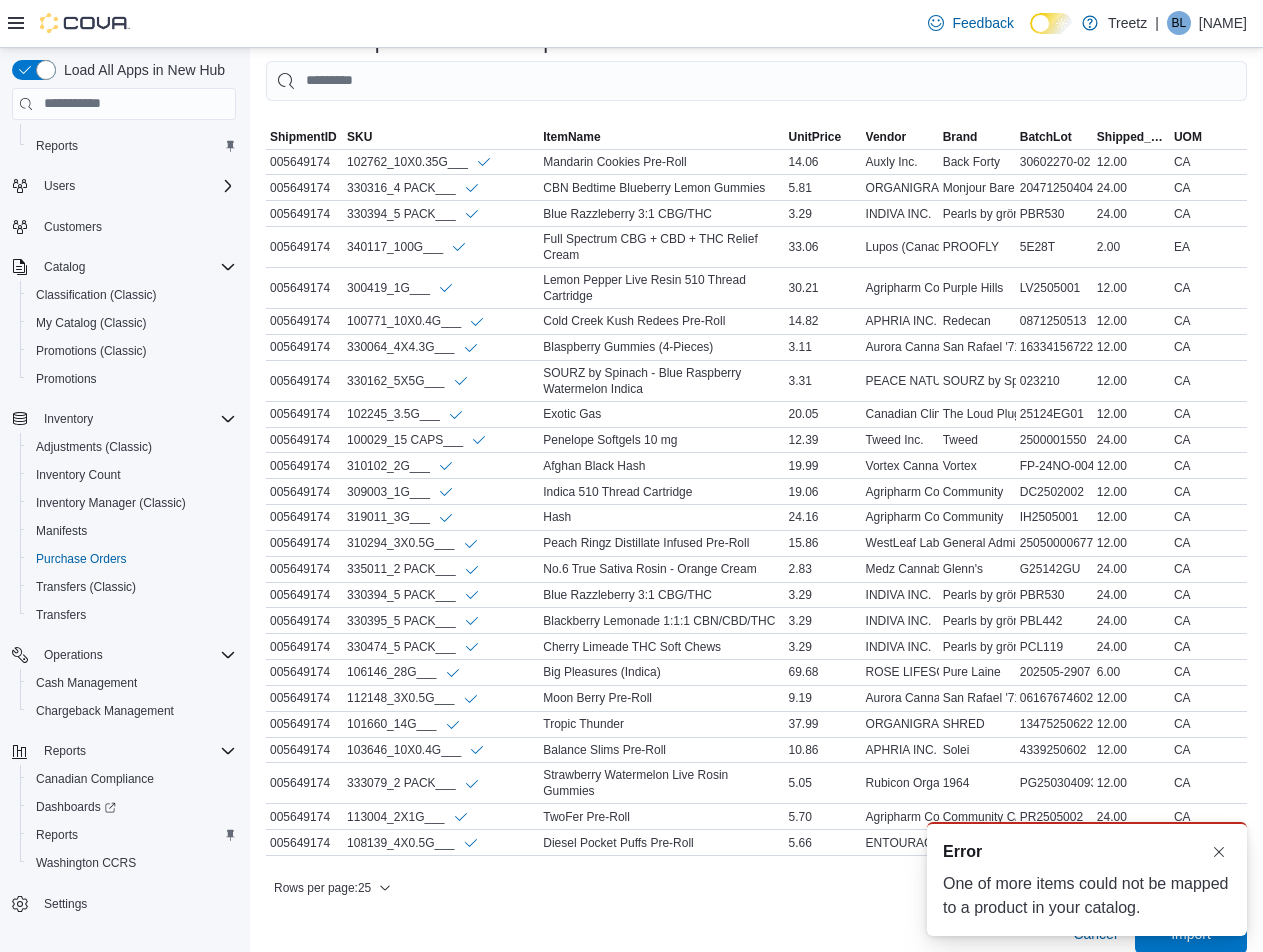scroll, scrollTop: 0, scrollLeft: 0, axis: both 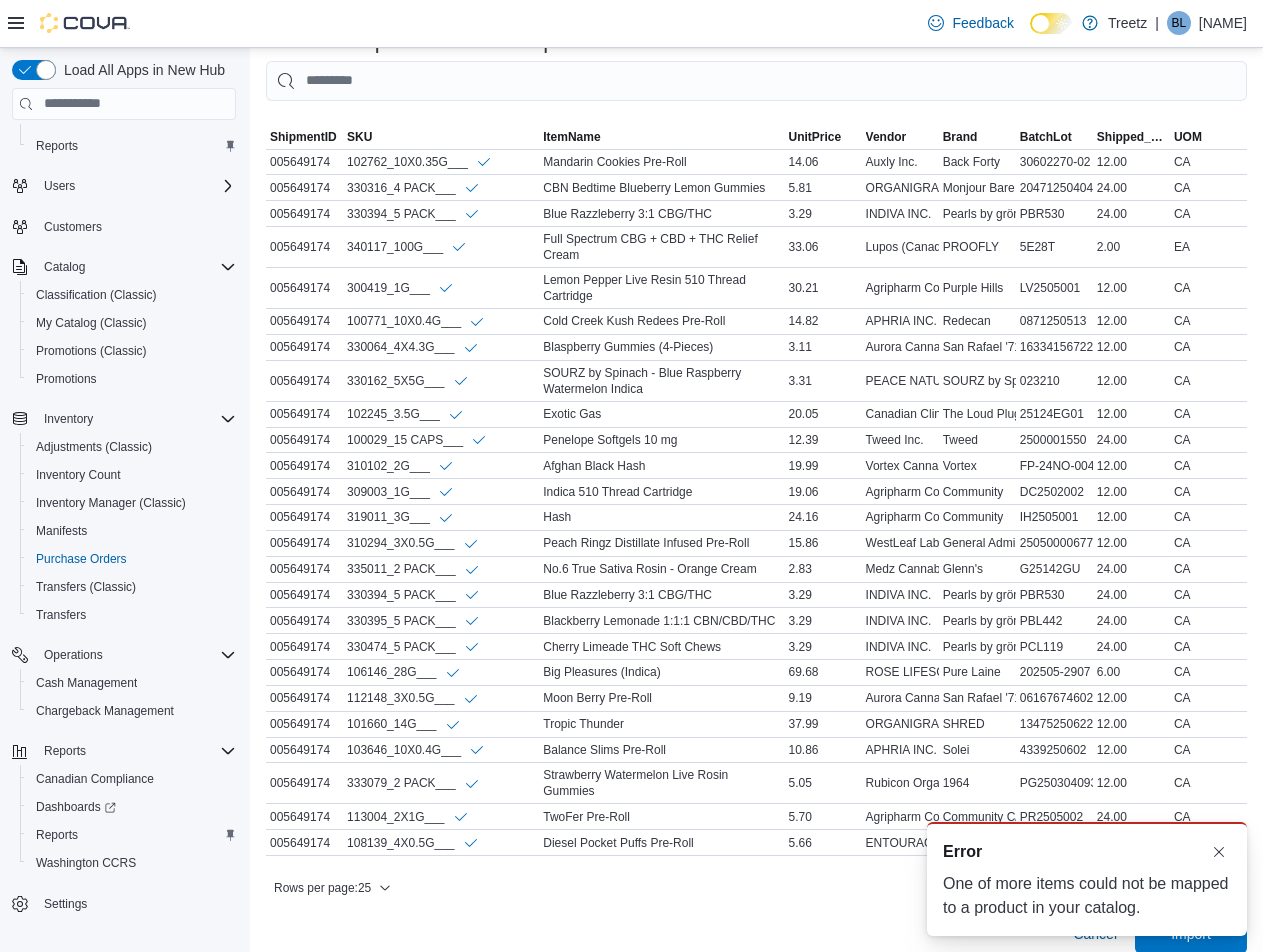 click on "One of more items could not be mapped to a product in your catalog." at bounding box center [1087, 896] 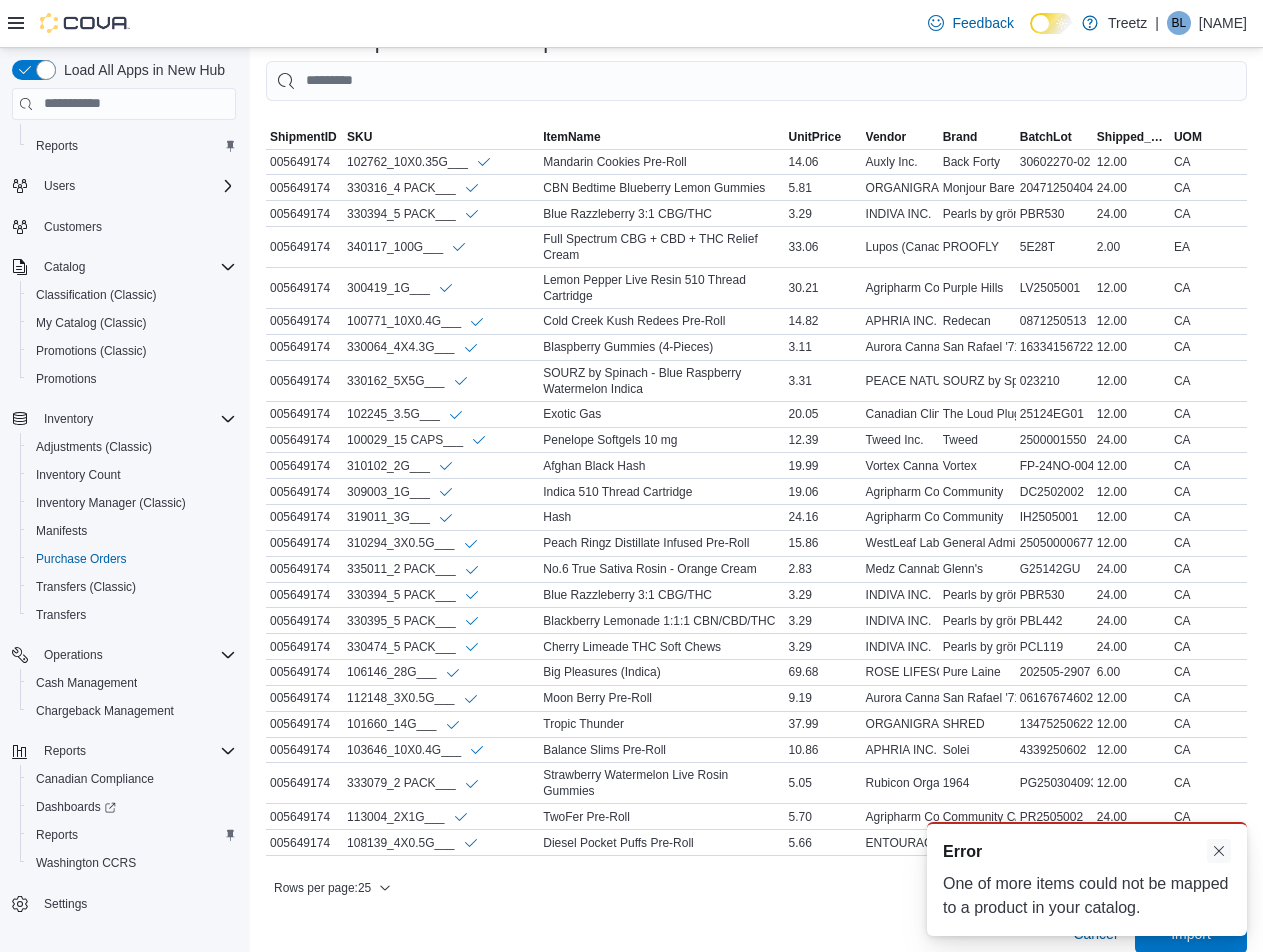 click at bounding box center (1219, 851) 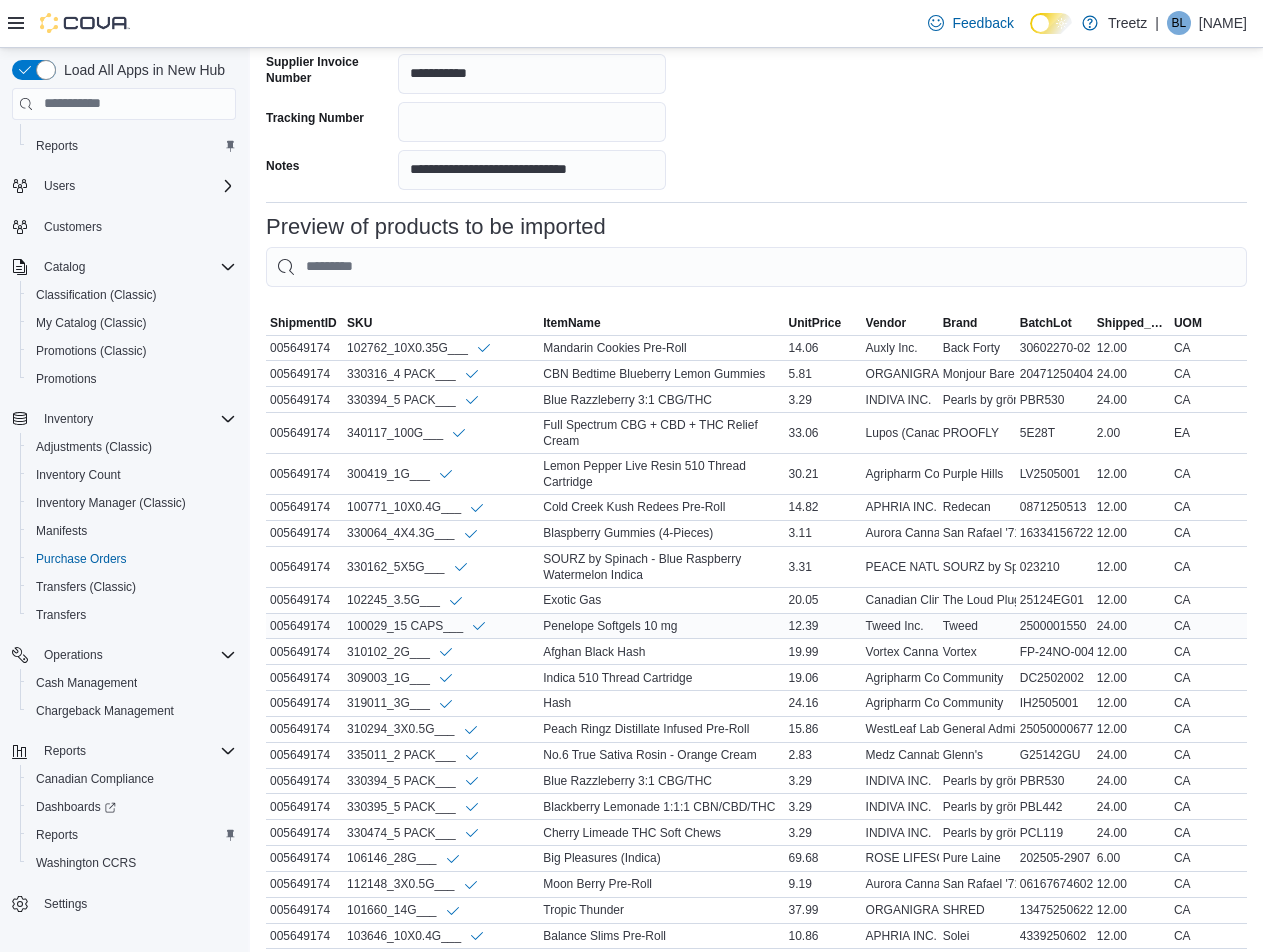 scroll, scrollTop: 795, scrollLeft: 0, axis: vertical 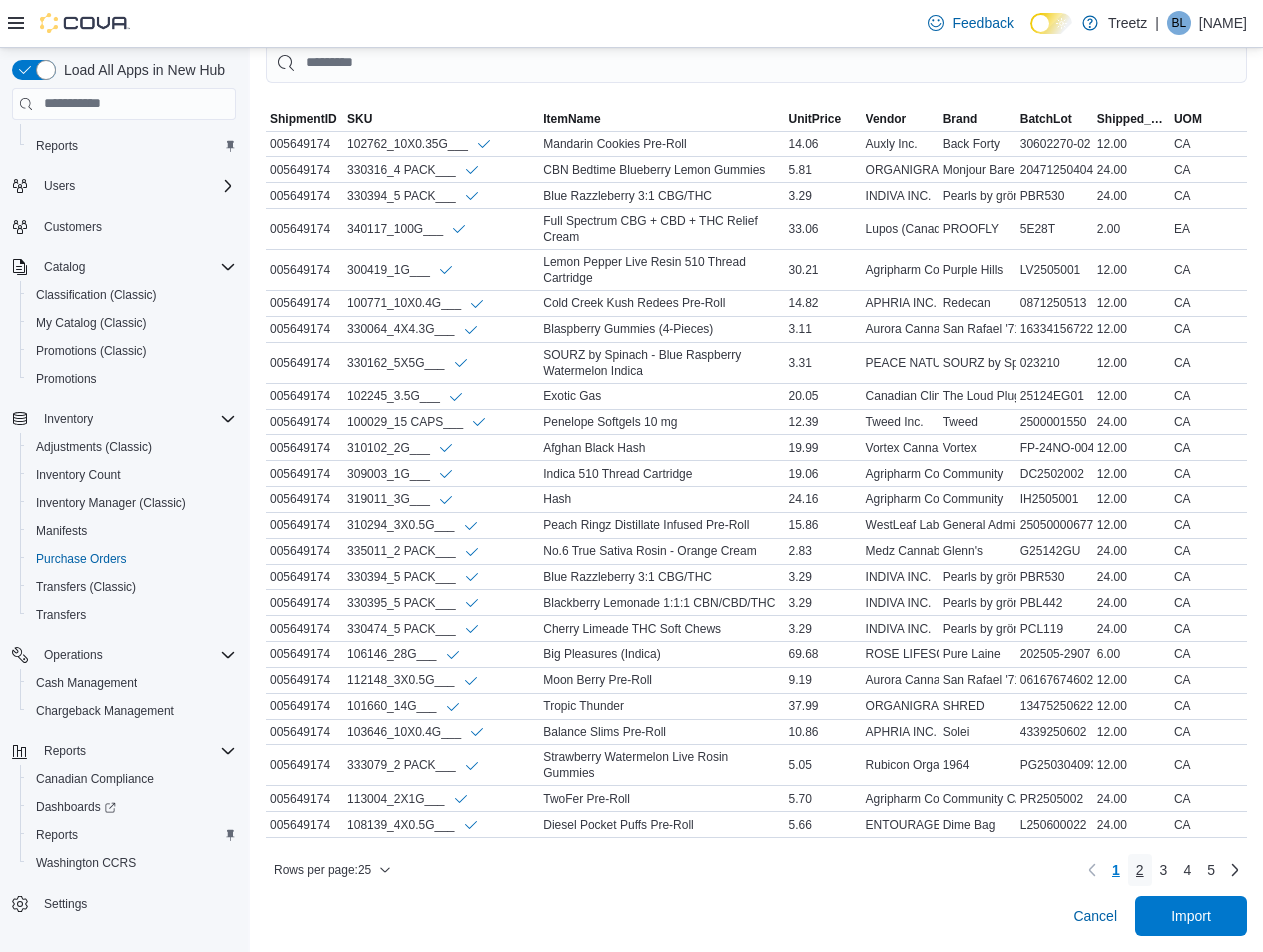click on "2" at bounding box center [1140, 870] 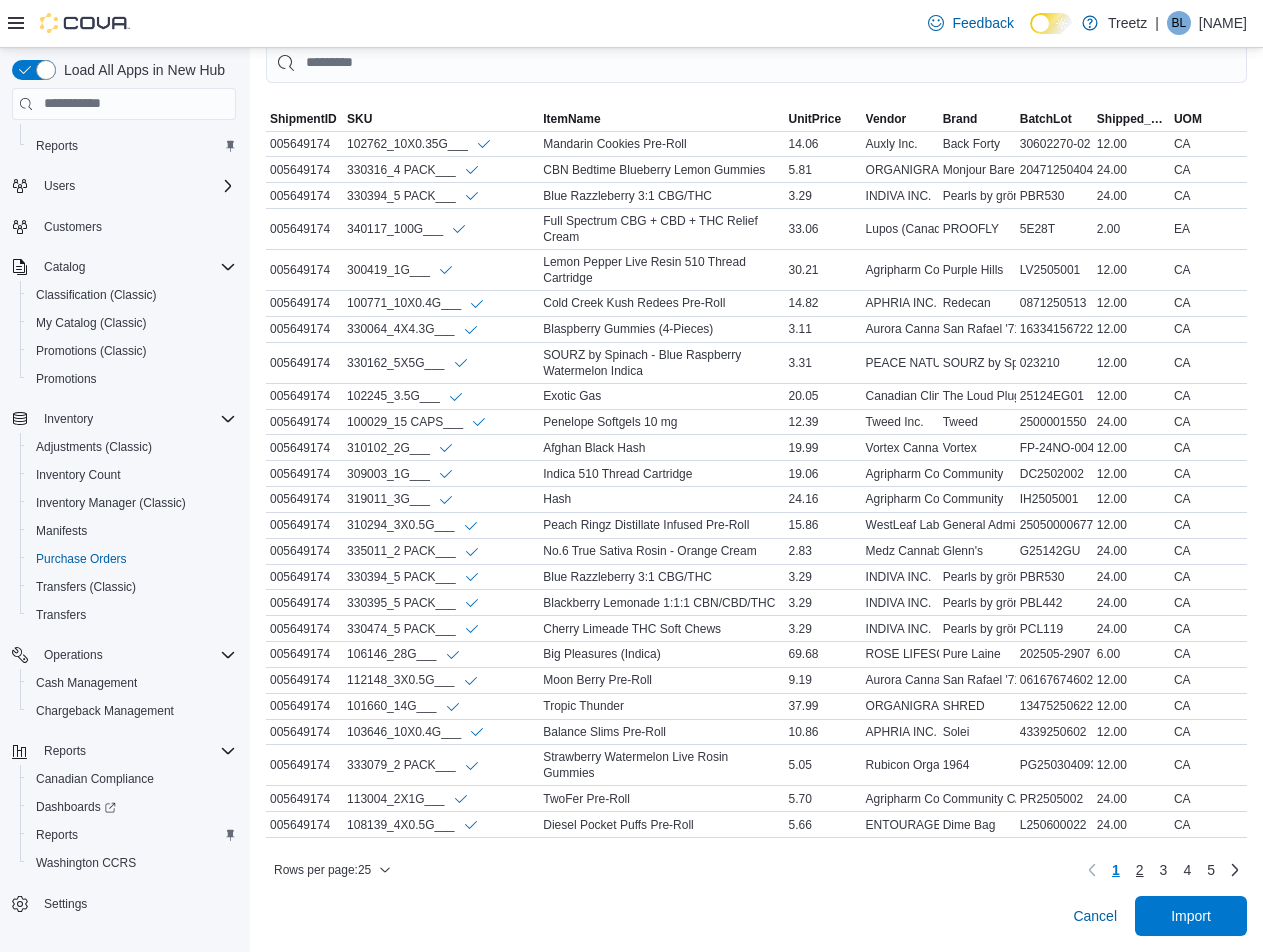 scroll, scrollTop: 780, scrollLeft: 0, axis: vertical 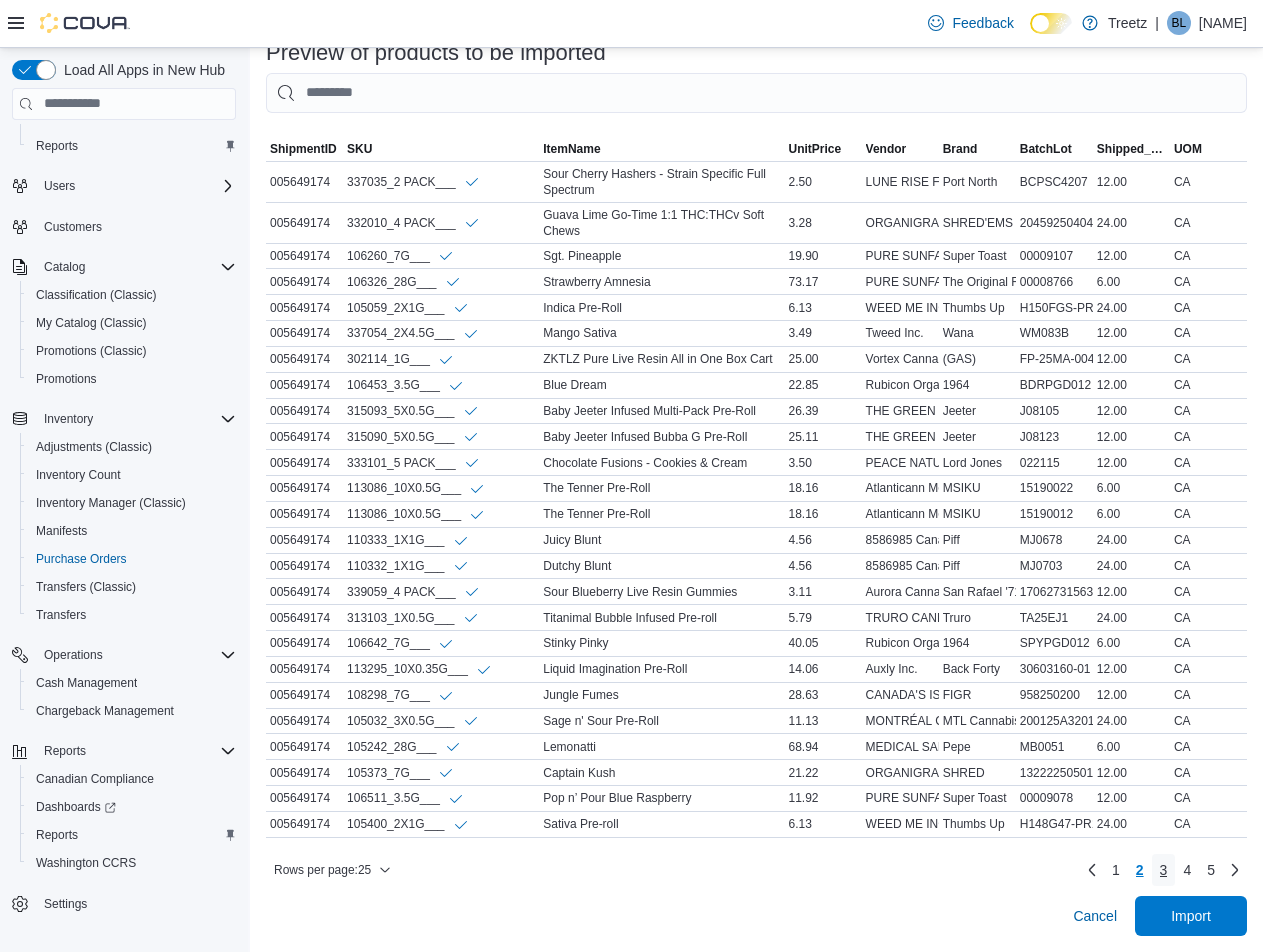 click on "3" at bounding box center [1164, 870] 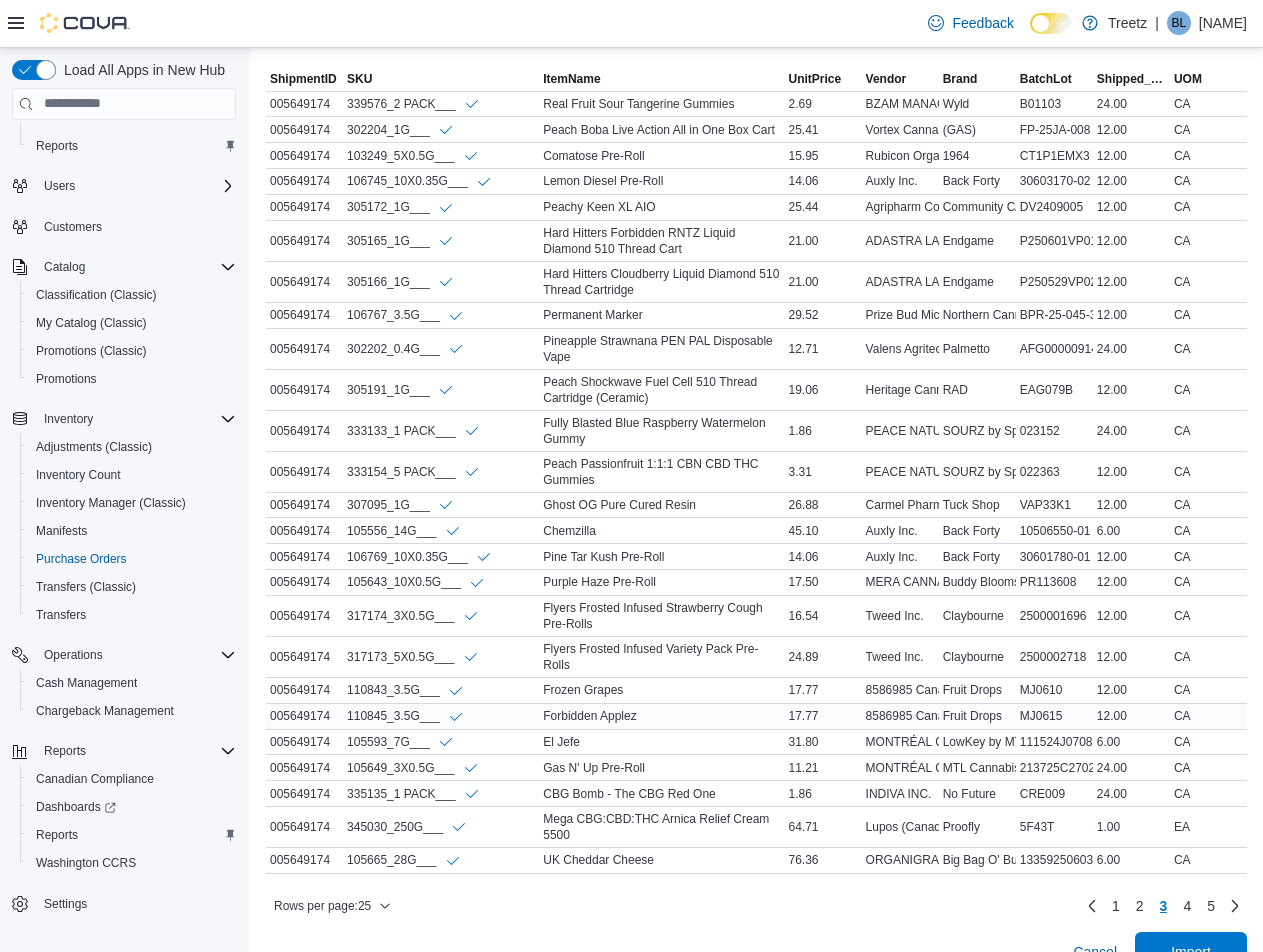 scroll, scrollTop: 886, scrollLeft: 0, axis: vertical 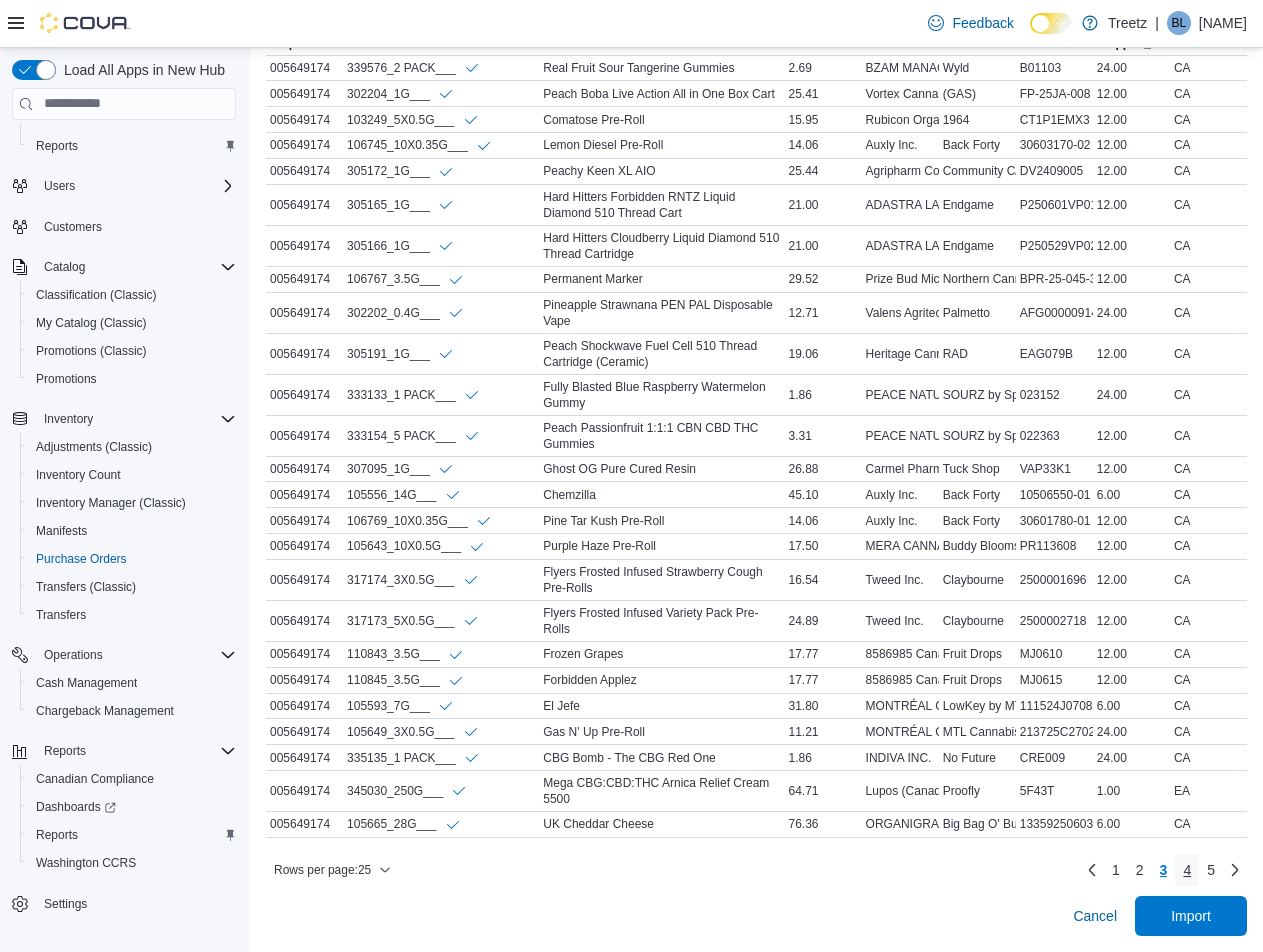 click on "4" at bounding box center (1187, 870) 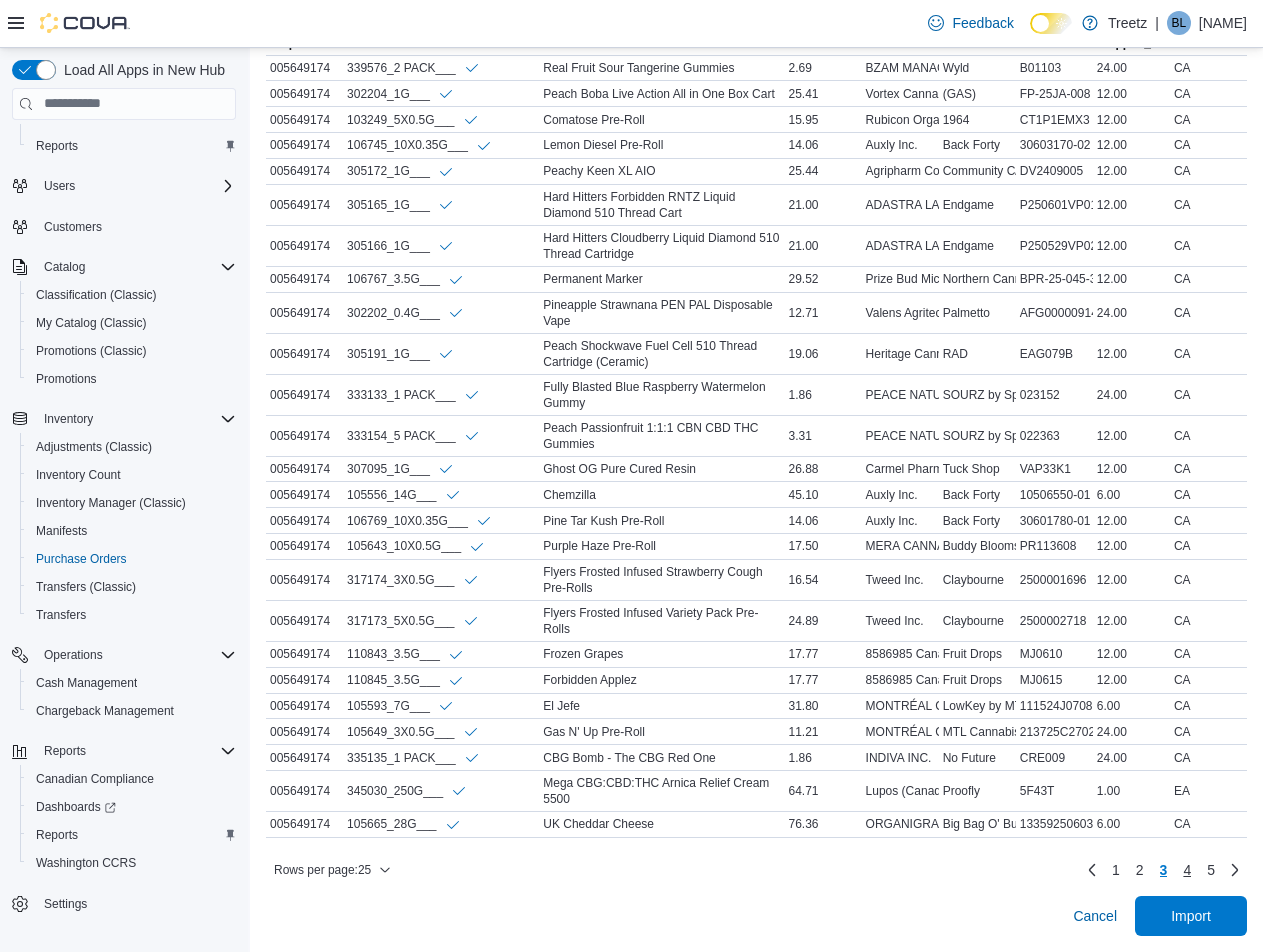 scroll, scrollTop: 780, scrollLeft: 0, axis: vertical 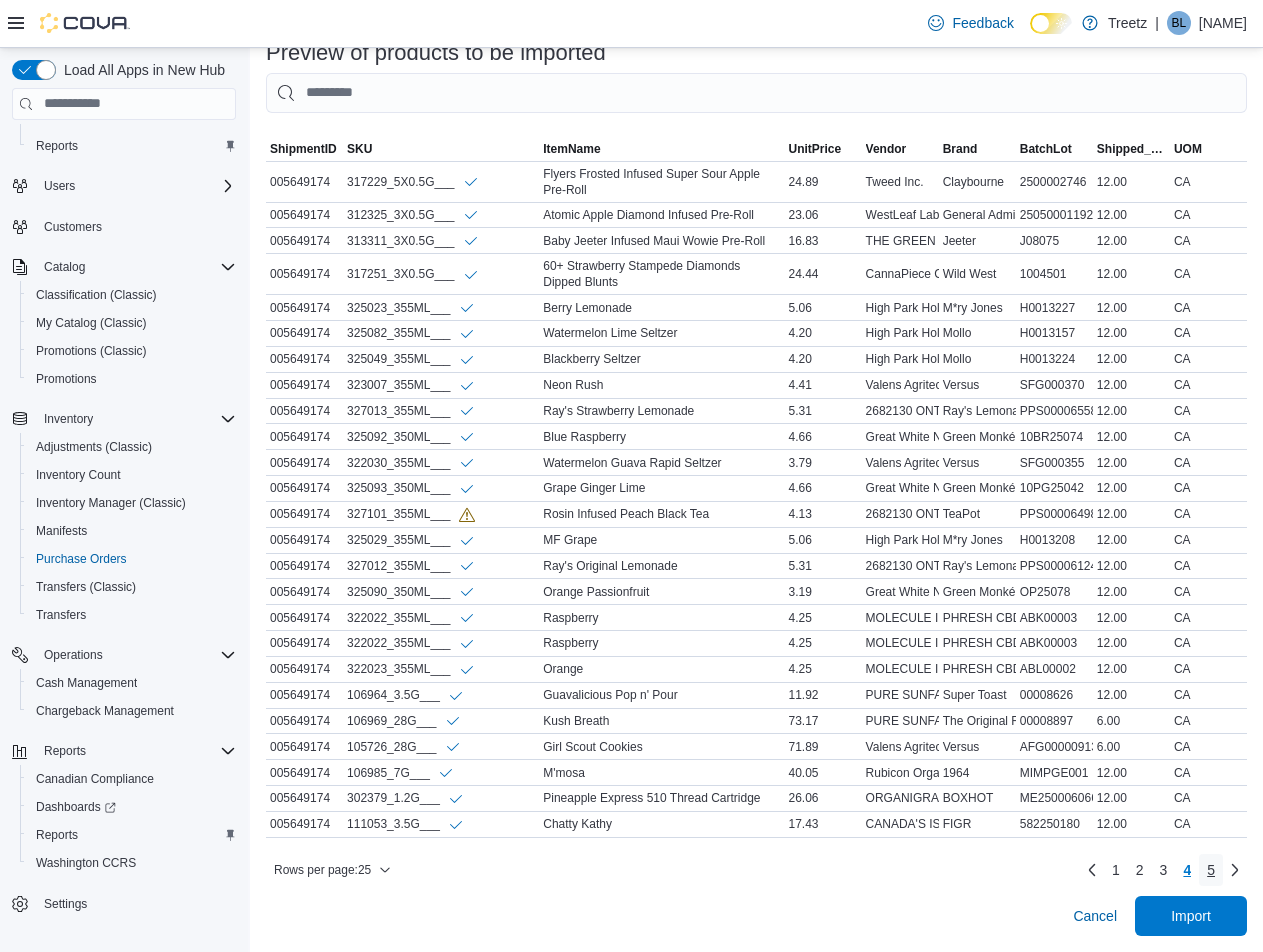 click on "5" at bounding box center [1211, 870] 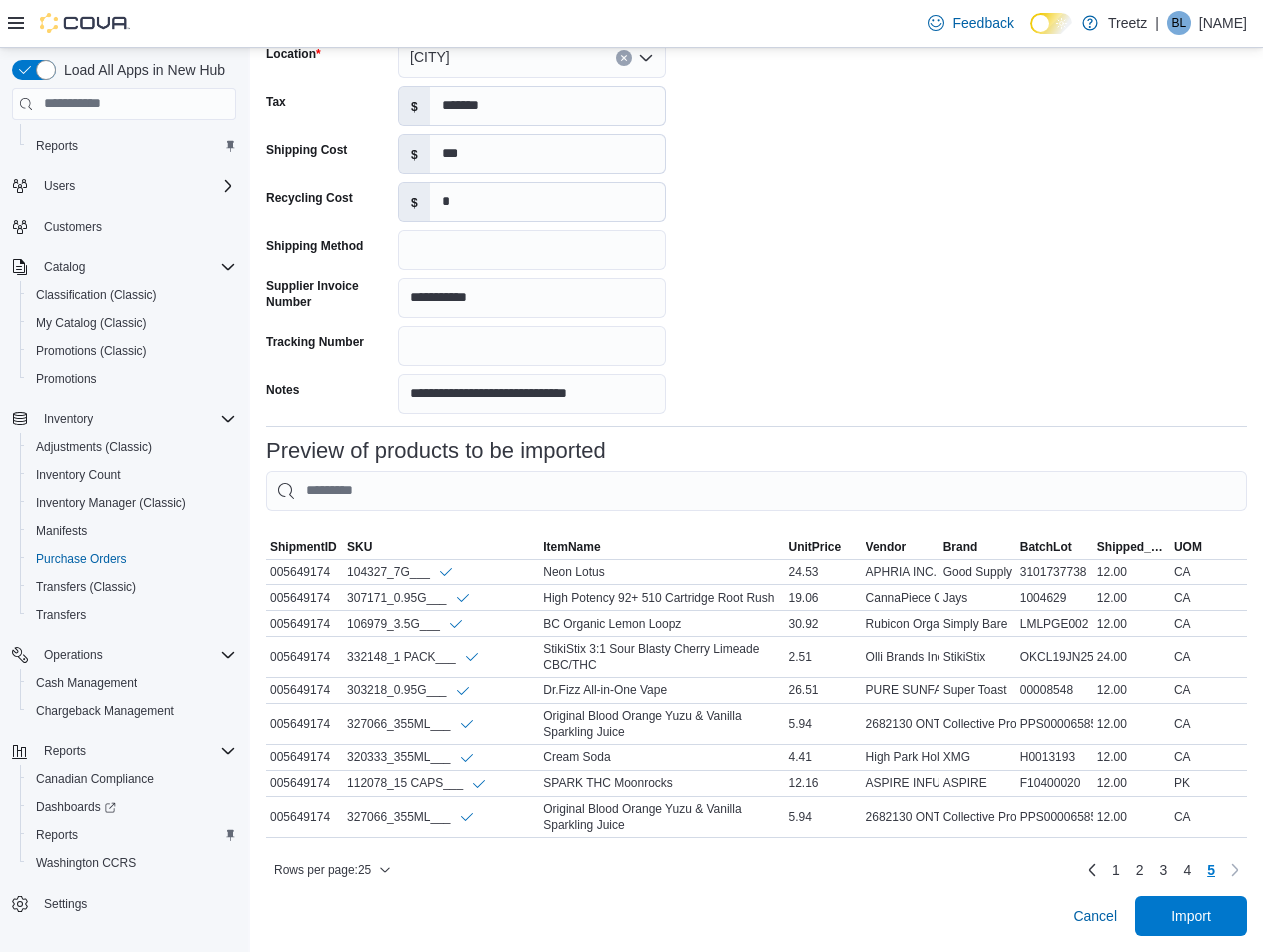 scroll, scrollTop: 381, scrollLeft: 0, axis: vertical 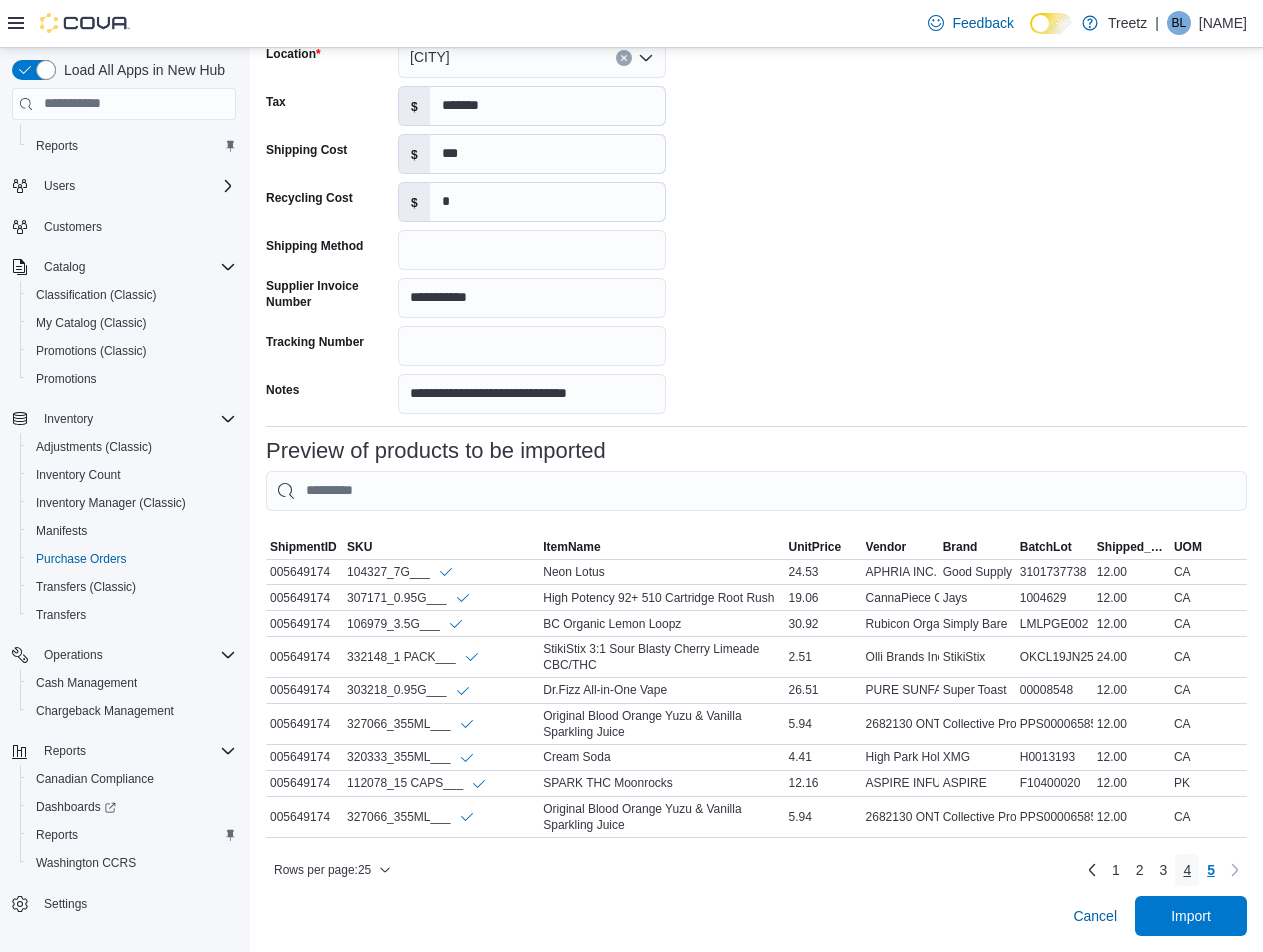 click on "4" at bounding box center (1187, 870) 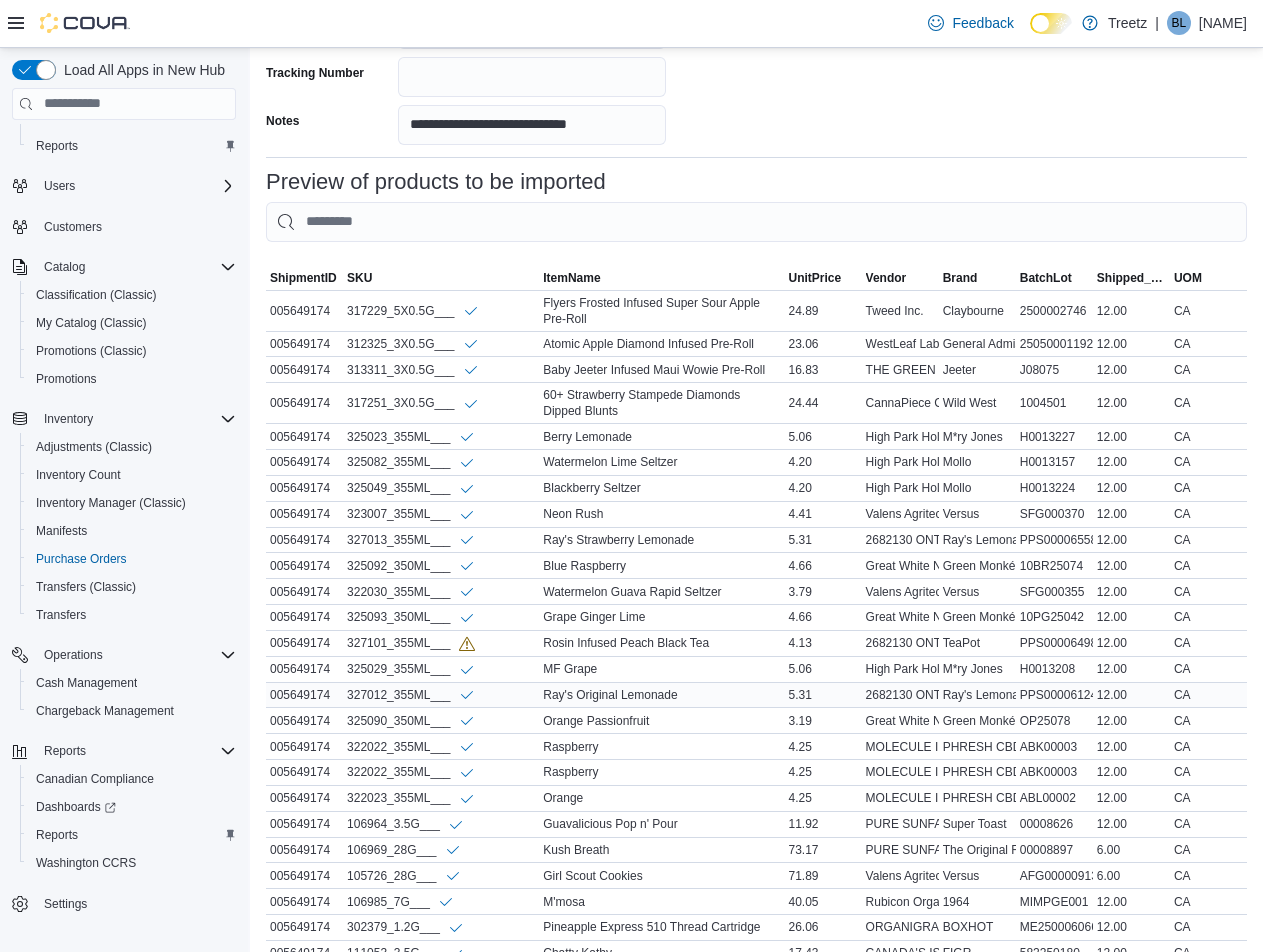 scroll, scrollTop: 681, scrollLeft: 0, axis: vertical 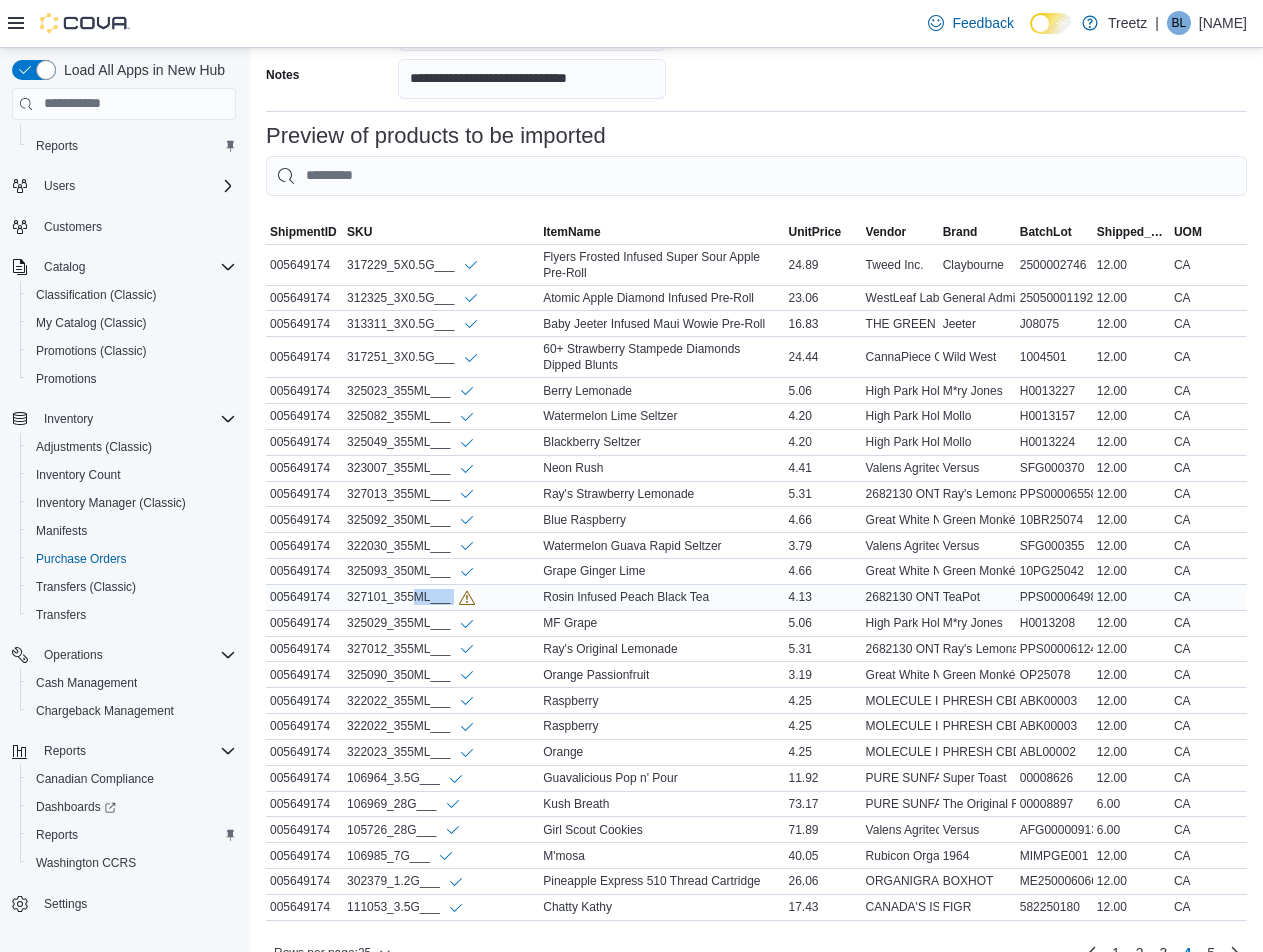 drag, startPoint x: 417, startPoint y: 596, endPoint x: 392, endPoint y: 606, distance: 26.925823 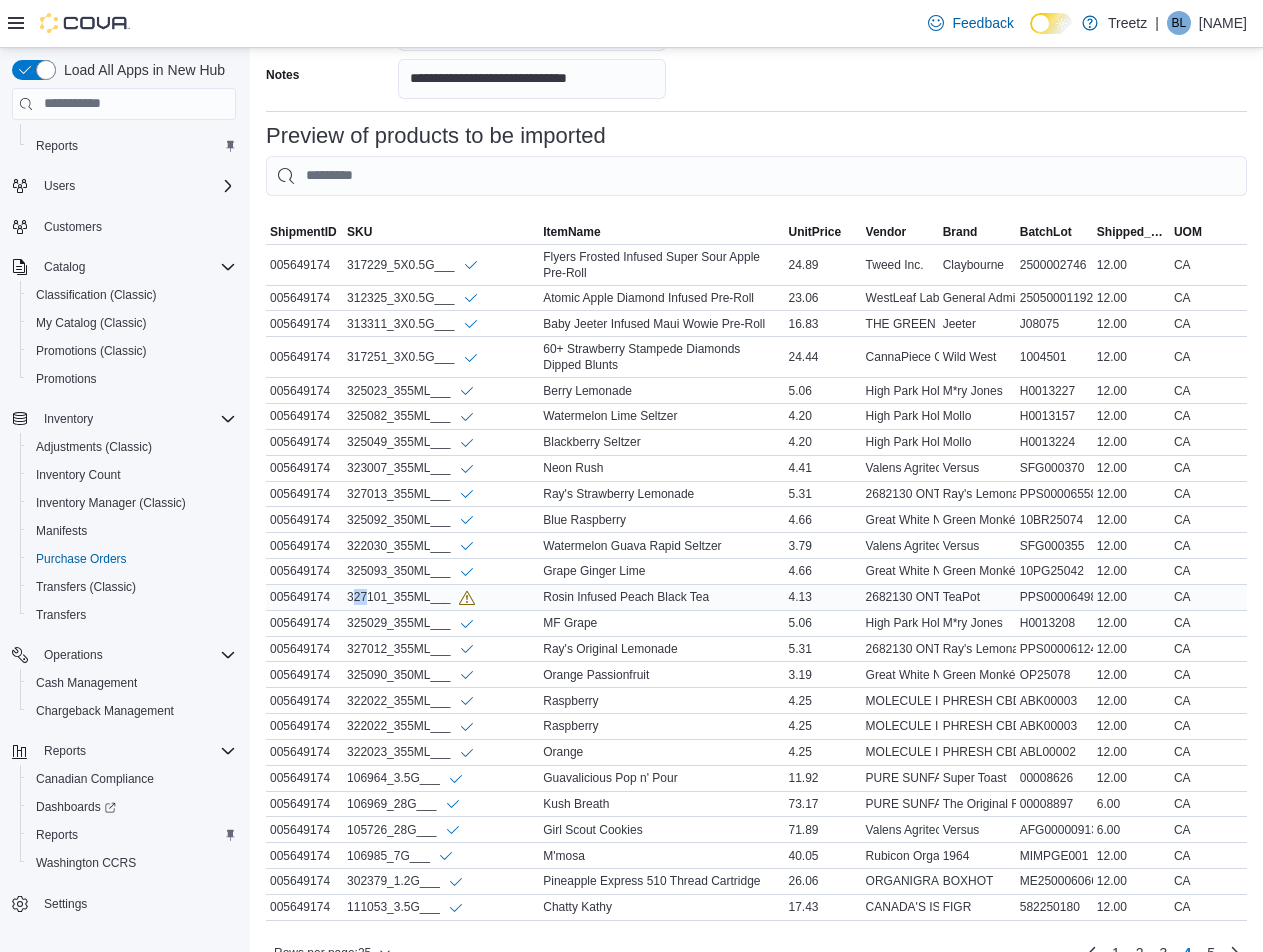 drag, startPoint x: 352, startPoint y: 598, endPoint x: 365, endPoint y: 598, distance: 13 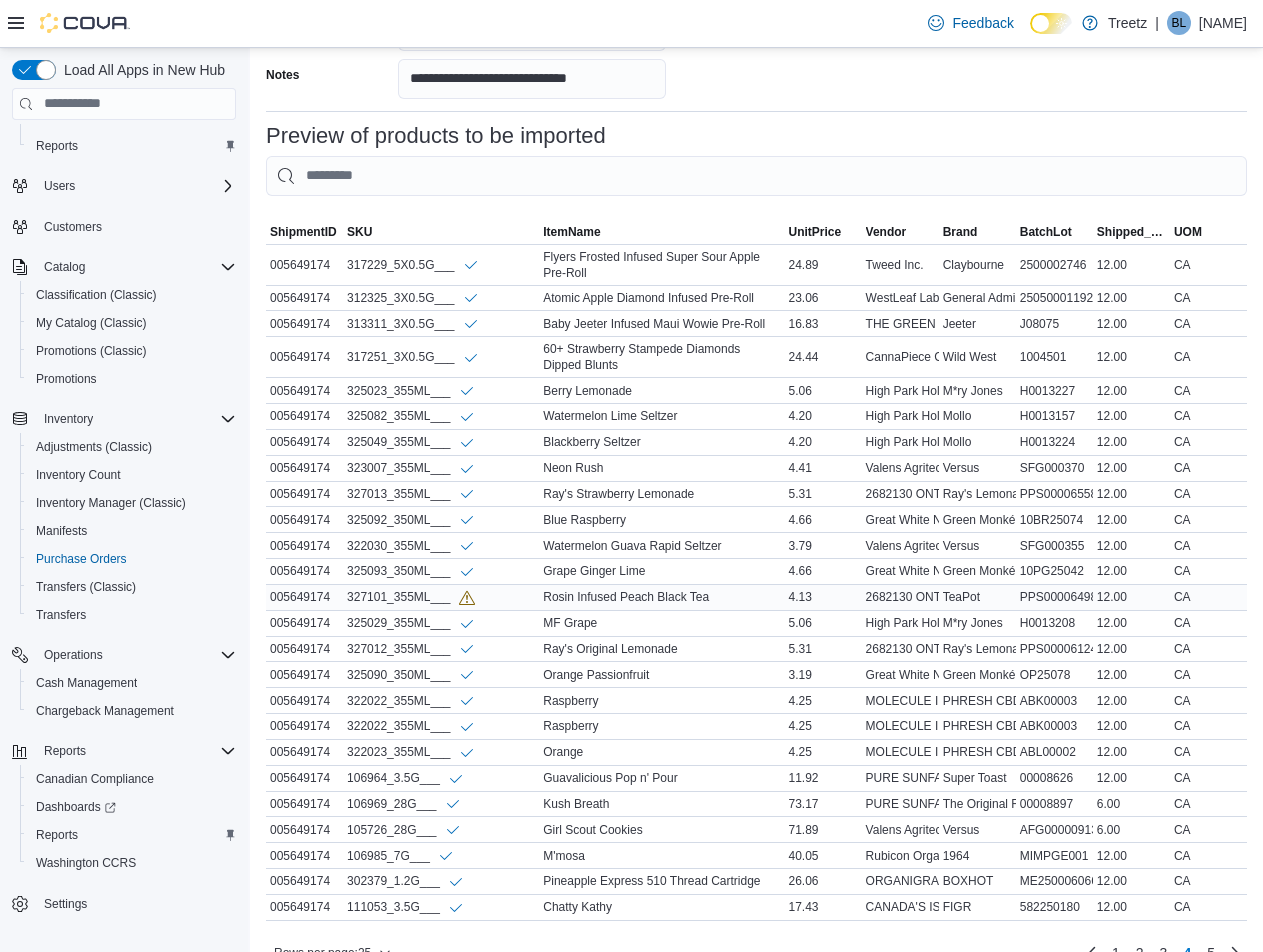 click on "005649174" at bounding box center (304, 597) 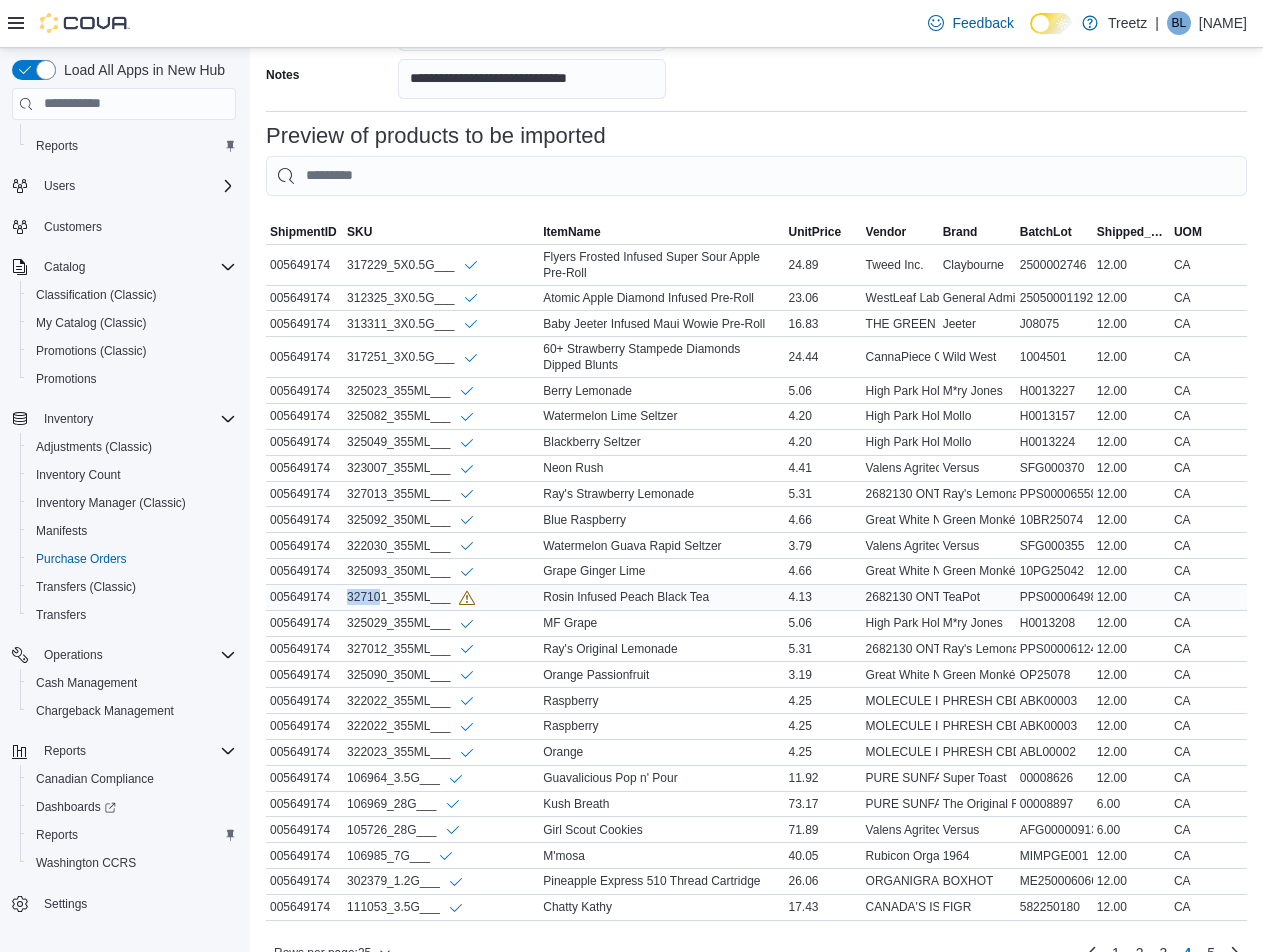 drag, startPoint x: 347, startPoint y: 599, endPoint x: 384, endPoint y: 599, distance: 37 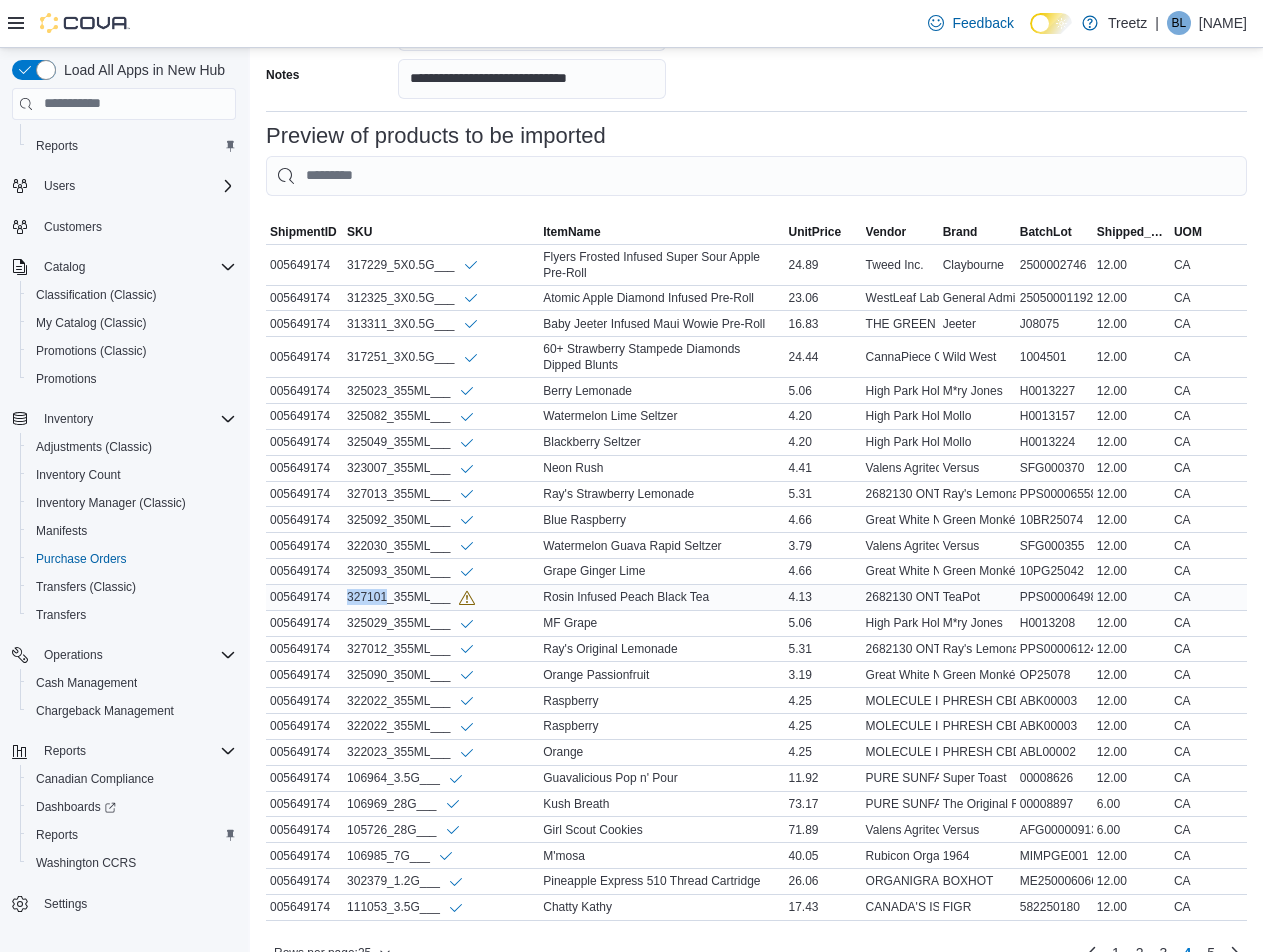 drag, startPoint x: 387, startPoint y: 591, endPoint x: 342, endPoint y: 608, distance: 48.104053 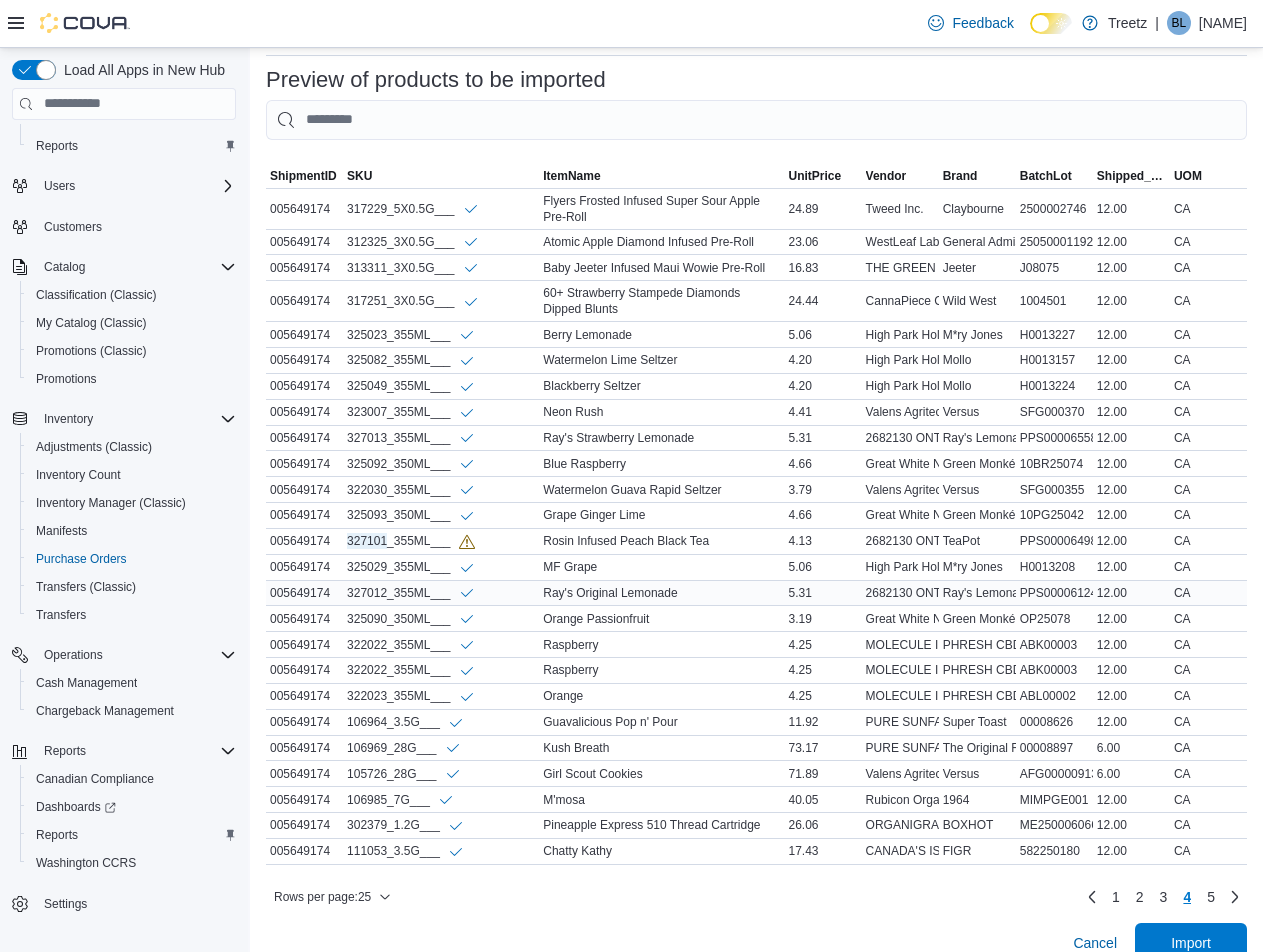 scroll, scrollTop: 780, scrollLeft: 0, axis: vertical 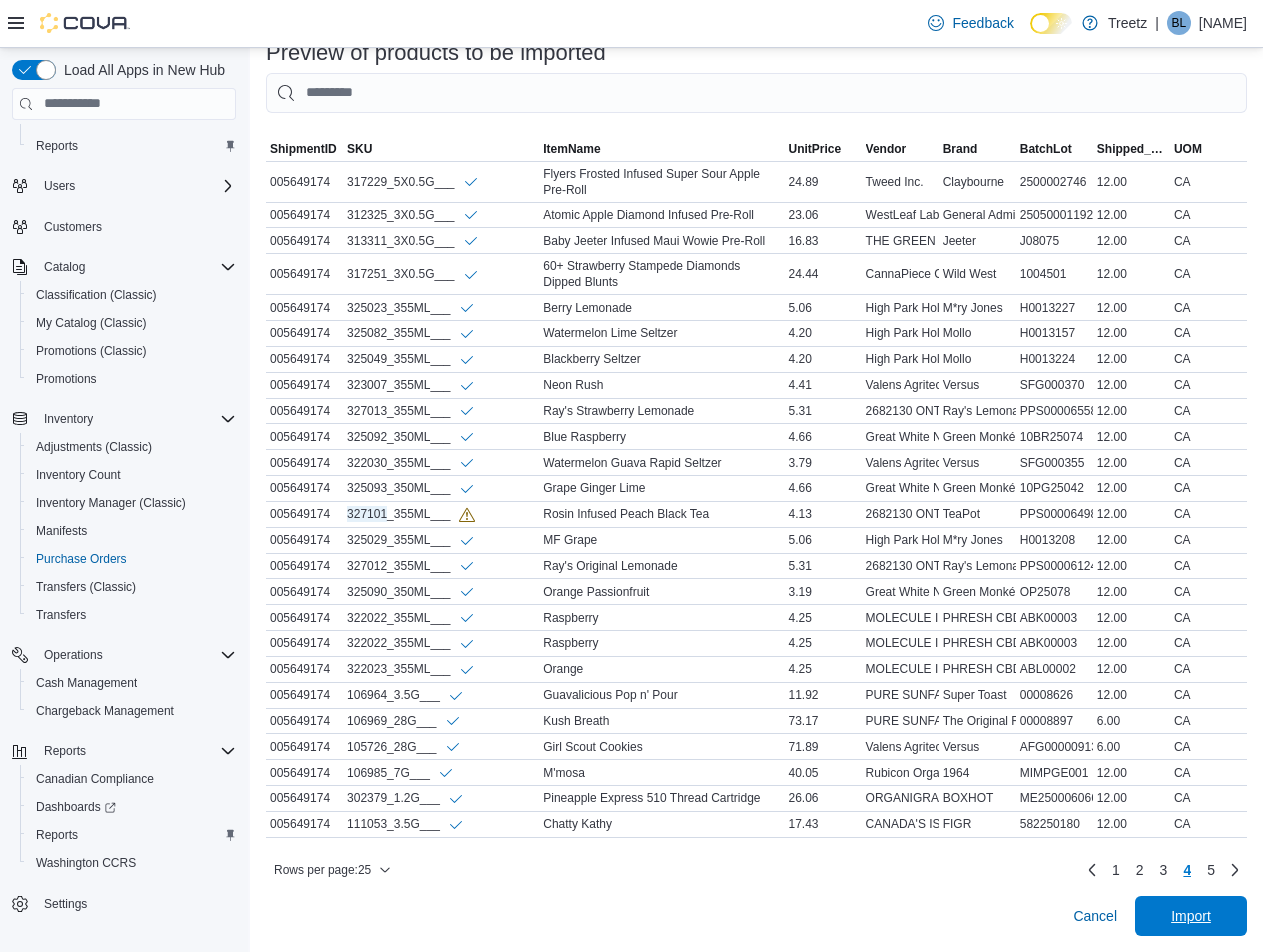 click on "**********" at bounding box center [756, 176] 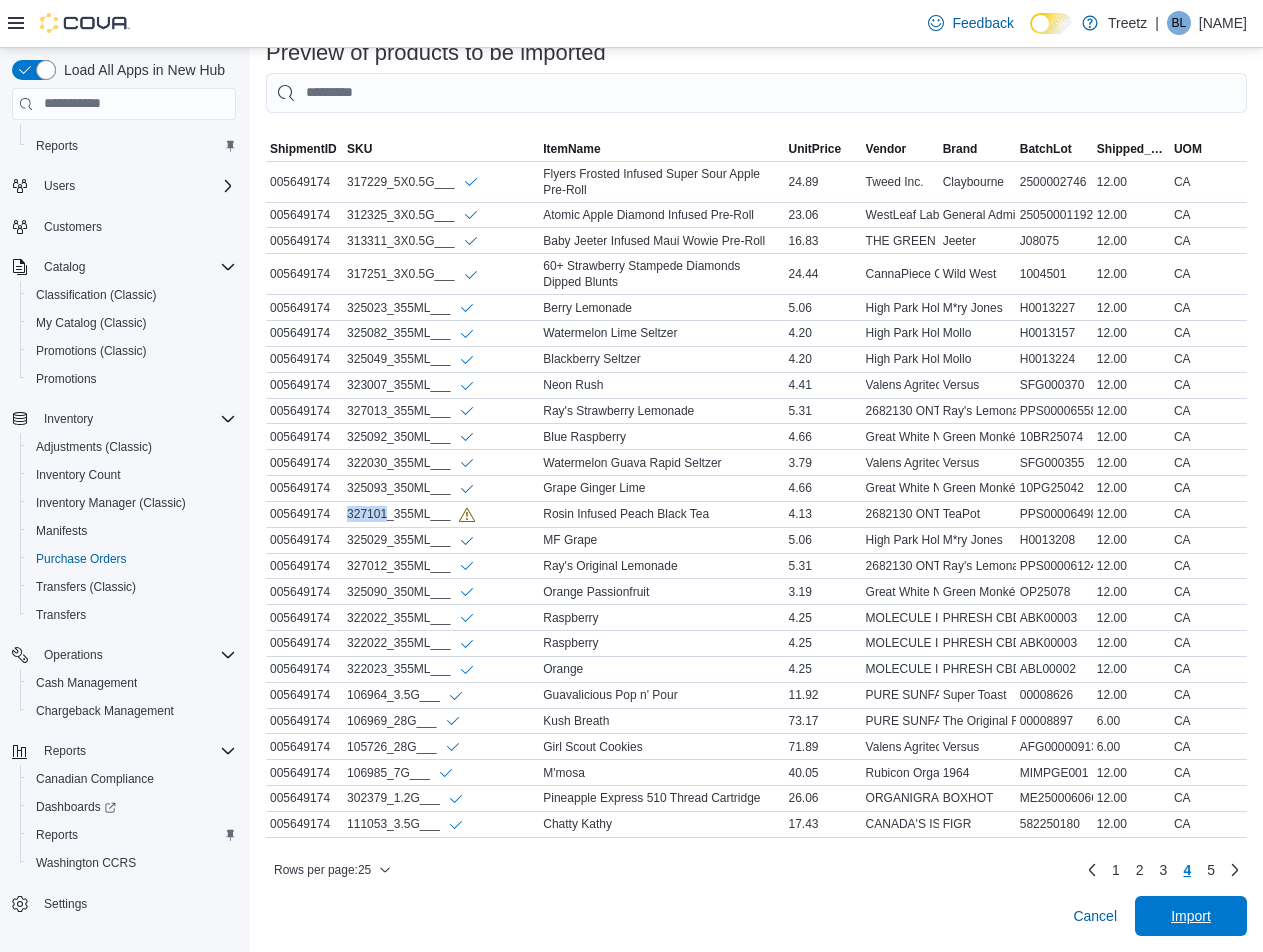 scroll, scrollTop: 780, scrollLeft: 0, axis: vertical 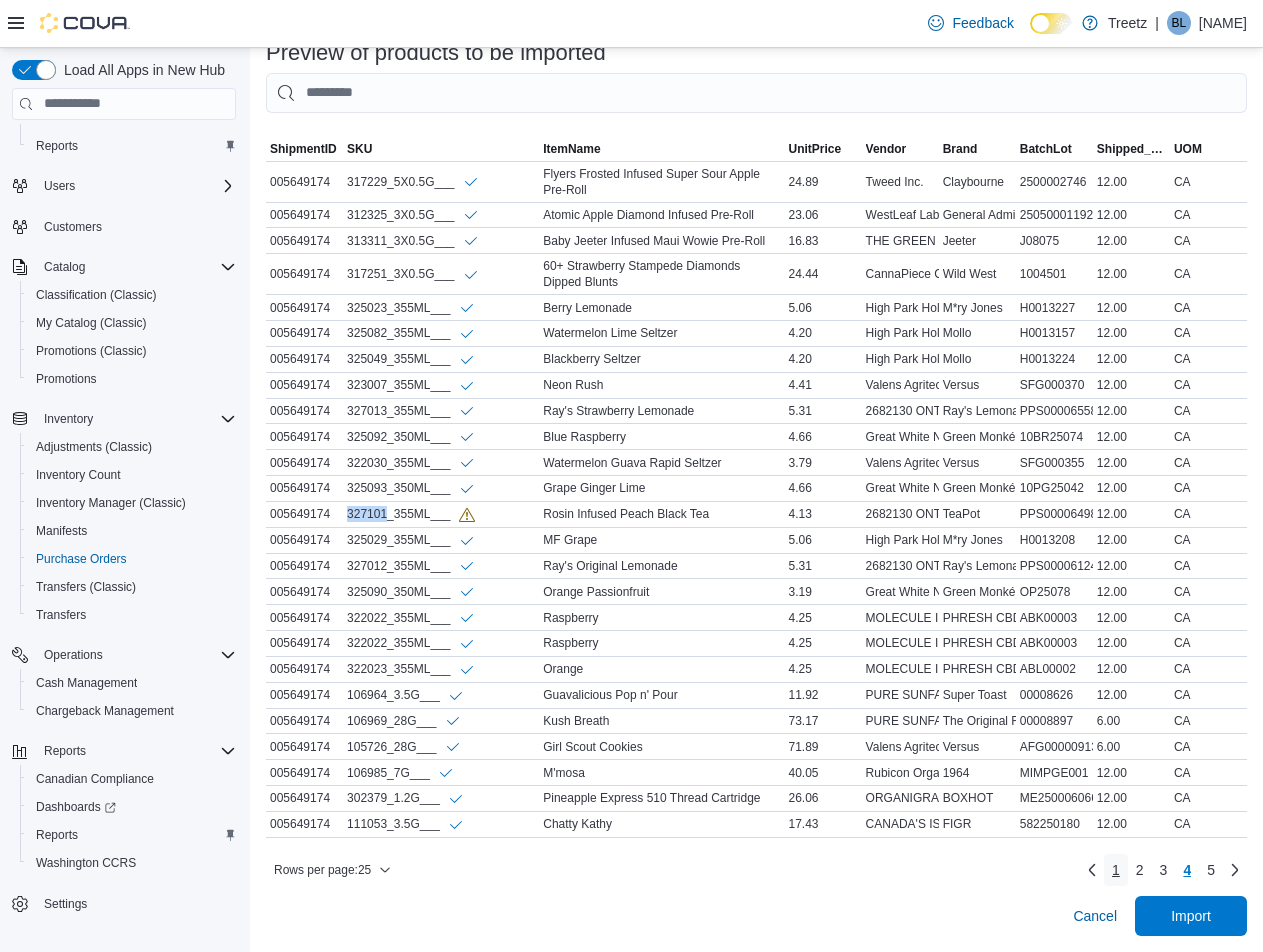 click on "1" at bounding box center (1116, 870) 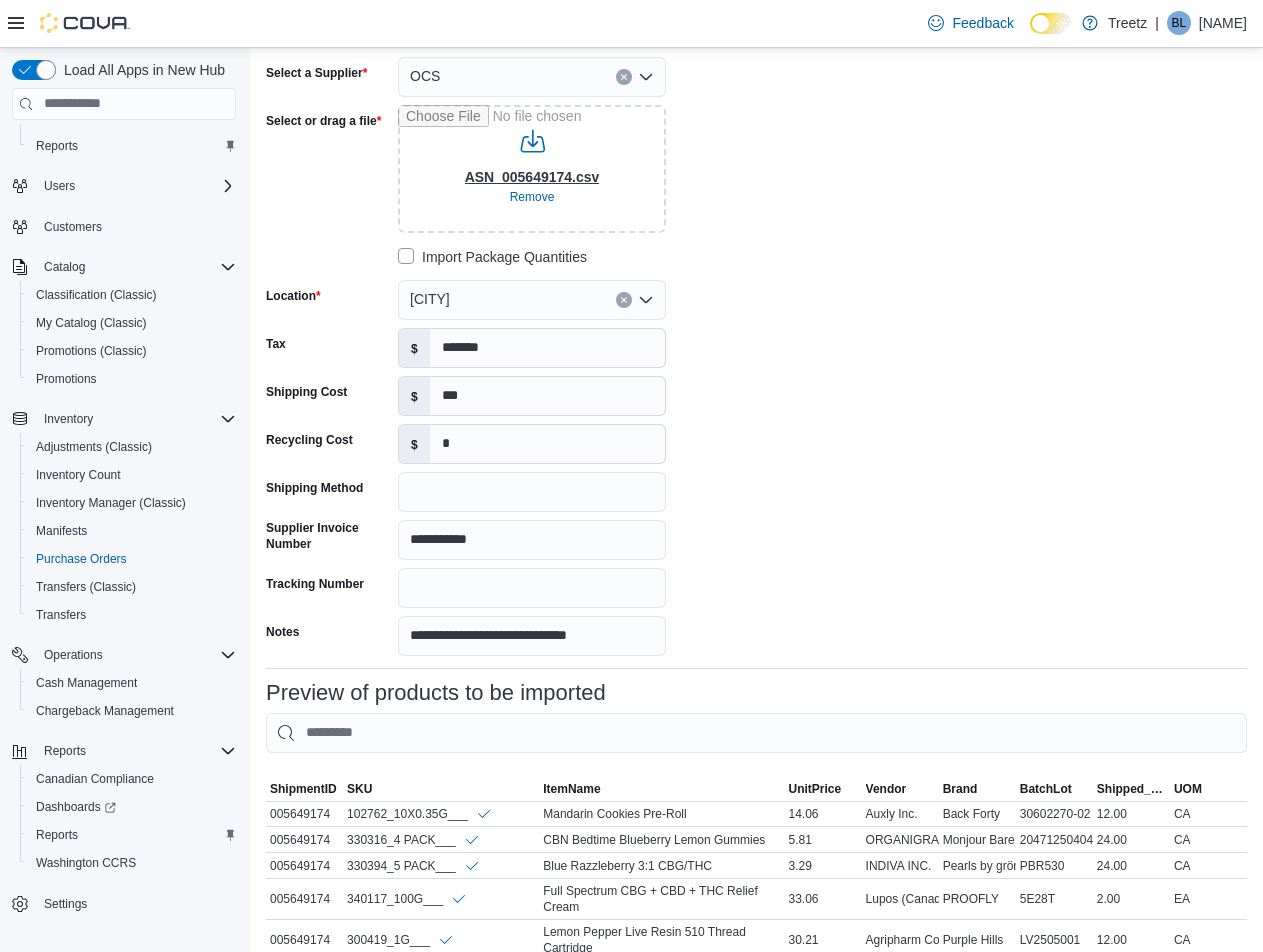 scroll, scrollTop: 0, scrollLeft: 0, axis: both 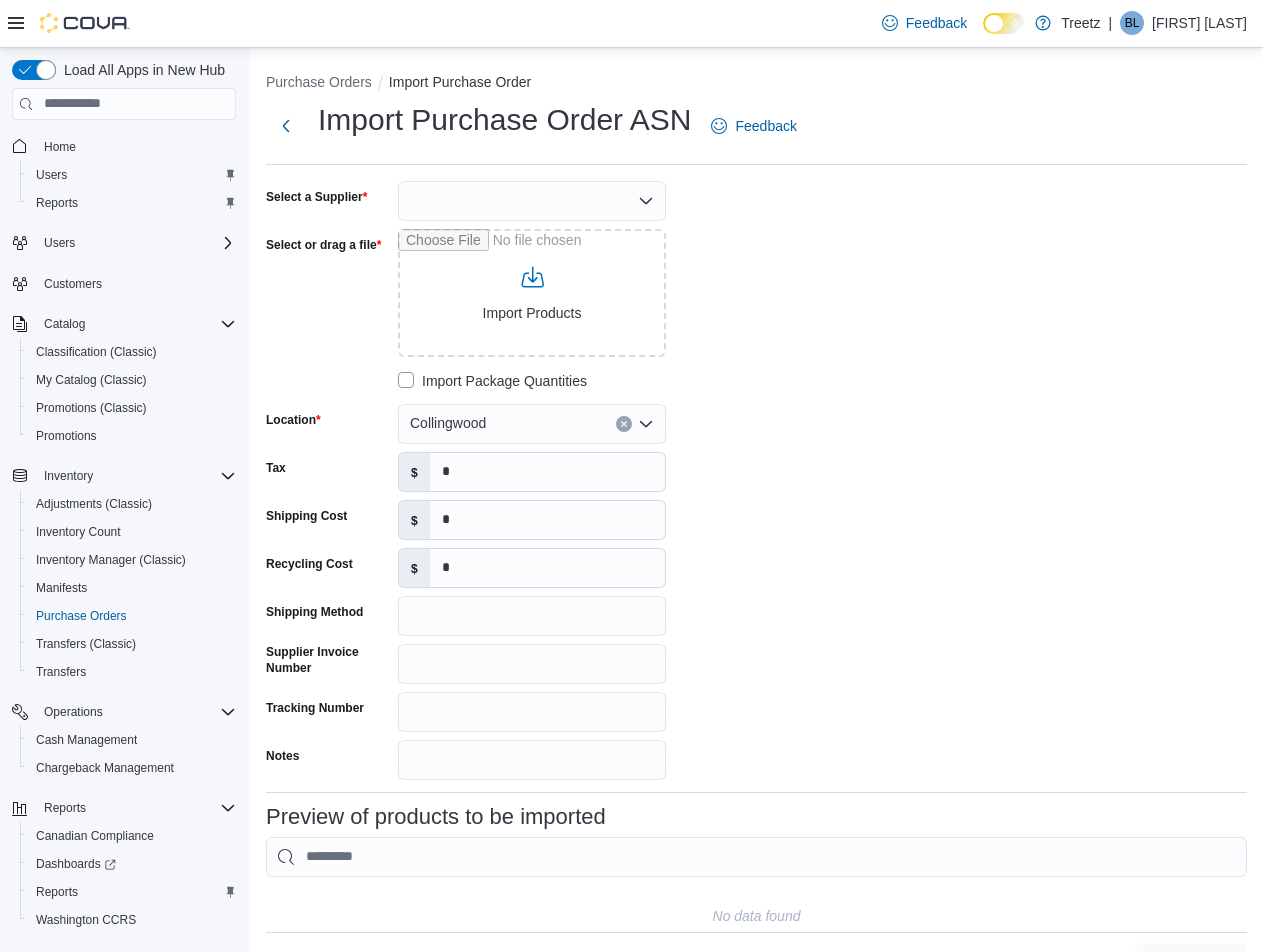click at bounding box center [532, 201] 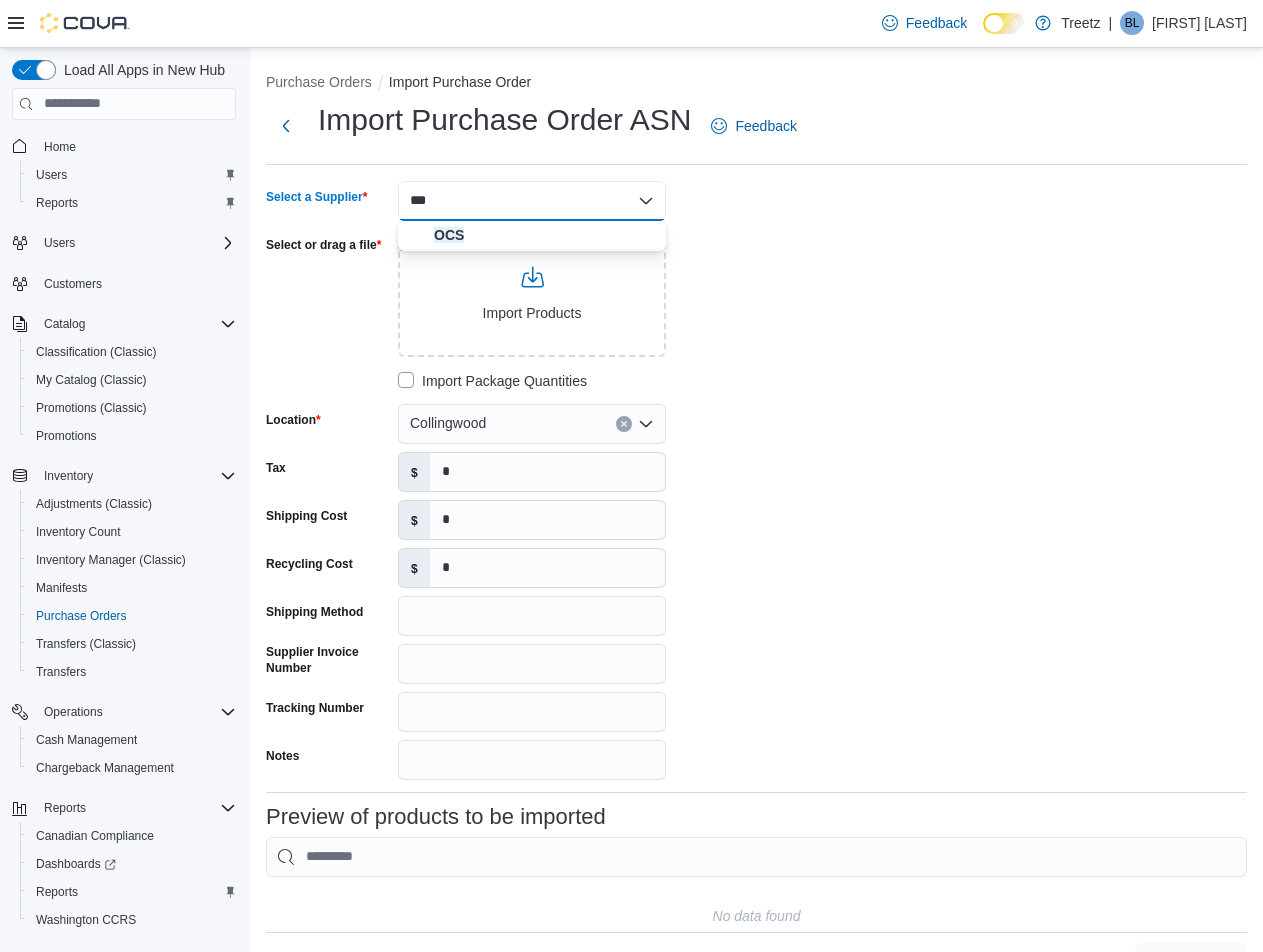 type on "***" 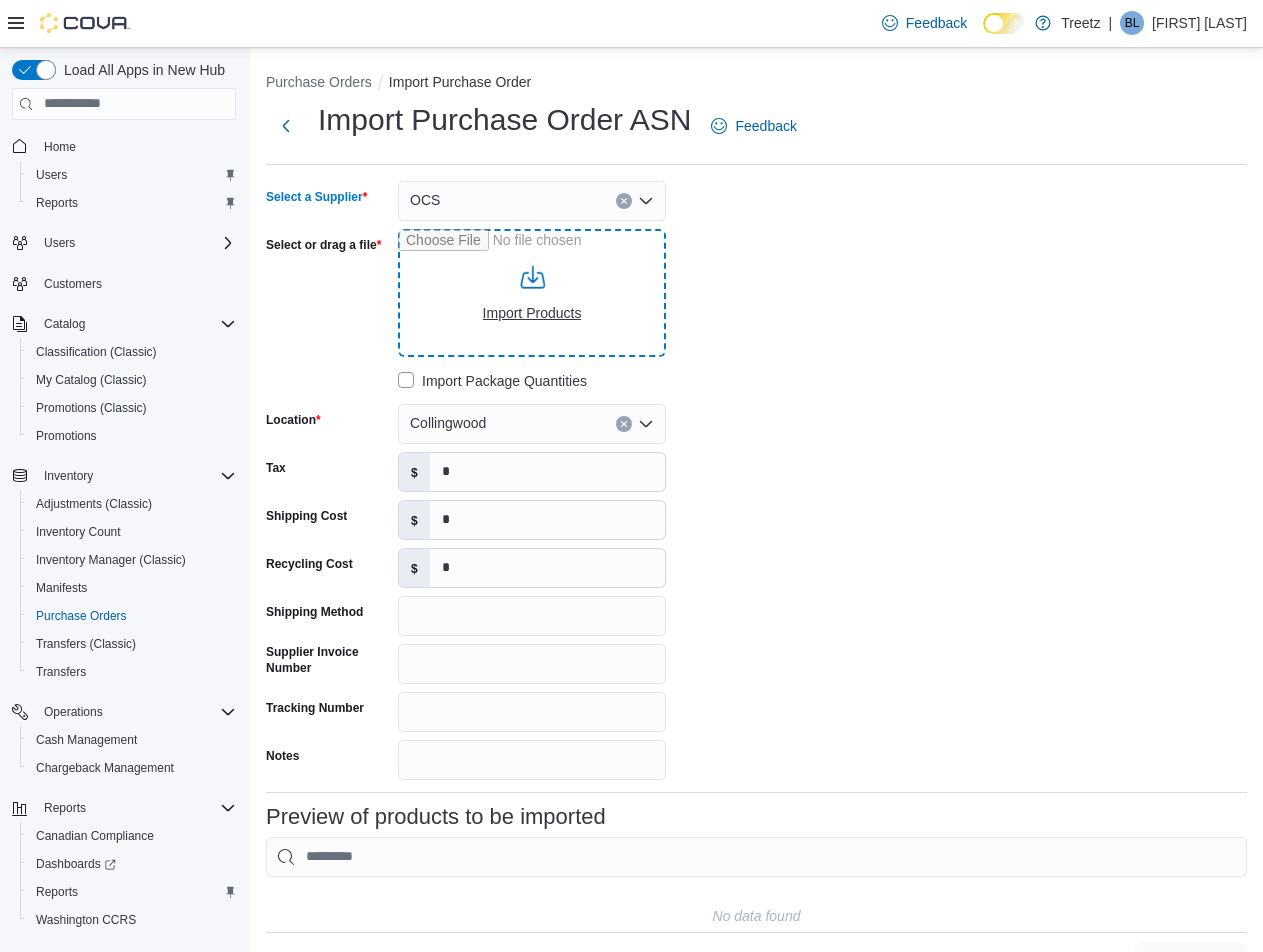 click on "Select or drag a file" at bounding box center (532, 293) 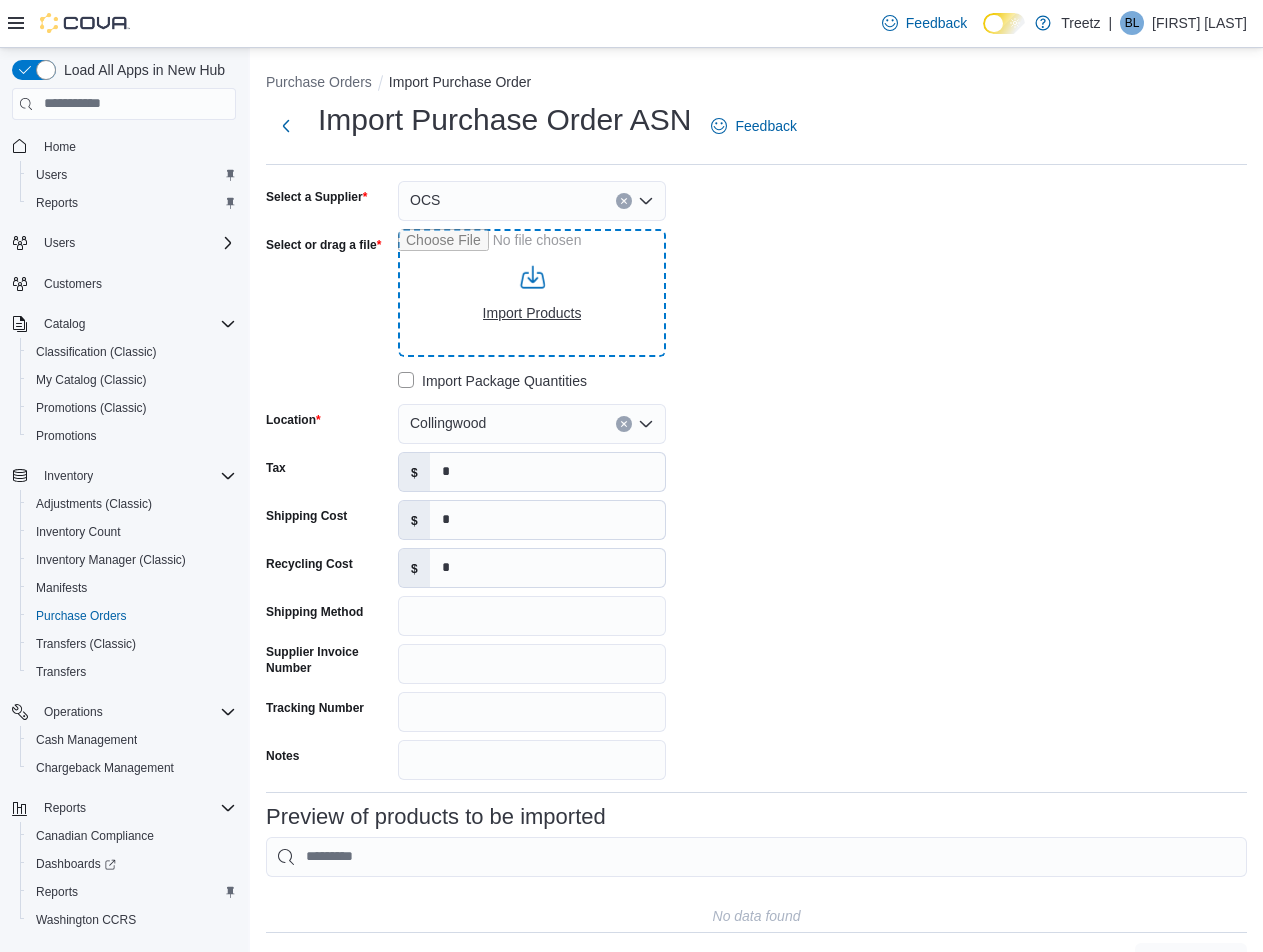 type on "**********" 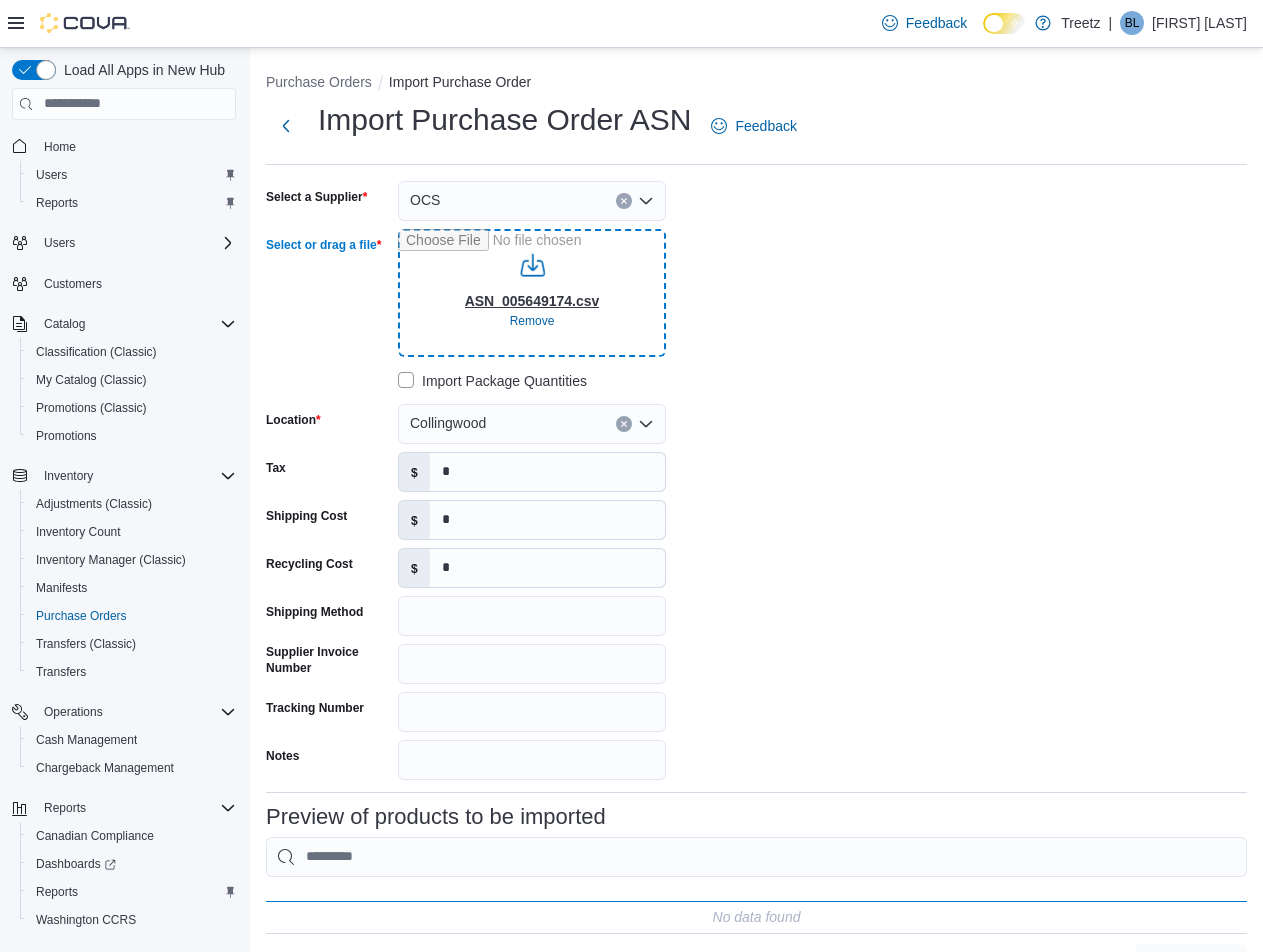 type on "**********" 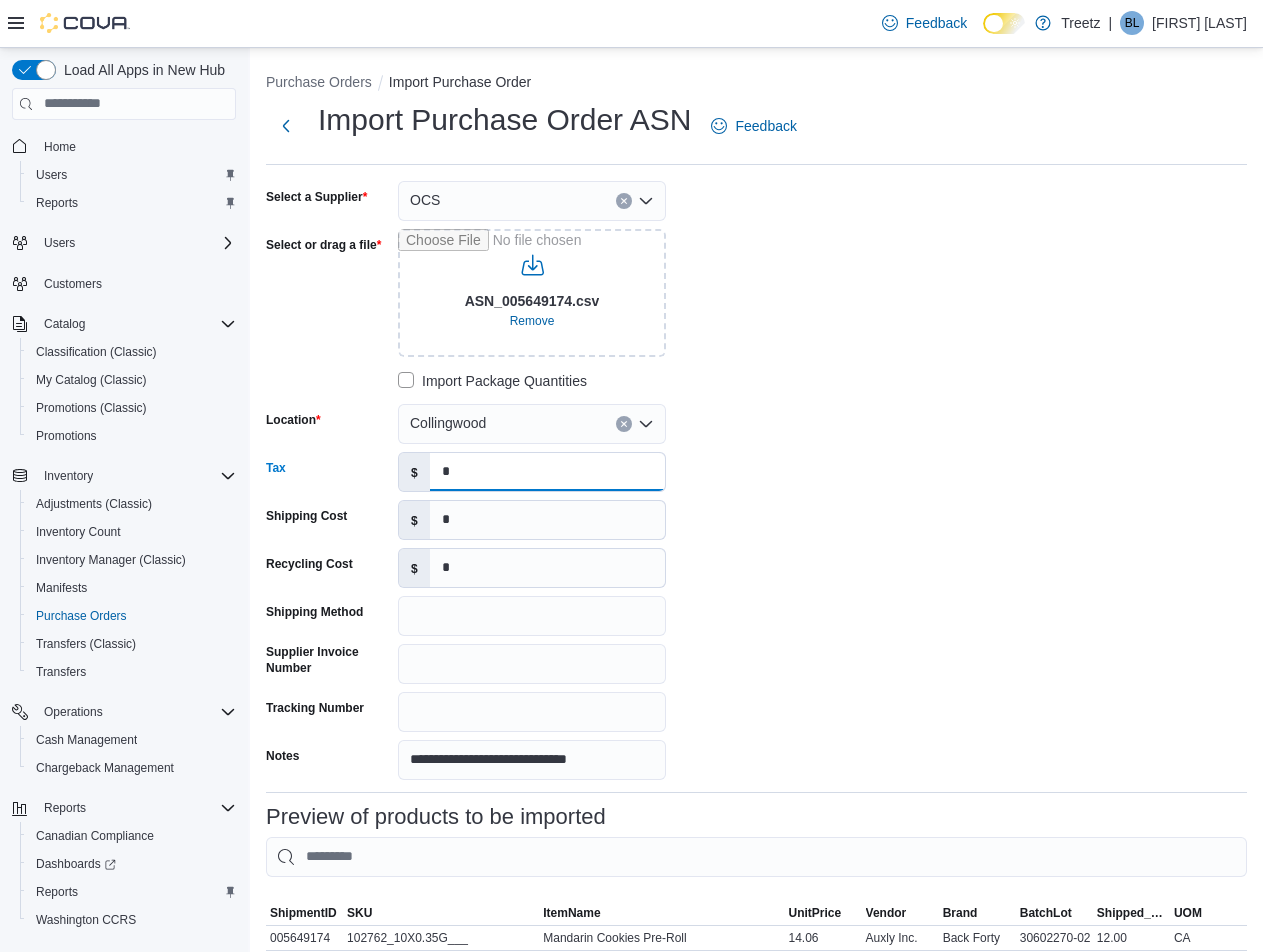 drag, startPoint x: 499, startPoint y: 464, endPoint x: 344, endPoint y: 471, distance: 155.15799 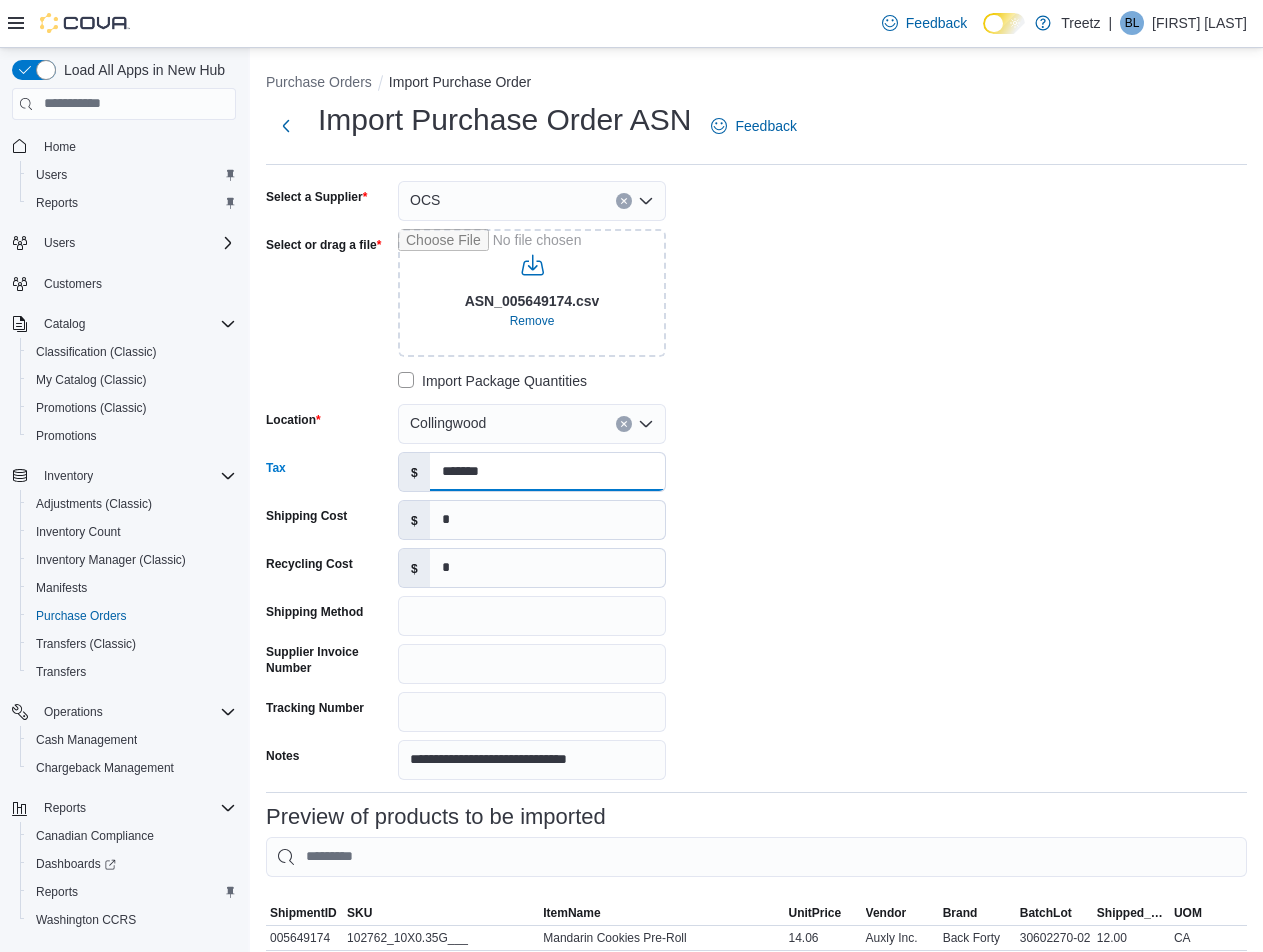 type on "*******" 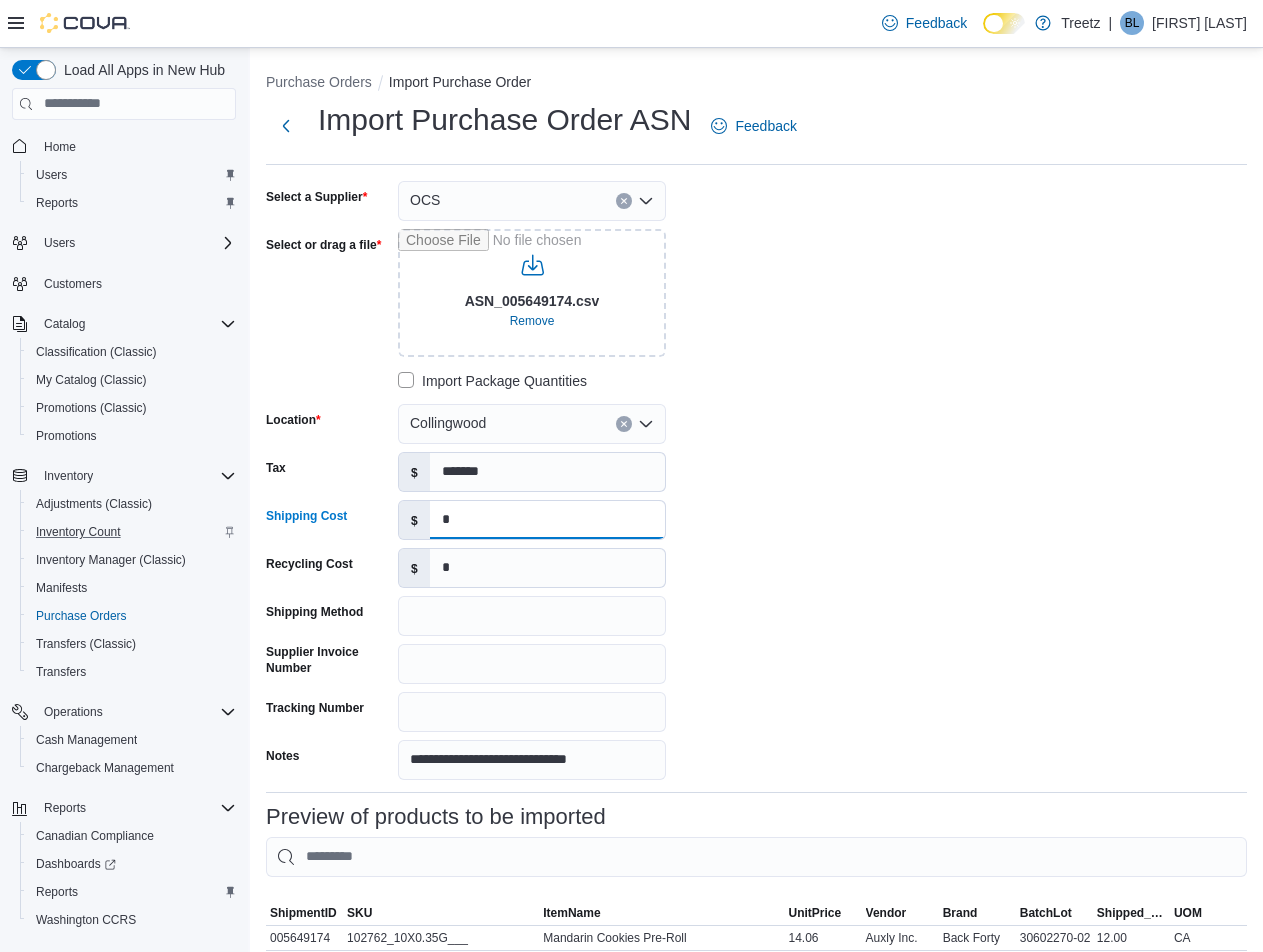 drag, startPoint x: 486, startPoint y: 518, endPoint x: 229, endPoint y: 523, distance: 257.04865 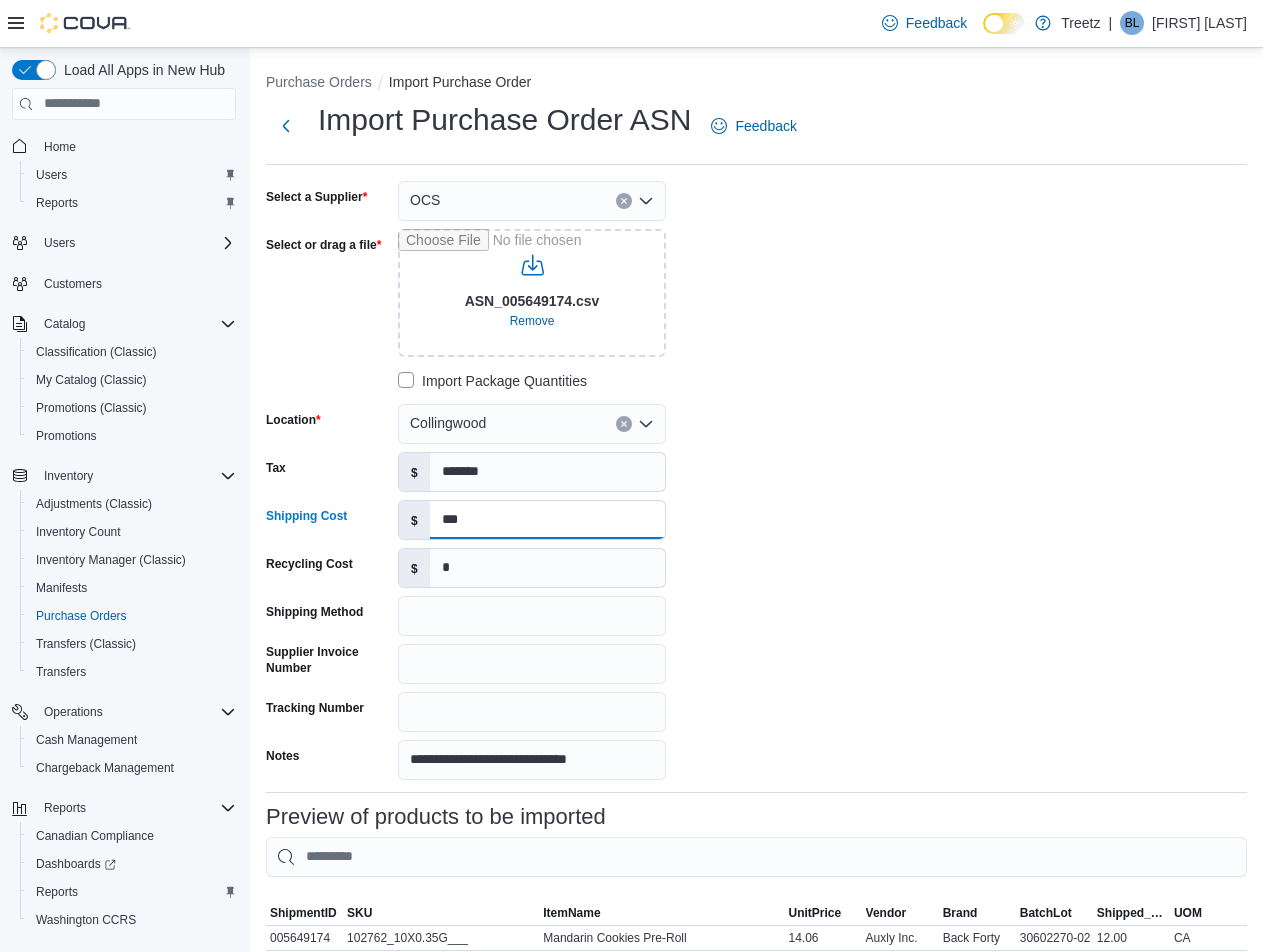 type on "***" 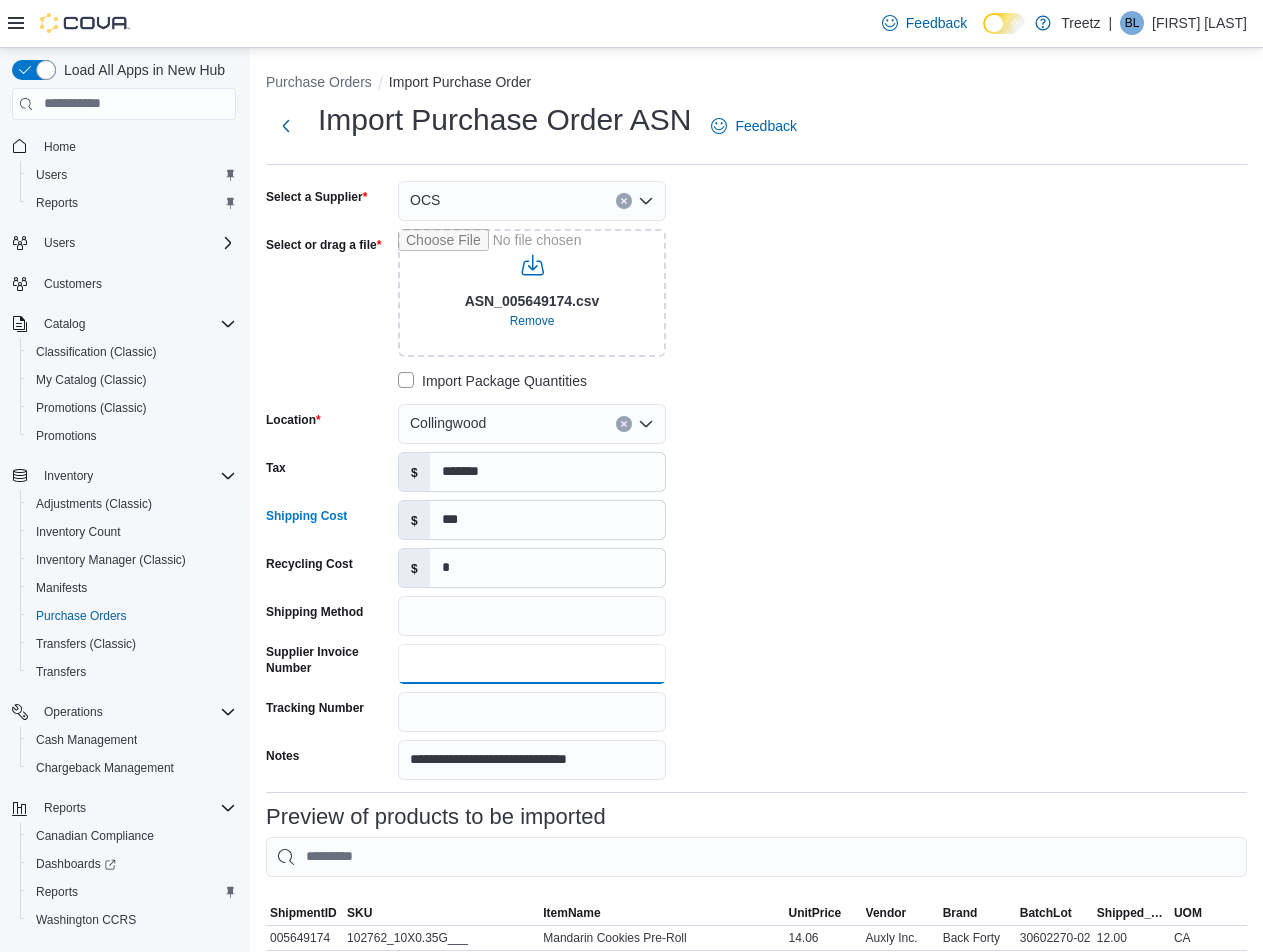 click on "Supplier Invoice Number" at bounding box center (532, 664) 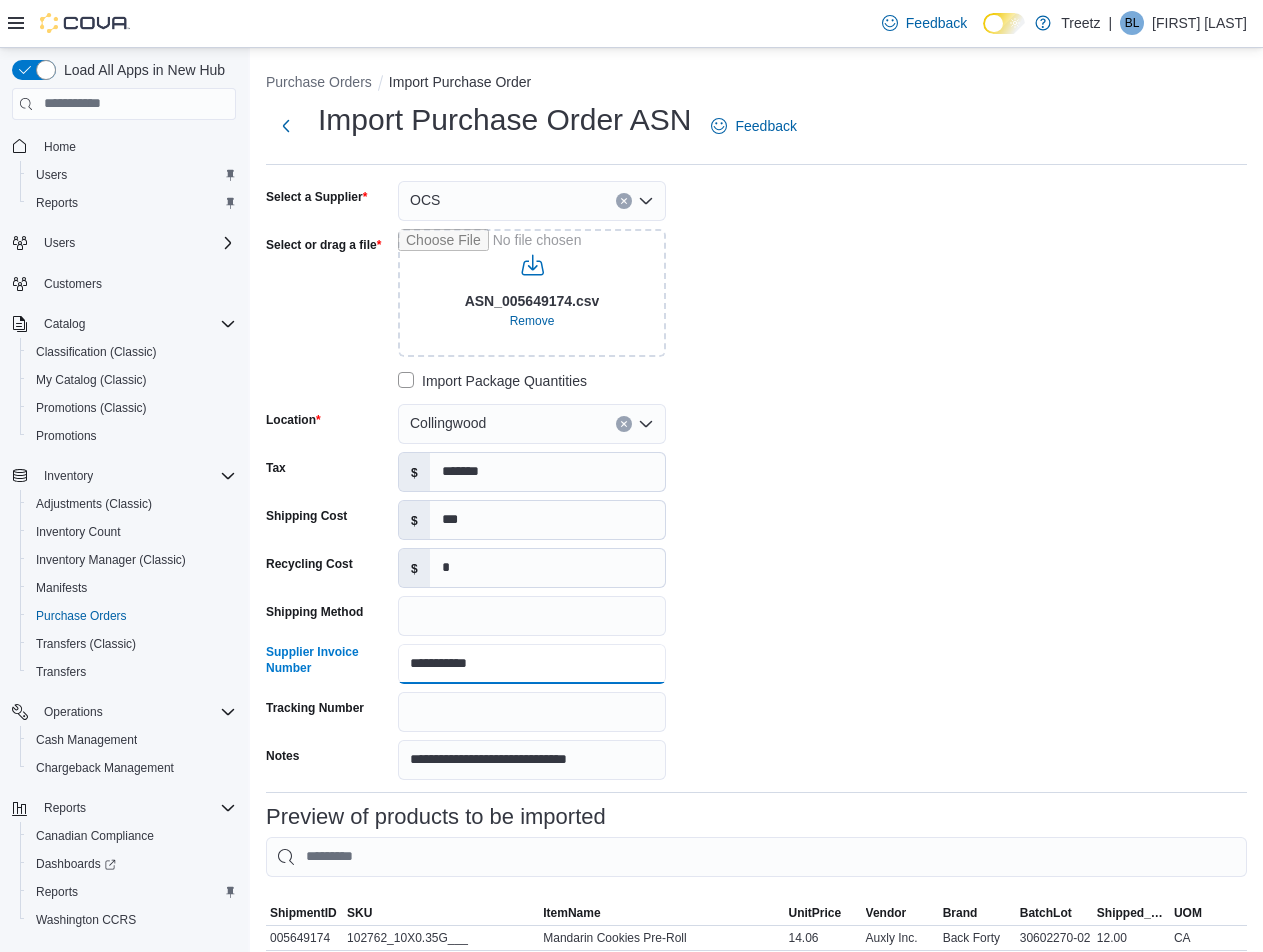 type on "**********" 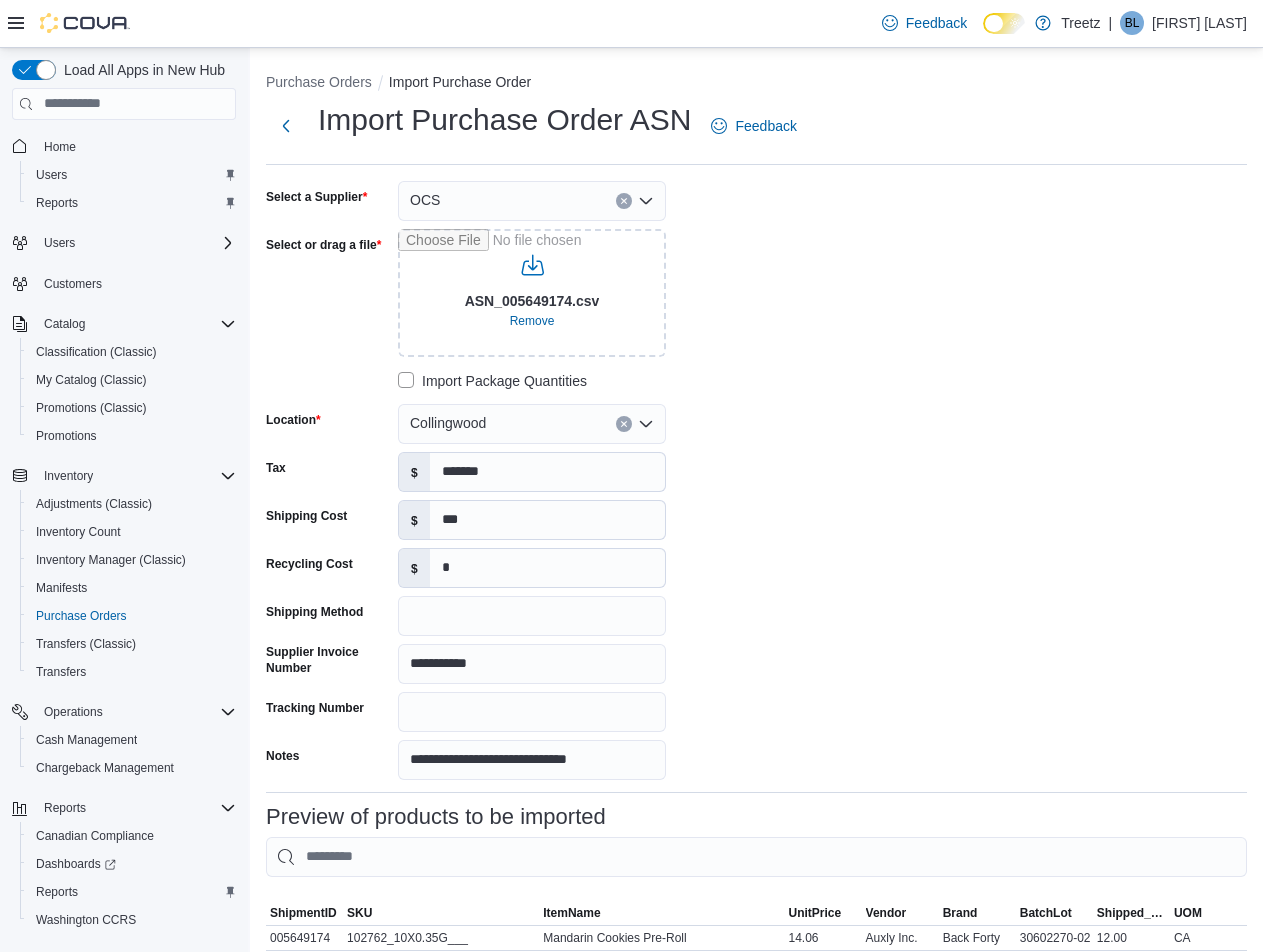 click on "ASN_[NUMBER].csv" at bounding box center [756, 480] 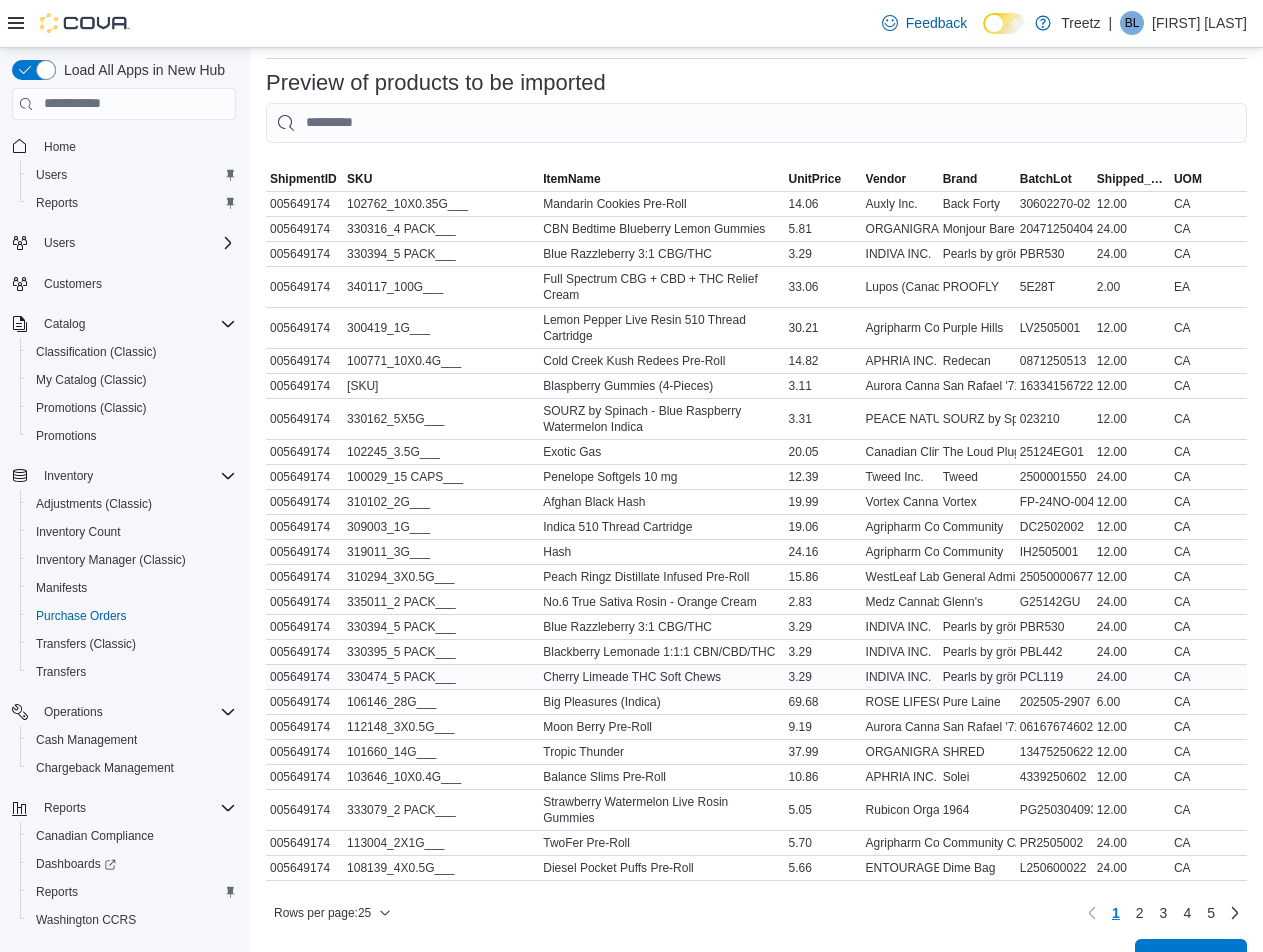 scroll, scrollTop: 776, scrollLeft: 0, axis: vertical 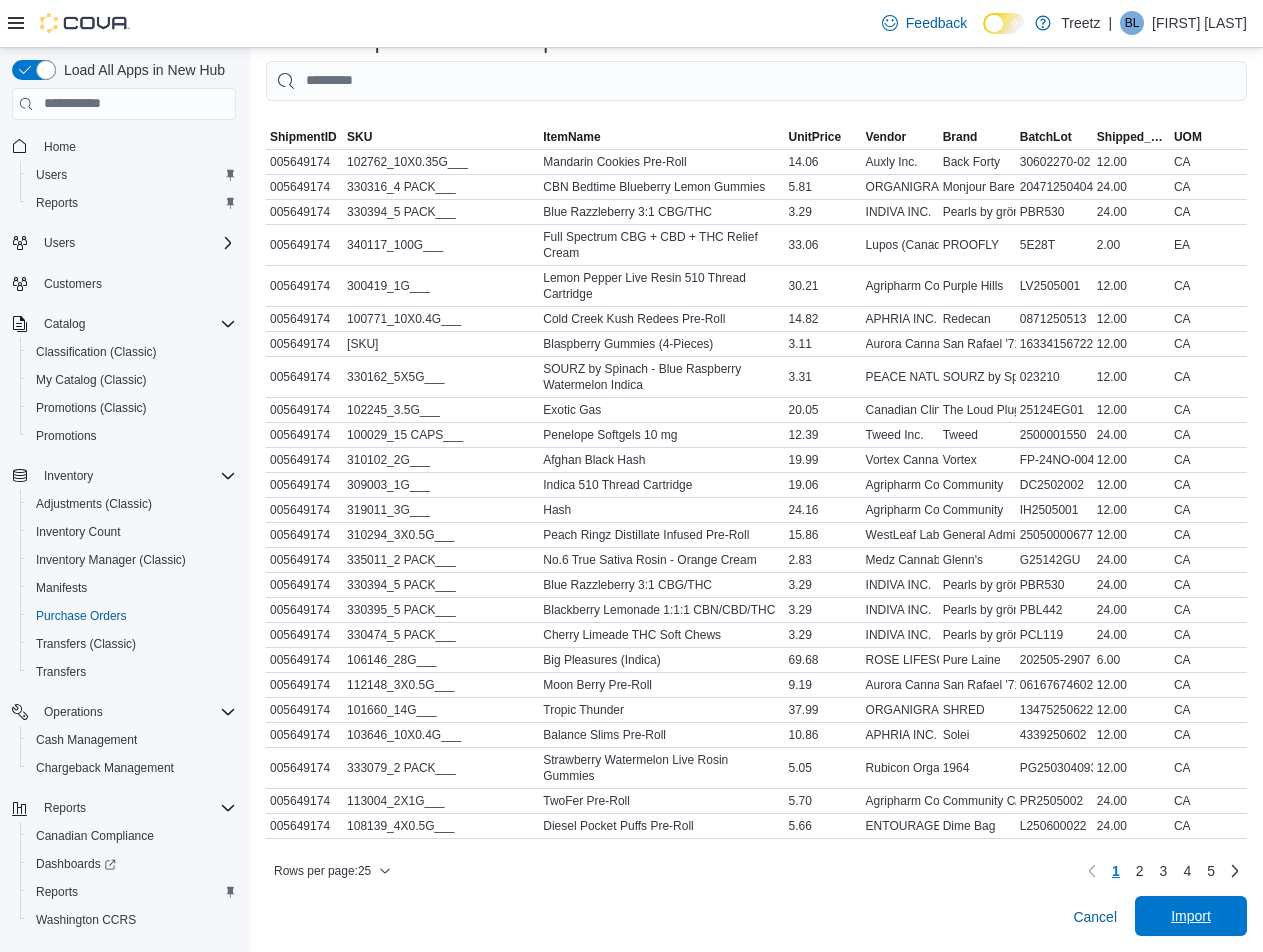 click on "Import" at bounding box center [1191, 916] 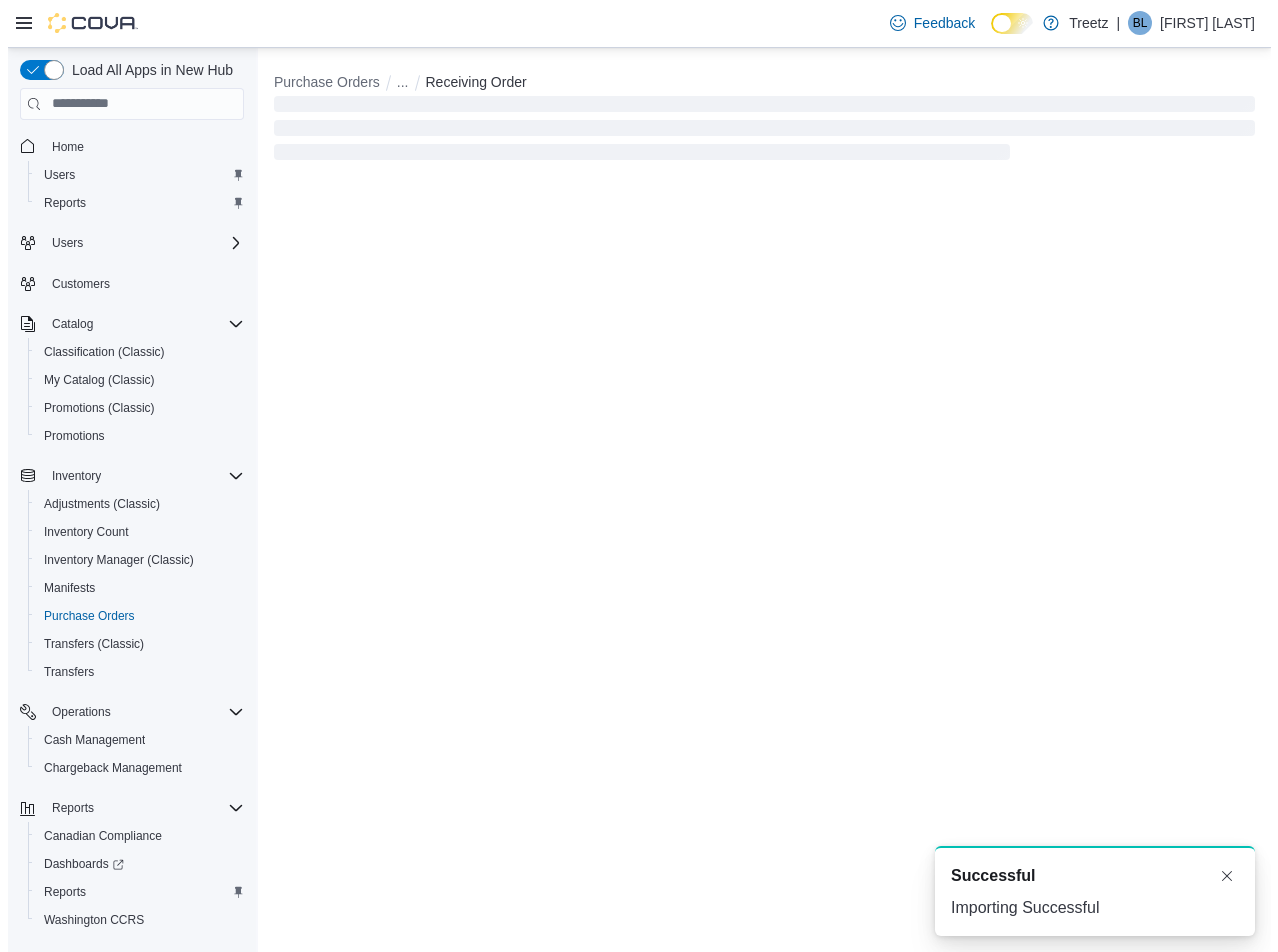 scroll, scrollTop: 0, scrollLeft: 0, axis: both 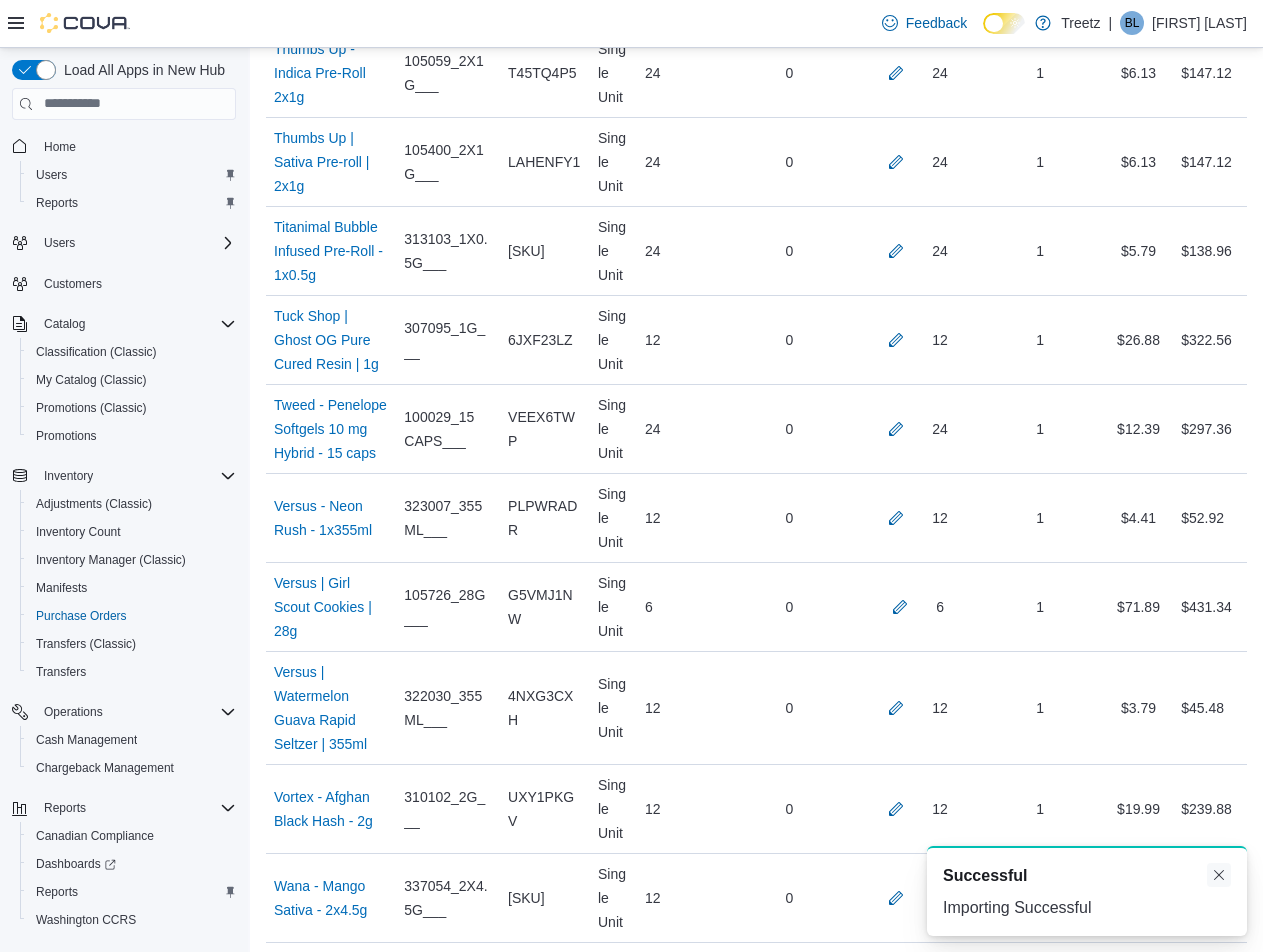 click at bounding box center [1219, 875] 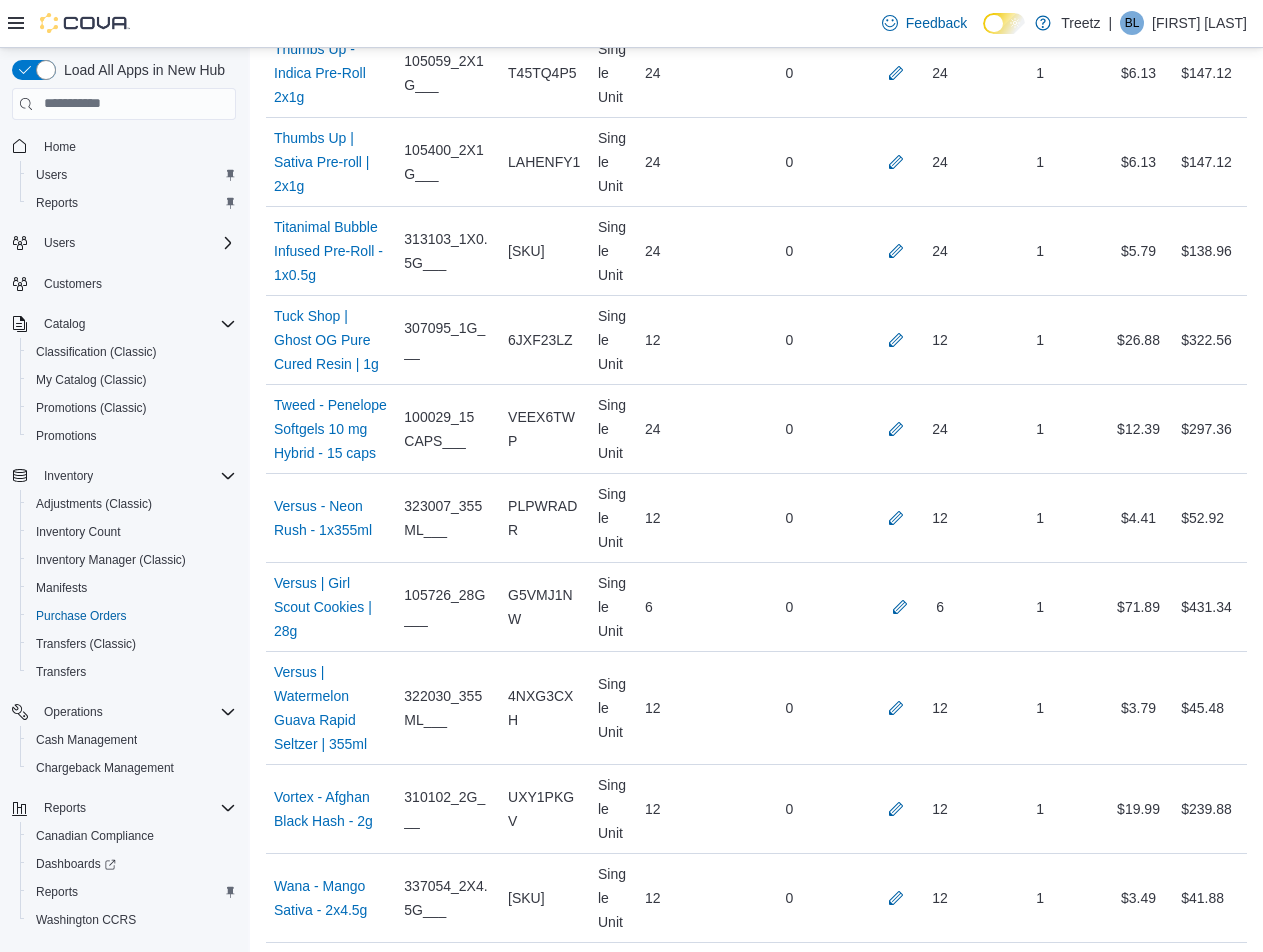 click on "Purchase Orders [ORDER_ID] Receiving Order [ORDER_ID] Feedback Supplier   Edit Supplier OCS Supplier Invoice # [NUMBER] Tax 2632.02 Shipping Cost 200.00 Recycling Cost $0.00 Ship To Collingwood Products (105)   Sorting This table contains 105 rows. Name Supplier SKU Catalog SKU Unit Qty Ordered Received Previously Received Quantity Received Packages Unit Cost Total Cost Name (GAS) | Peach Boba Live Action All in One Box Cart | 1g (opens in a new tab or window) Supplier SKU [SKU] Catalog SKU [SKU] Unit Single Unit Qty Ordered 12 Received Previously 0 Received Quantity 12 Received Packages 1 Unit Cost $25.41 Total Cost $304.92 Name (GAS) | ZKTLZ Pure Live Resin All in One Box Cart | 1g (opens in a new tab or window) Supplier SKU [SKU] Catalog SKU [SKU] Unit Single Unit Qty Ordered 12 Received Previously 0 Received Quantity 12 Received Packages 1 Unit Cost $25.00 Total Cost $300.00 Name 1964 - Blue Dream | 3.5g (opens in a new tab or window) Supplier SKU [SKU] Catalog SKU [SKU]" at bounding box center (756, -4416) 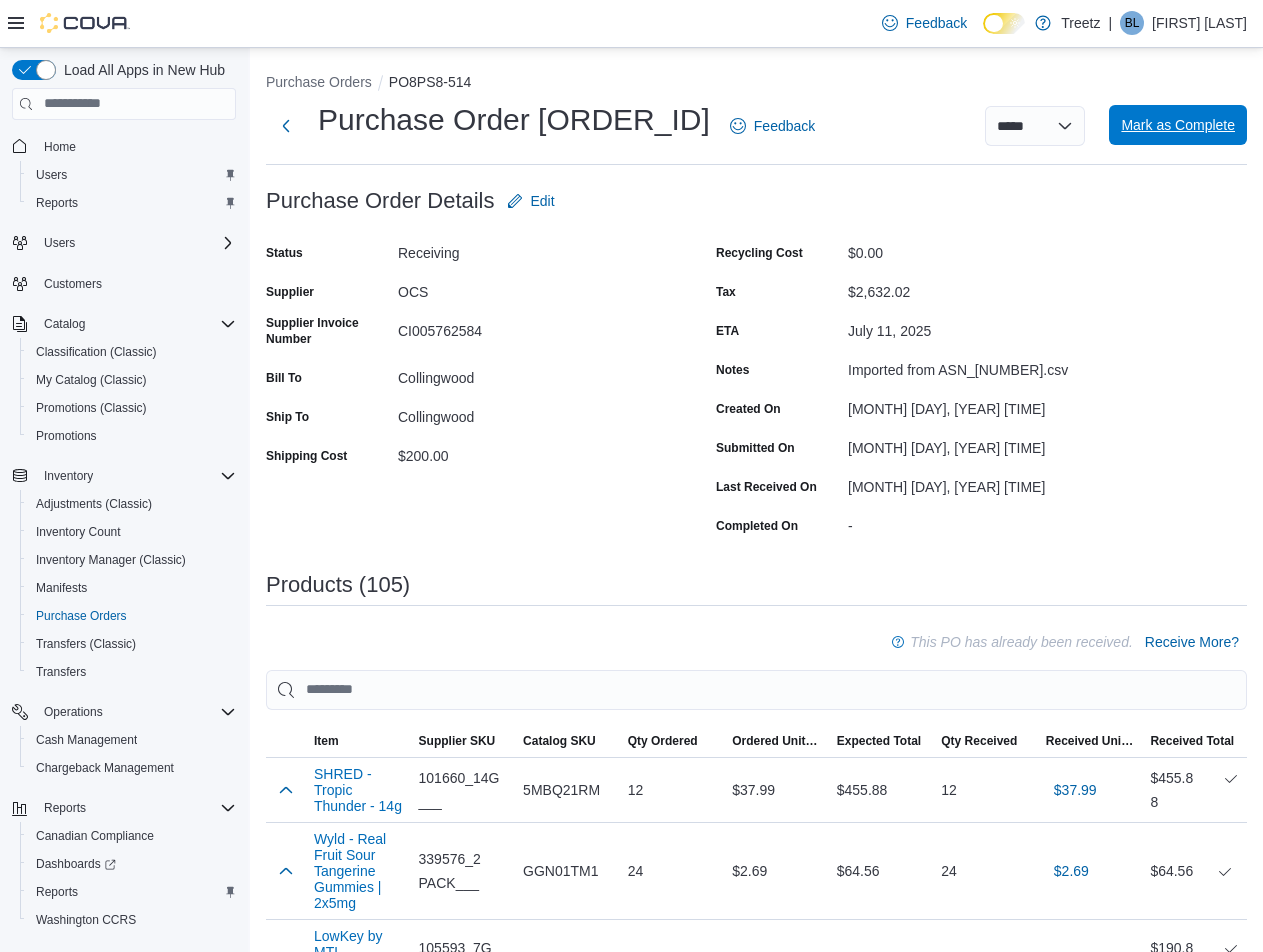 click on "Mark as Complete" at bounding box center (1178, 125) 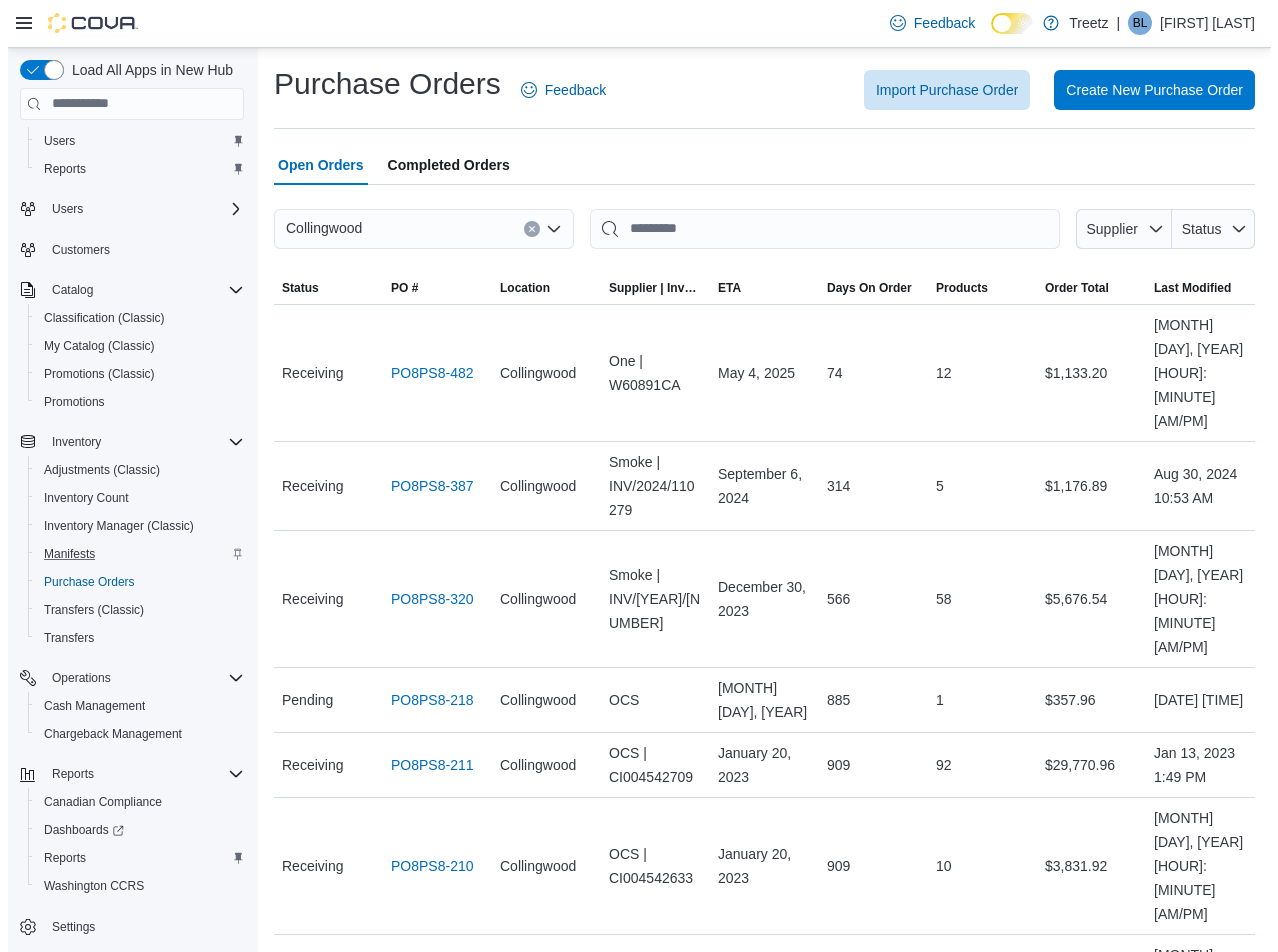 scroll, scrollTop: 57, scrollLeft: 0, axis: vertical 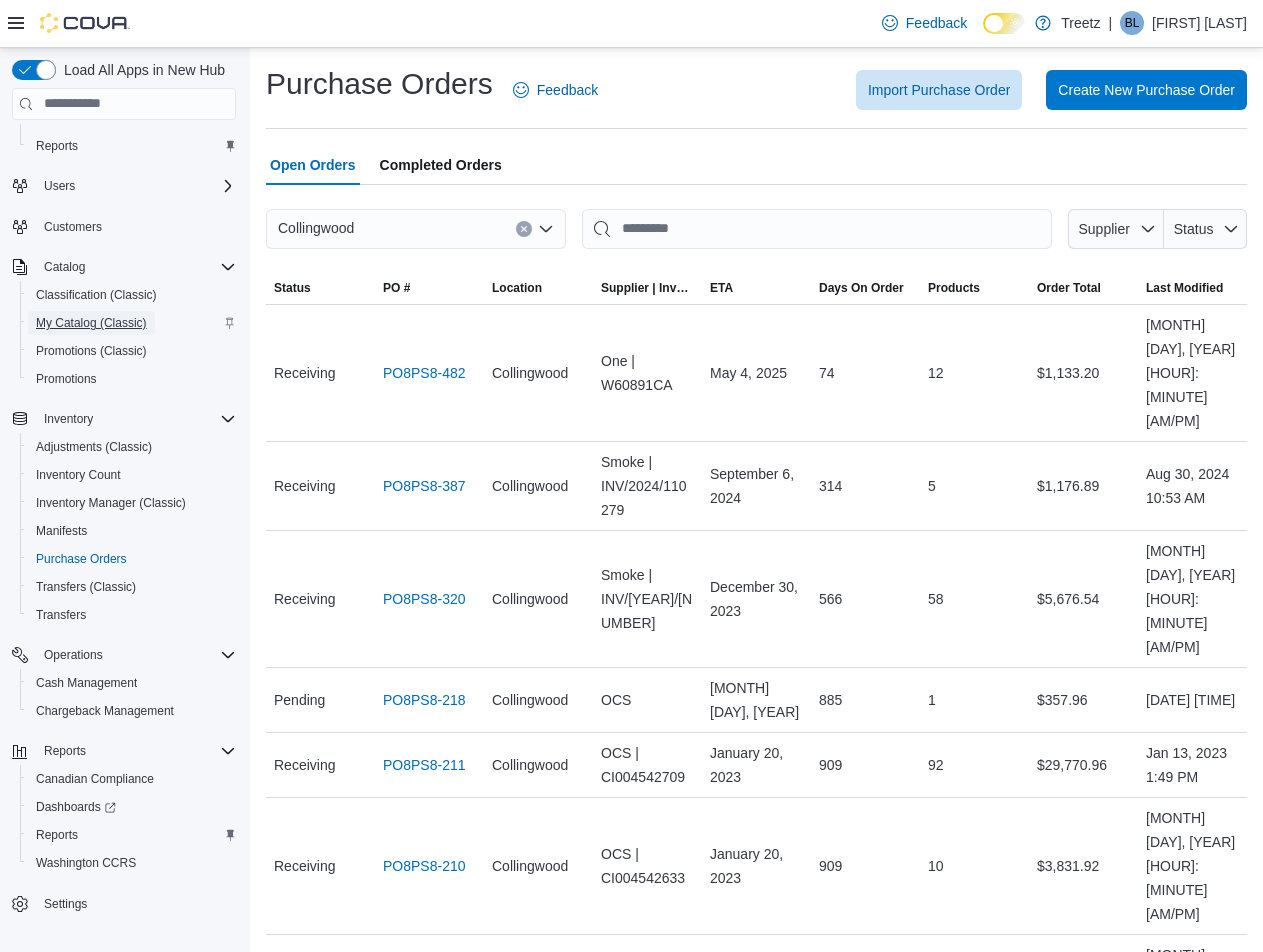 click on "My Catalog (Classic)" at bounding box center [91, 323] 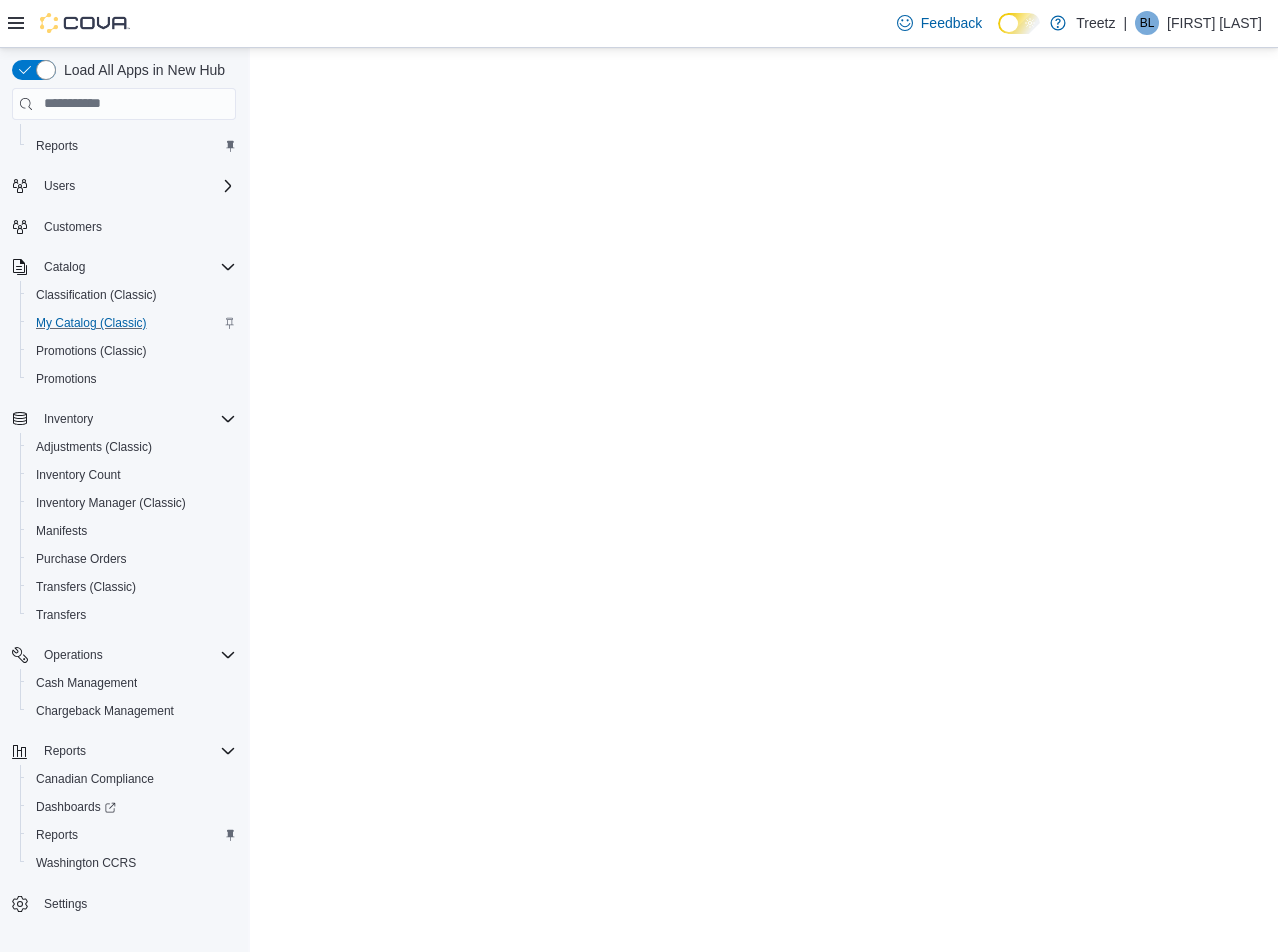 scroll, scrollTop: 0, scrollLeft: 0, axis: both 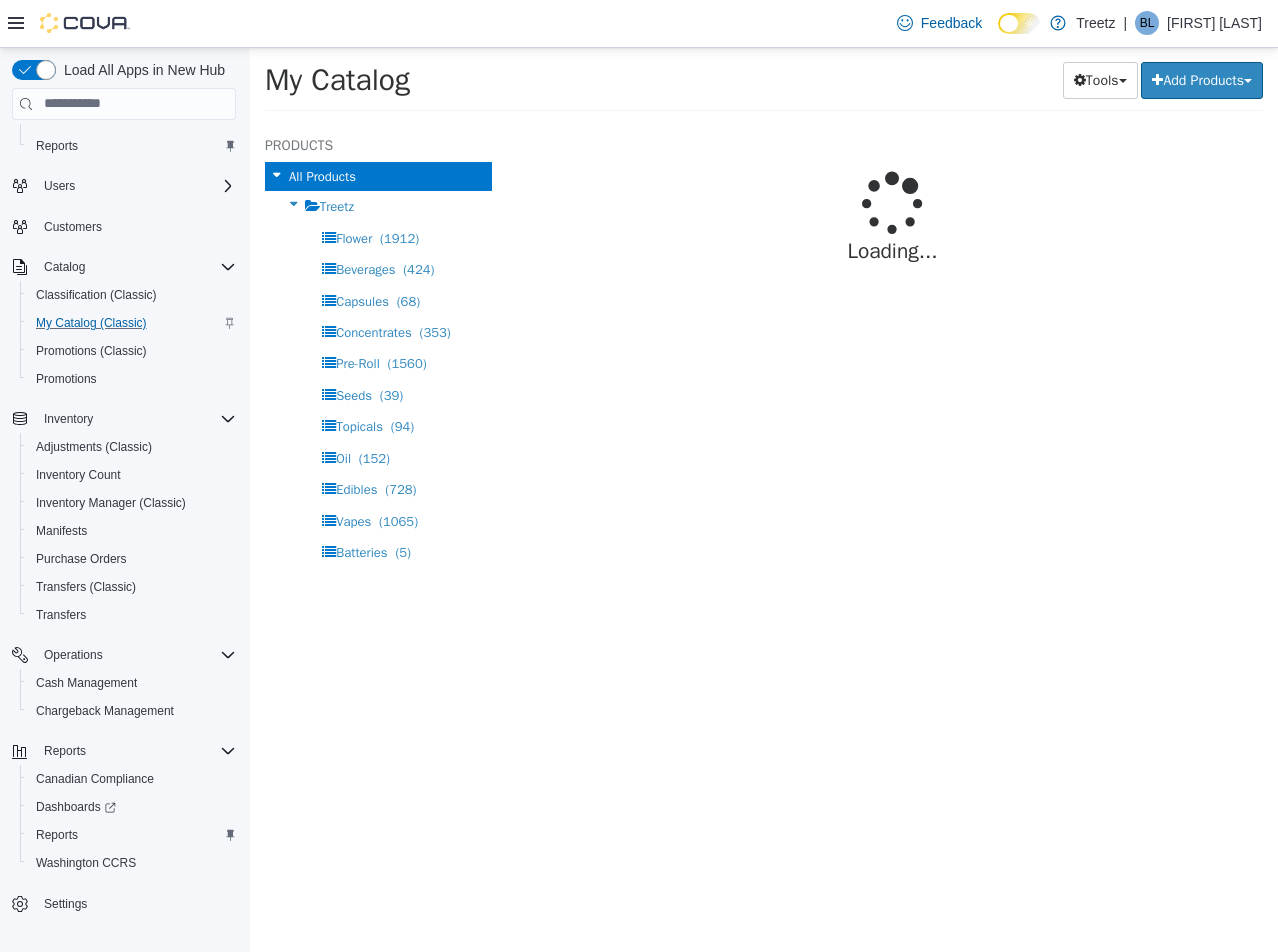 select on "**********" 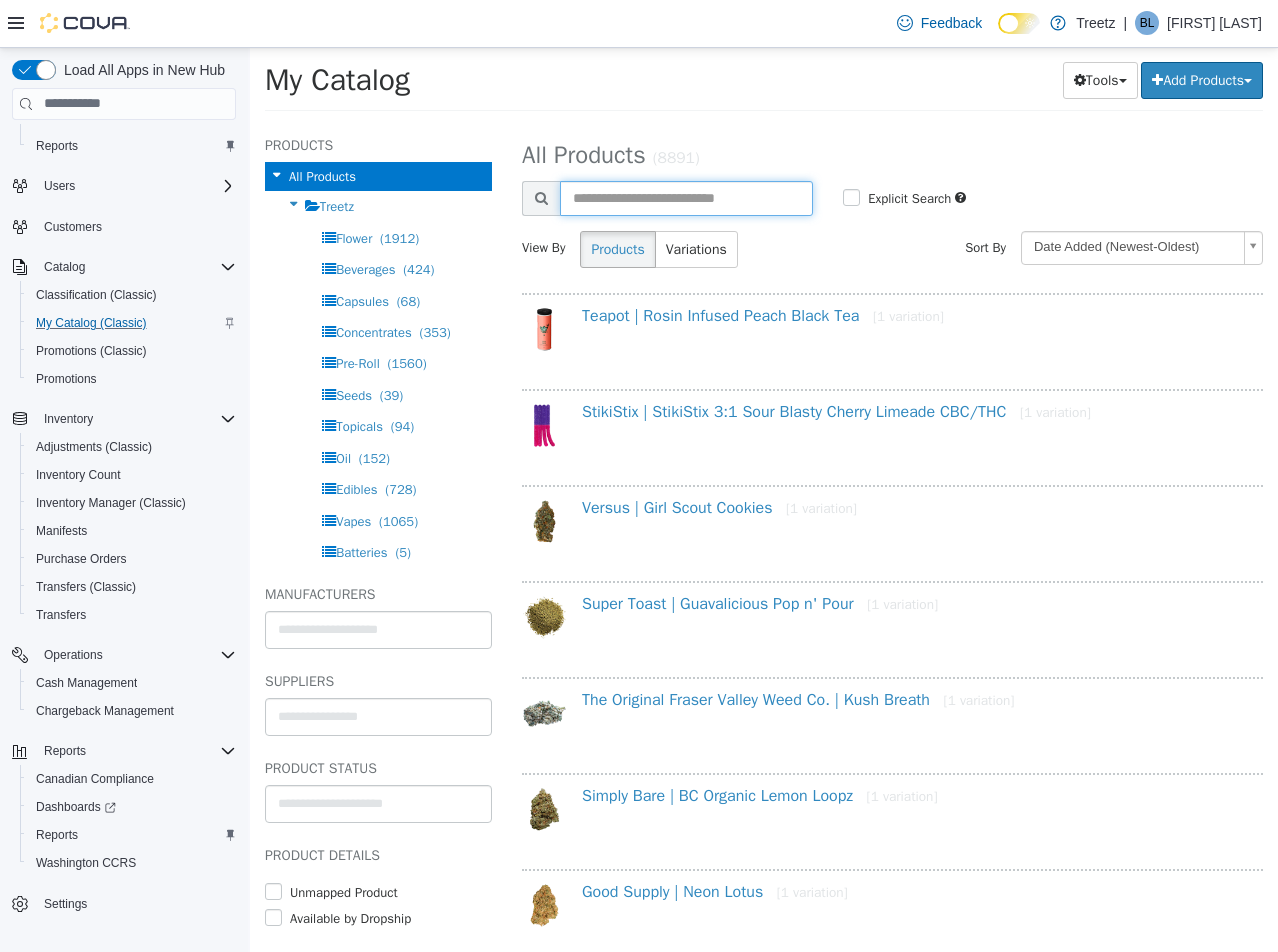 click at bounding box center (686, 197) 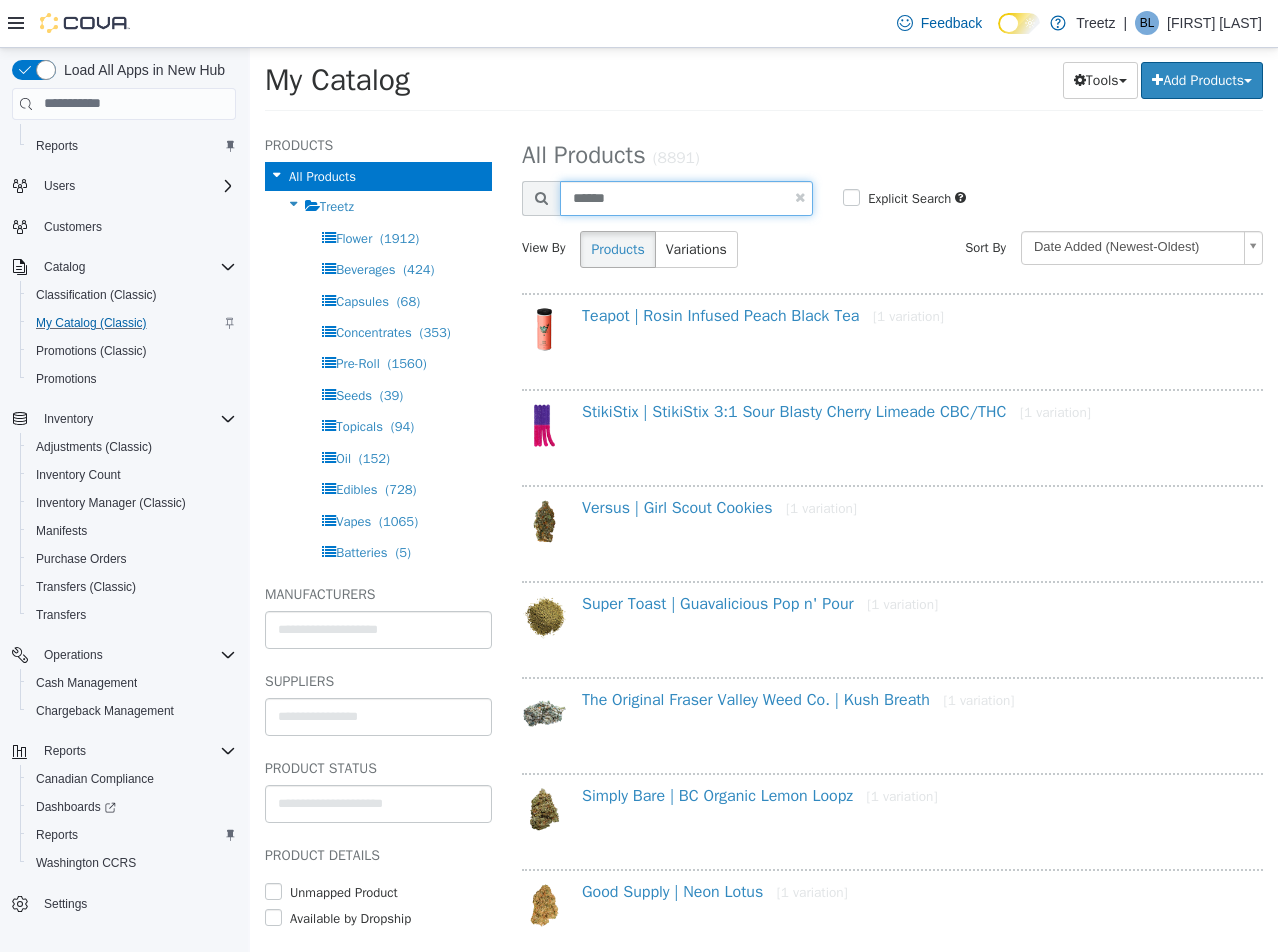type on "******" 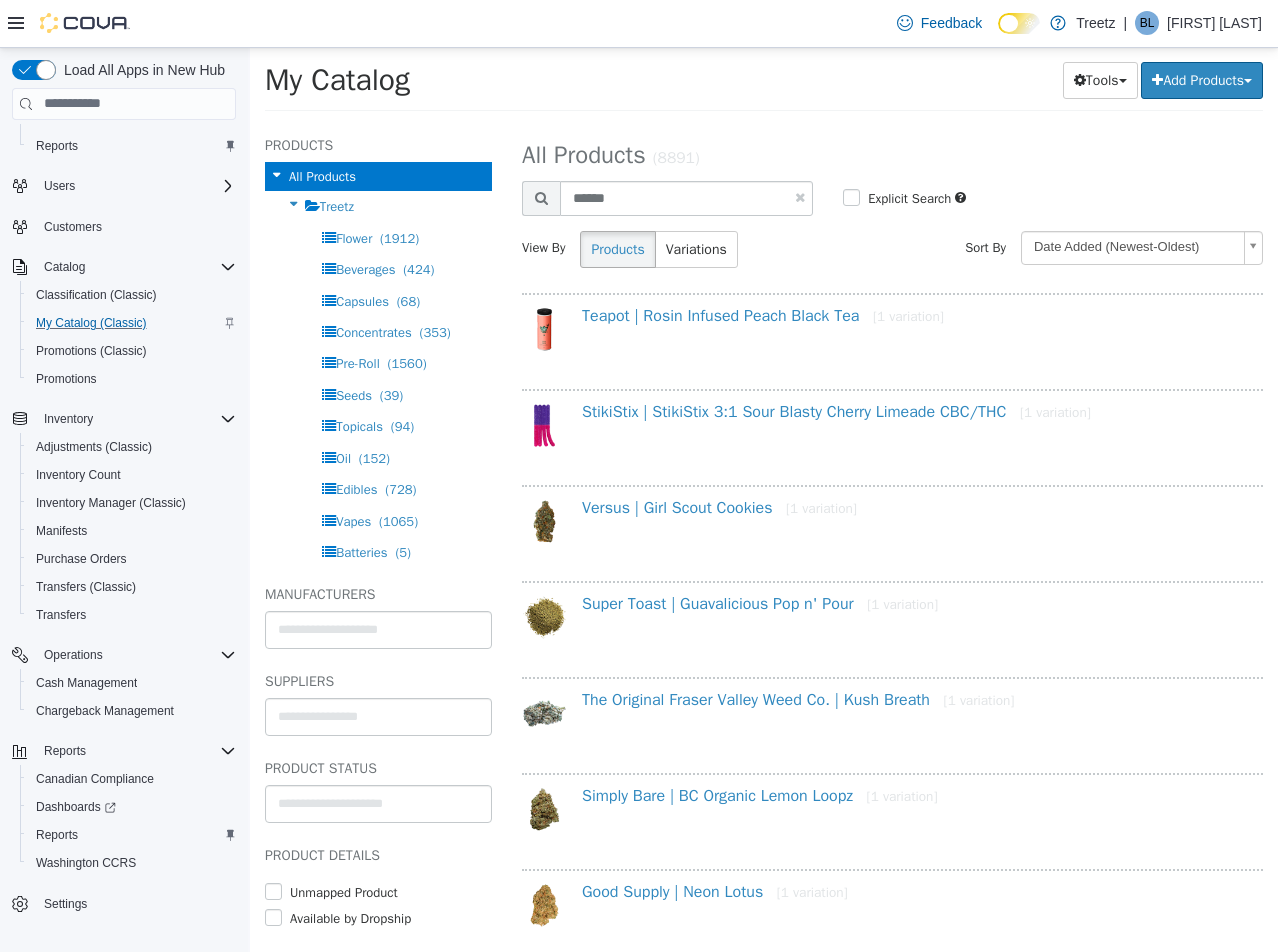 select on "**********" 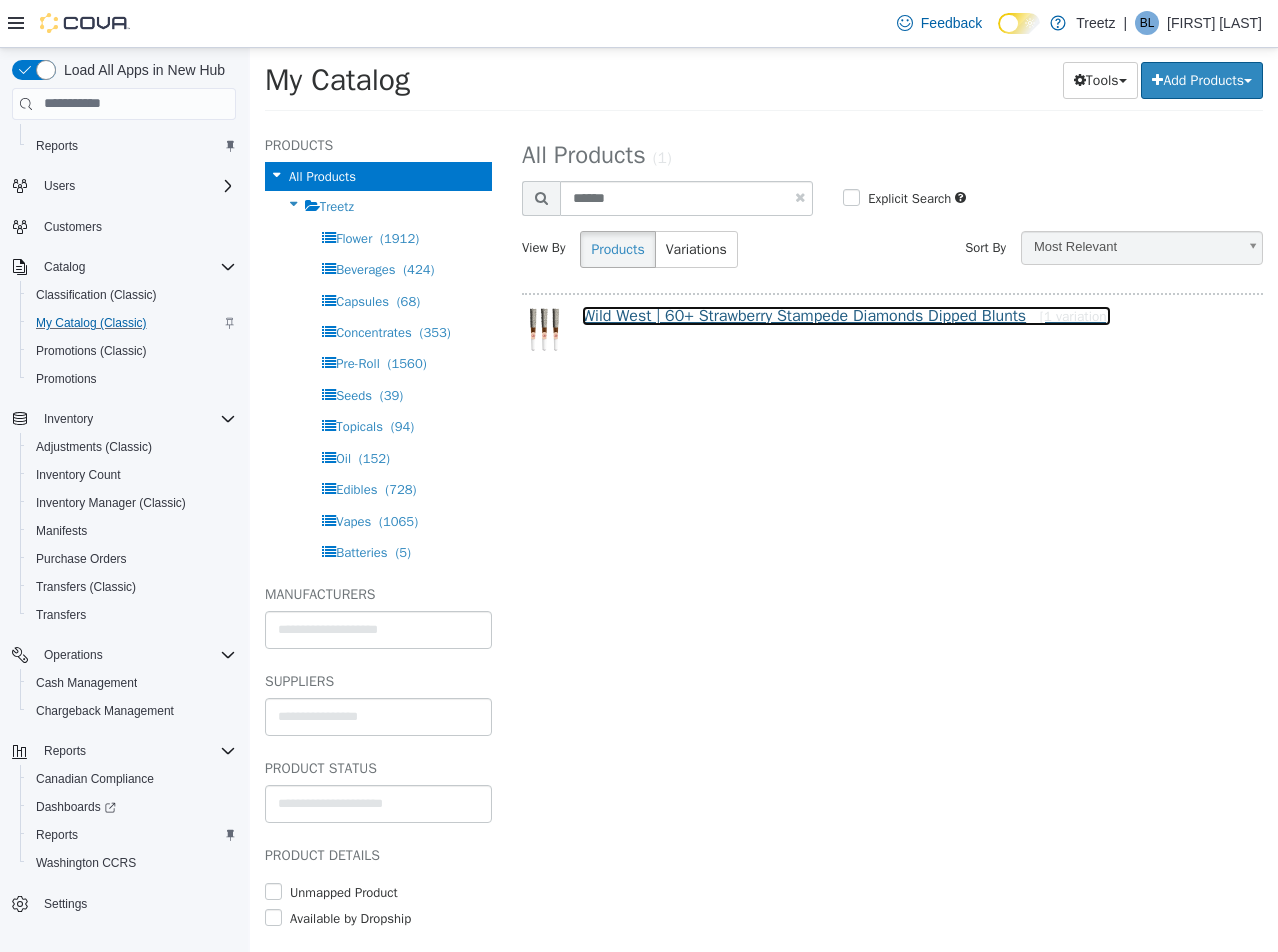 click on "Wild West | 60+ Strawberry Stampede Diamonds Dipped Blunts
[1 variation]" at bounding box center [846, 315] 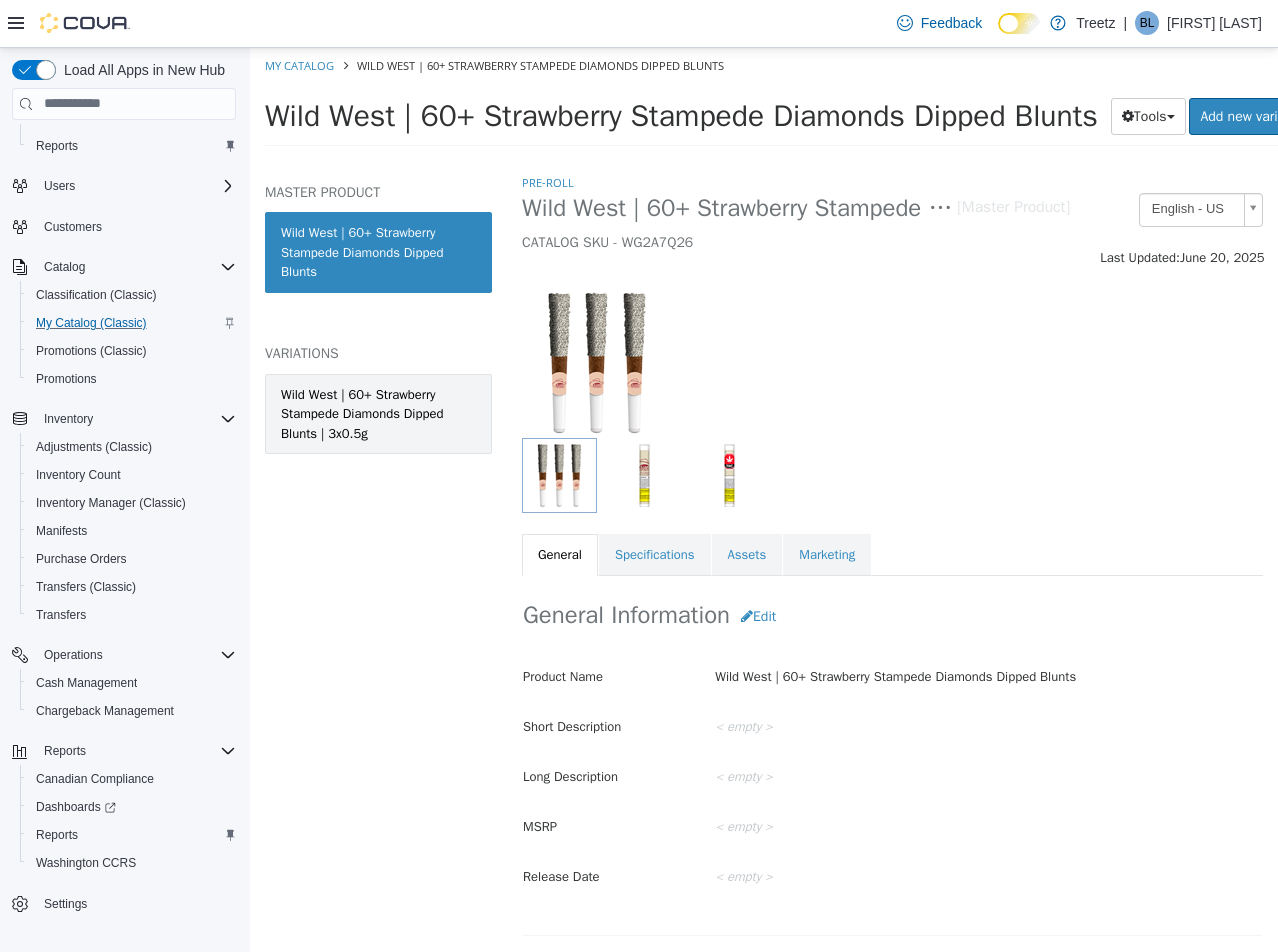 click on "Wild West | 60+ Strawberry Stampede Diamonds Dipped Blunts | 3x0.5g" at bounding box center (378, 413) 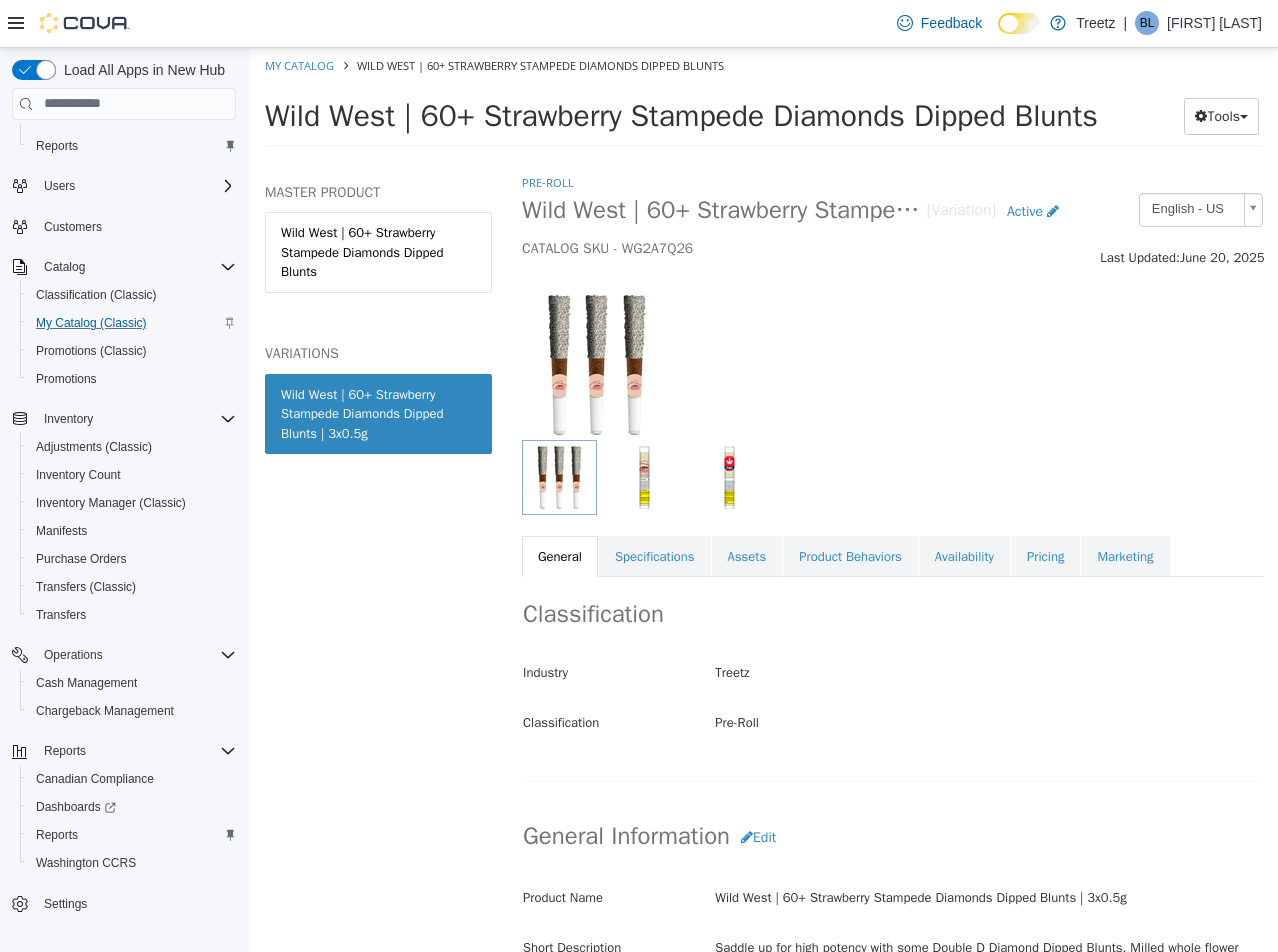 drag, startPoint x: 625, startPoint y: 563, endPoint x: 664, endPoint y: 567, distance: 39.20459 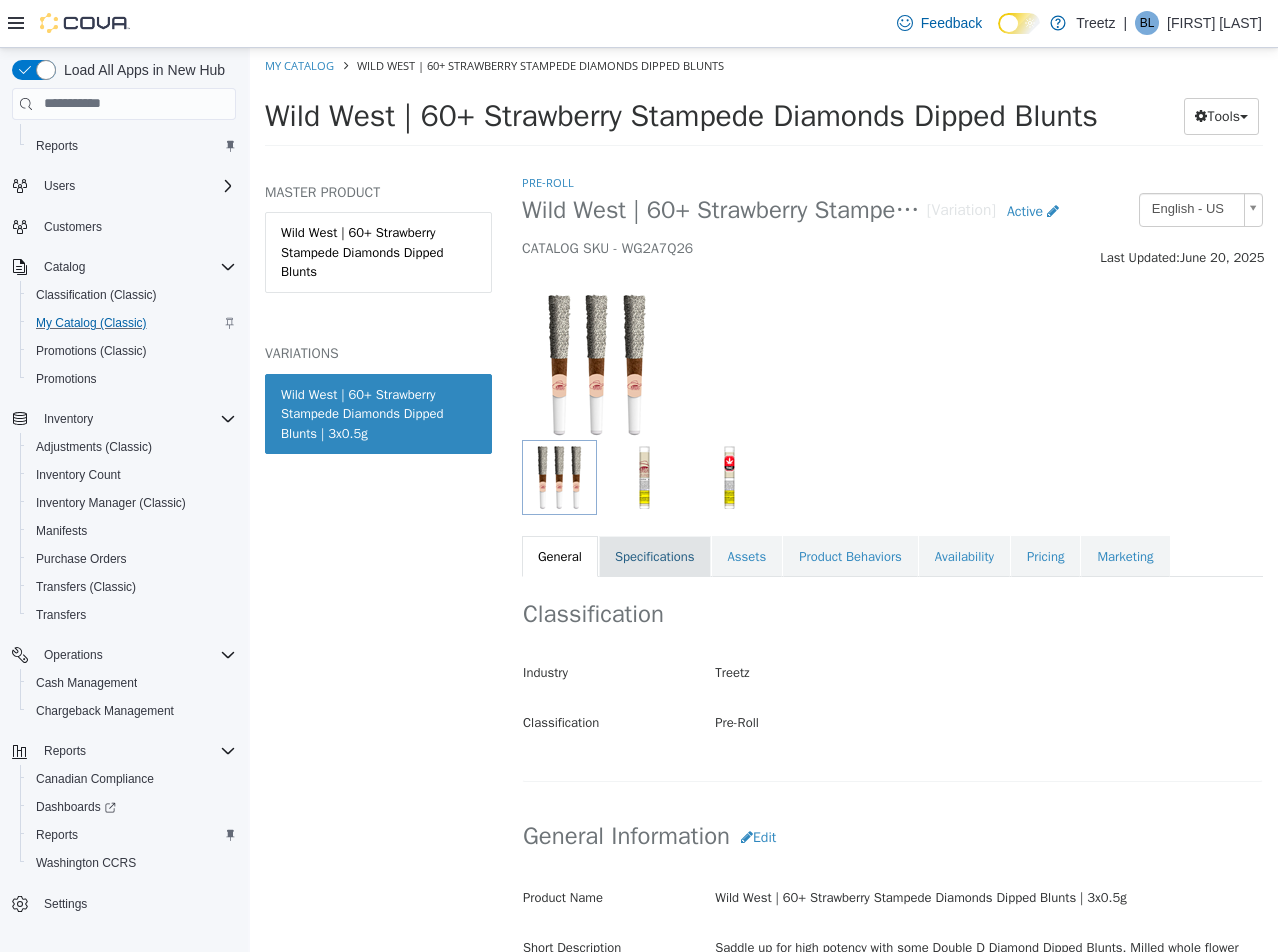 click on "Specifications" at bounding box center [655, 556] 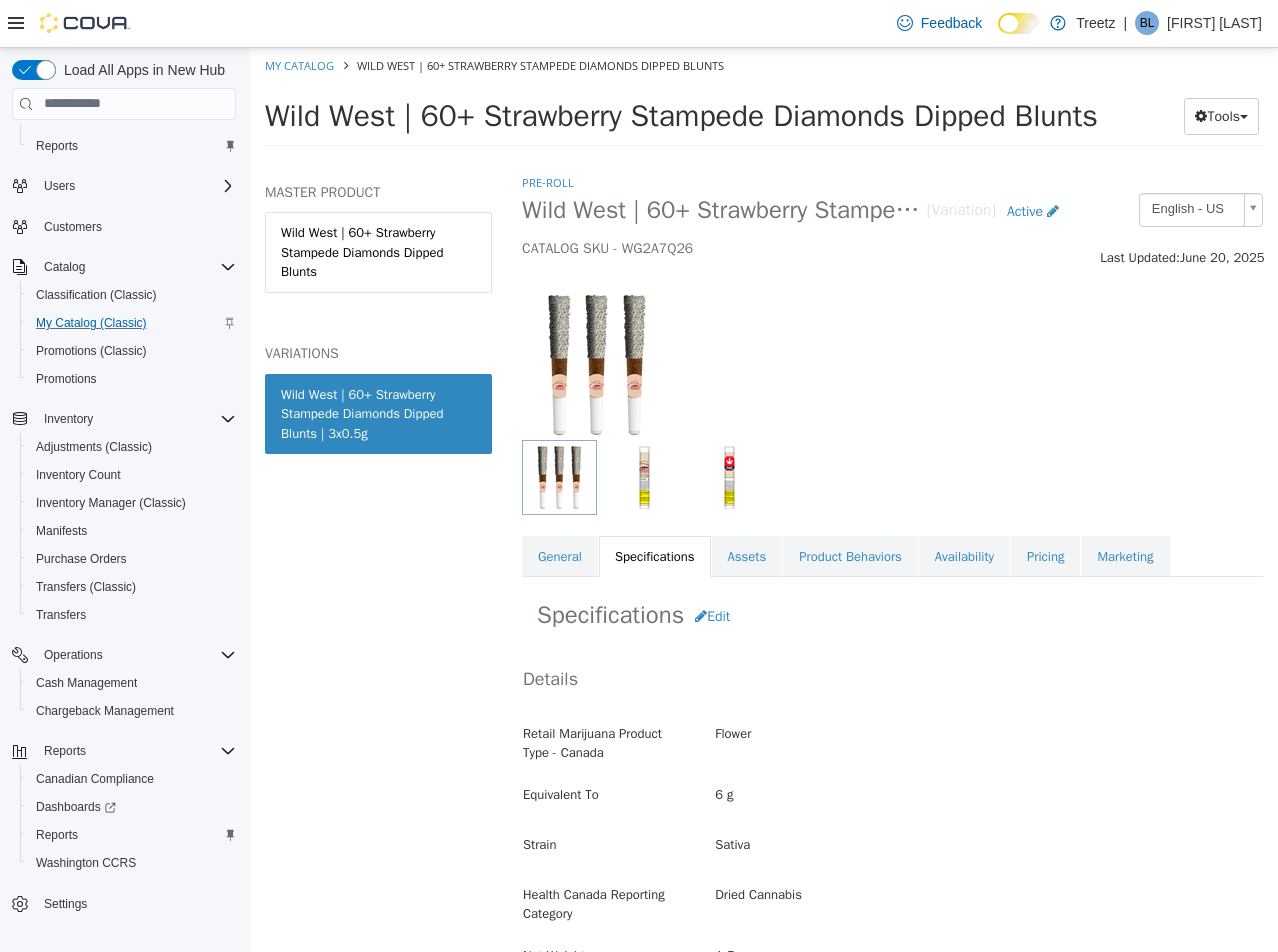 click on "Edit" at bounding box center [712, 615] 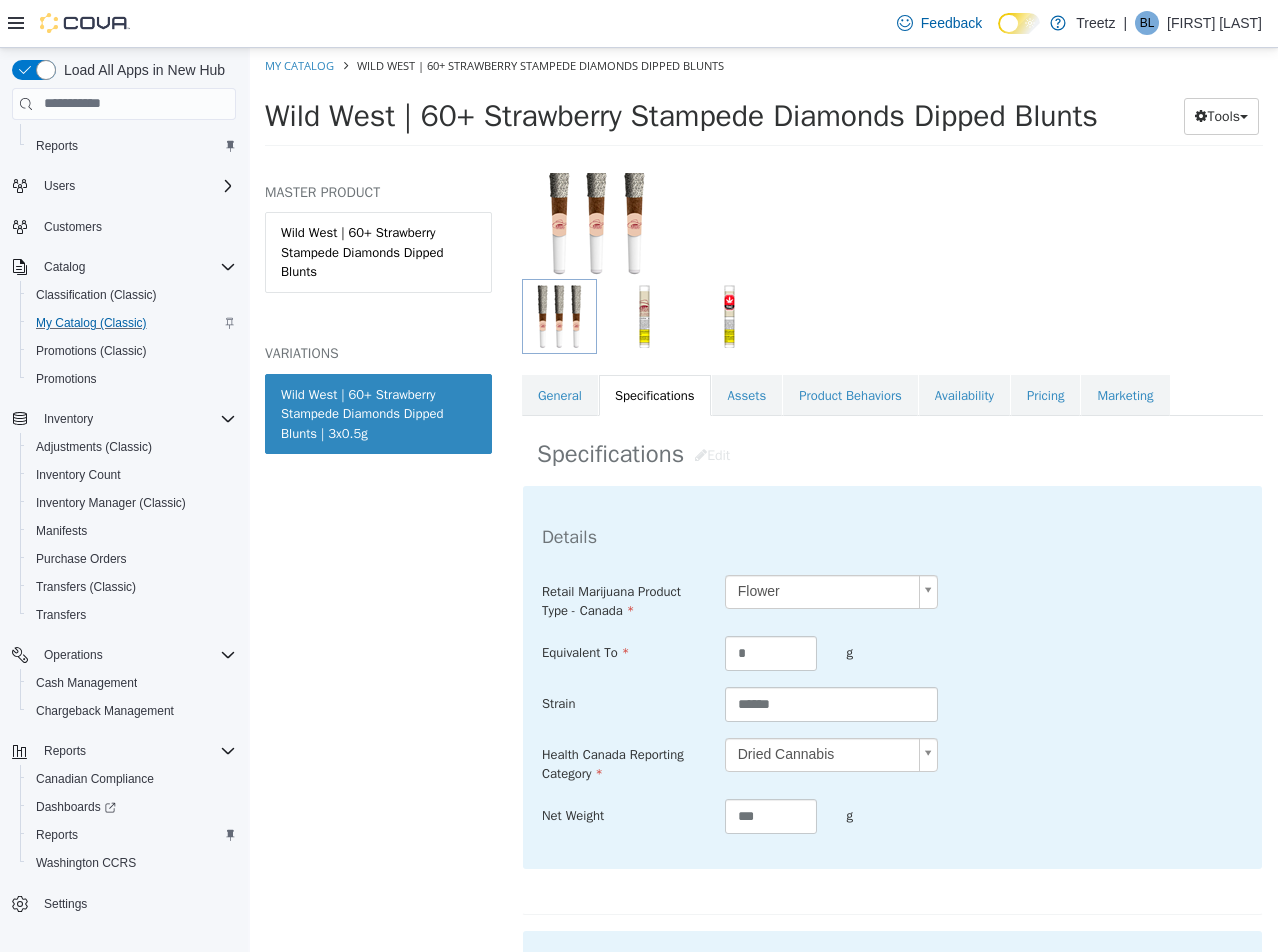 scroll, scrollTop: 600, scrollLeft: 0, axis: vertical 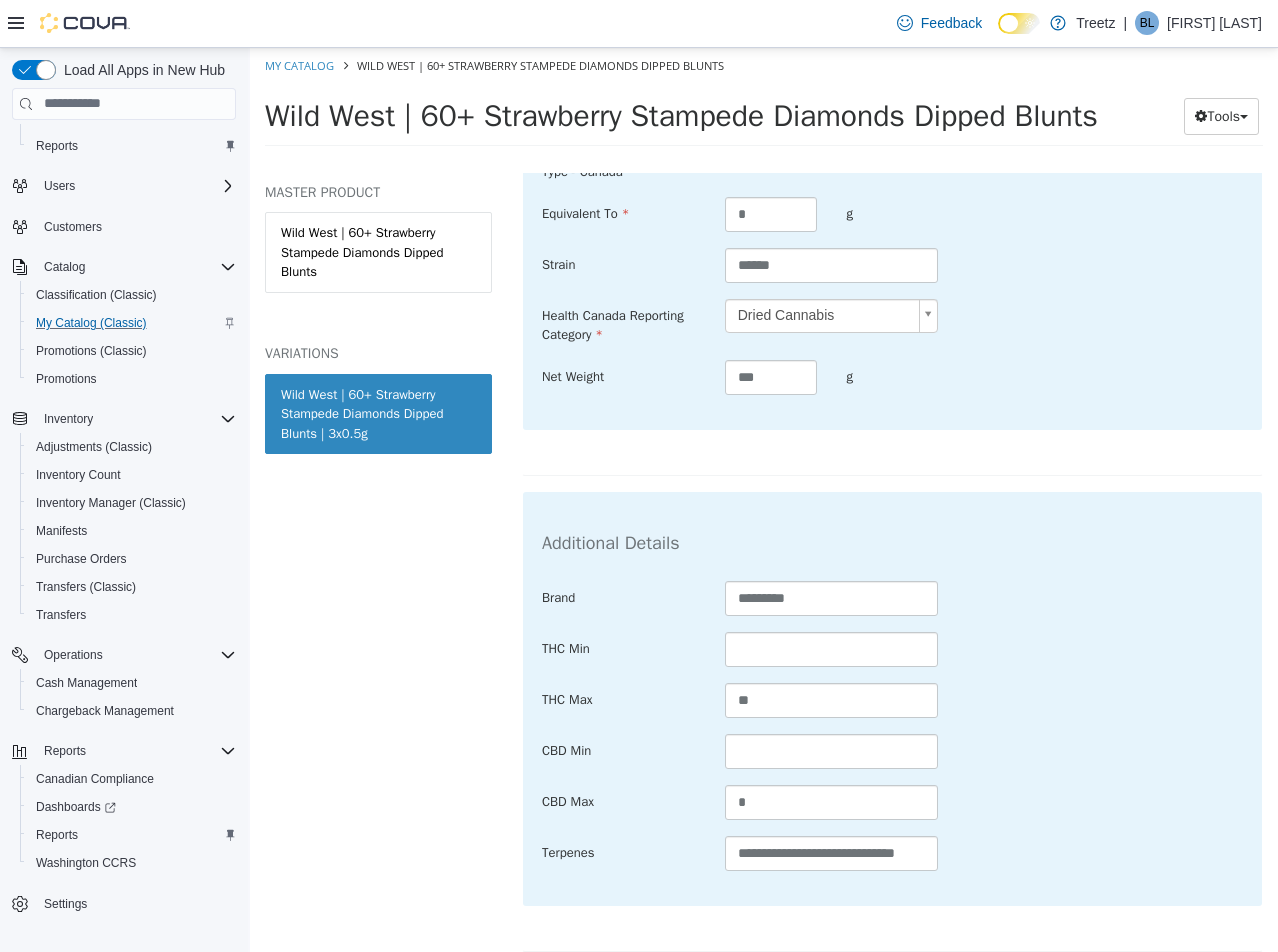 click on "My Catalog" at bounding box center [301, 64] 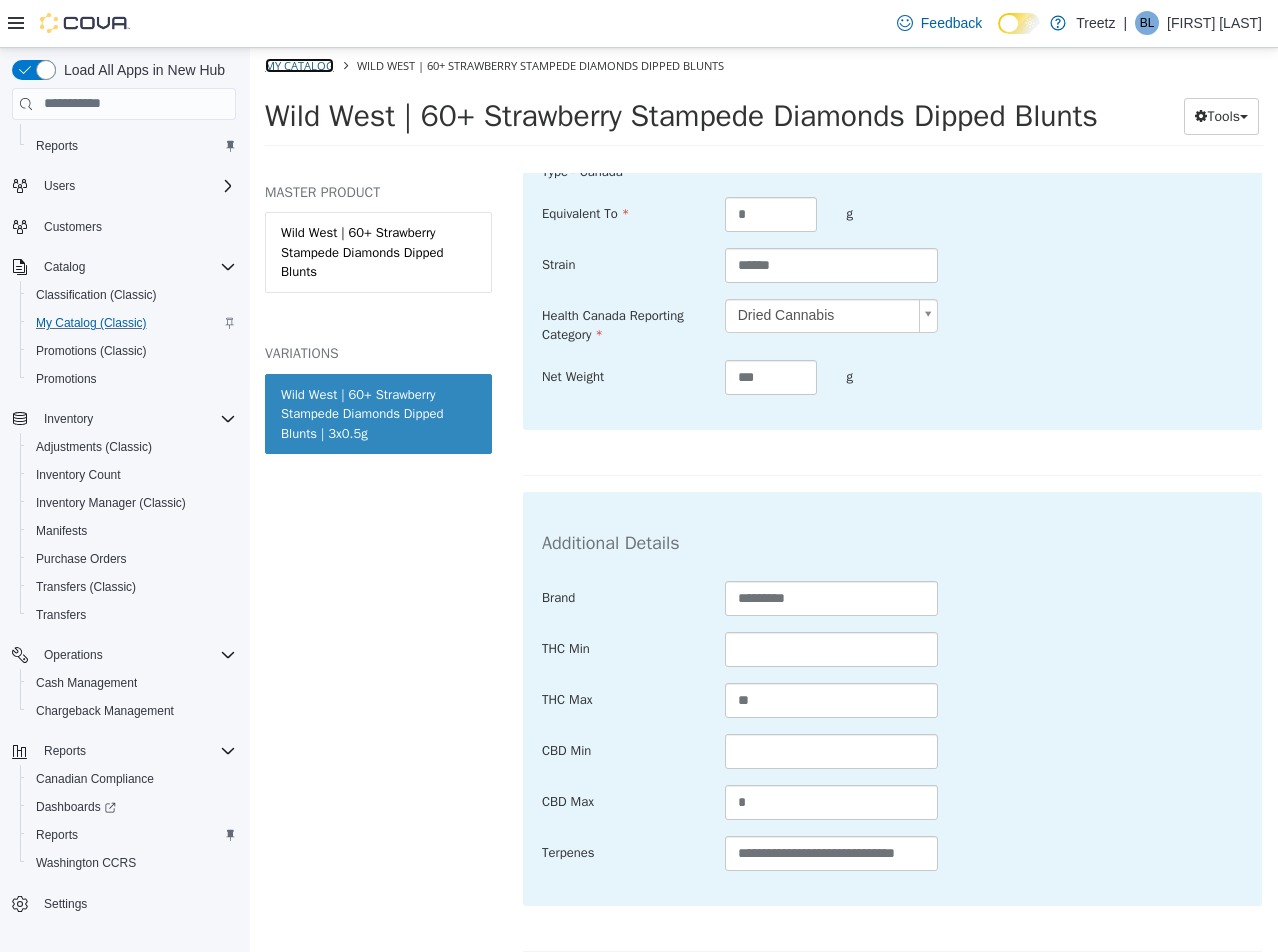 click on "My Catalog" at bounding box center [299, 64] 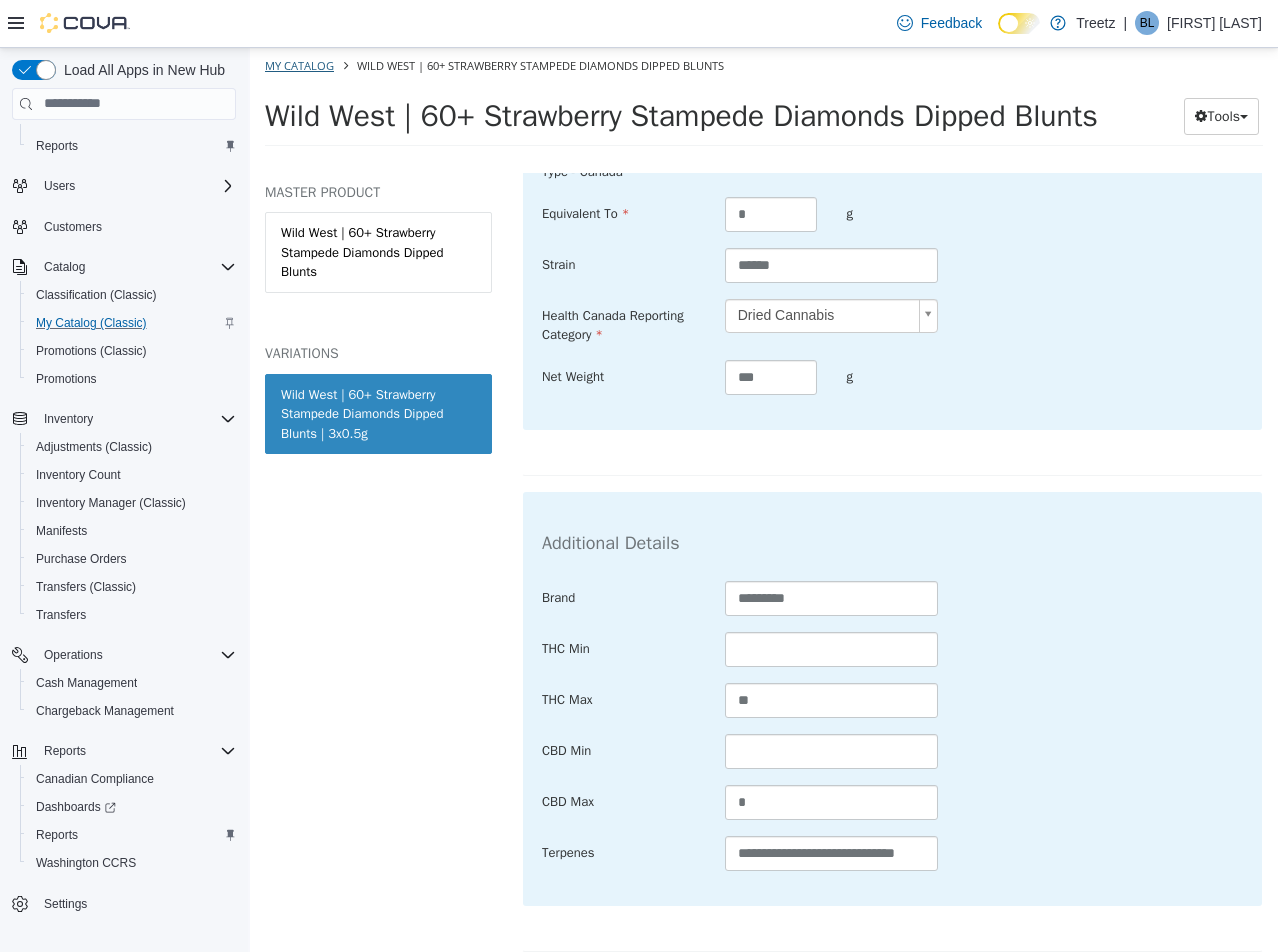 select on "**********" 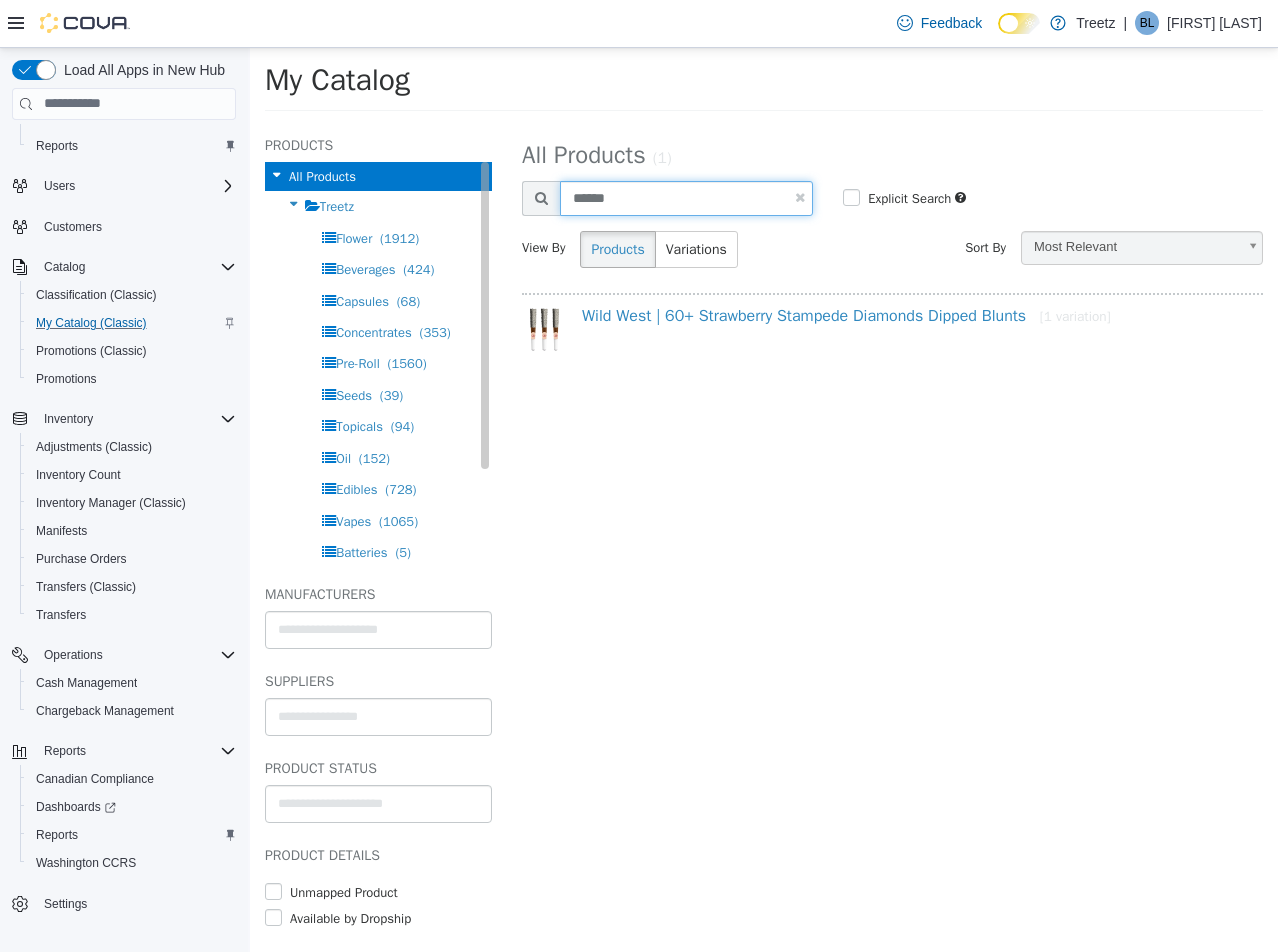 drag, startPoint x: 632, startPoint y: 191, endPoint x: 271, endPoint y: 170, distance: 361.6103 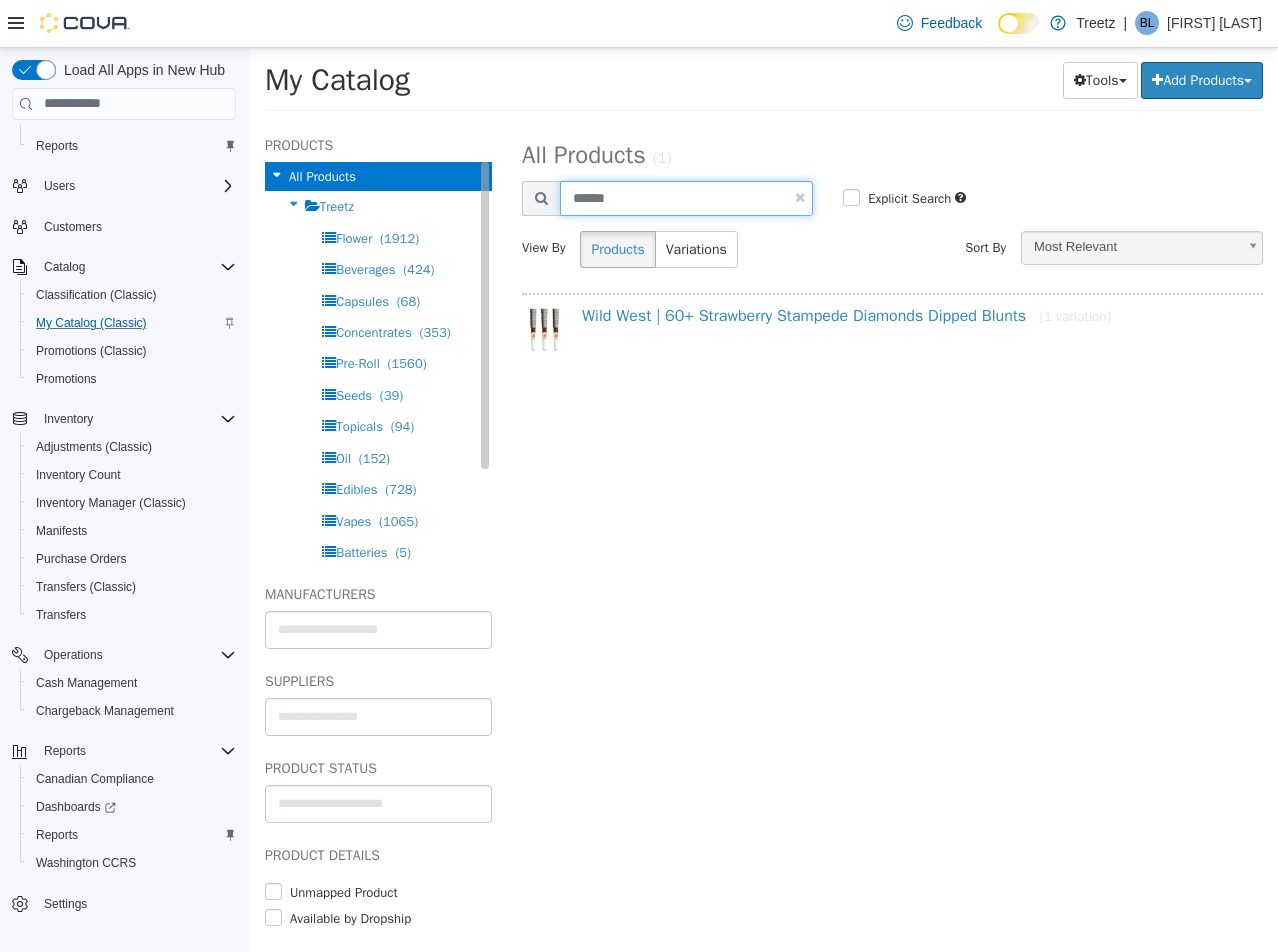 type on "******" 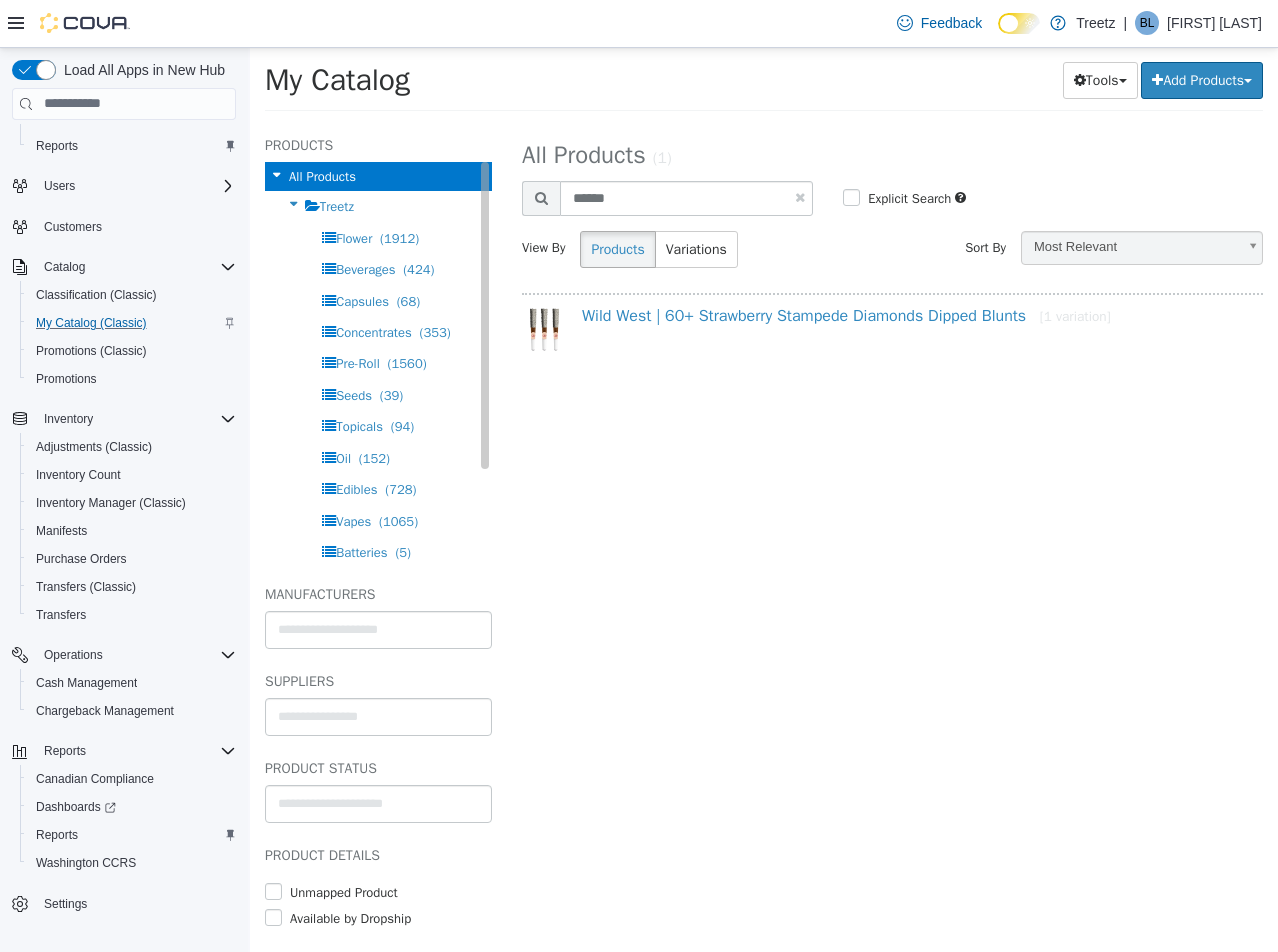 select on "**********" 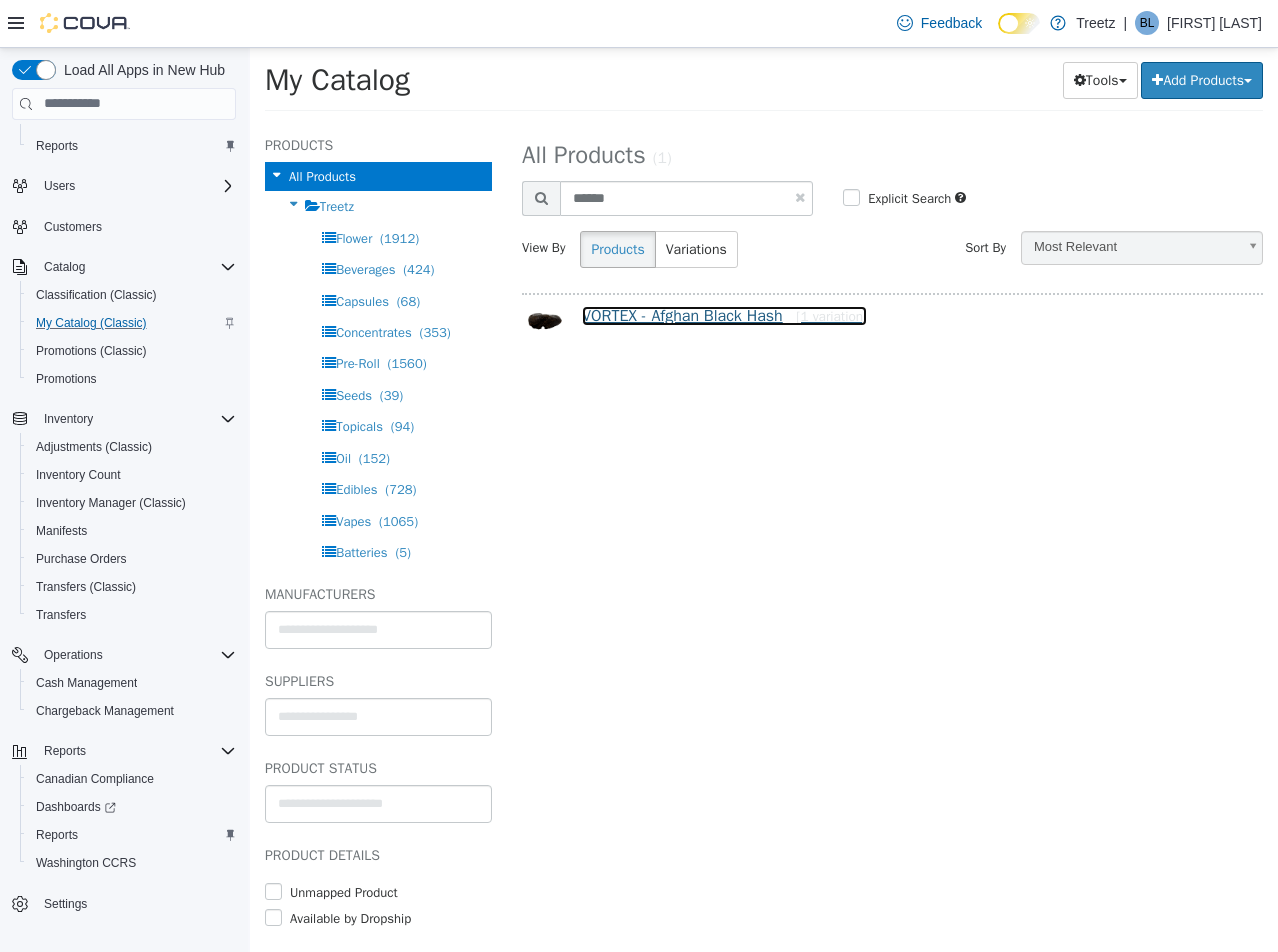 click on "VORTEX - Afghan Black Hash
[1 variation]" at bounding box center (724, 315) 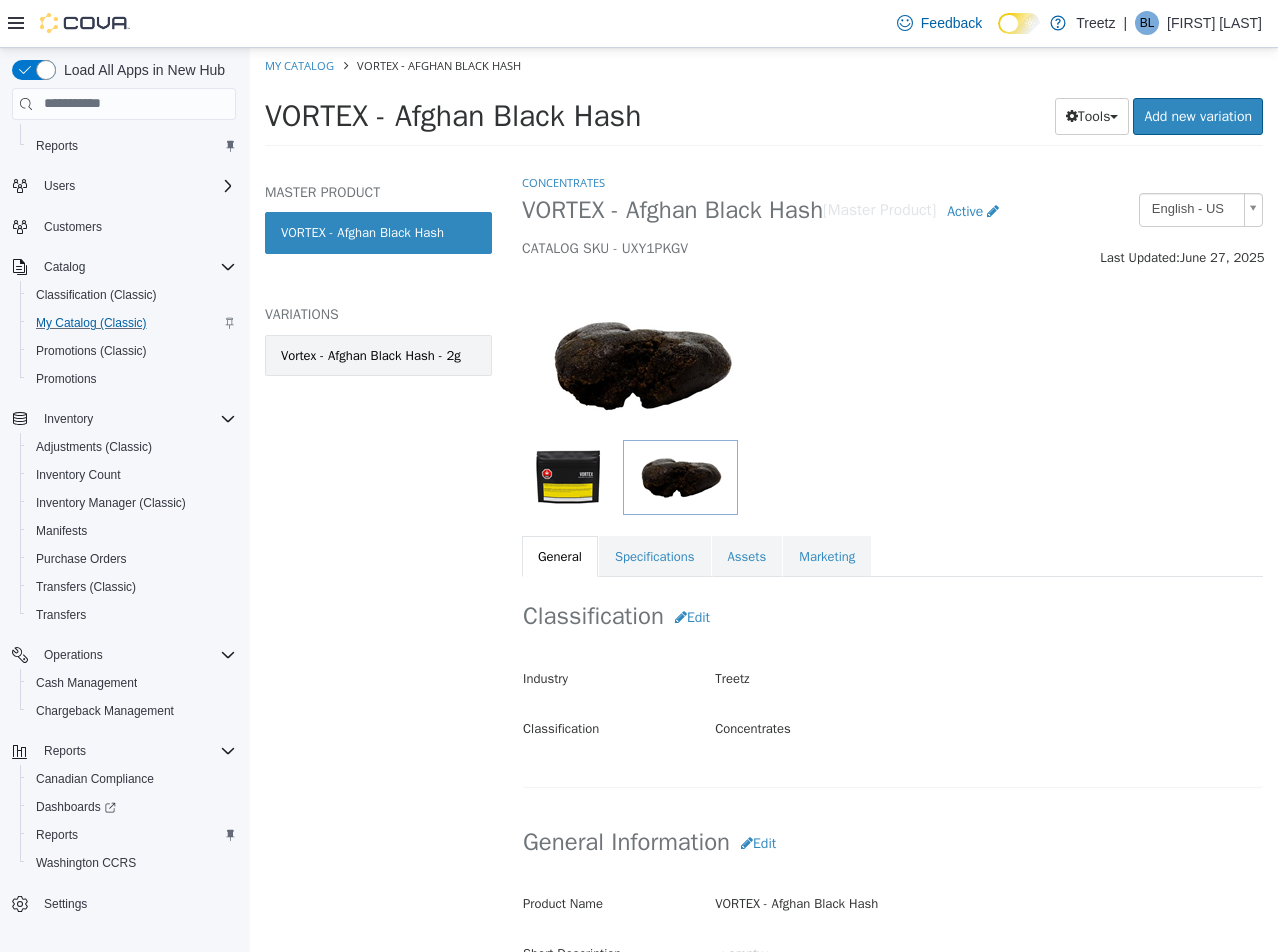 click on "Vortex - Afghan Black Hash - 2g" at bounding box center [371, 355] 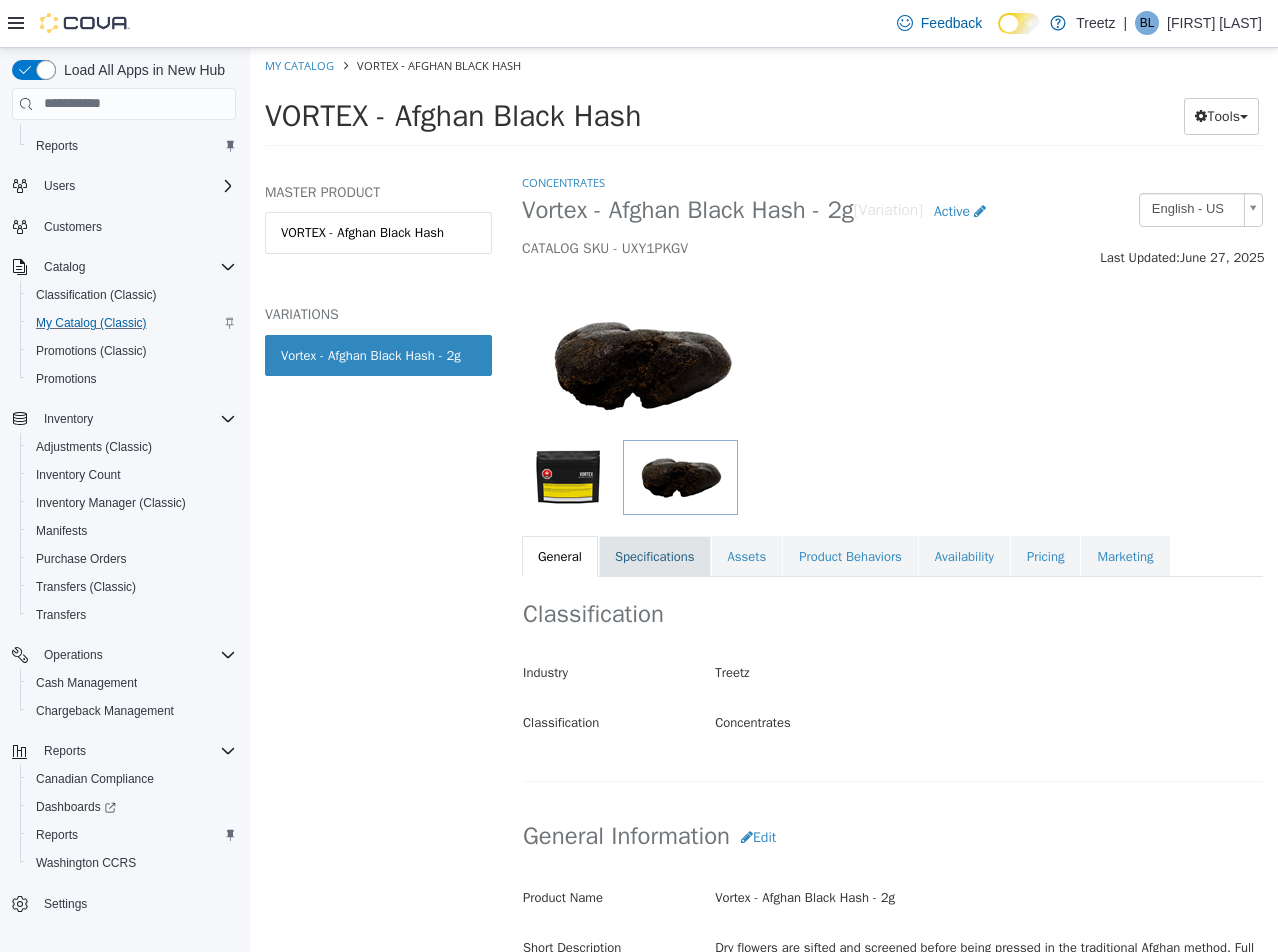 click on "Specifications" at bounding box center [655, 556] 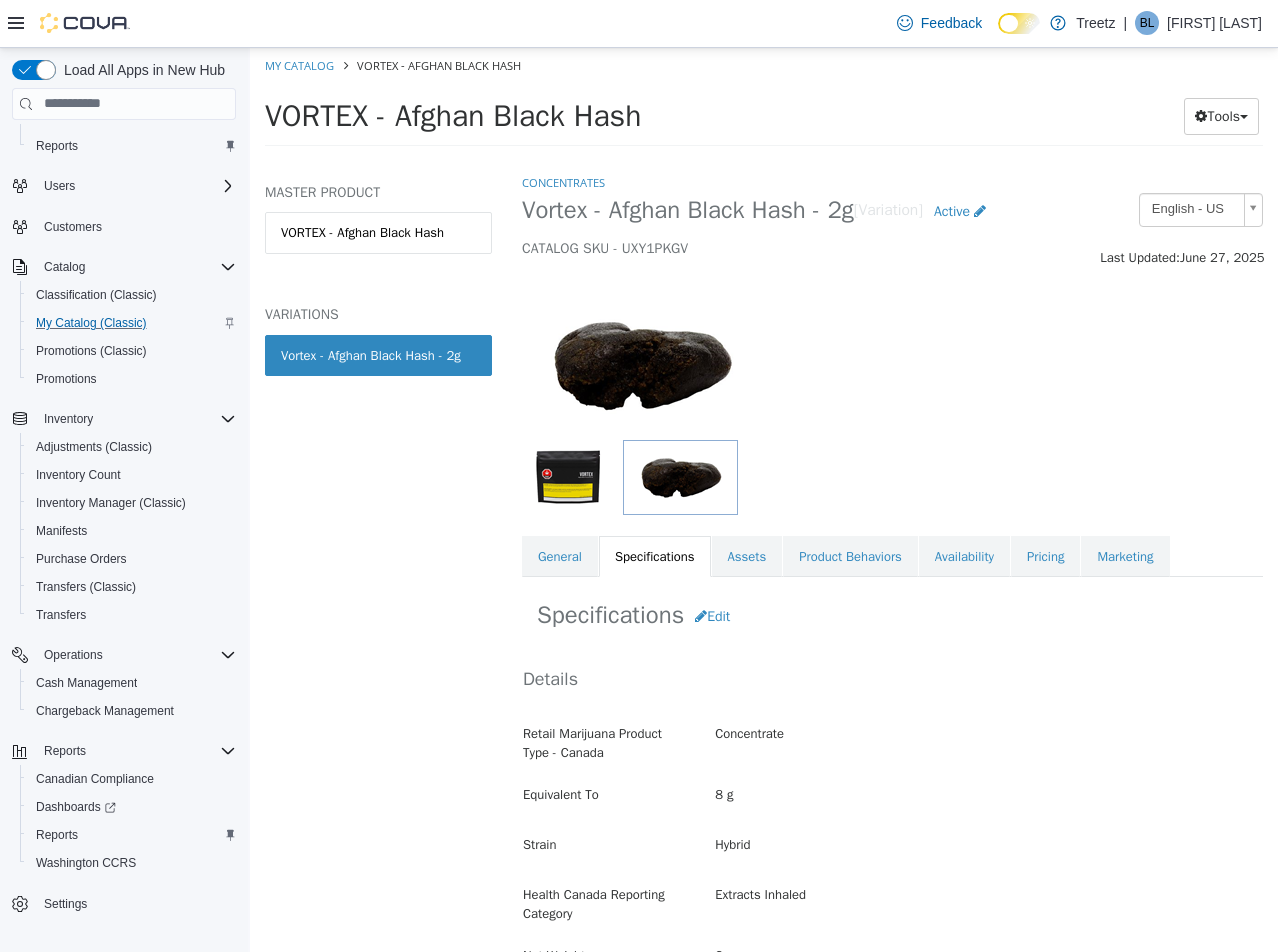 click on "Specifications  Edit" at bounding box center [892, 615] 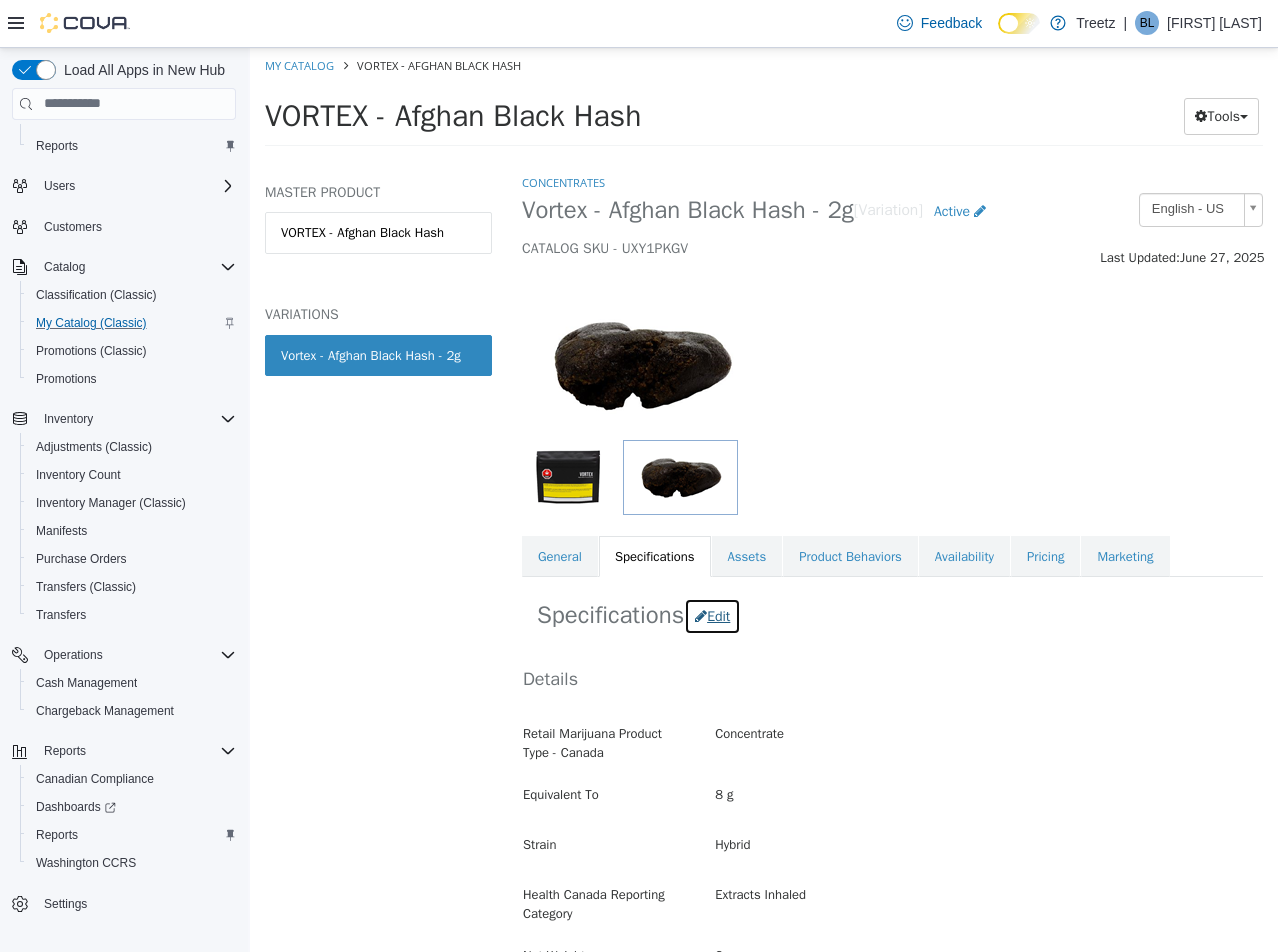 click on "Edit" at bounding box center (712, 615) 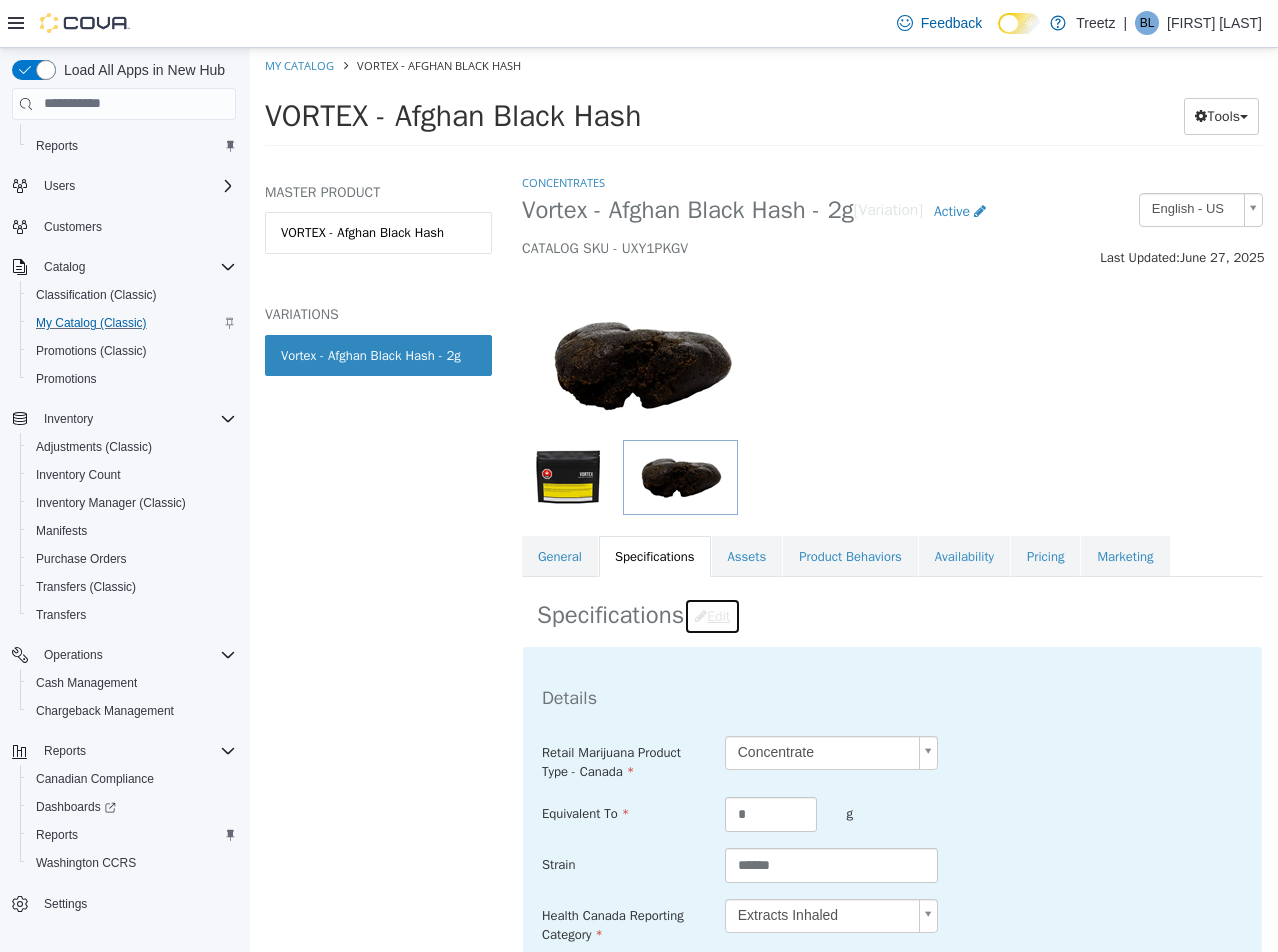 scroll, scrollTop: 600, scrollLeft: 0, axis: vertical 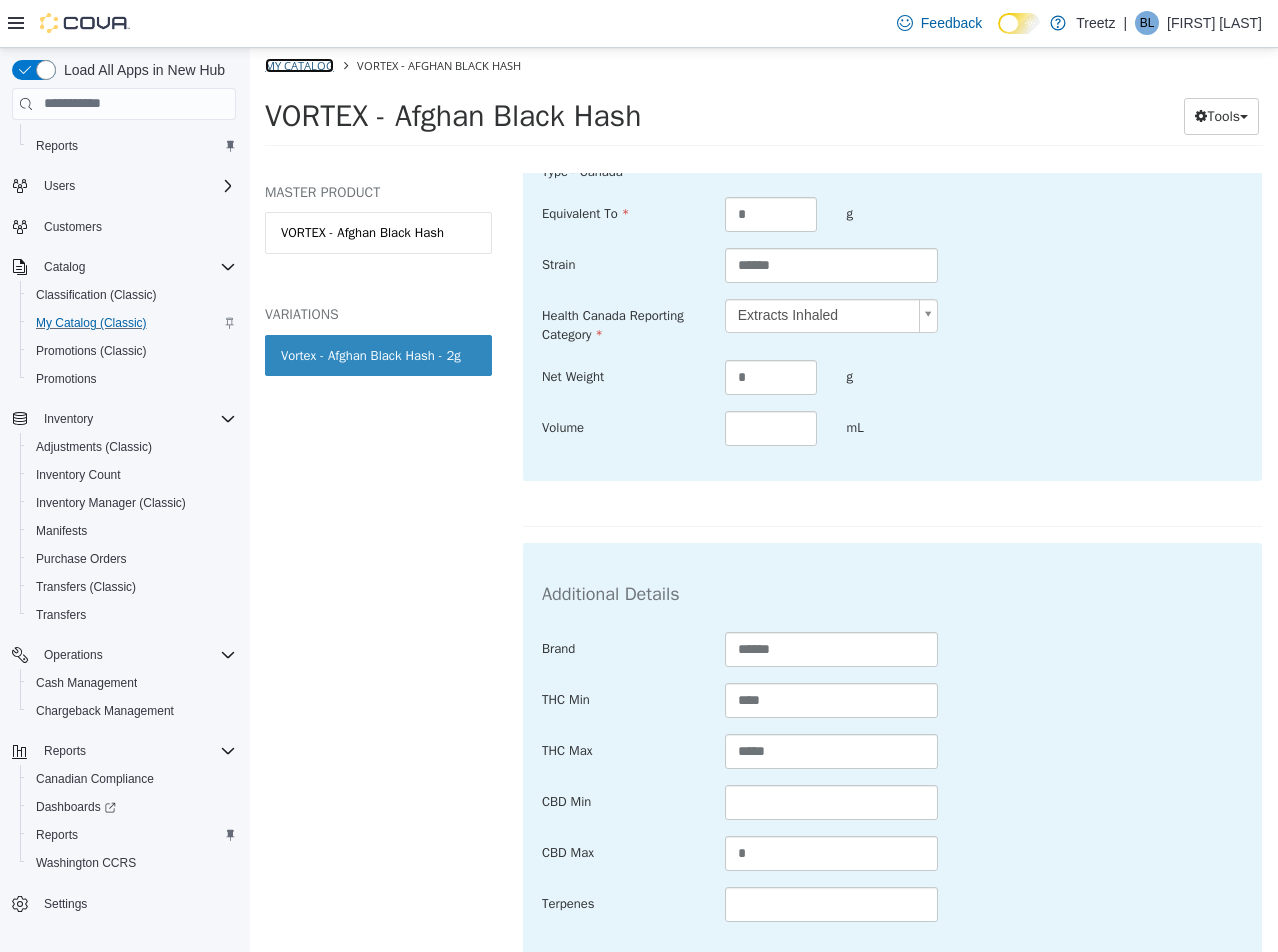 click on "My Catalog" at bounding box center [299, 64] 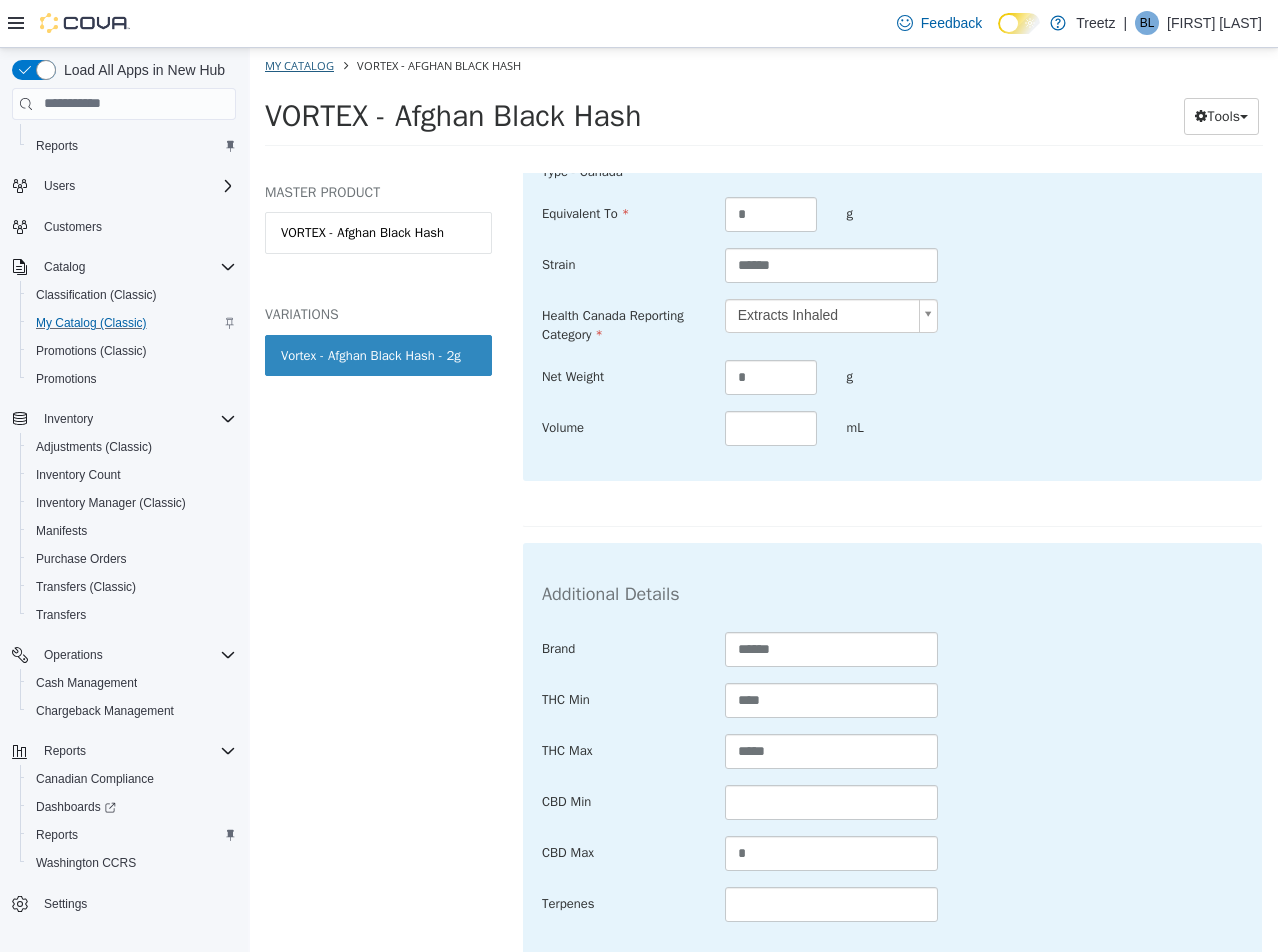 select on "**********" 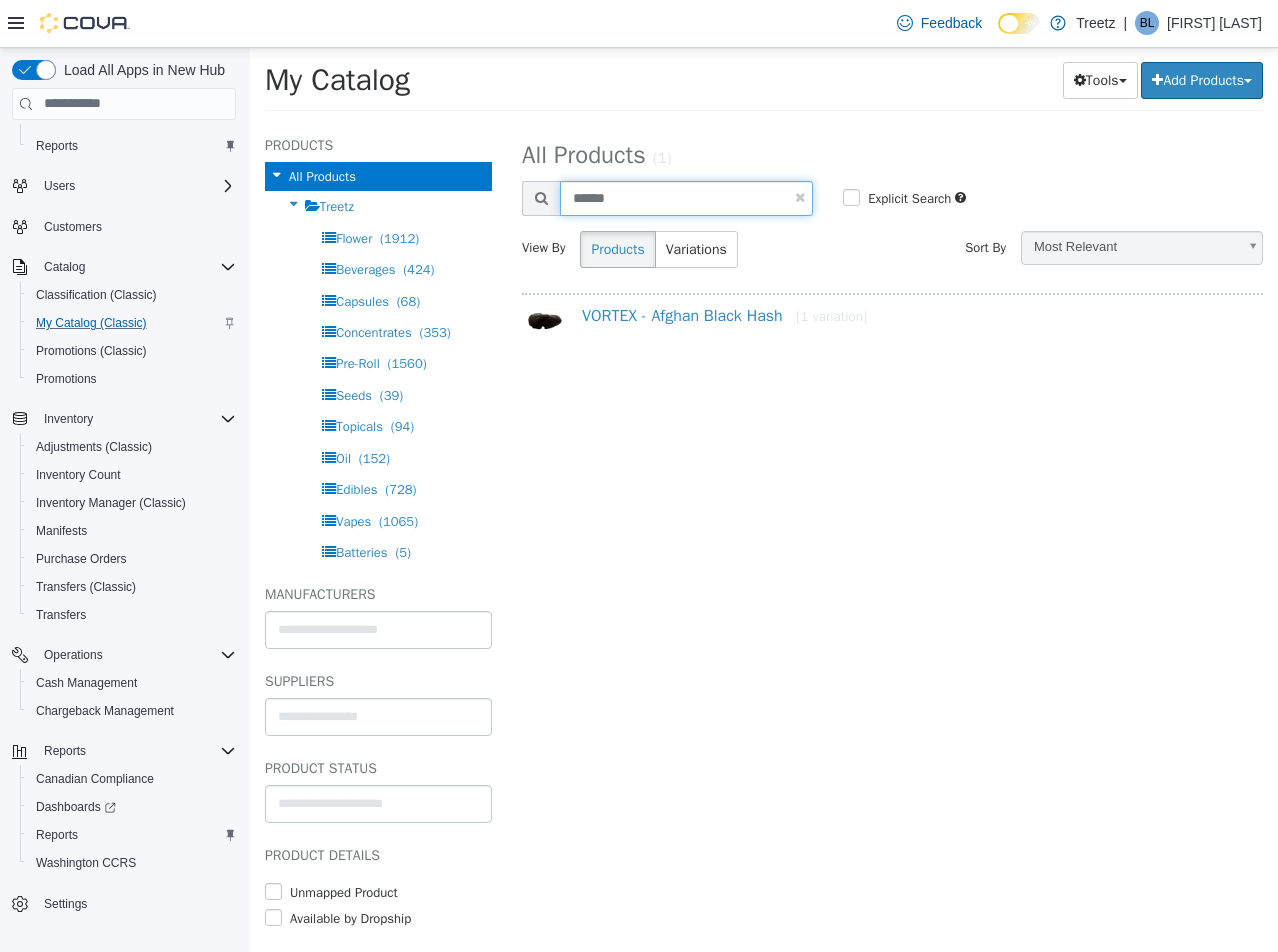 drag, startPoint x: 709, startPoint y: 196, endPoint x: -188, endPoint y: 83, distance: 904.0896 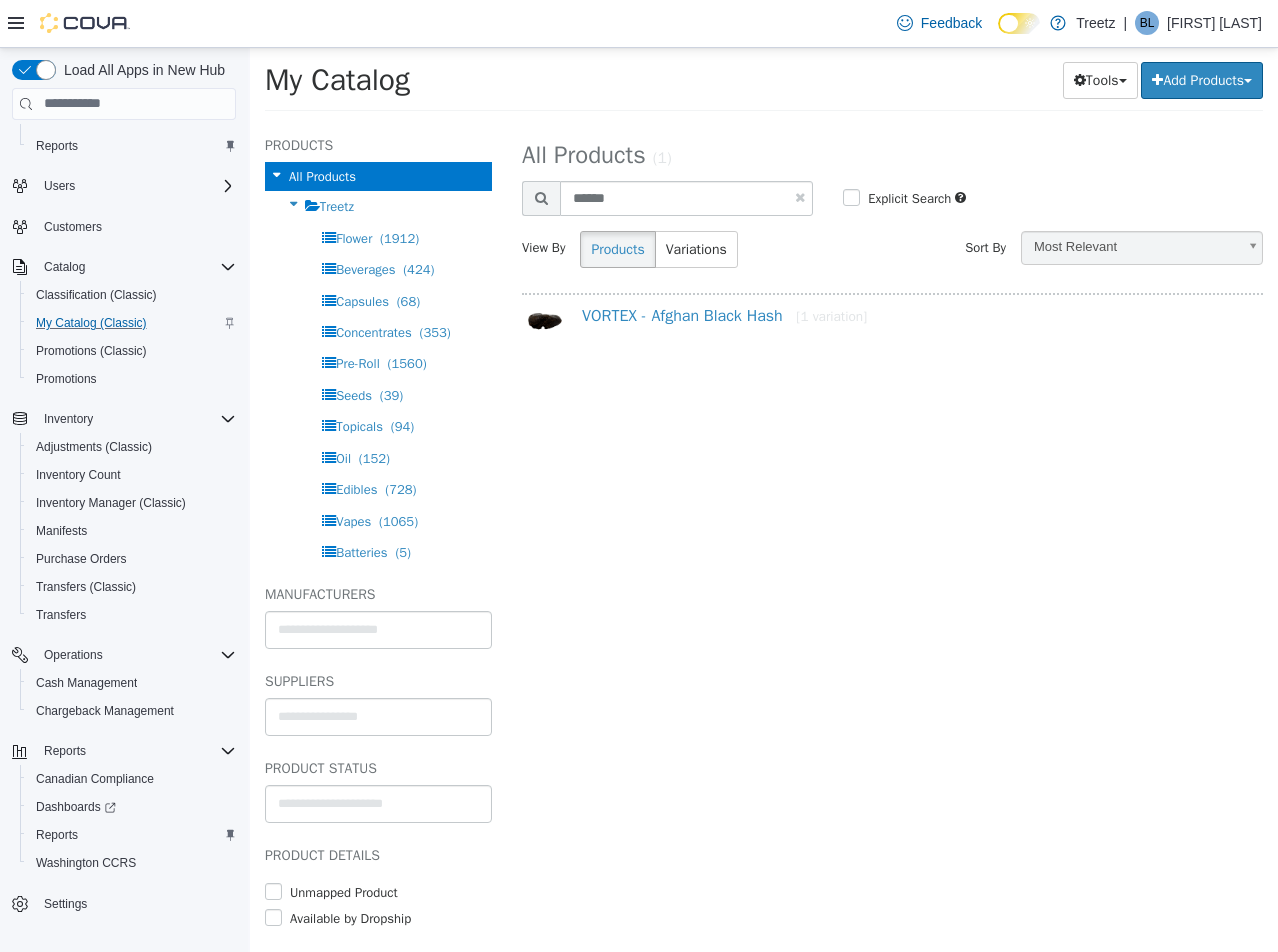 select on "**********" 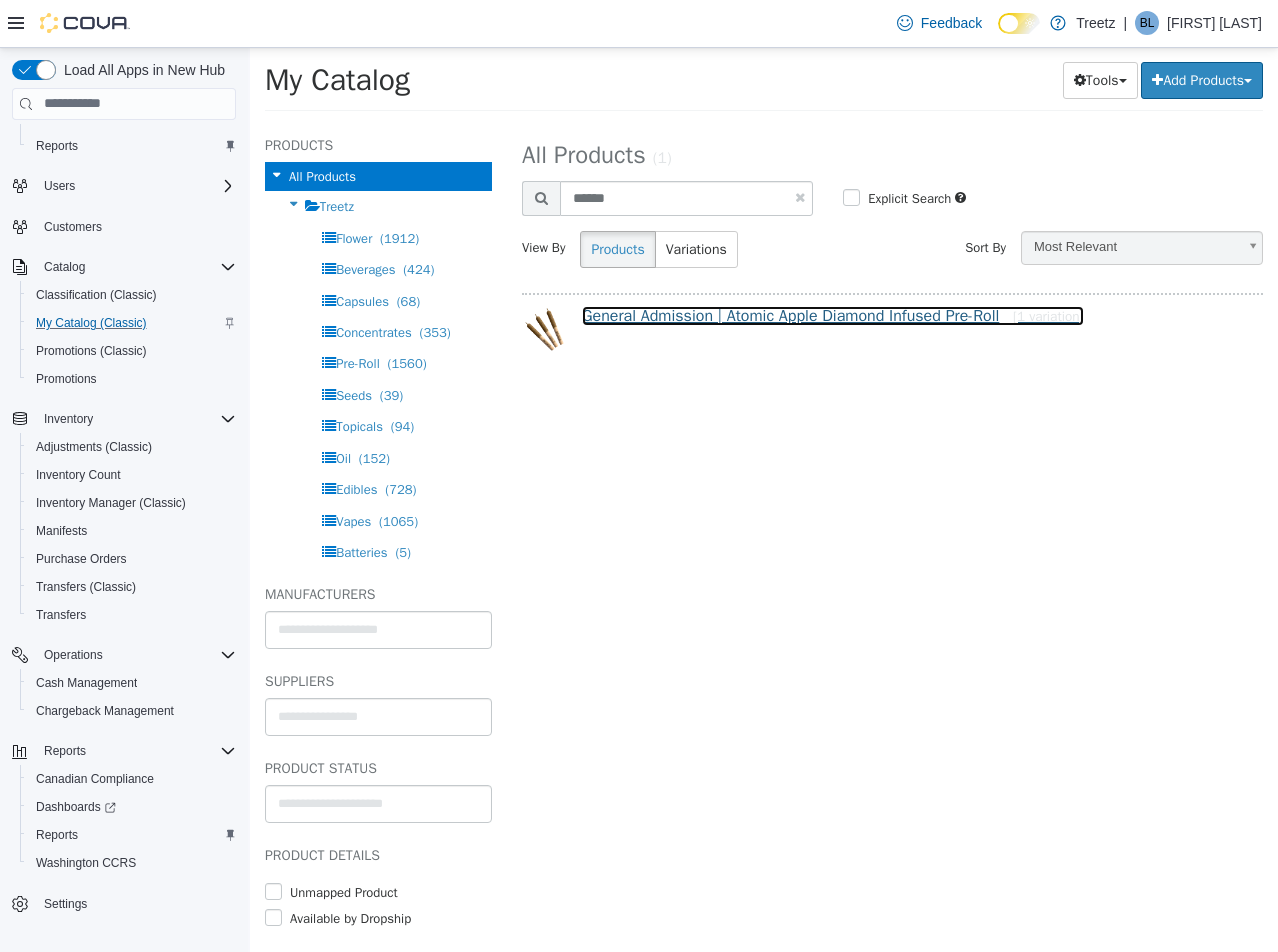 click on "General Admission | Atomic Apple Diamond Infused Pre-Roll
[1 variation]" at bounding box center (833, 315) 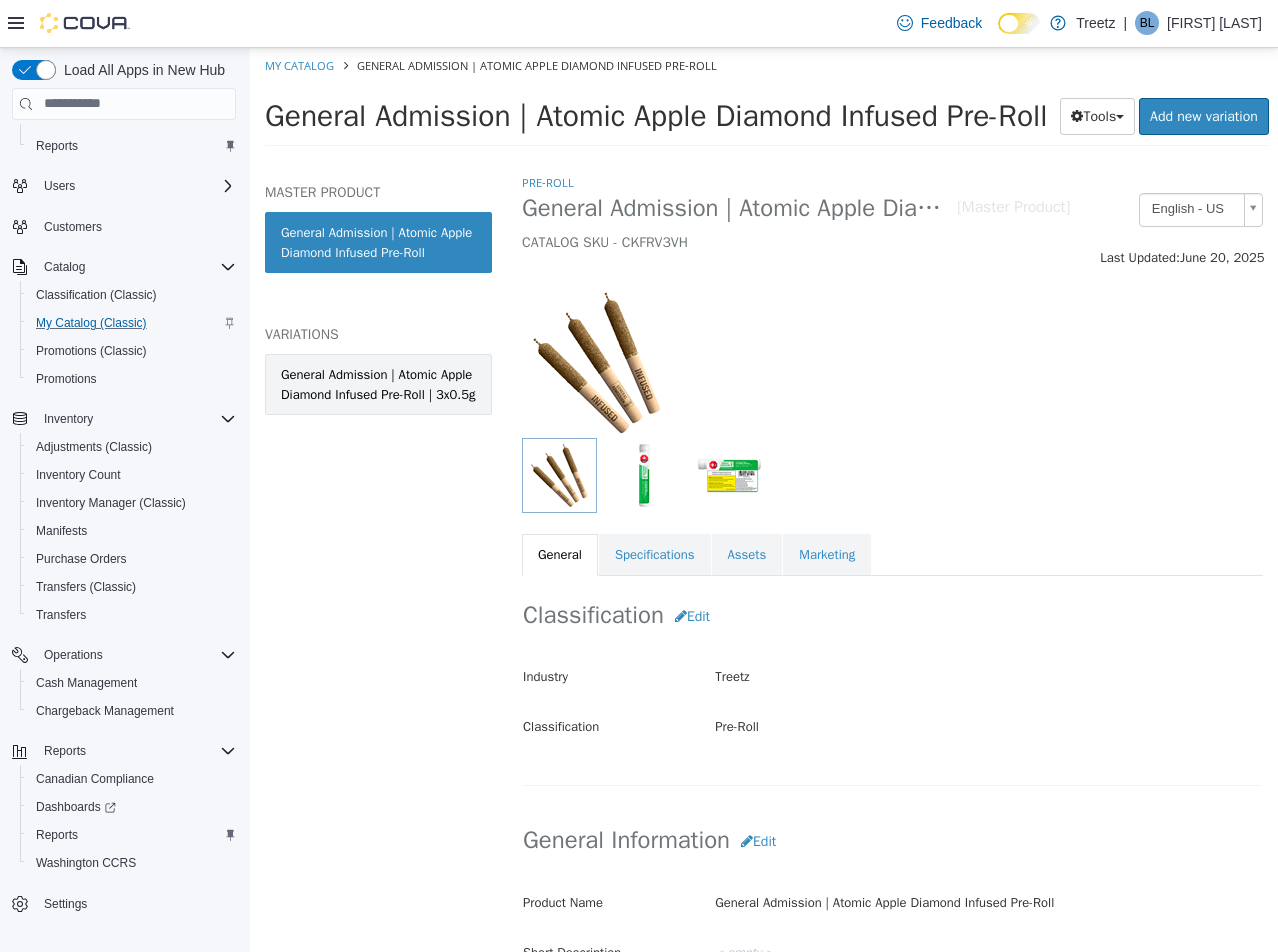 click on "General Admission | Atomic Apple Diamond Infused Pre-Roll | 3x0.5g" at bounding box center (378, 383) 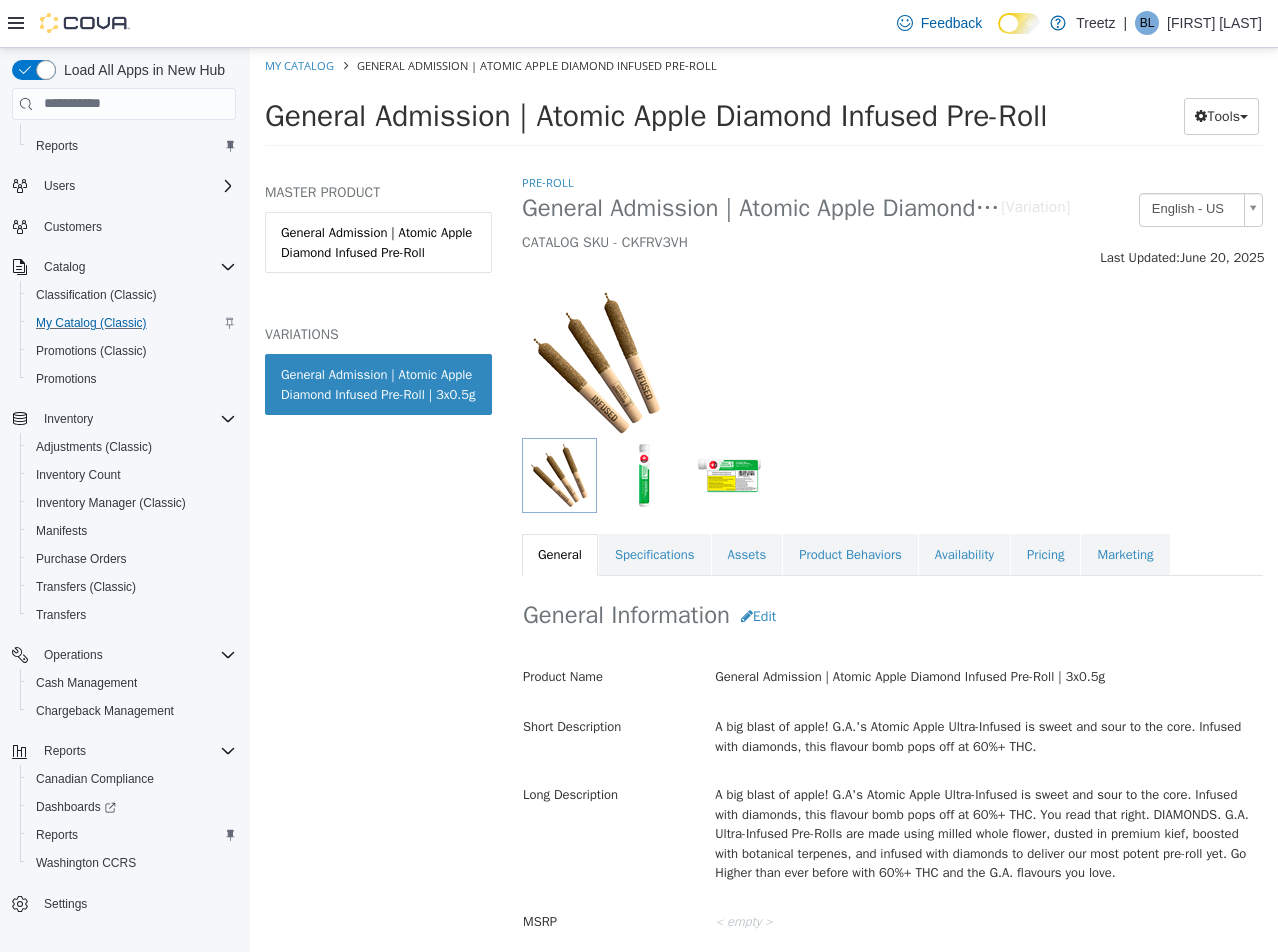 click on "Specifications" at bounding box center [655, 554] 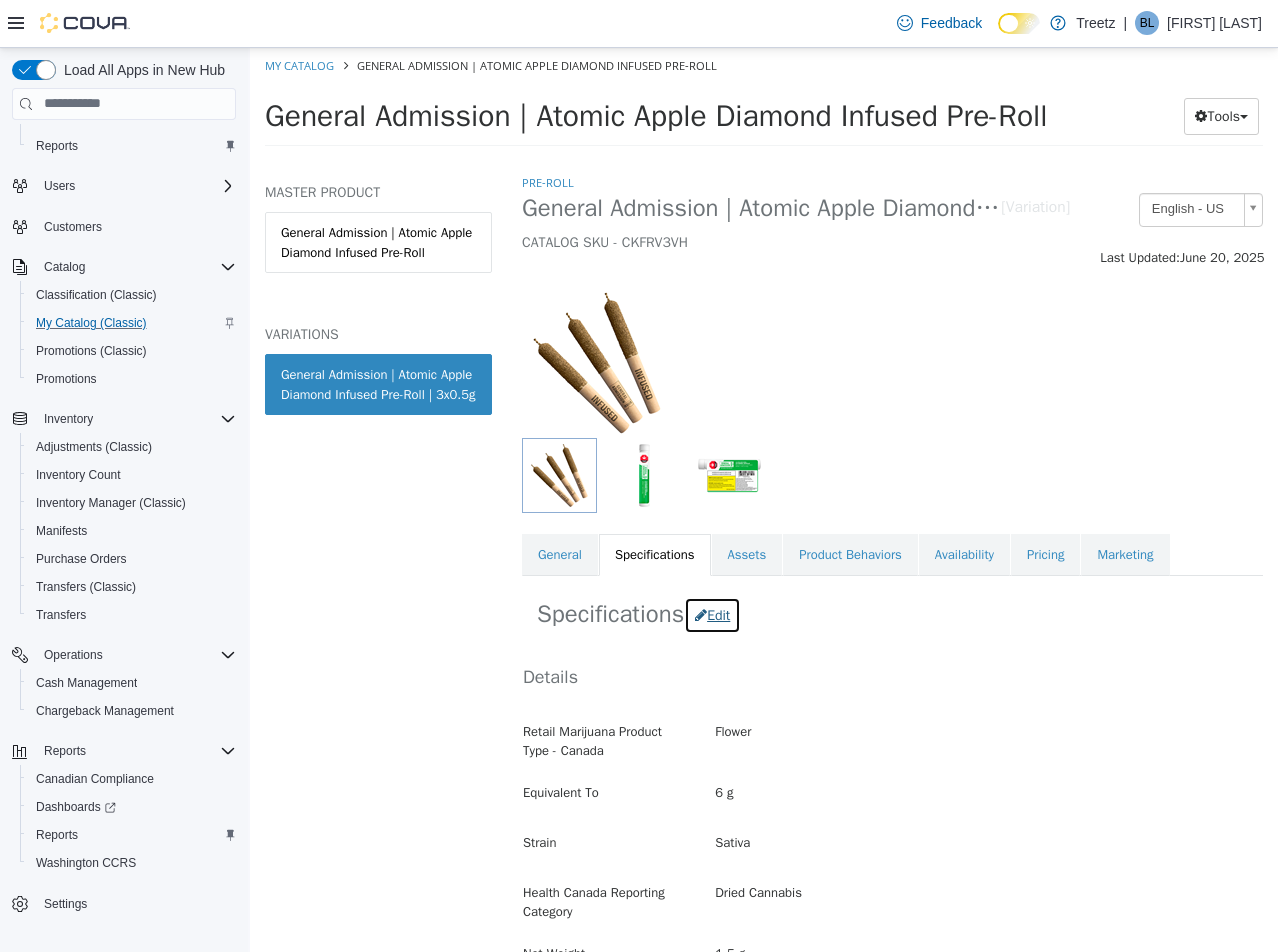 click on "Edit" at bounding box center [712, 614] 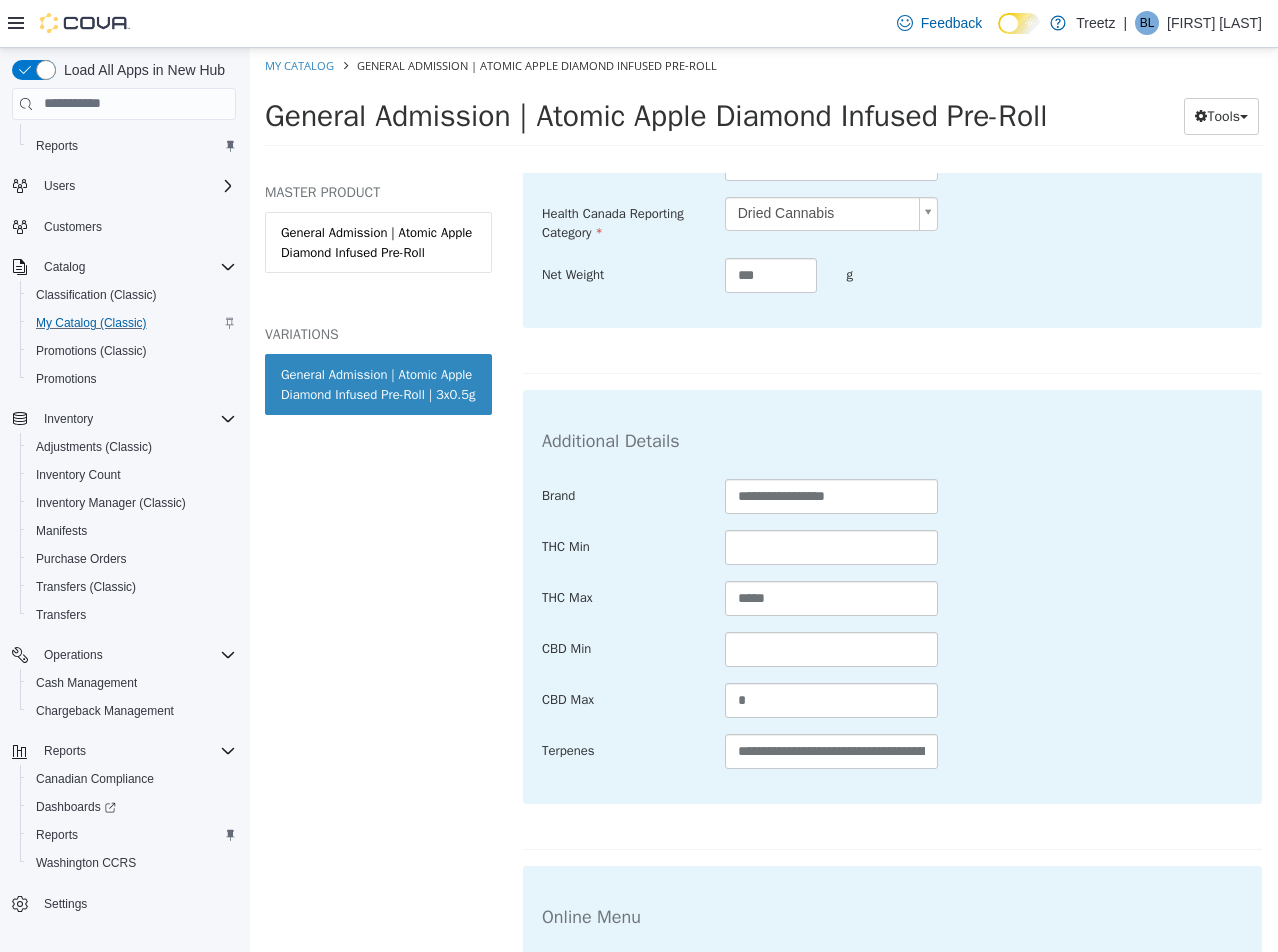 scroll, scrollTop: 703, scrollLeft: 0, axis: vertical 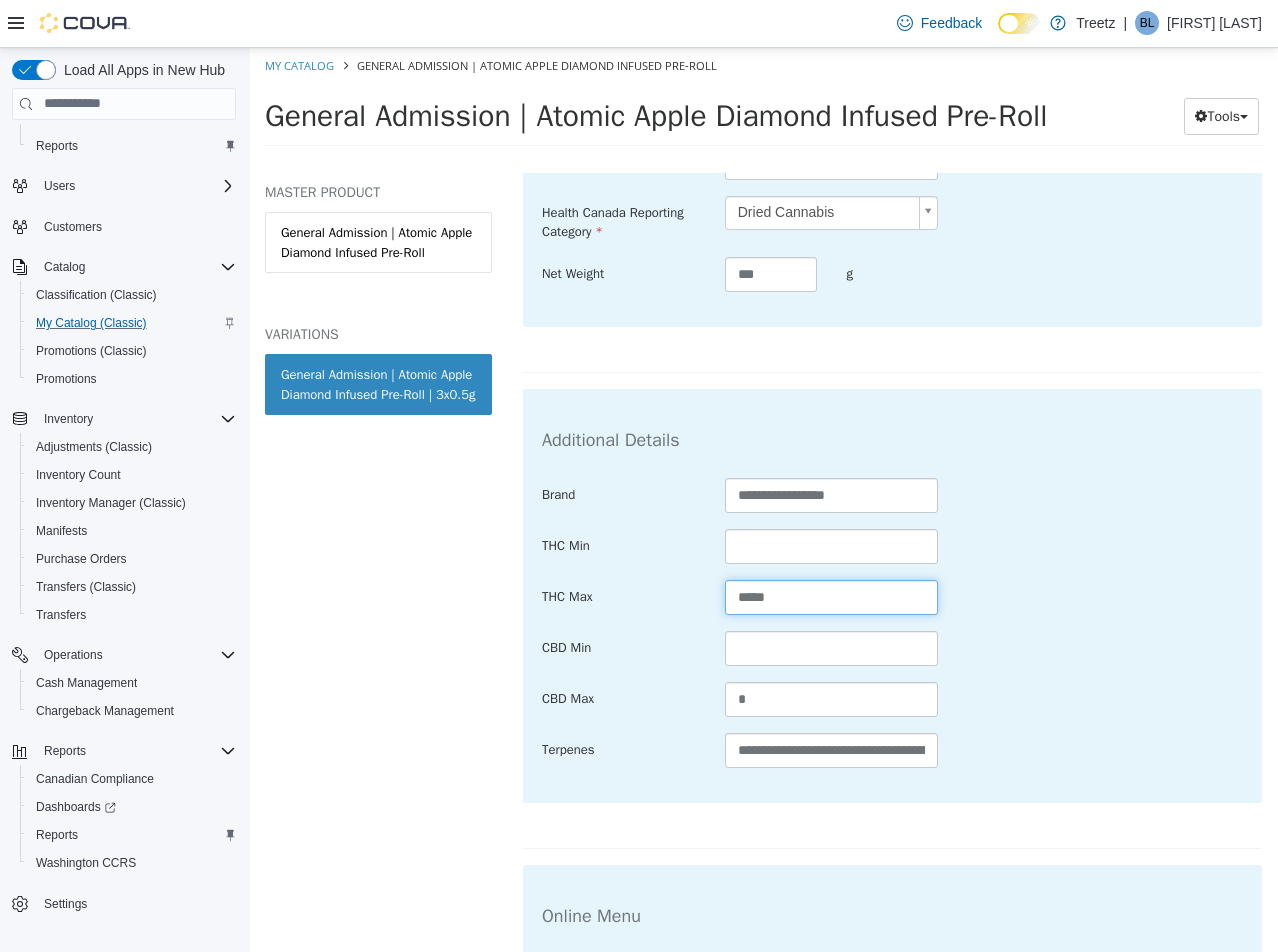 click on "*****" at bounding box center [832, 596] 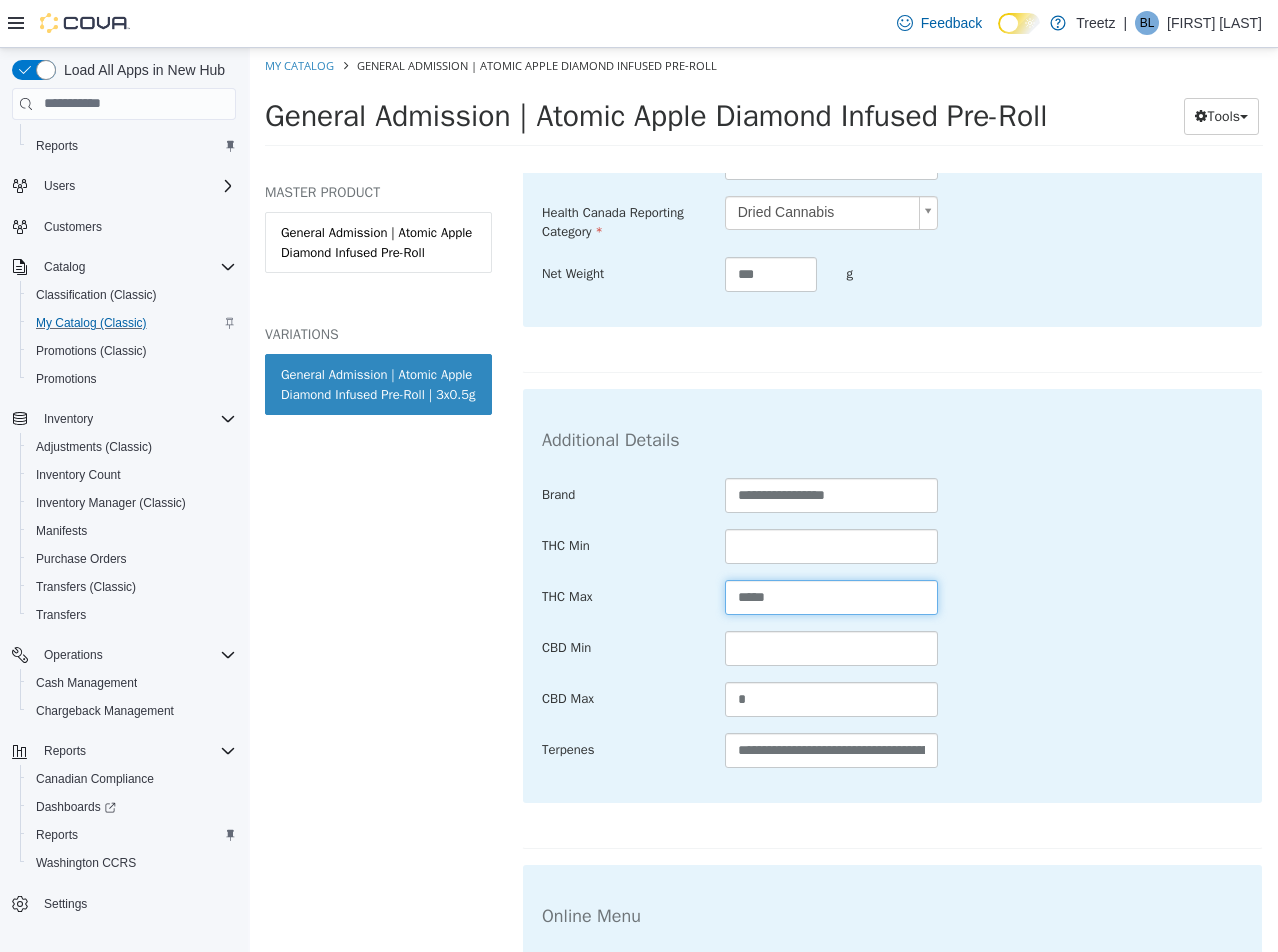 scroll, scrollTop: 975, scrollLeft: 0, axis: vertical 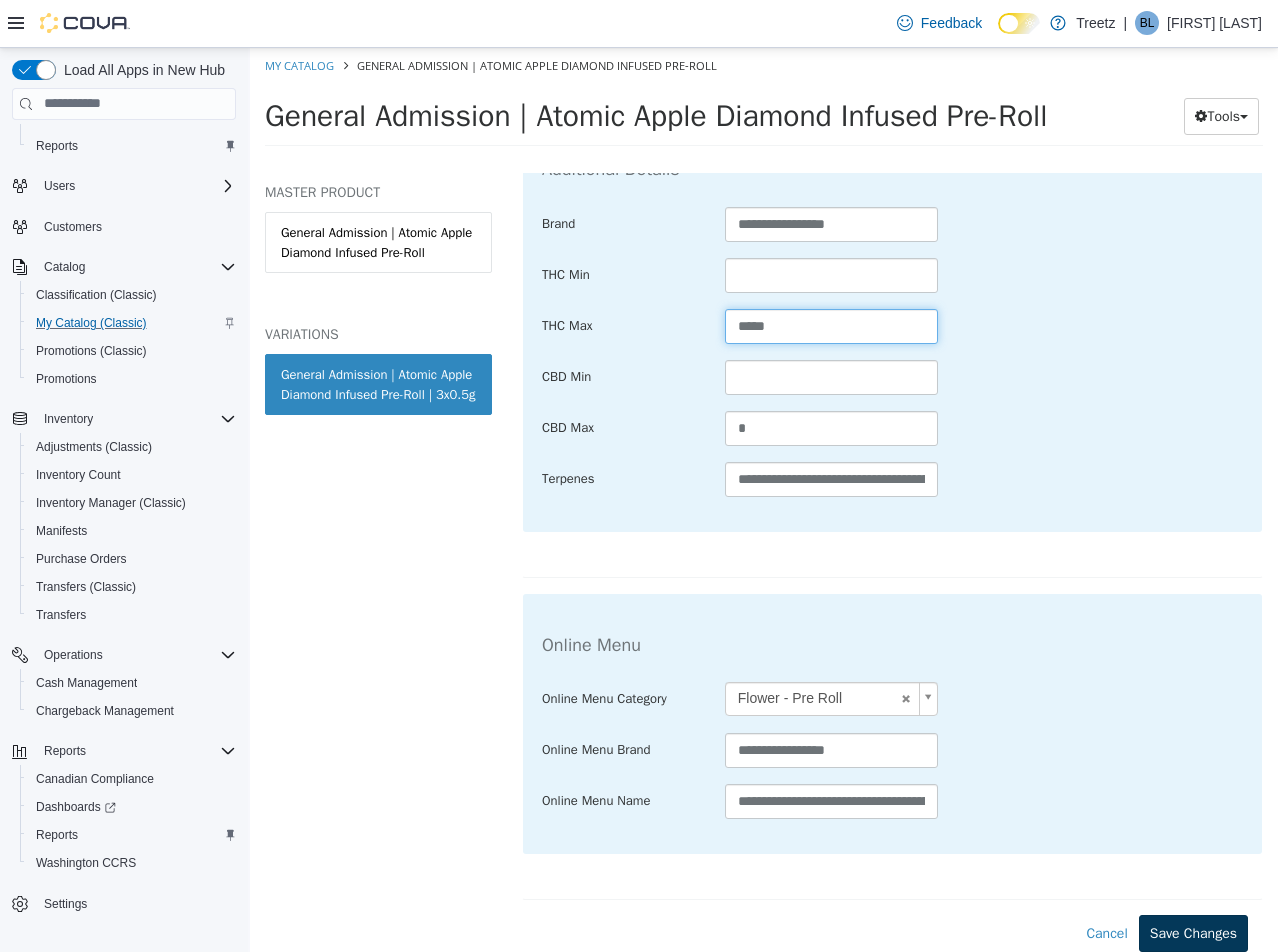 type on "*****" 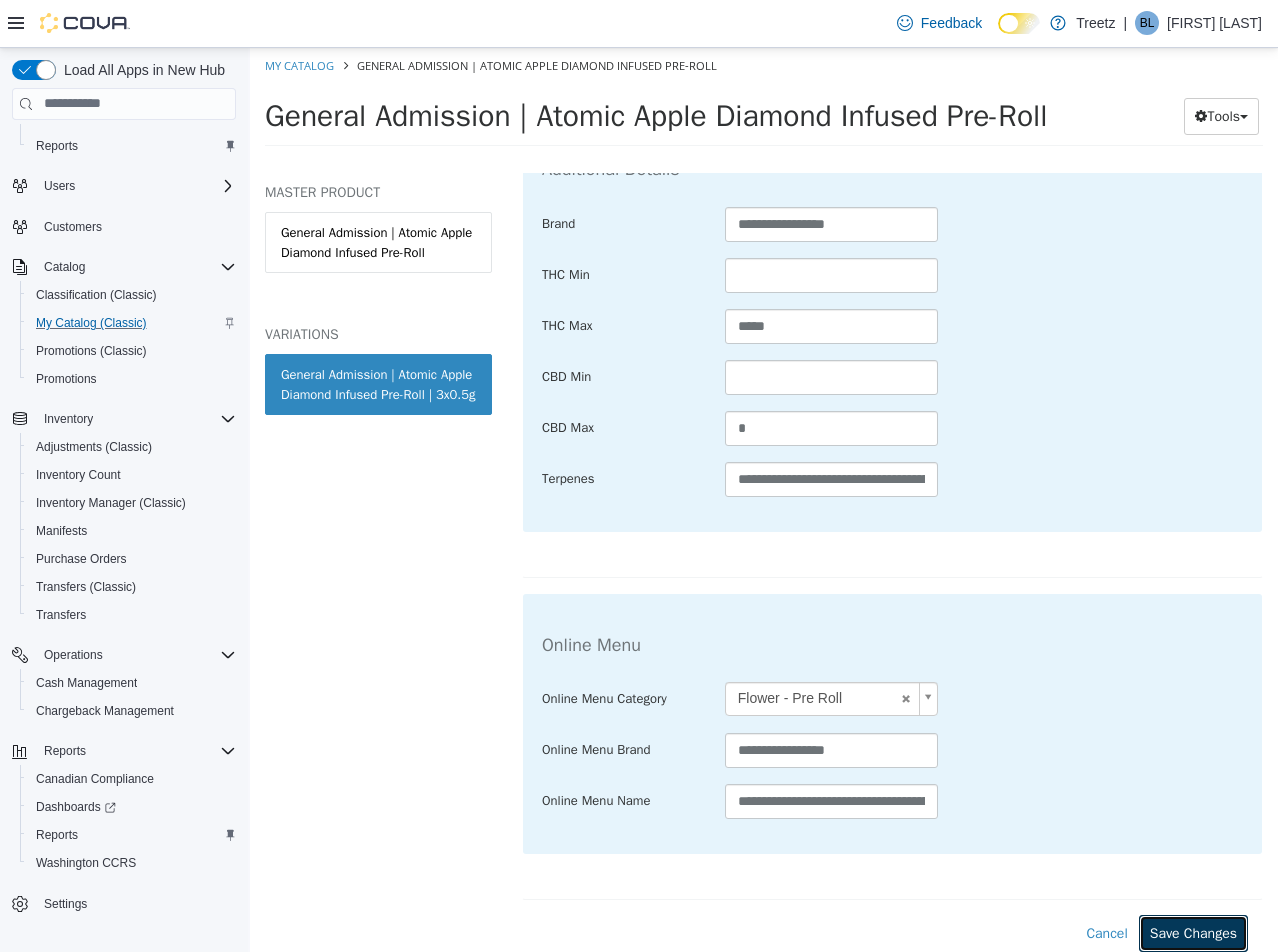 click on "Save Changes" at bounding box center (1193, 932) 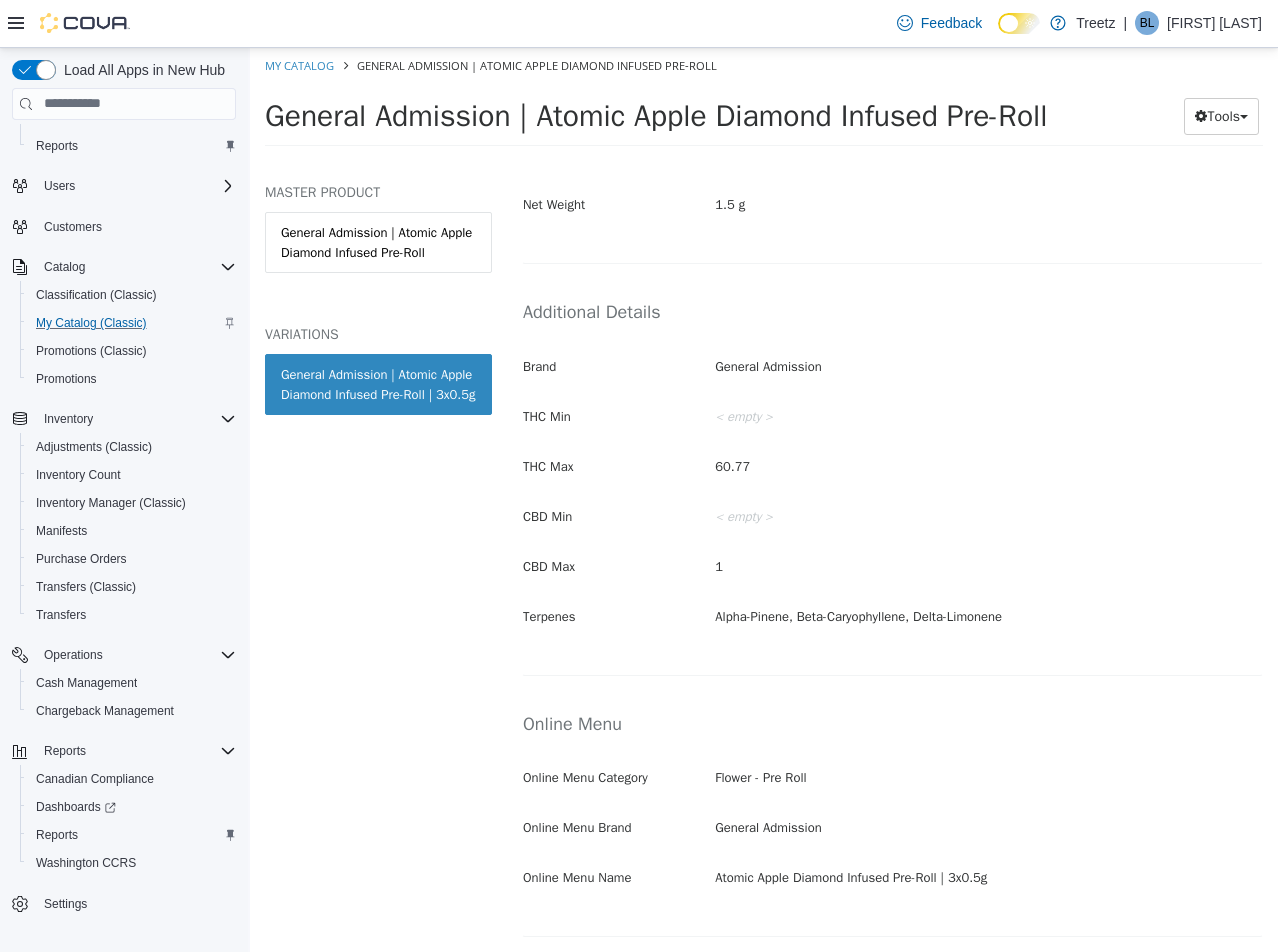 scroll, scrollTop: 752, scrollLeft: 0, axis: vertical 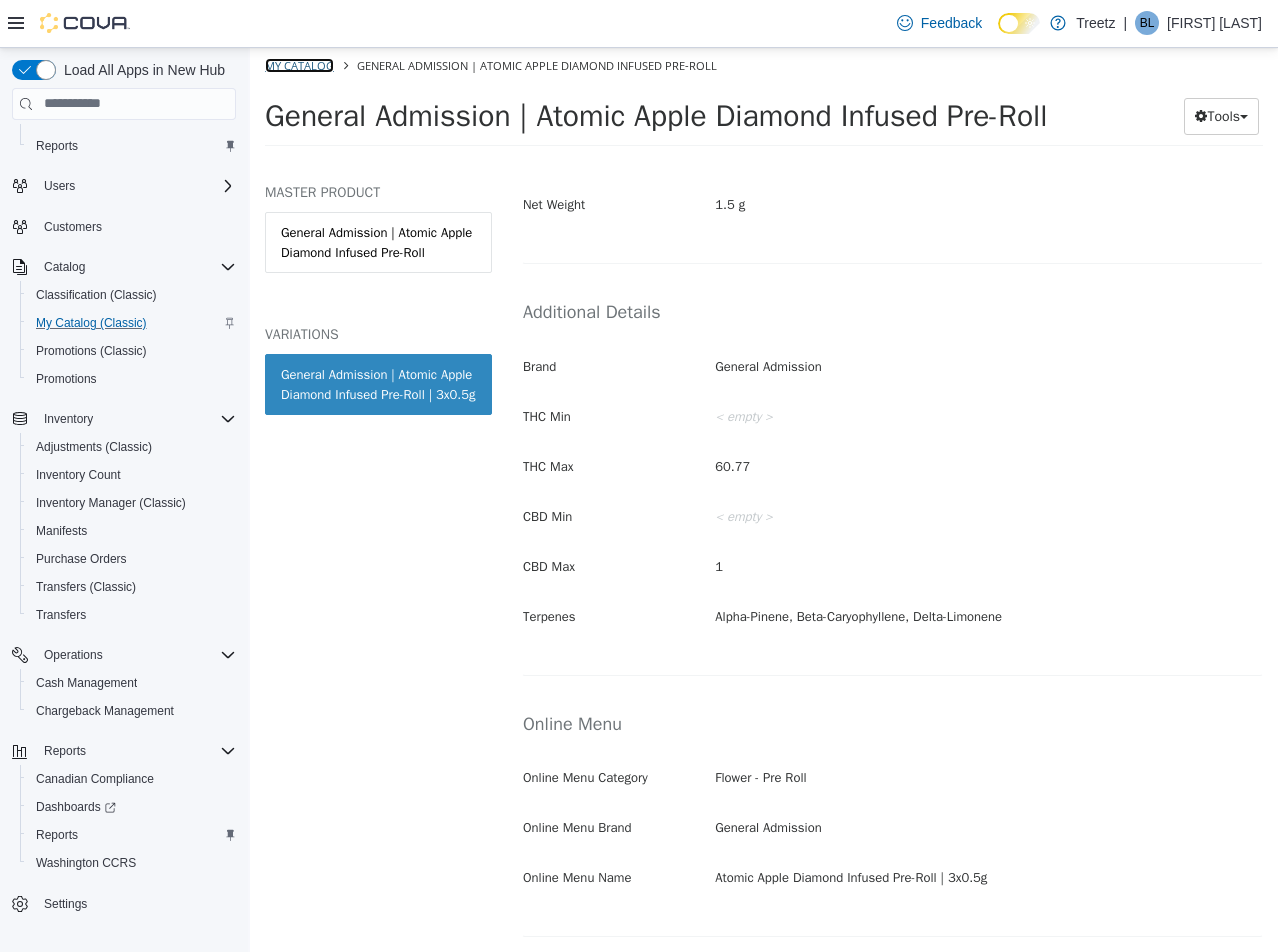 click on "My Catalog" at bounding box center (299, 64) 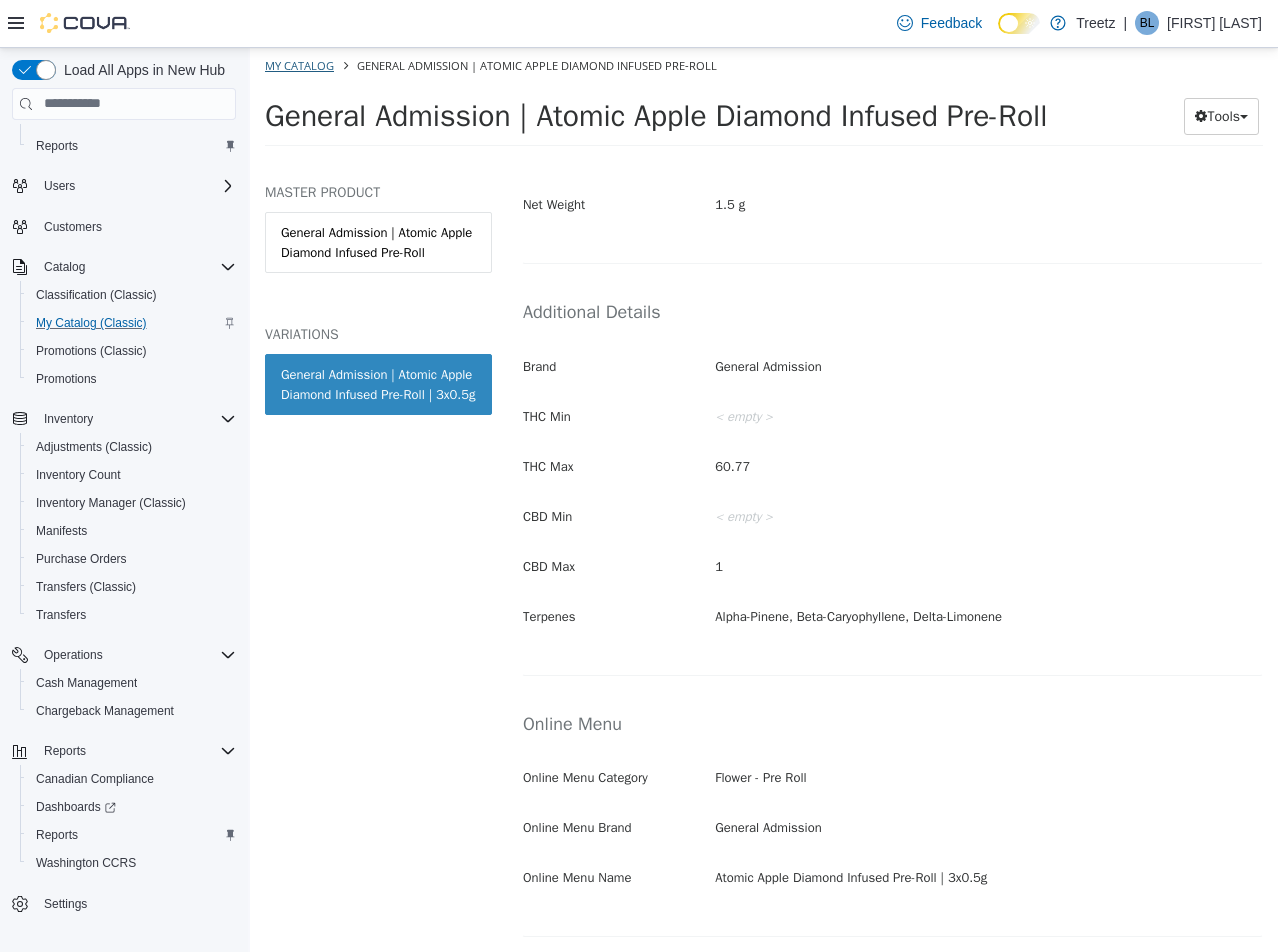 select on "**********" 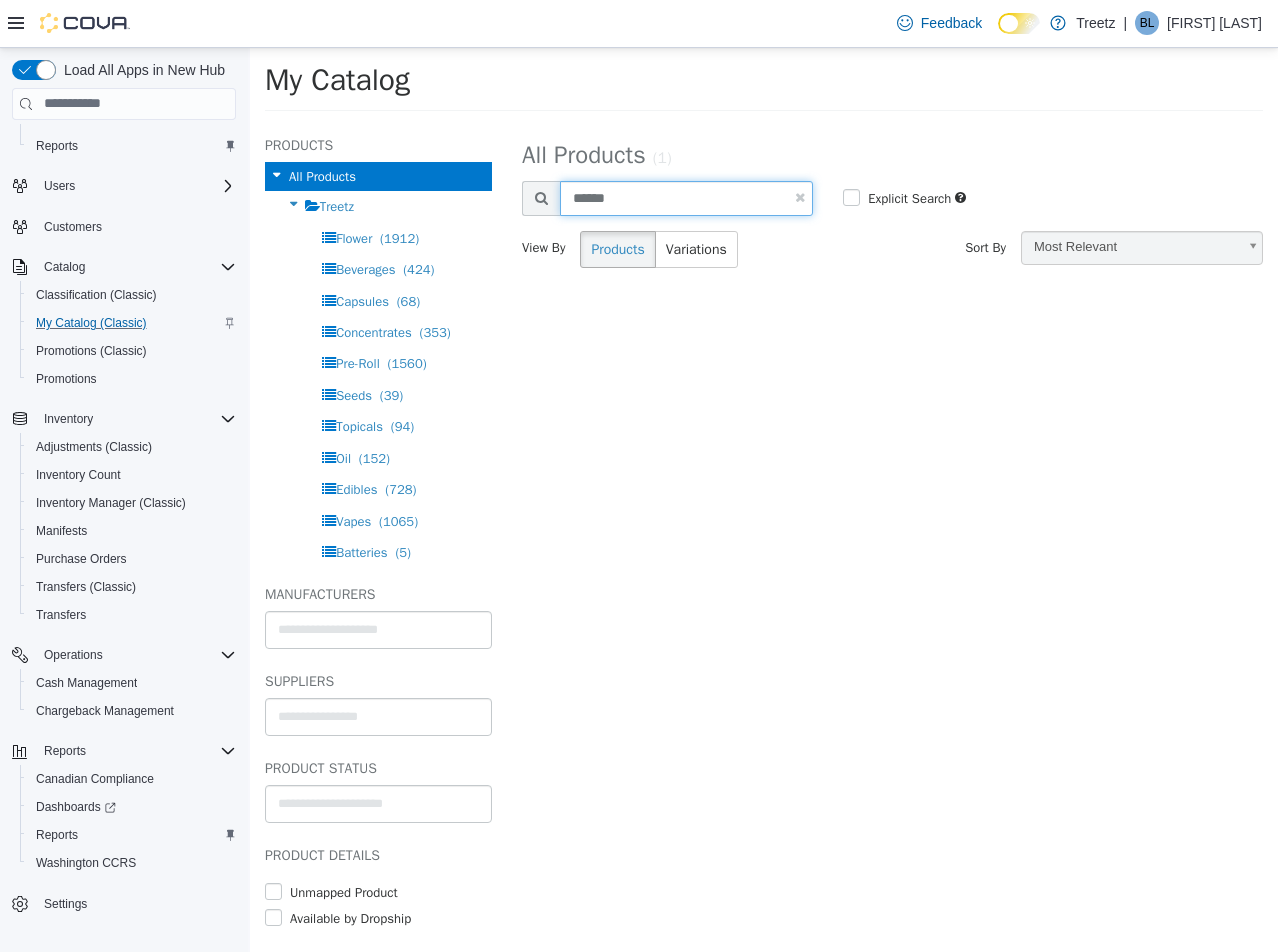 drag, startPoint x: 608, startPoint y: 198, endPoint x: 196, endPoint y: 174, distance: 412.69843 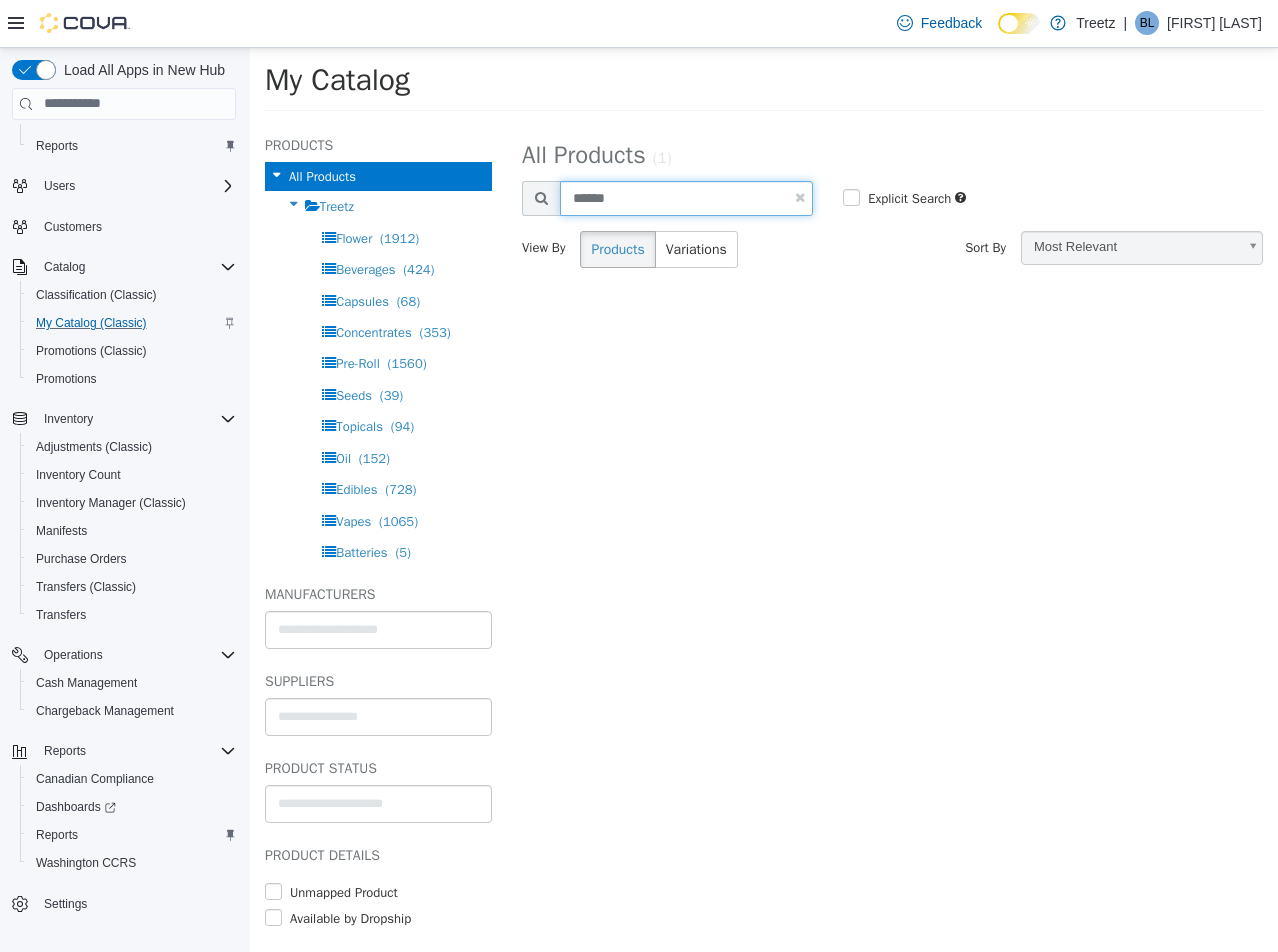 type on "******" 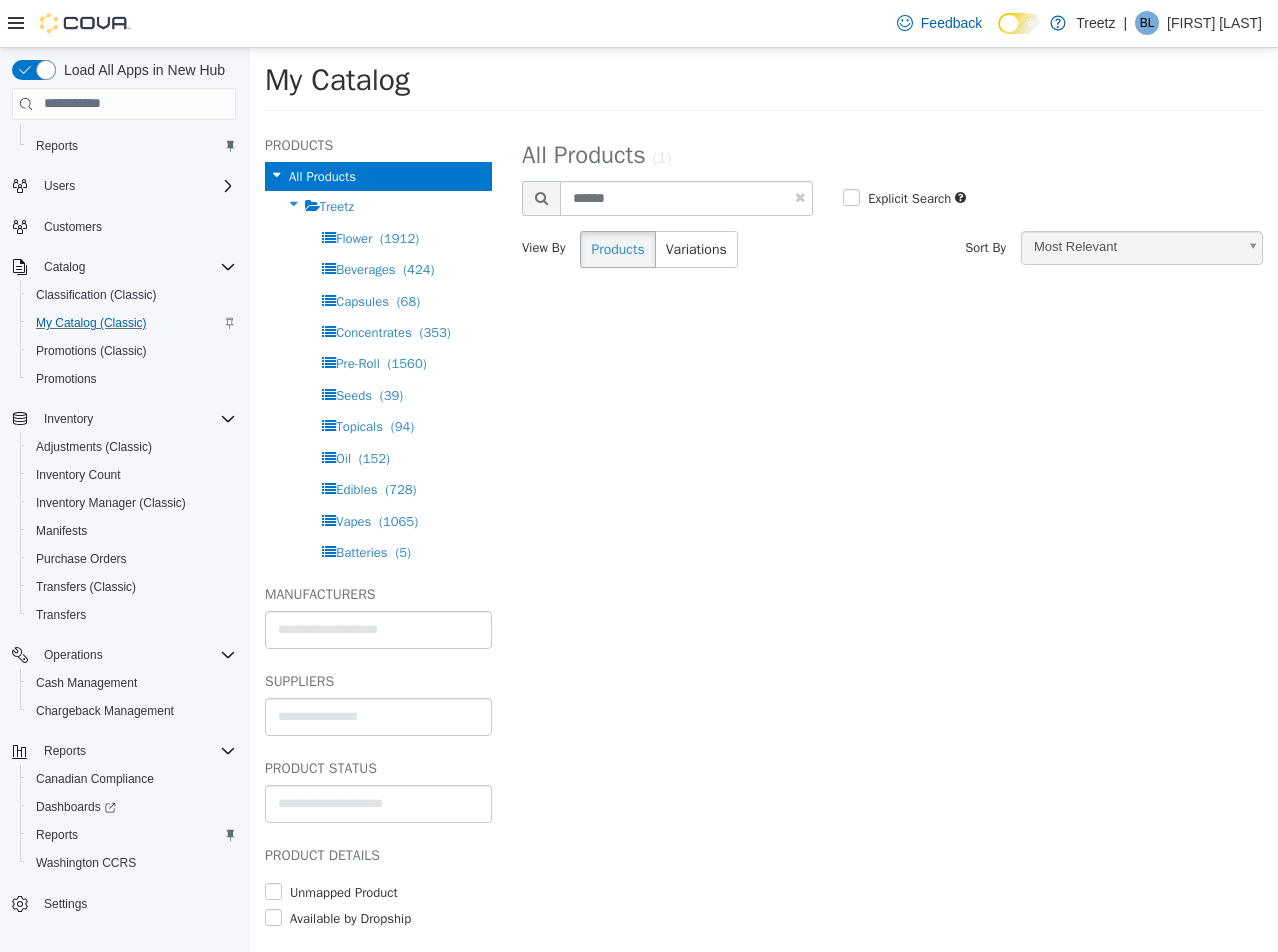 select on "**********" 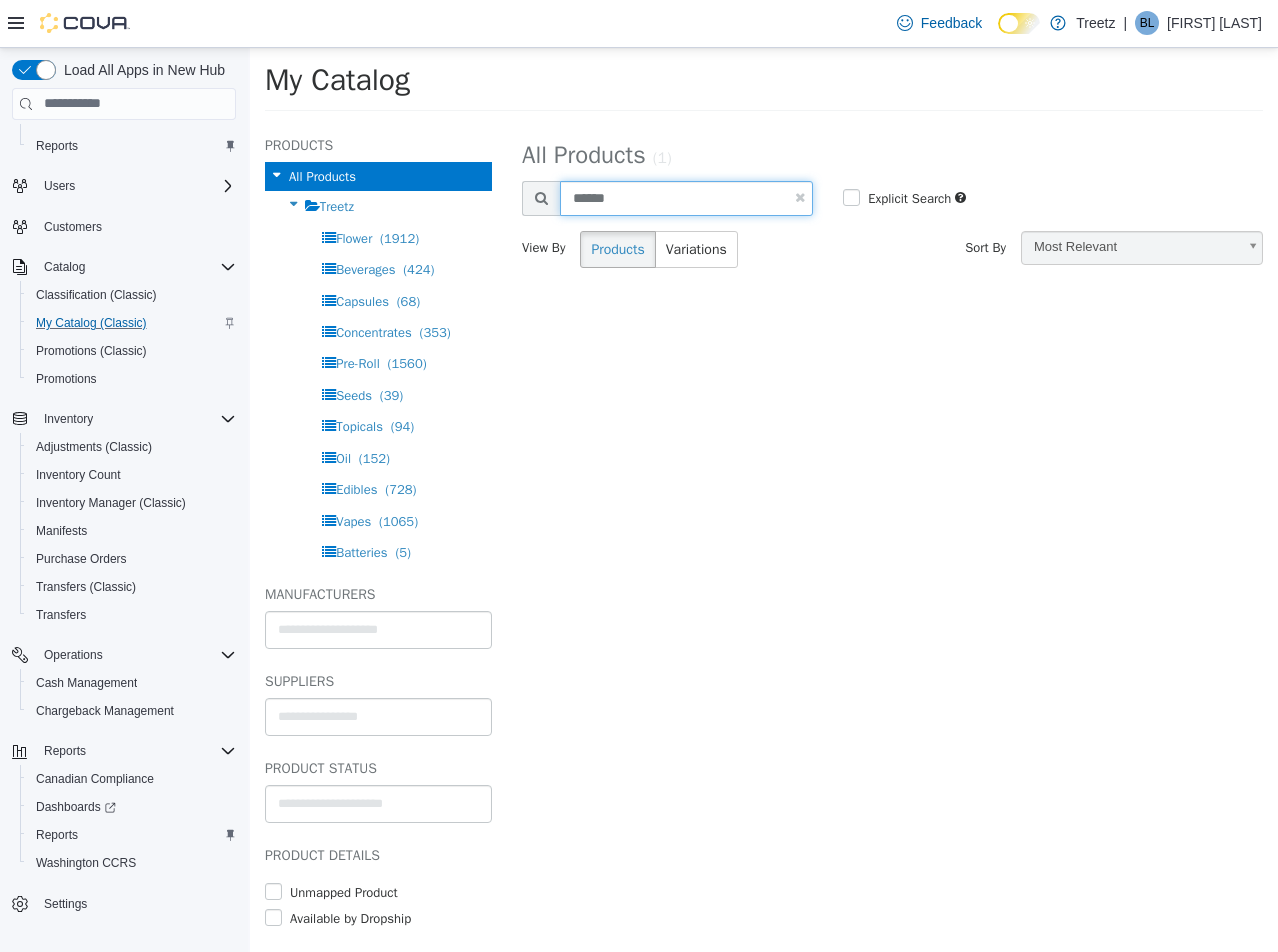 click on "******" at bounding box center (686, 197) 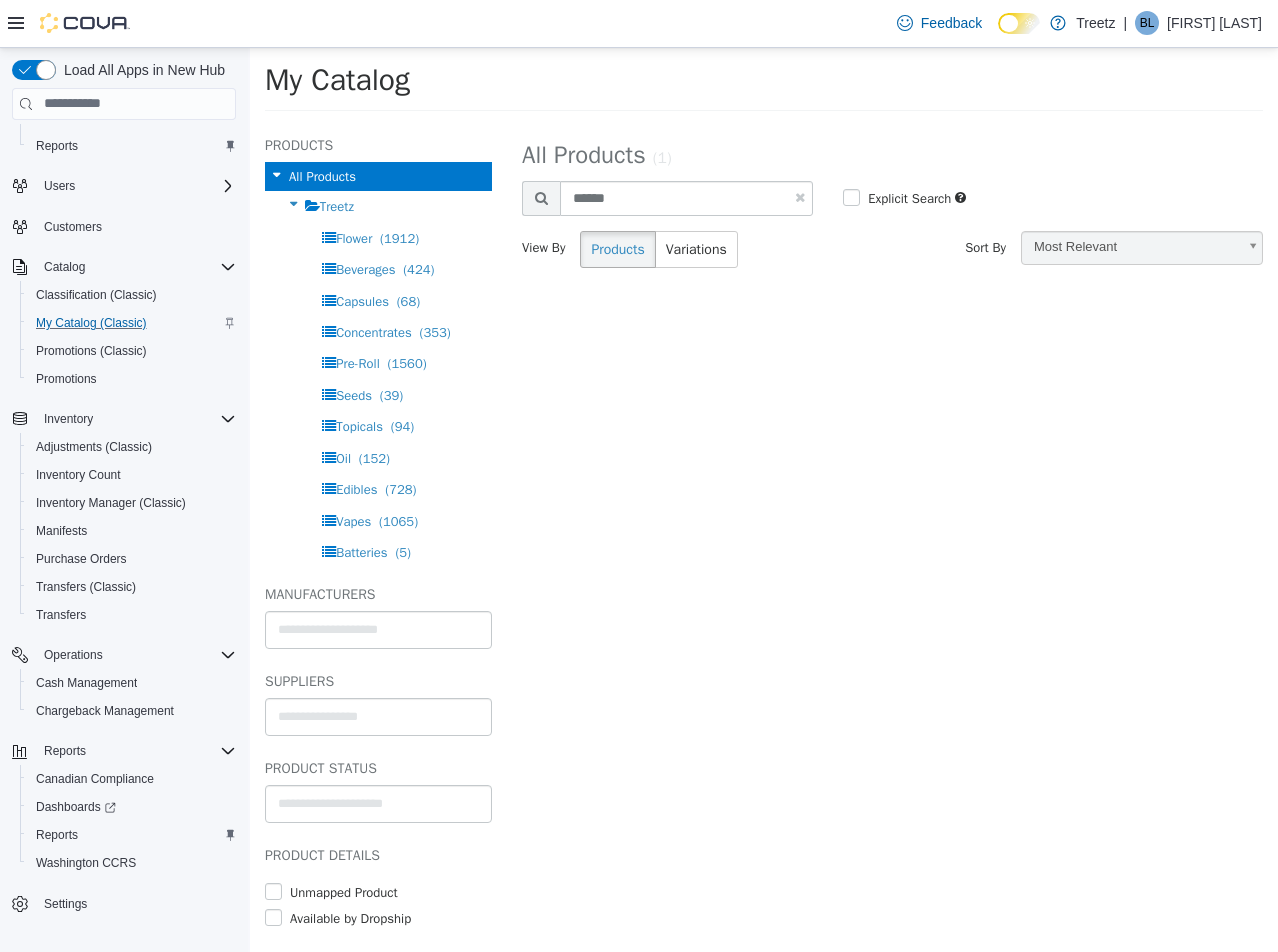 select on "**********" 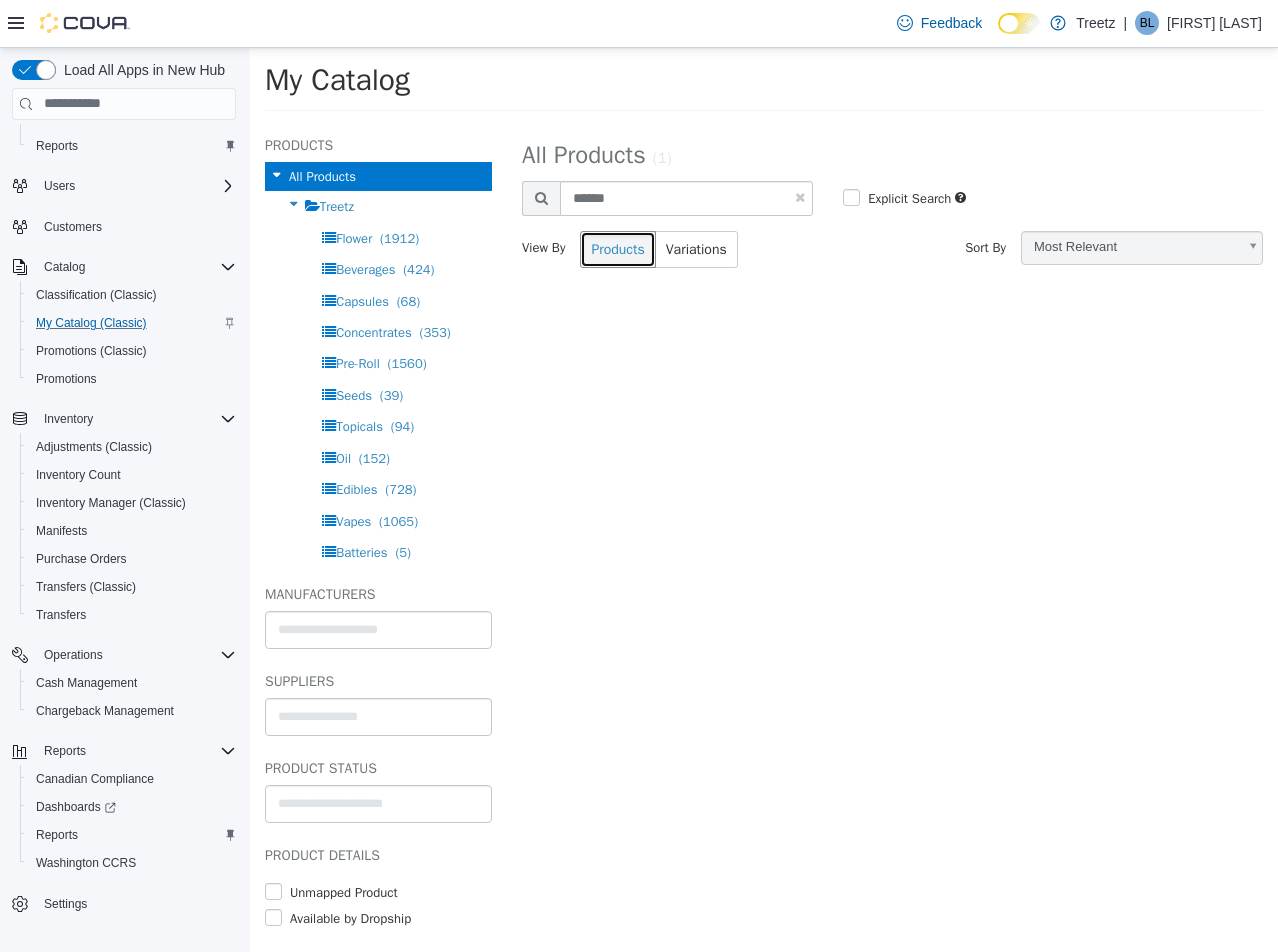 click on "Products" at bounding box center [617, 248] 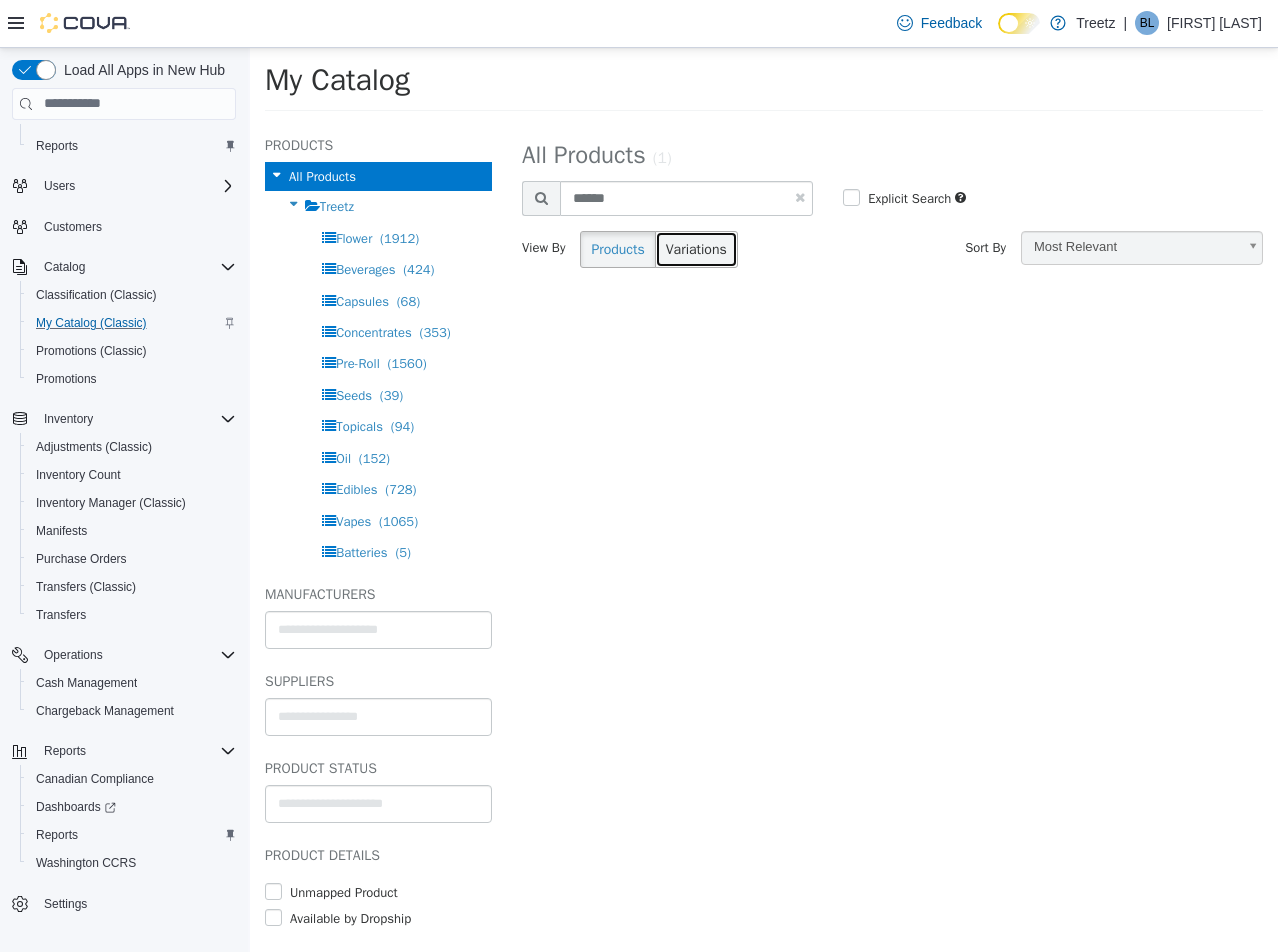 click on "Variations" at bounding box center (696, 248) 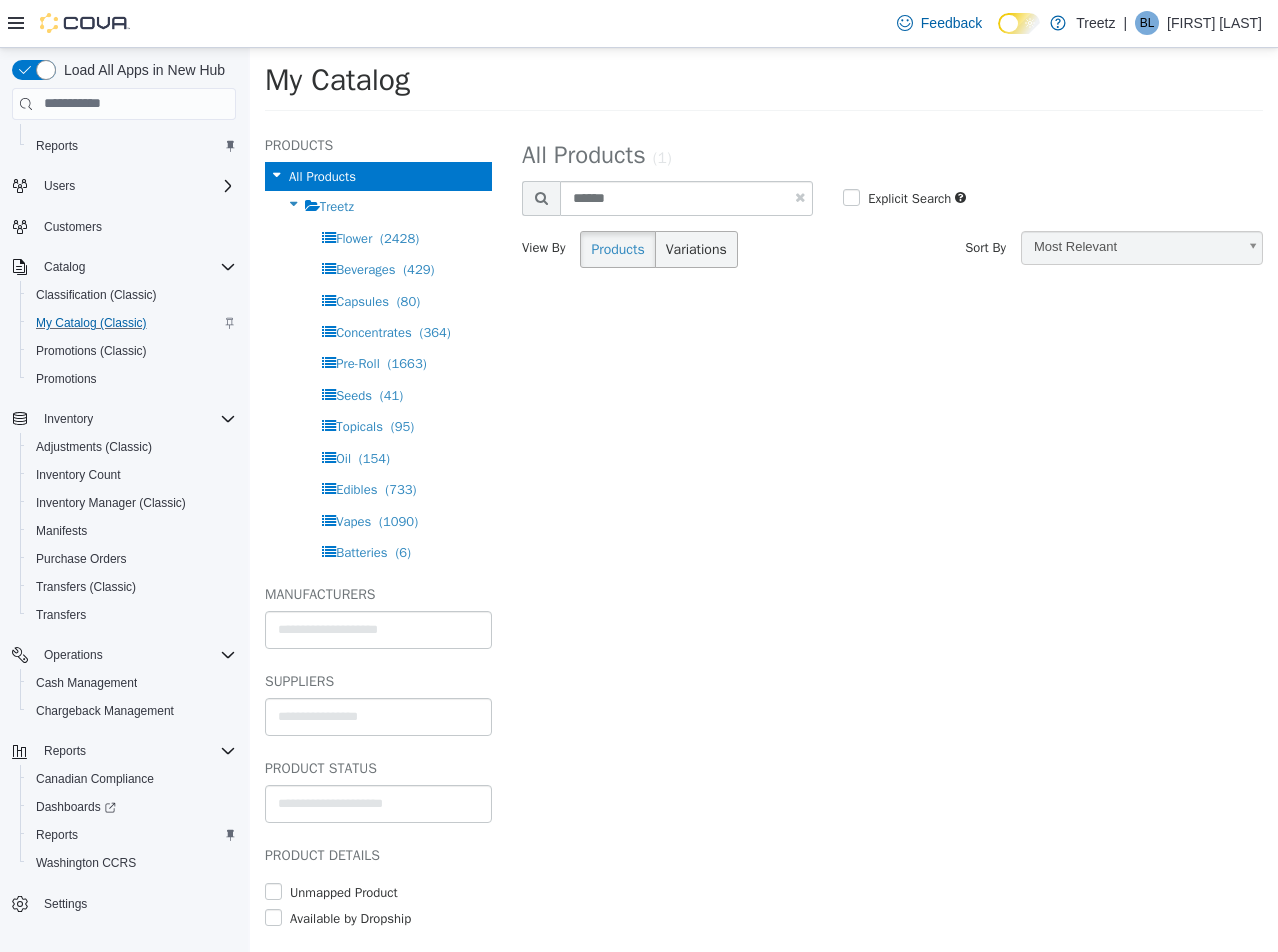 select on "**********" 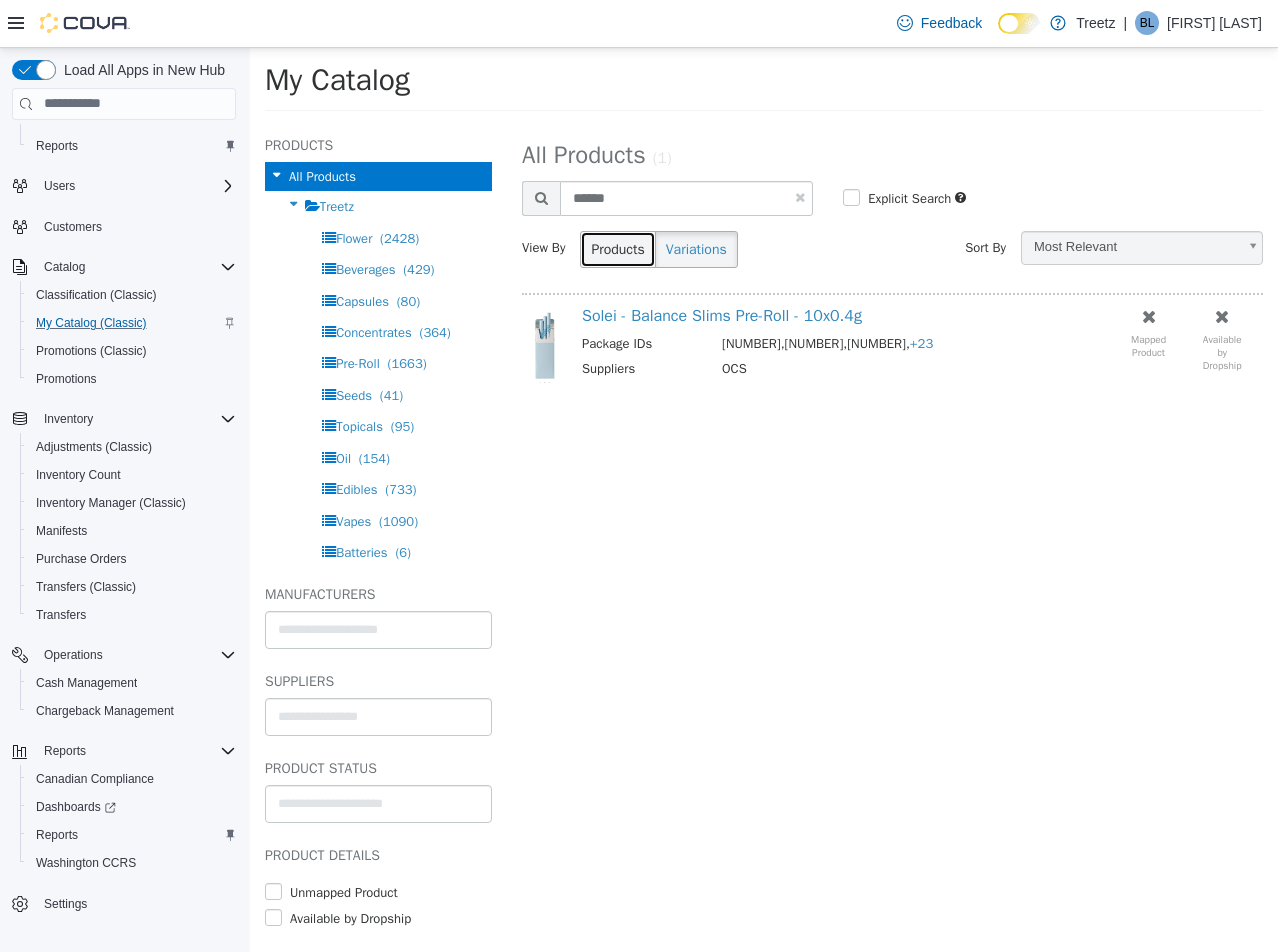 click on "Products" at bounding box center (617, 248) 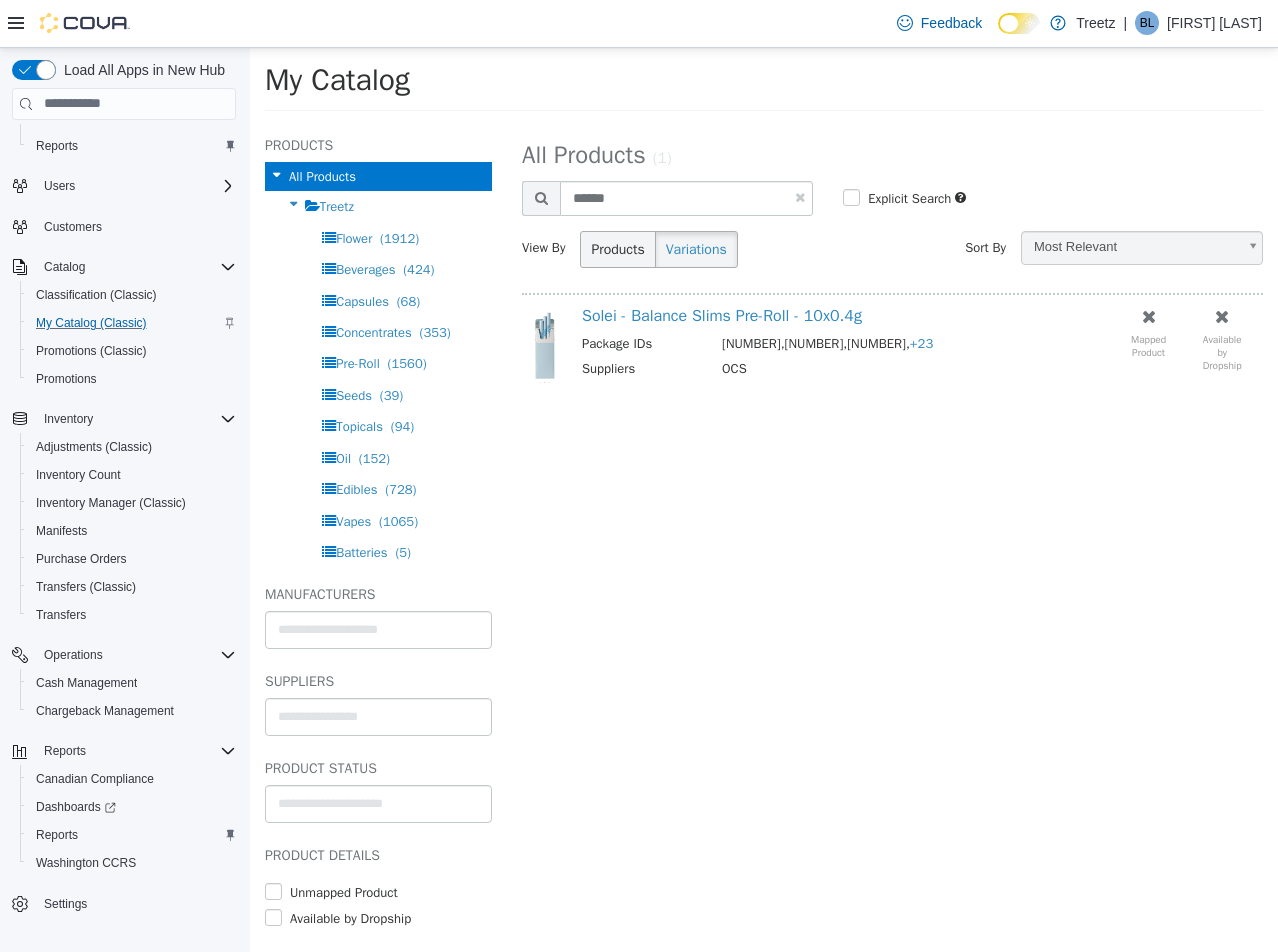 select on "**********" 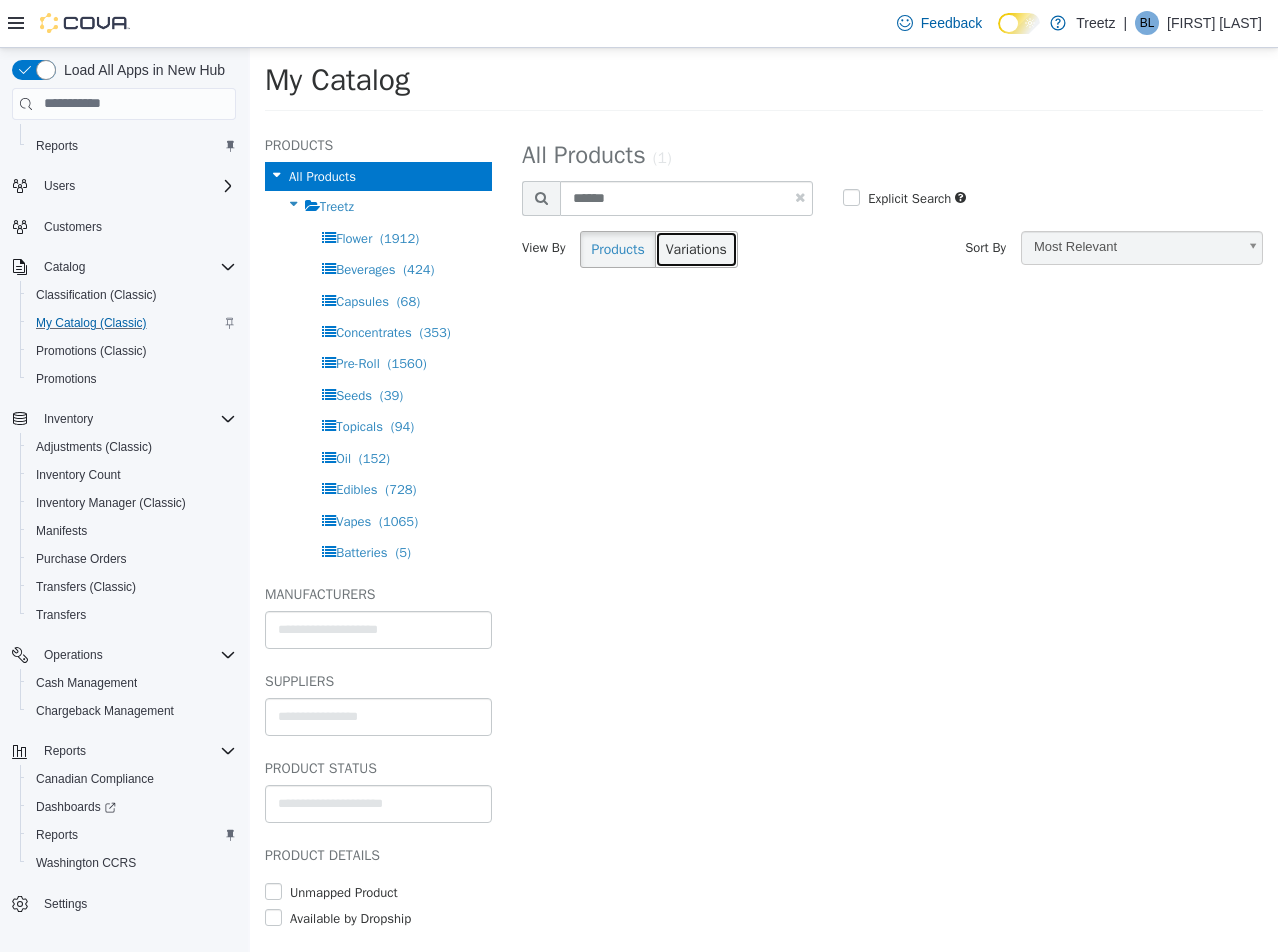click on "Variations" at bounding box center [696, 248] 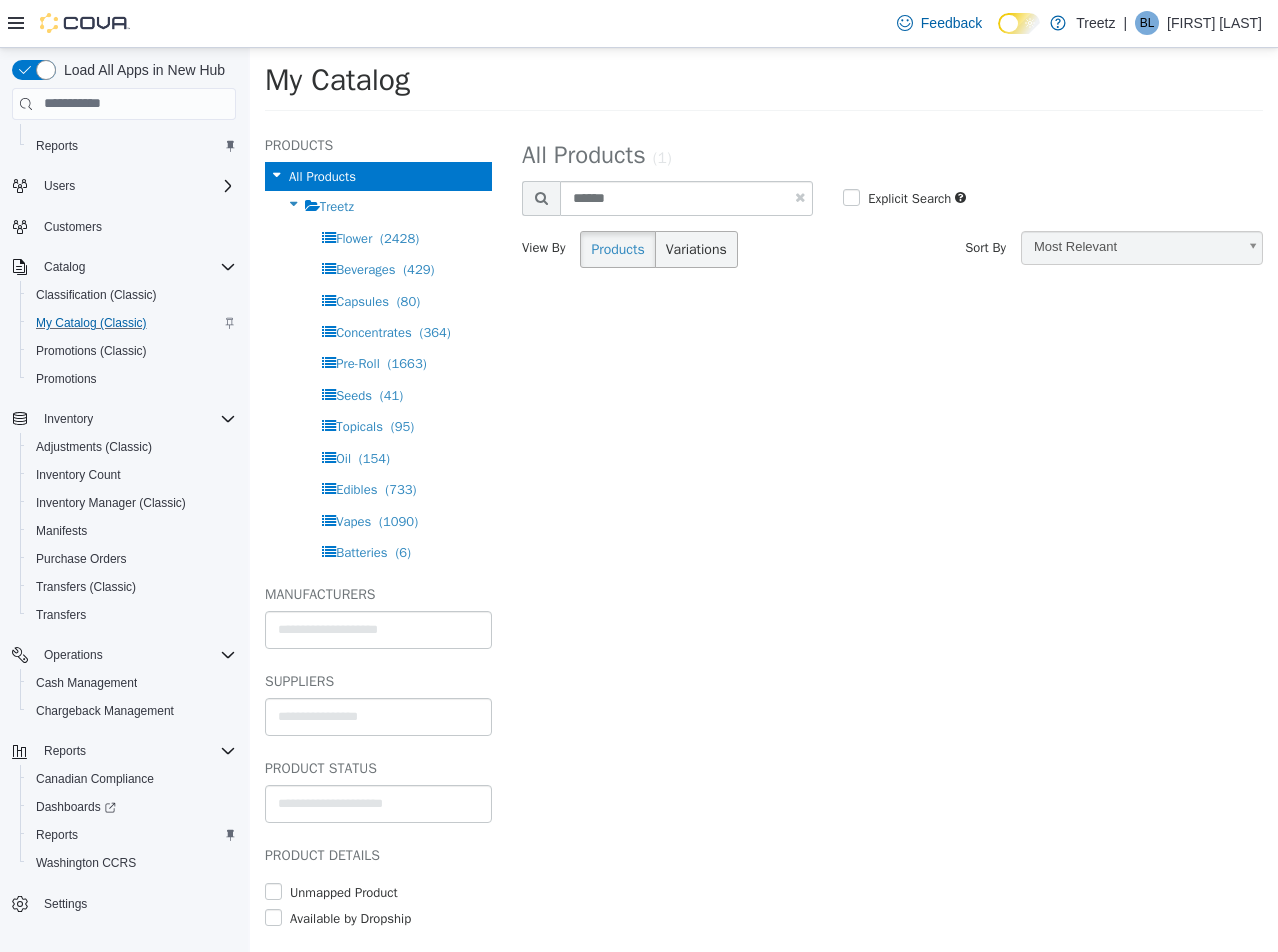 select on "**********" 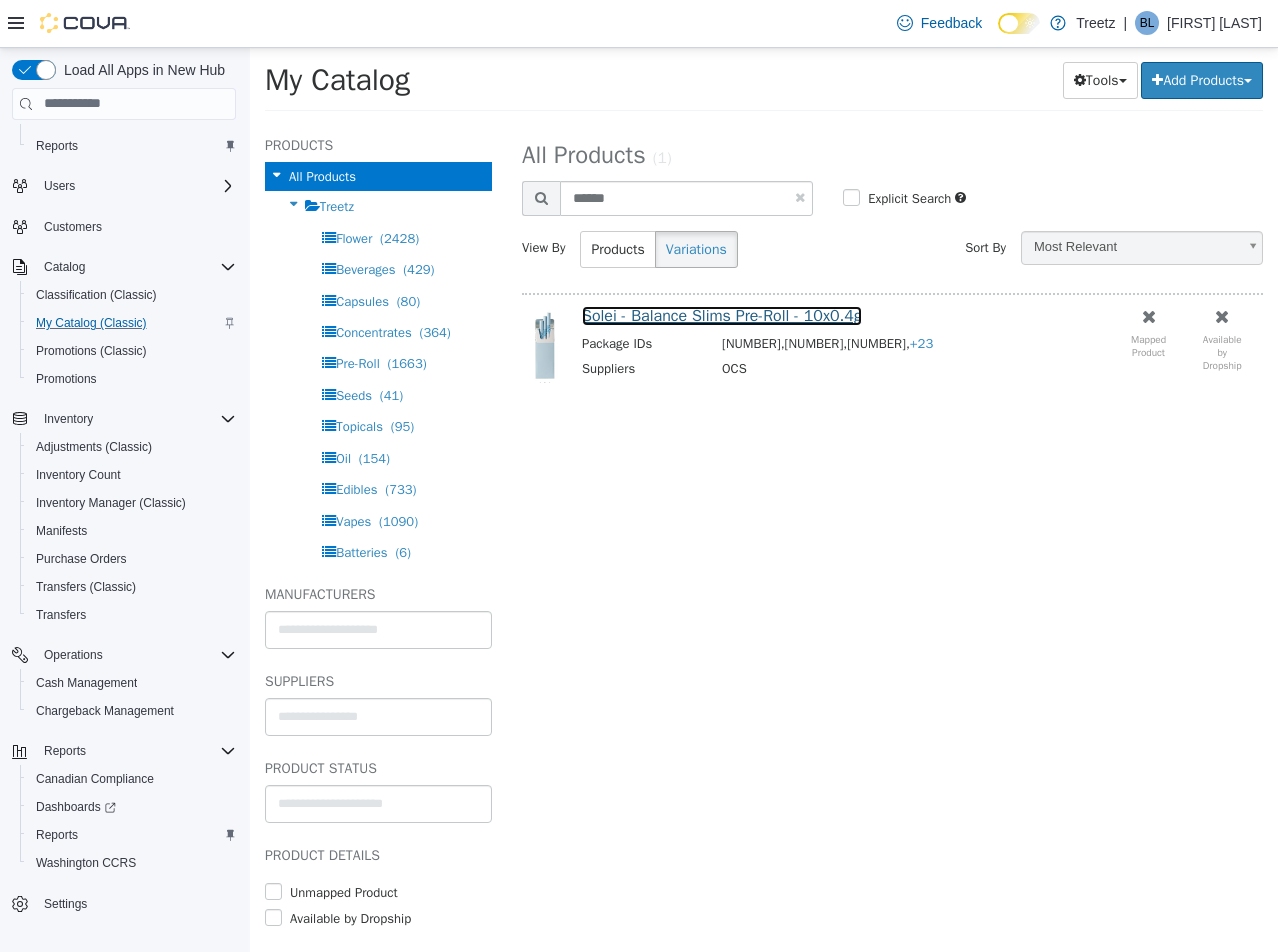 click on "Solei - Balance Slims Pre-Roll - 10x0.4g" at bounding box center (722, 315) 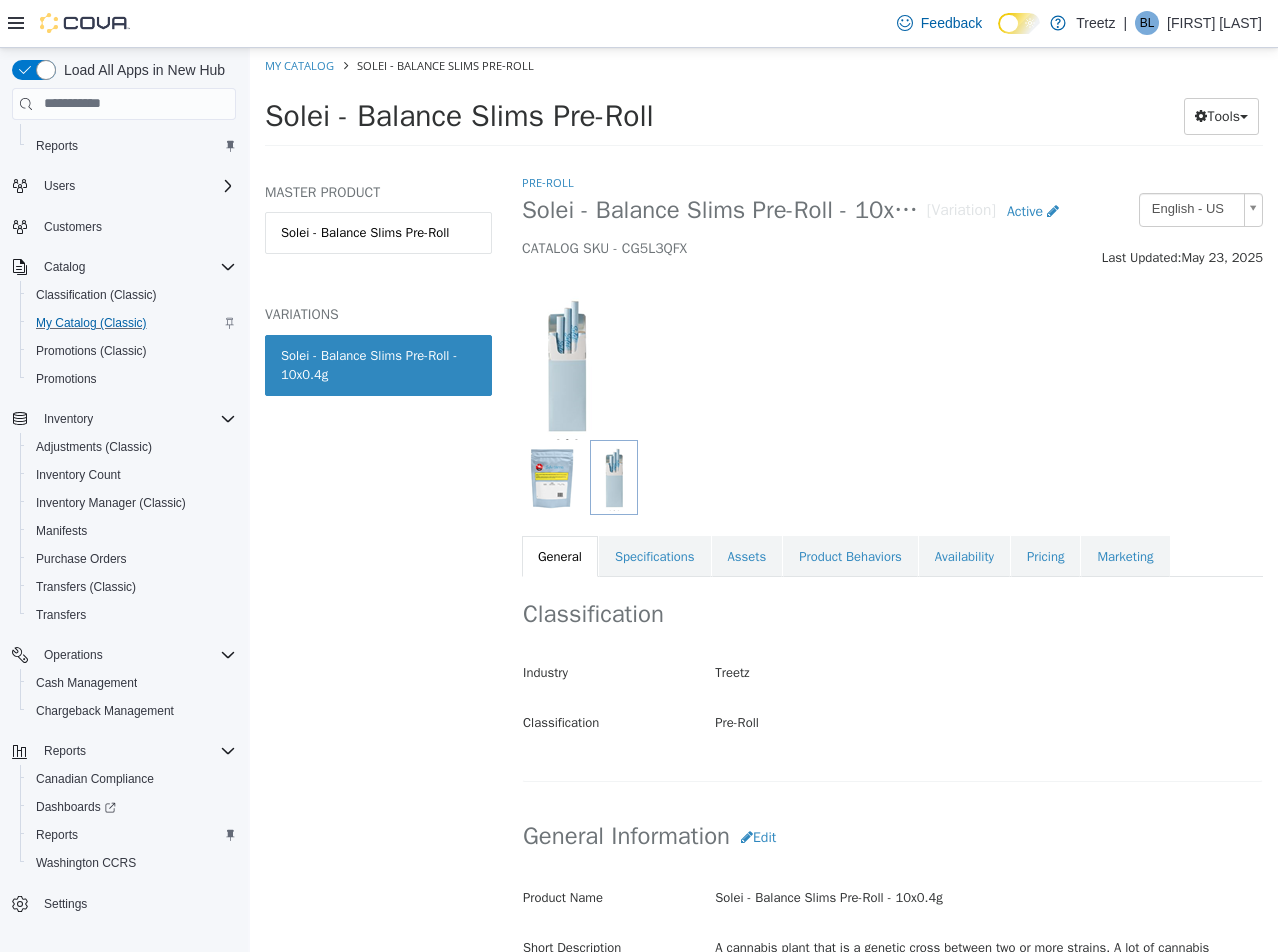 drag, startPoint x: 660, startPoint y: 532, endPoint x: 681, endPoint y: 581, distance: 53.310413 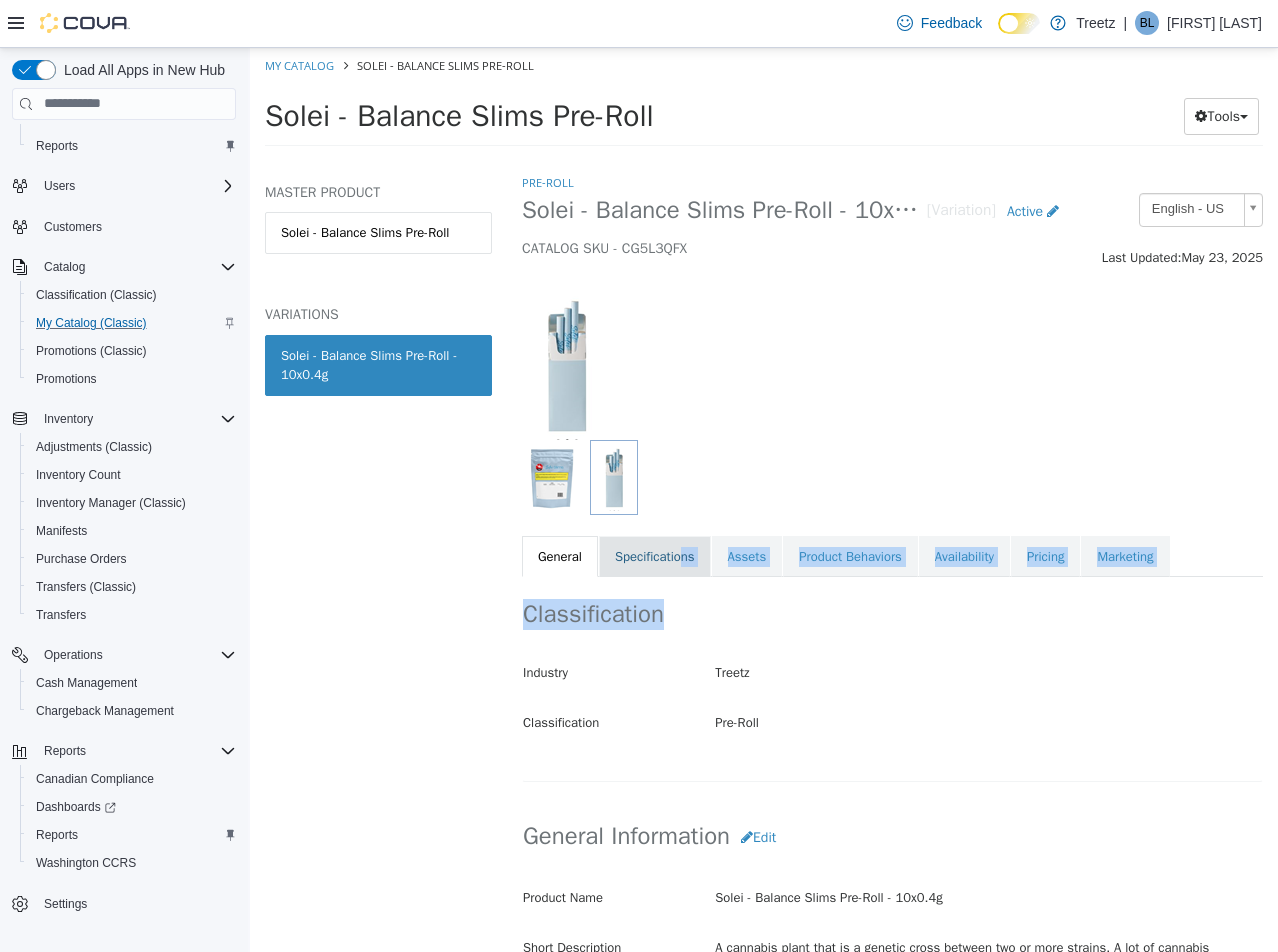 click on "Last Updated:  [MONTH] [DAY], [YEAR]" at bounding box center (892, 374) 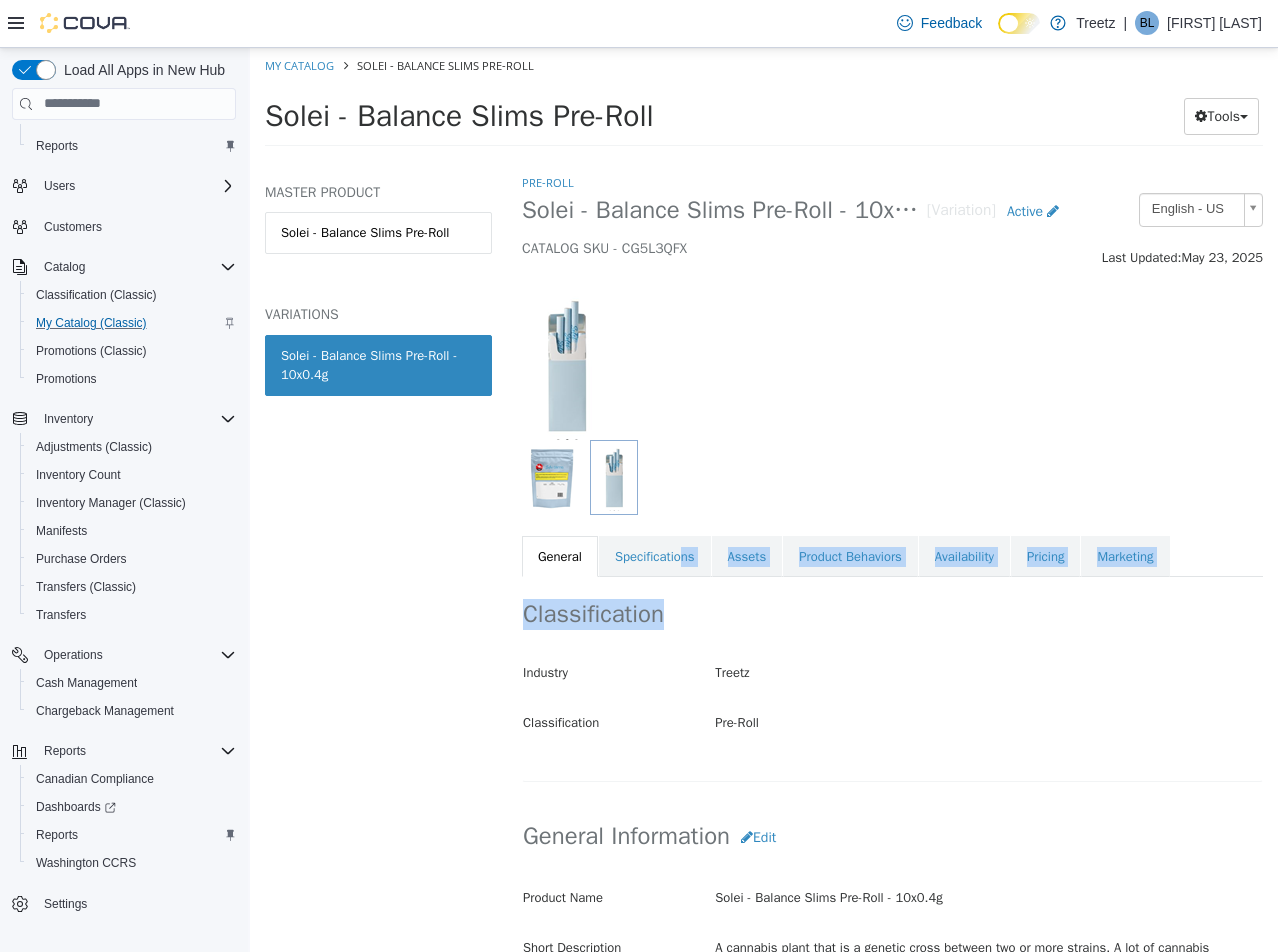 click on "Classification" at bounding box center [892, 613] 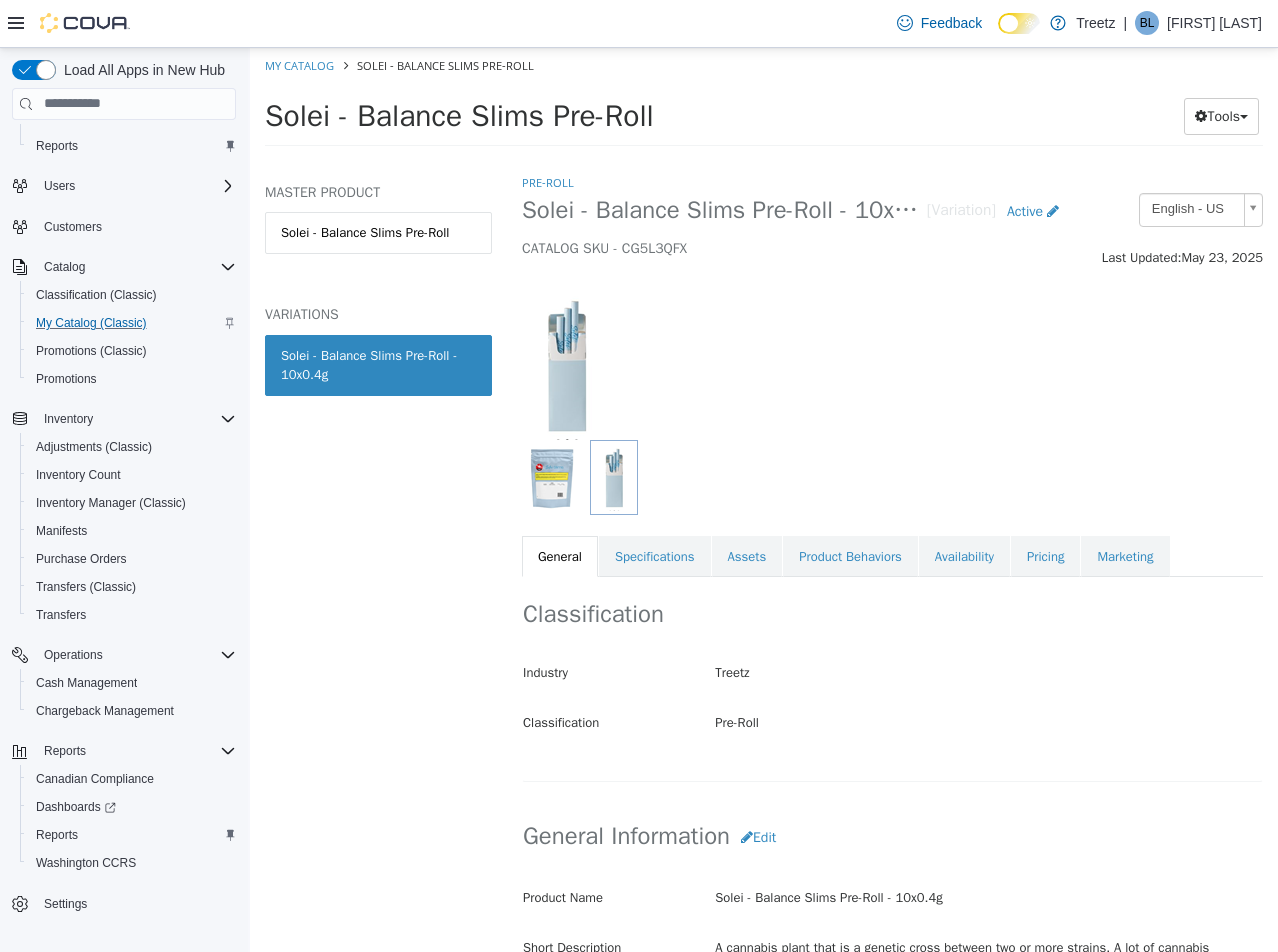 click on "Last Updated:  [MONTH] [DAY], [YEAR]" at bounding box center (892, 374) 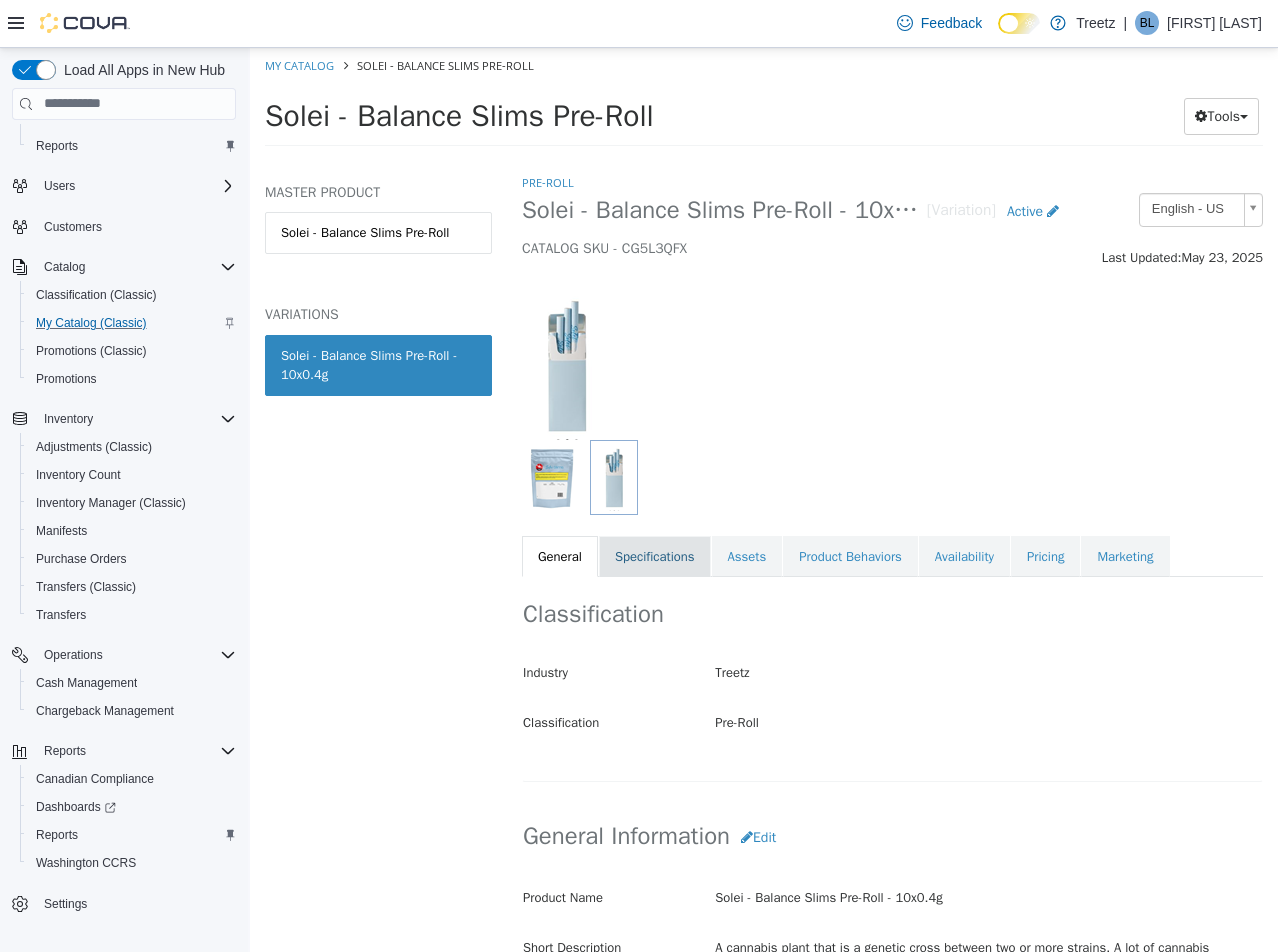 click on "Specifications" at bounding box center (655, 556) 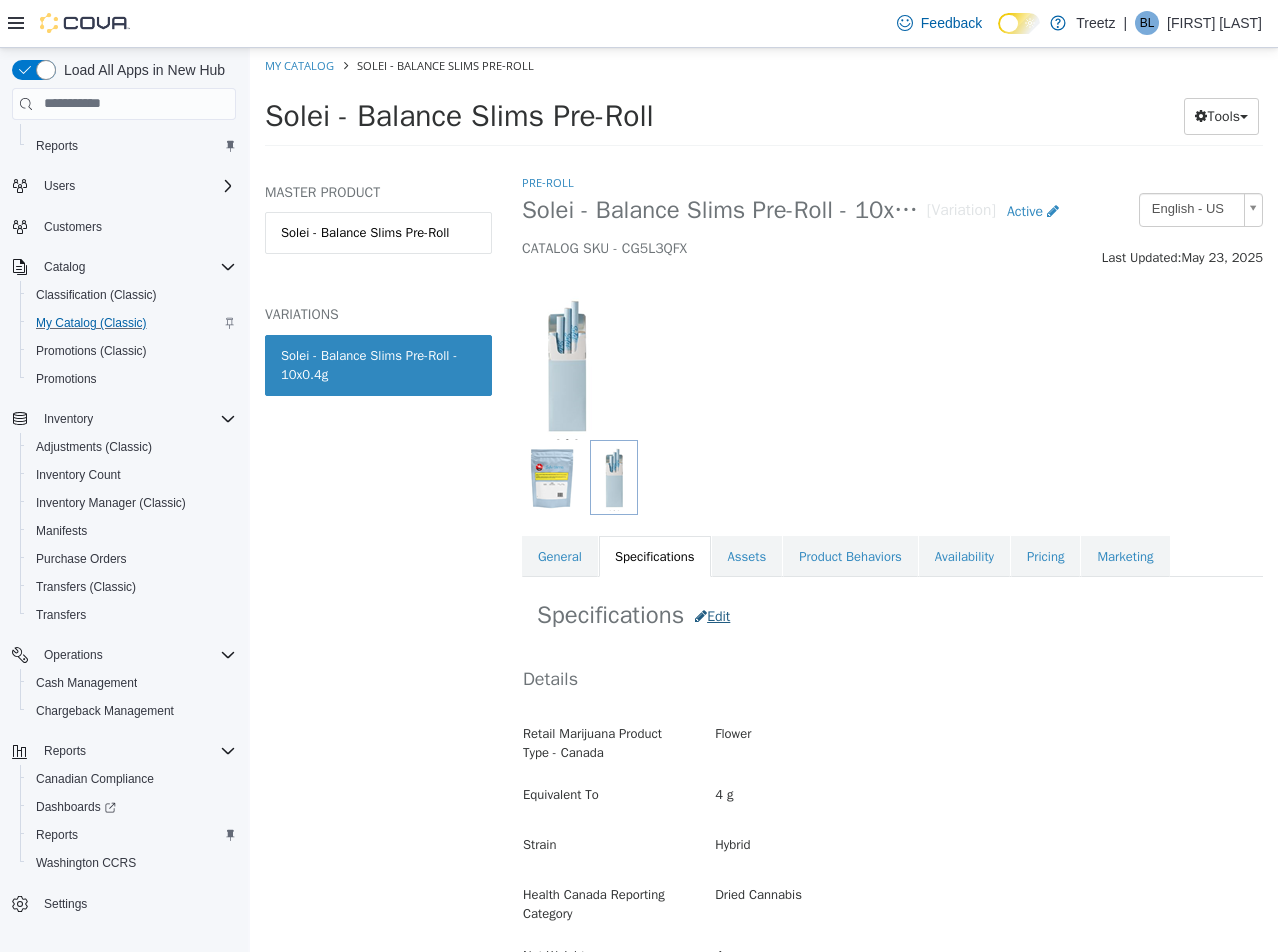 drag, startPoint x: 704, startPoint y: 596, endPoint x: 708, endPoint y: 619, distance: 23.345236 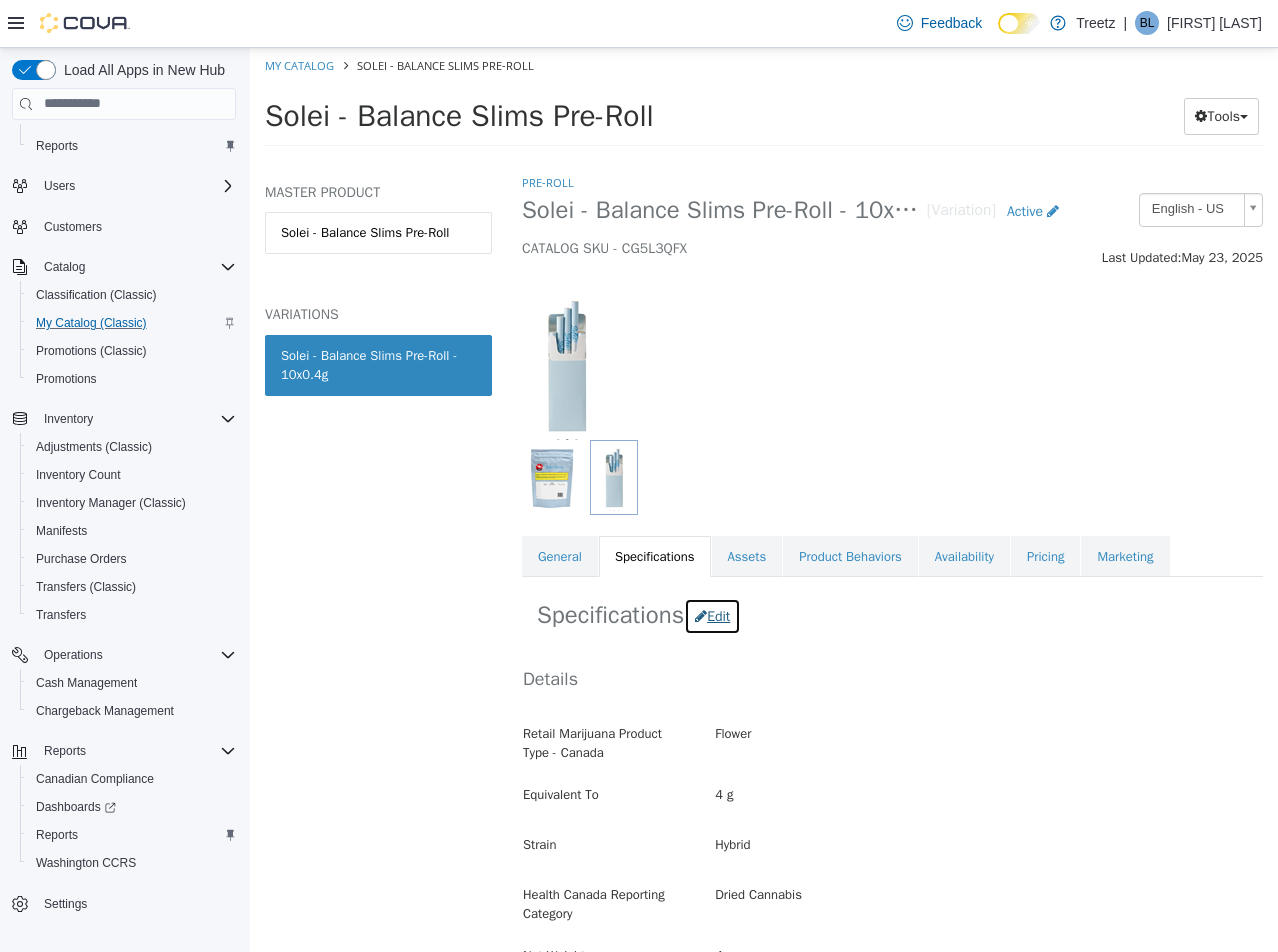 click on "Edit" at bounding box center [712, 615] 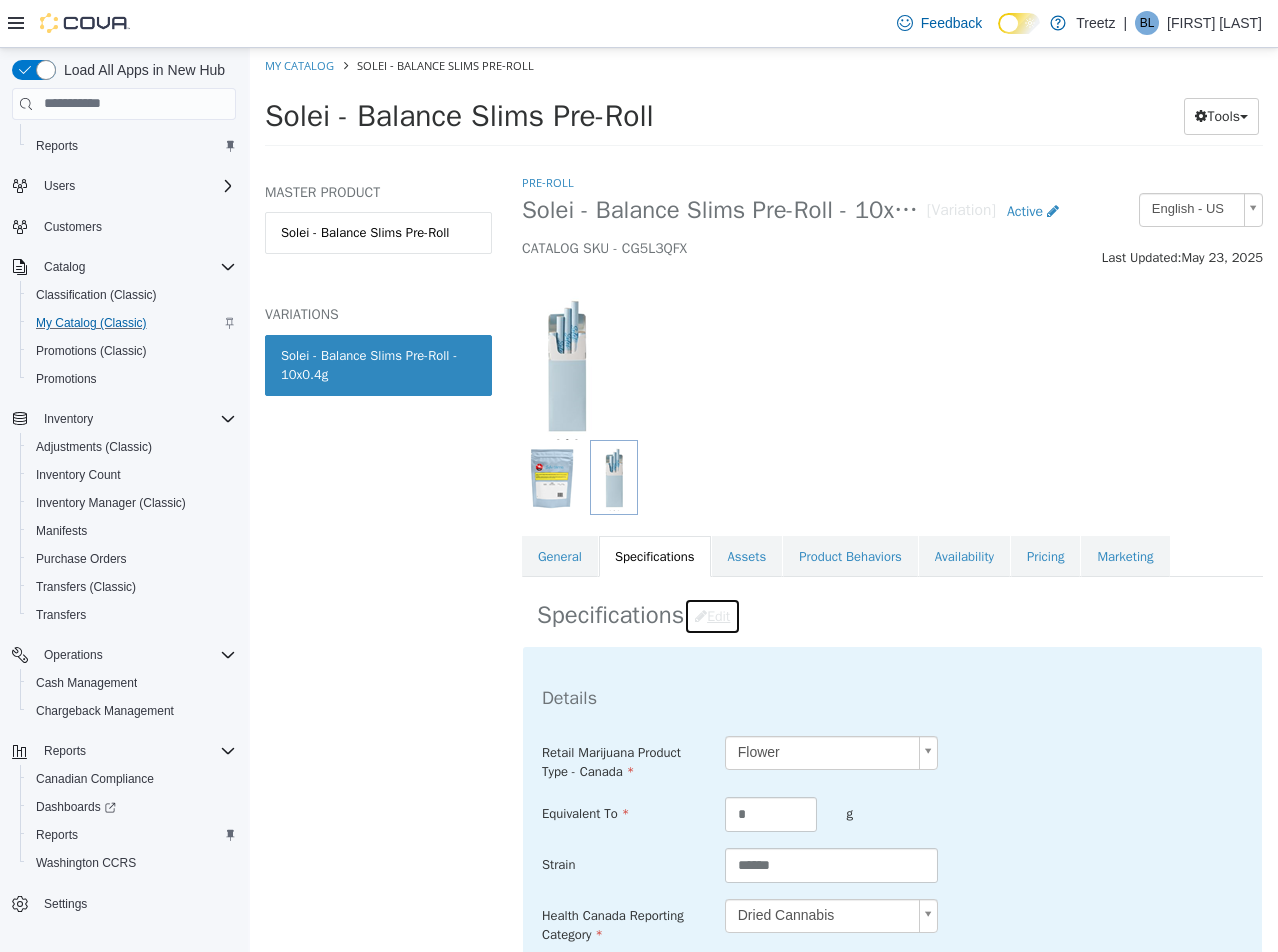 scroll, scrollTop: 600, scrollLeft: 0, axis: vertical 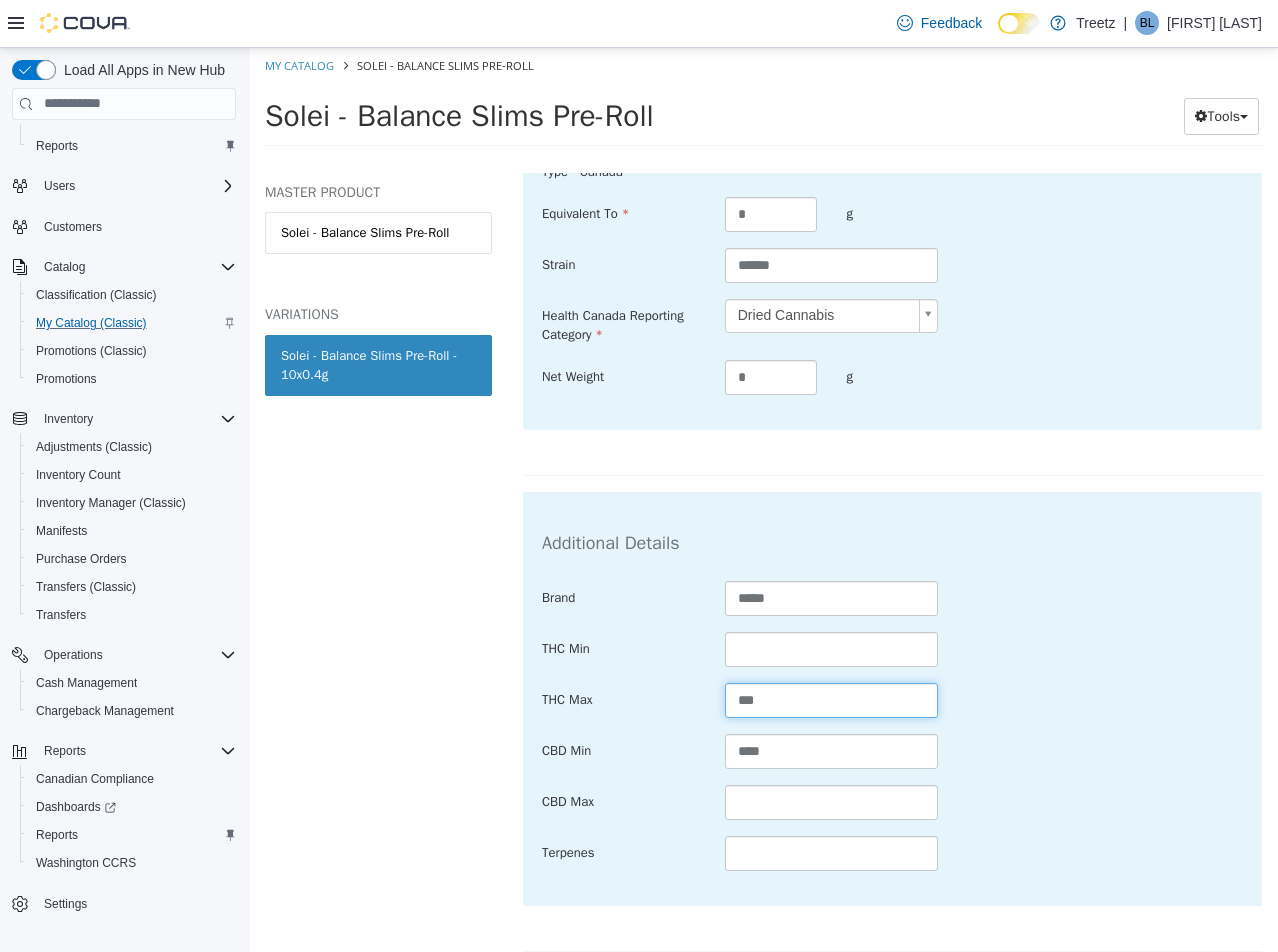 drag, startPoint x: 794, startPoint y: 691, endPoint x: 320, endPoint y: 725, distance: 475.21783 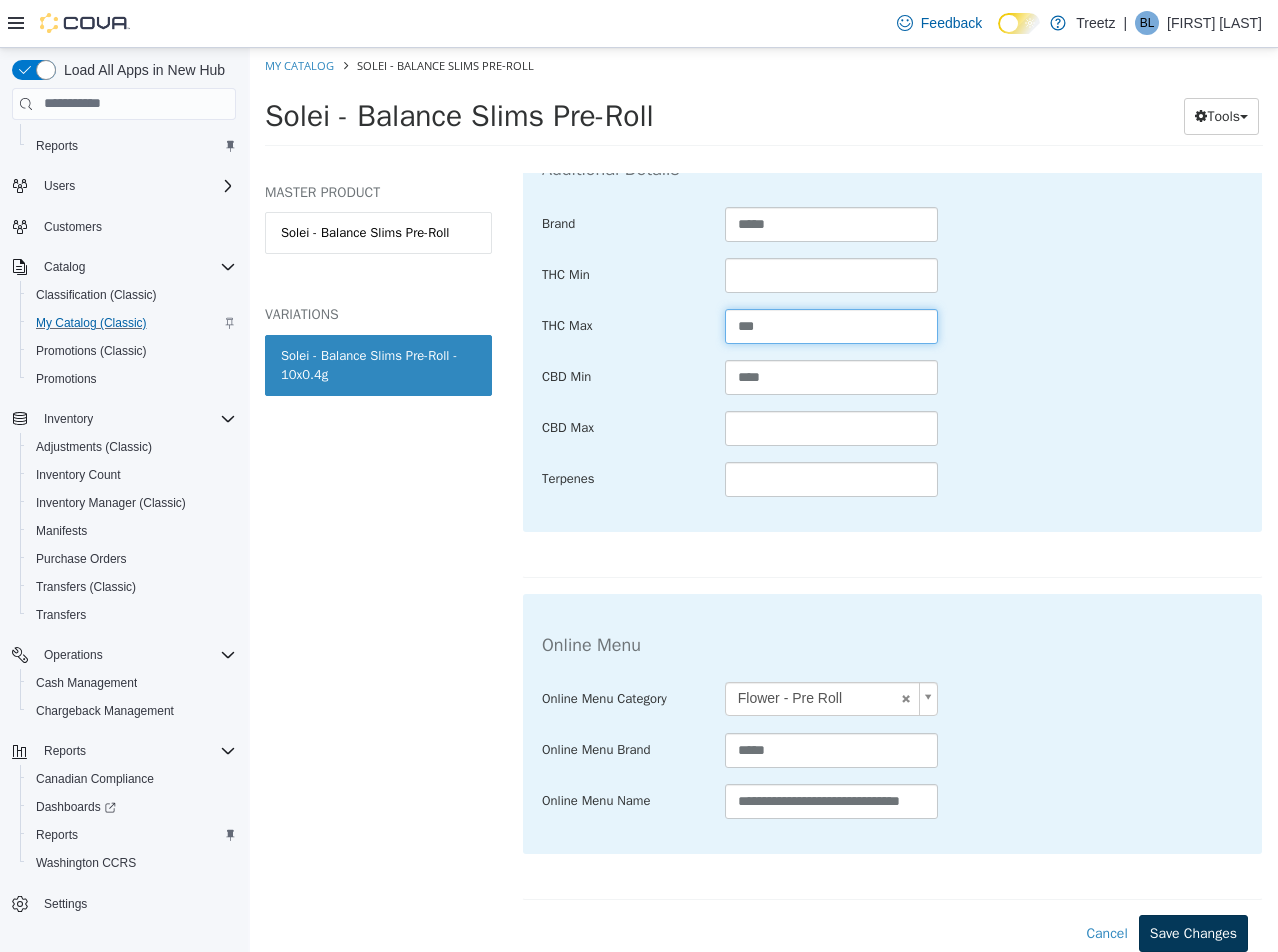 type on "***" 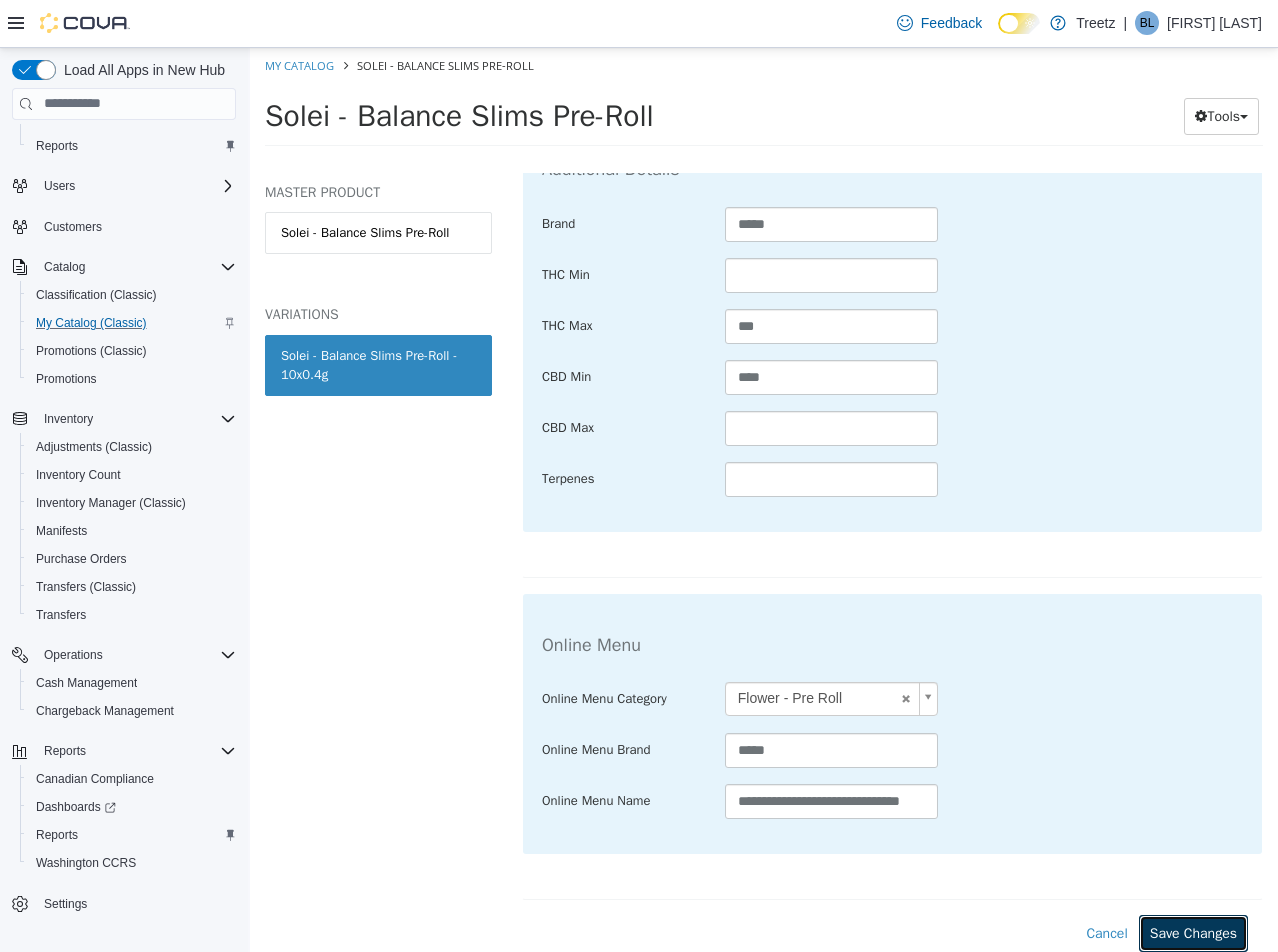click on "Save Changes" at bounding box center [1193, 932] 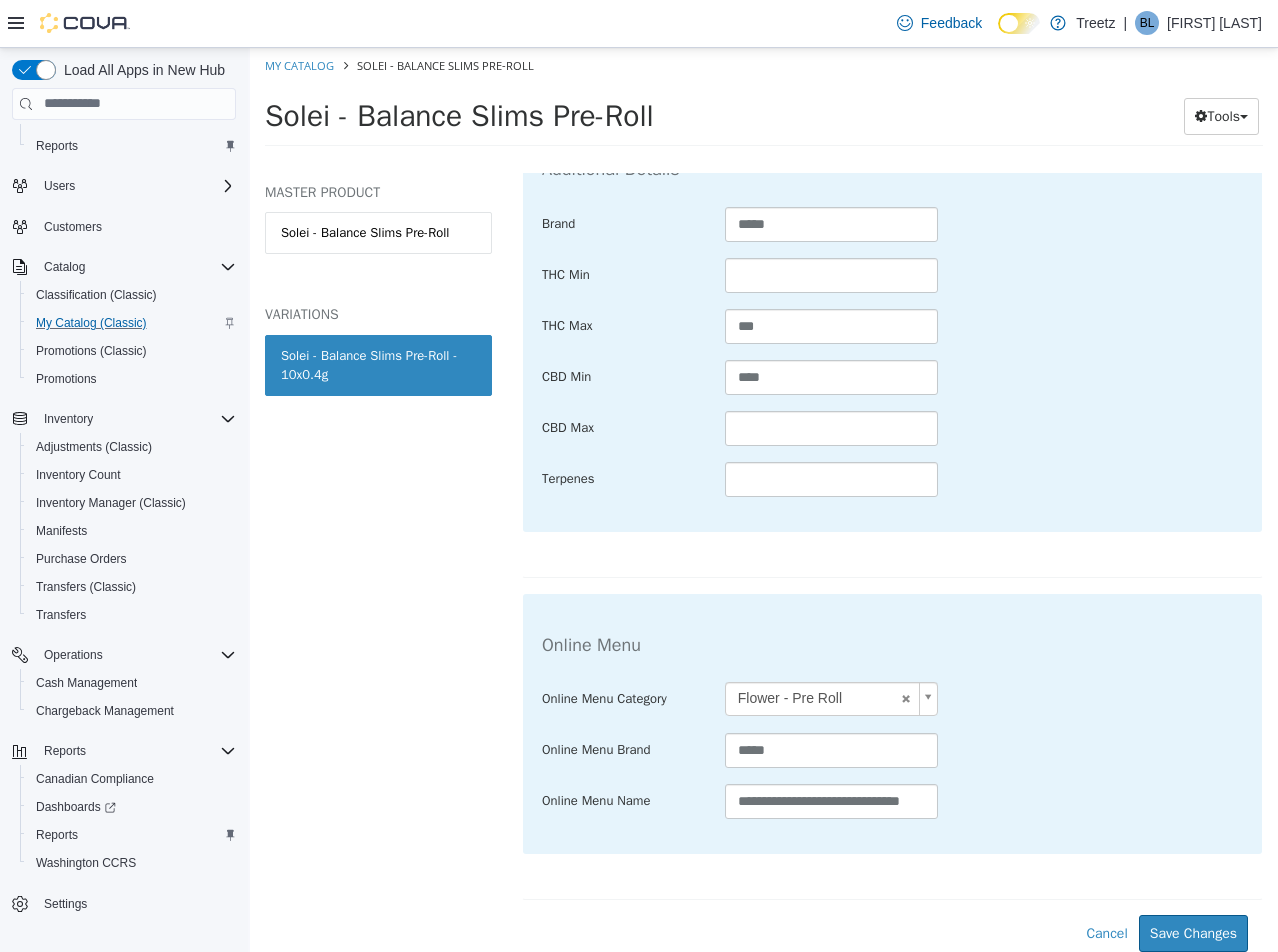 scroll, scrollTop: 752, scrollLeft: 0, axis: vertical 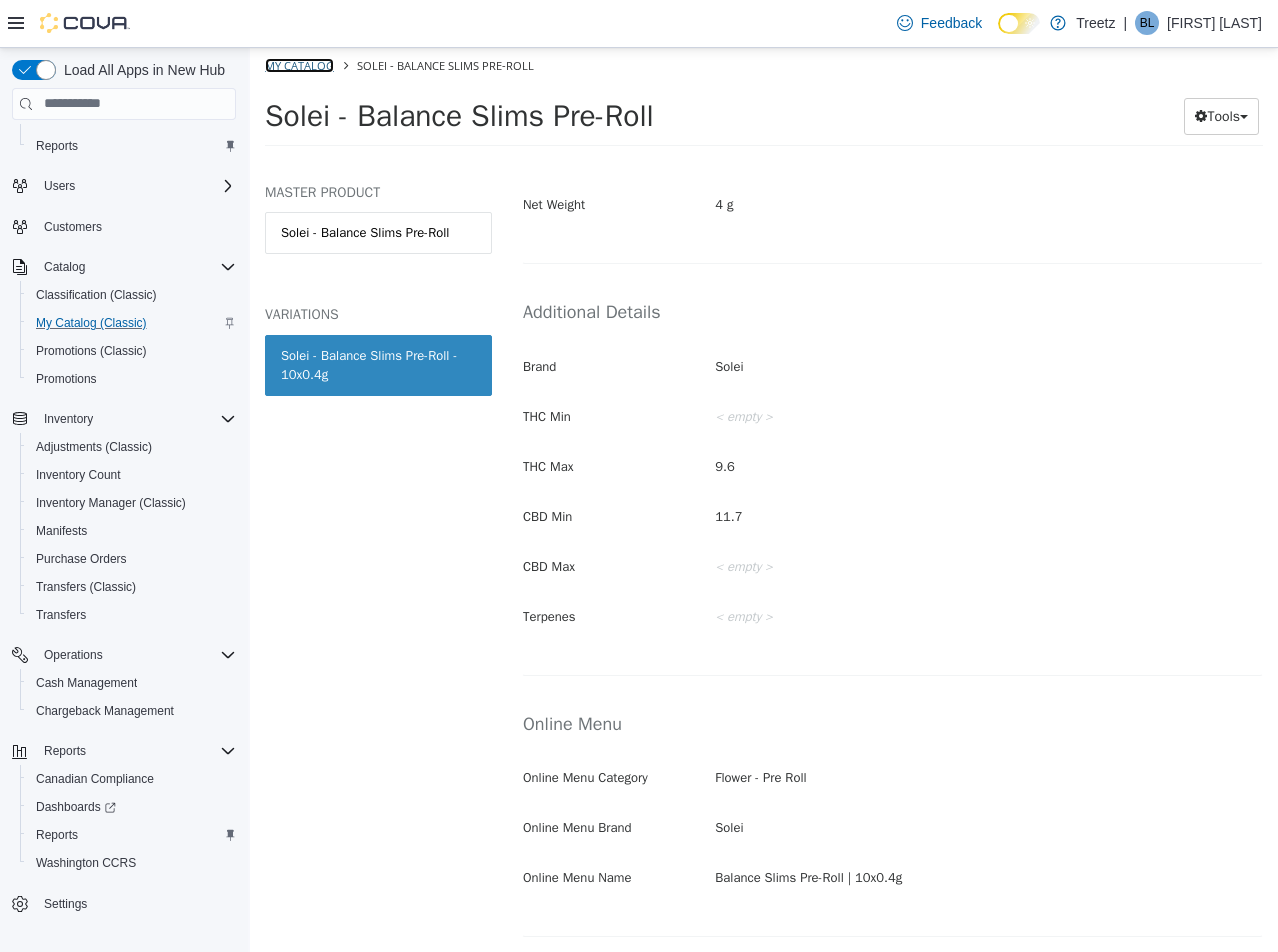 click on "My Catalog" at bounding box center (299, 64) 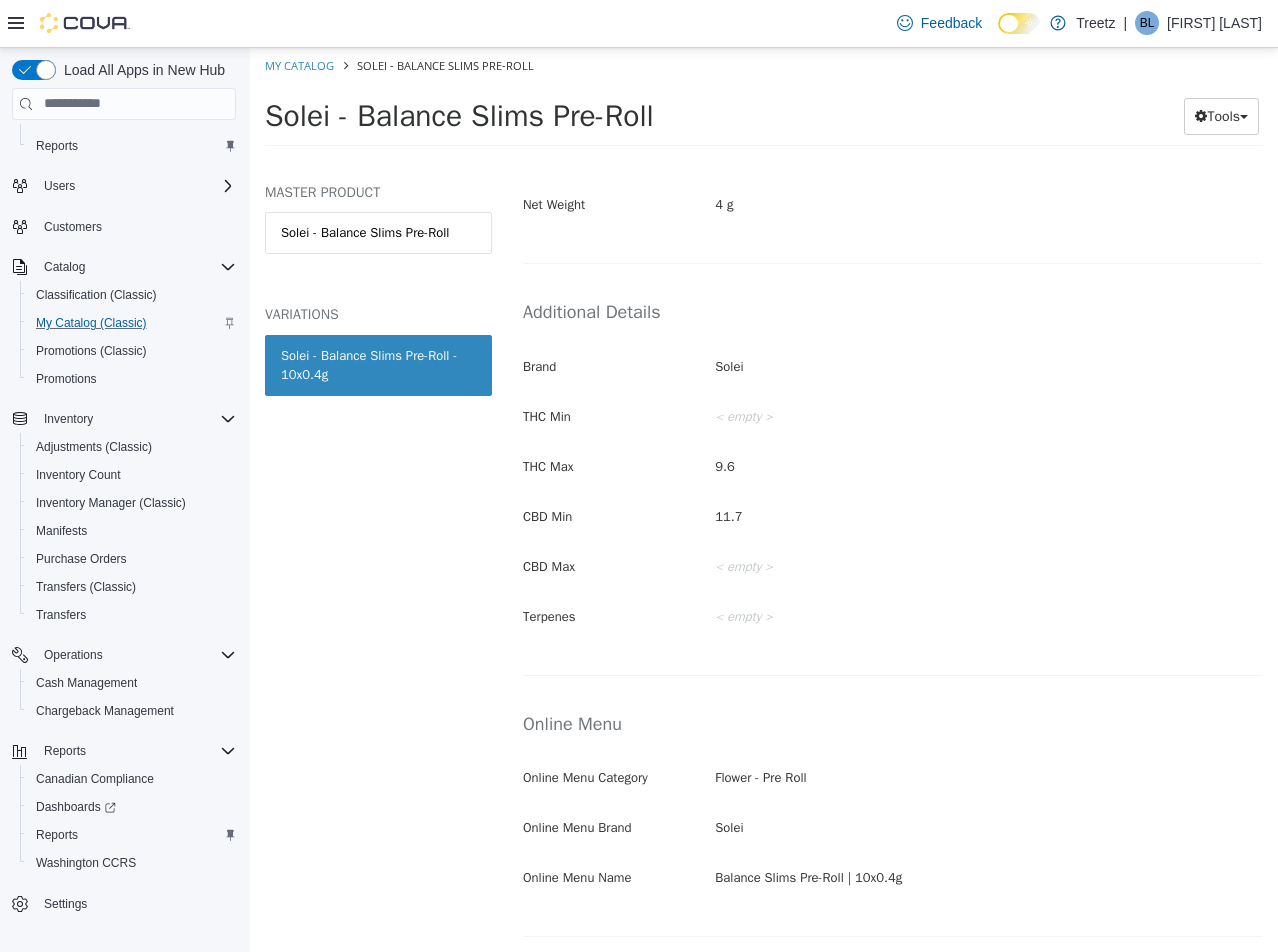 select on "**********" 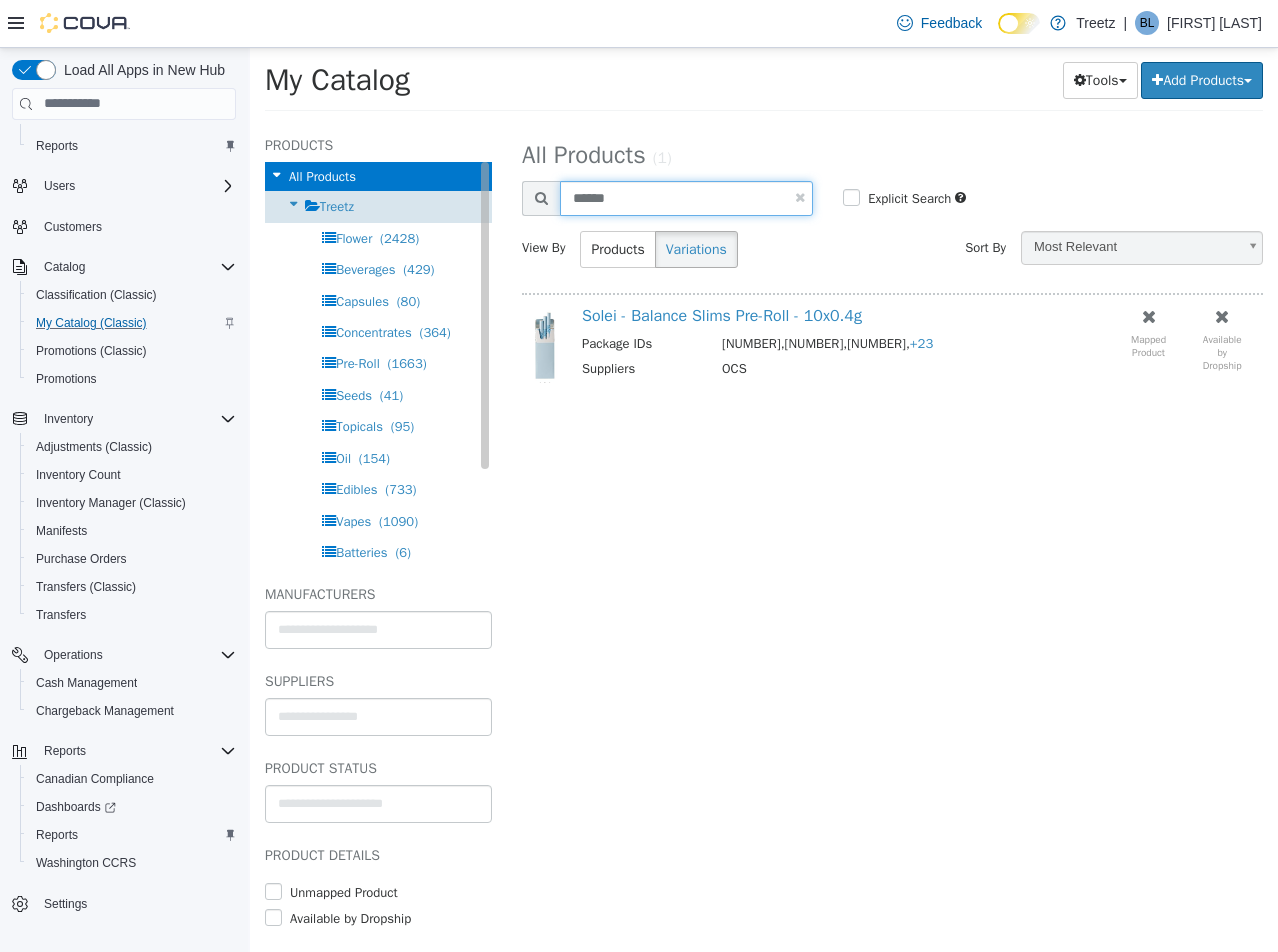 drag, startPoint x: 583, startPoint y: 198, endPoint x: 311, endPoint y: 203, distance: 272.04596 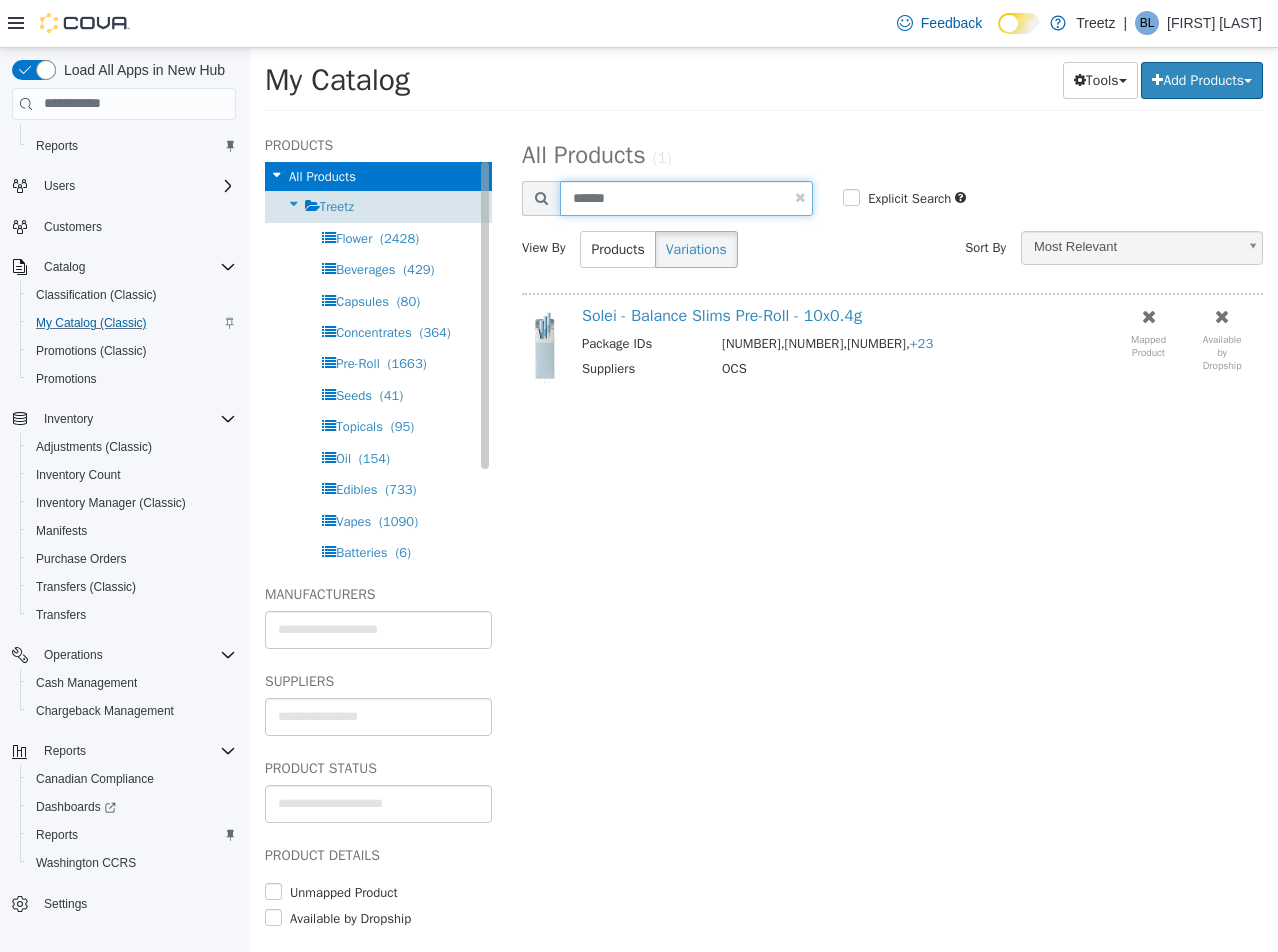 type on "******" 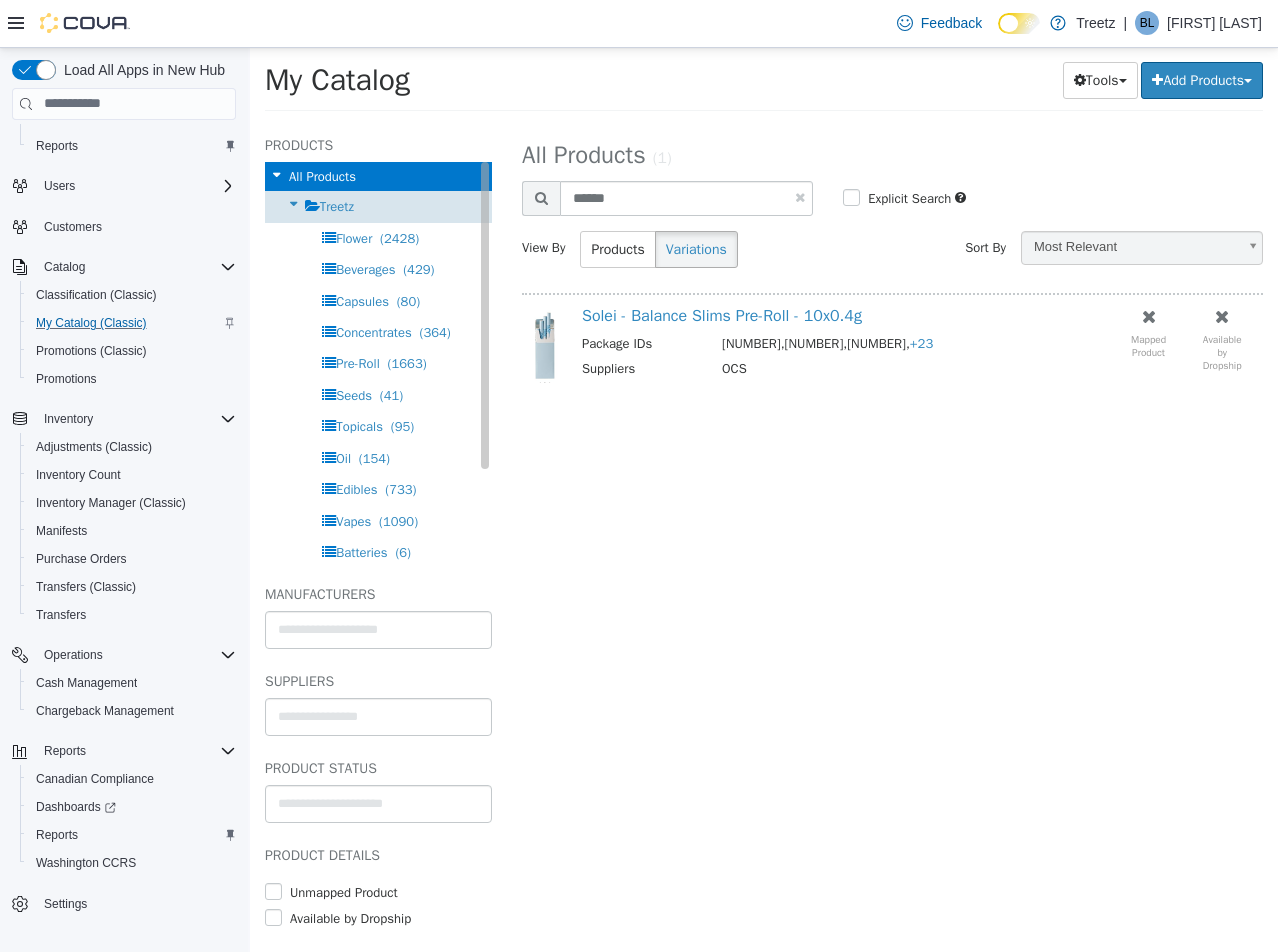 select on "**********" 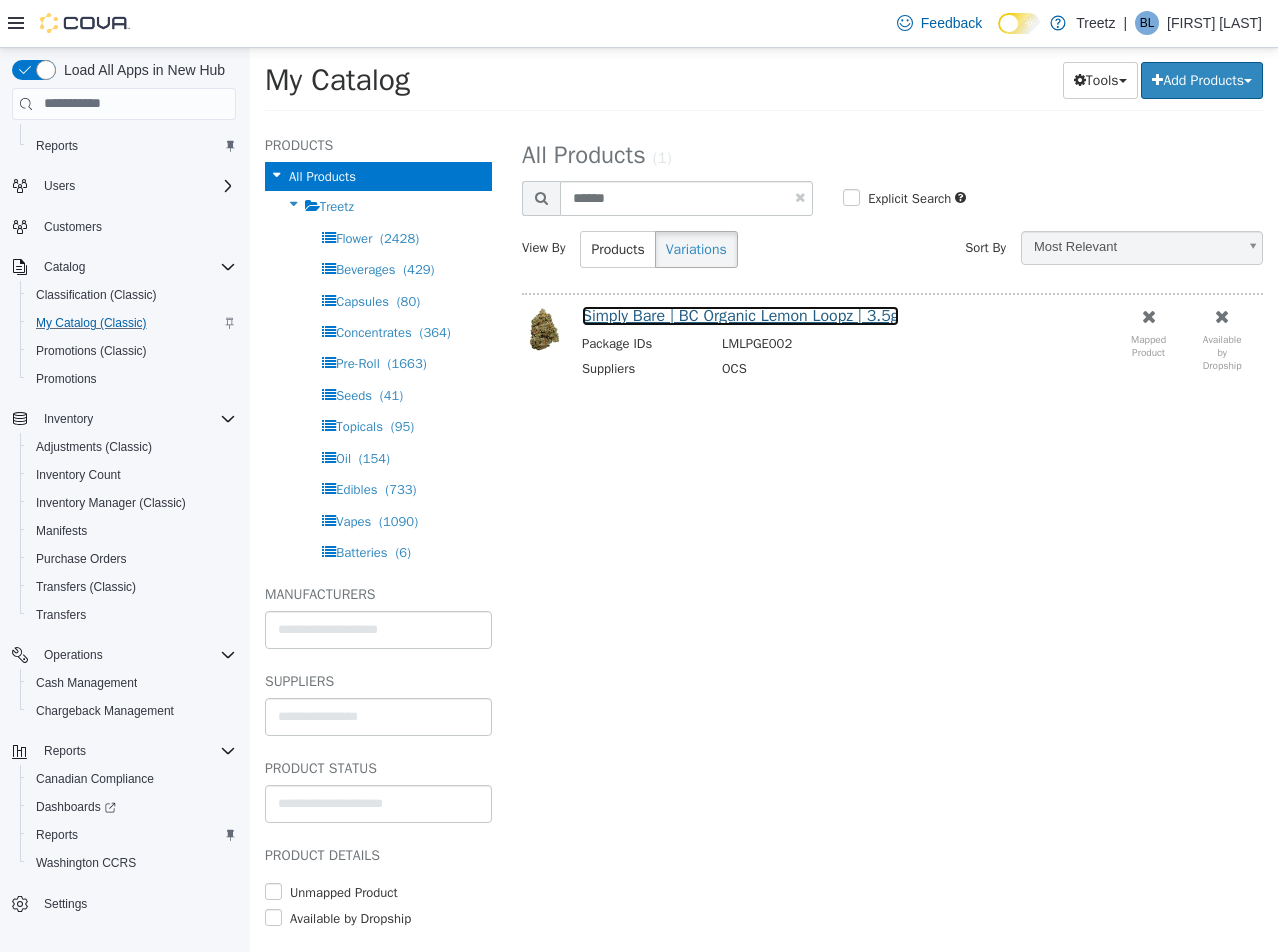 click on "Simply Bare | BC Organic Lemon Loopz | 3.5g" at bounding box center [740, 315] 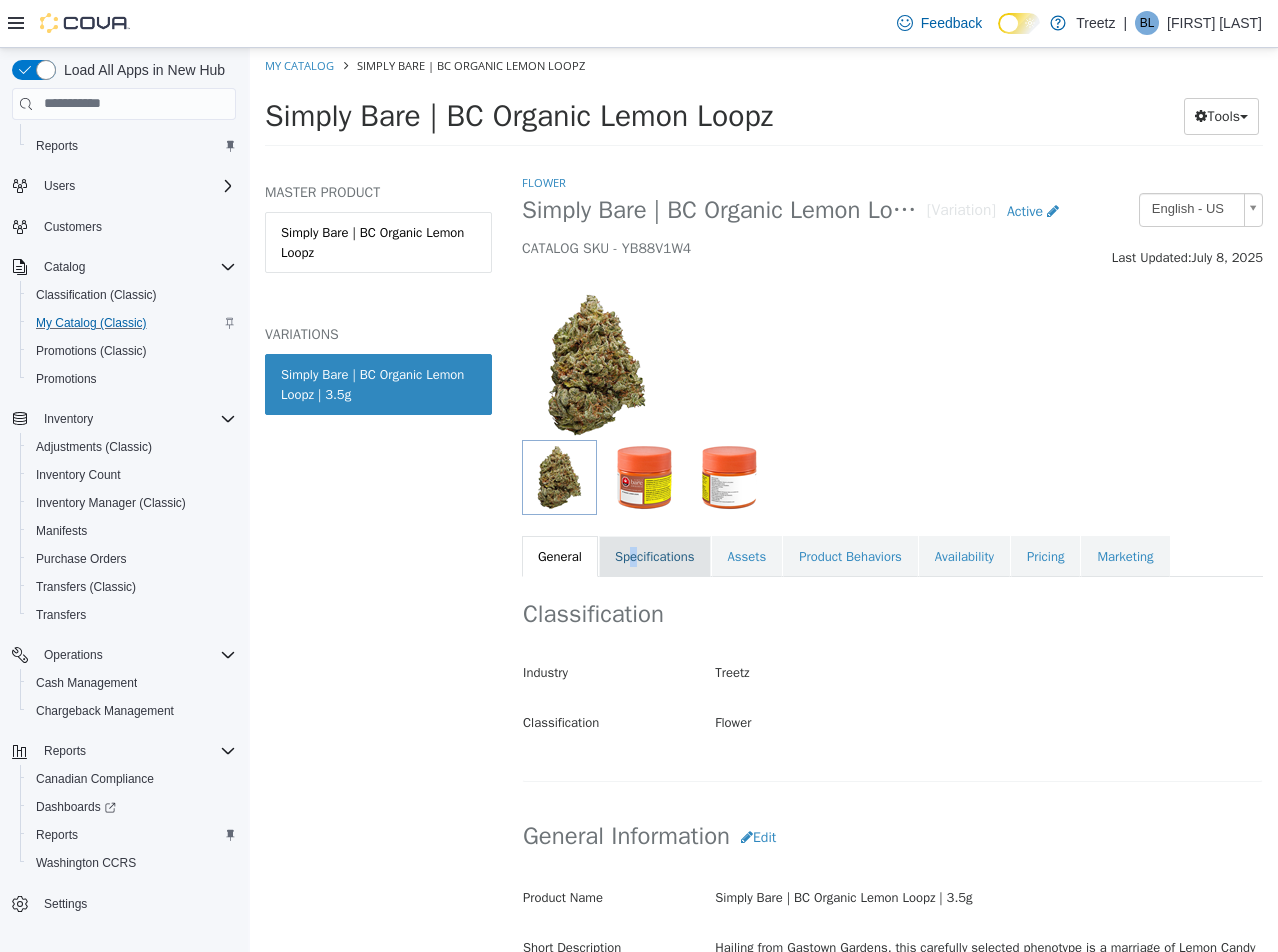 click on "Specifications" at bounding box center [655, 556] 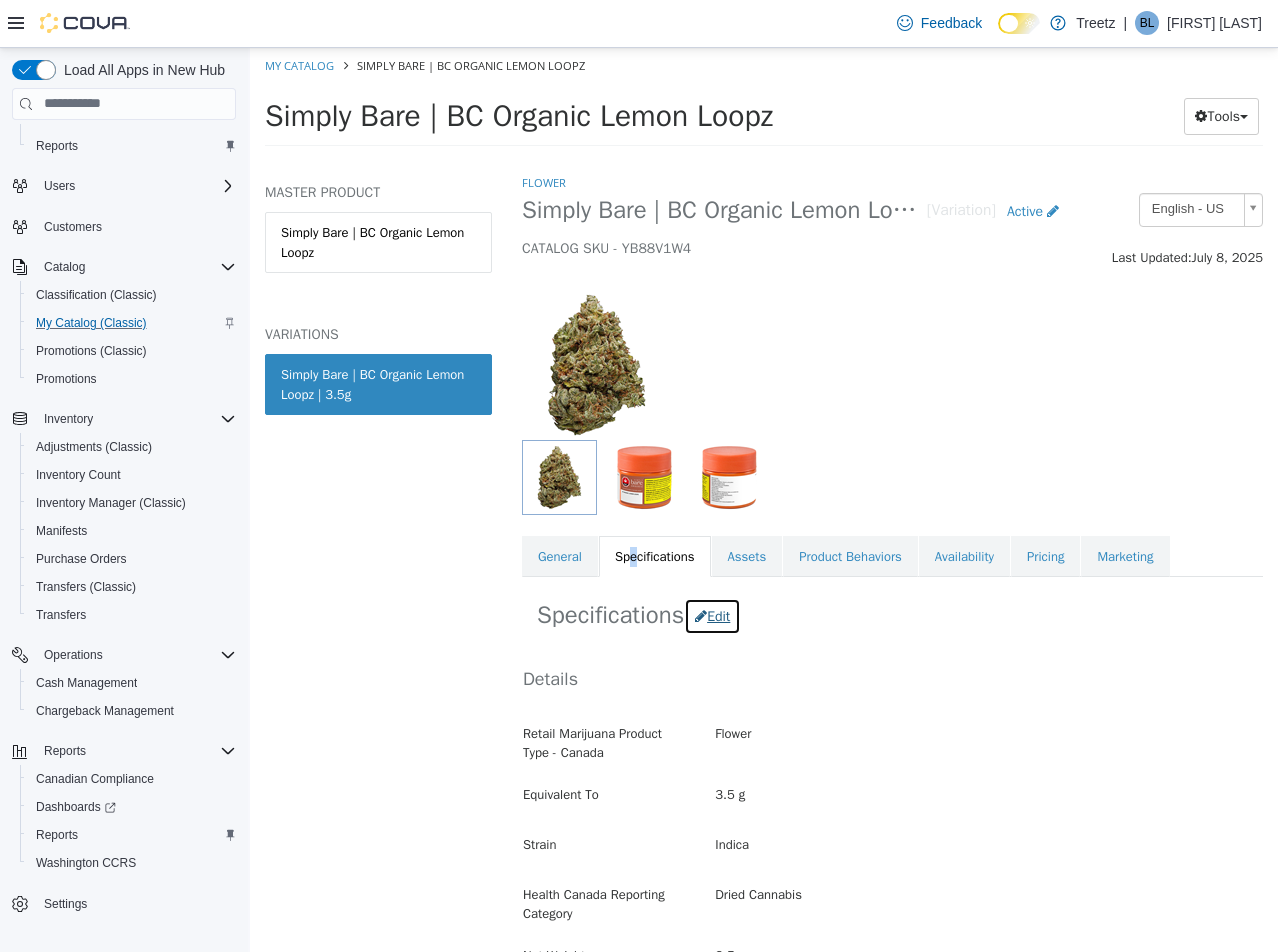 click on "Edit" at bounding box center (712, 615) 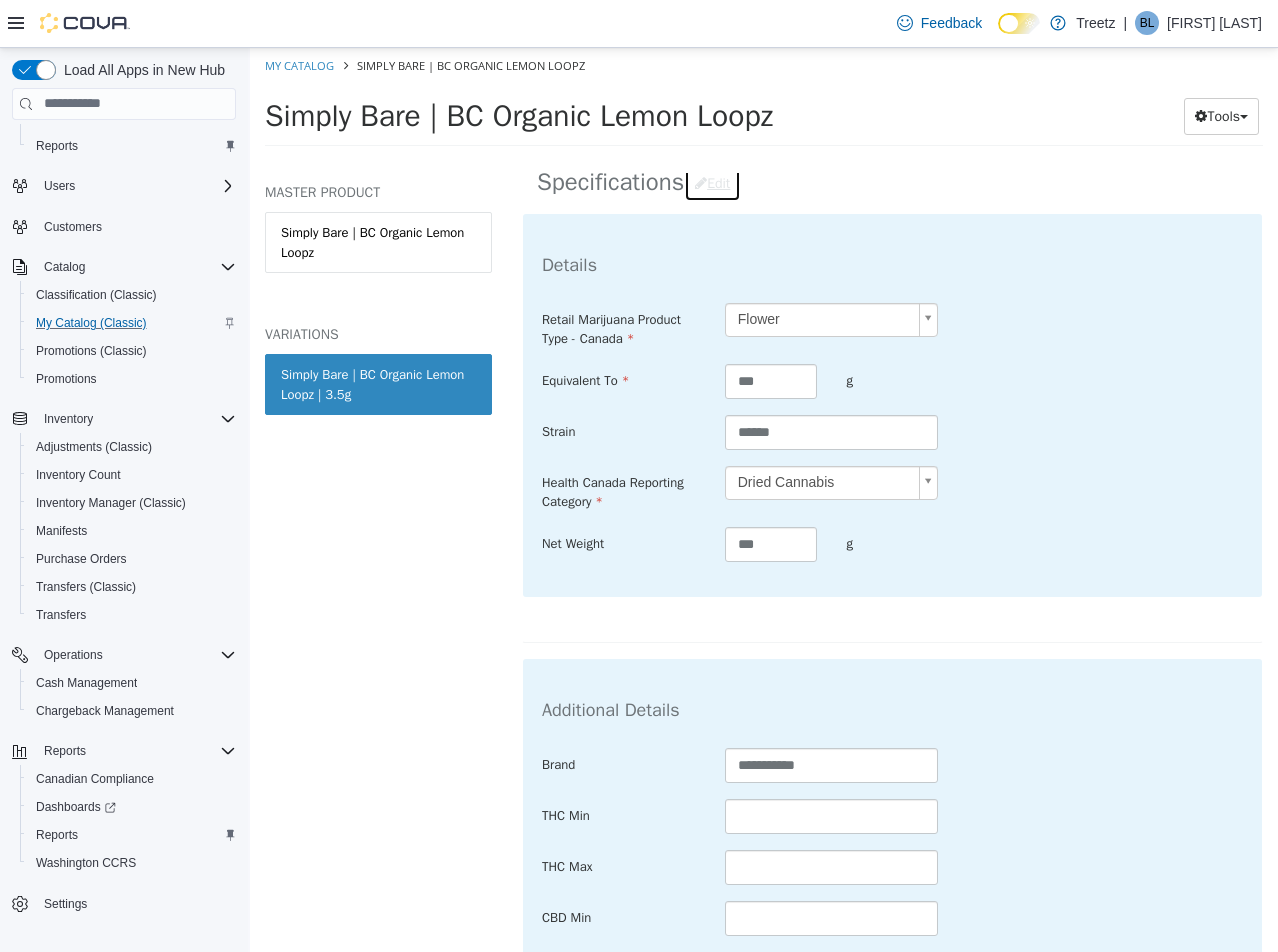 scroll, scrollTop: 600, scrollLeft: 0, axis: vertical 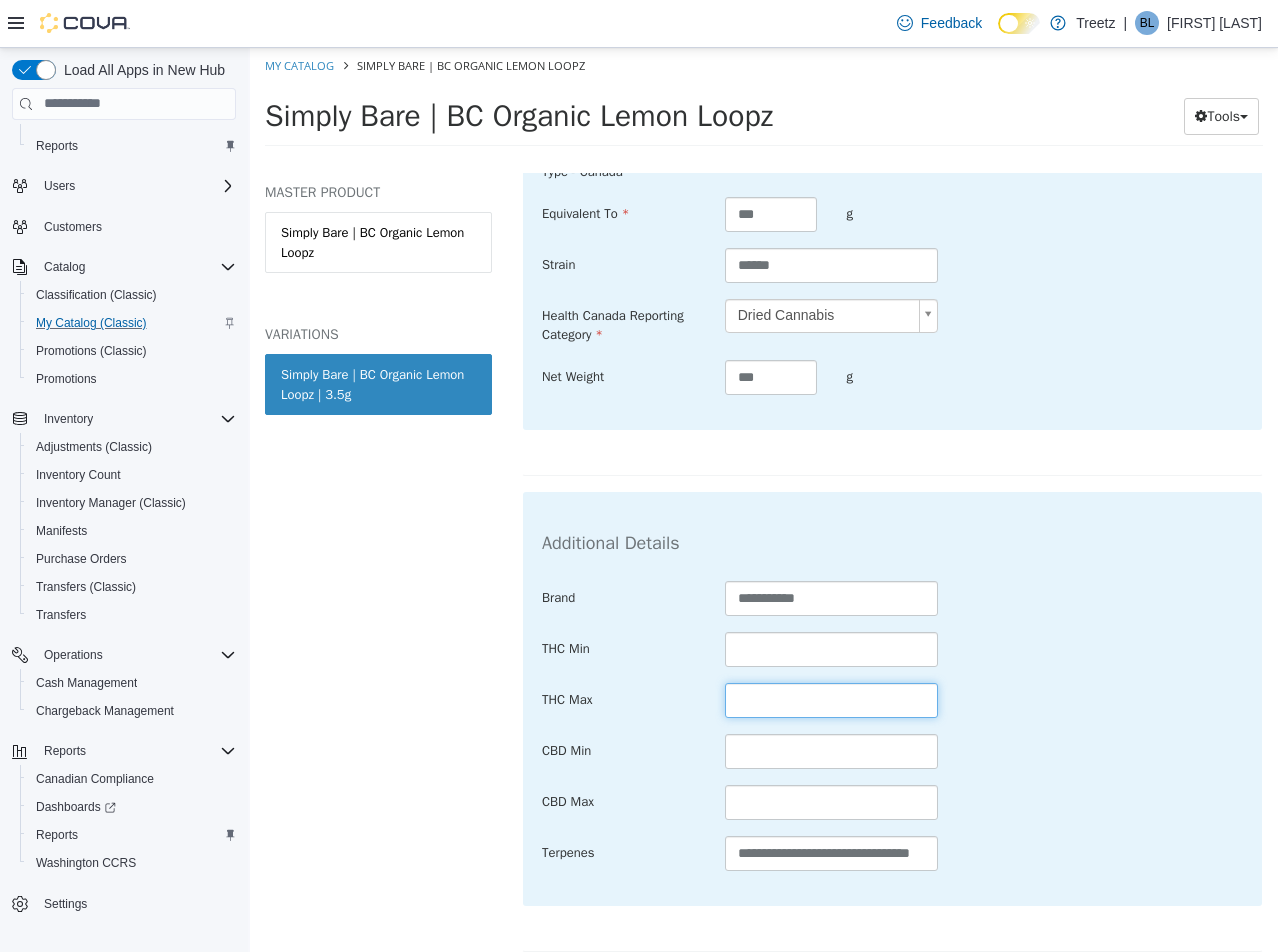 click at bounding box center (832, 699) 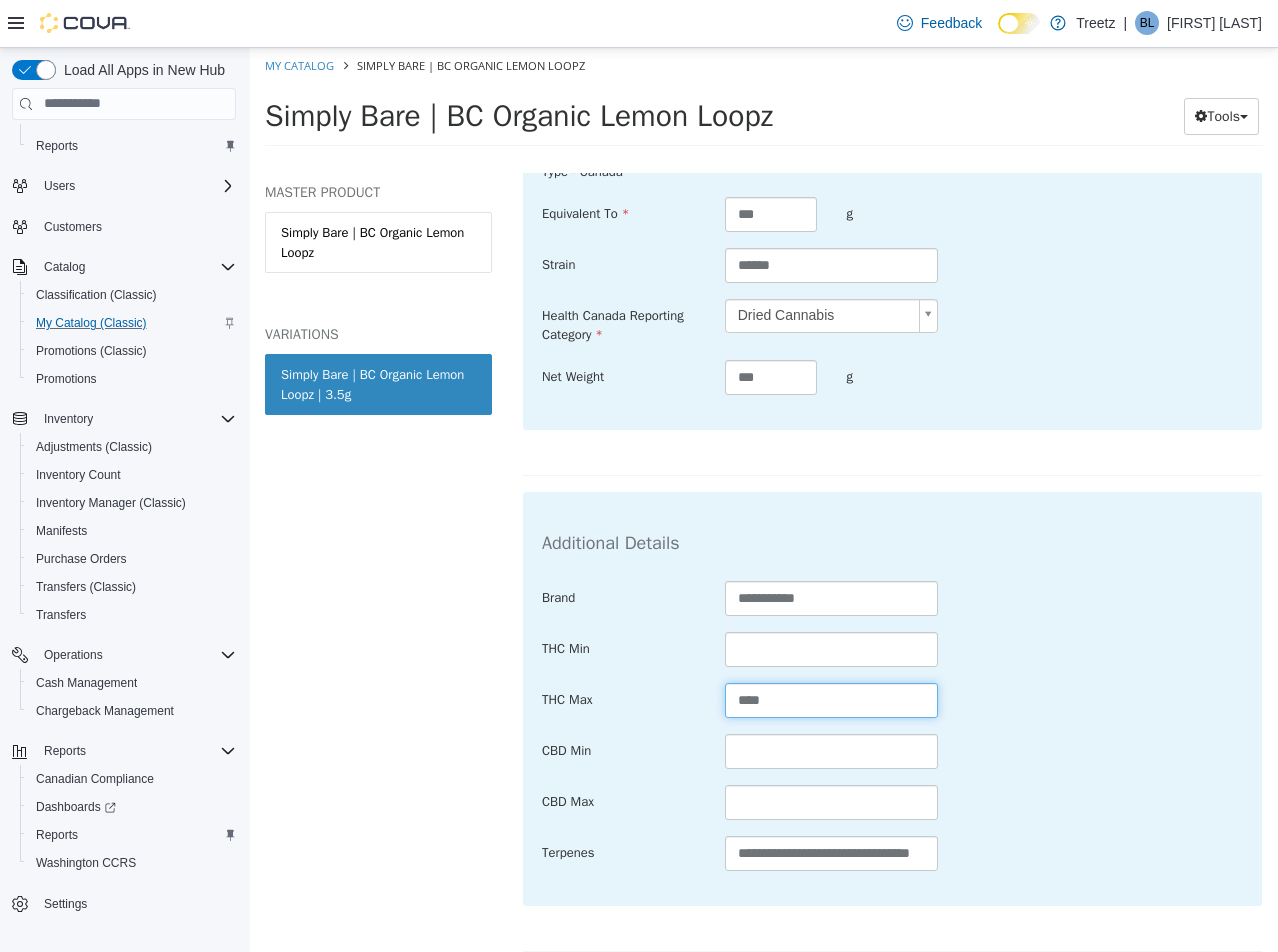 type on "****" 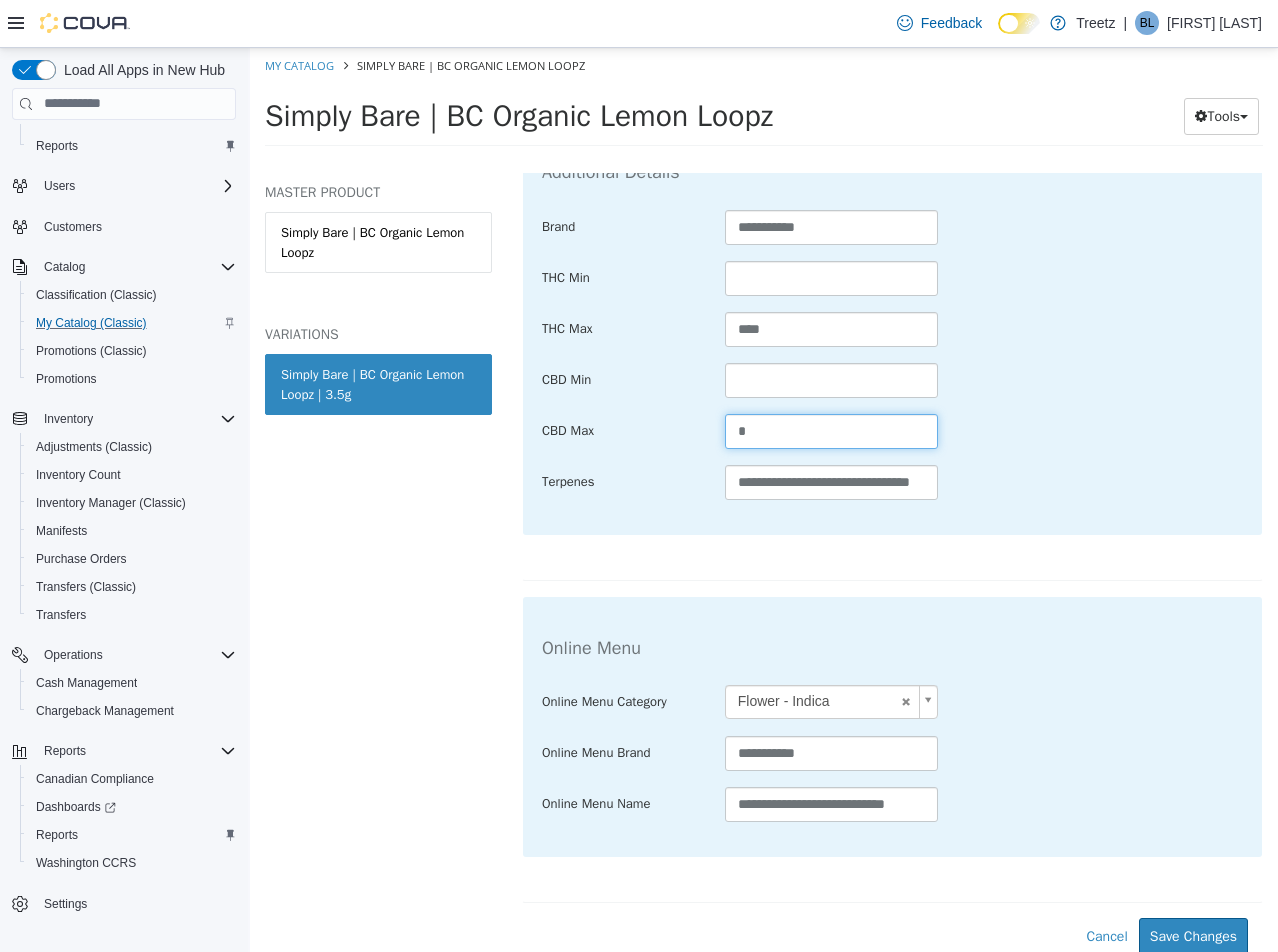 scroll, scrollTop: 975, scrollLeft: 0, axis: vertical 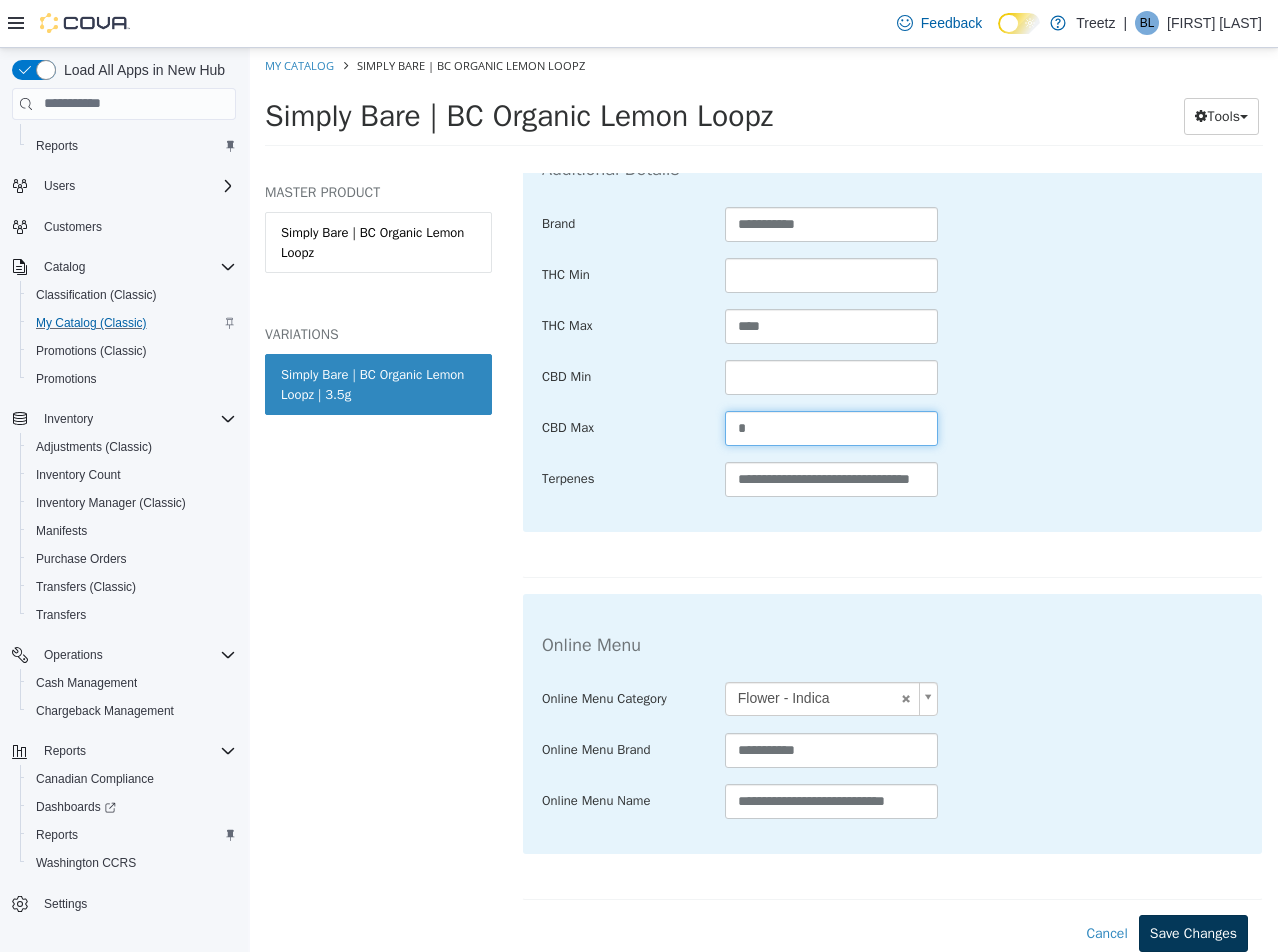 type on "*" 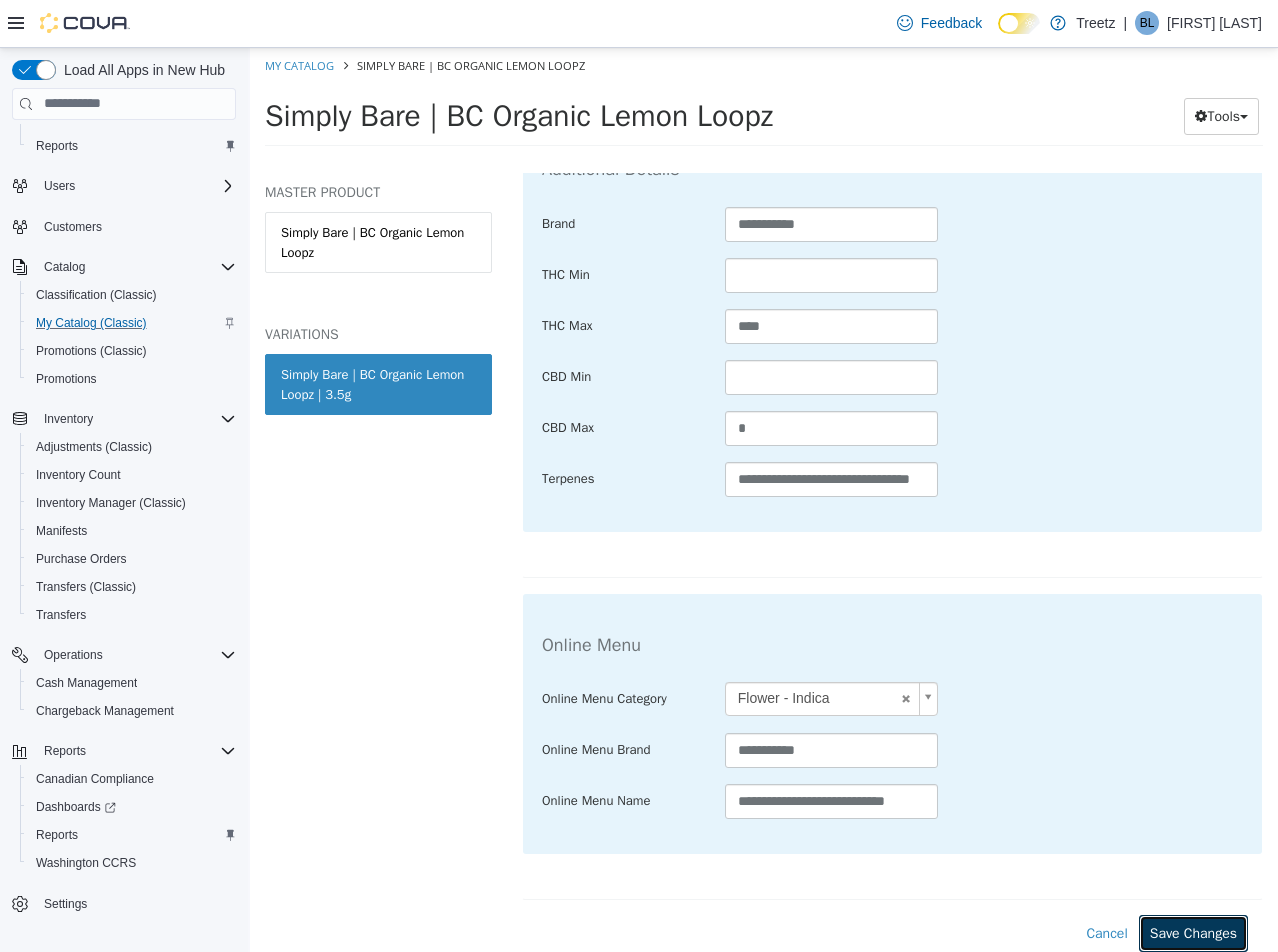 click on "Save Changes" at bounding box center [1193, 932] 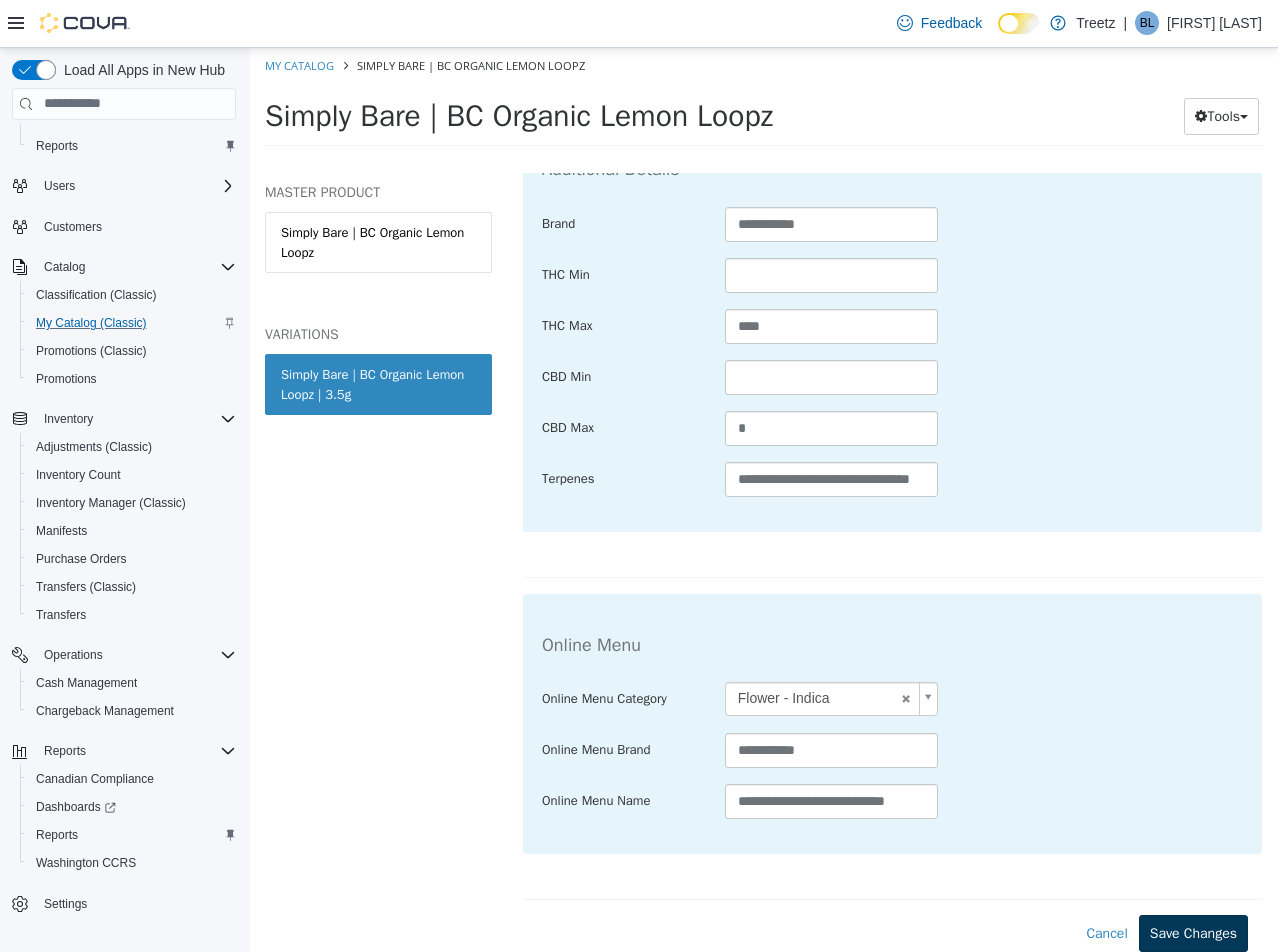 scroll, scrollTop: 752, scrollLeft: 0, axis: vertical 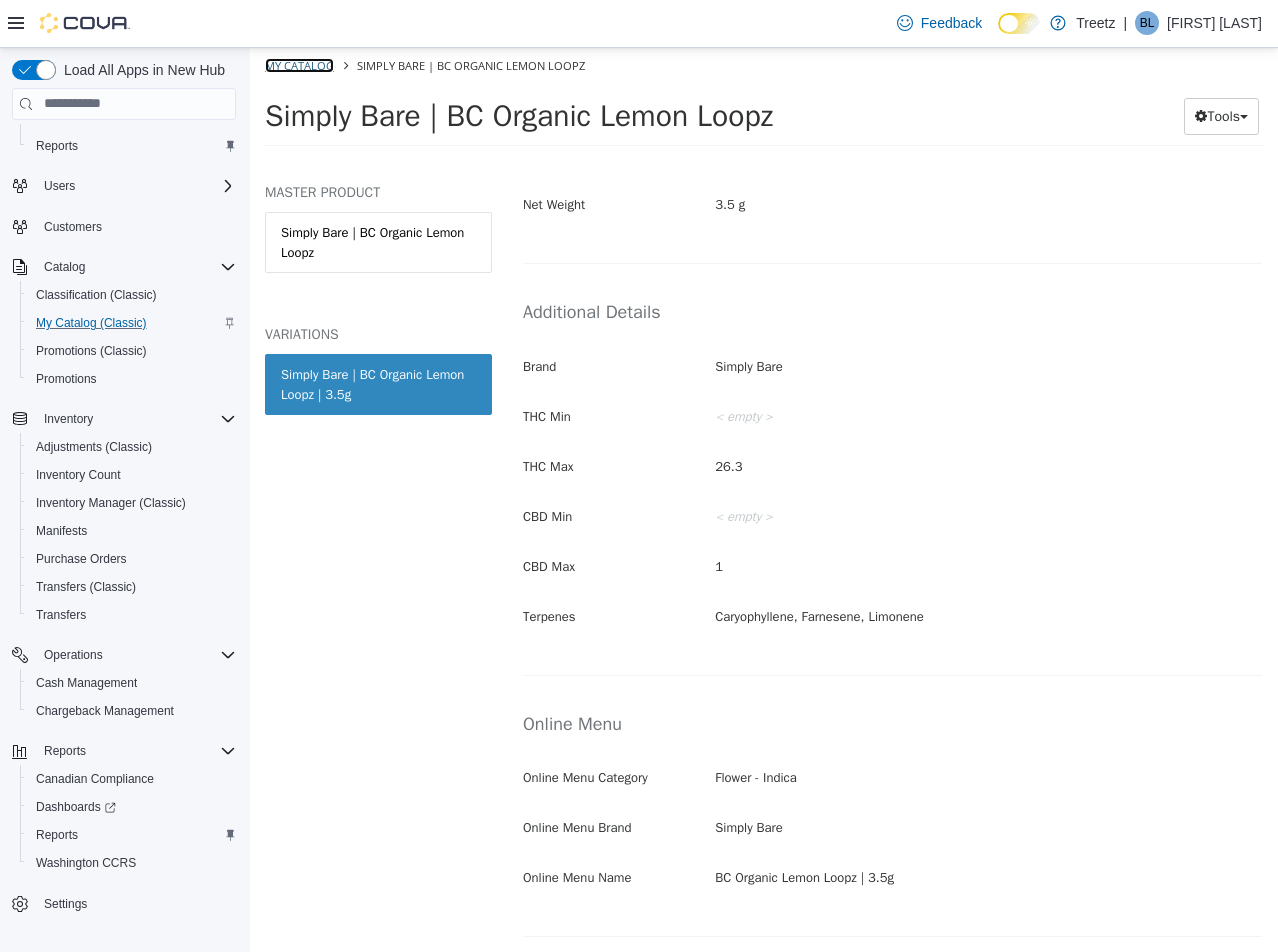 click on "My Catalog" at bounding box center [299, 64] 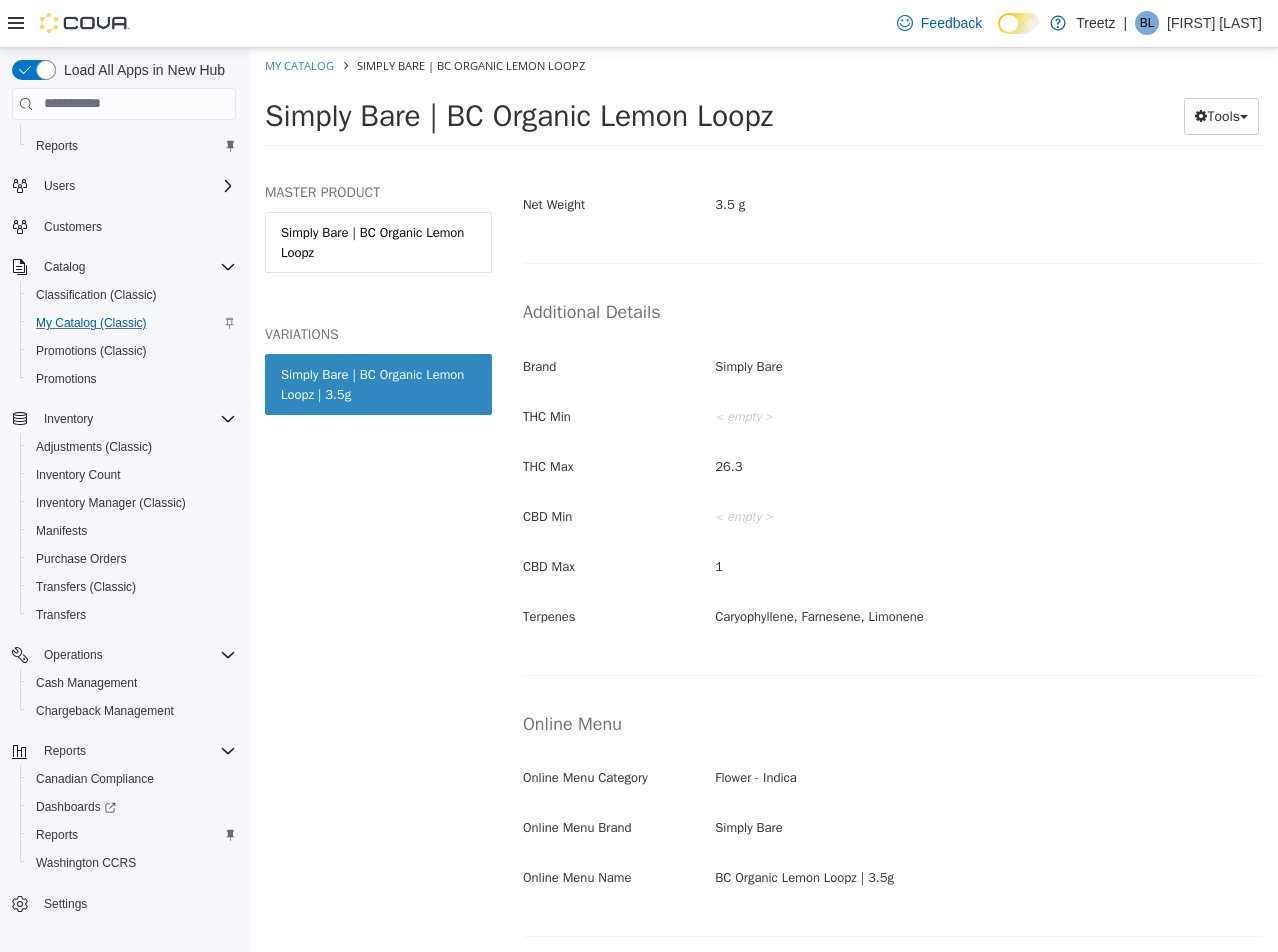 select on "**********" 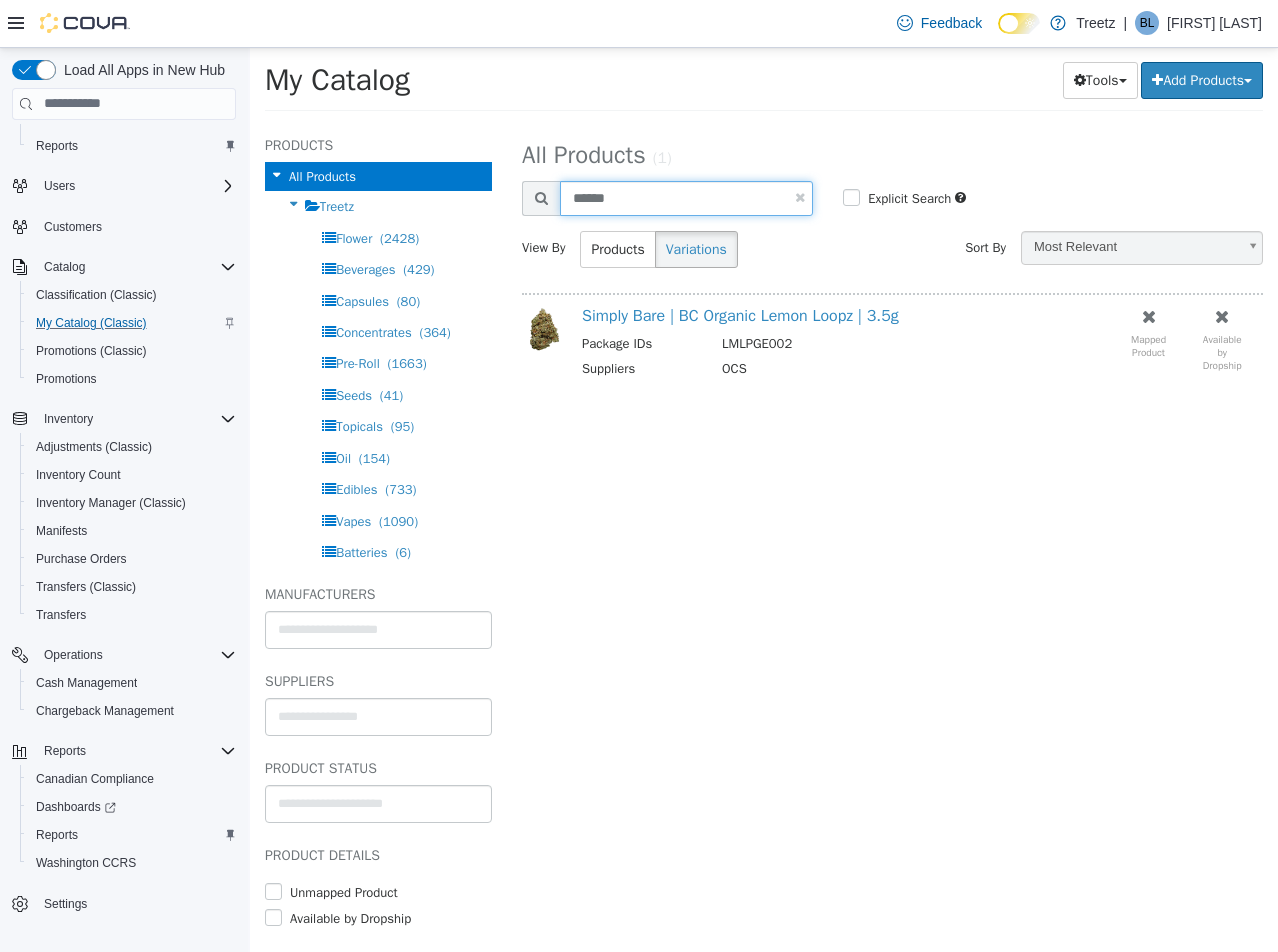 drag, startPoint x: 680, startPoint y: 205, endPoint x: 663, endPoint y: 204, distance: 17.029387 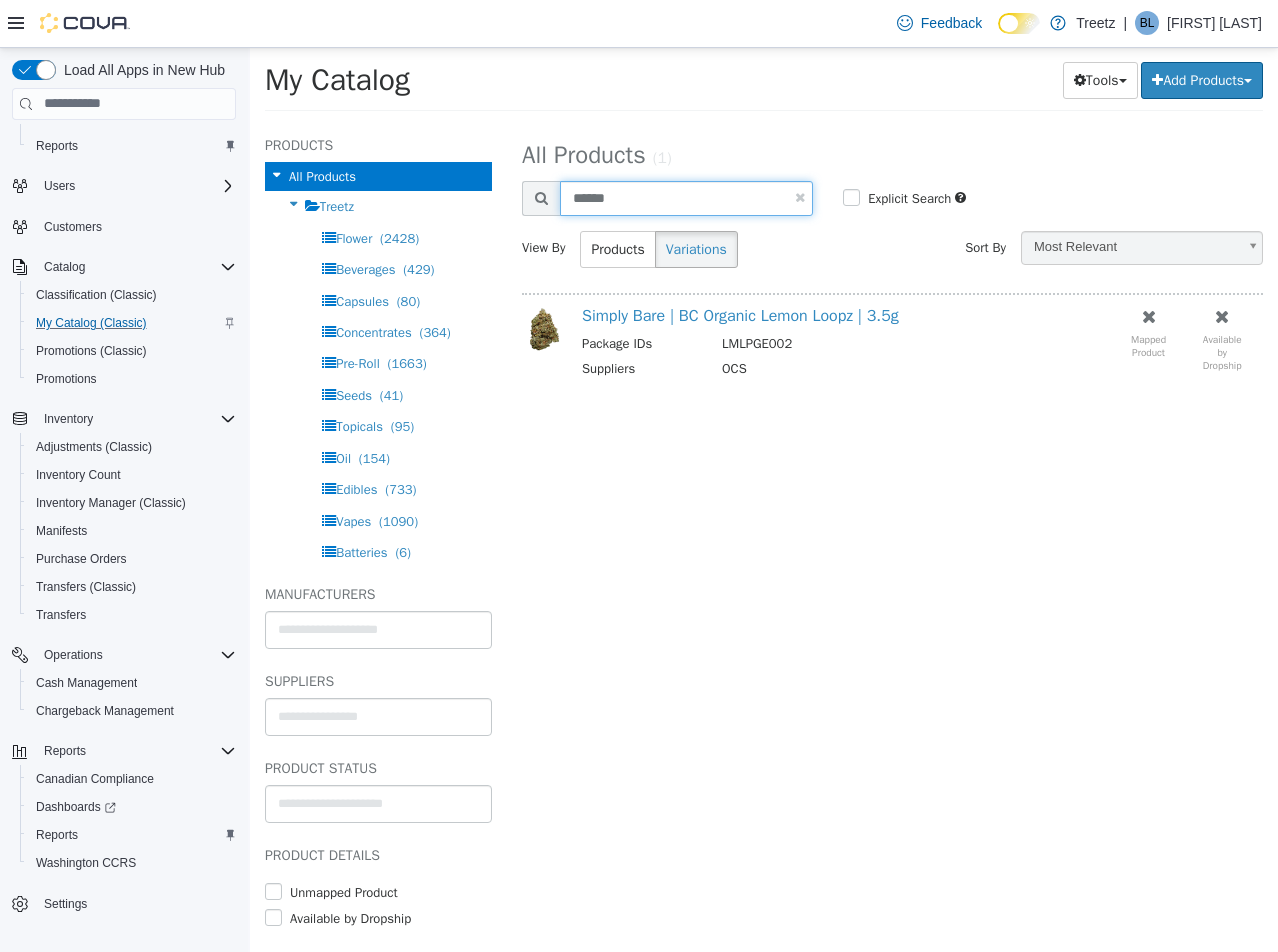 type on "******" 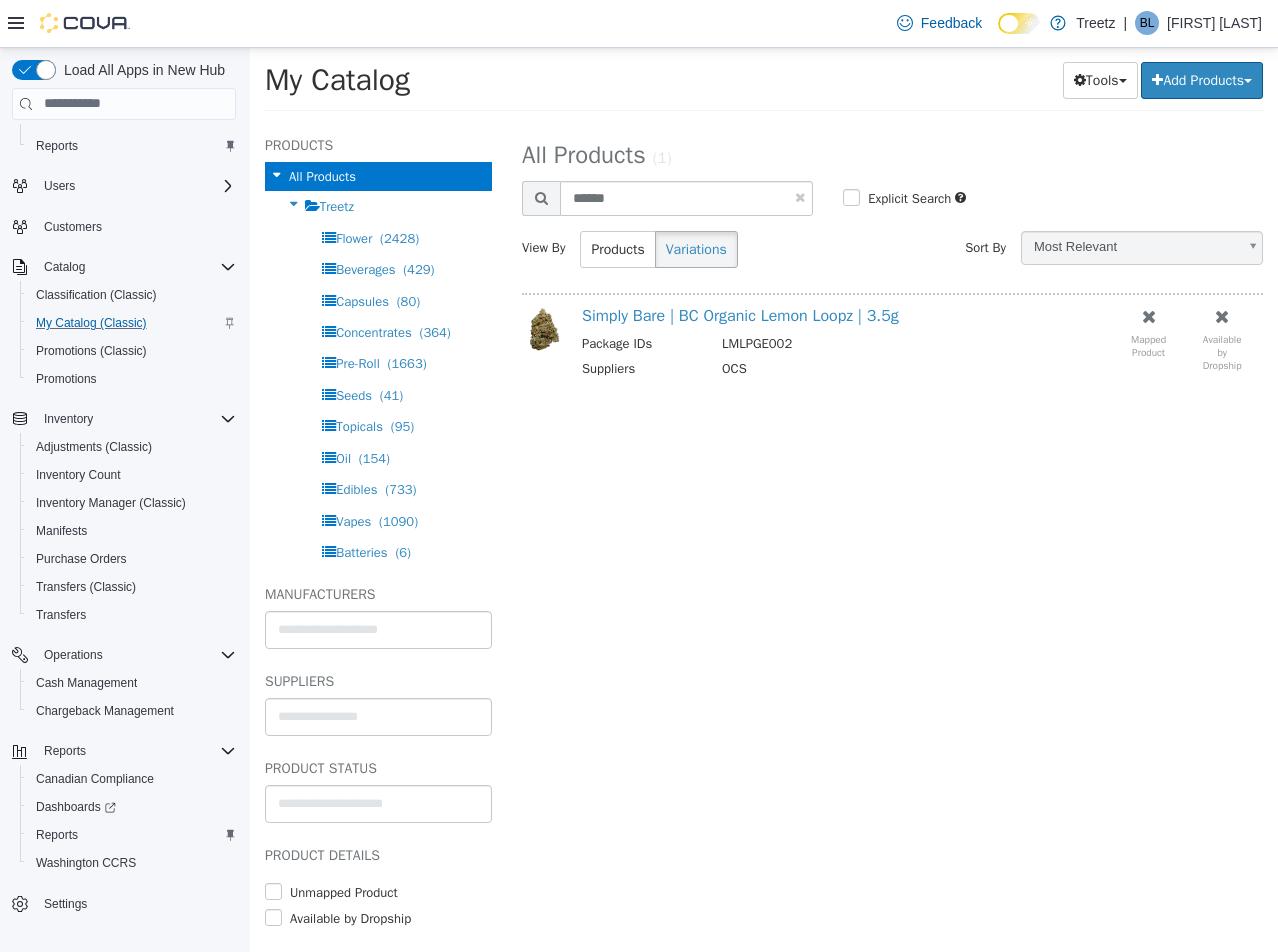 select on "**********" 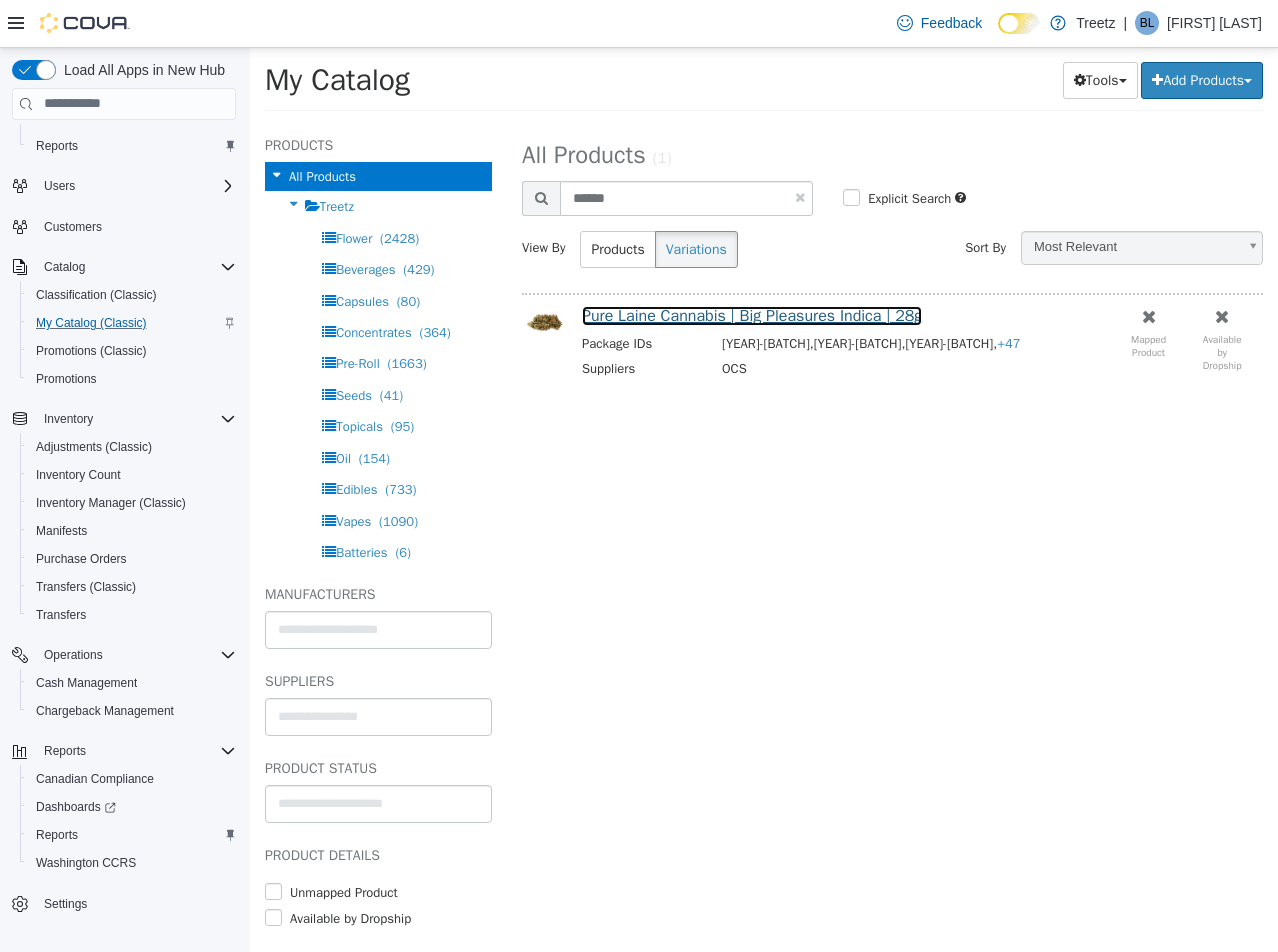 click on "Pure Laine Cannabis | Big Pleasures Indica | 28g" at bounding box center [752, 315] 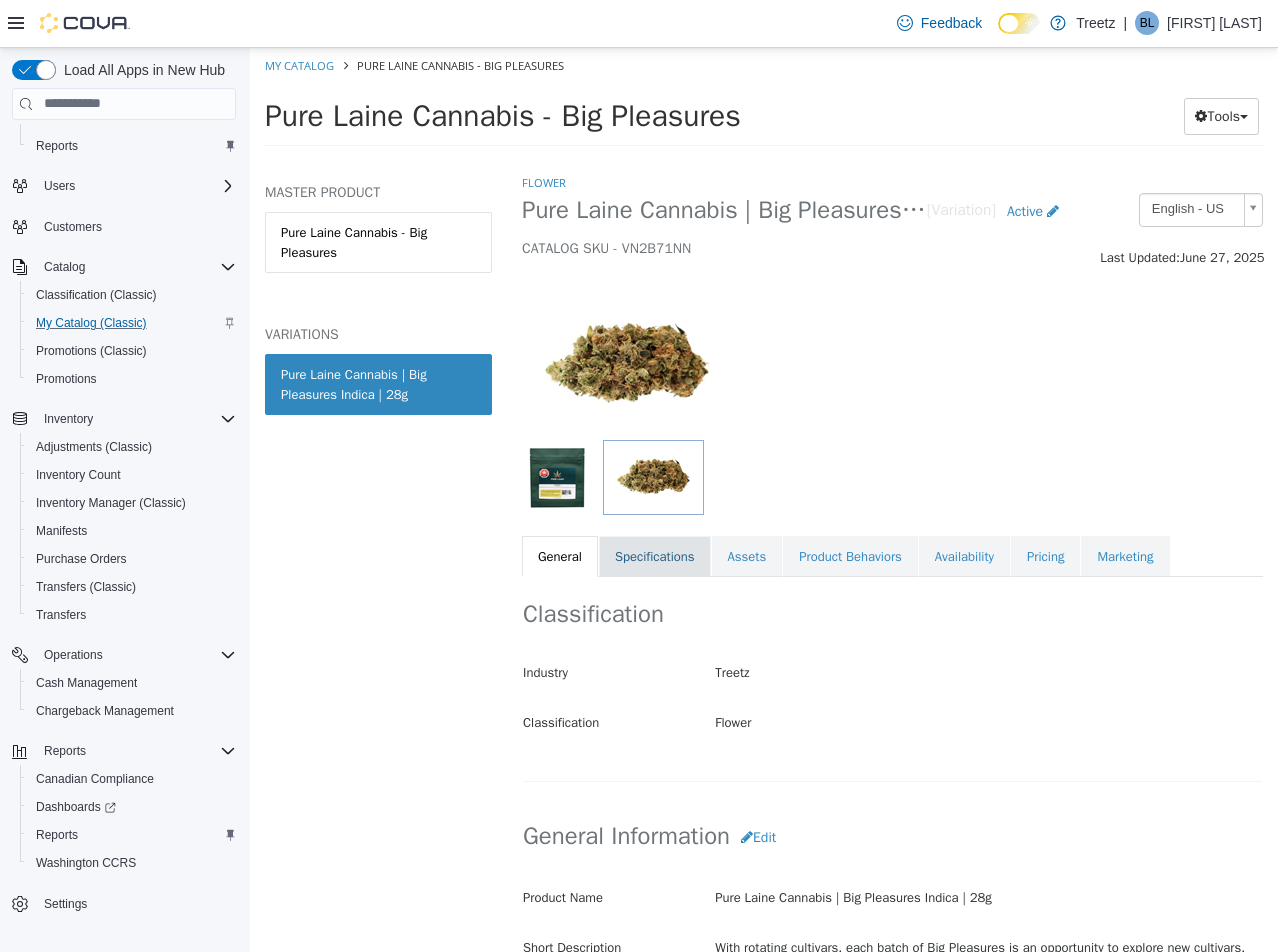 drag, startPoint x: 657, startPoint y: 536, endPoint x: 667, endPoint y: 563, distance: 28.79236 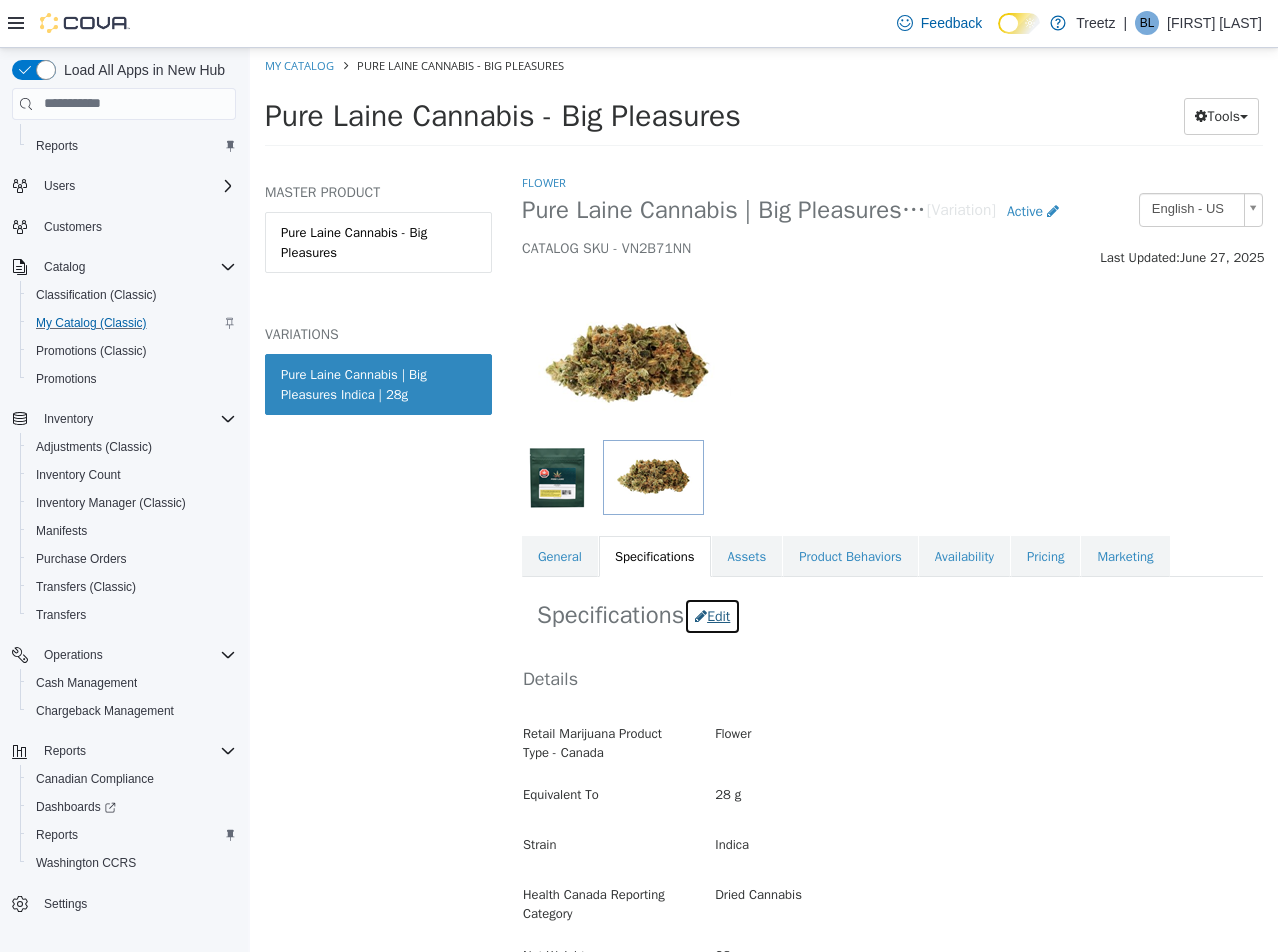 click on "Edit" at bounding box center [712, 615] 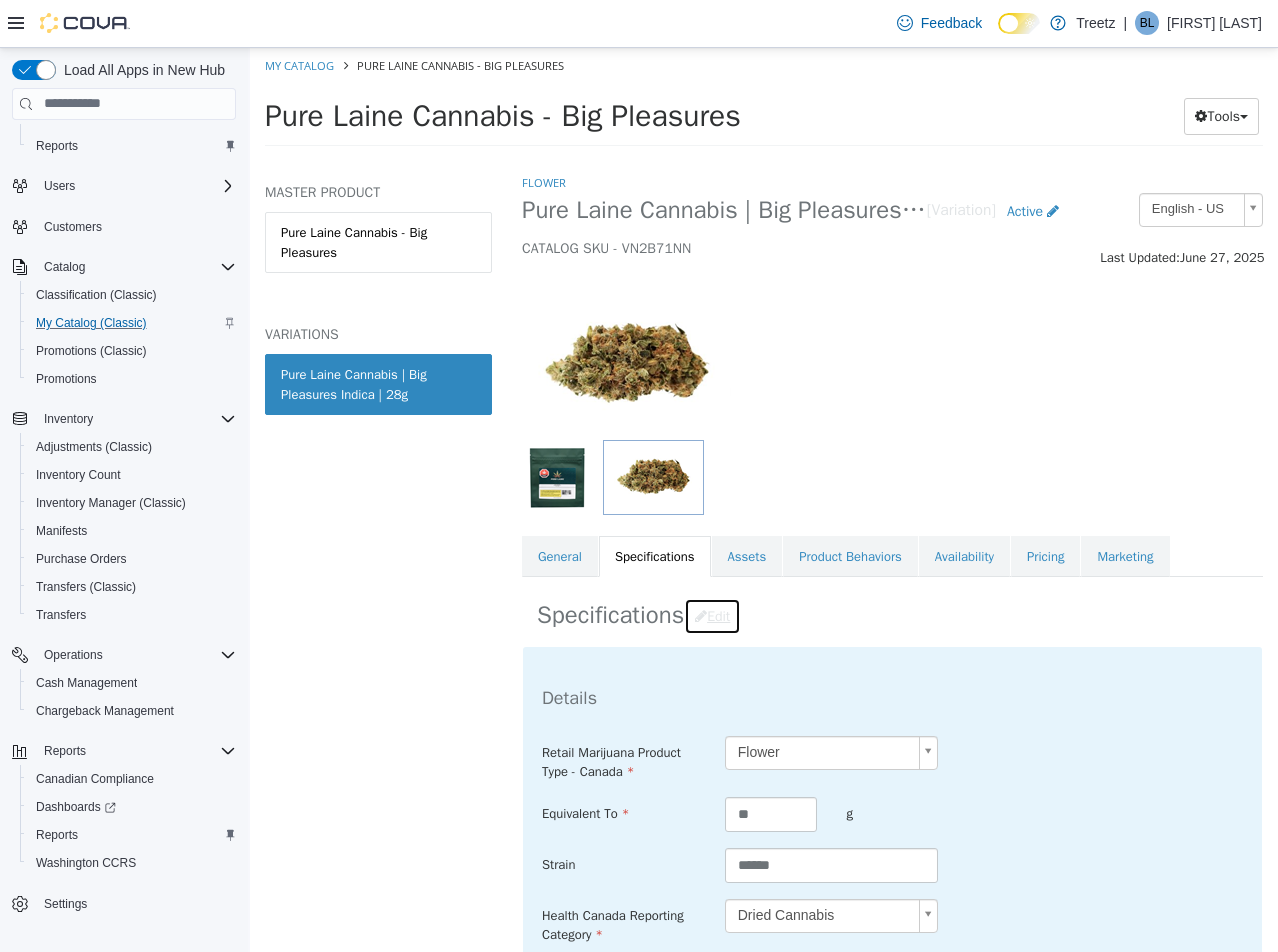 scroll, scrollTop: 500, scrollLeft: 0, axis: vertical 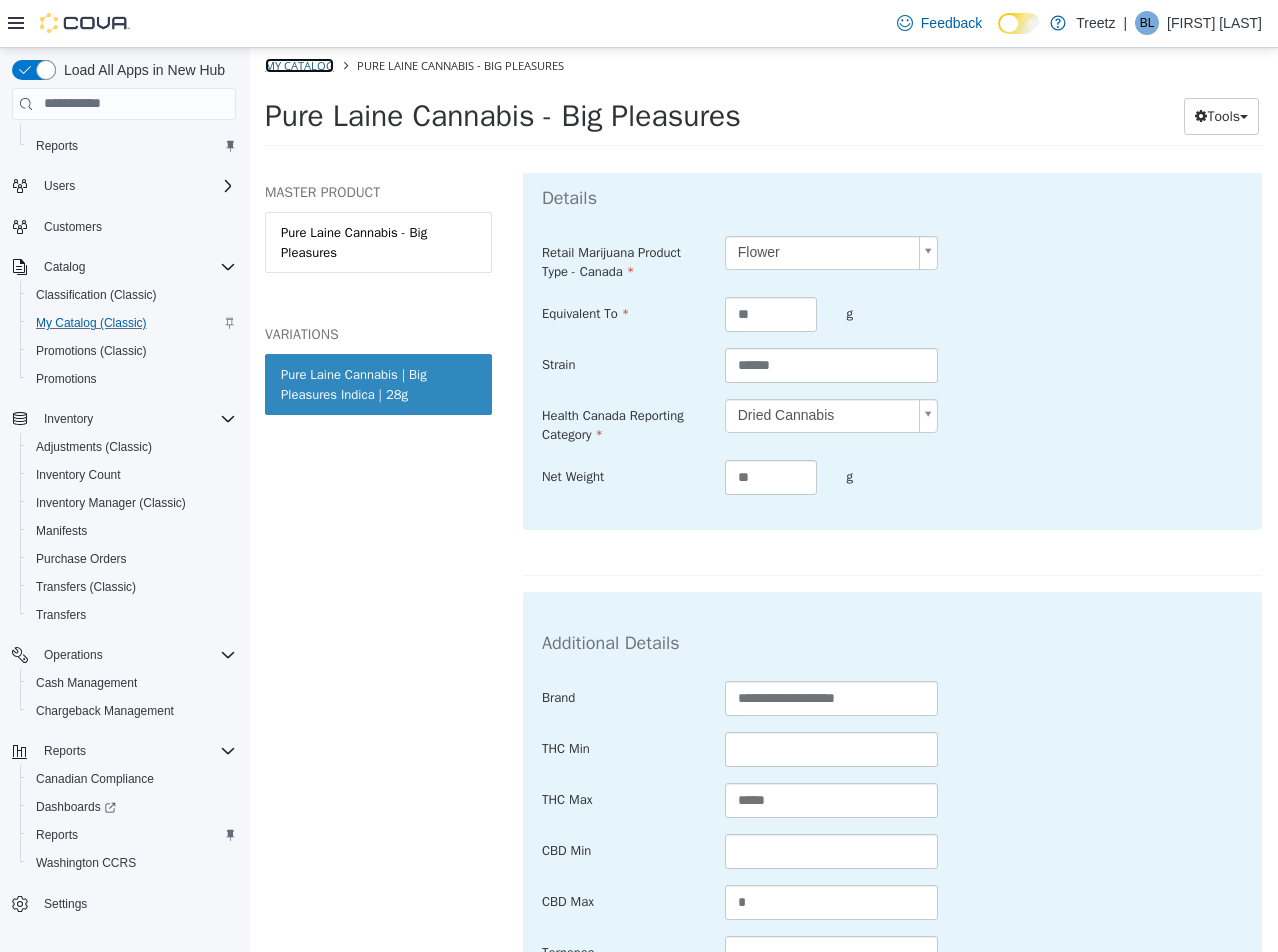 click on "My Catalog" at bounding box center [299, 64] 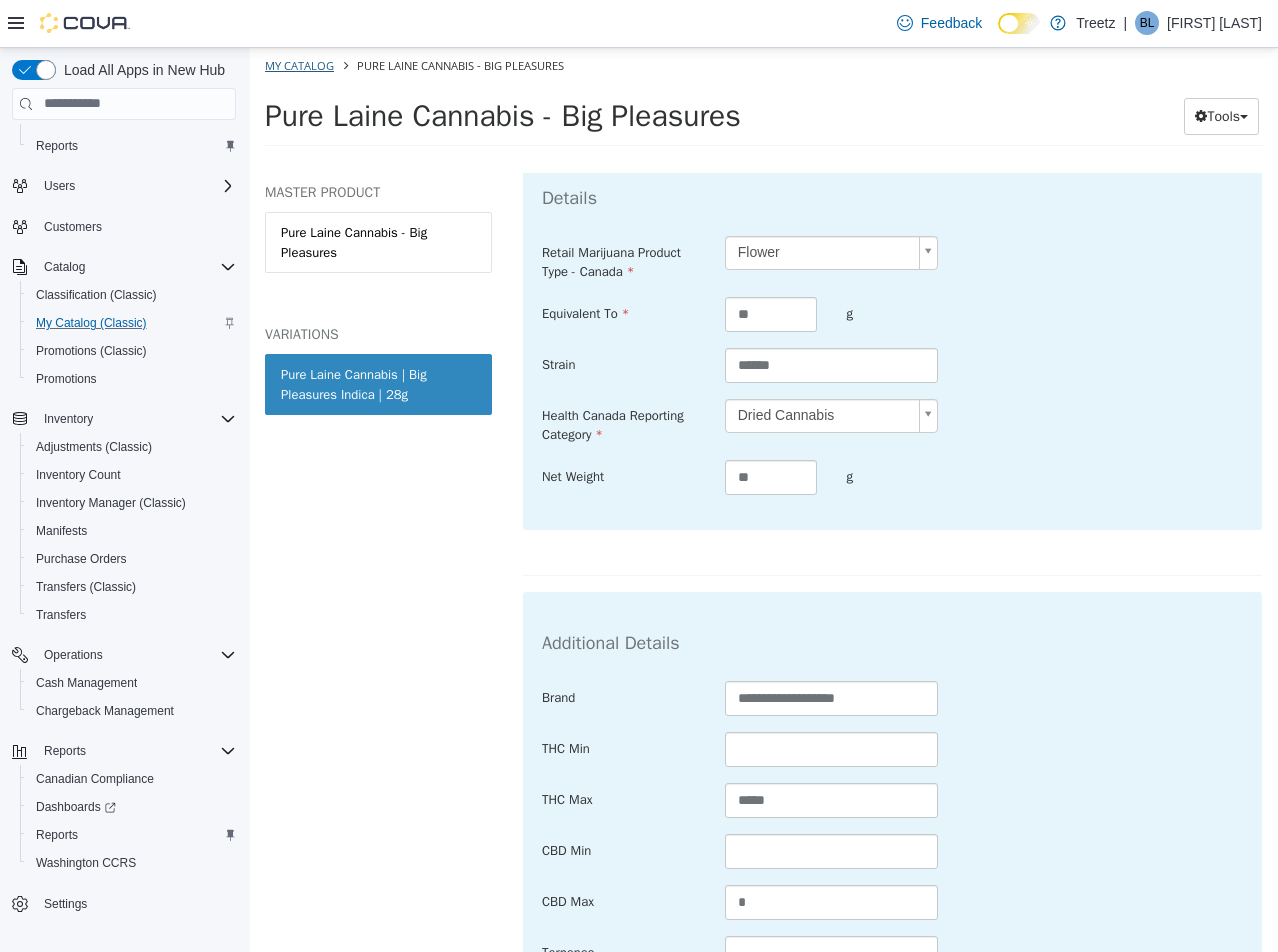select on "**********" 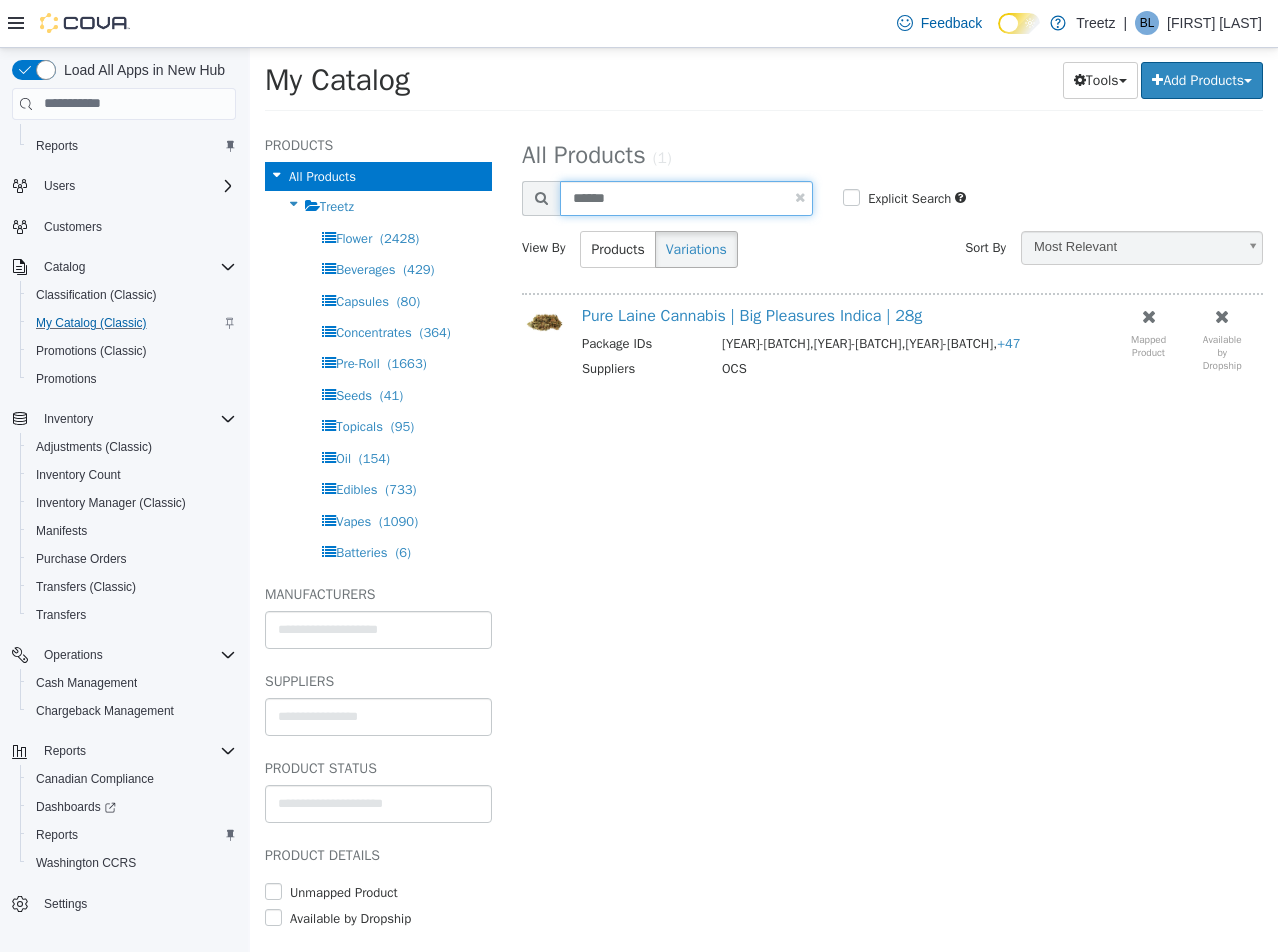 click on "******" at bounding box center [686, 197] 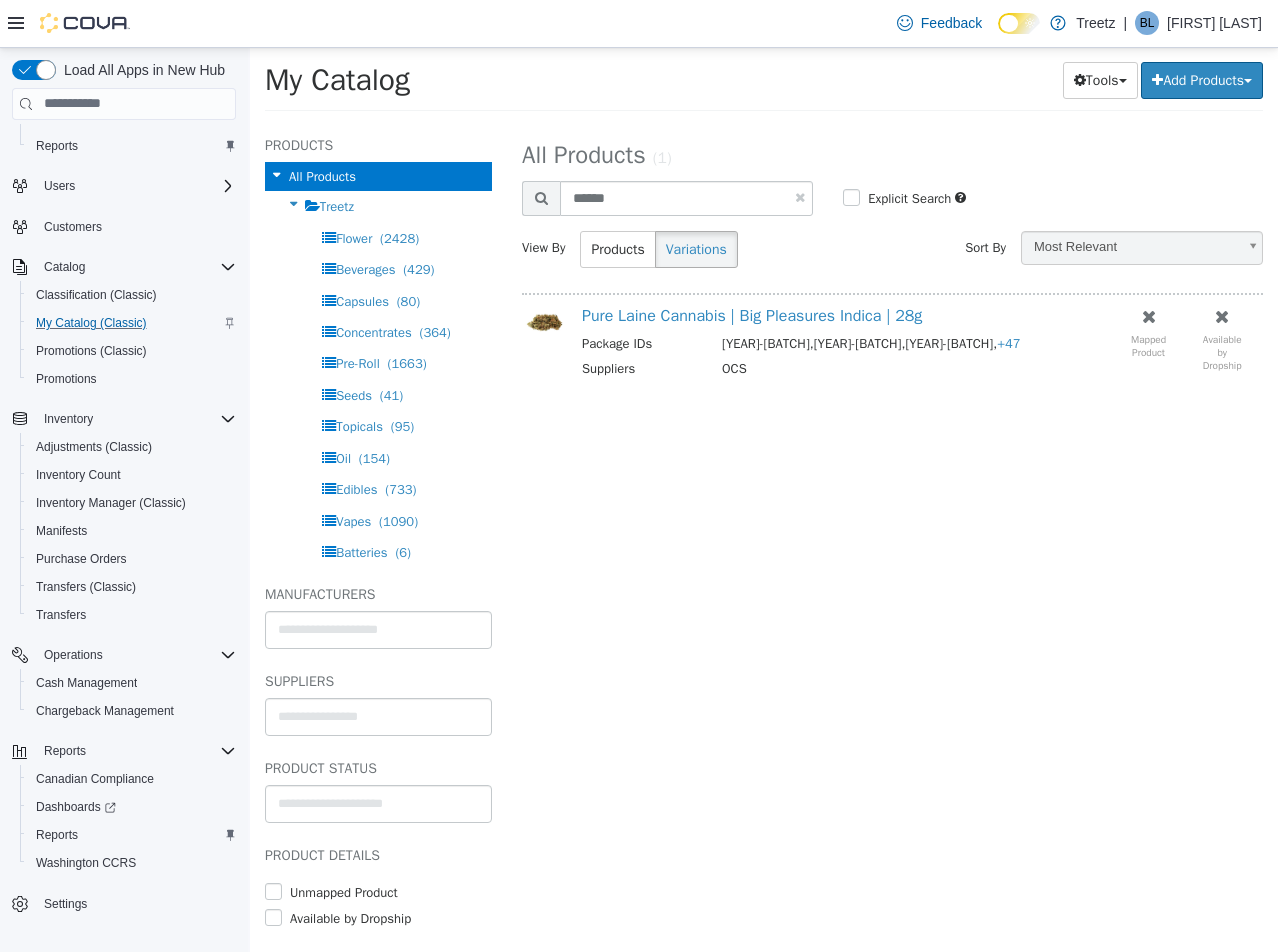 select on "**********" 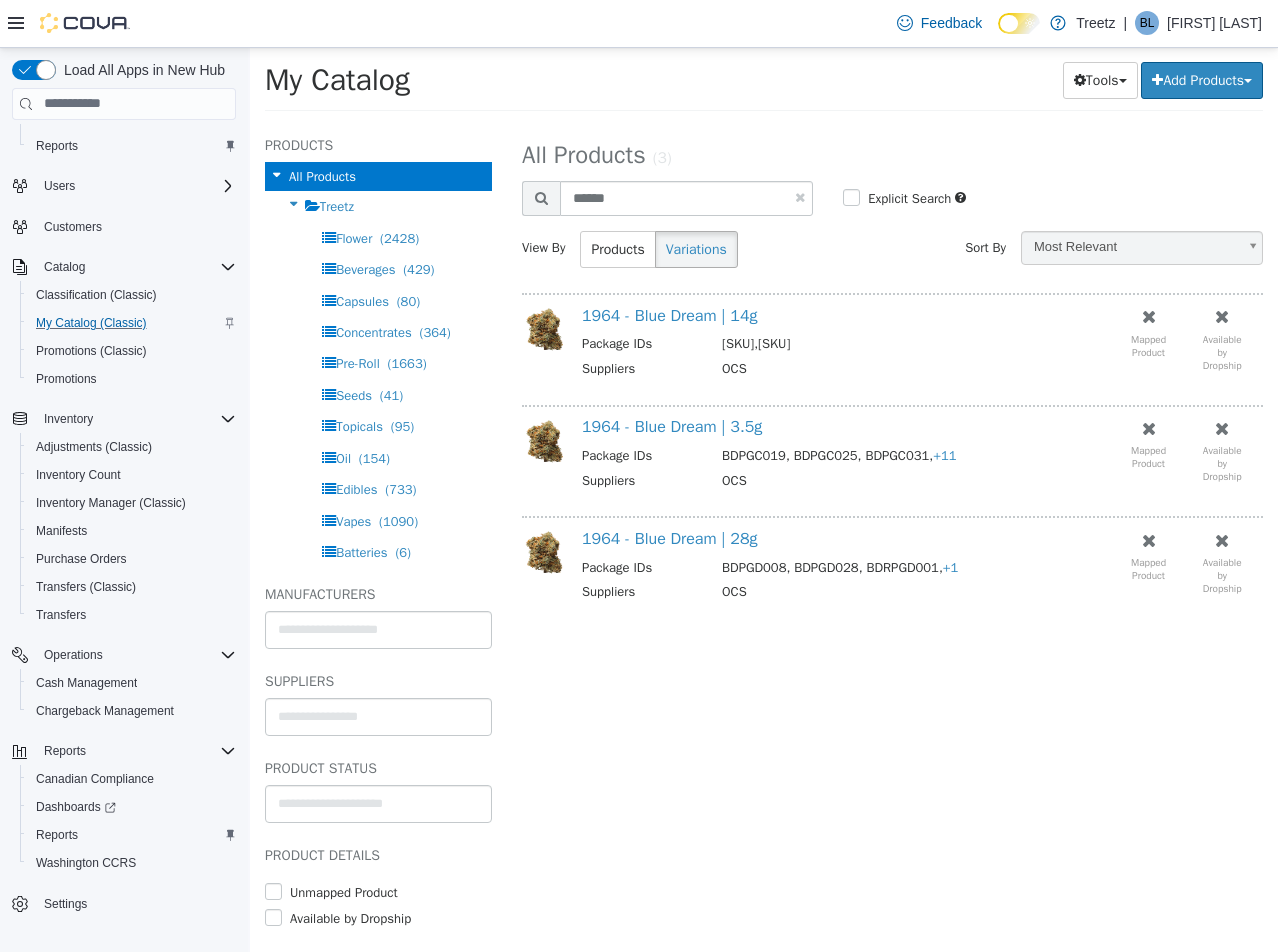 click on "[YEAR] - Blue Dream | 3.5g
Package IDs [ID],[ID],[ID],  +[NUMBER]
Suppliers OCS" at bounding box center [832, 460] 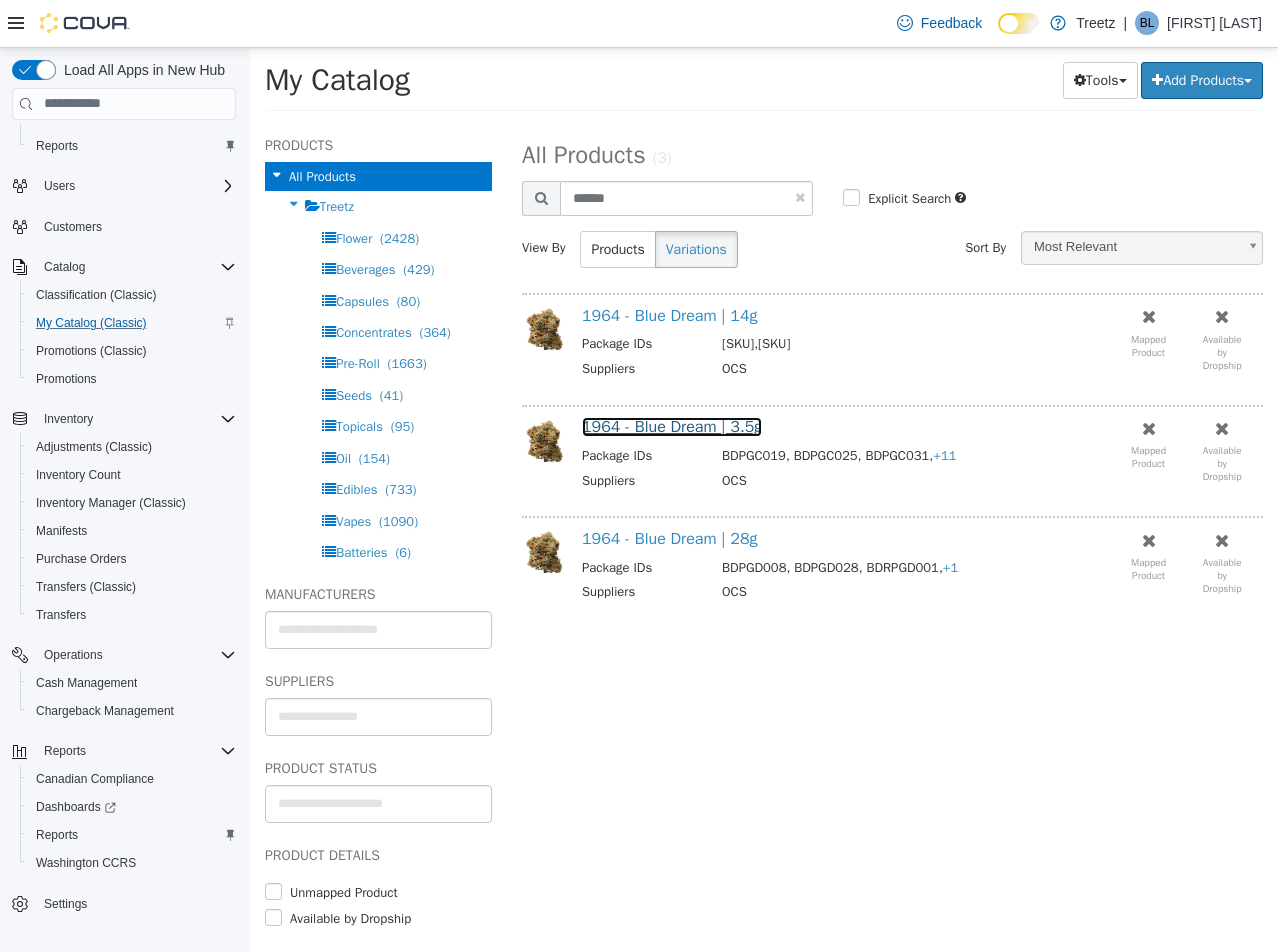 click on "1964 - Blue Dream | 3.5g" at bounding box center (672, 426) 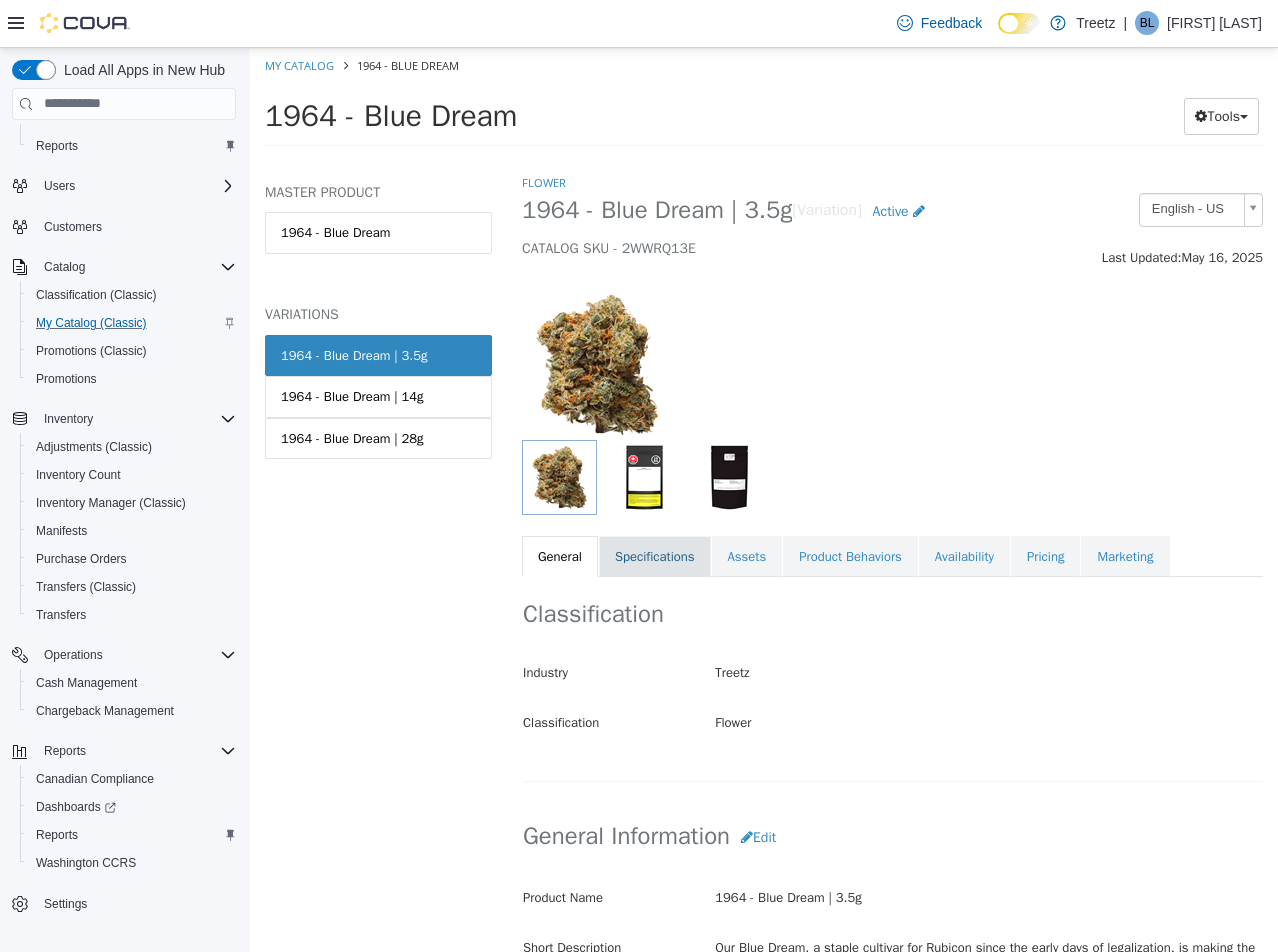 click on "Specifications" at bounding box center [655, 556] 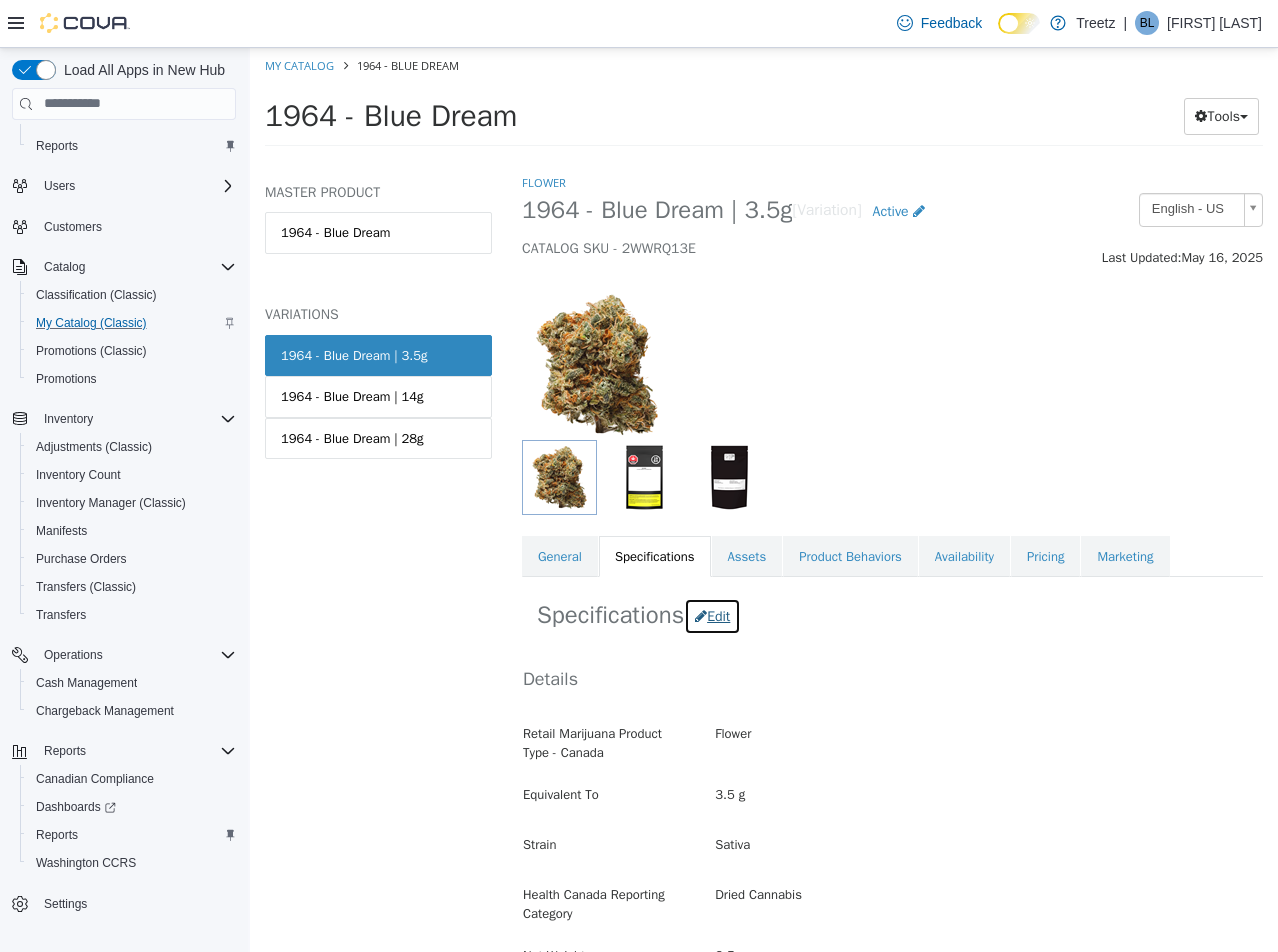 click on "Edit" at bounding box center [712, 615] 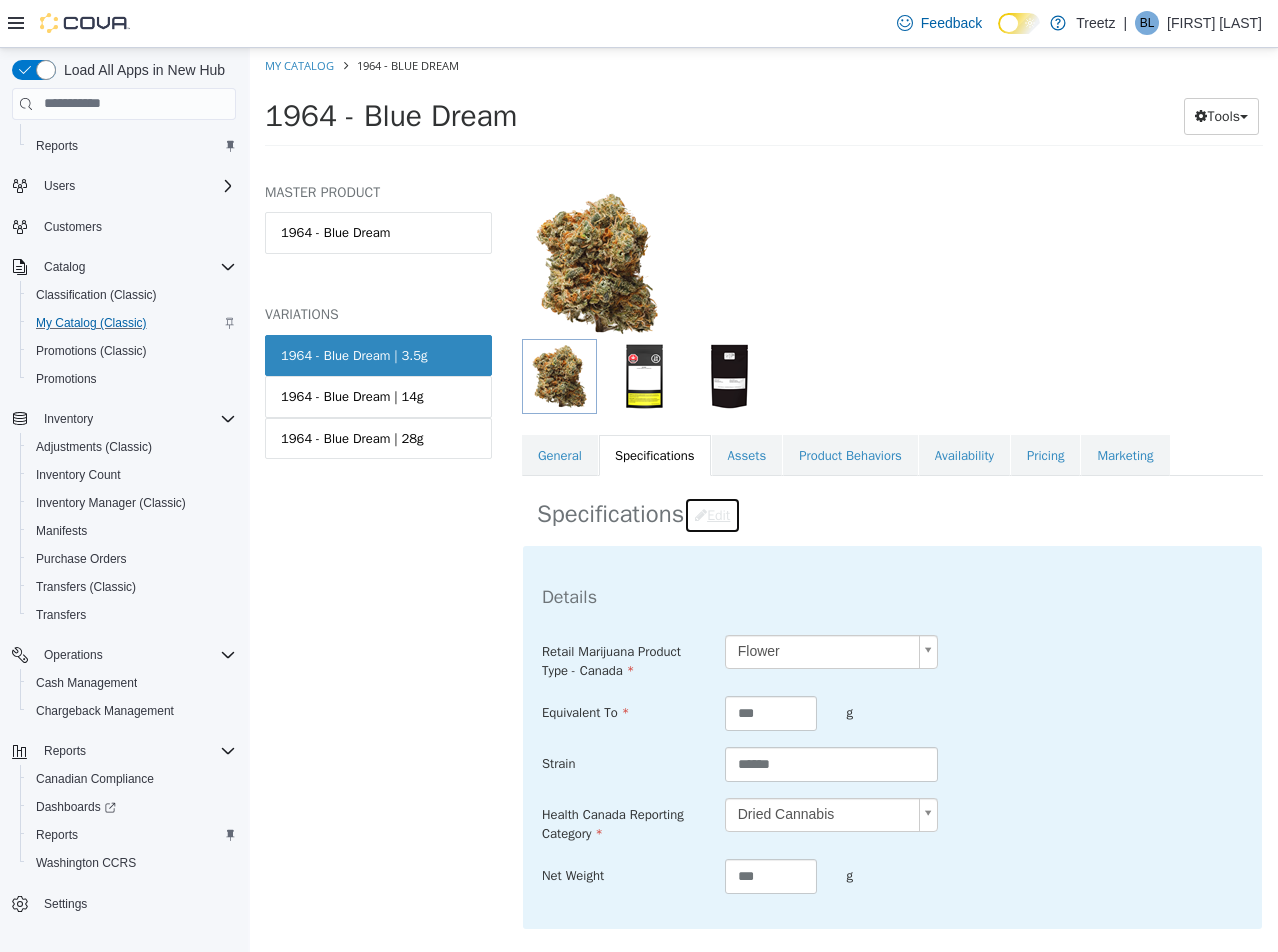 scroll, scrollTop: 400, scrollLeft: 0, axis: vertical 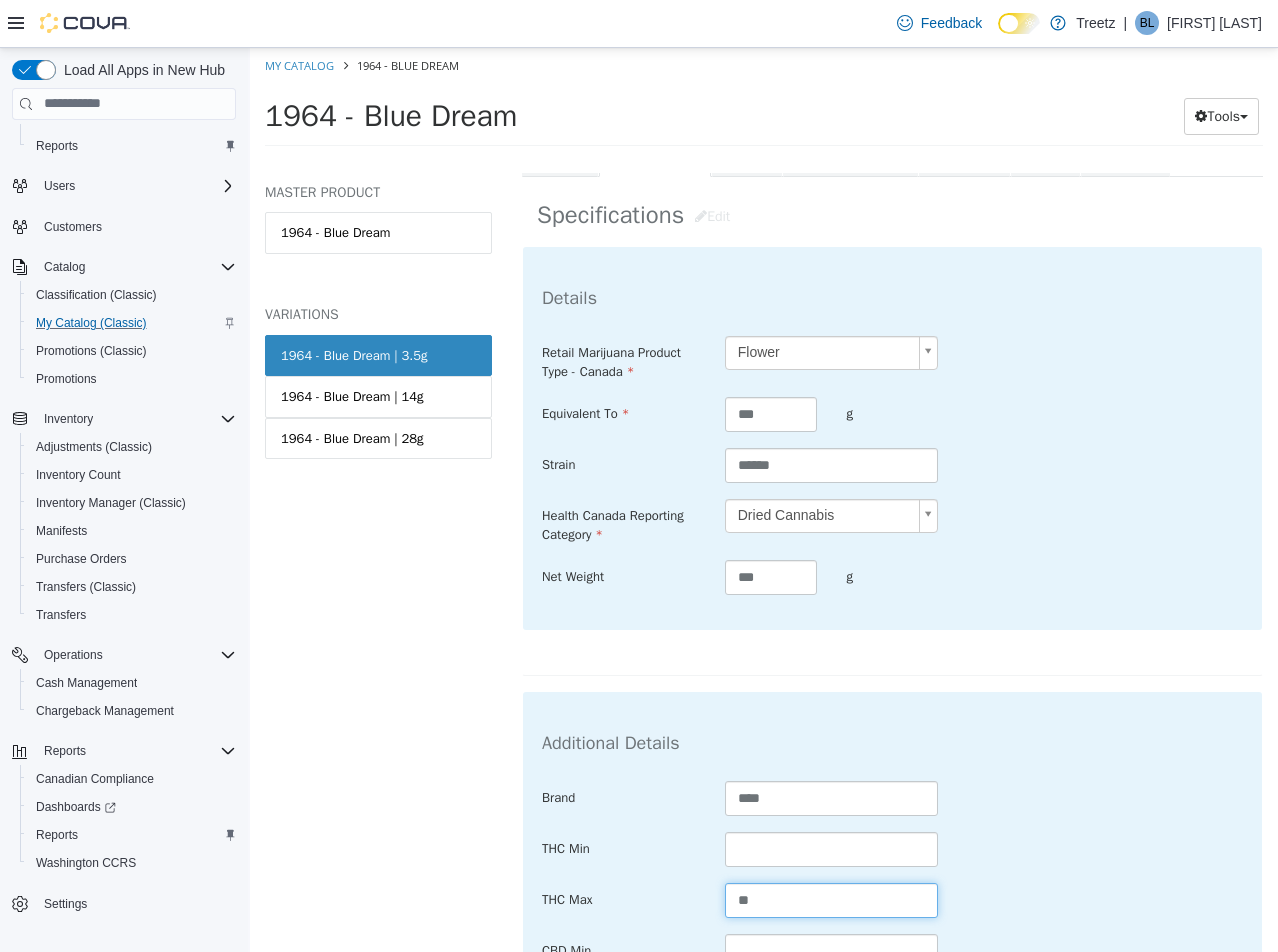 drag, startPoint x: 796, startPoint y: 892, endPoint x: 519, endPoint y: 894, distance: 277.00723 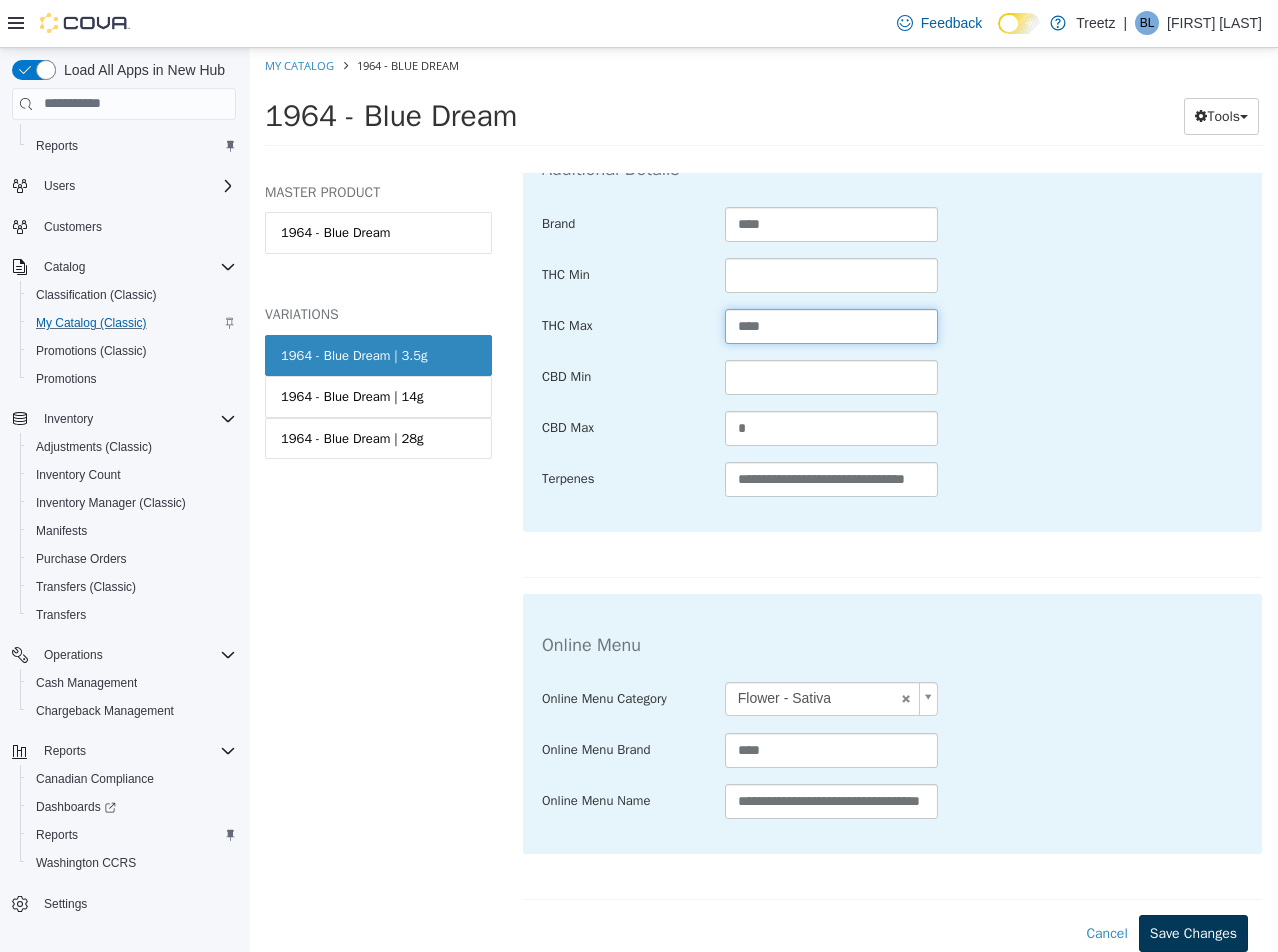 type on "****" 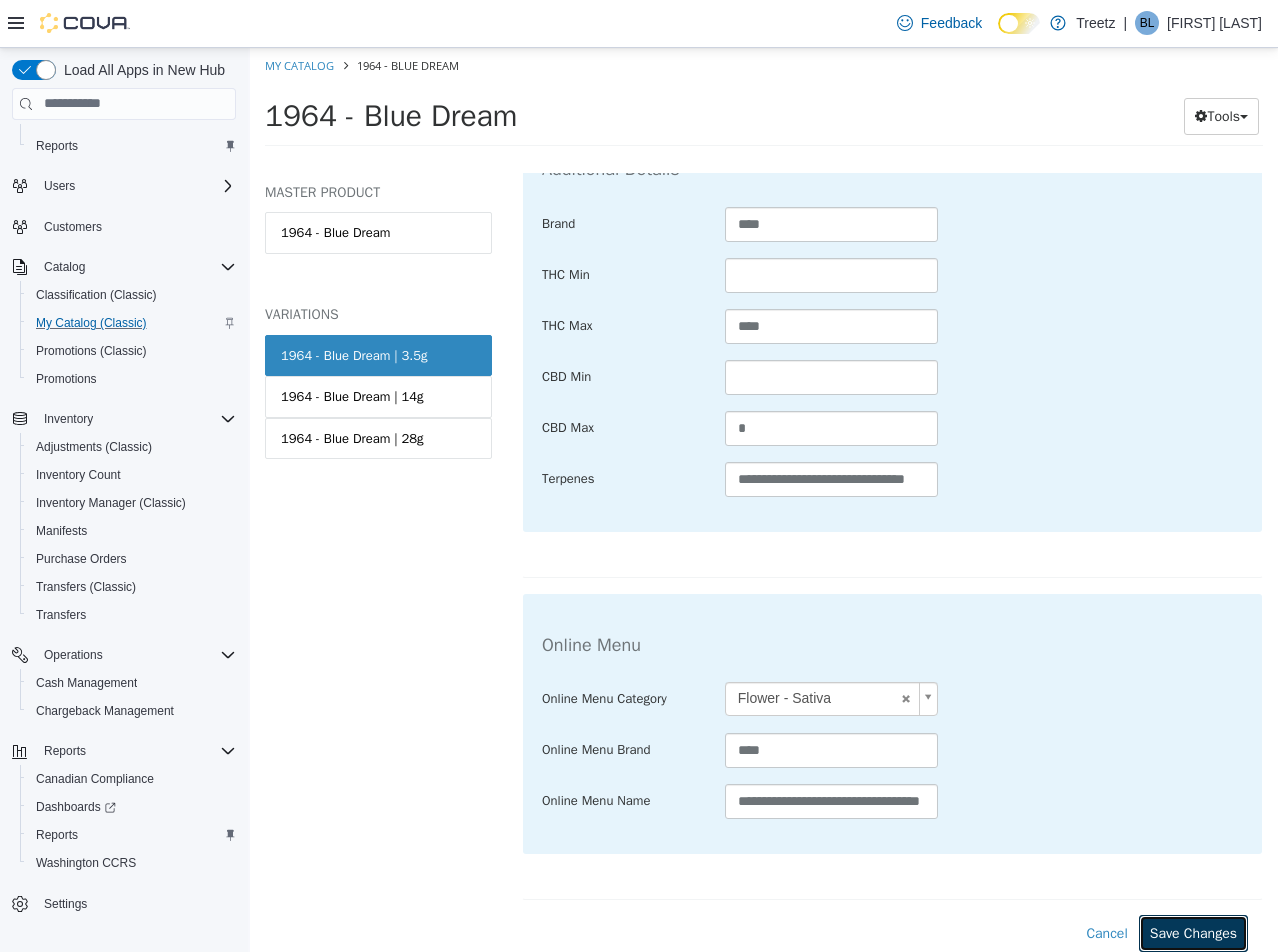 click on "Save Changes" at bounding box center [1193, 932] 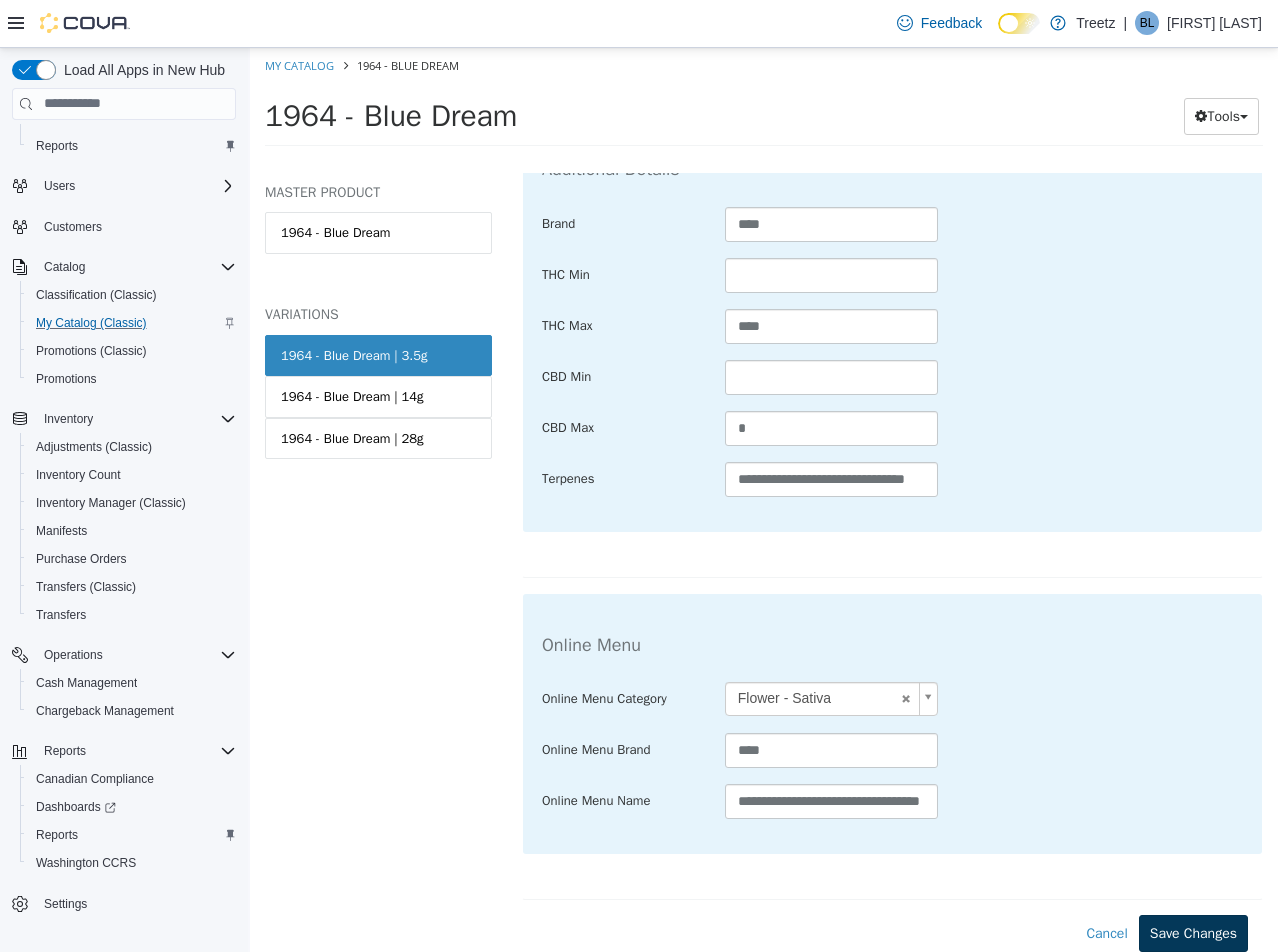 scroll, scrollTop: 752, scrollLeft: 0, axis: vertical 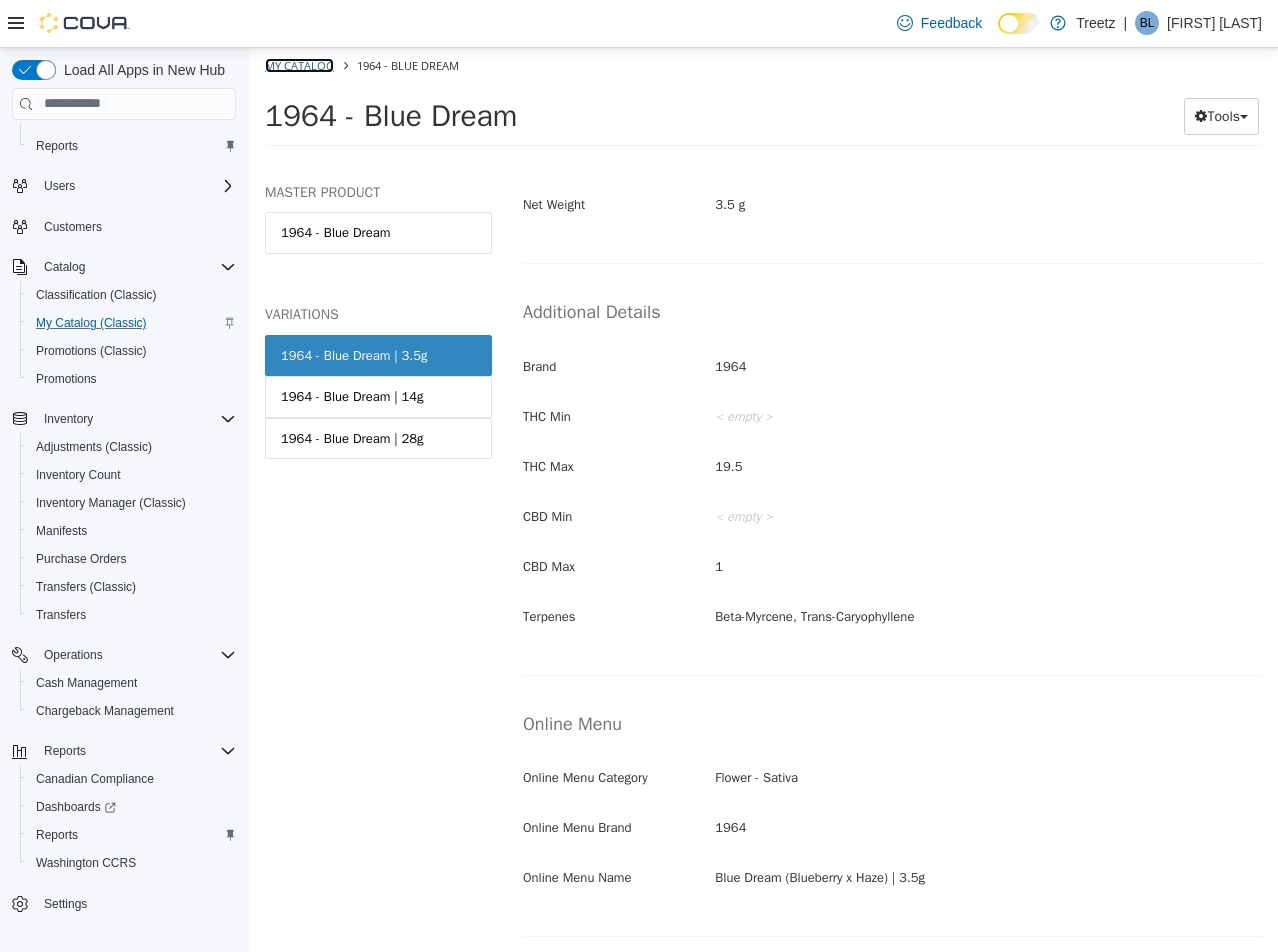 click on "My Catalog" at bounding box center [299, 64] 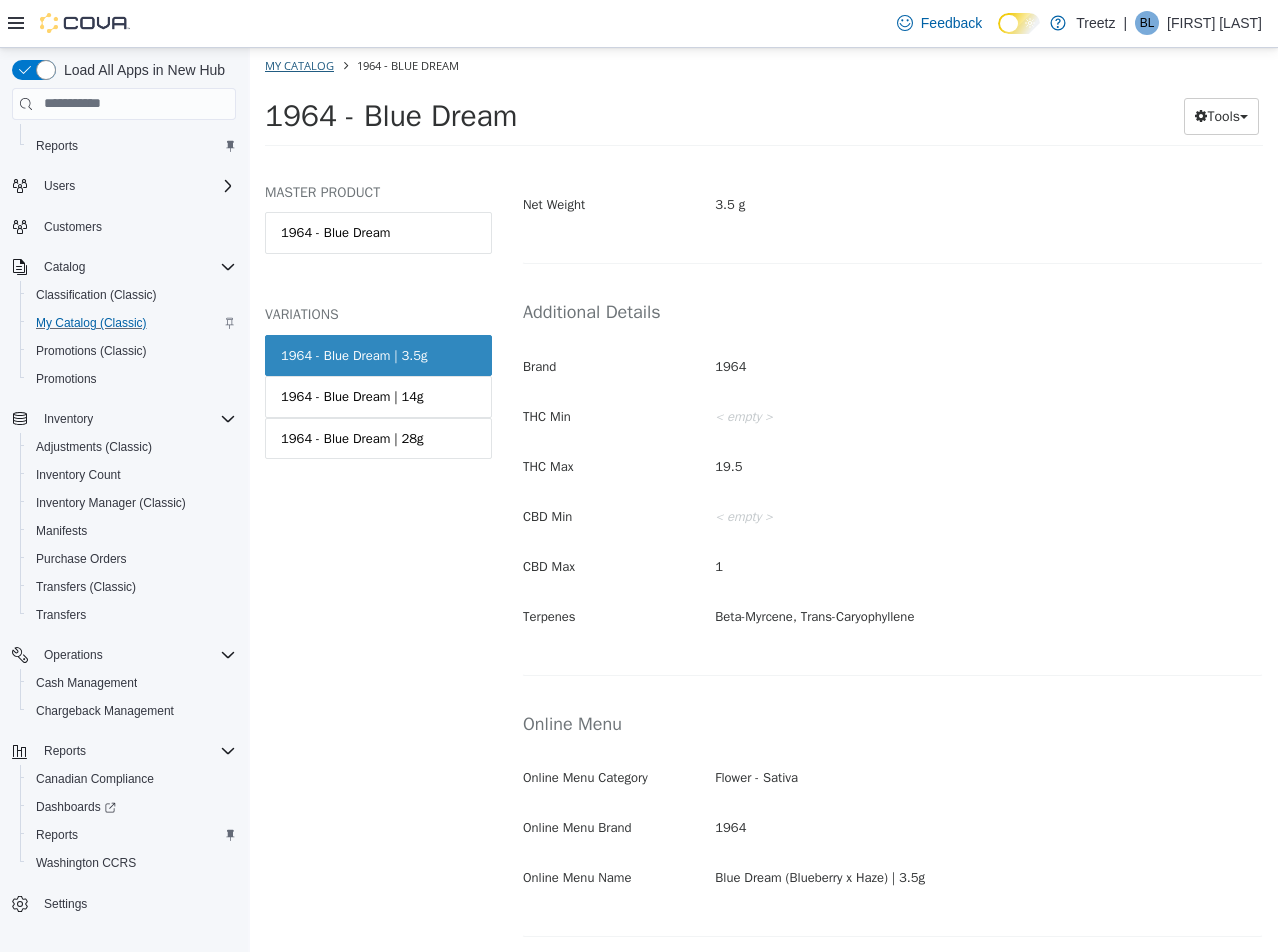 select on "**********" 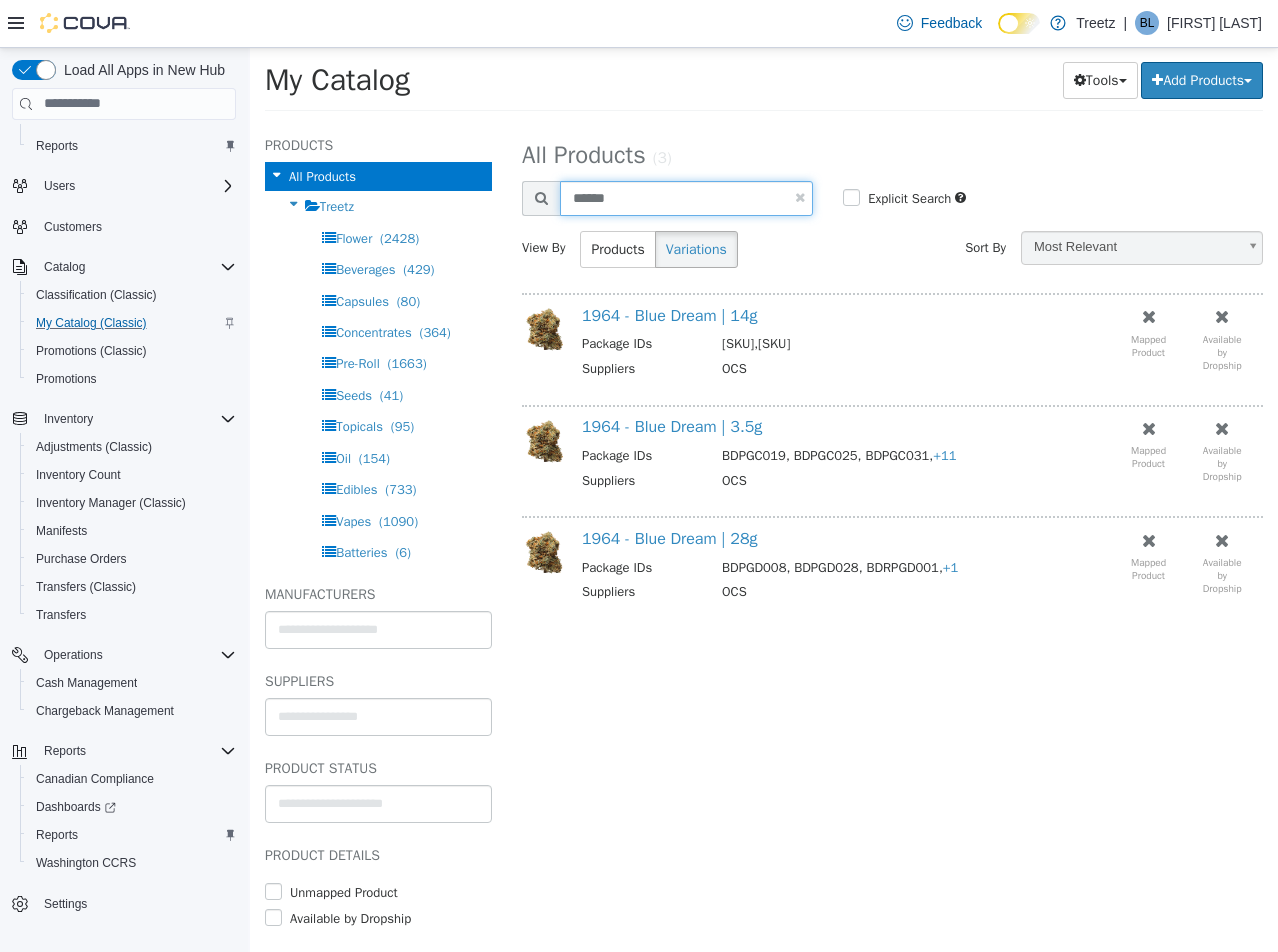 drag, startPoint x: 634, startPoint y: 200, endPoint x: 149, endPoint y: 190, distance: 485.1031 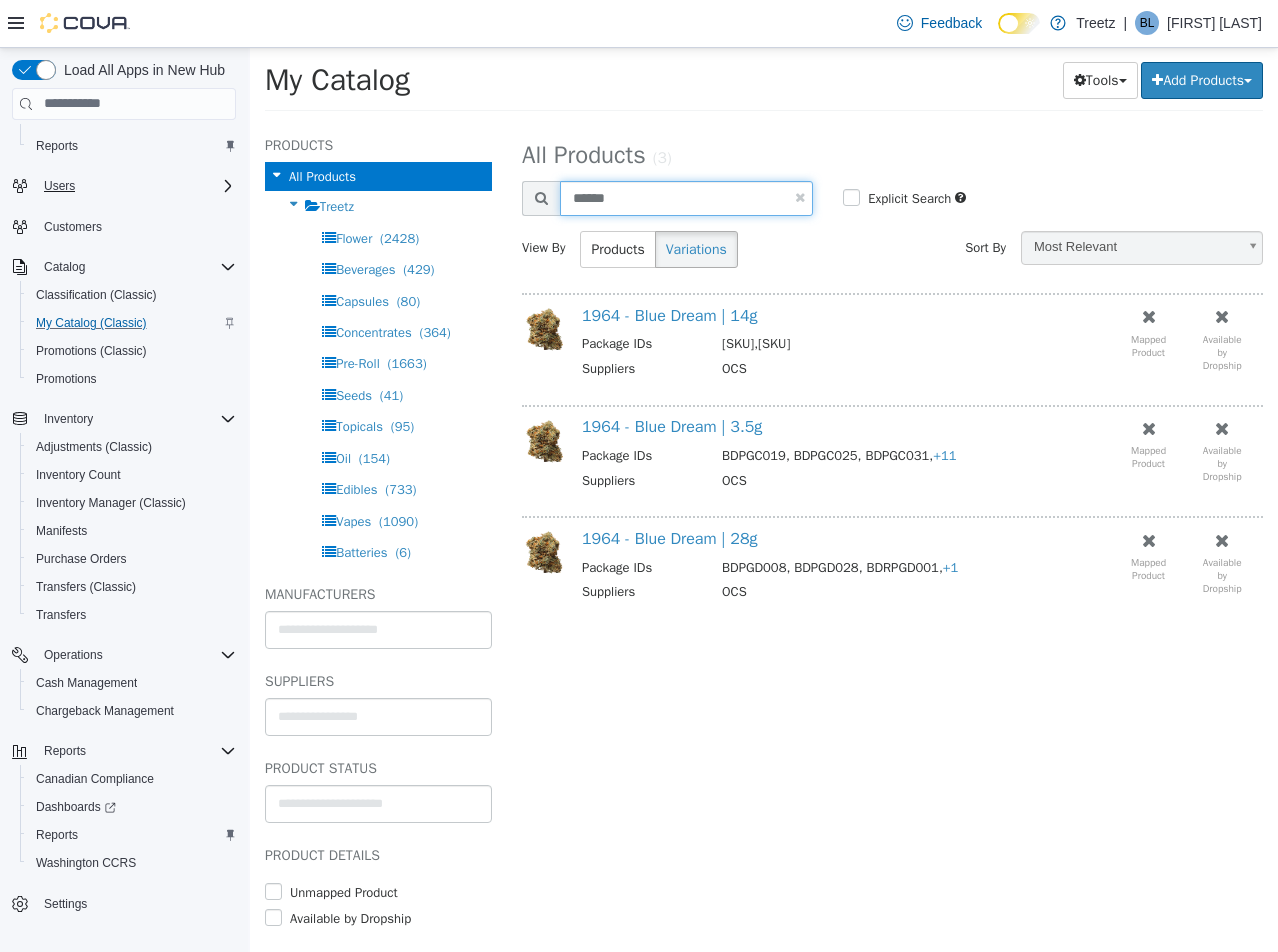 type on "******" 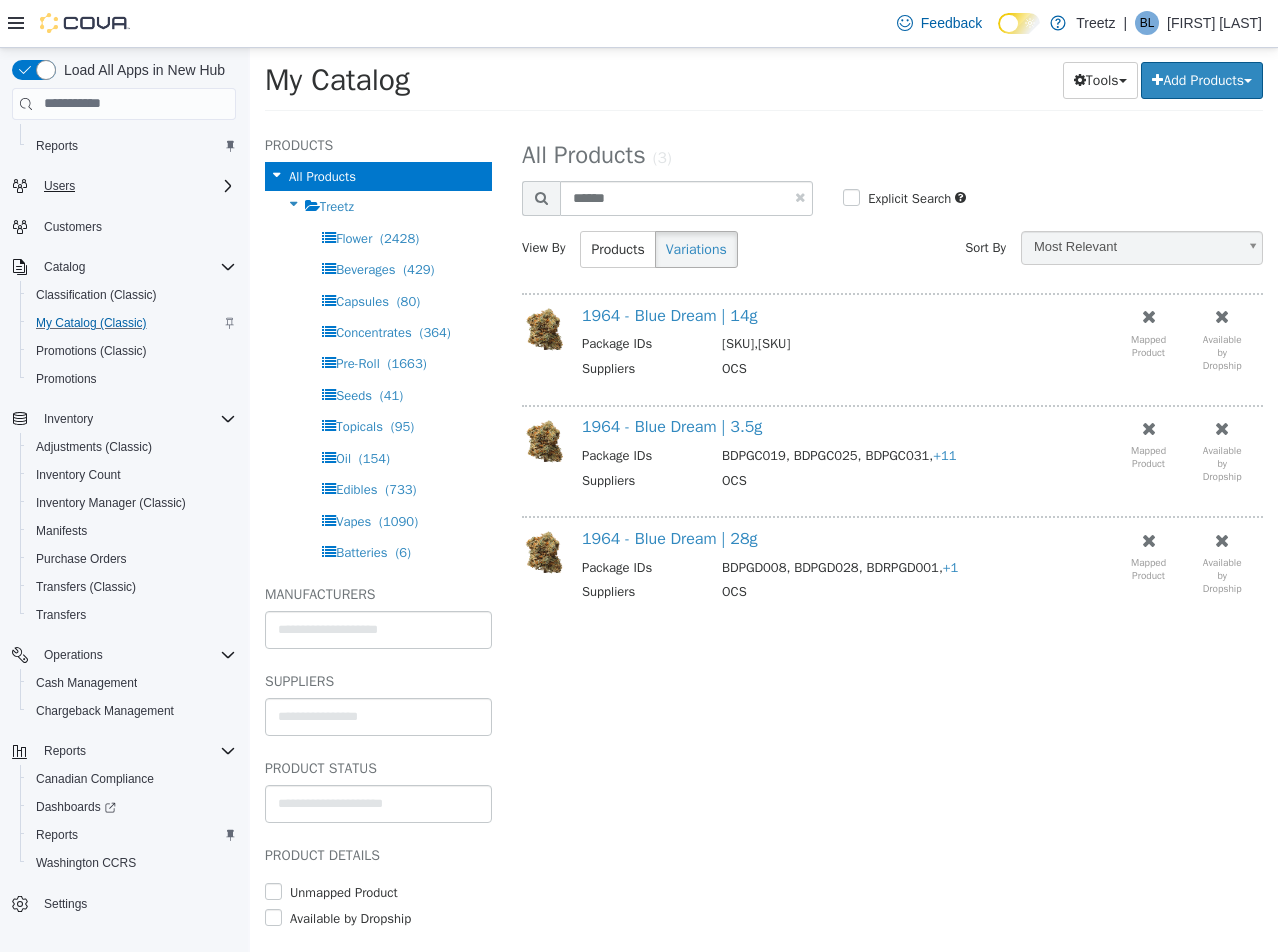 select on "**********" 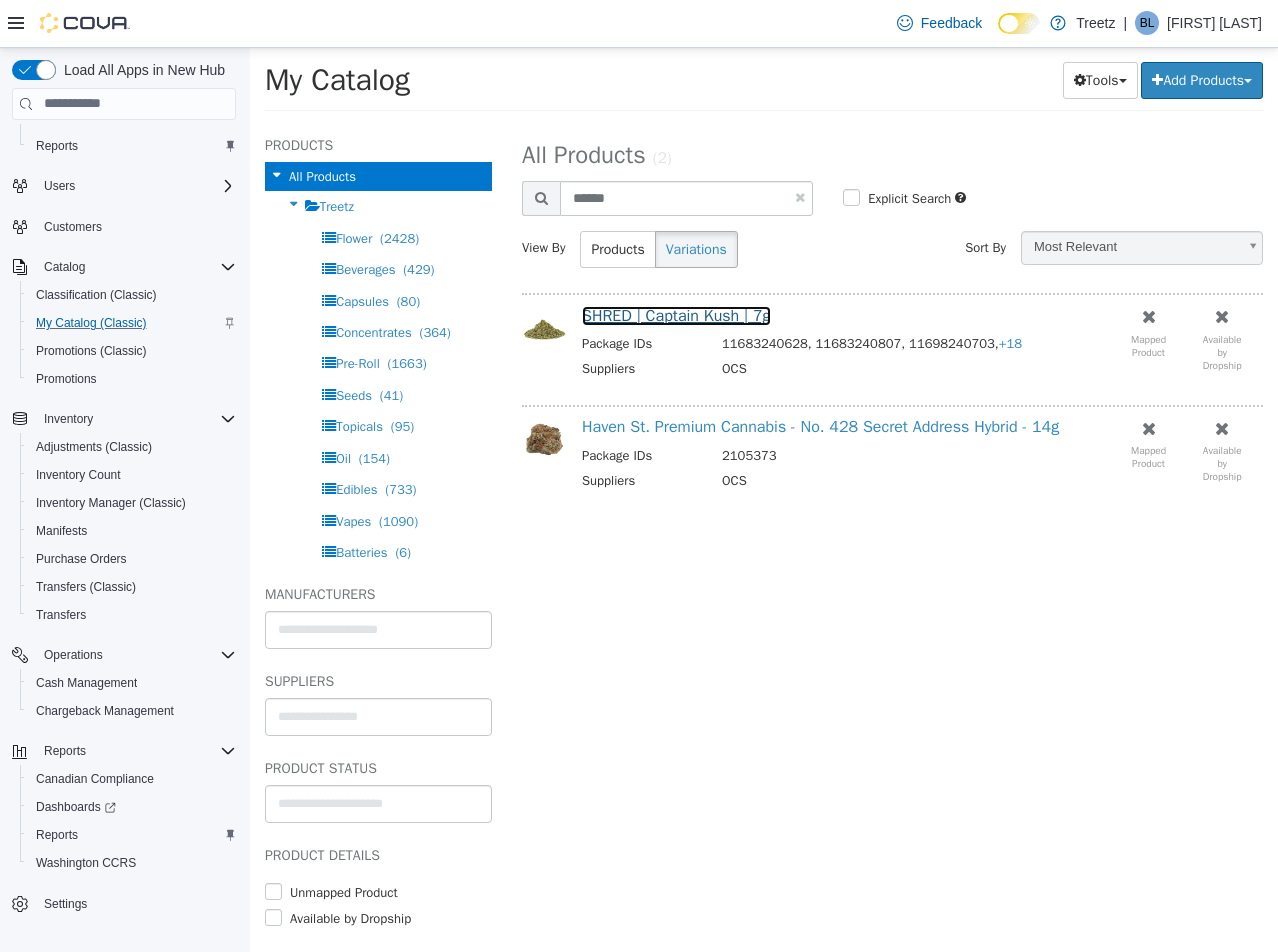 click on "SHRED | Captain Kush | 7g" at bounding box center [676, 315] 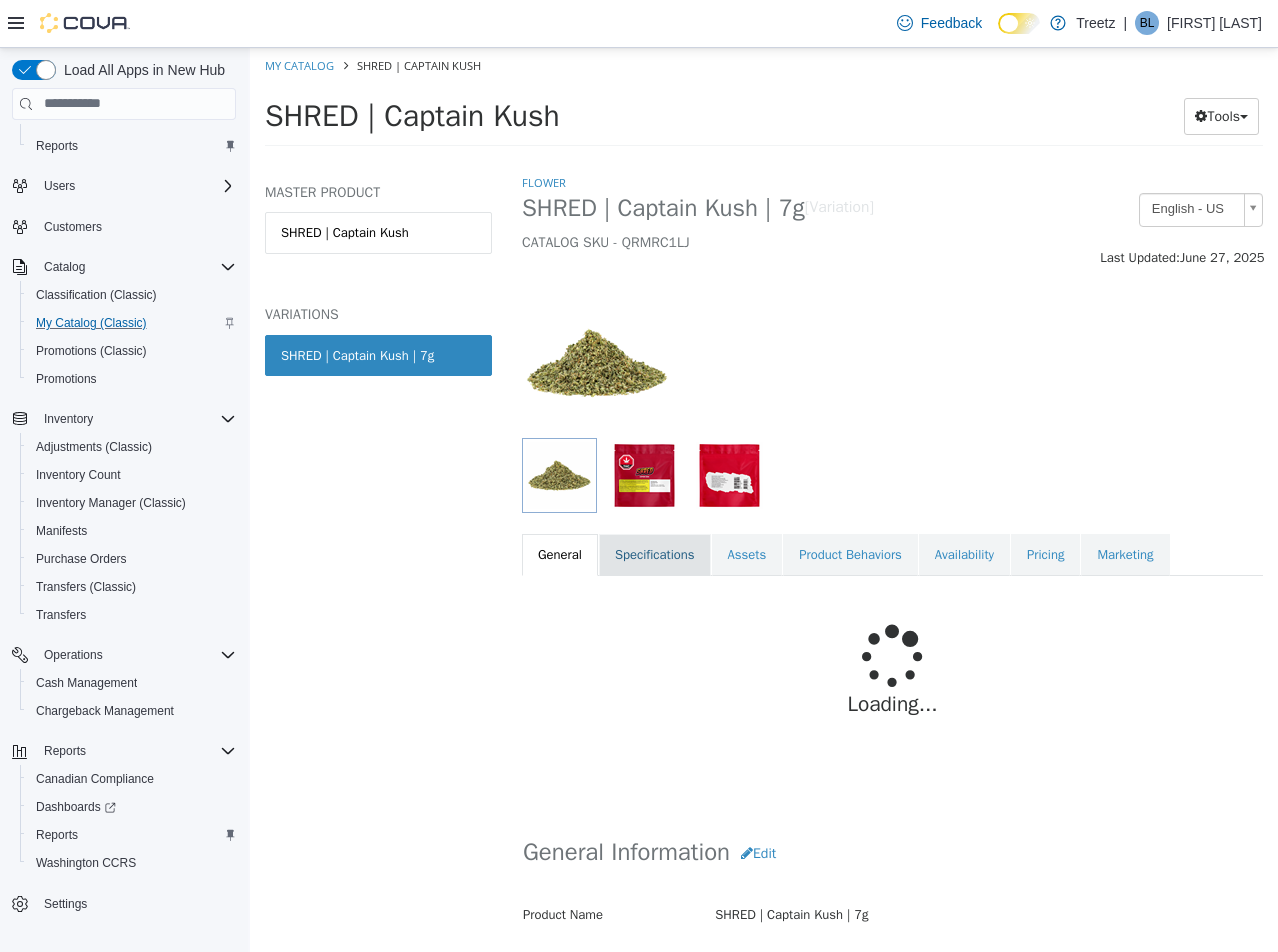 click on "Specifications" at bounding box center (655, 554) 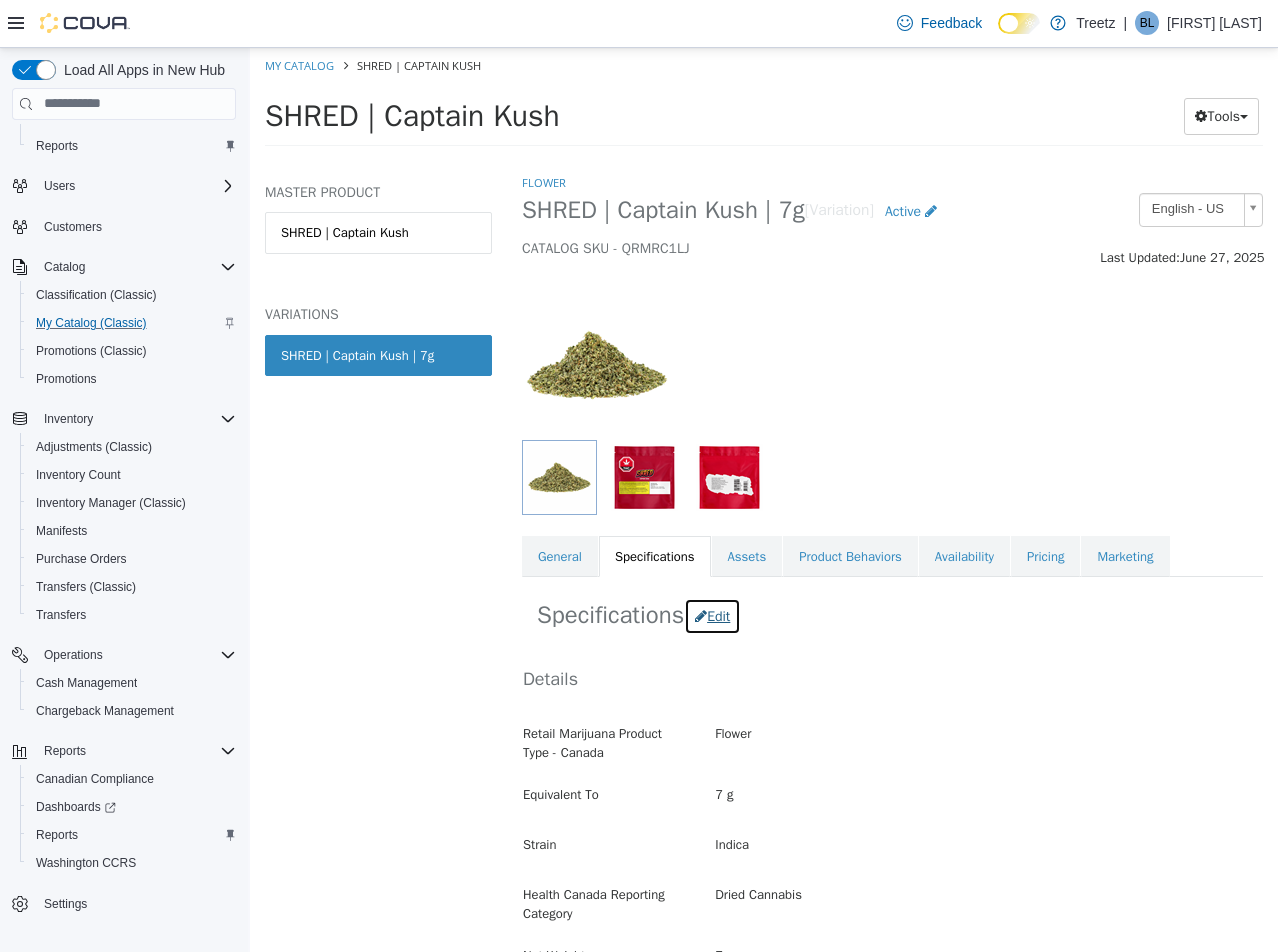 click at bounding box center [701, 615] 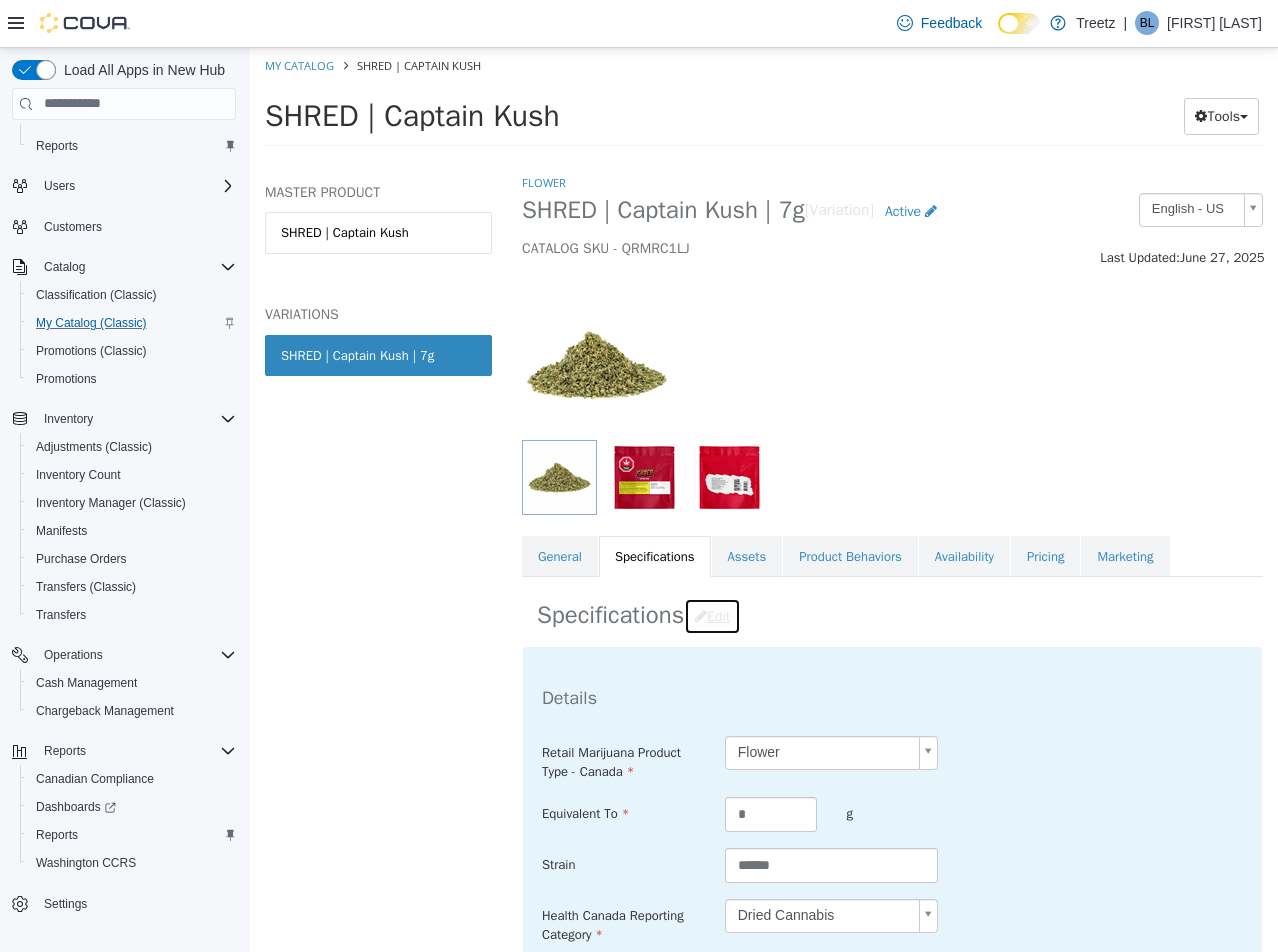 scroll, scrollTop: 600, scrollLeft: 0, axis: vertical 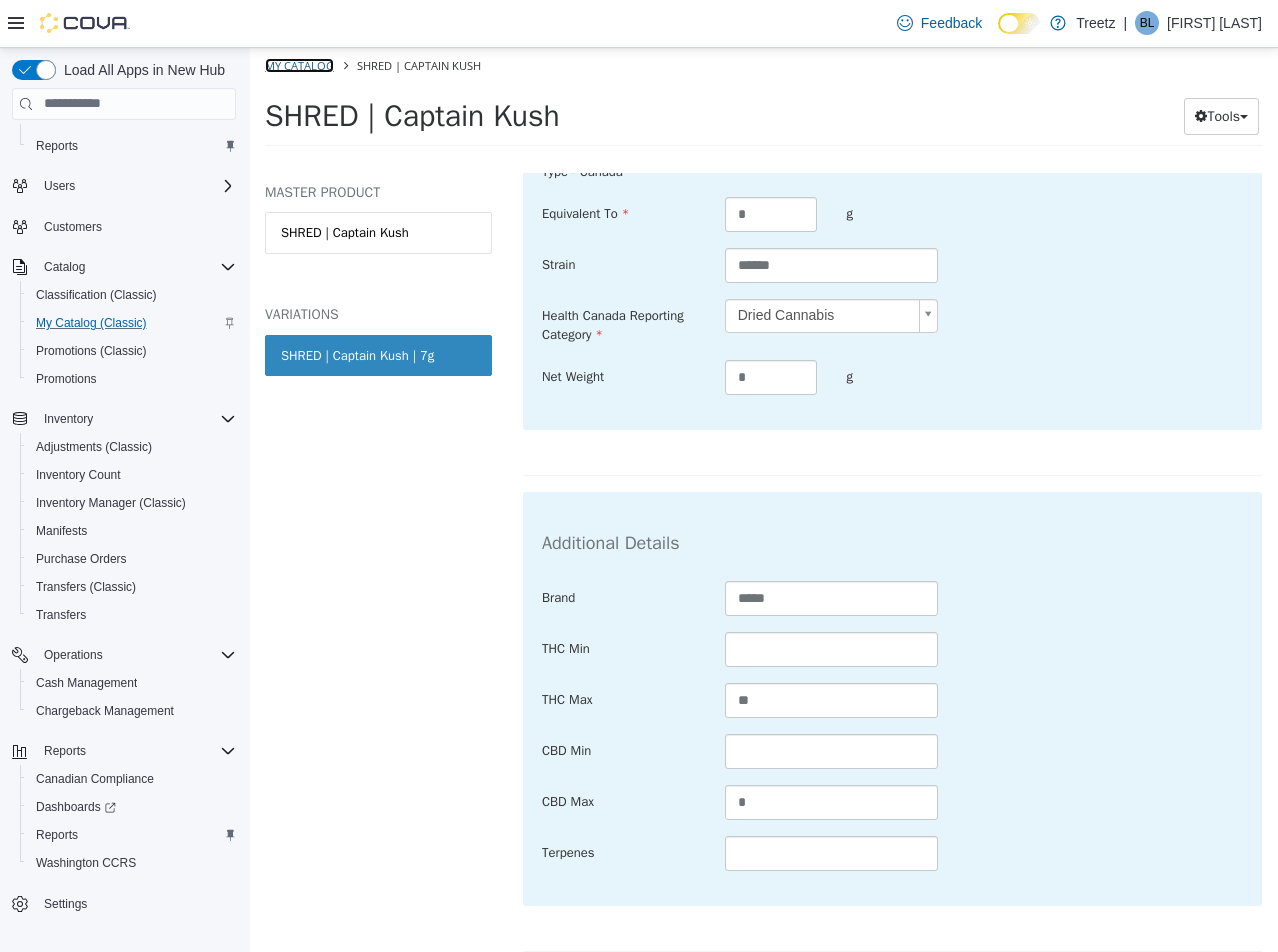 click on "My Catalog" at bounding box center (299, 64) 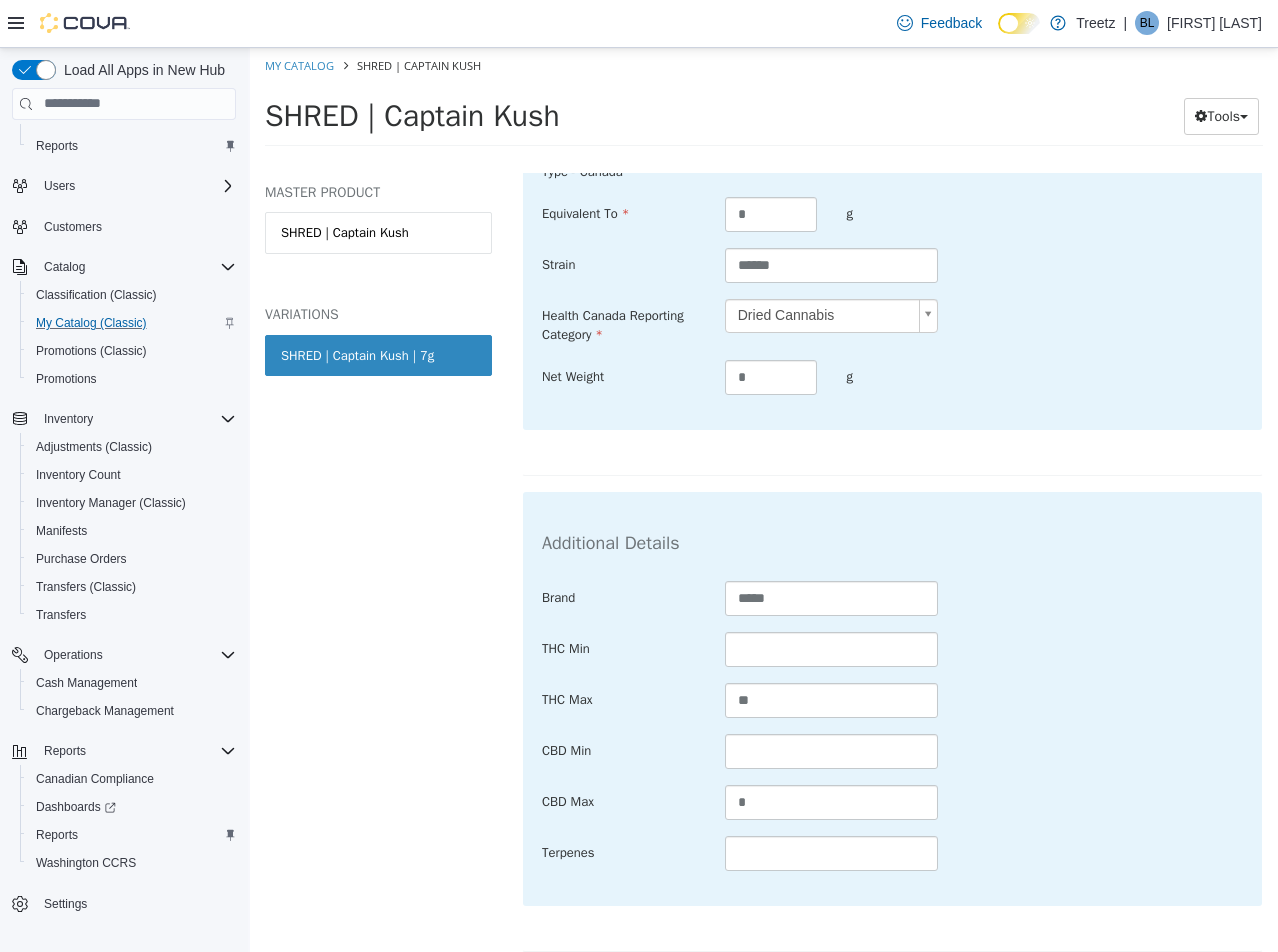 select on "**********" 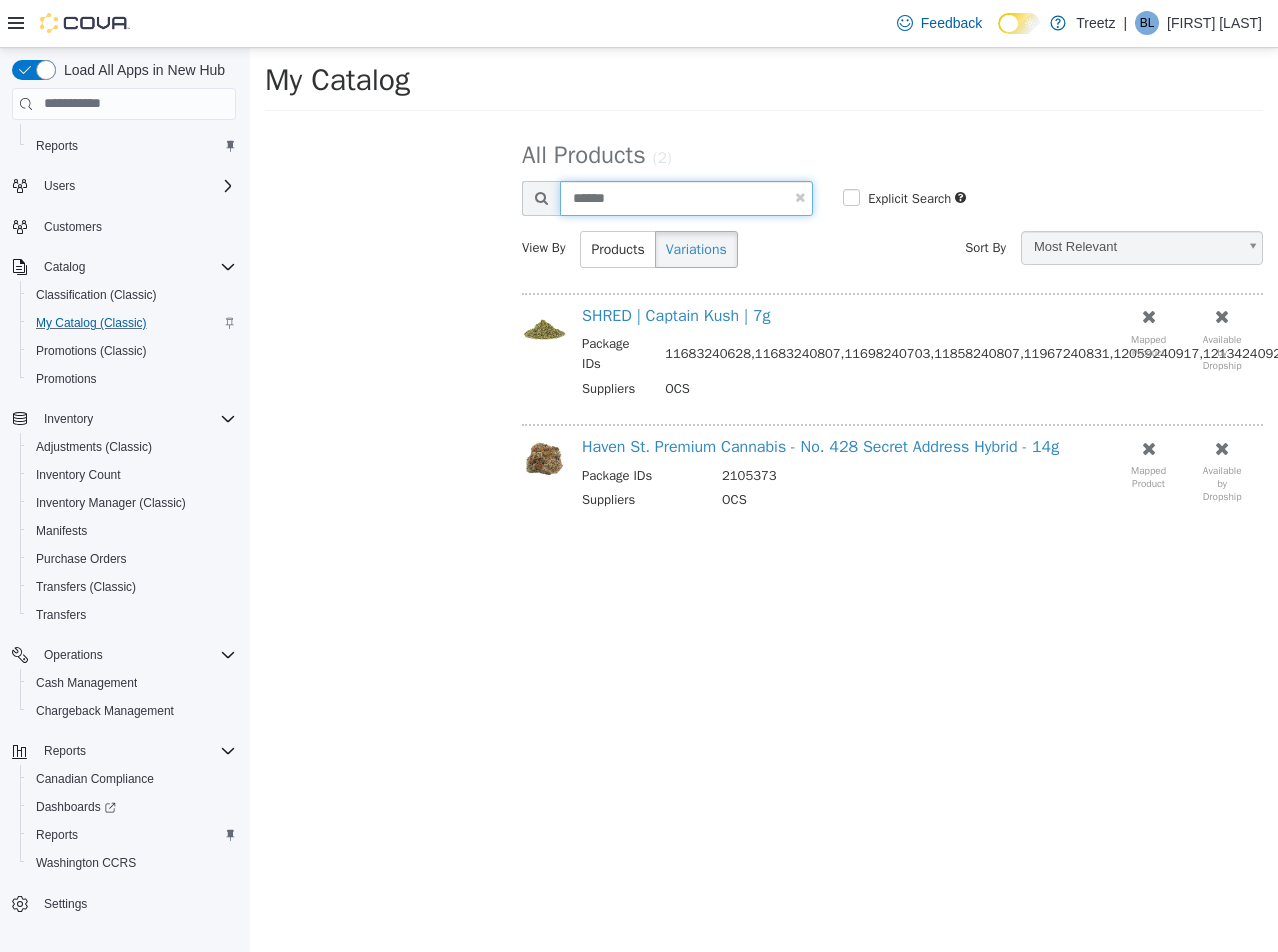 drag, startPoint x: 238, startPoint y: 188, endPoint x: 76, endPoint y: 164, distance: 163.76813 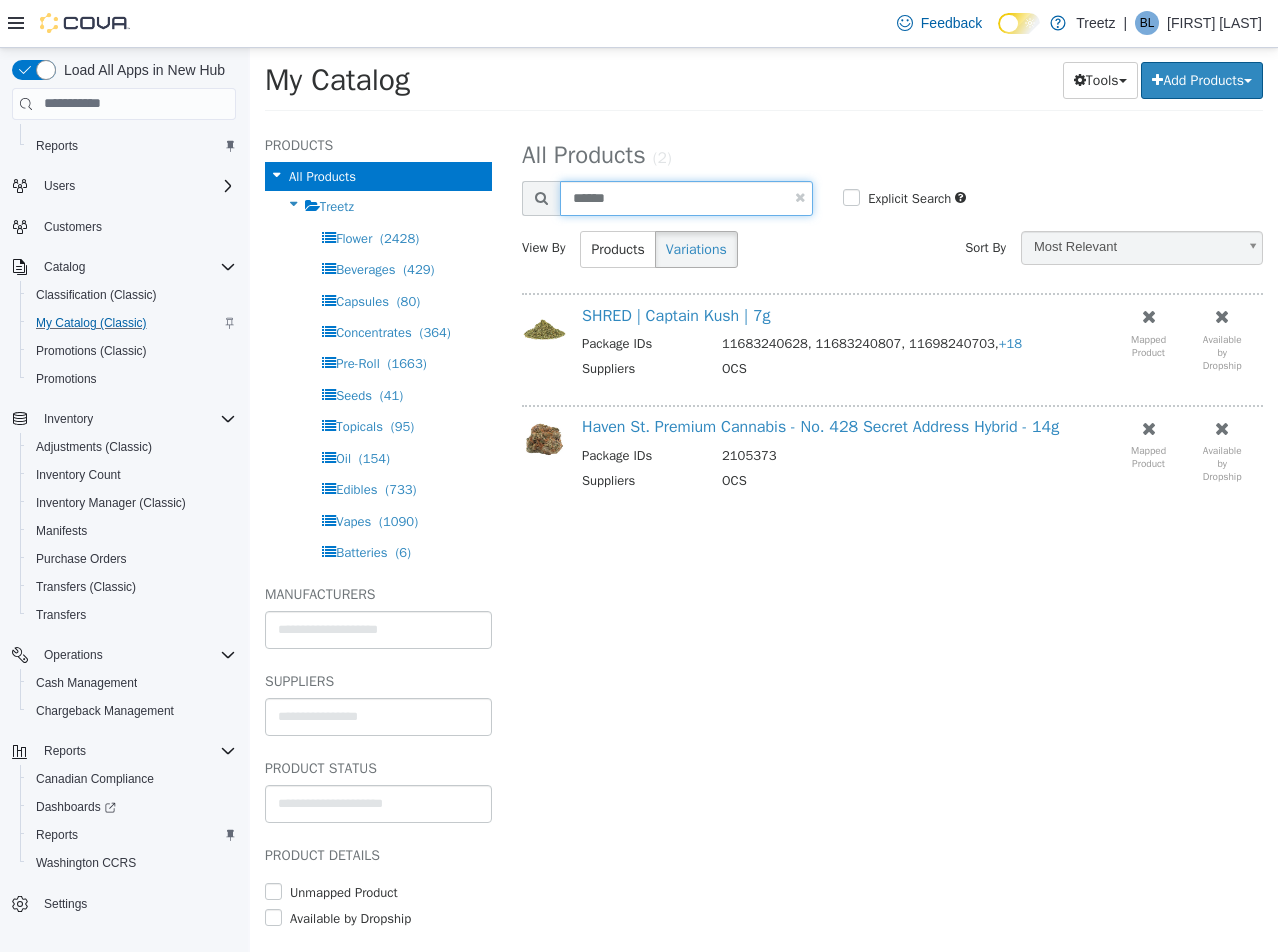 type on "******" 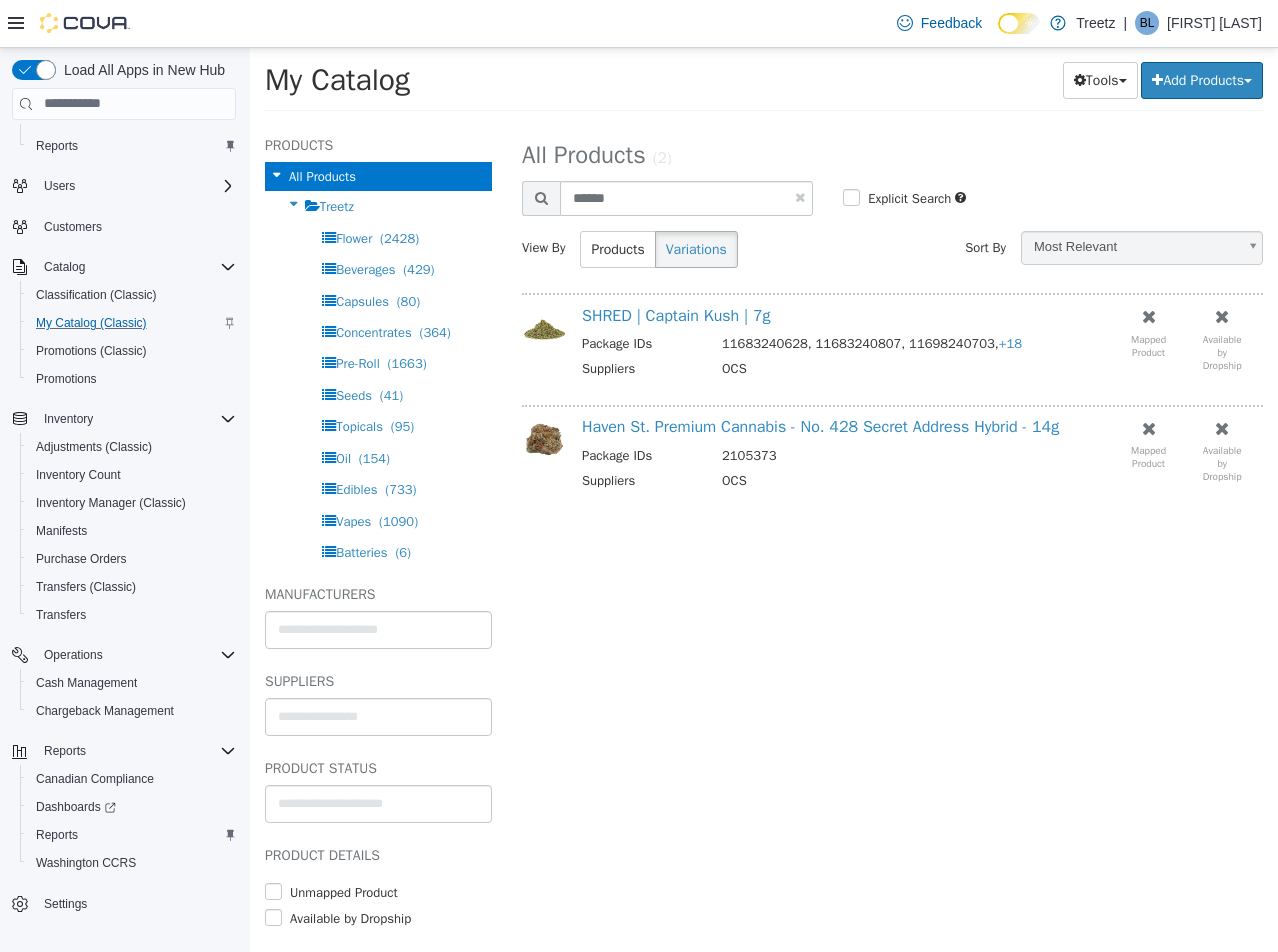 select on "**********" 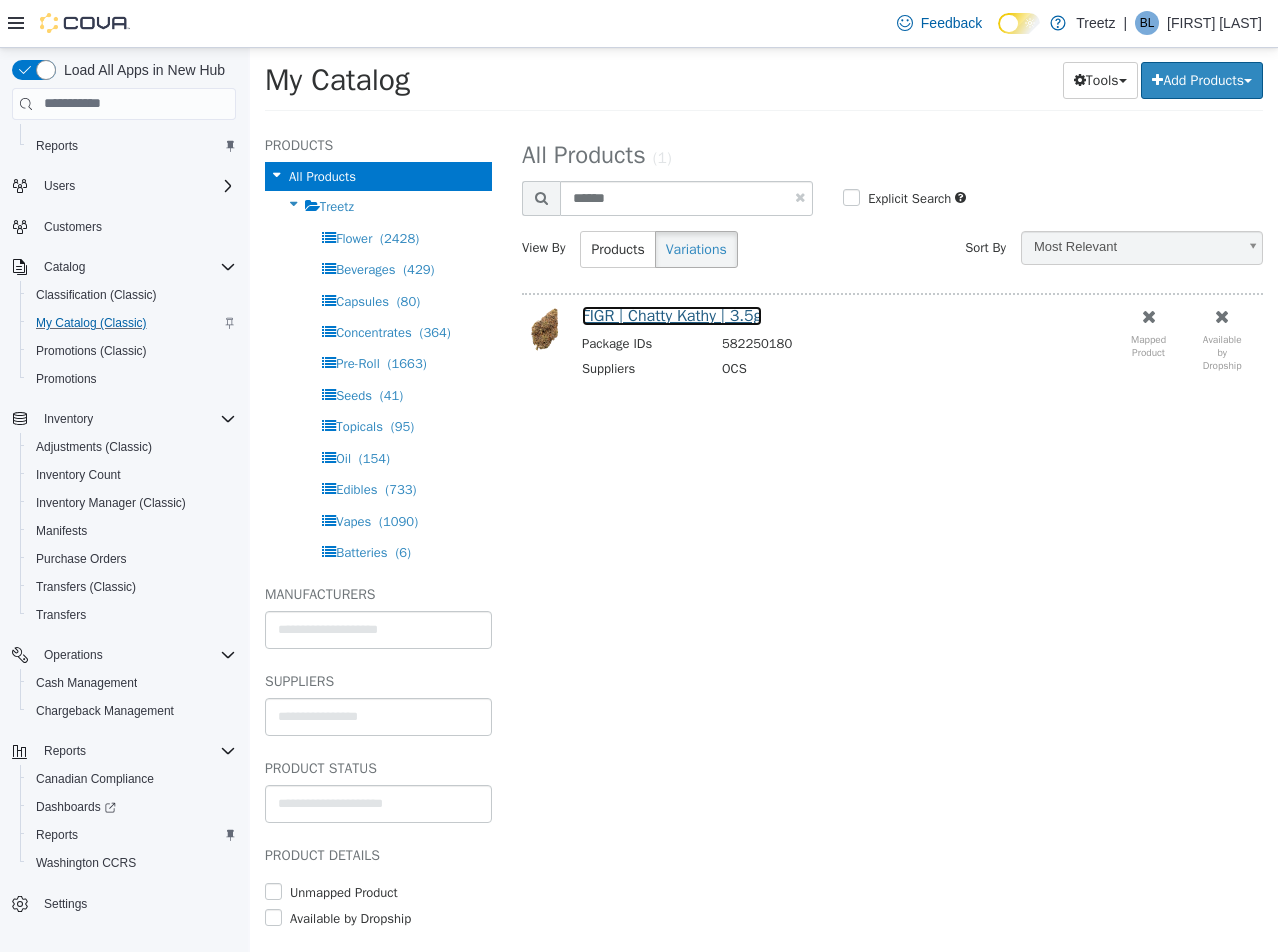 click on "FIGR | Chatty Kathy | 3.5g" at bounding box center [672, 315] 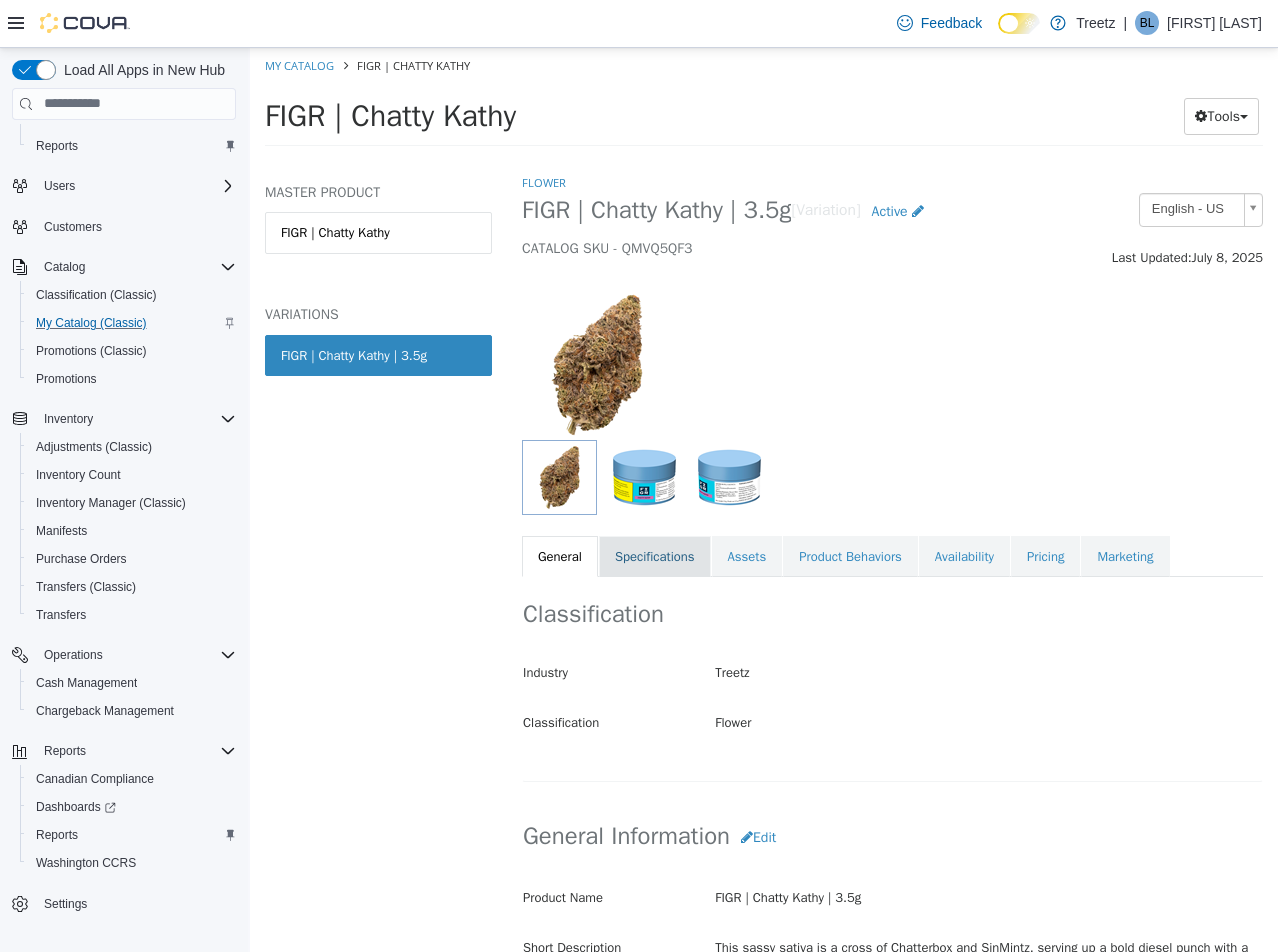 click on "Specifications" at bounding box center (655, 556) 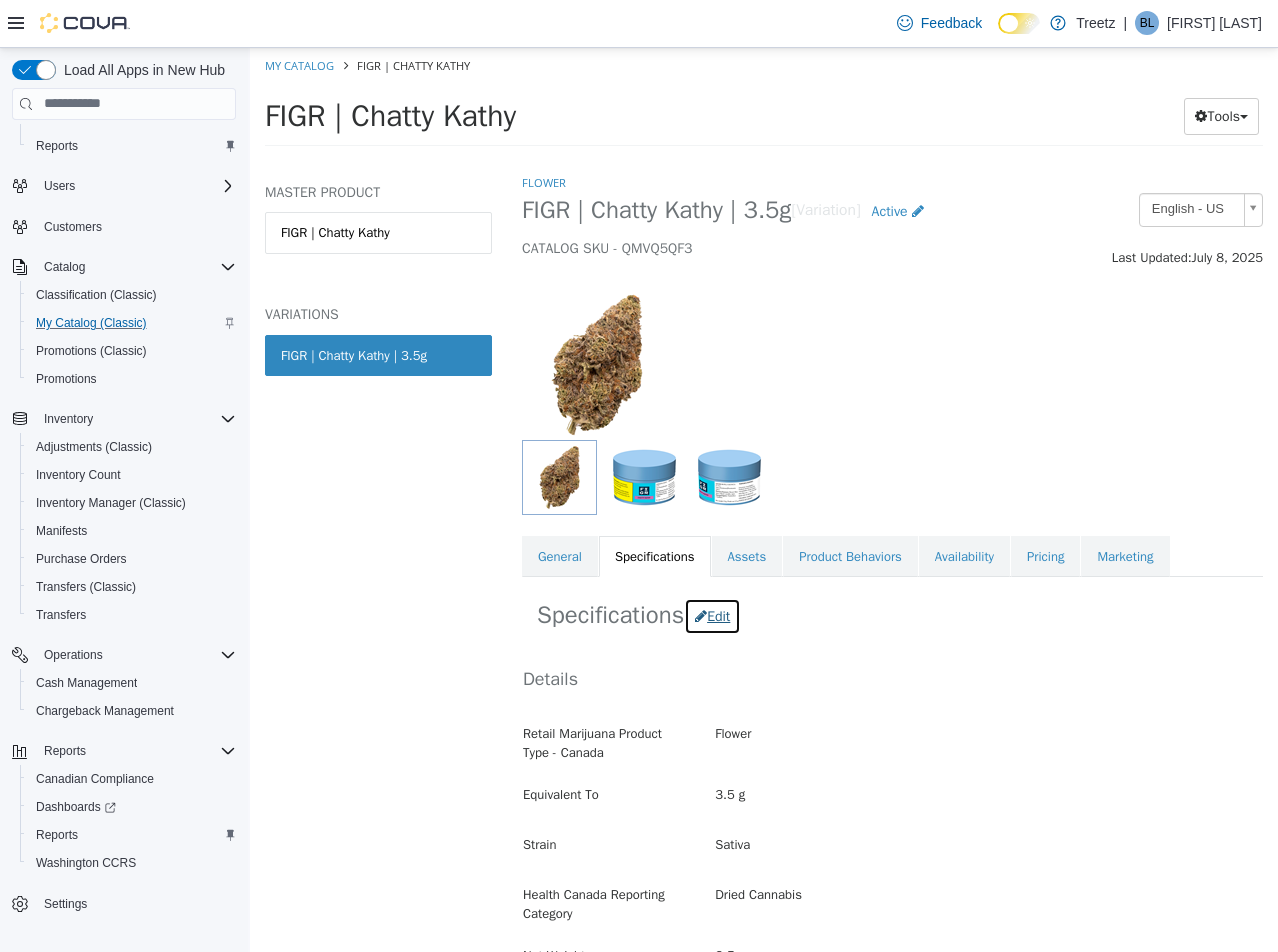 click on "Edit" at bounding box center [712, 615] 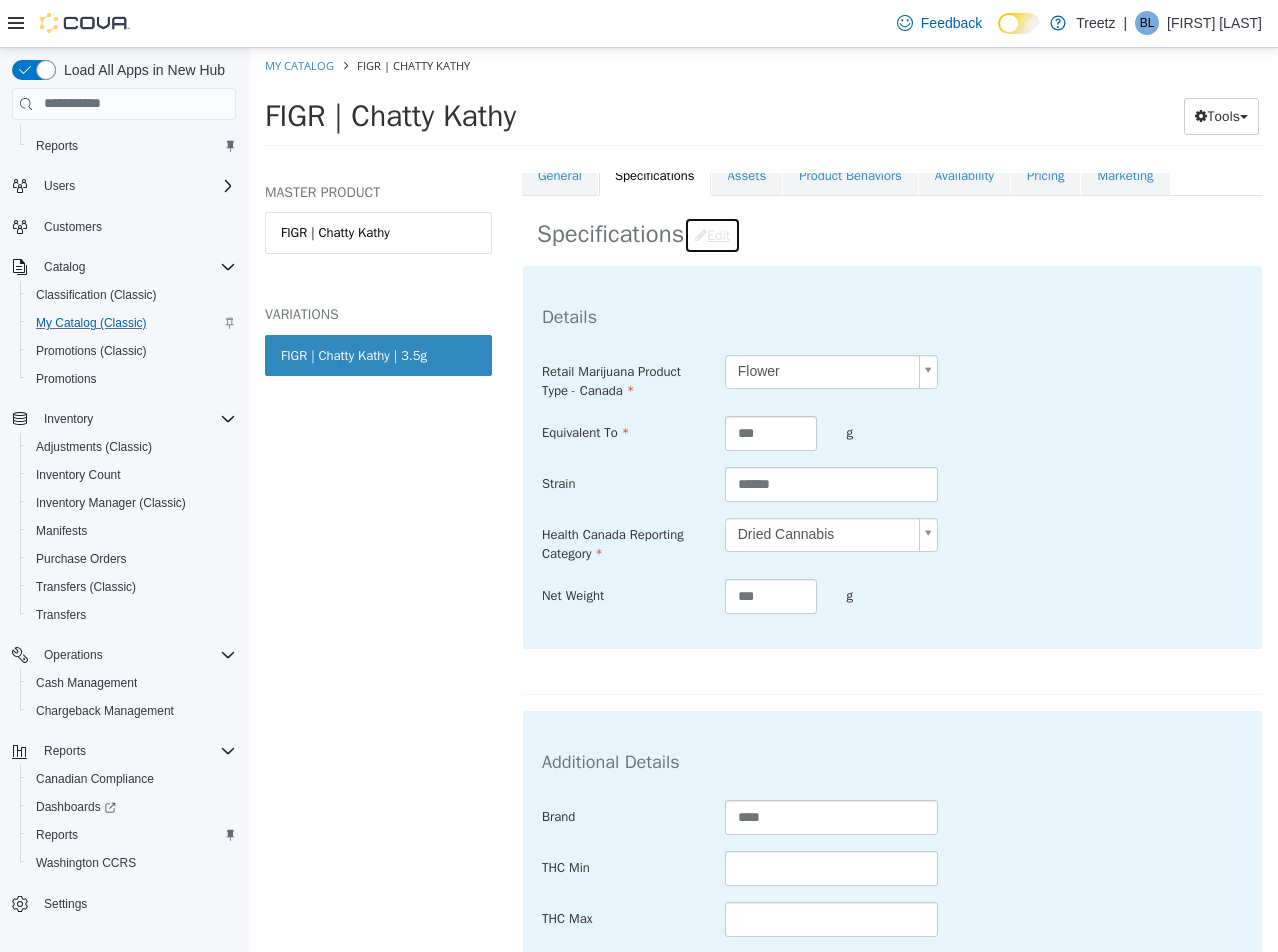 scroll, scrollTop: 600, scrollLeft: 0, axis: vertical 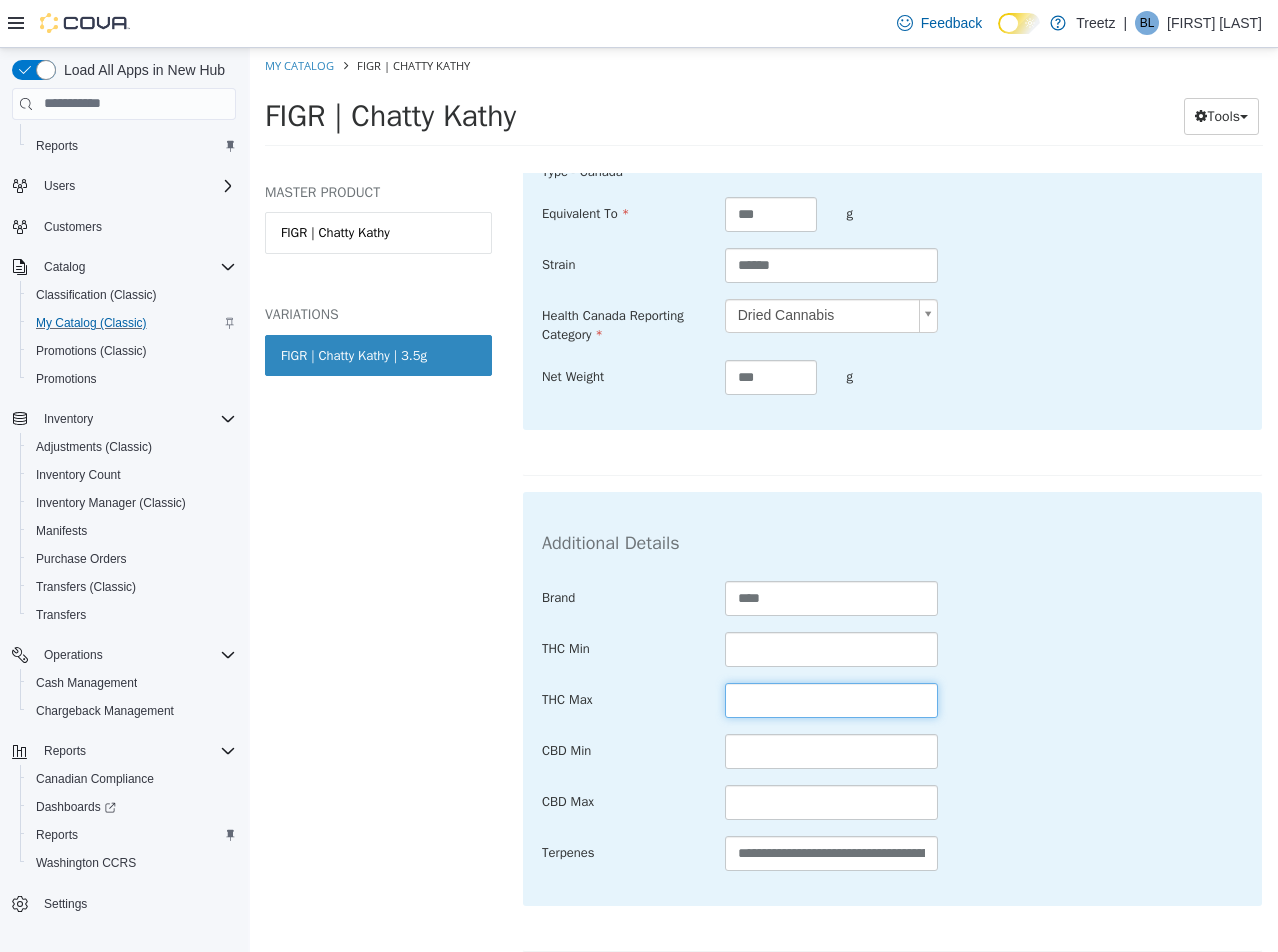 click at bounding box center [832, 699] 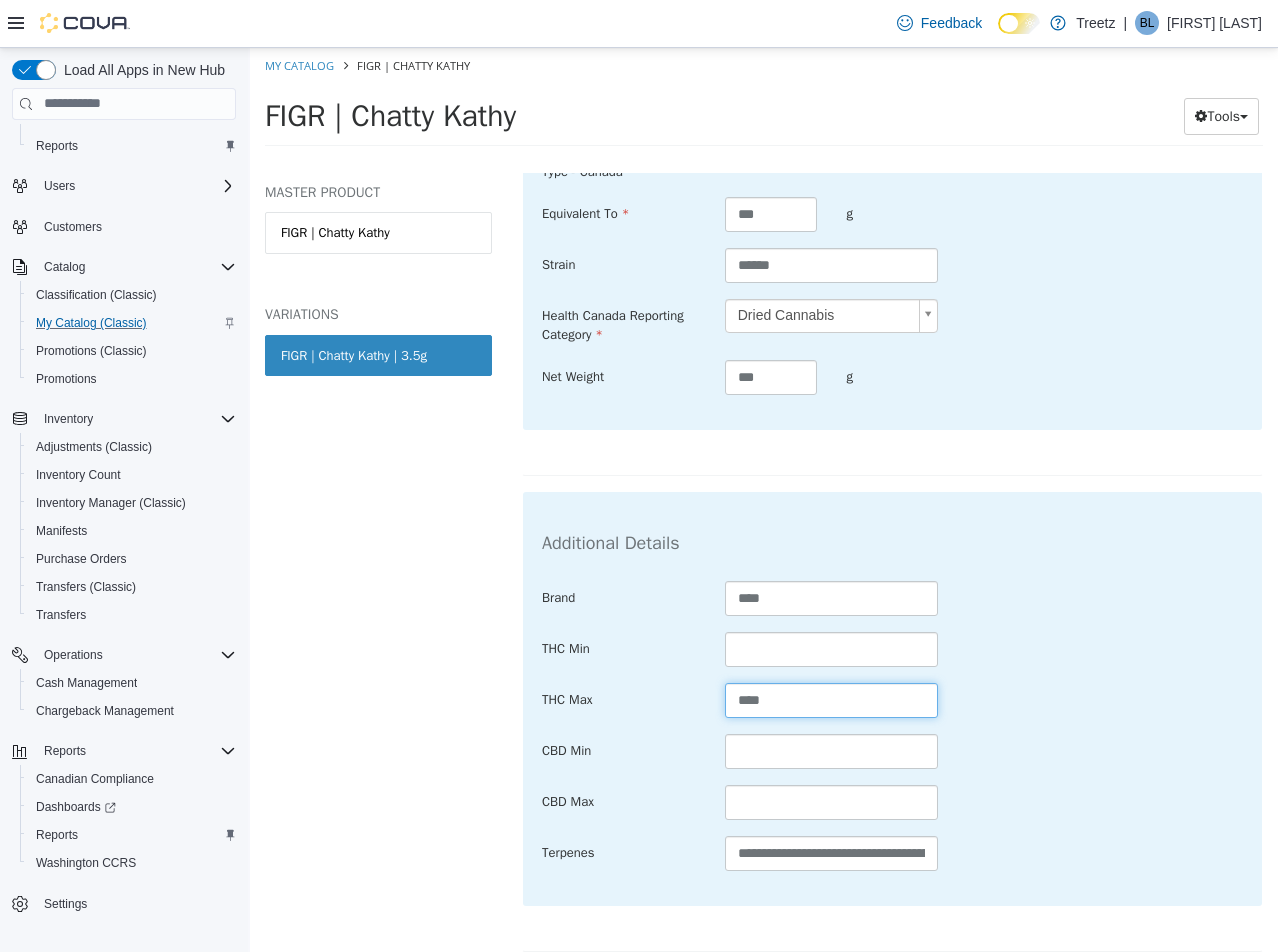 type on "****" 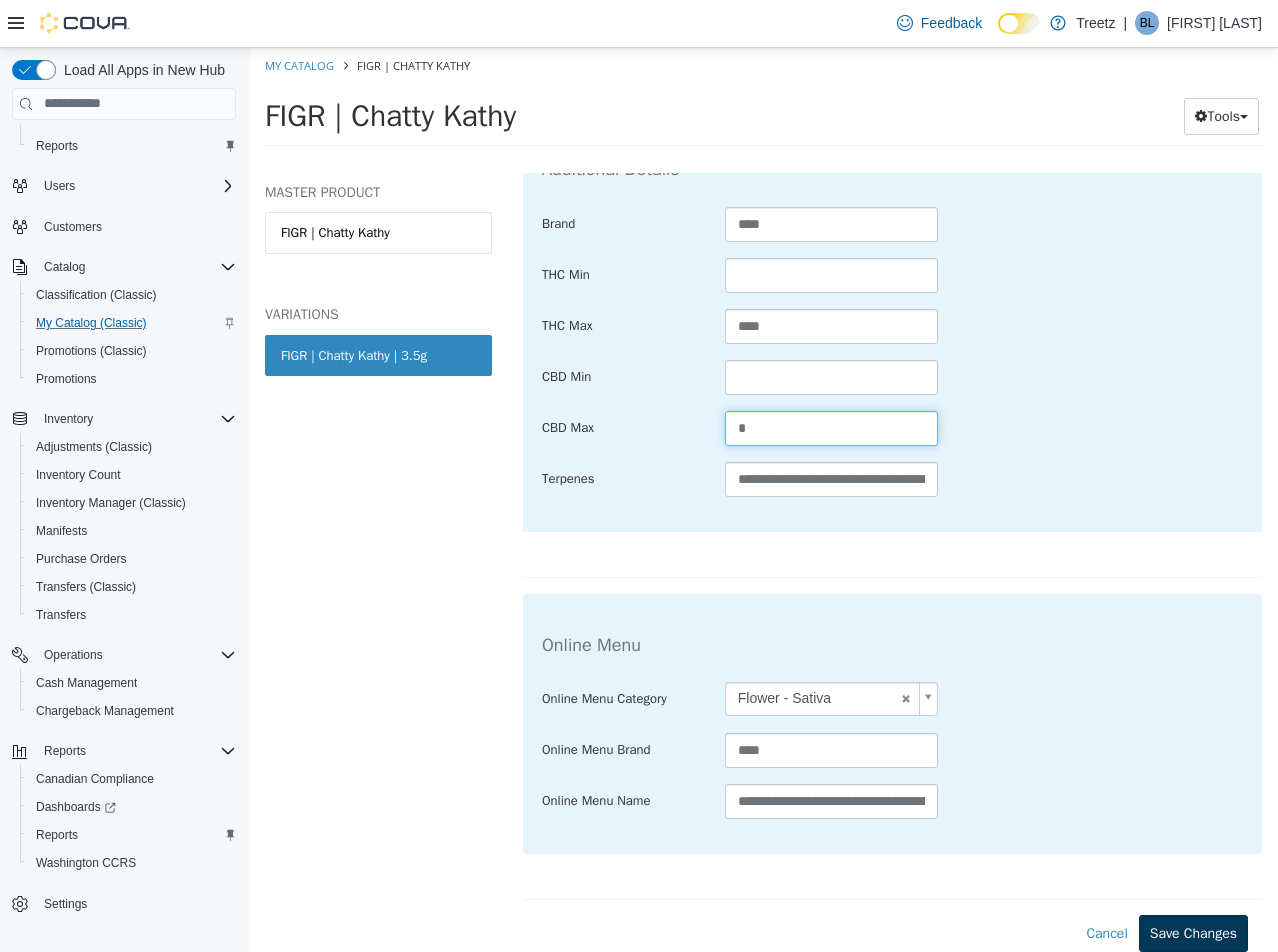 type on "*" 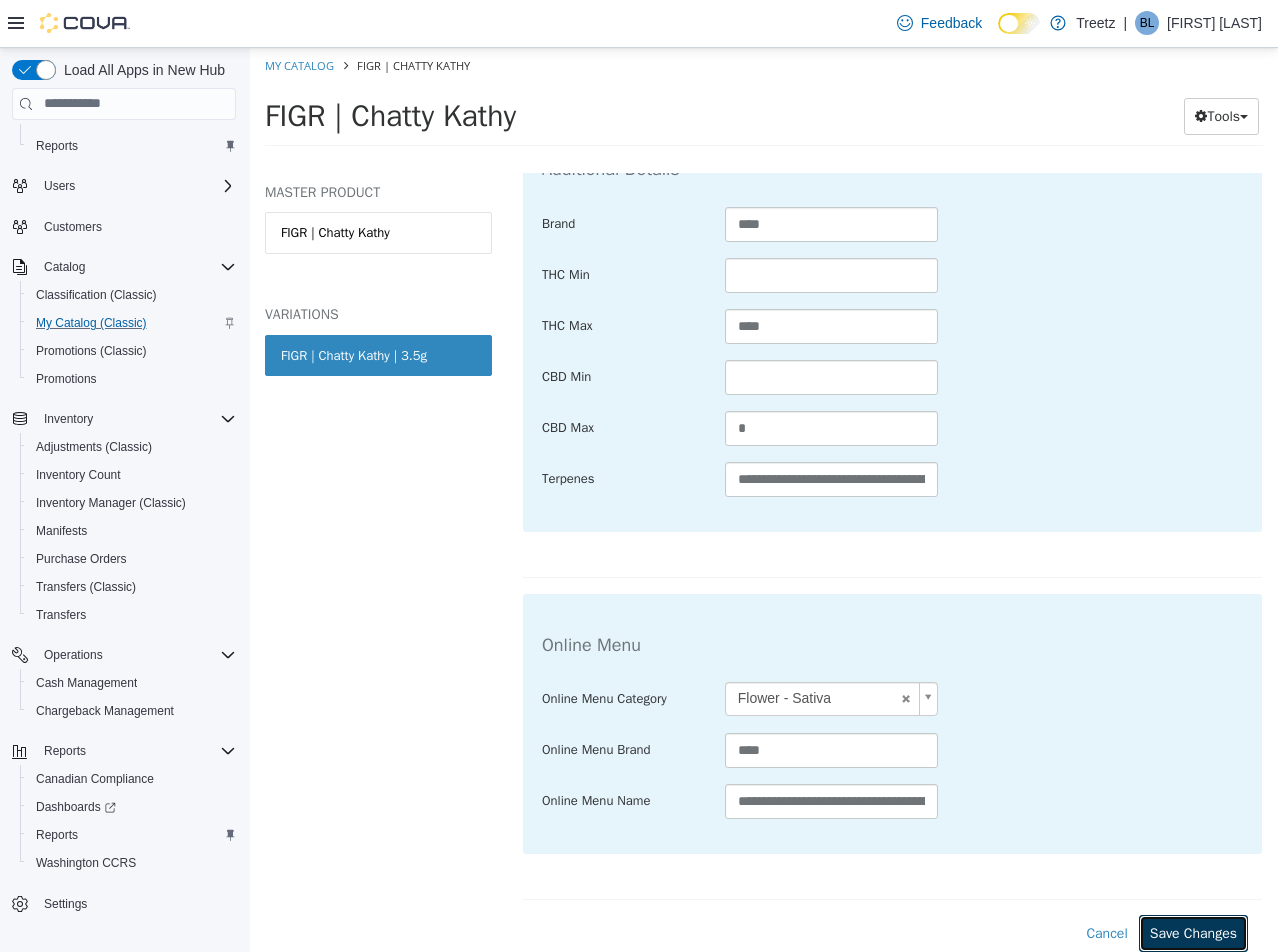 click on "Save Changes" at bounding box center [1193, 932] 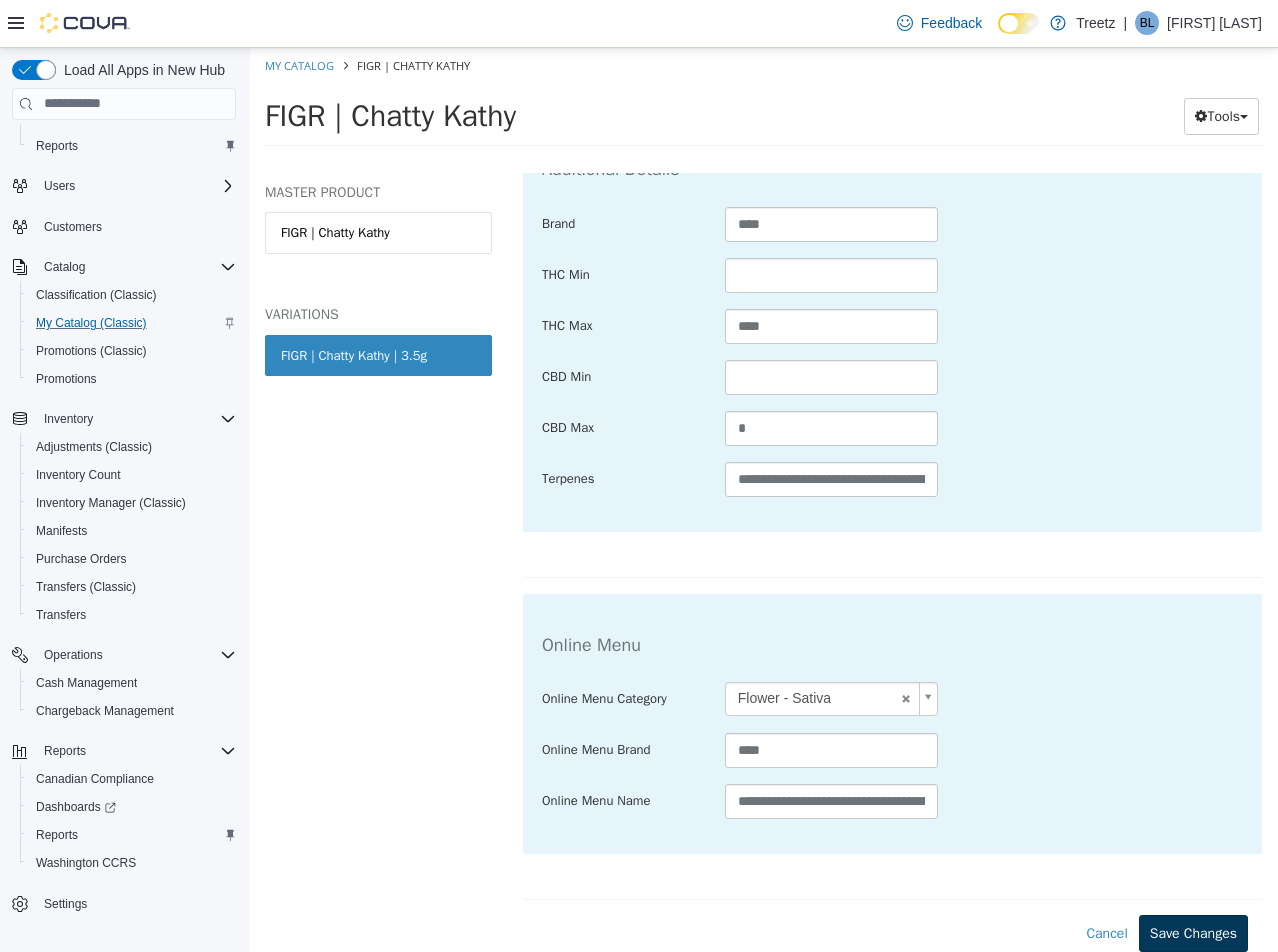 scroll, scrollTop: 752, scrollLeft: 0, axis: vertical 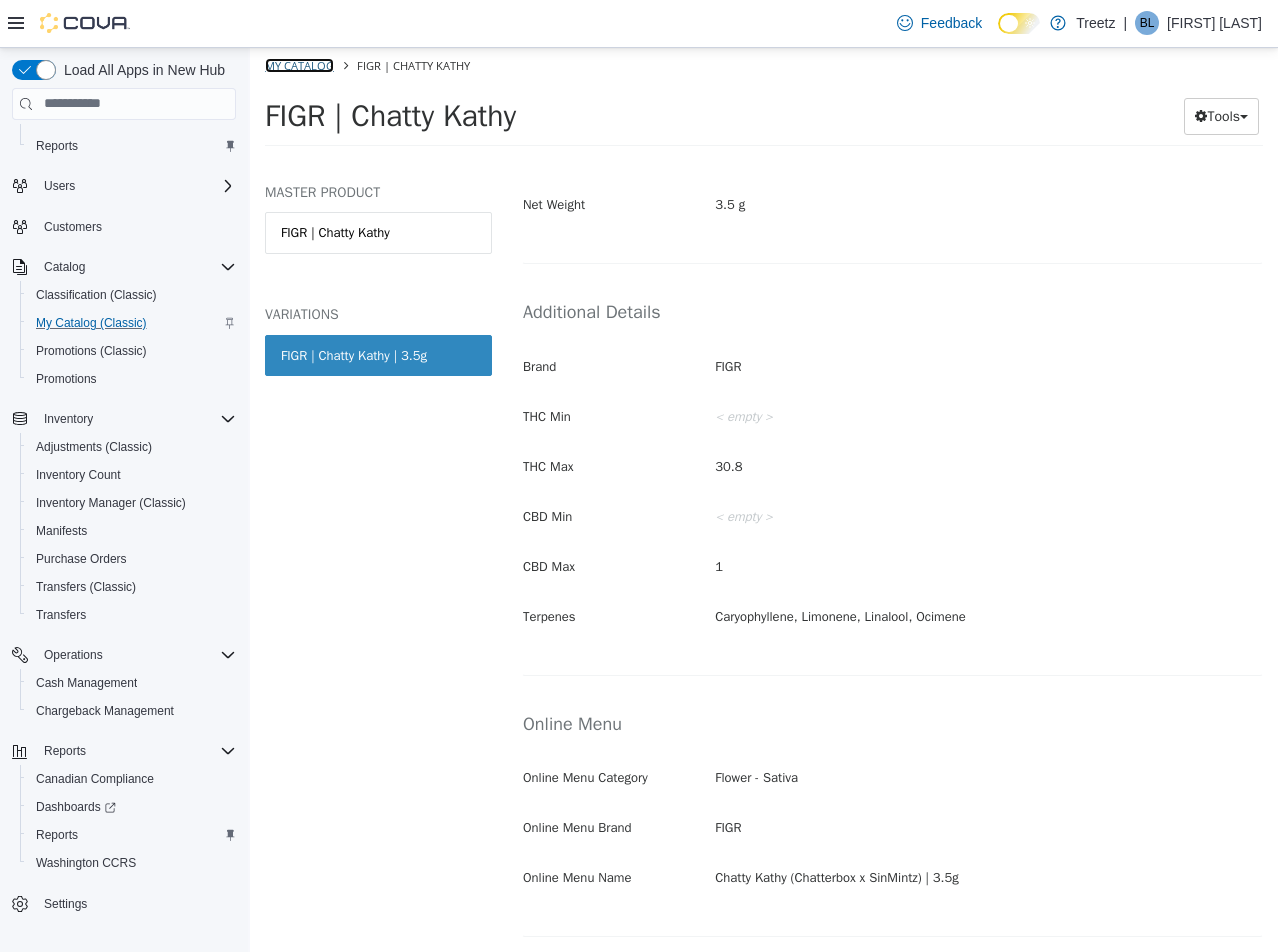 click on "My Catalog" at bounding box center (299, 64) 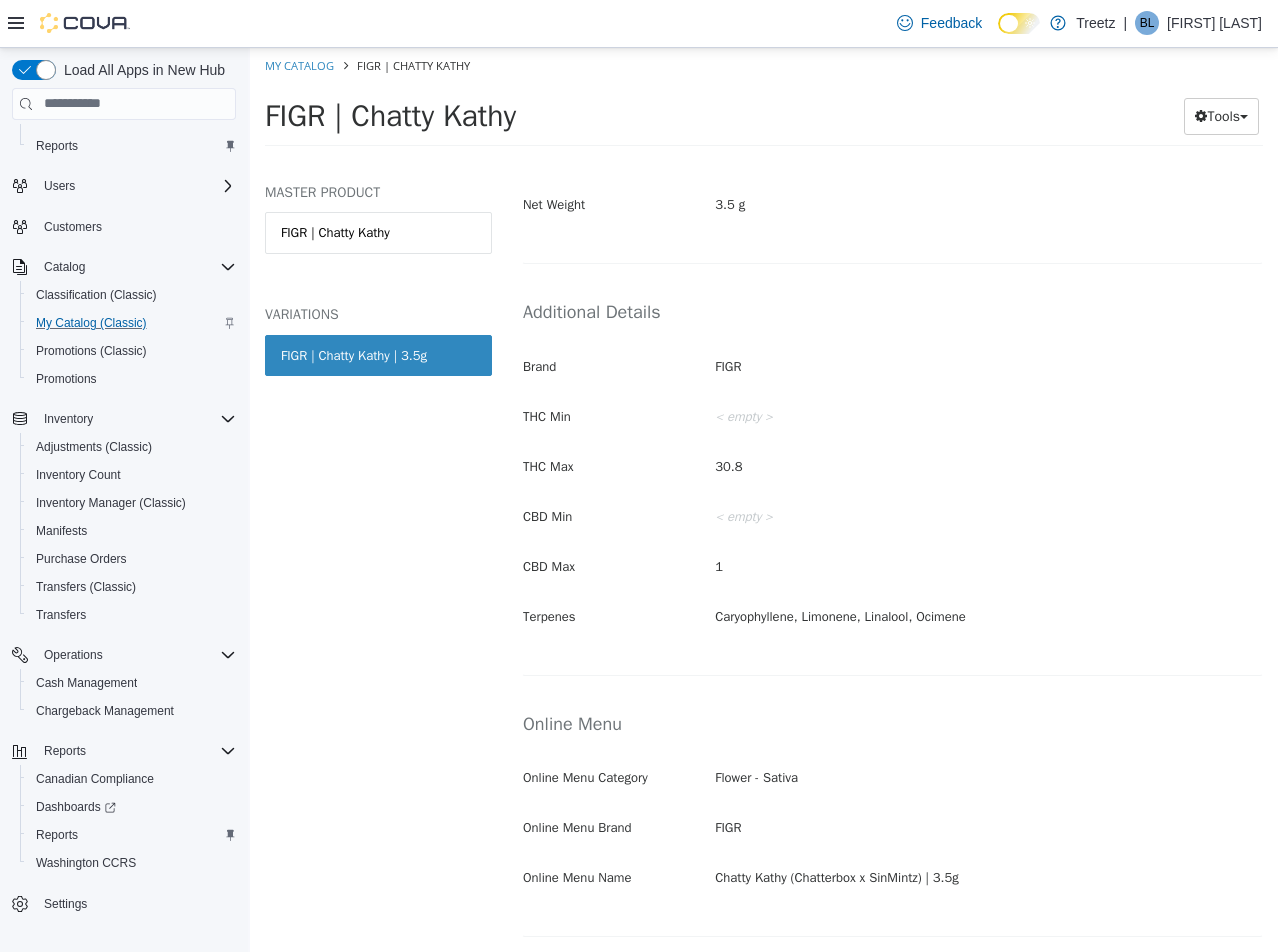 select on "**********" 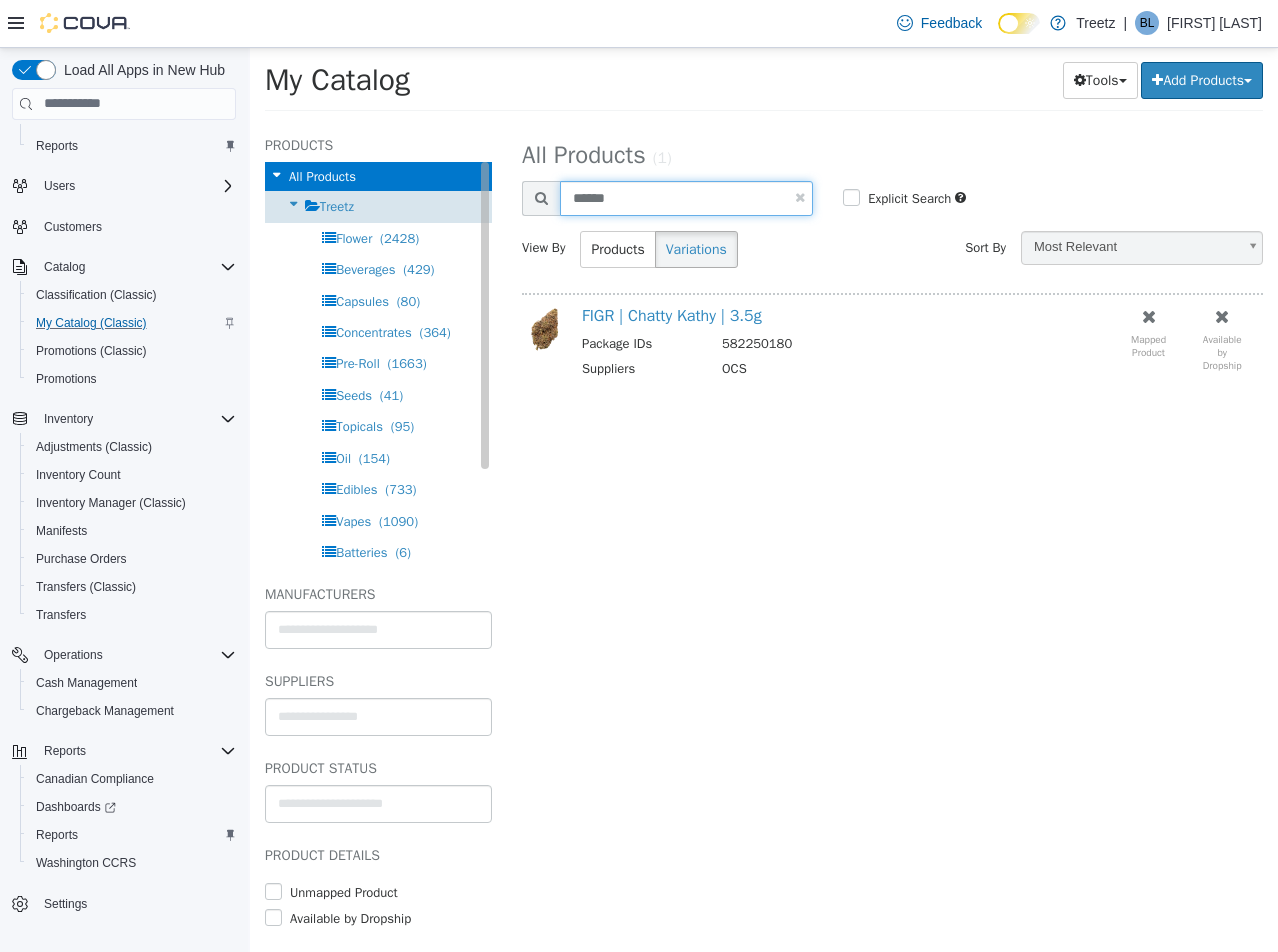 drag, startPoint x: 678, startPoint y: 212, endPoint x: 382, endPoint y: 196, distance: 296.43213 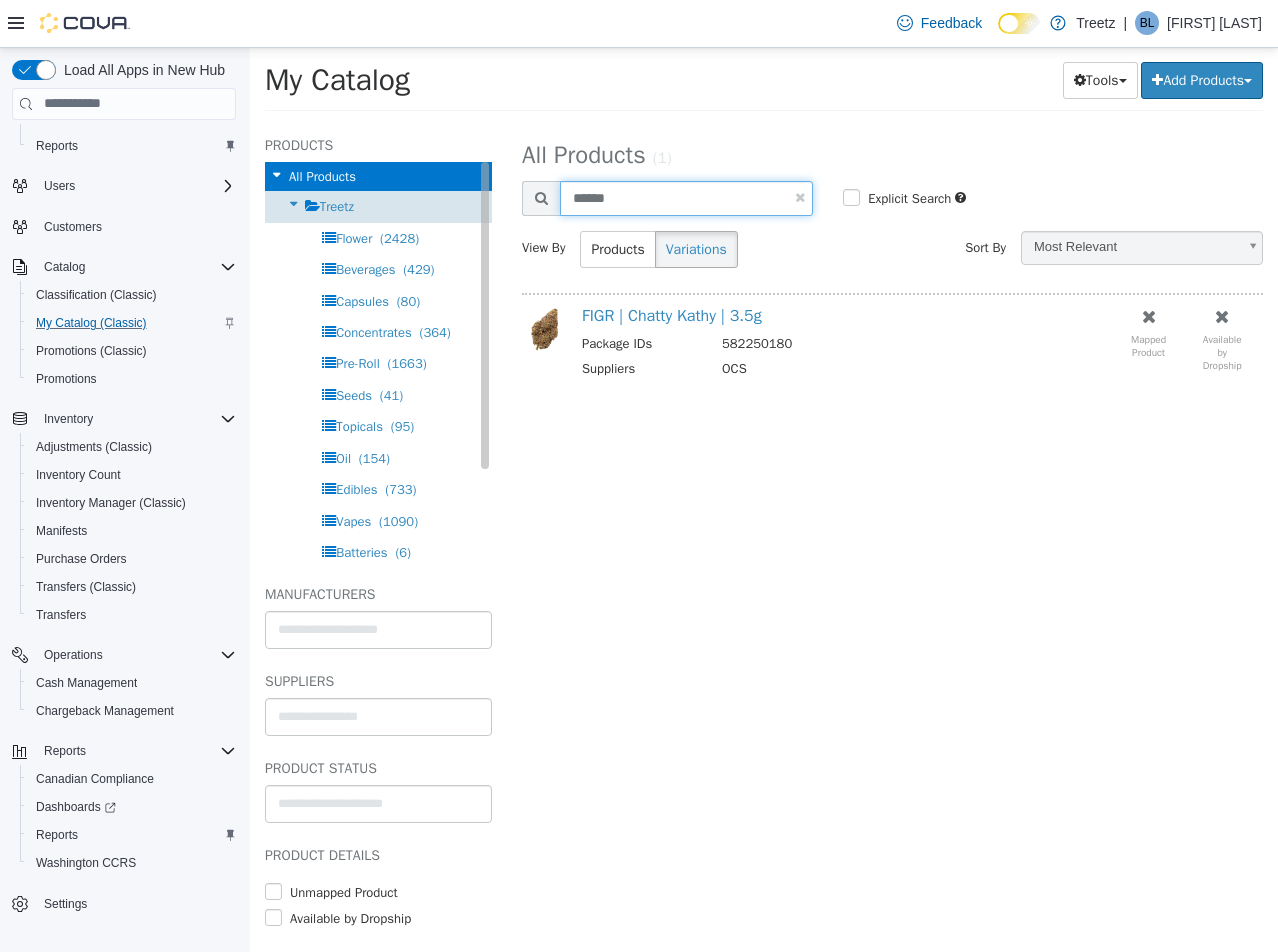 type on "******" 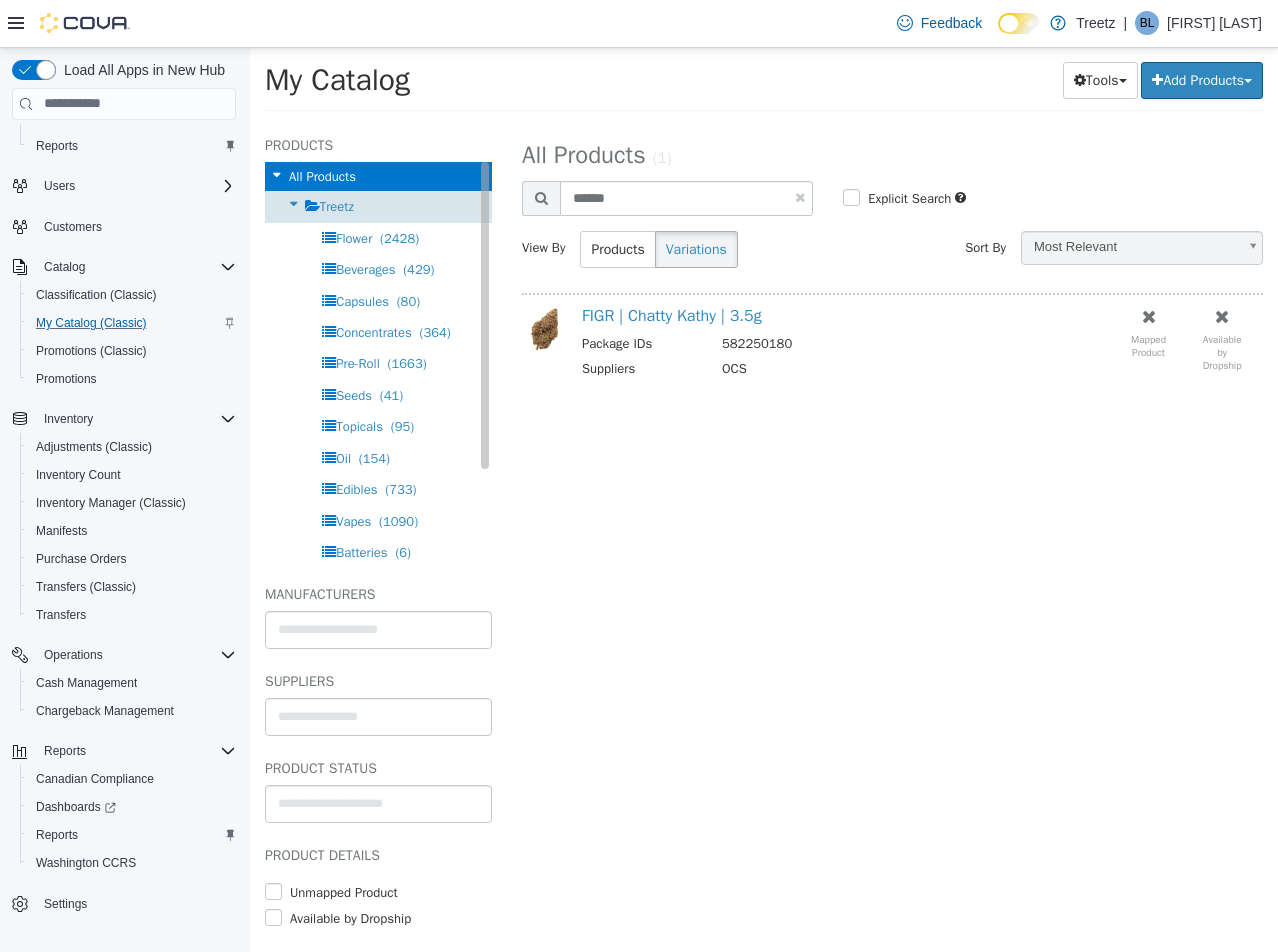 select on "**********" 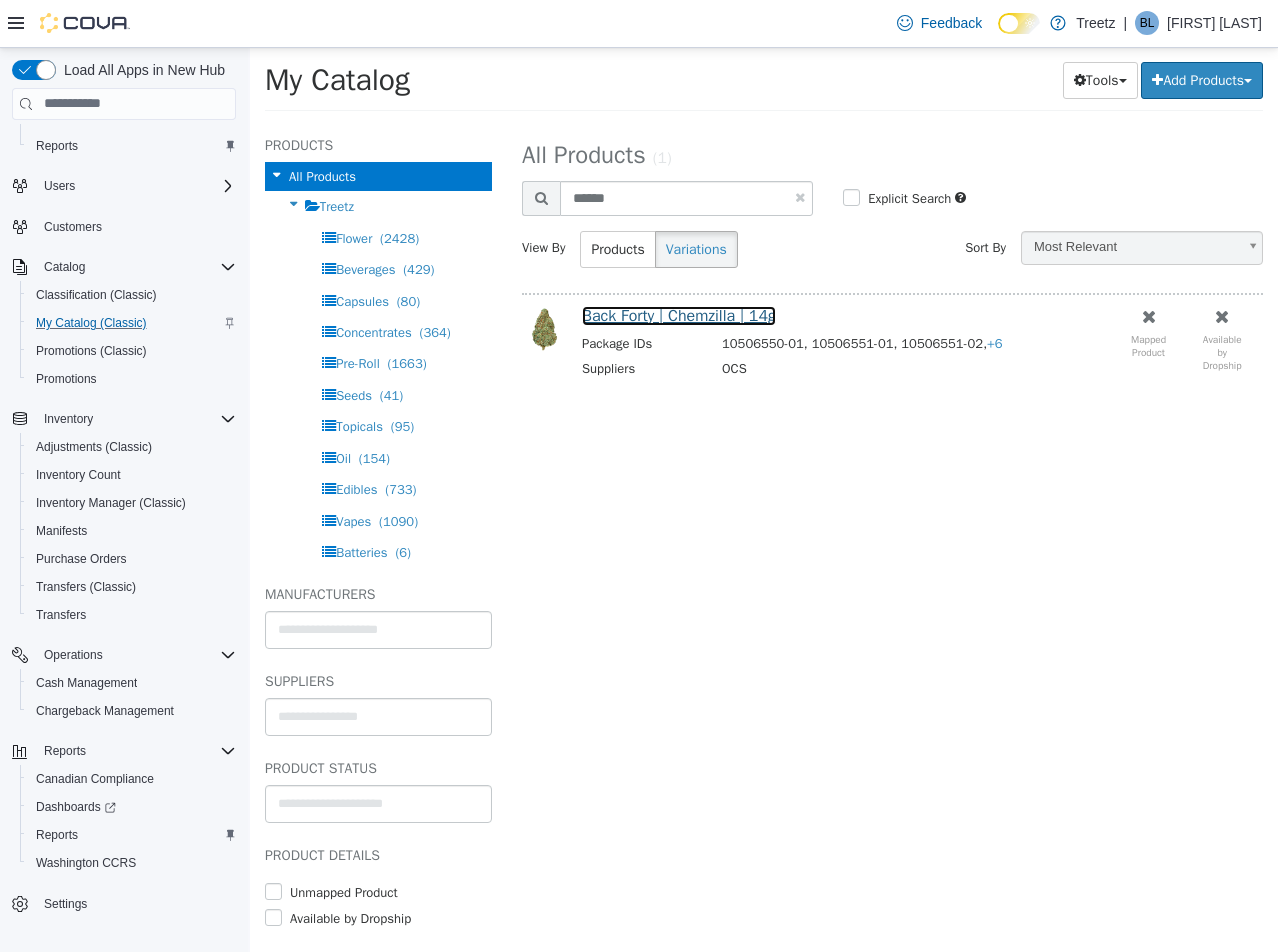 click on "Back Forty | Chemzilla | 14g" at bounding box center [679, 315] 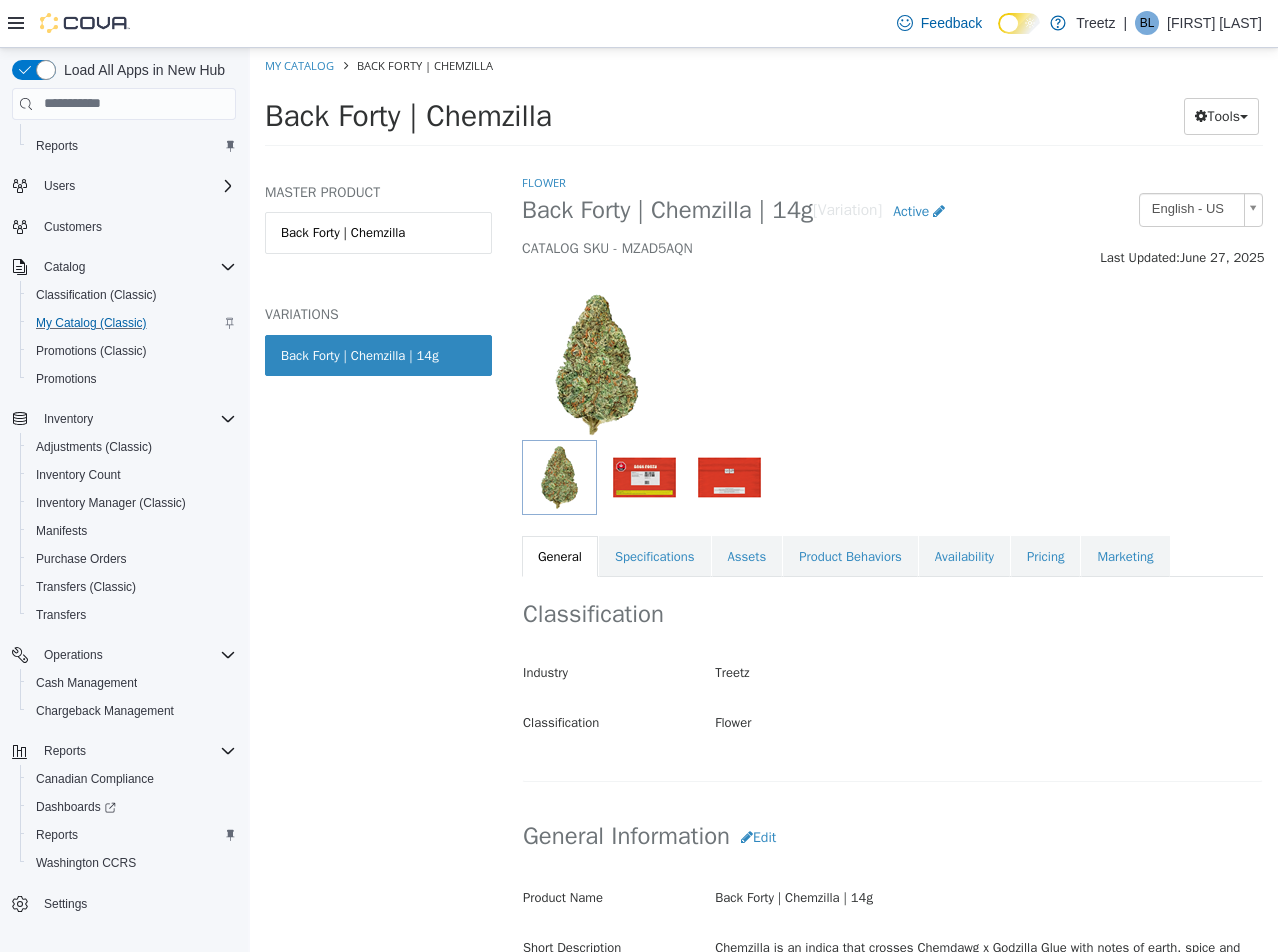 click on "Back Forty | Chemzilla | 14g" at bounding box center [378, 355] 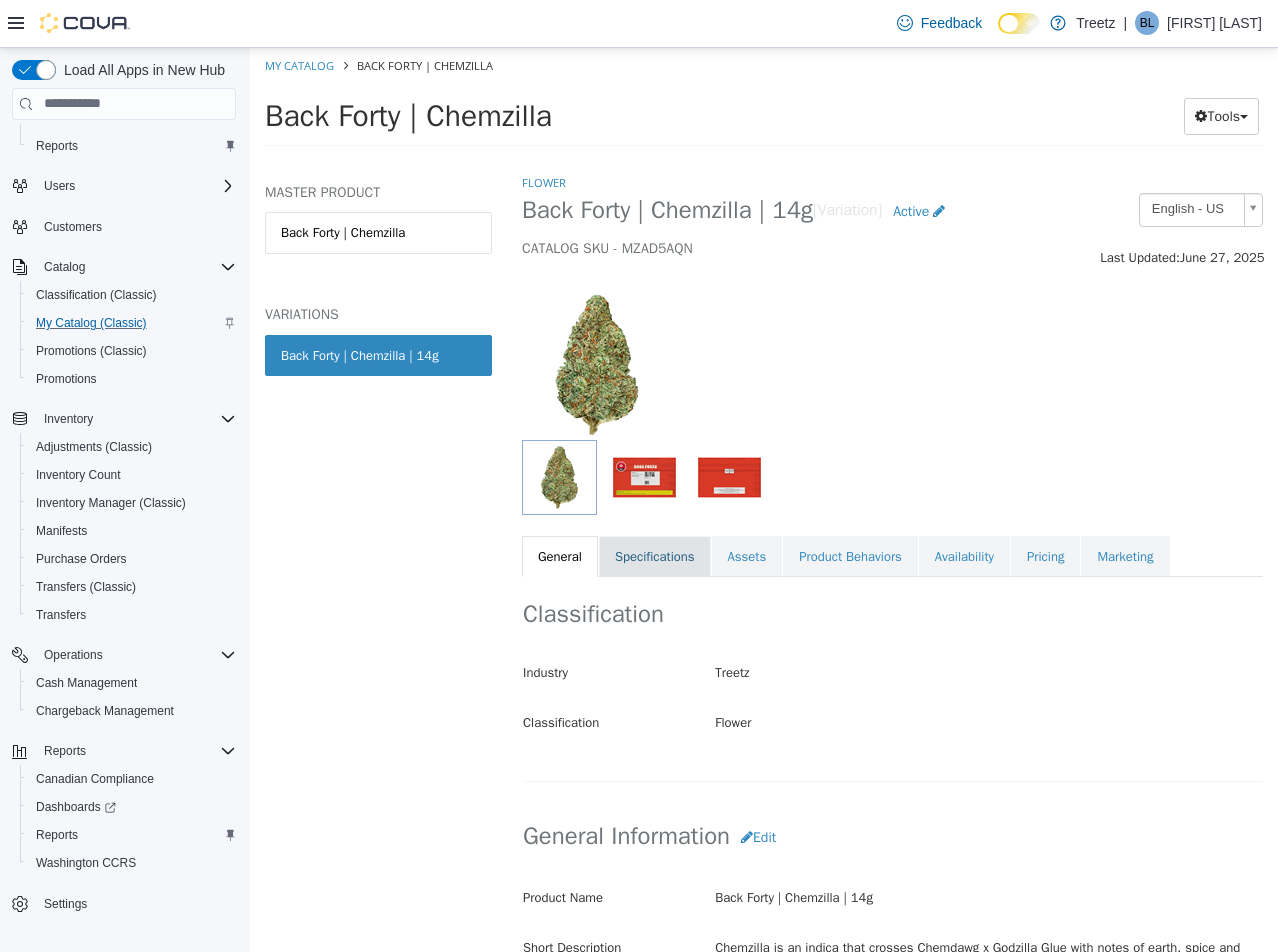 click on "Specifications" at bounding box center [655, 556] 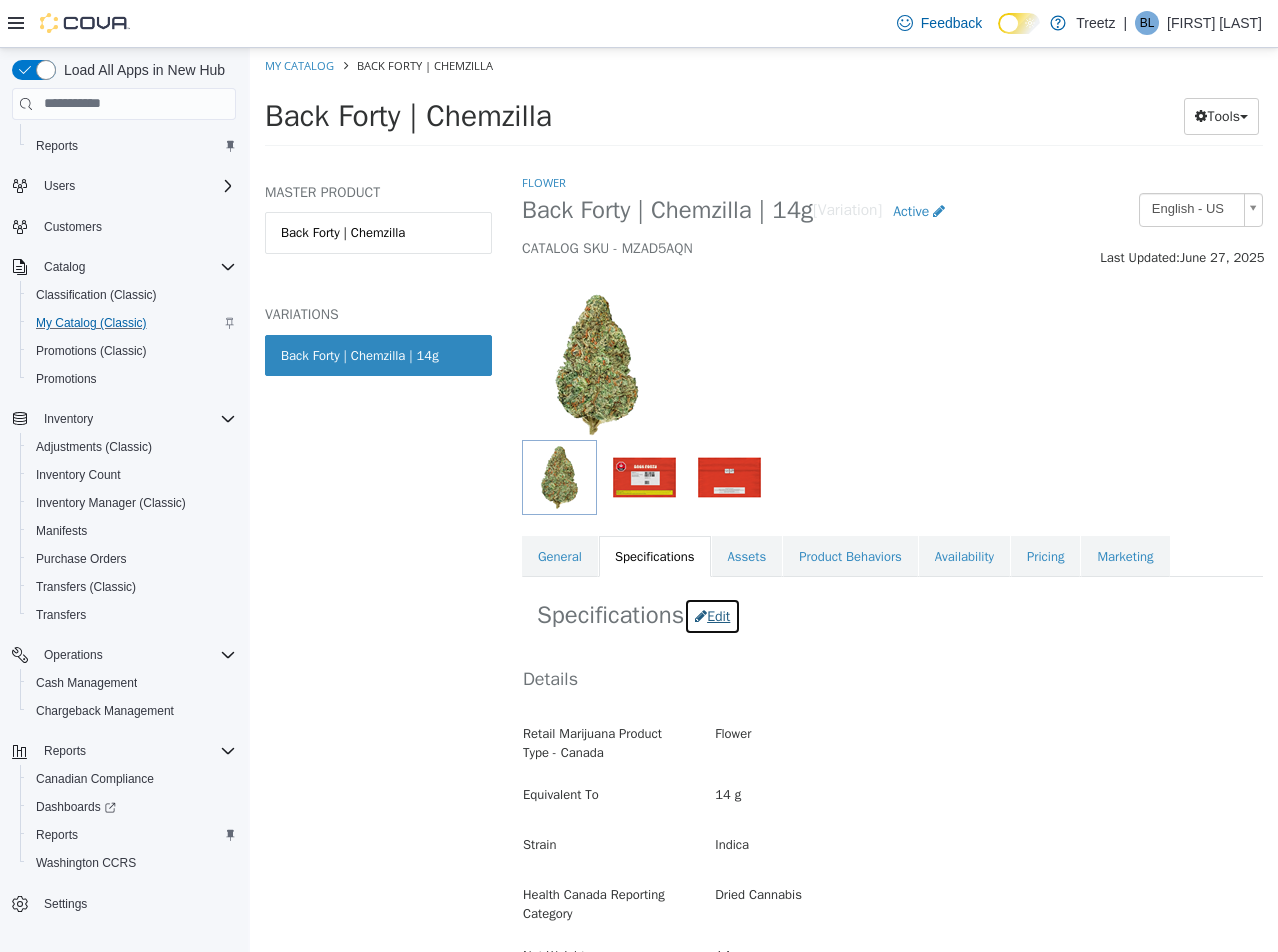 click on "Edit" at bounding box center (712, 615) 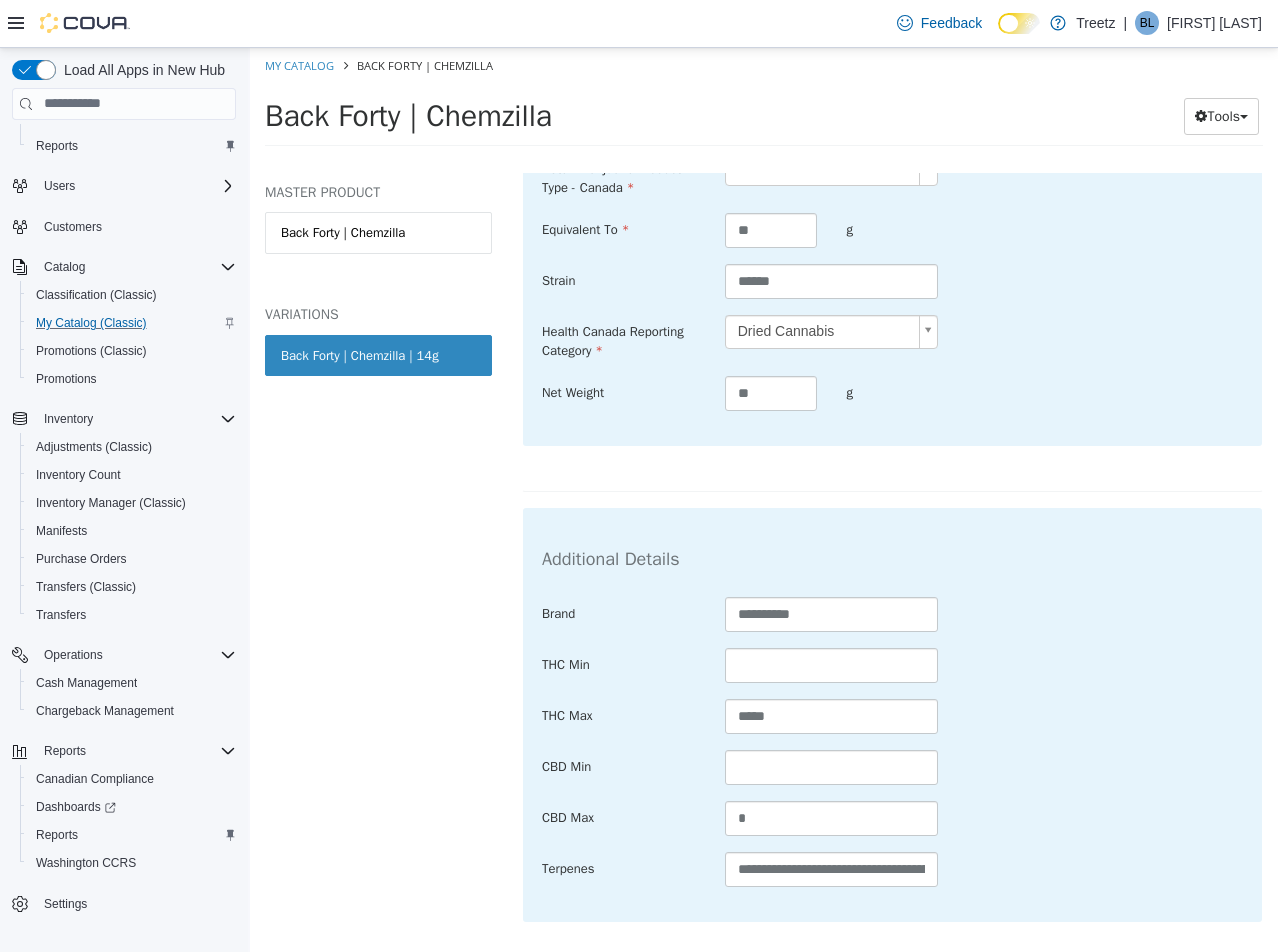 scroll, scrollTop: 700, scrollLeft: 0, axis: vertical 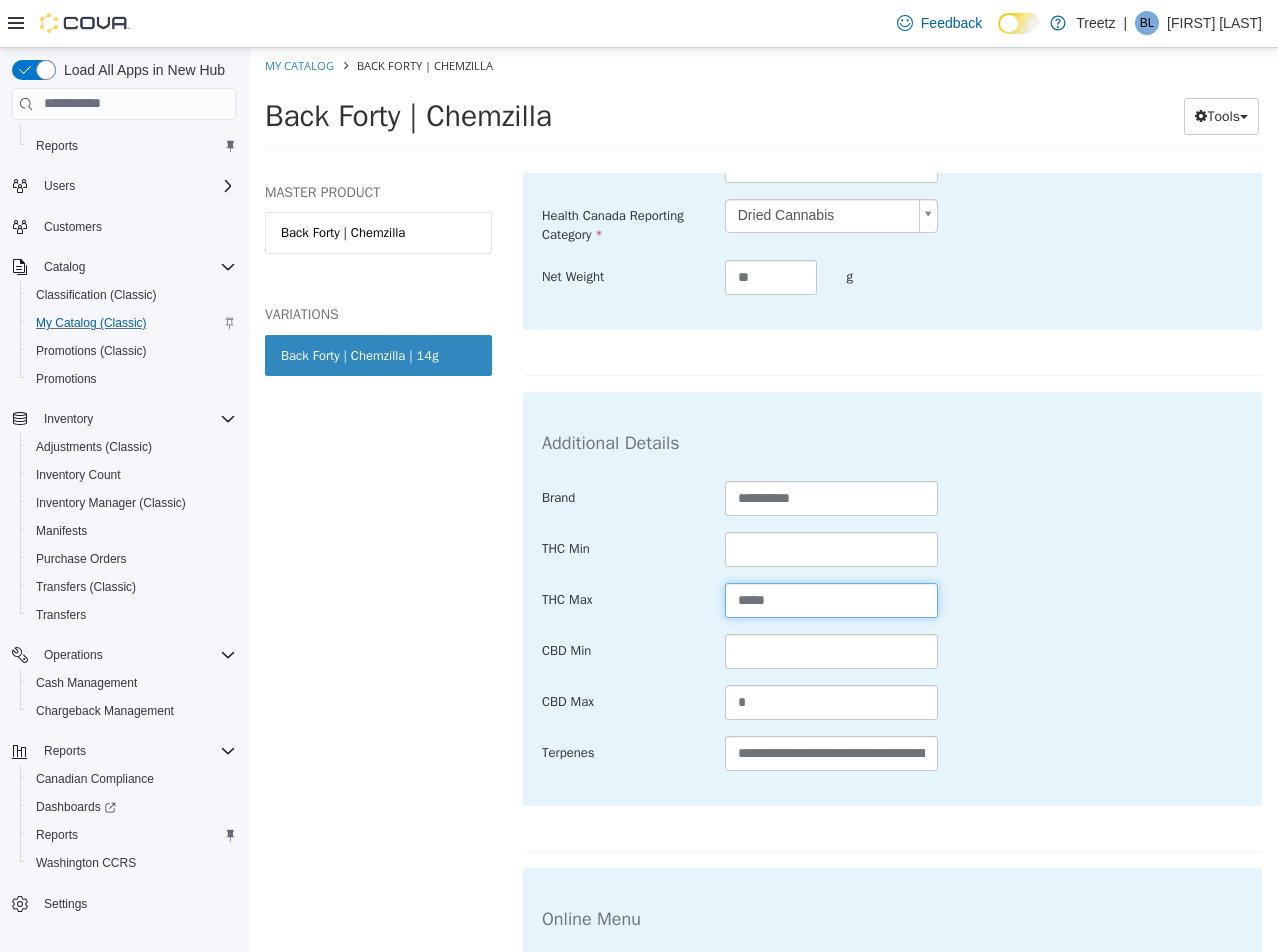 click on "*****" at bounding box center [832, 599] 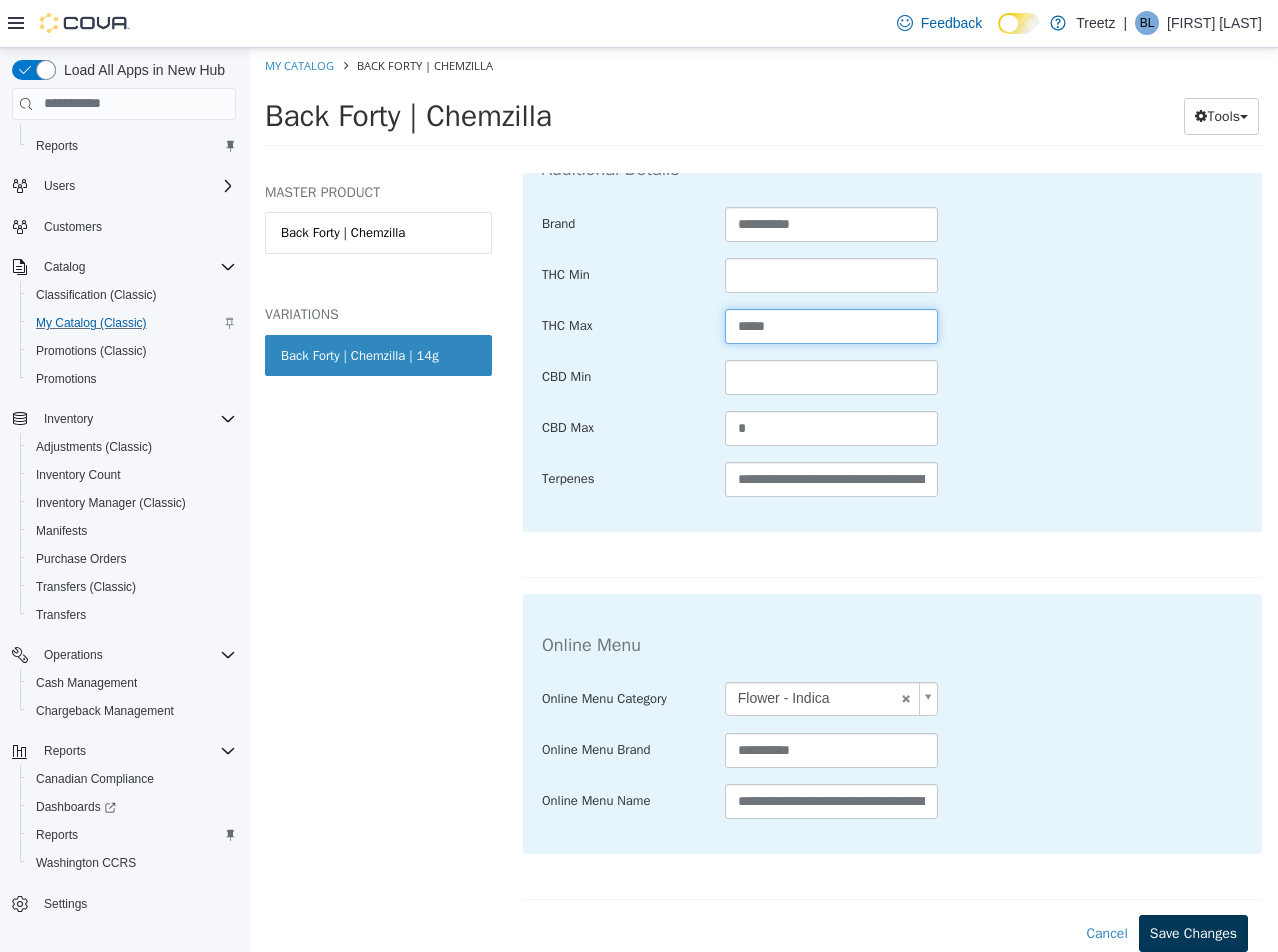 type on "*****" 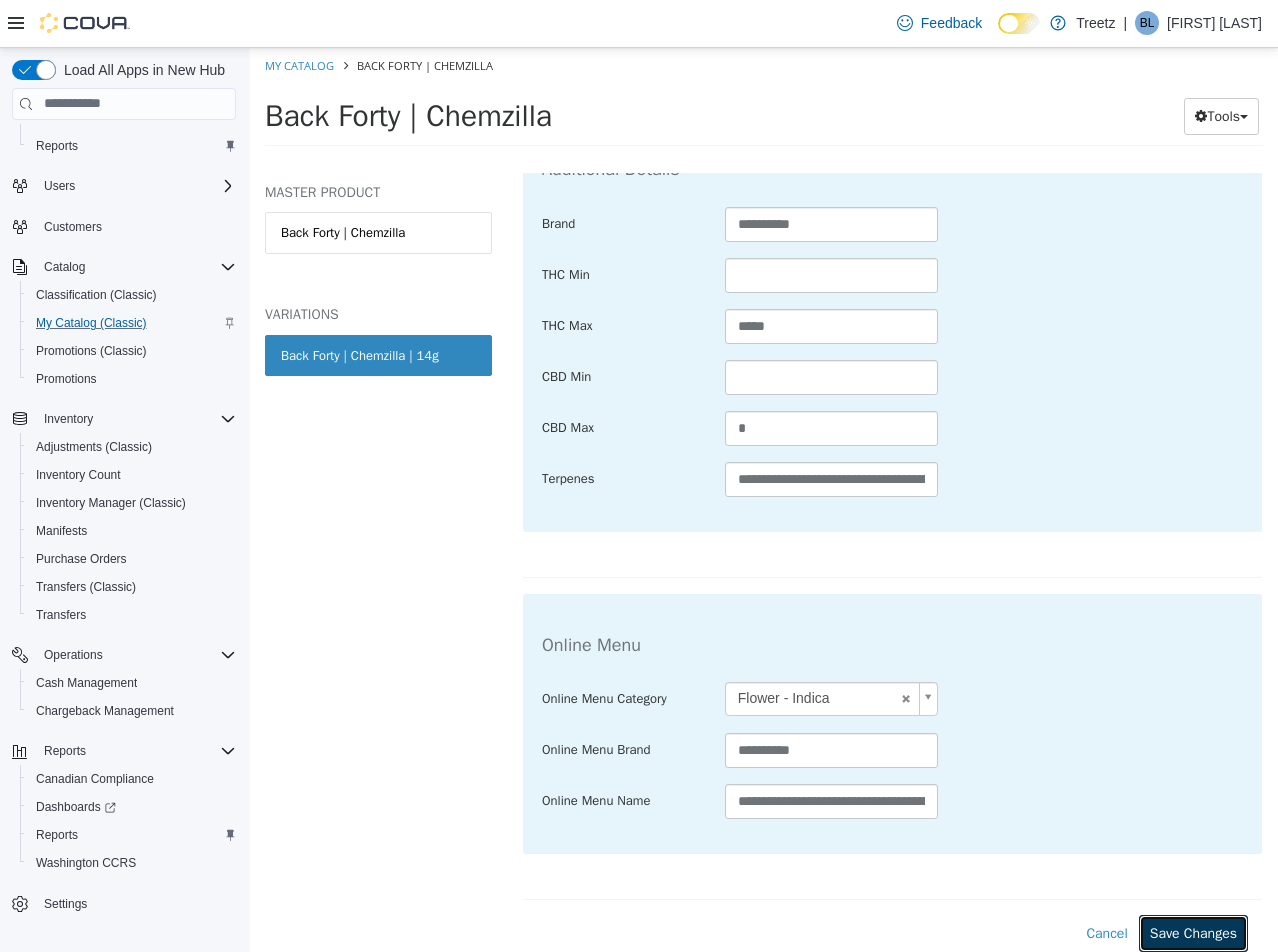 click on "Save Changes" at bounding box center [1193, 932] 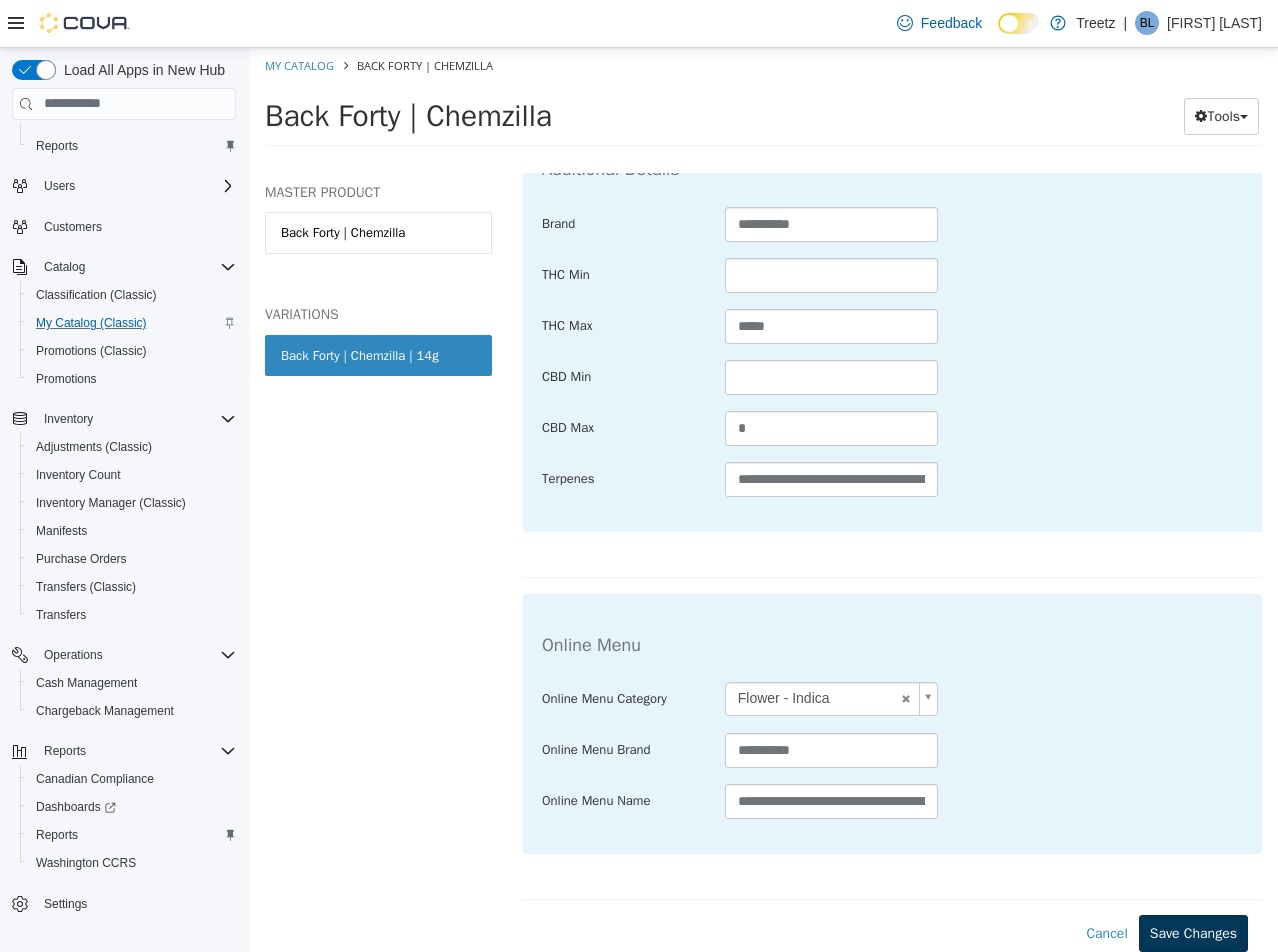 scroll, scrollTop: 752, scrollLeft: 0, axis: vertical 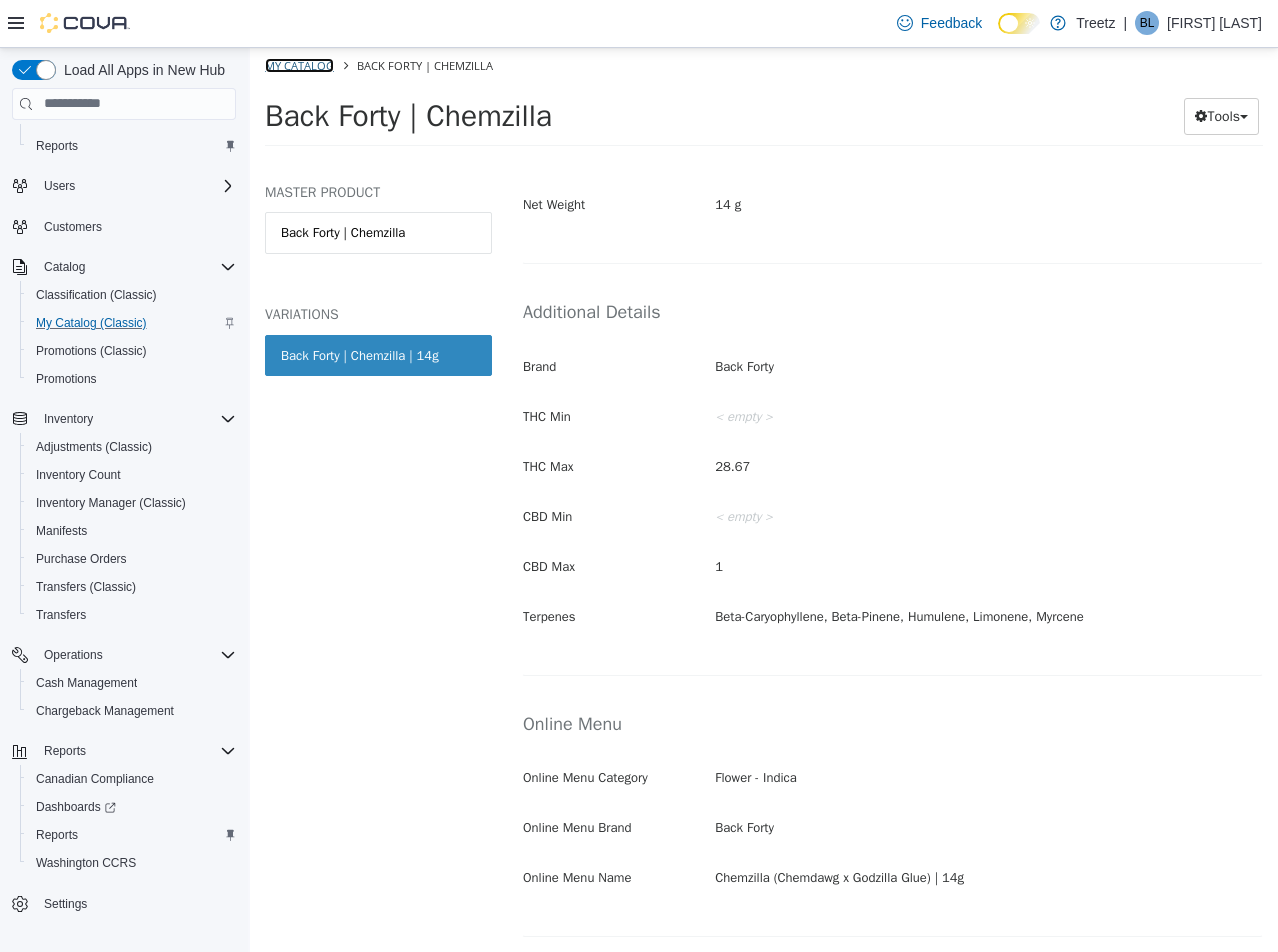 click on "My Catalog" at bounding box center [299, 64] 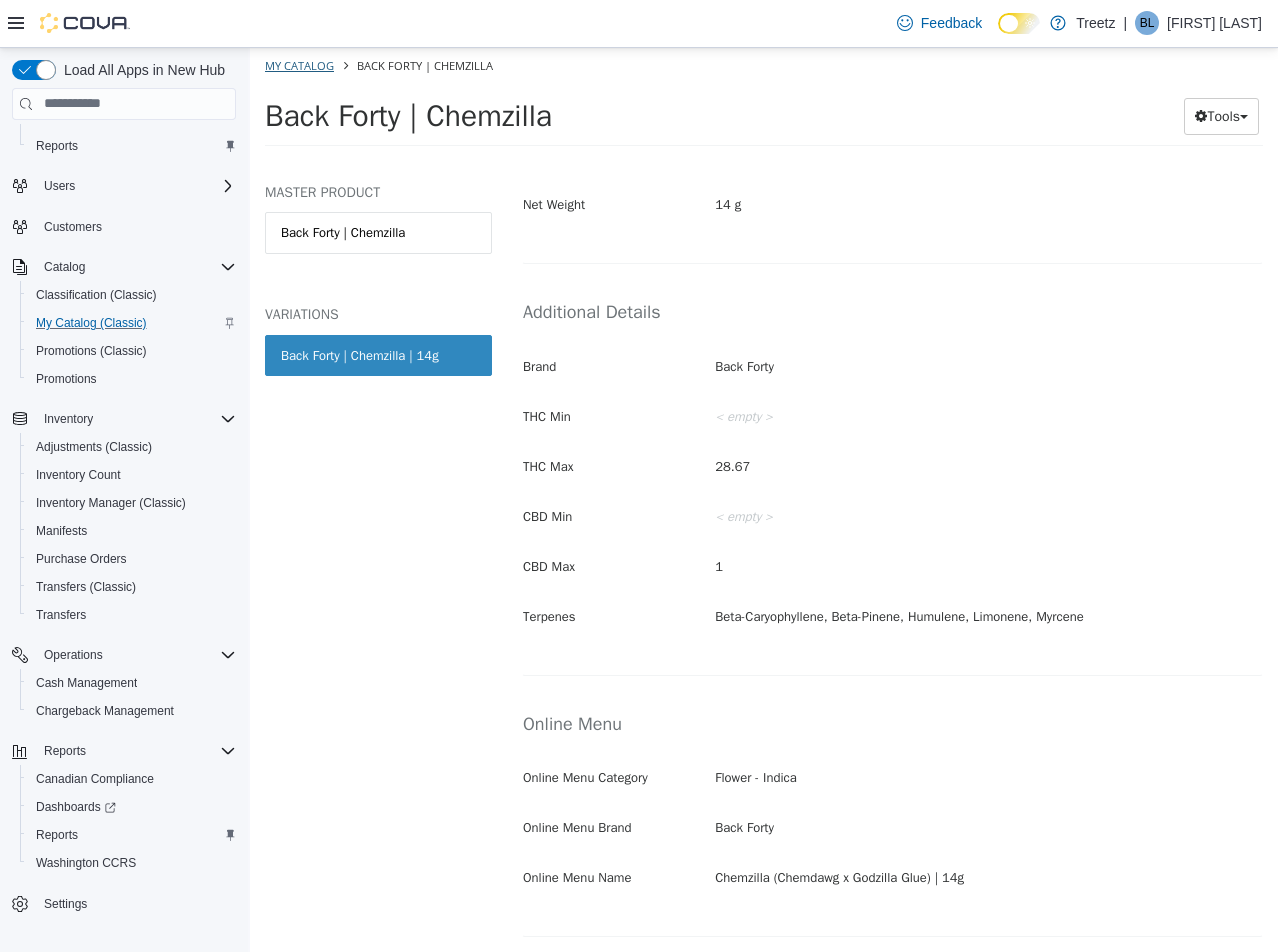 select on "**********" 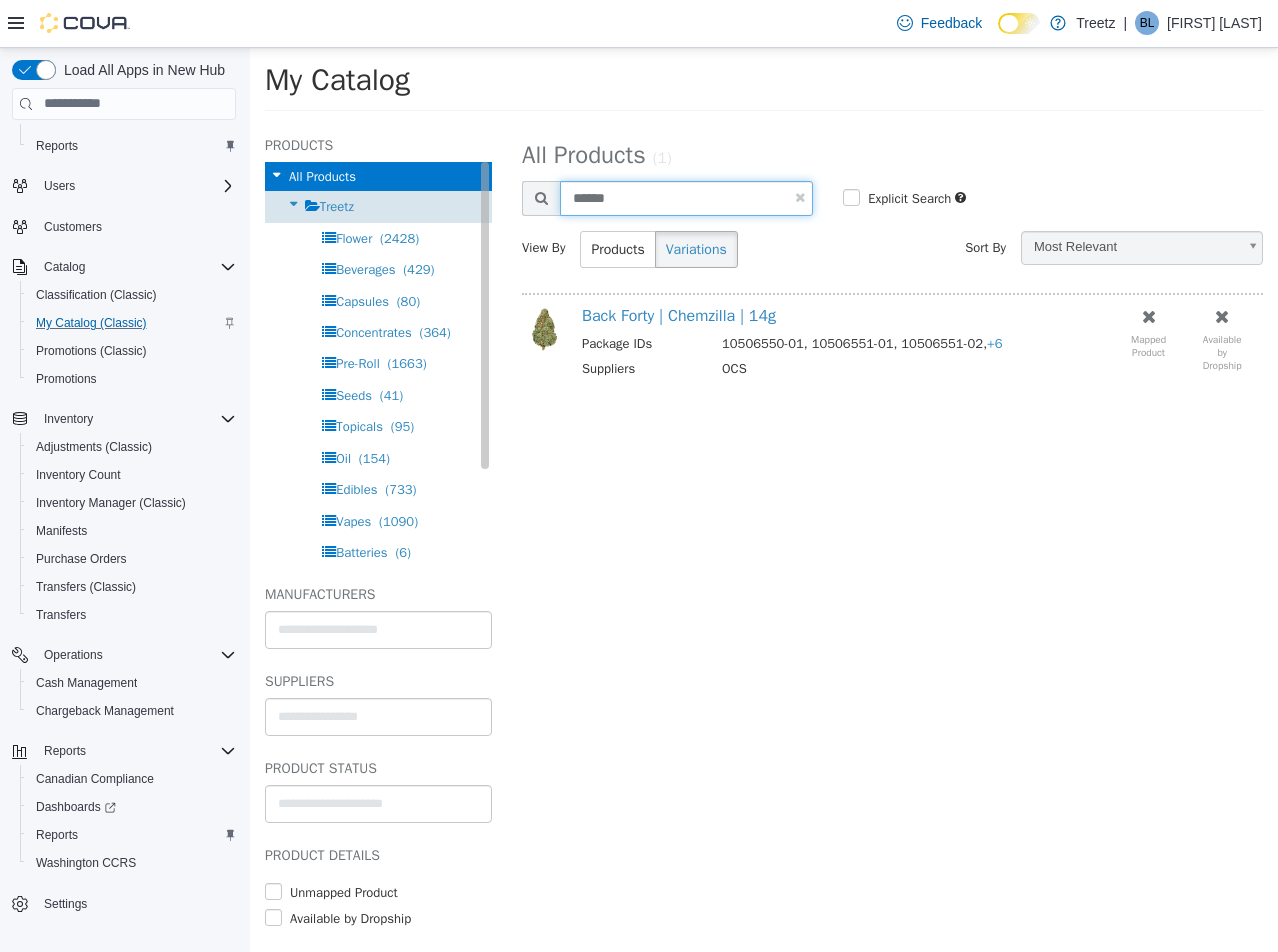 click on "**********" at bounding box center (764, 123) 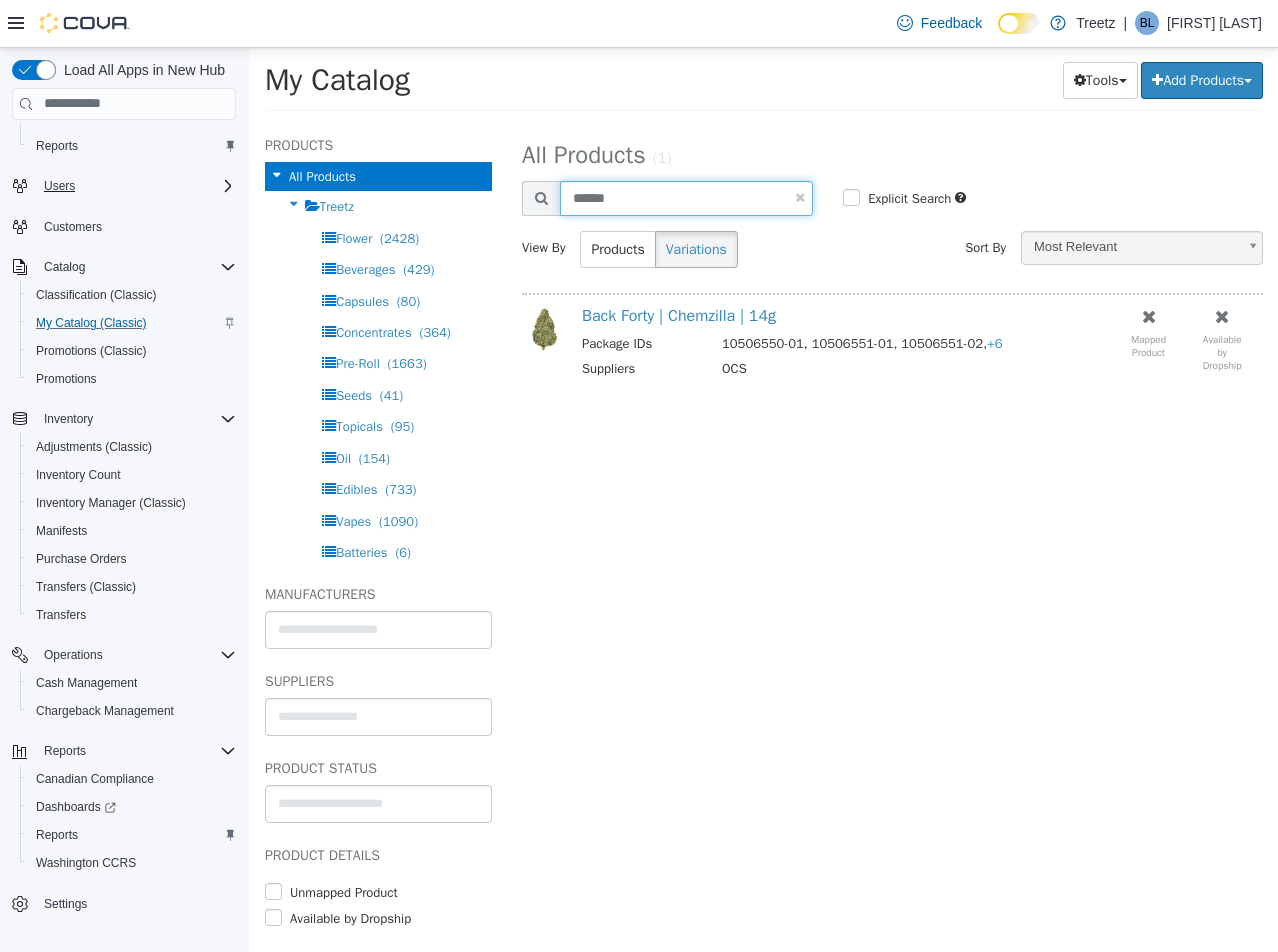 type on "******" 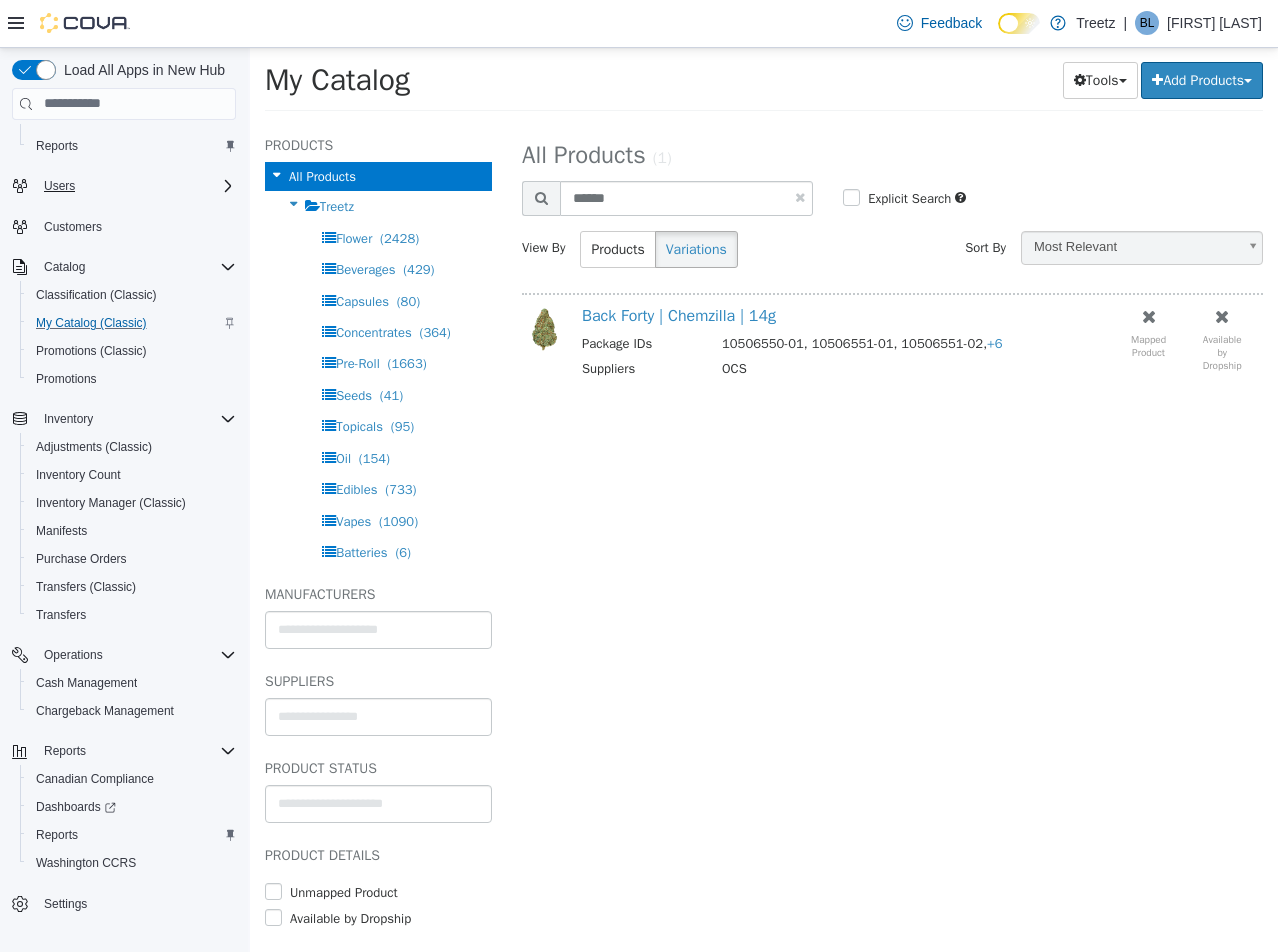 select on "**********" 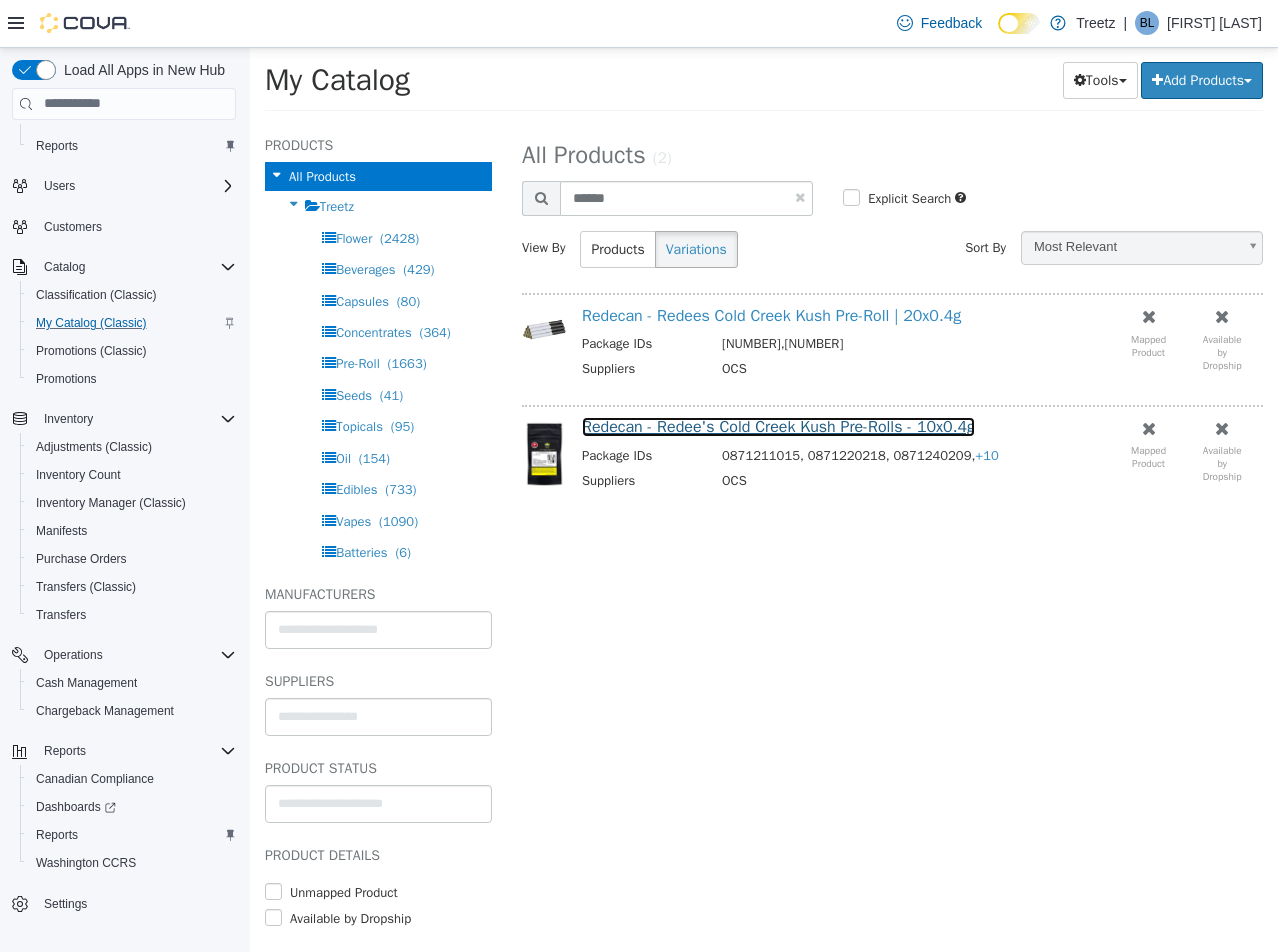 click on "Redecan - Redee's Cold Creek Kush Pre-Rolls - 10x0.4g" at bounding box center [778, 426] 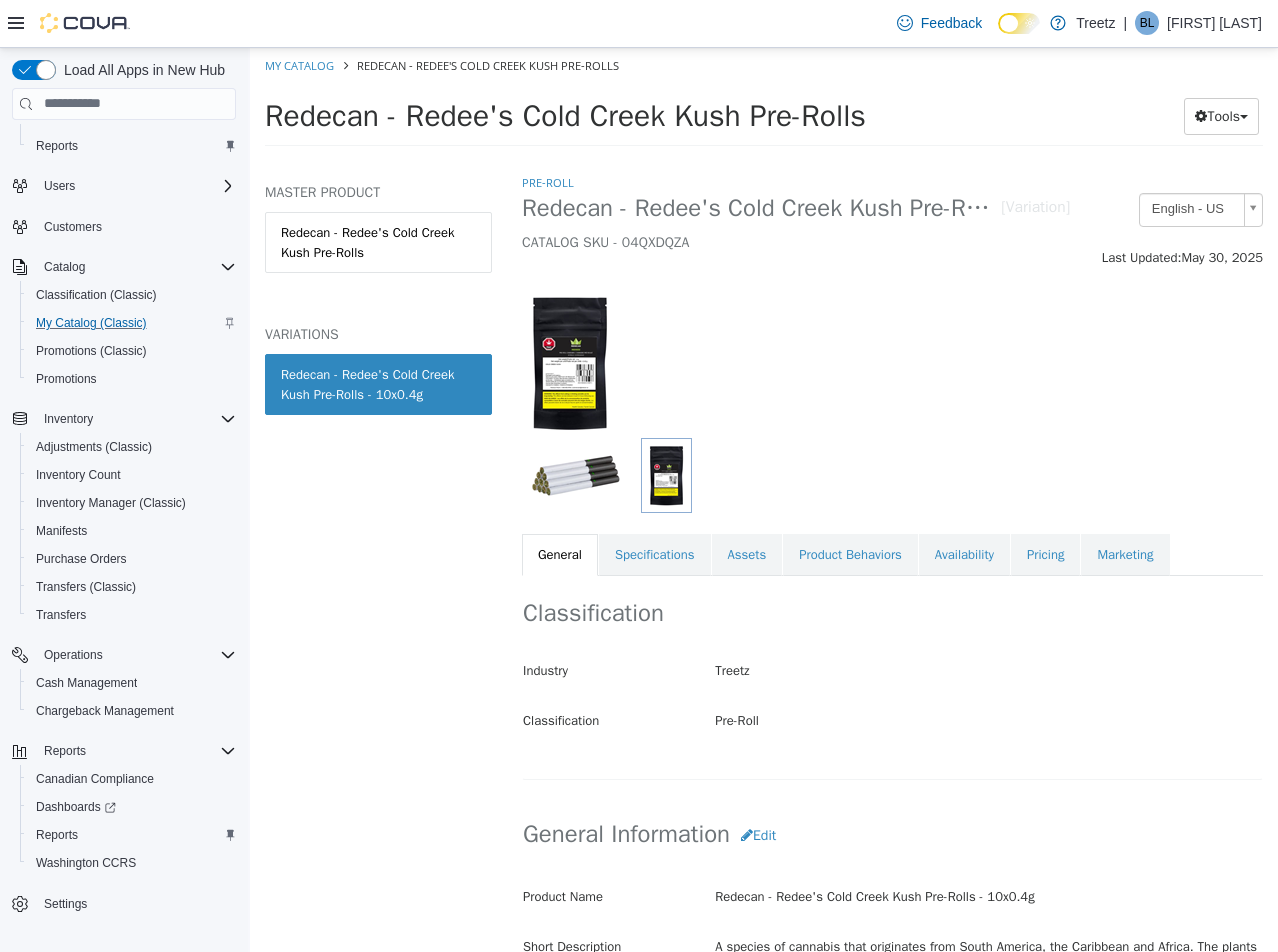 click on "Redecan - Redee's Cold Creek Kush Pre-Rolls - 10x0.4g" at bounding box center (378, 383) 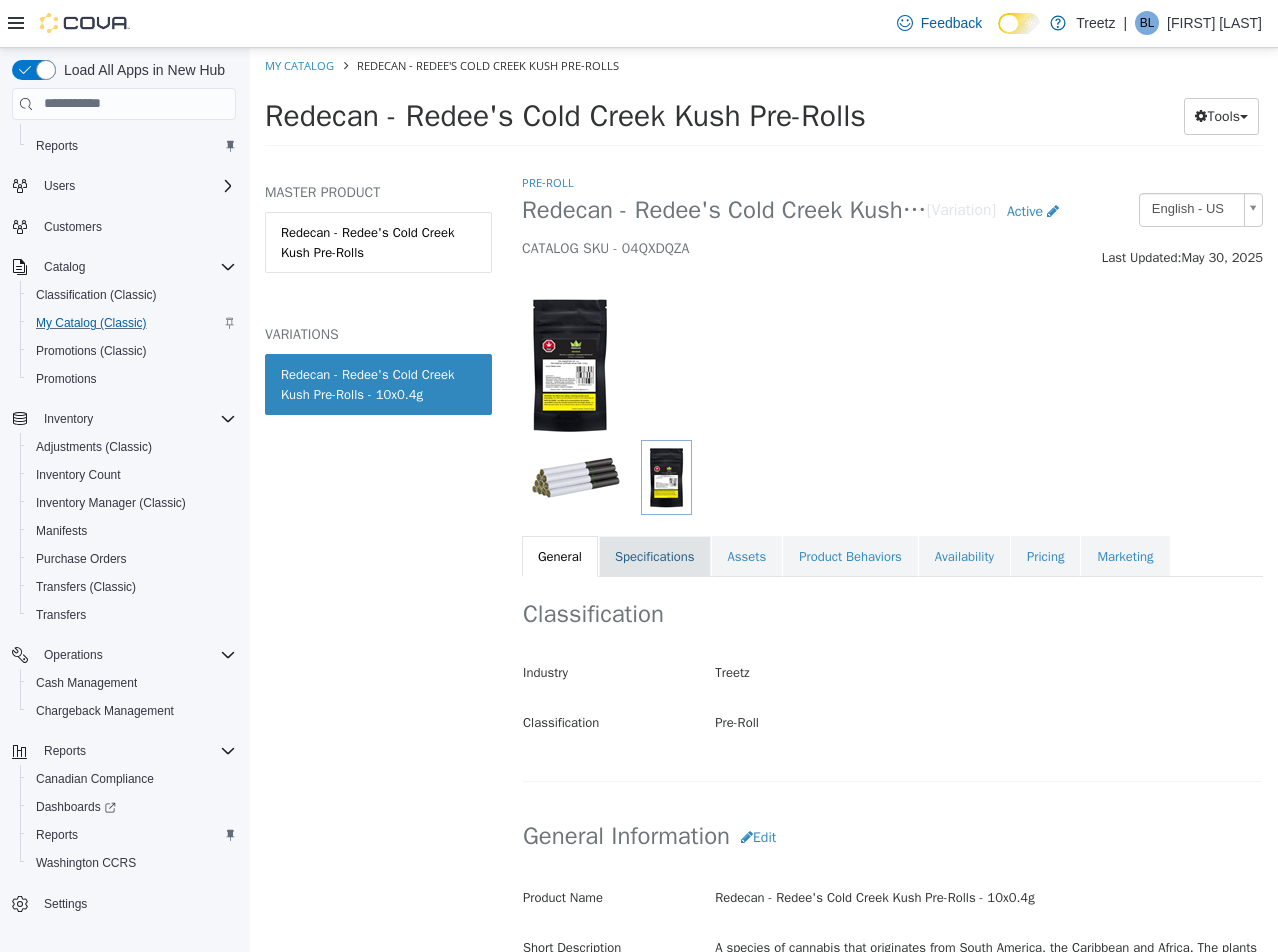 click on "Specifications" at bounding box center (655, 556) 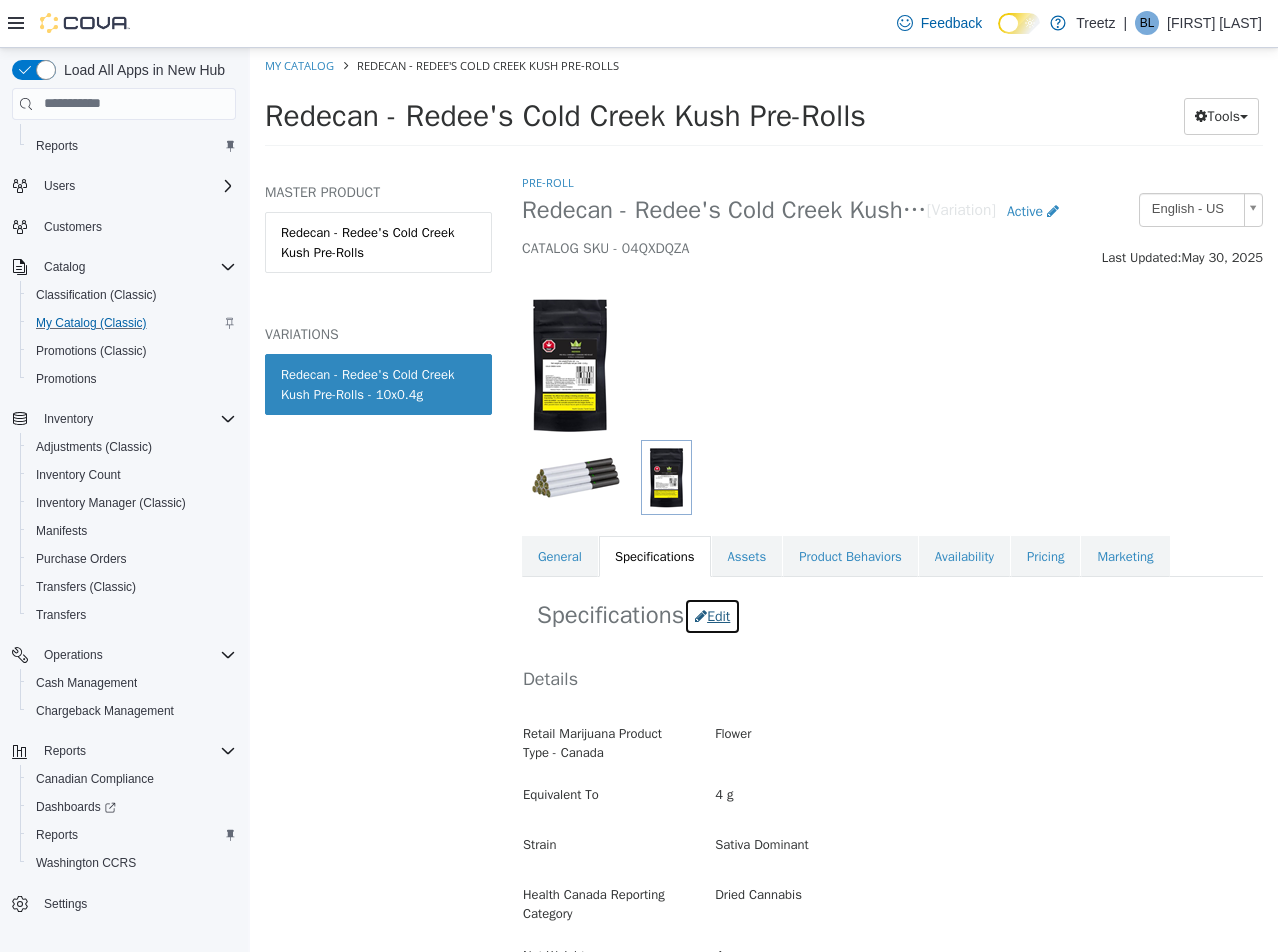 click on "Edit" at bounding box center [712, 615] 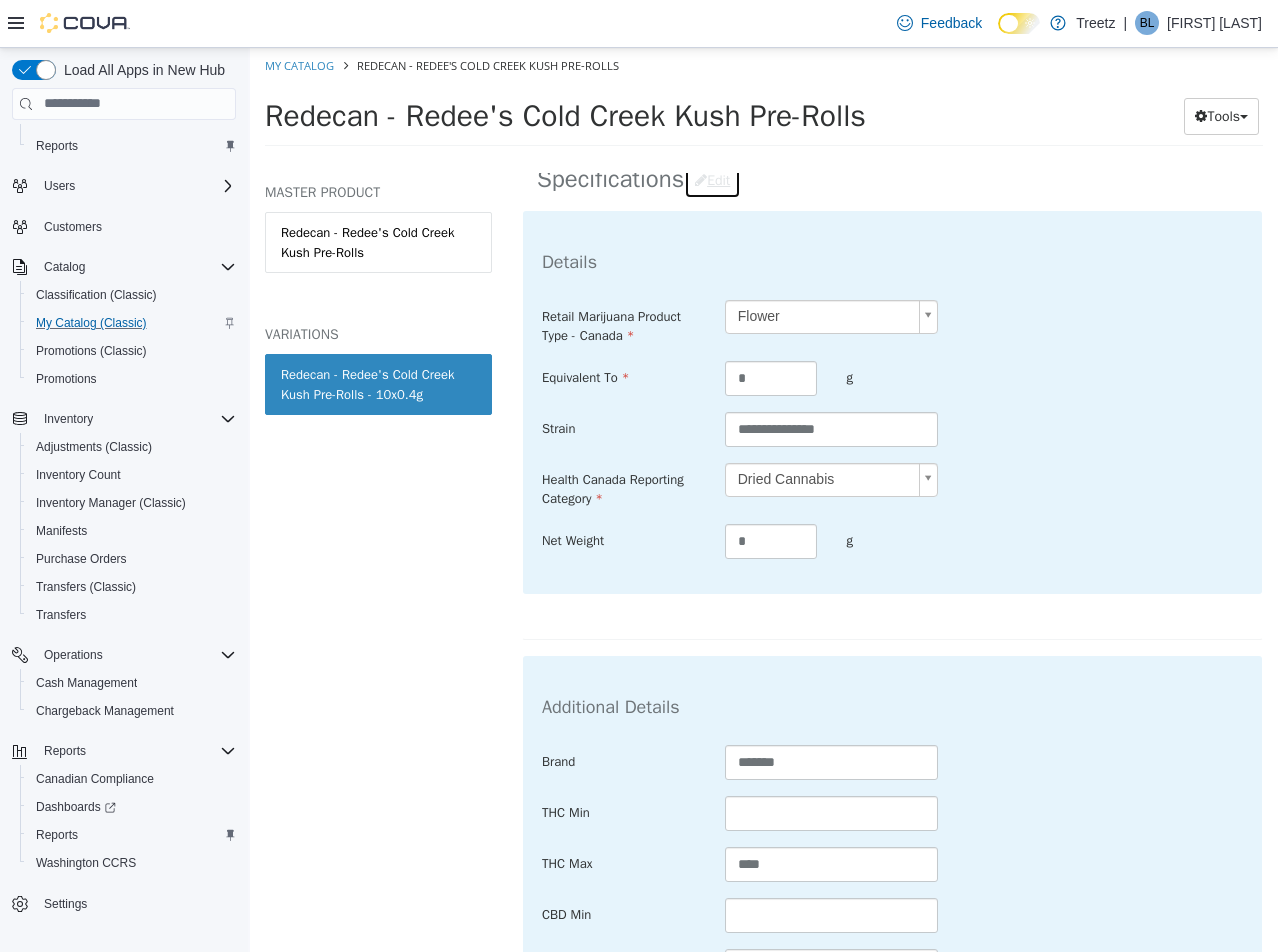 scroll, scrollTop: 700, scrollLeft: 0, axis: vertical 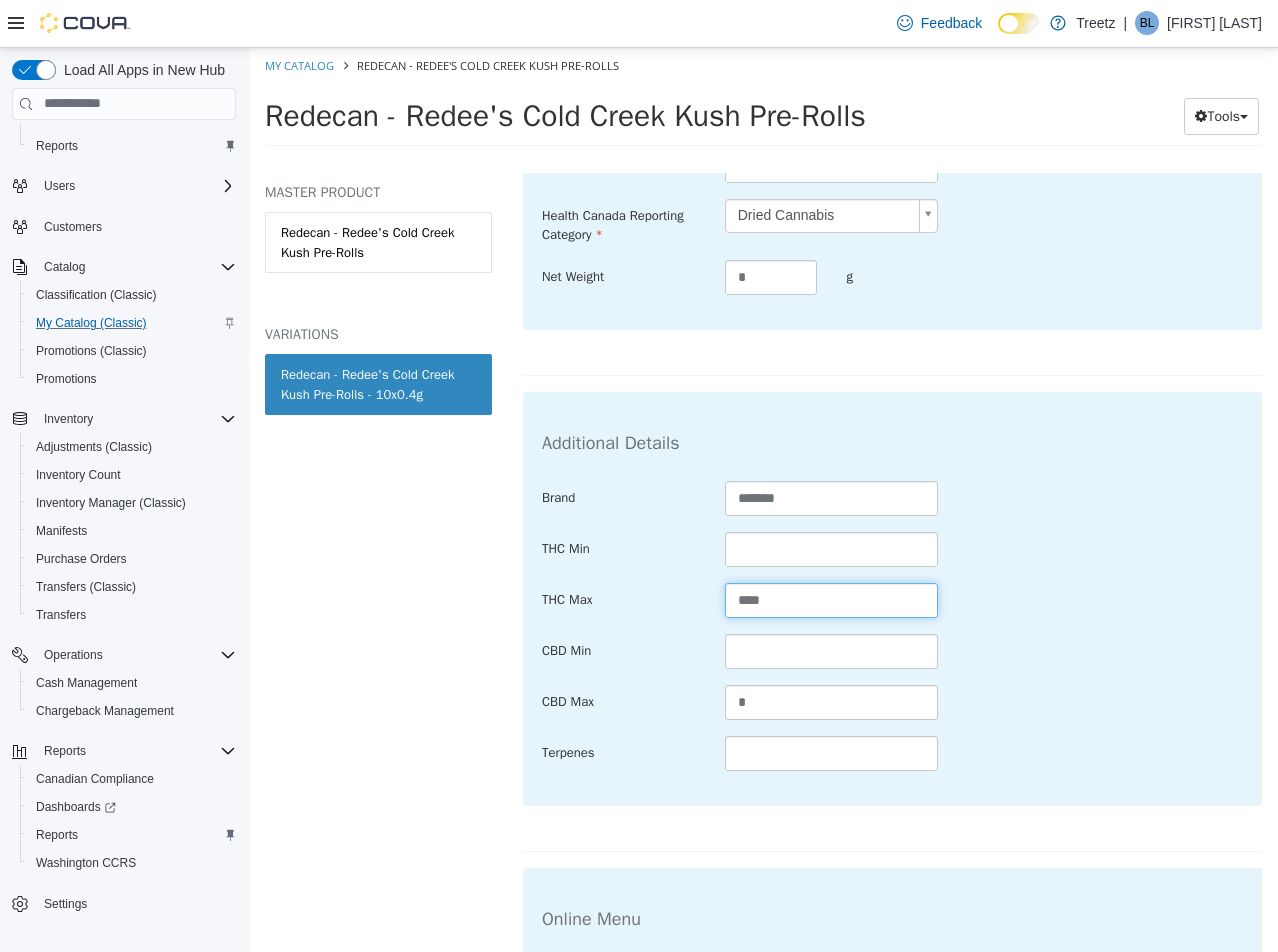 drag, startPoint x: 793, startPoint y: 600, endPoint x: 606, endPoint y: 600, distance: 187 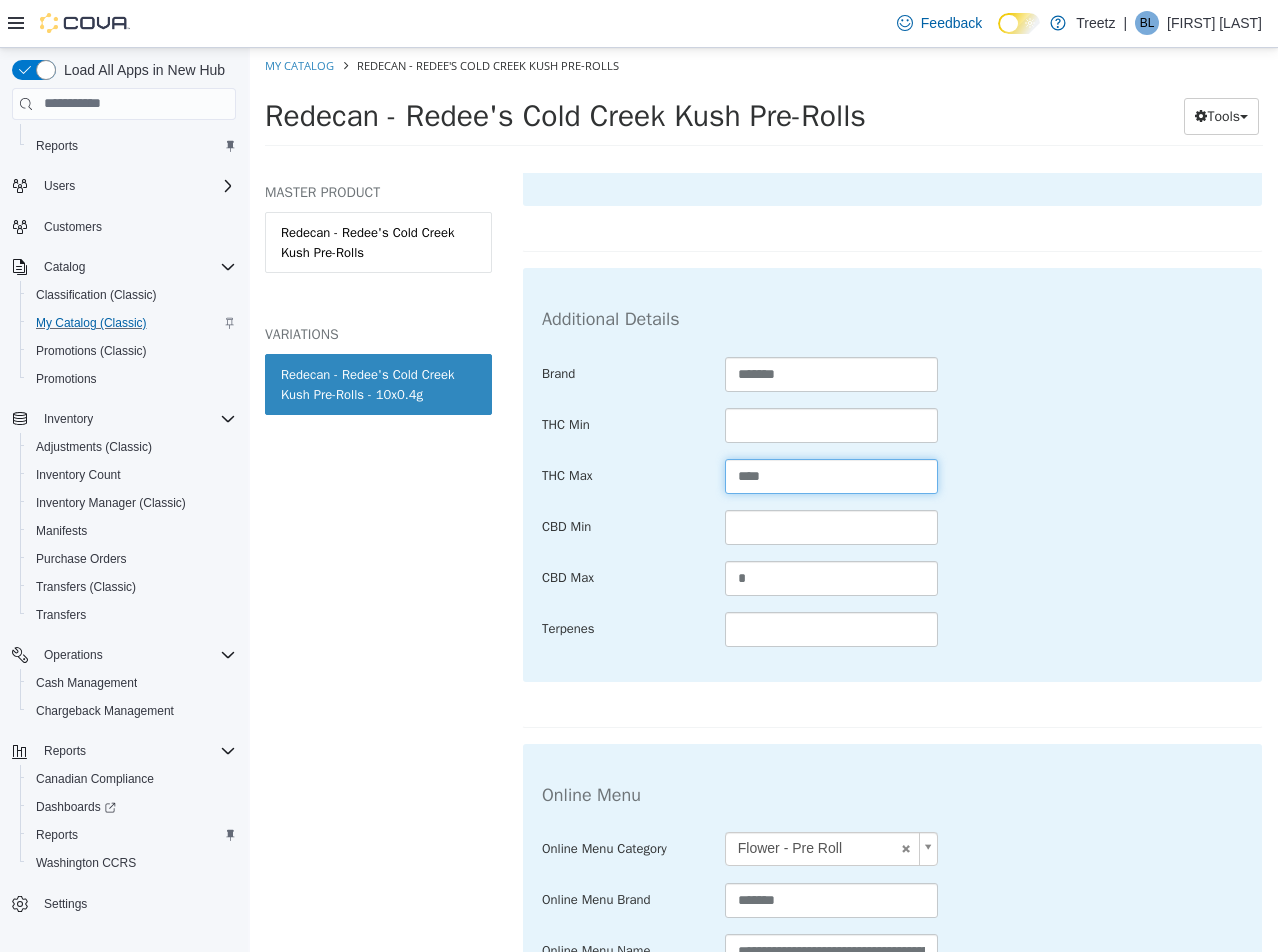 scroll, scrollTop: 975, scrollLeft: 0, axis: vertical 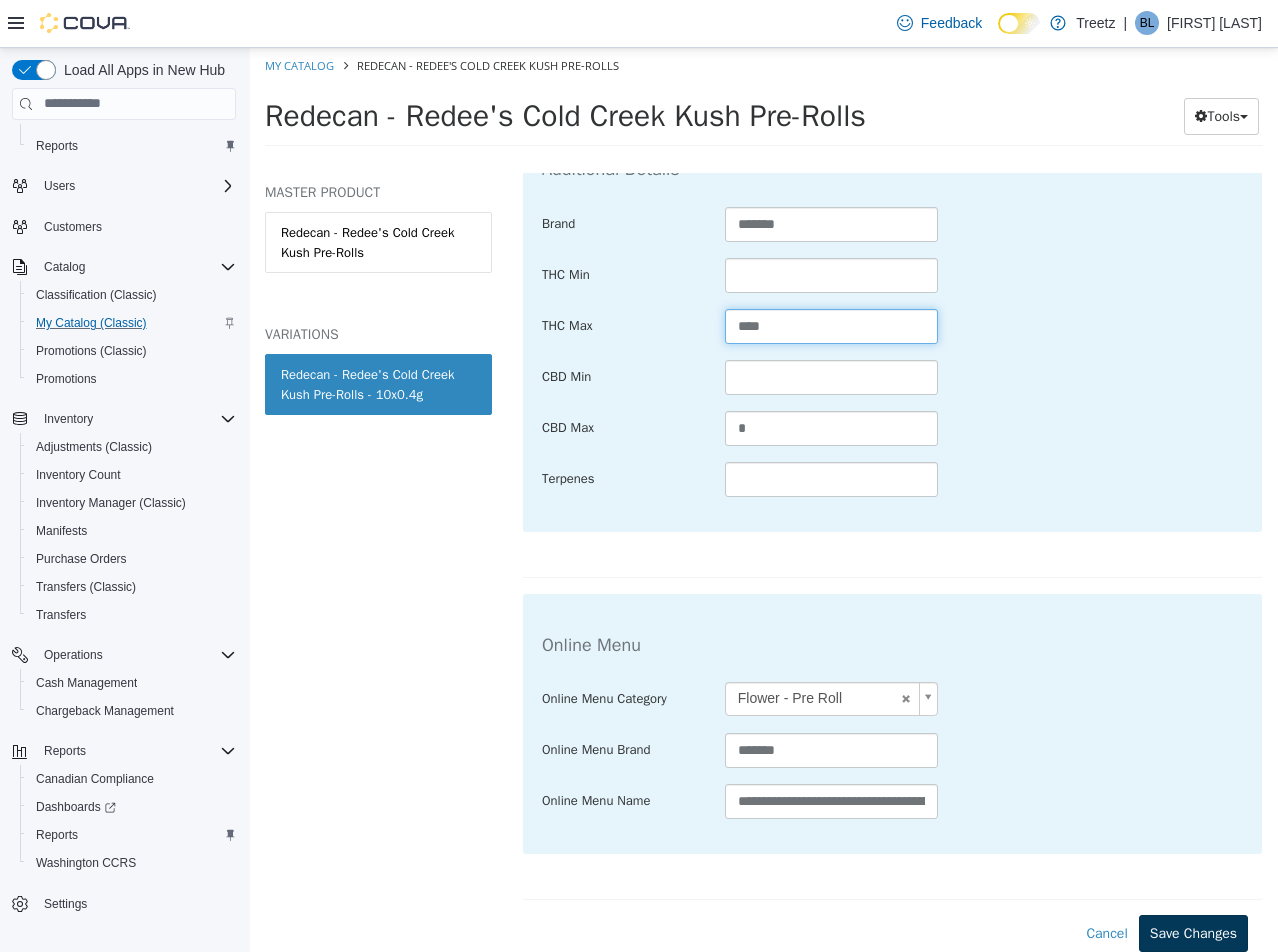 type on "****" 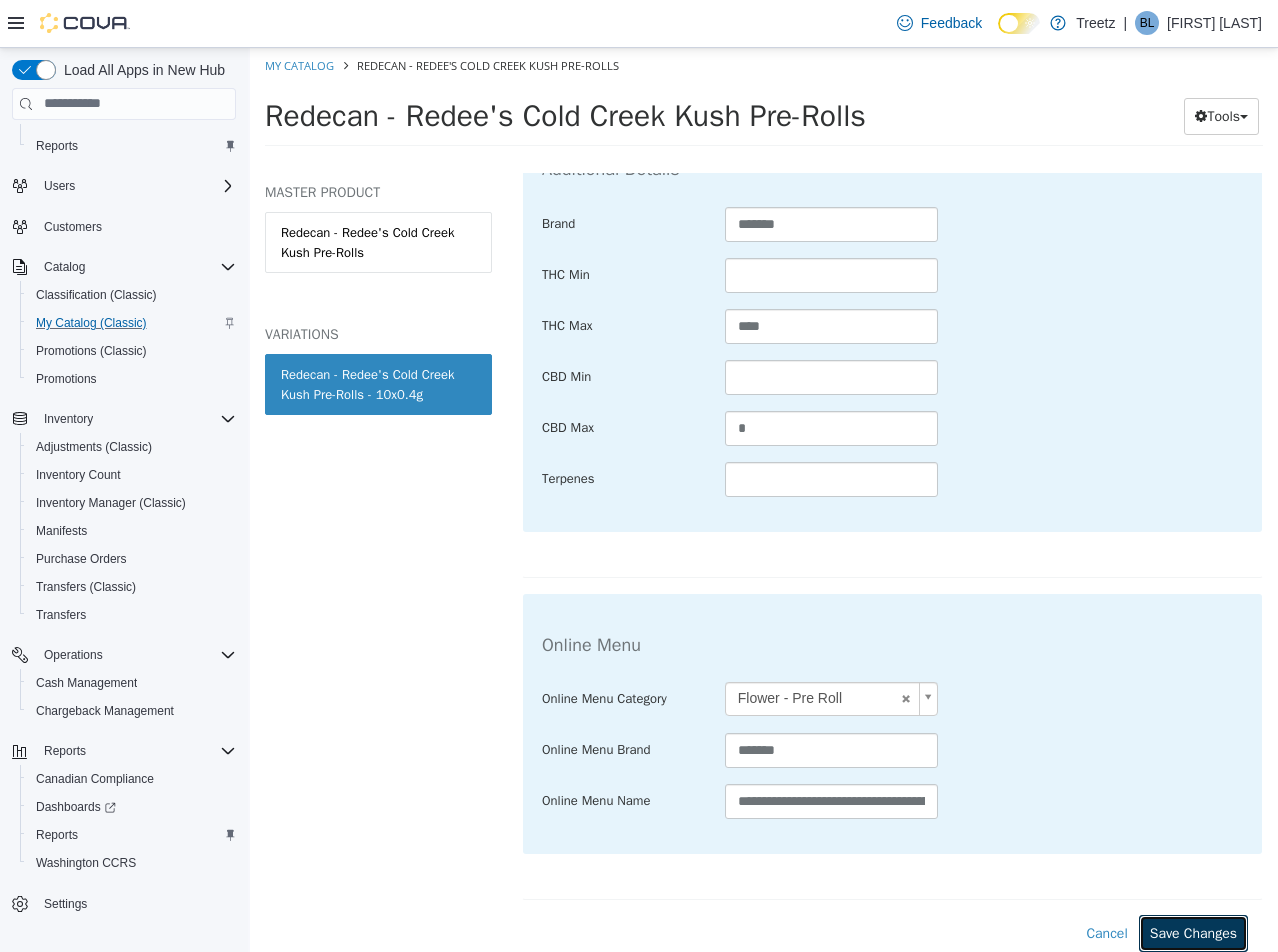 click on "Save Changes" at bounding box center (1193, 932) 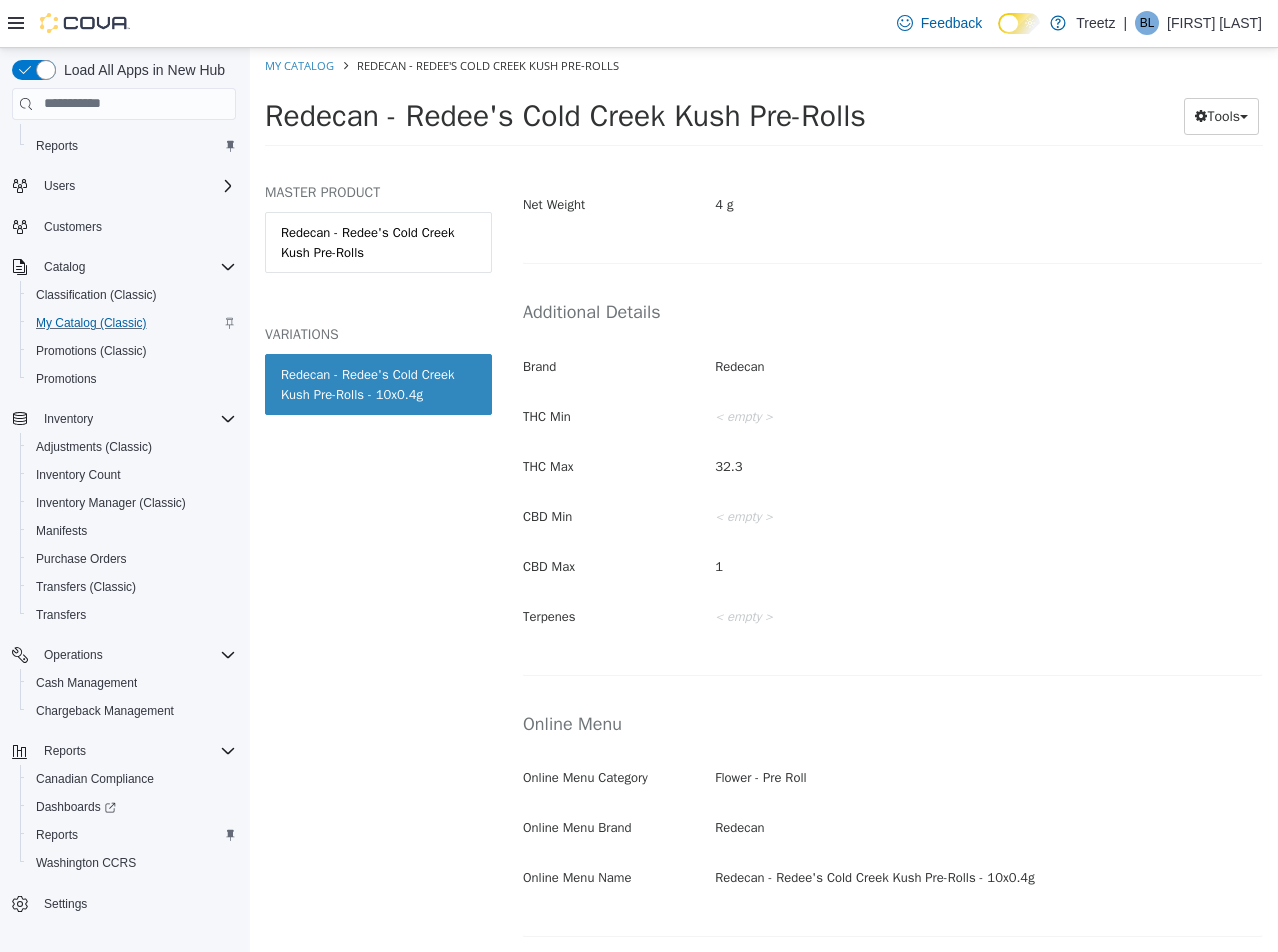 scroll, scrollTop: 752, scrollLeft: 0, axis: vertical 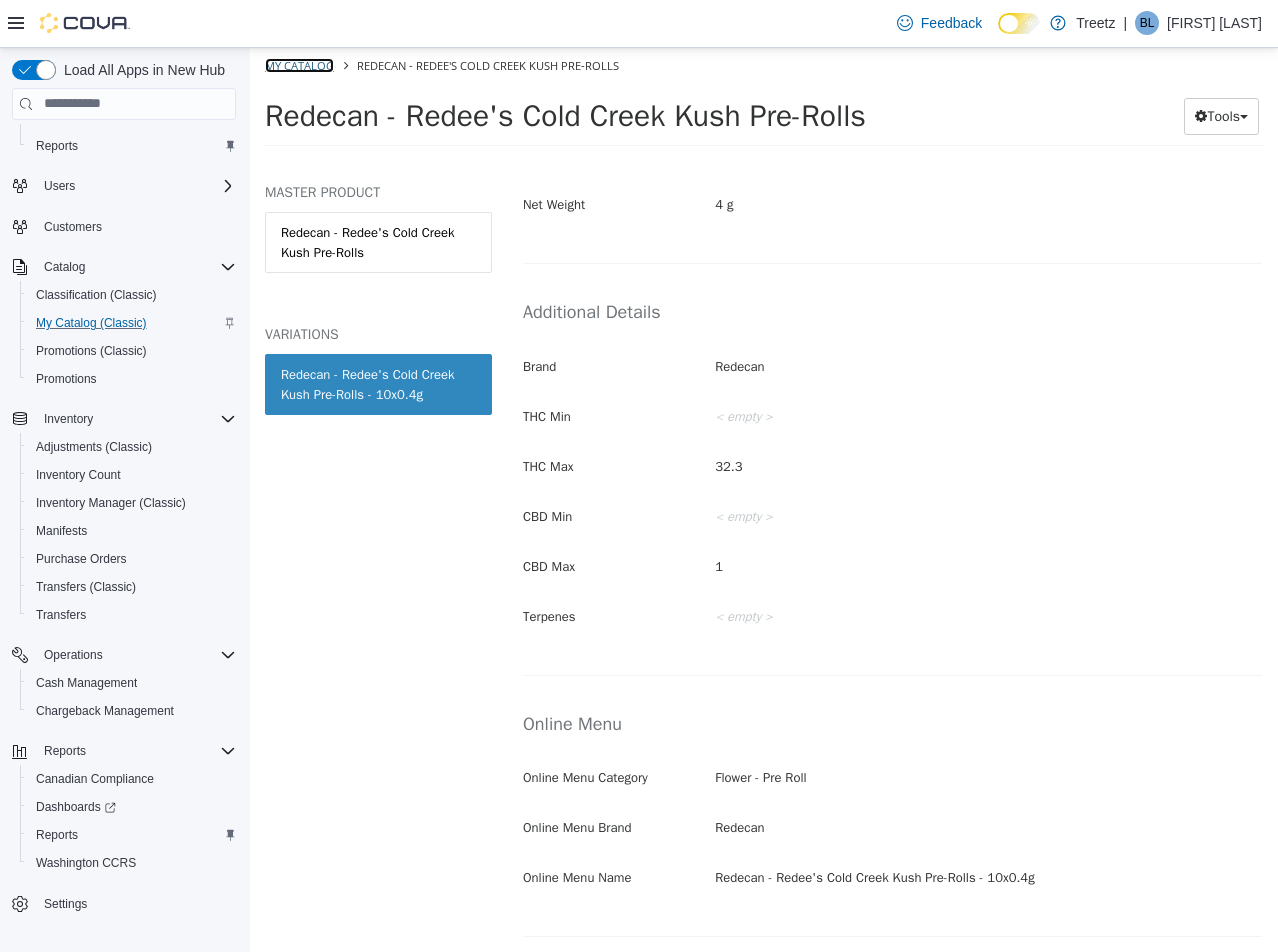 click on "My Catalog" at bounding box center [299, 64] 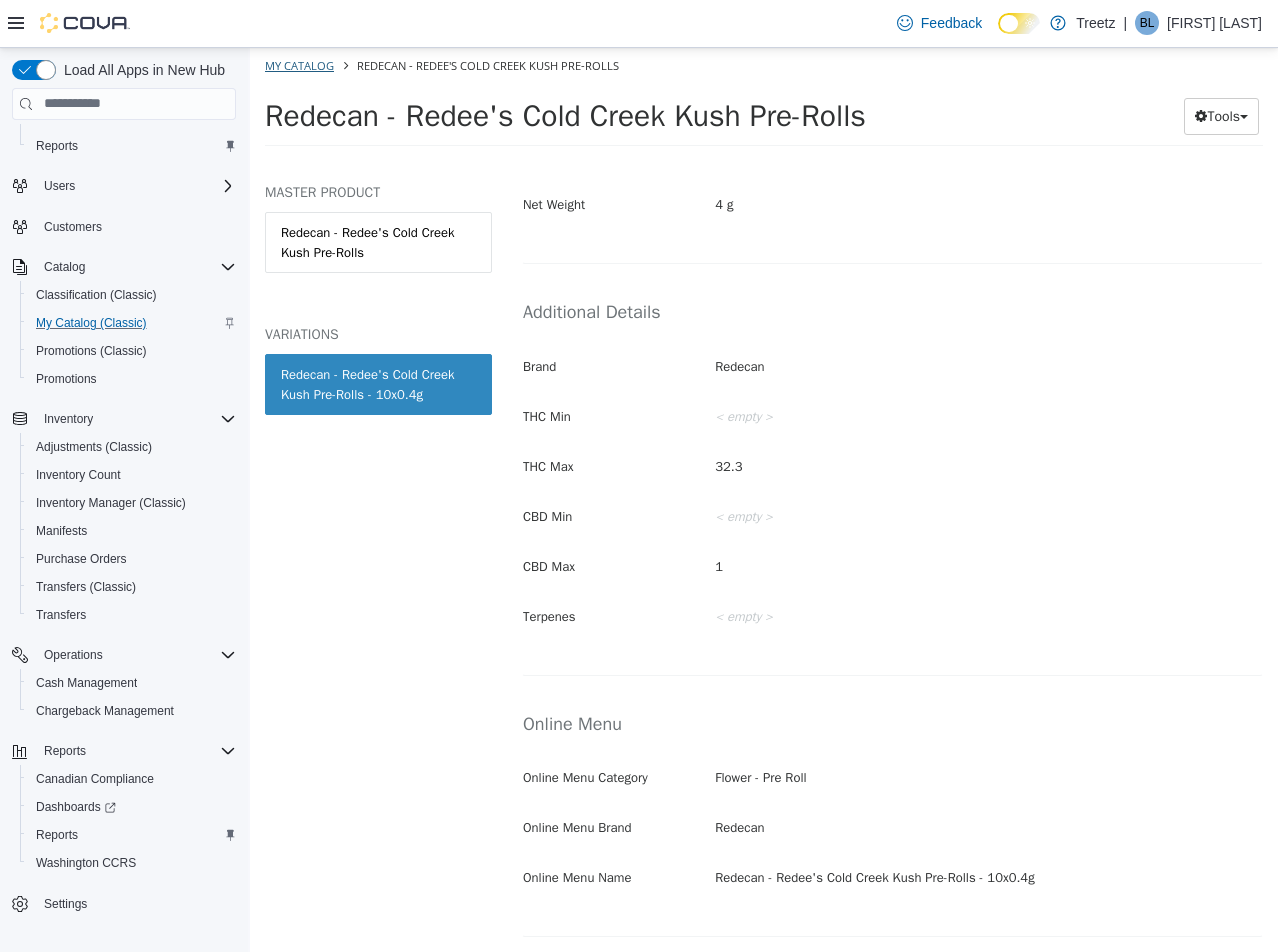 select on "**********" 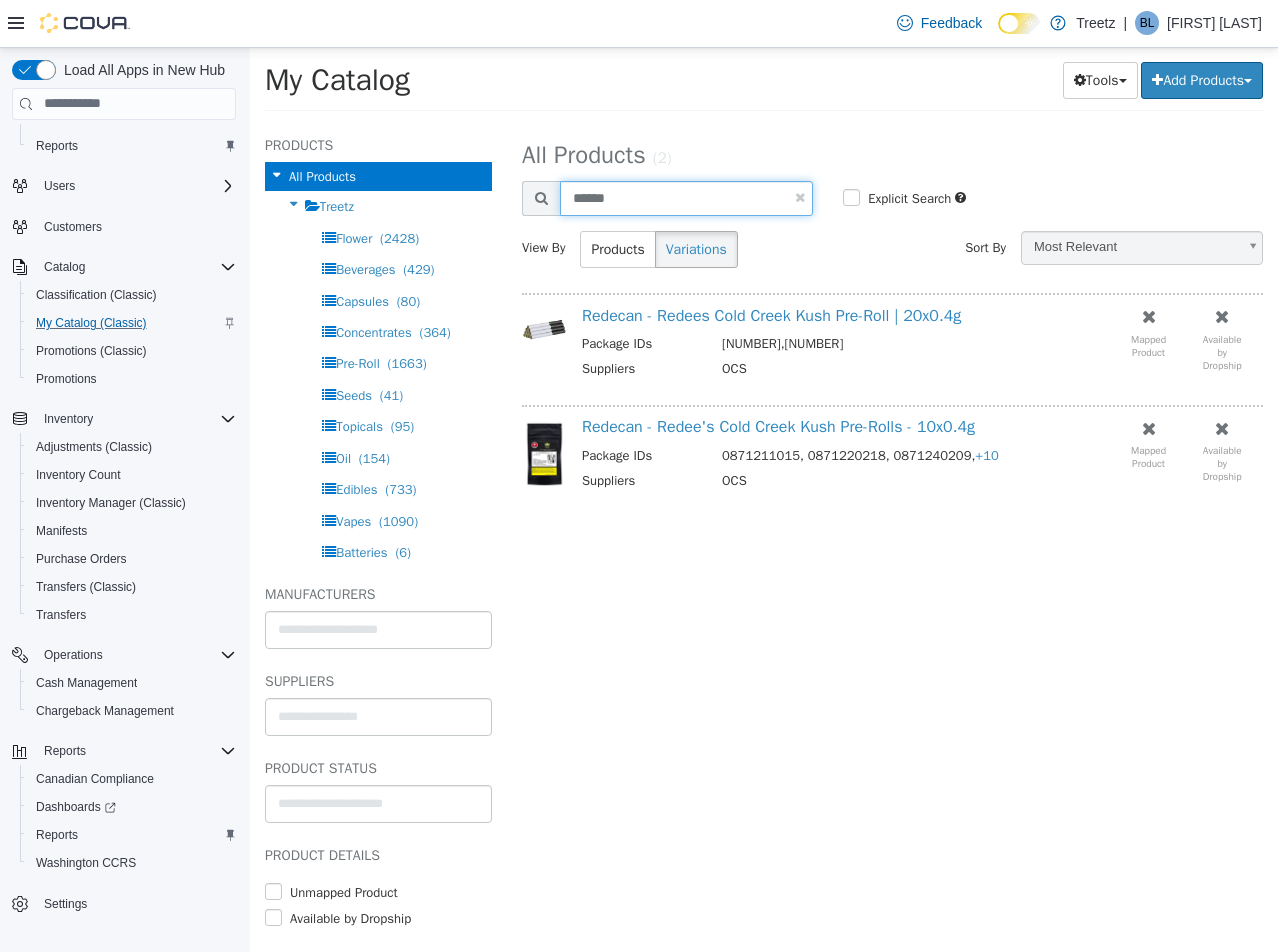 drag, startPoint x: 662, startPoint y: 203, endPoint x: 240, endPoint y: 183, distance: 422.47366 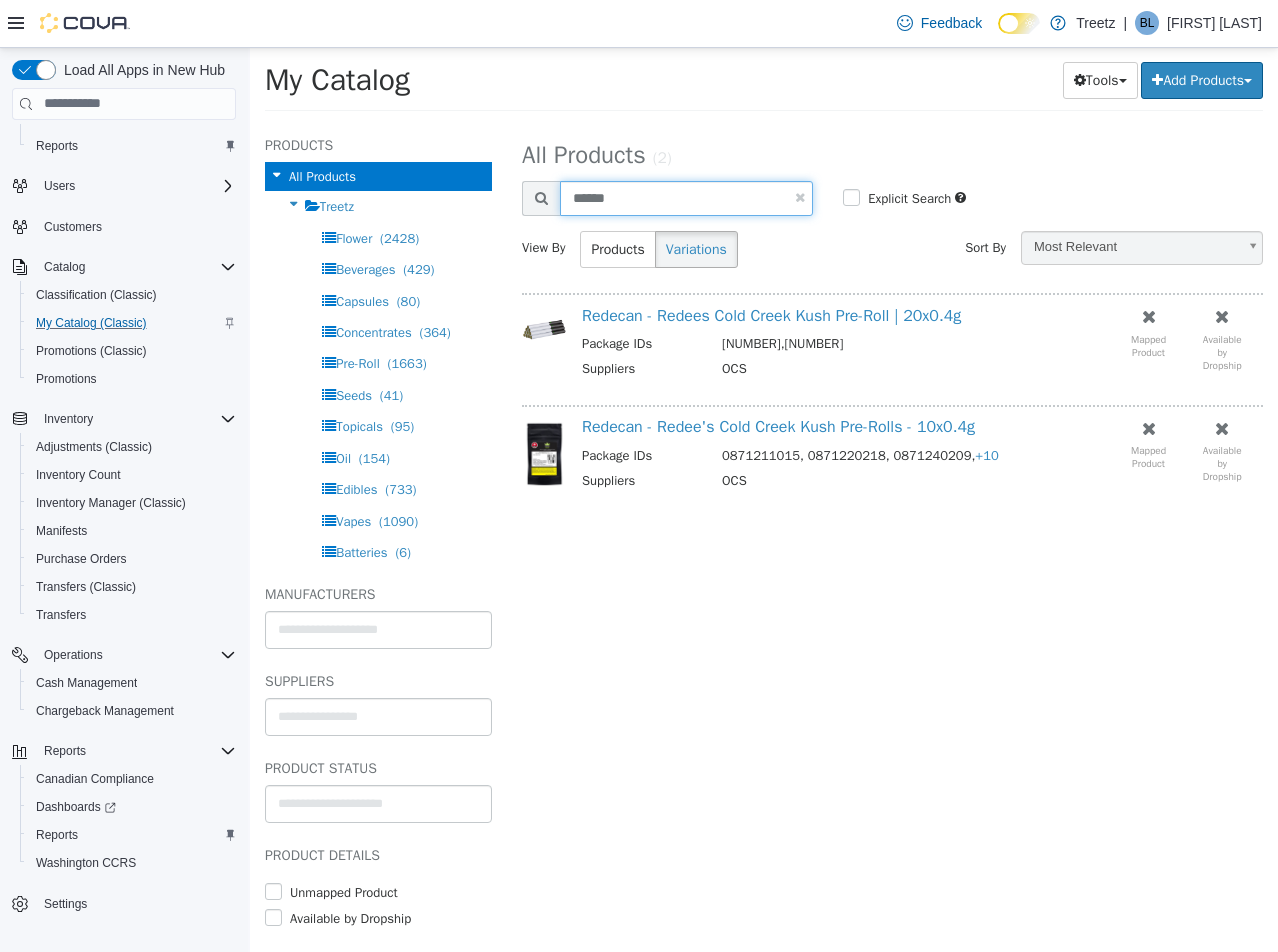 type on "******" 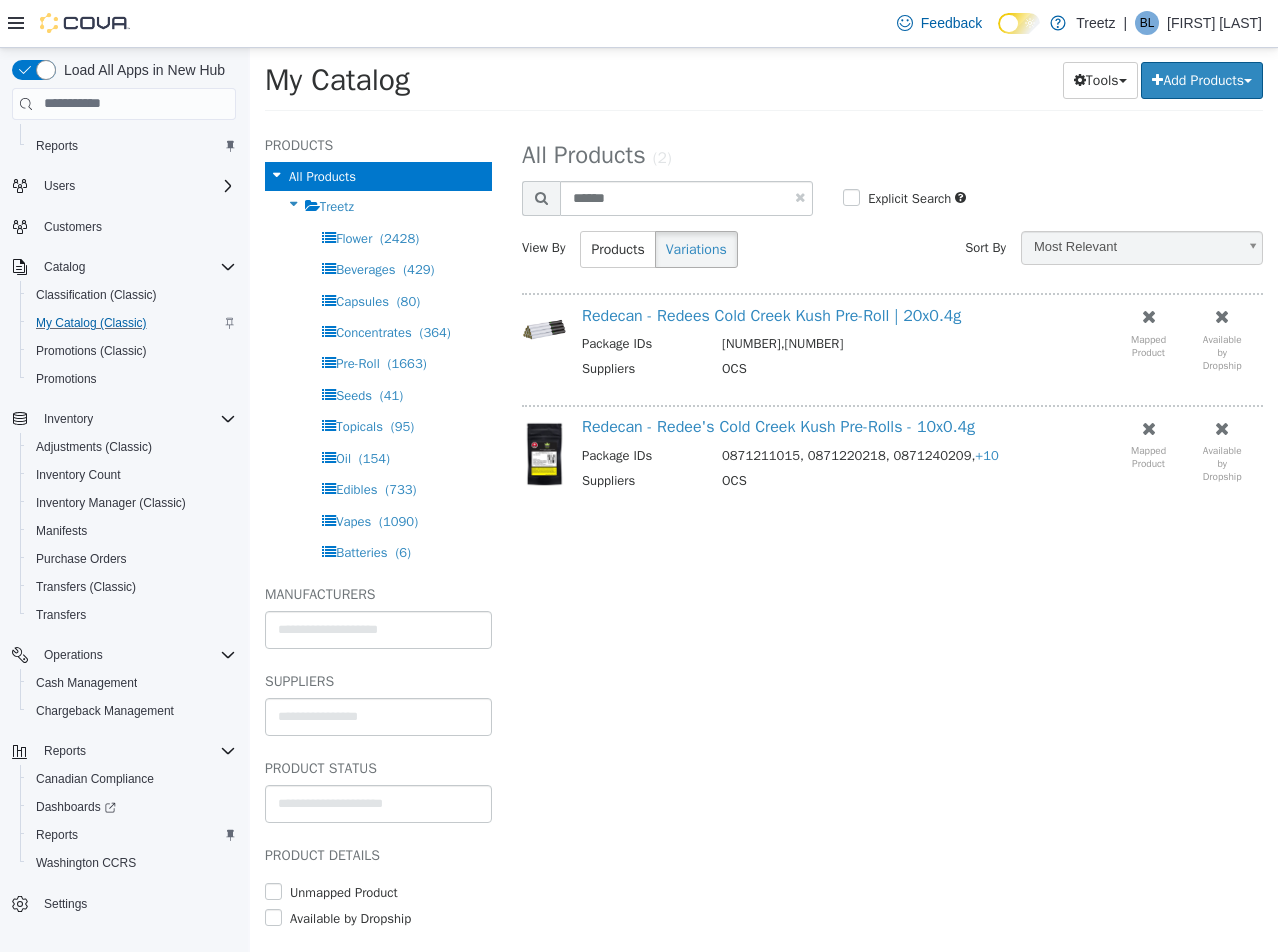 select on "**********" 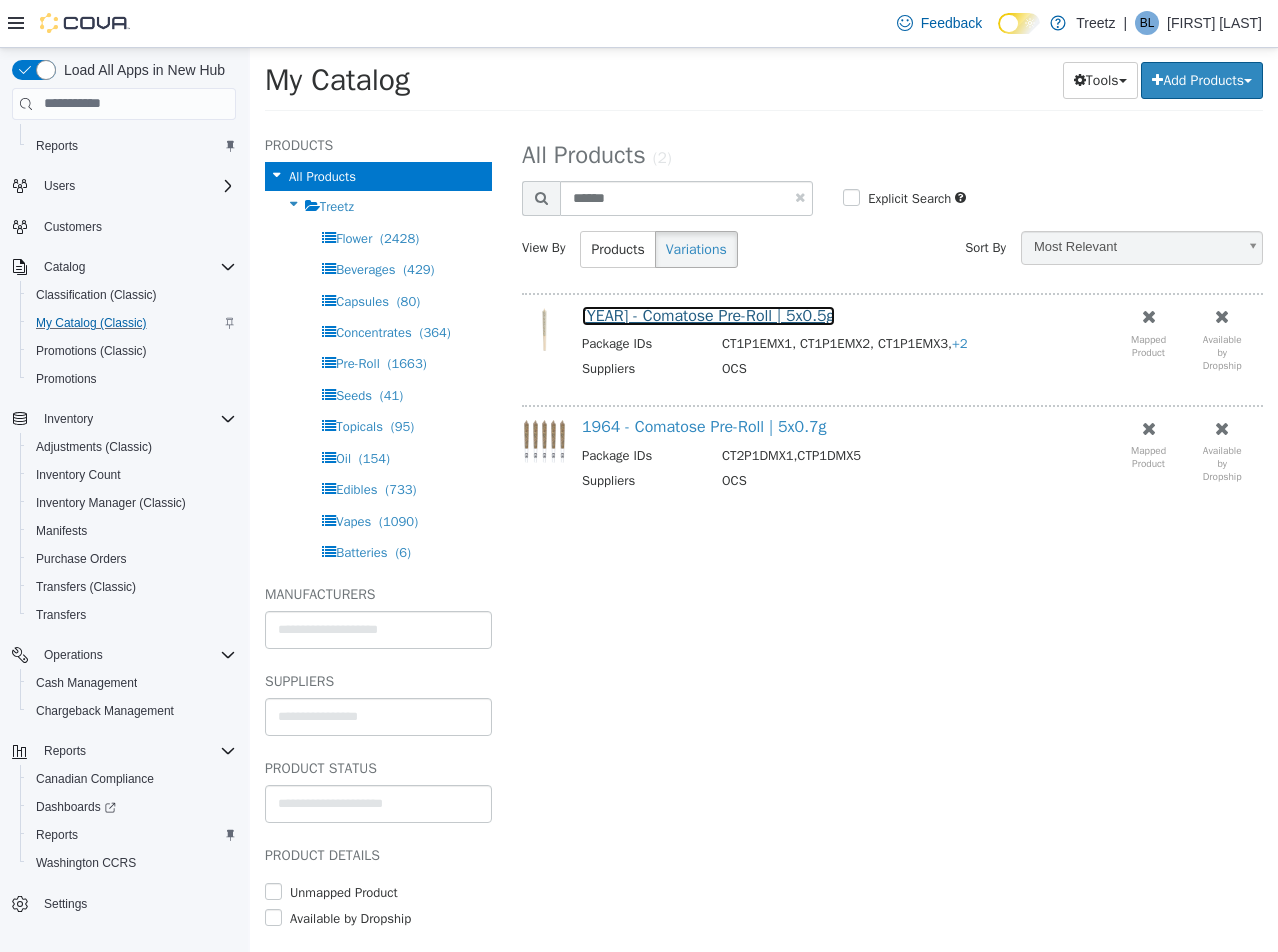 click on "[YEAR] - Comatose Pre-Roll | 5x0.5g" at bounding box center (708, 315) 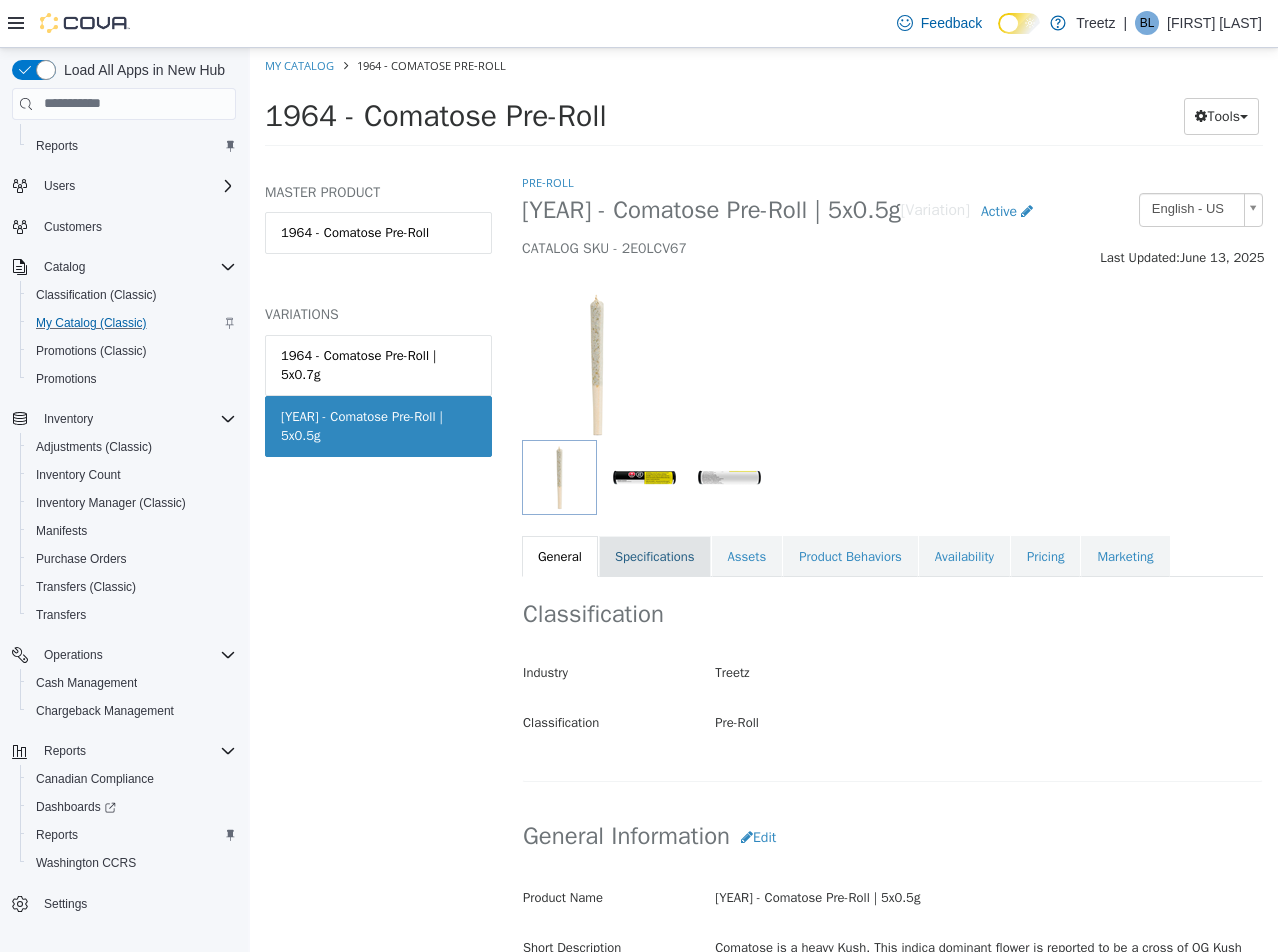 click on "Specifications" at bounding box center [655, 556] 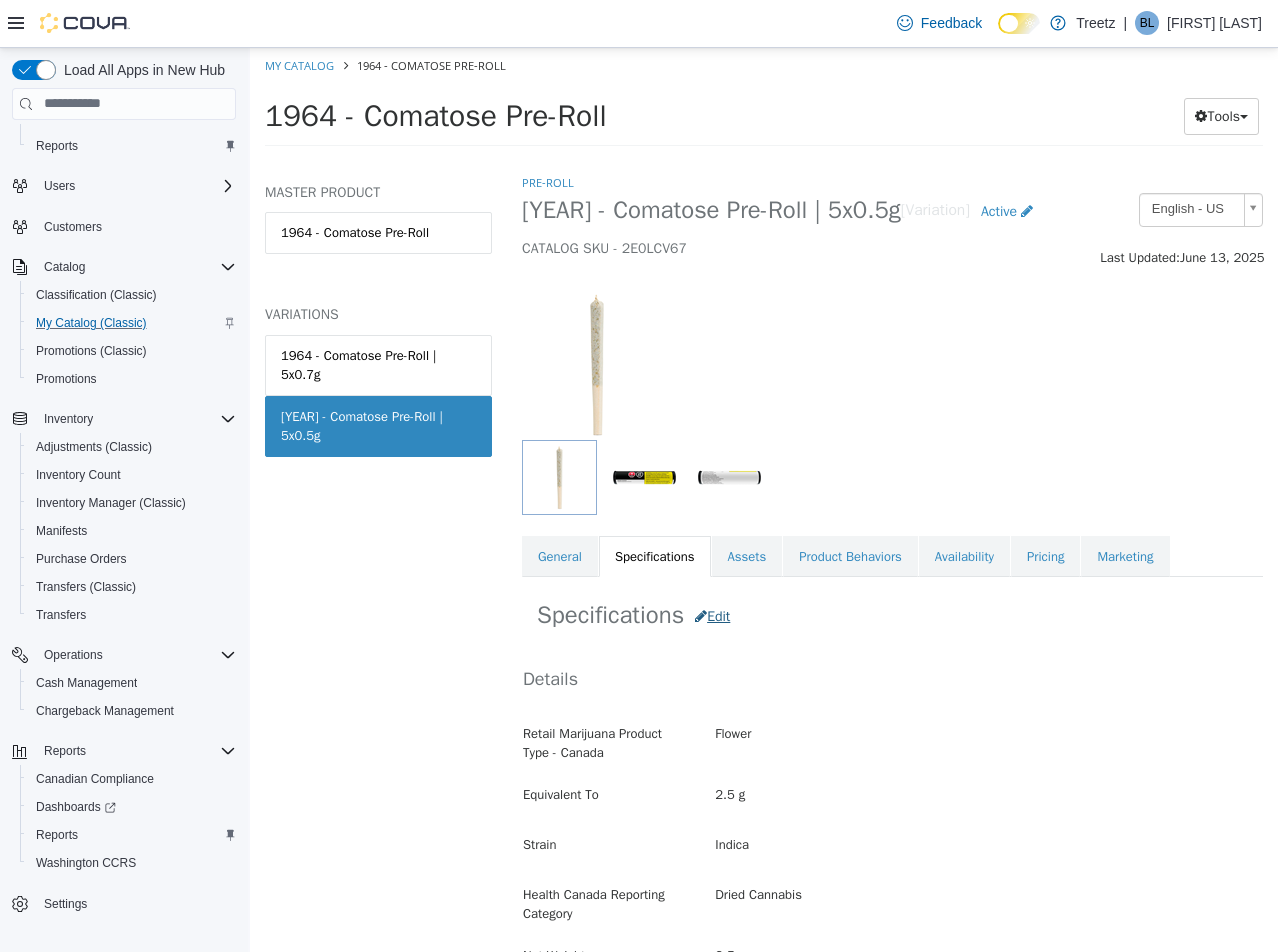 click on "Edit" at bounding box center [712, 615] 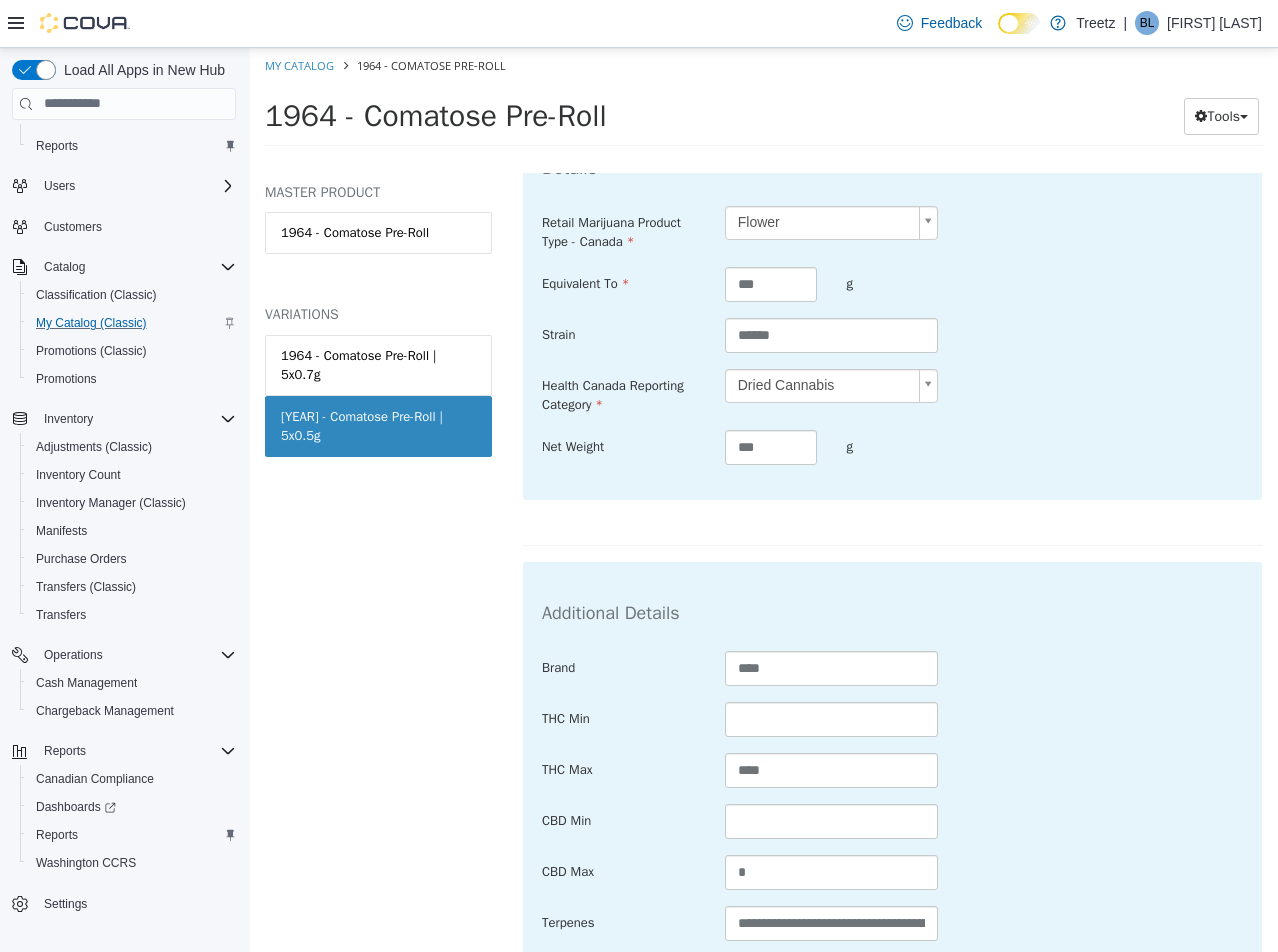 scroll, scrollTop: 700, scrollLeft: 0, axis: vertical 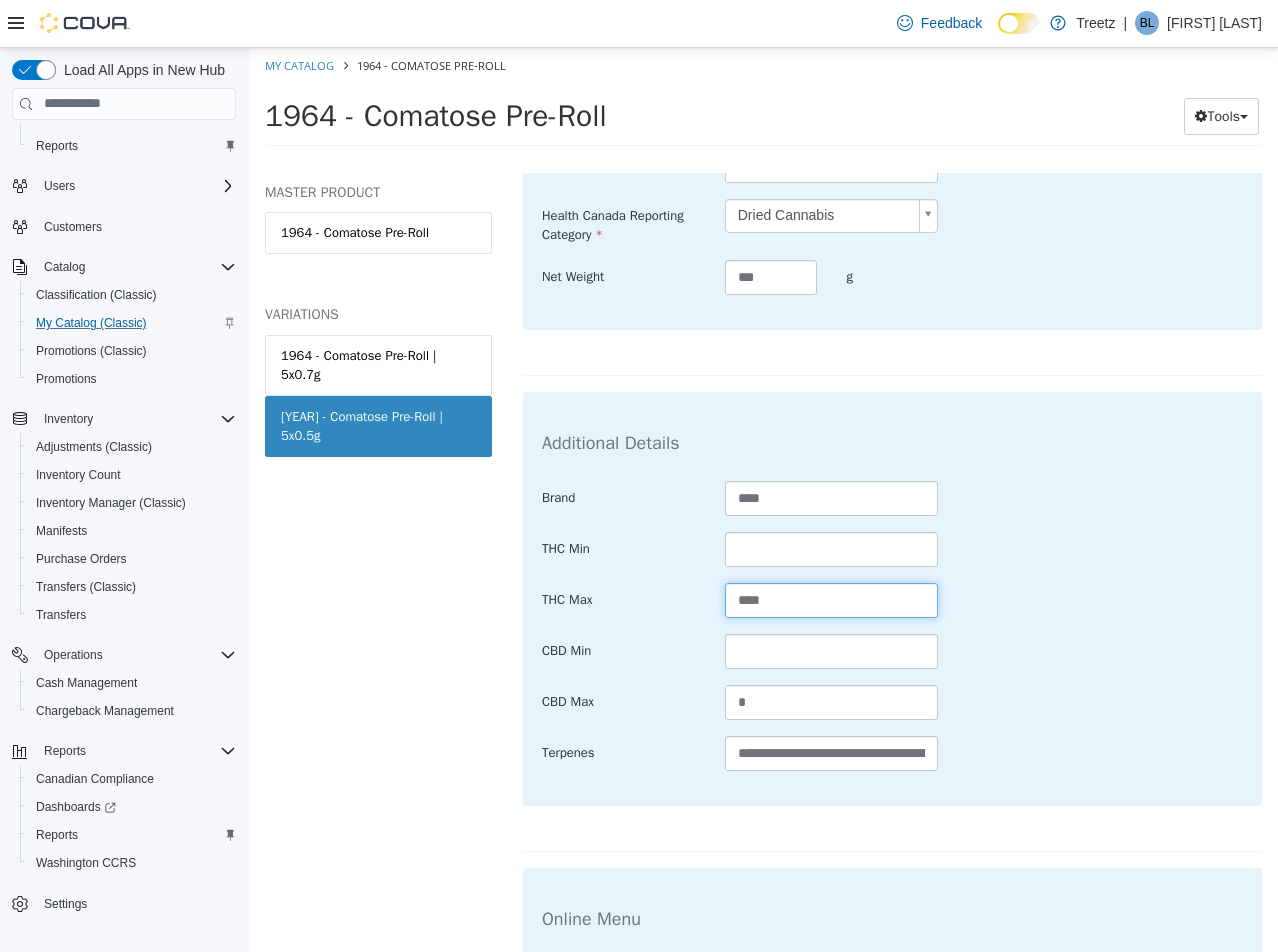 click on "****" at bounding box center [832, 599] 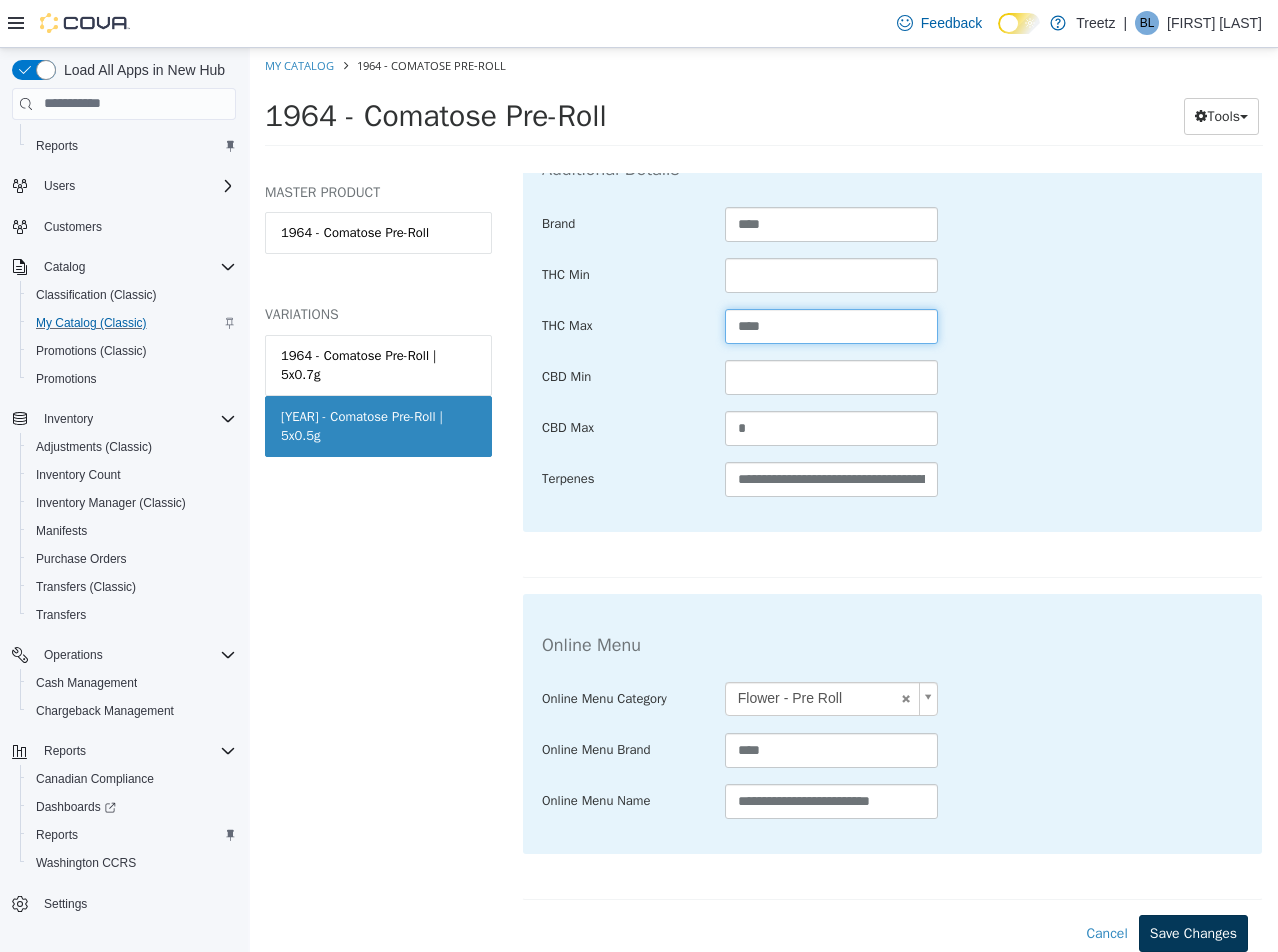 type on "****" 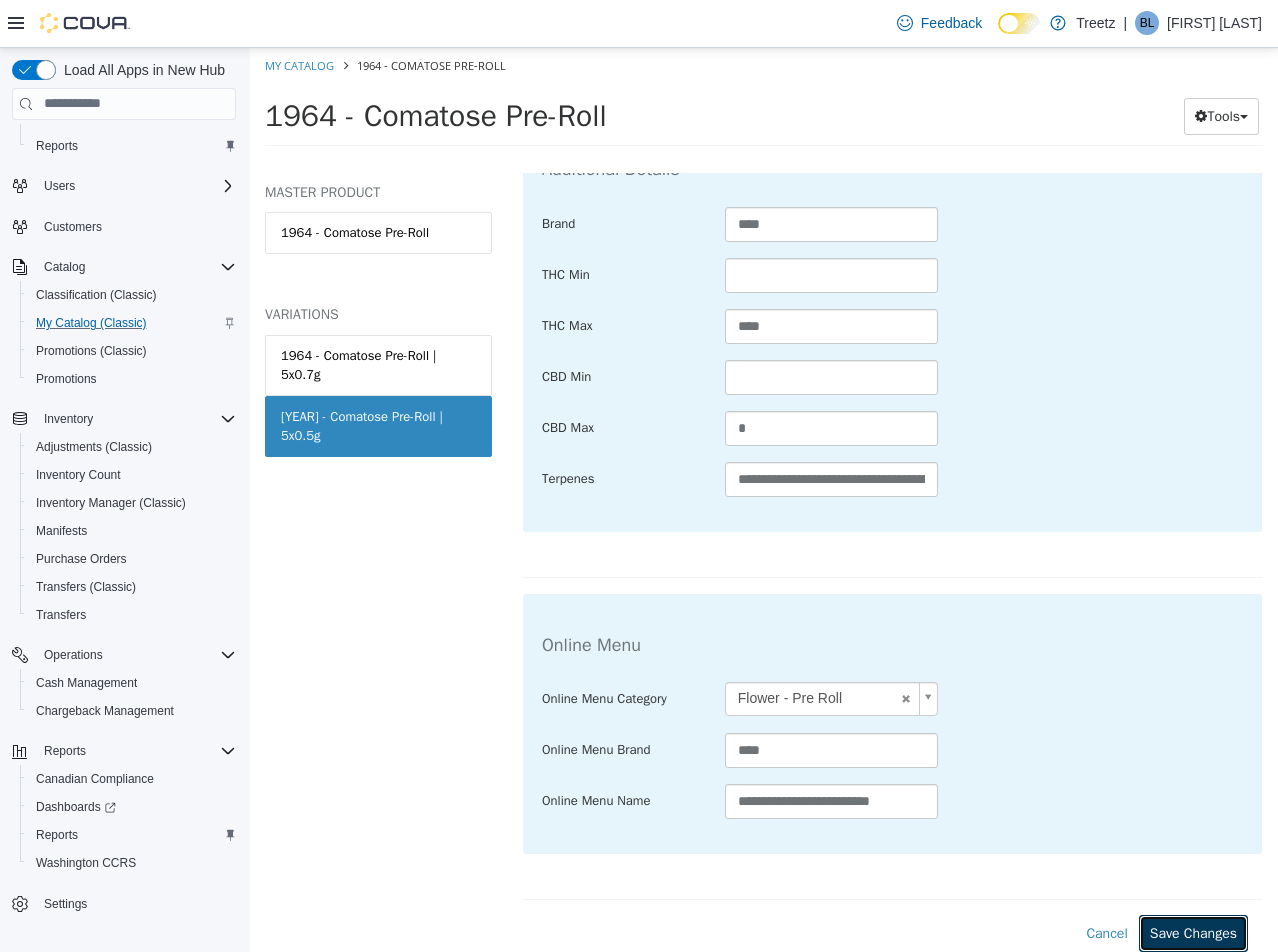 click on "Save Changes" at bounding box center (1193, 932) 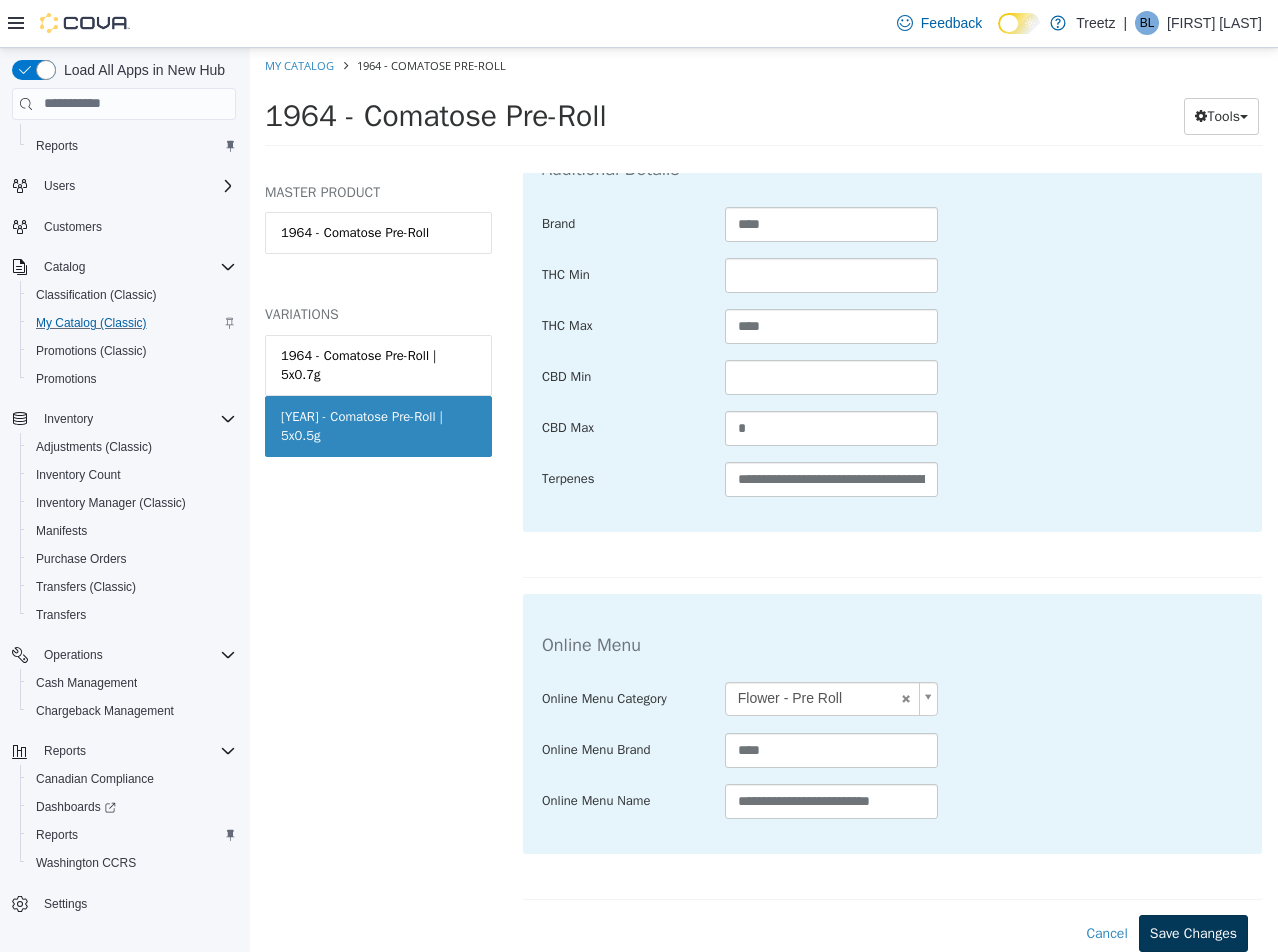 scroll, scrollTop: 752, scrollLeft: 0, axis: vertical 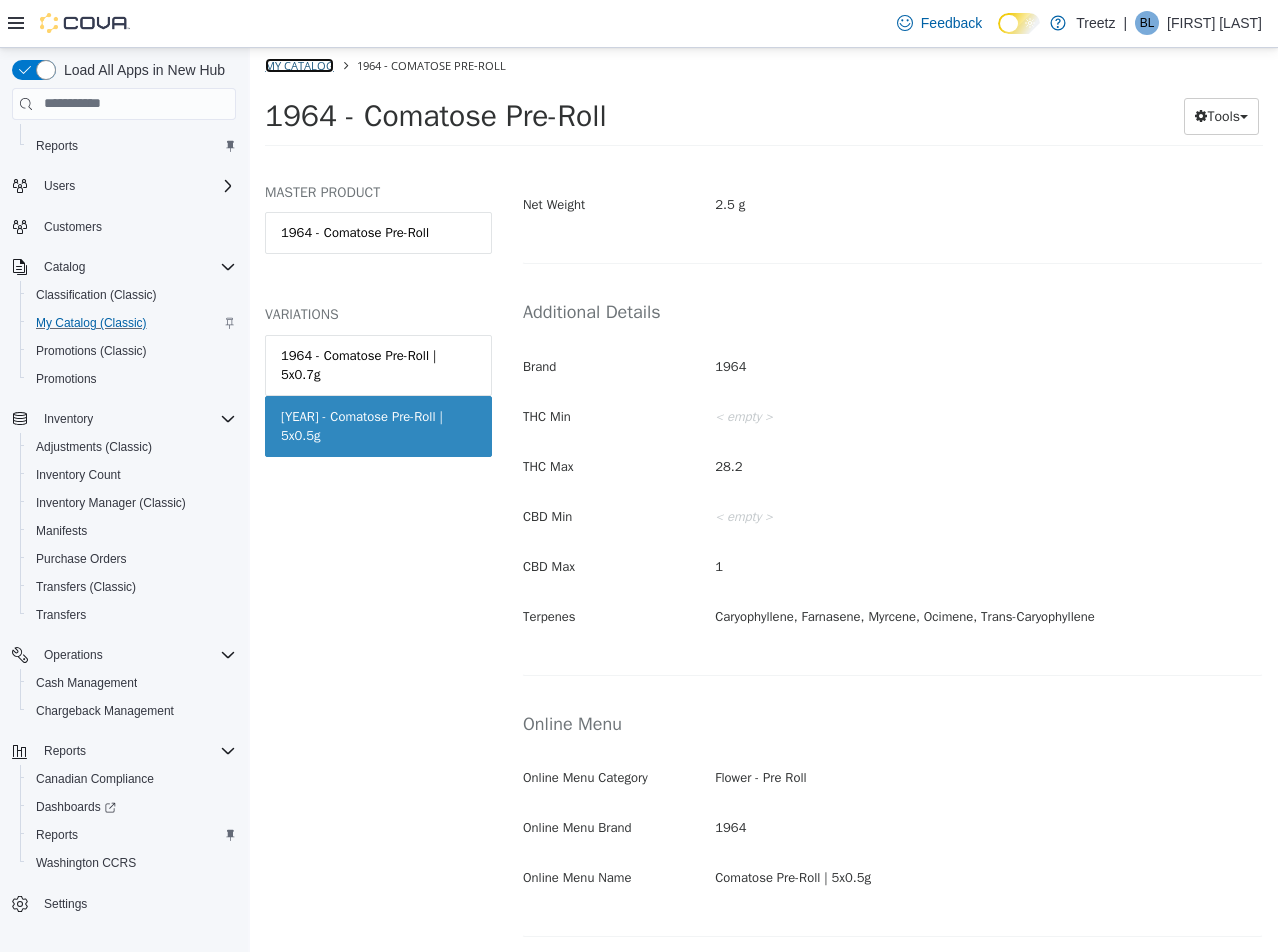 click on "My Catalog" at bounding box center [299, 64] 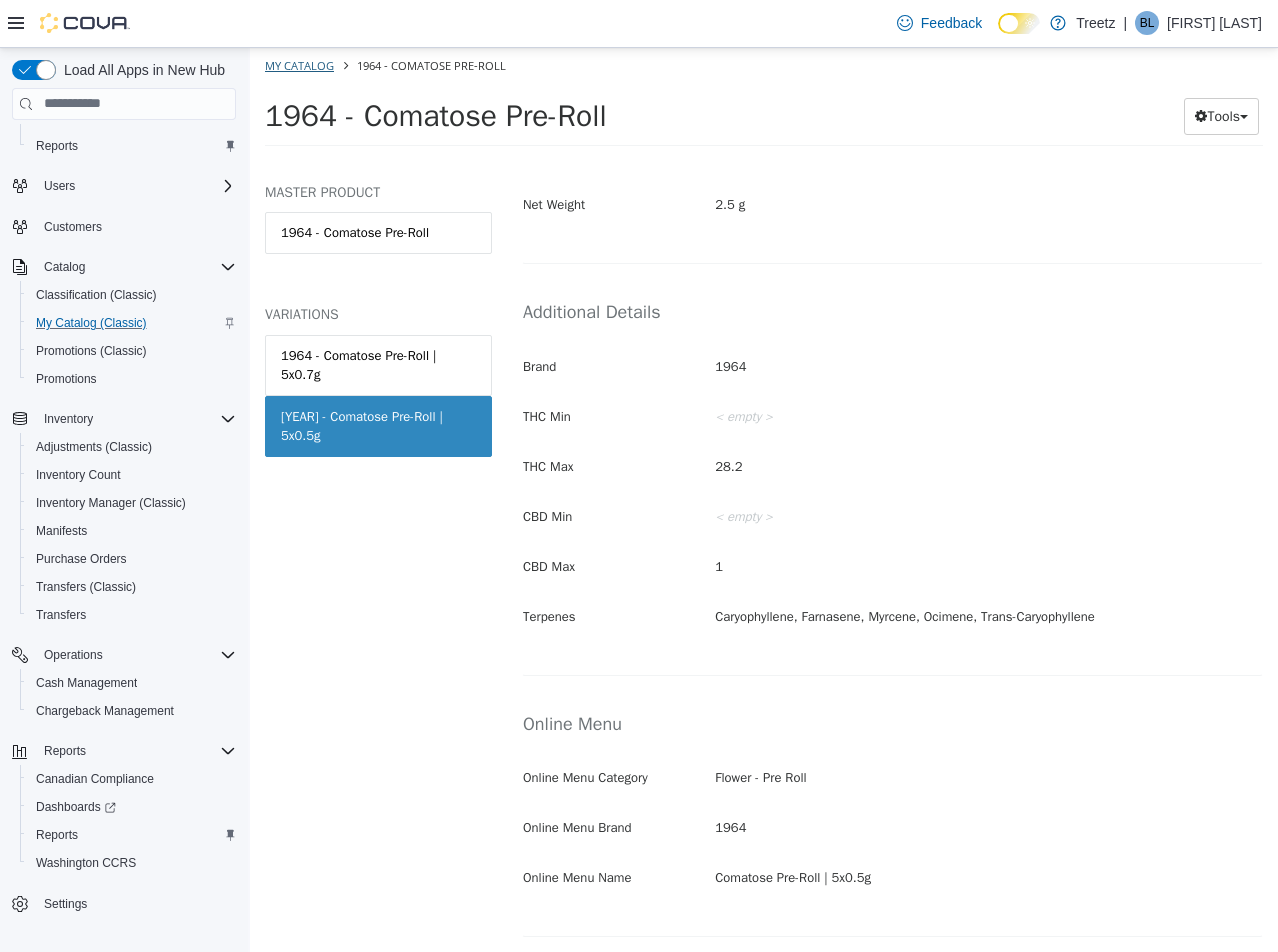 select on "**********" 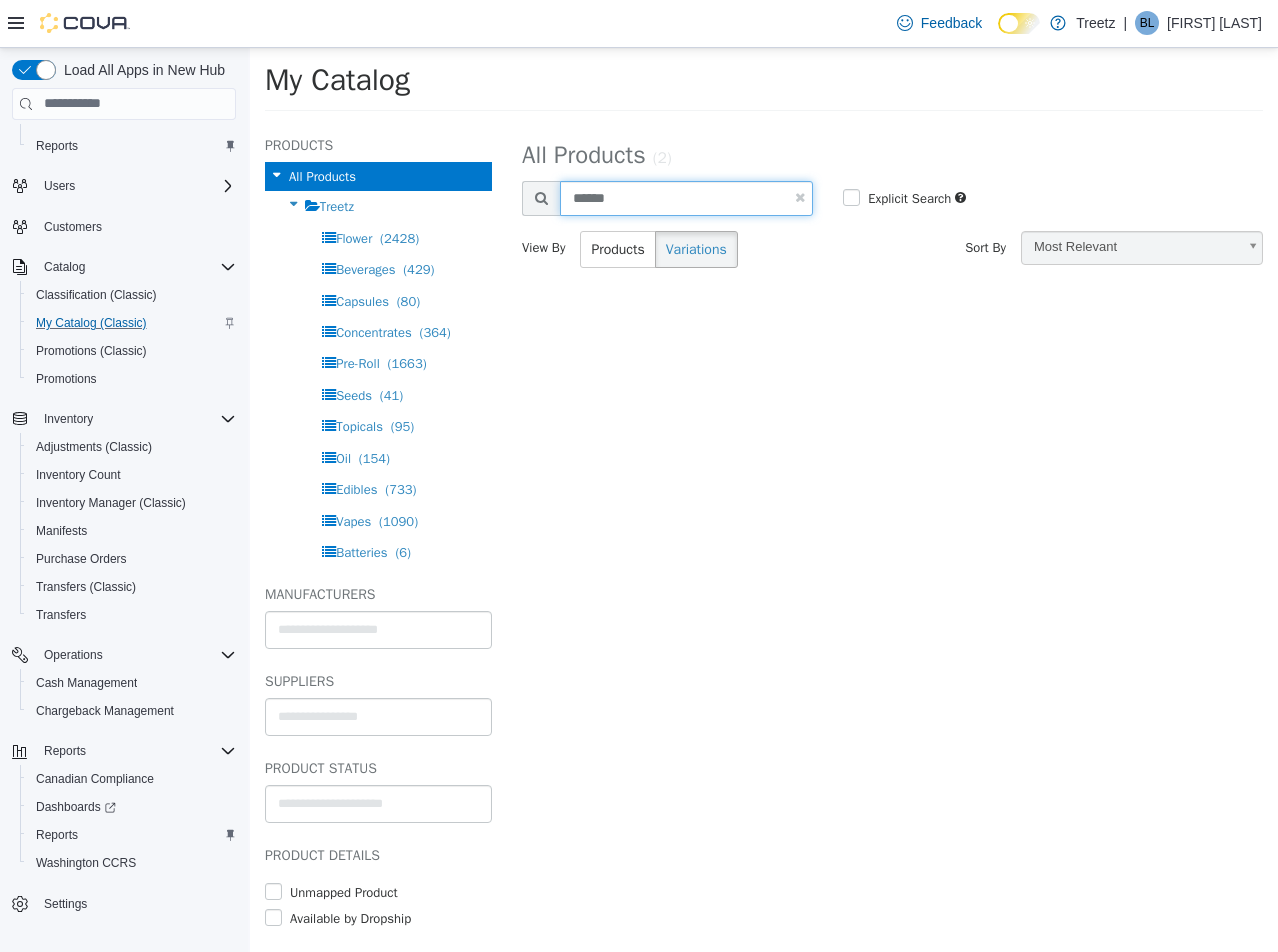 drag, startPoint x: 638, startPoint y: 194, endPoint x: 256, endPoint y: 202, distance: 382.08377 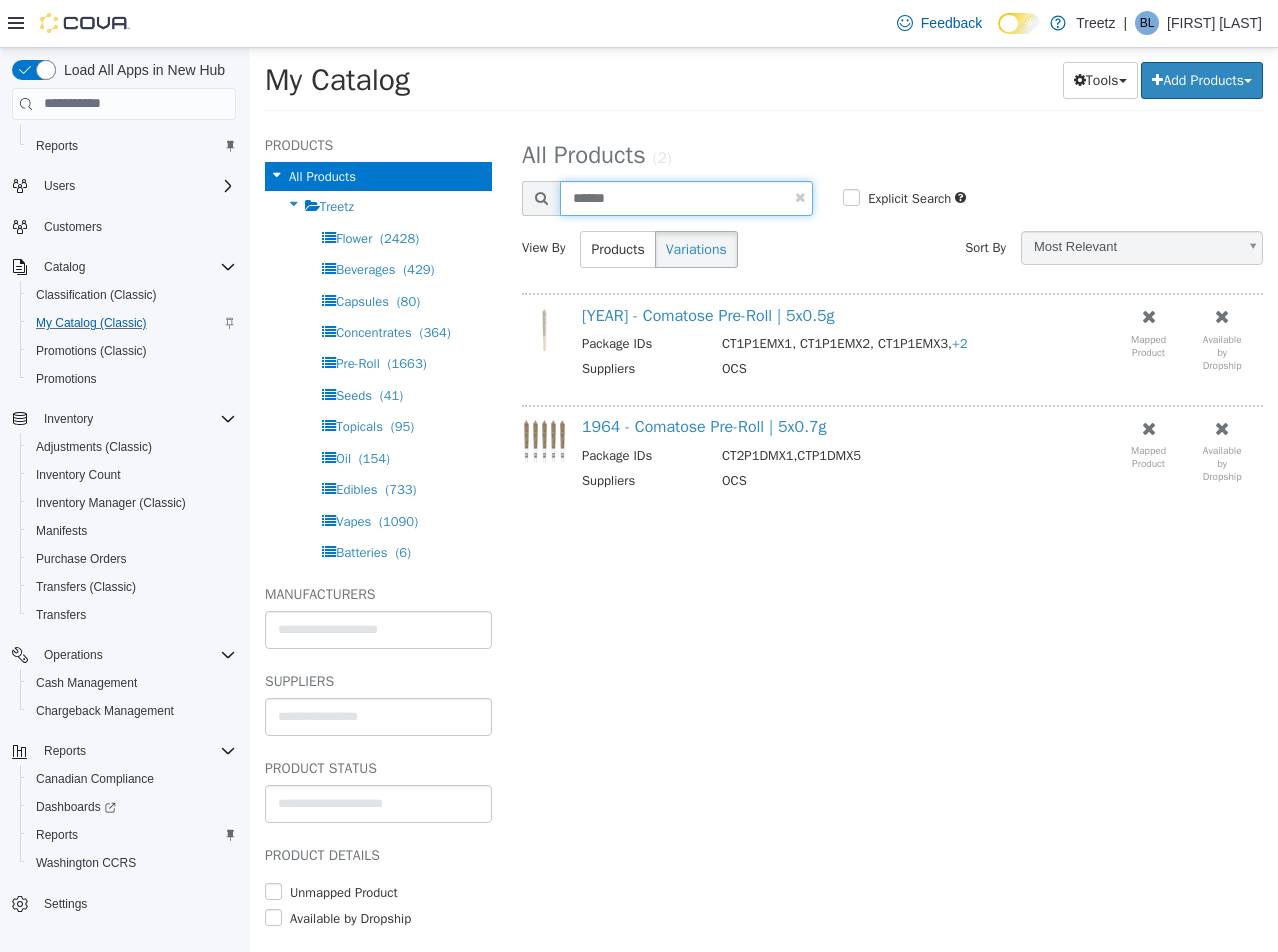 type on "******" 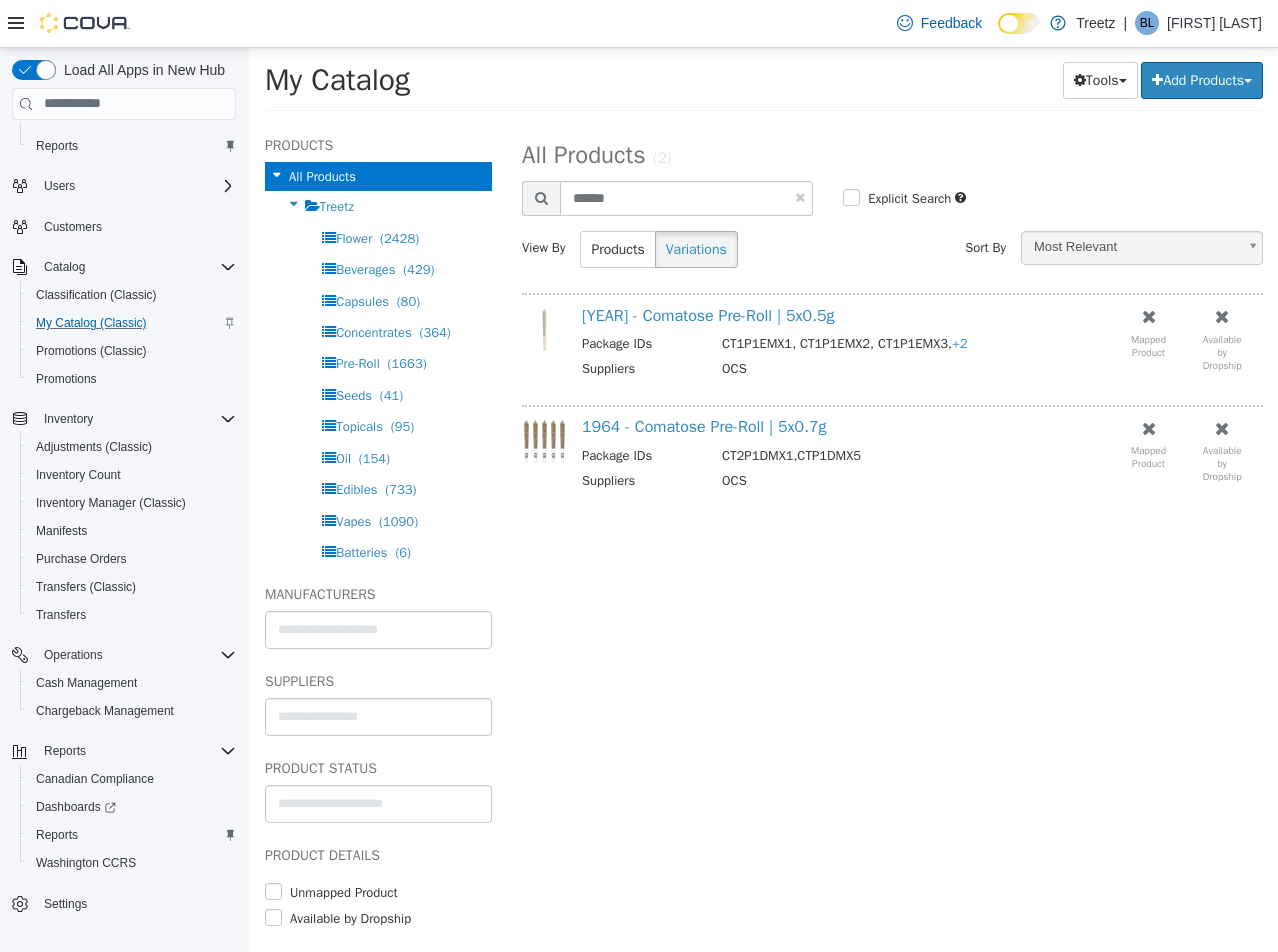 select on "**********" 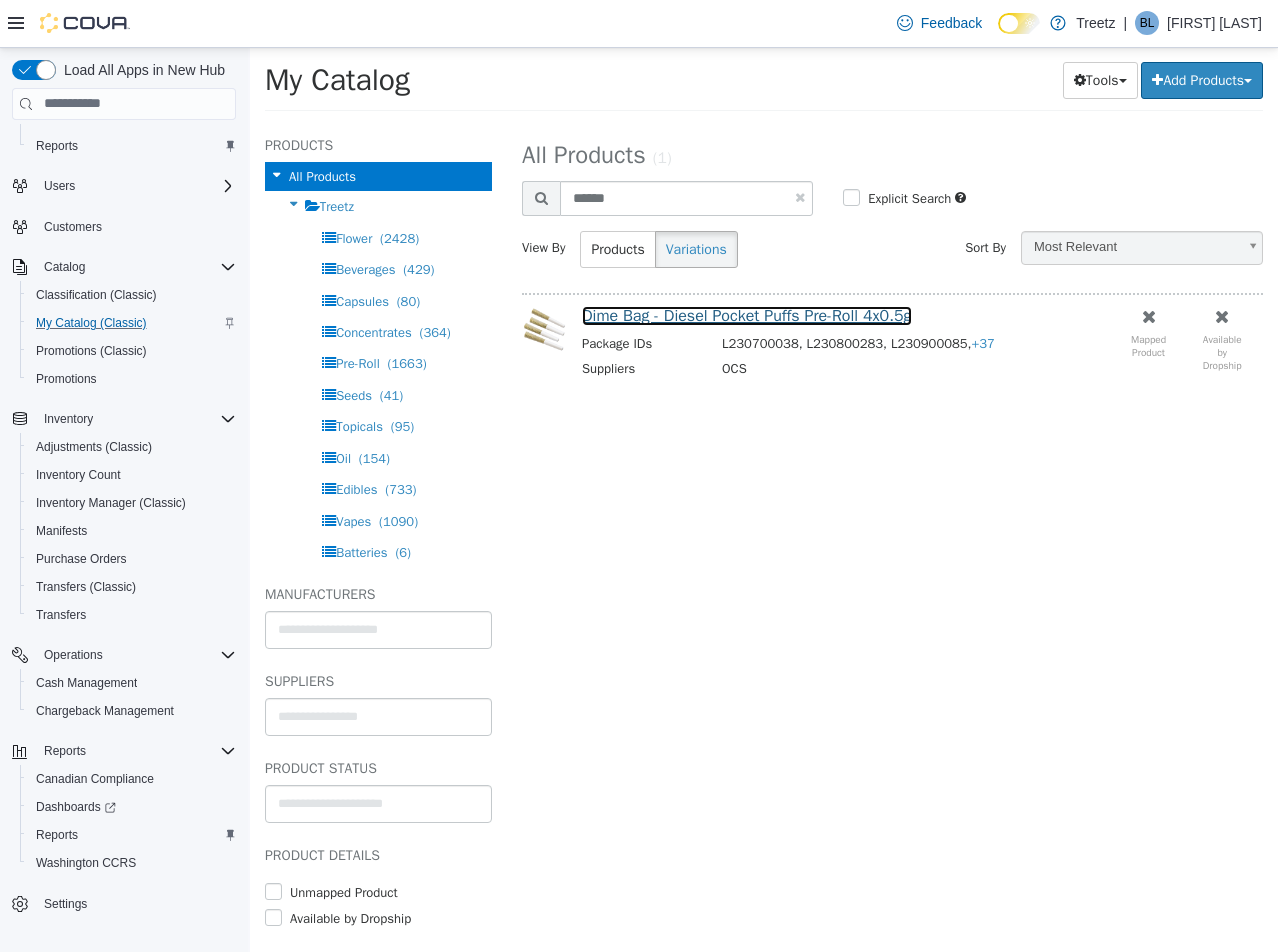click on "Dime Bag - Diesel Pocket Puffs Pre-Roll 4x0.5g" at bounding box center [747, 315] 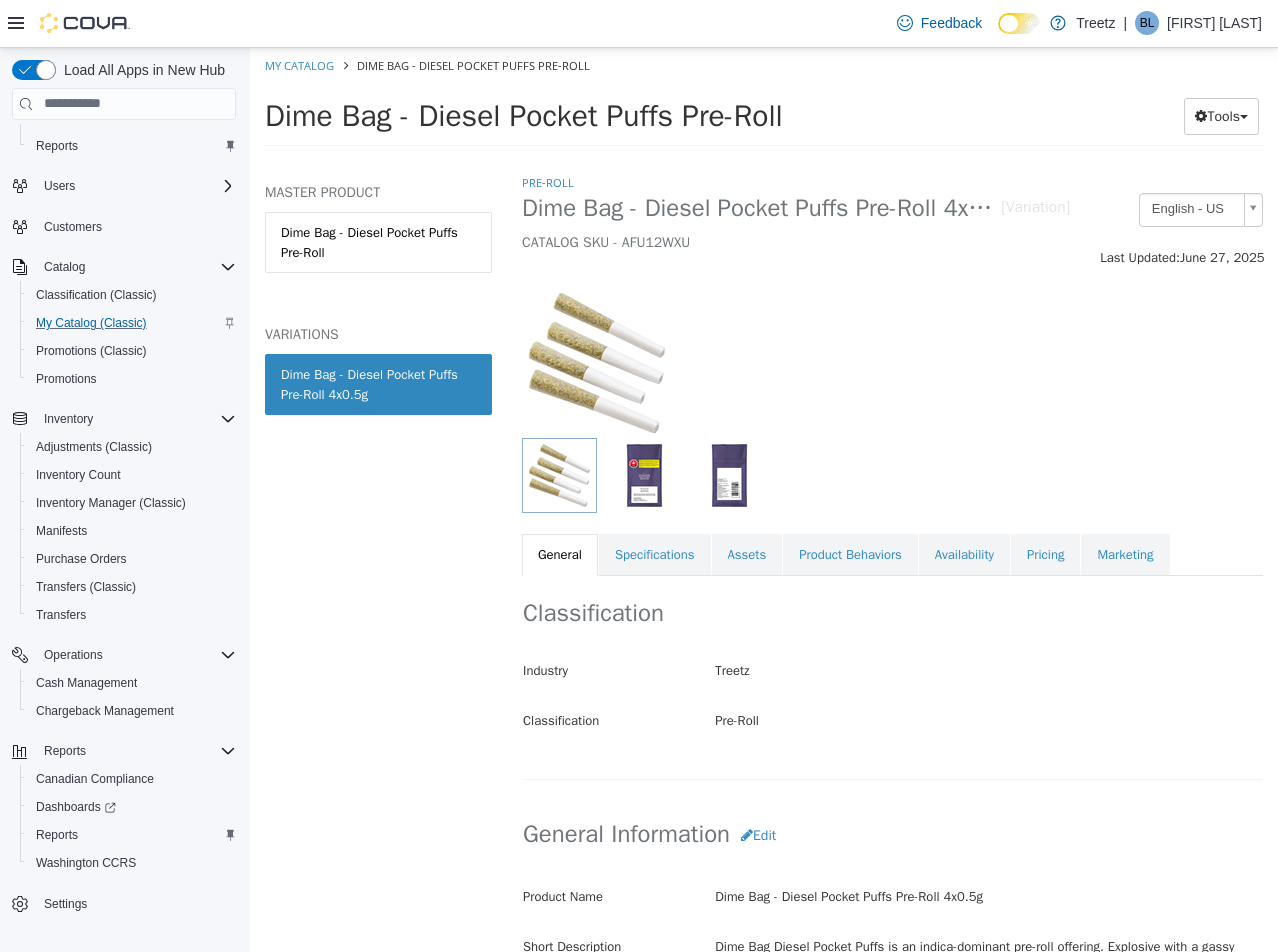 click on "Dime Bag - Diesel Pocket Puffs Pre-Roll 4x0.5g" at bounding box center (378, 383) 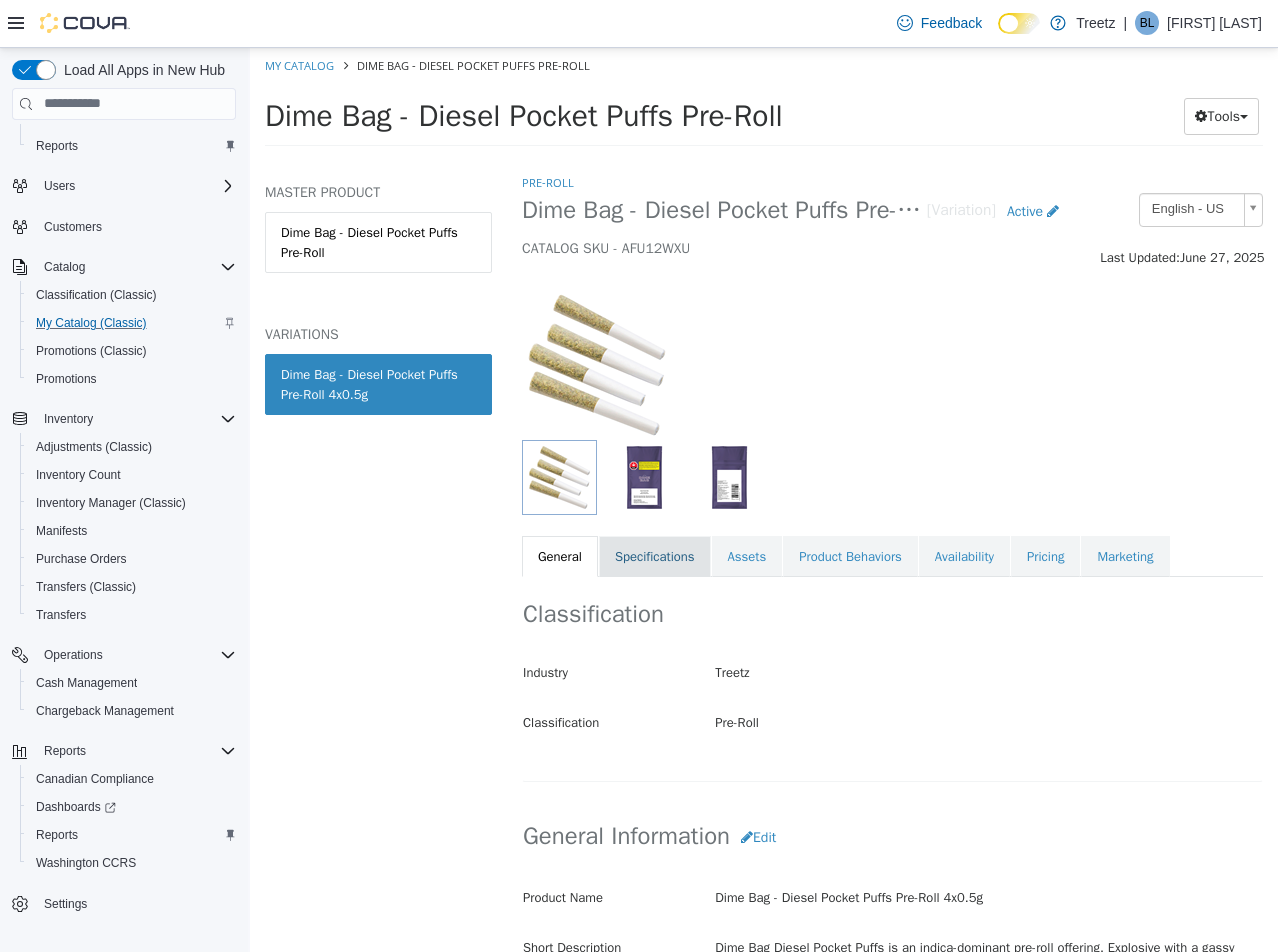 click on "Specifications" at bounding box center [655, 556] 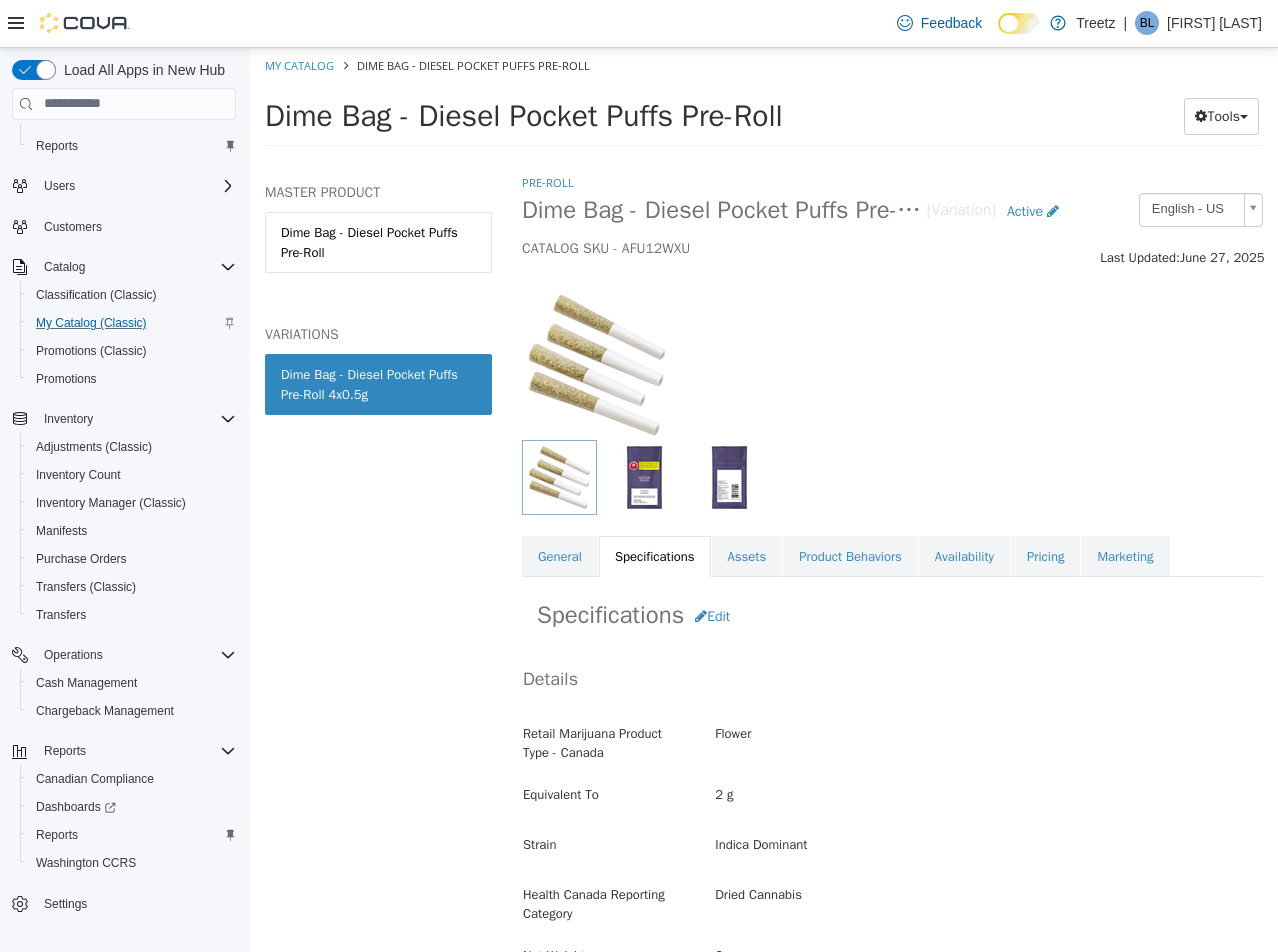 click on "Edit" at bounding box center (712, 615) 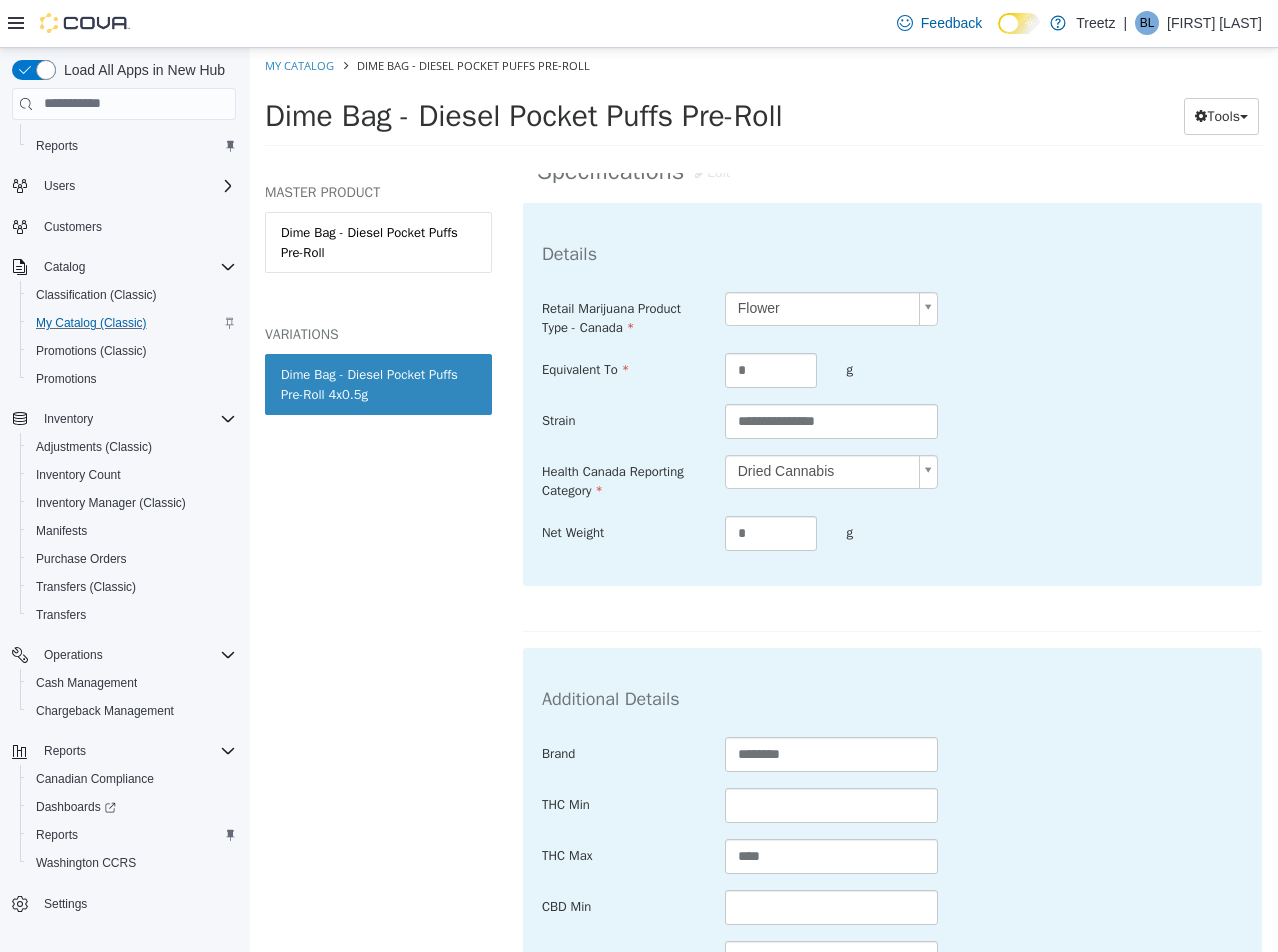 scroll, scrollTop: 600, scrollLeft: 0, axis: vertical 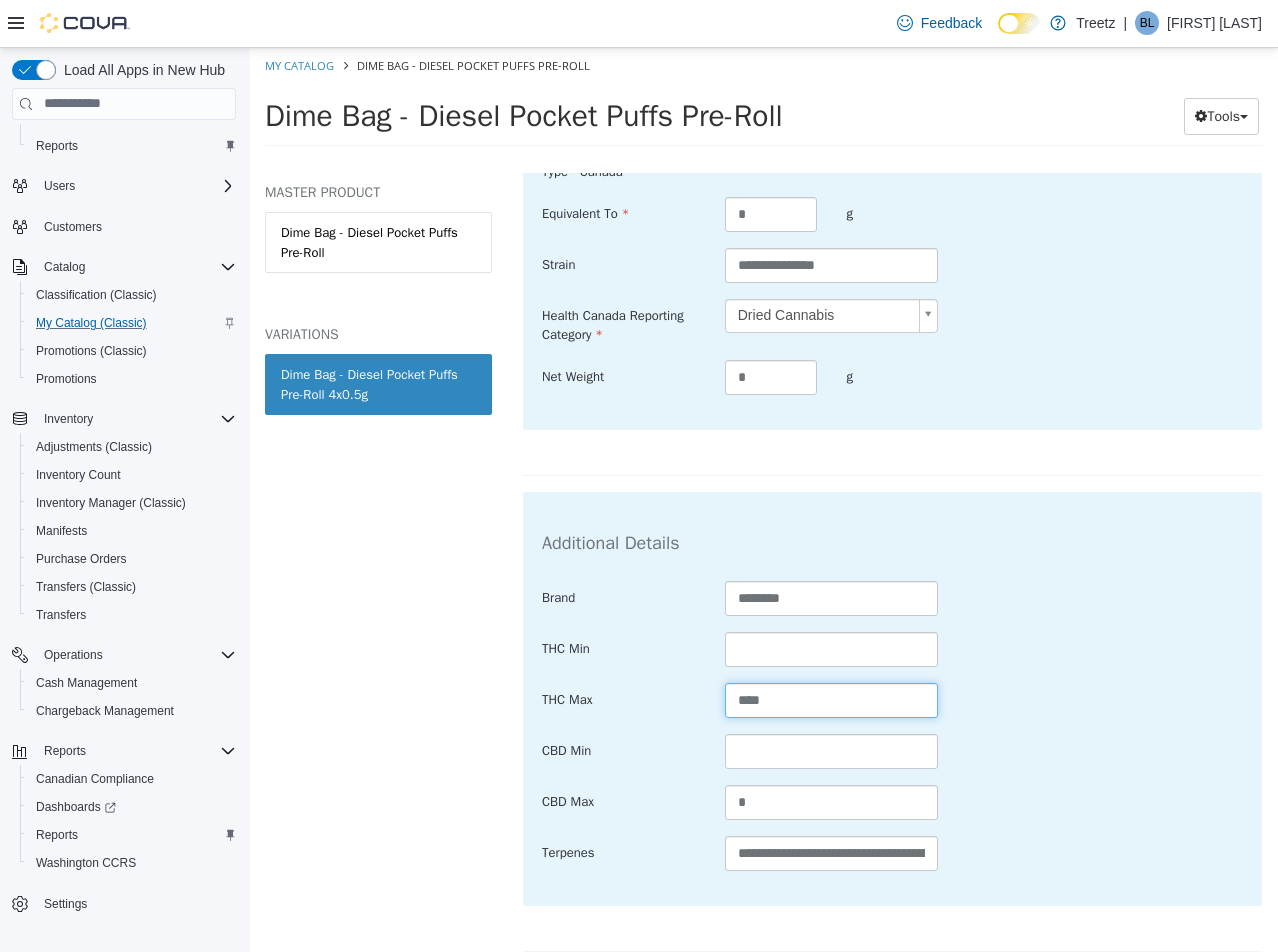 drag, startPoint x: 796, startPoint y: 699, endPoint x: 355, endPoint y: 712, distance: 441.19156 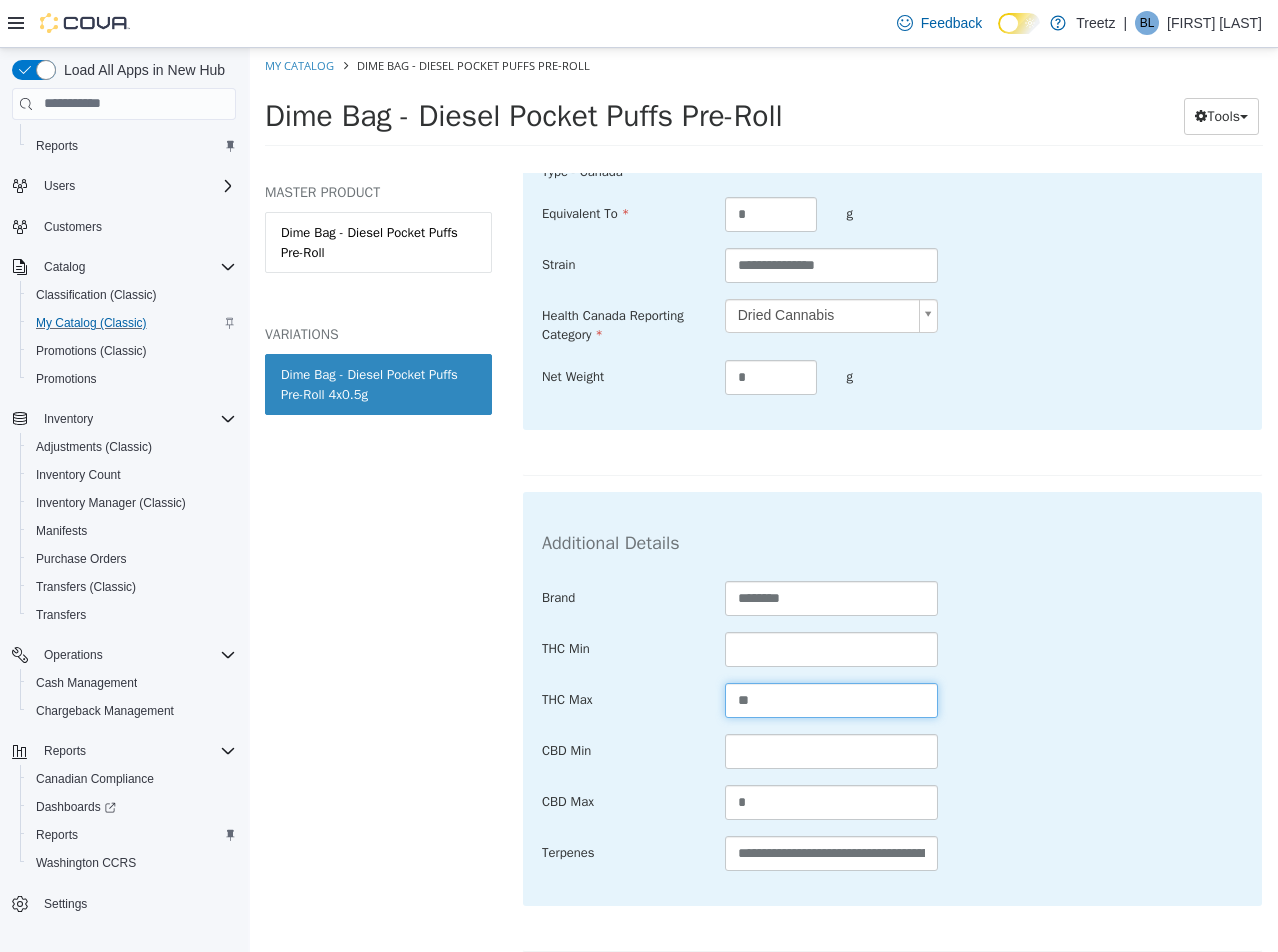 scroll, scrollTop: 975, scrollLeft: 0, axis: vertical 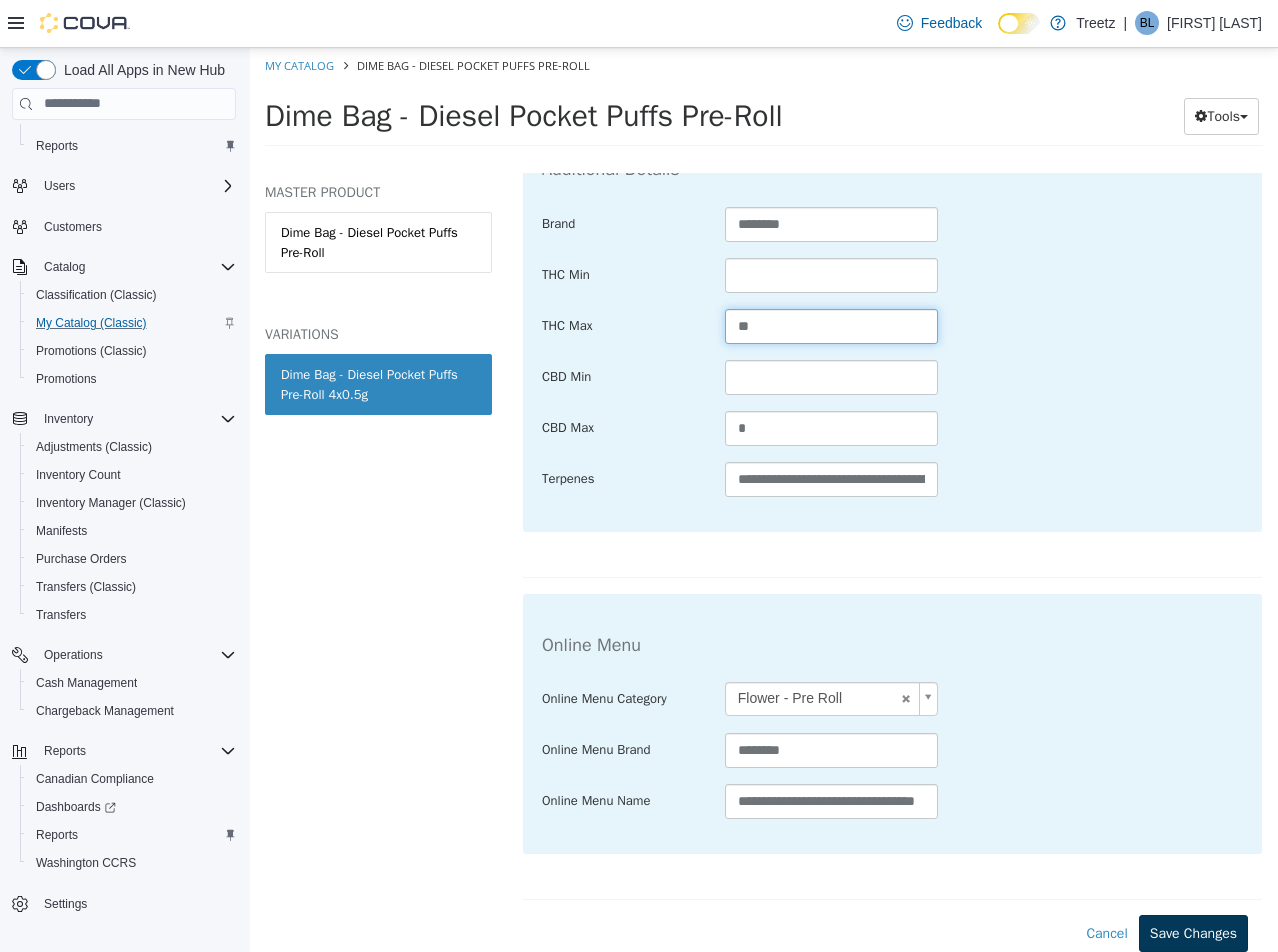 type on "**" 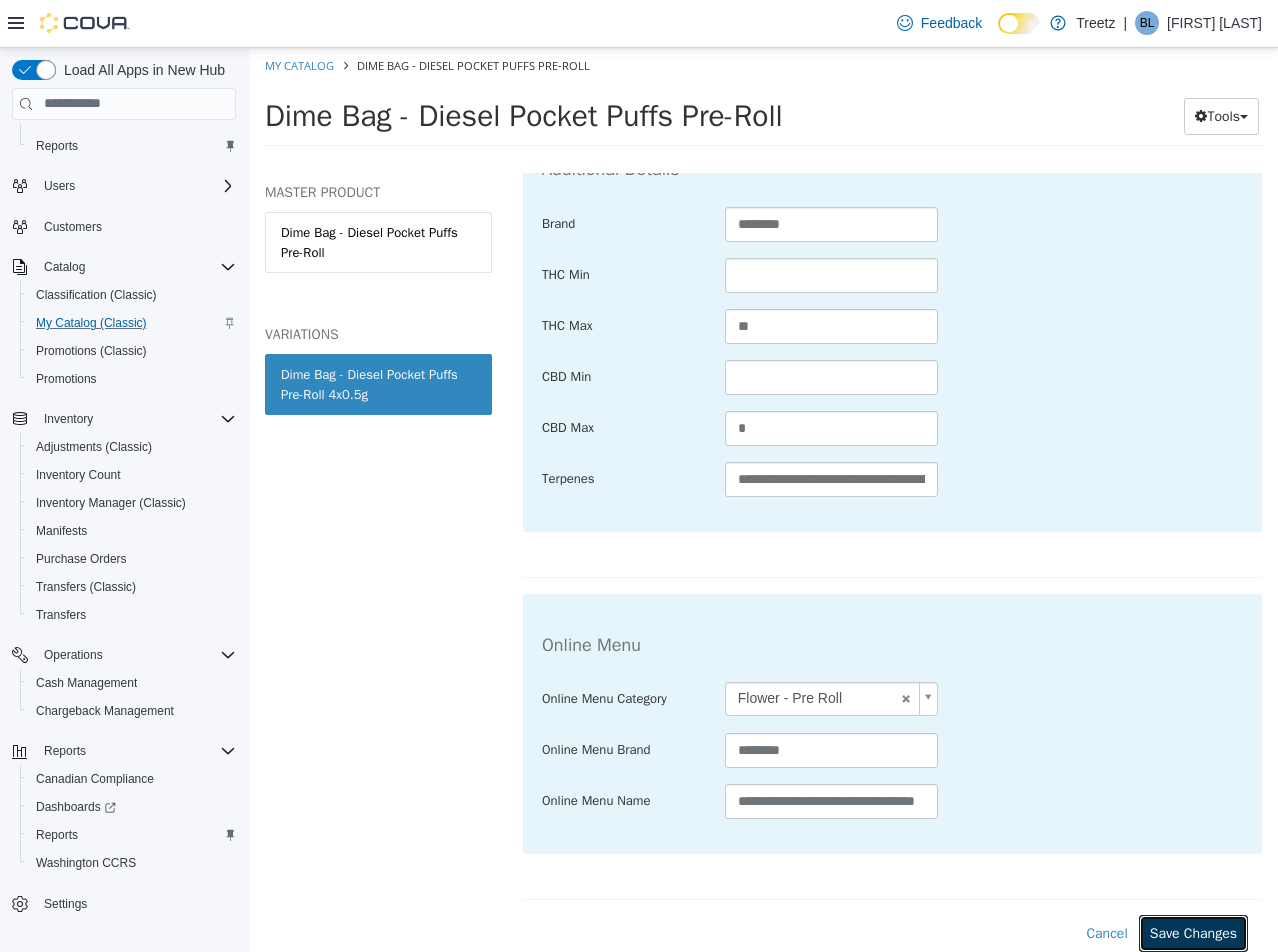 click on "Save Changes" at bounding box center [1193, 932] 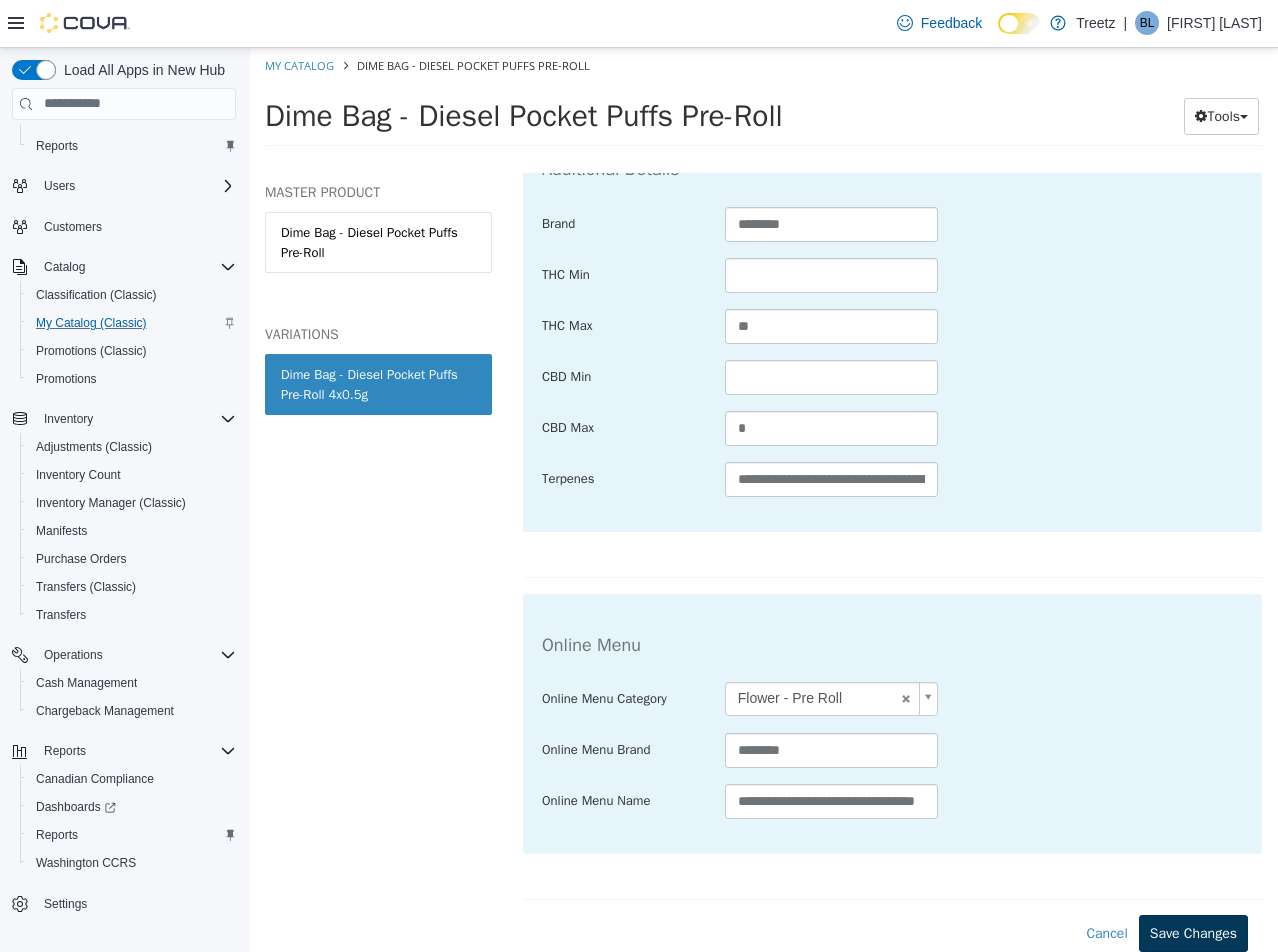 scroll, scrollTop: 752, scrollLeft: 0, axis: vertical 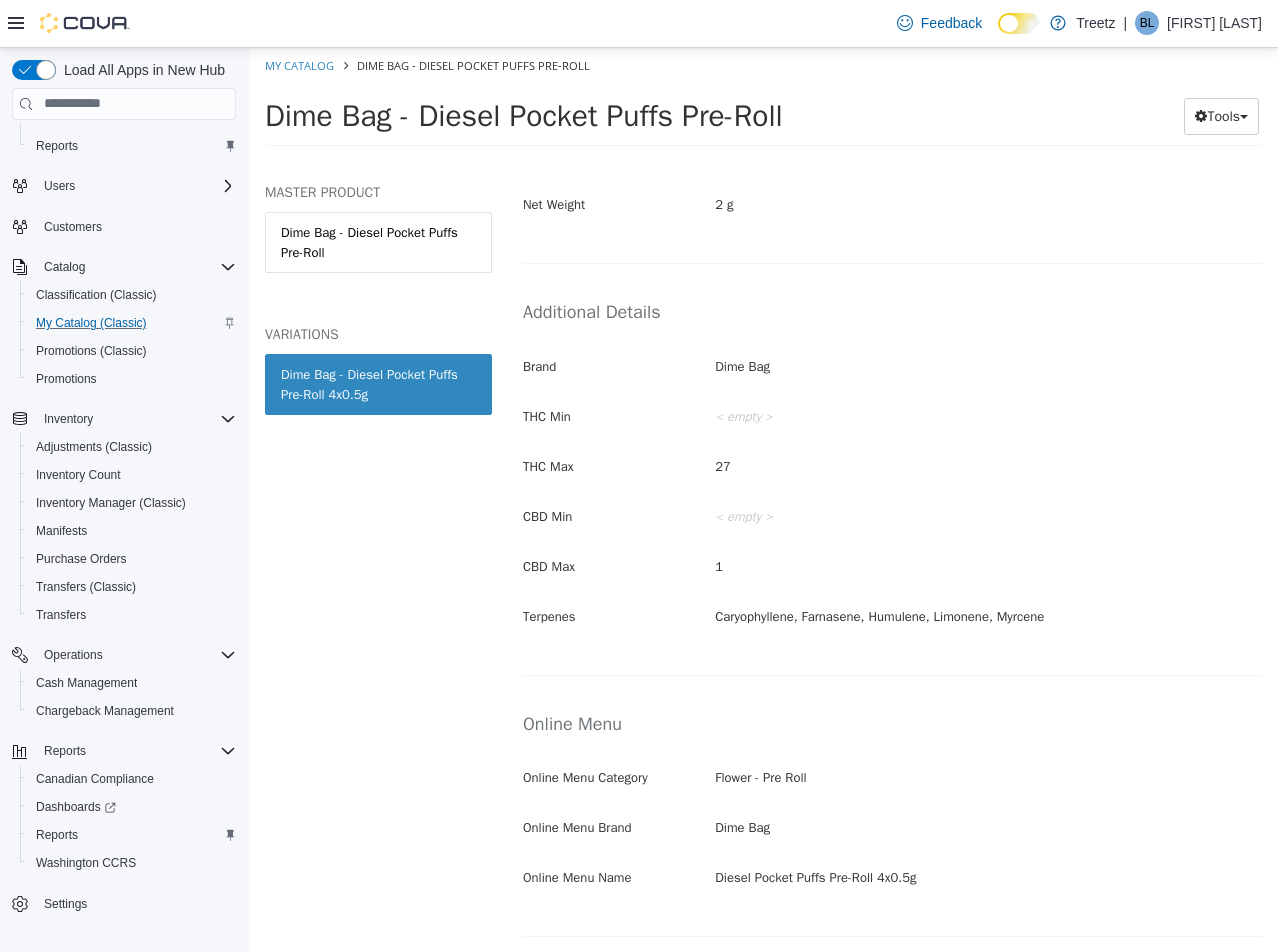 click on "My Catalog" at bounding box center [301, 64] 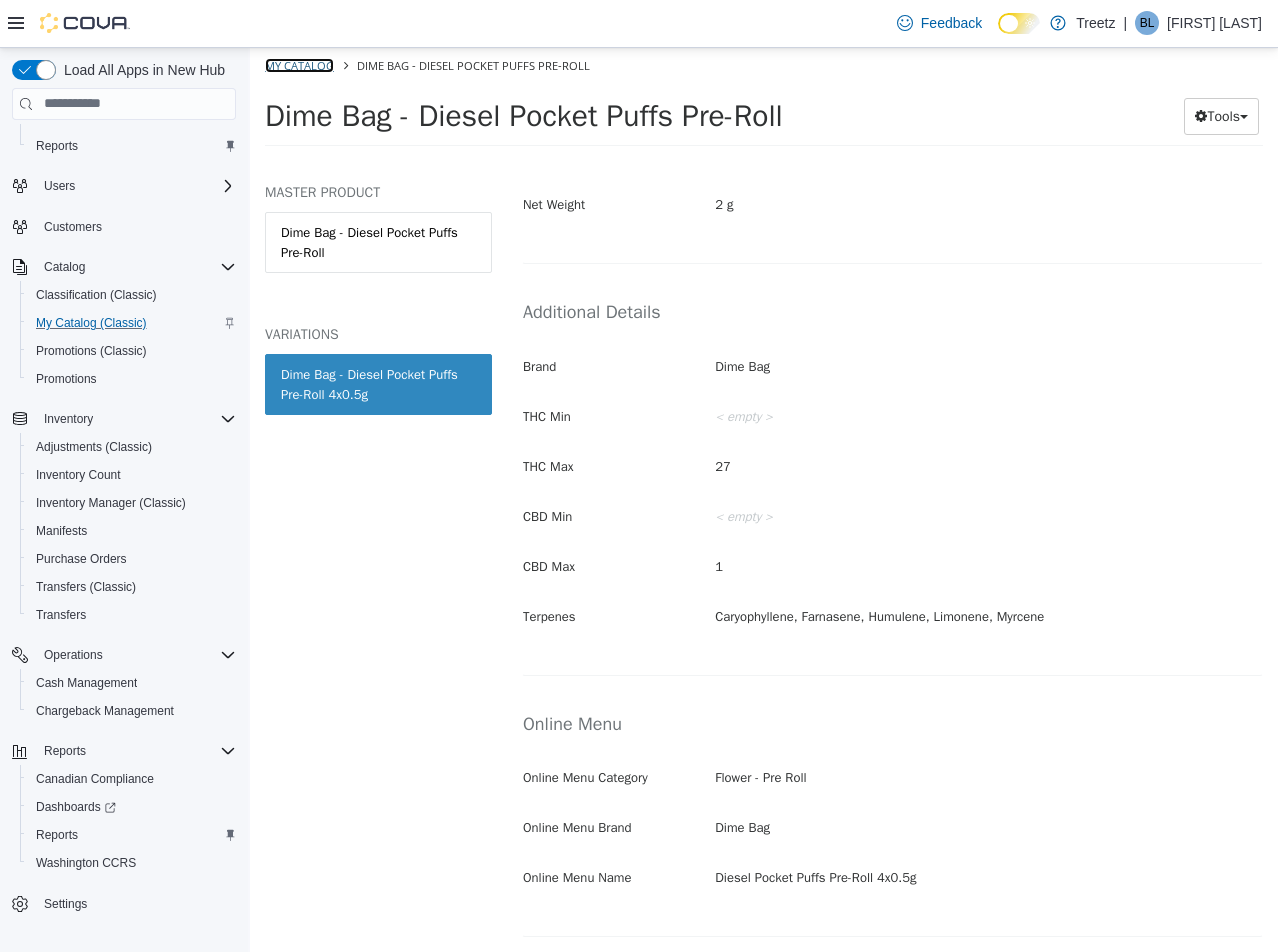 click on "My Catalog" at bounding box center (299, 64) 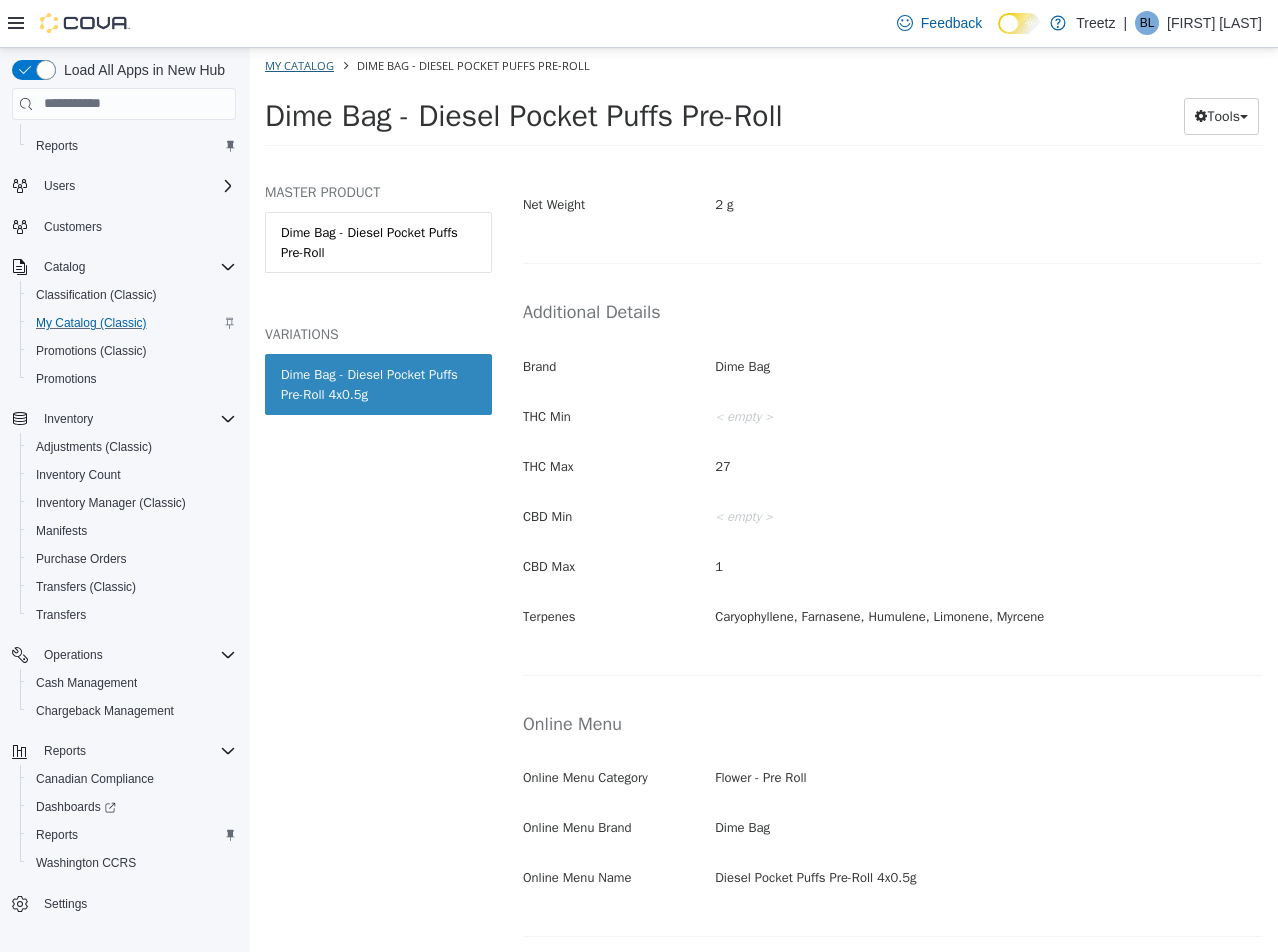 select on "**********" 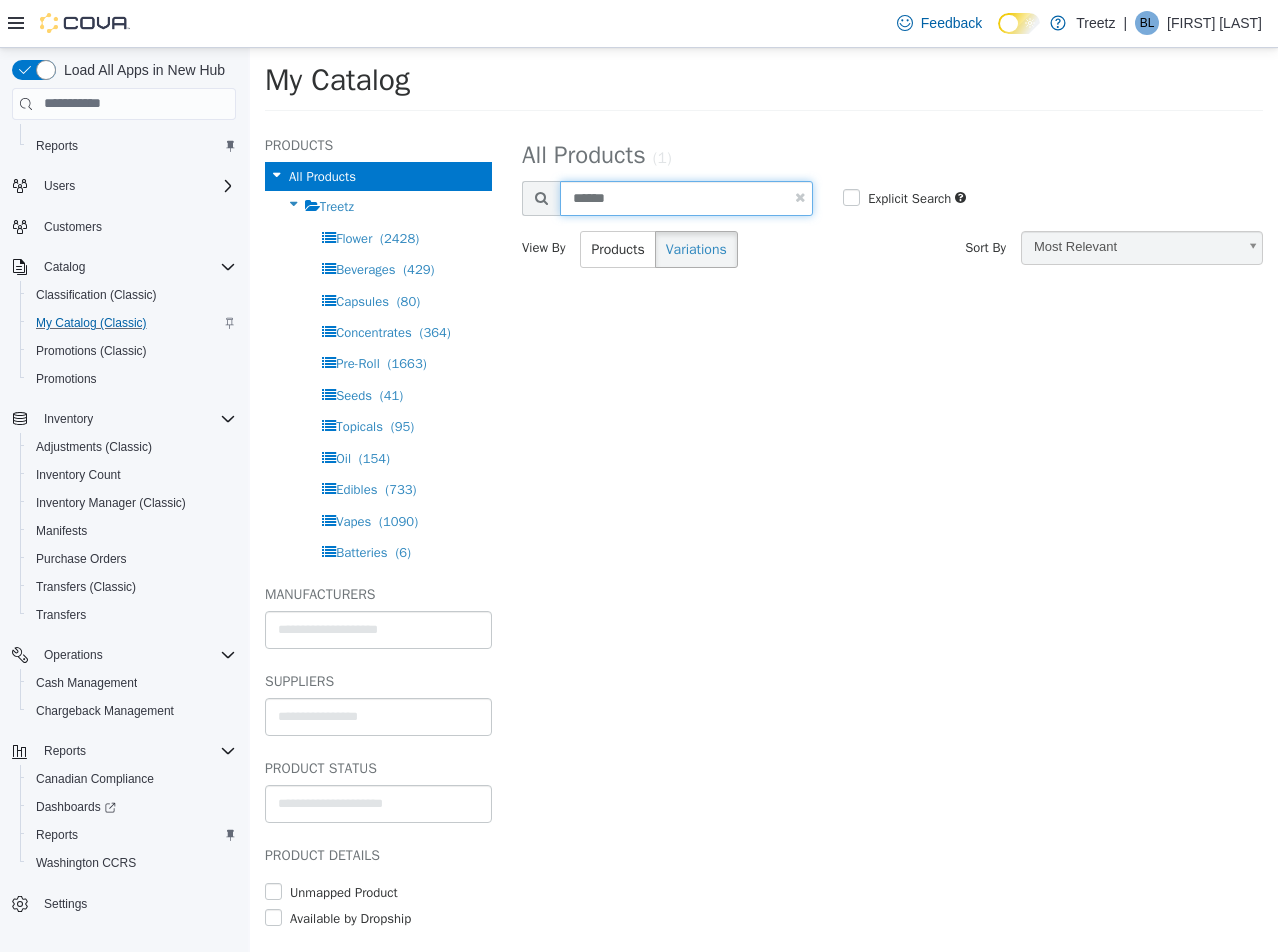 drag, startPoint x: 699, startPoint y: 213, endPoint x: 250, endPoint y: 194, distance: 449.40182 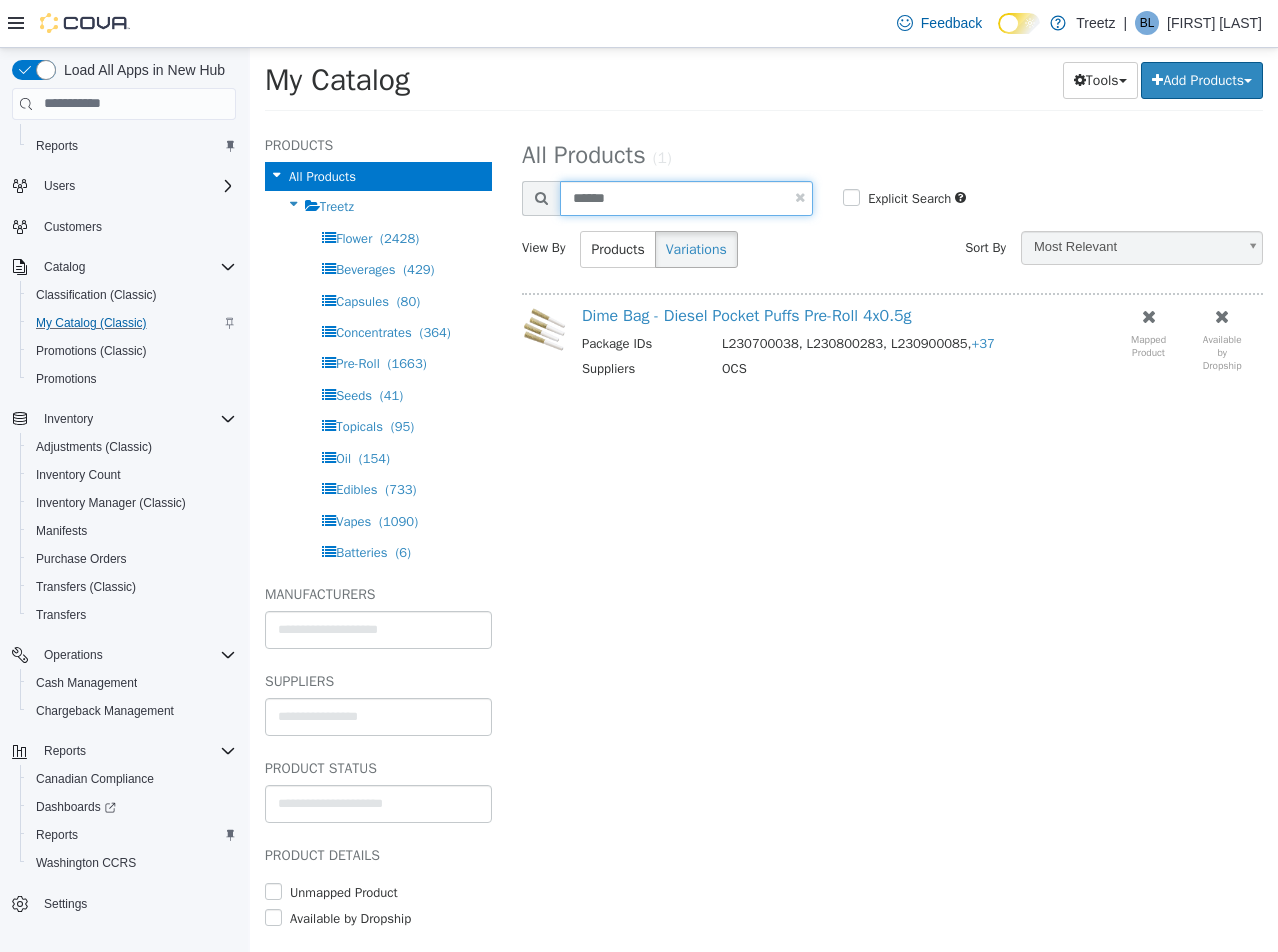 type on "******" 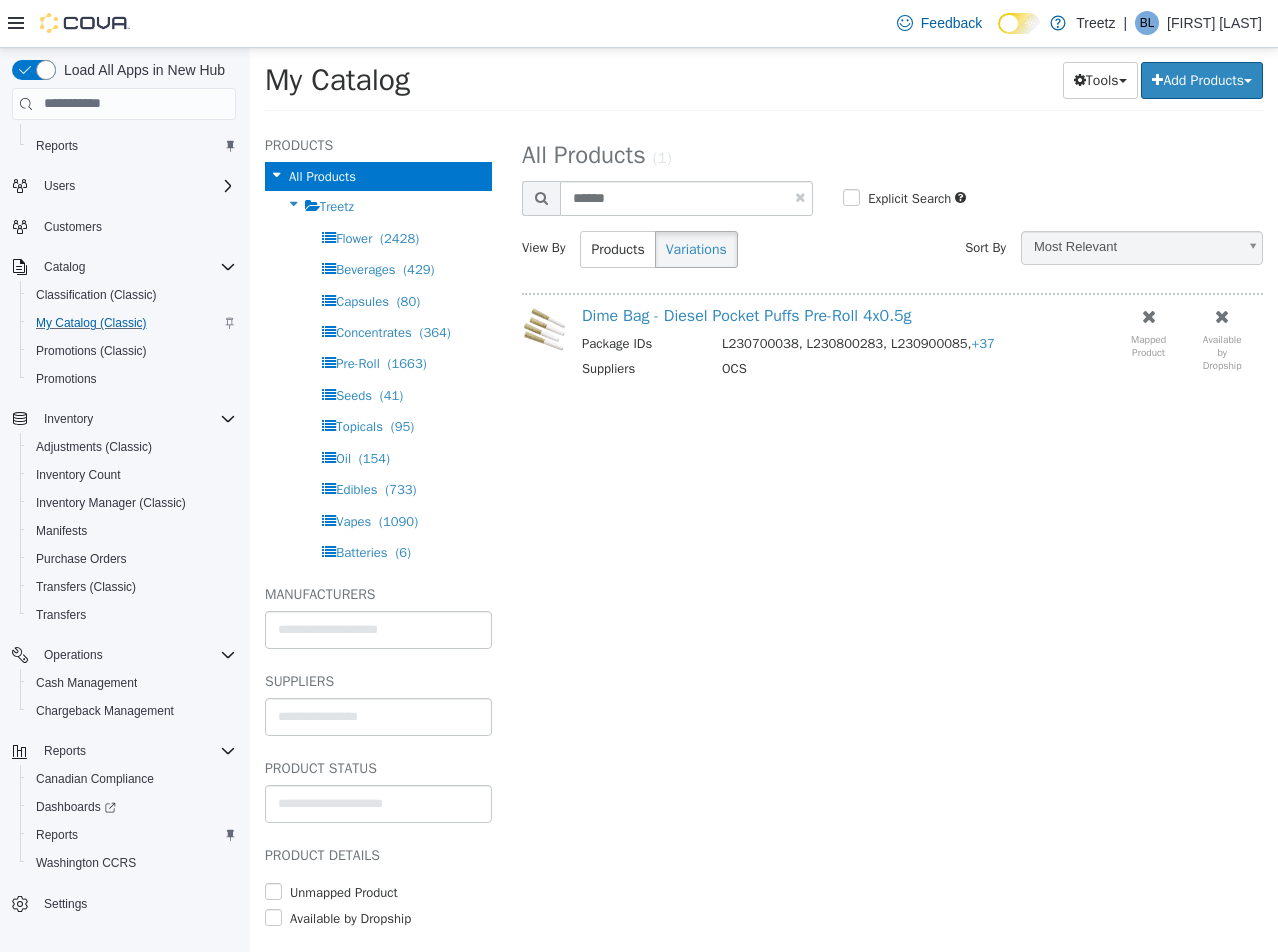 select on "**********" 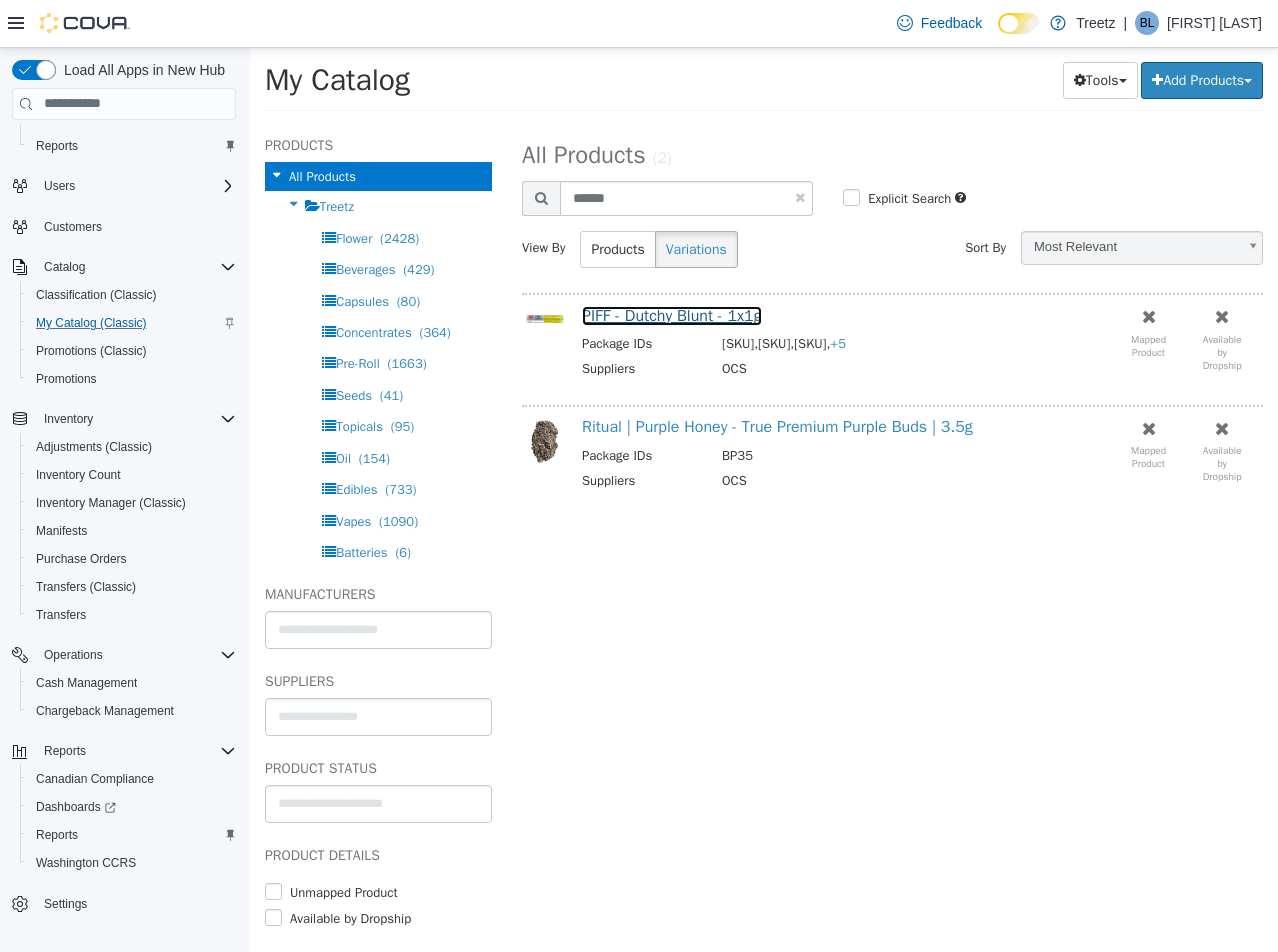 click on "PIFF - Dutchy Blunt - 1x1g" at bounding box center [672, 315] 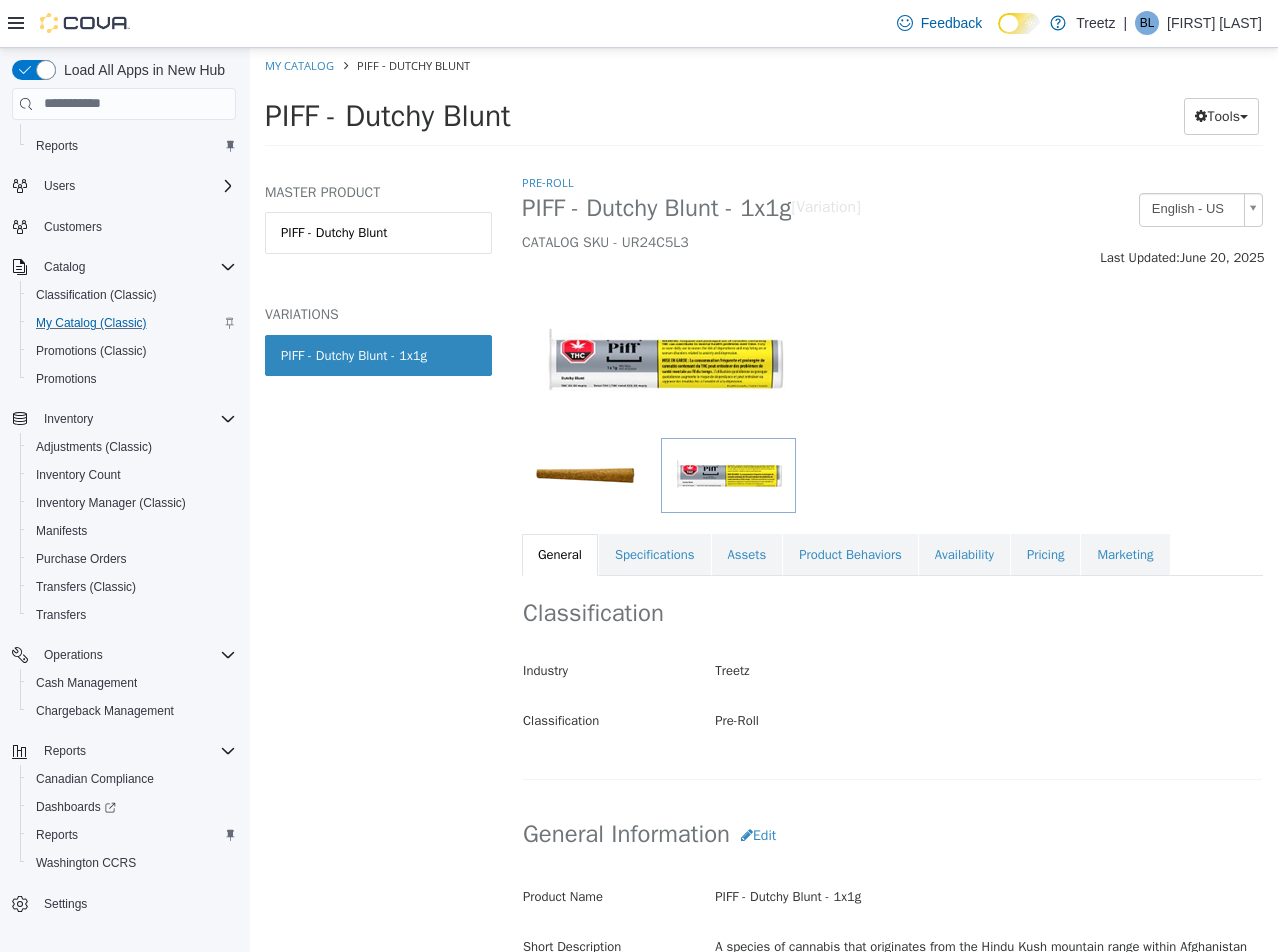 click on "PIFF - Dutchy Blunt - 1x1g" at bounding box center (378, 355) 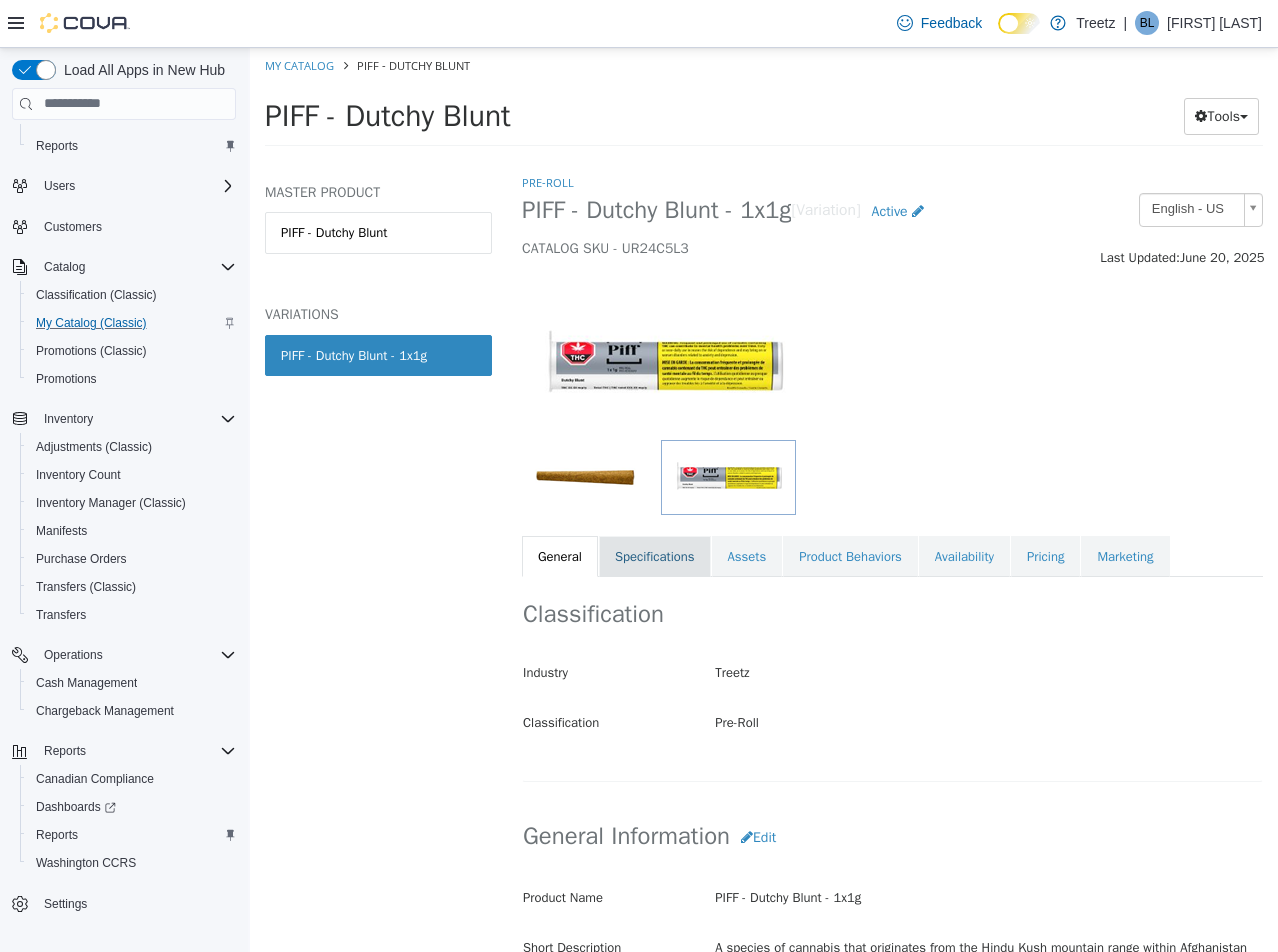 click on "Specifications" at bounding box center (655, 556) 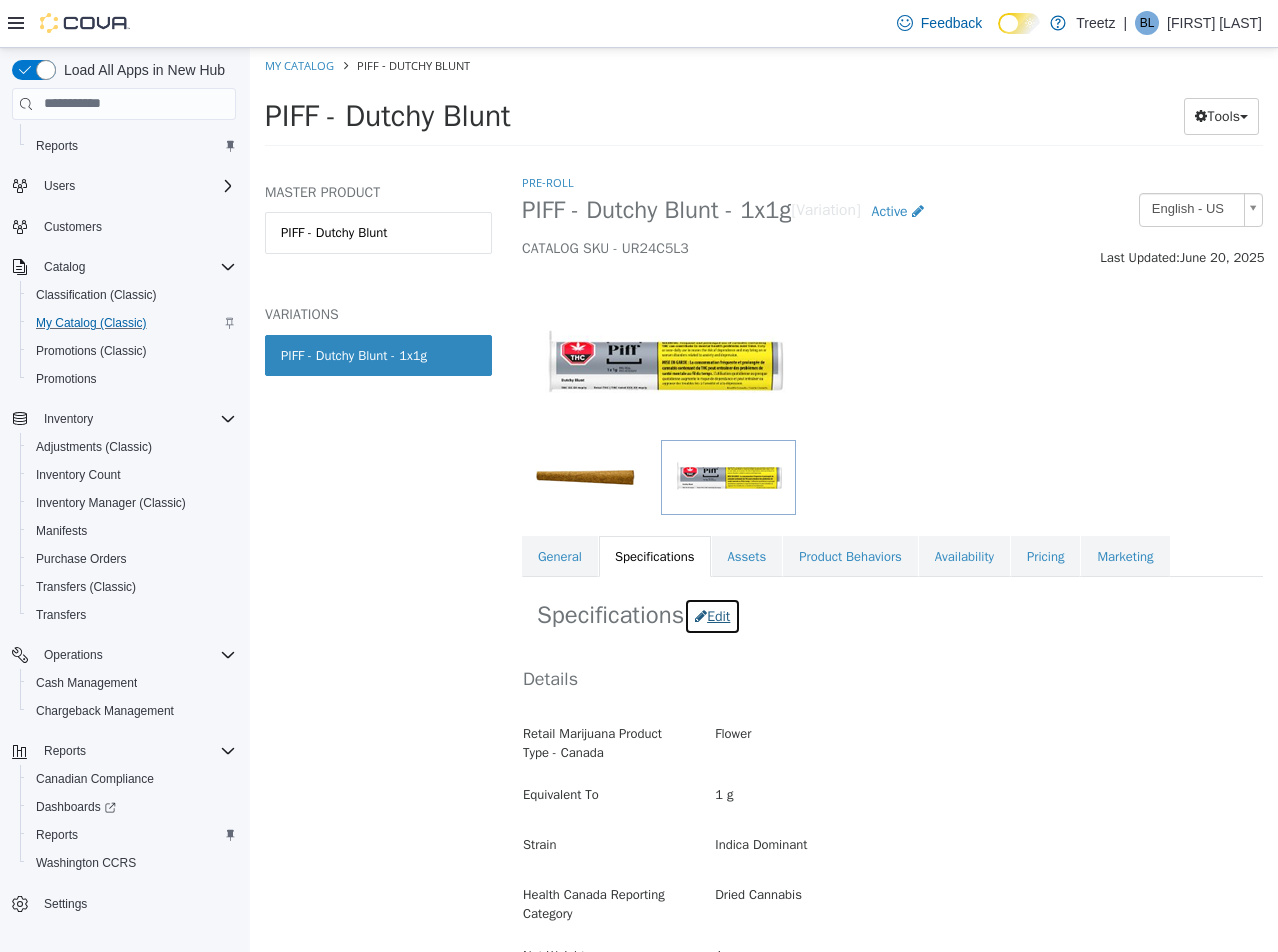 click on "Edit" at bounding box center [712, 615] 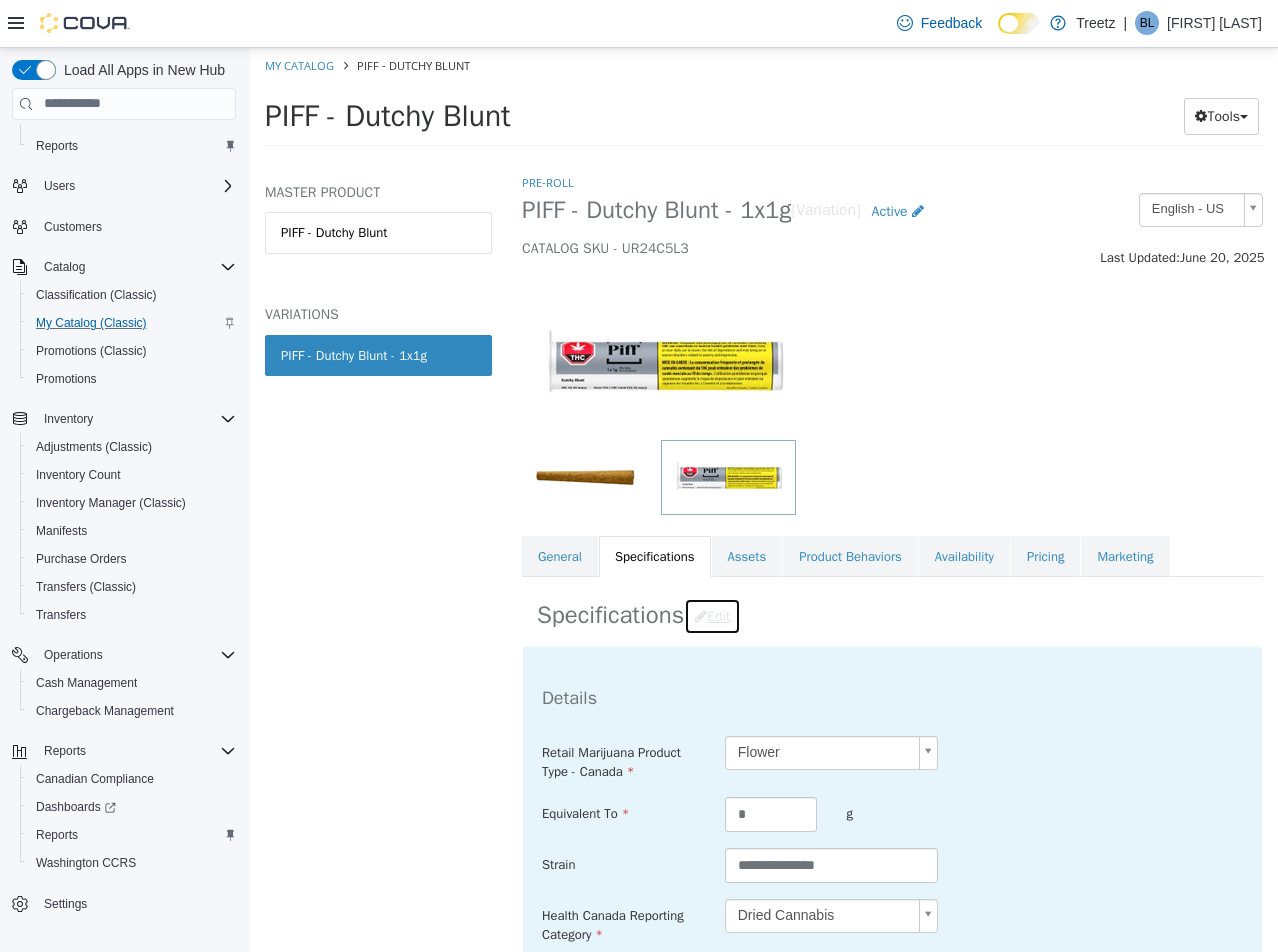 scroll, scrollTop: 700, scrollLeft: 0, axis: vertical 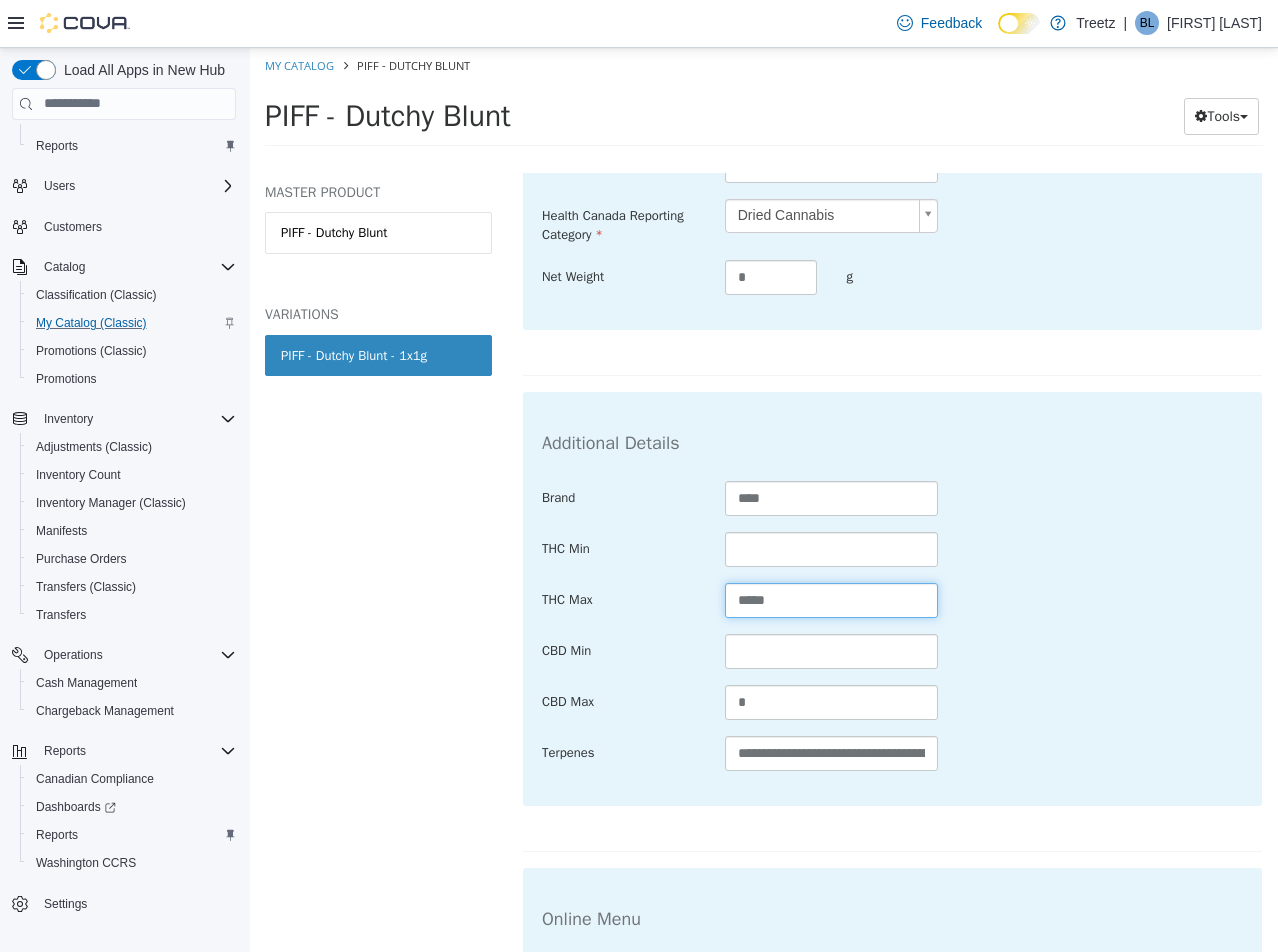 drag, startPoint x: 831, startPoint y: 600, endPoint x: 286, endPoint y: 597, distance: 545.00824 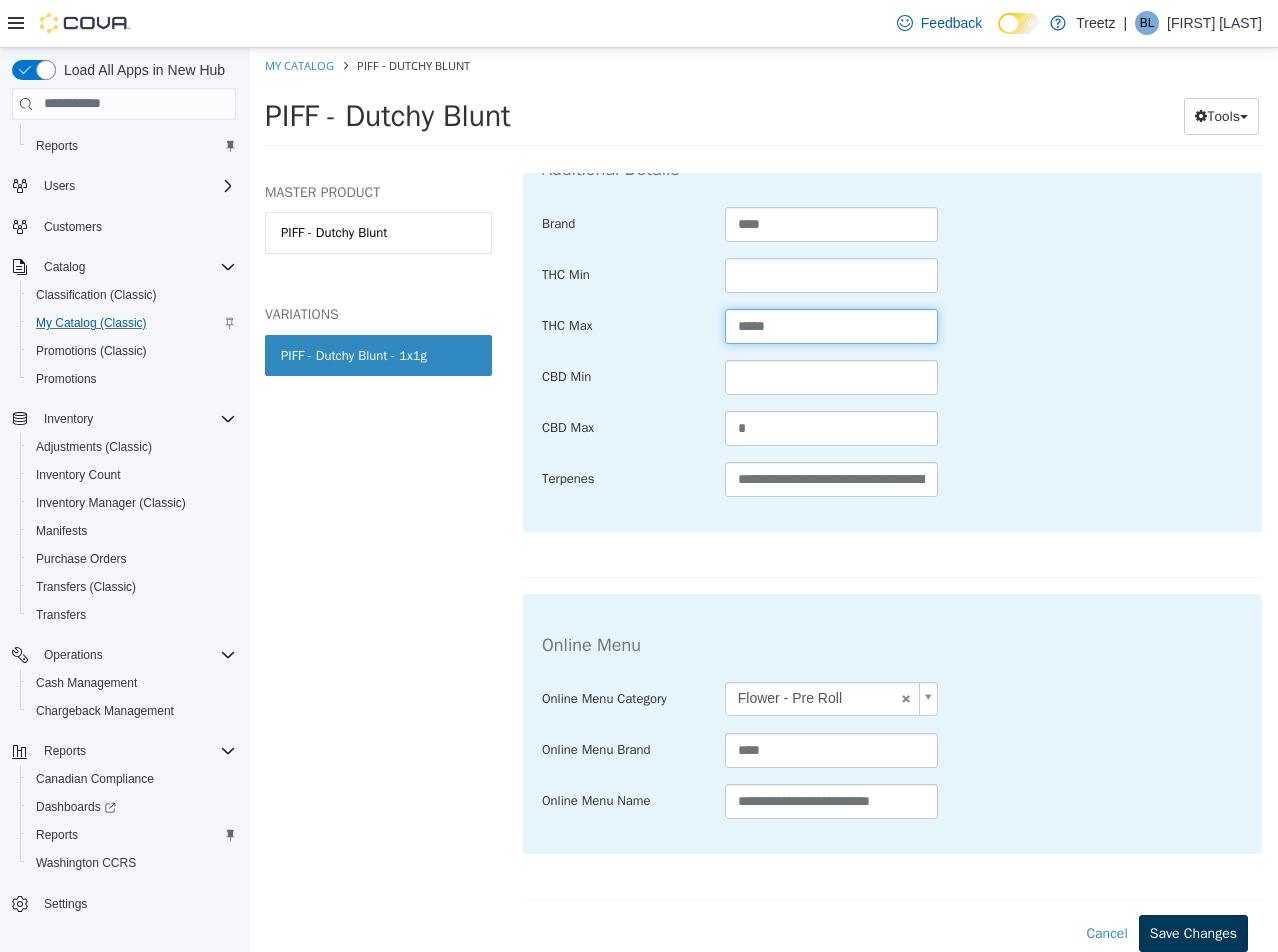 type on "*****" 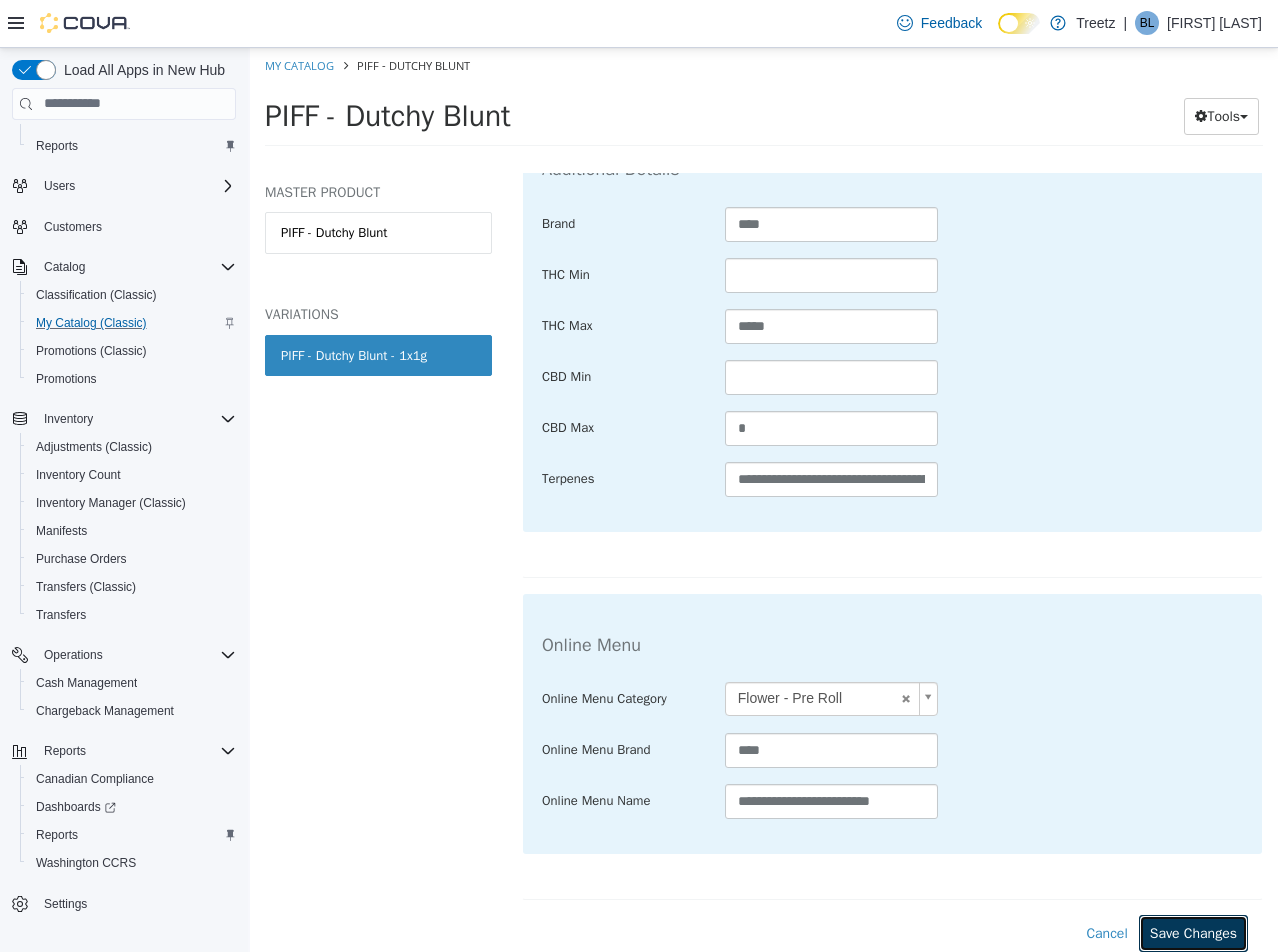 click on "Save Changes" at bounding box center [1193, 932] 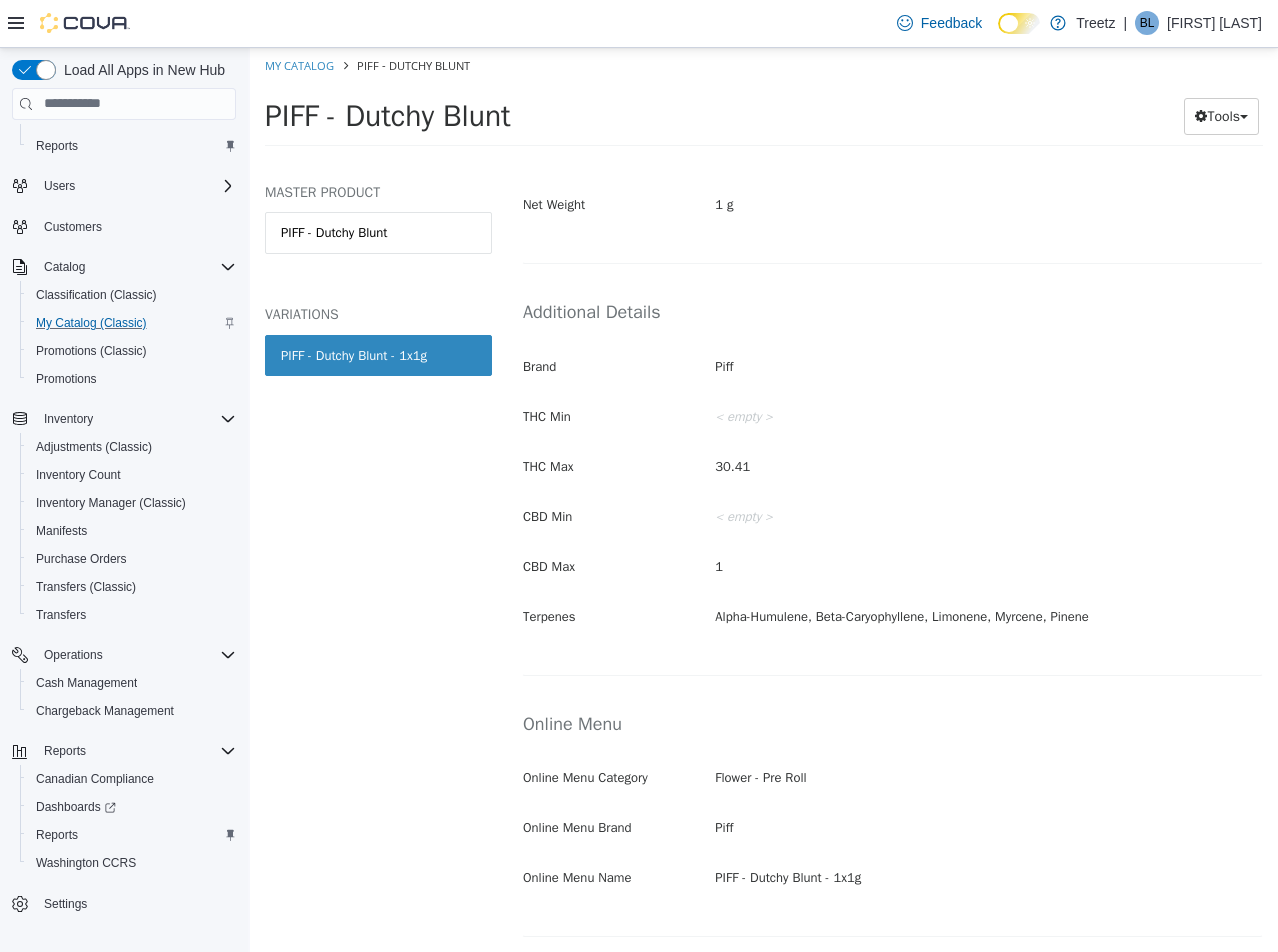 scroll, scrollTop: 752, scrollLeft: 0, axis: vertical 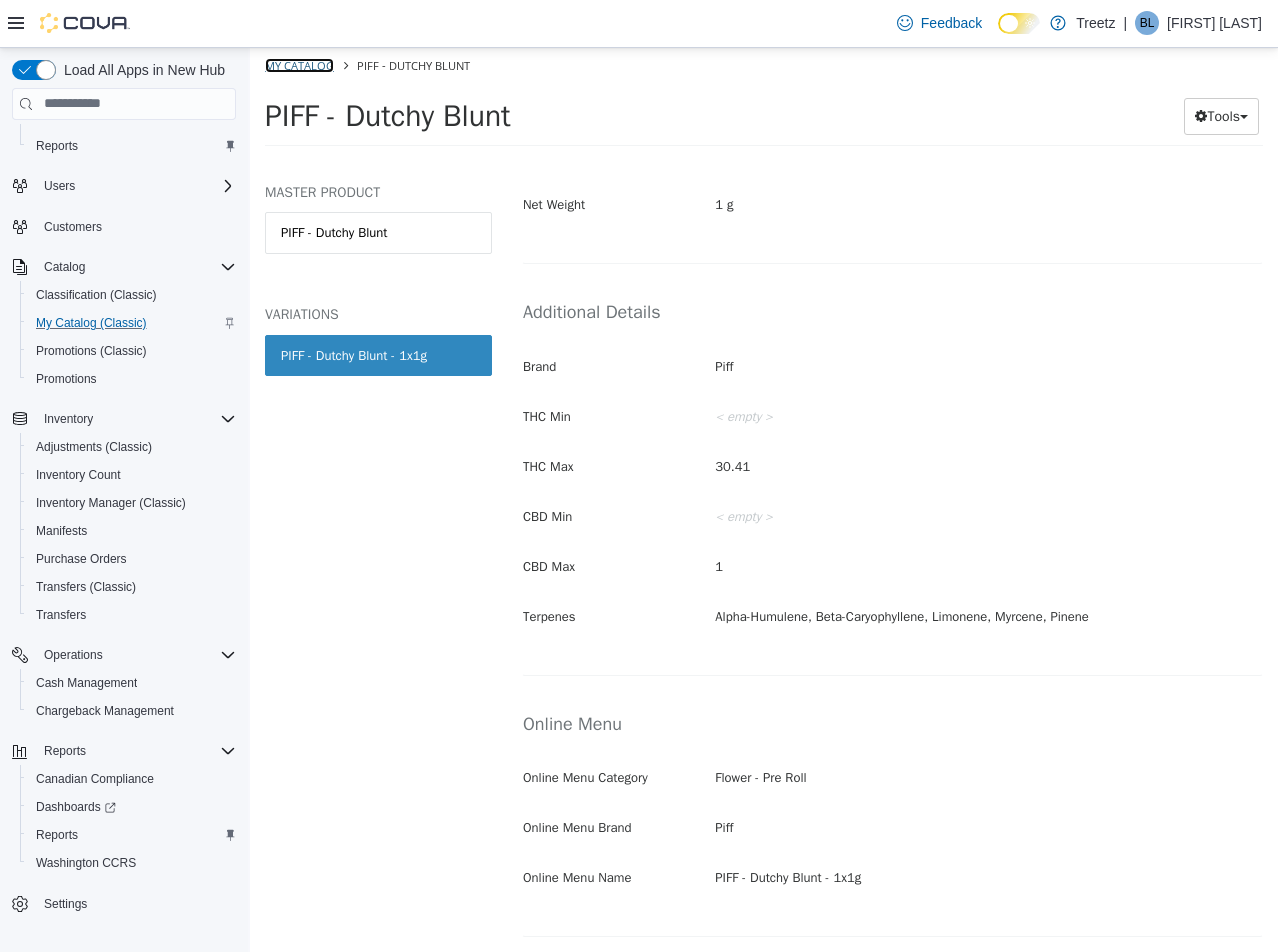click on "My Catalog" at bounding box center (299, 64) 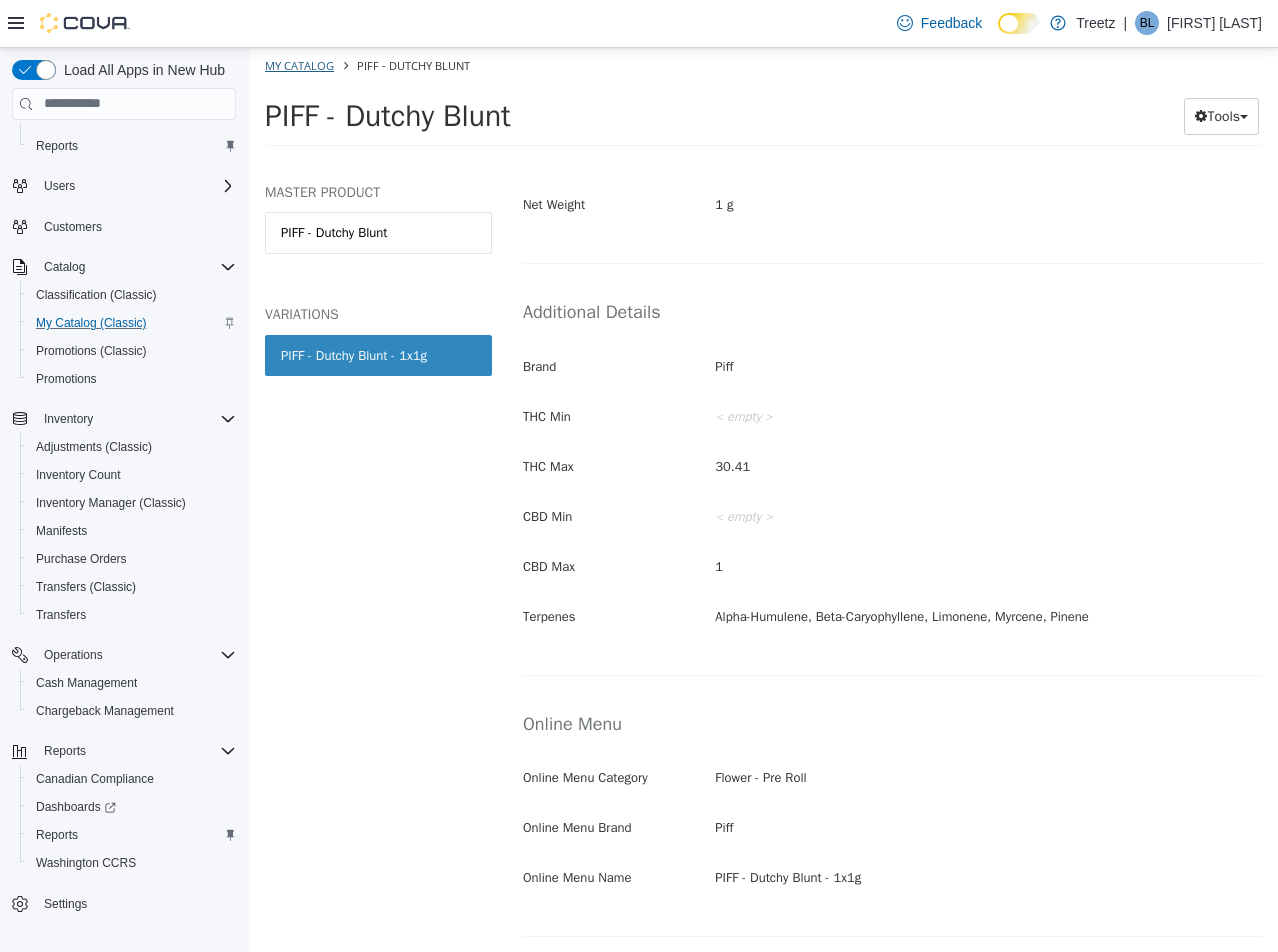 select on "**********" 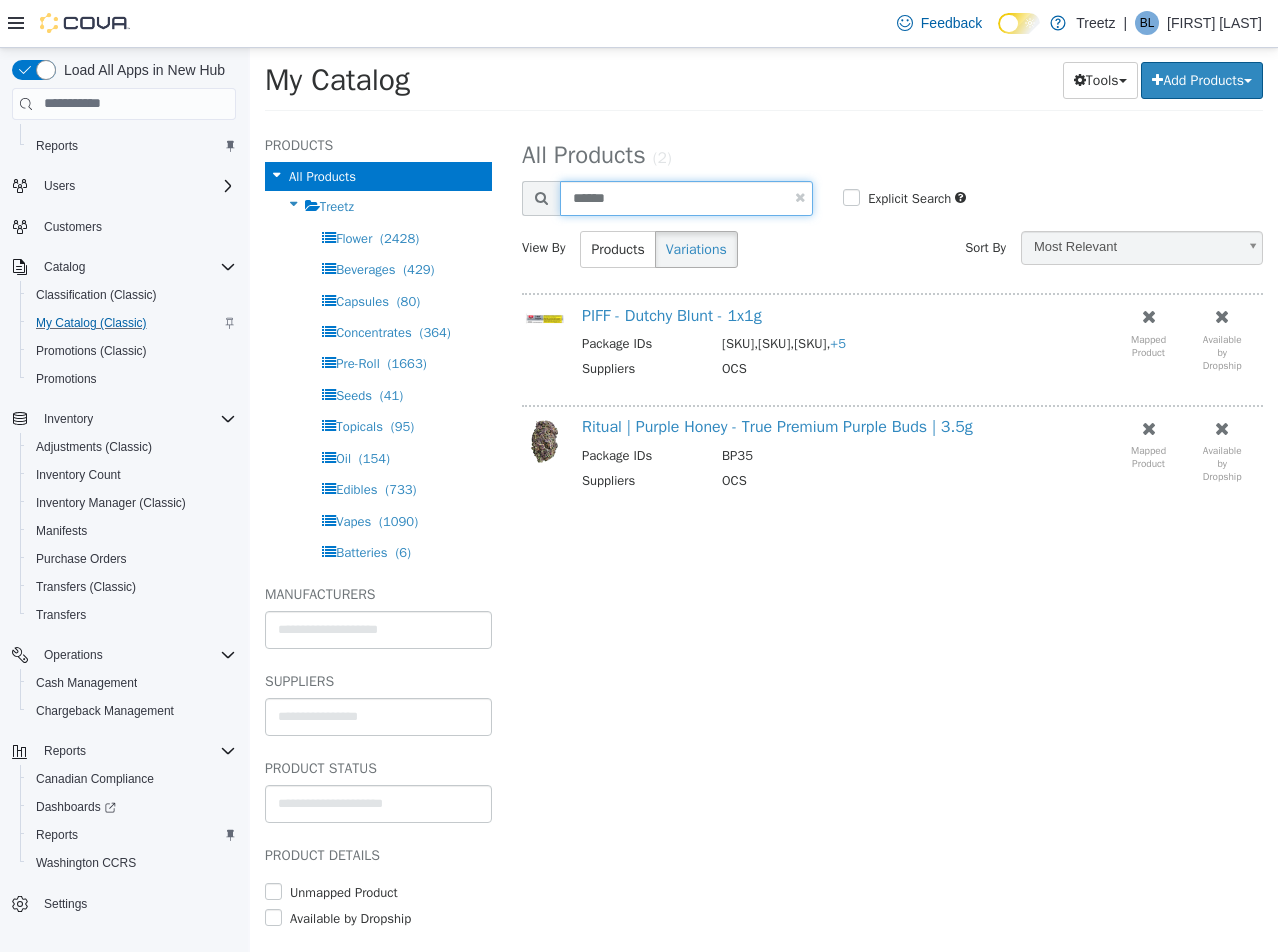 drag, startPoint x: 633, startPoint y: 207, endPoint x: 227, endPoint y: 179, distance: 406.9644 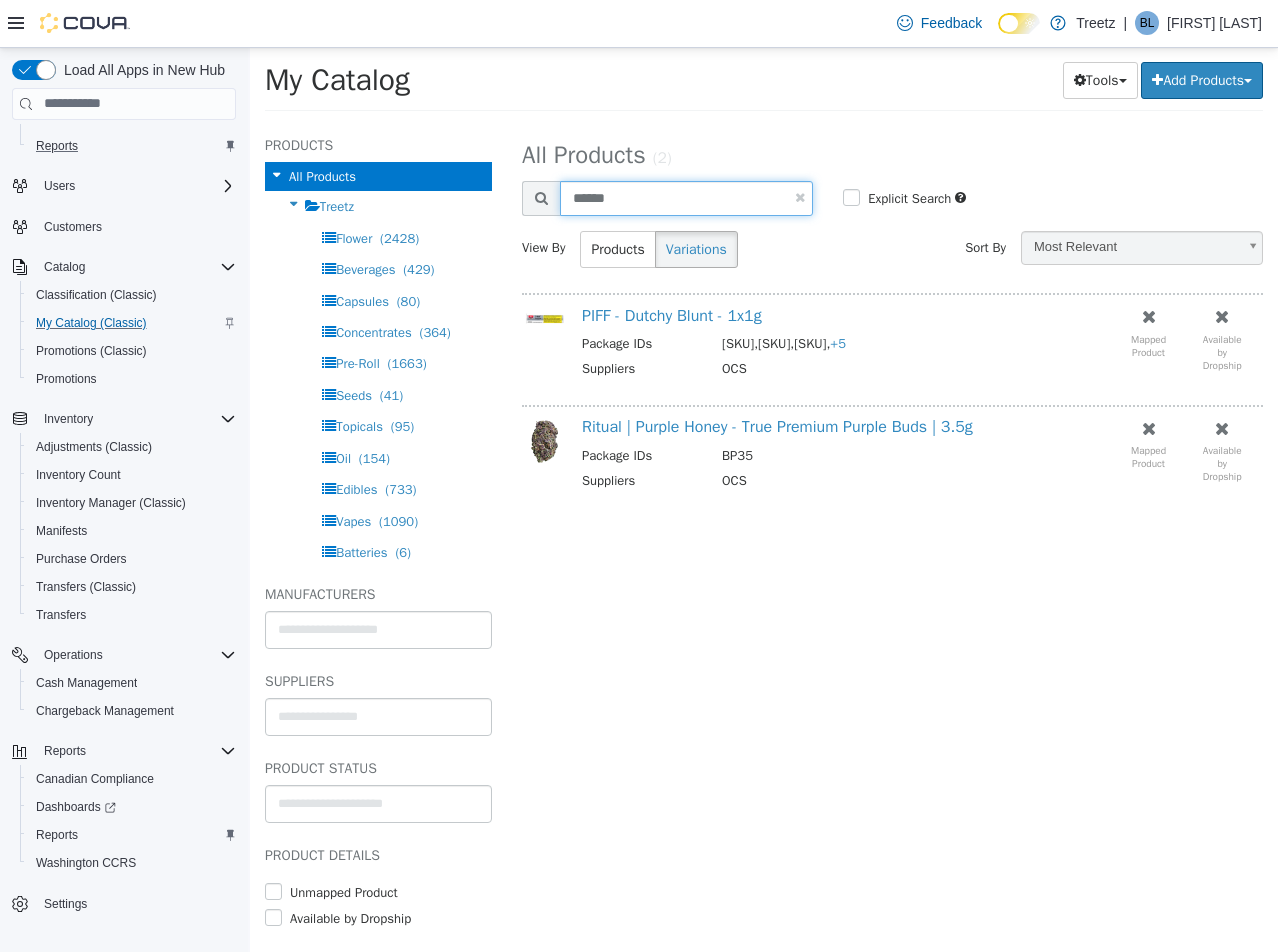 type on "******" 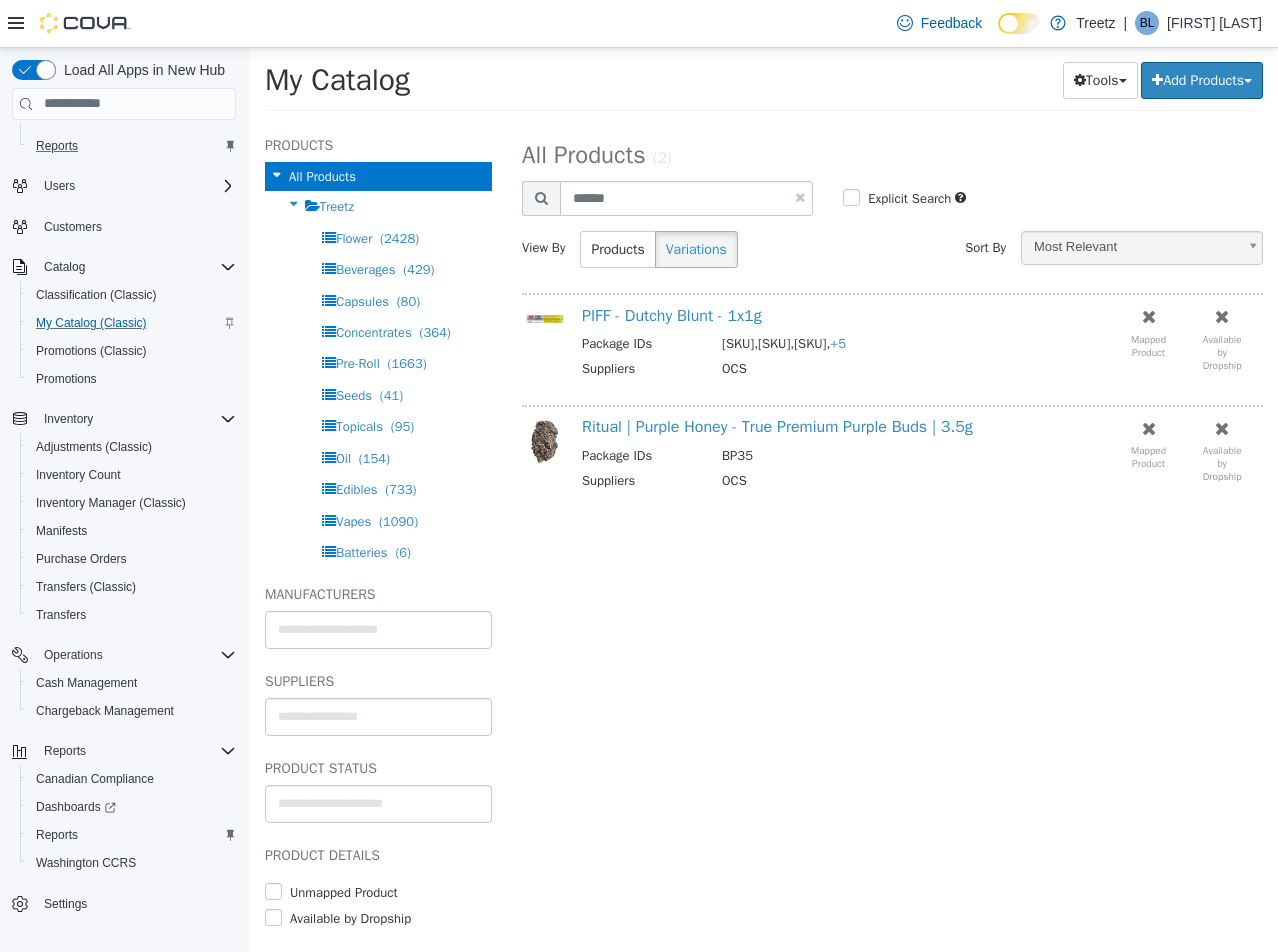 select on "**********" 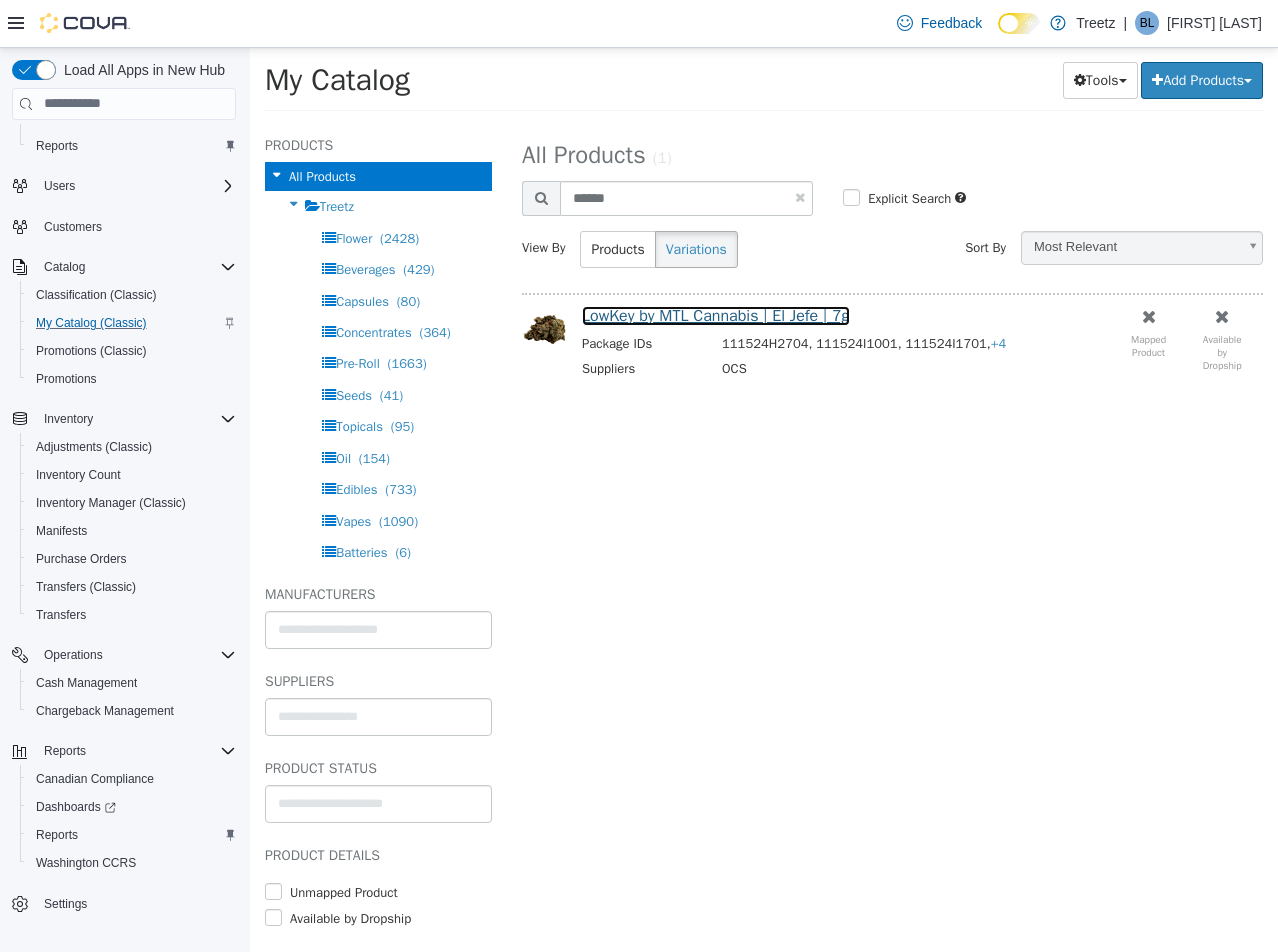 click on "LowKey by MTL Cannabis | El Jefe | 7g" at bounding box center [716, 315] 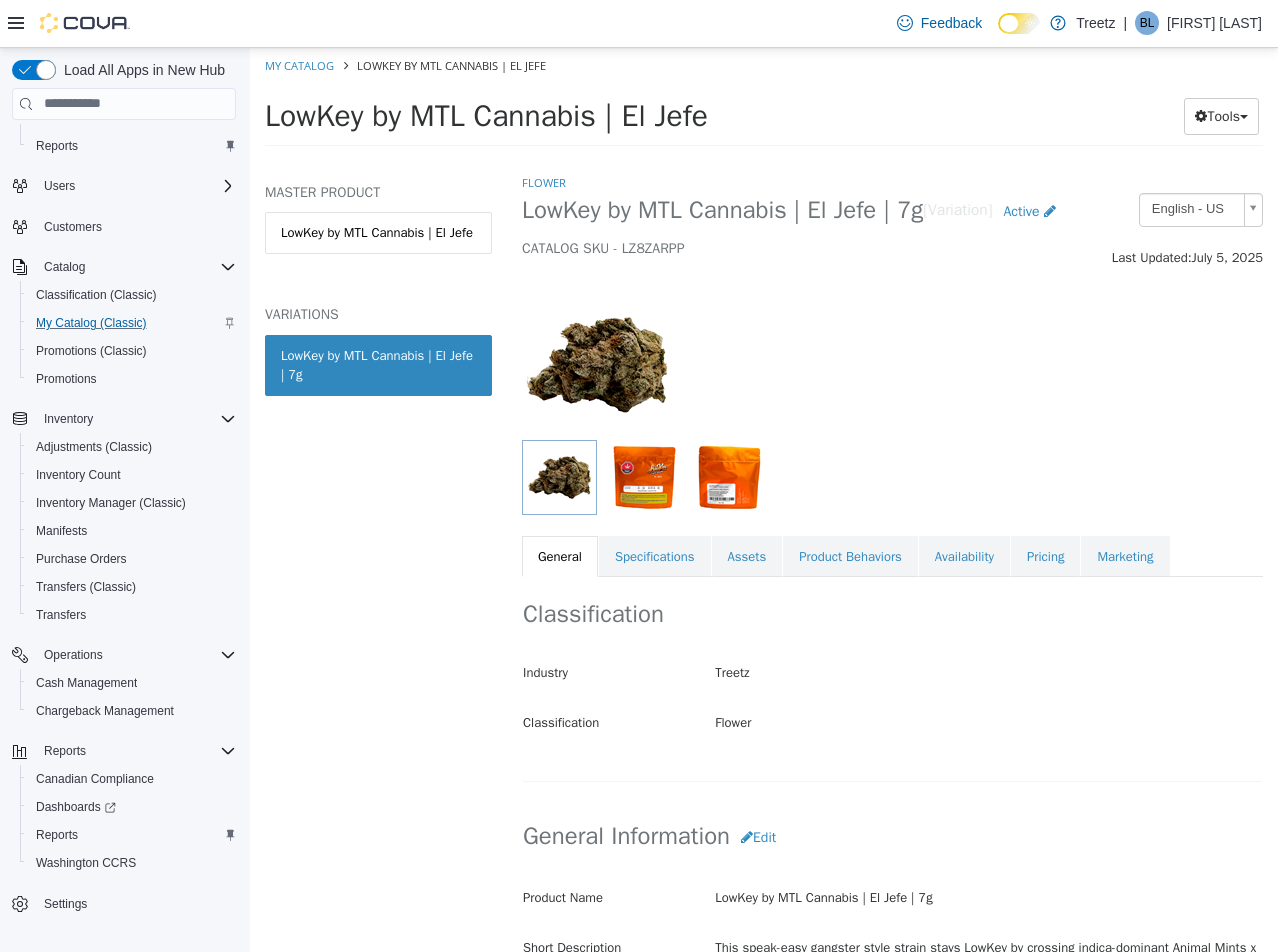 click on "LowKey by MTL Cannabis | El Jefe | 7g" at bounding box center [378, 364] 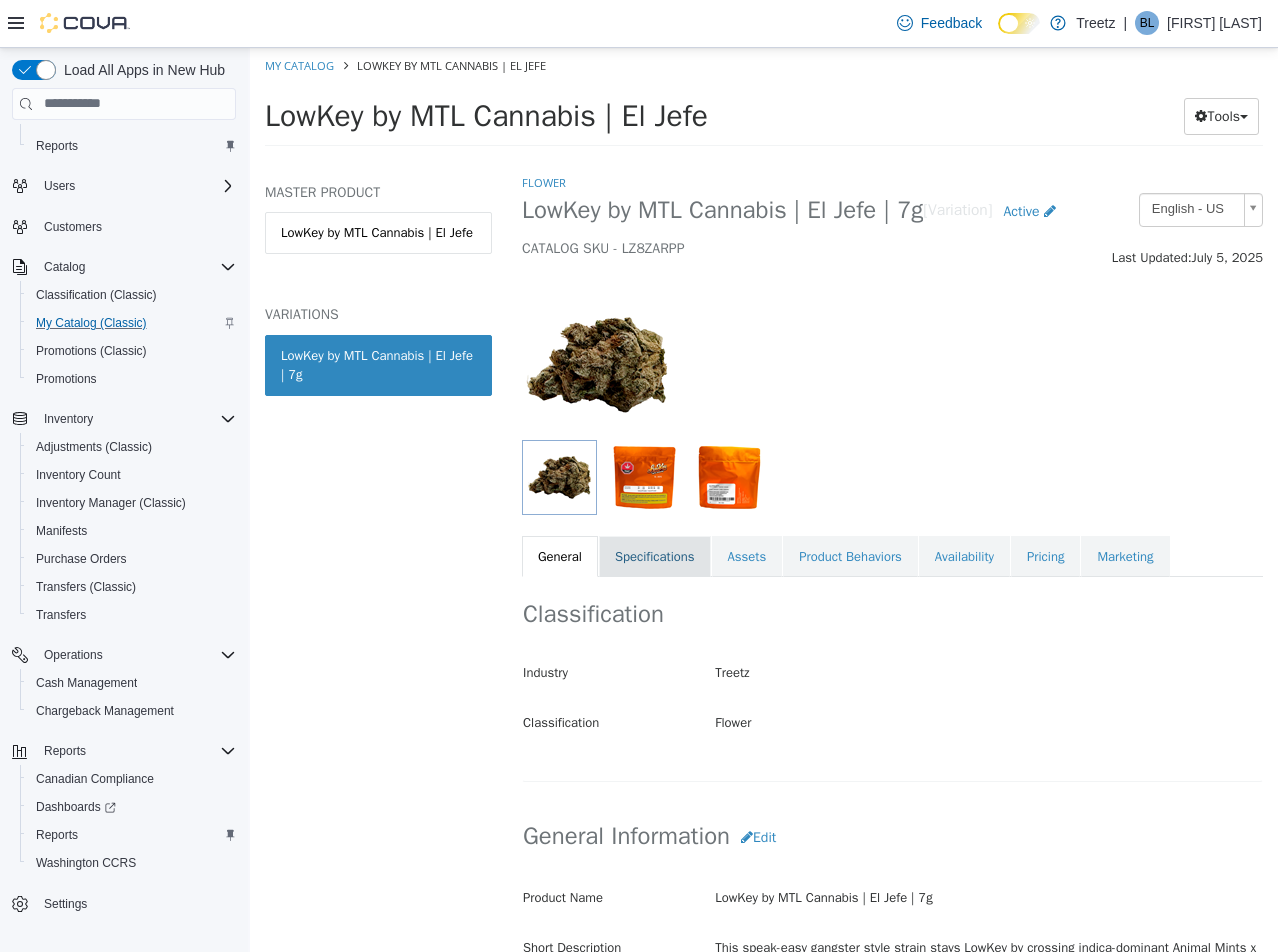 click on "Specifications" at bounding box center (655, 556) 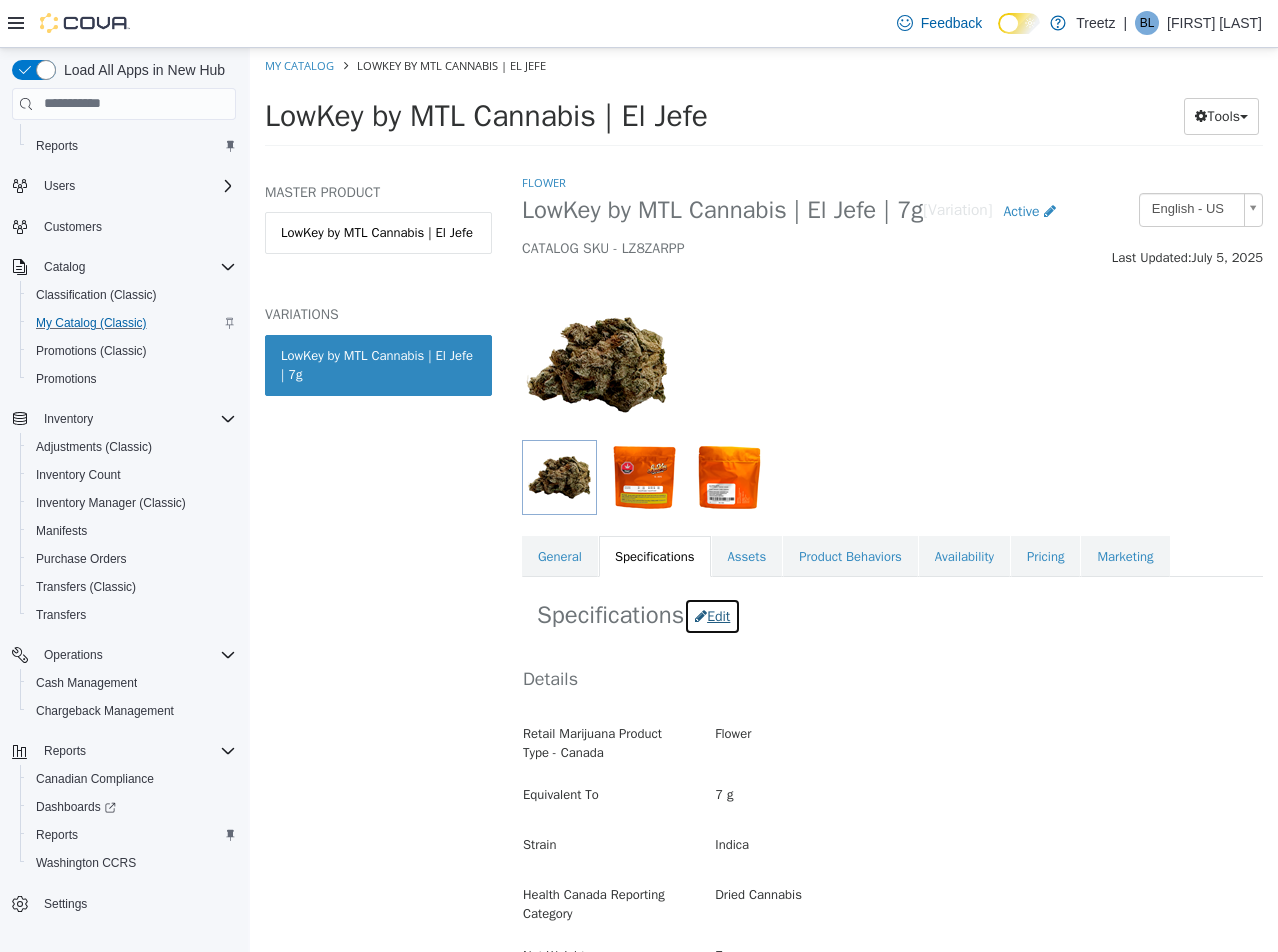 click on "Edit" at bounding box center [712, 615] 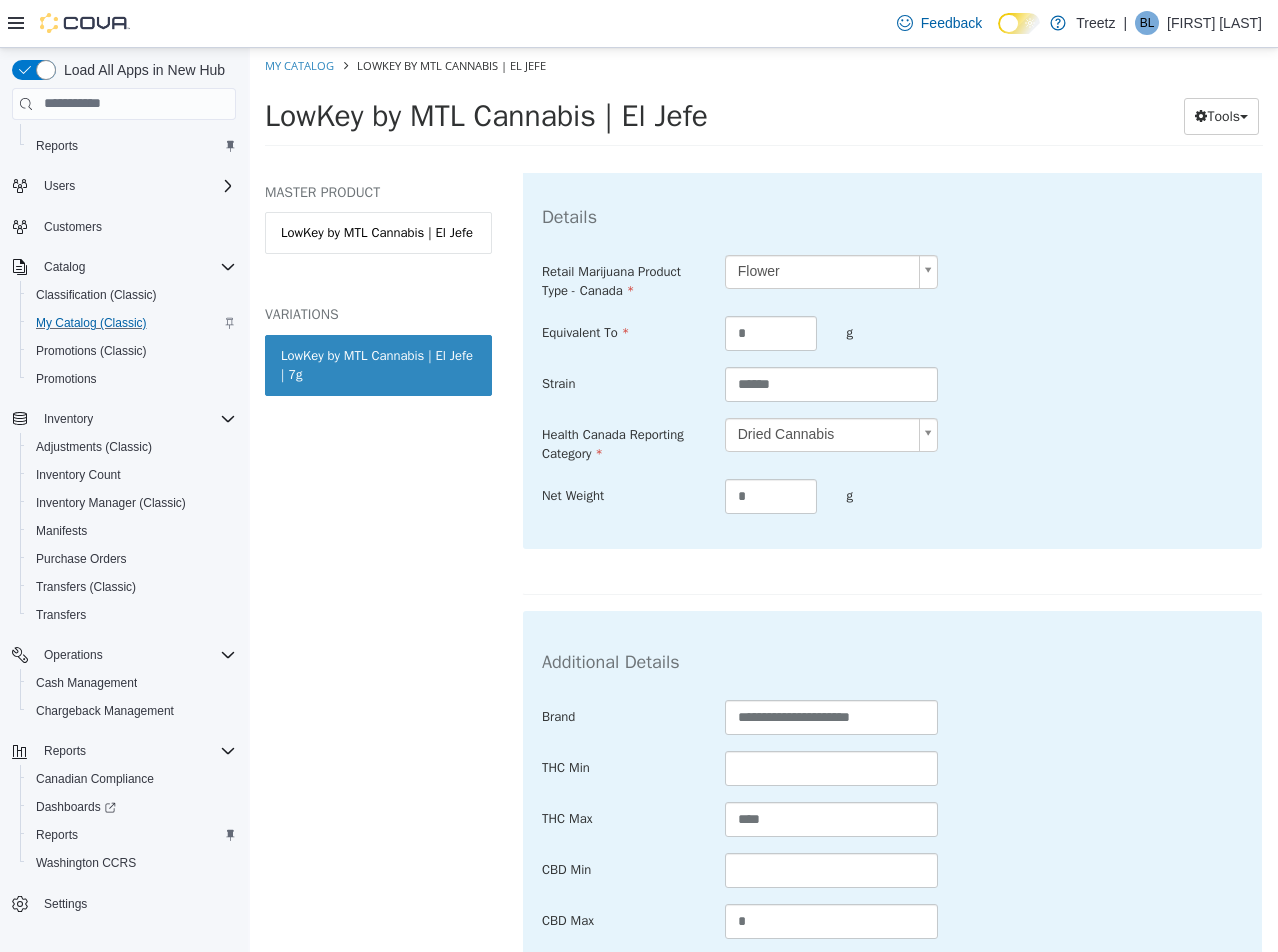 scroll, scrollTop: 600, scrollLeft: 0, axis: vertical 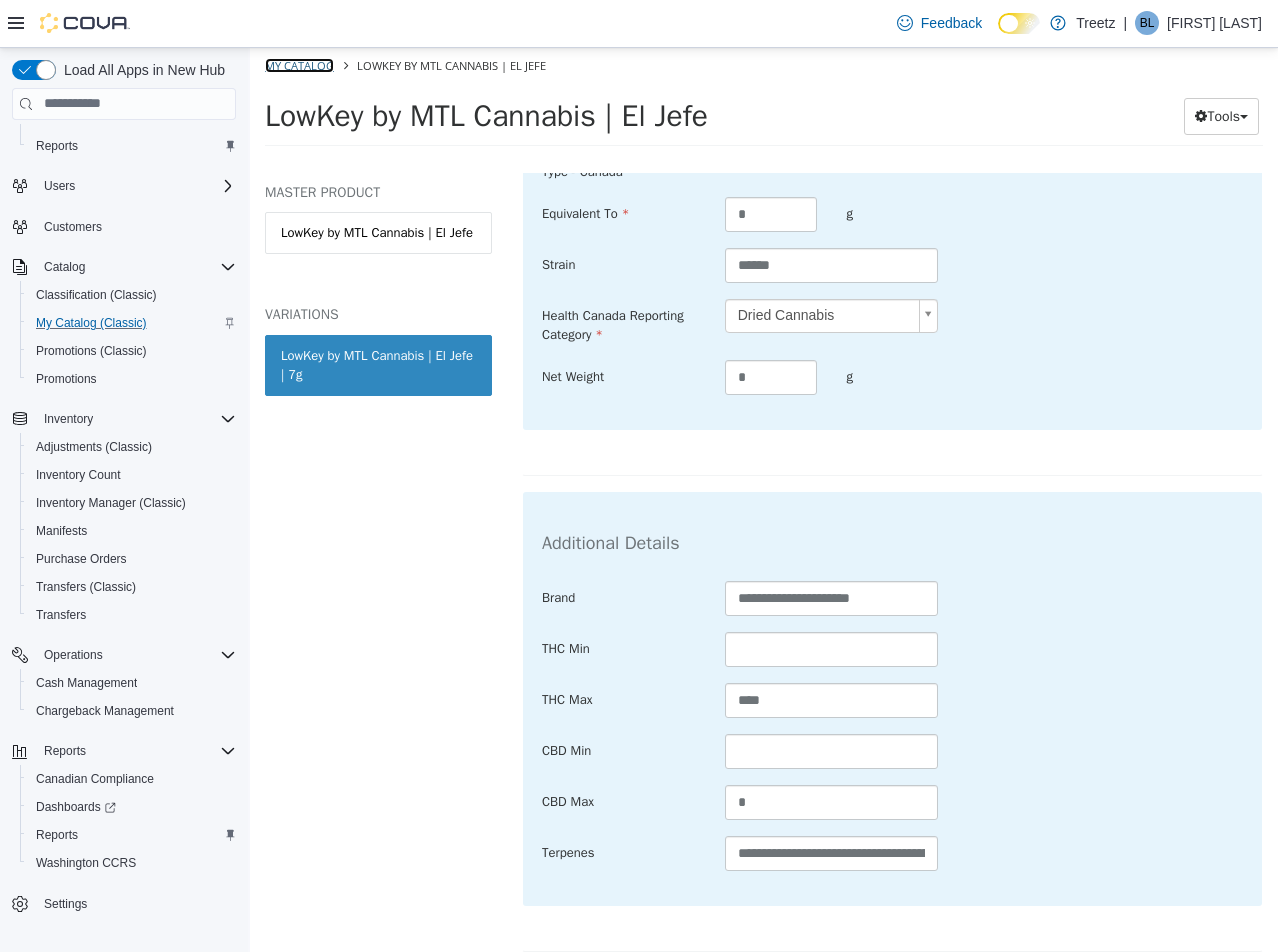click on "My Catalog" at bounding box center [299, 64] 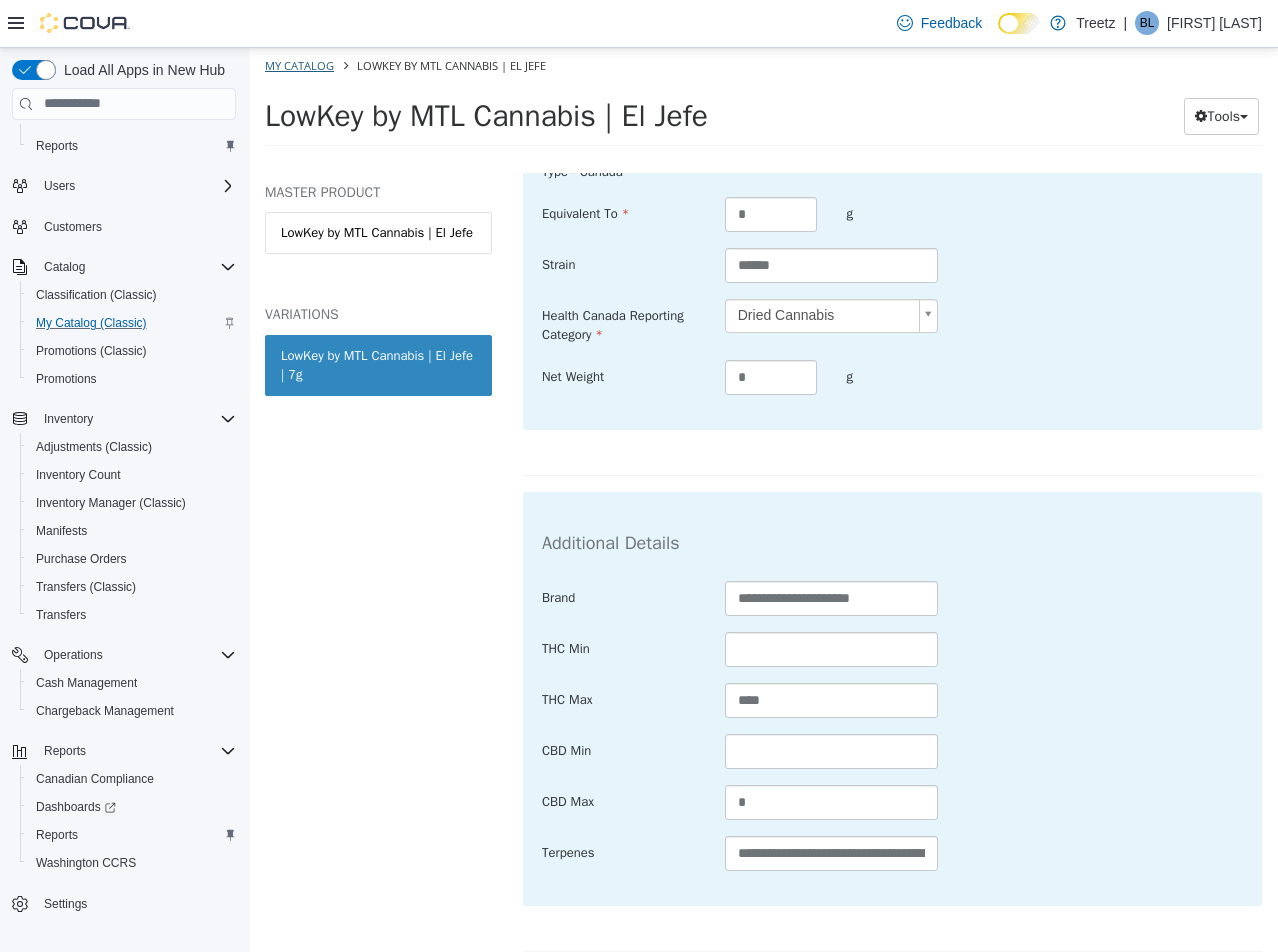 select on "**********" 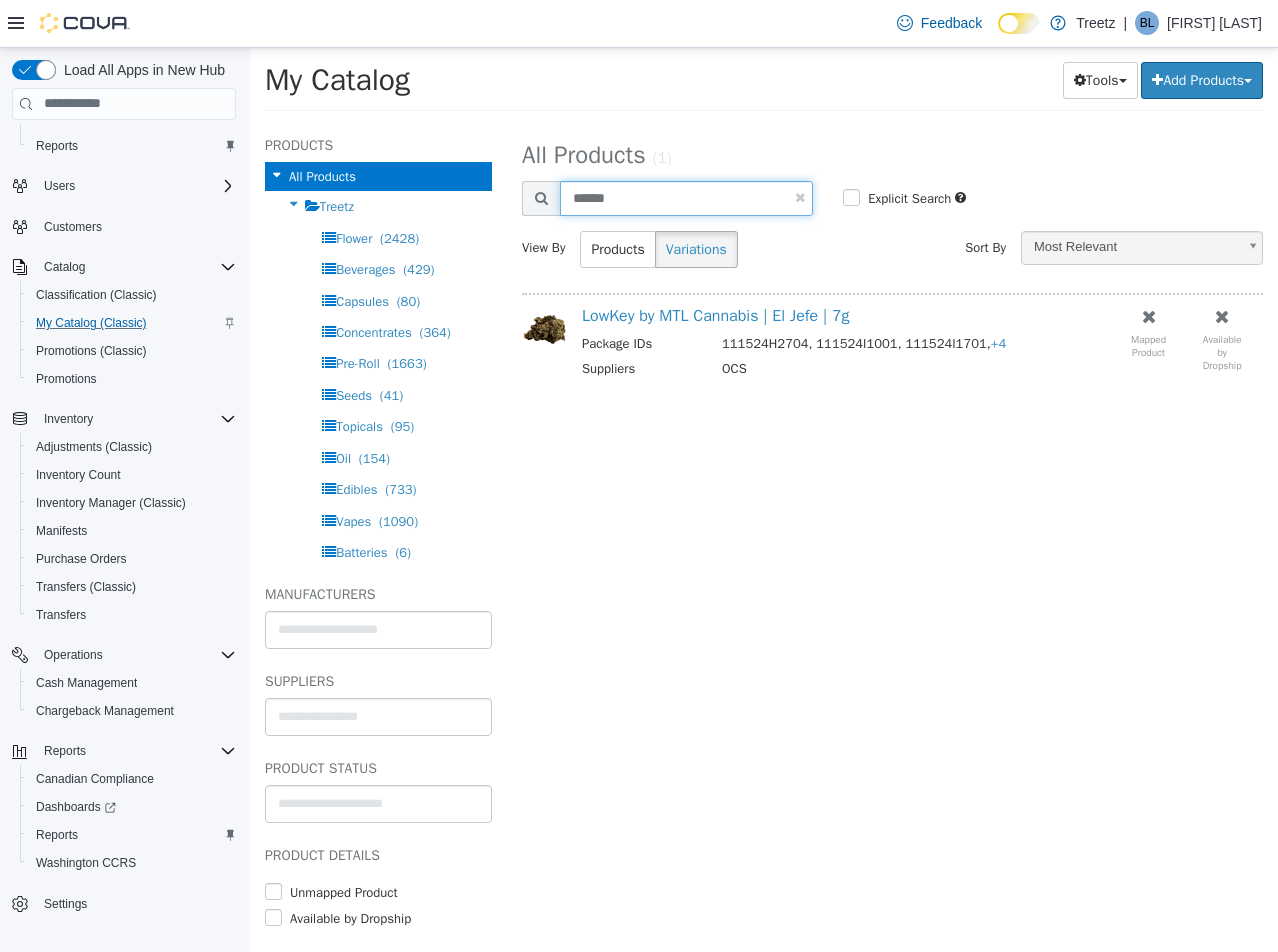 drag, startPoint x: 509, startPoint y: 206, endPoint x: 91, endPoint y: 176, distance: 419.07516 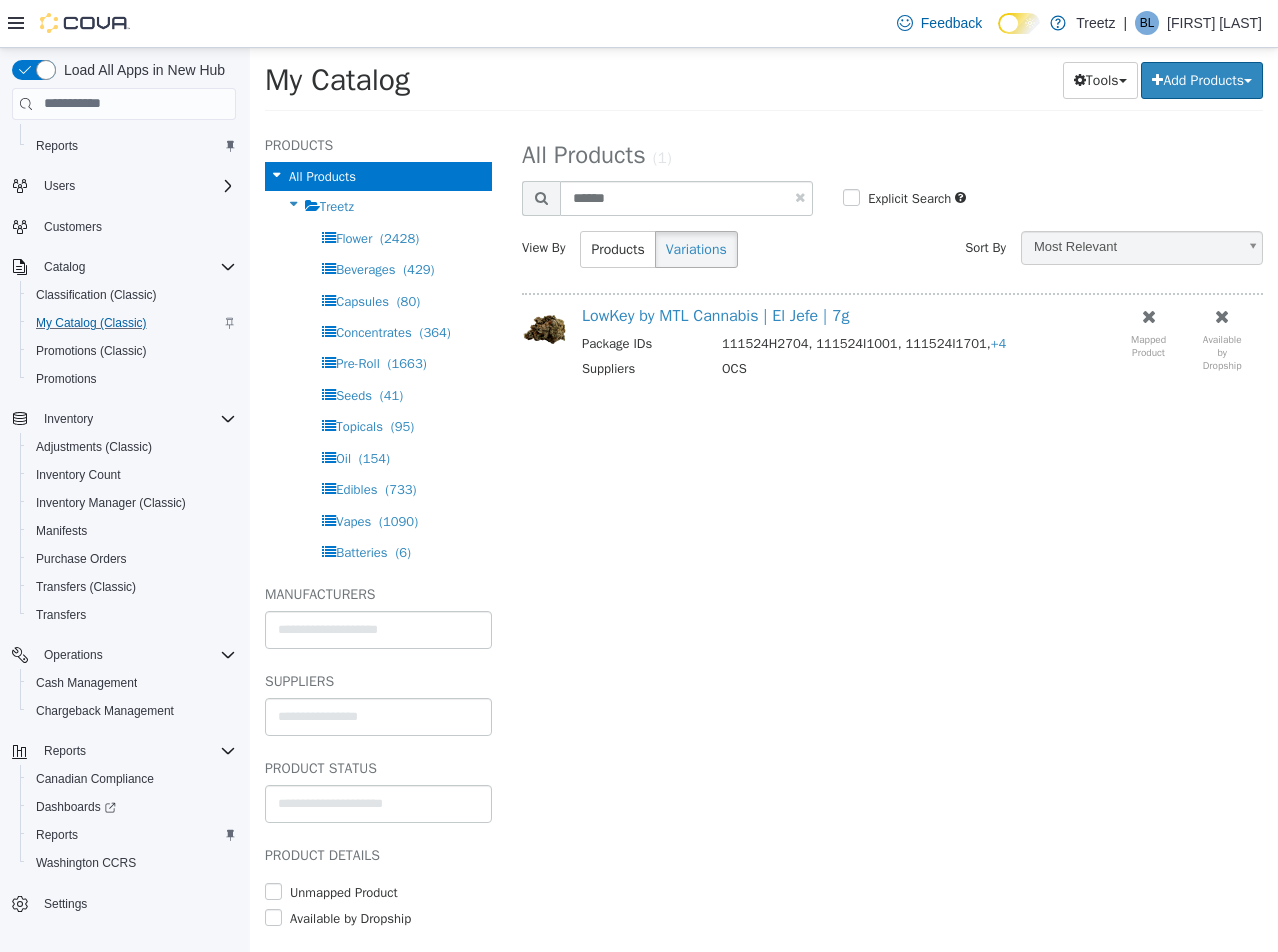 select on "**********" 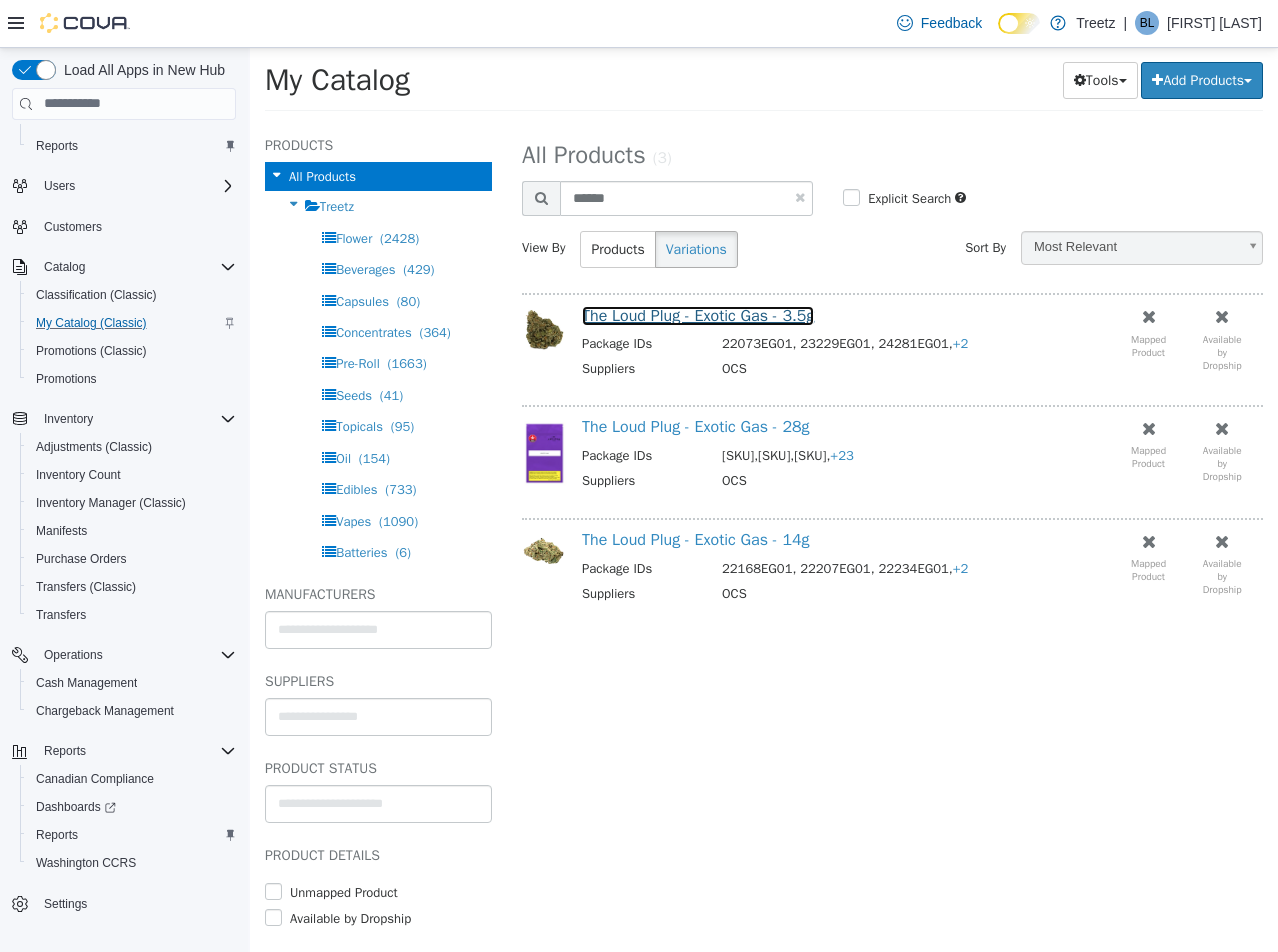 click on "The Loud Plug - Exotic Gas - 3.5g" at bounding box center (698, 315) 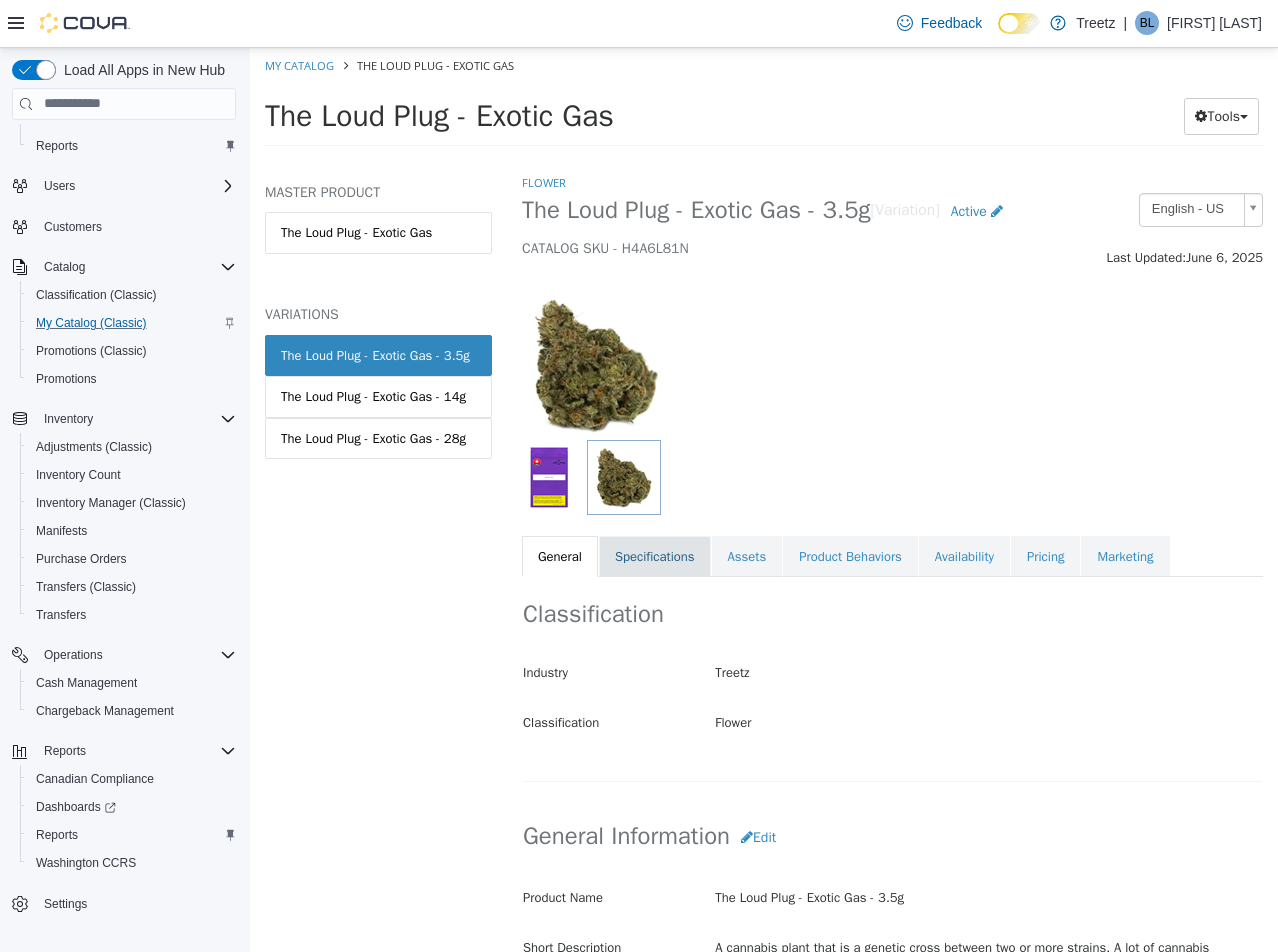 click on "Specifications" at bounding box center (655, 556) 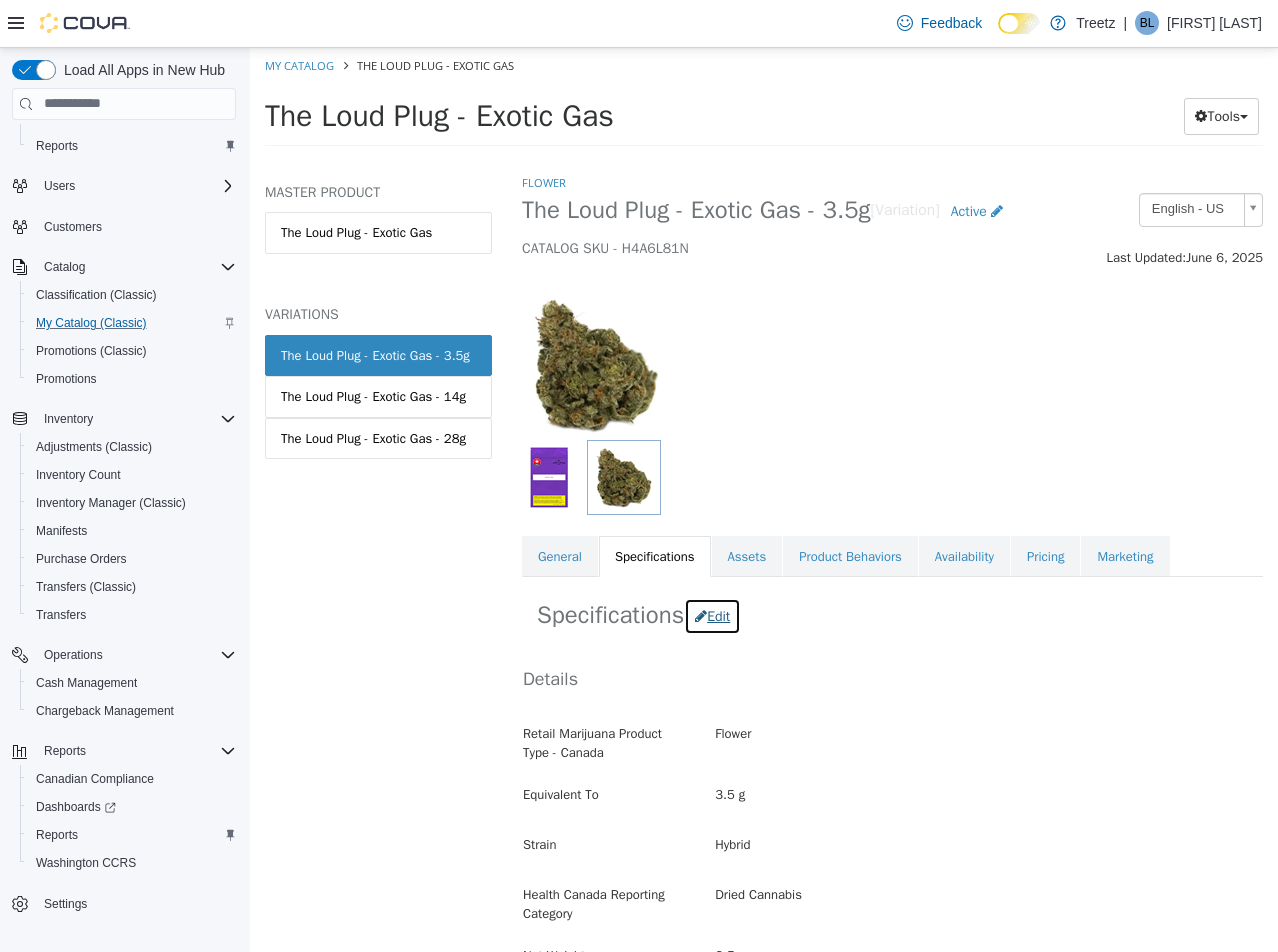 click on "Edit" at bounding box center (712, 615) 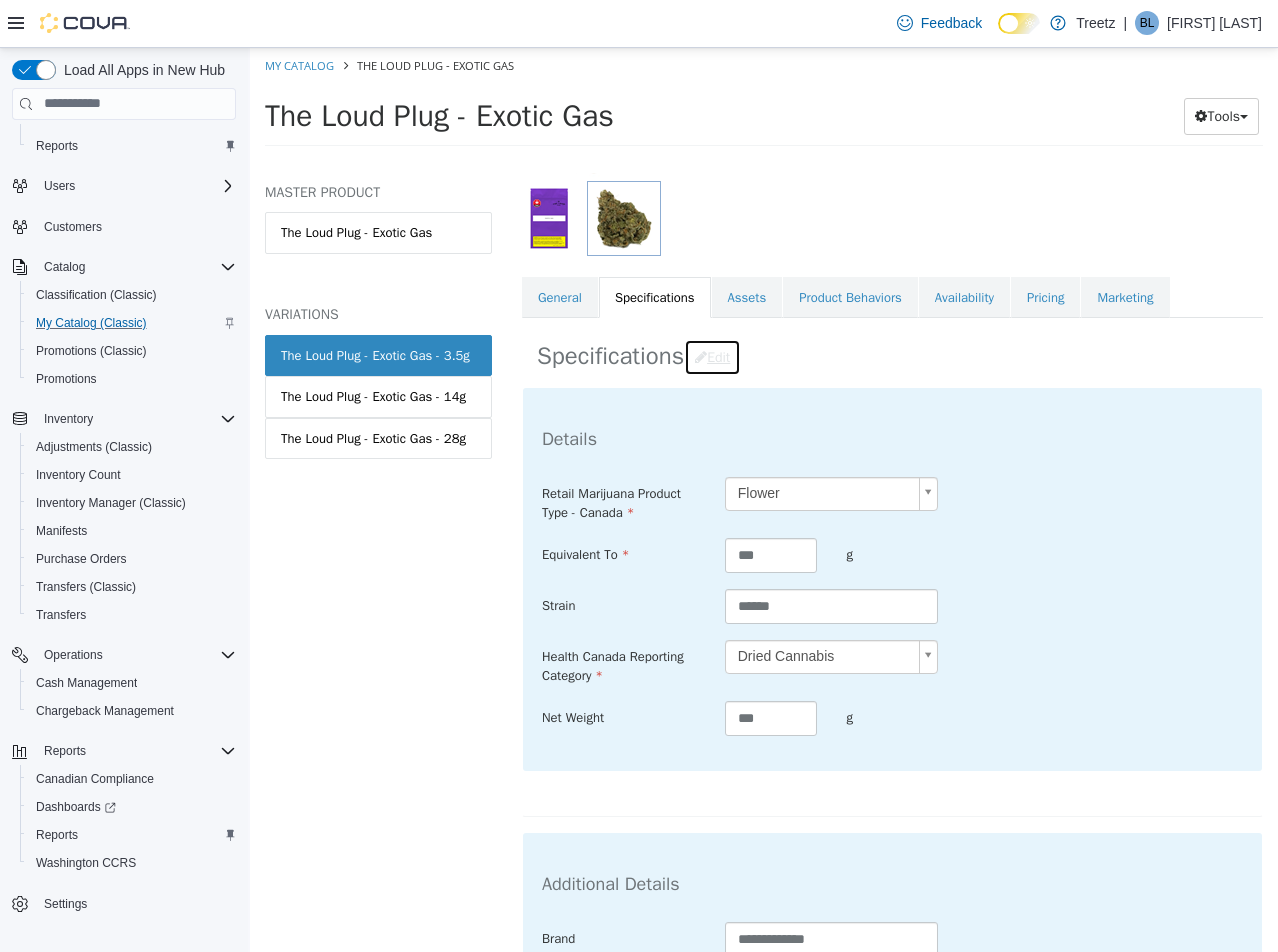 scroll, scrollTop: 700, scrollLeft: 0, axis: vertical 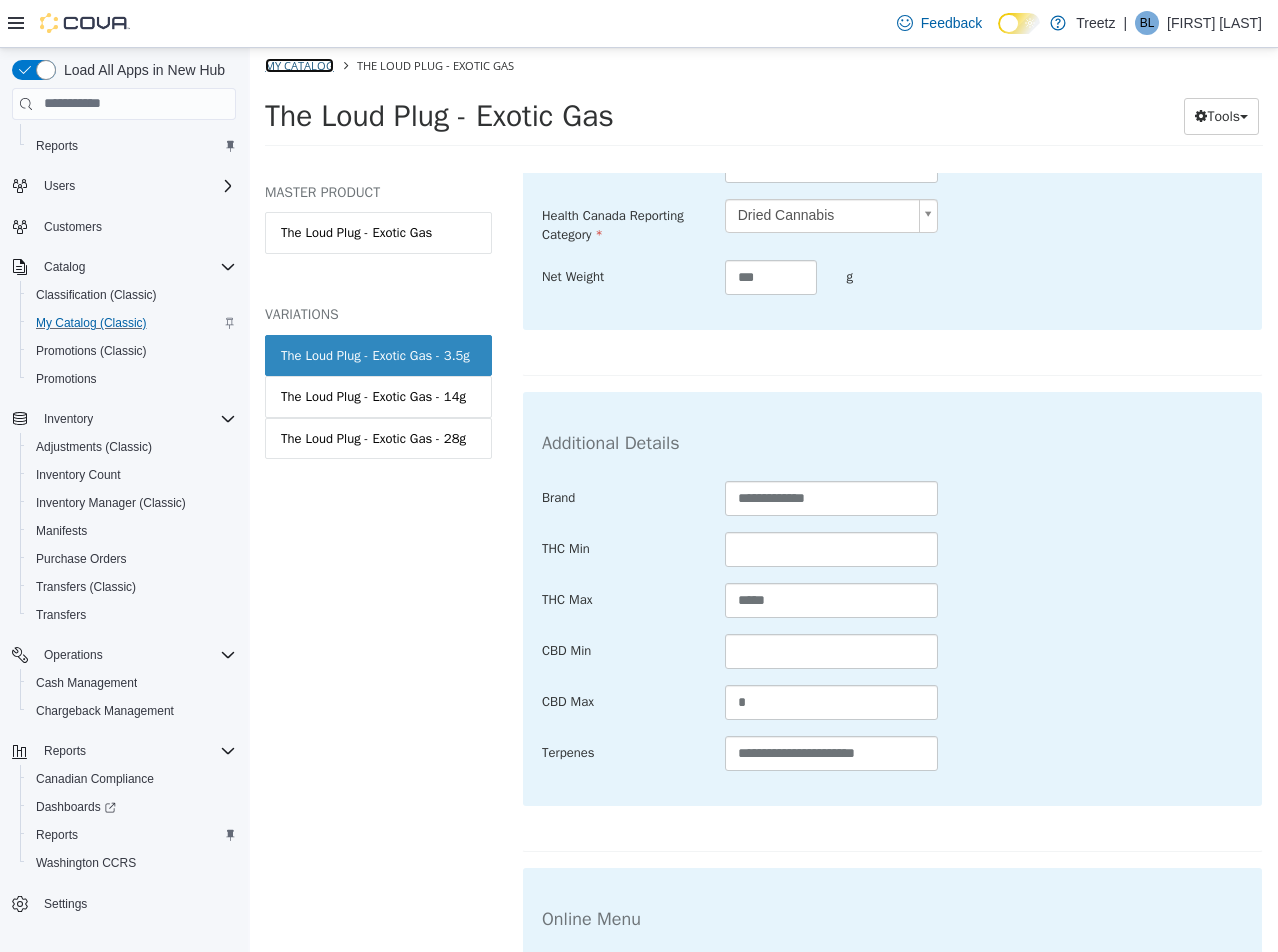 click on "My Catalog" at bounding box center [299, 64] 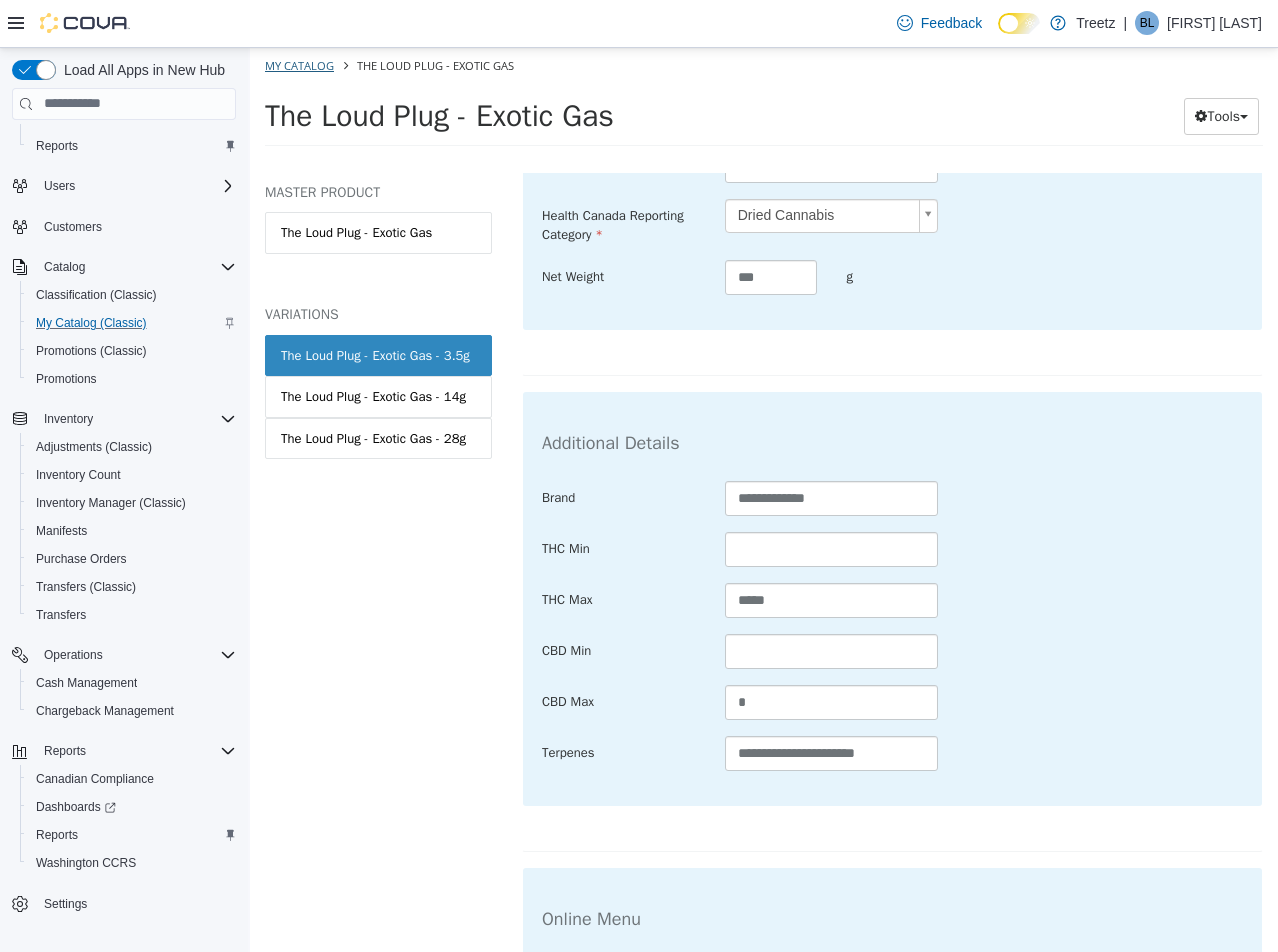 select on "**********" 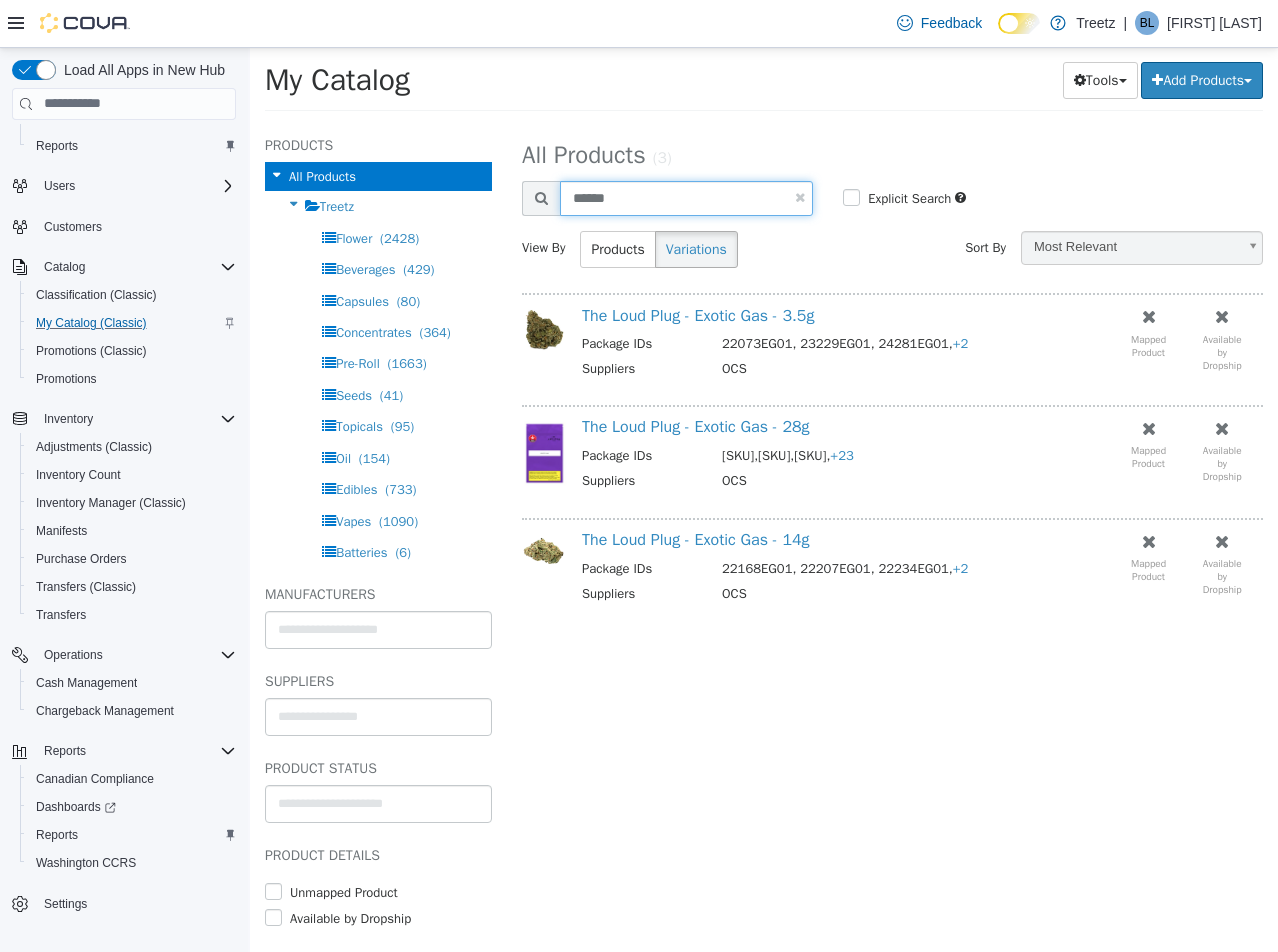 click on "**********" at bounding box center [764, 85] 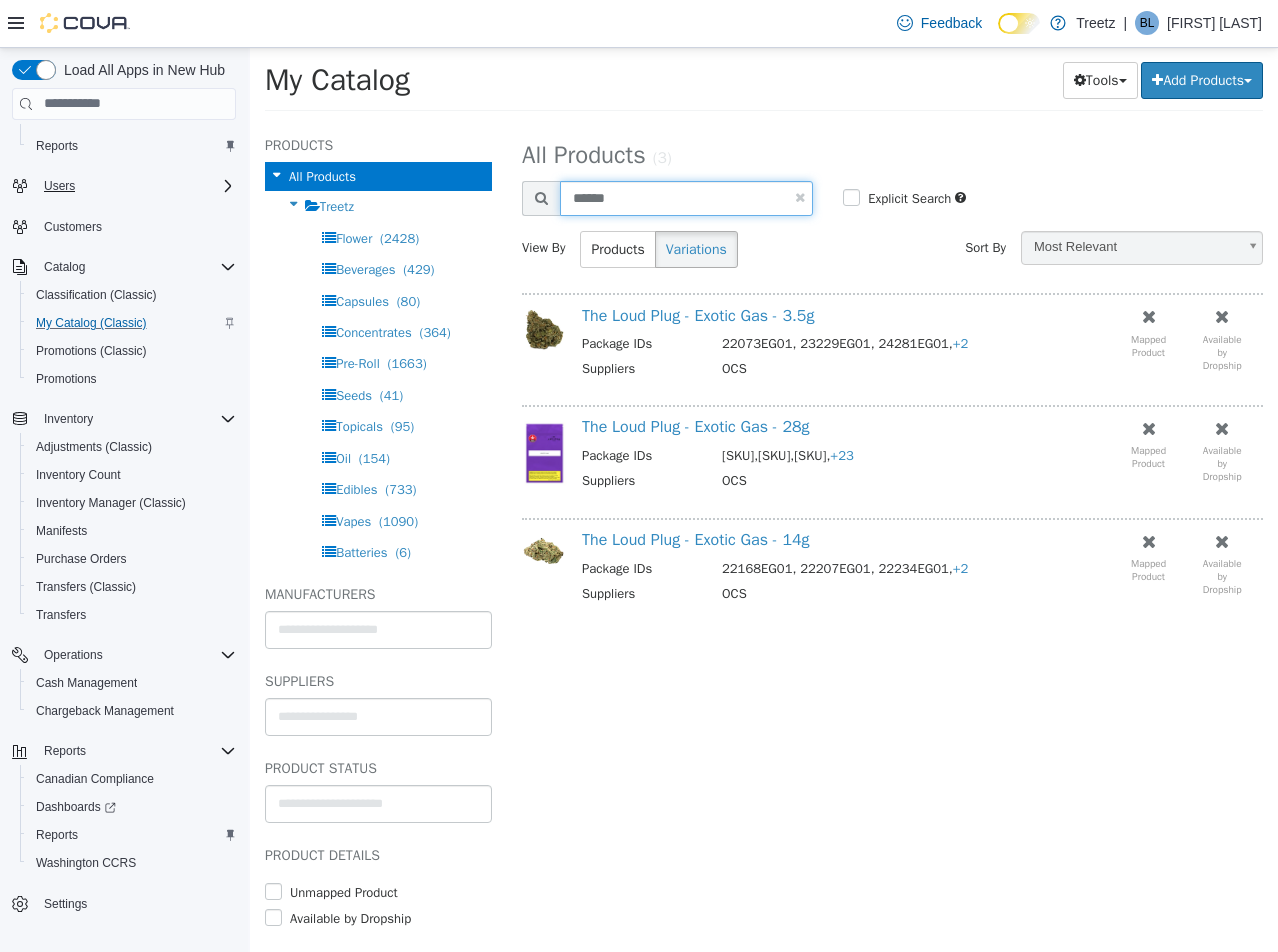 type on "******" 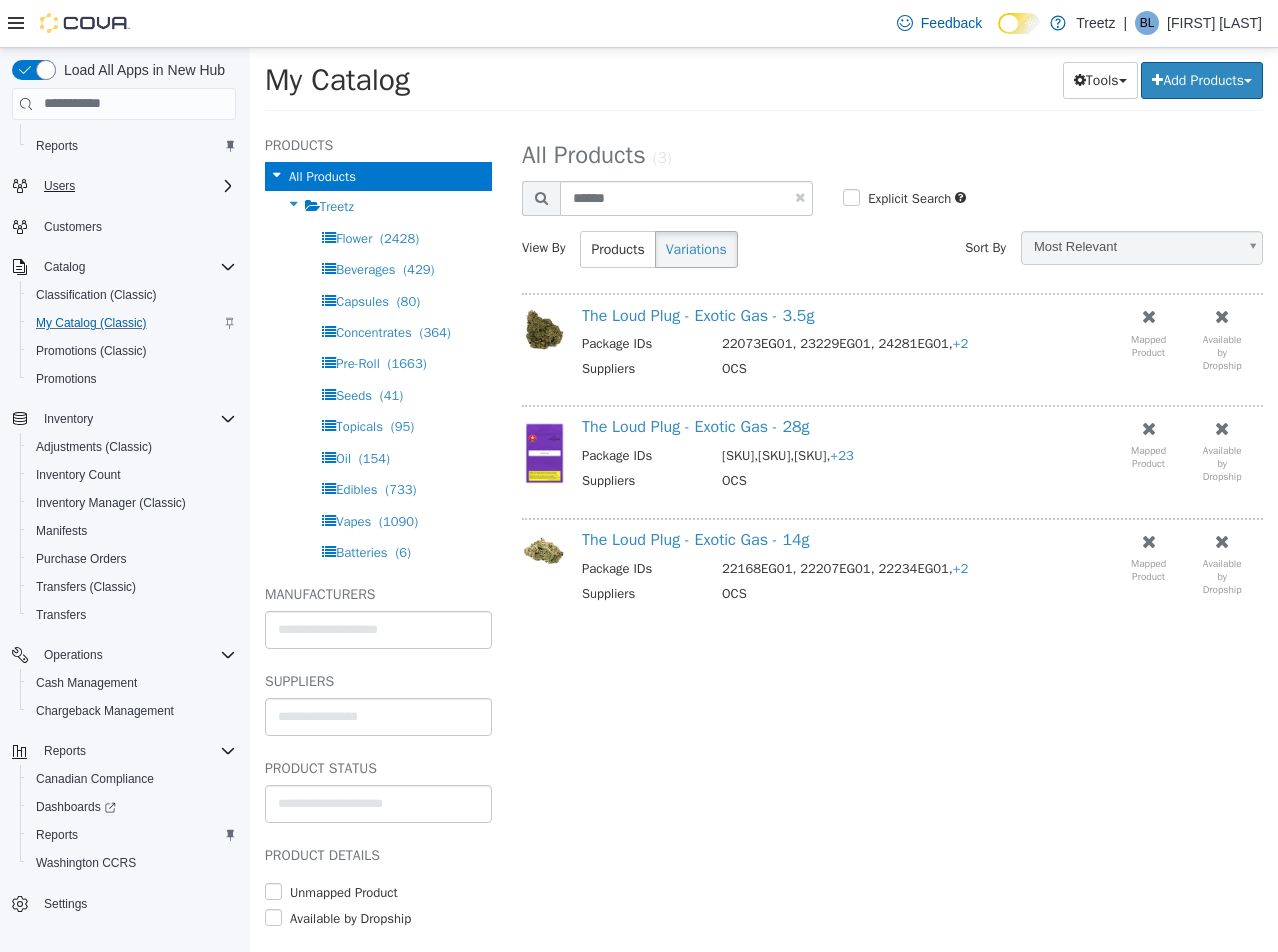 select on "**********" 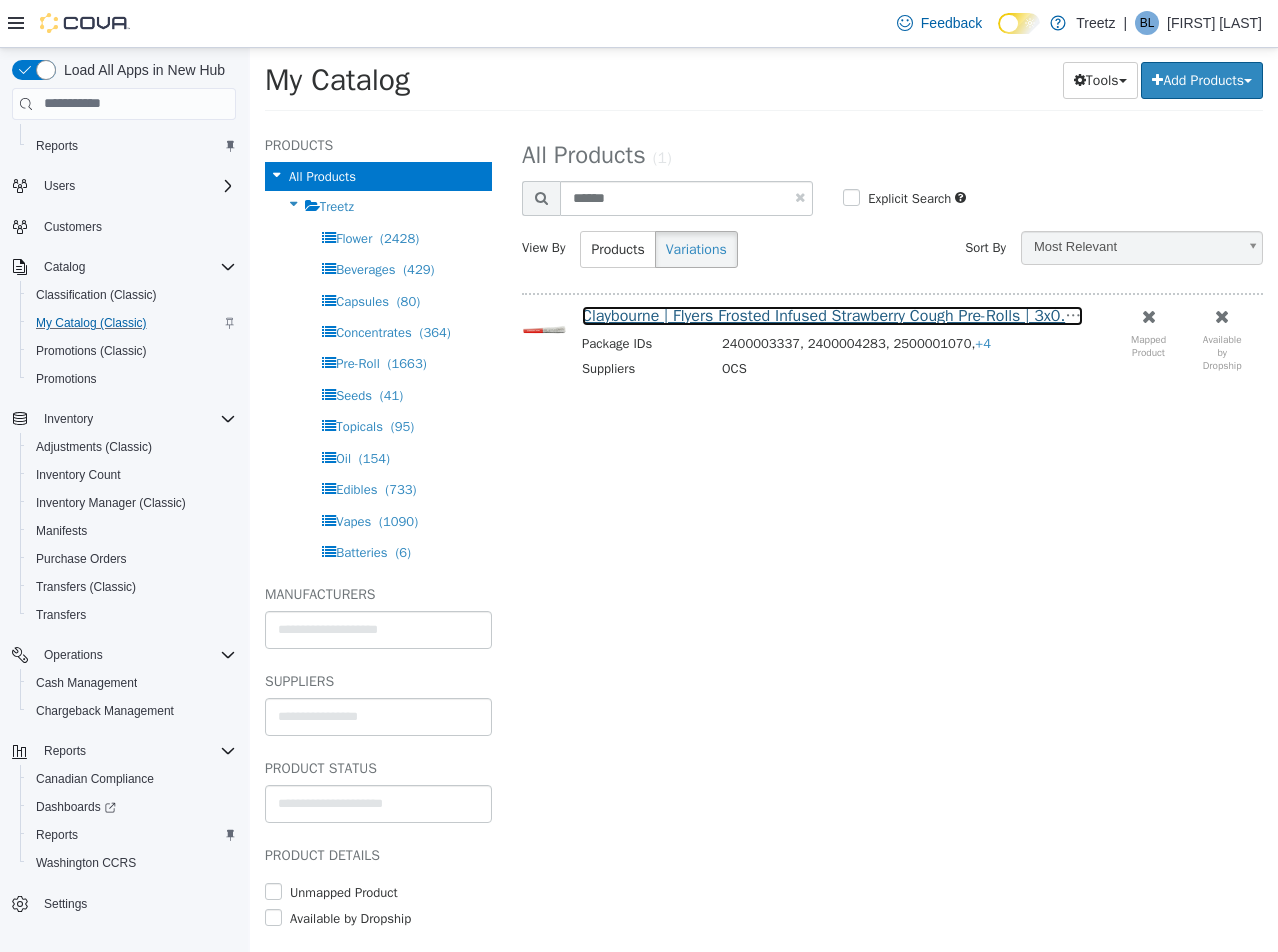 click on "Claybourne | Flyers Frosted Infused Strawberry Cough Pre-Rolls | 3x0.5g" at bounding box center [832, 315] 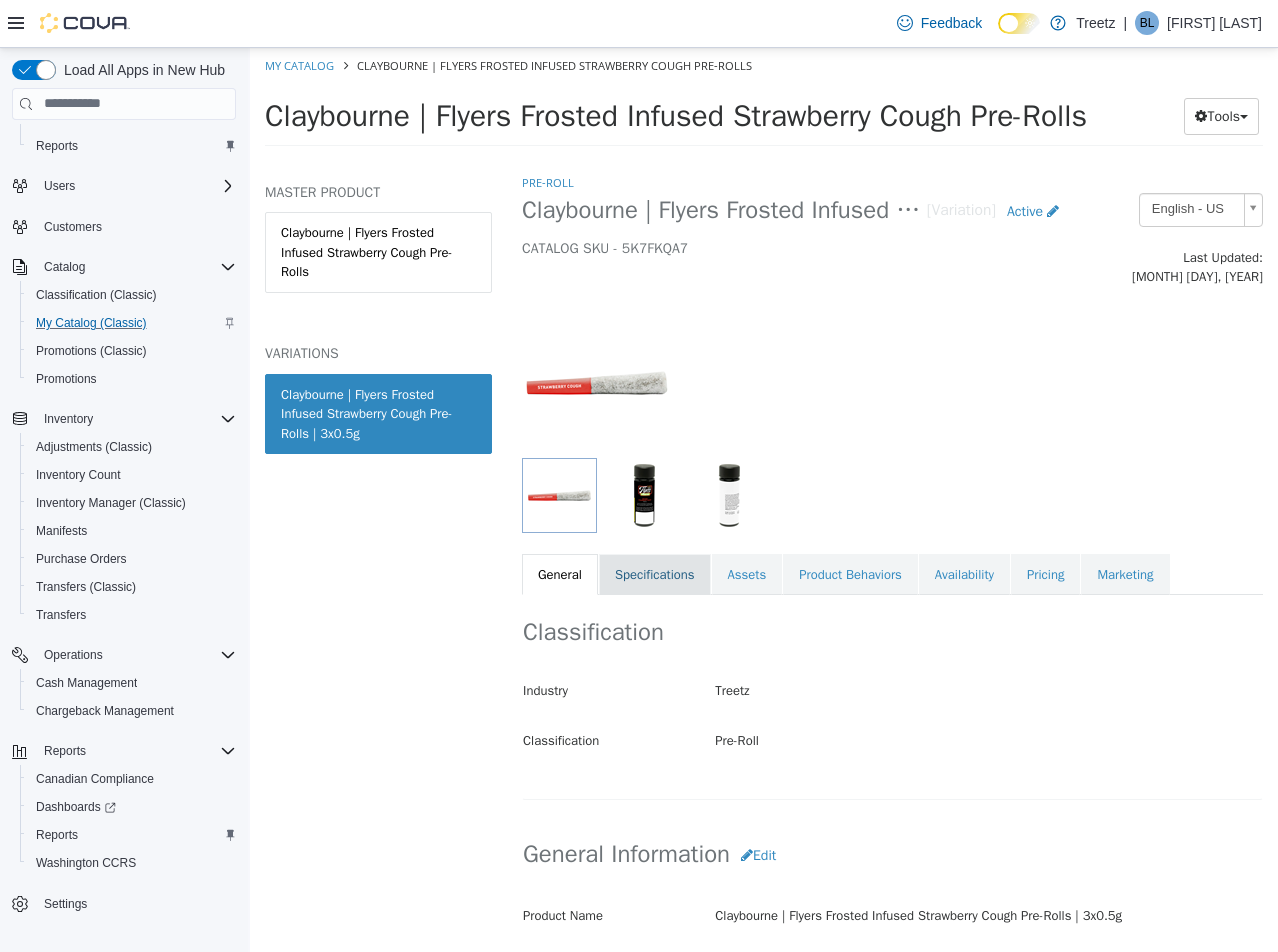 click on "Specifications" at bounding box center (655, 574) 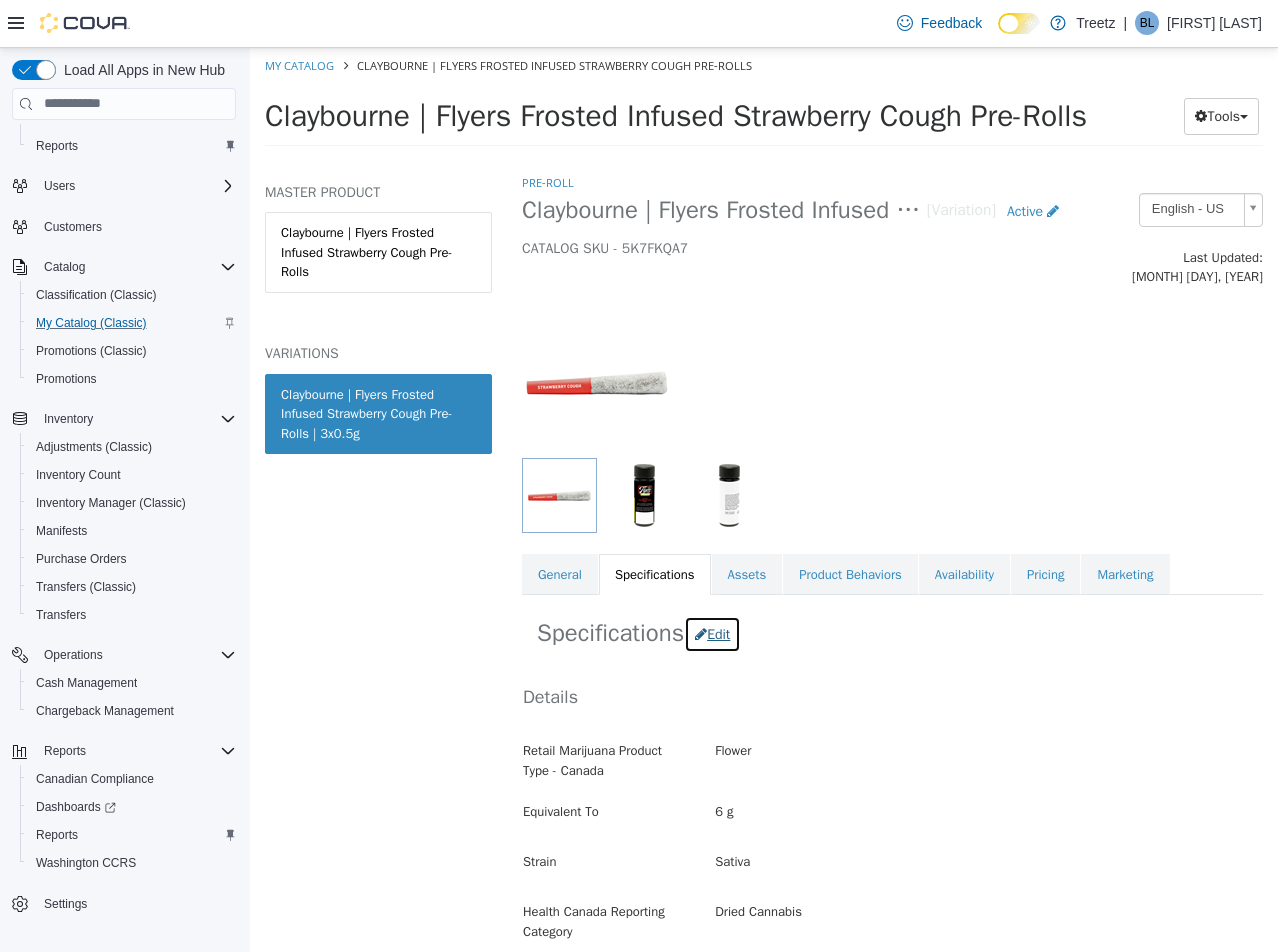 click on "Edit" at bounding box center [712, 633] 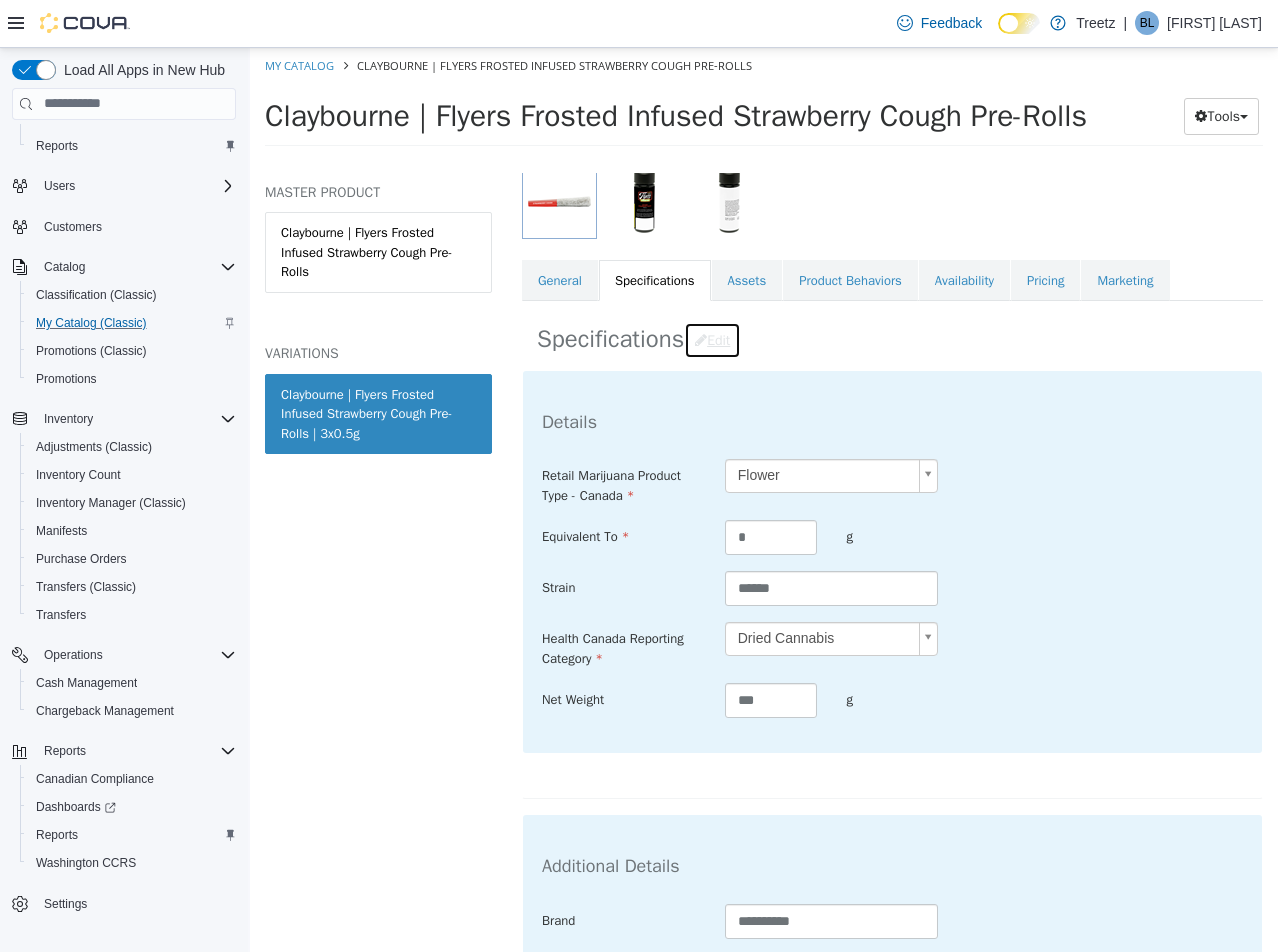 scroll, scrollTop: 600, scrollLeft: 0, axis: vertical 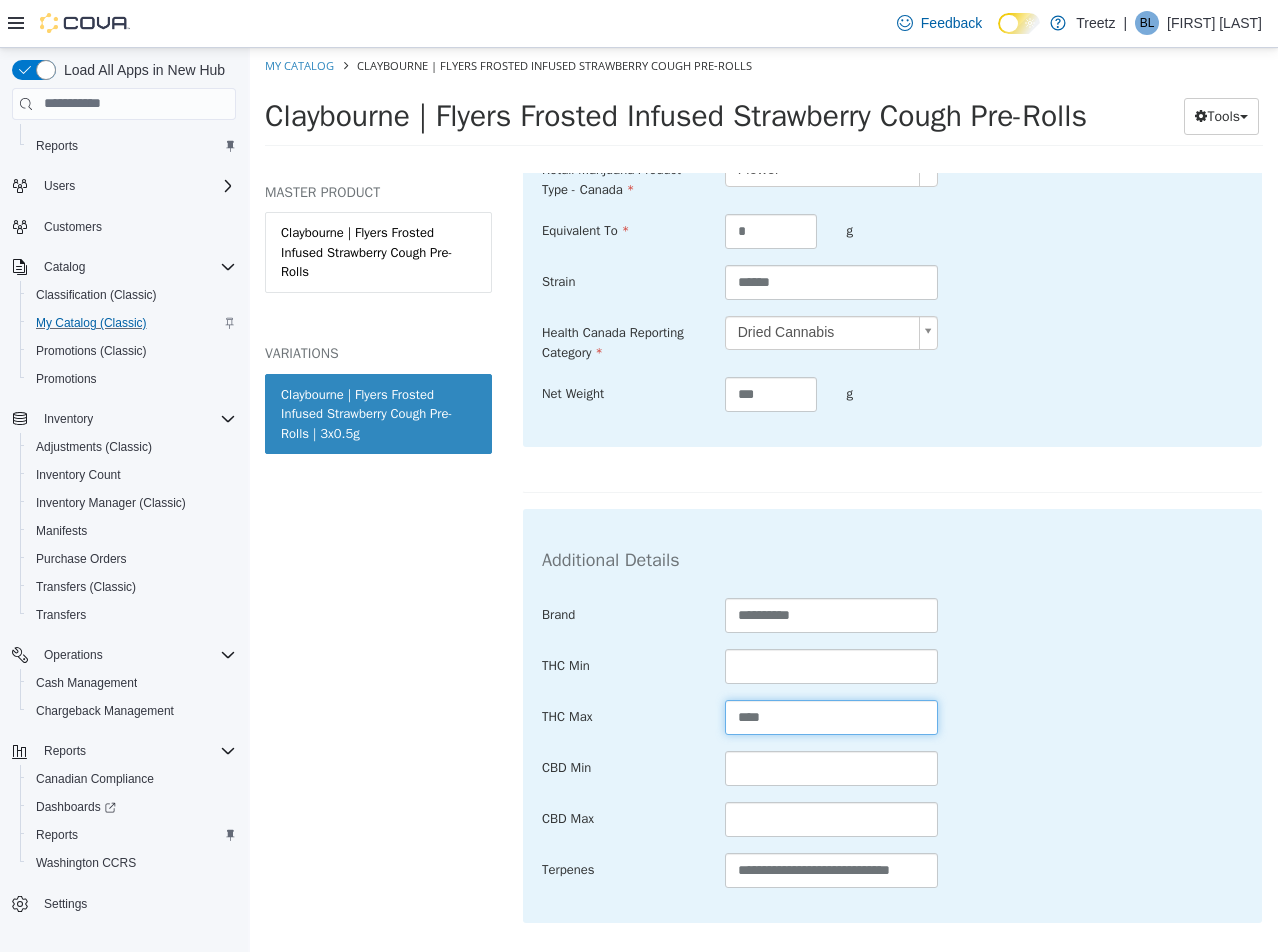 drag, startPoint x: 813, startPoint y: 711, endPoint x: 285, endPoint y: 683, distance: 528.7419 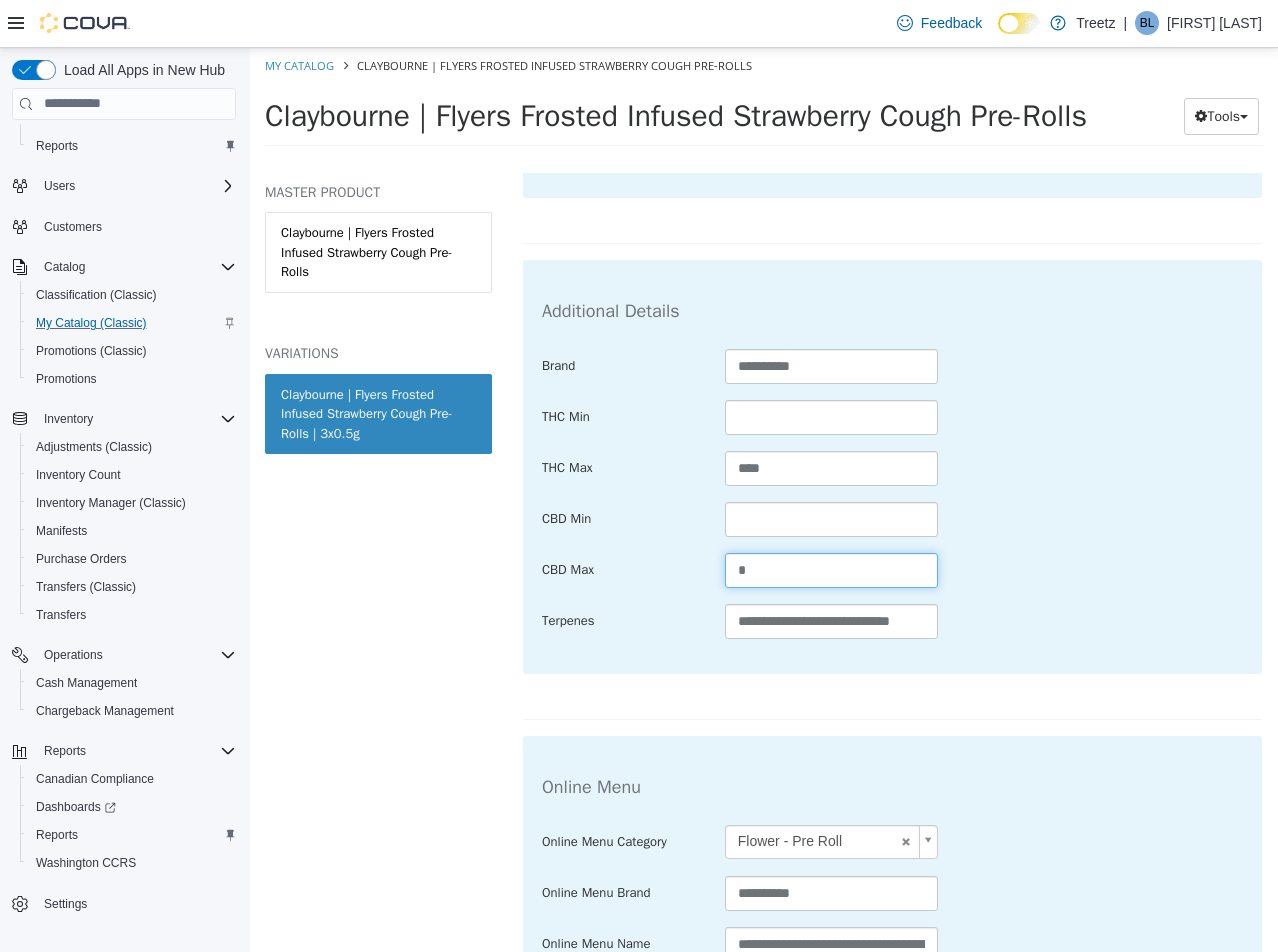 scroll, scrollTop: 990, scrollLeft: 0, axis: vertical 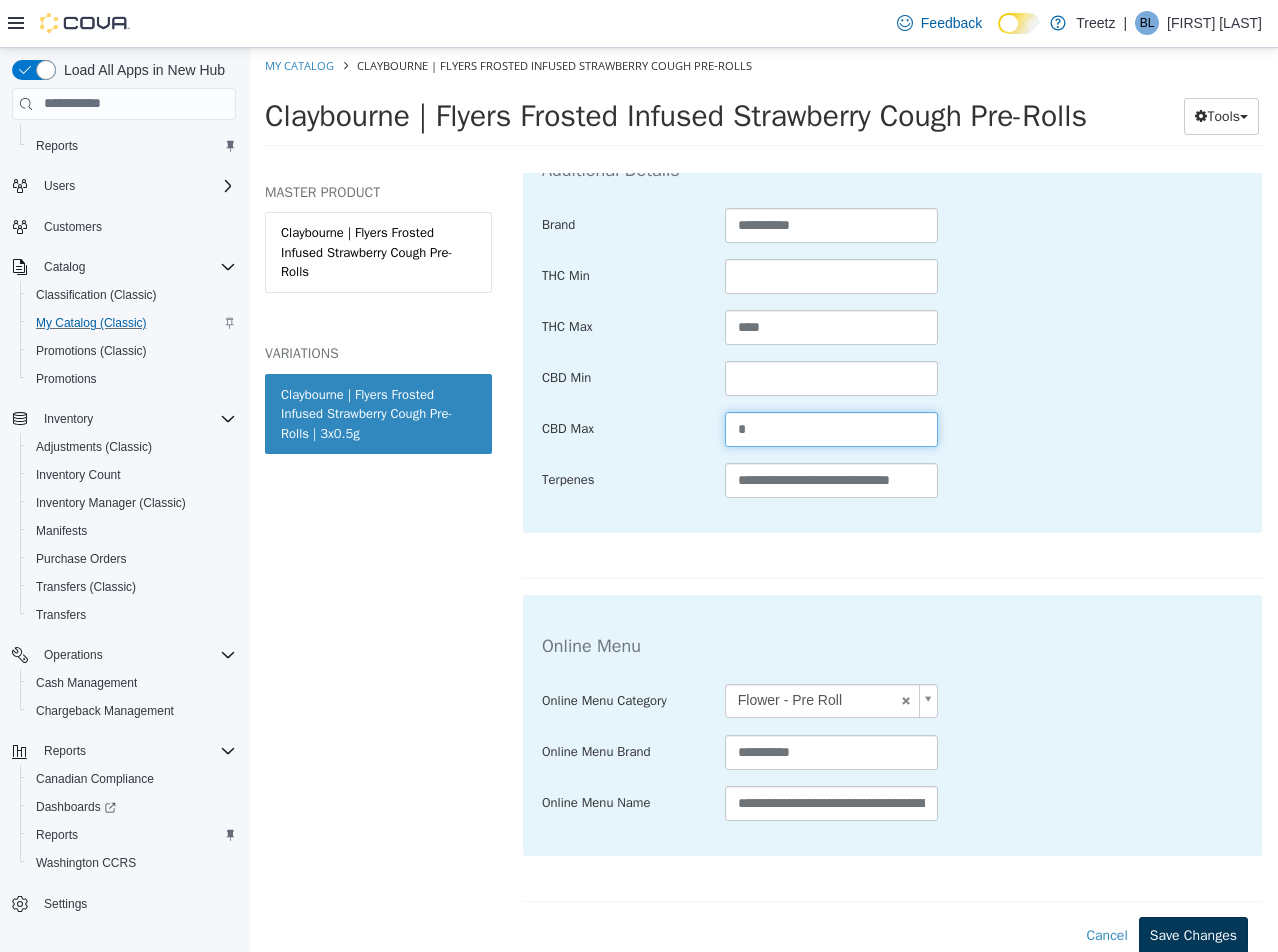 type on "*" 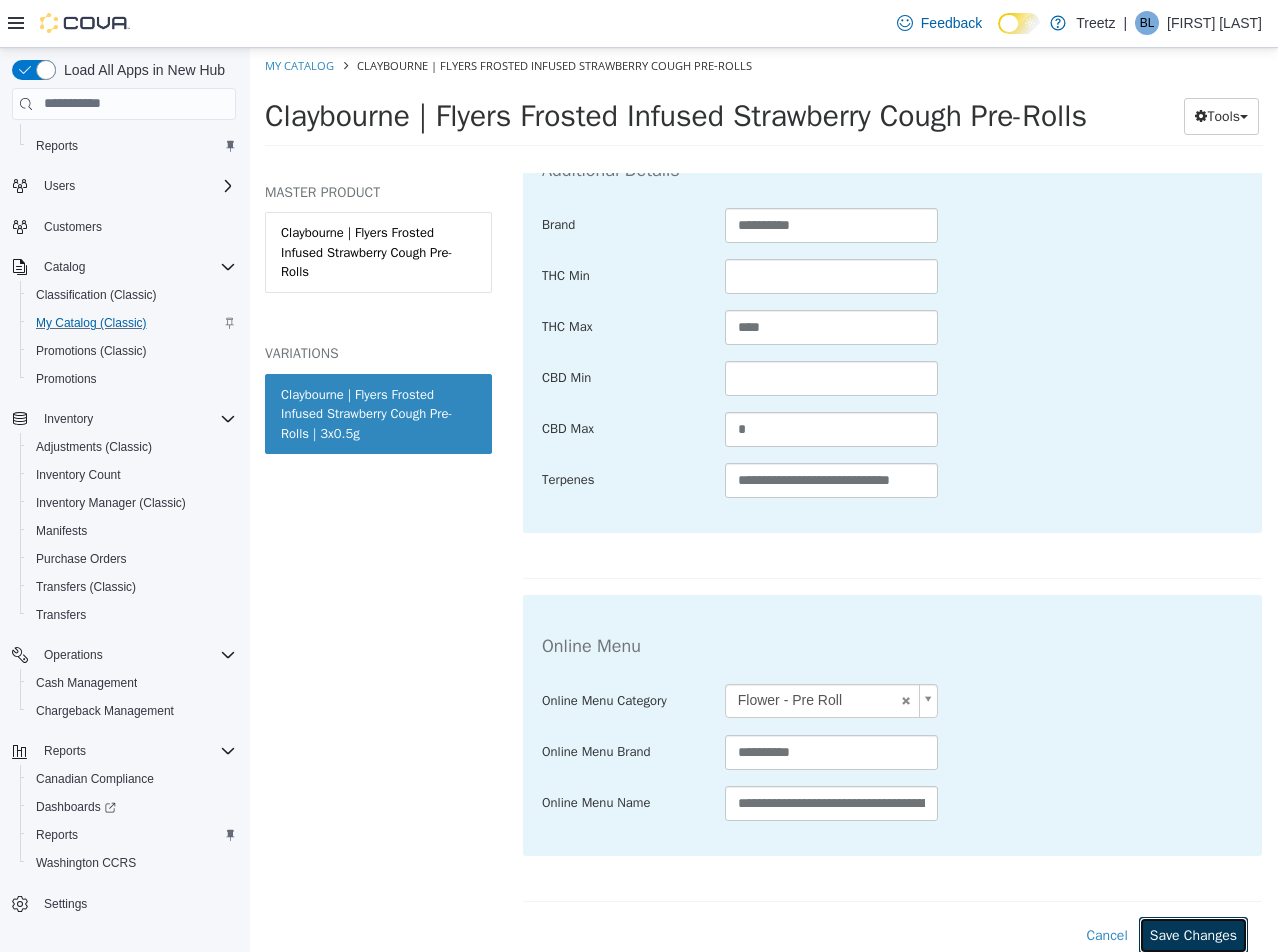 click on "Save Changes" at bounding box center (1193, 934) 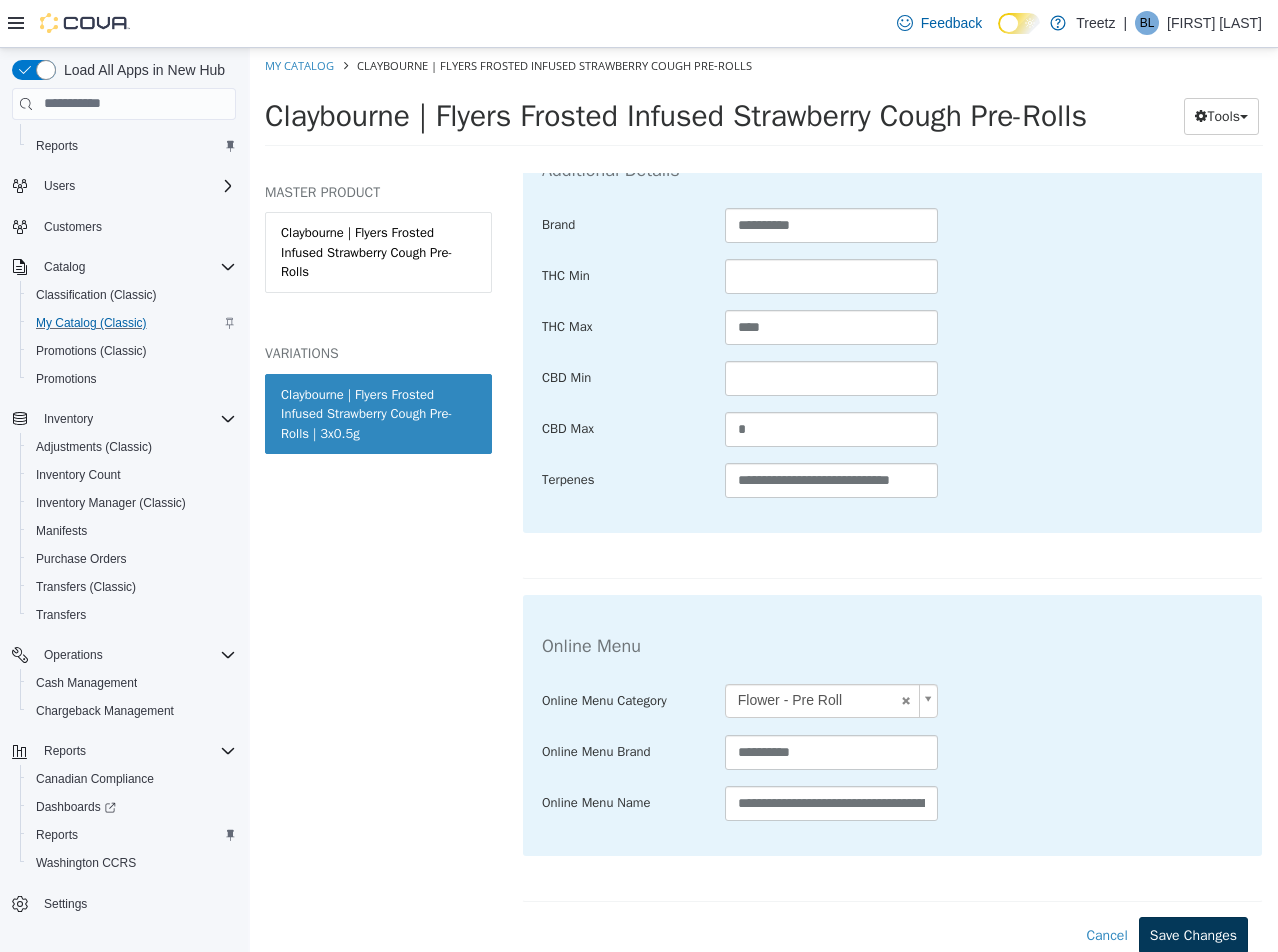 scroll, scrollTop: 767, scrollLeft: 0, axis: vertical 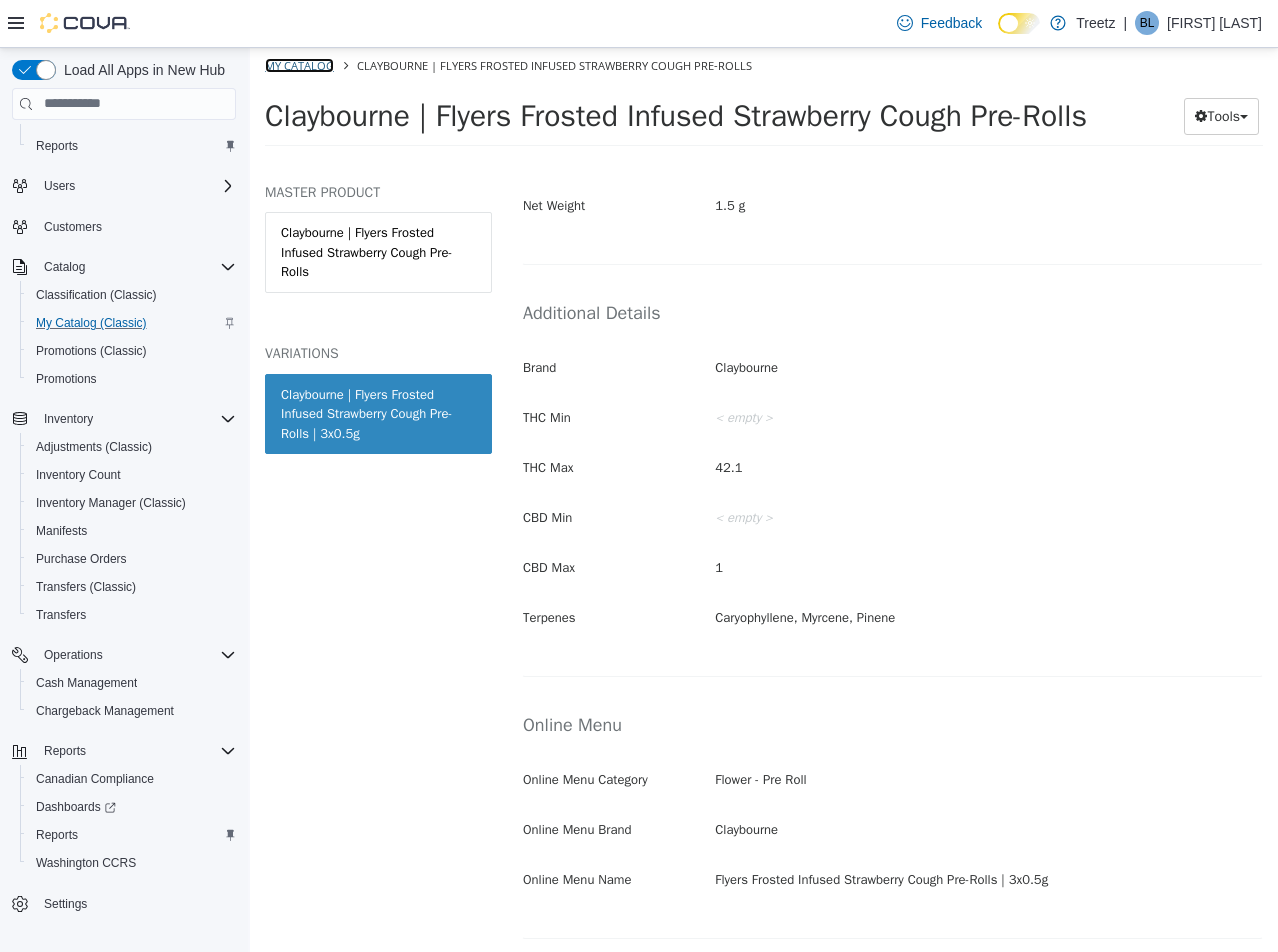 drag, startPoint x: 322, startPoint y: 64, endPoint x: 397, endPoint y: 117, distance: 91.836815 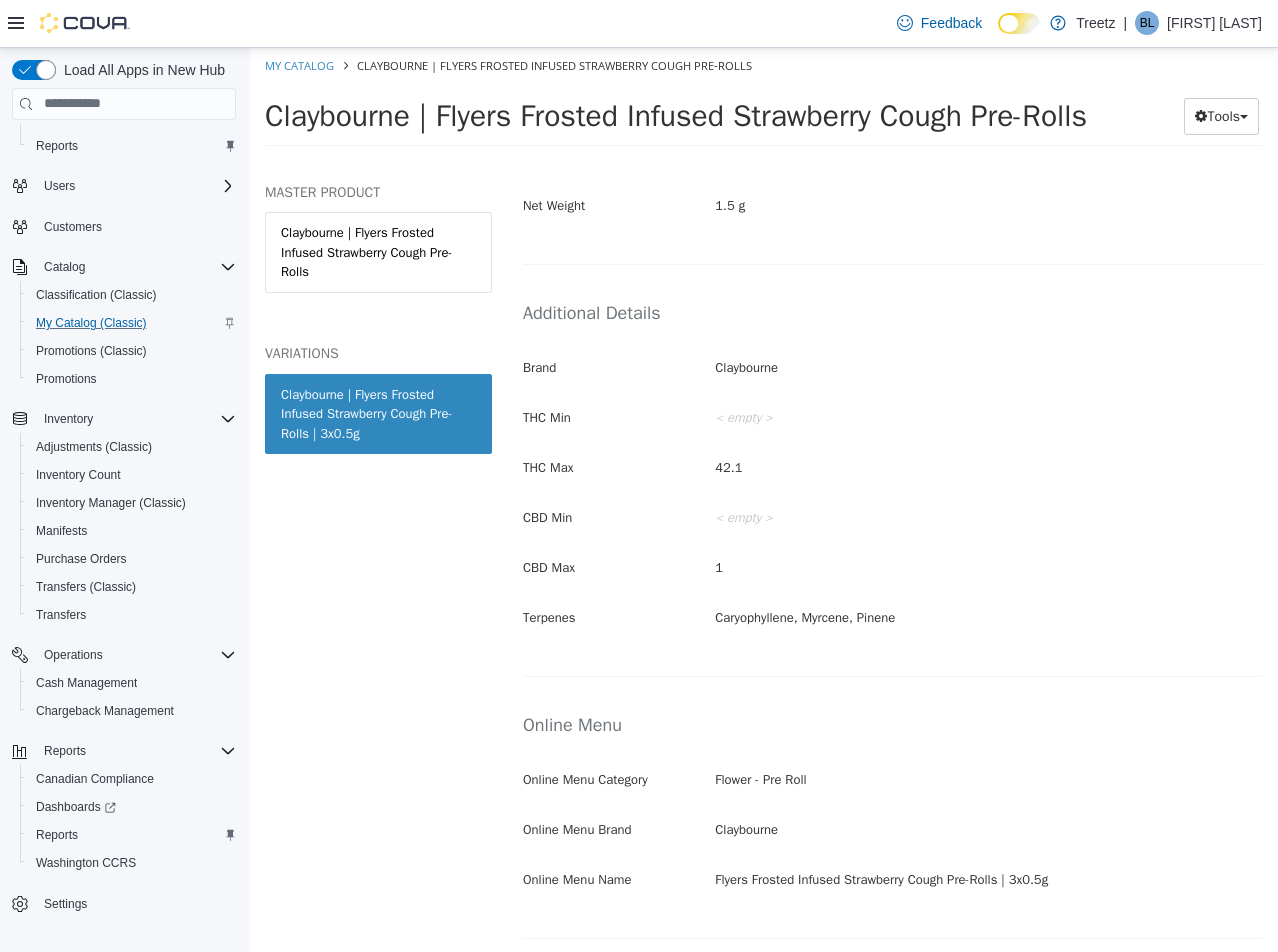 select on "**********" 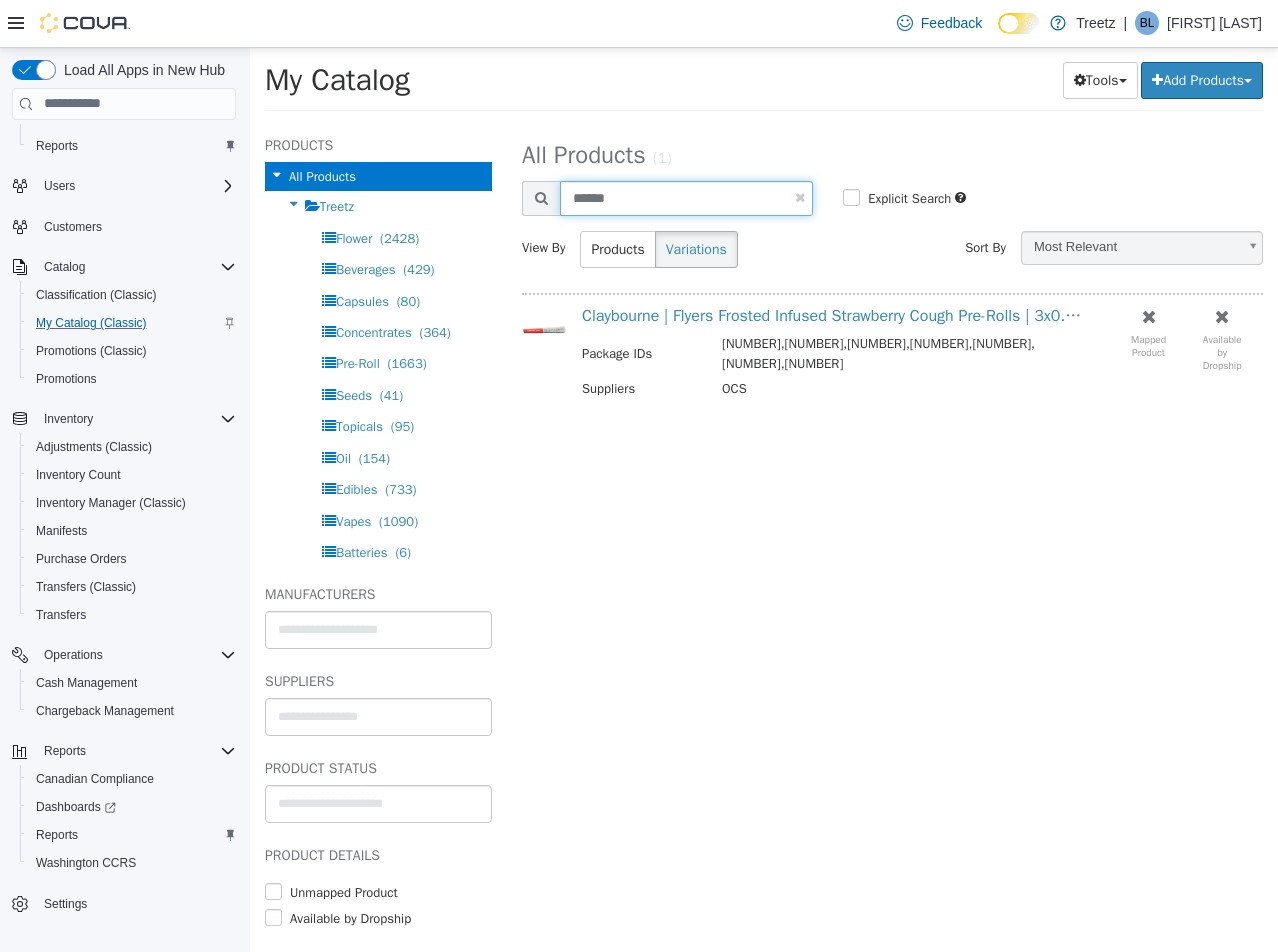 click on "******" at bounding box center (686, 197) 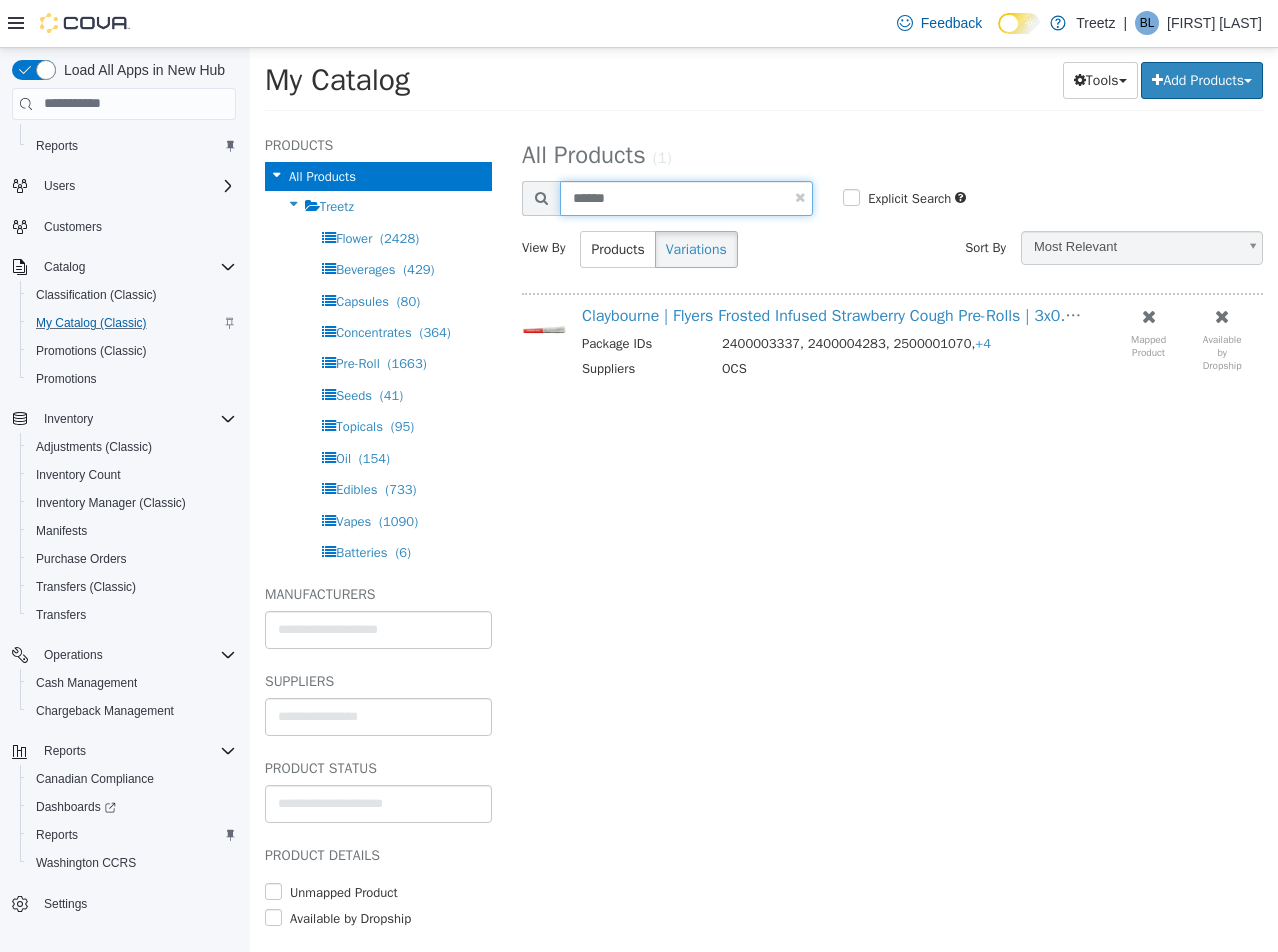 type on "******" 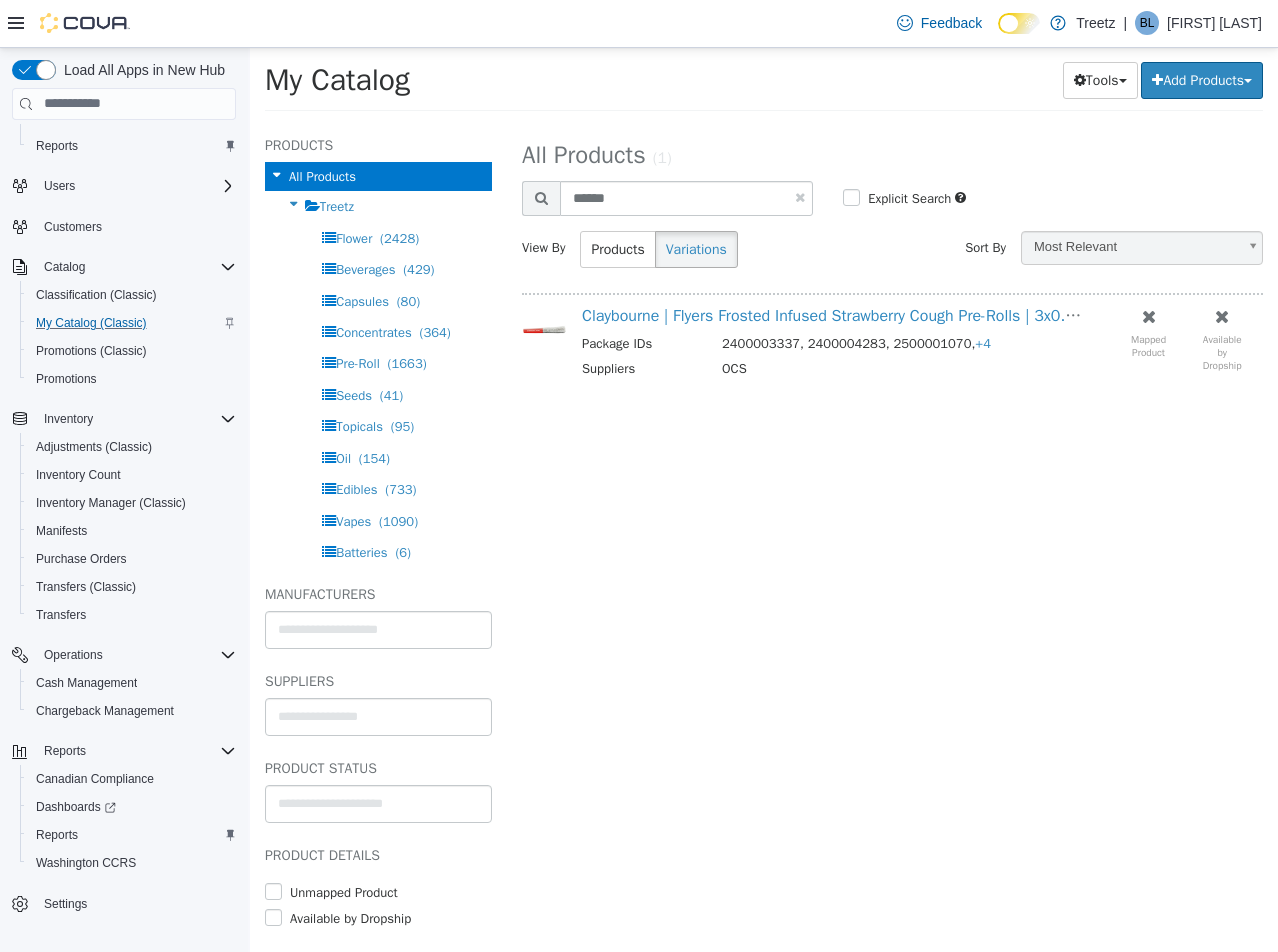 select on "**********" 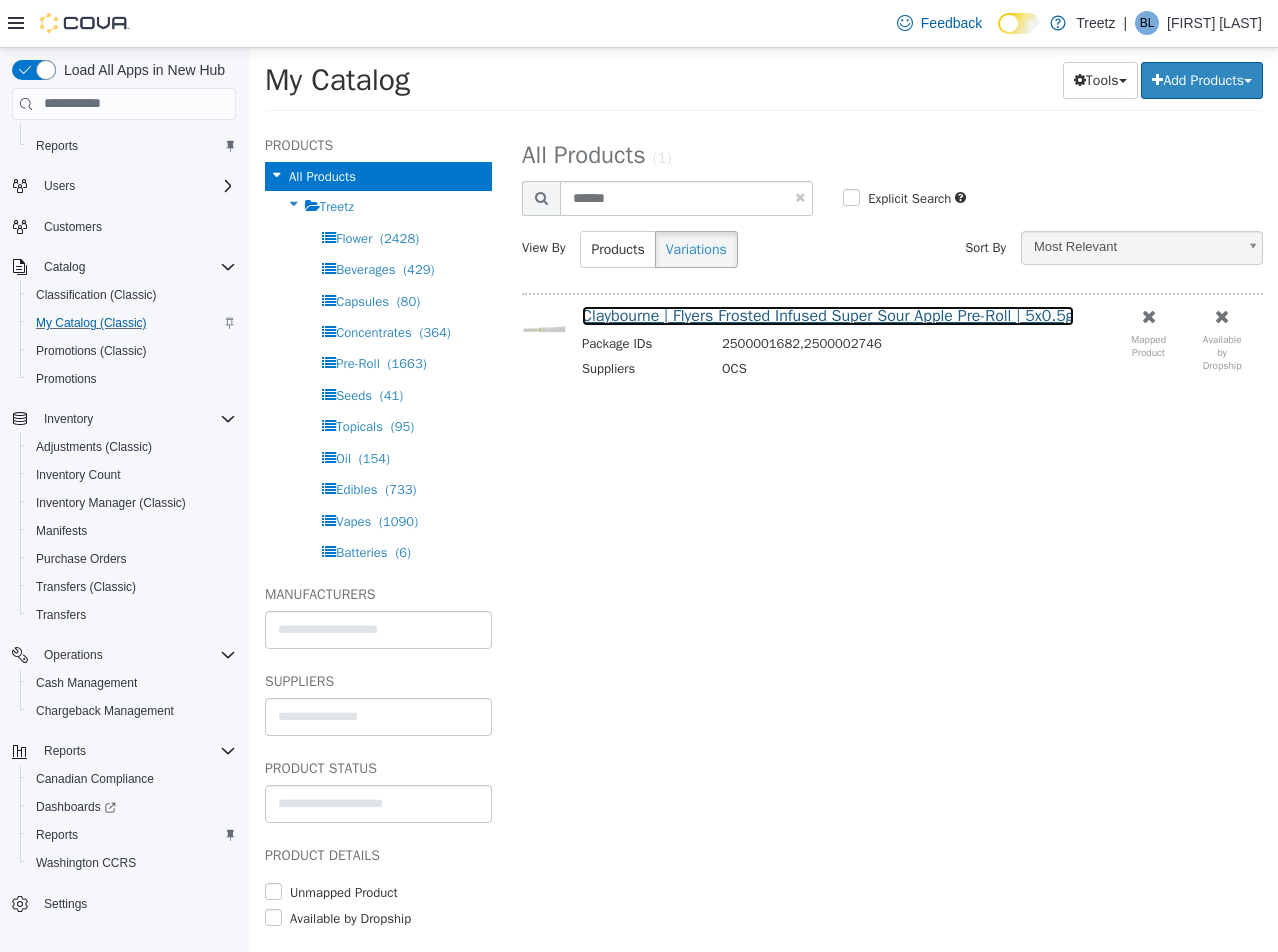 click on "Claybourne | Flyers Frosted Infused Super Sour Apple Pre-Roll | 5x0.5g" at bounding box center (828, 315) 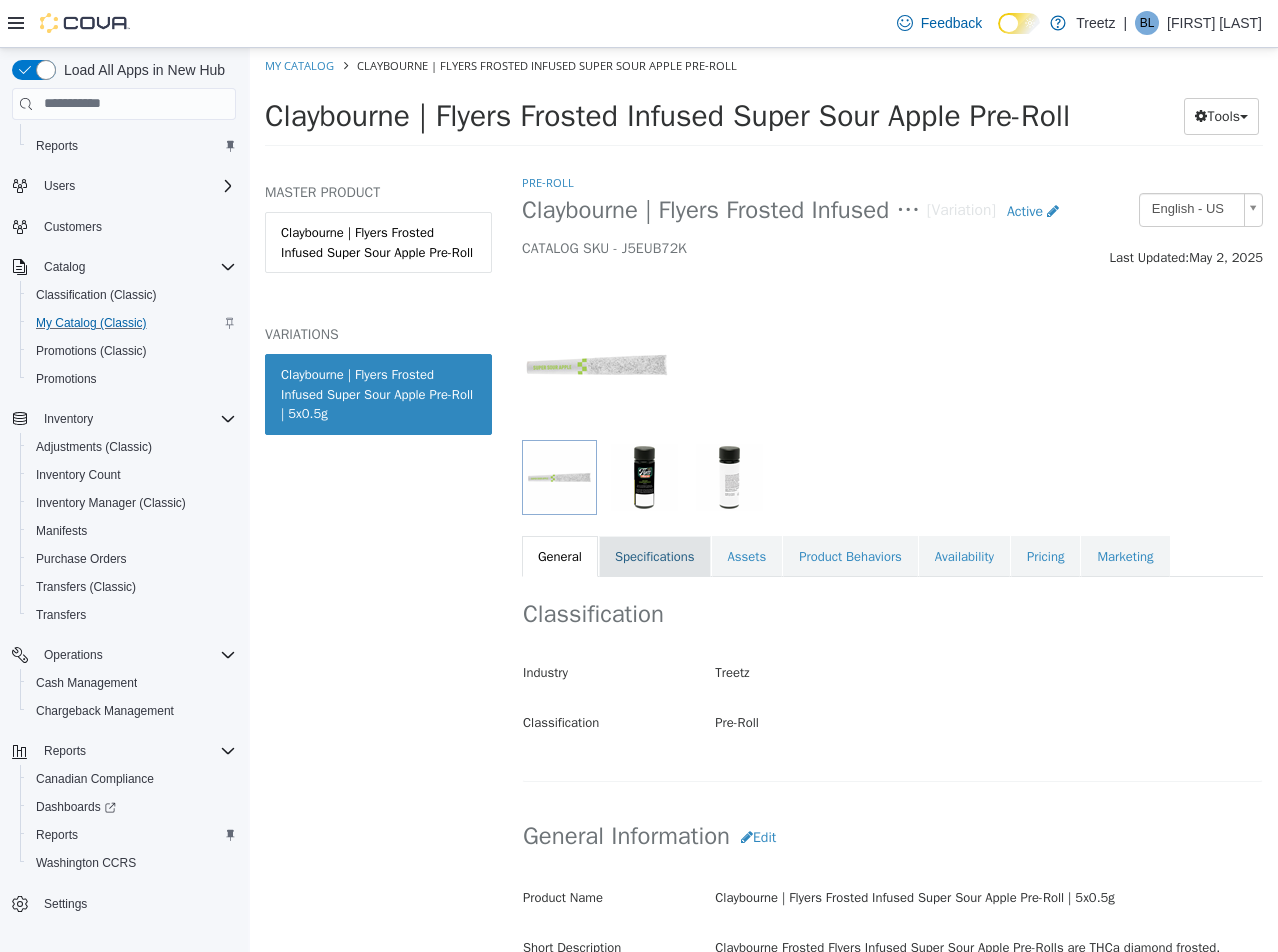 click on "Specifications" at bounding box center [655, 556] 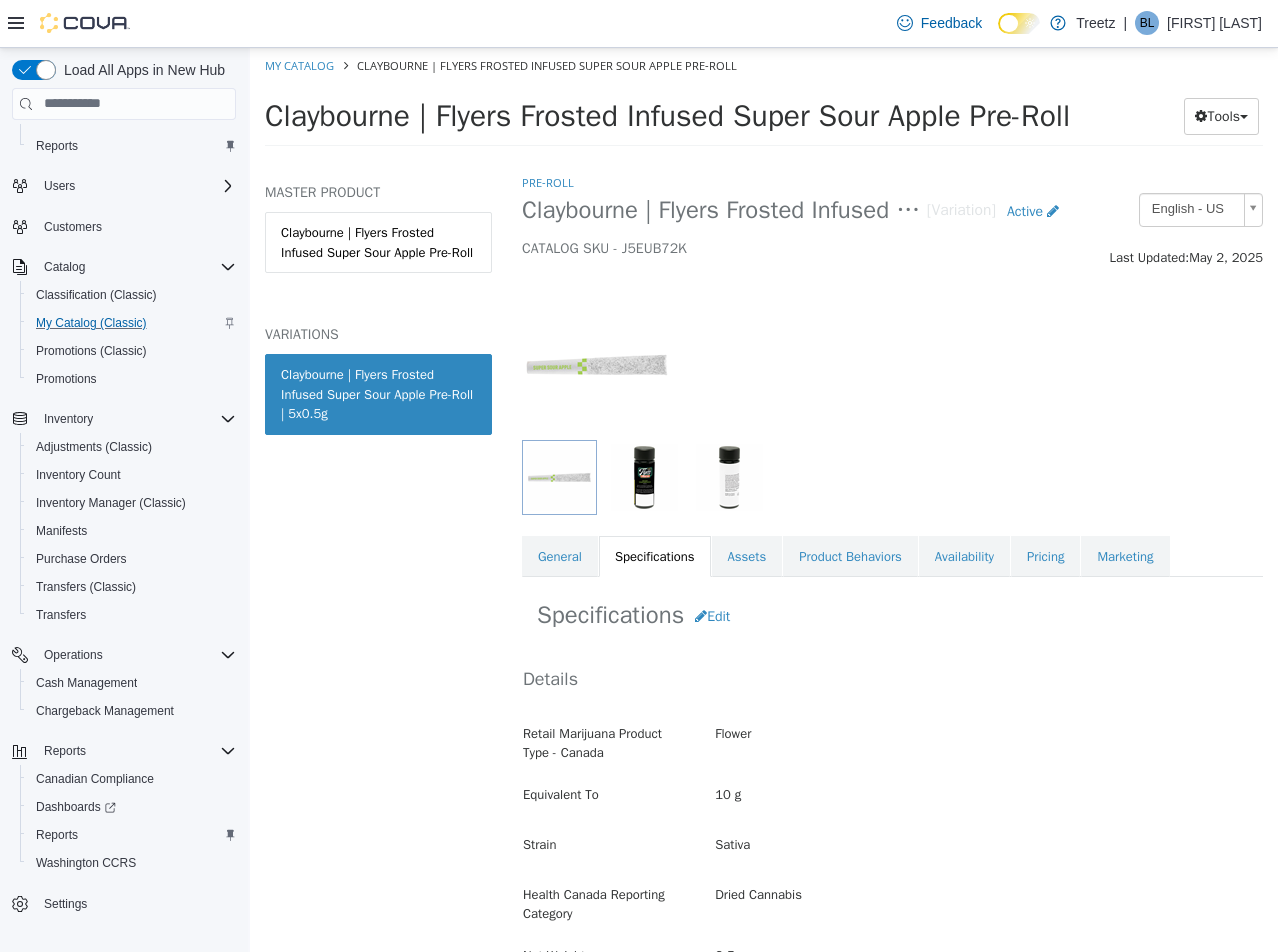 click on "Edit" at bounding box center [712, 615] 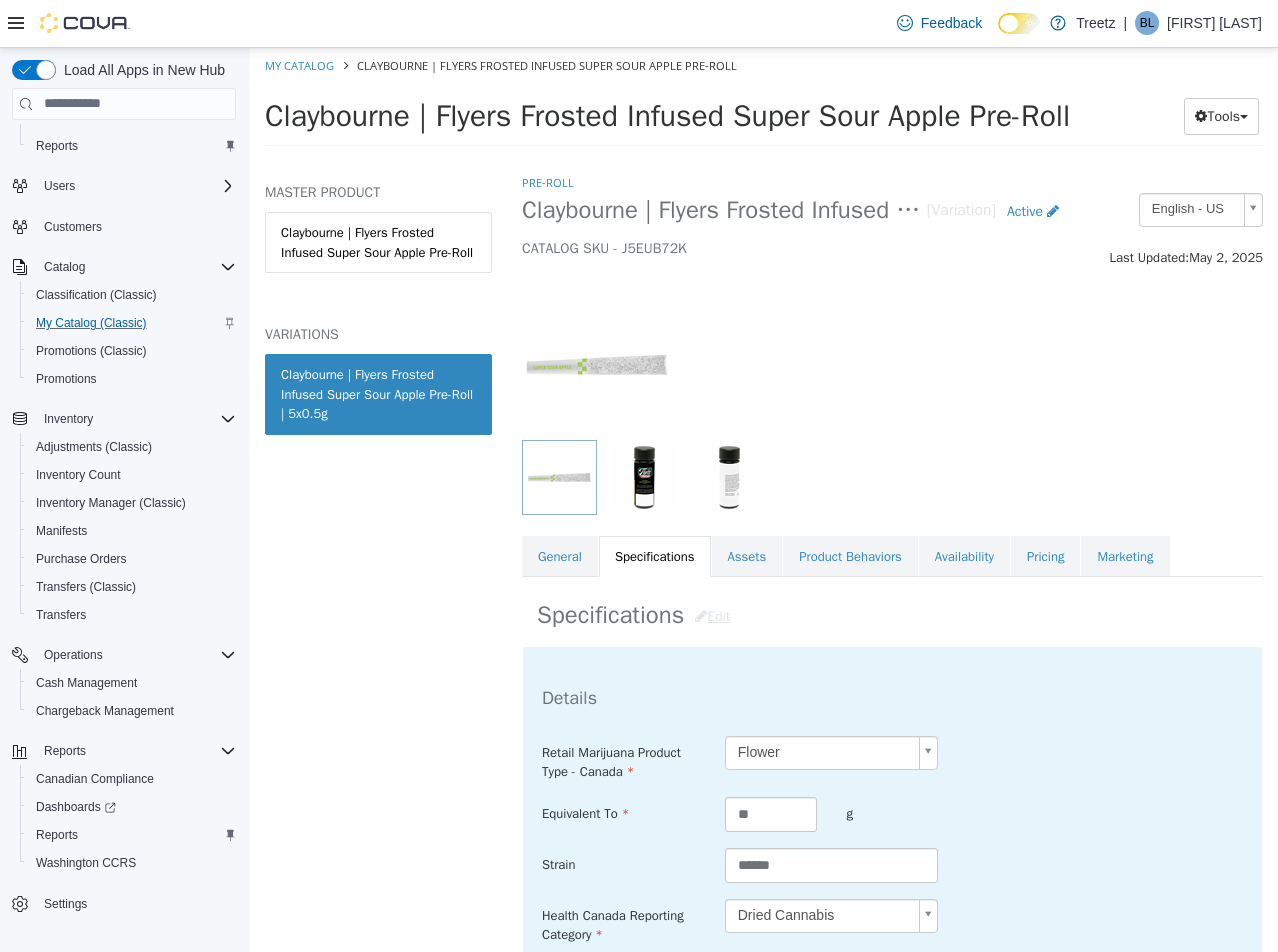 scroll, scrollTop: 500, scrollLeft: 0, axis: vertical 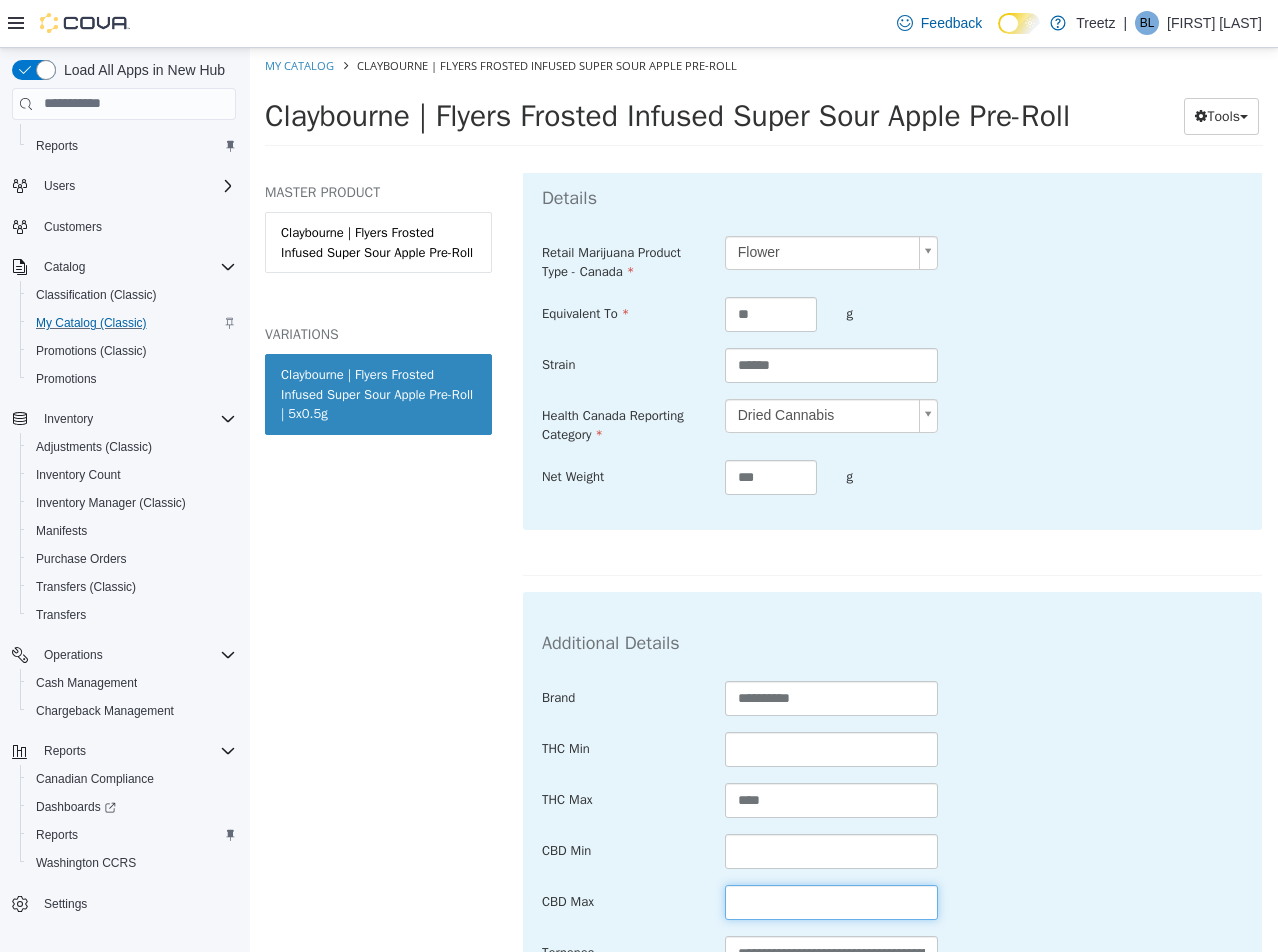 click at bounding box center (832, 901) 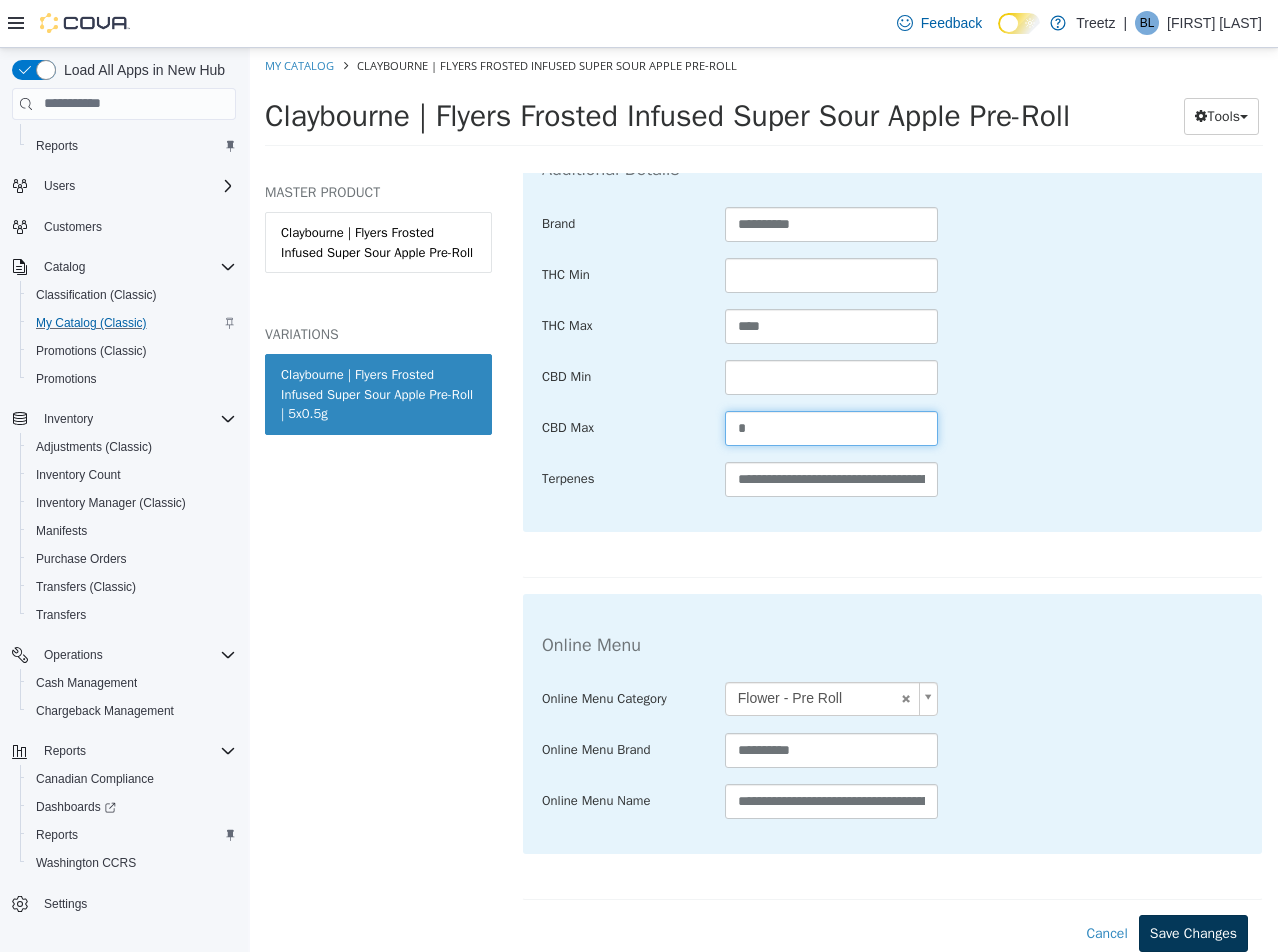 type on "*" 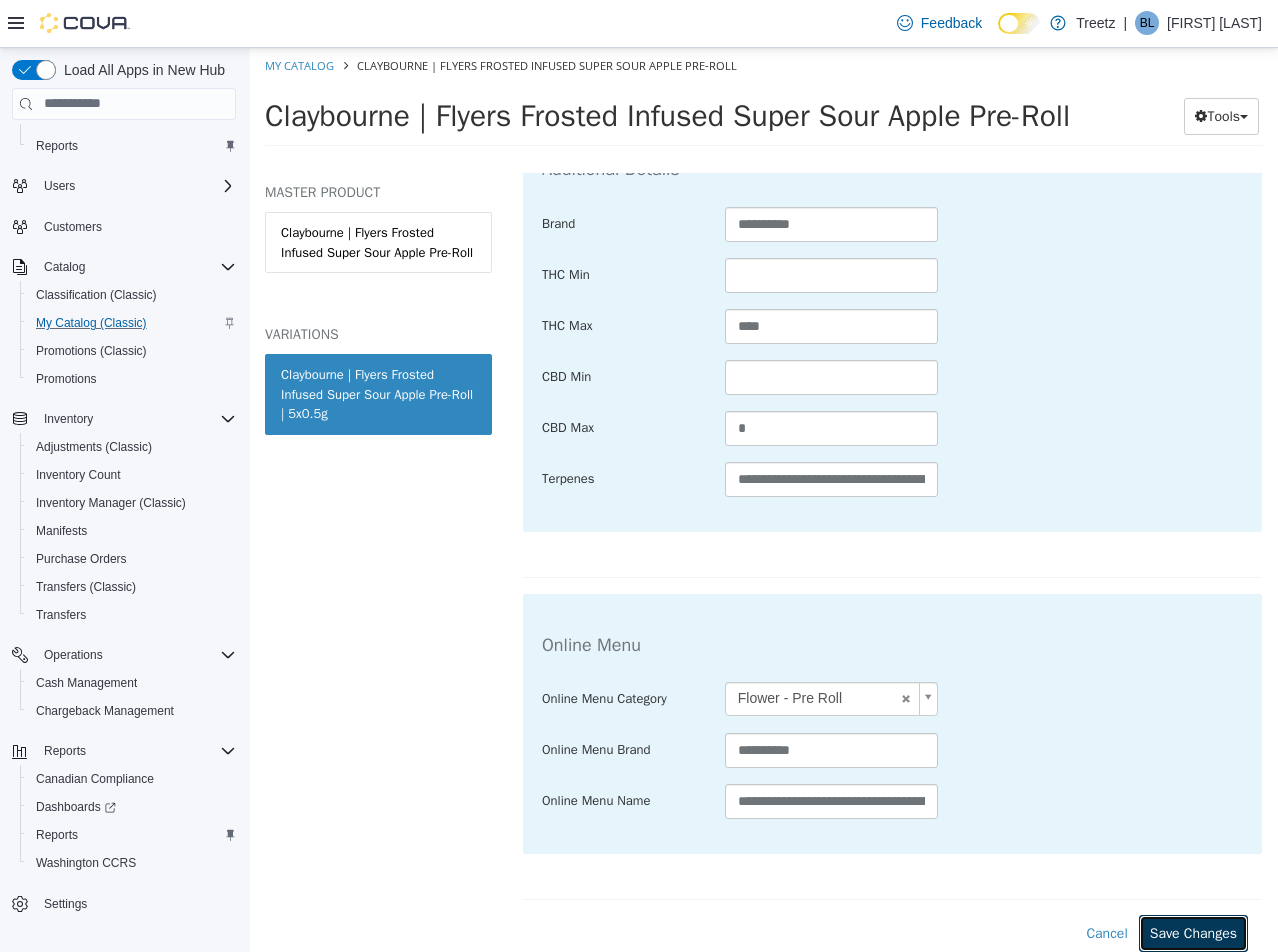 click on "Save Changes" at bounding box center [1193, 932] 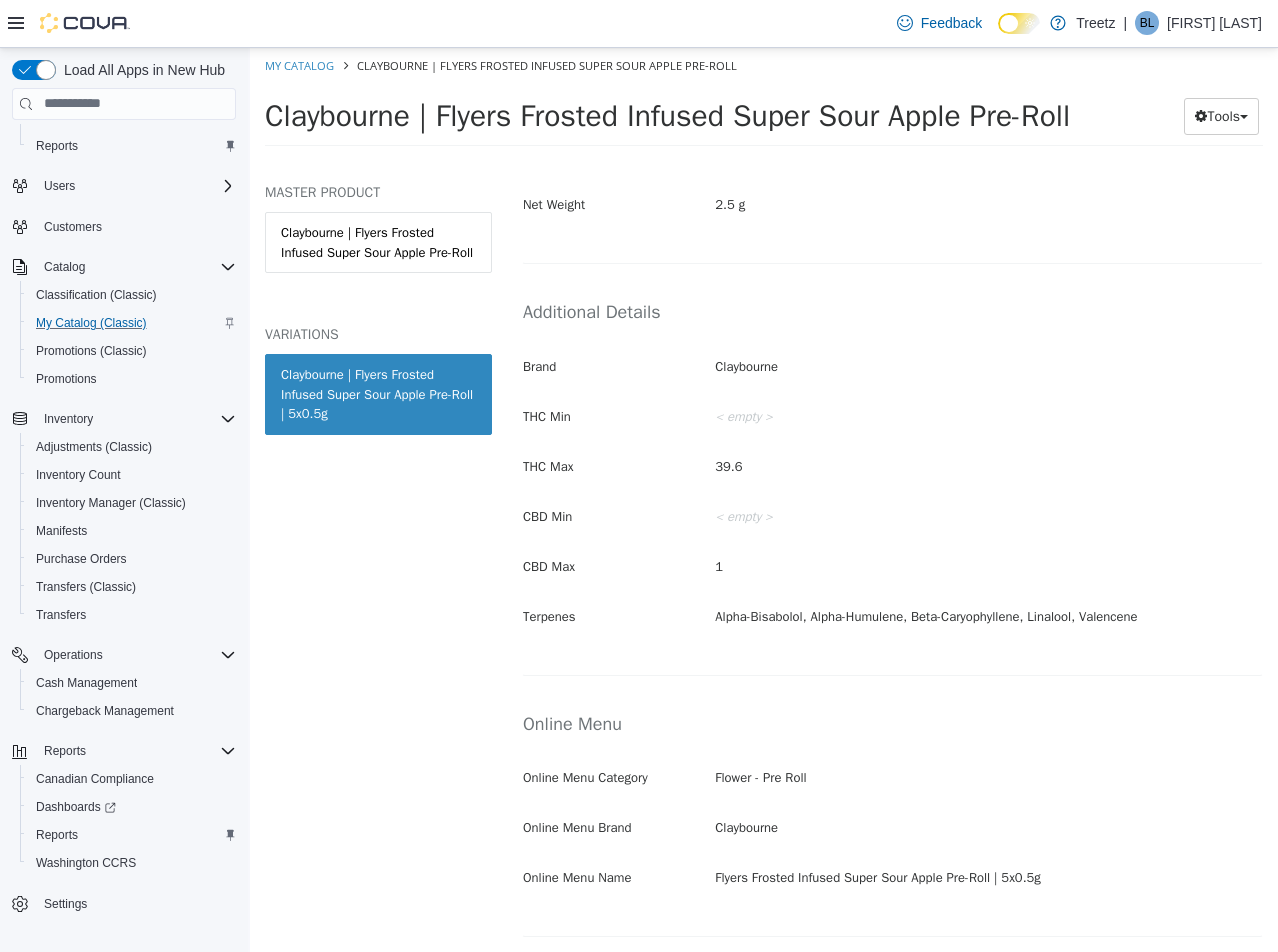 scroll, scrollTop: 752, scrollLeft: 0, axis: vertical 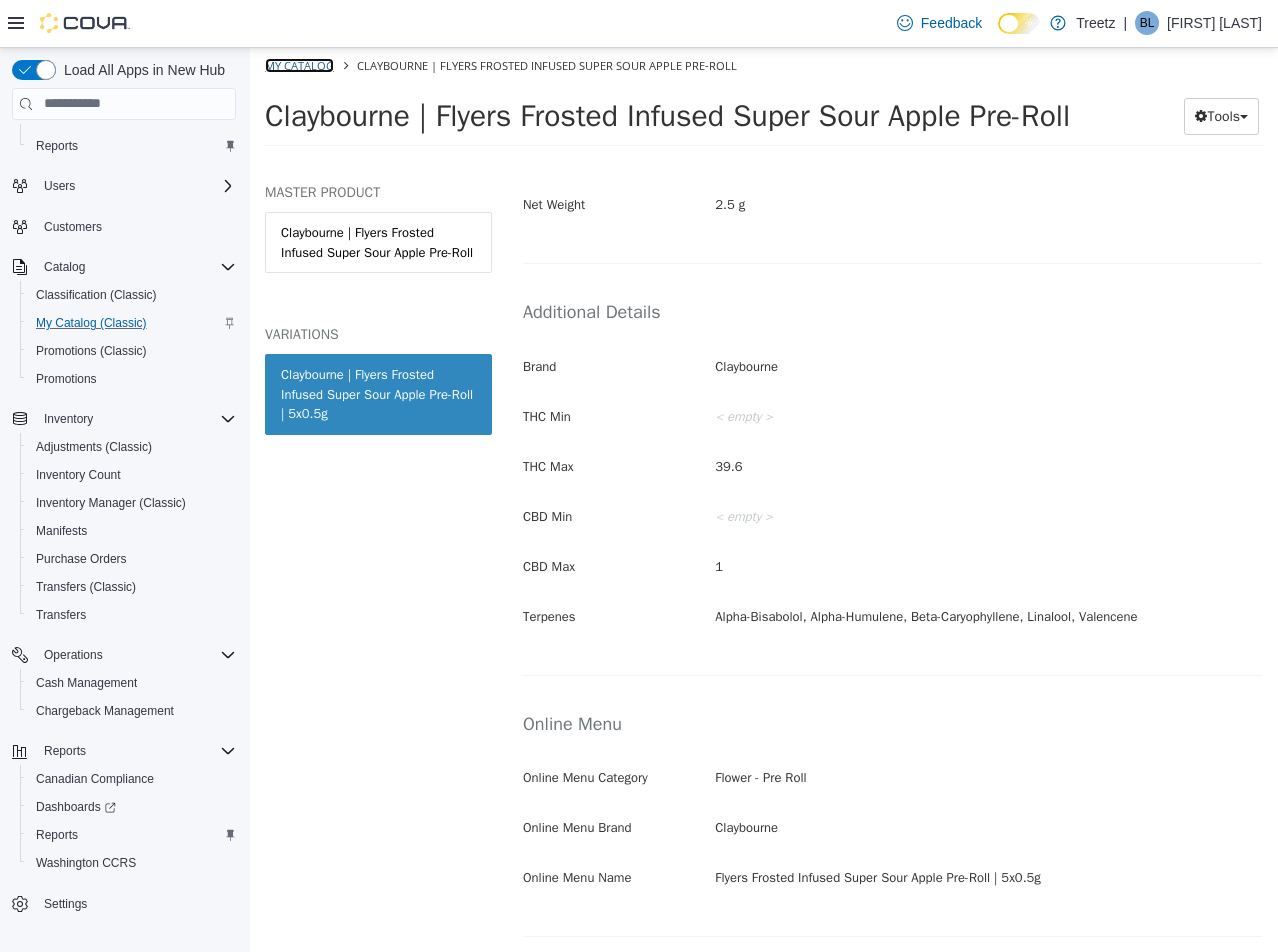 click on "My Catalog" at bounding box center [299, 64] 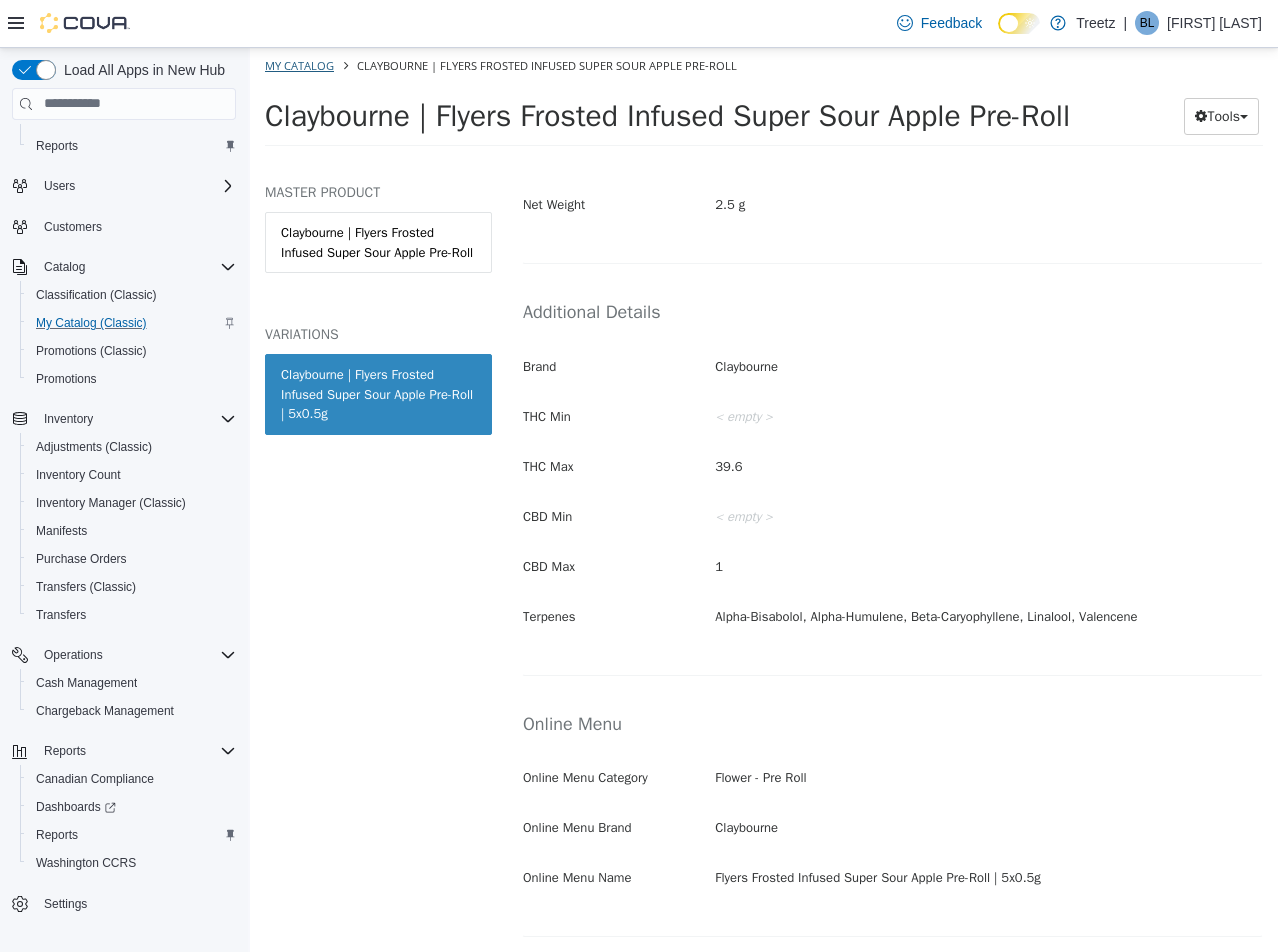 select on "**********" 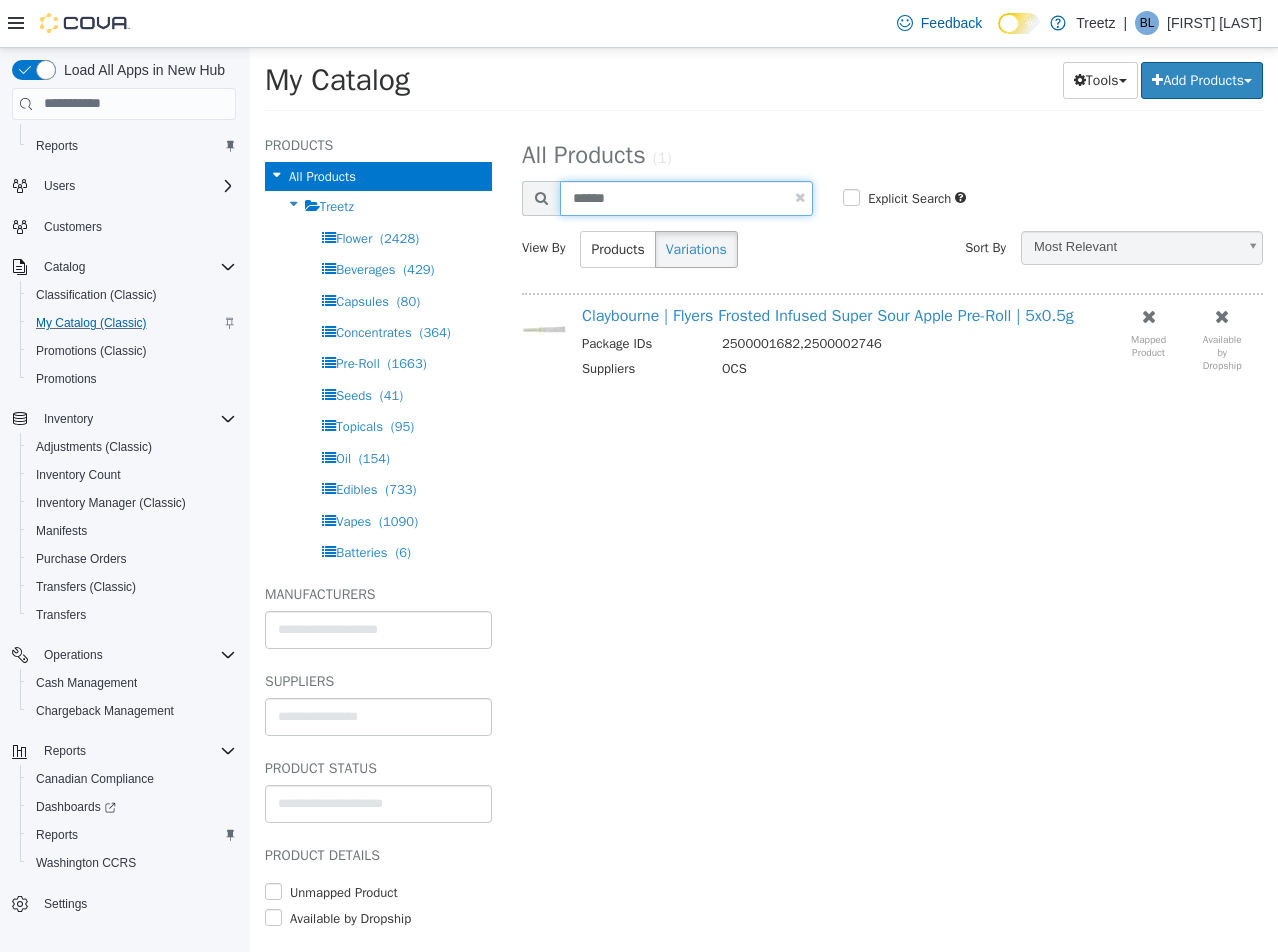 drag, startPoint x: 704, startPoint y: 202, endPoint x: 694, endPoint y: 204, distance: 10.198039 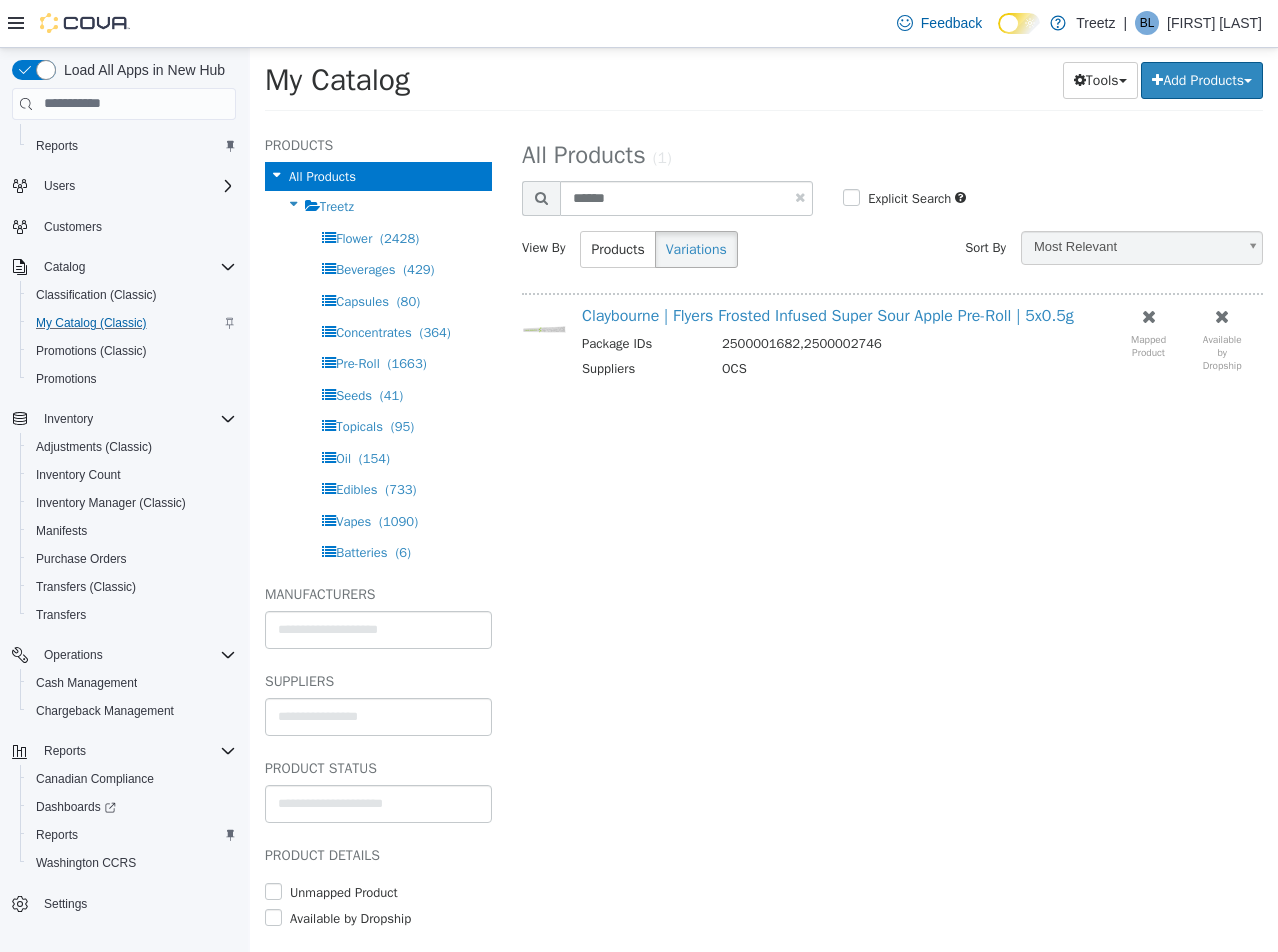 select on "**********" 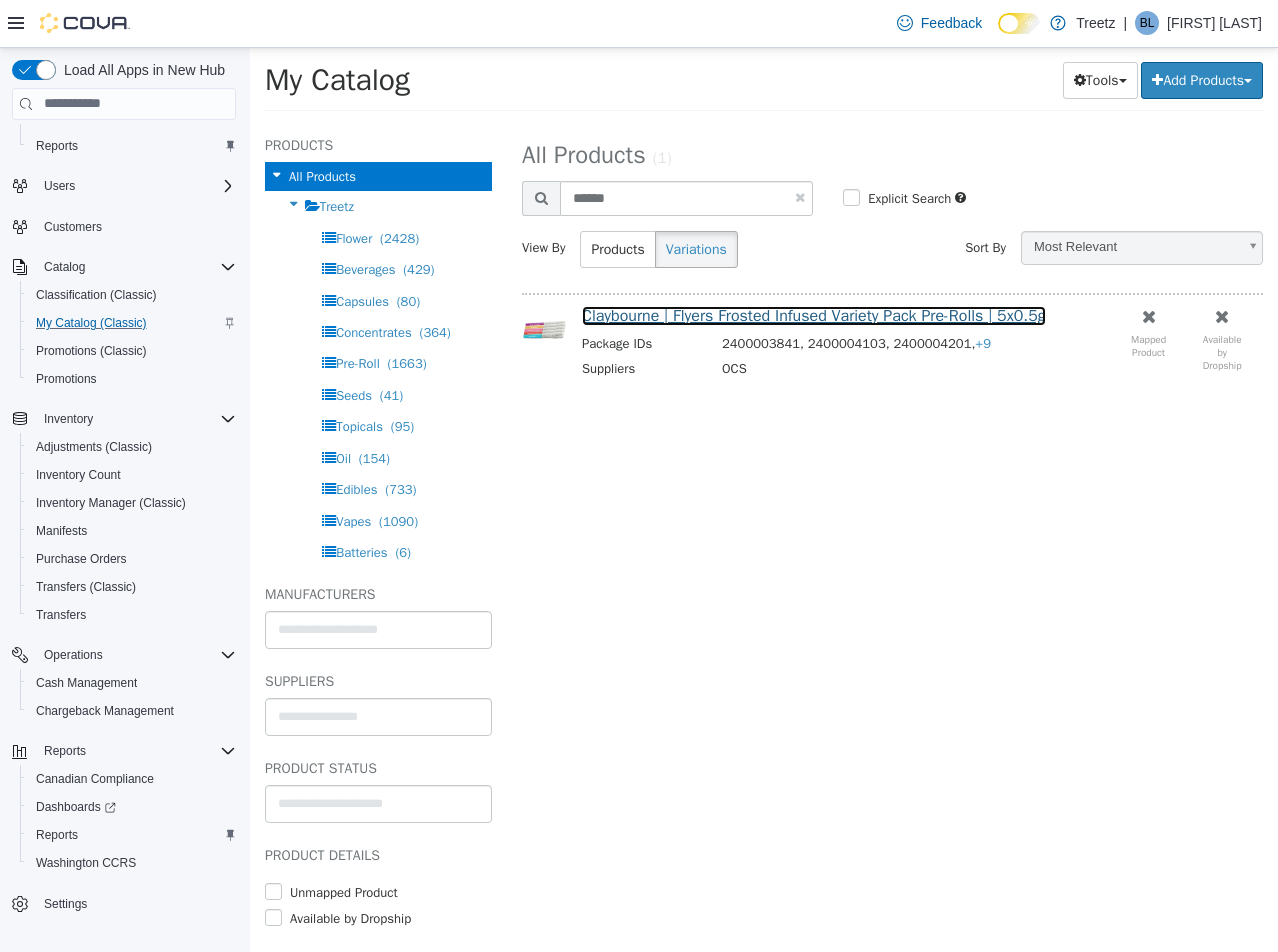 click on "Claybourne | Flyers Frosted Infused Variety Pack Pre-Rolls | 5x0.5g" at bounding box center (814, 315) 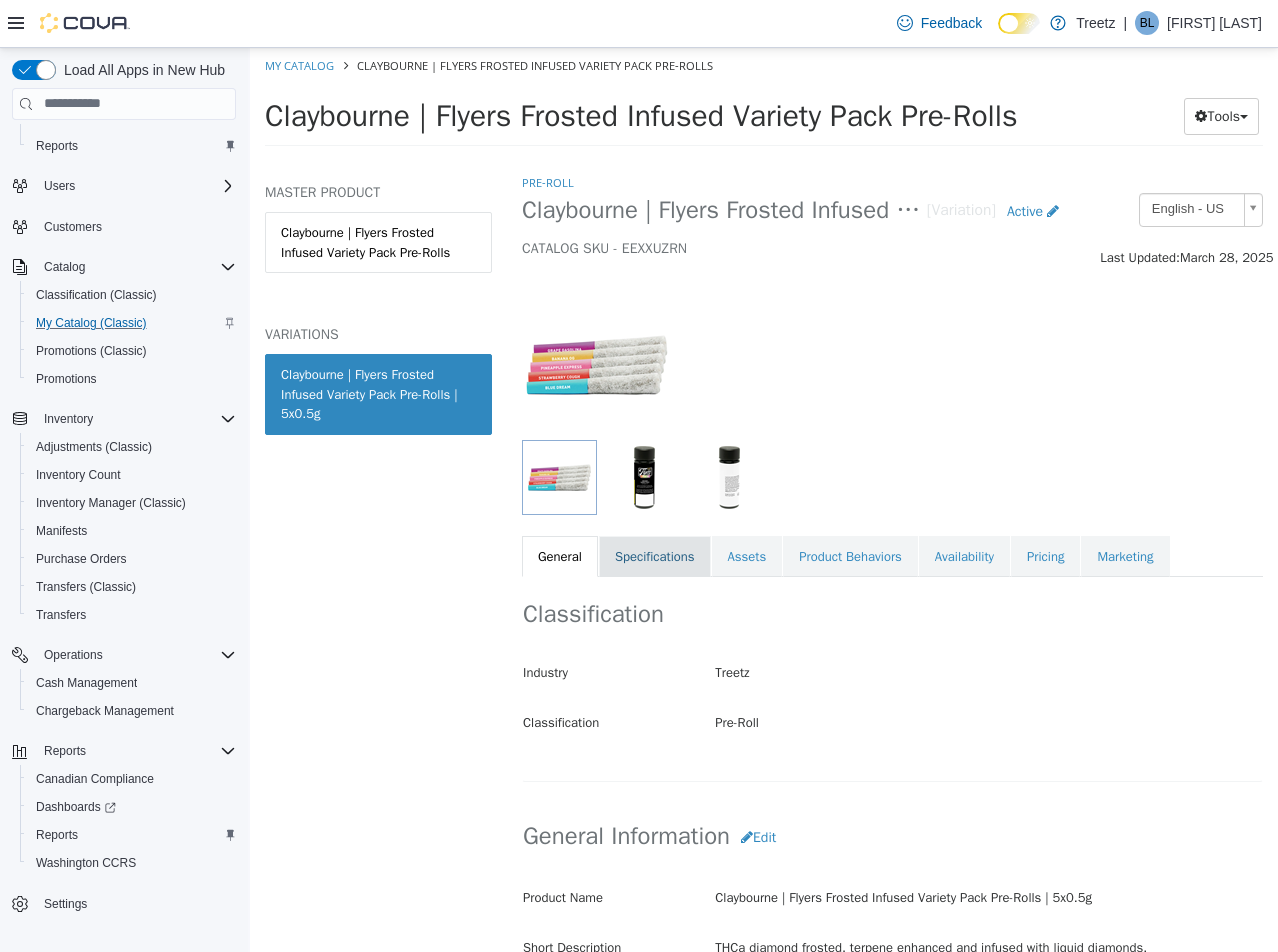 click on "Specifications" at bounding box center [655, 556] 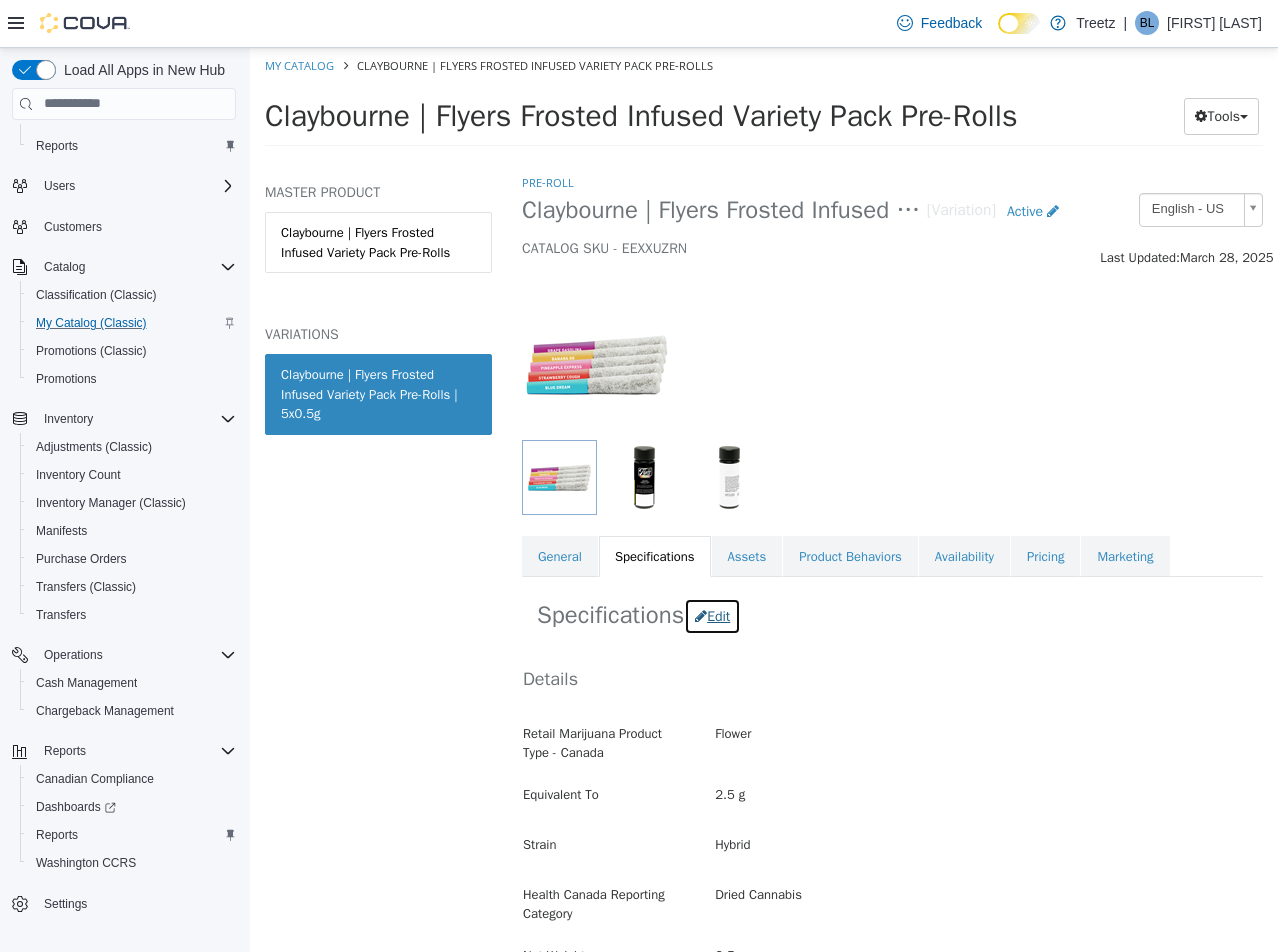 click on "Edit" at bounding box center [712, 615] 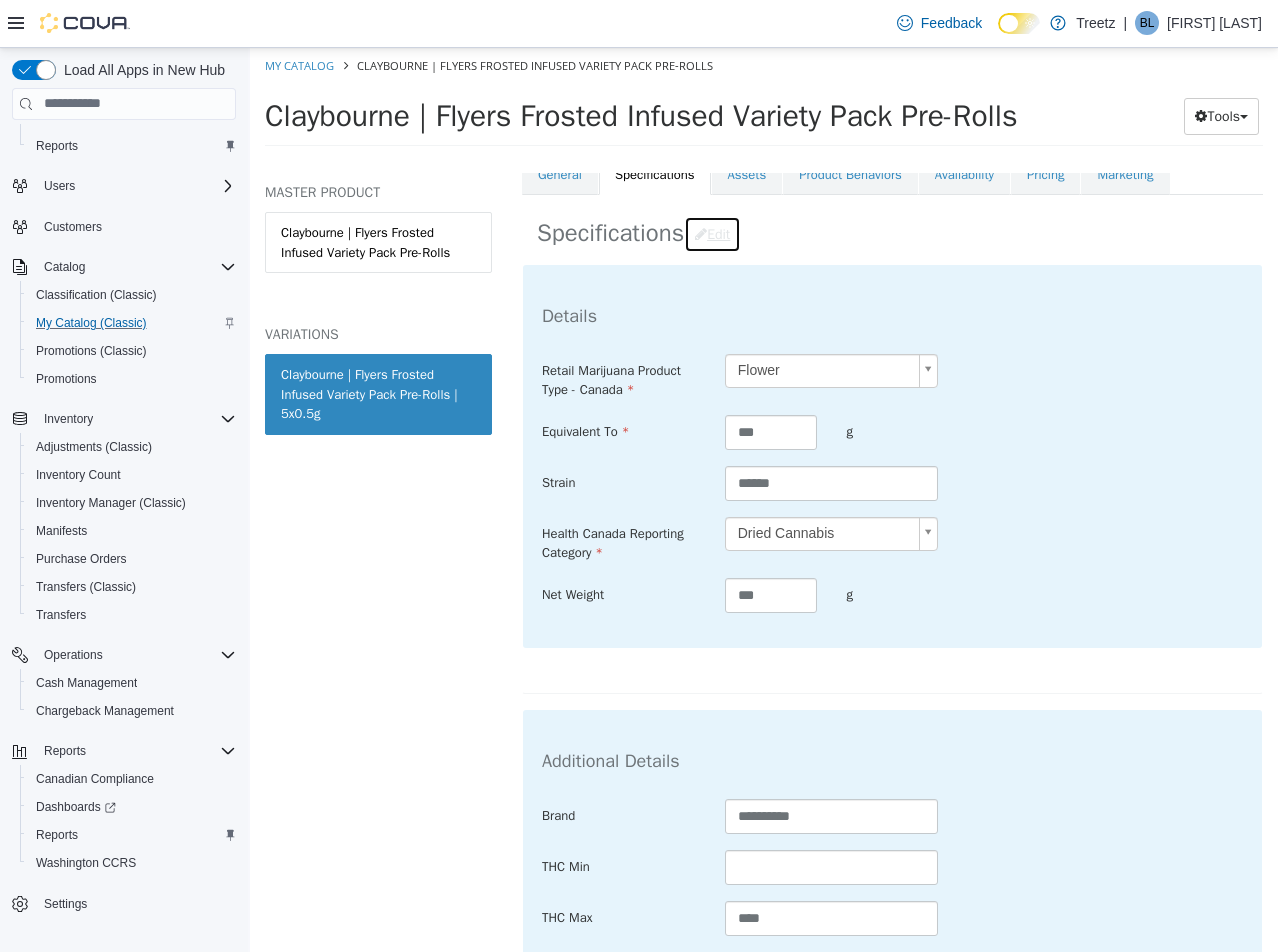 scroll, scrollTop: 600, scrollLeft: 0, axis: vertical 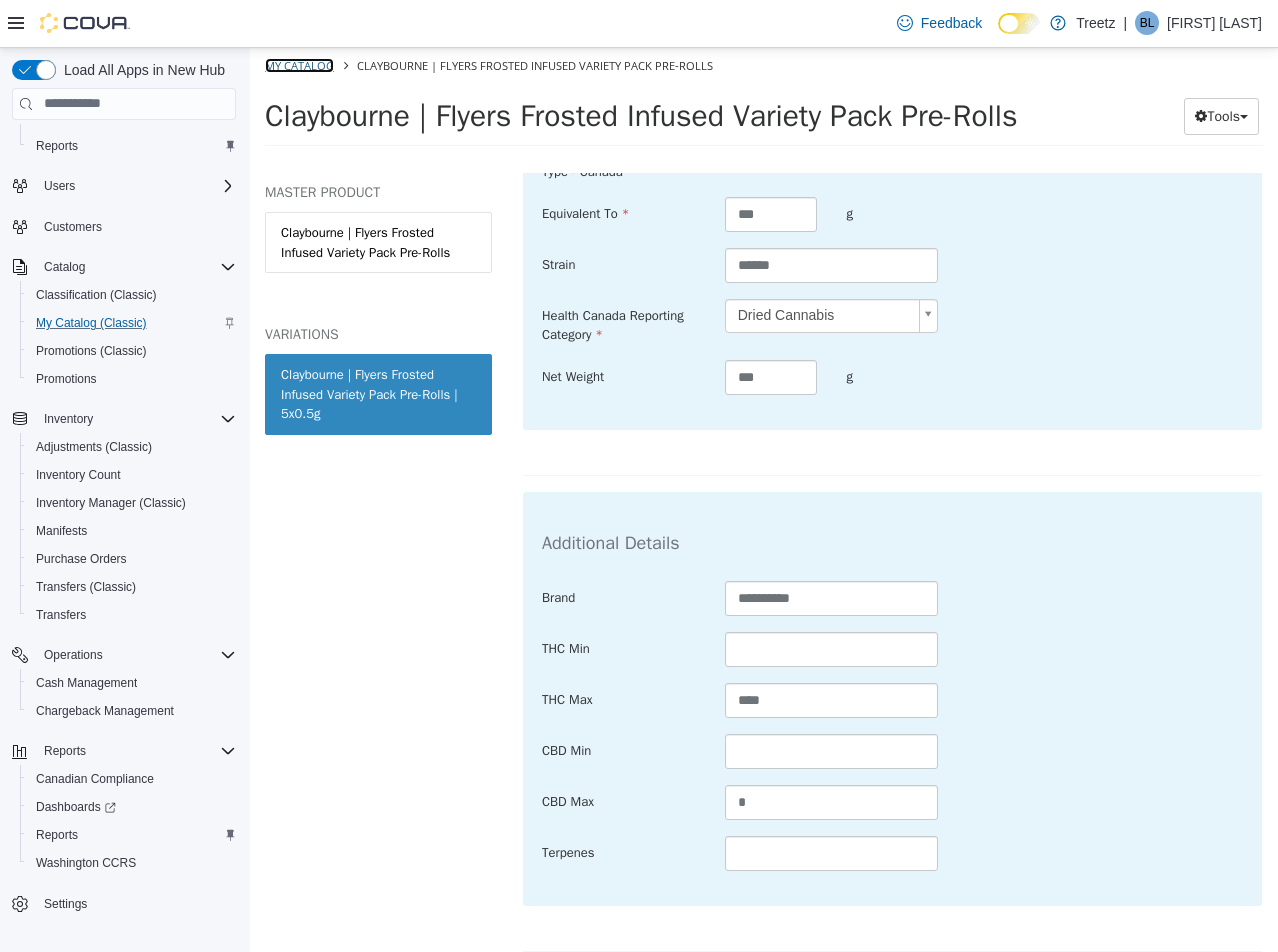 click on "My Catalog" at bounding box center (299, 64) 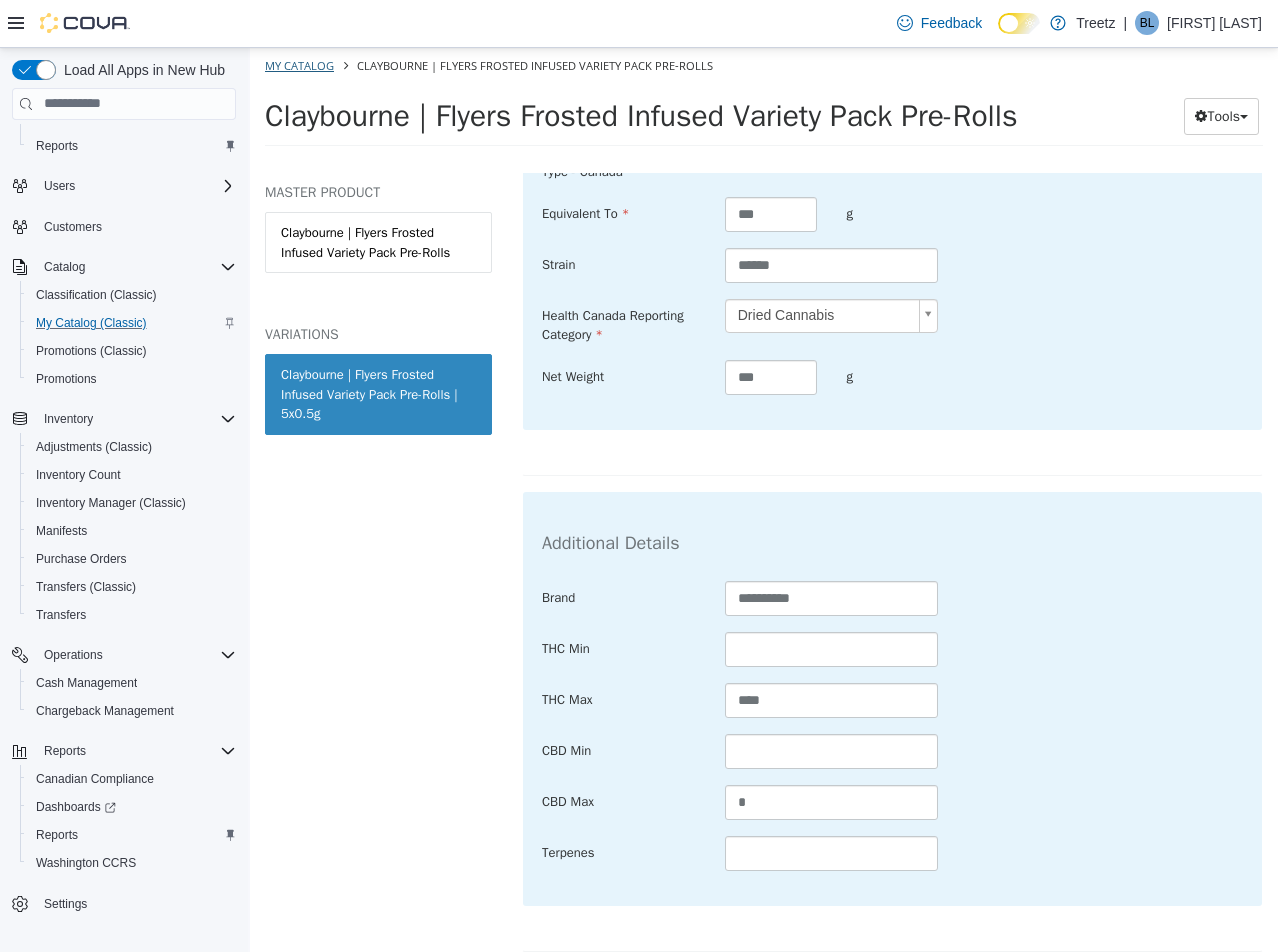 select on "**********" 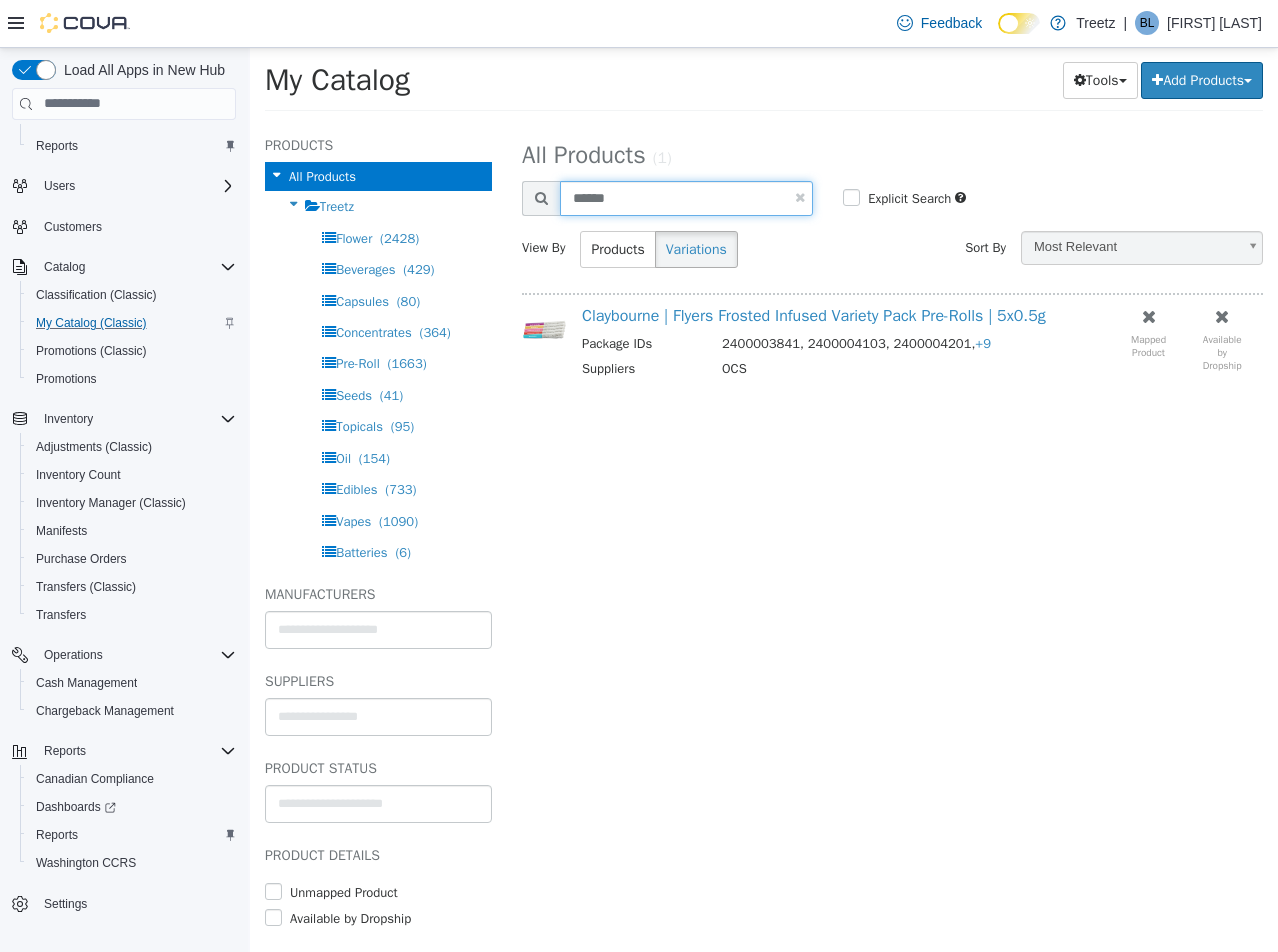 drag, startPoint x: 726, startPoint y: 211, endPoint x: 262, endPoint y: 206, distance: 464.02695 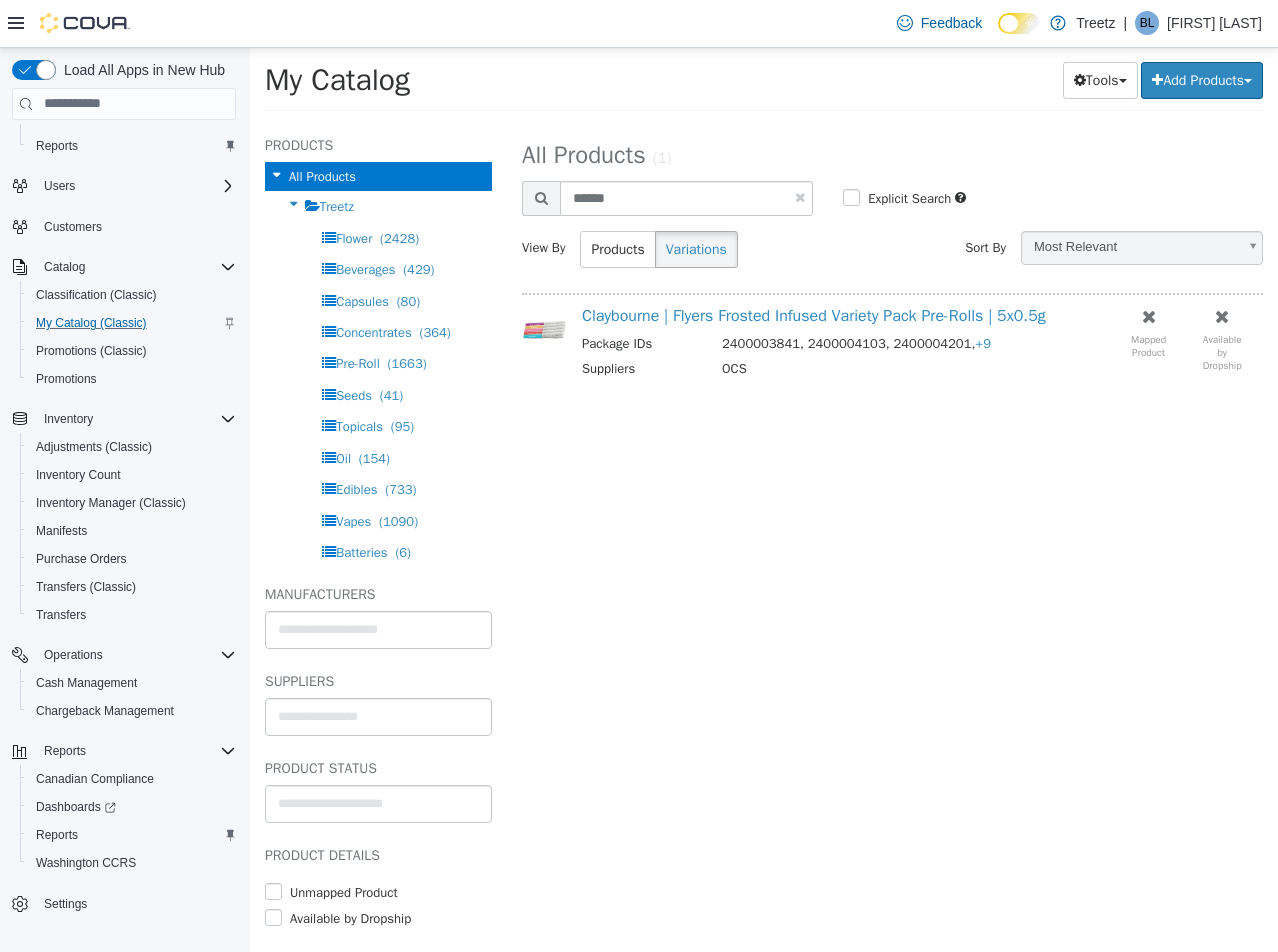 select on "**********" 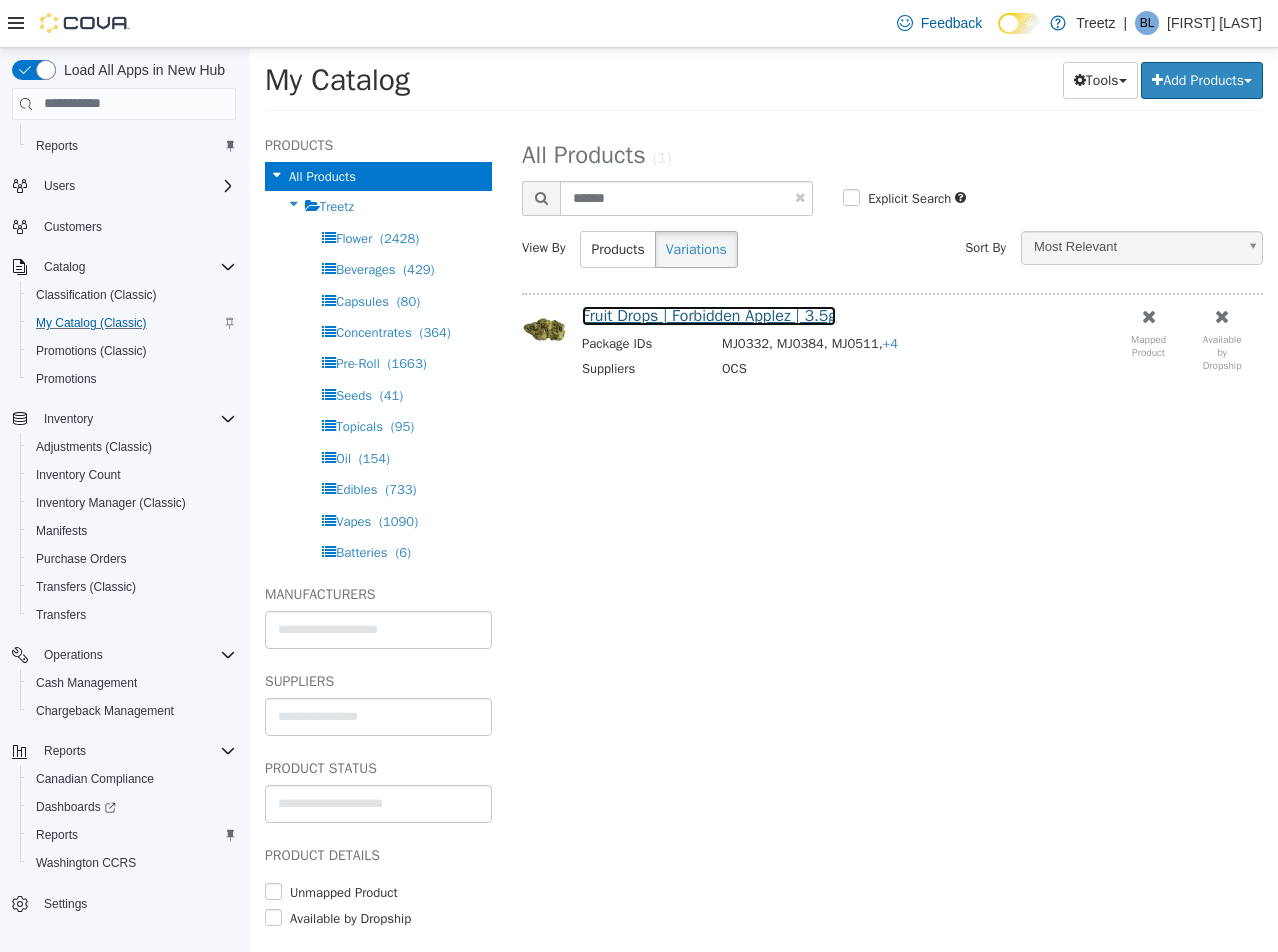 click on "Fruit Drops | Forbidden Applez | 3.5g" at bounding box center [709, 315] 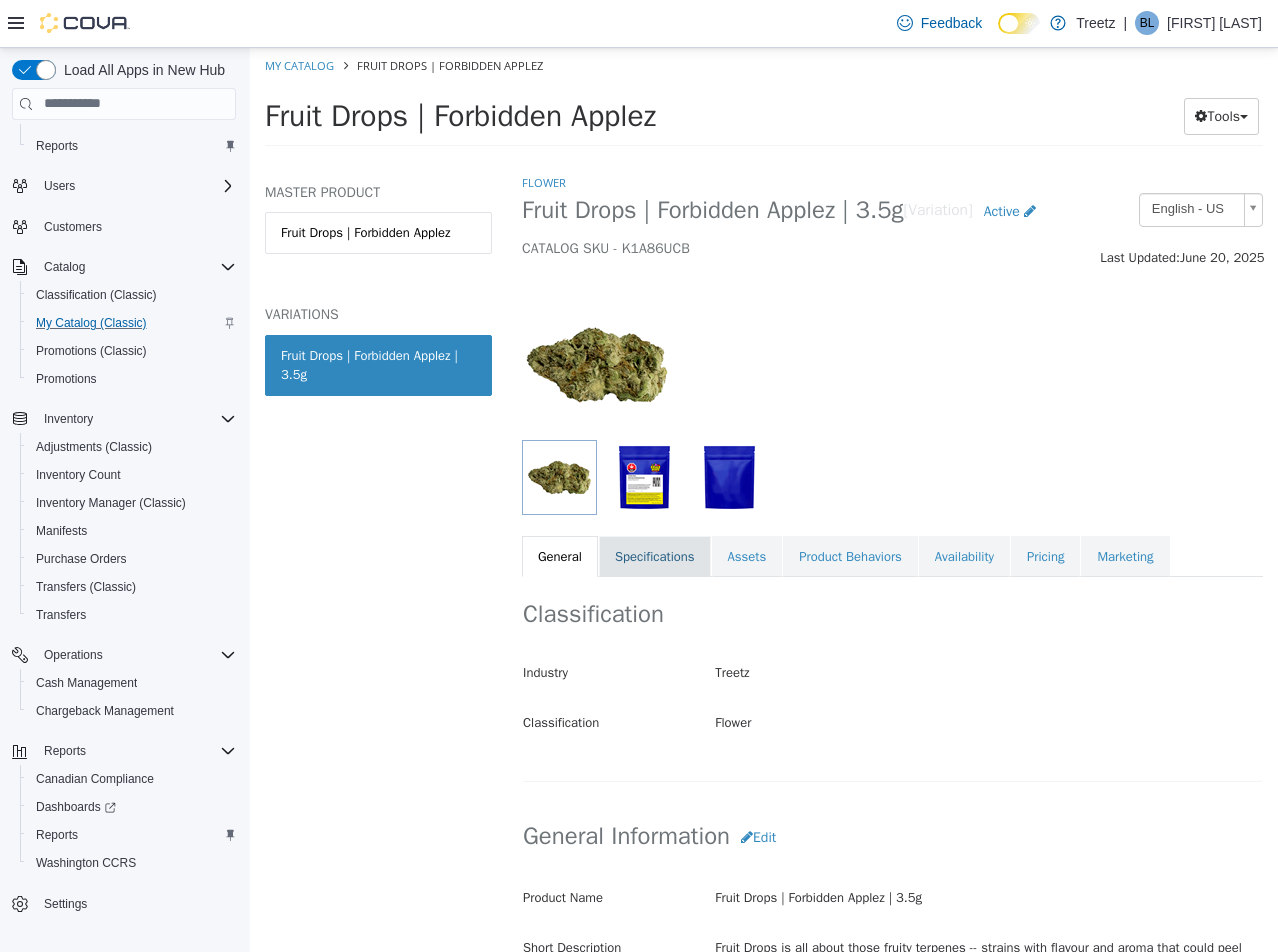 click on "Specifications" at bounding box center (655, 556) 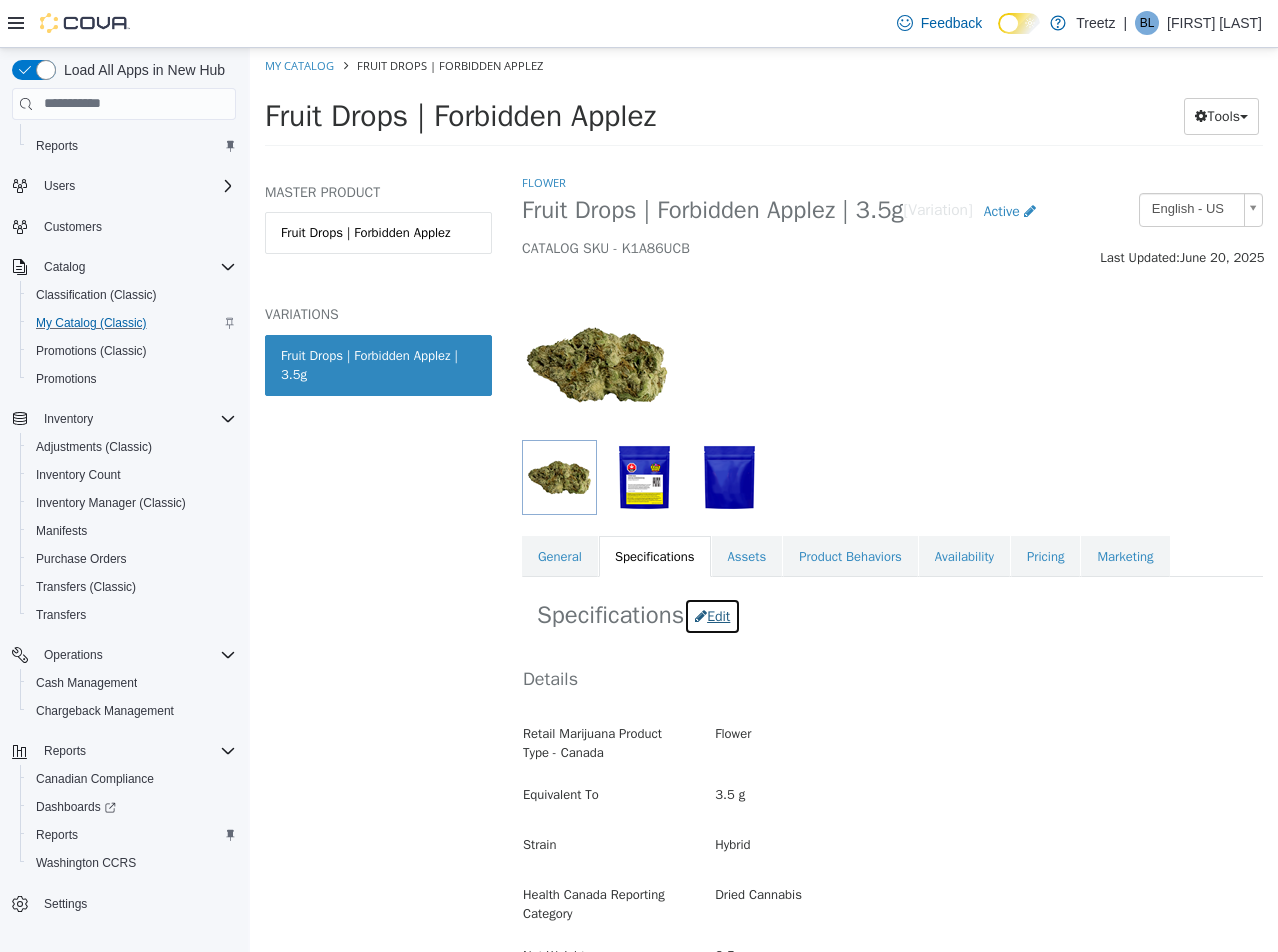 drag, startPoint x: 689, startPoint y: 604, endPoint x: 690, endPoint y: 618, distance: 14.035668 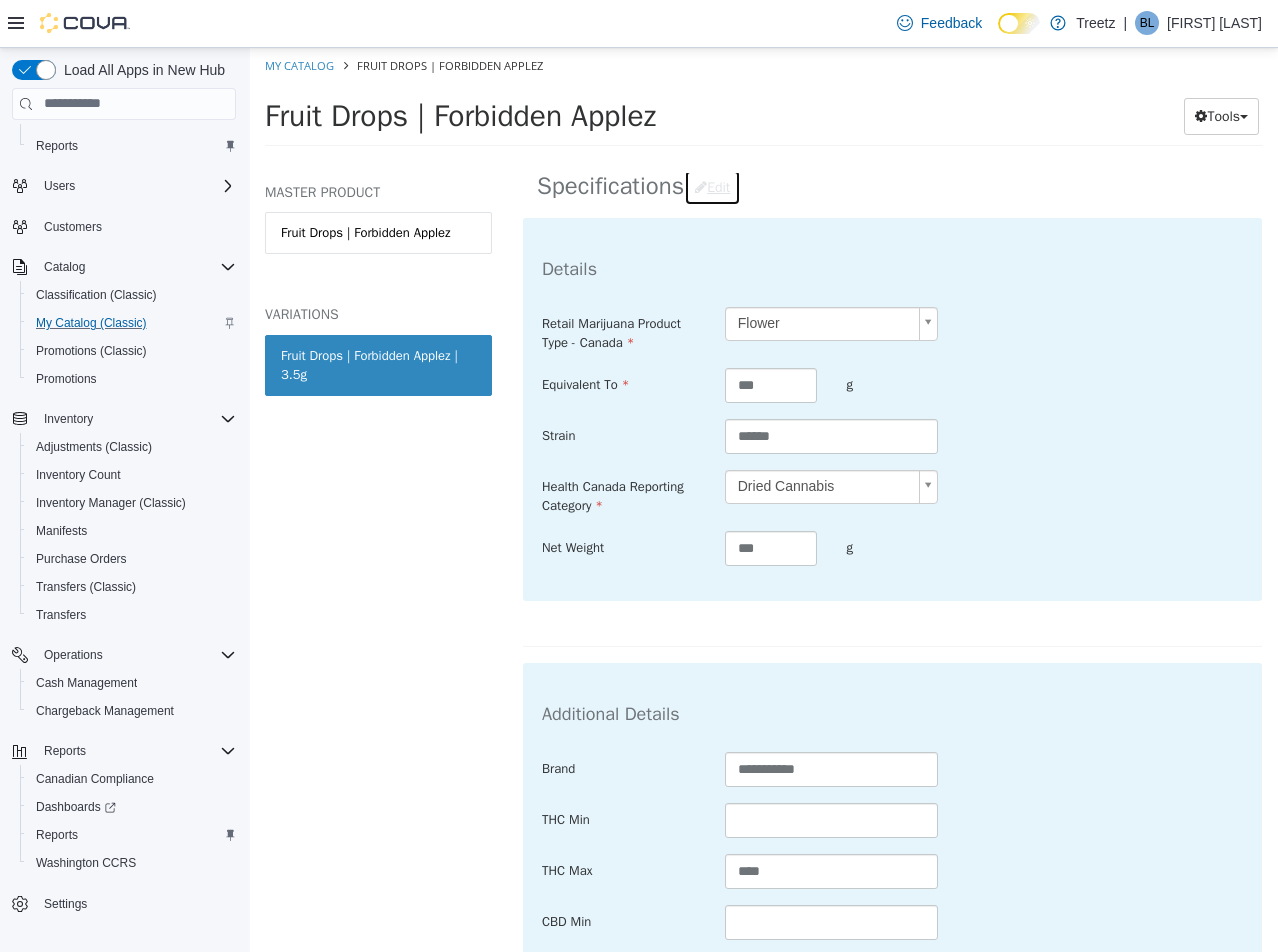 scroll, scrollTop: 600, scrollLeft: 0, axis: vertical 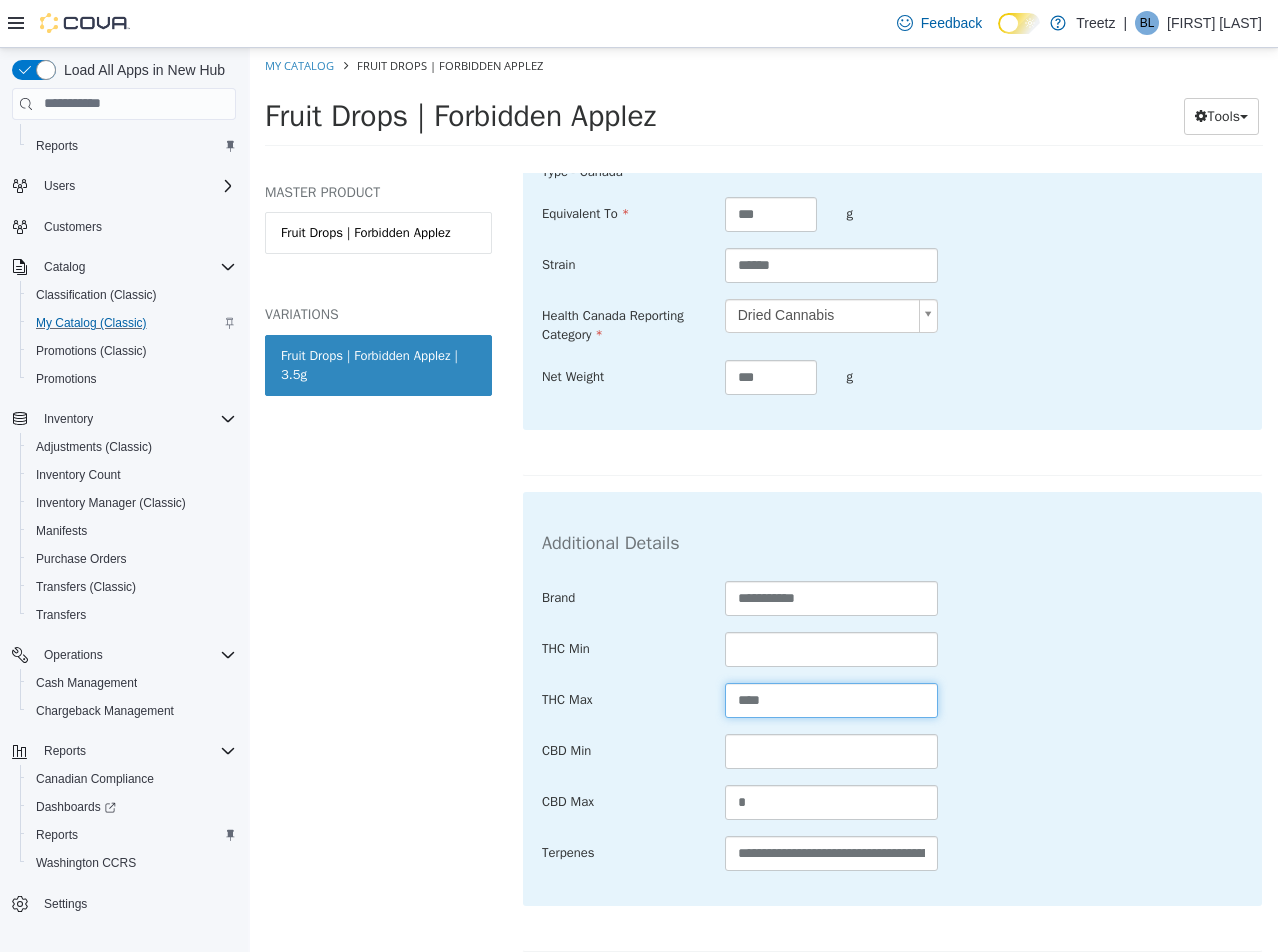 click on "****" at bounding box center (832, 699) 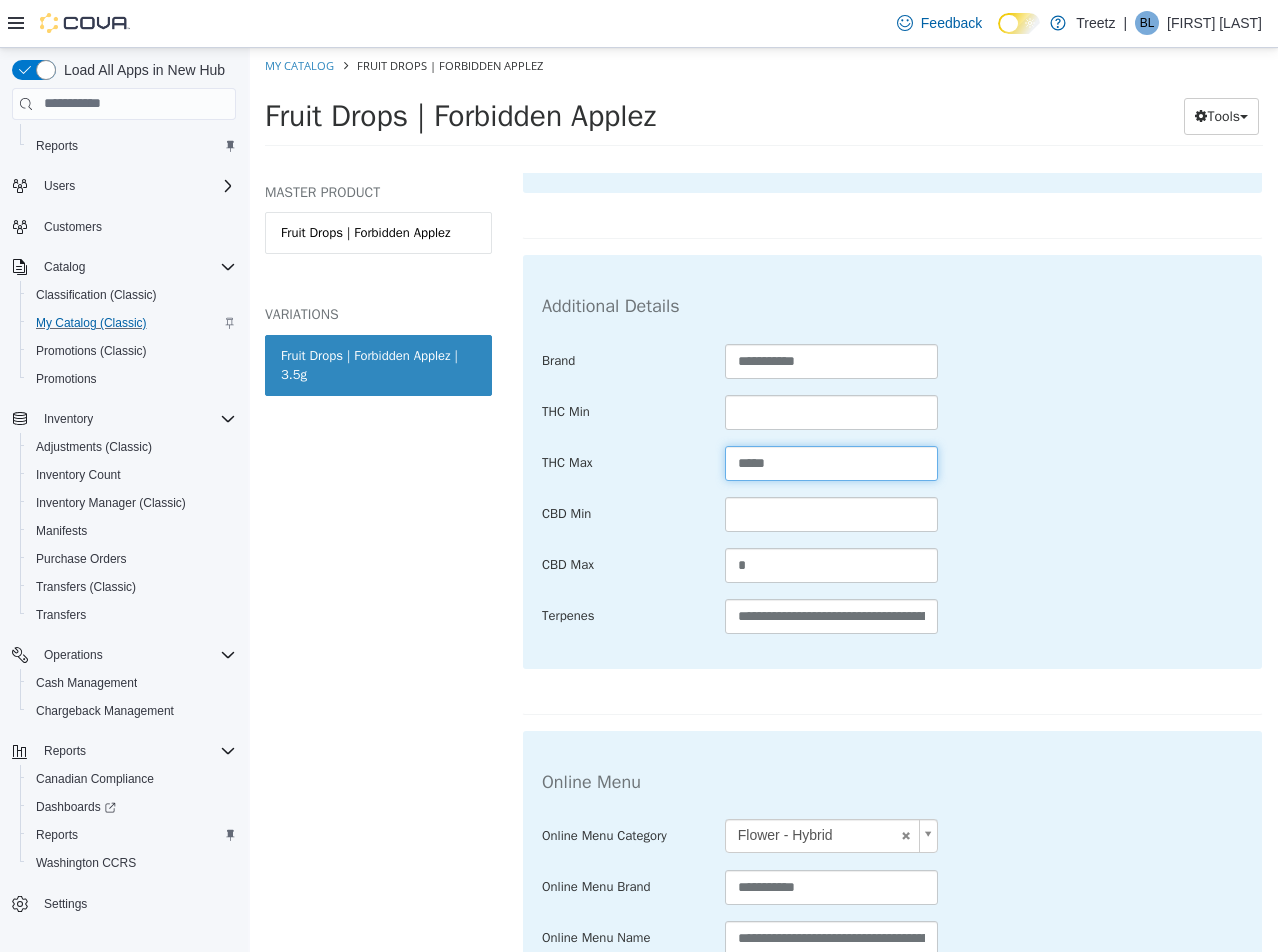 scroll, scrollTop: 975, scrollLeft: 0, axis: vertical 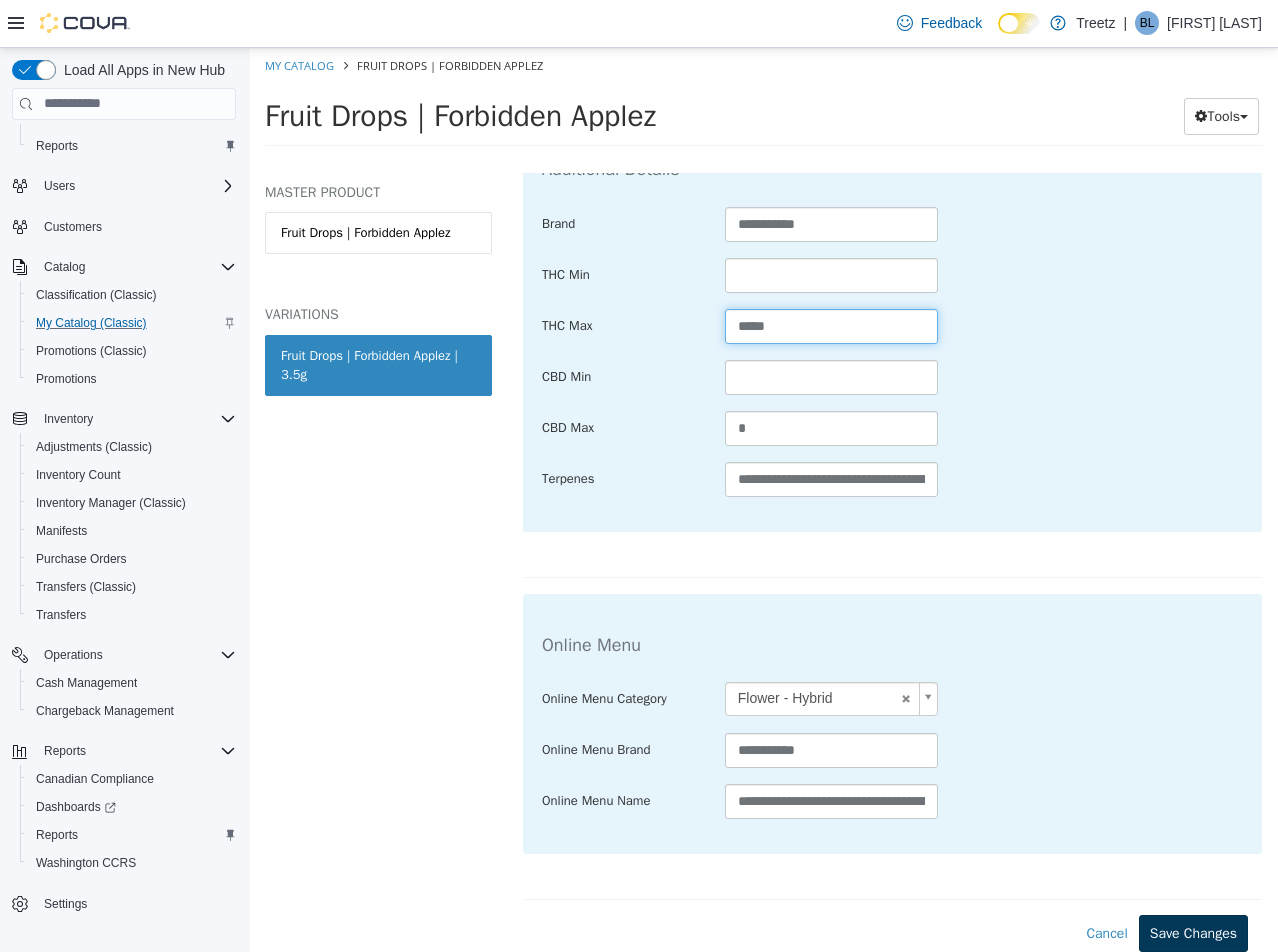 type on "*****" 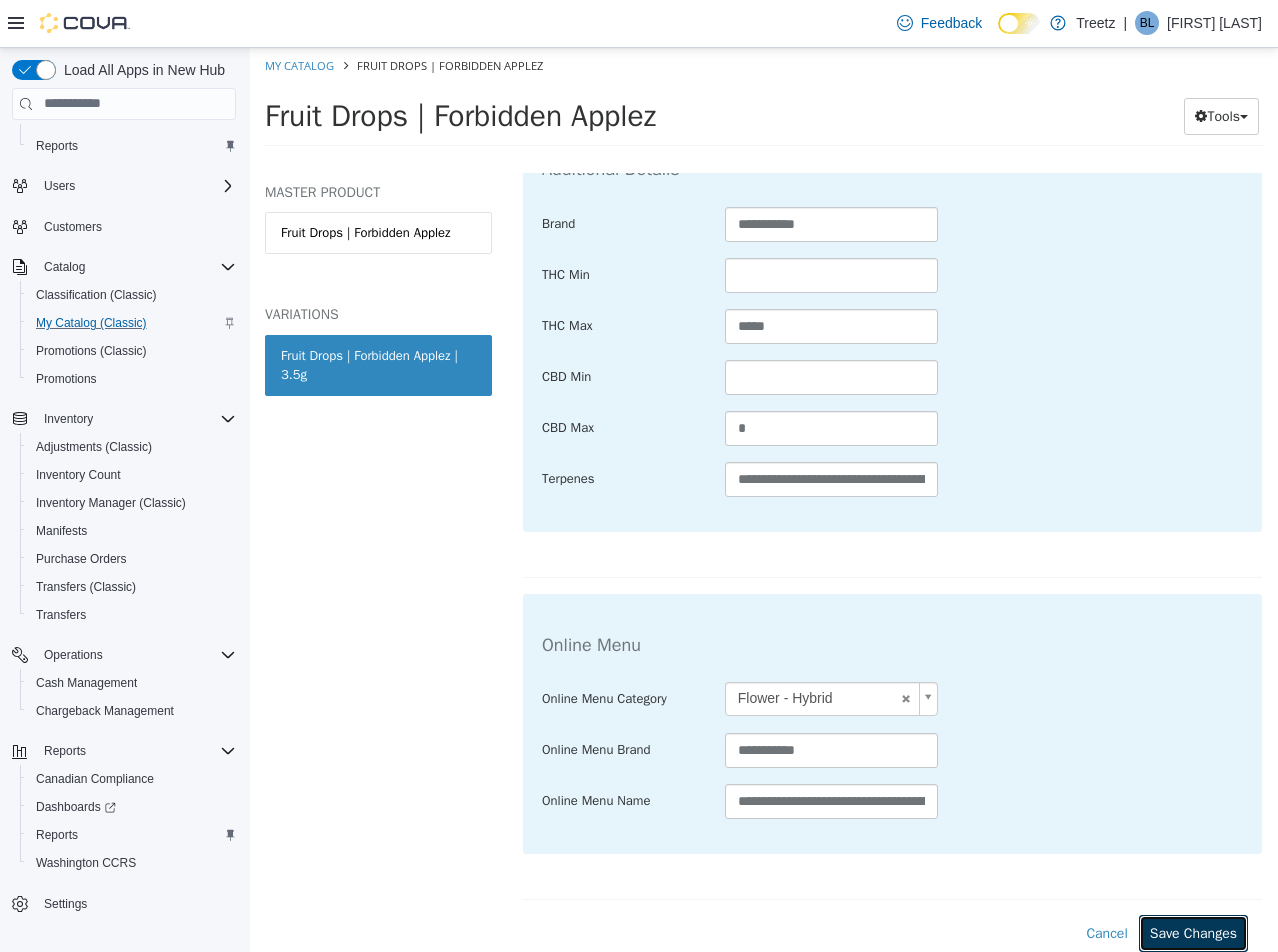 click on "Save Changes" at bounding box center (1193, 932) 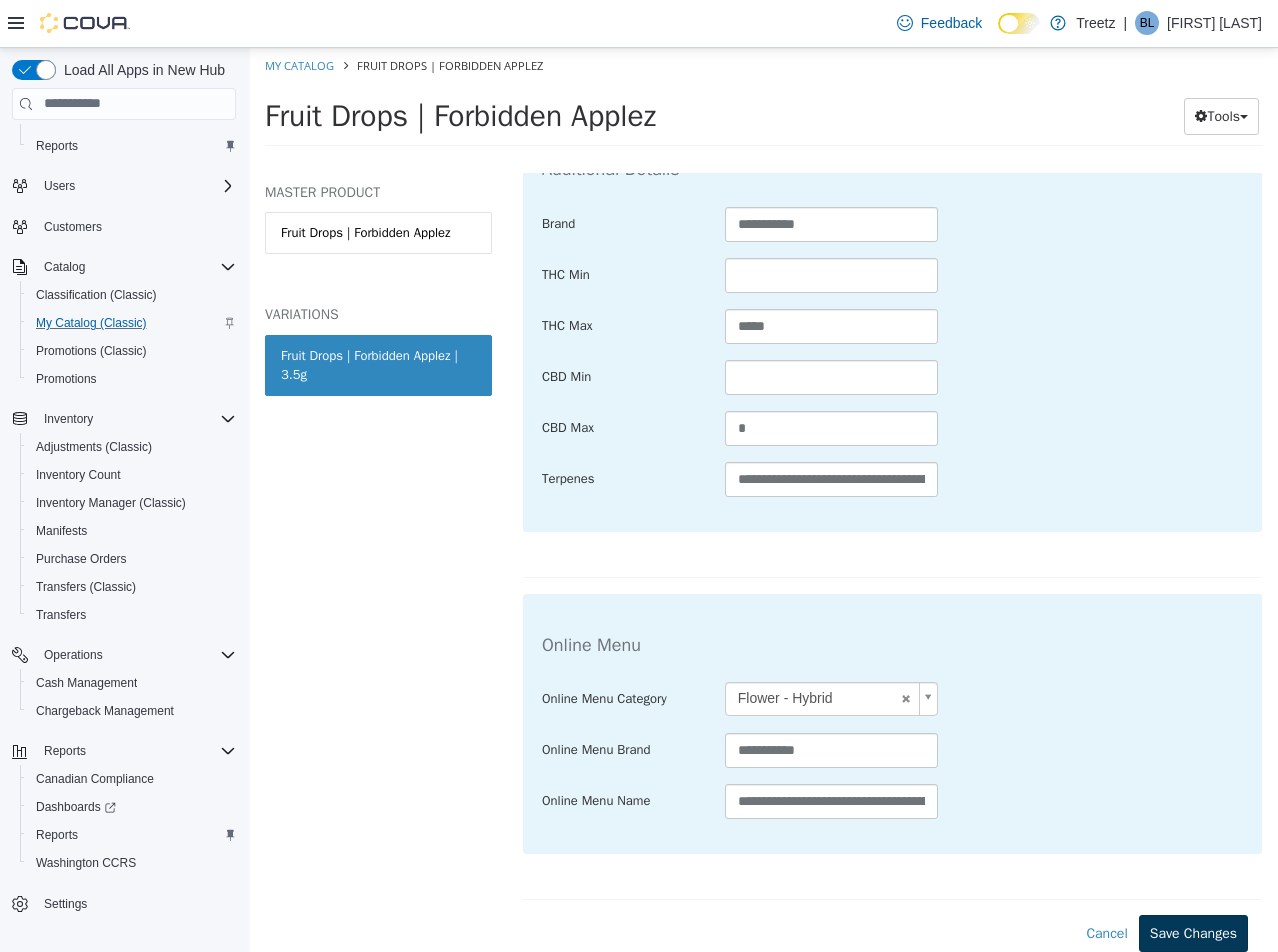 scroll, scrollTop: 752, scrollLeft: 0, axis: vertical 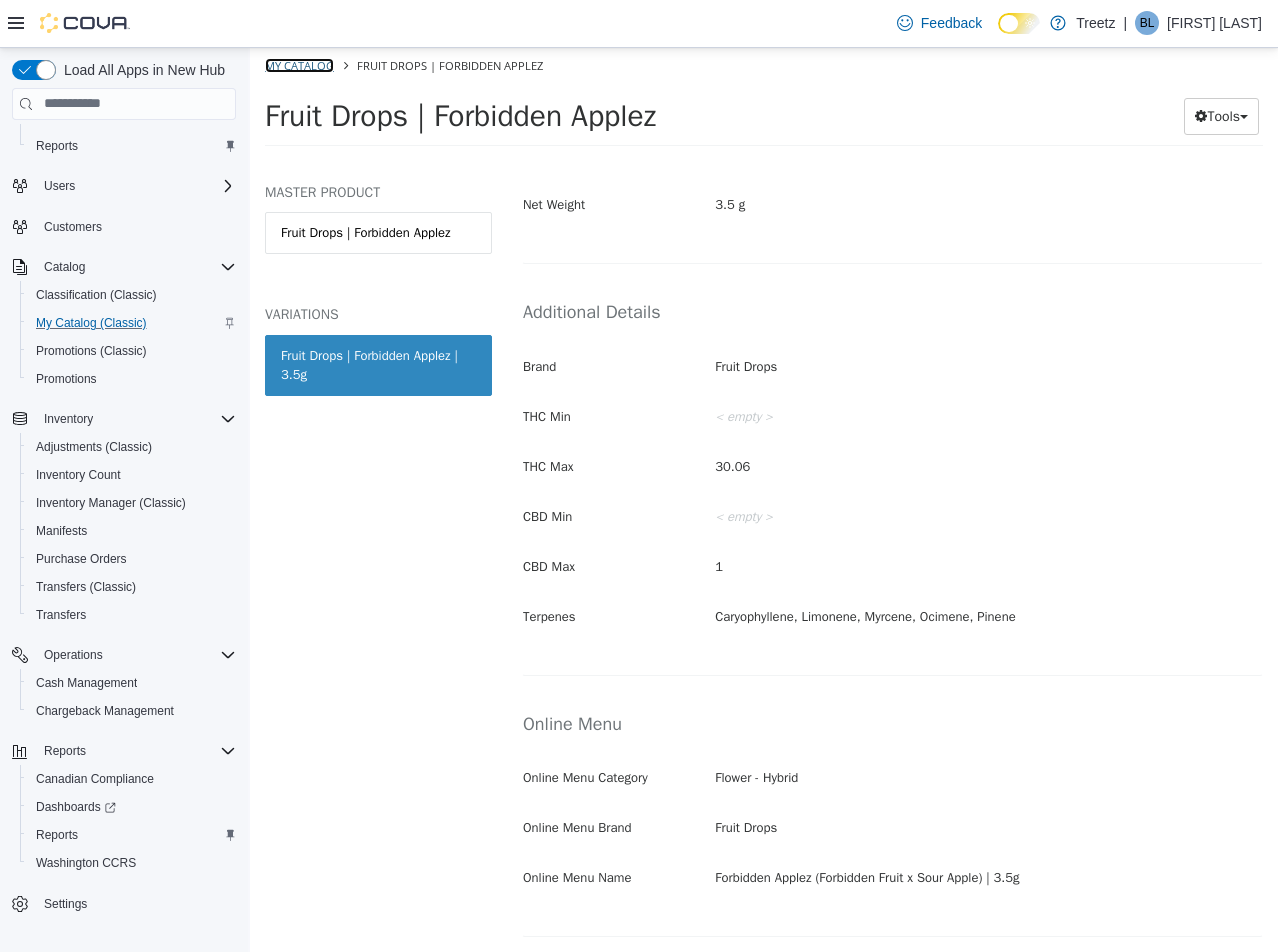 click on "My Catalog" at bounding box center (299, 64) 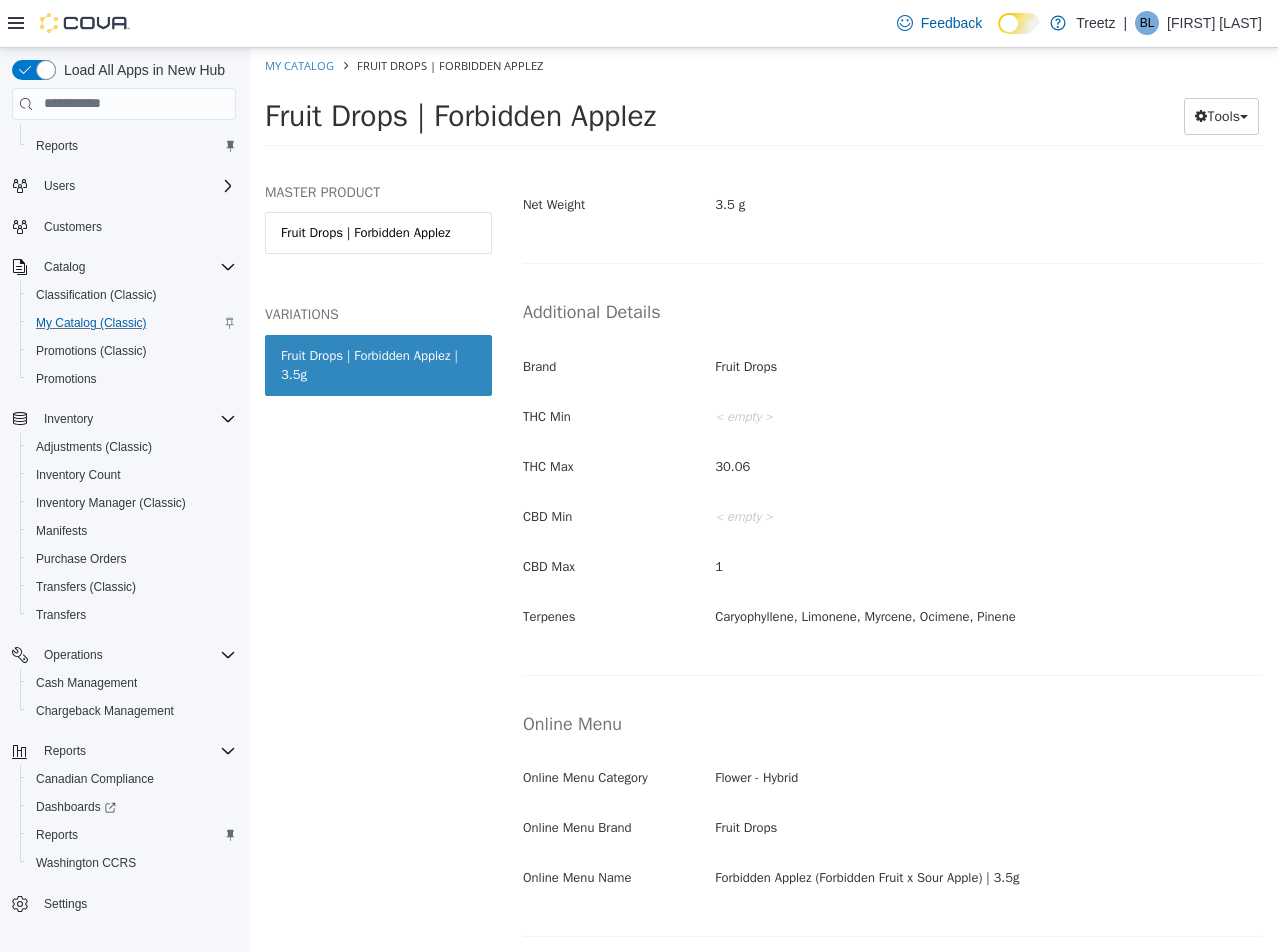 select on "**********" 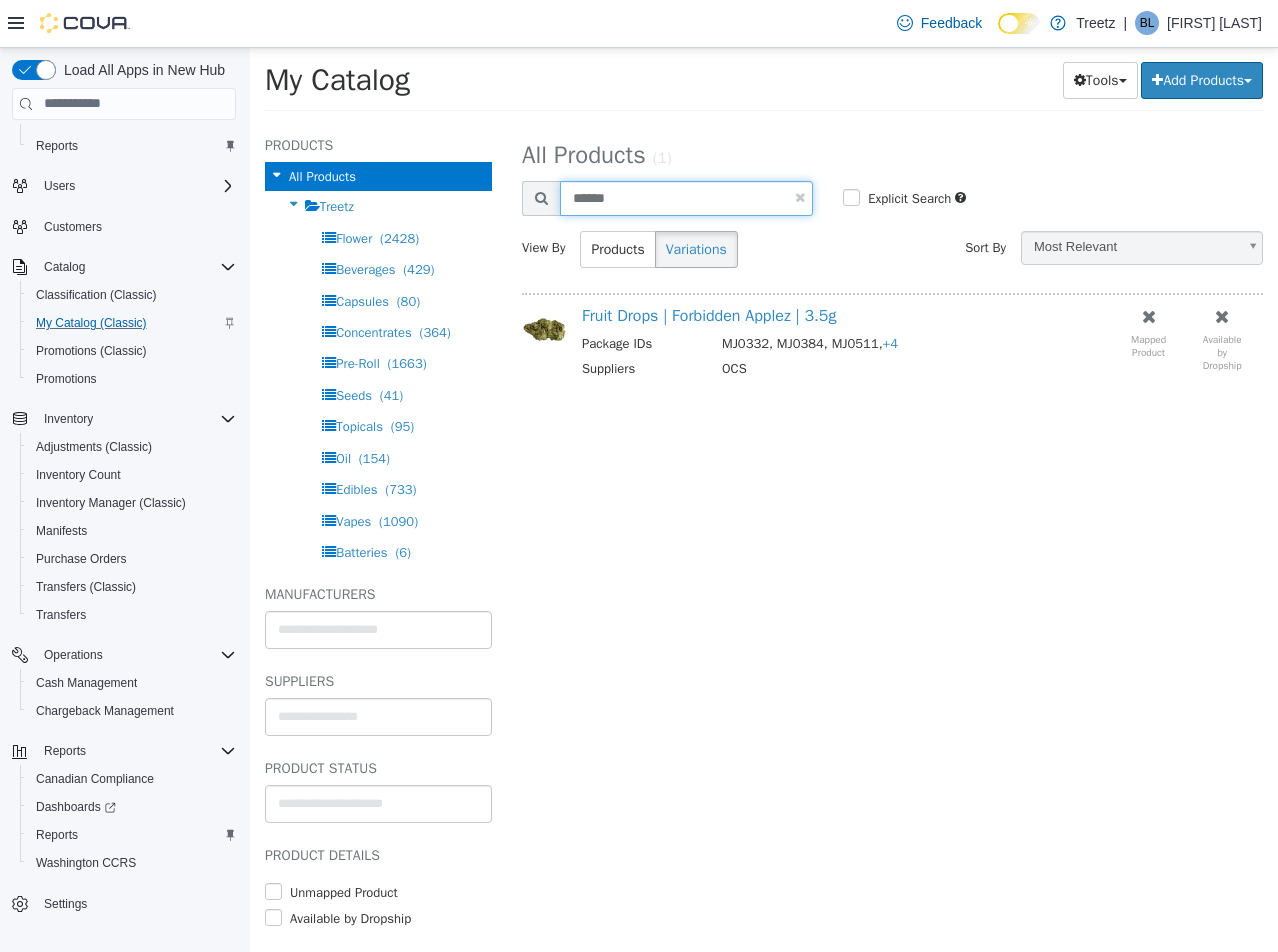click on "******" at bounding box center [686, 197] 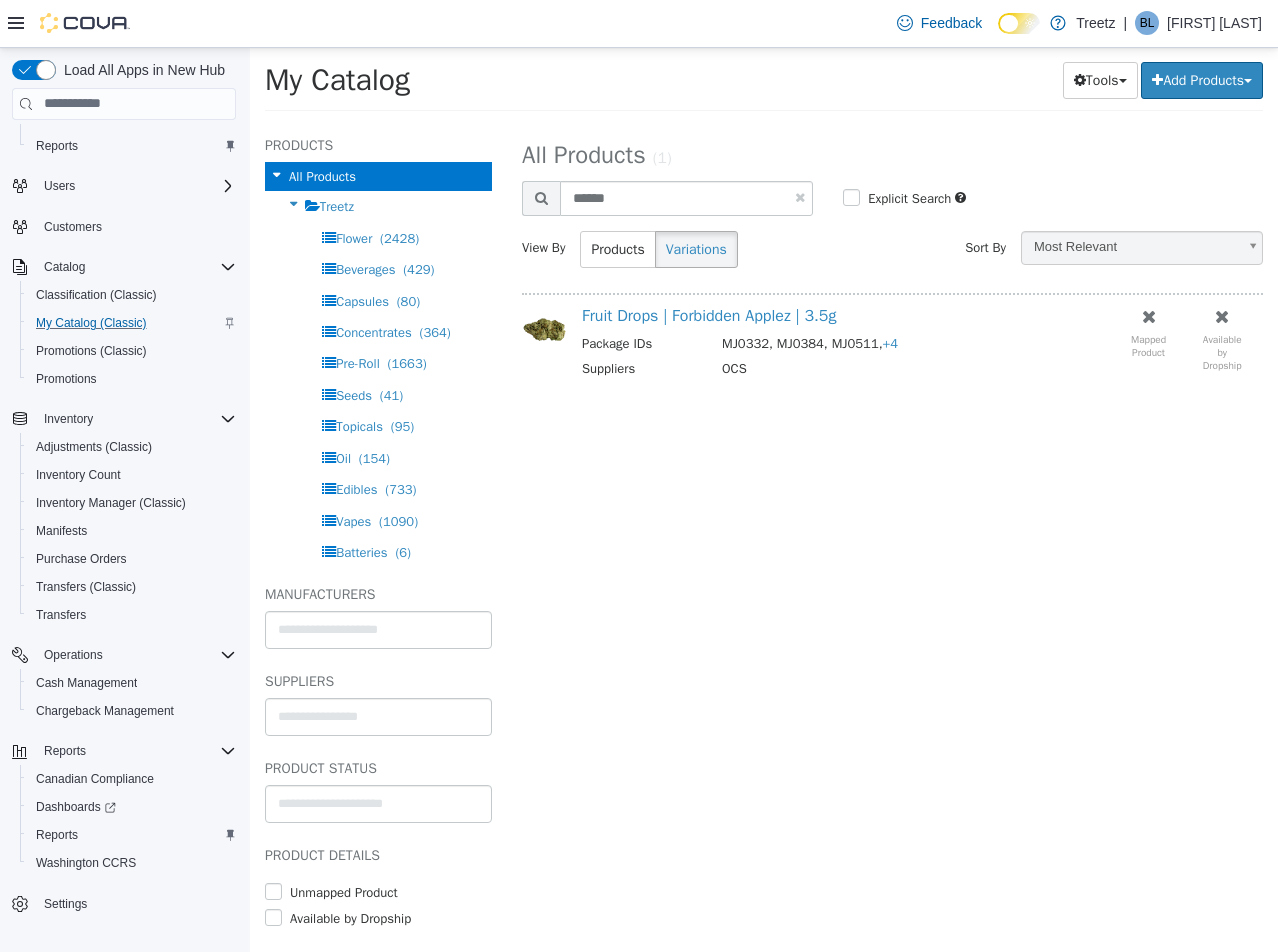 select on "**********" 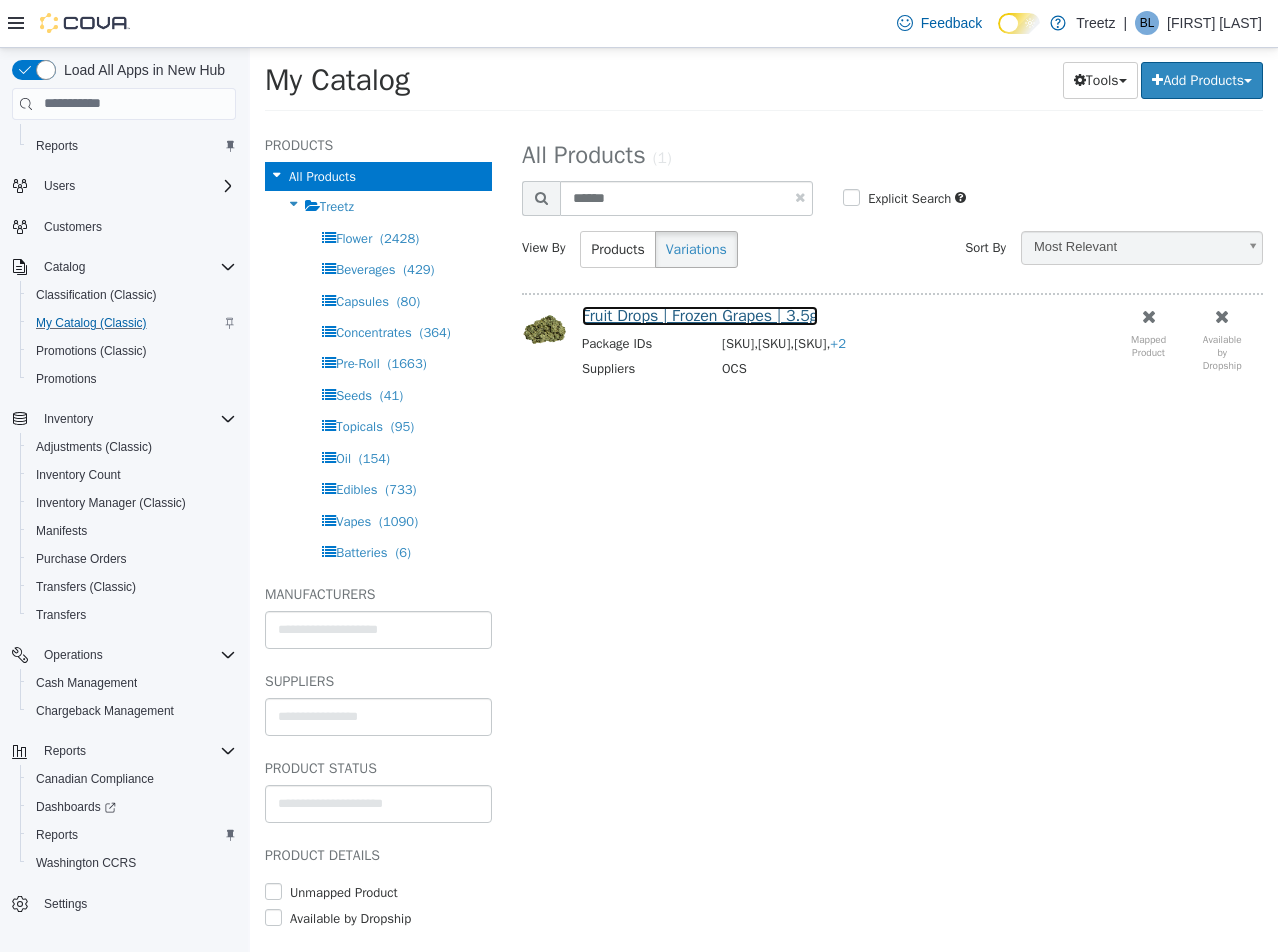 click on "Fruit Drops | Frozen Grapes | 3.5g" at bounding box center [700, 315] 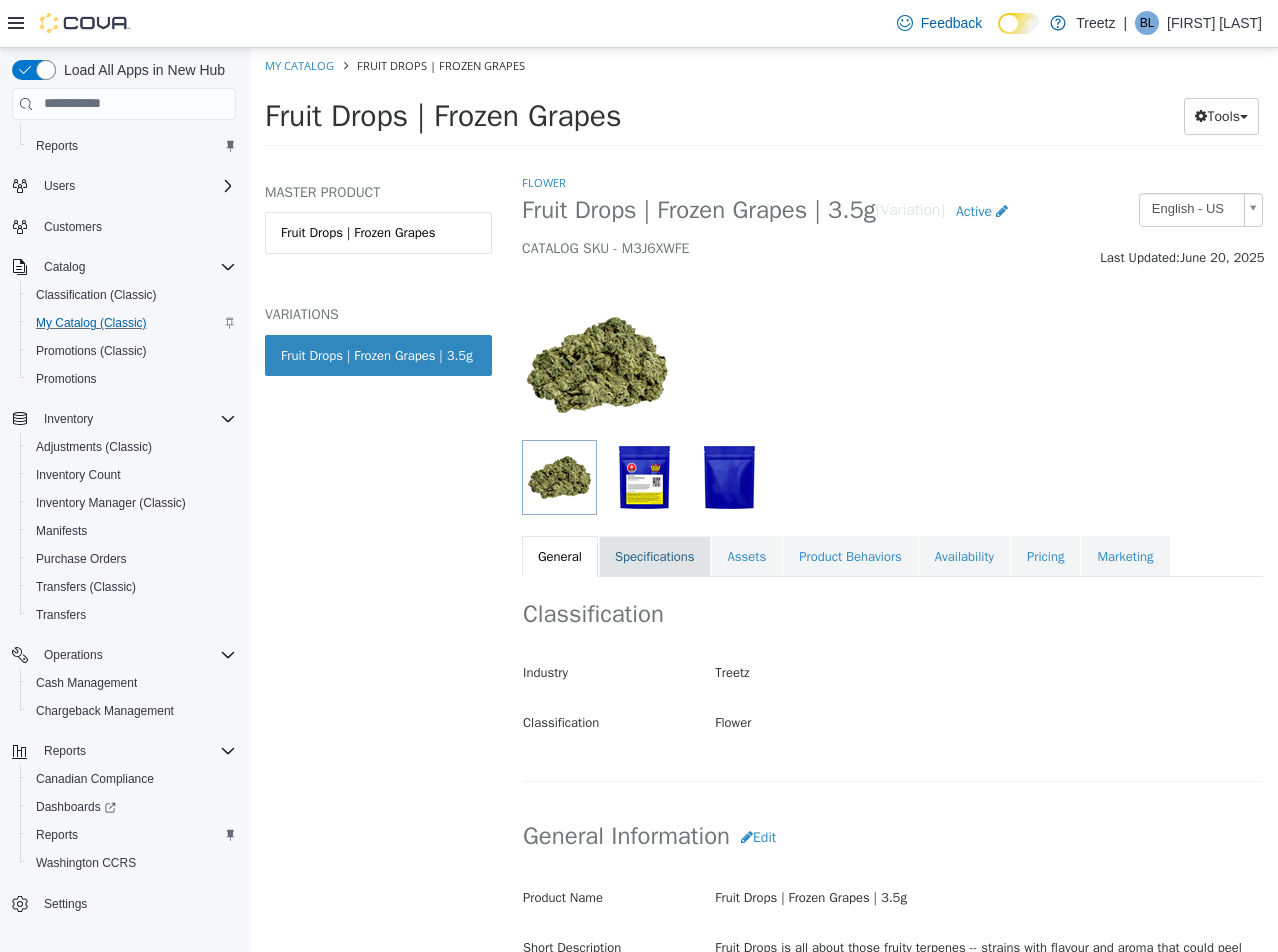 click on "Specifications" at bounding box center (655, 556) 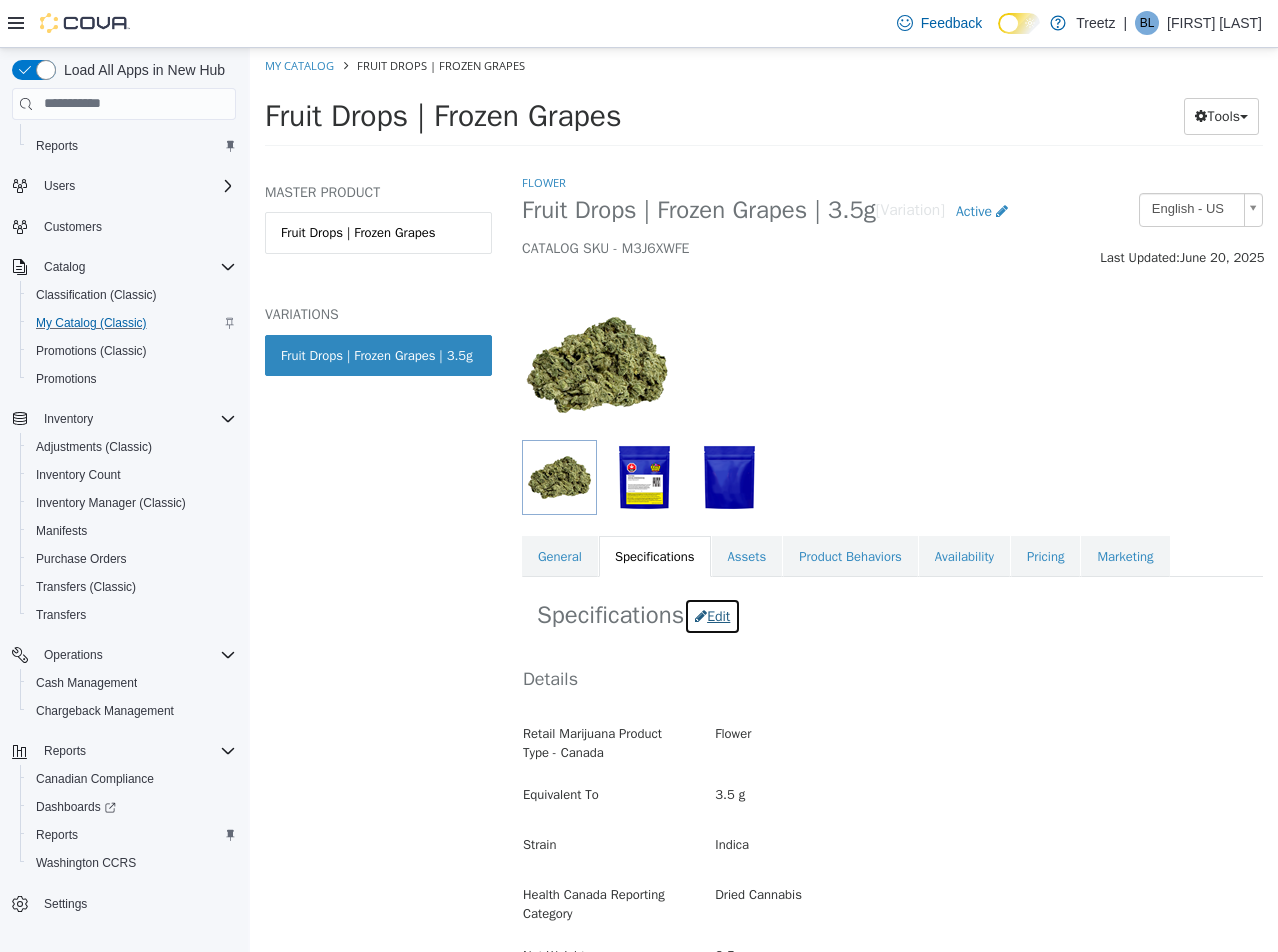 click on "Edit" at bounding box center (712, 615) 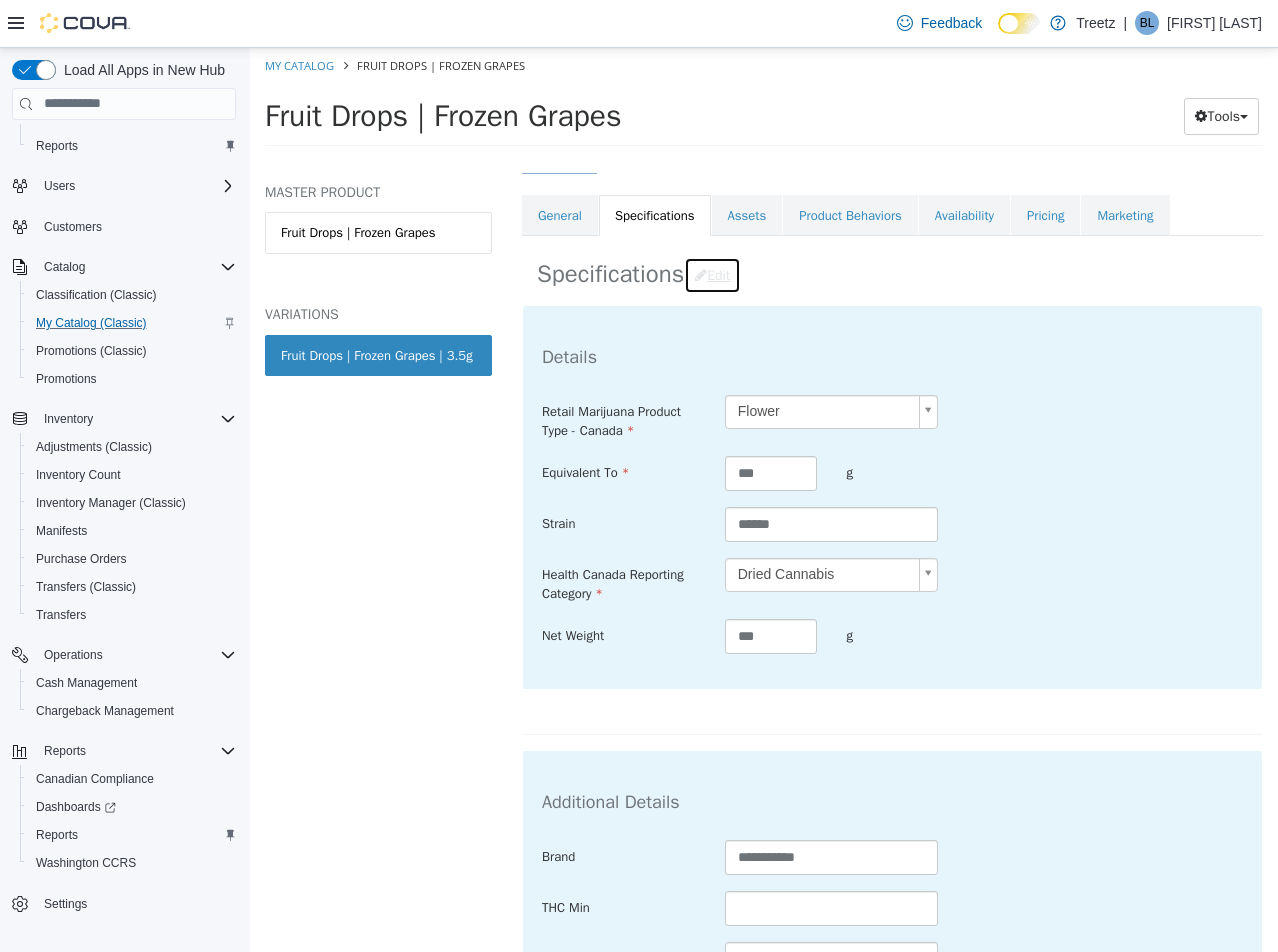 scroll, scrollTop: 500, scrollLeft: 0, axis: vertical 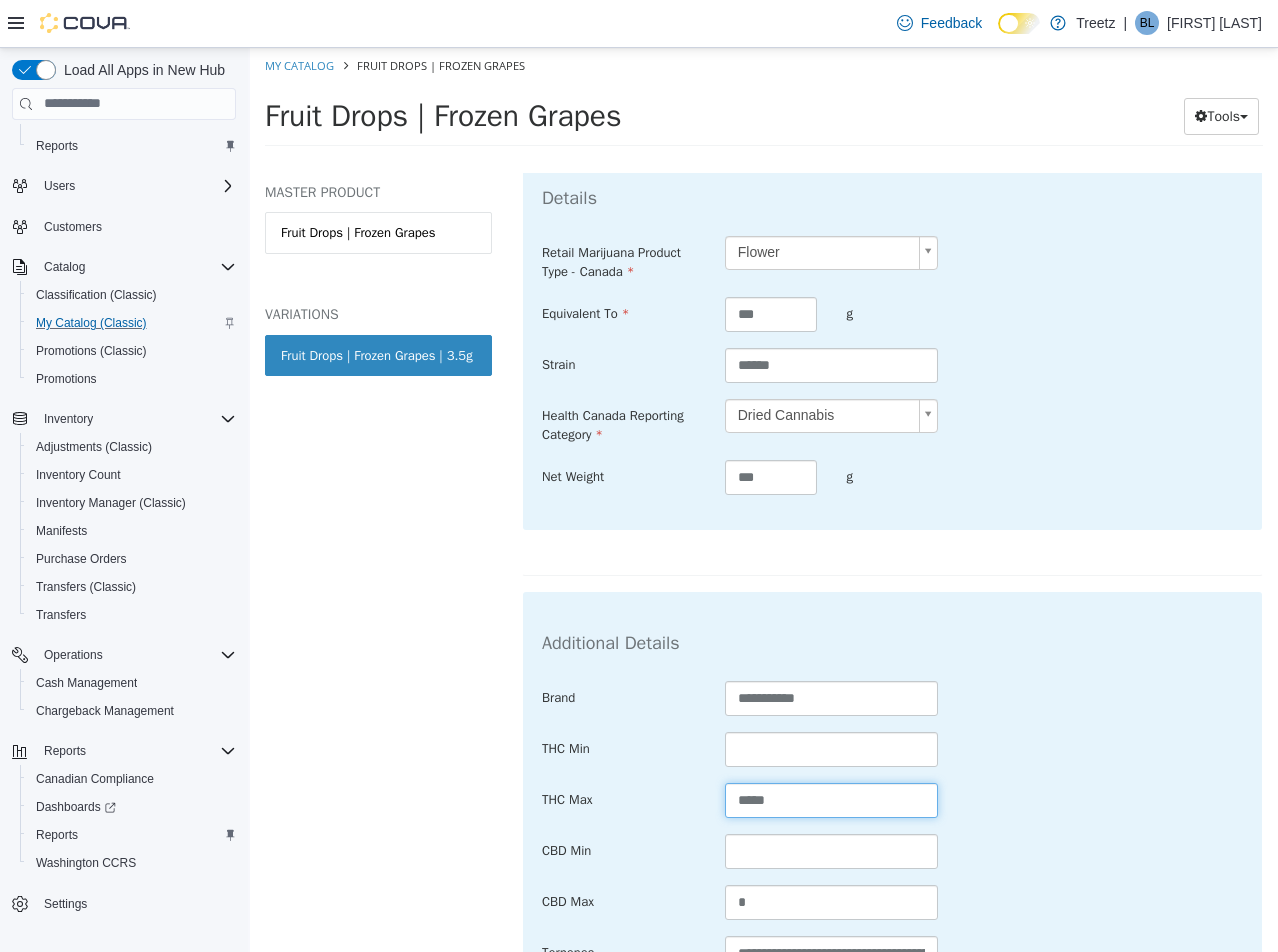 drag, startPoint x: 813, startPoint y: 800, endPoint x: 823, endPoint y: 795, distance: 11.18034 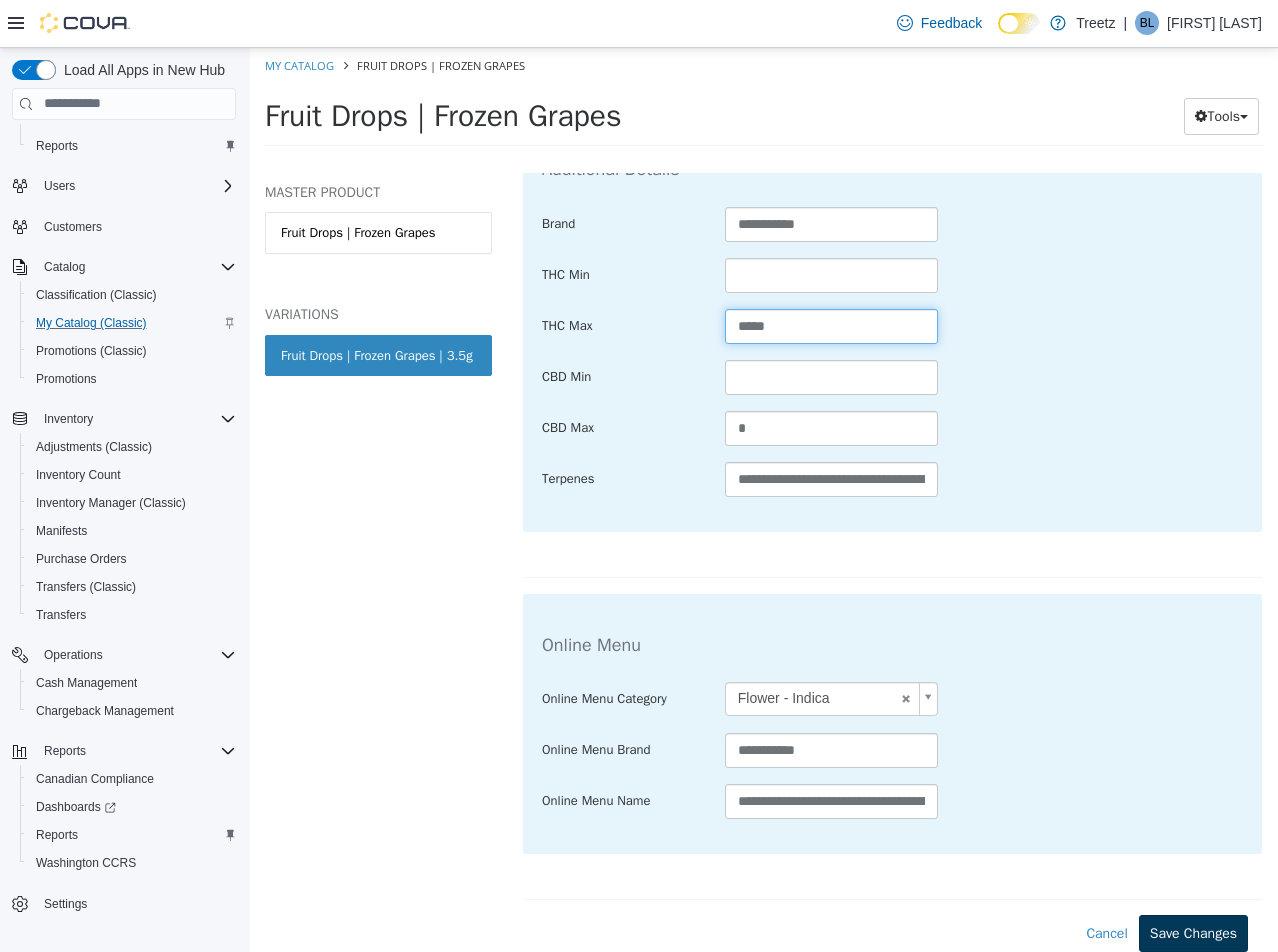 type on "*****" 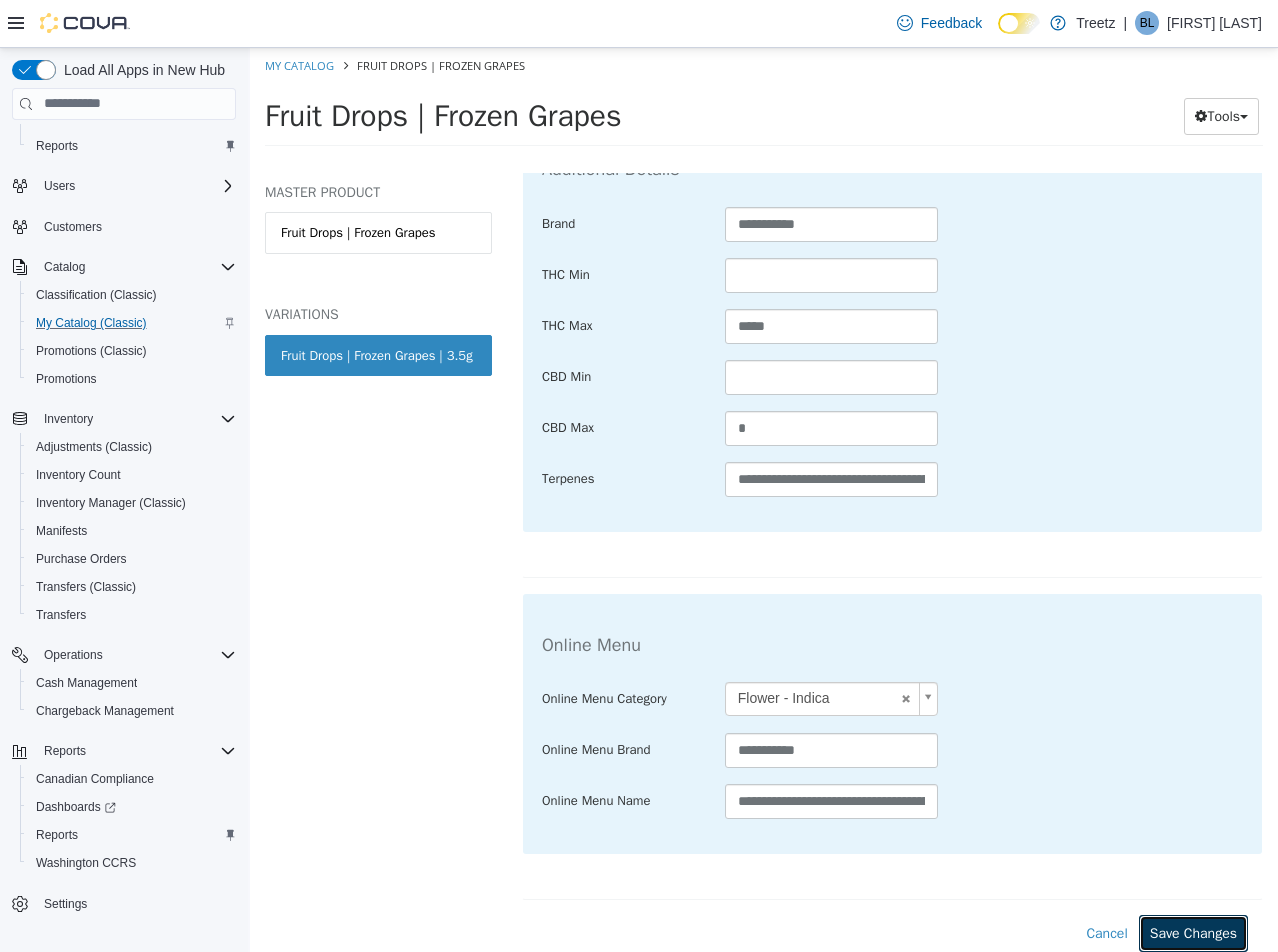 click on "Save Changes" at bounding box center [1193, 932] 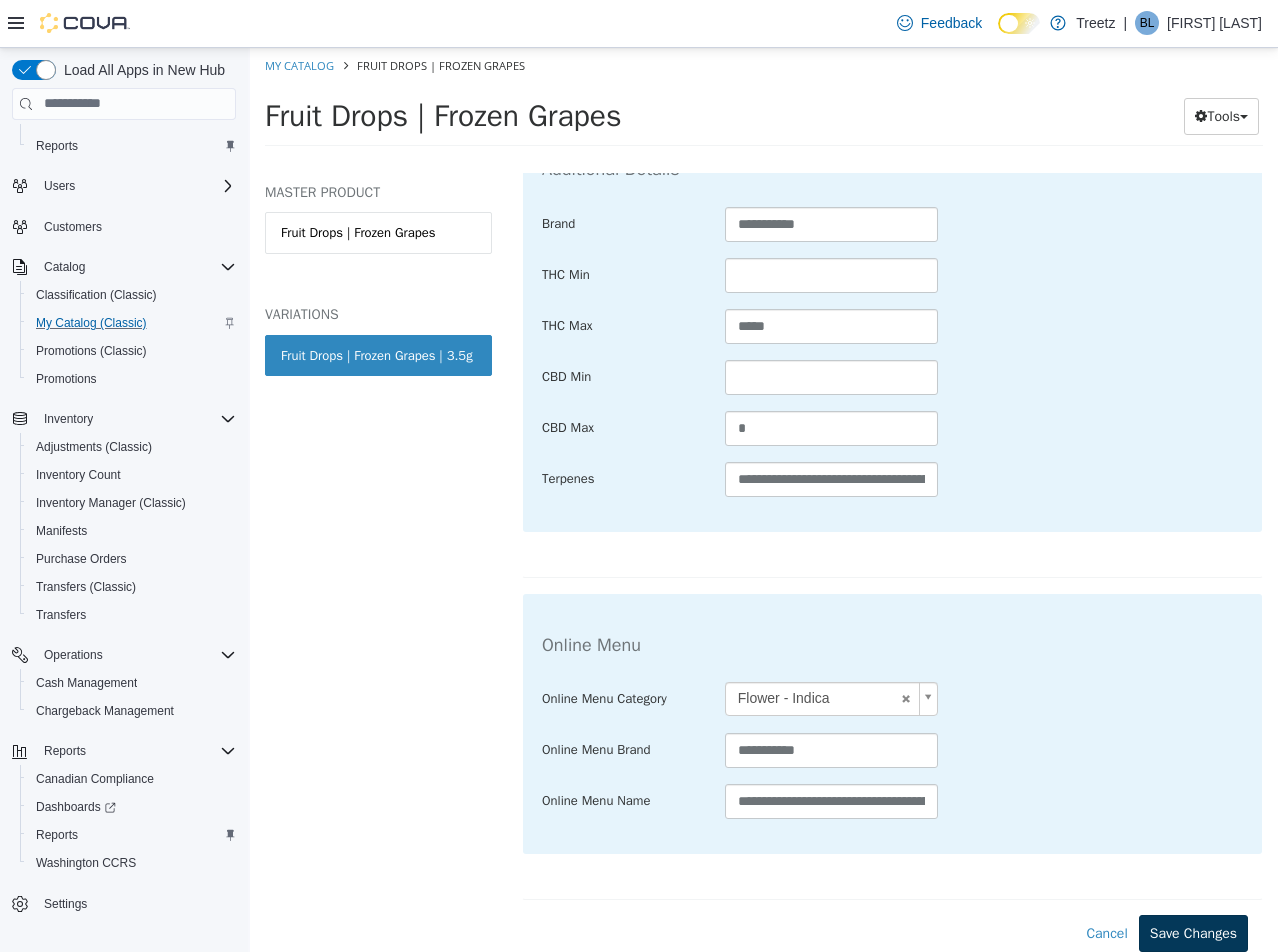 scroll, scrollTop: 752, scrollLeft: 0, axis: vertical 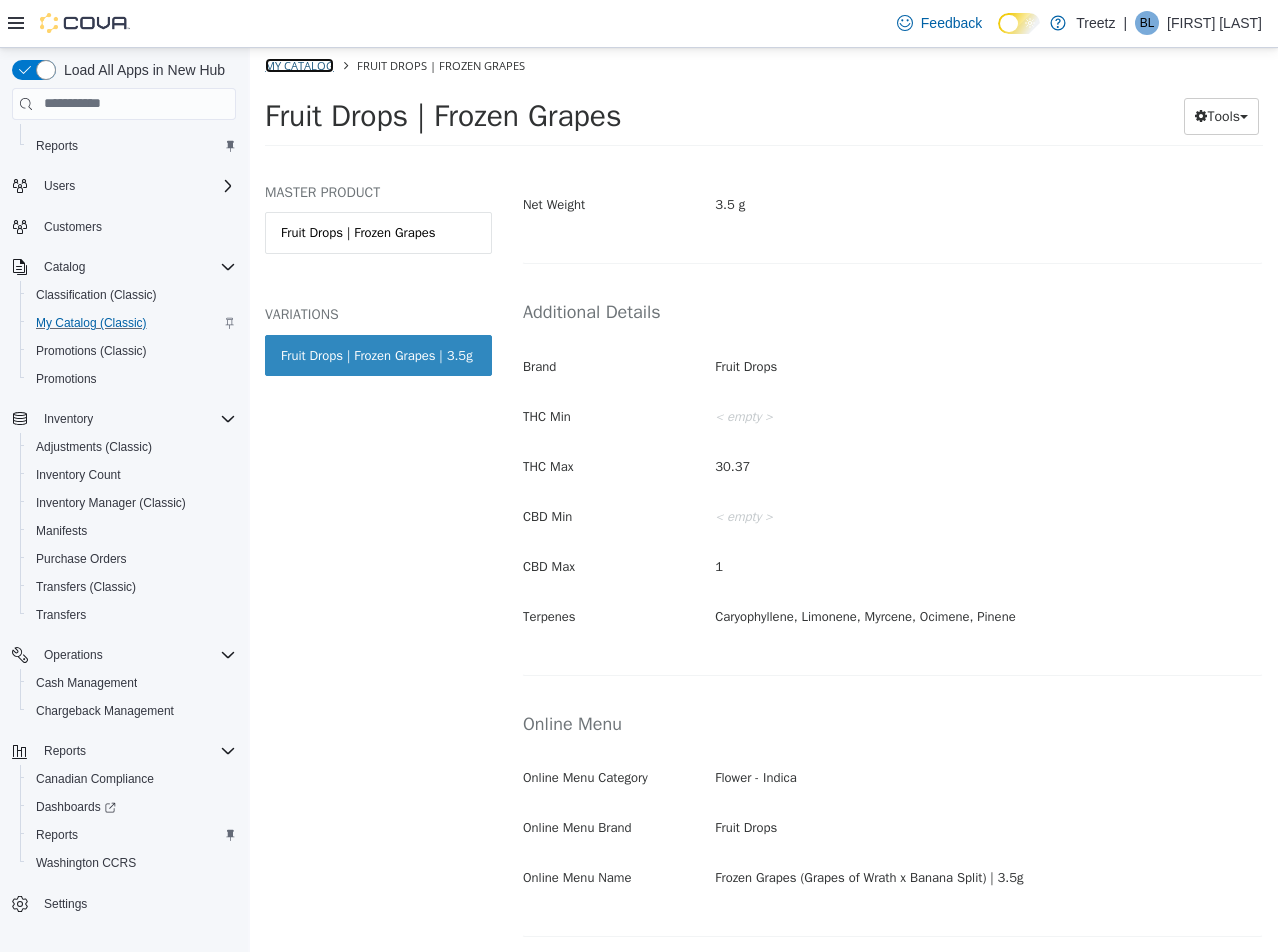 click on "My Catalog" at bounding box center (299, 64) 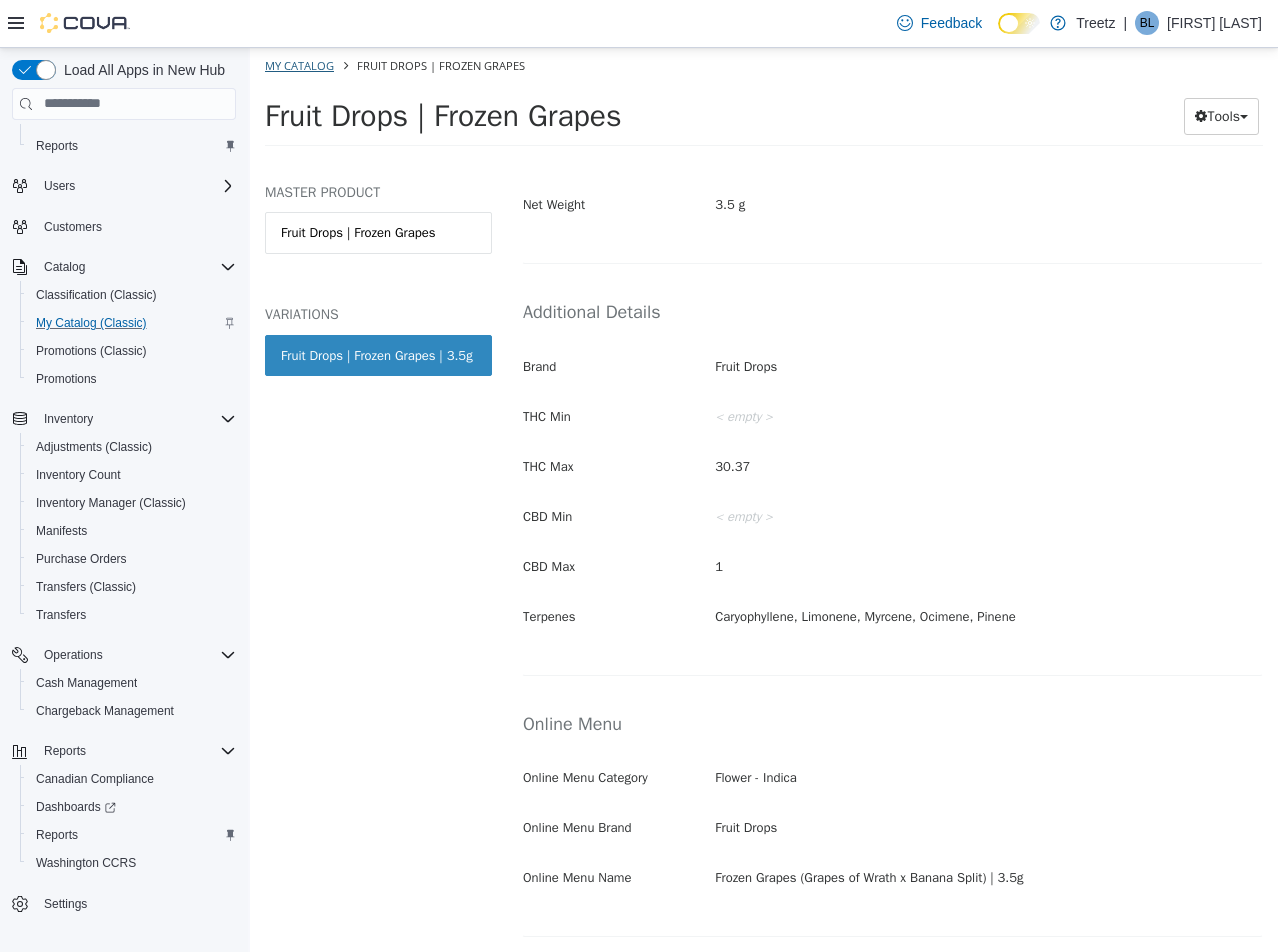 select on "**********" 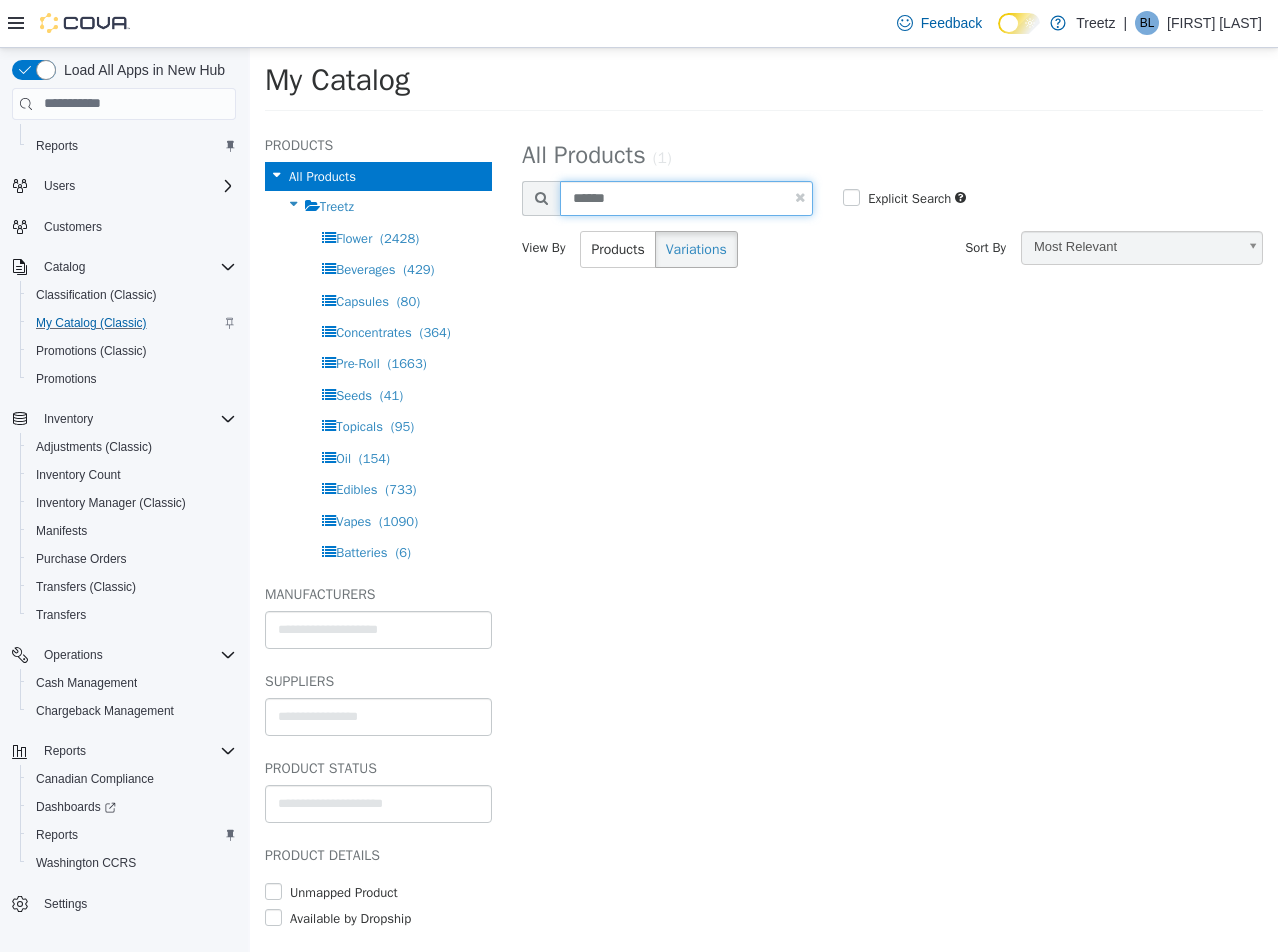 drag, startPoint x: 332, startPoint y: 212, endPoint x: 243, endPoint y: 187, distance: 92.44458 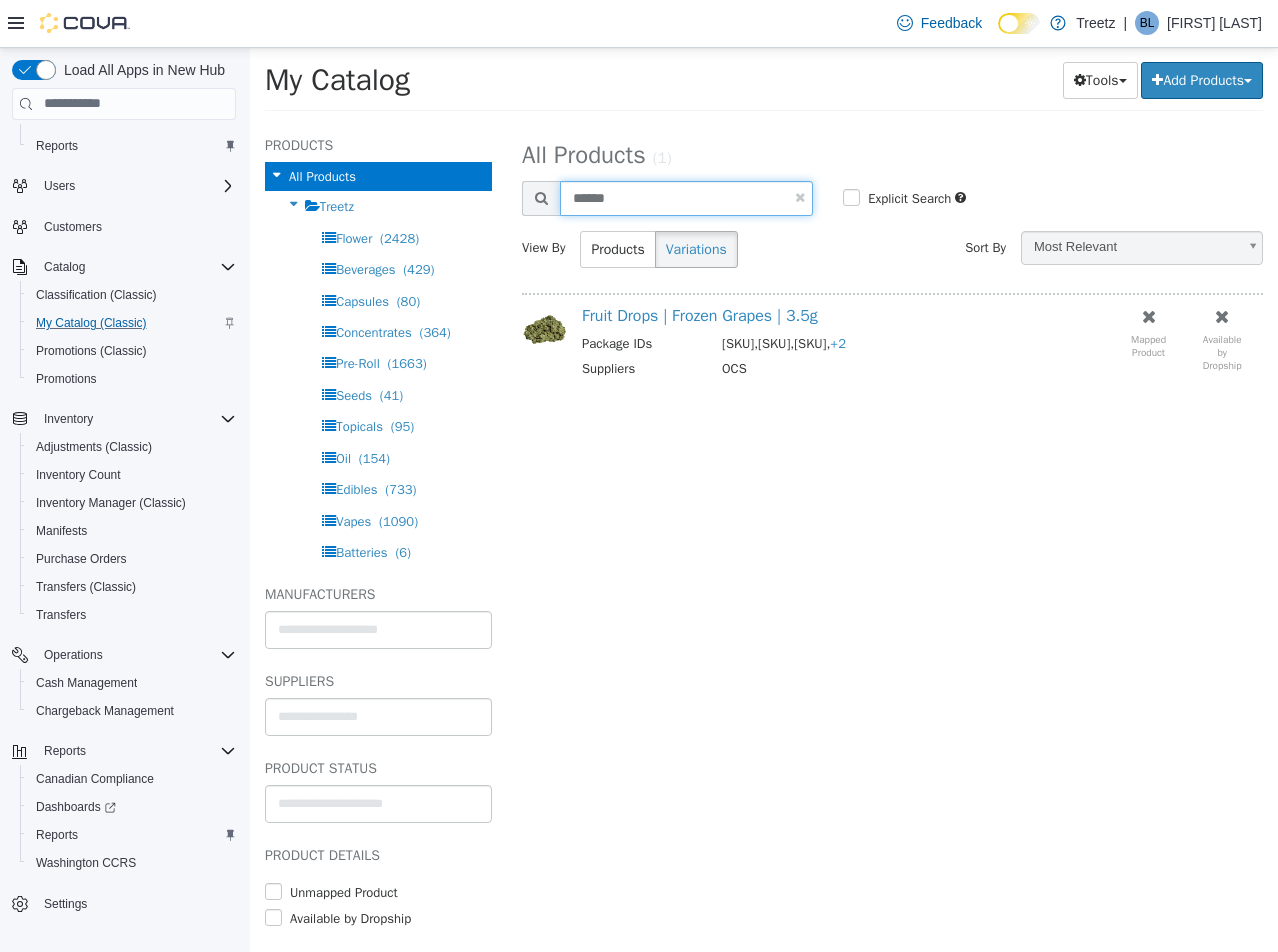 type on "******" 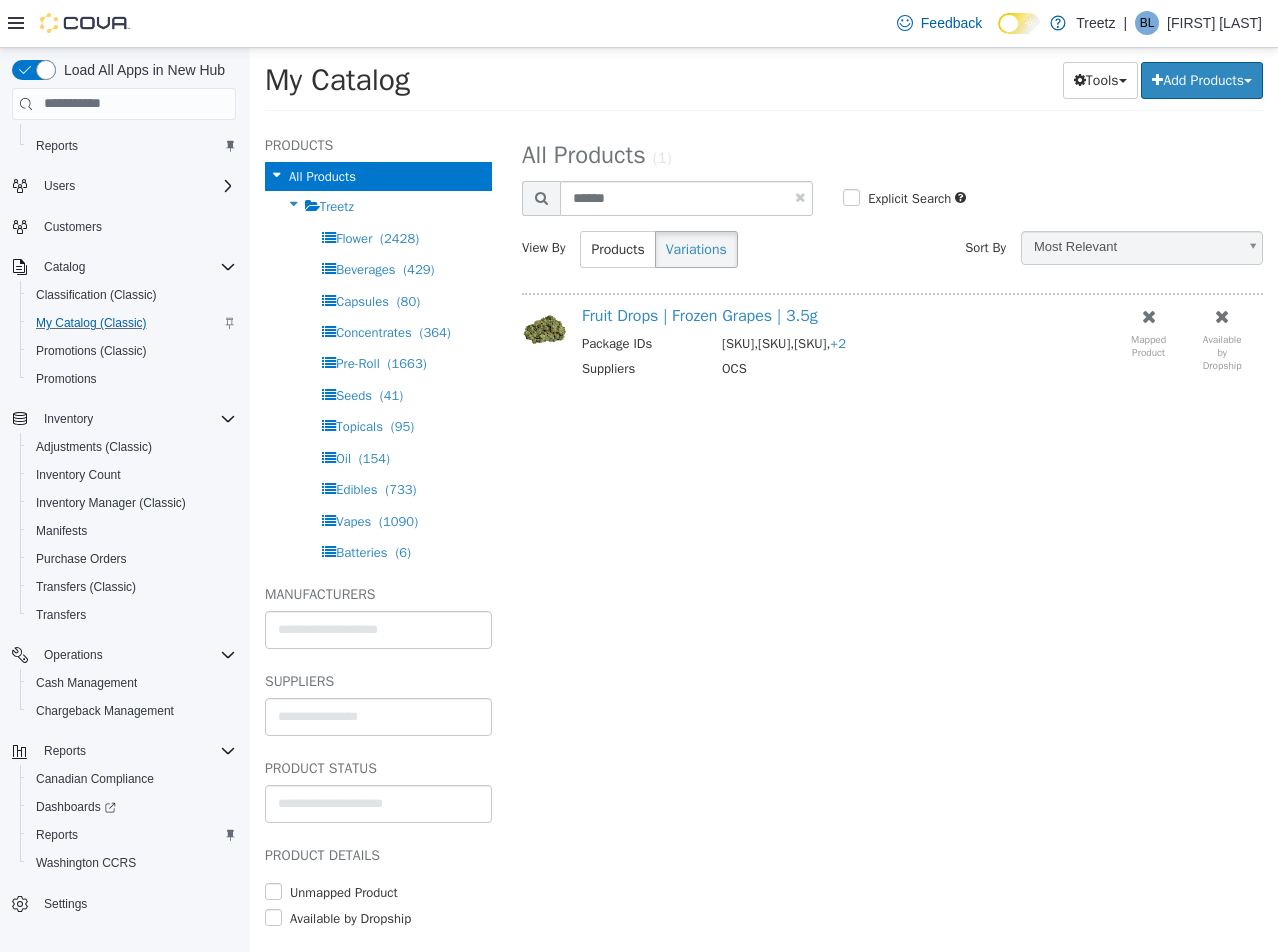 select on "**********" 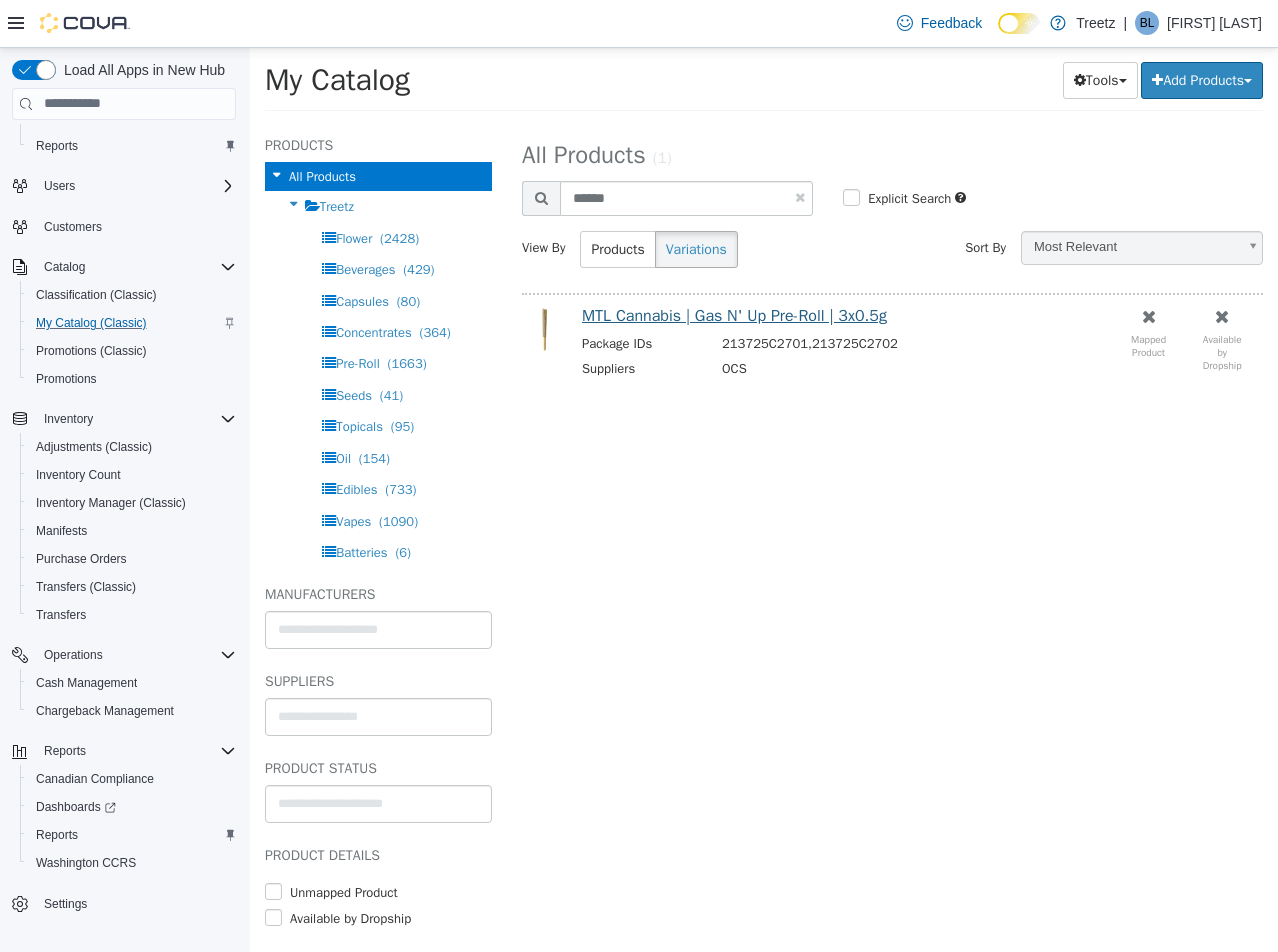 click on "MTL Cannabis | Gas N' Up Pre-Roll | 3x0.5g
Package IDs 213725C2701,213725C2702
Suppliers OCS Mapped Product Available by Dropship" at bounding box center [892, 342] 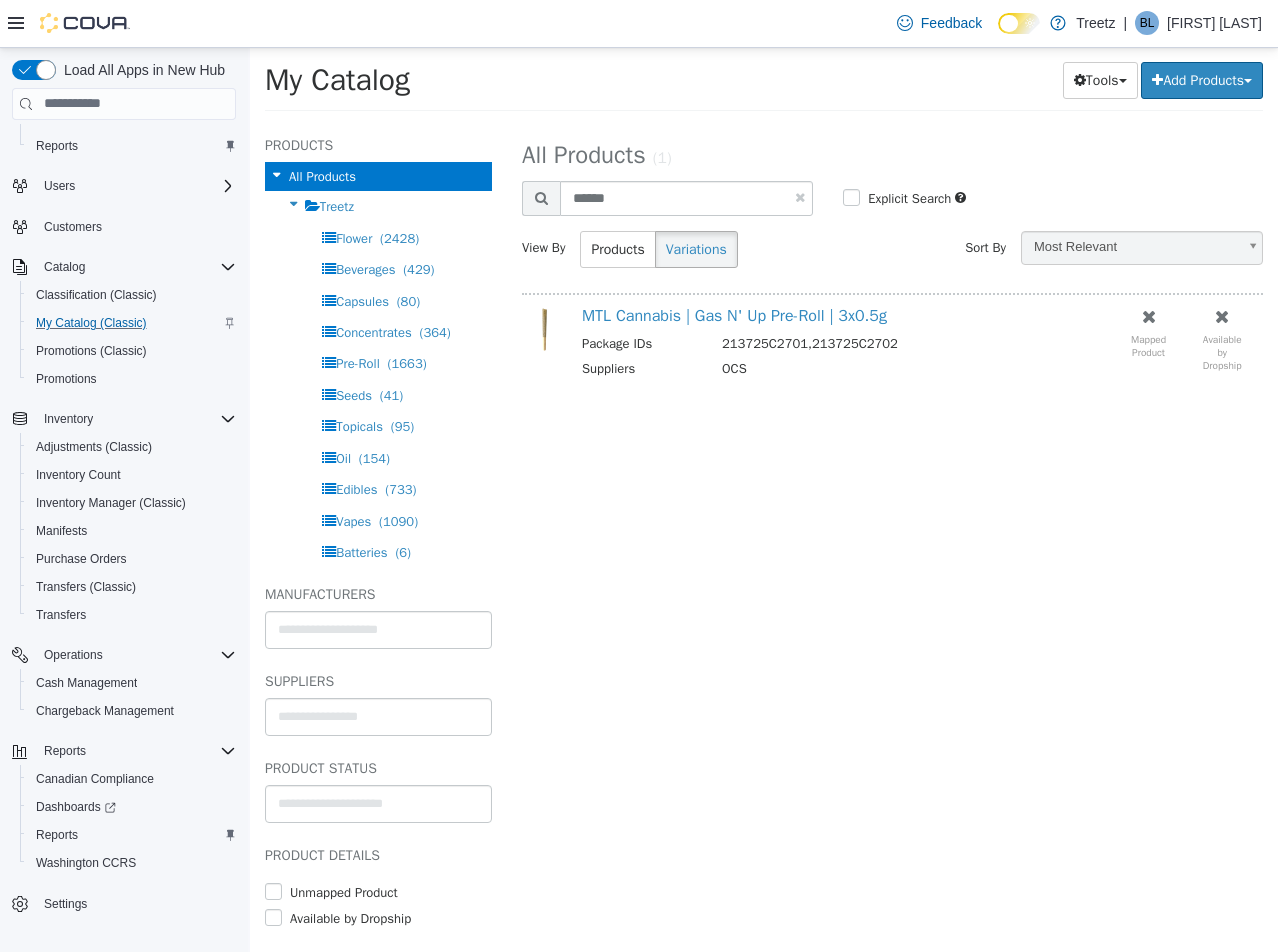 click on "MTL Cannabis | Gas N' Up Pre-Roll | 3x0.5g
Package IDs 213725C2701,213725C2702
Suppliers OCS" at bounding box center [832, 349] 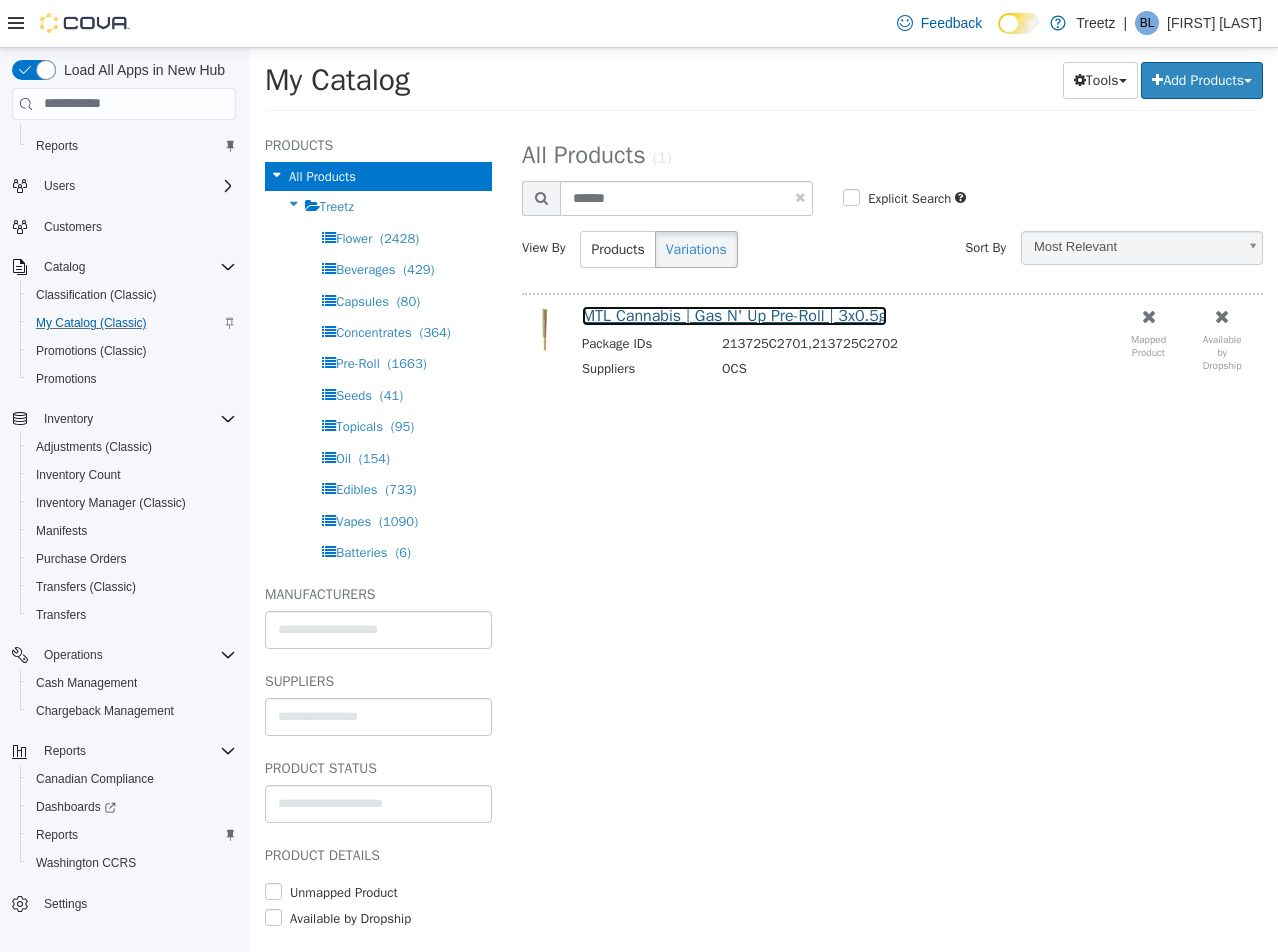 click on "MTL Cannabis | Gas N' Up Pre-Roll | 3x0.5g" at bounding box center [734, 315] 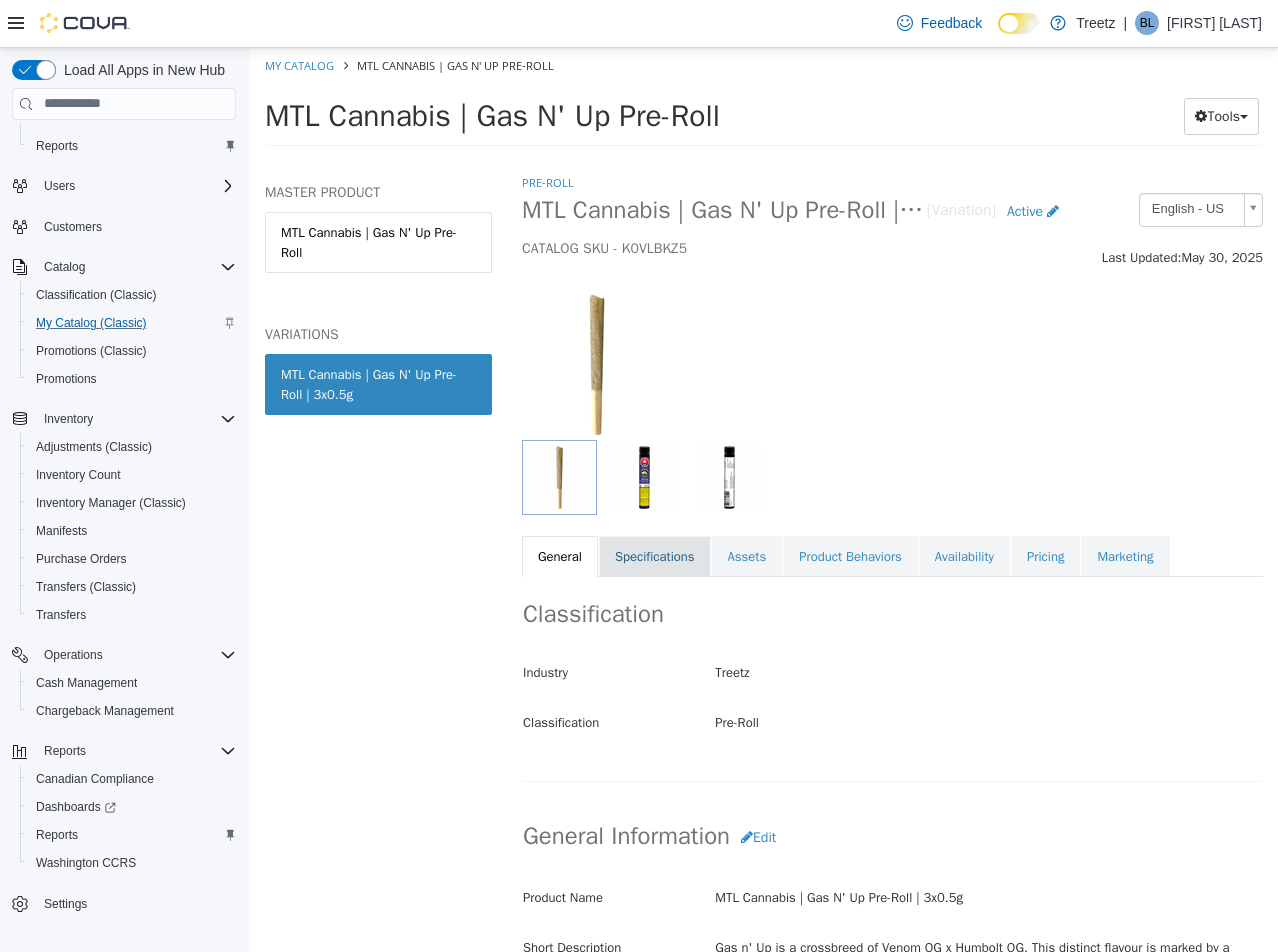 click on "Specifications" at bounding box center [655, 556] 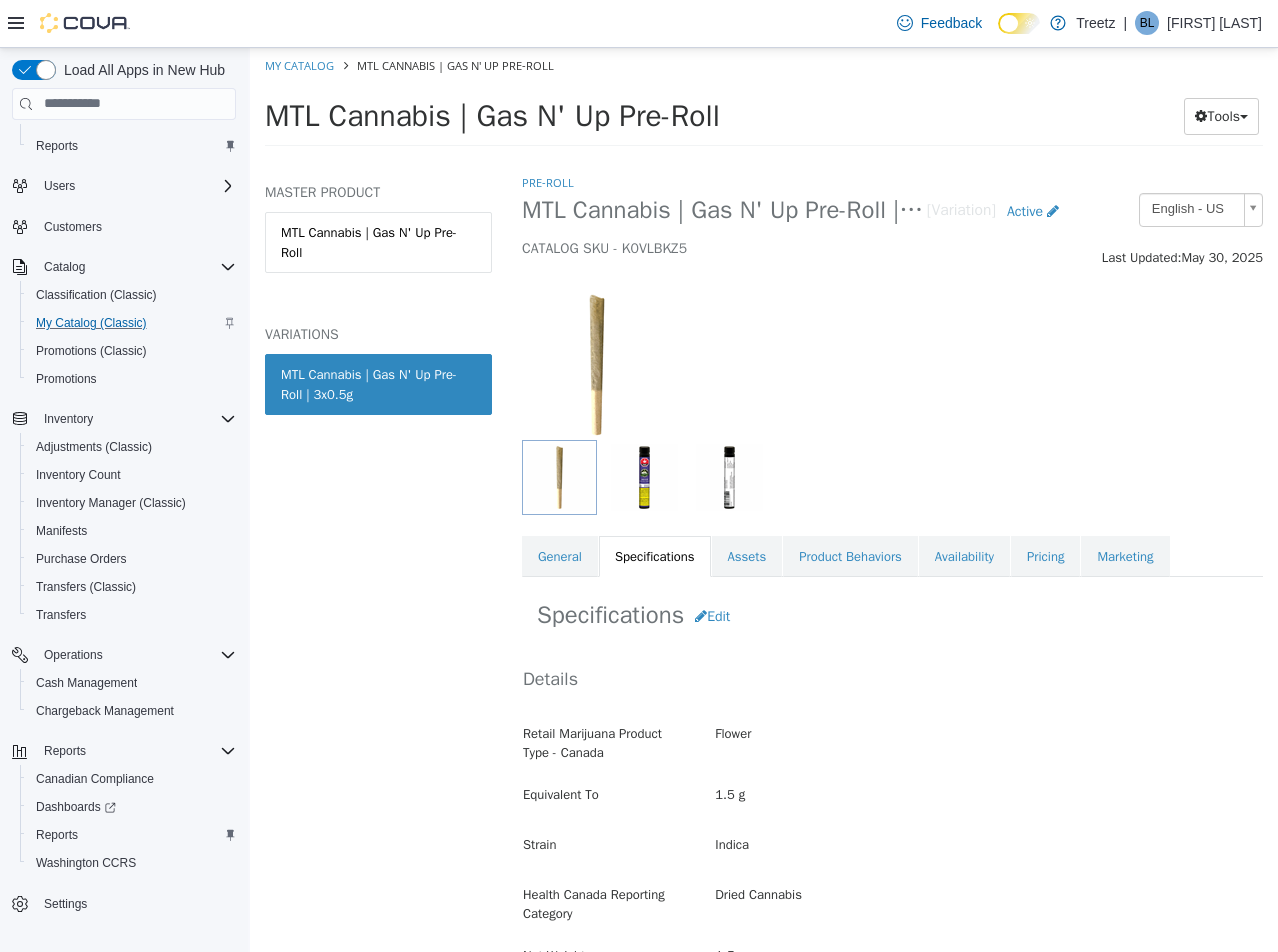 click on "Specifications  Edit Details Retail Marijuana Product Type - Canada
Flower
Equivalent To
1.5 g
Strain
Indica
Health Canada Reporting Category
Dried Cannabis
Net Weight
1.5 g
Additional Details Brand
MTL Cannabis
THC Min
< empty >
THC Max
30.2
CBD Min
< empty >
CBD Max
1
Terpenes
Caryophyllene, Farnasene, Humulene, Limonene, Pinene
Online Menu Online Menu Category
Flower - Pre Roll
Online Menu Brand
MTL Cannabis
Online Menu Name
Gas N' Up Pre-Roll (Venom OG x Humbolt OG) | 3x0.5g
Cancel  Save Changes" at bounding box center (892, 1139) 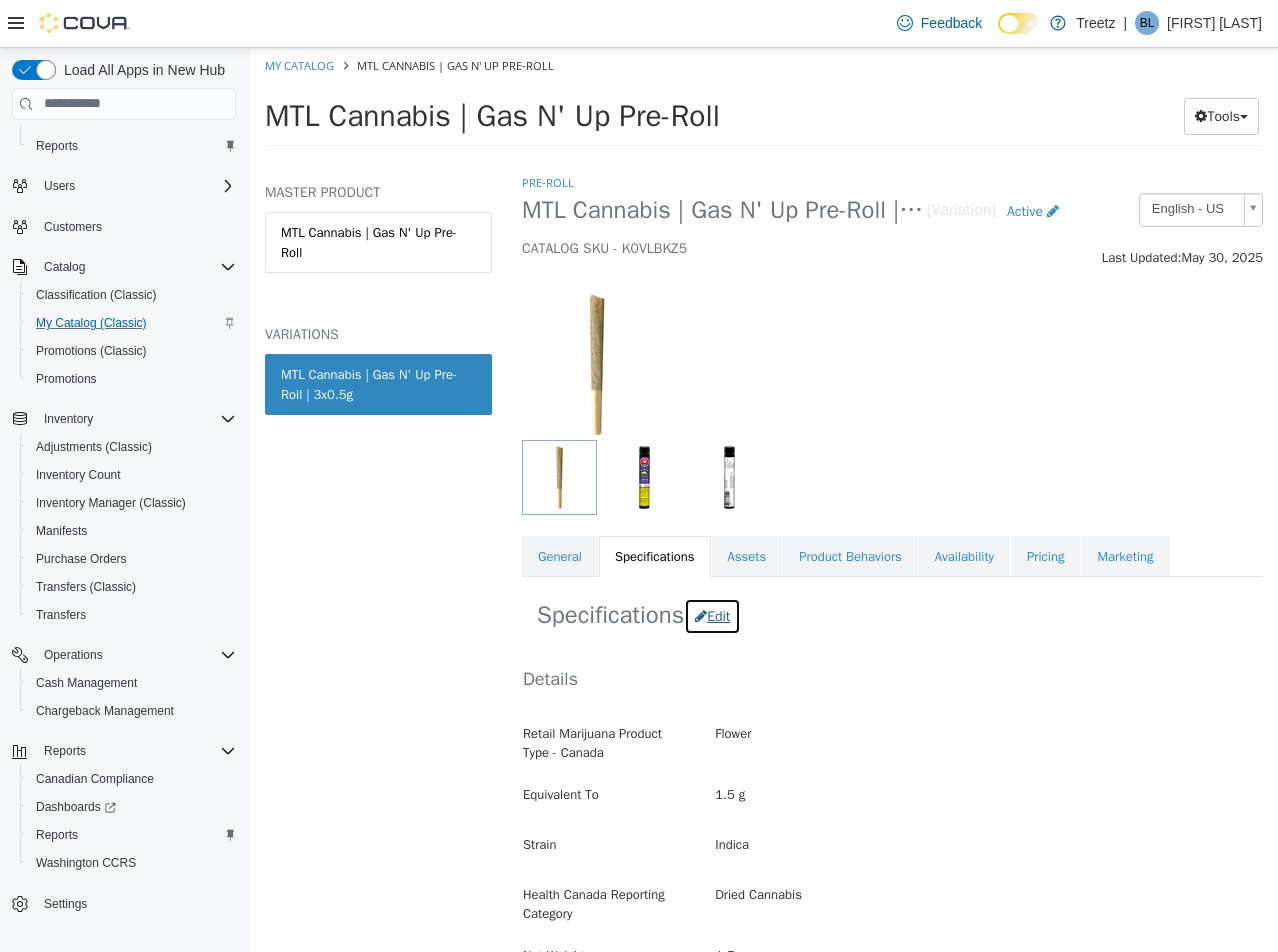 click on "Edit" at bounding box center [712, 615] 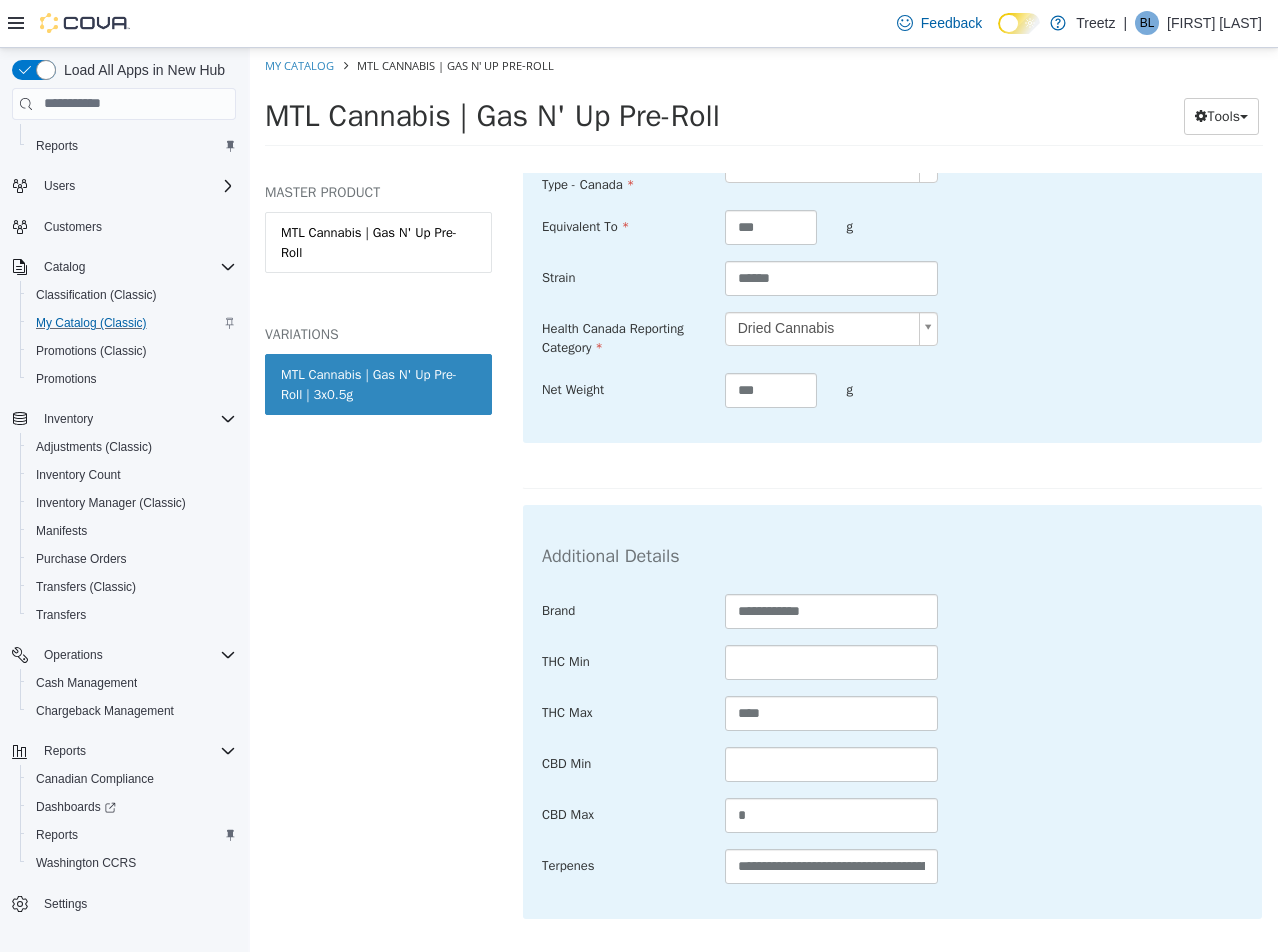scroll, scrollTop: 700, scrollLeft: 0, axis: vertical 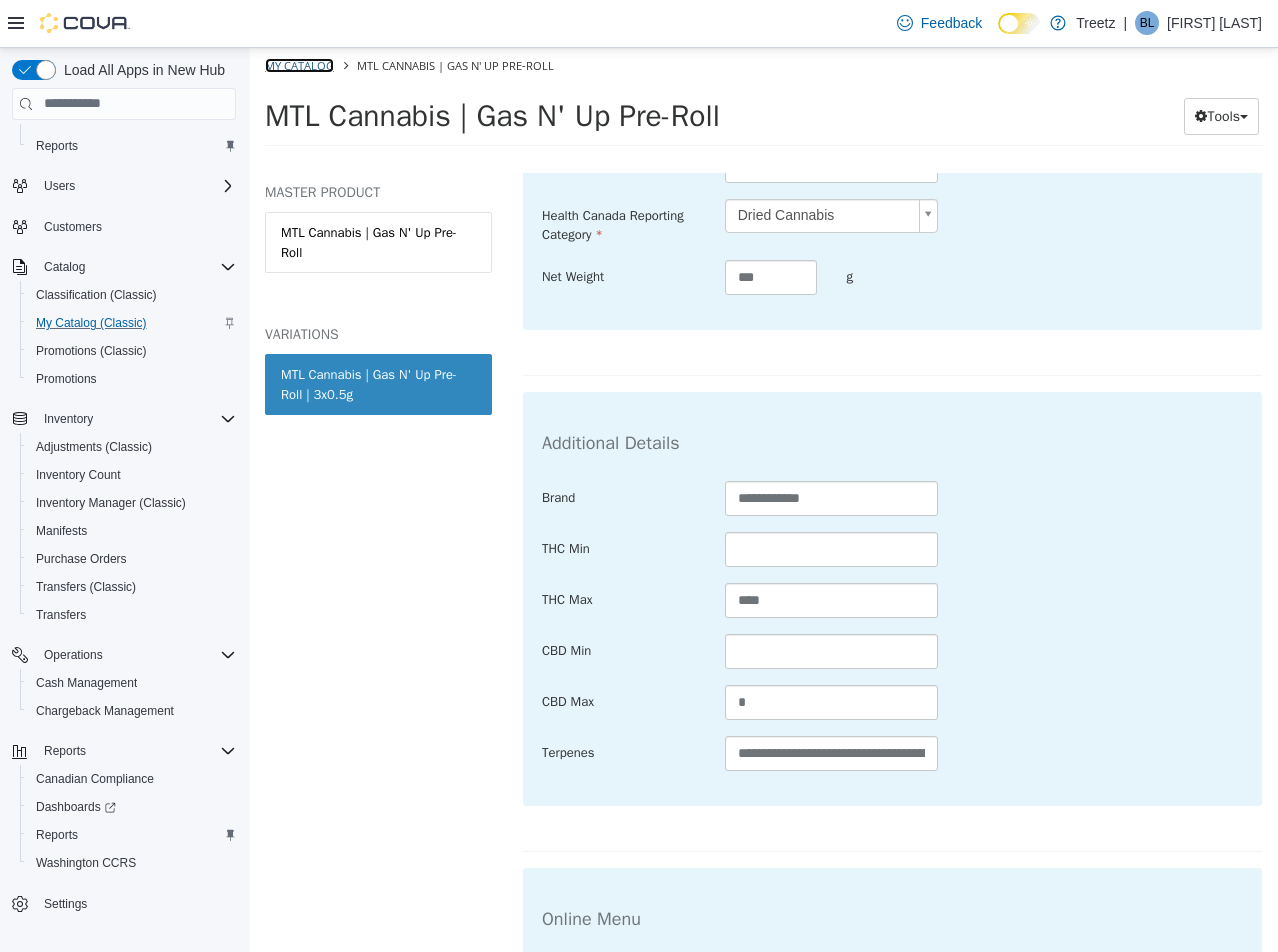 click on "My Catalog" at bounding box center (299, 64) 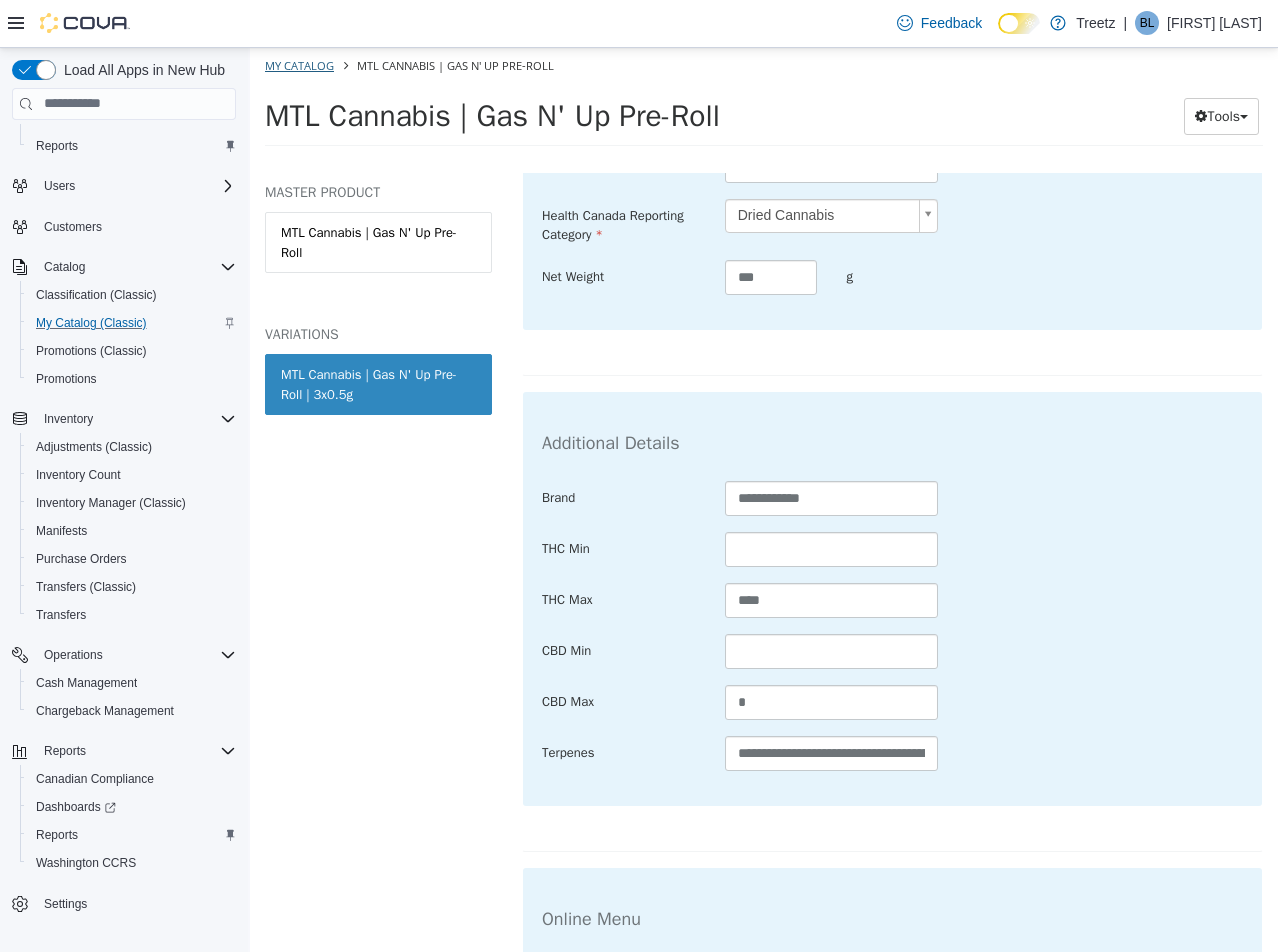 select on "**********" 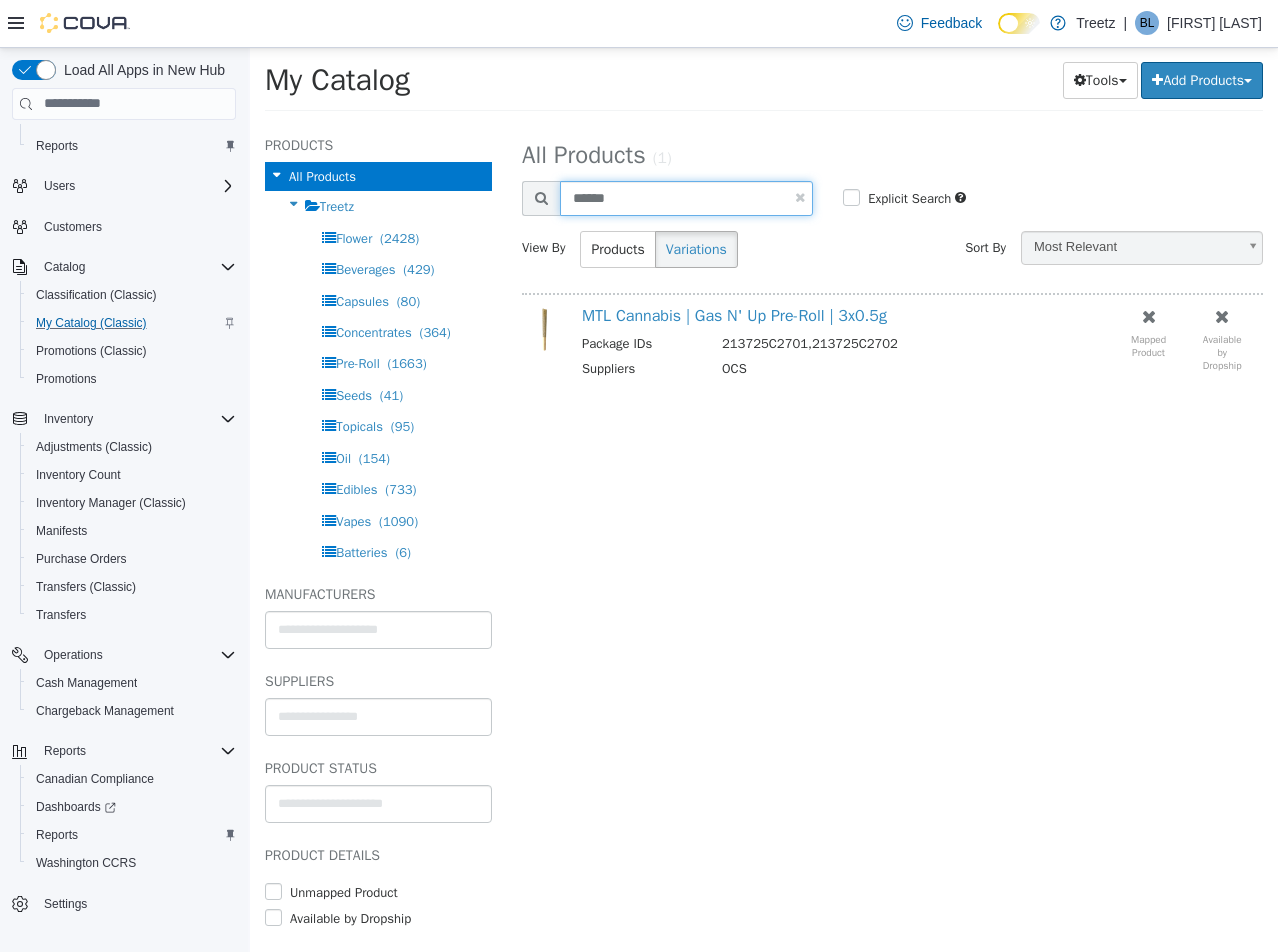 drag, startPoint x: 261, startPoint y: 188, endPoint x: 194, endPoint y: 172, distance: 68.88396 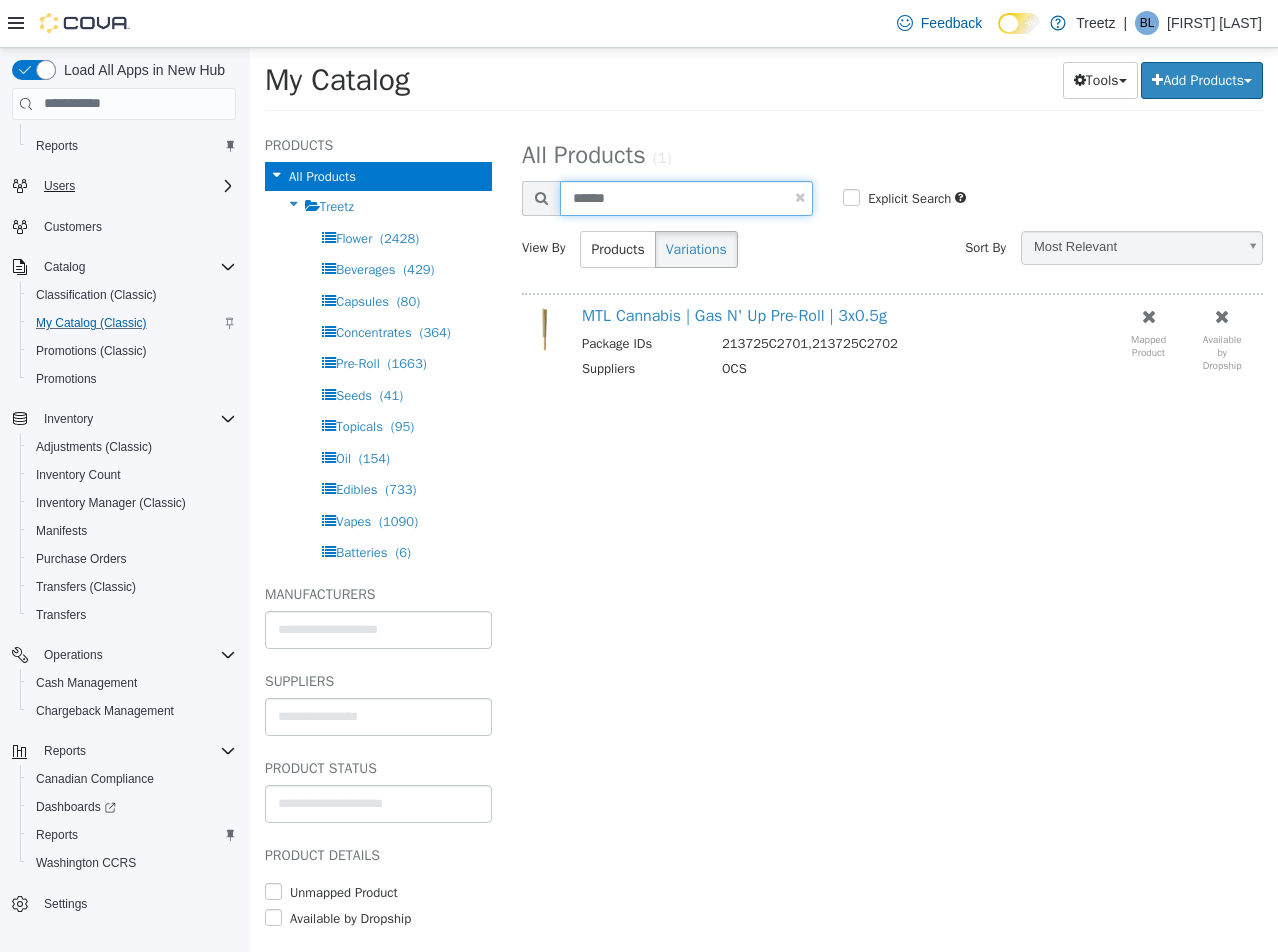 type on "******" 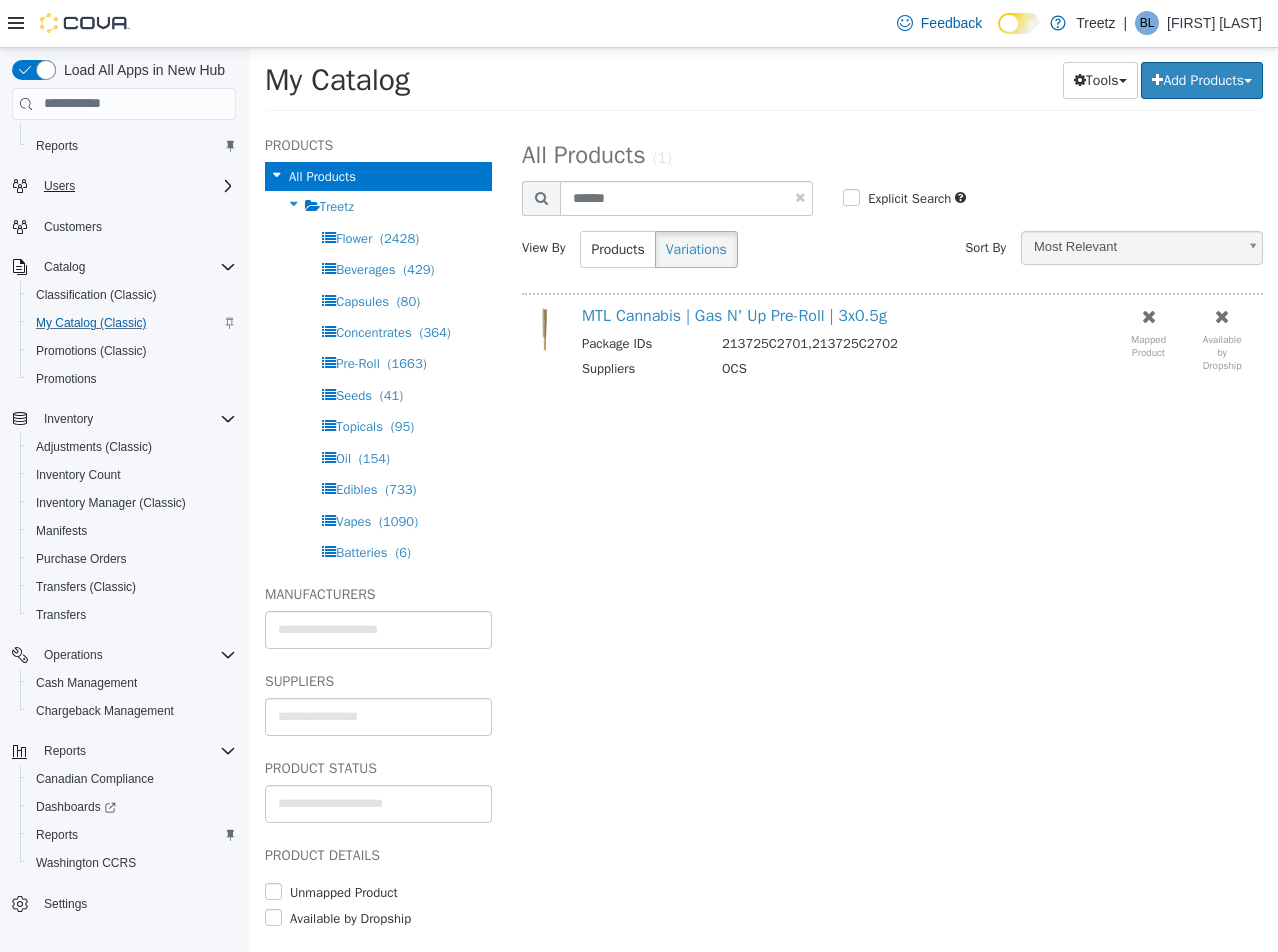 select on "**********" 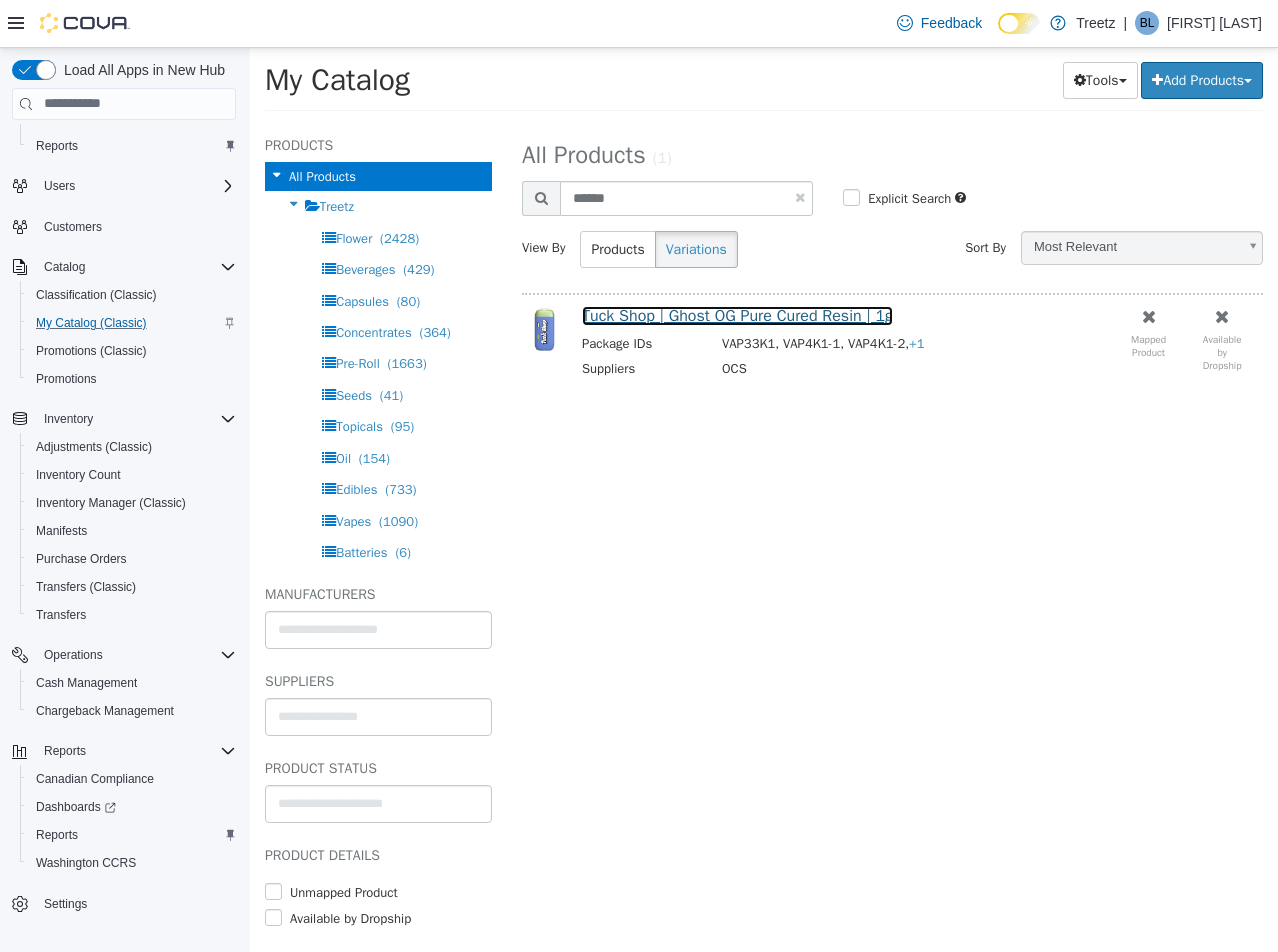 click on "Tuck Shop | Ghost OG Pure Cured Resin | 1g" at bounding box center [737, 315] 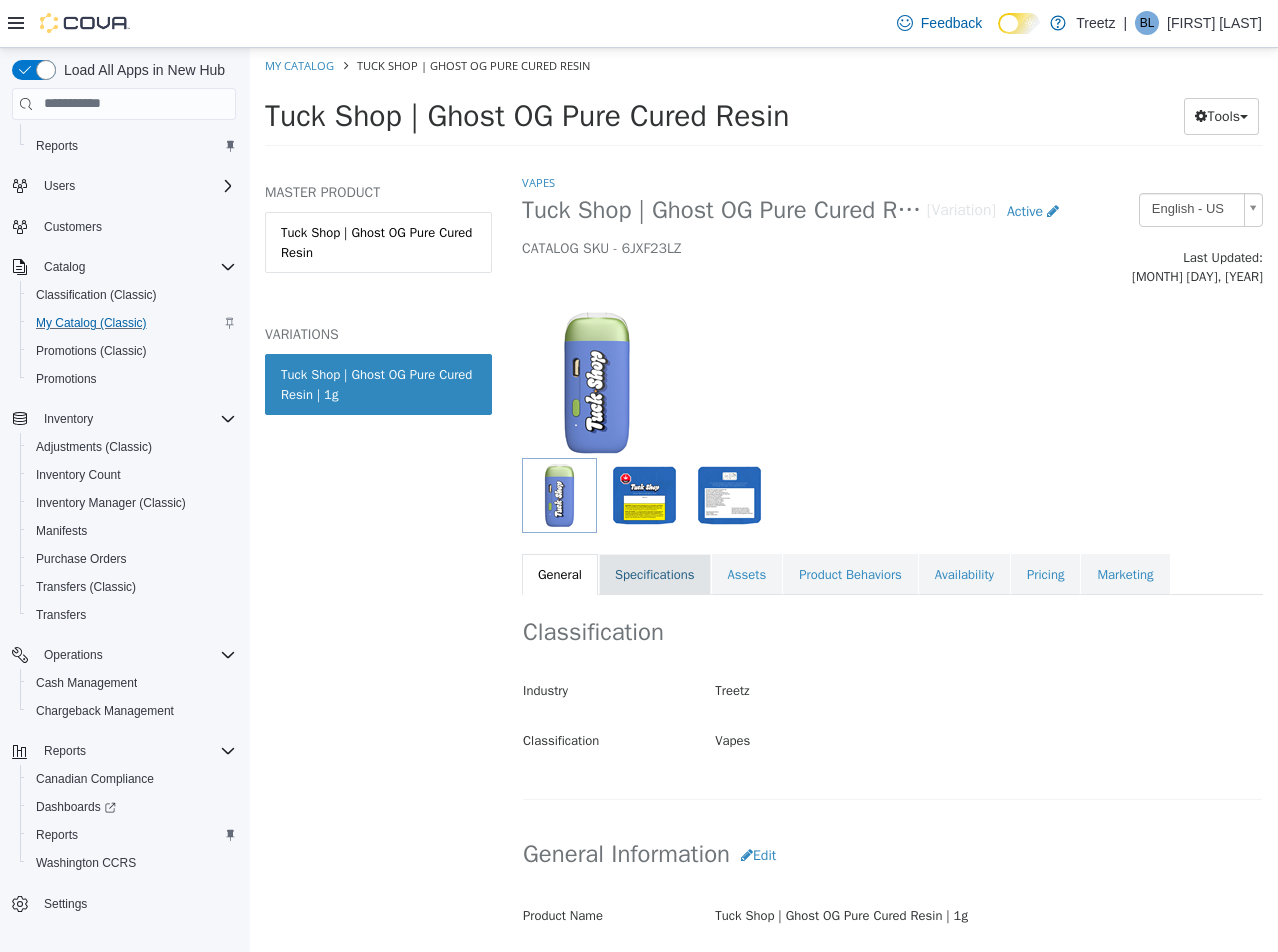 click on "Specifications" at bounding box center (655, 574) 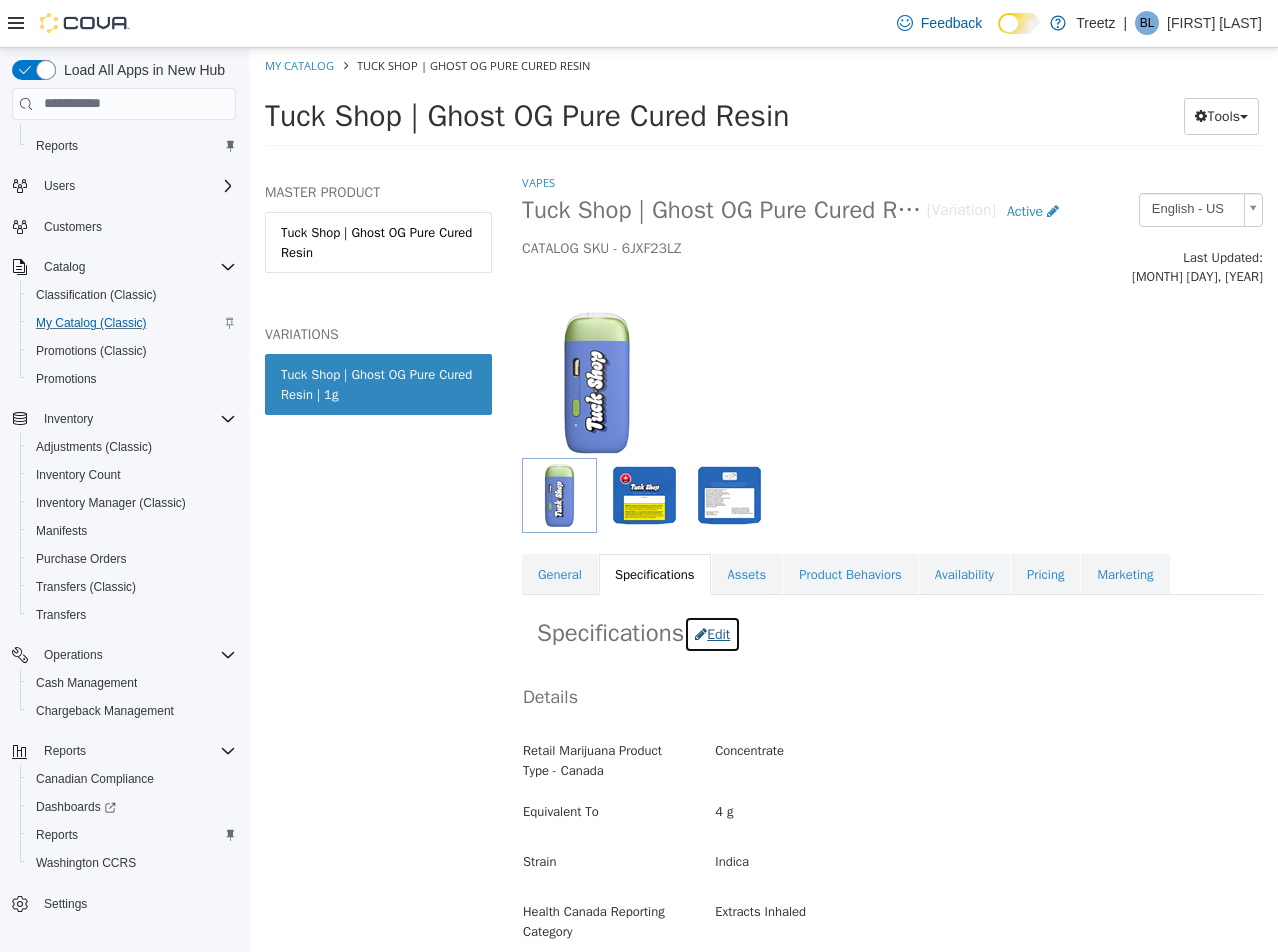 click on "Edit" at bounding box center (712, 633) 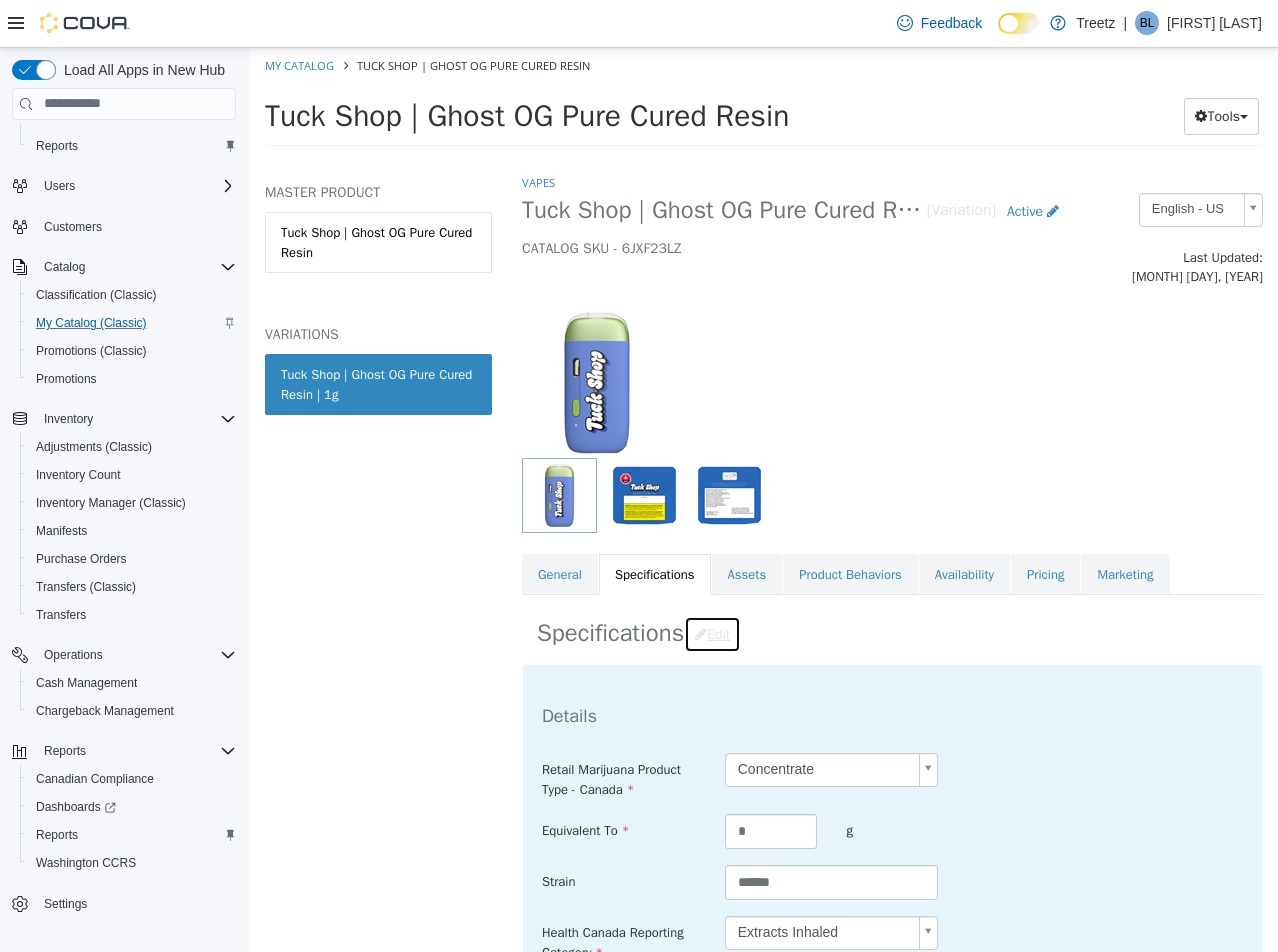 scroll, scrollTop: 600, scrollLeft: 0, axis: vertical 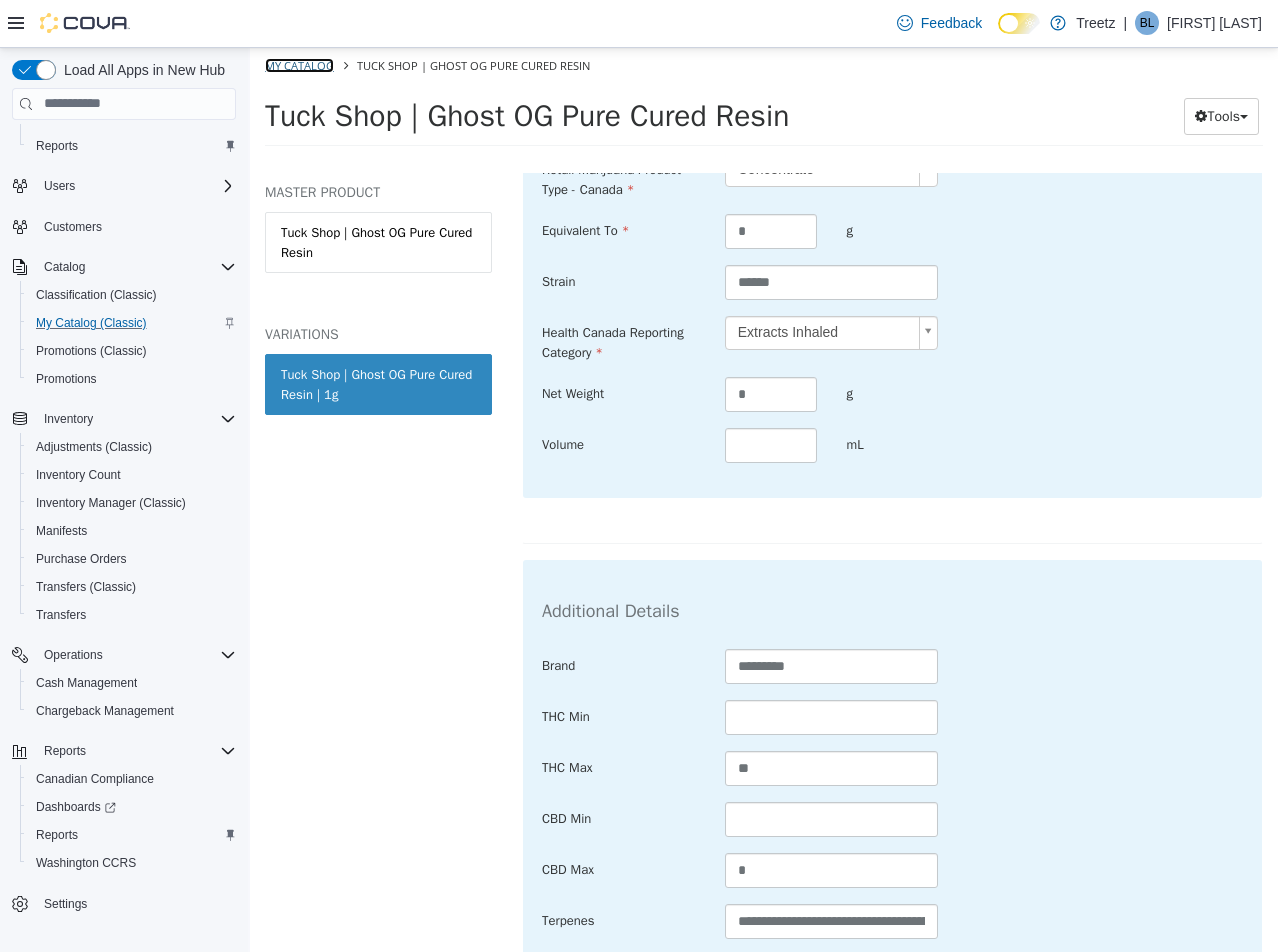 click on "My Catalog" at bounding box center (299, 64) 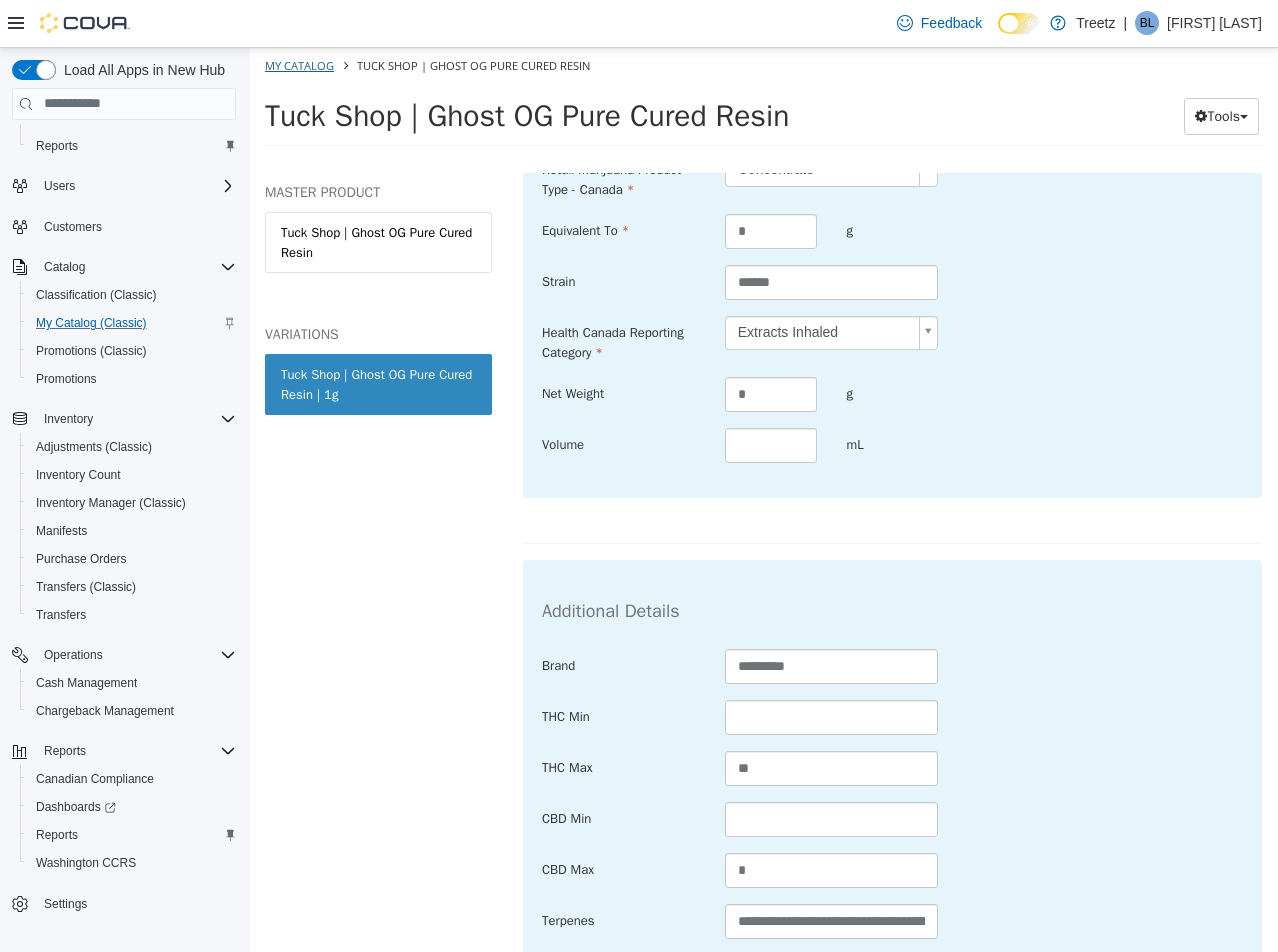 select on "**********" 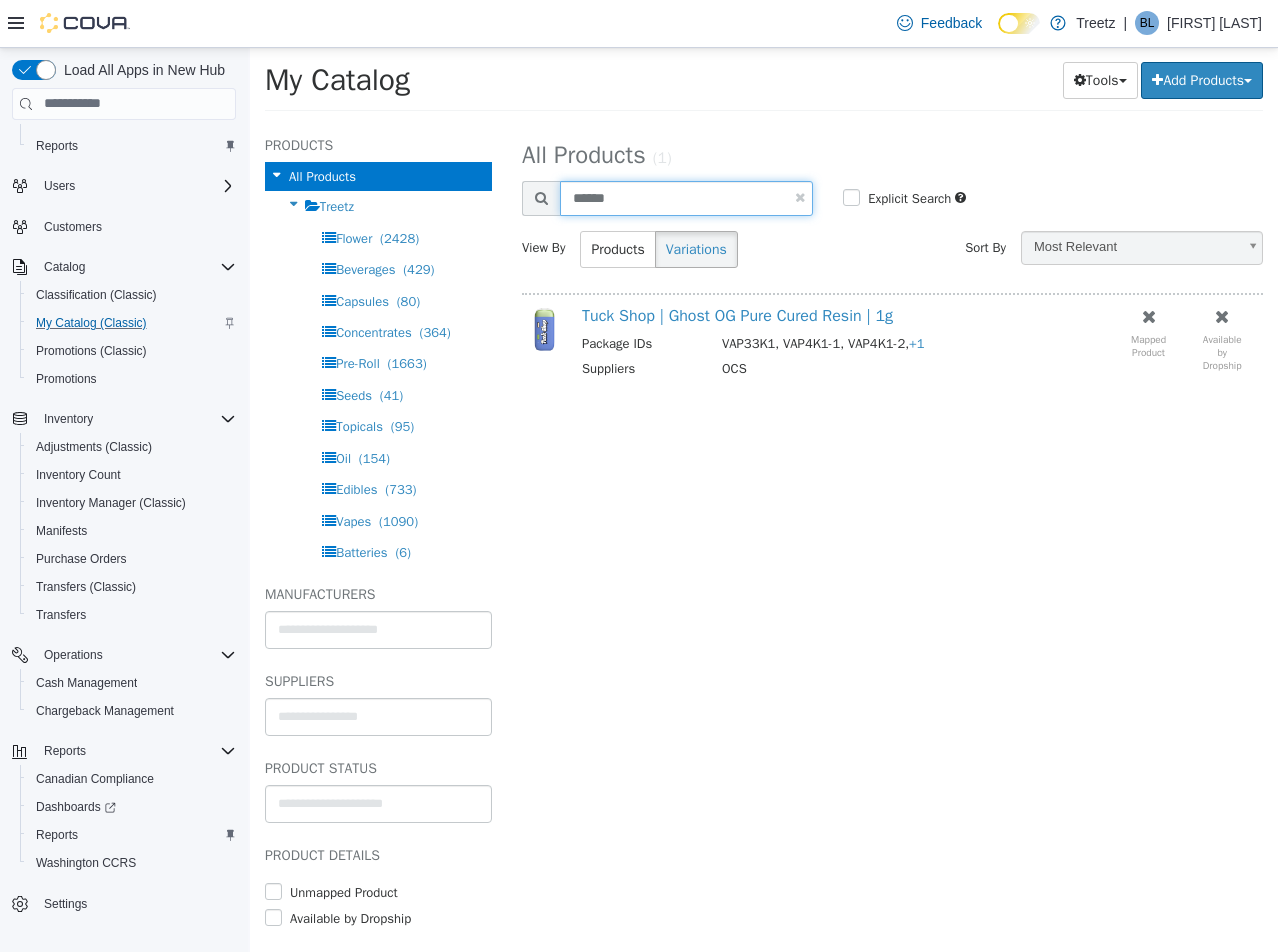 drag, startPoint x: 640, startPoint y: 197, endPoint x: 512, endPoint y: 225, distance: 131.02672 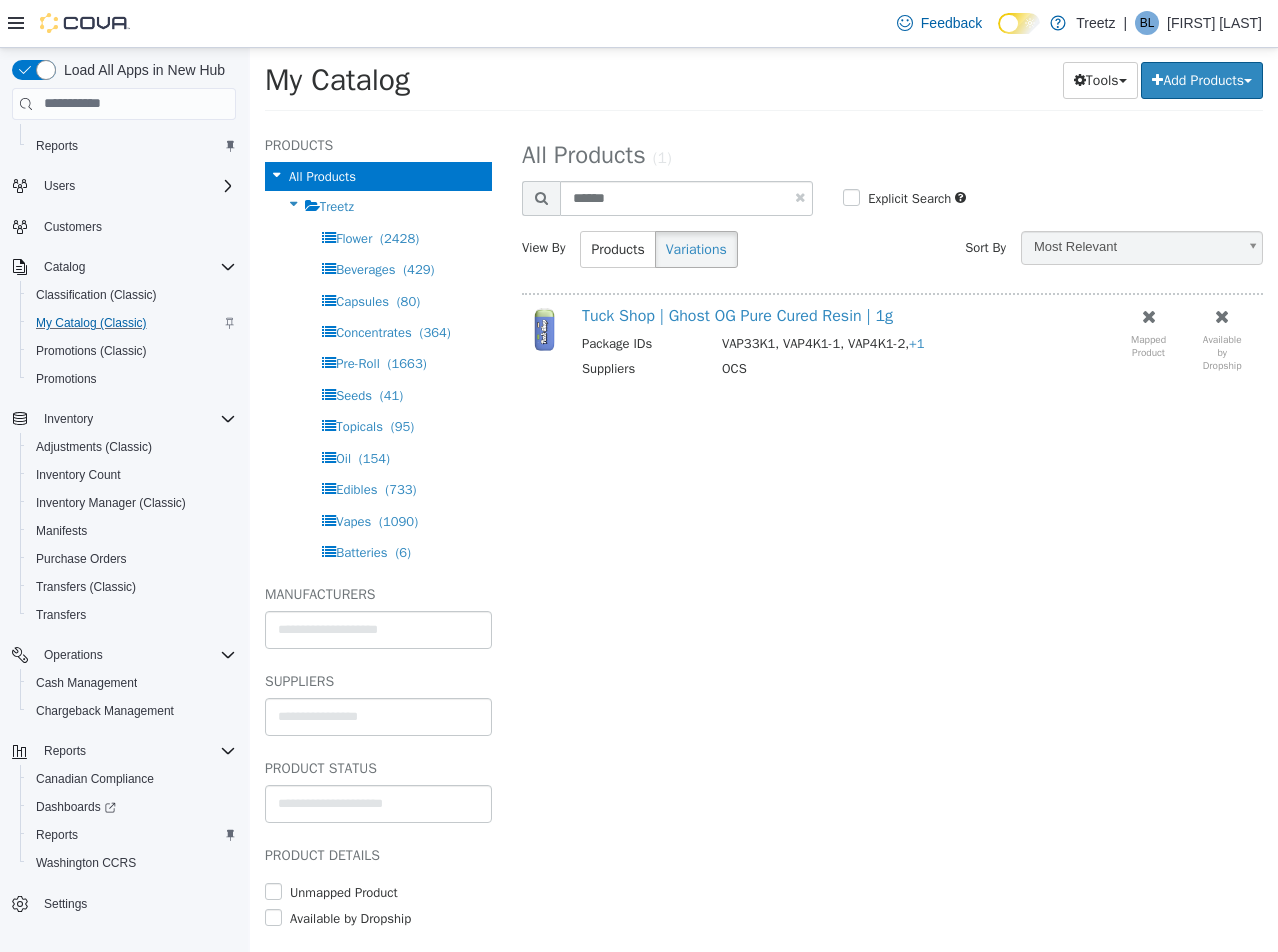 select on "**********" 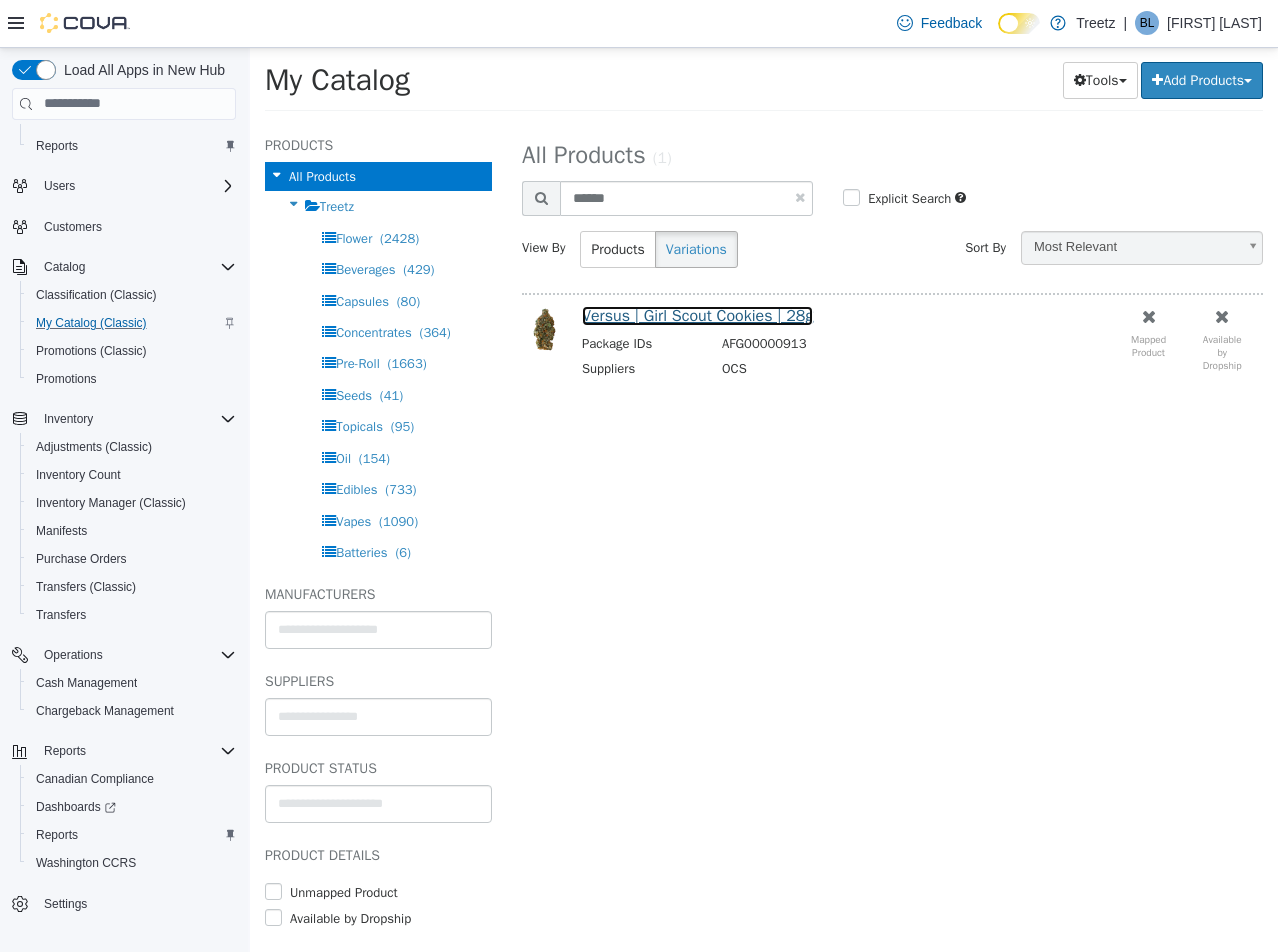 click on "Versus | Girl Scout Cookies | 28g" at bounding box center (697, 315) 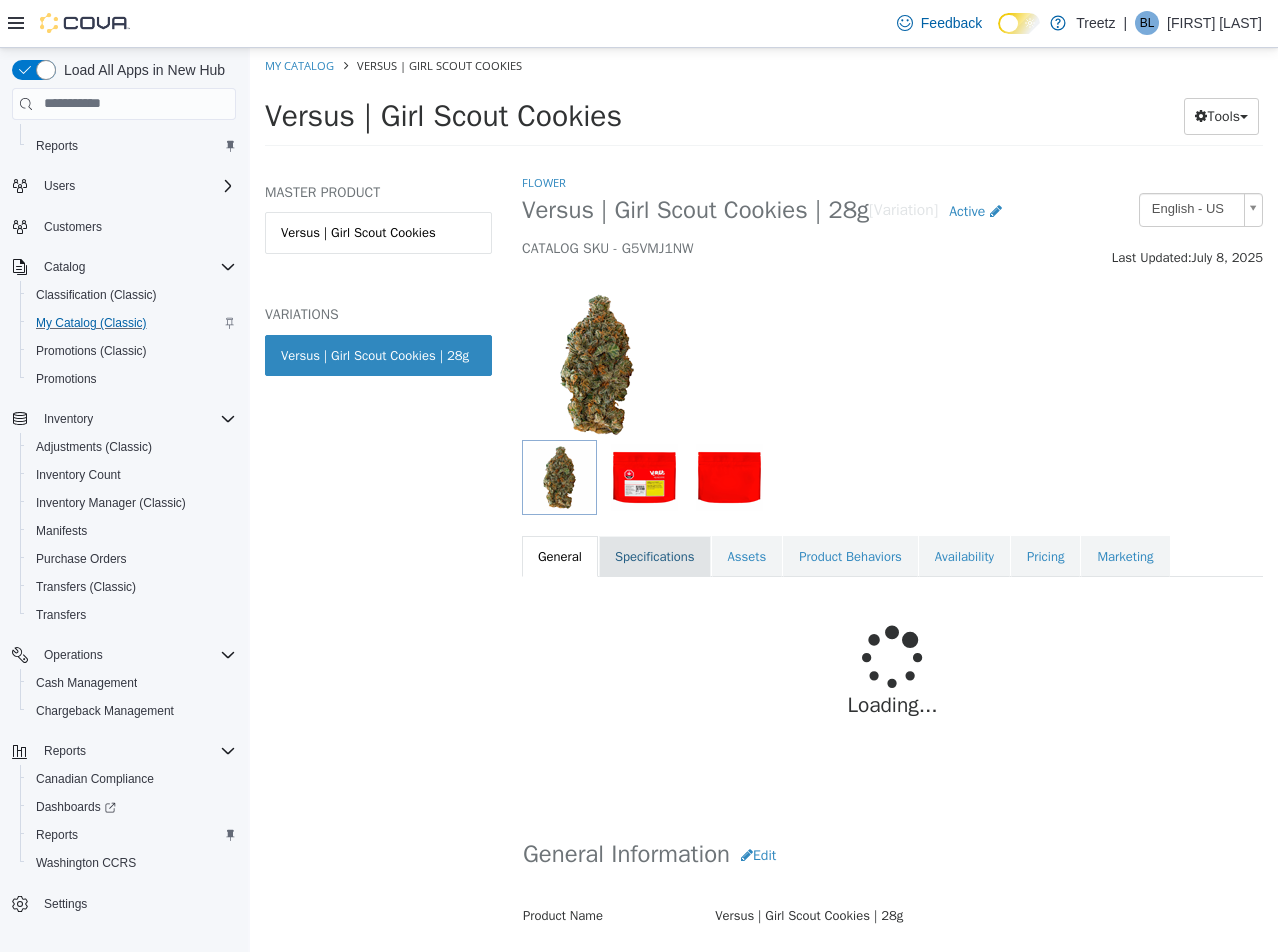 click on "Specifications" at bounding box center (655, 556) 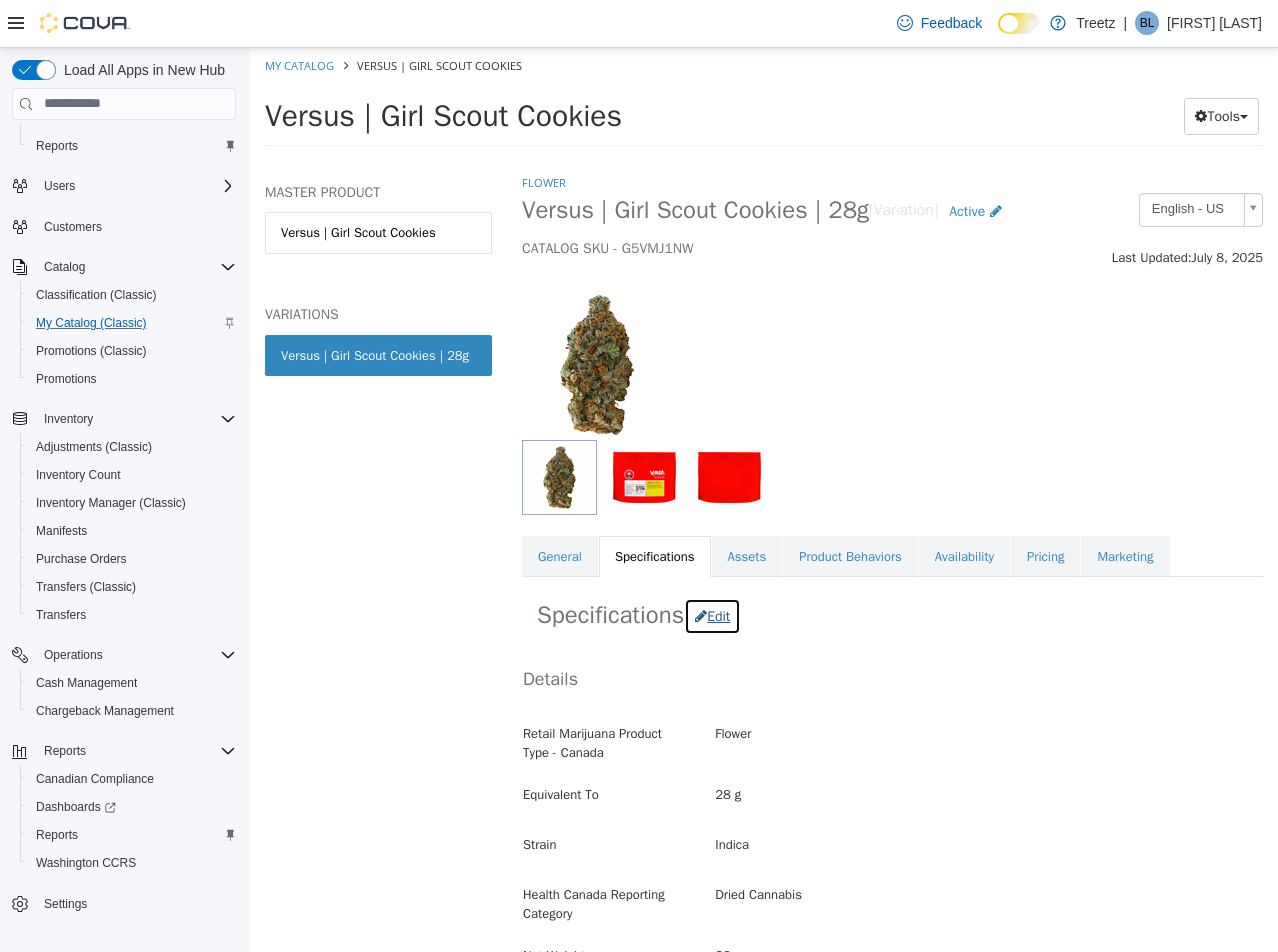 click on "Edit" at bounding box center (712, 615) 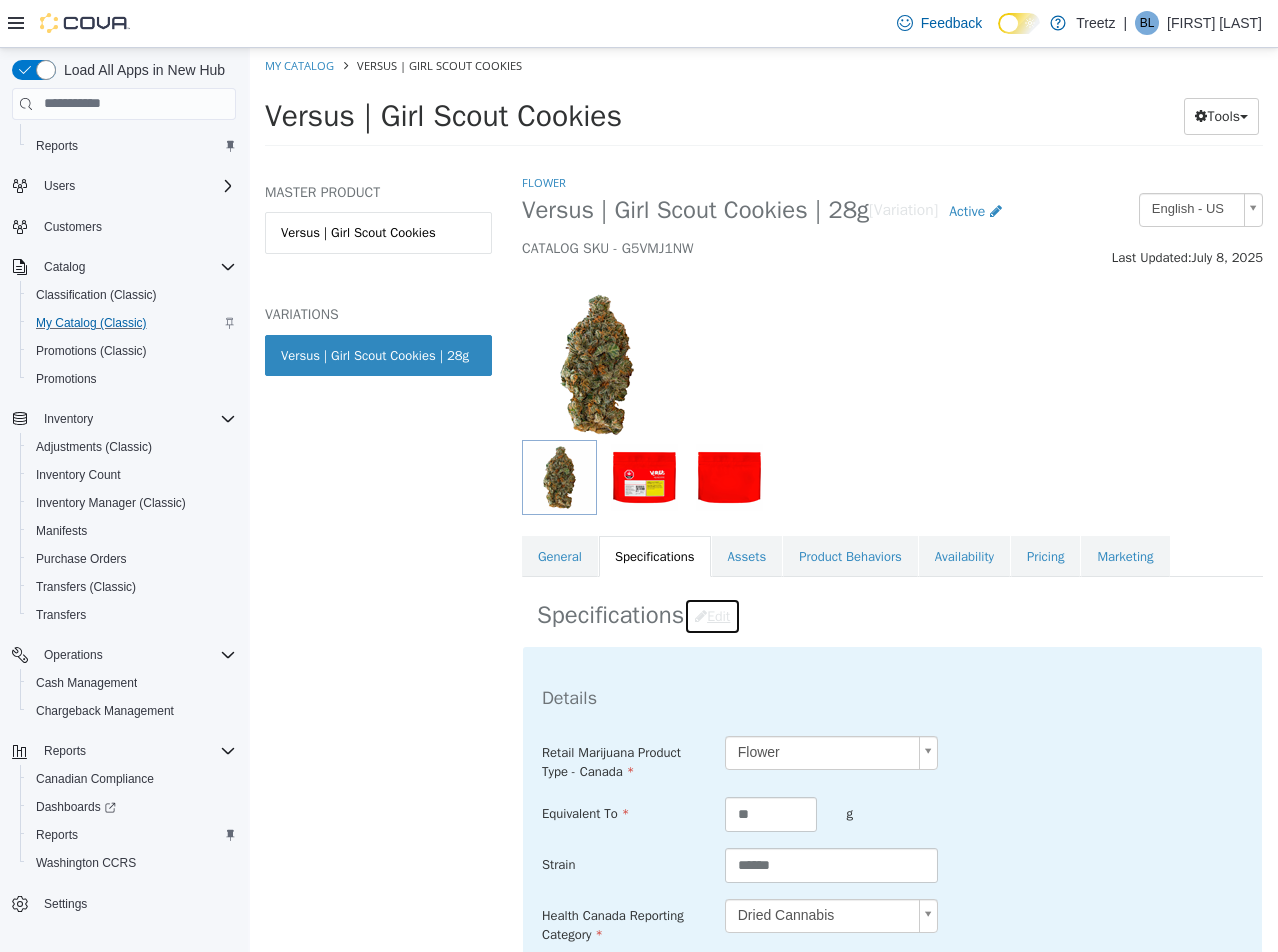 scroll, scrollTop: 500, scrollLeft: 0, axis: vertical 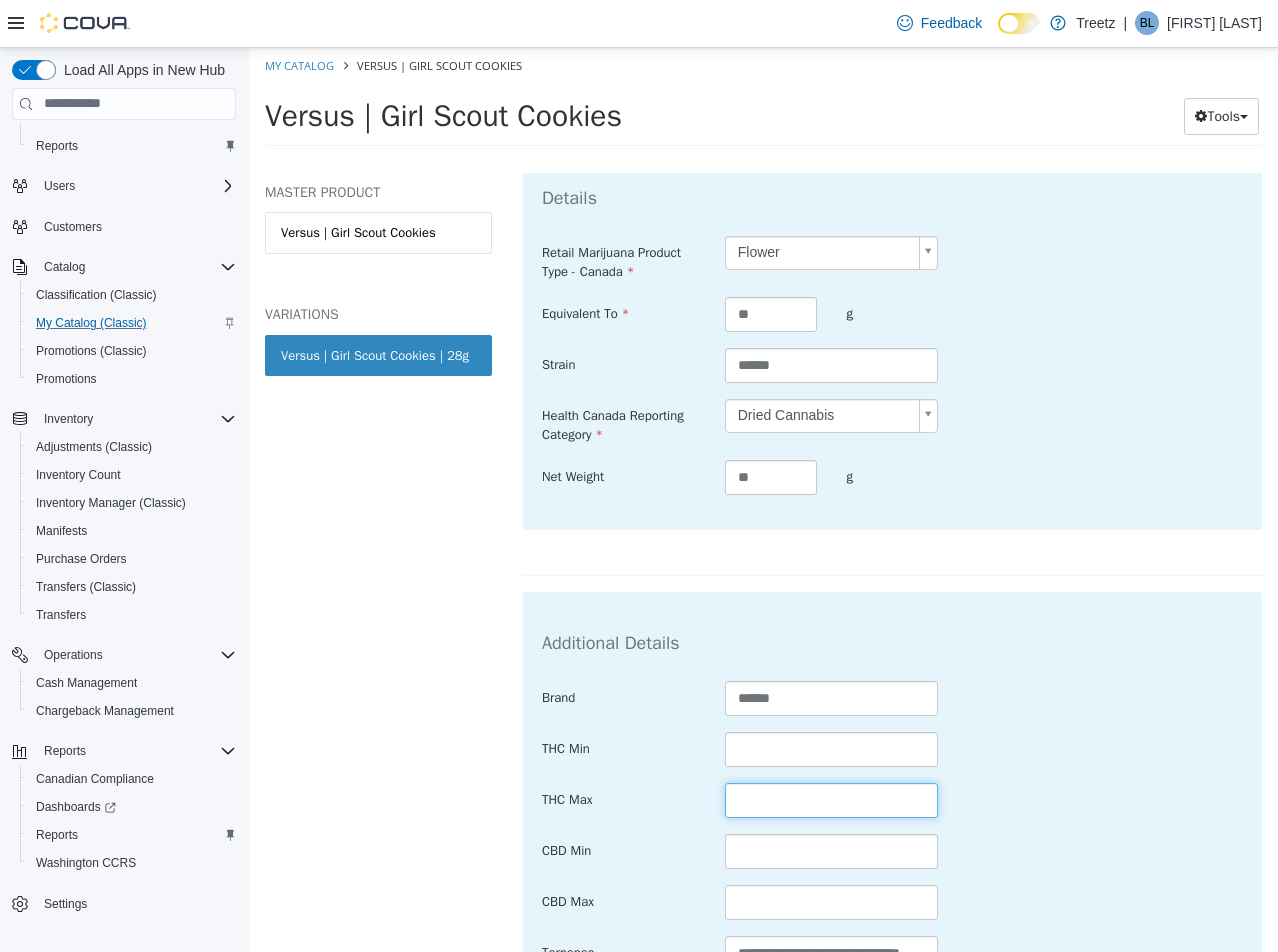 click at bounding box center (832, 799) 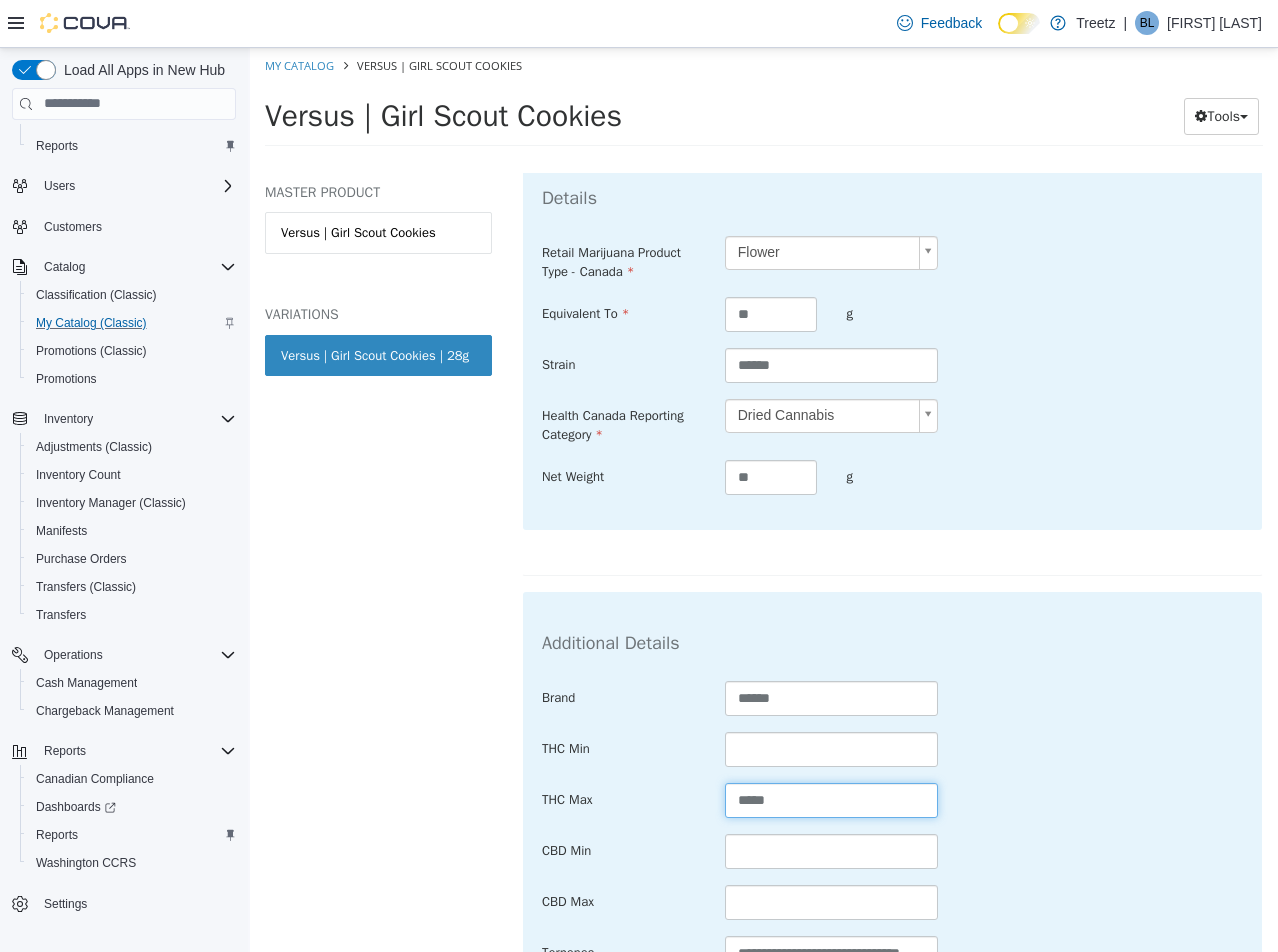 type on "*****" 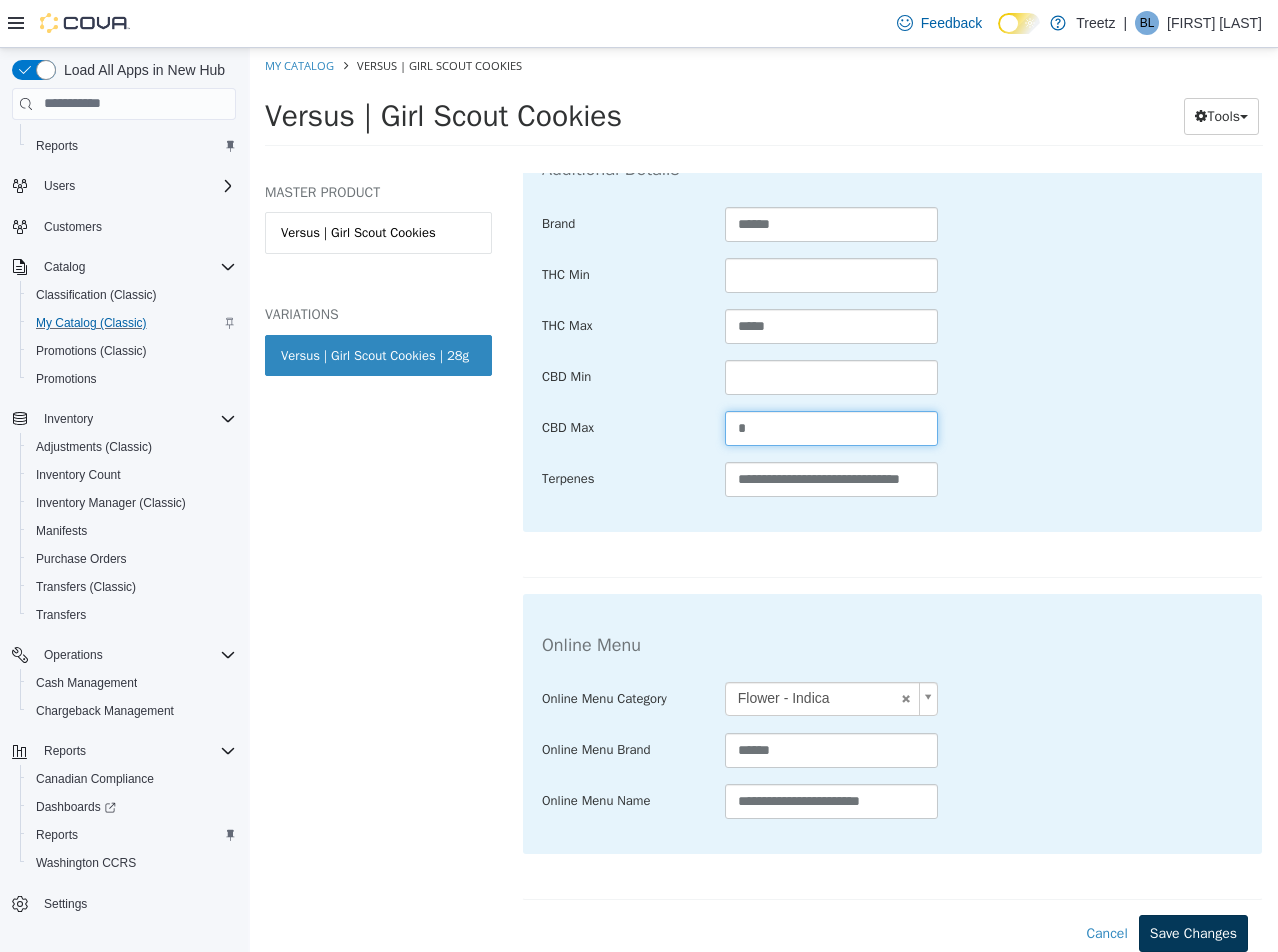 type on "*" 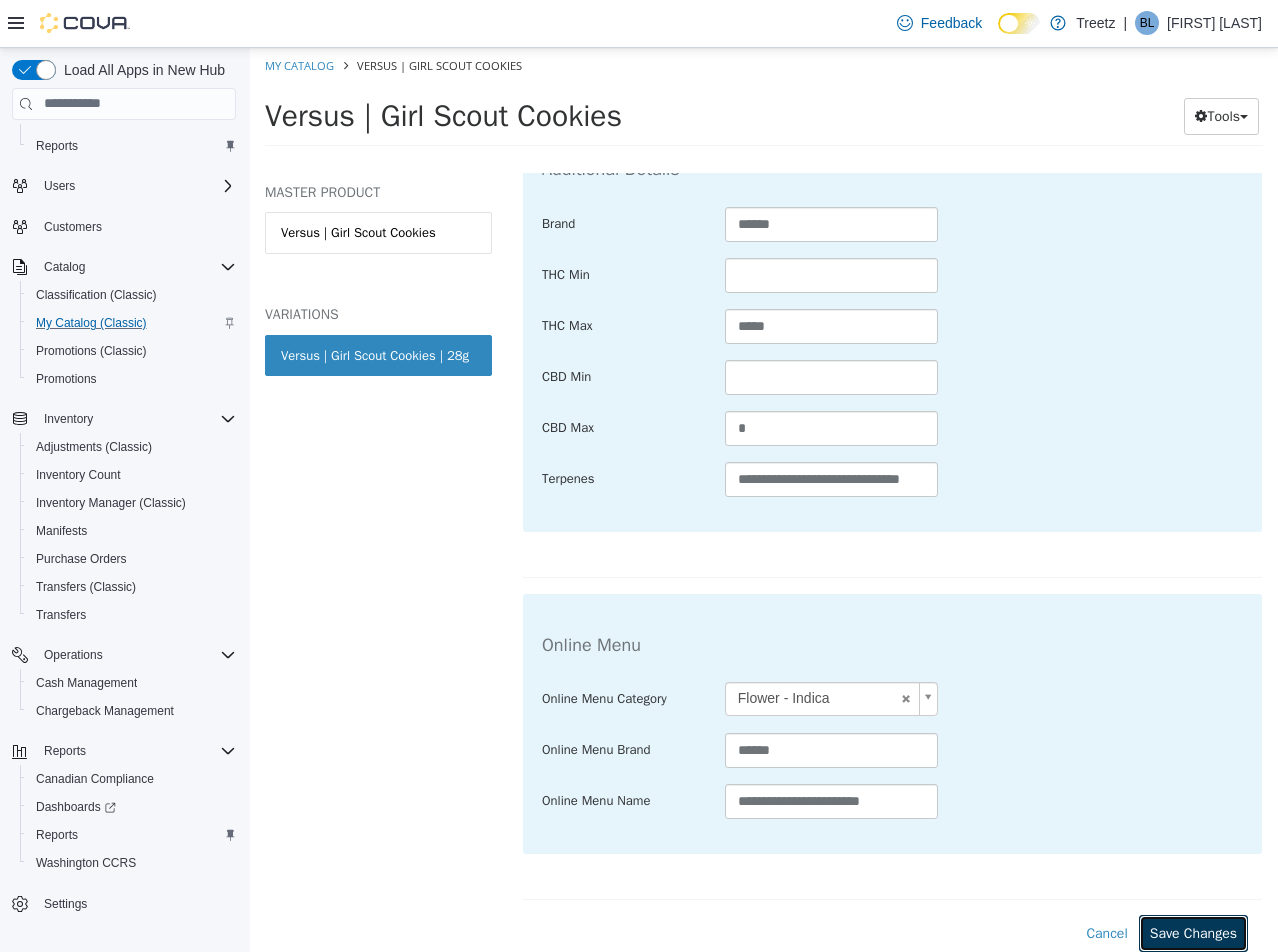 click on "Save Changes" at bounding box center (1193, 932) 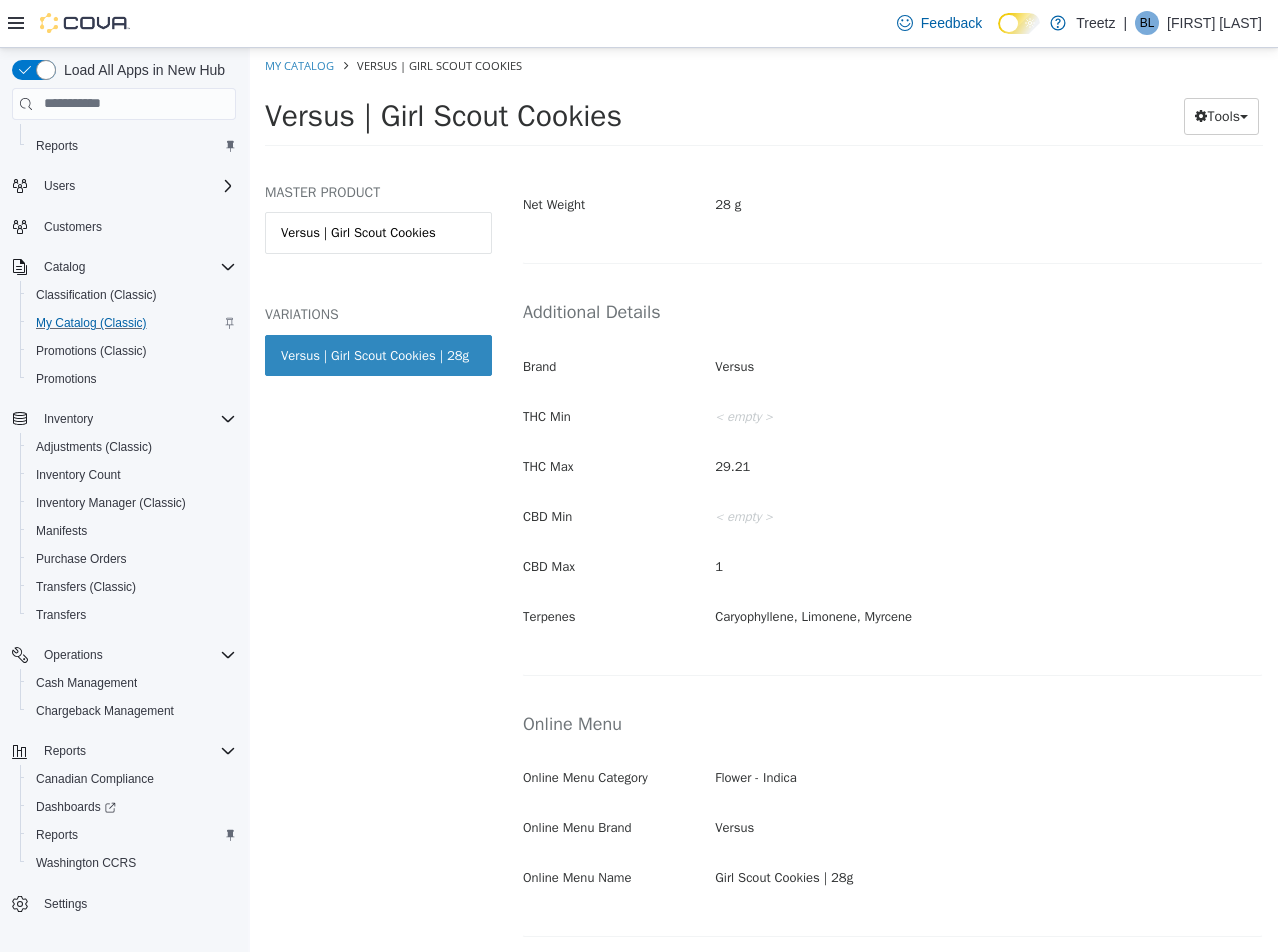 scroll, scrollTop: 752, scrollLeft: 0, axis: vertical 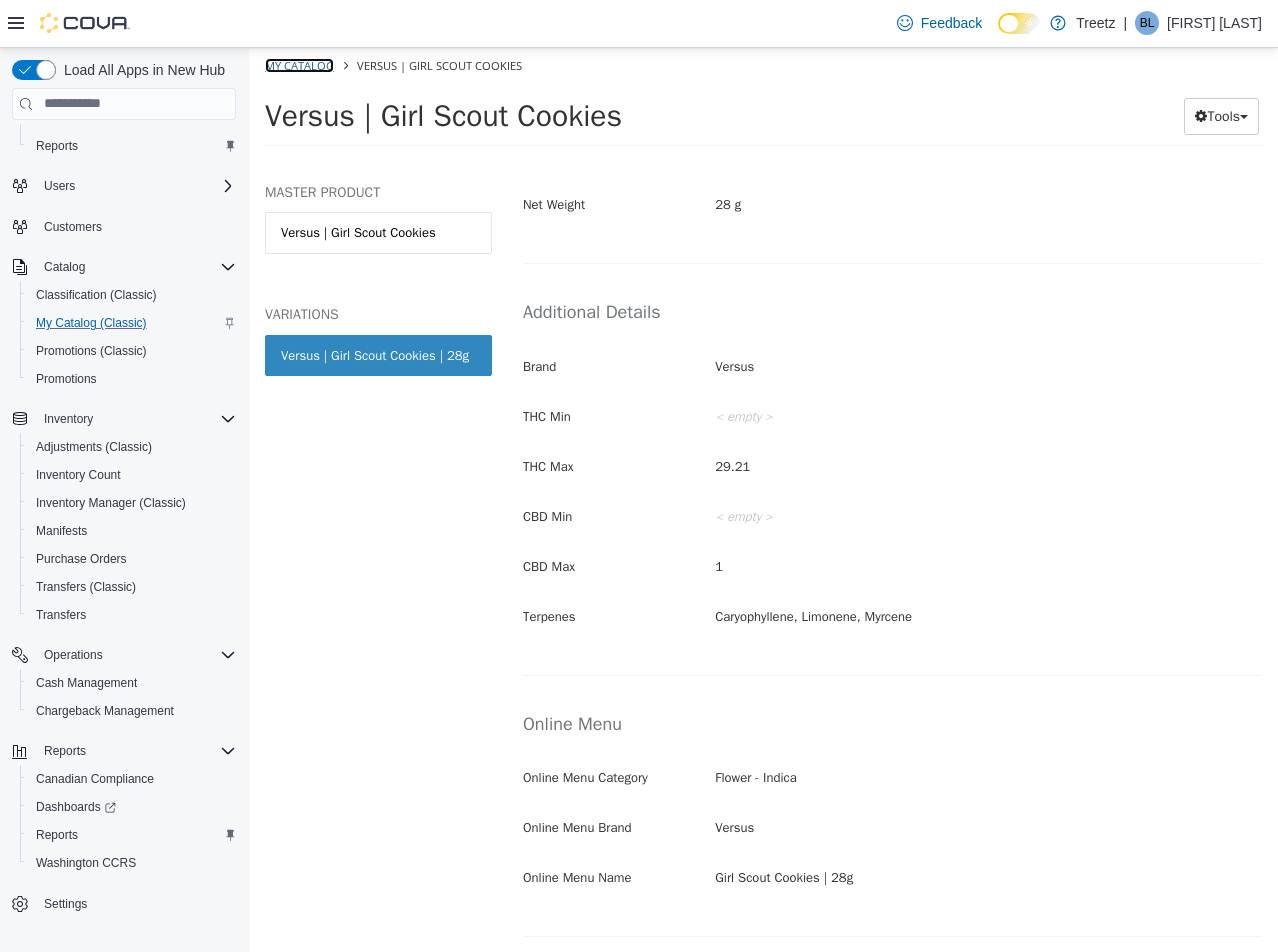 click on "My Catalog" at bounding box center [299, 64] 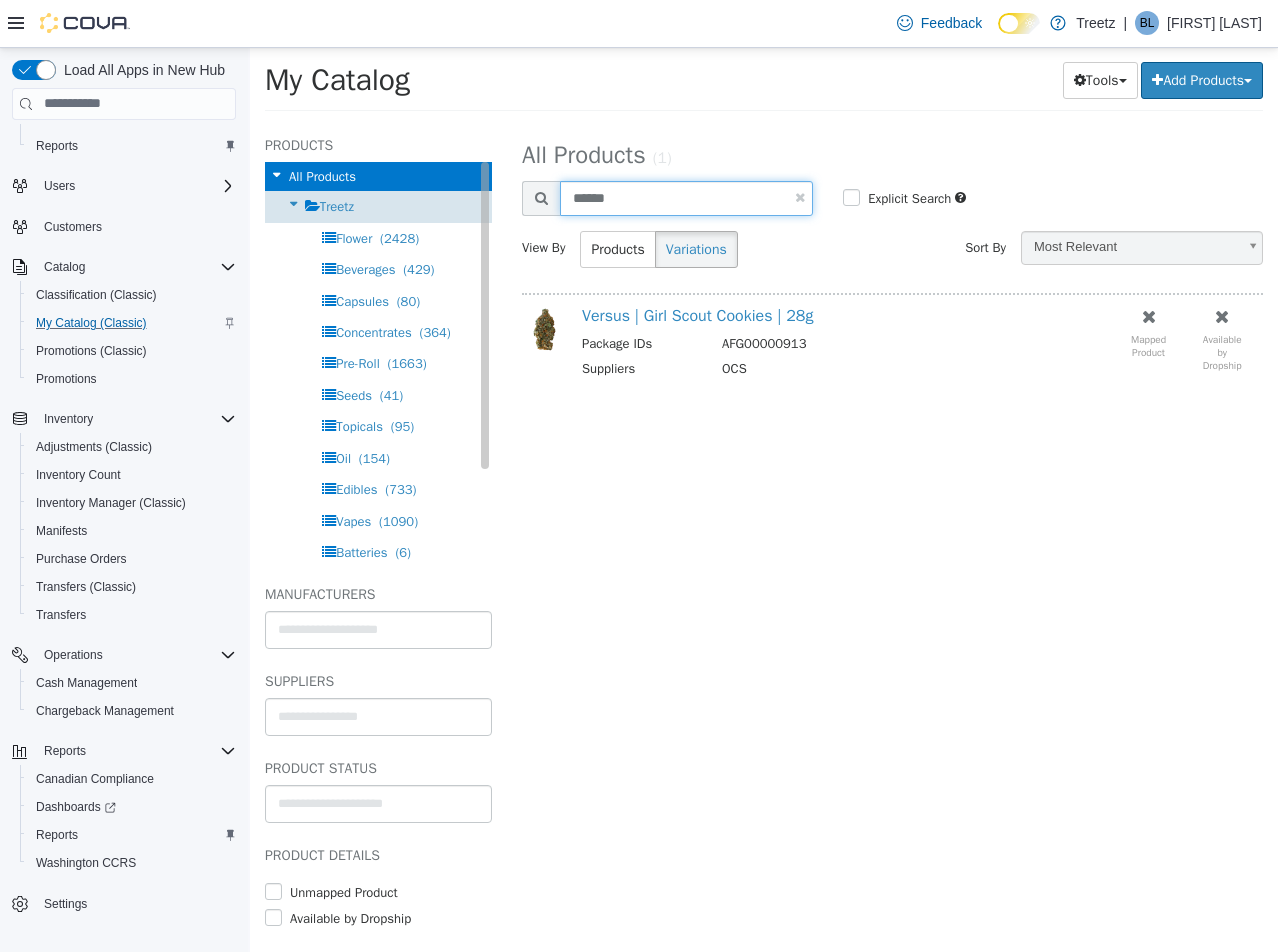 drag, startPoint x: 631, startPoint y: 201, endPoint x: 269, endPoint y: 210, distance: 362.11185 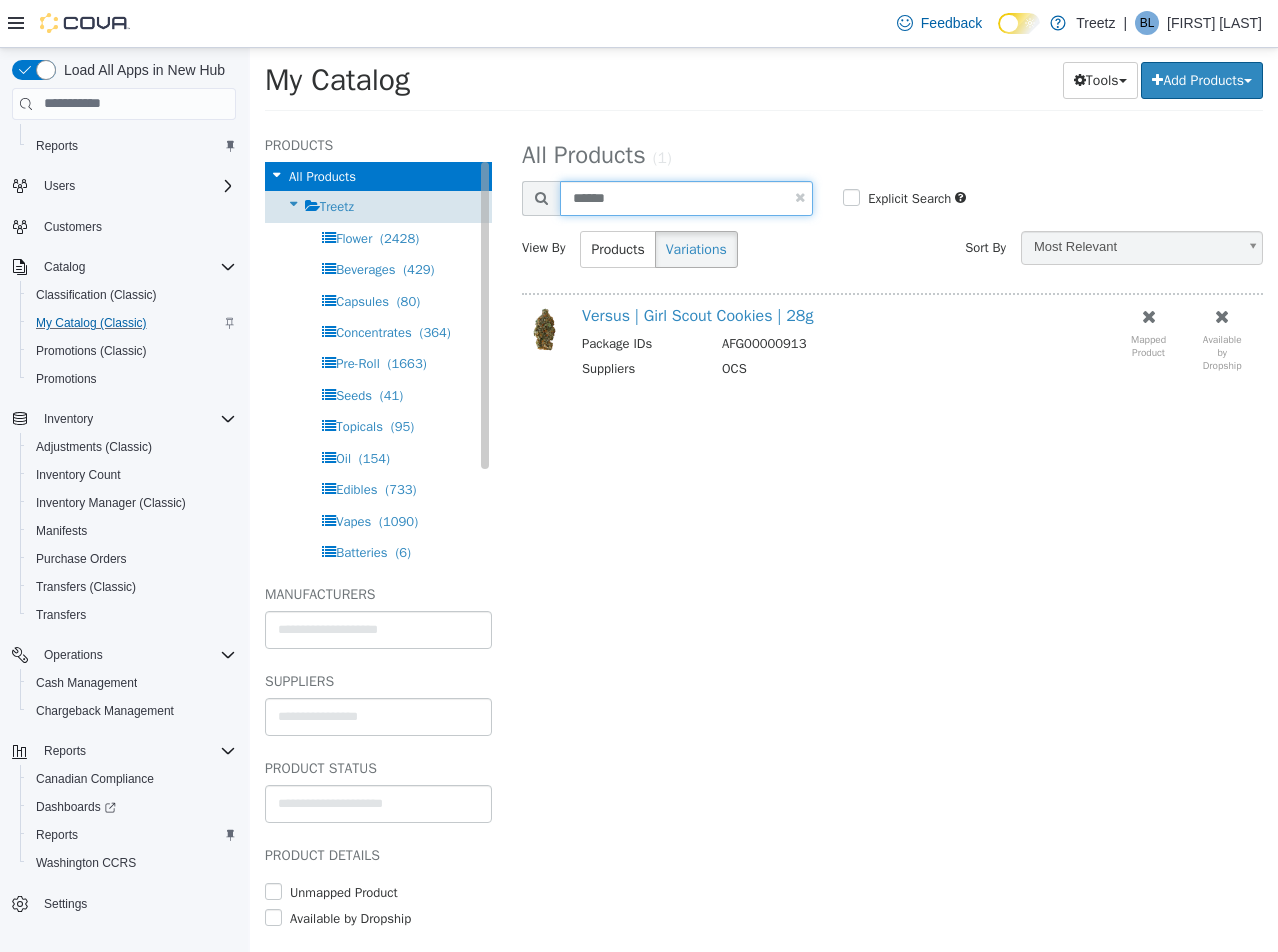 type on "******" 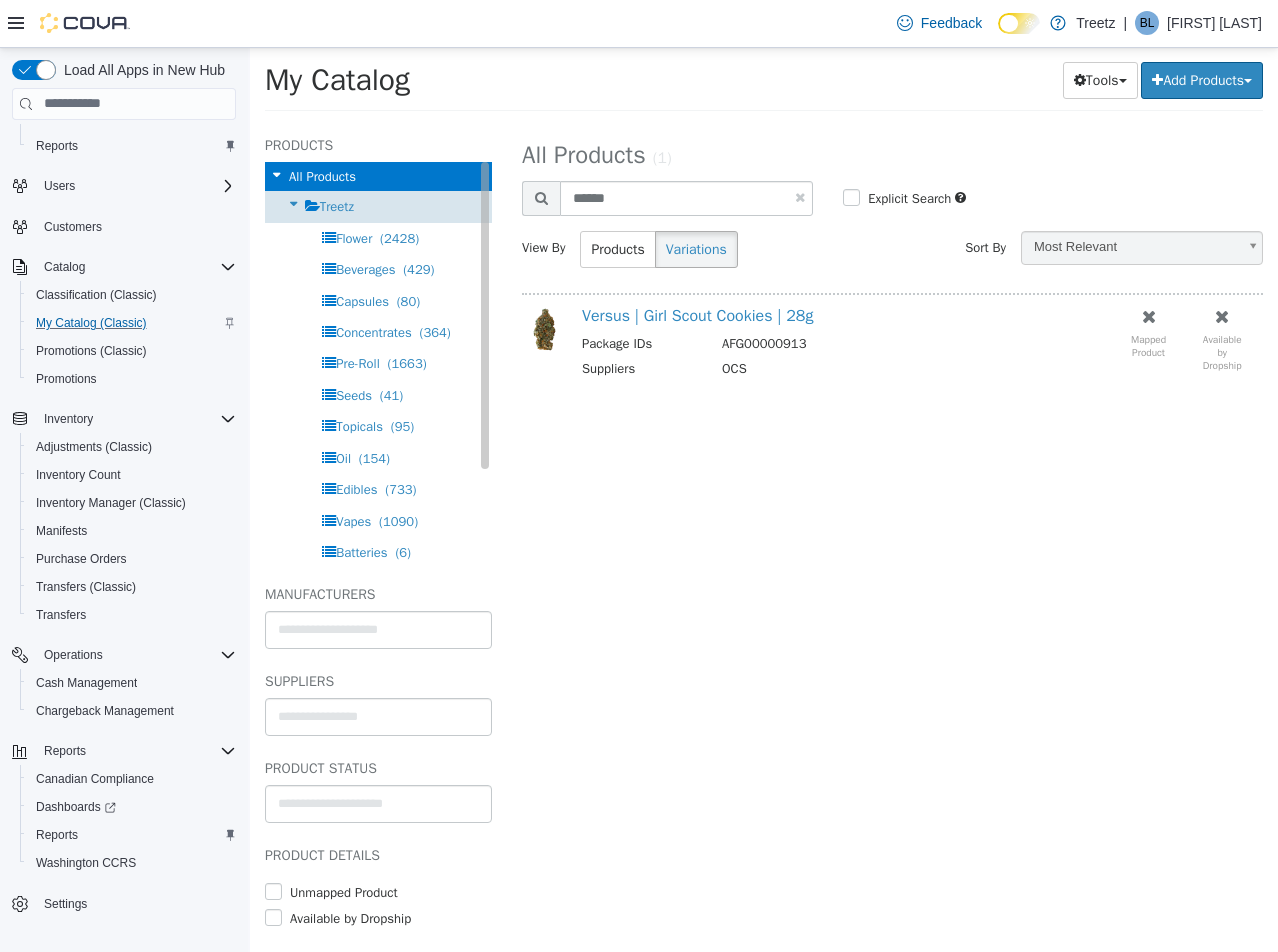 select on "**********" 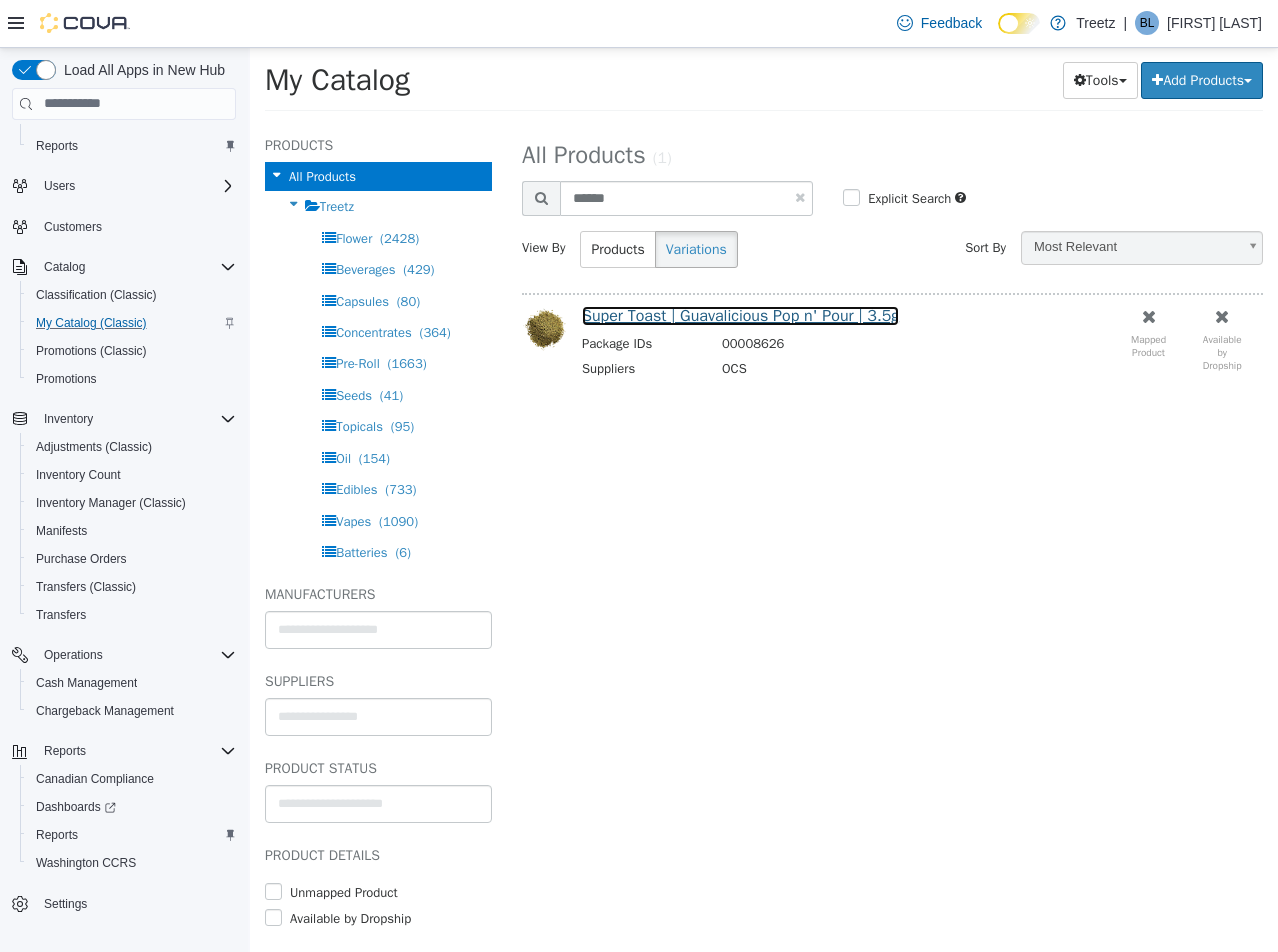 click on "Super Toast | Guavalicious Pop n' Pour | 3.5g" at bounding box center [740, 315] 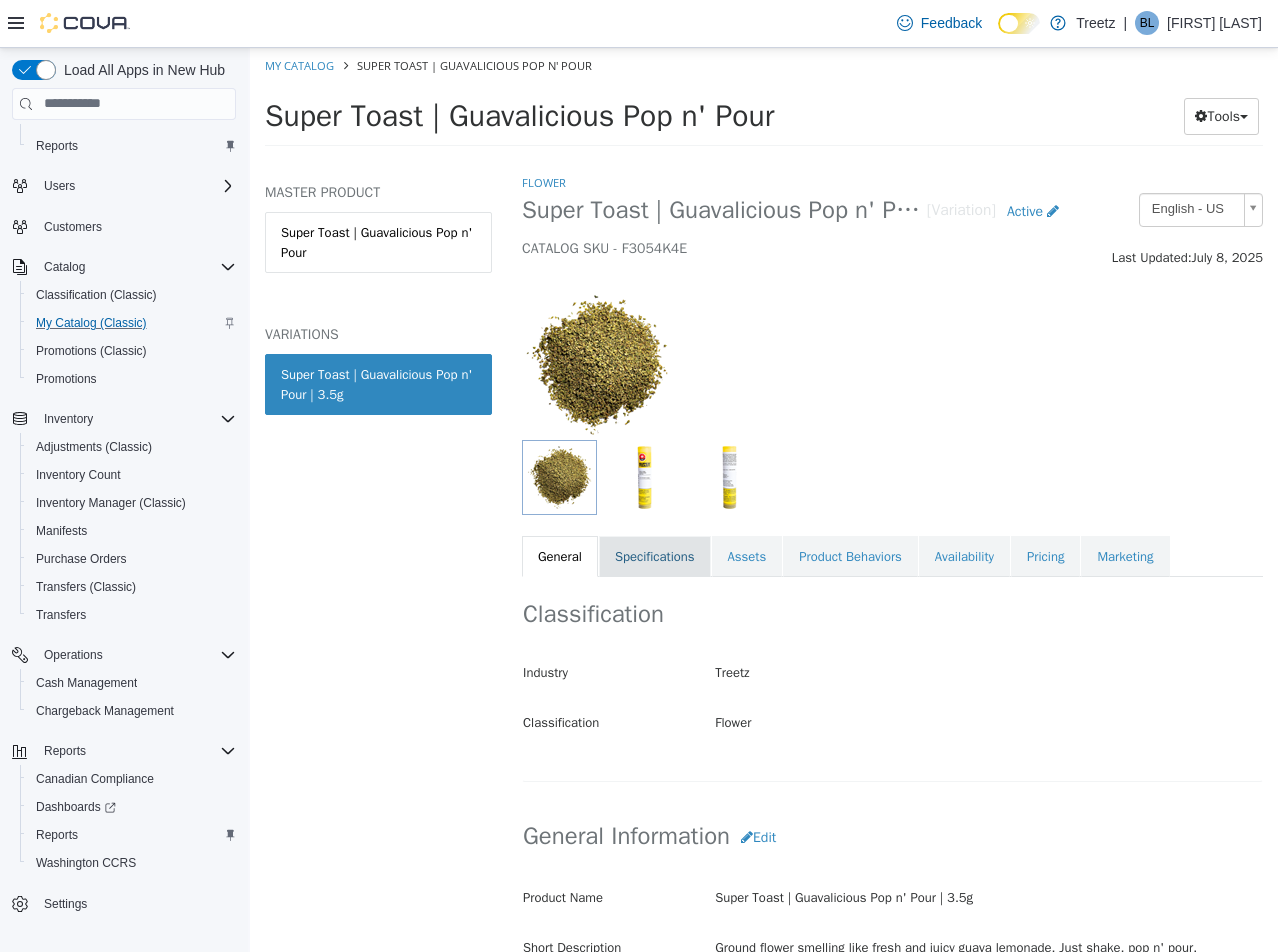 click on "Specifications" at bounding box center (655, 556) 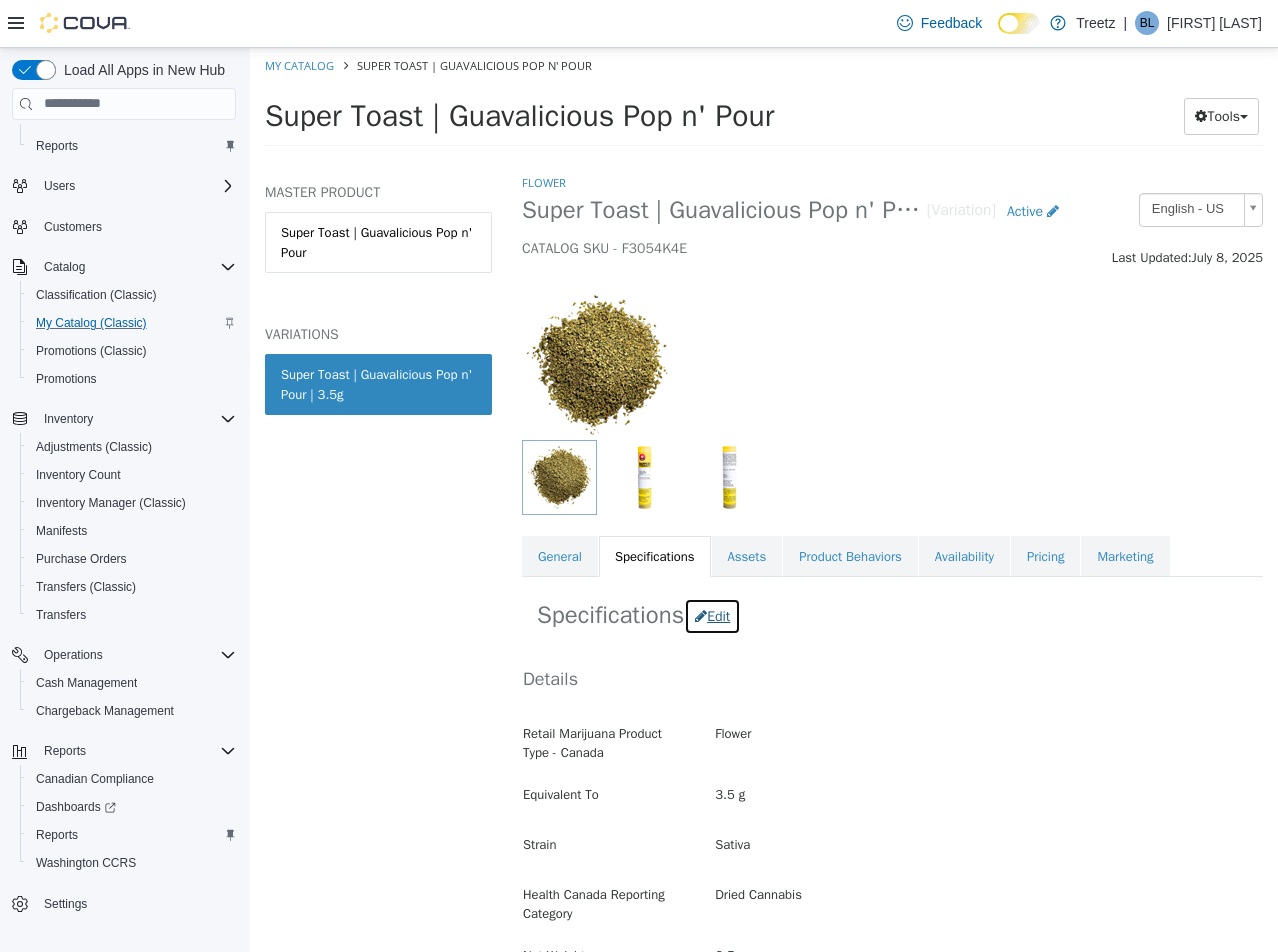 click on "Edit" at bounding box center (712, 615) 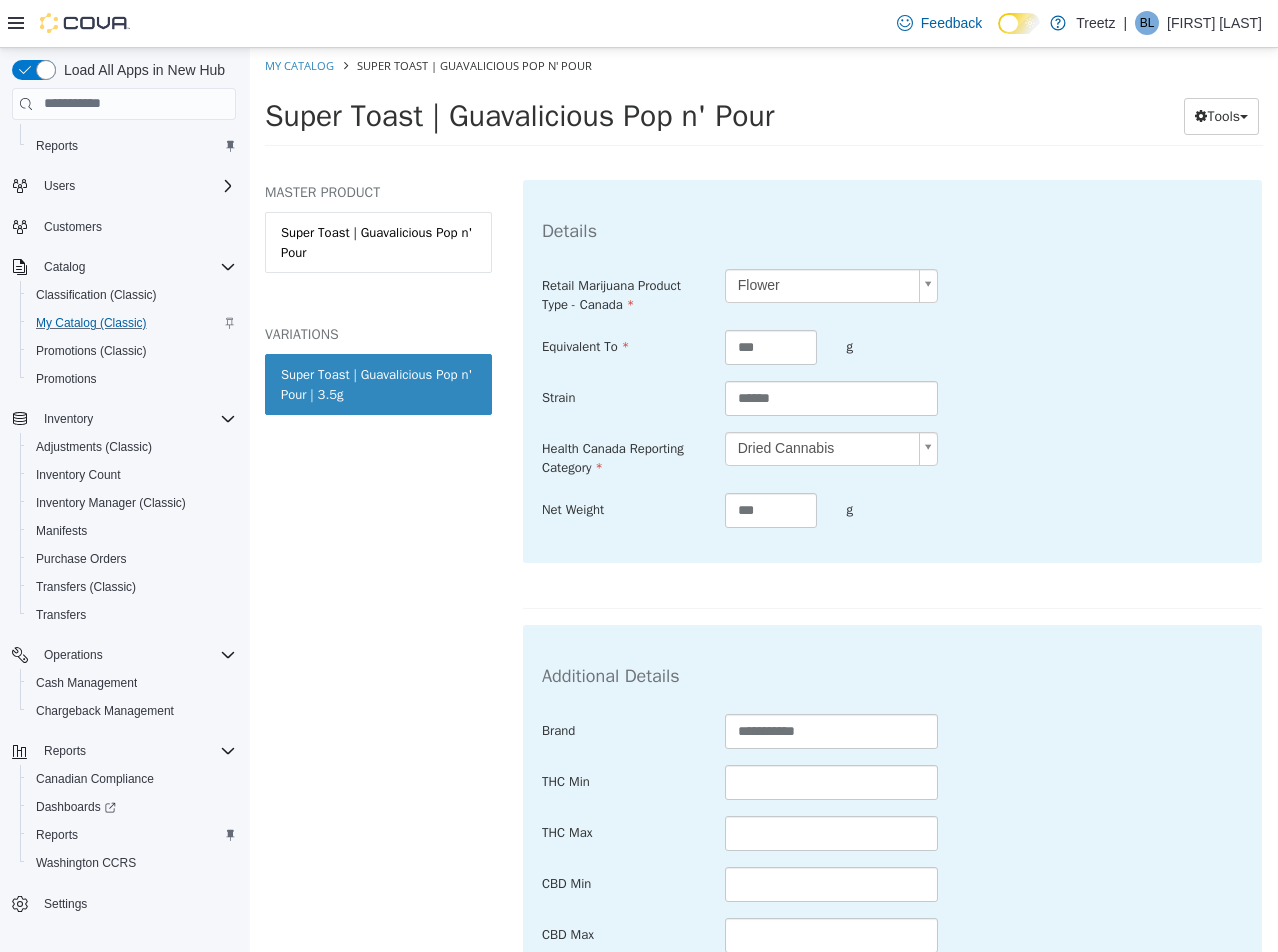 scroll, scrollTop: 600, scrollLeft: 0, axis: vertical 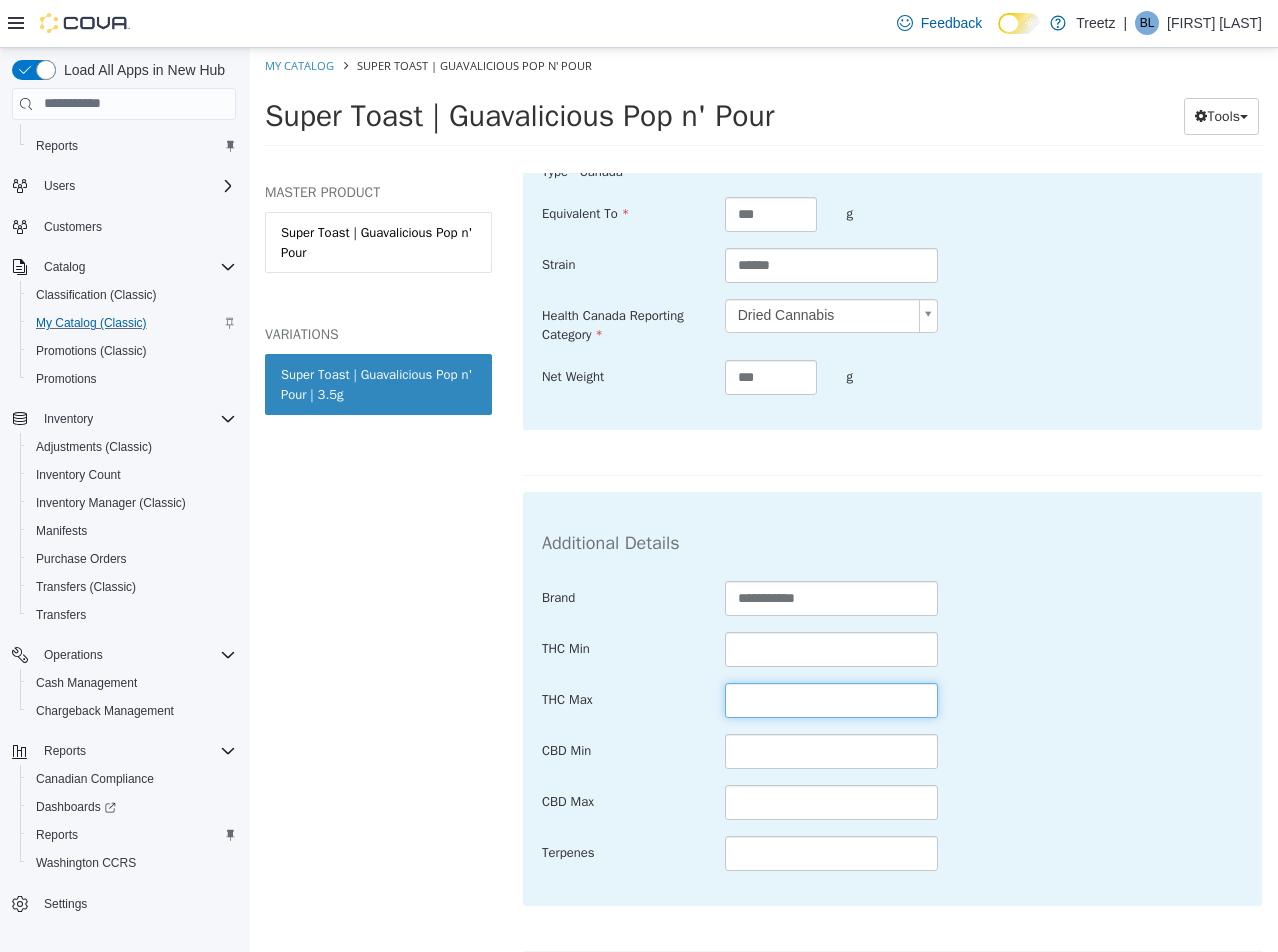 drag, startPoint x: 798, startPoint y: 702, endPoint x: 819, endPoint y: 686, distance: 26.400757 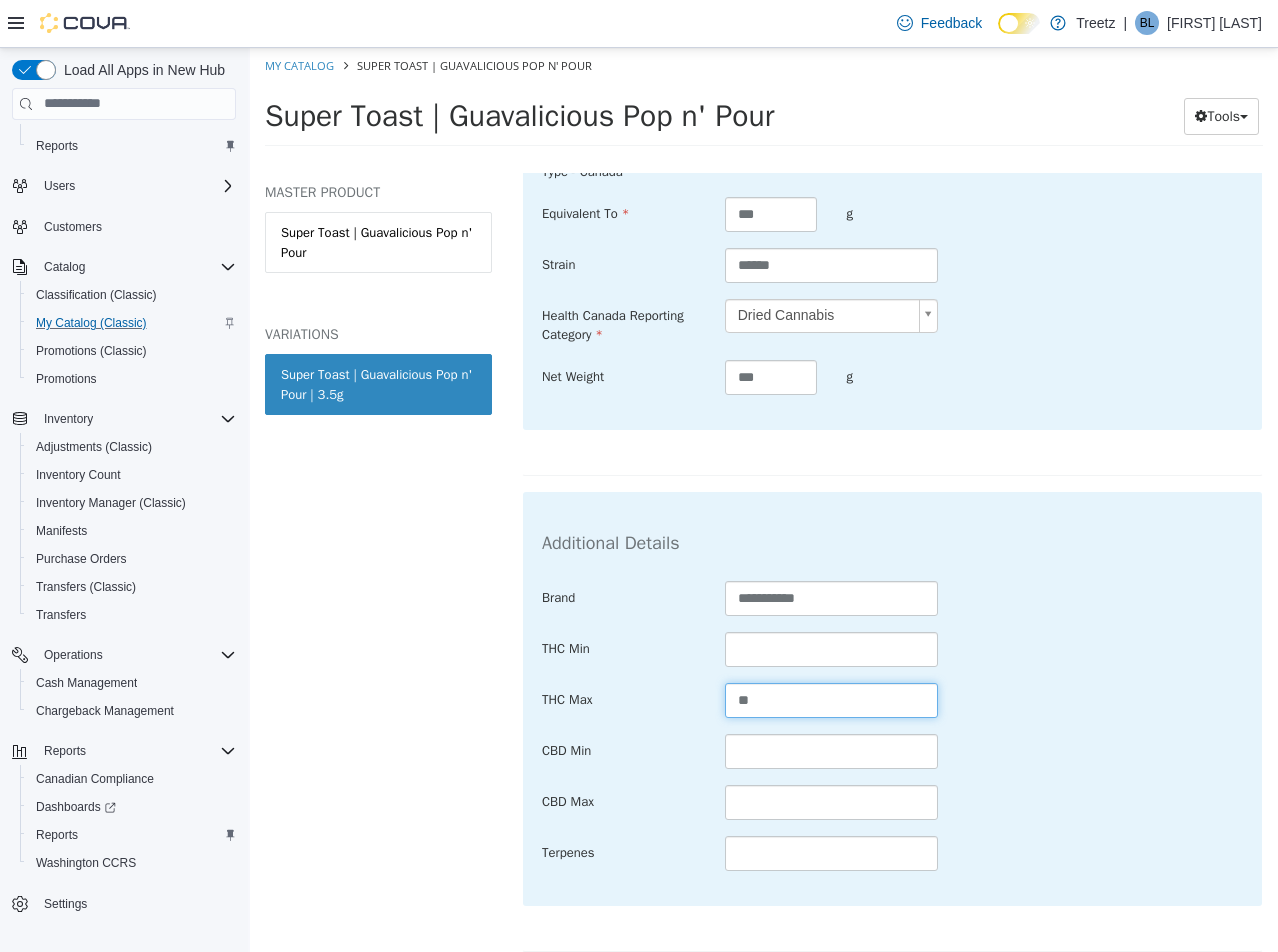 type on "**" 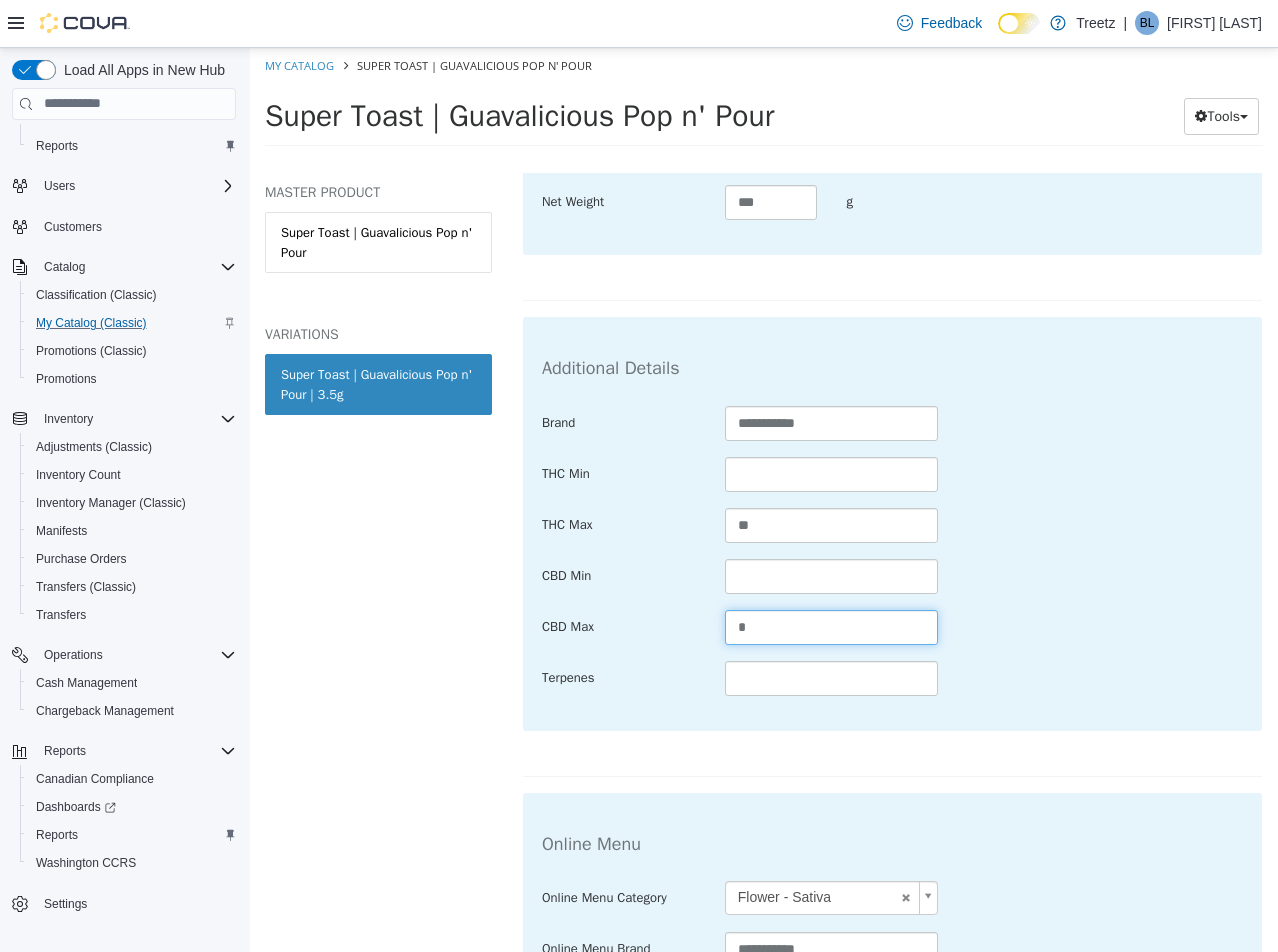 scroll, scrollTop: 975, scrollLeft: 0, axis: vertical 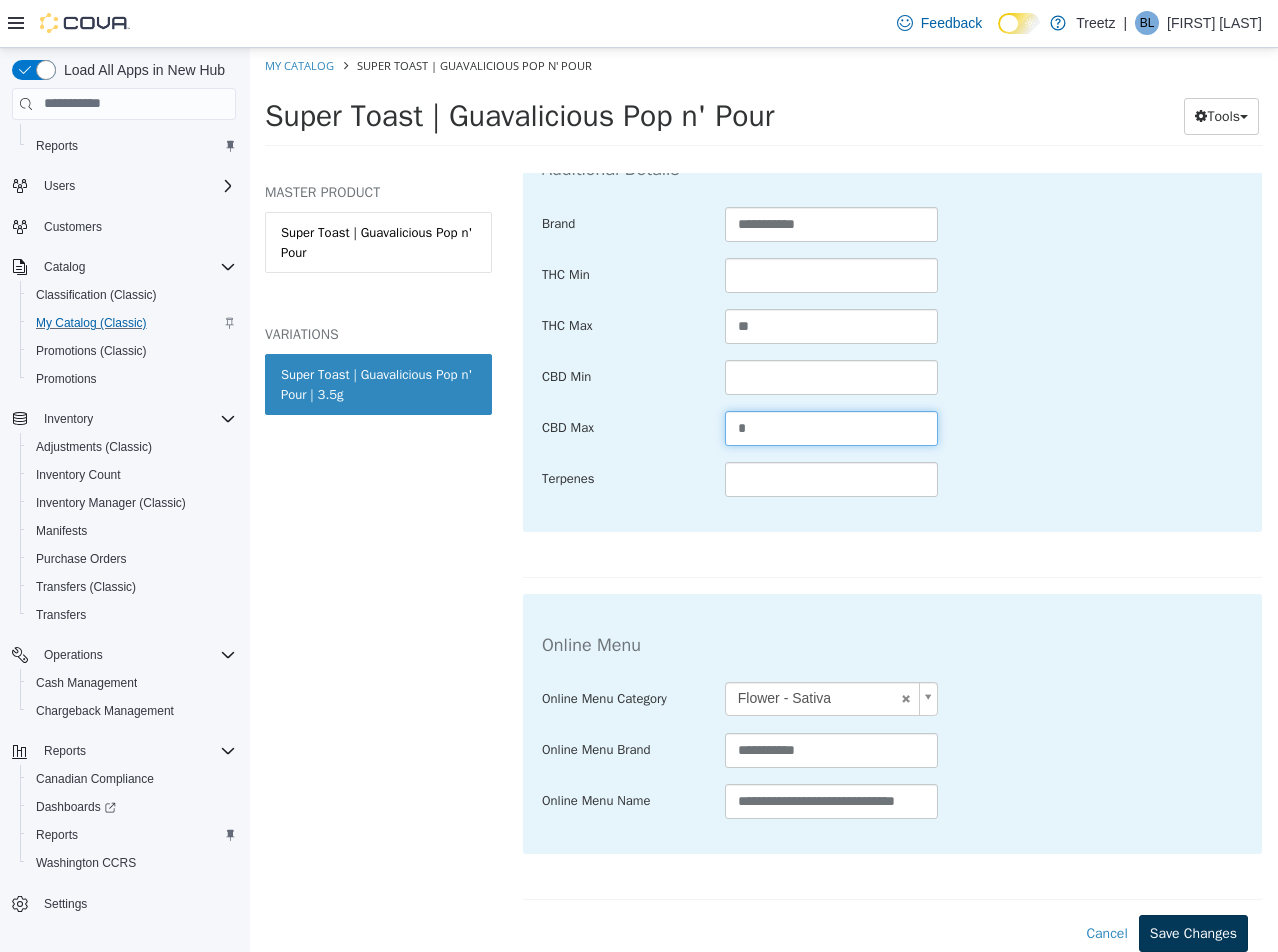 type on "*" 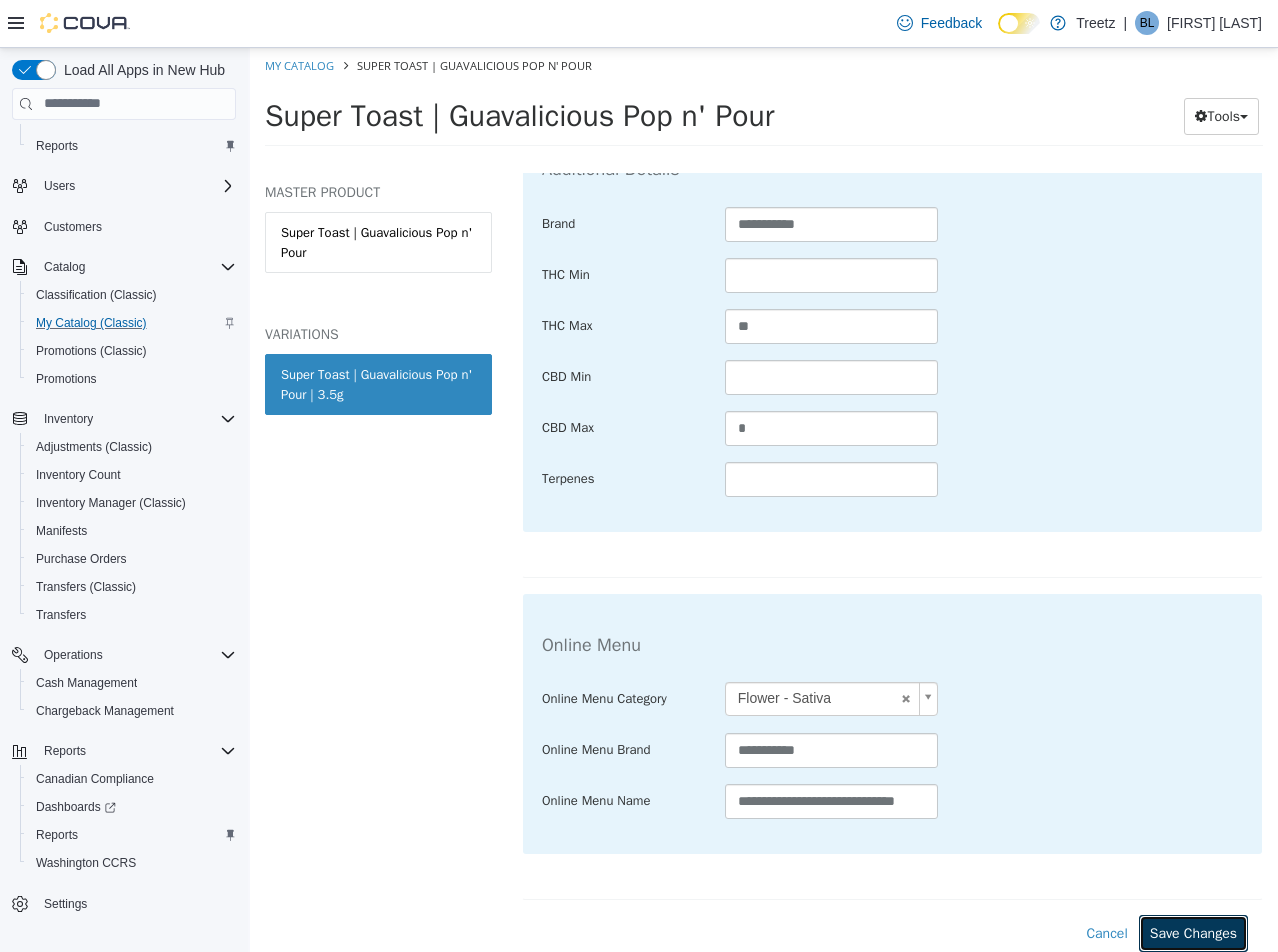 click on "Save Changes" at bounding box center (1193, 932) 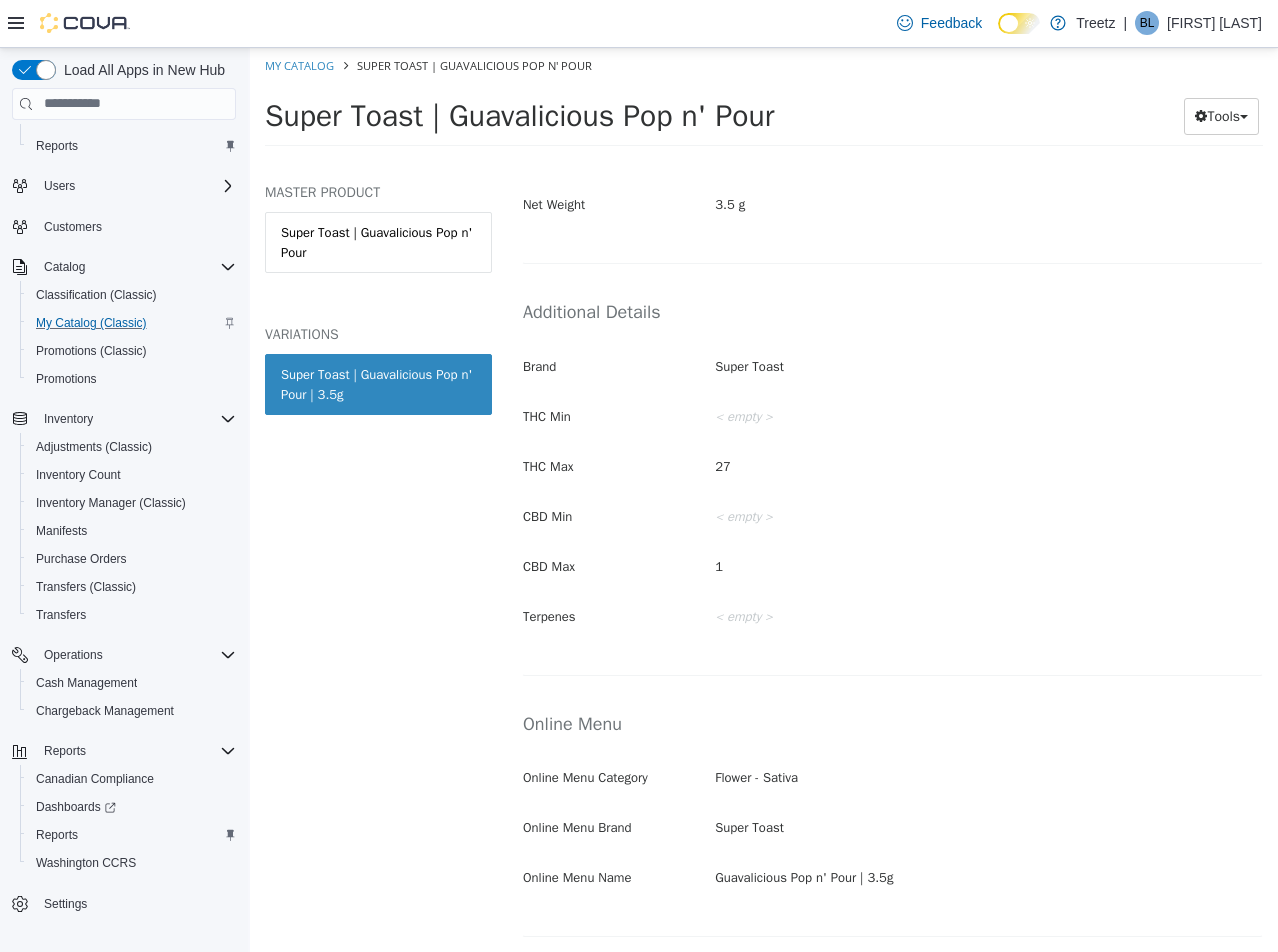 scroll, scrollTop: 752, scrollLeft: 0, axis: vertical 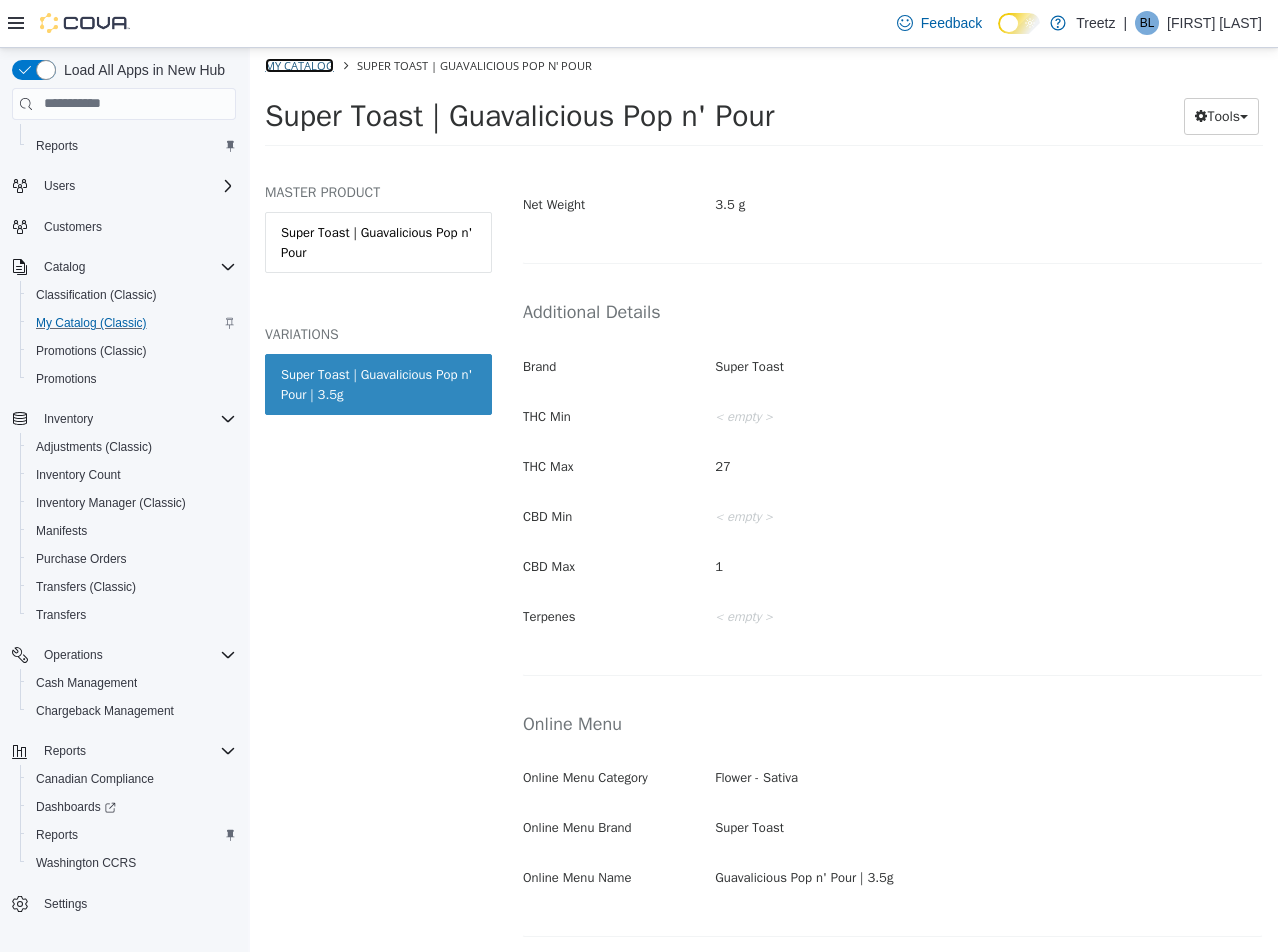 click on "My Catalog" at bounding box center [299, 64] 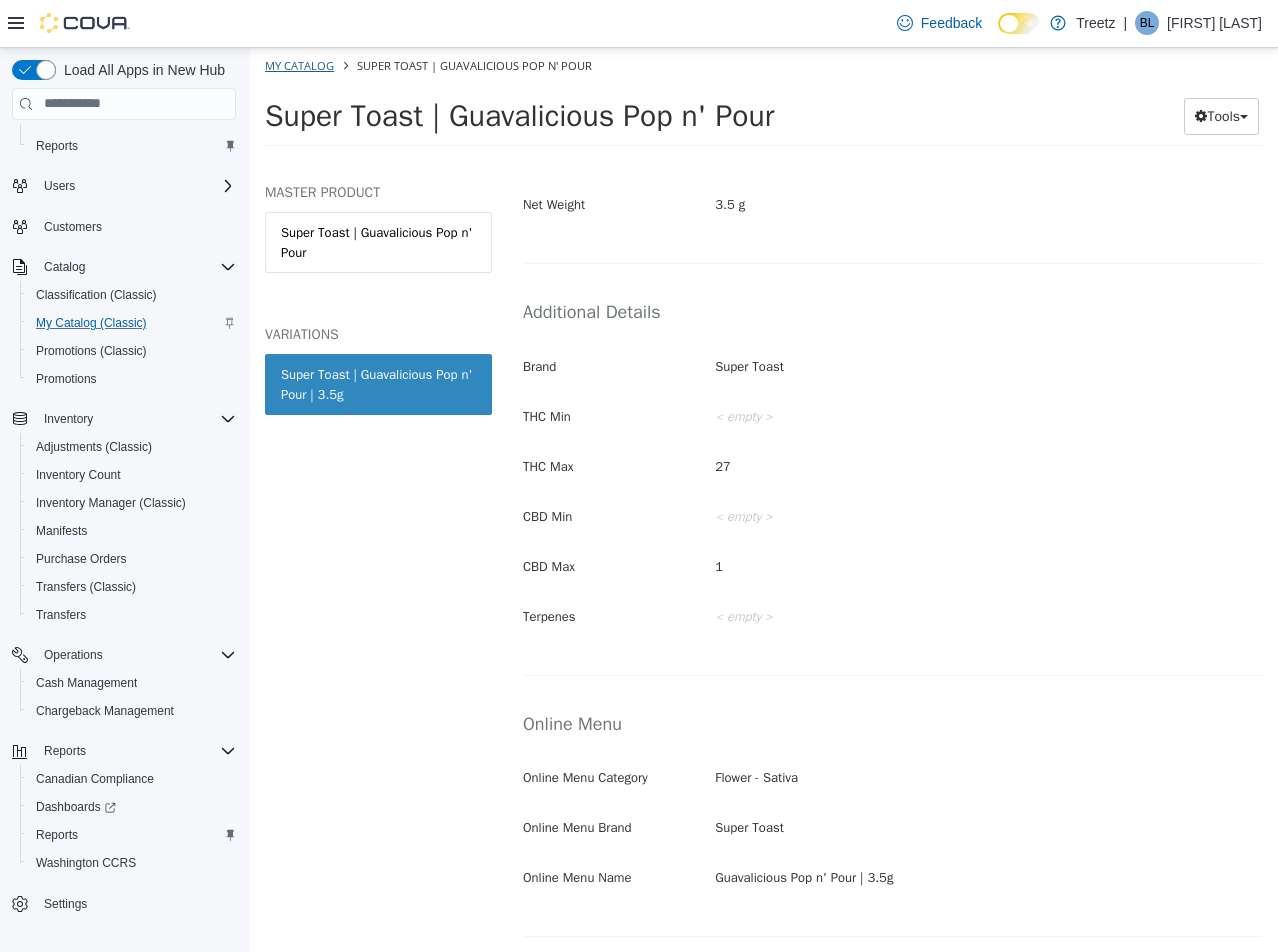 select on "**********" 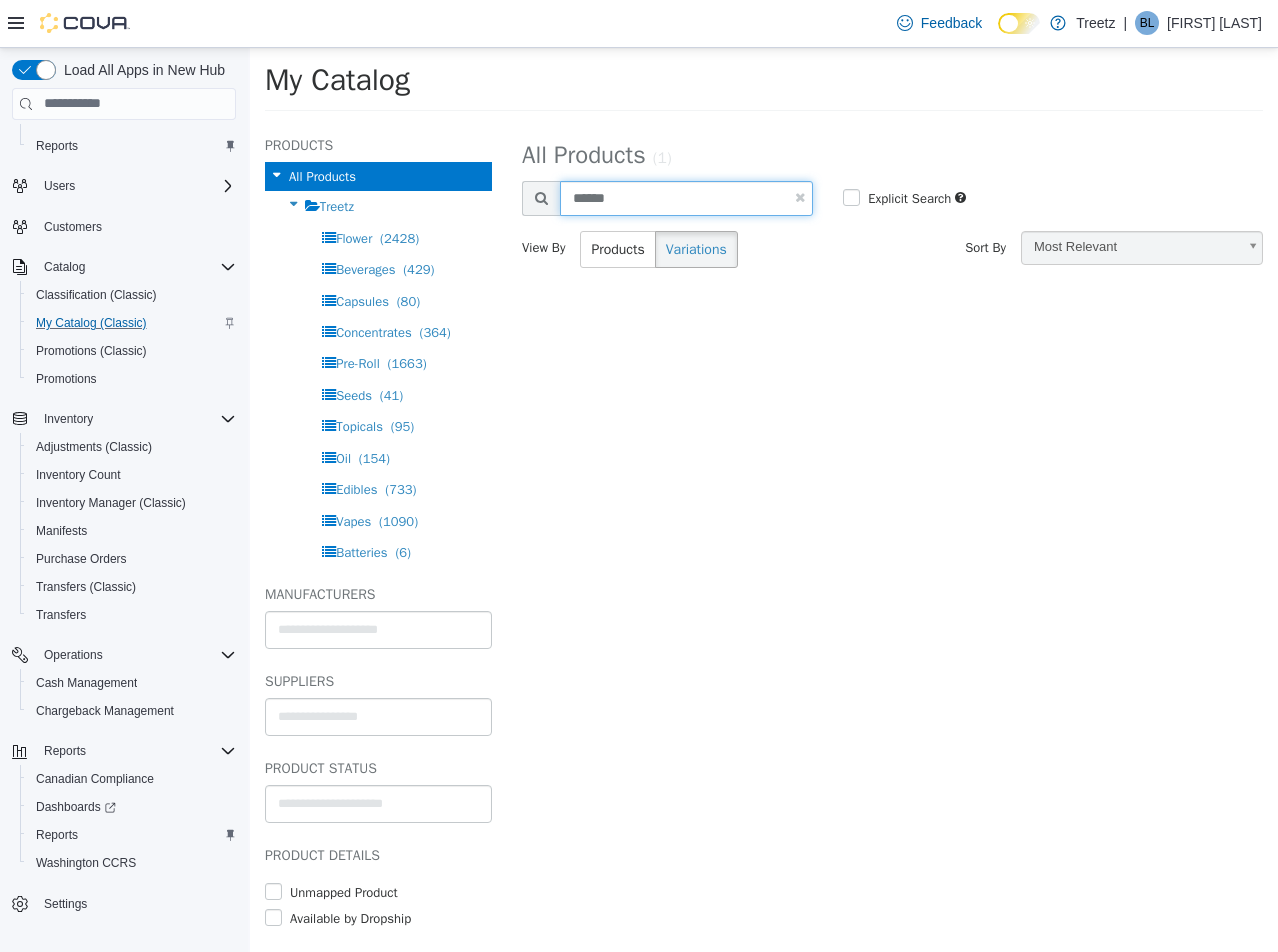 drag, startPoint x: 653, startPoint y: 201, endPoint x: 182, endPoint y: 182, distance: 471.38306 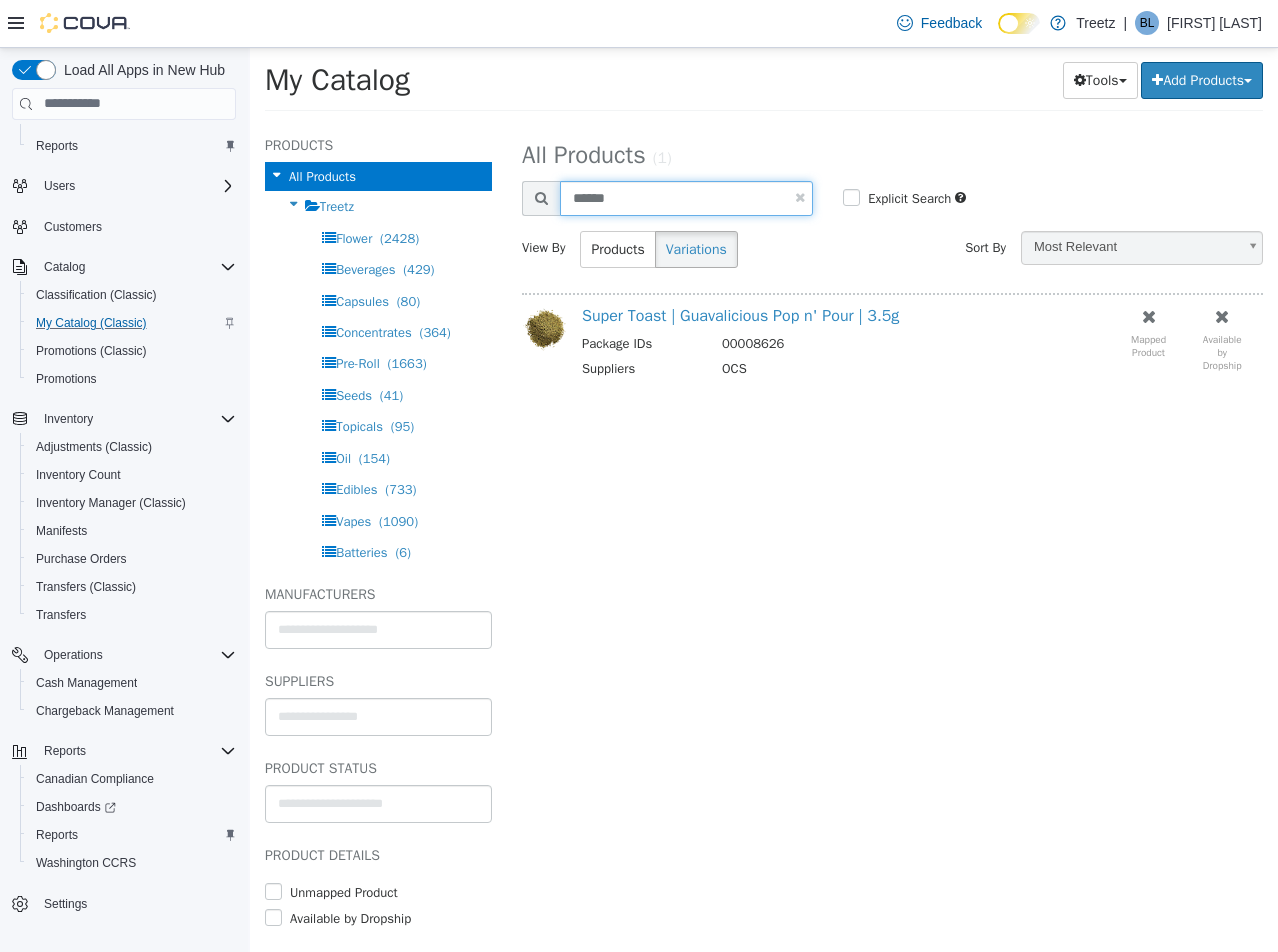 type on "******" 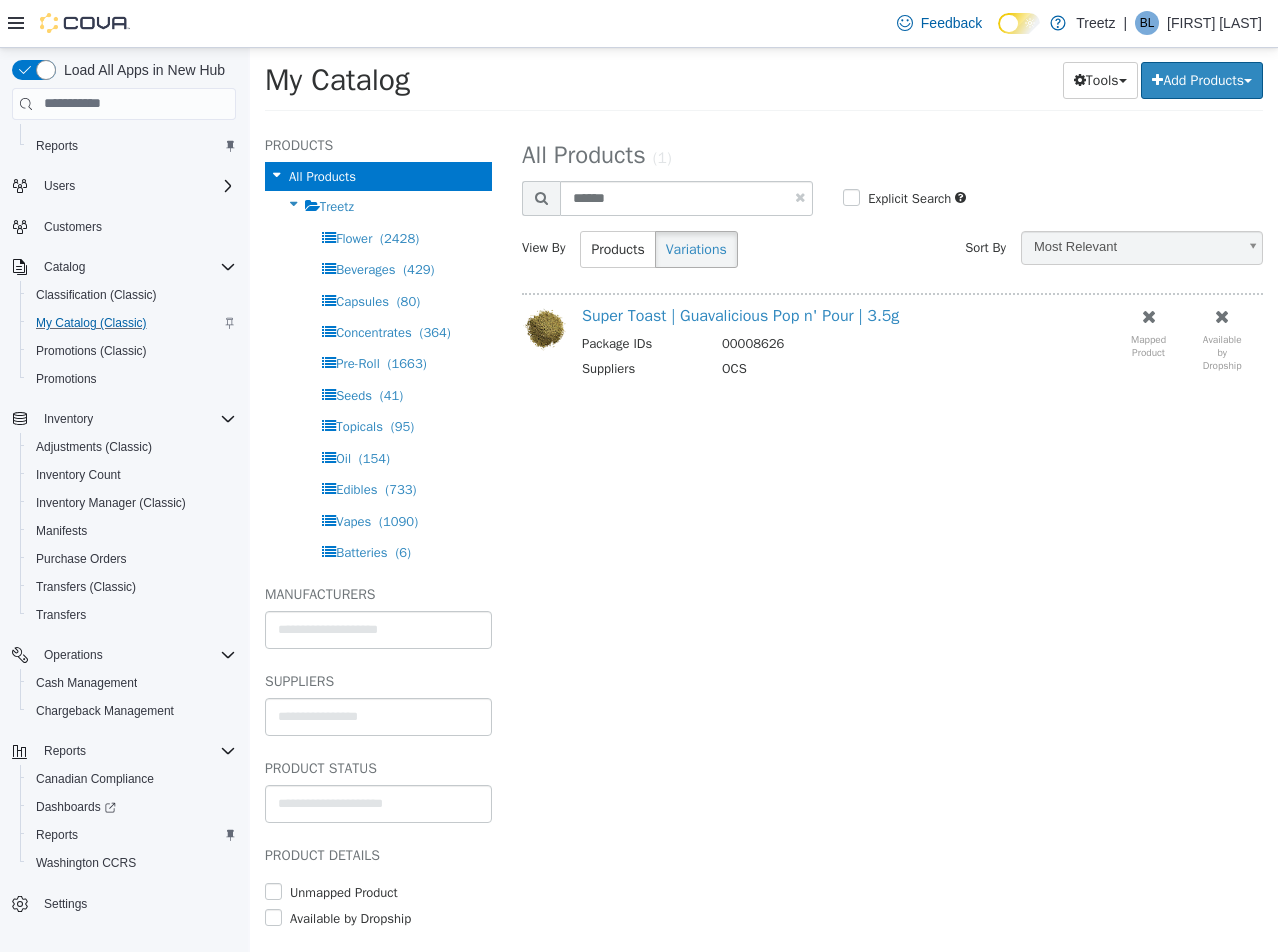 select on "**********" 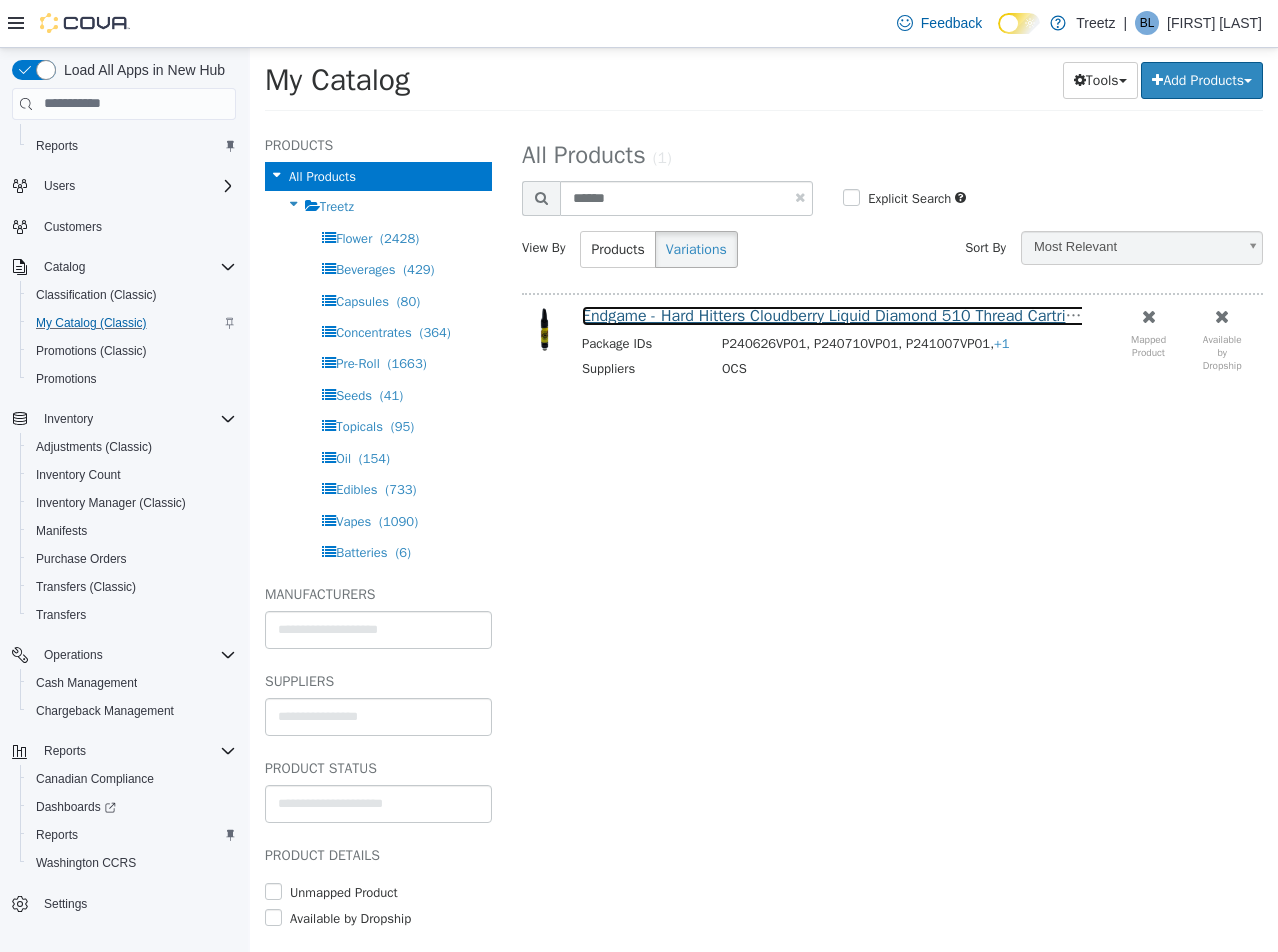 click on "Endgame - Hard Hitters Cloudberry Liquid Diamond 510 Thread Cartridge | 1g" at bounding box center (852, 315) 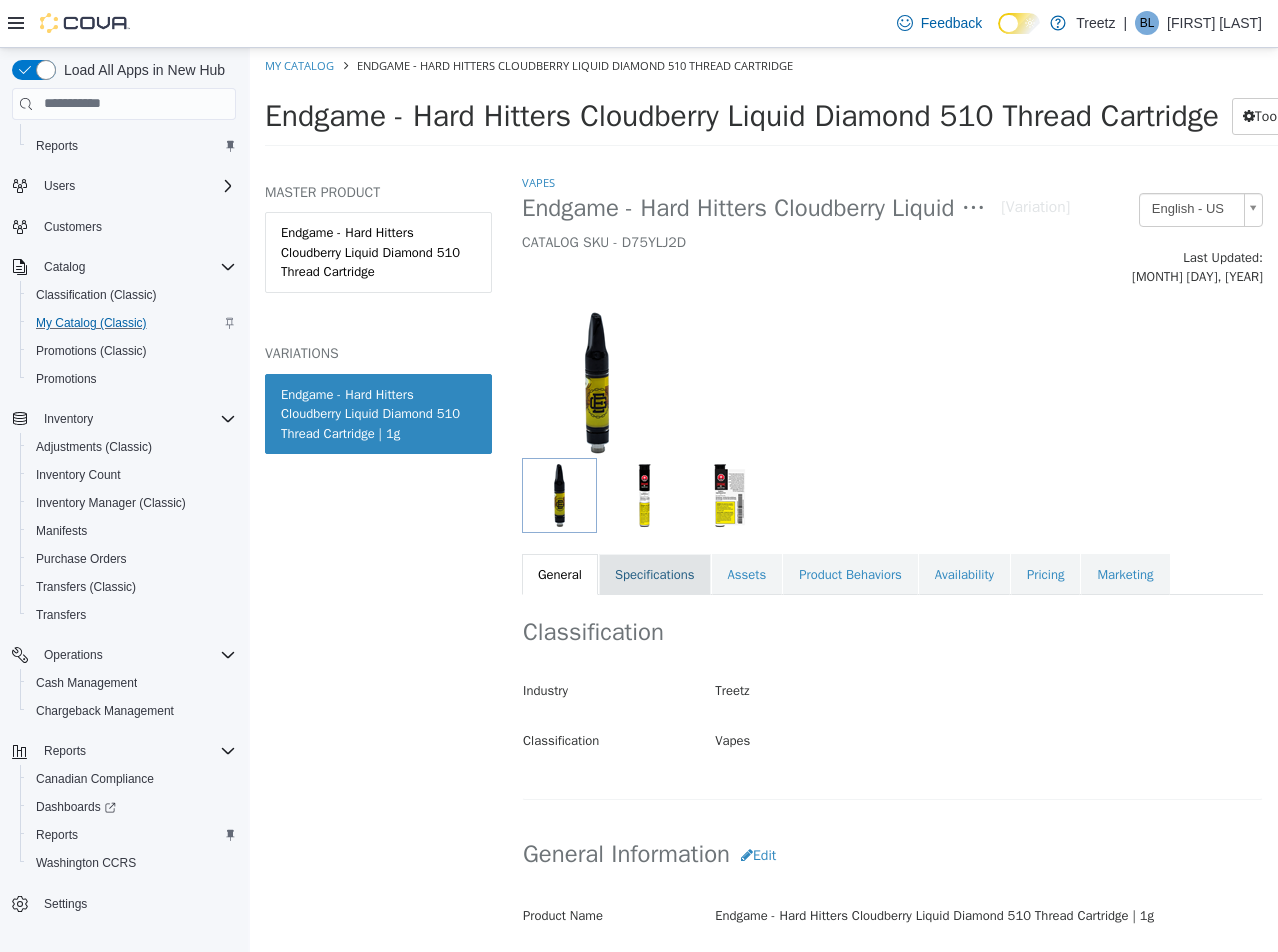 click on "Specifications" at bounding box center (655, 574) 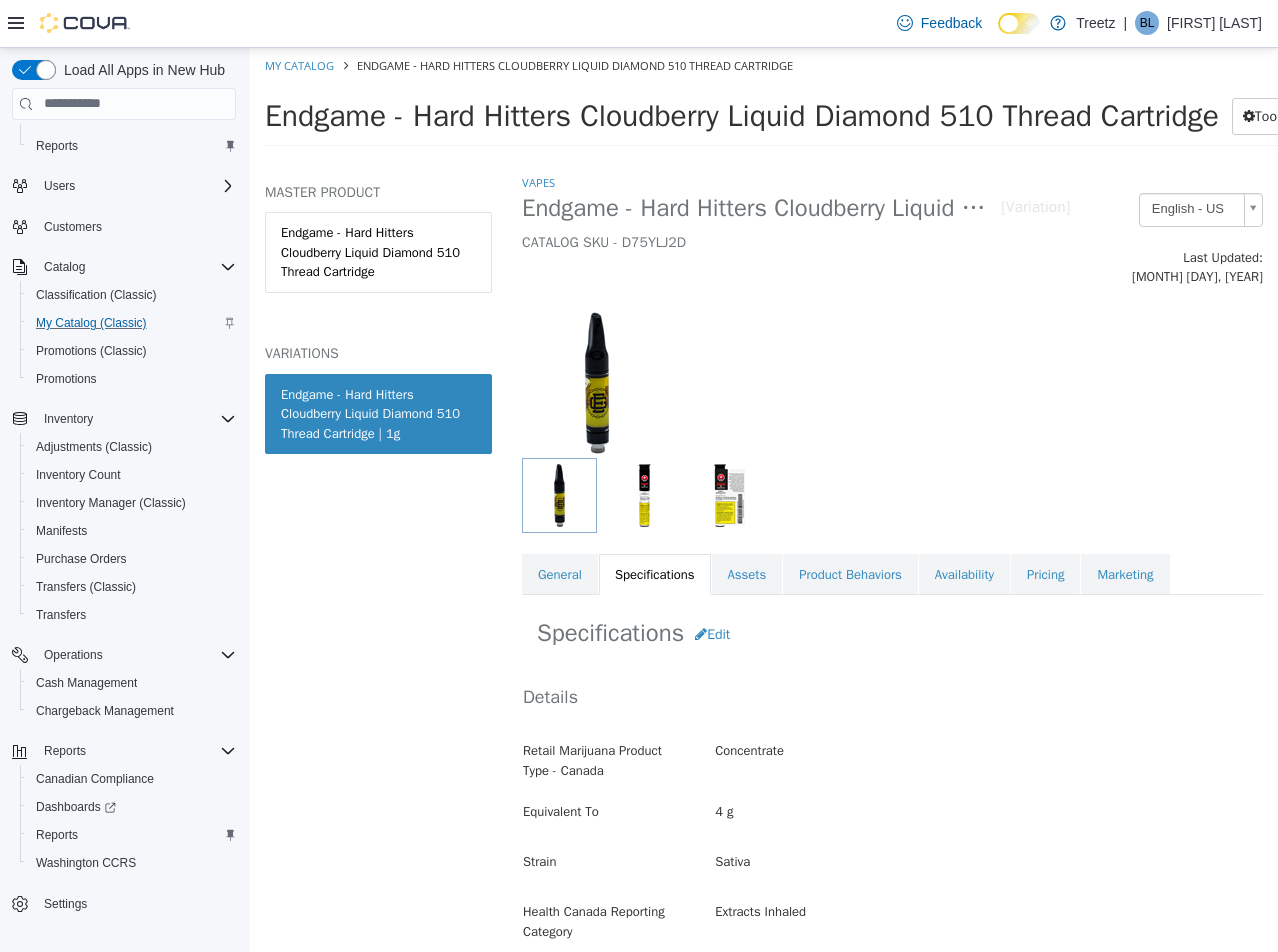 click on "Specifications  Edit" at bounding box center (892, 633) 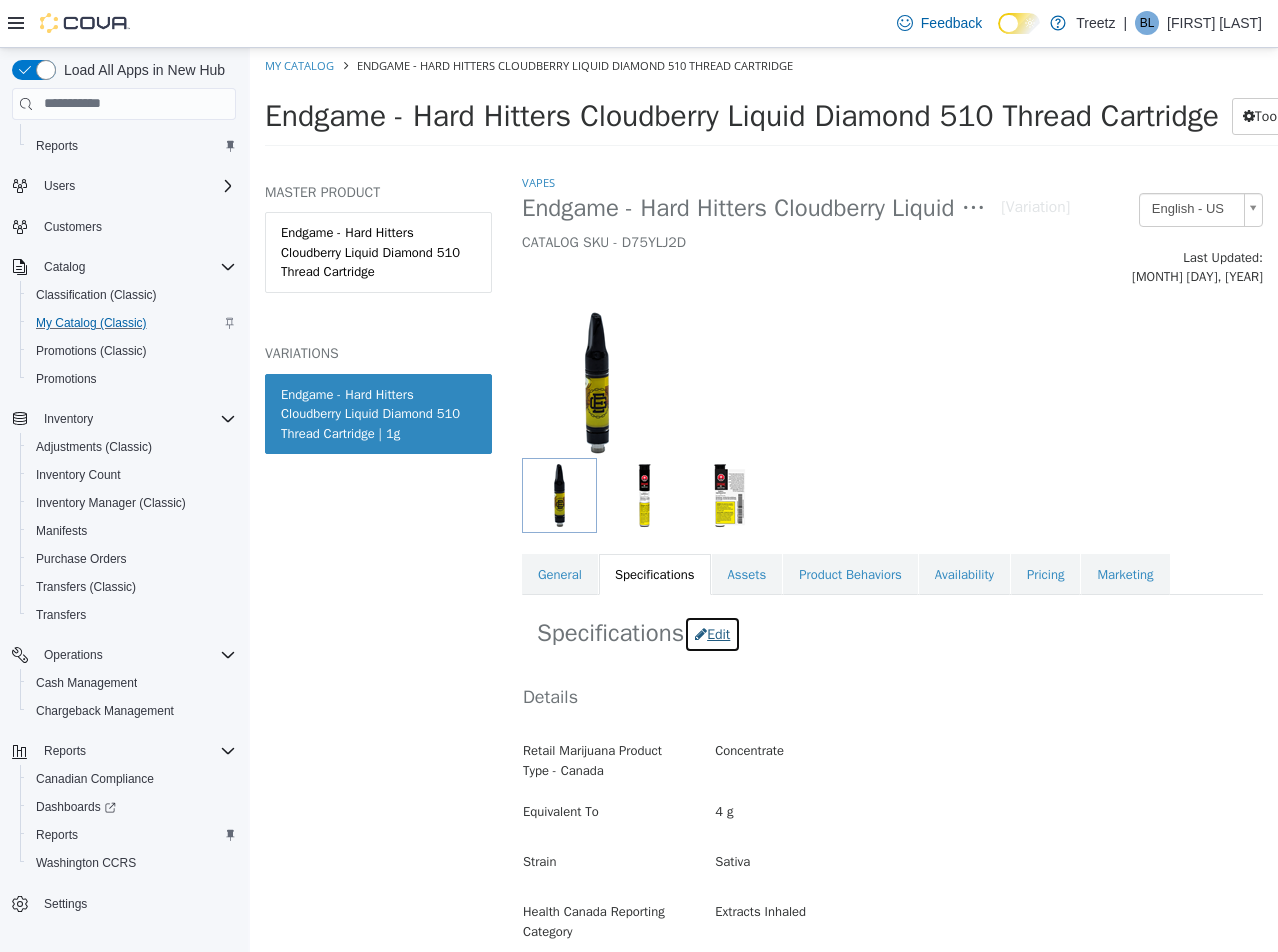 click at bounding box center (701, 633) 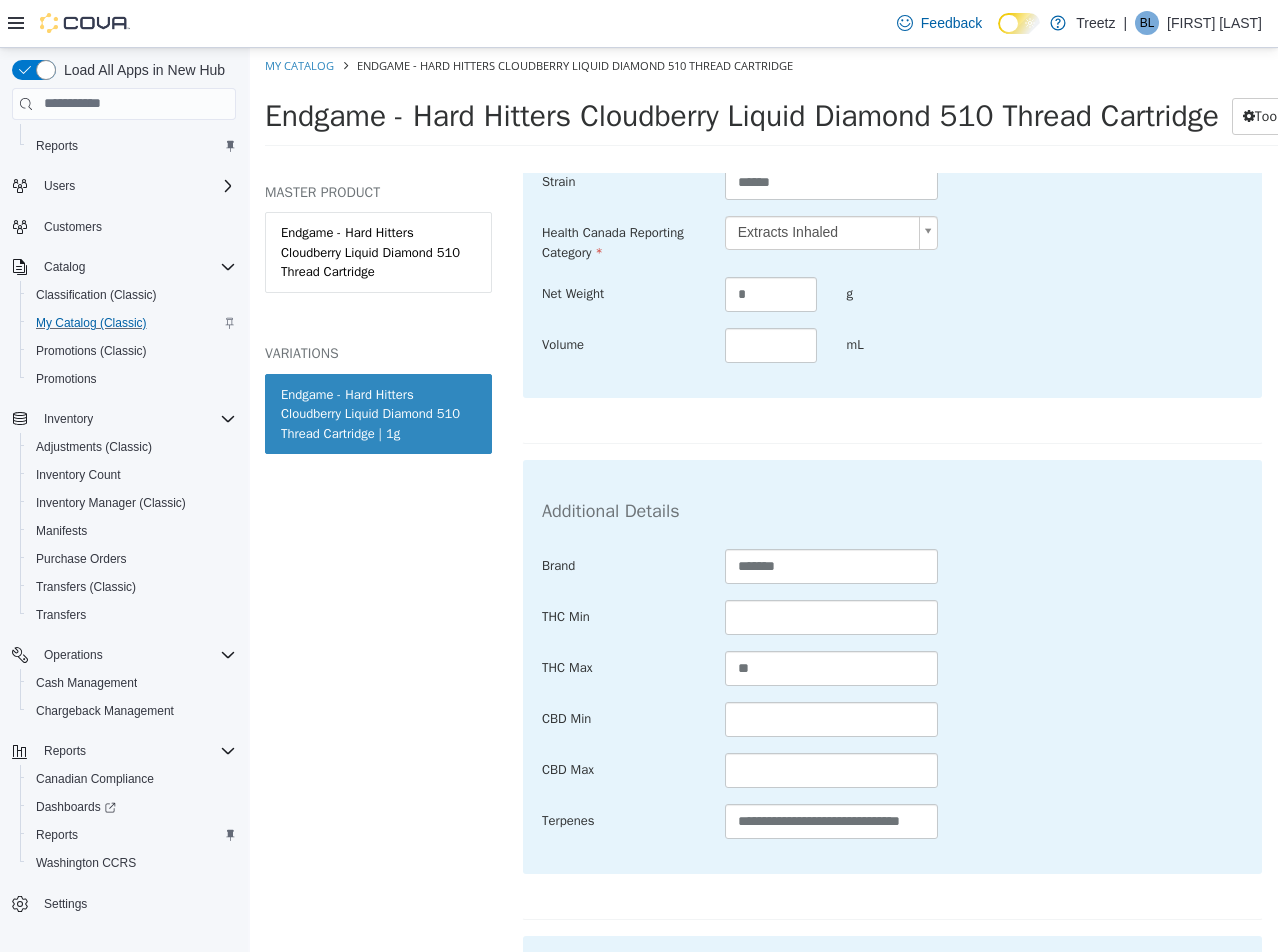scroll, scrollTop: 703, scrollLeft: 0, axis: vertical 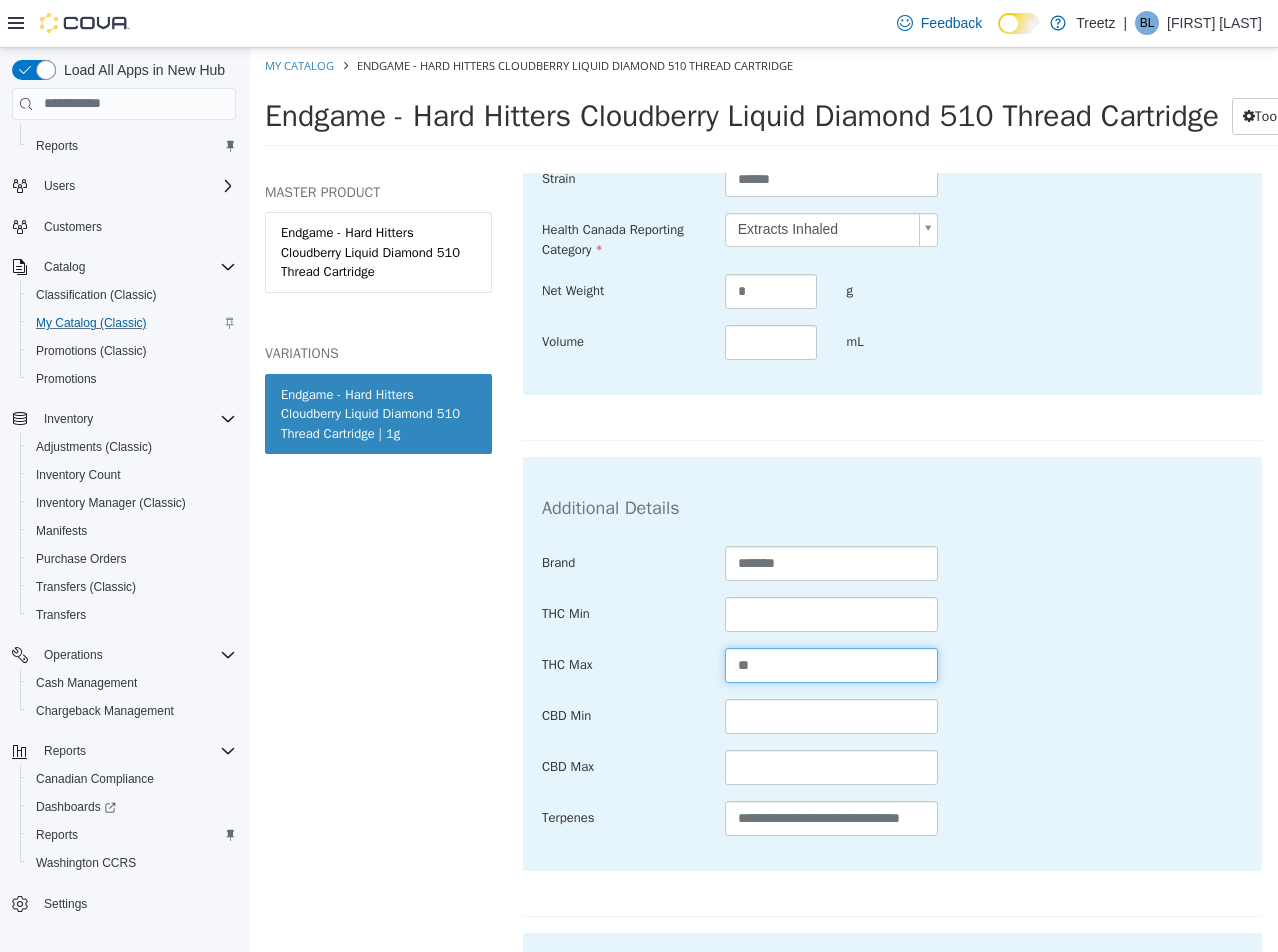 click on "**" at bounding box center [832, 664] 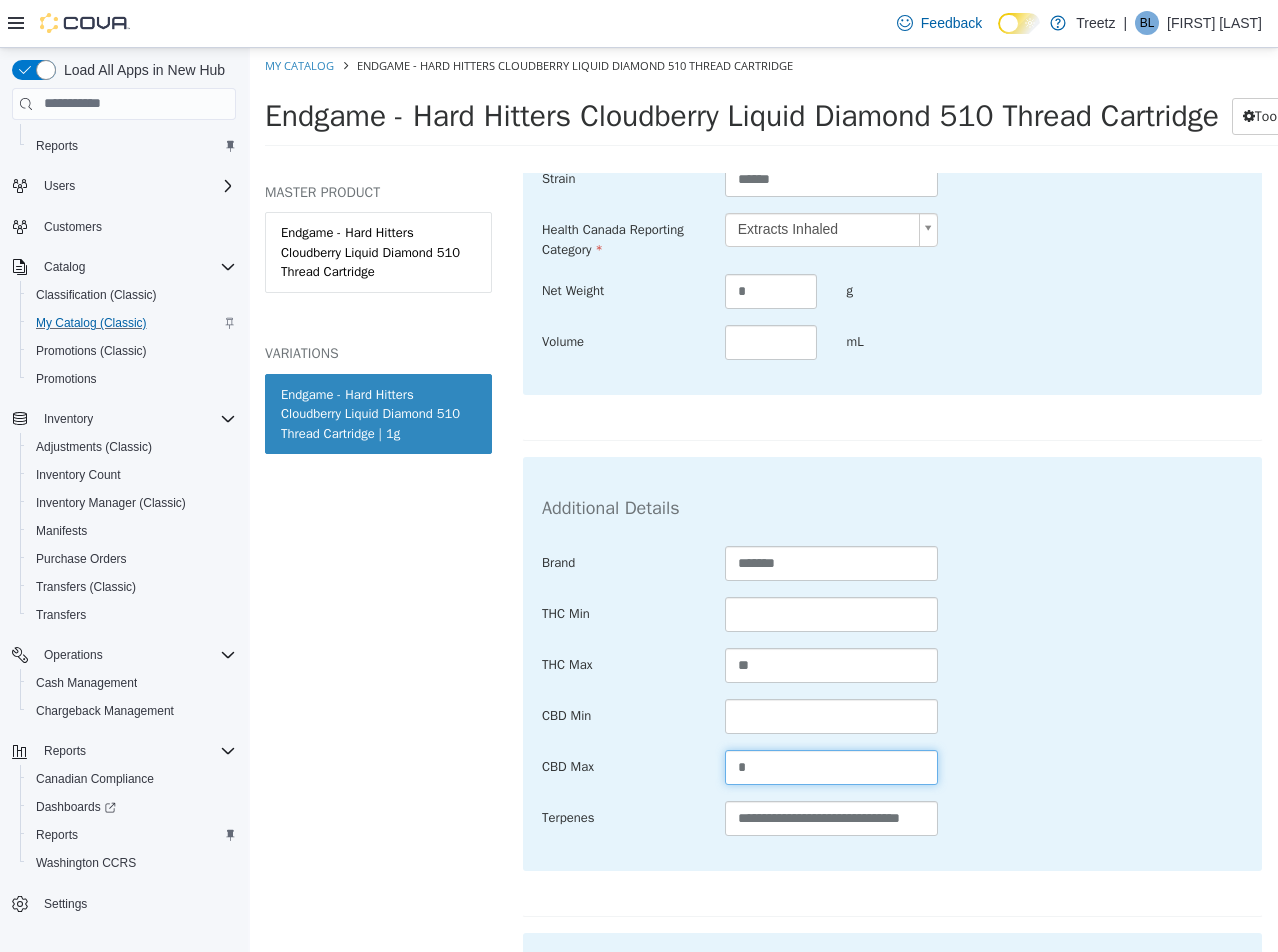 scroll, scrollTop: 1056, scrollLeft: 0, axis: vertical 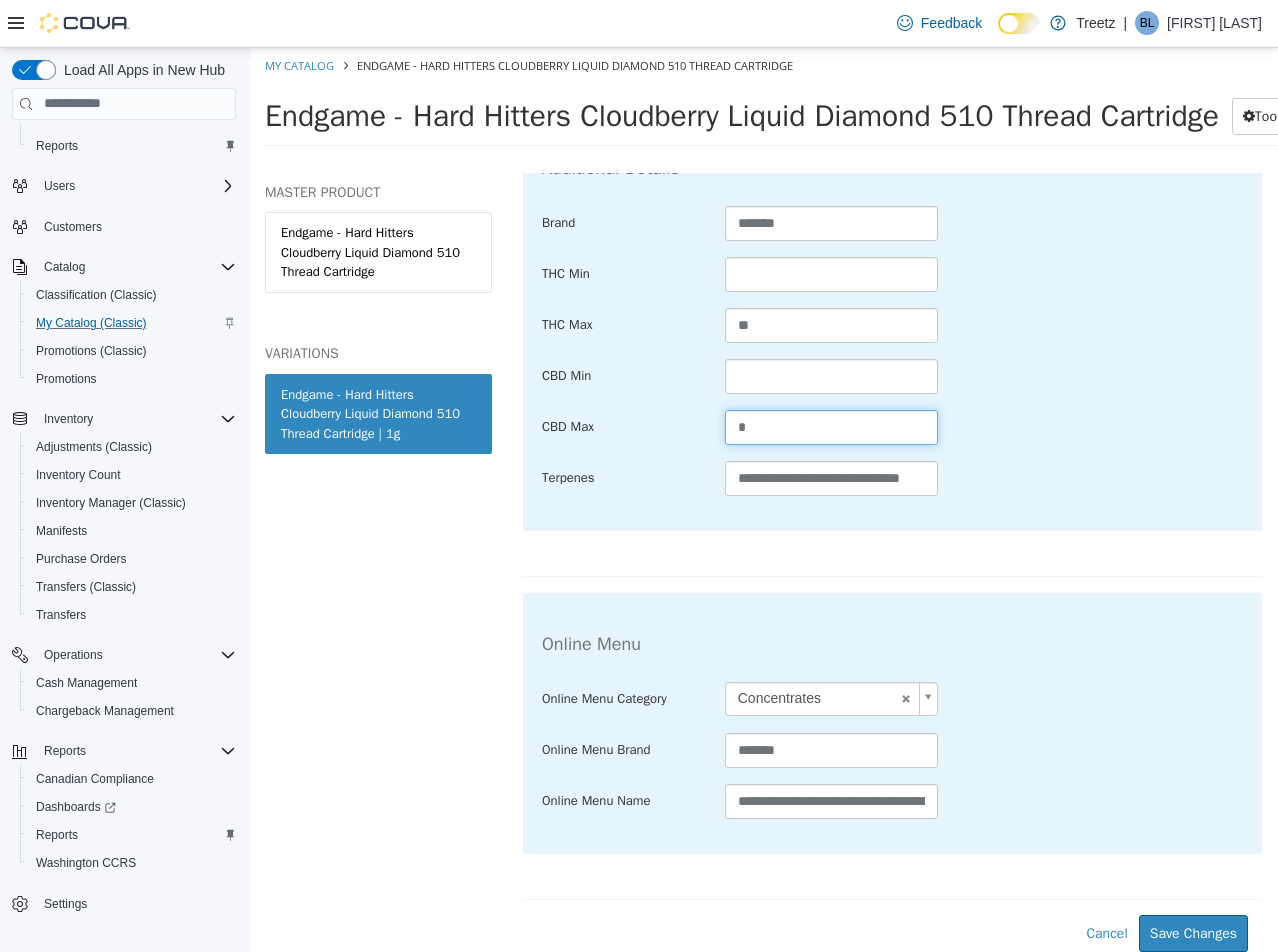 type on "*" 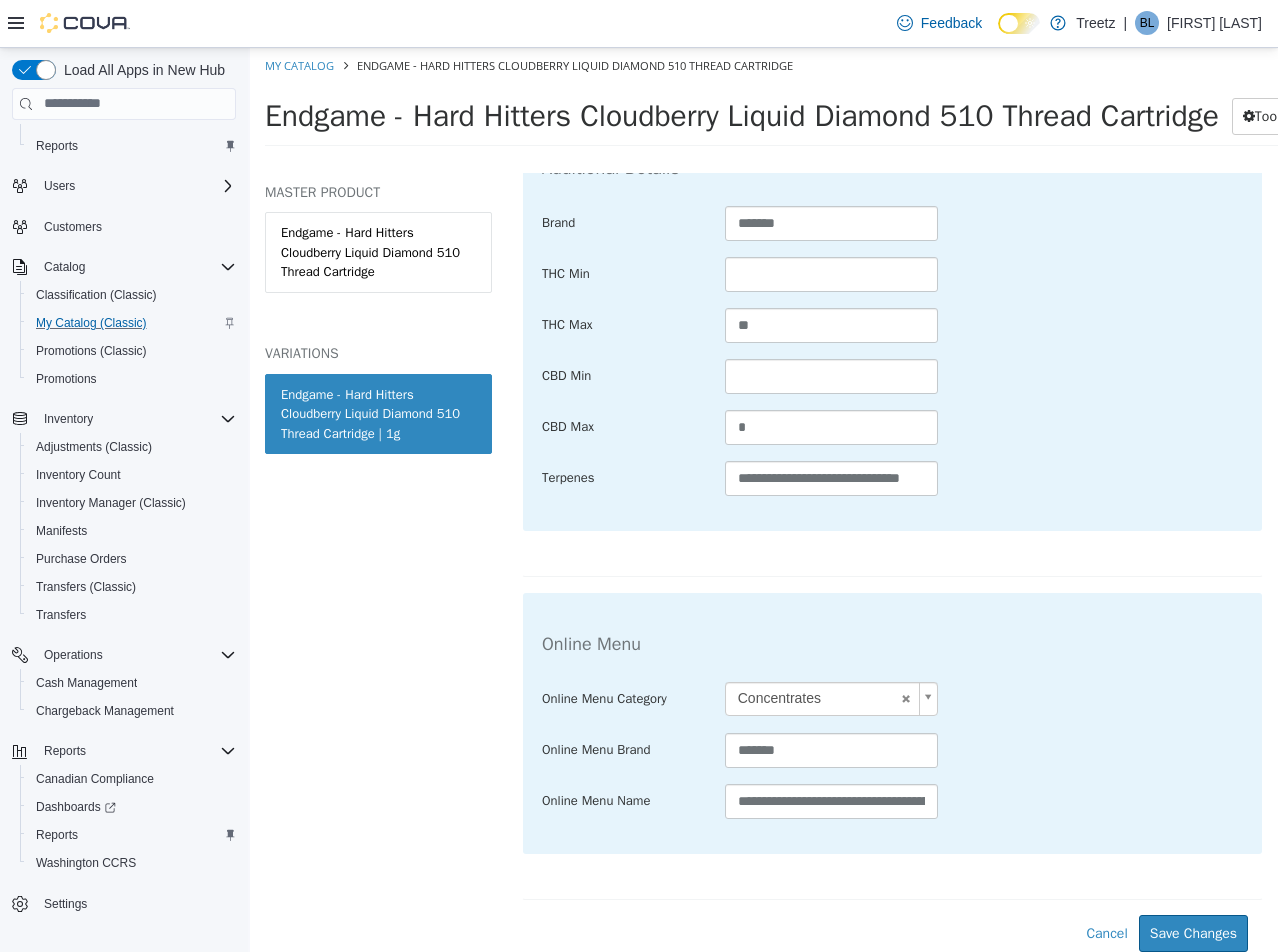 click on "**********" at bounding box center [892, 267] 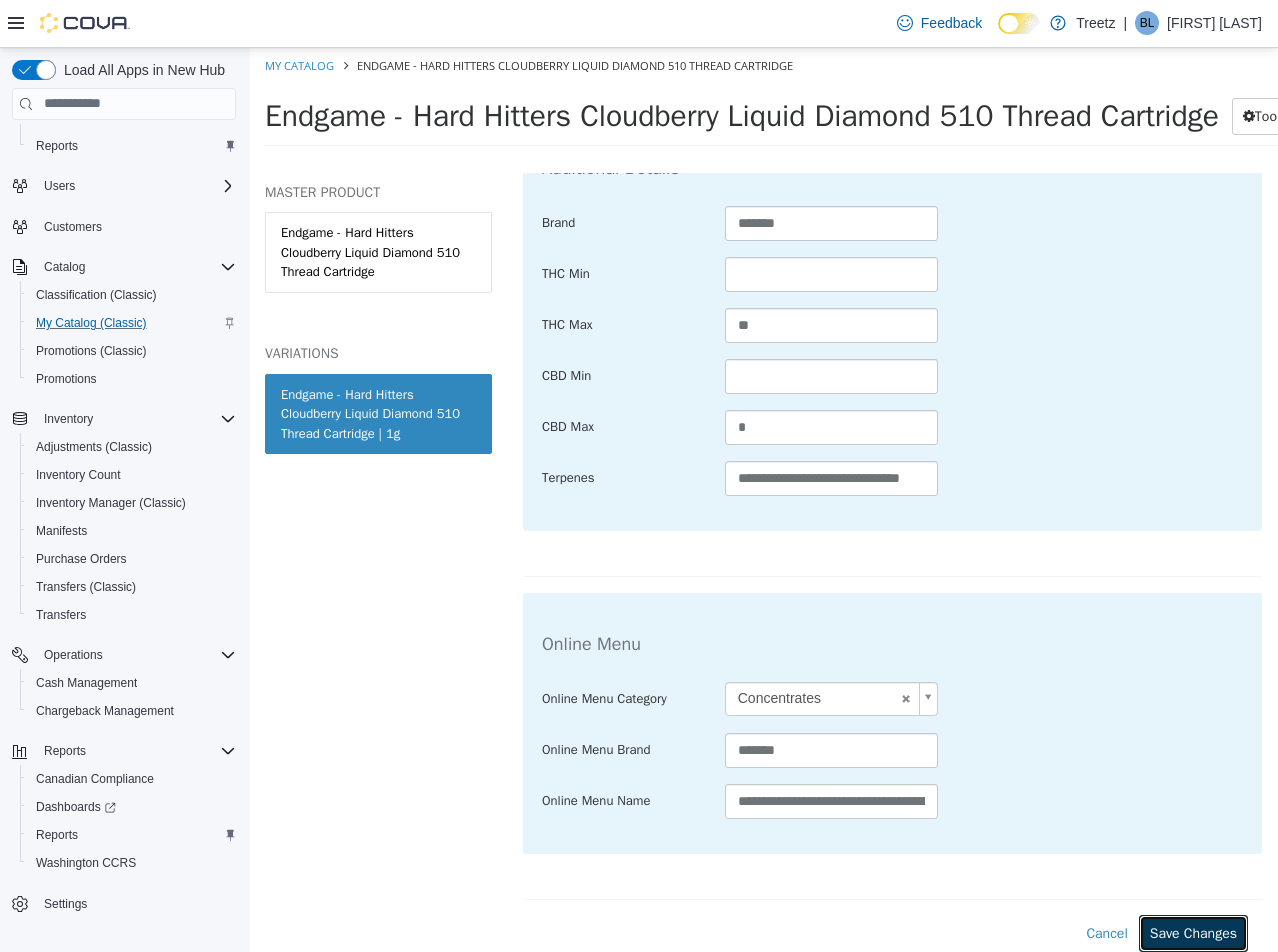 click on "Save Changes" at bounding box center (1193, 932) 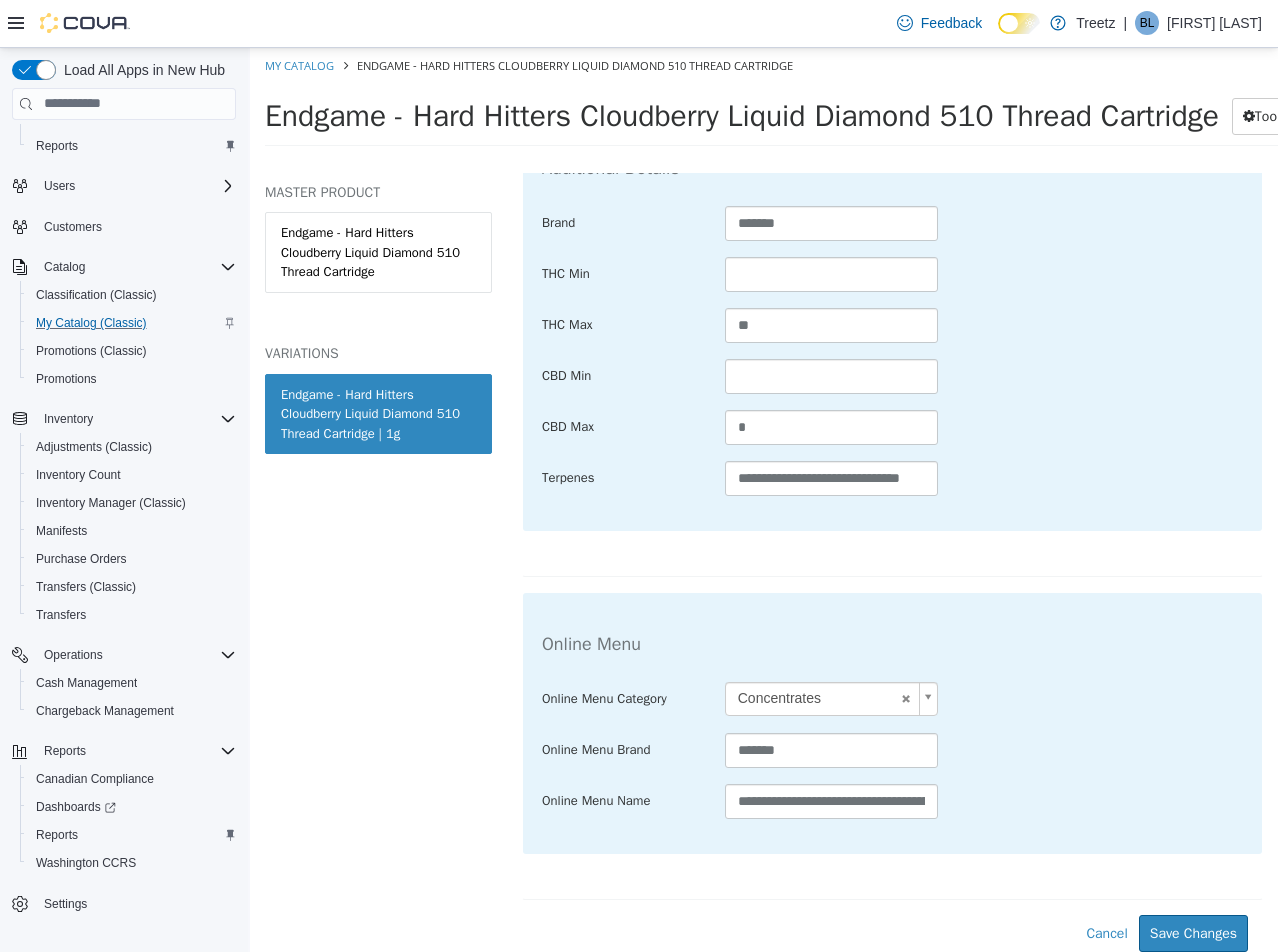 scroll, scrollTop: 832, scrollLeft: 0, axis: vertical 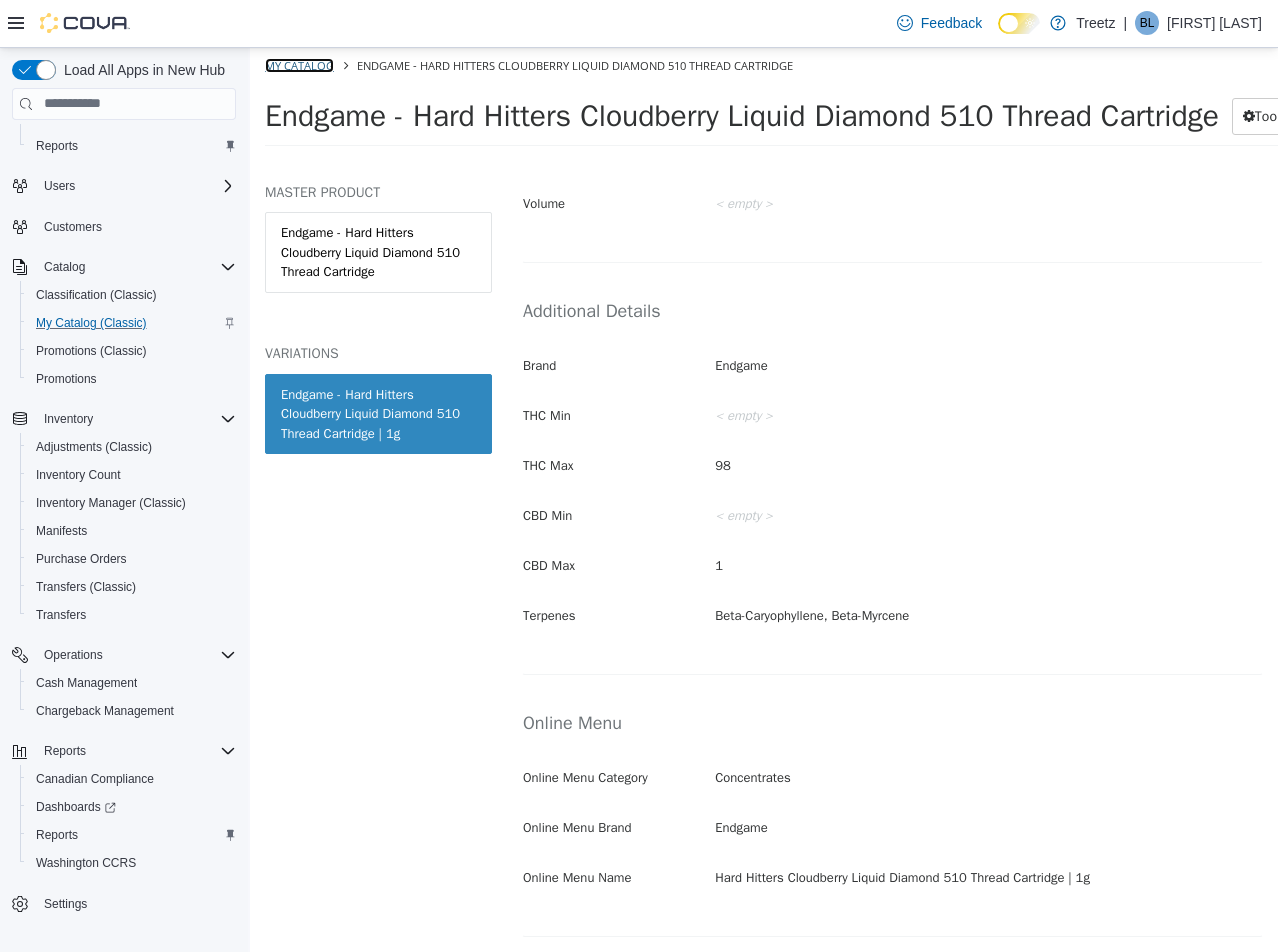 click on "My Catalog" at bounding box center (299, 64) 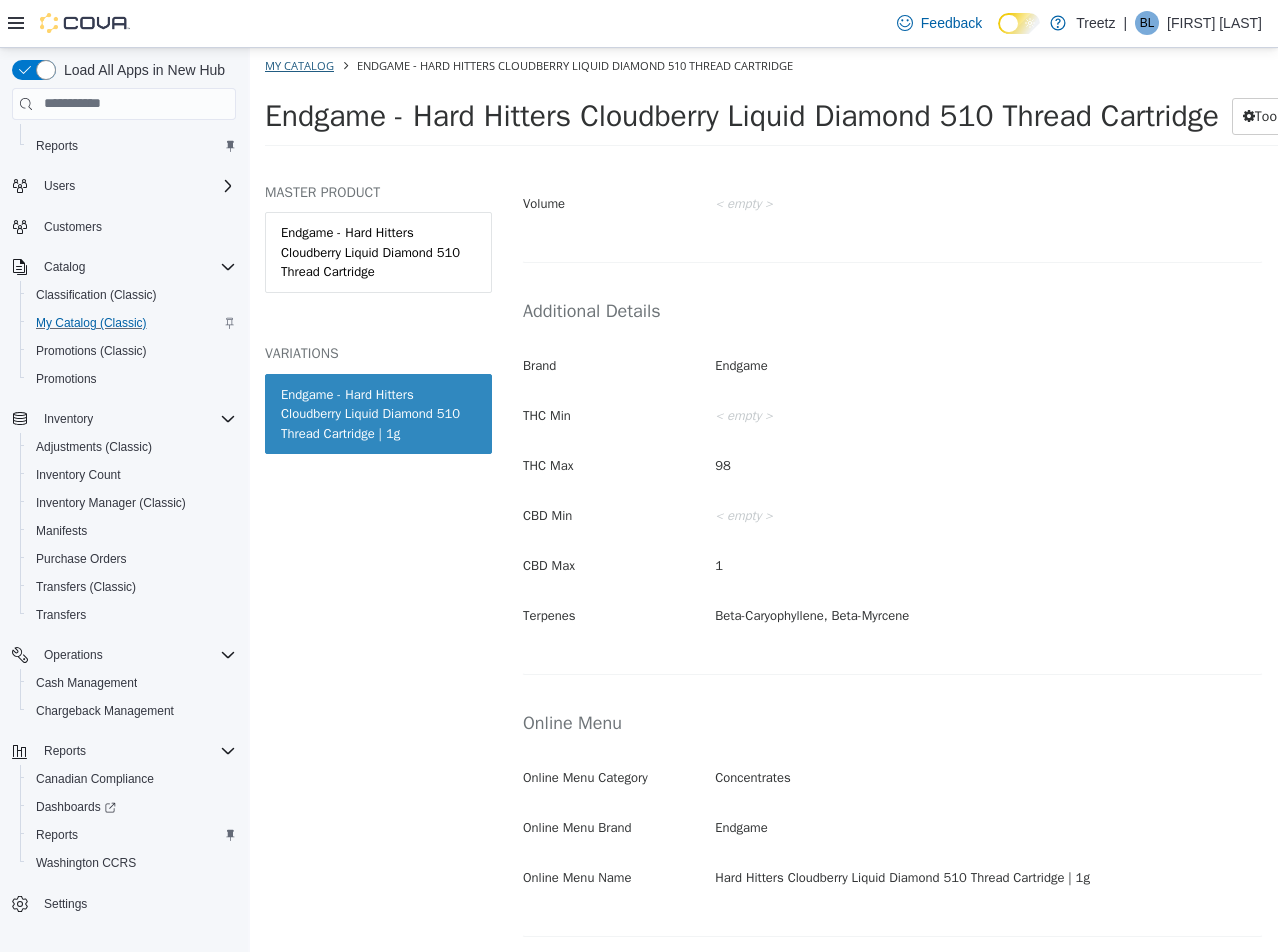 select on "**********" 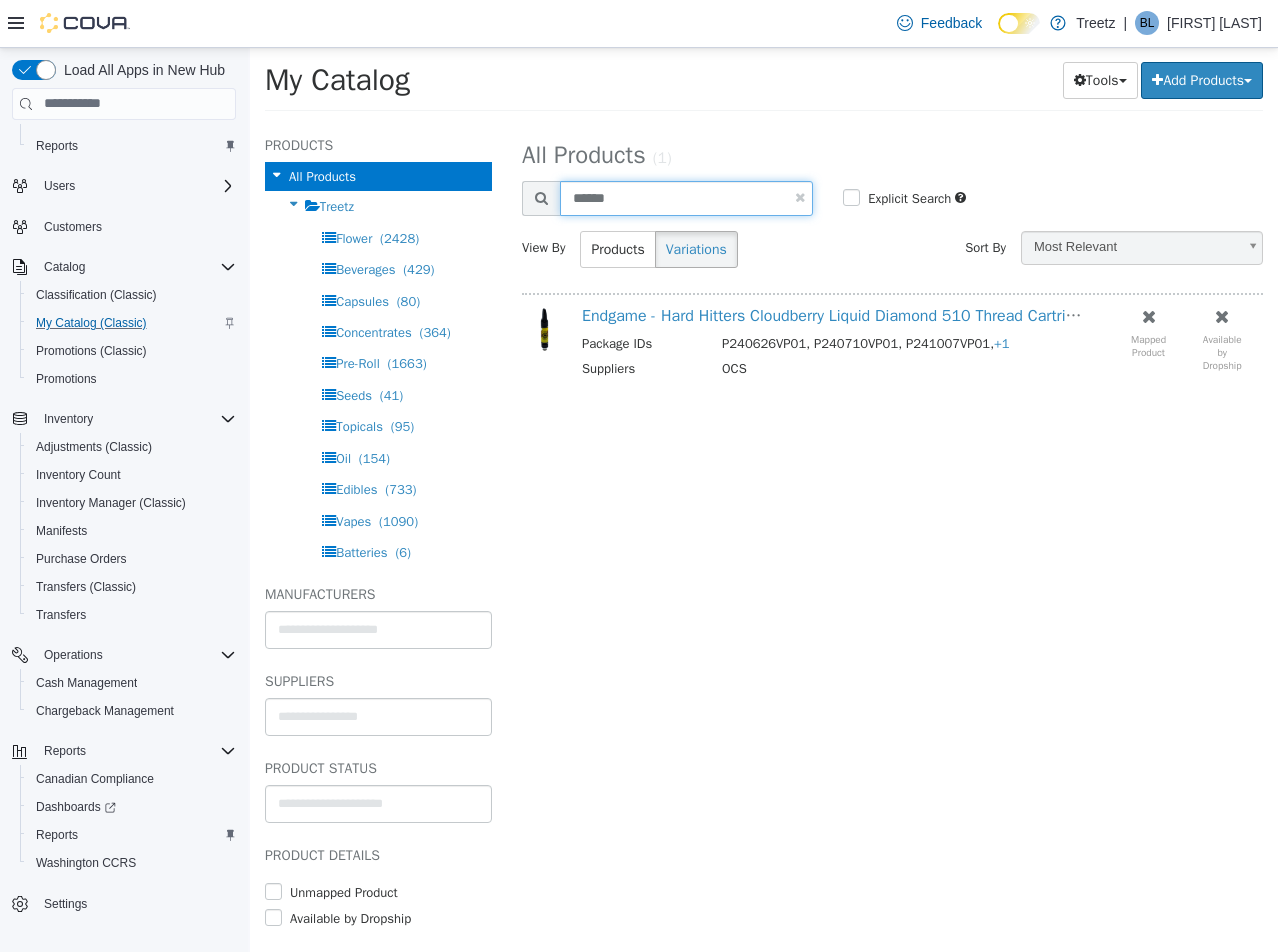 click on "******" at bounding box center [686, 197] 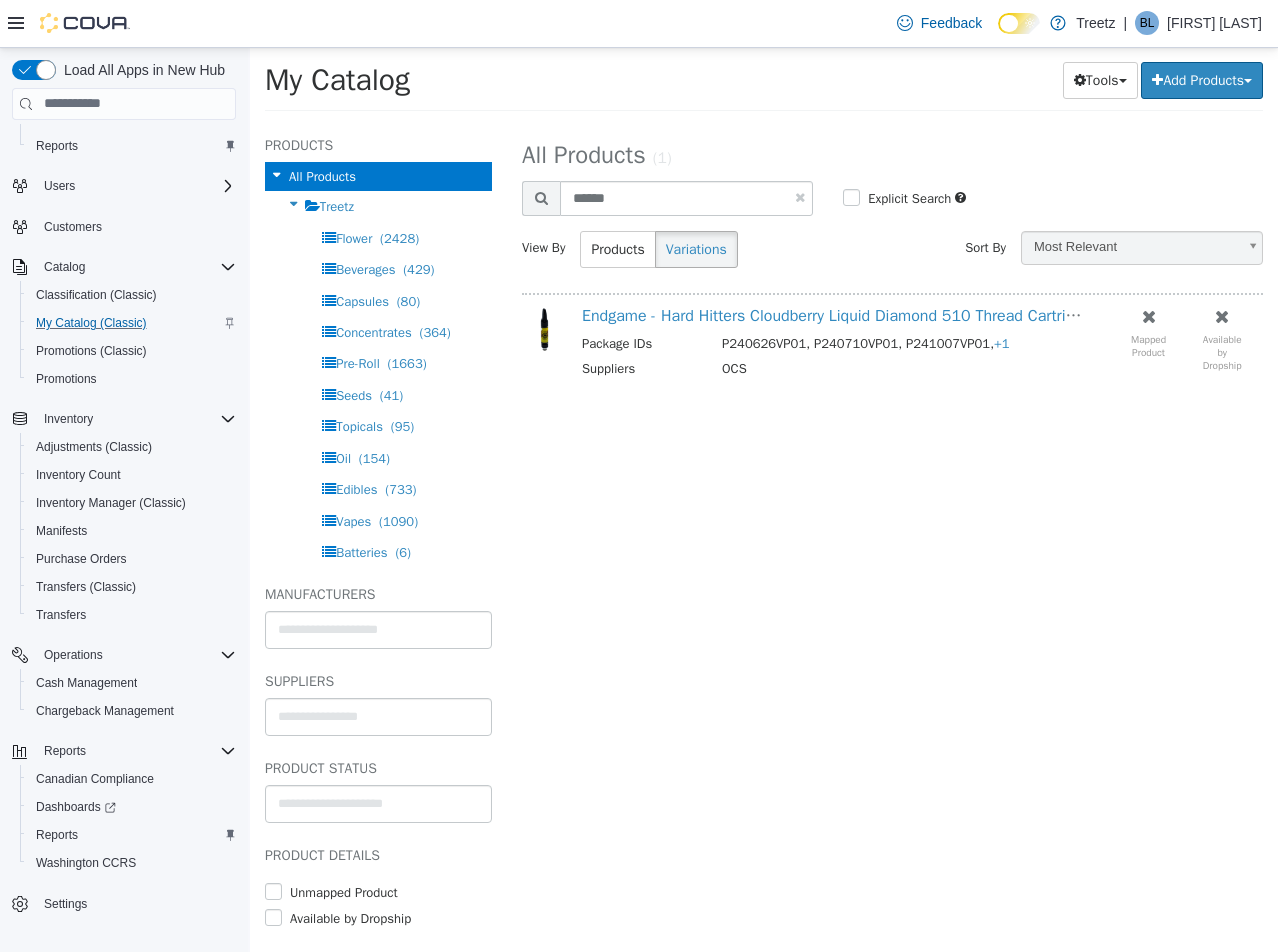 select on "**********" 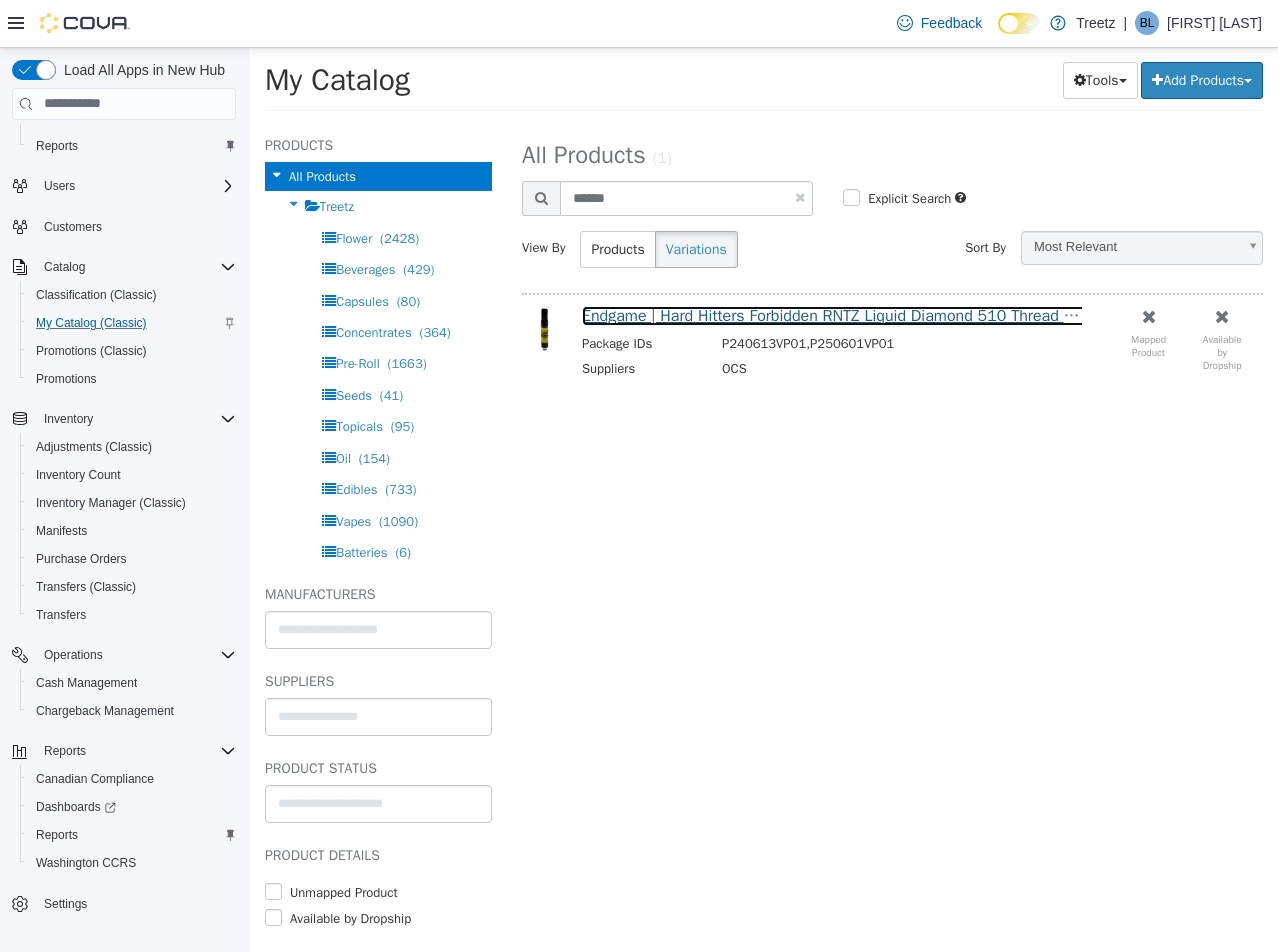 click on "Endgame | Hard Hitters Forbidden RNTZ Liquid Diamond 510 Thread Cart | 1g" at bounding box center [853, 315] 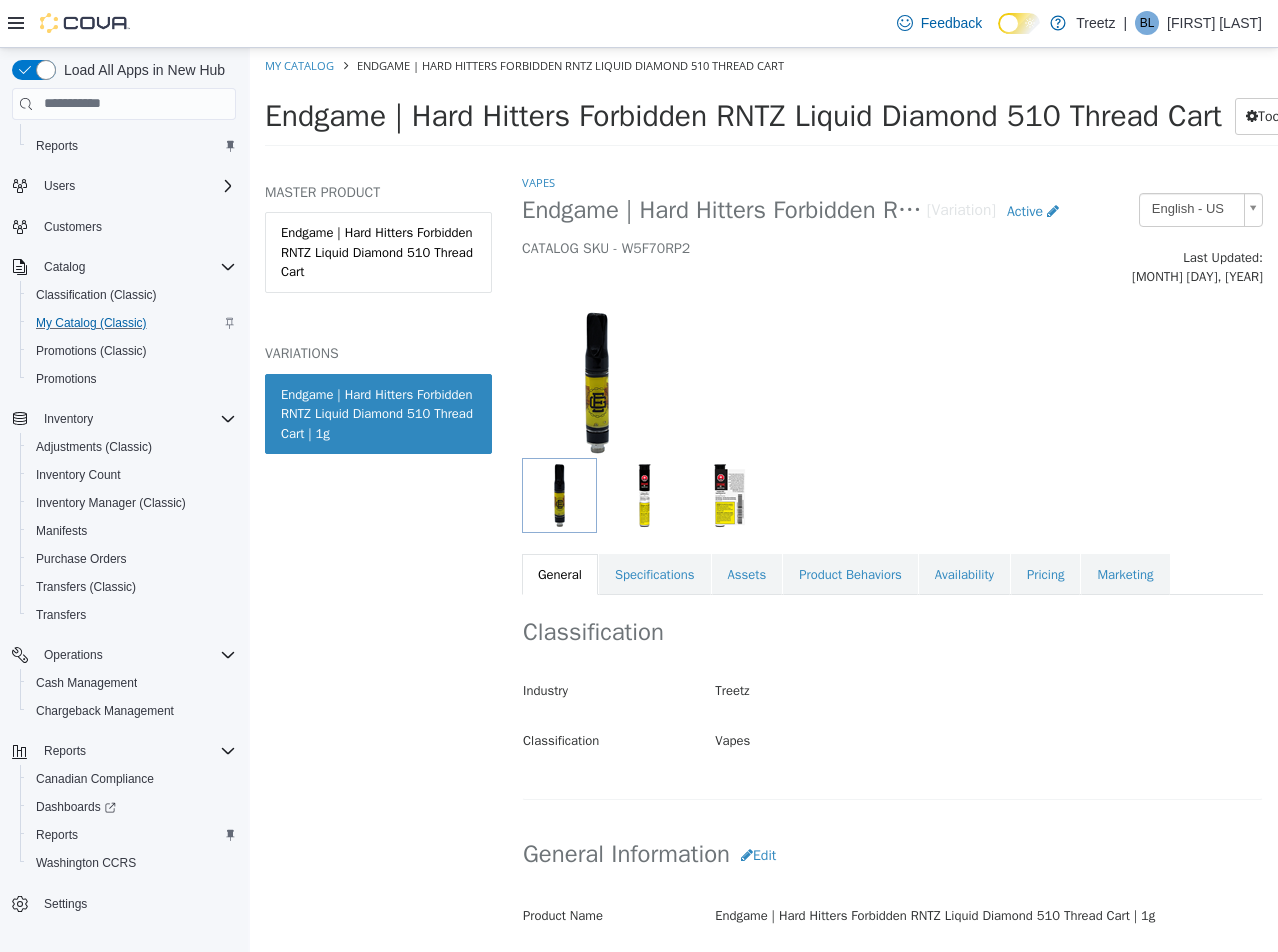 click on "Classification Industry
Treetz
Classification
Vapes
Cancel Save Changes" at bounding box center [892, 696] 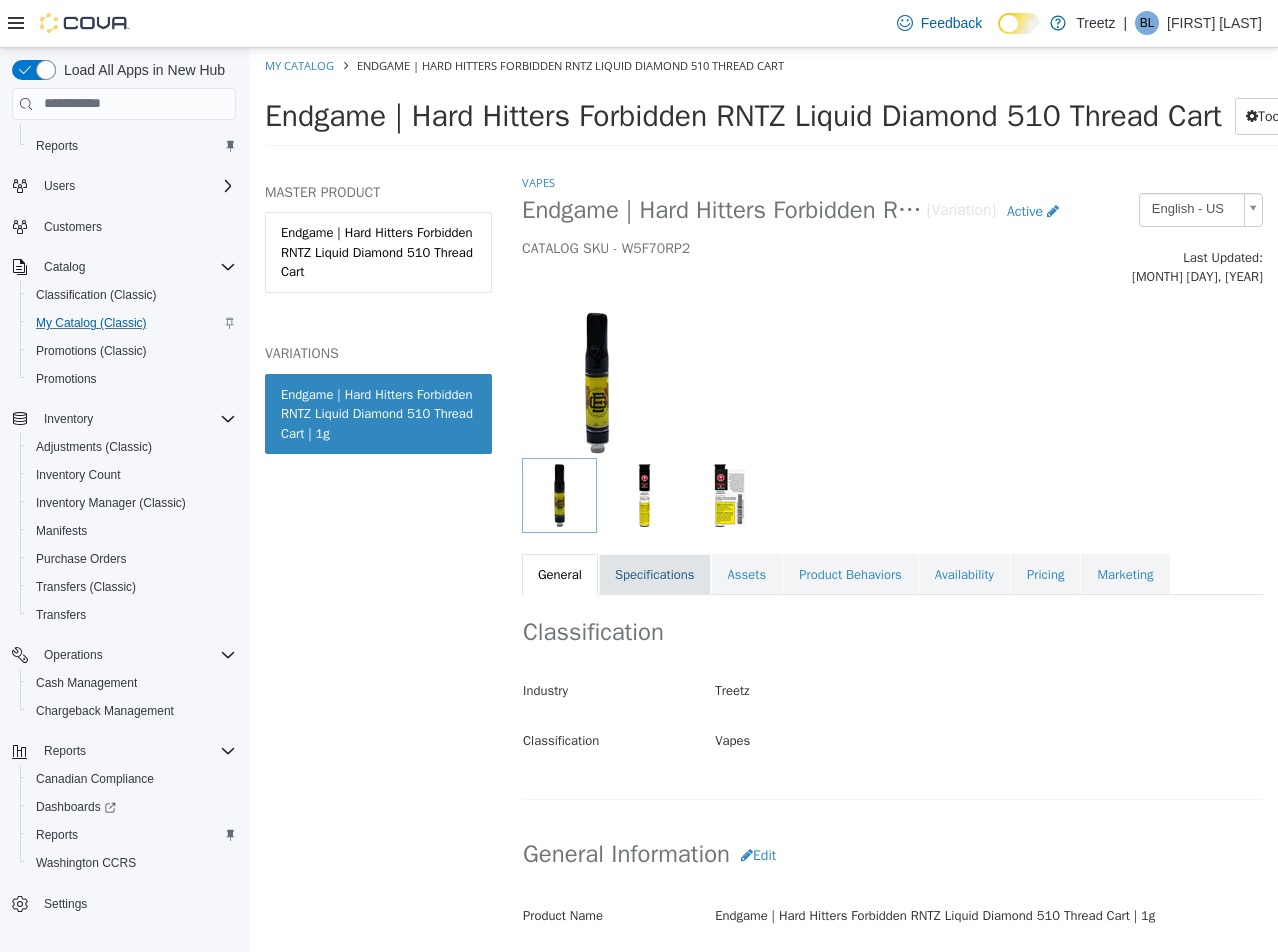 click on "Specifications" at bounding box center [655, 574] 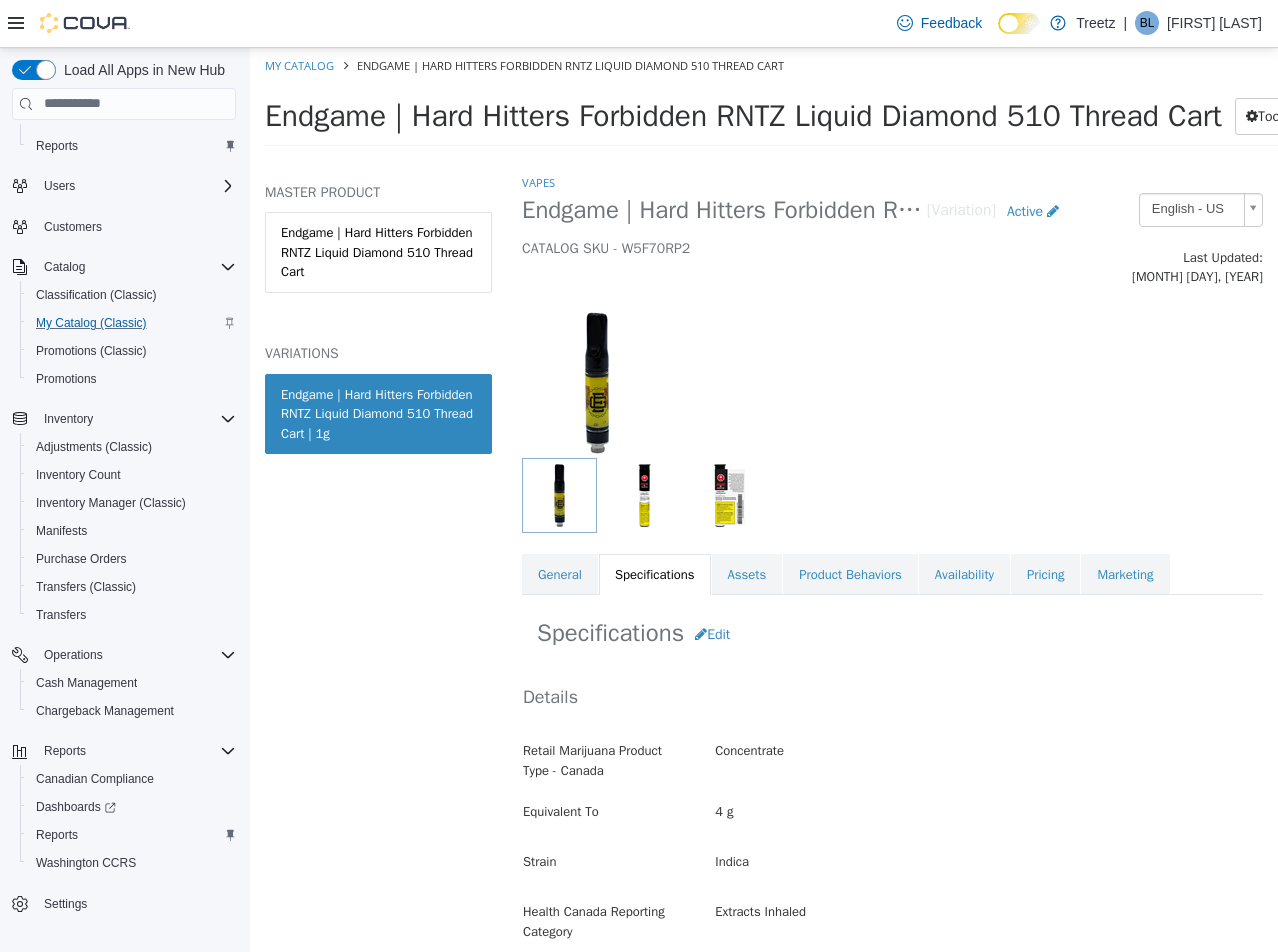 click on "Details Retail Marijuana Product Type - Canada
Concentrate
Equivalent To
4 g
Strain
Indica
Health Canada Reporting Category
Extracts Inhaled
Net Weight
1 g
Volume
< empty >" at bounding box center (892, 872) 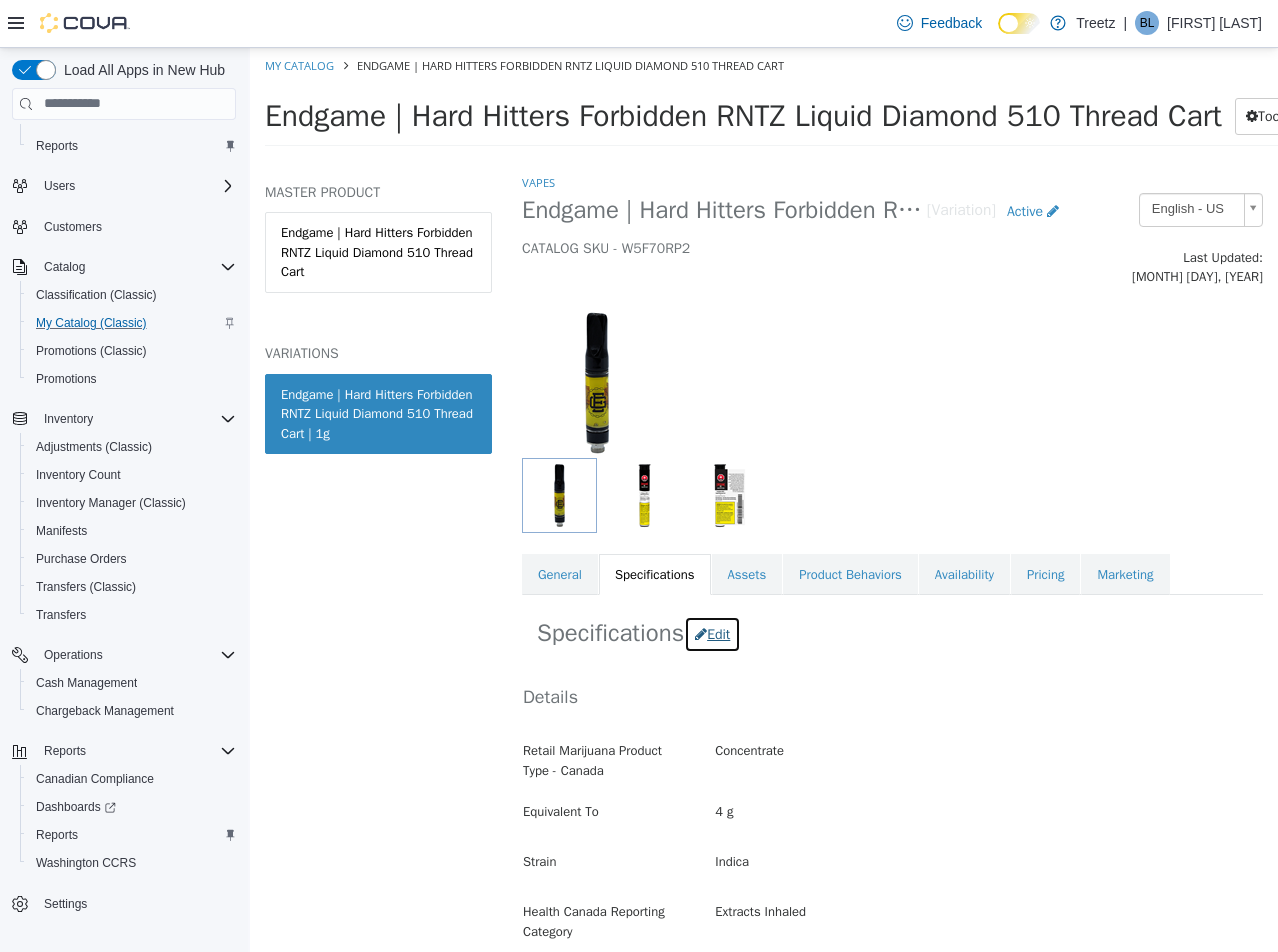click on "Edit" at bounding box center (712, 633) 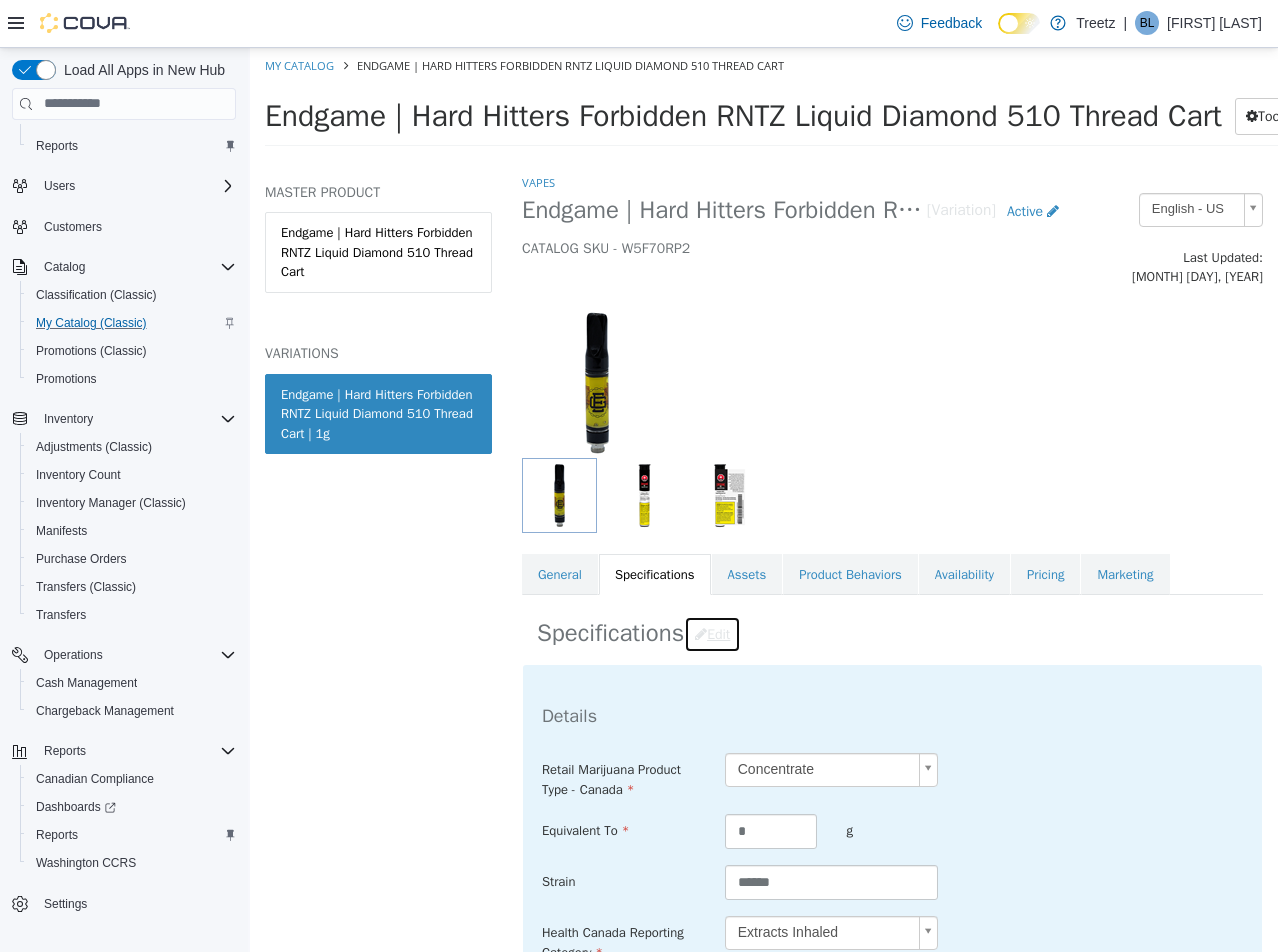 scroll, scrollTop: 800, scrollLeft: 0, axis: vertical 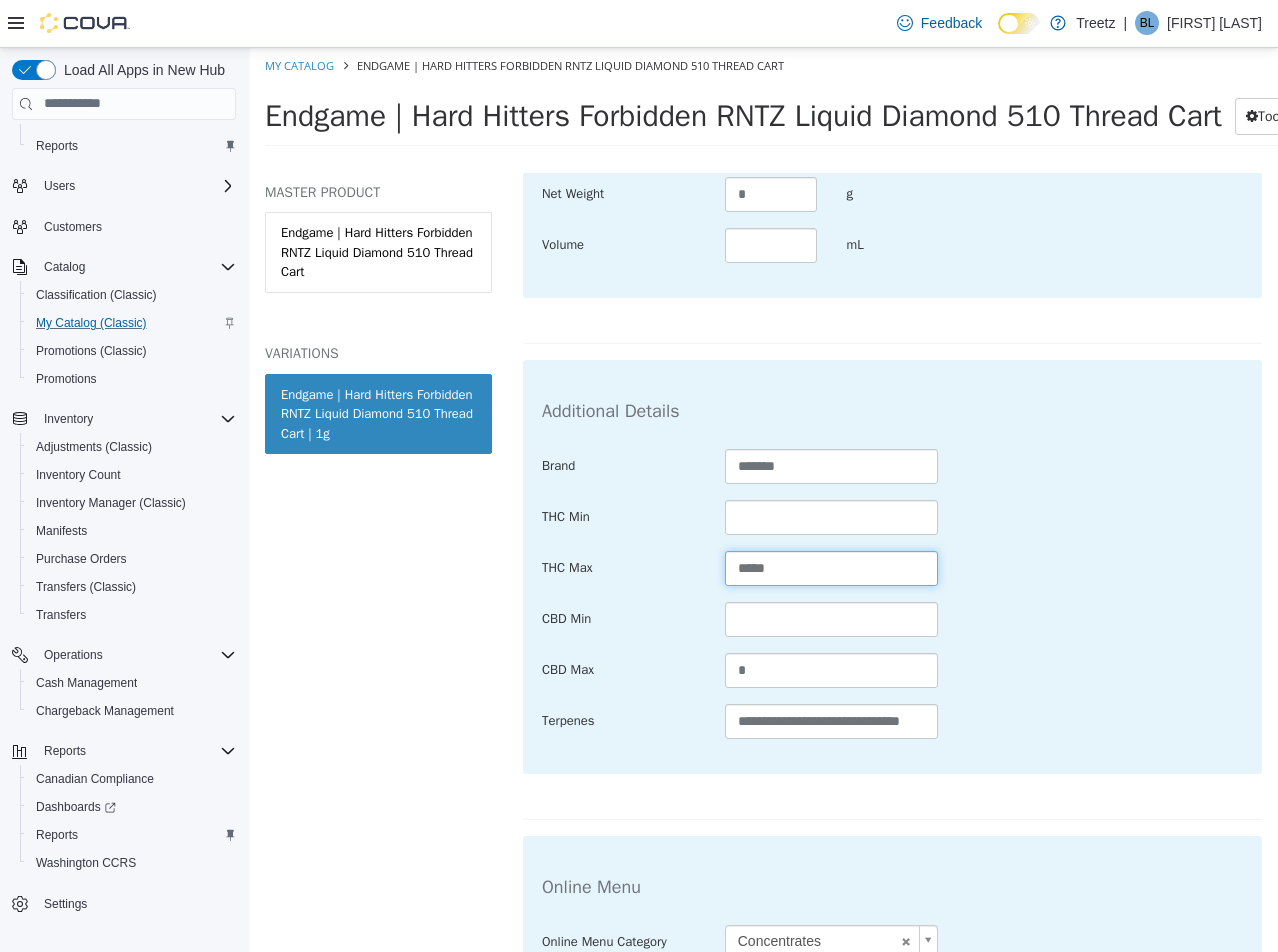 drag, startPoint x: 844, startPoint y: 548, endPoint x: 278, endPoint y: 551, distance: 566.00793 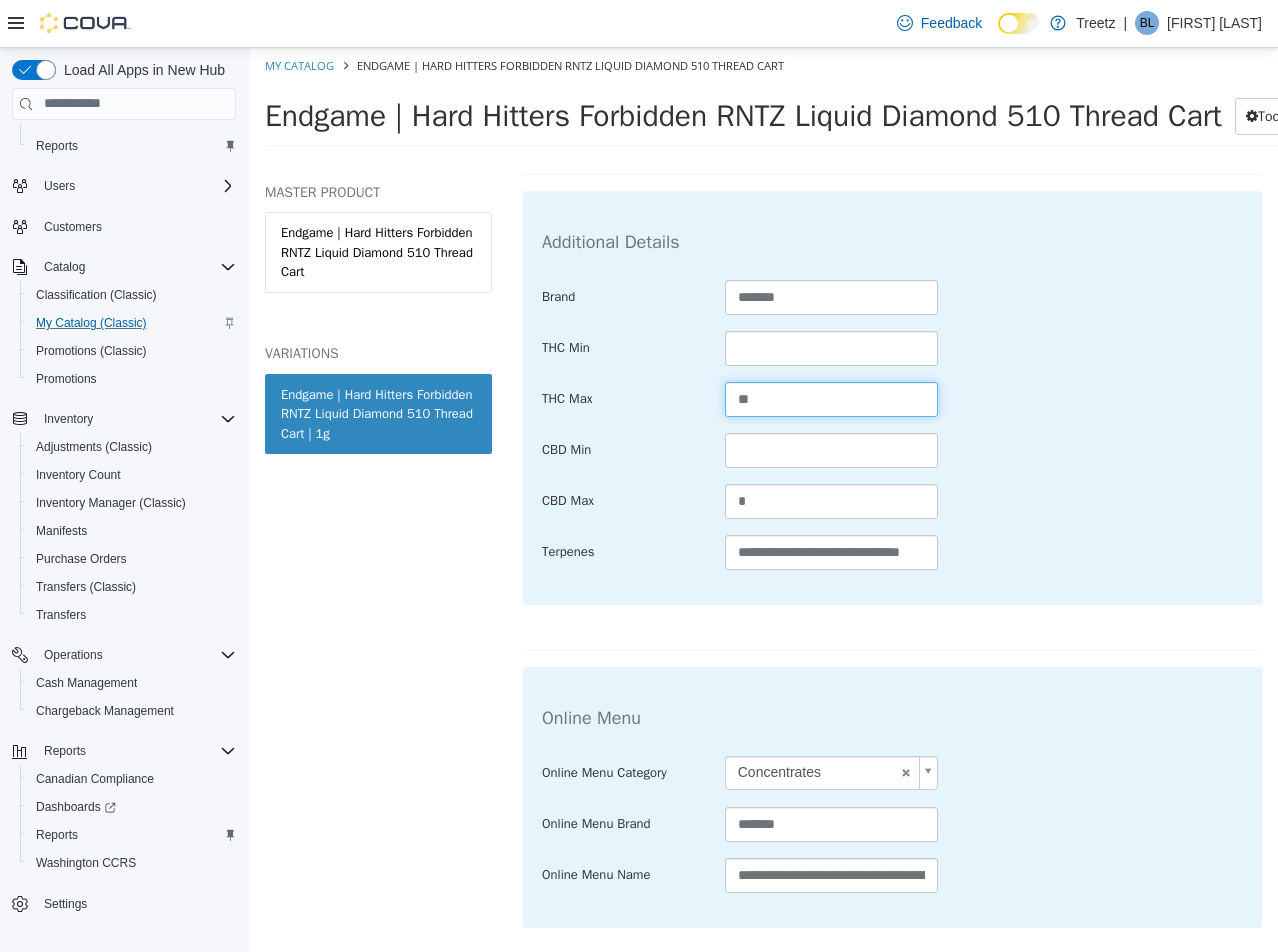 scroll, scrollTop: 1056, scrollLeft: 0, axis: vertical 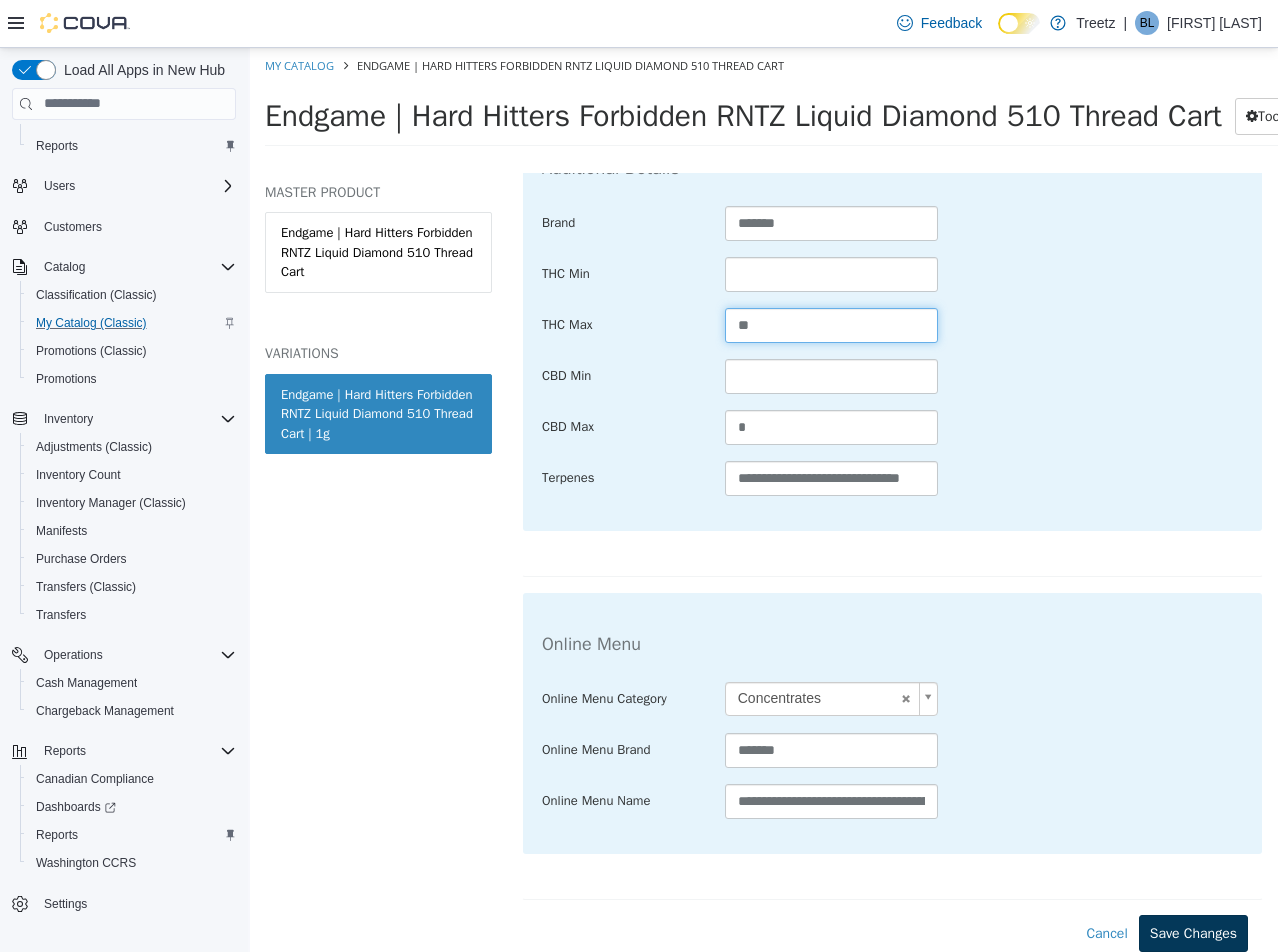 type on "**" 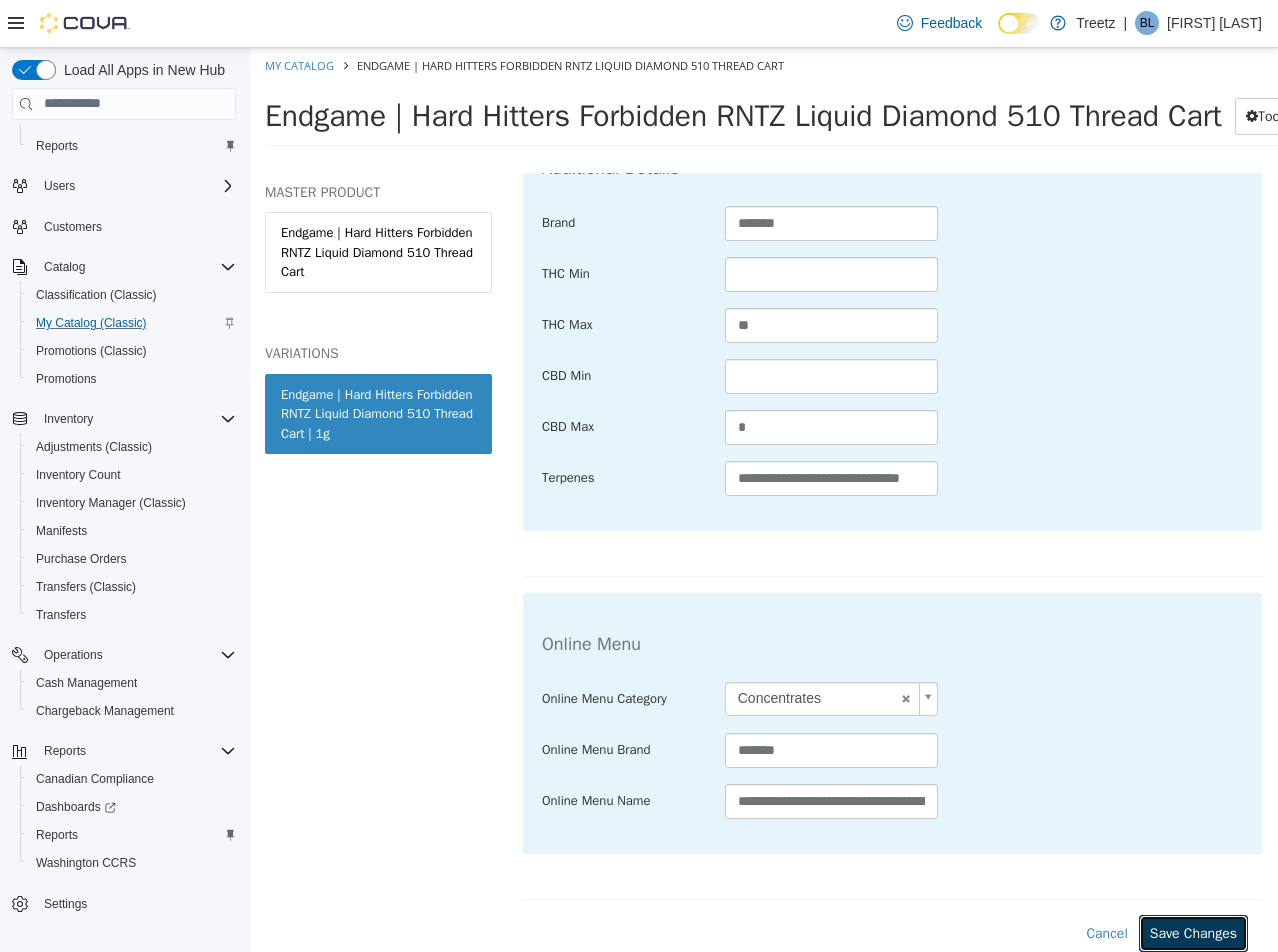 click on "Save Changes" at bounding box center [1193, 932] 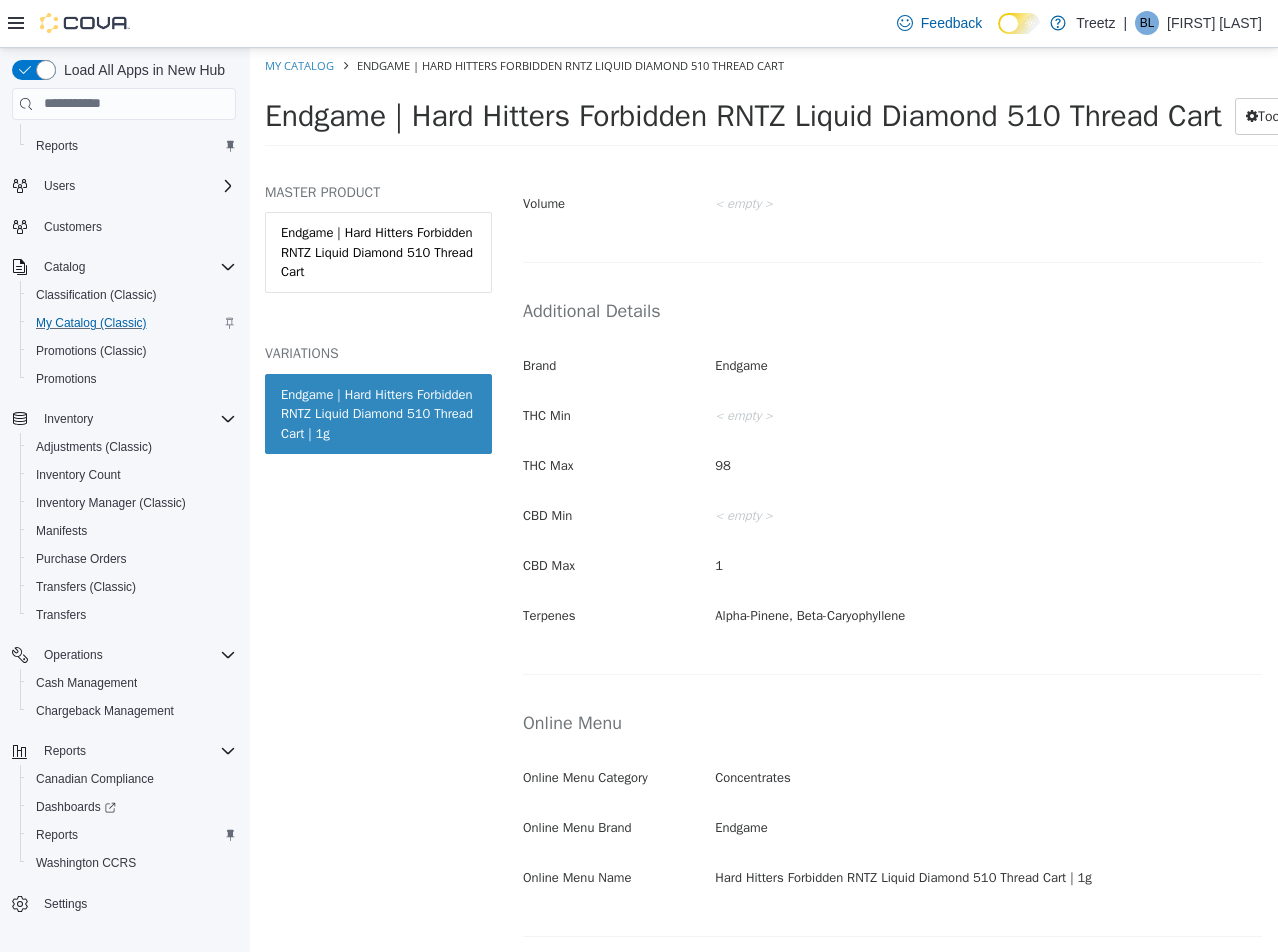 scroll, scrollTop: 832, scrollLeft: 0, axis: vertical 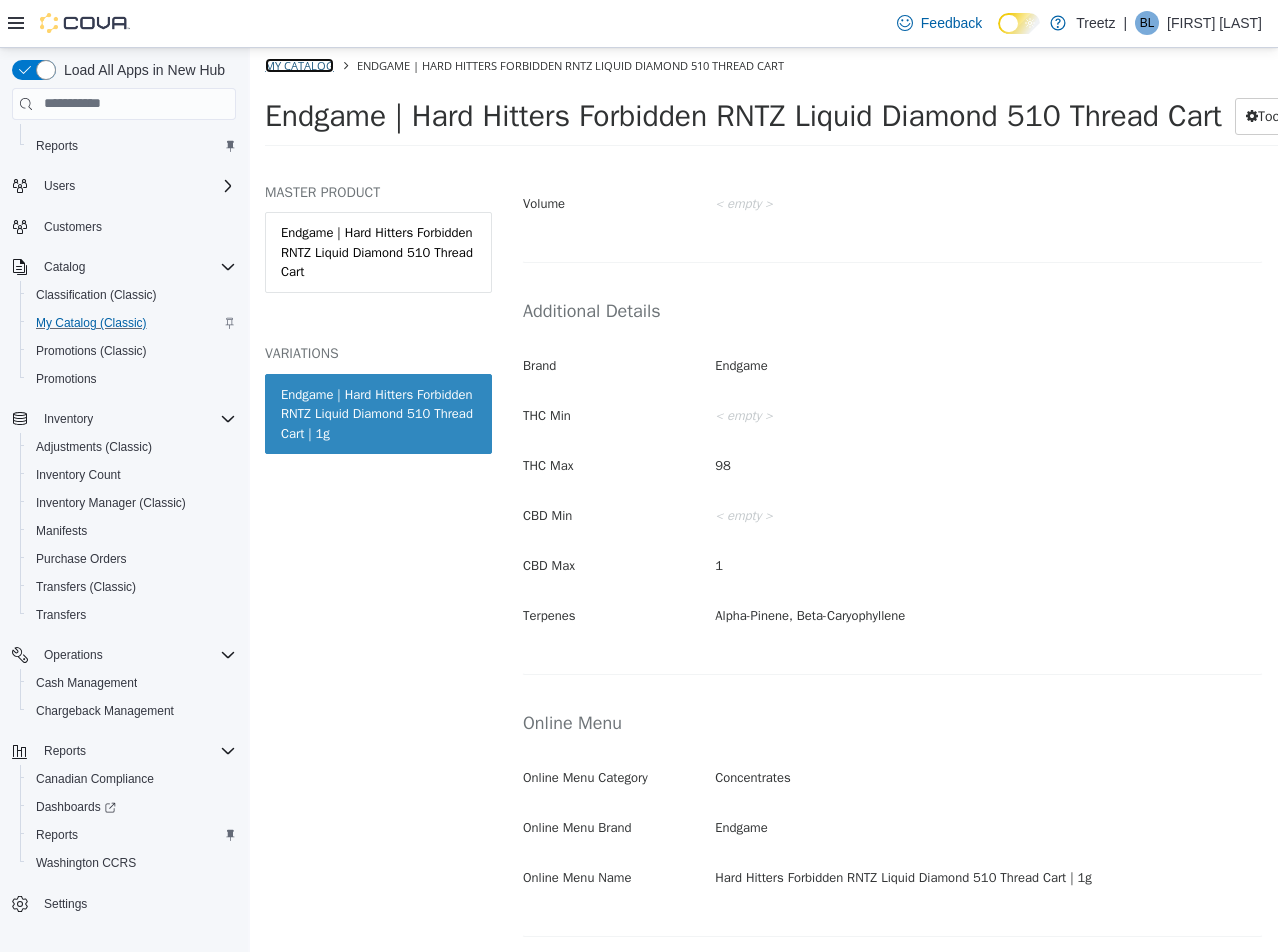 click on "My Catalog" at bounding box center [299, 64] 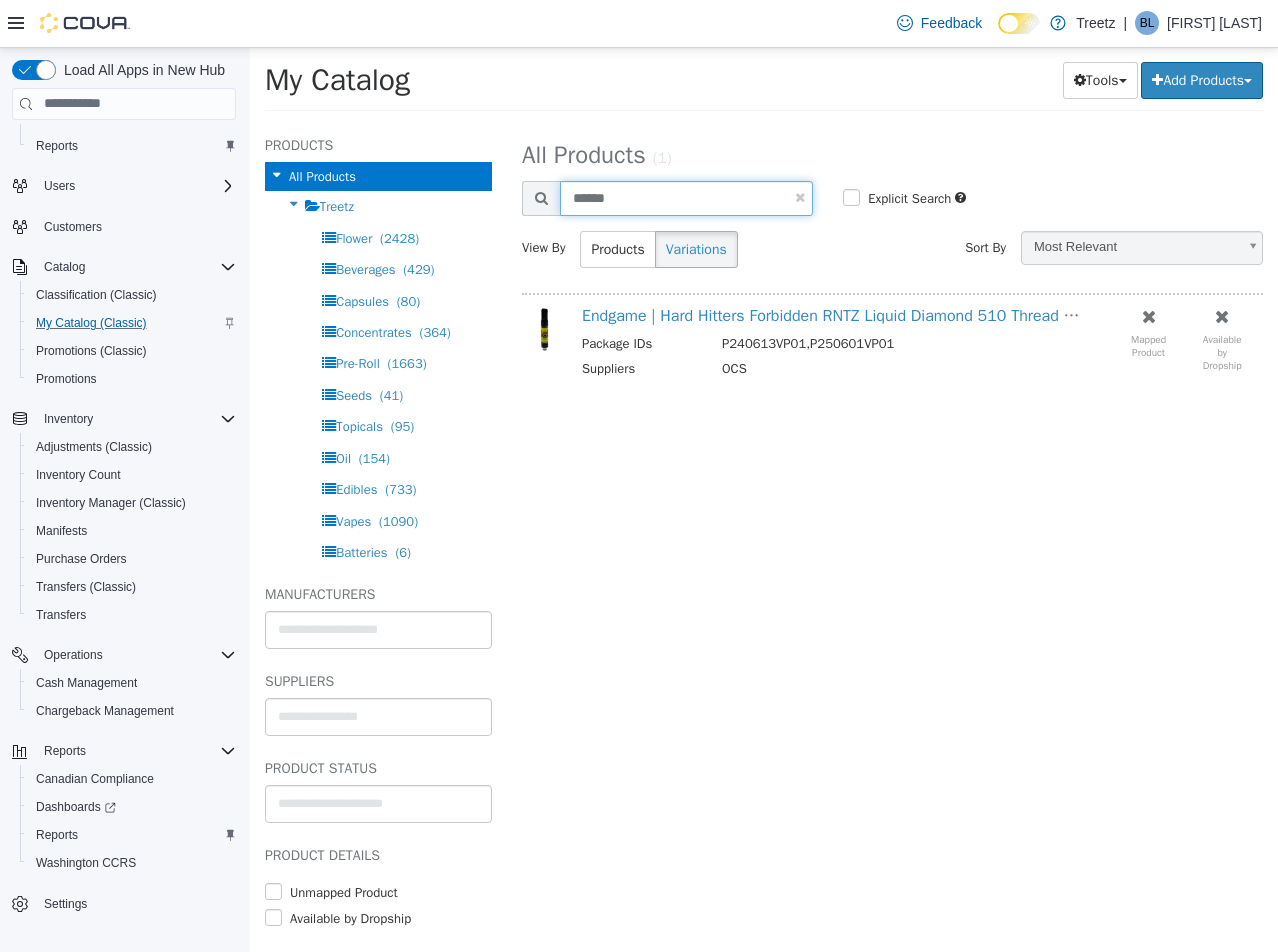drag, startPoint x: 659, startPoint y: 193, endPoint x: 171, endPoint y: 199, distance: 488.0369 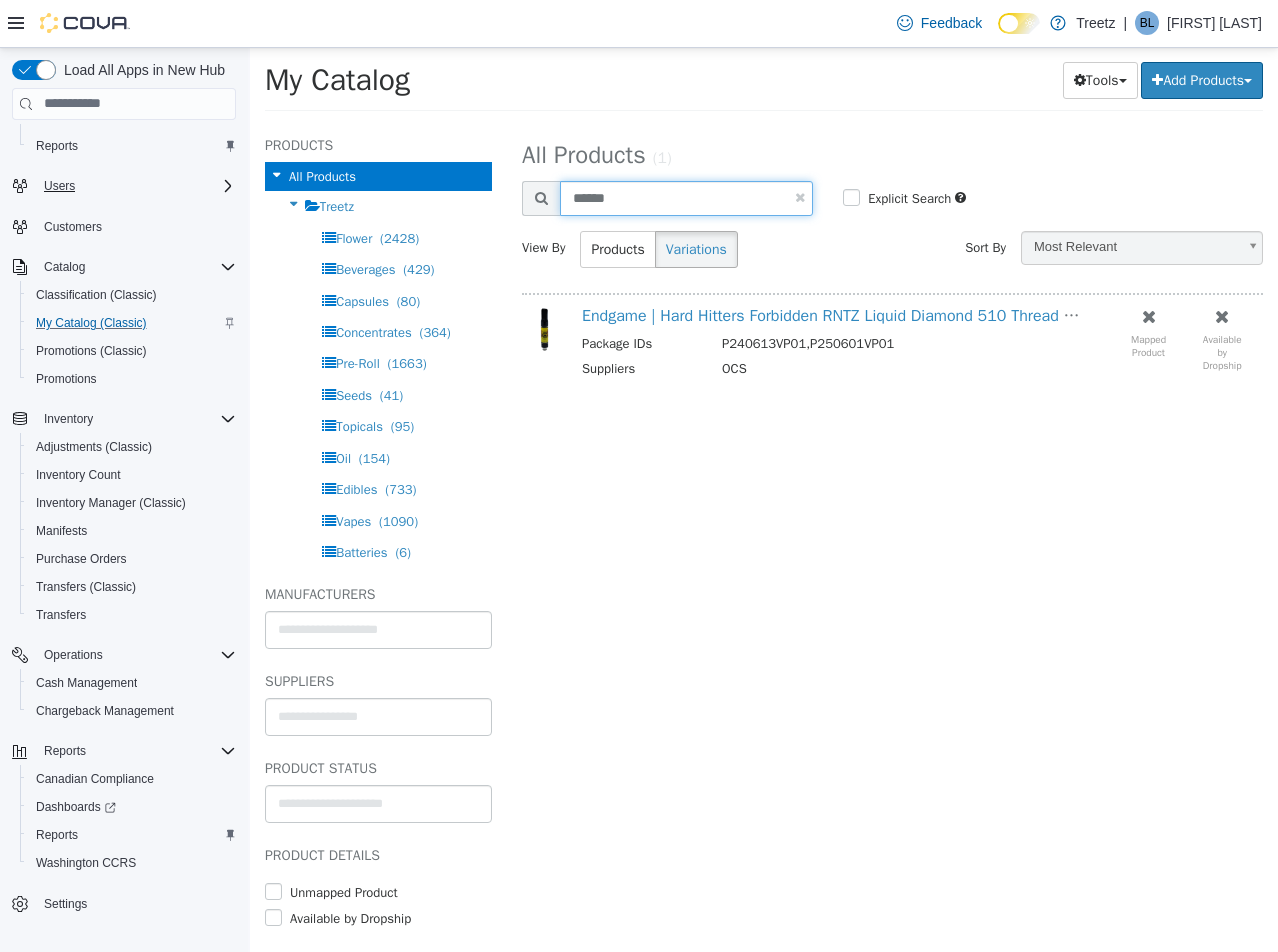 type on "******" 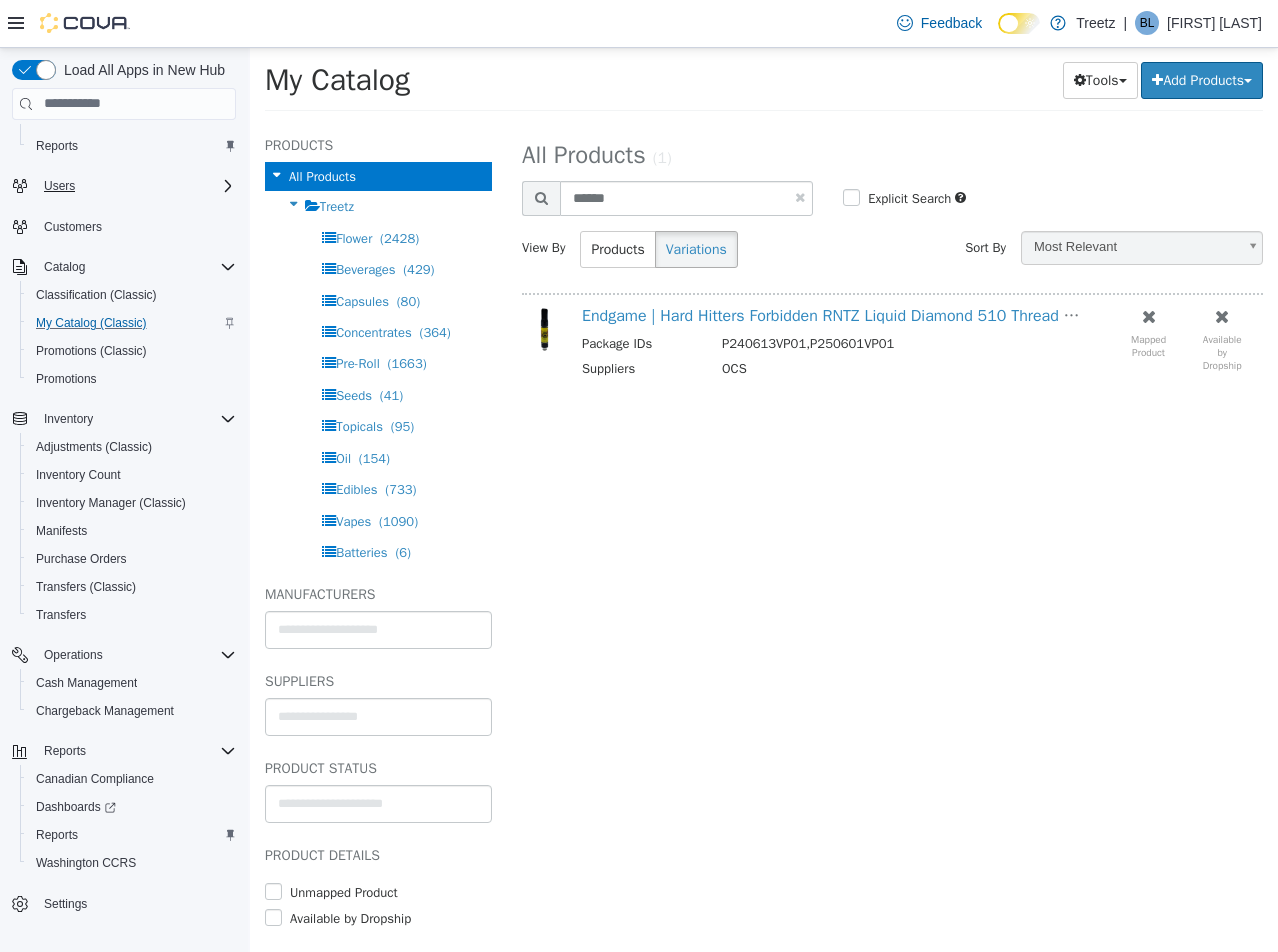 select on "**********" 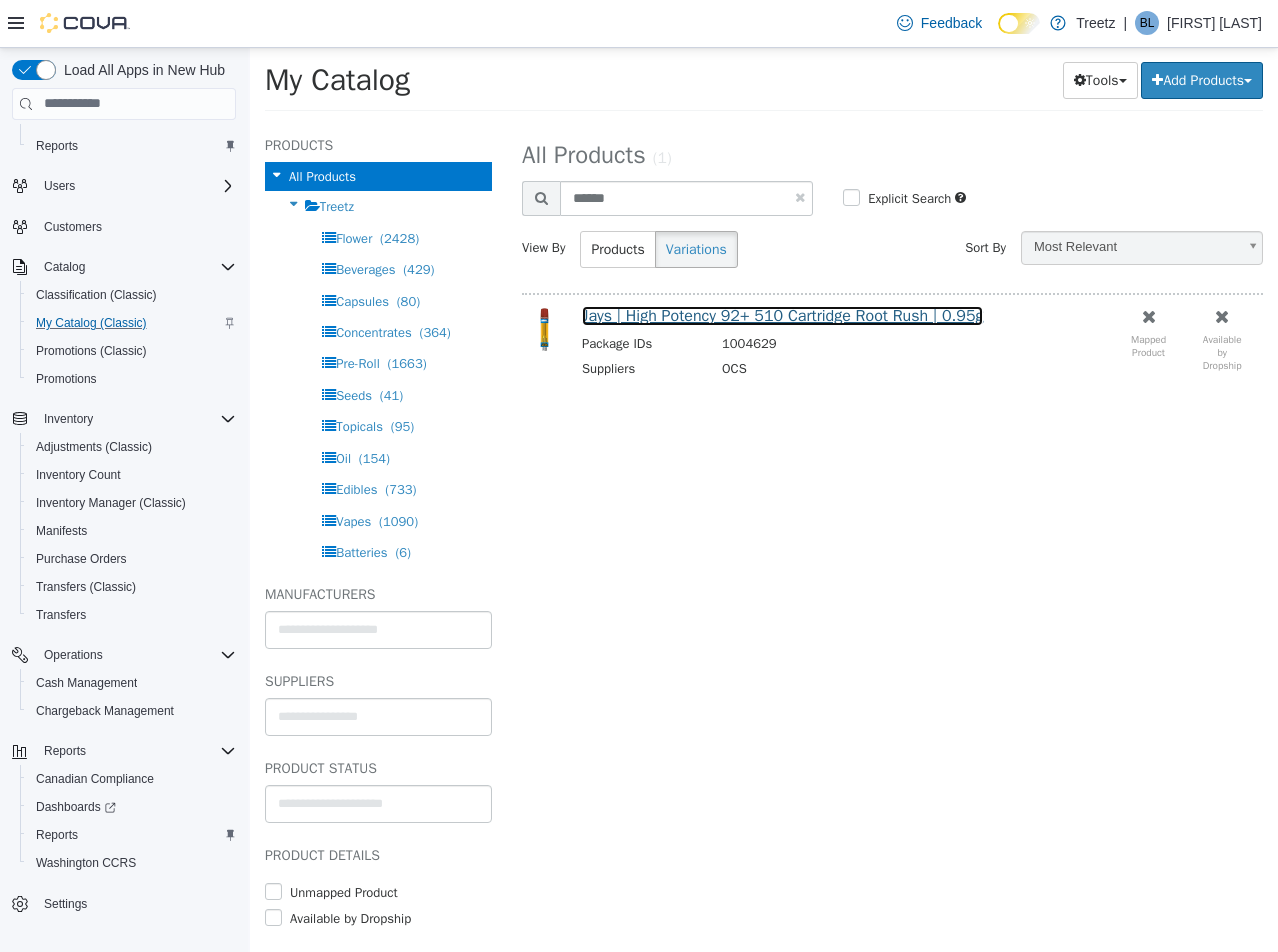 click on "Jays | High Potency 92+ 510 Cartridge Root Rush | 0.95g" at bounding box center [782, 315] 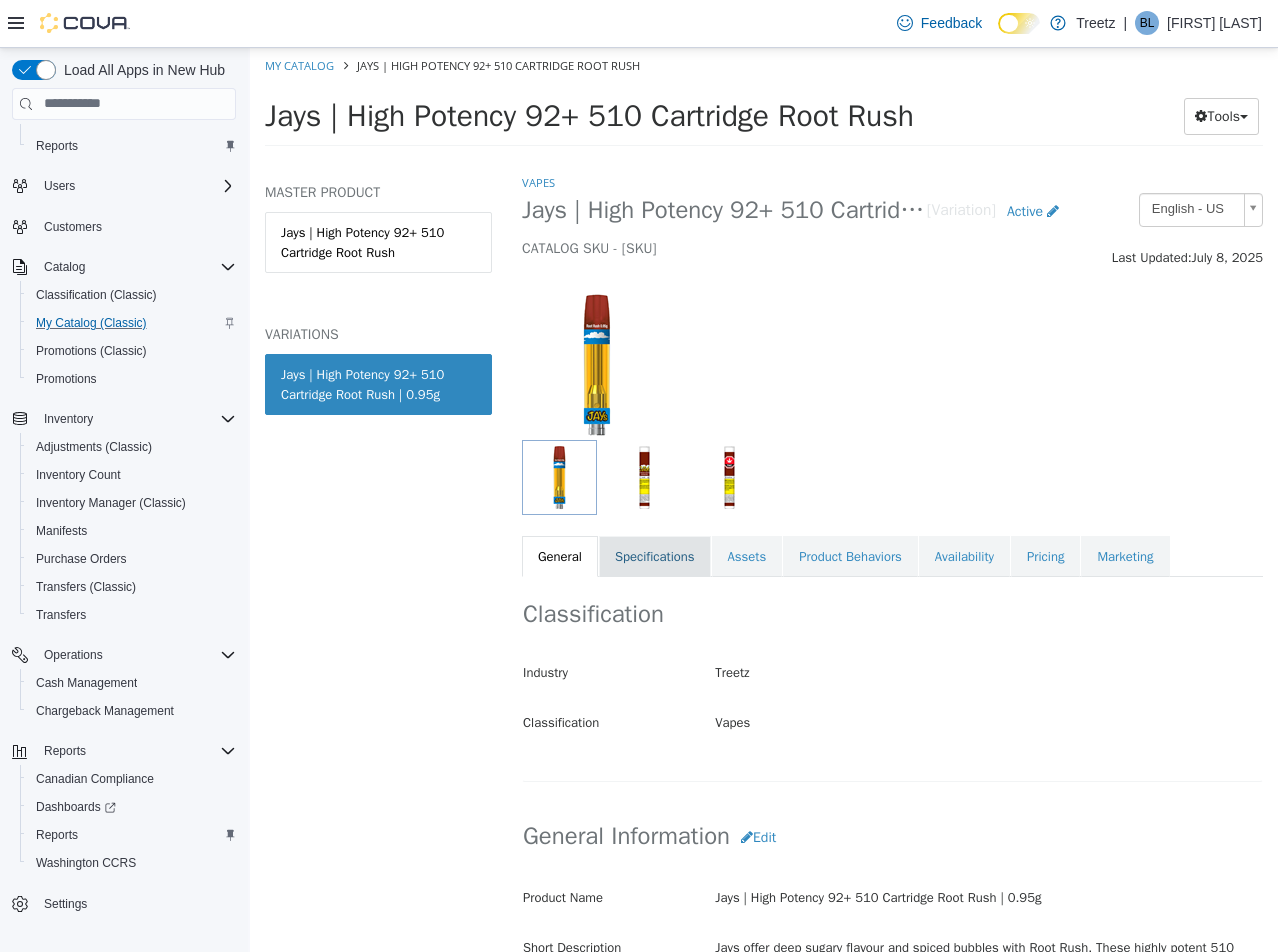 drag, startPoint x: 656, startPoint y: 529, endPoint x: 662, endPoint y: 557, distance: 28.635643 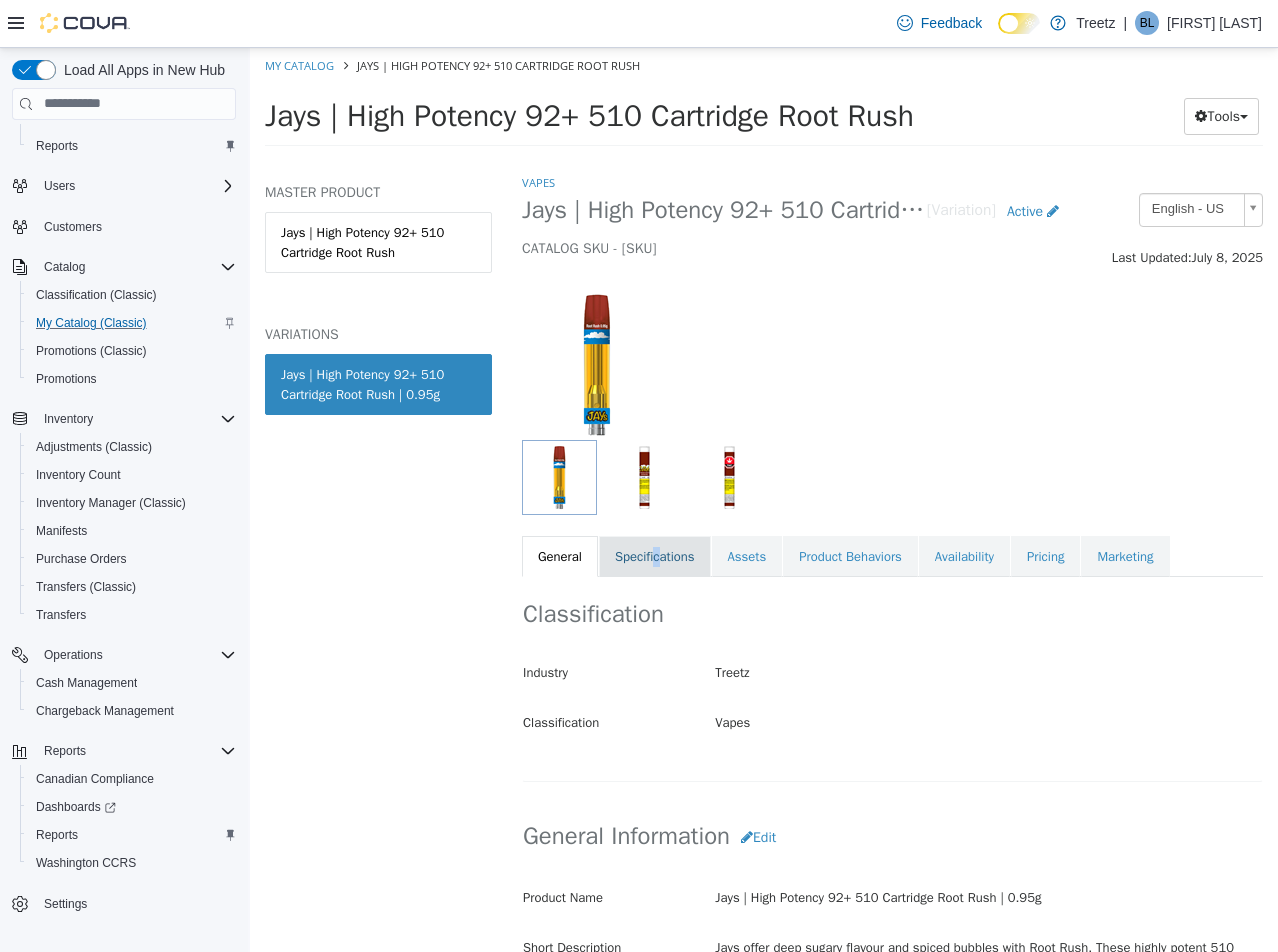 click on "Specifications" at bounding box center (655, 556) 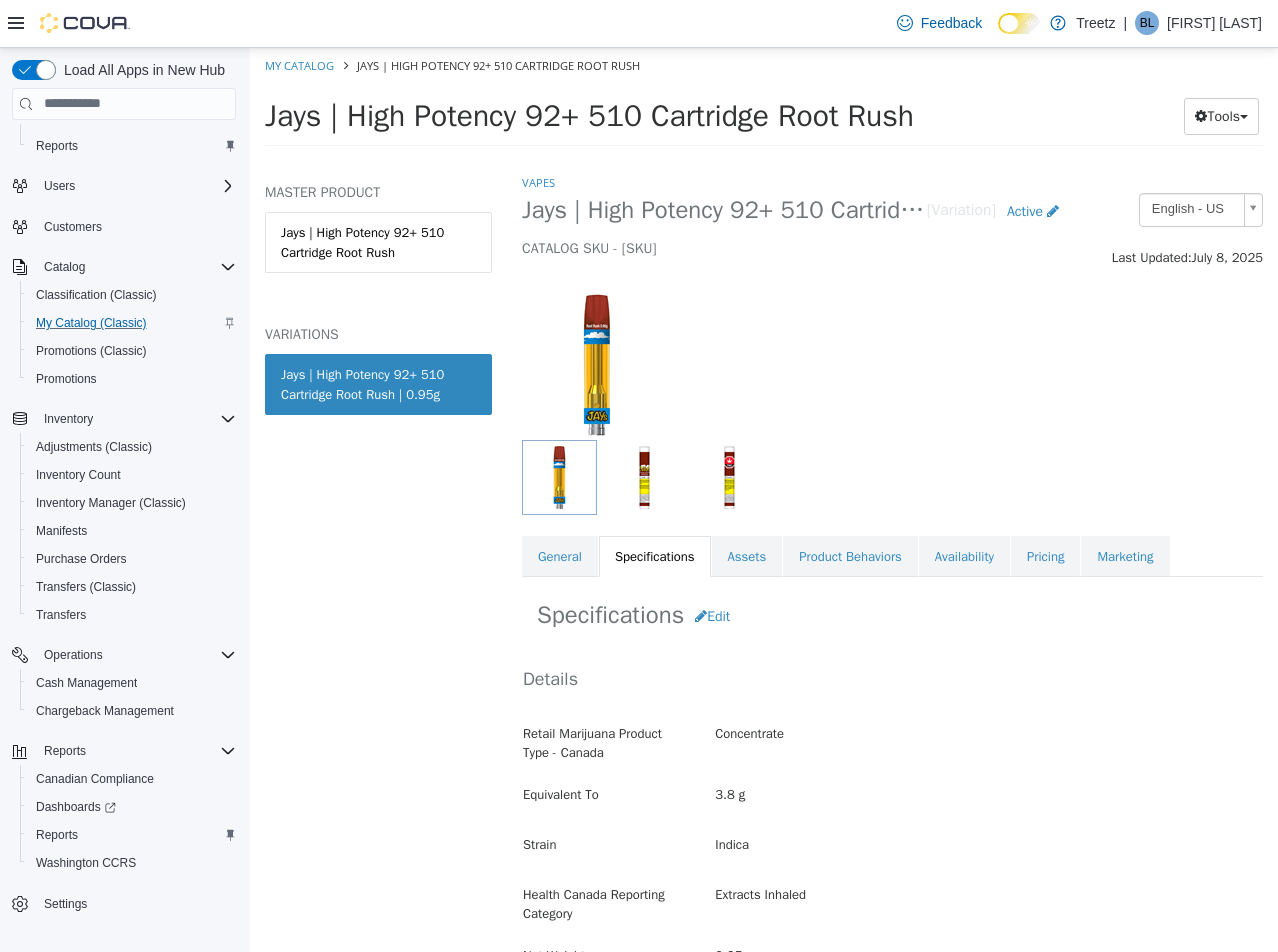 click on "Edit" at bounding box center (712, 615) 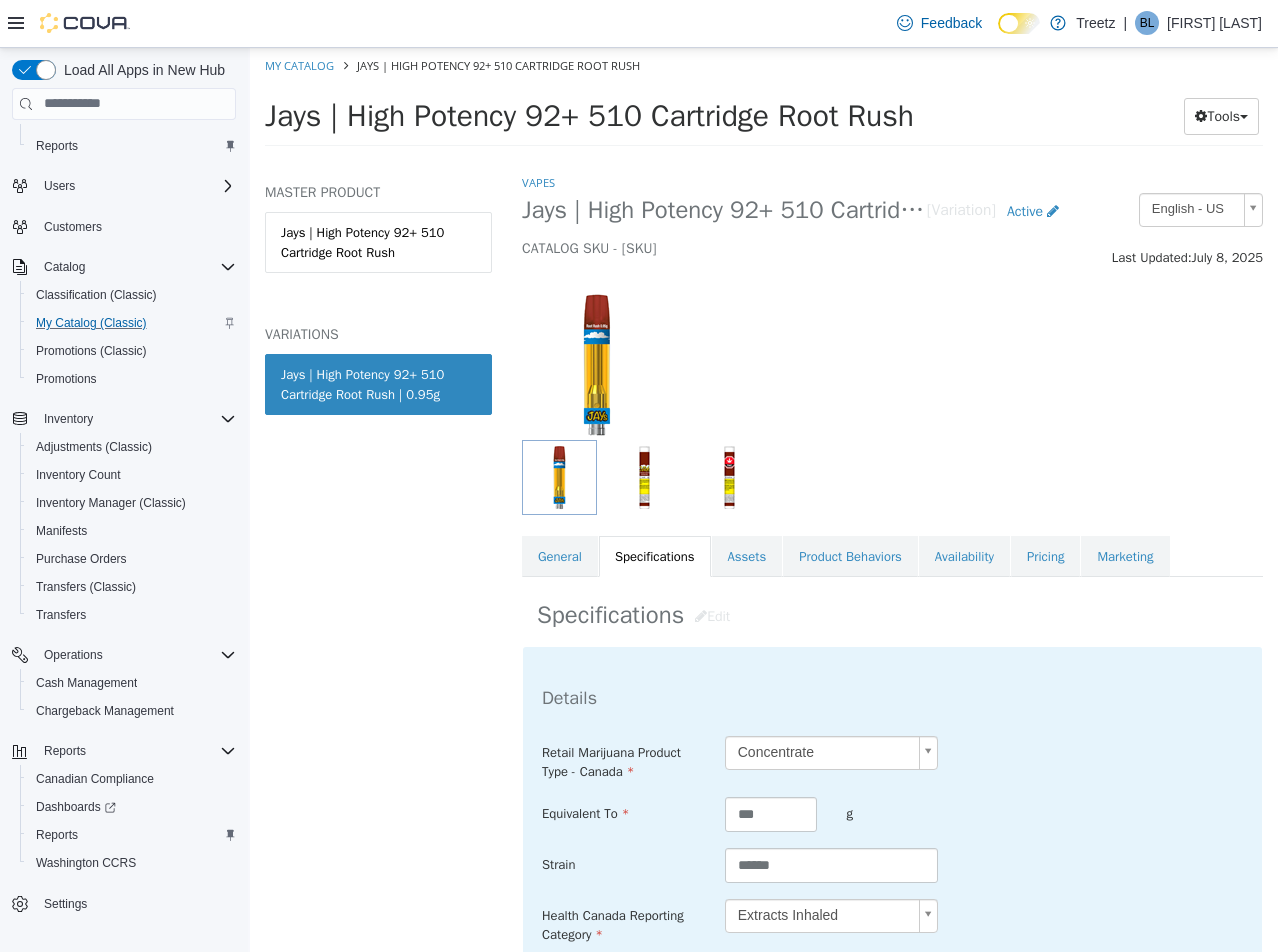 scroll, scrollTop: 600, scrollLeft: 0, axis: vertical 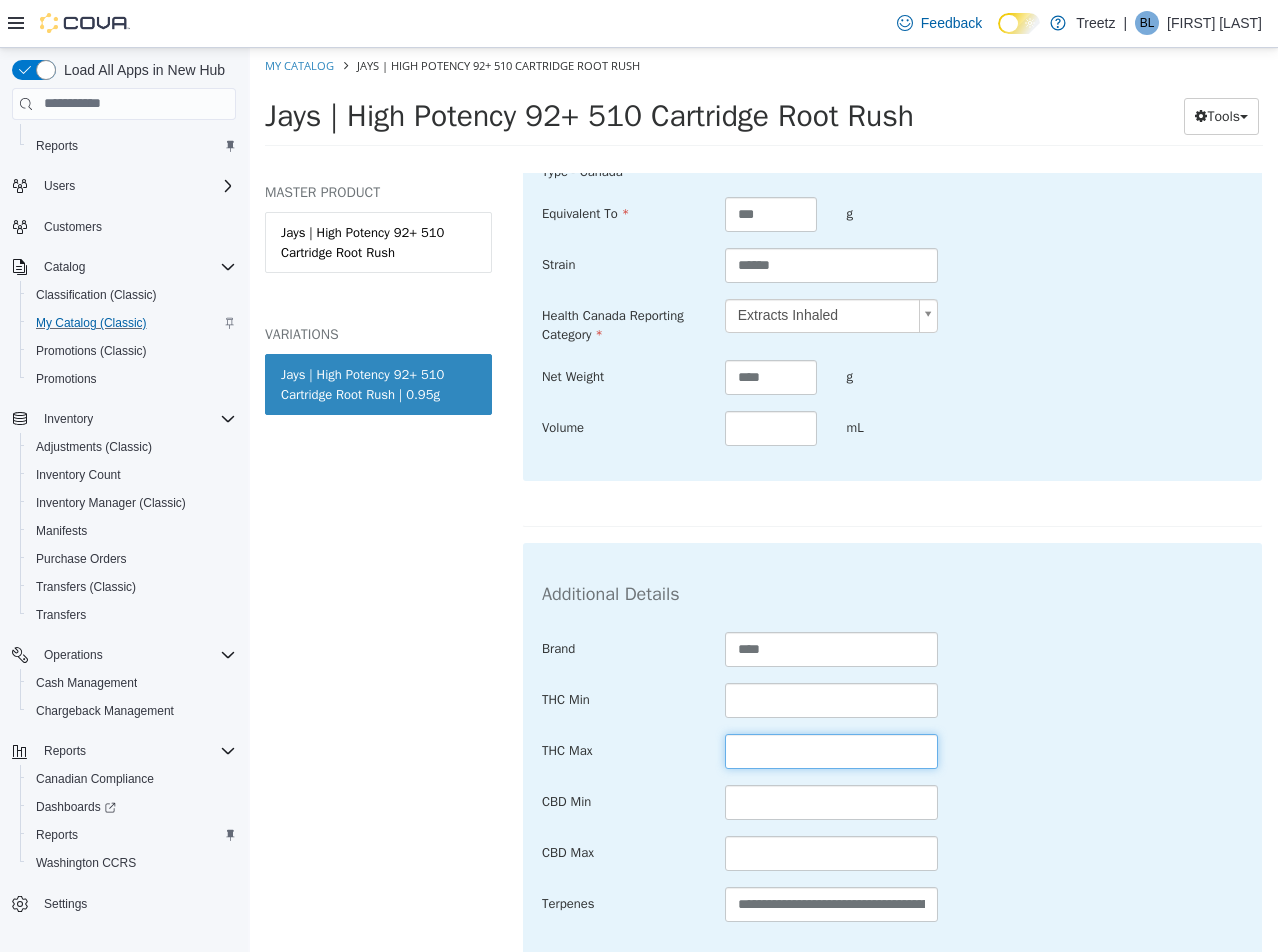click at bounding box center (832, 750) 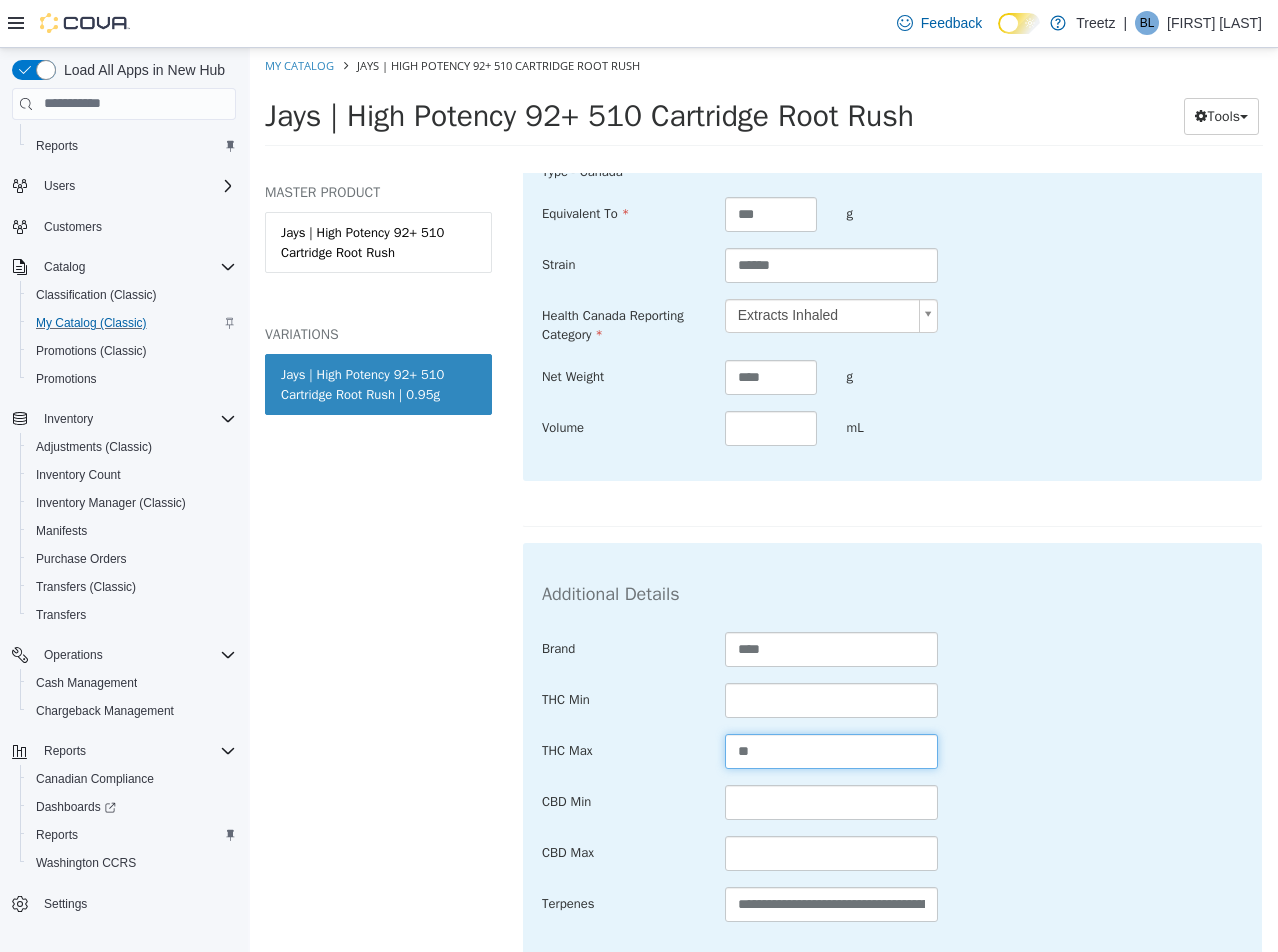 type on "**" 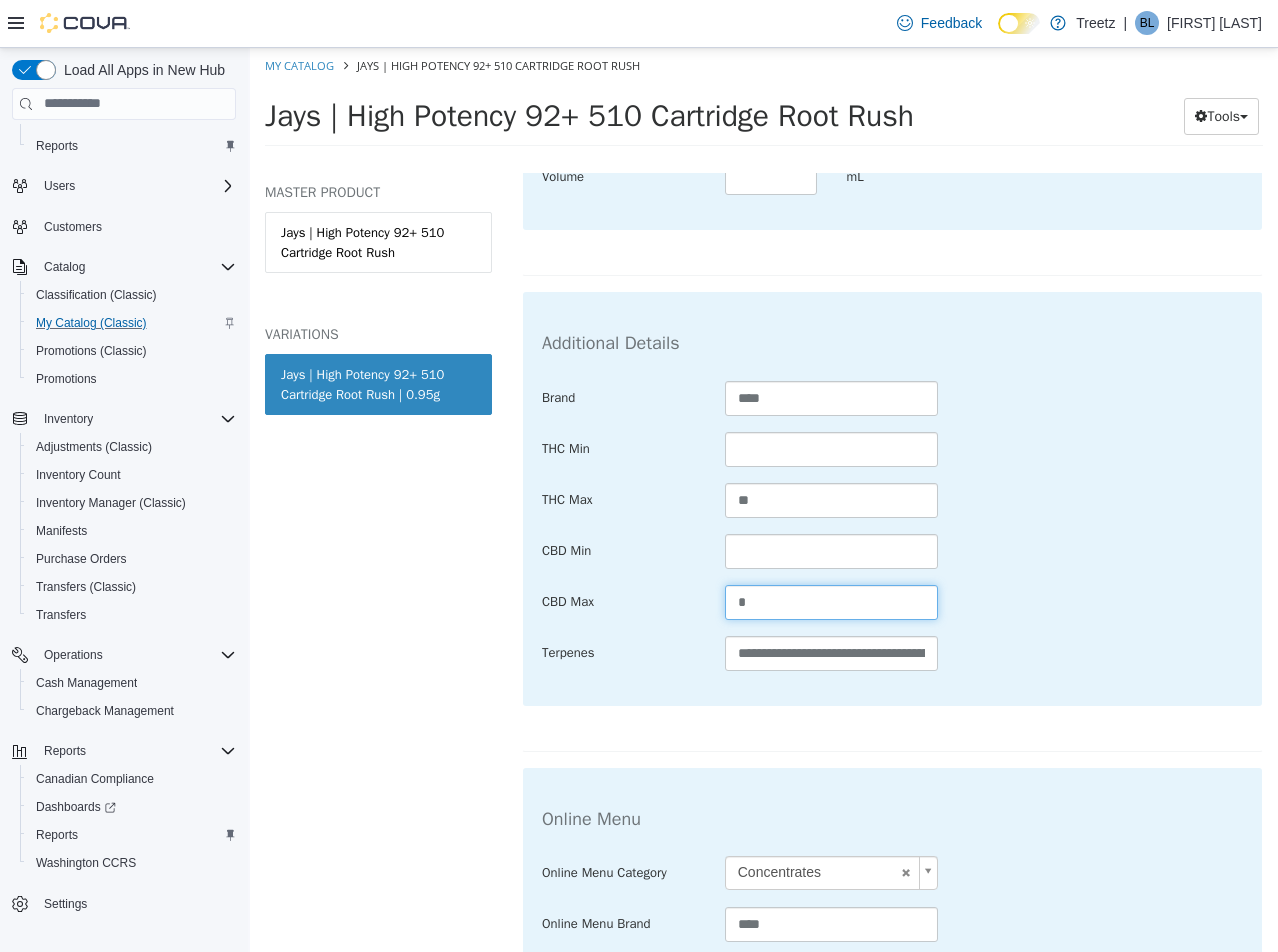 scroll, scrollTop: 1026, scrollLeft: 0, axis: vertical 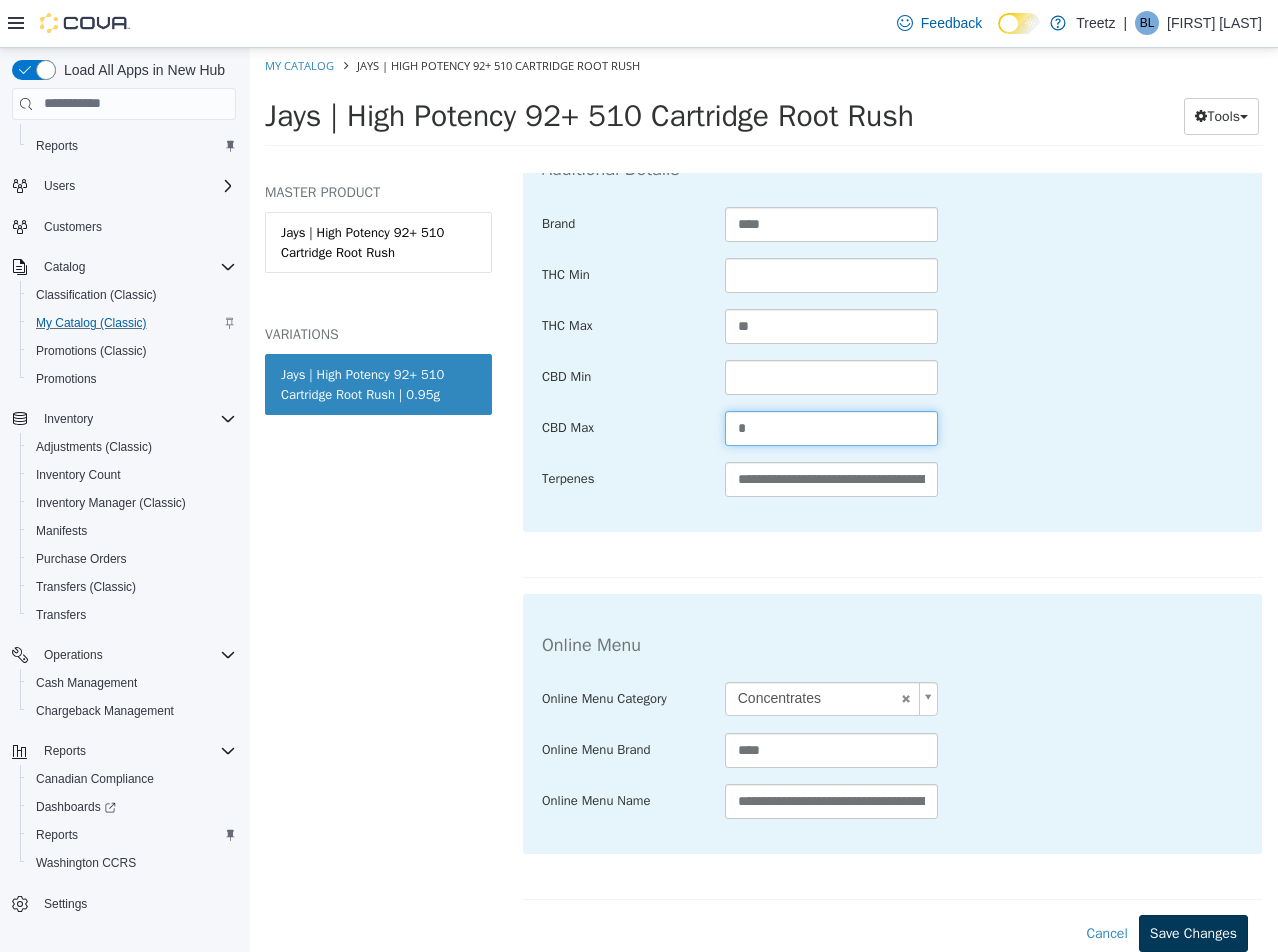 type on "*" 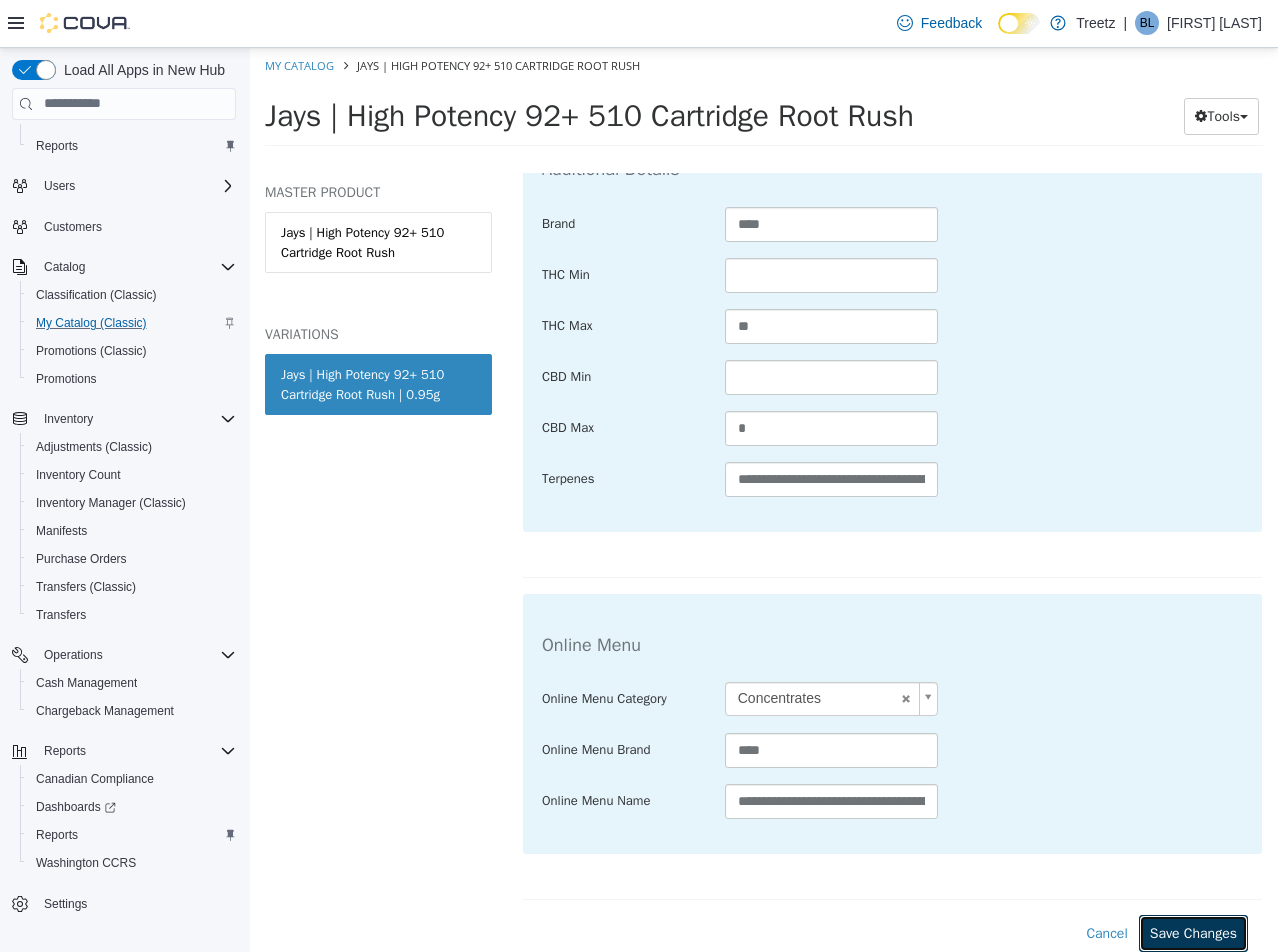 click on "Save Changes" at bounding box center [1193, 932] 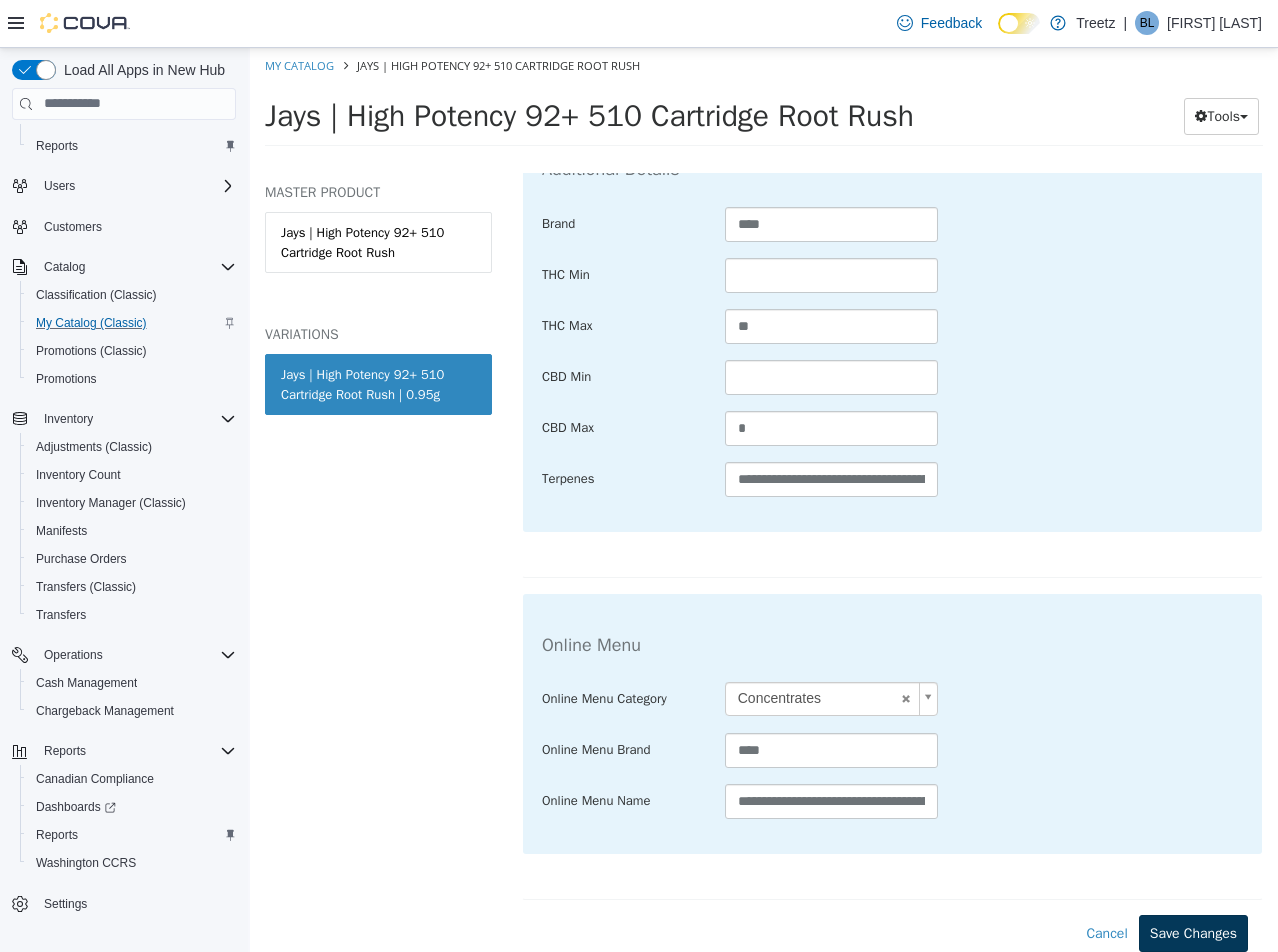 scroll, scrollTop: 820, scrollLeft: 0, axis: vertical 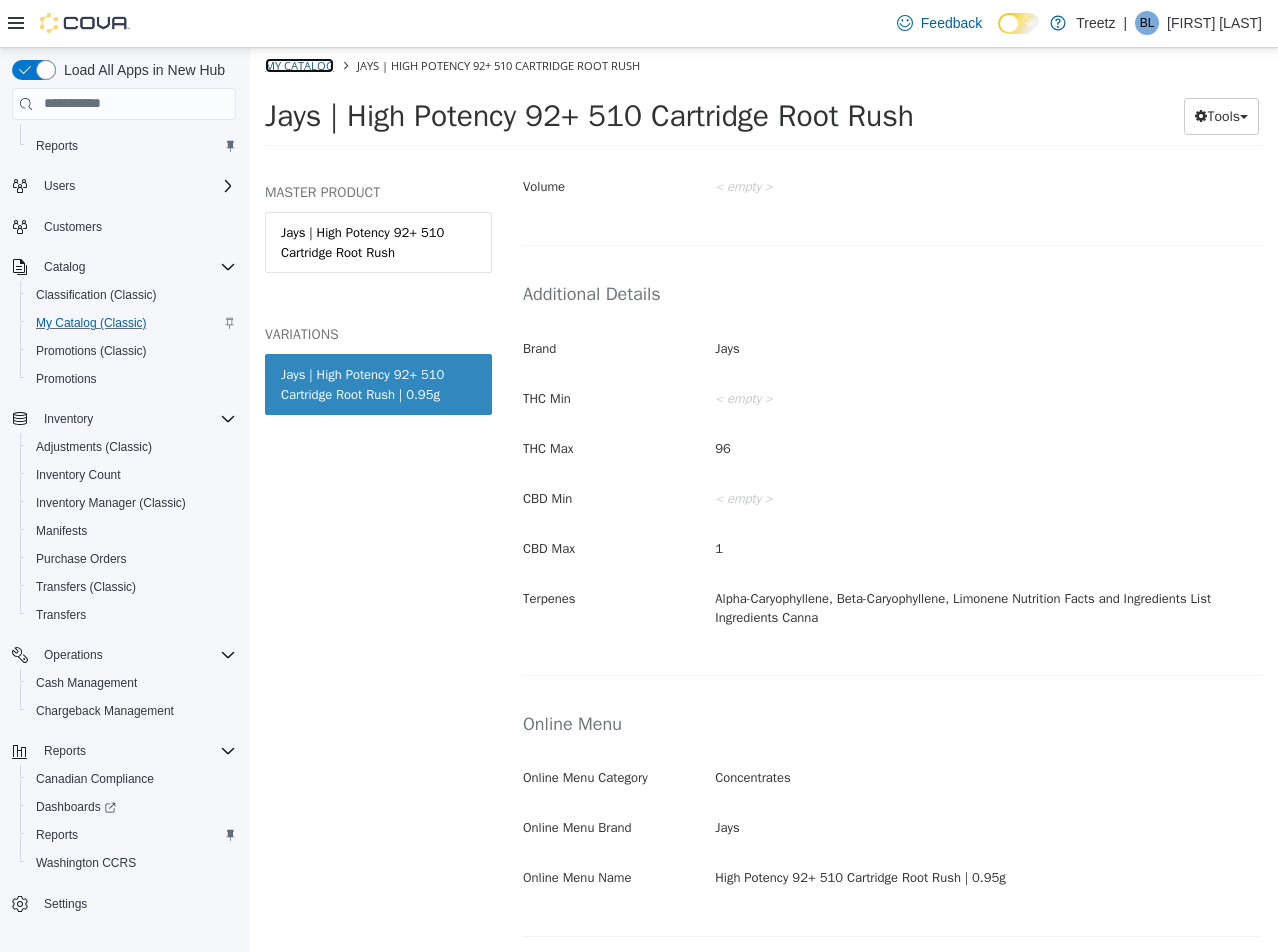 click on "My Catalog" at bounding box center [299, 64] 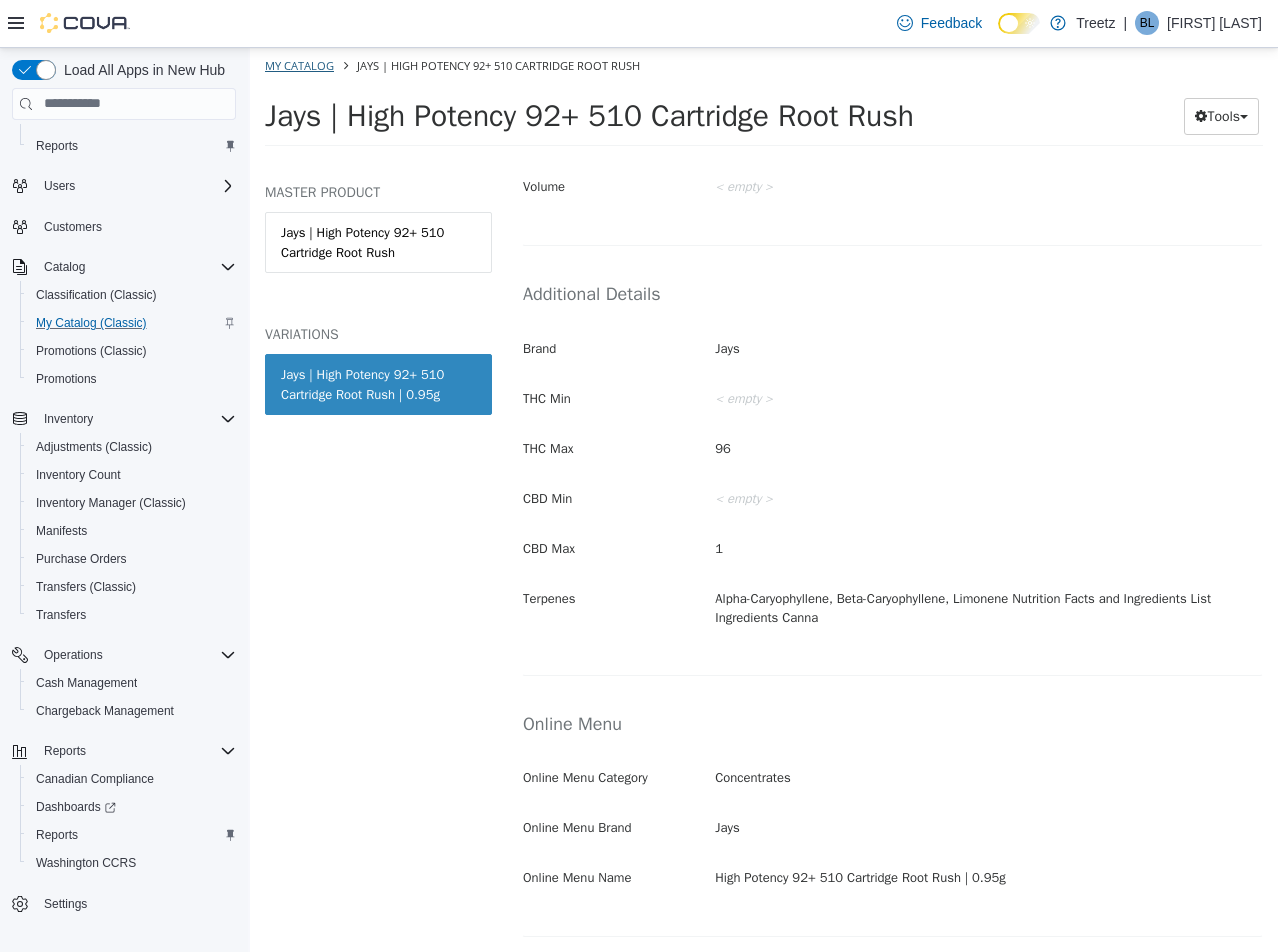 select on "**********" 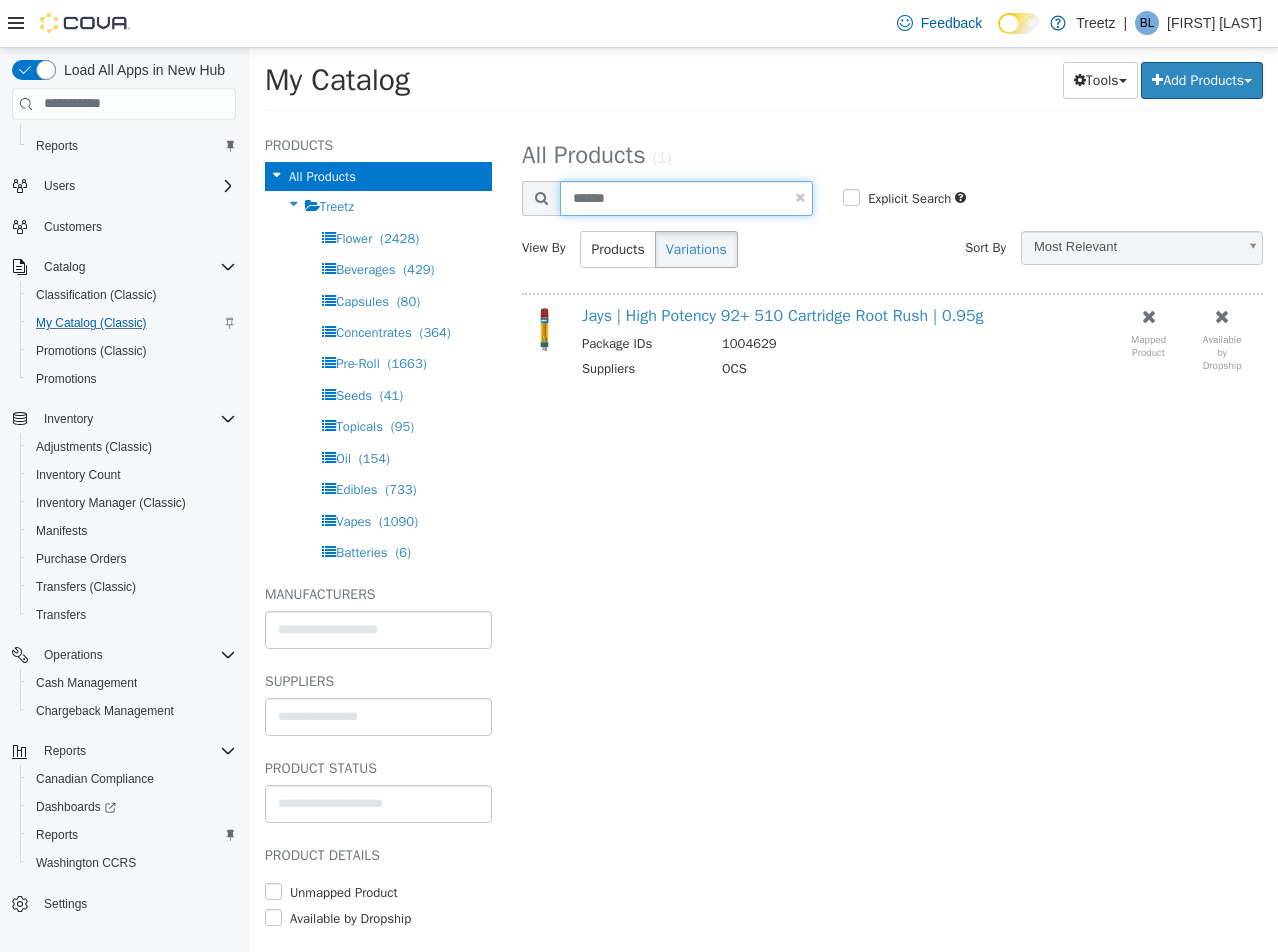 drag, startPoint x: 626, startPoint y: 199, endPoint x: 198, endPoint y: 196, distance: 428.01053 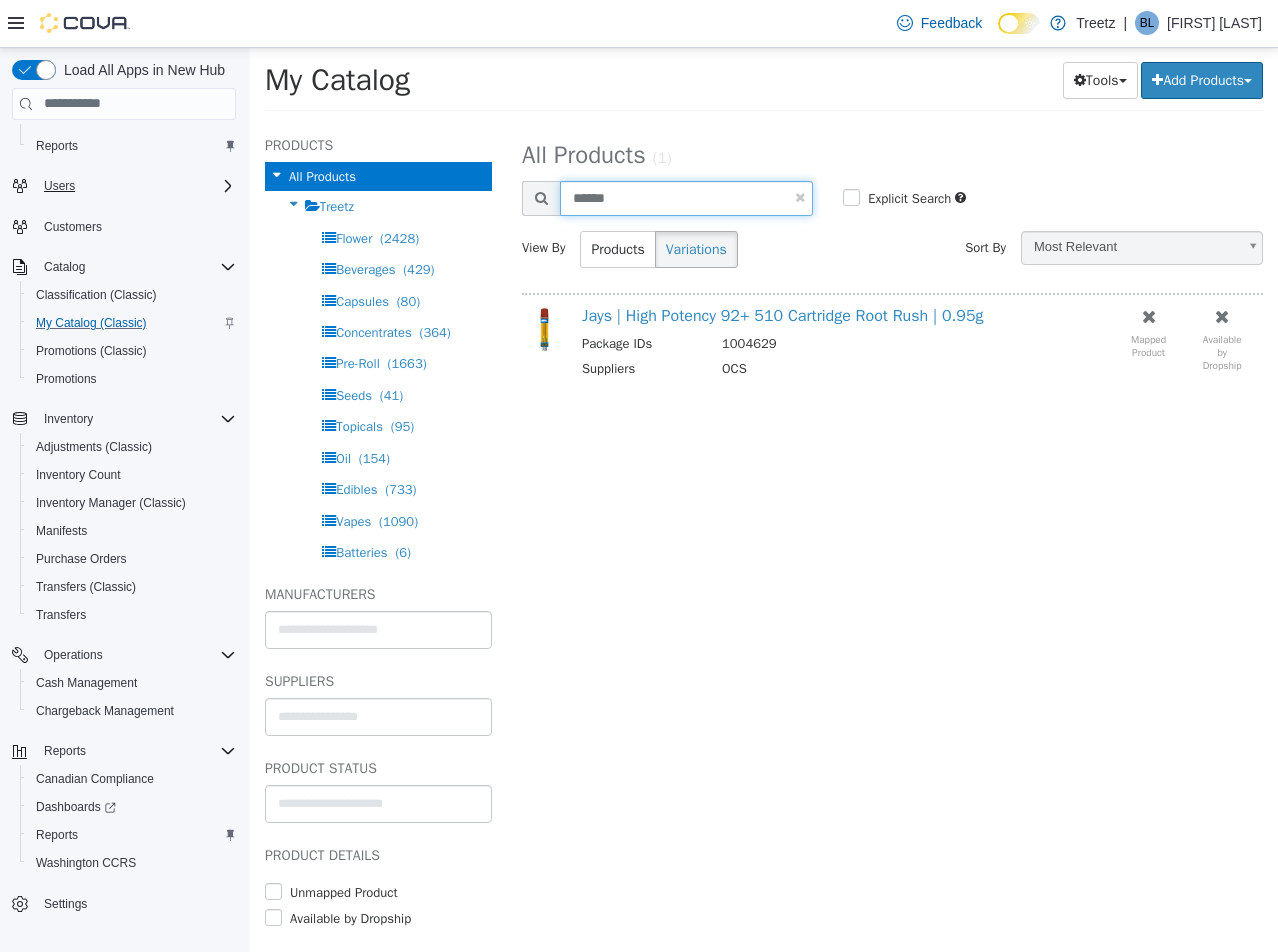 type on "******" 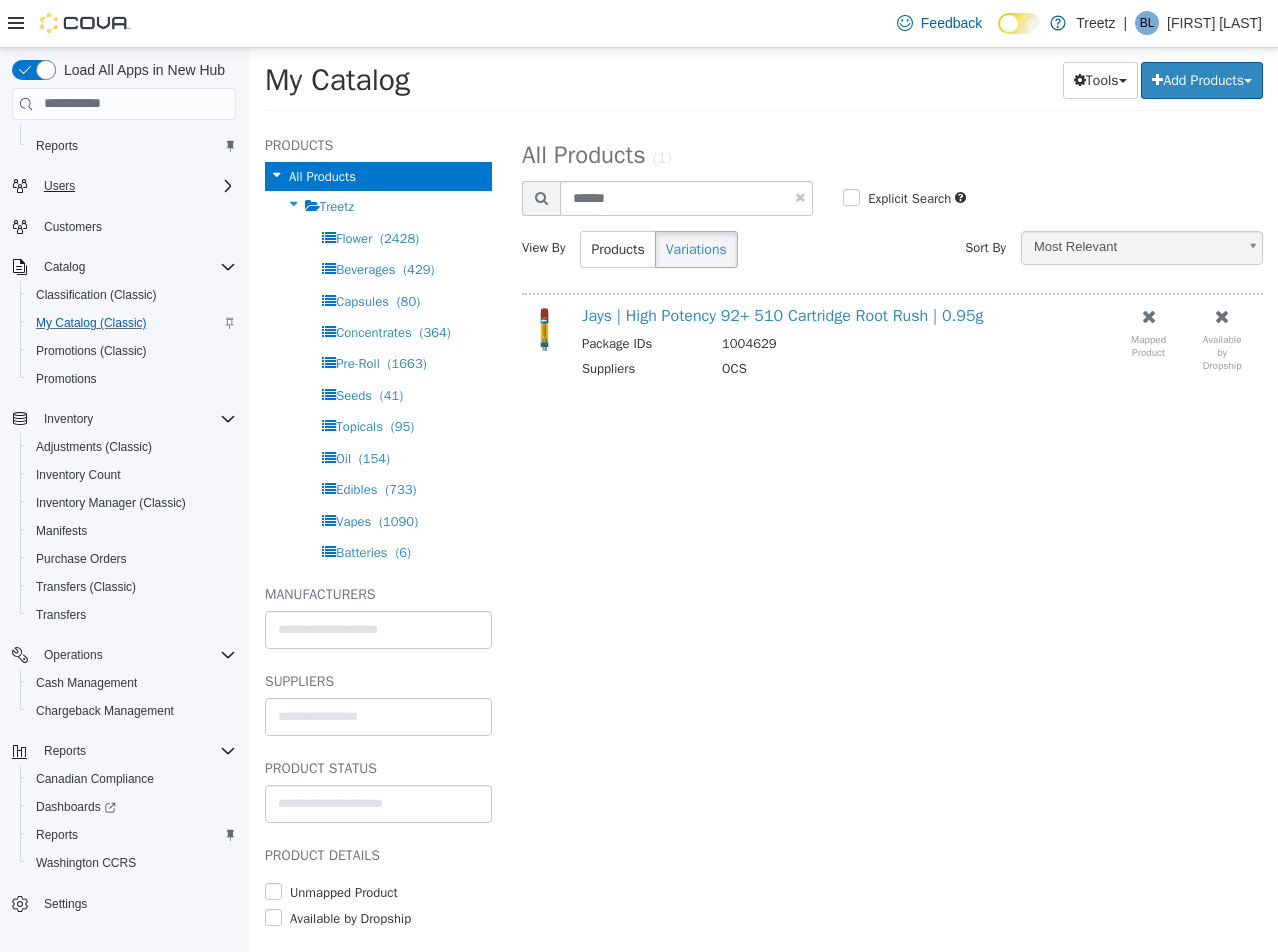 select on "**********" 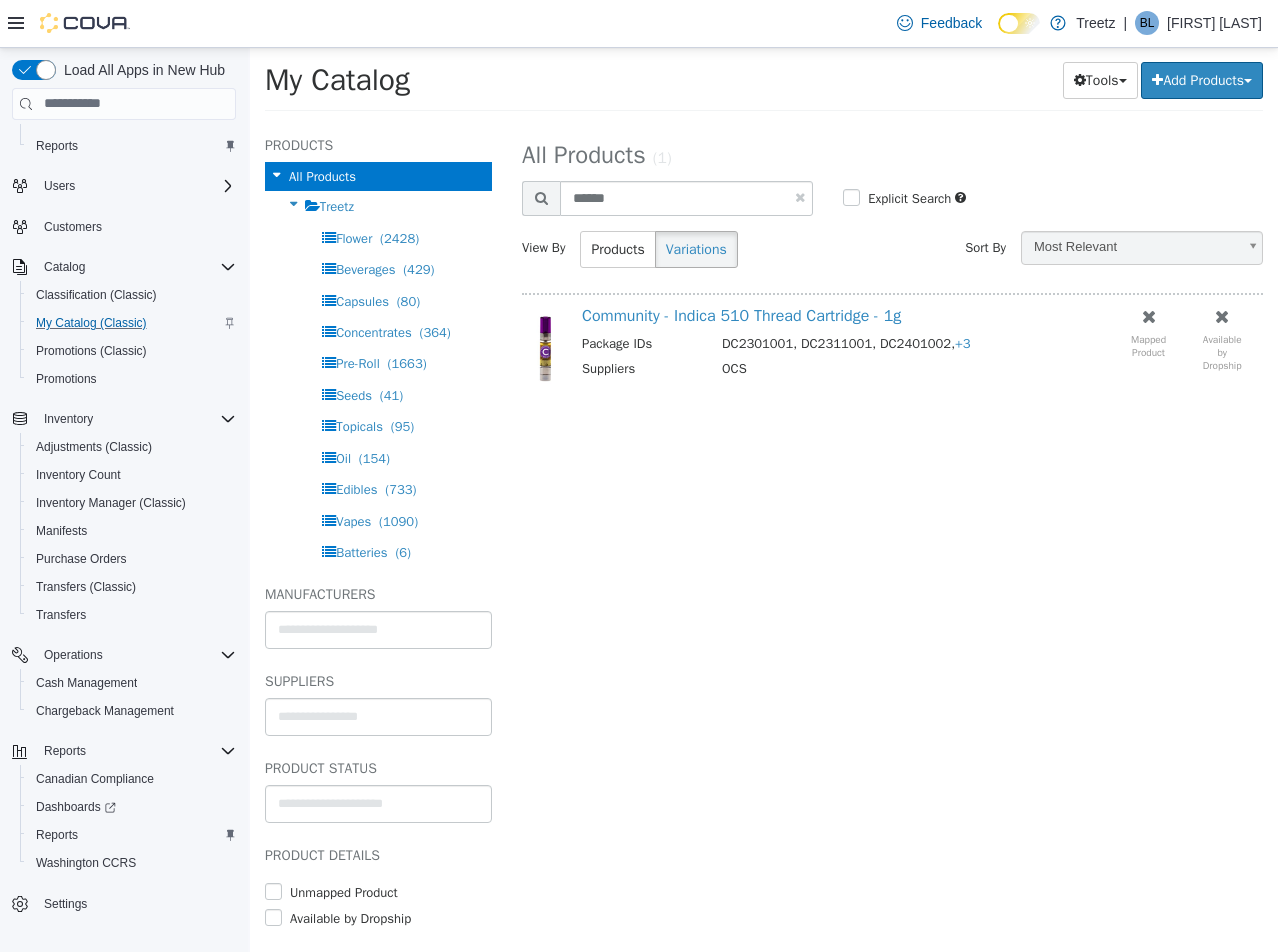 click on "Community - Indica 510 Thread Cartridge - 1g
Package IDs DC2301001, DC2311001, DC2401002,  +3
Suppliers OCS Mapped Product Available by Dropship" at bounding box center [892, 350] 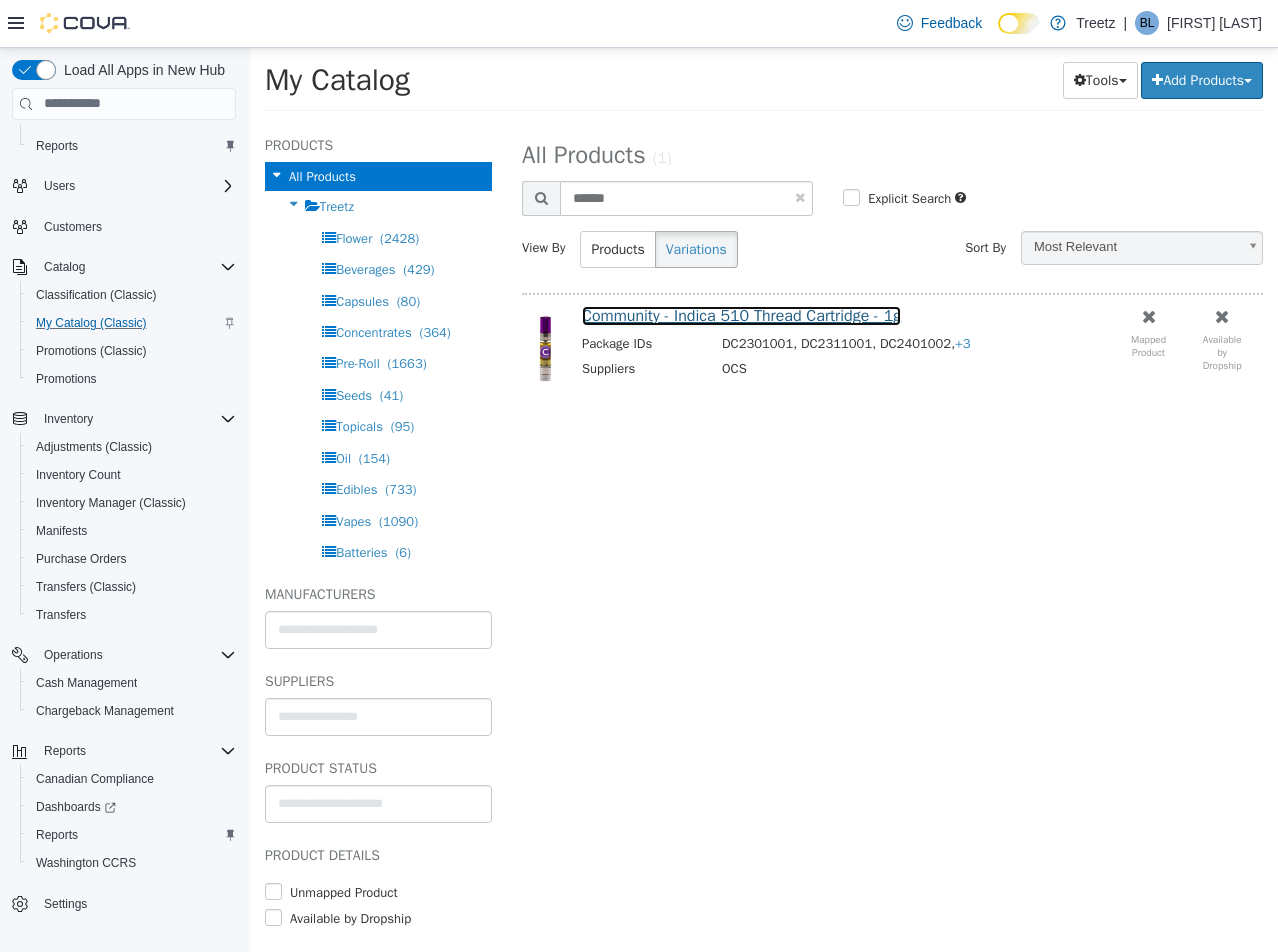 click on "Community - Indica 510 Thread Cartridge - 1g" at bounding box center [741, 315] 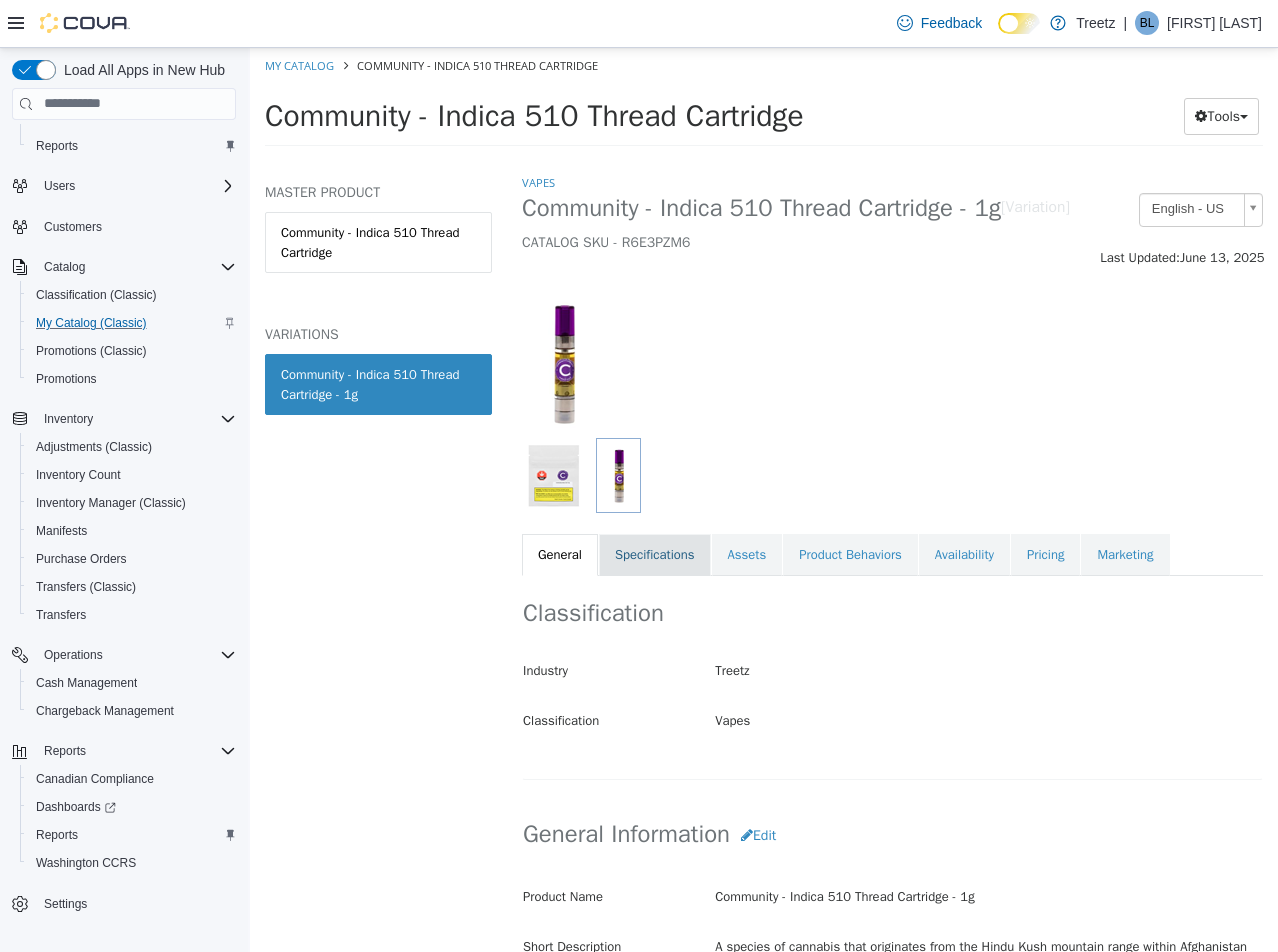 click on "Specifications" at bounding box center [655, 554] 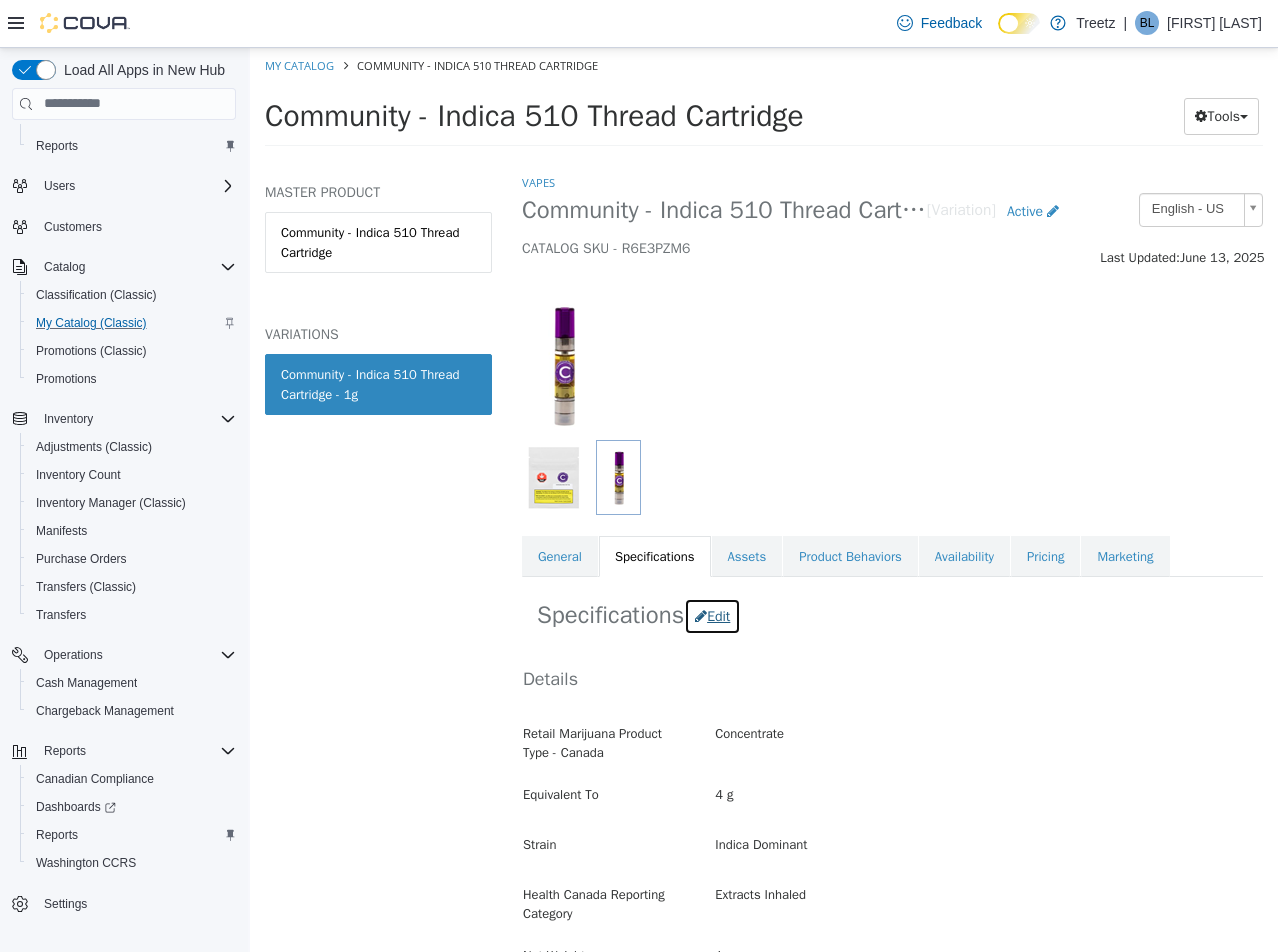 click on "Edit" at bounding box center [712, 615] 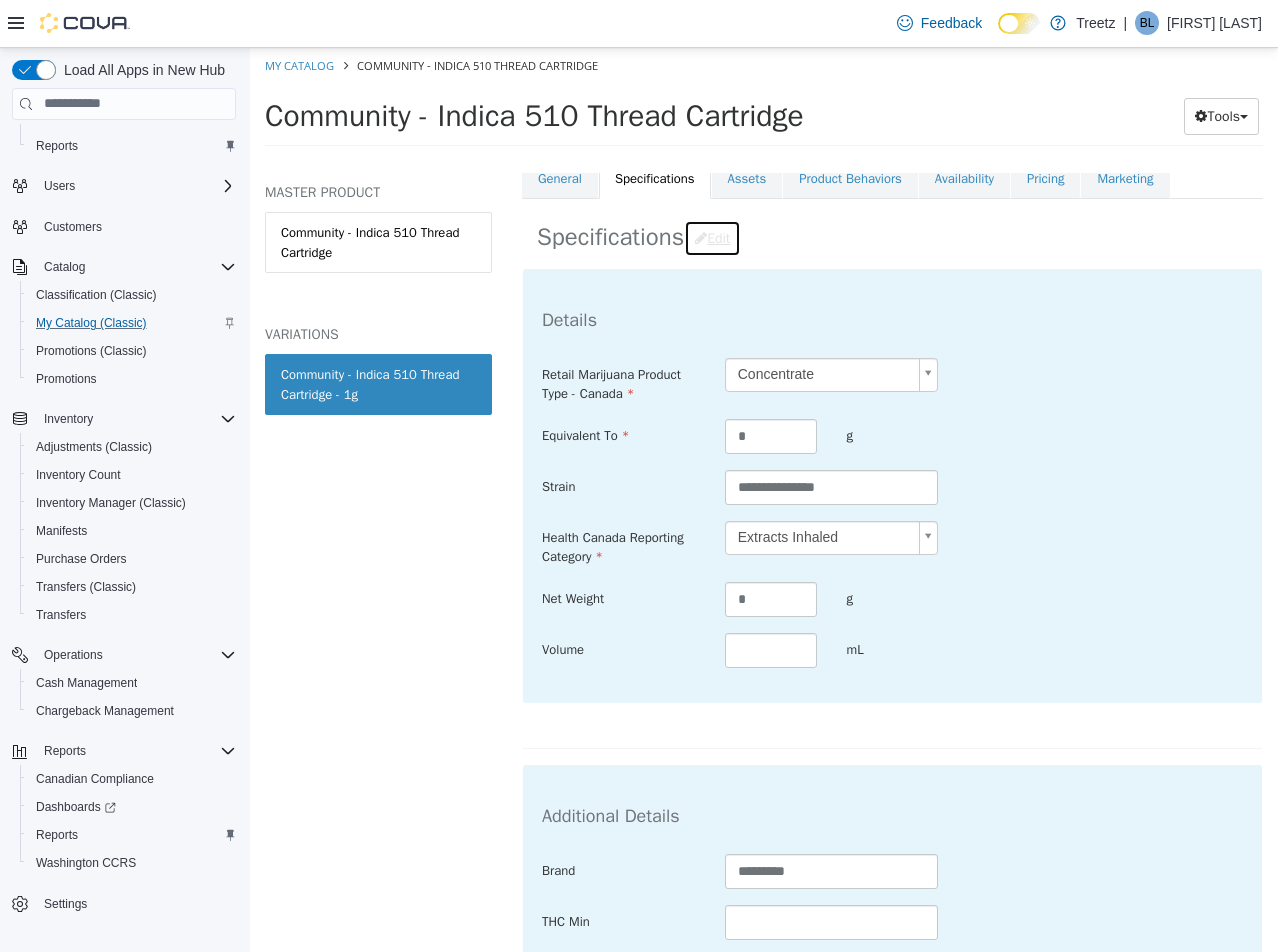 scroll, scrollTop: 800, scrollLeft: 0, axis: vertical 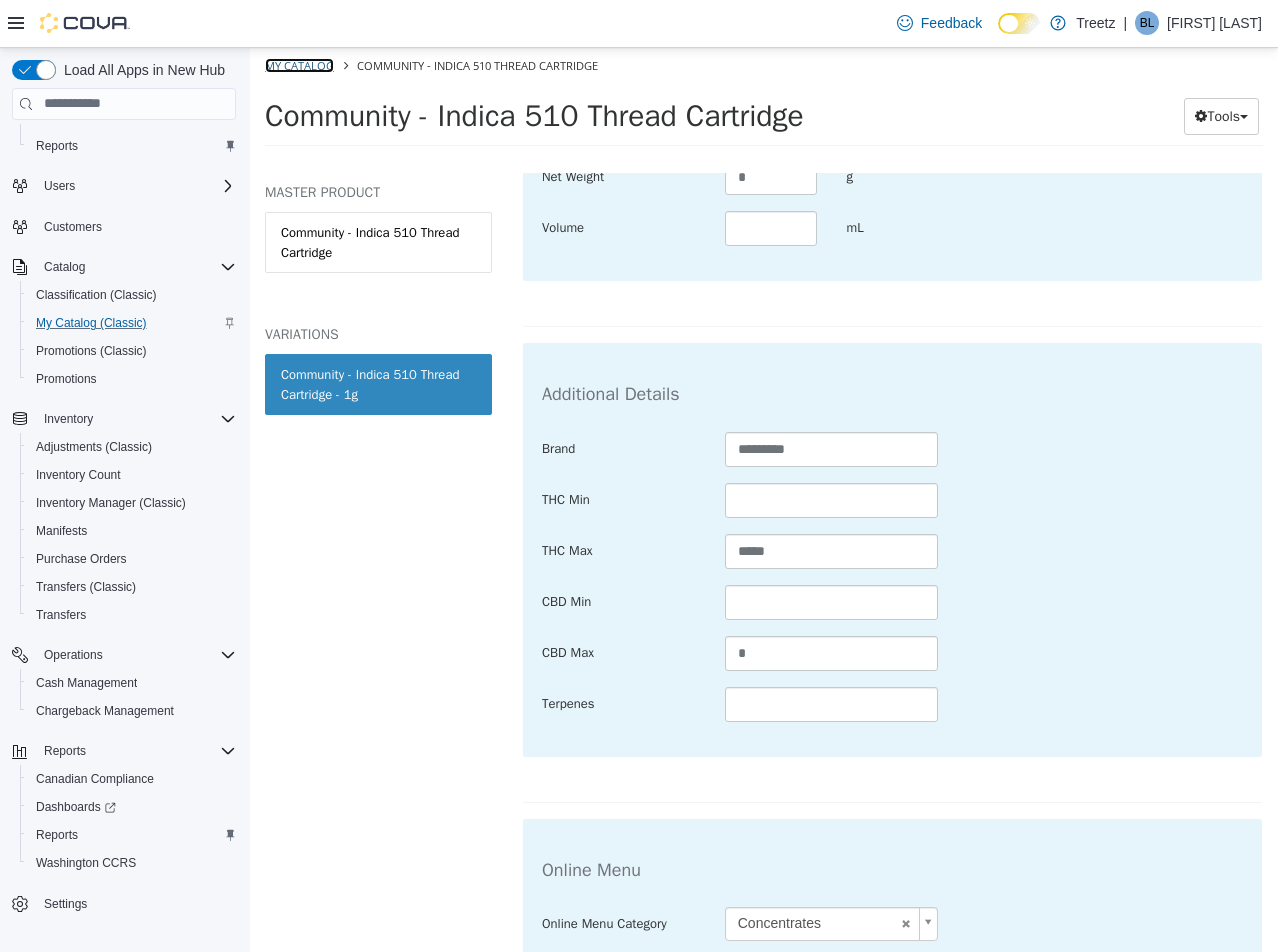 click on "My Catalog" at bounding box center (299, 64) 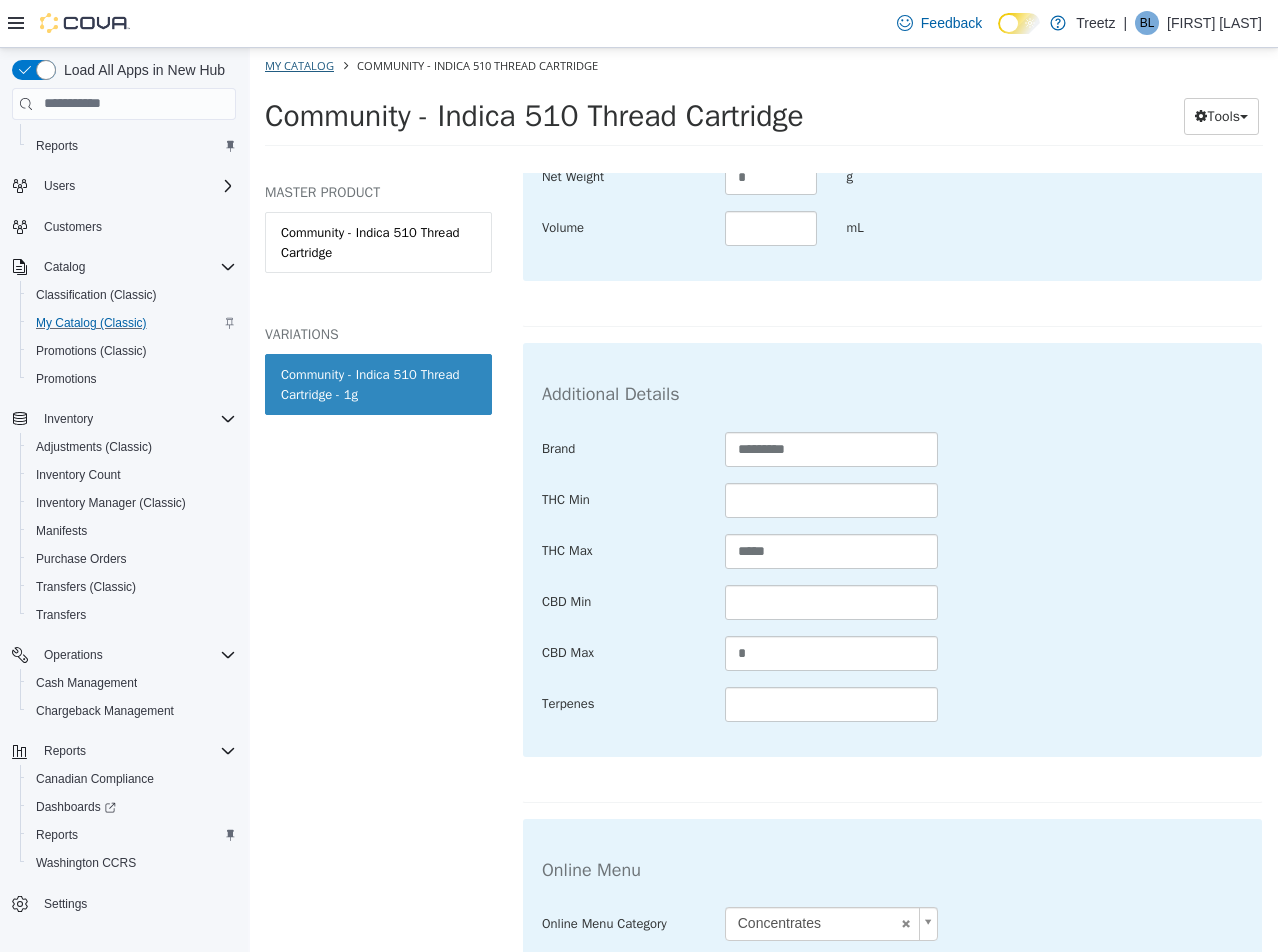 select on "**********" 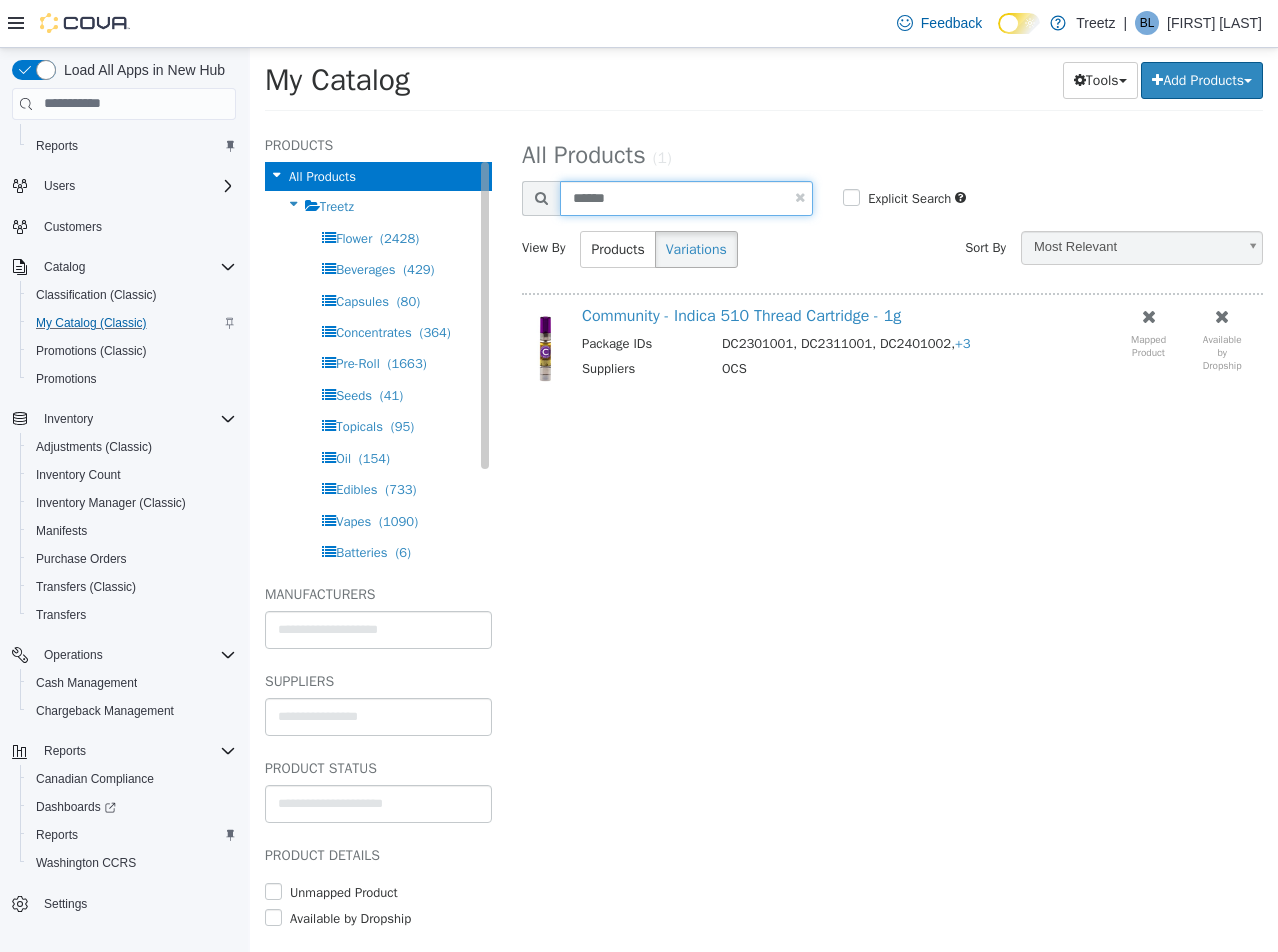 drag, startPoint x: 669, startPoint y: 195, endPoint x: 290, endPoint y: 190, distance: 379.033 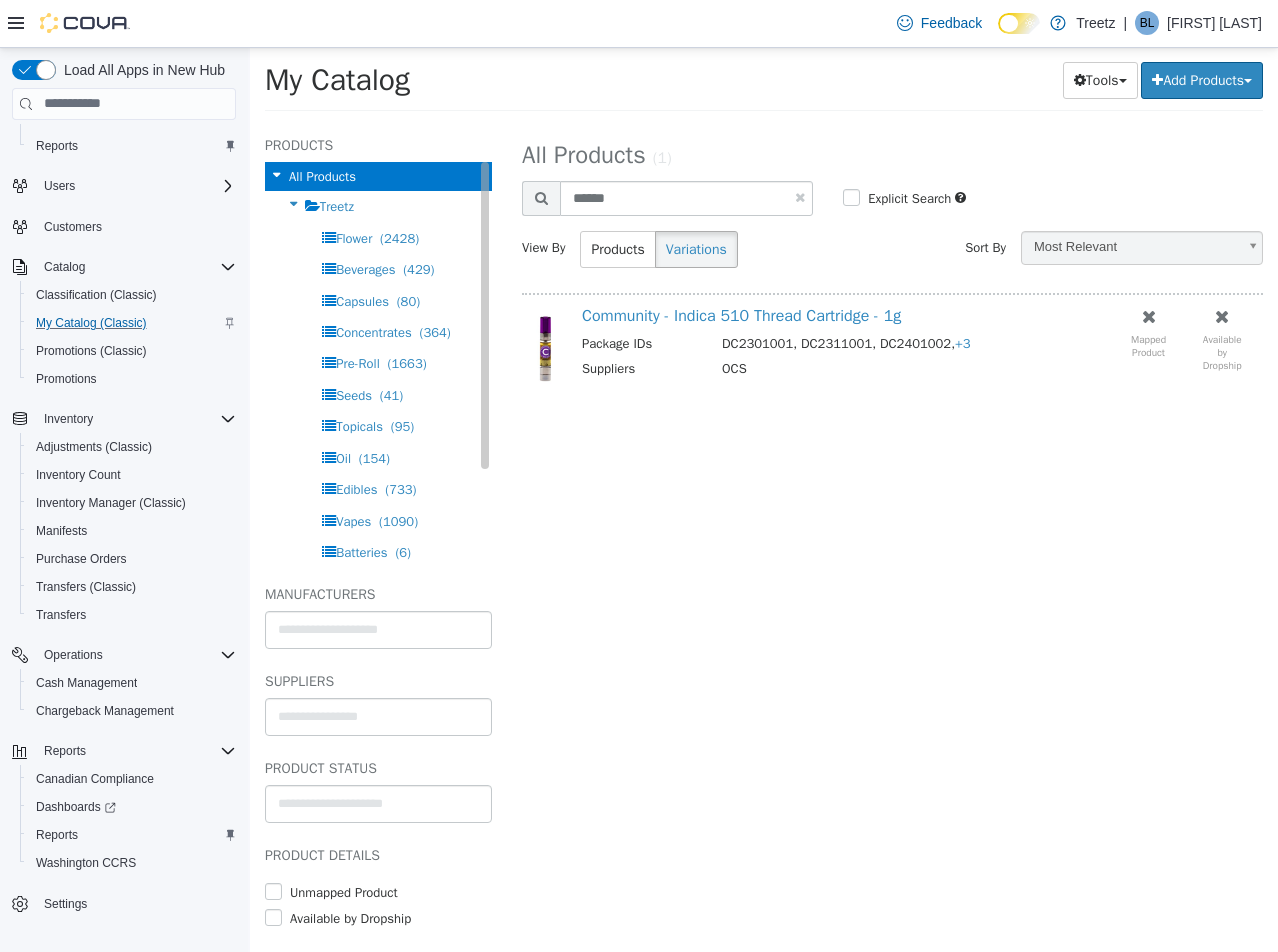 select on "**********" 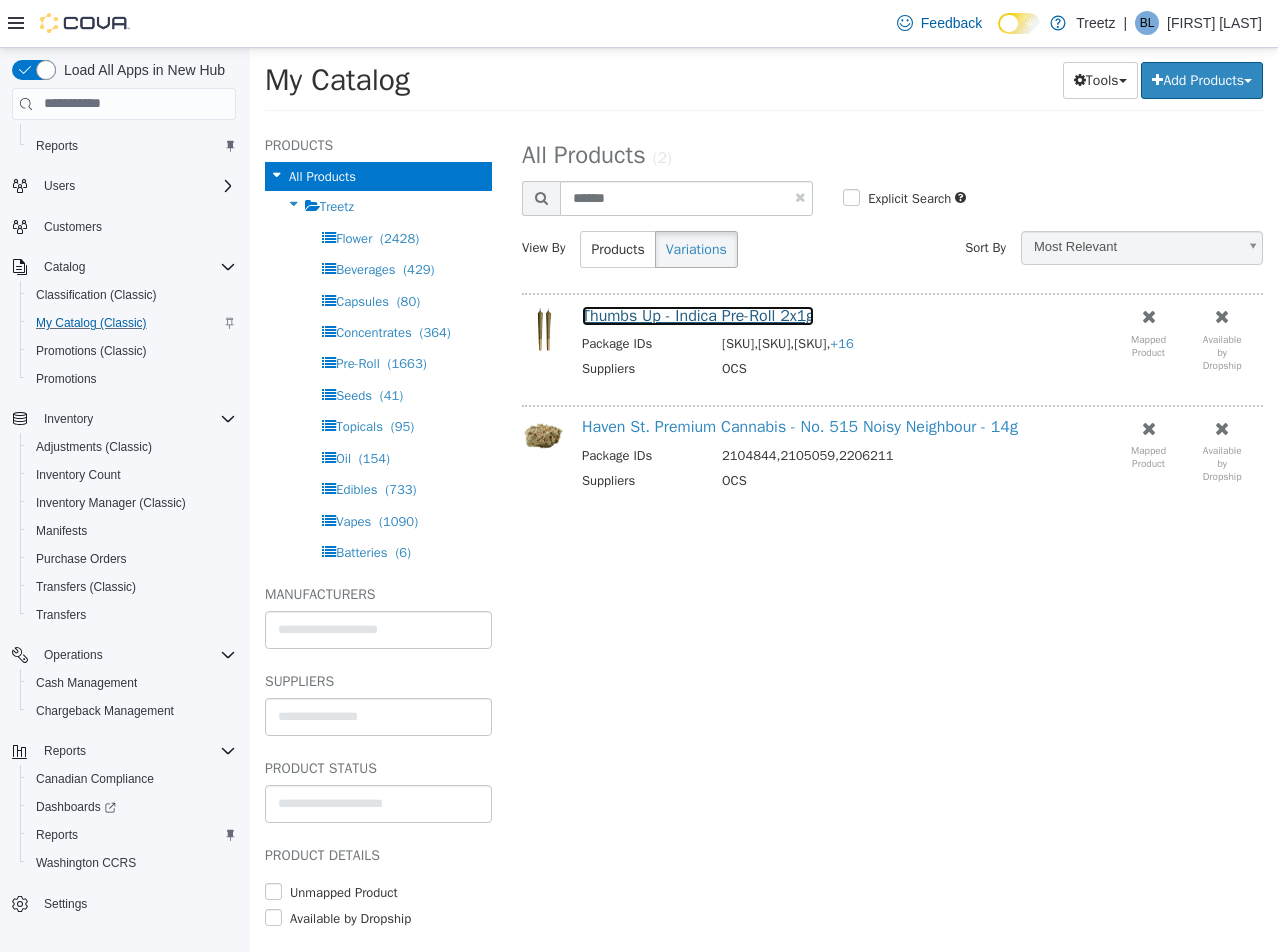 click on "Thumbs Up - Indica Pre-Roll 2x1g" at bounding box center [698, 315] 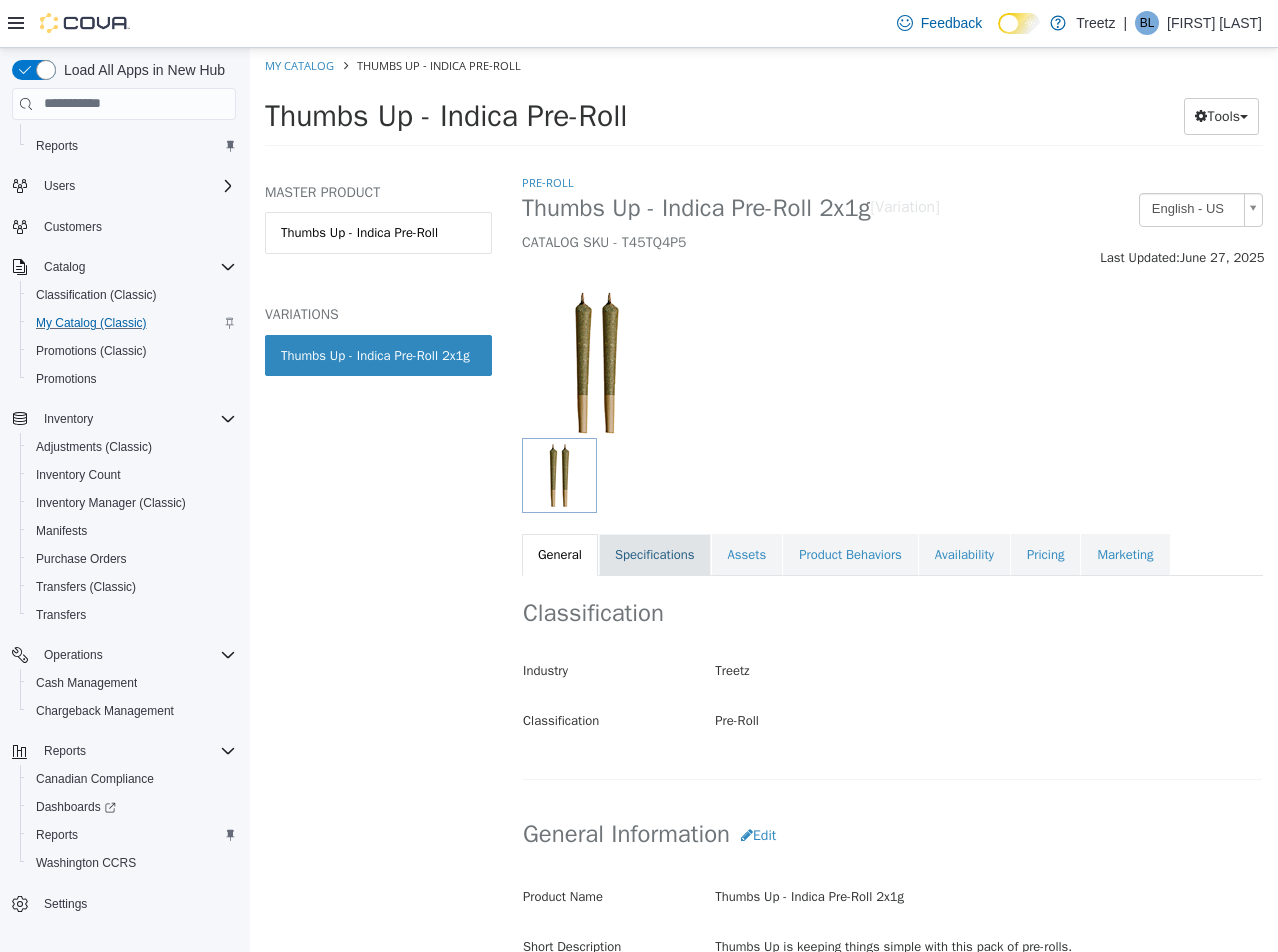 click on "Specifications" at bounding box center (655, 554) 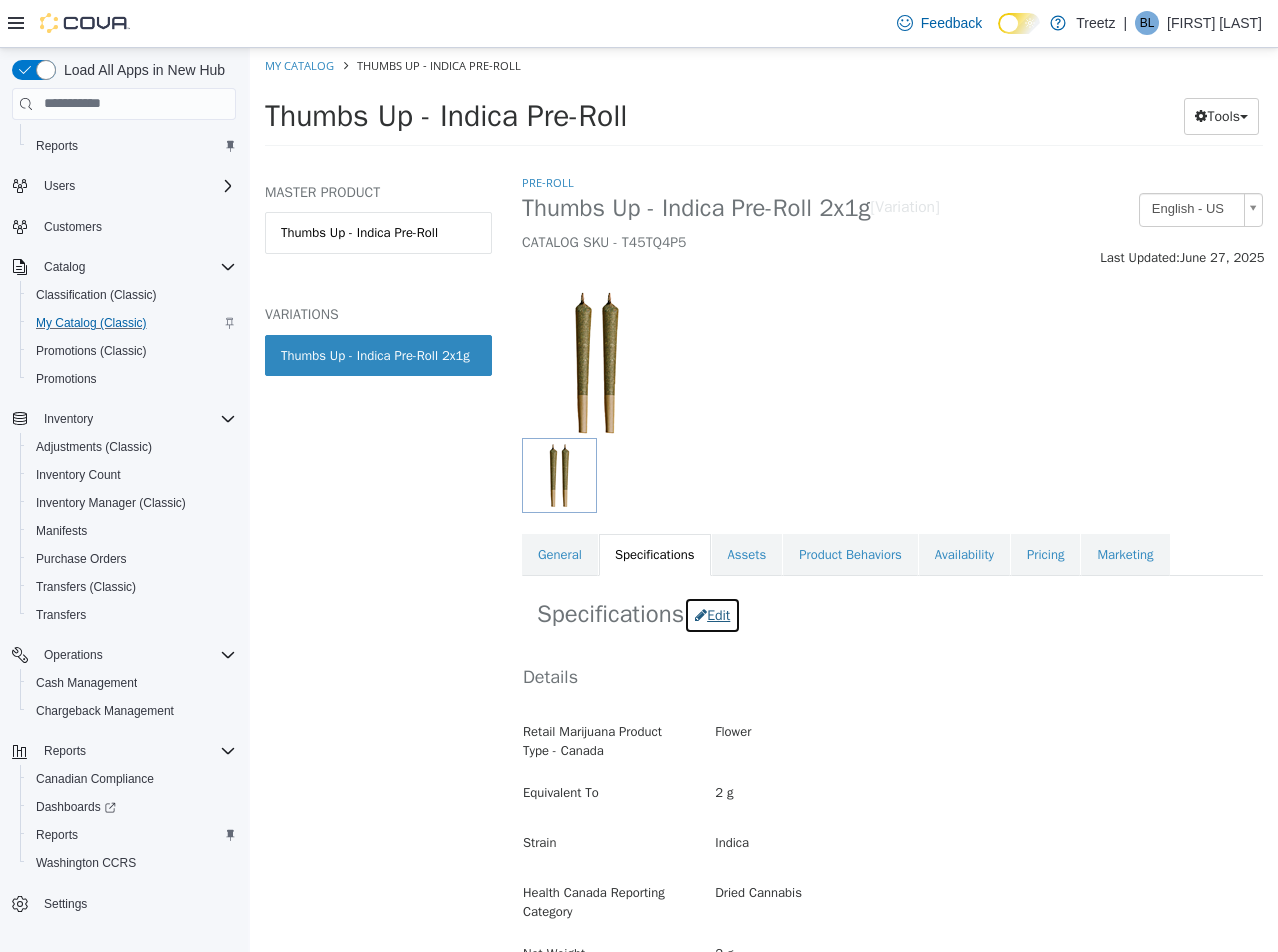 click on "Edit" at bounding box center (712, 614) 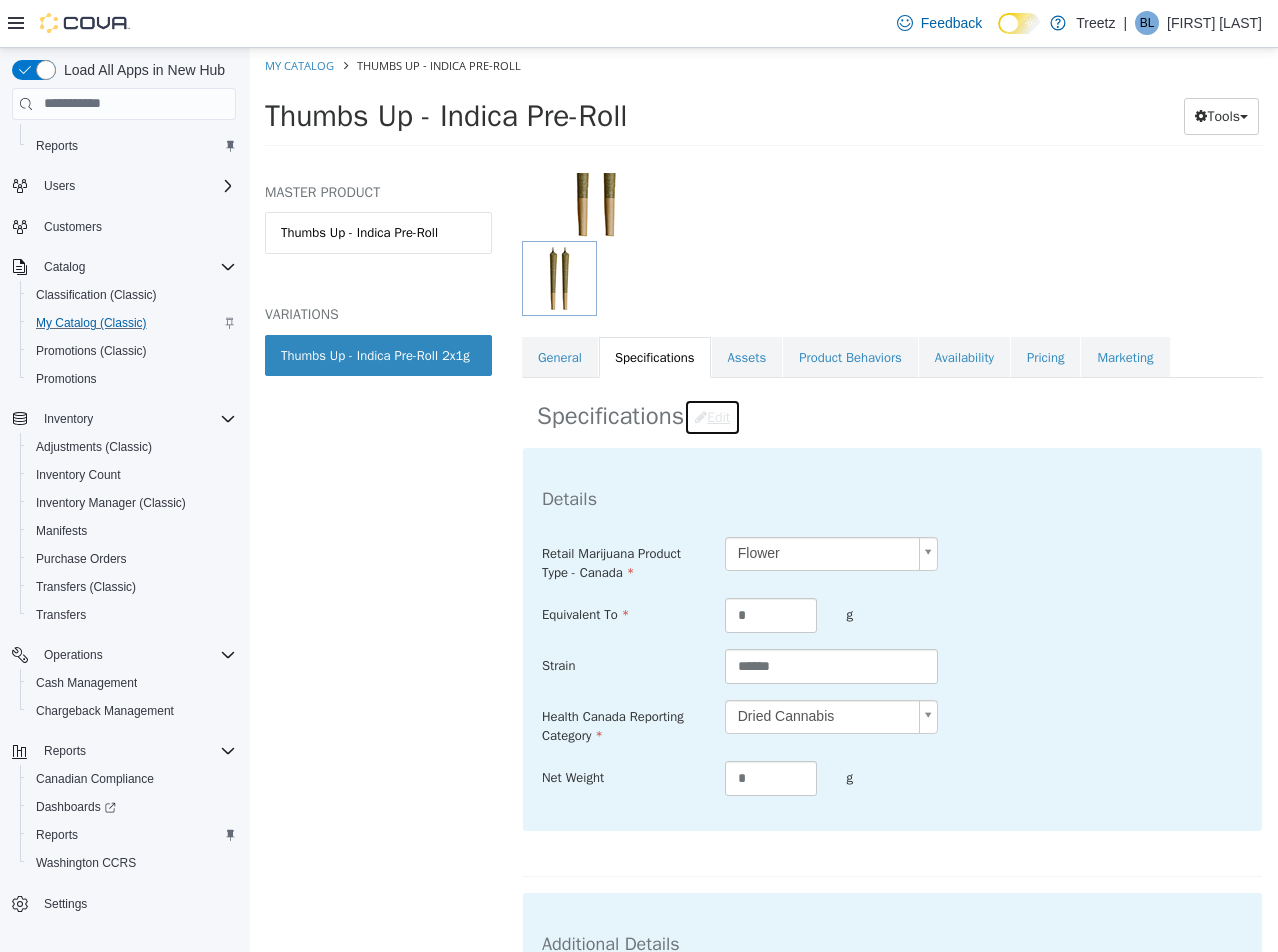 scroll, scrollTop: 700, scrollLeft: 0, axis: vertical 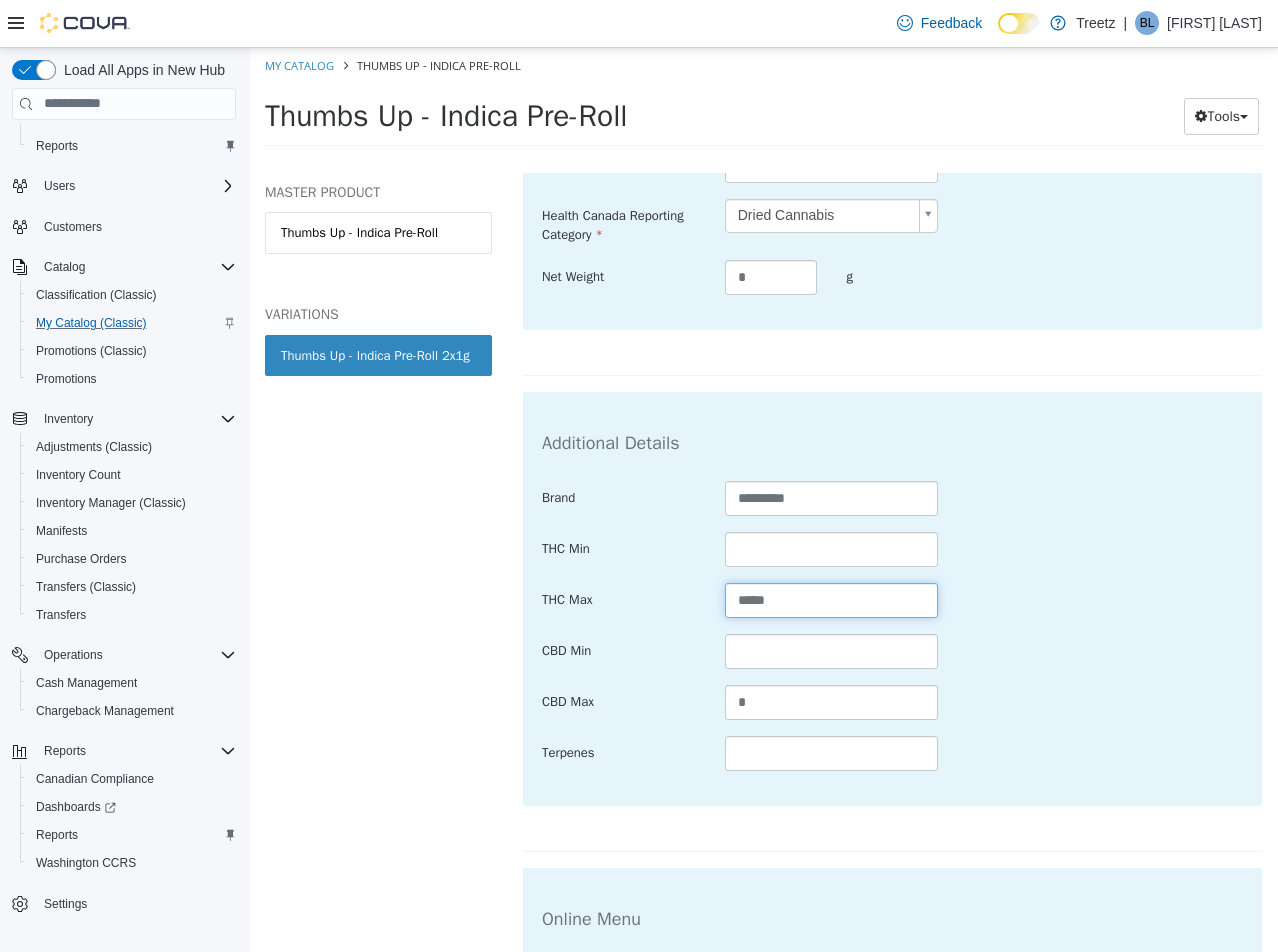 drag, startPoint x: 808, startPoint y: 603, endPoint x: 223, endPoint y: 561, distance: 586.50574 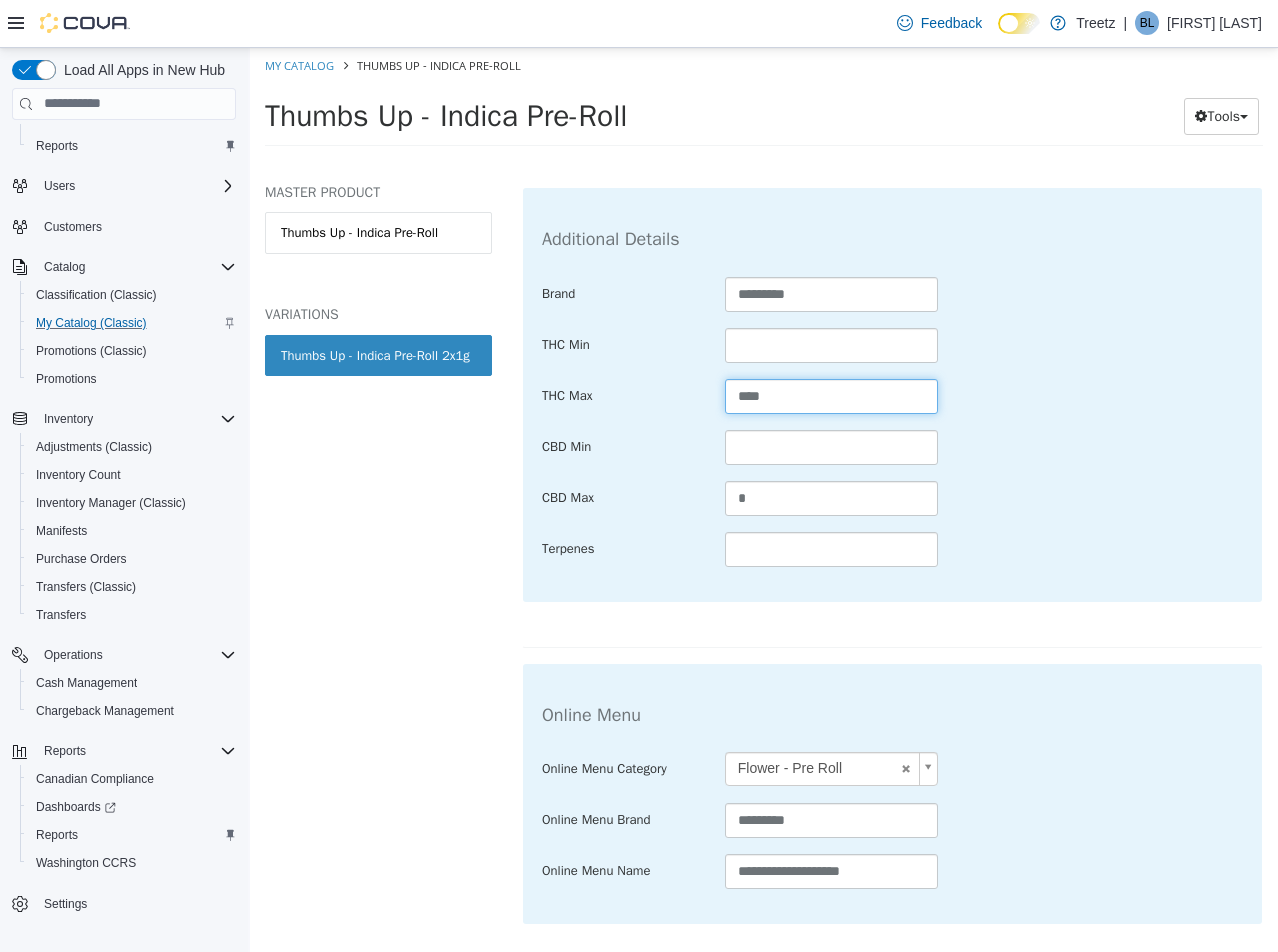 scroll, scrollTop: 975, scrollLeft: 0, axis: vertical 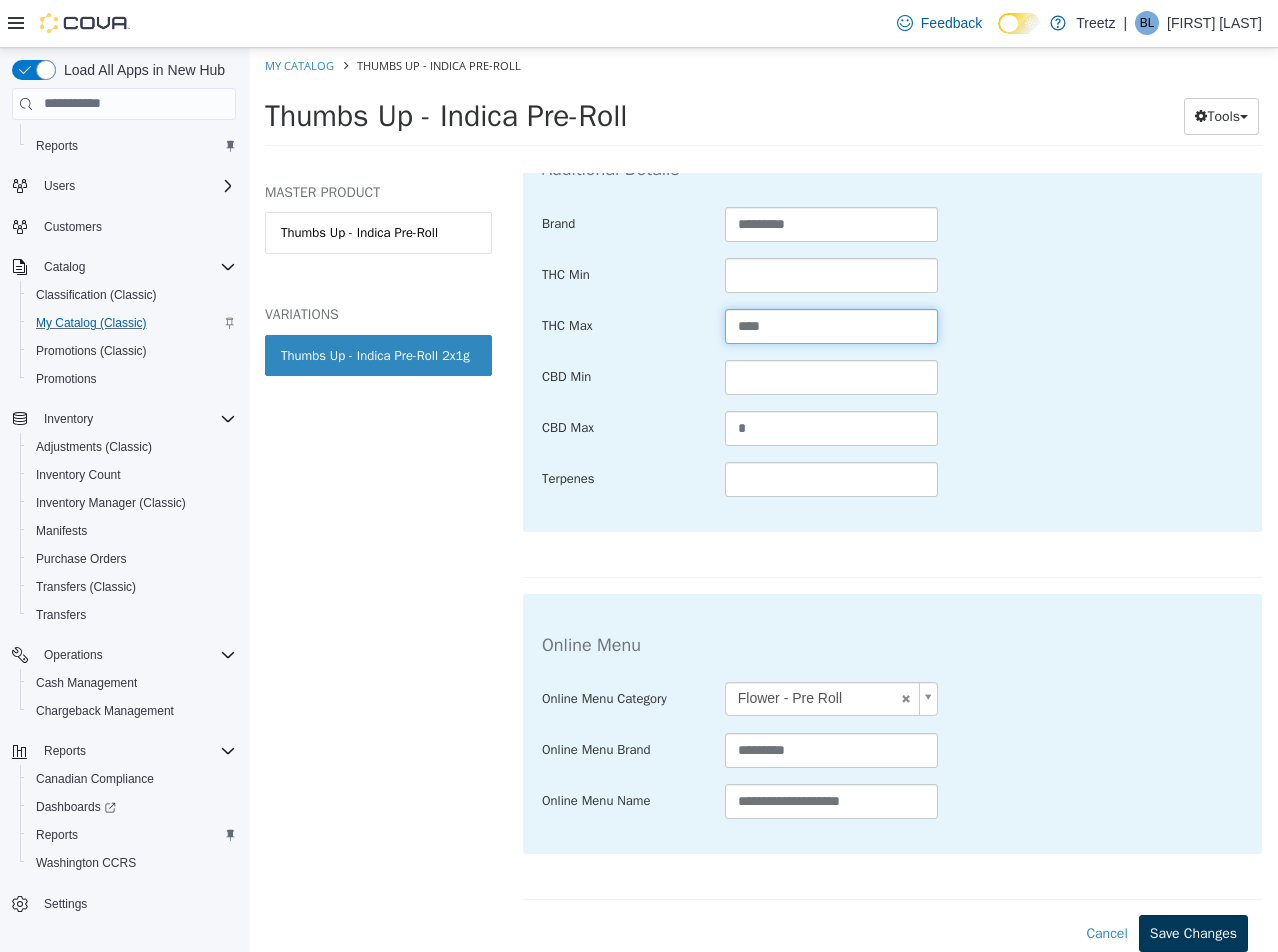 type on "****" 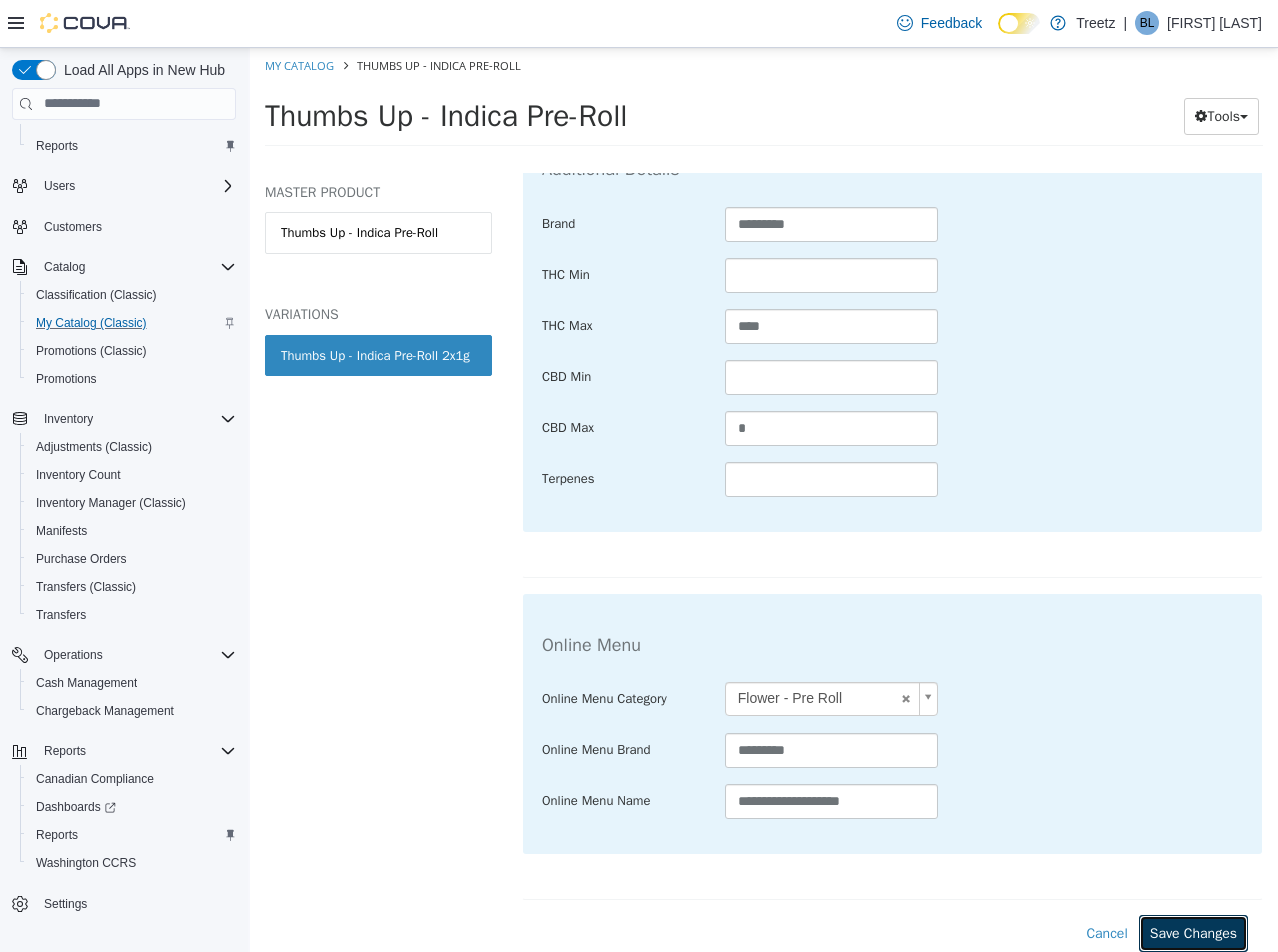 click on "Save Changes" at bounding box center (1193, 932) 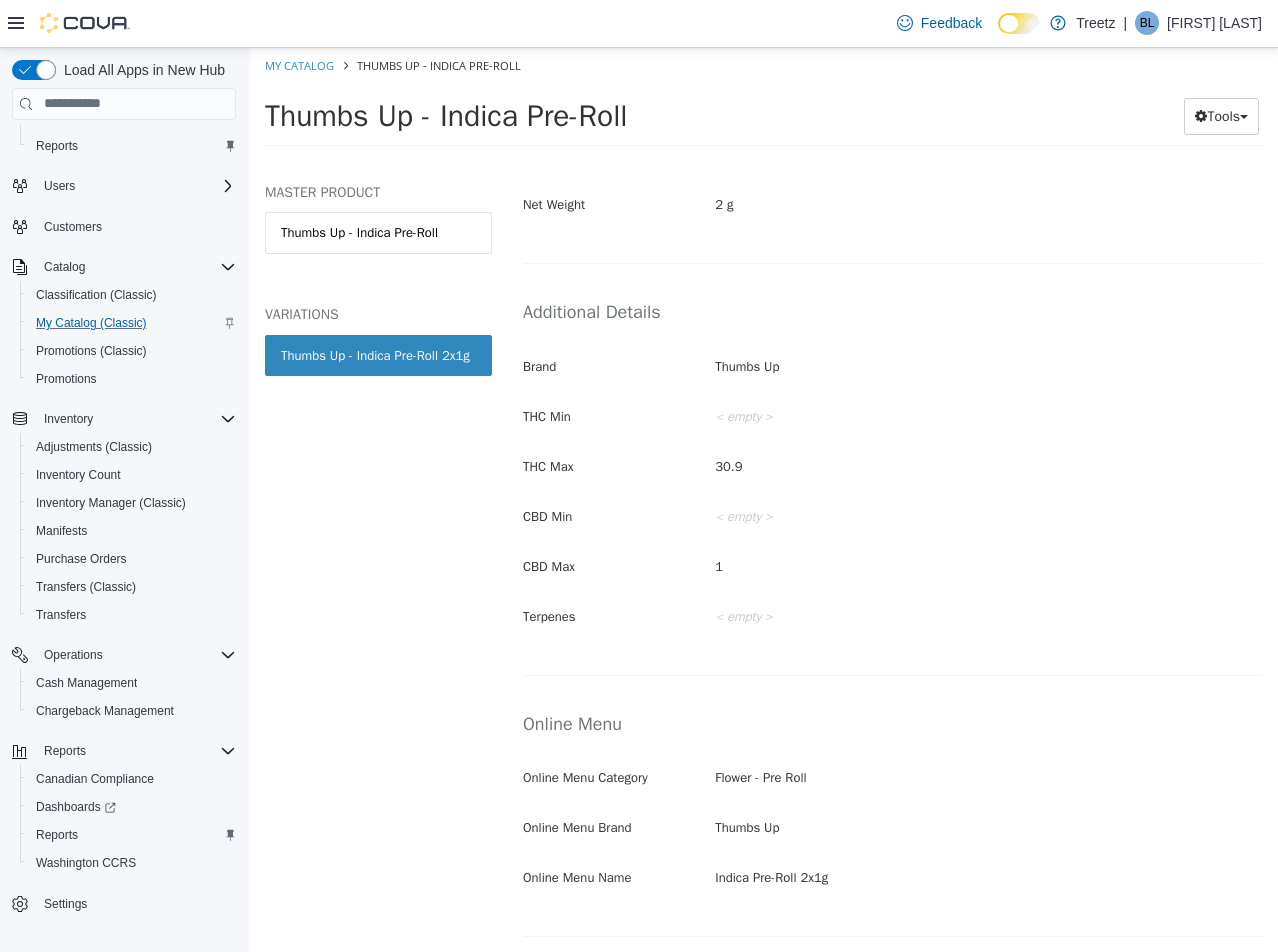 scroll, scrollTop: 752, scrollLeft: 0, axis: vertical 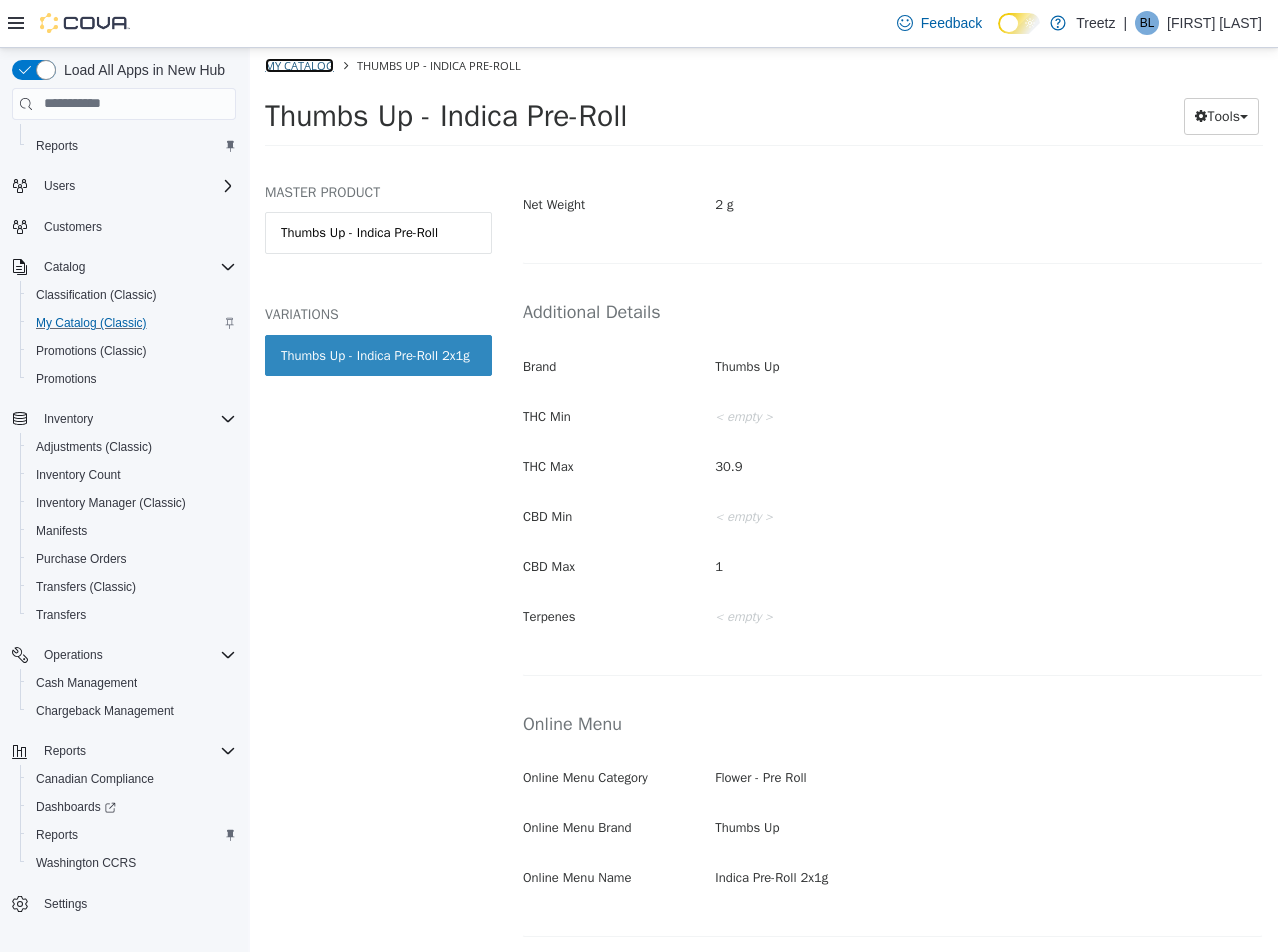 click on "My Catalog" at bounding box center [299, 64] 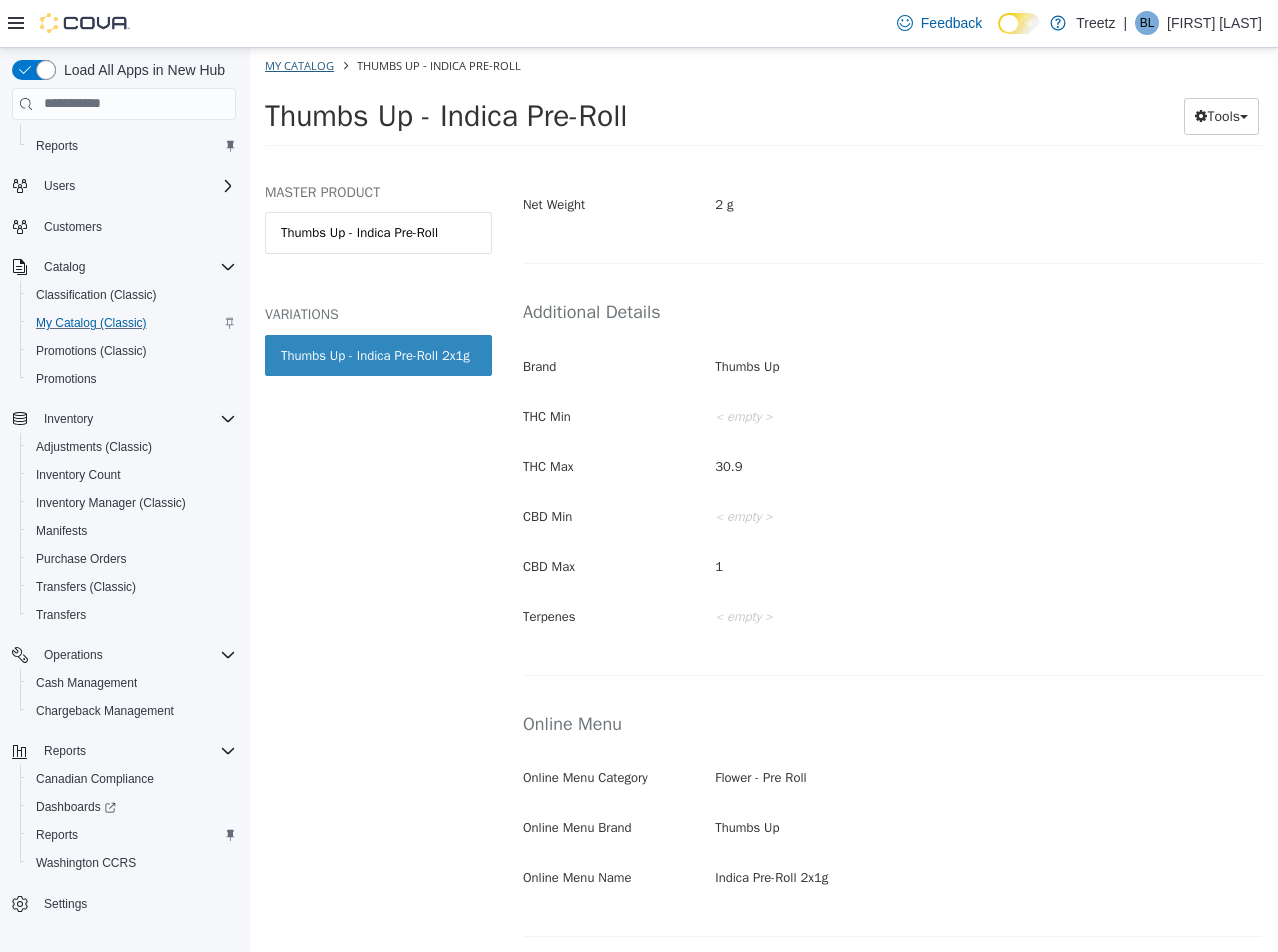 select on "**********" 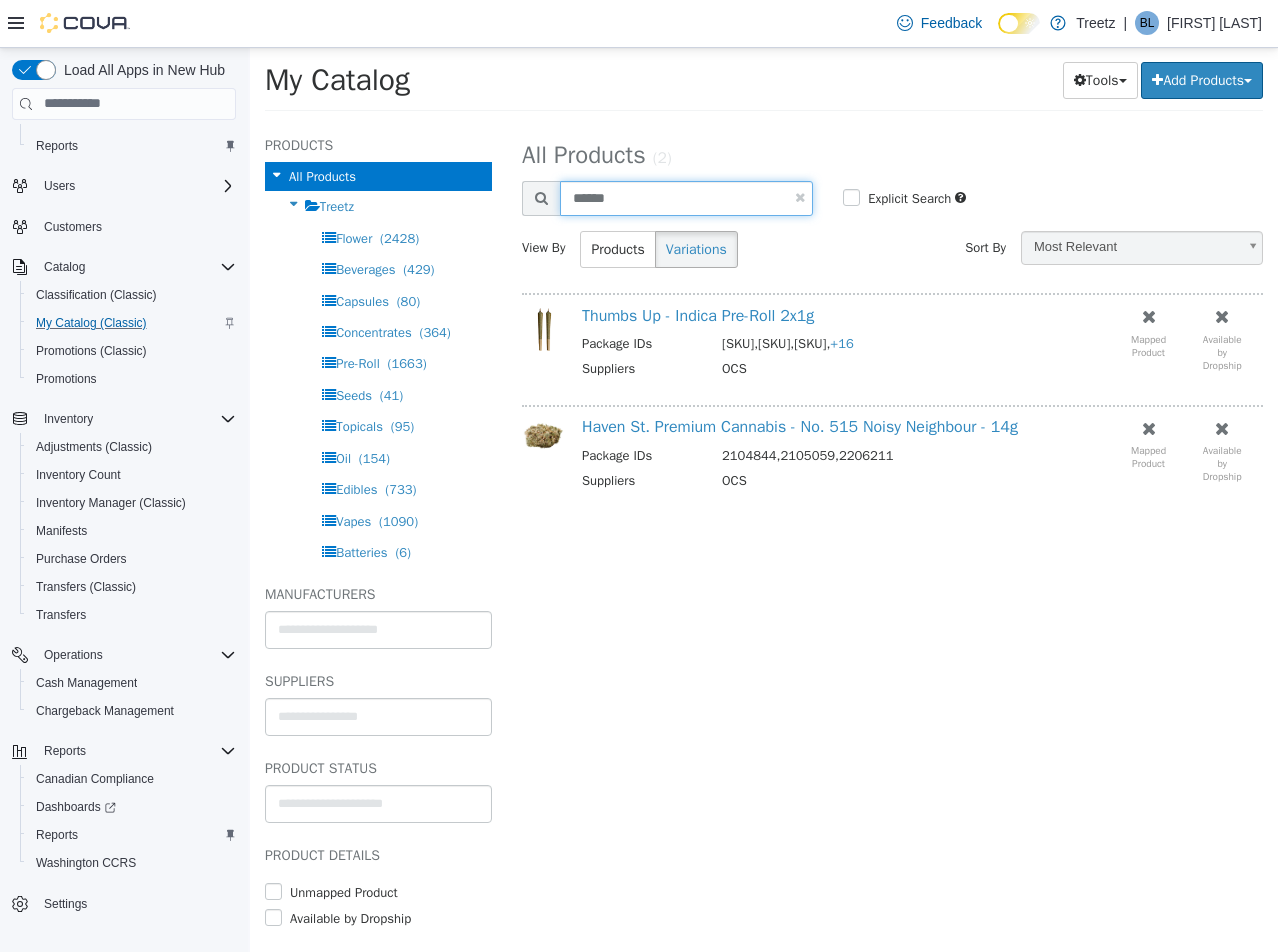 drag, startPoint x: 626, startPoint y: 197, endPoint x: 114, endPoint y: 192, distance: 512.0244 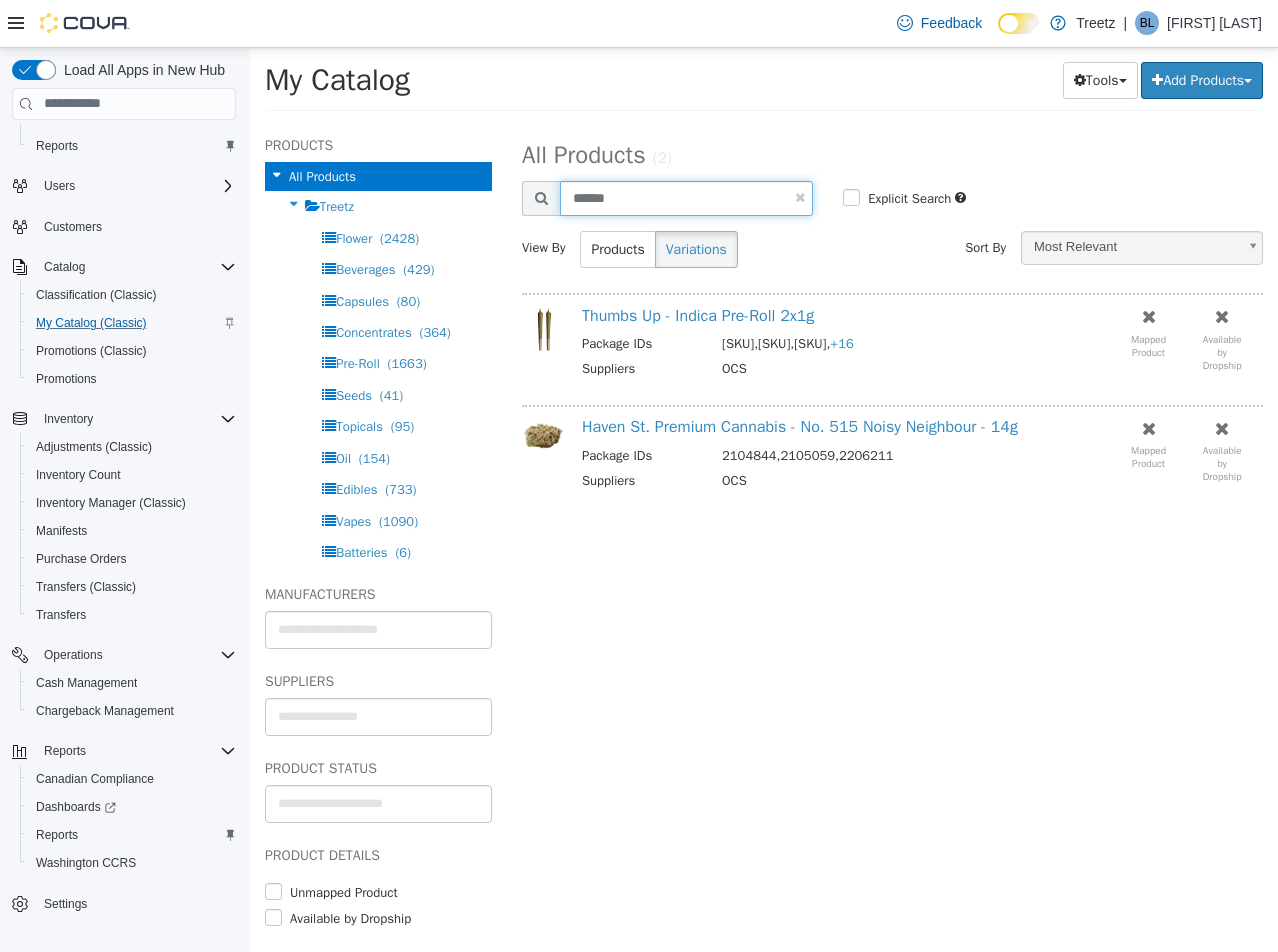 type on "******" 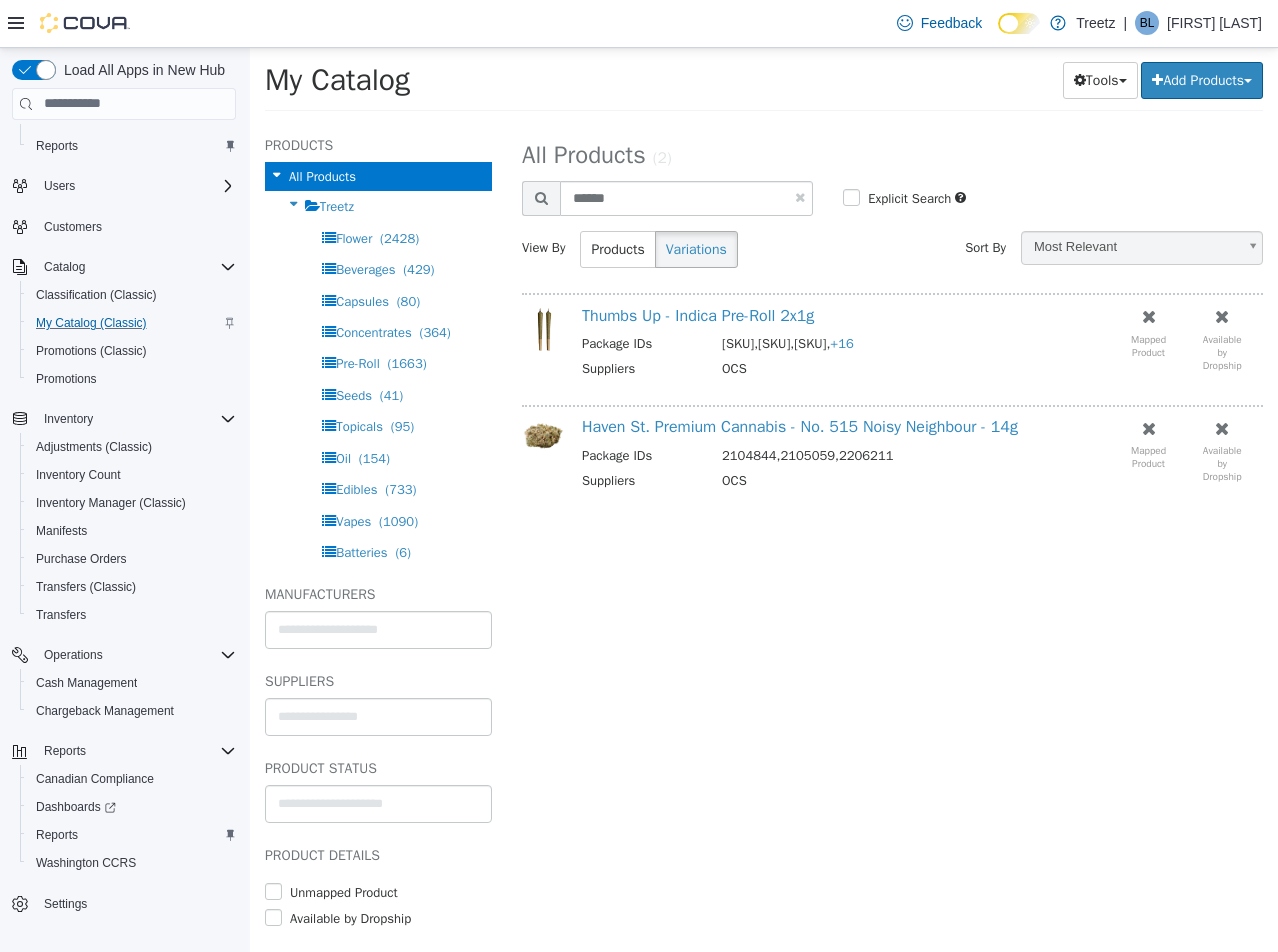 select on "**********" 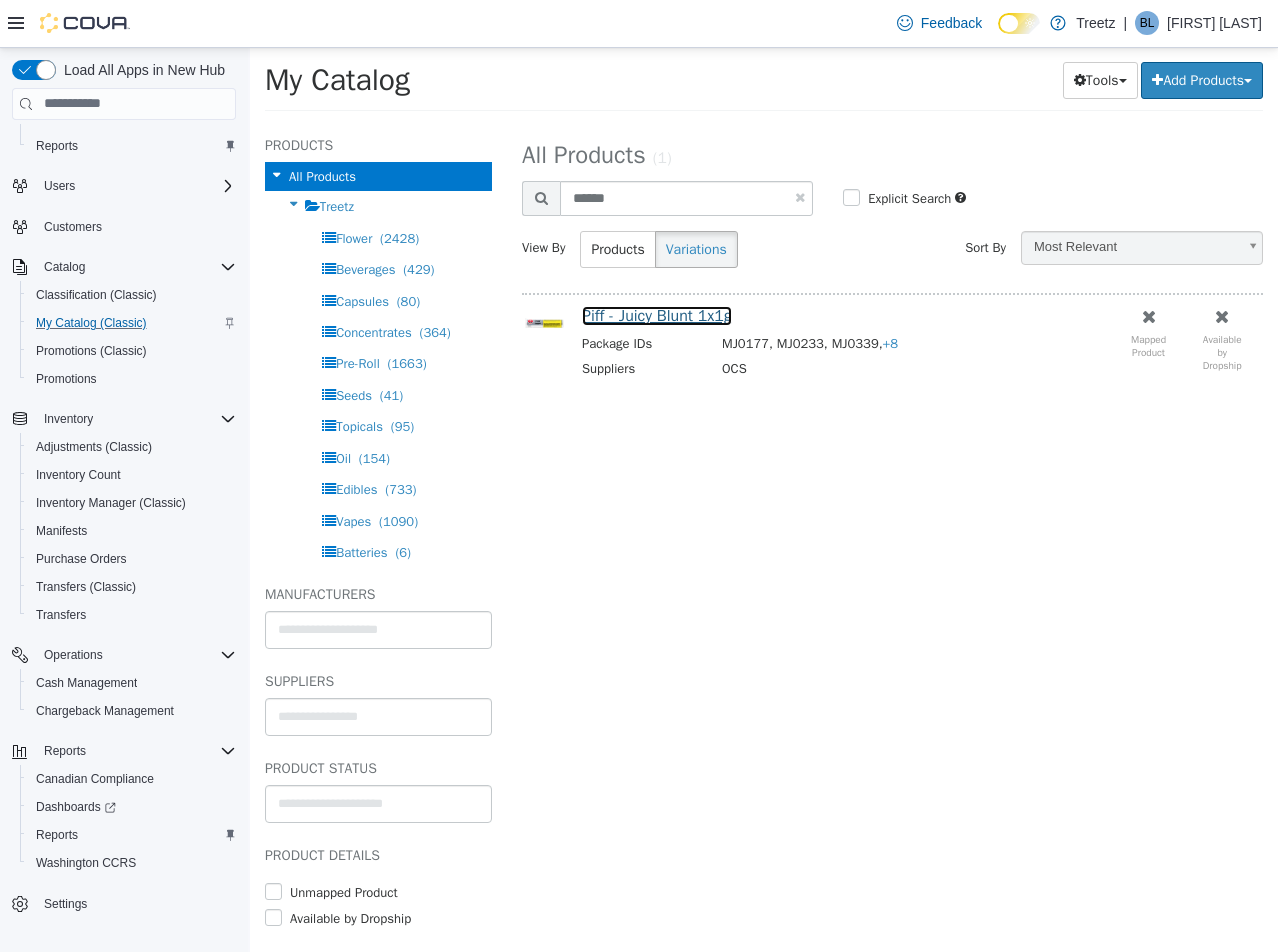 click on "Piff - Juicy Blunt 1x1g" at bounding box center [657, 315] 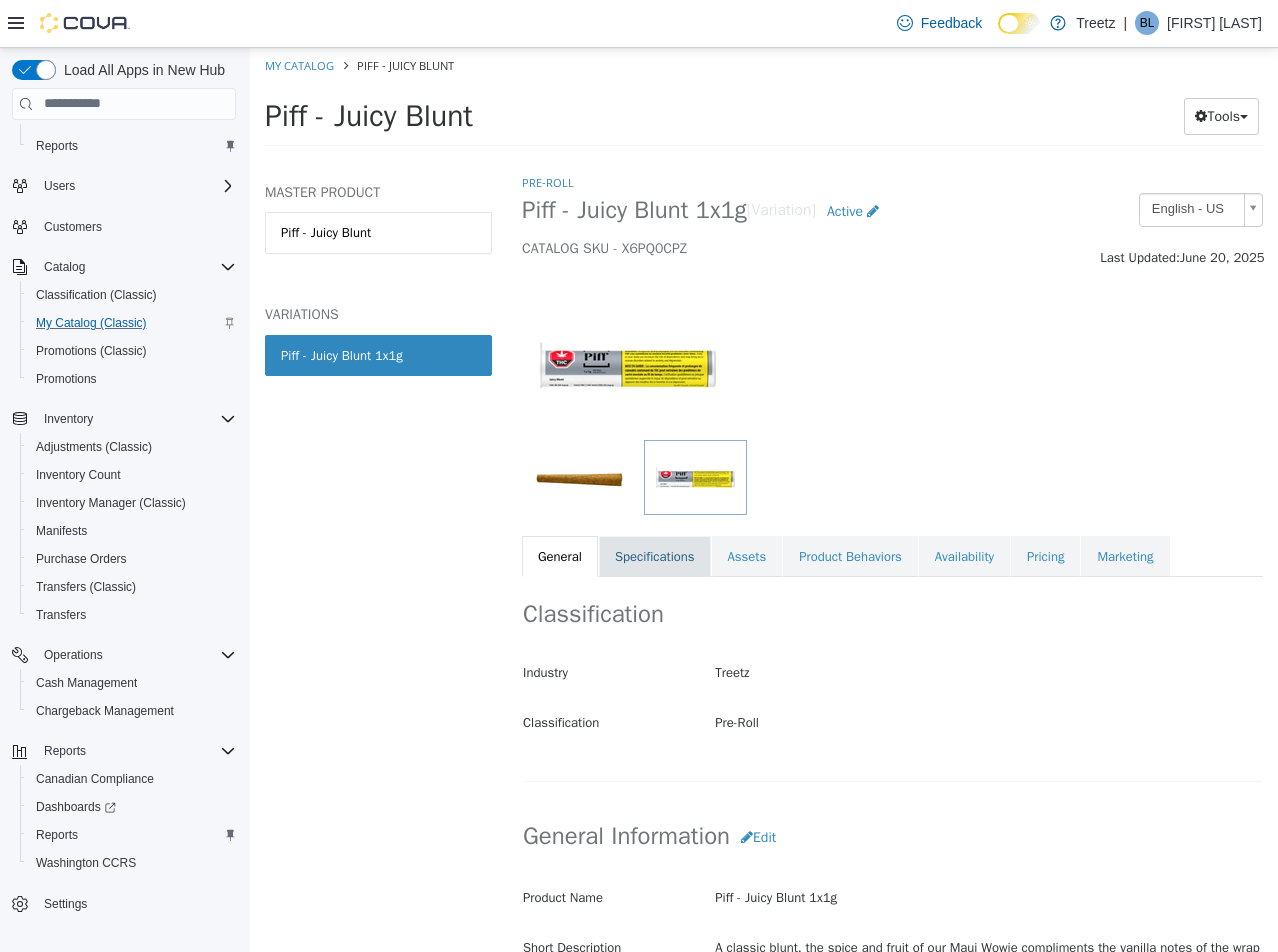 drag, startPoint x: 626, startPoint y: 516, endPoint x: 648, endPoint y: 543, distance: 34.828148 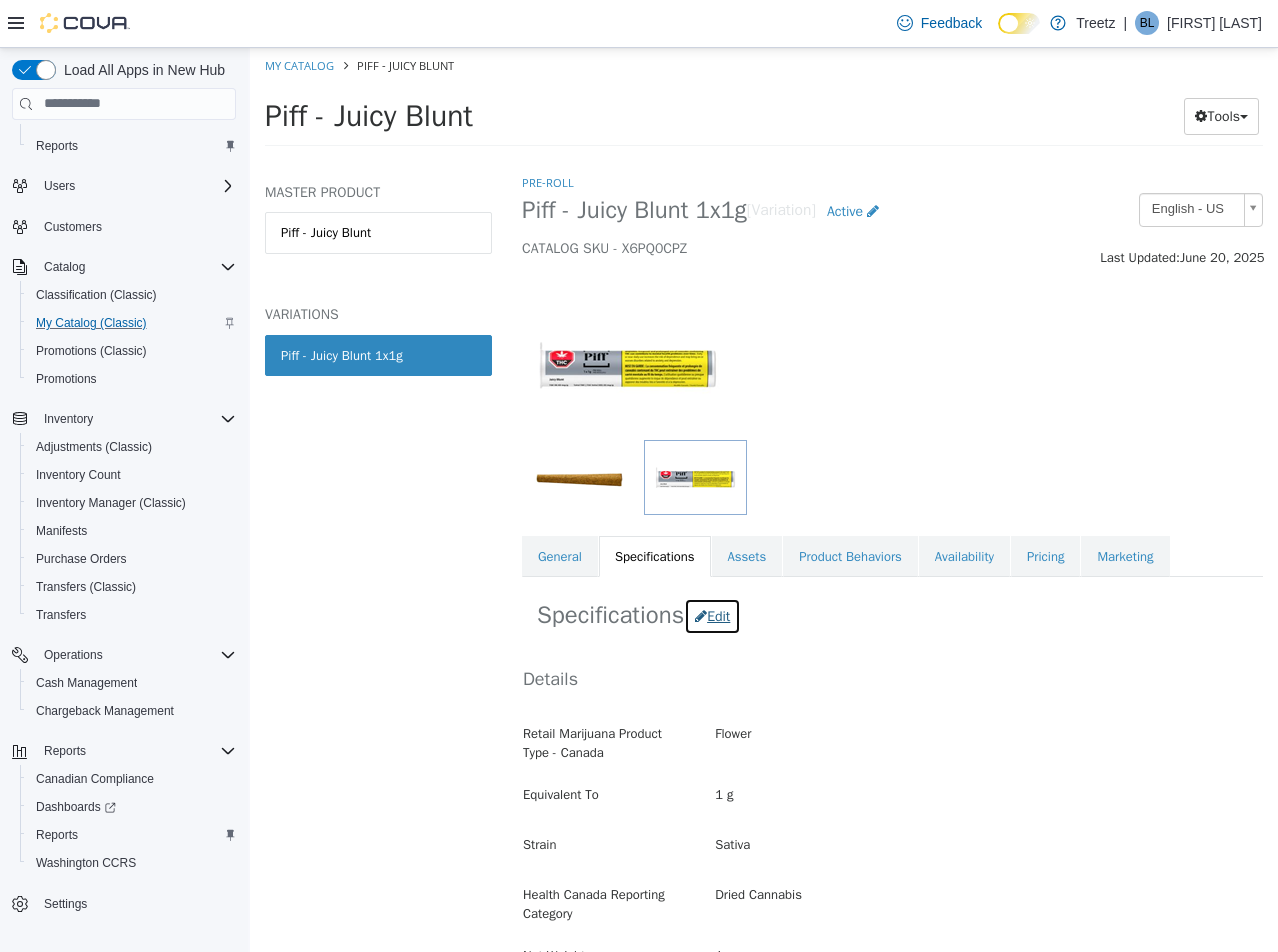 click on "Edit" at bounding box center (712, 615) 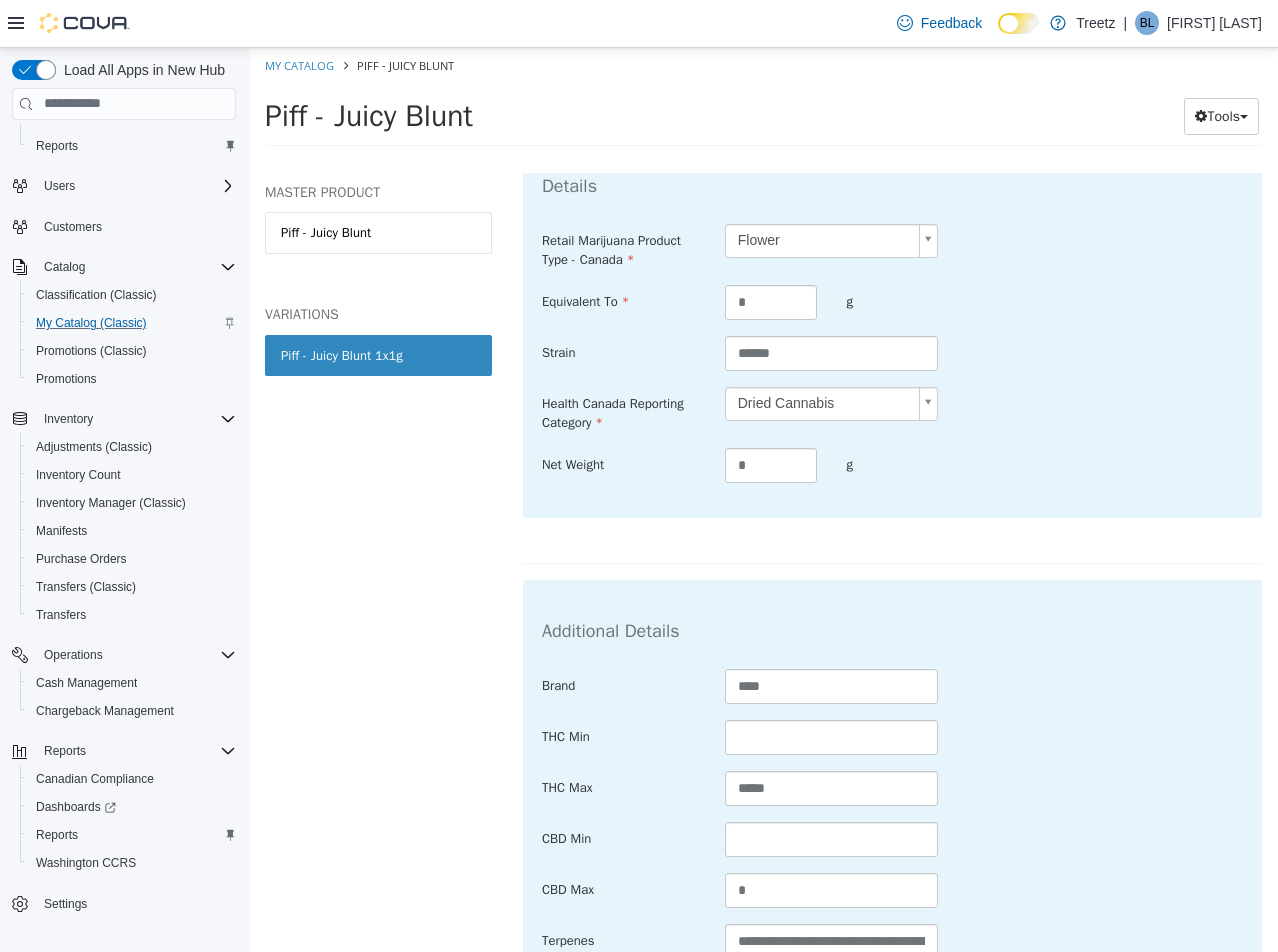 scroll, scrollTop: 700, scrollLeft: 0, axis: vertical 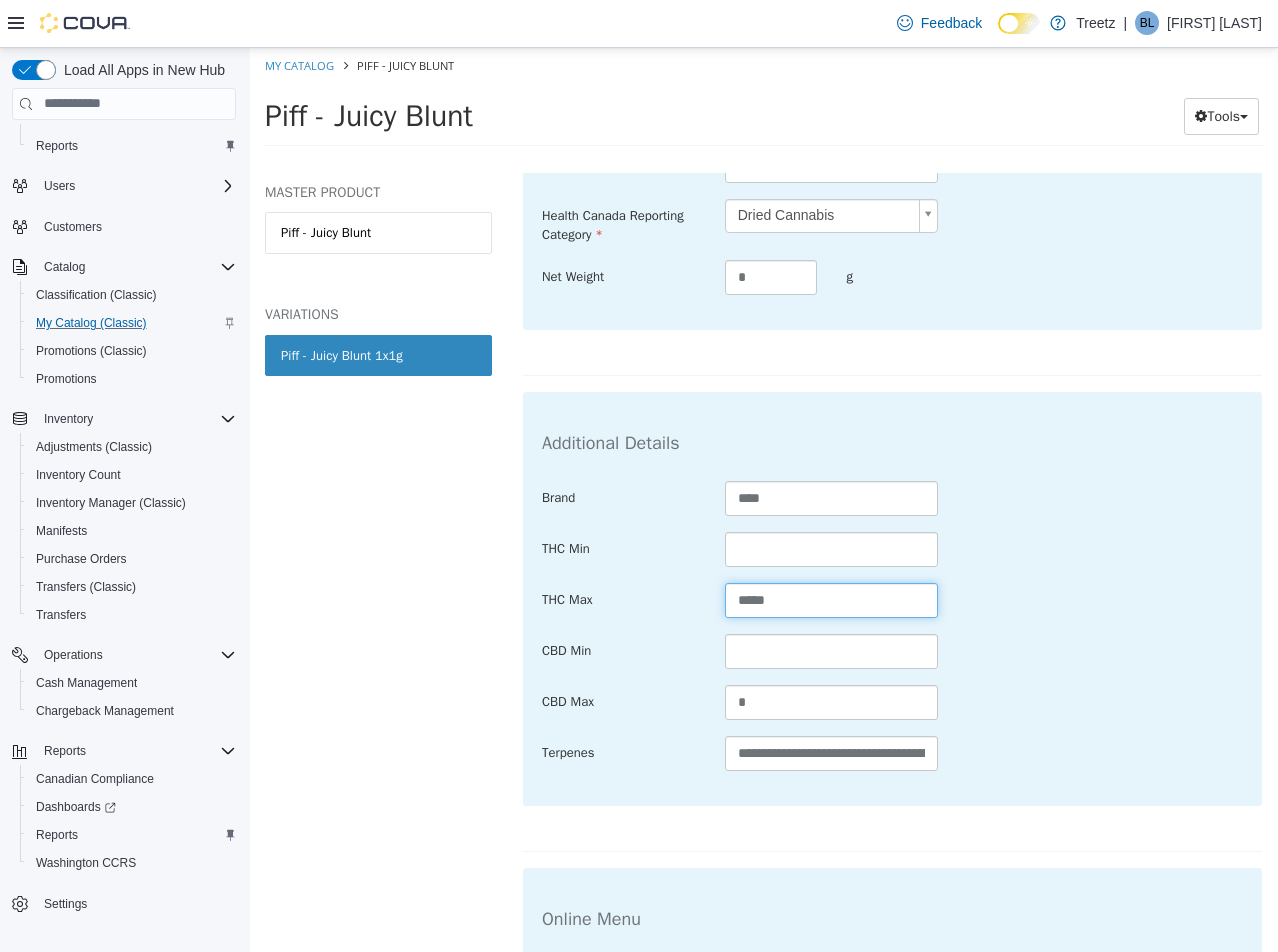 drag, startPoint x: 802, startPoint y: 589, endPoint x: 360, endPoint y: 570, distance: 442.40817 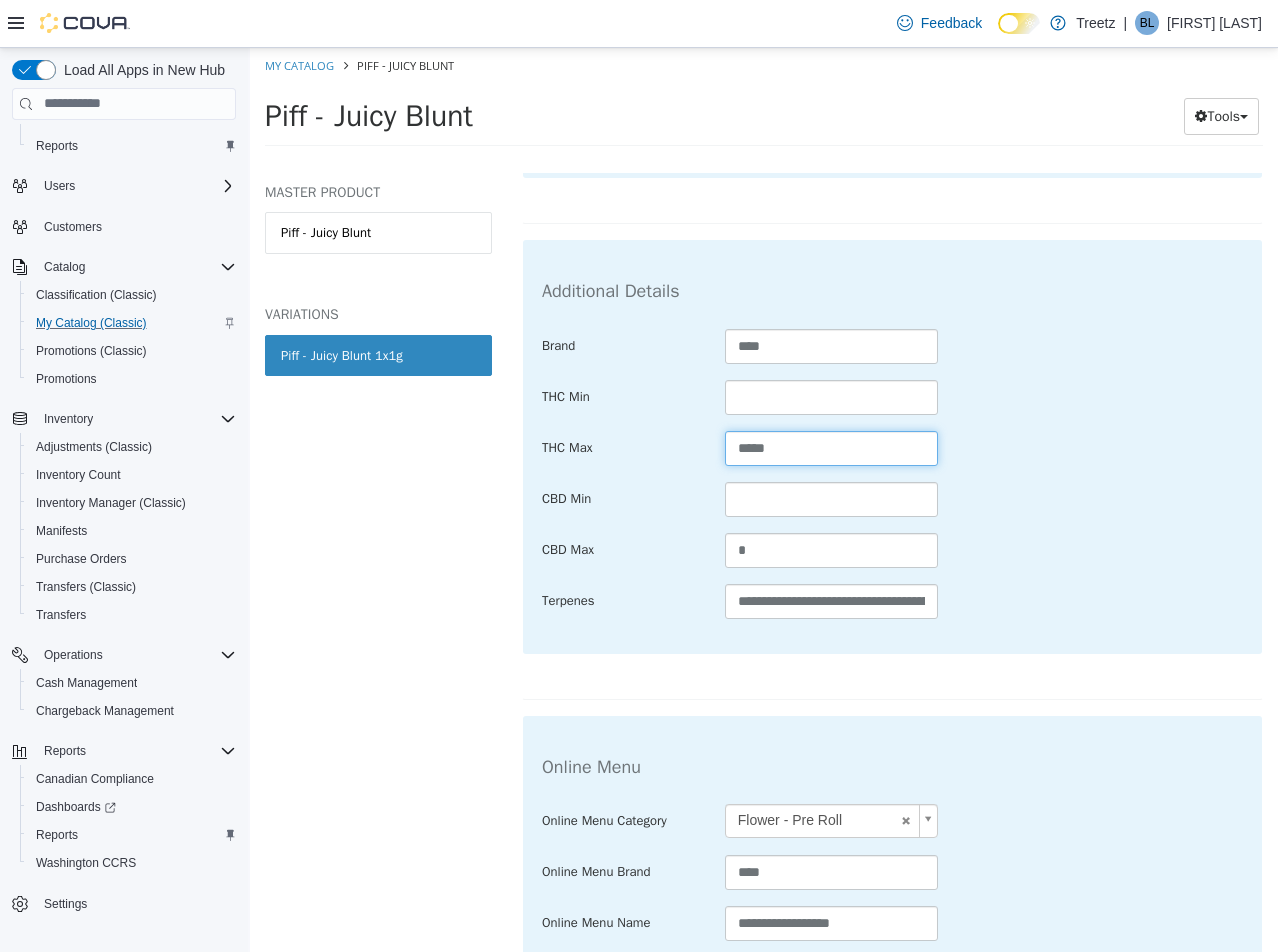 scroll, scrollTop: 975, scrollLeft: 0, axis: vertical 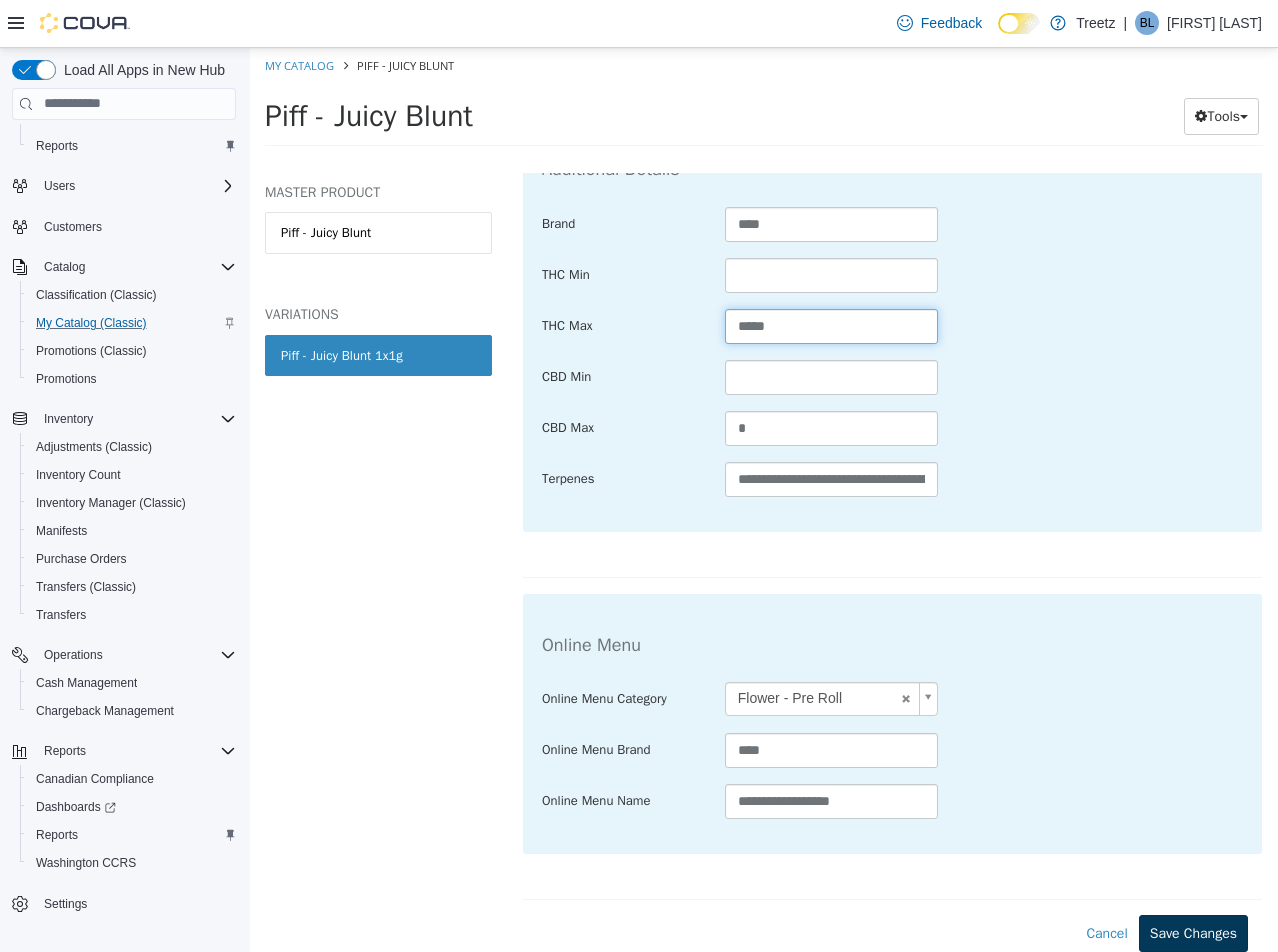 type on "*****" 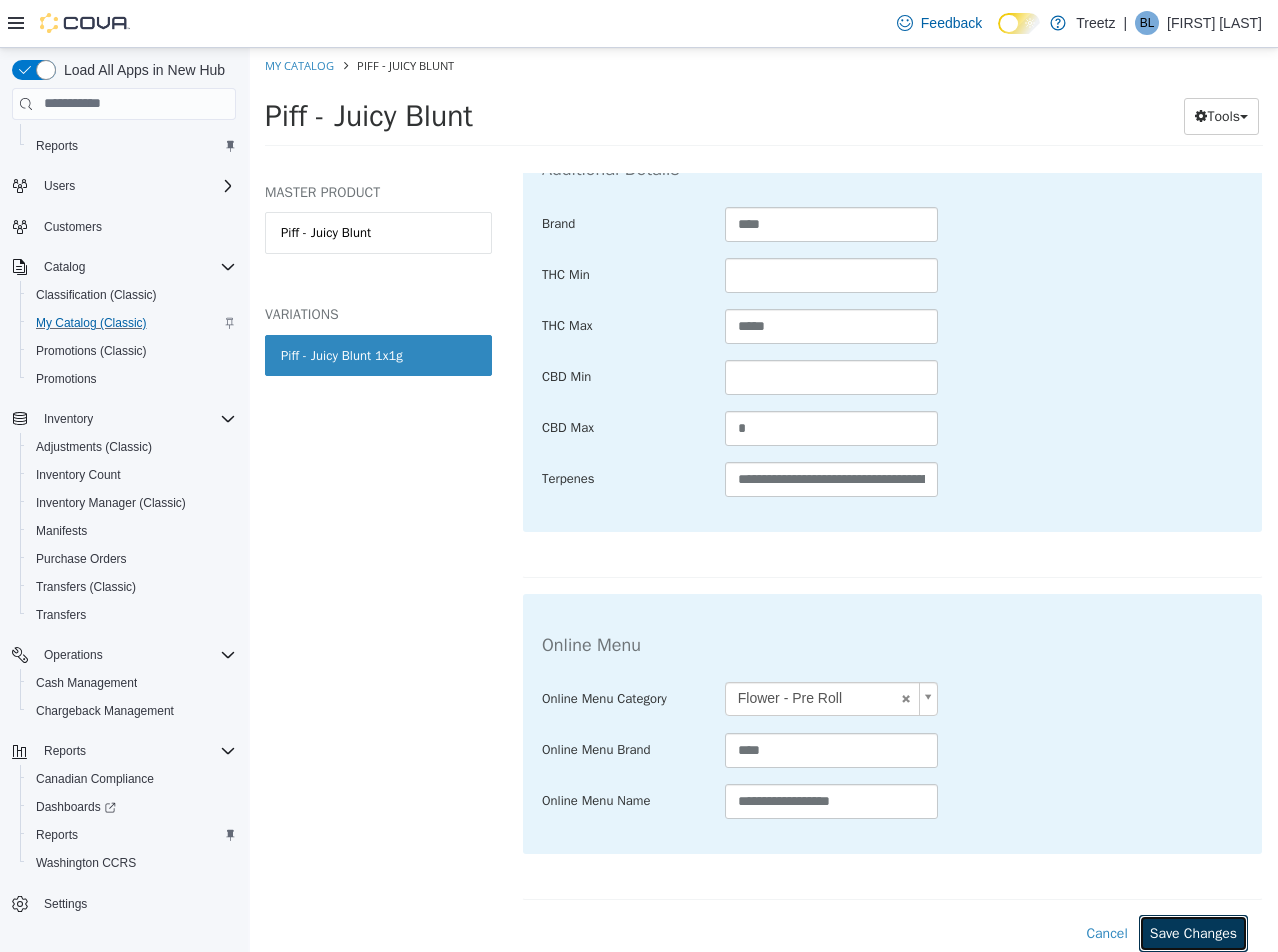 click on "Save Changes" at bounding box center (1193, 932) 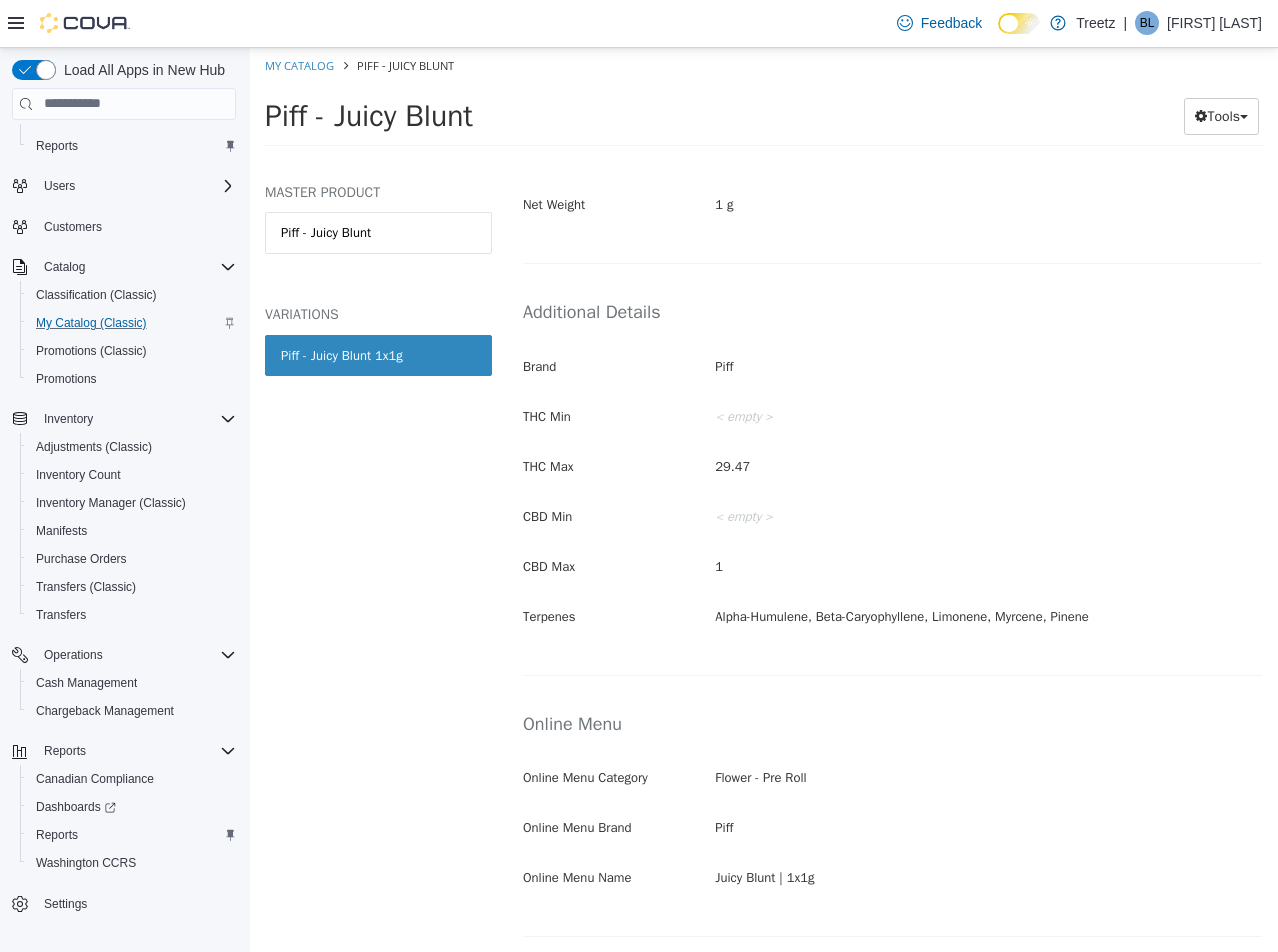scroll, scrollTop: 752, scrollLeft: 0, axis: vertical 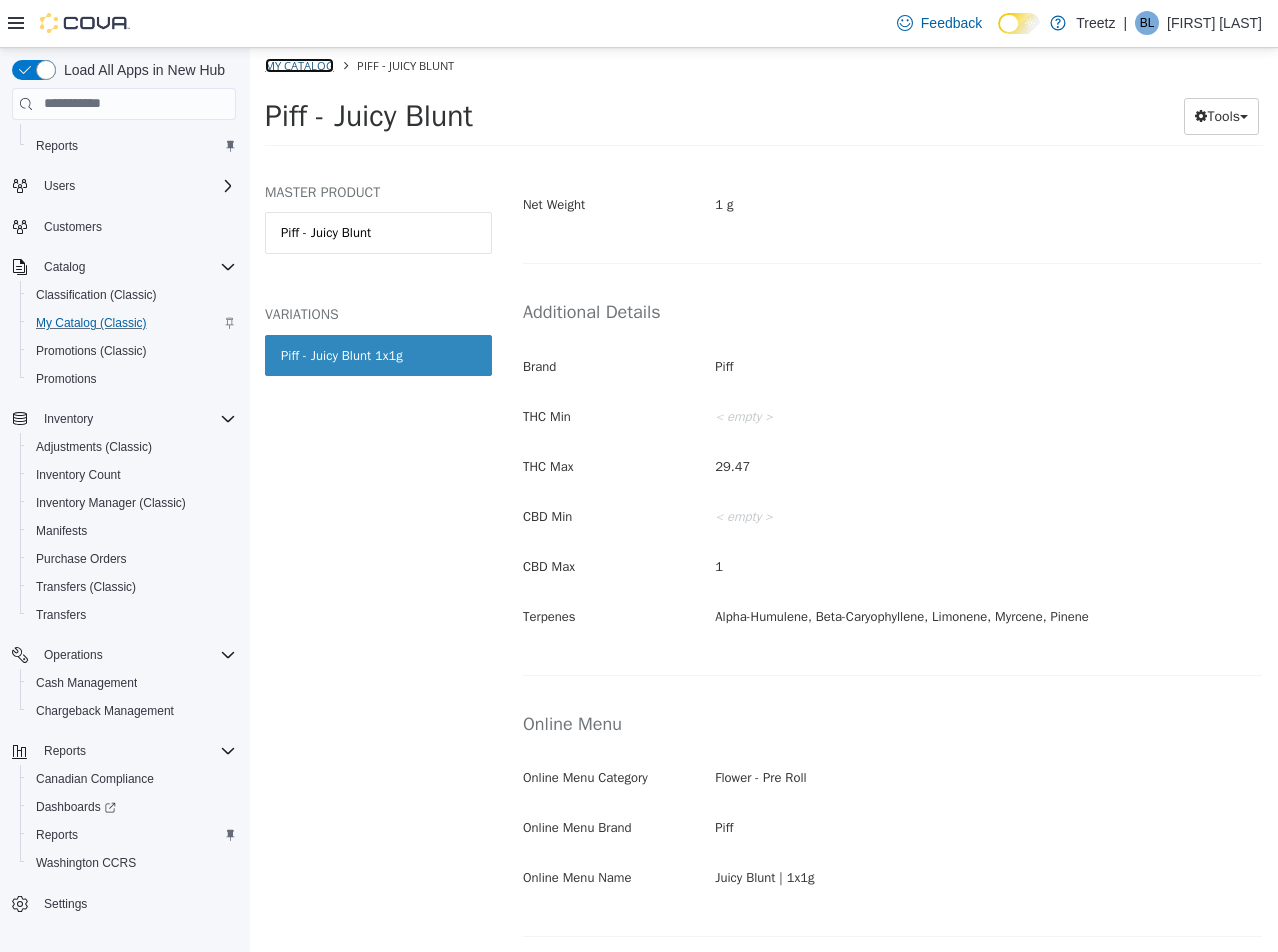click on "My Catalog" at bounding box center (299, 64) 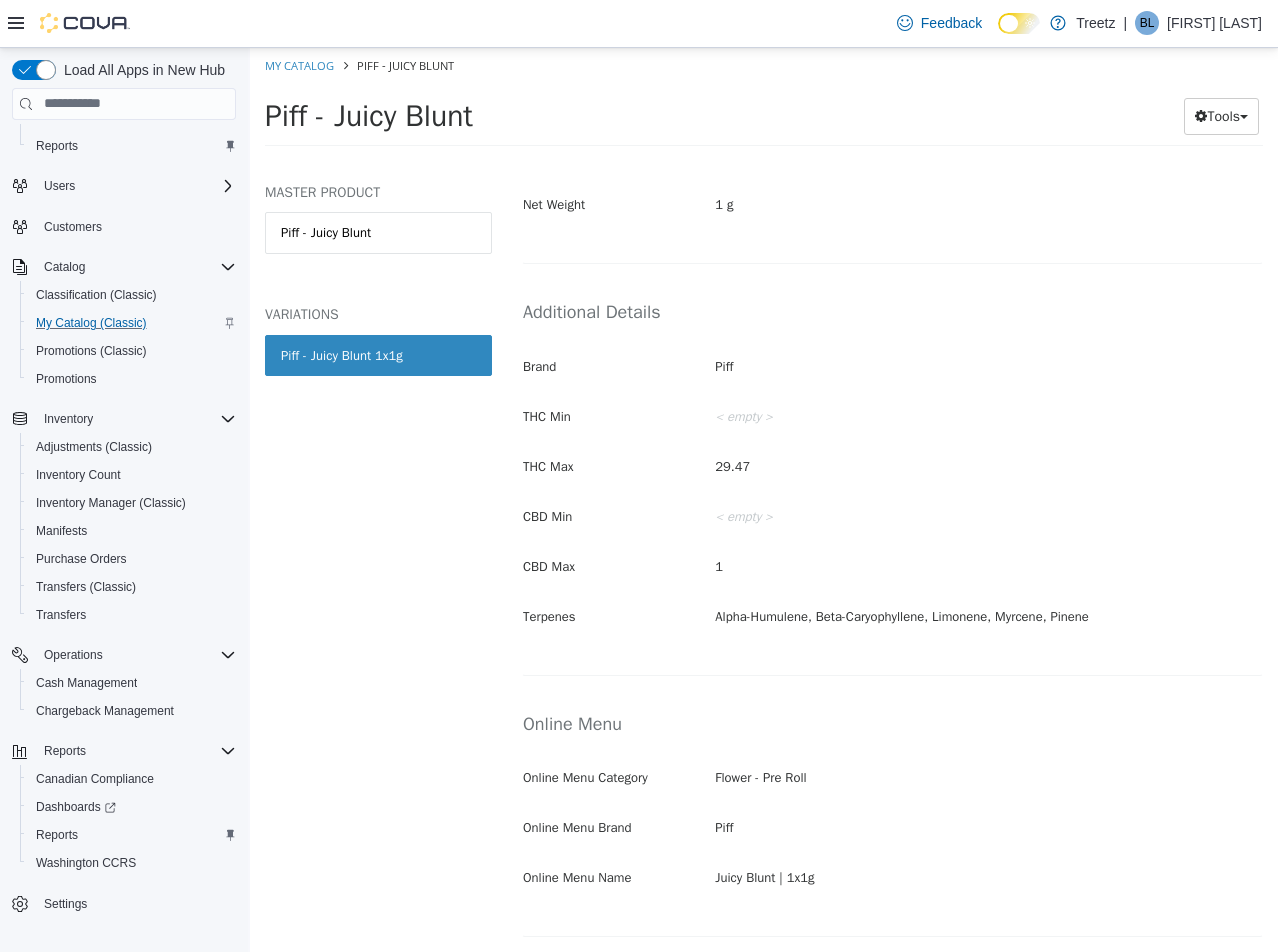 select on "**********" 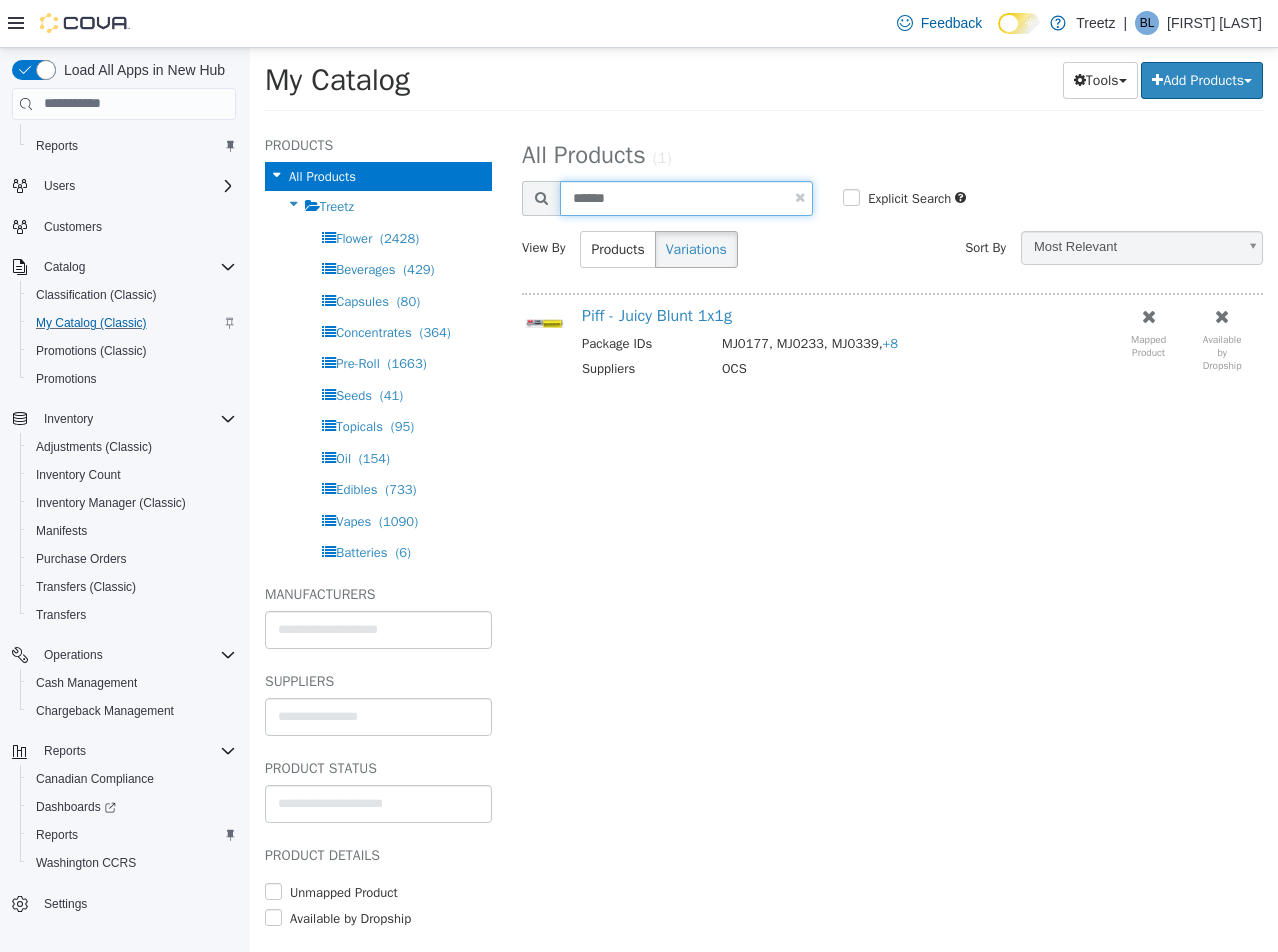 drag, startPoint x: 355, startPoint y: 197, endPoint x: 159, endPoint y: 214, distance: 196.73587 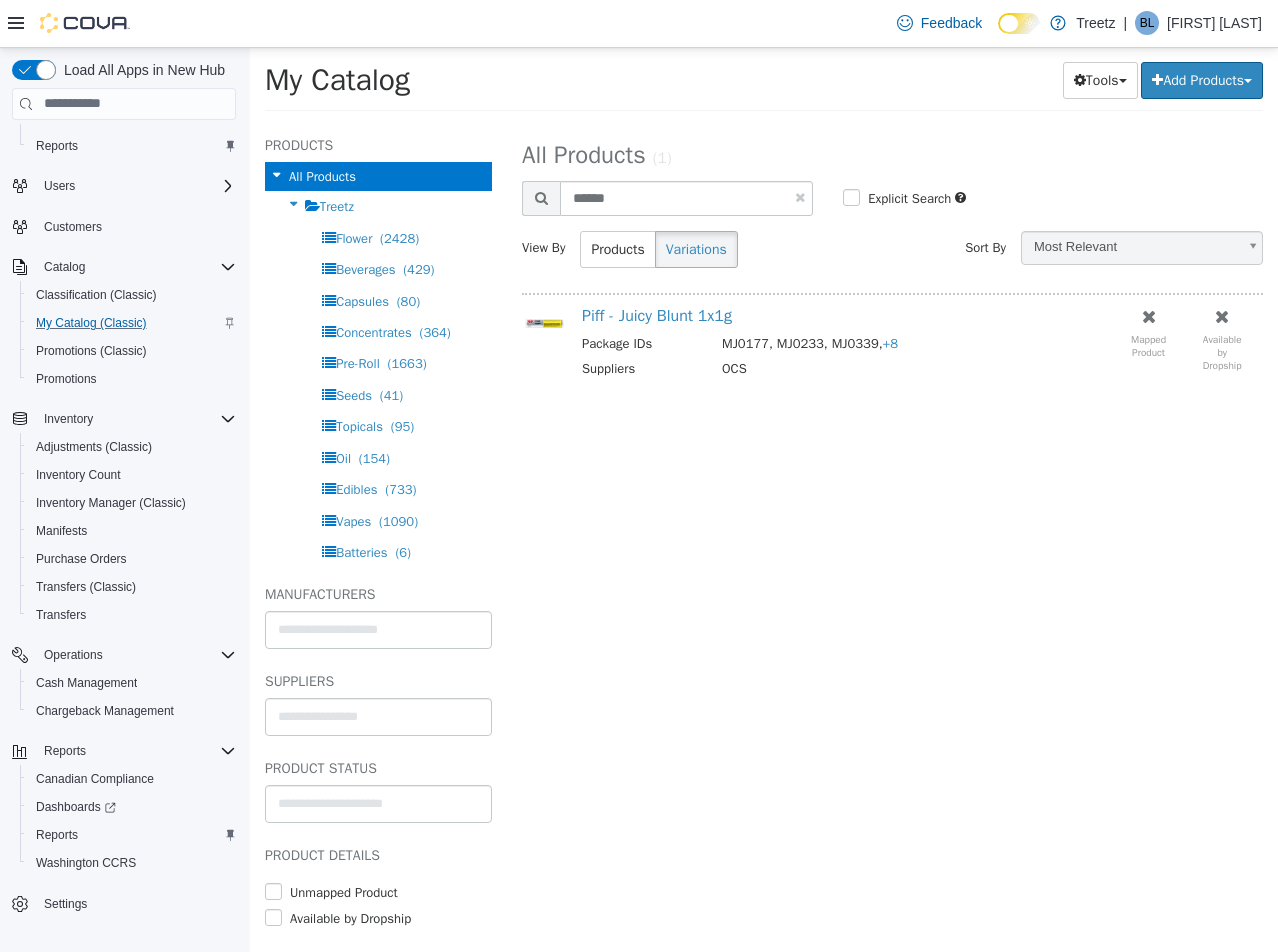 select on "**********" 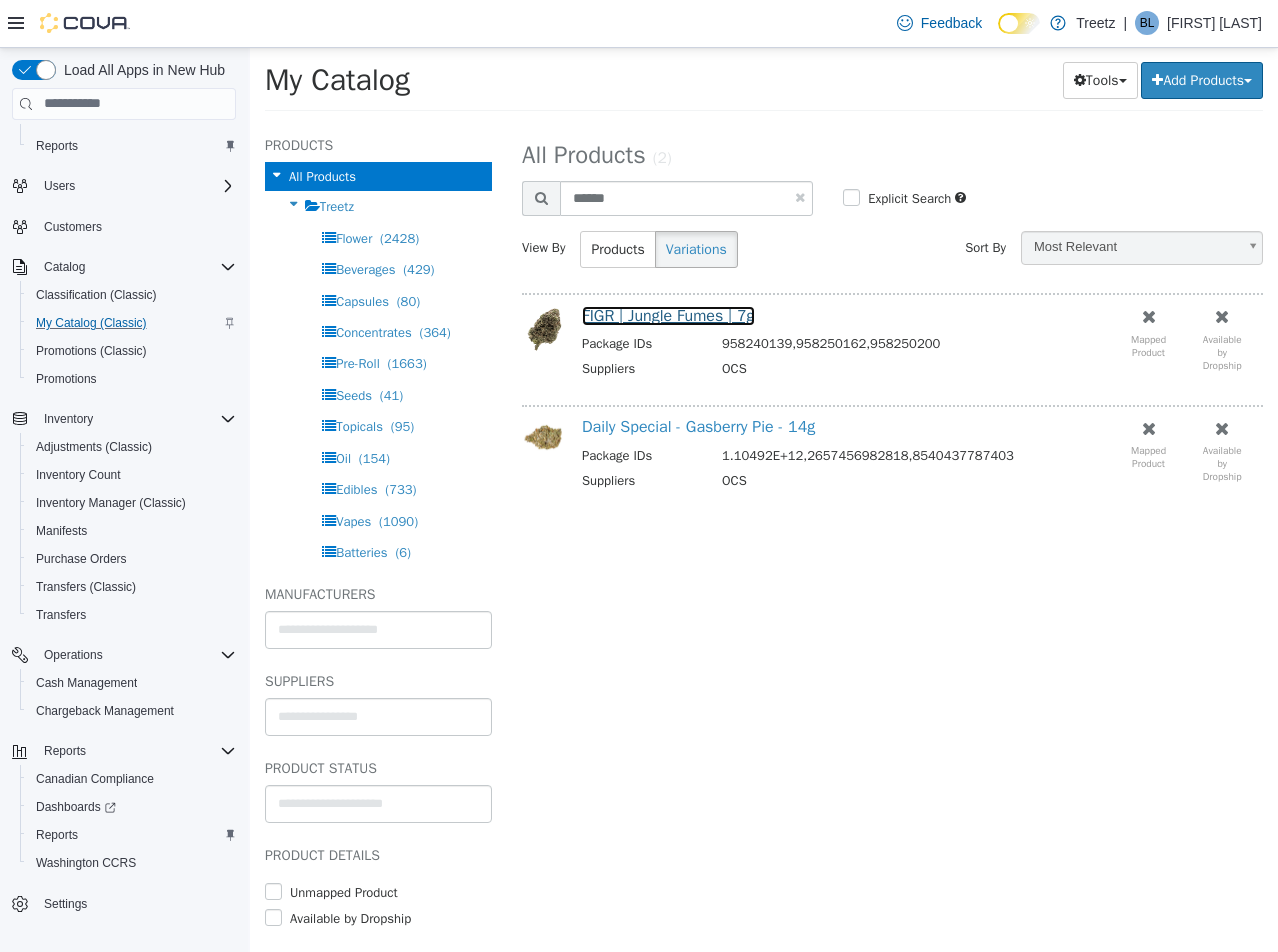 click on "FIGR | Jungle Fumes | 7g" at bounding box center (668, 315) 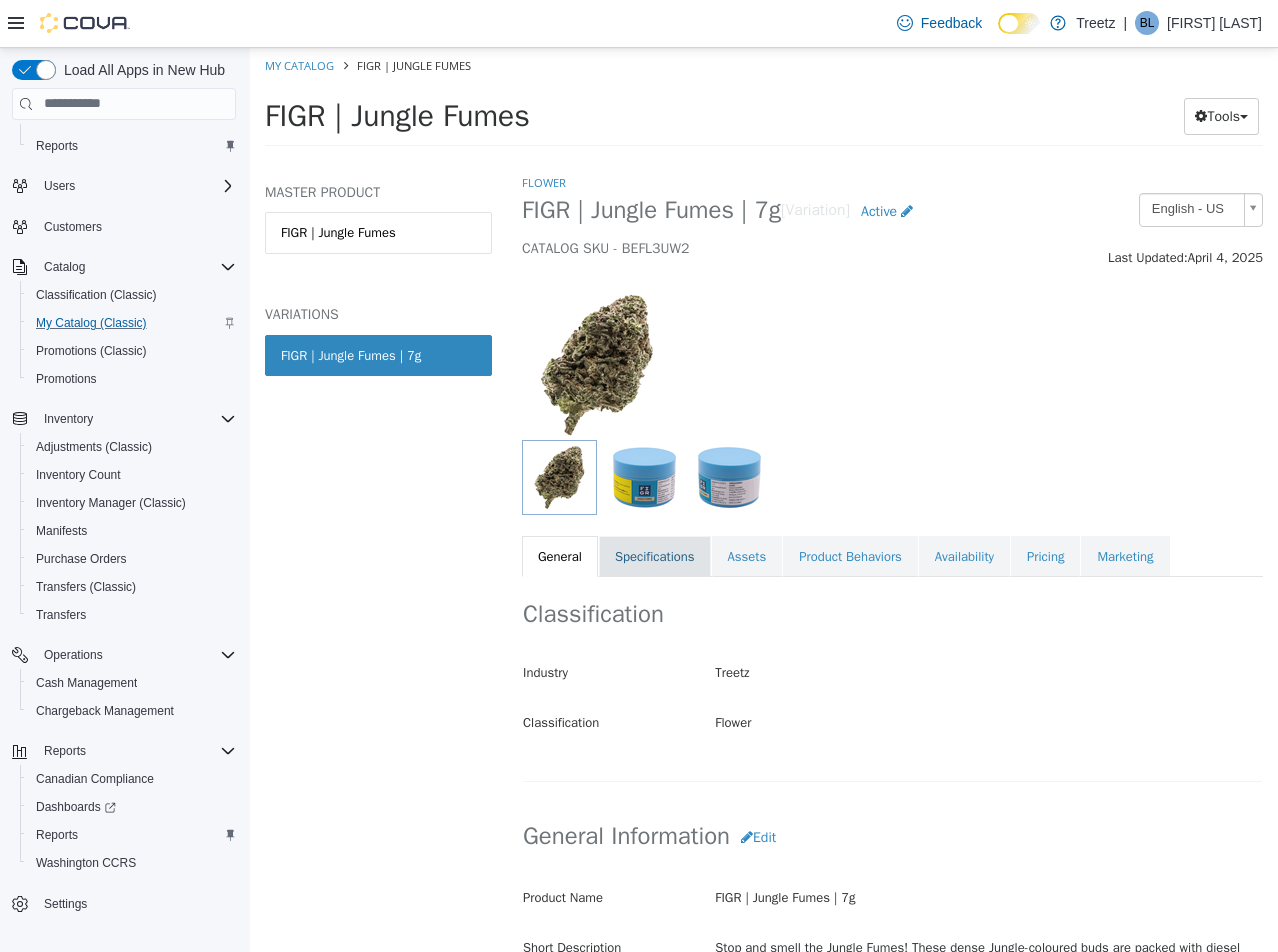 click on "Specifications" at bounding box center [655, 556] 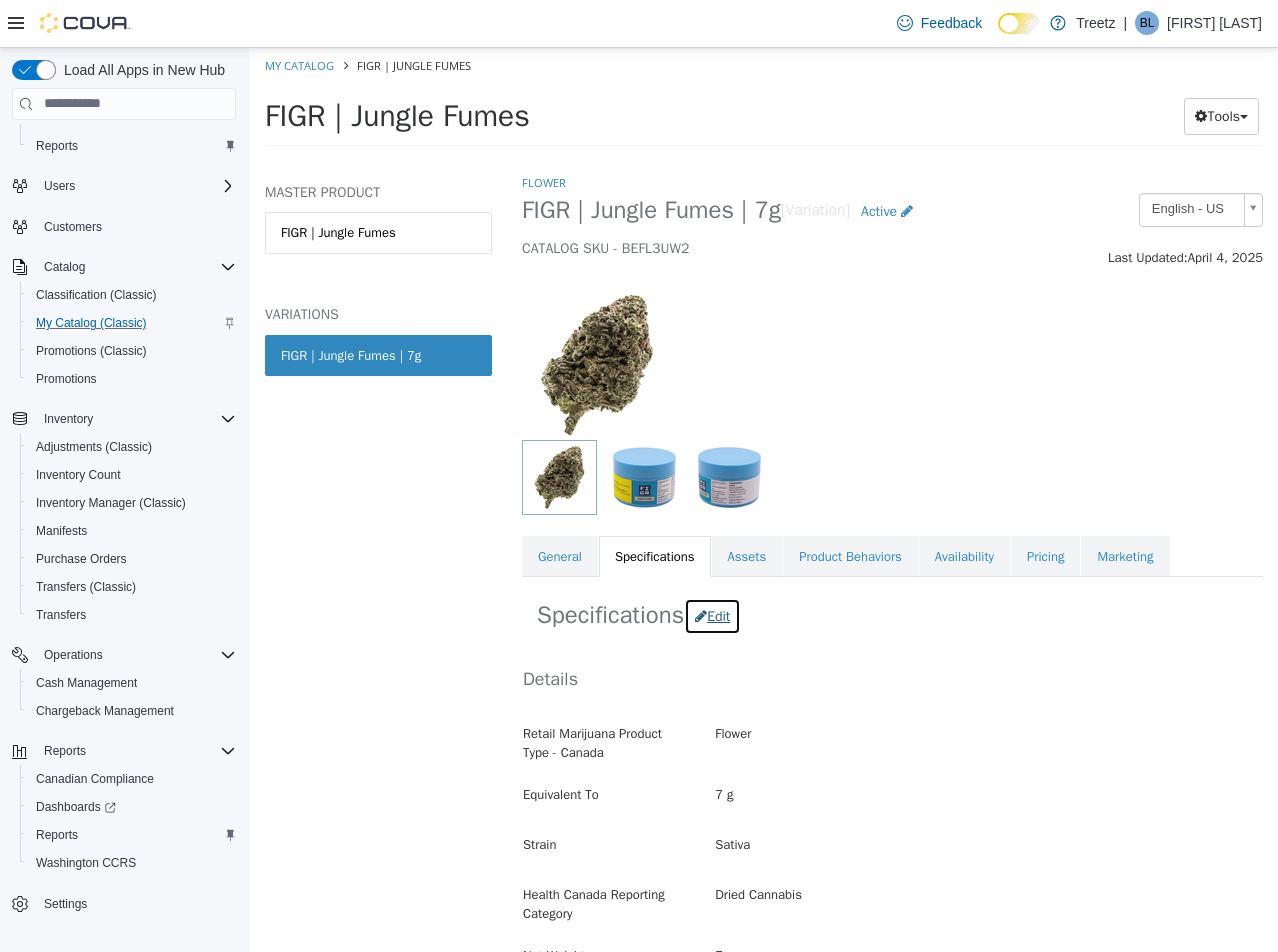 click on "Edit" at bounding box center [712, 615] 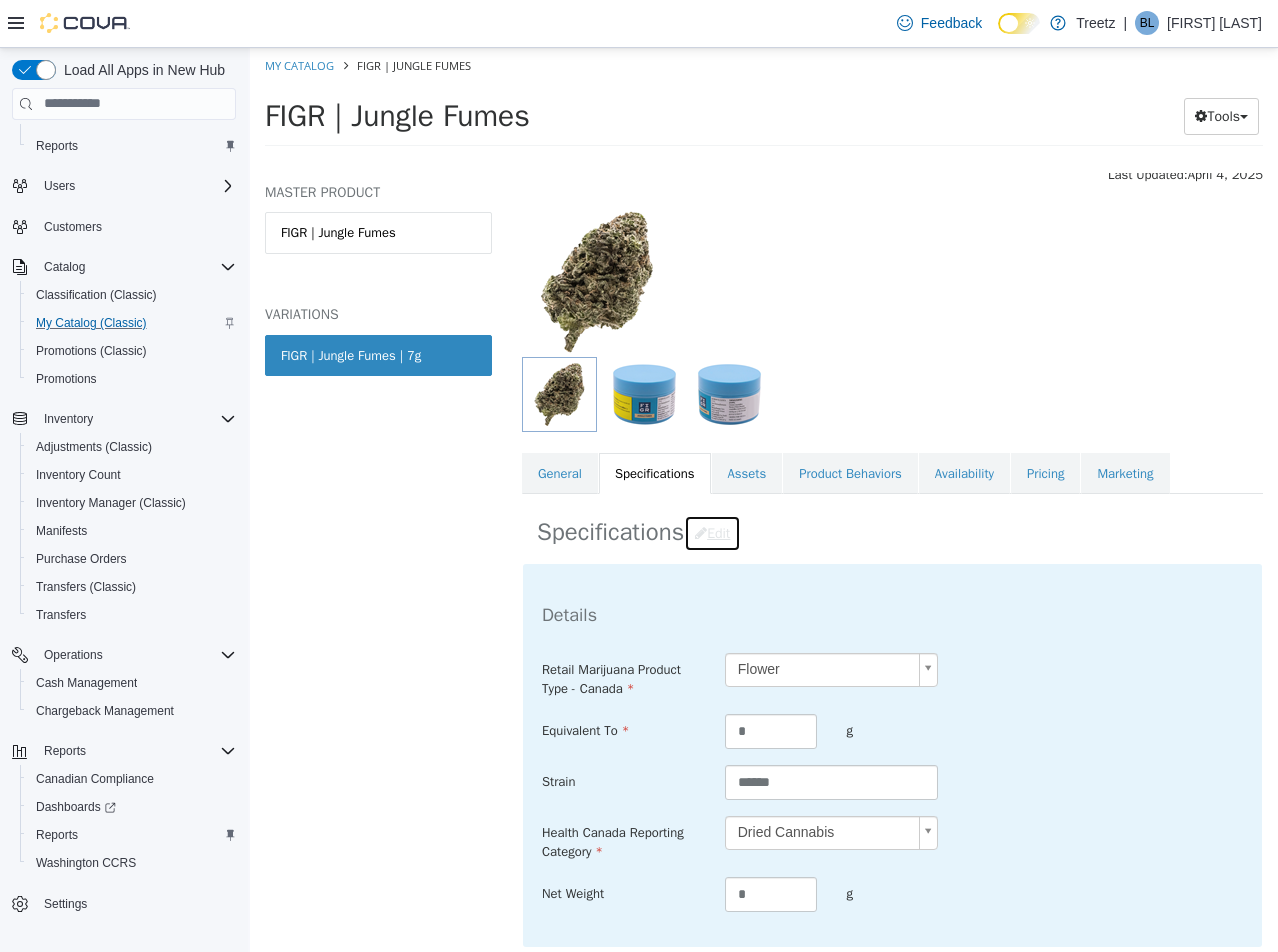 scroll, scrollTop: 600, scrollLeft: 0, axis: vertical 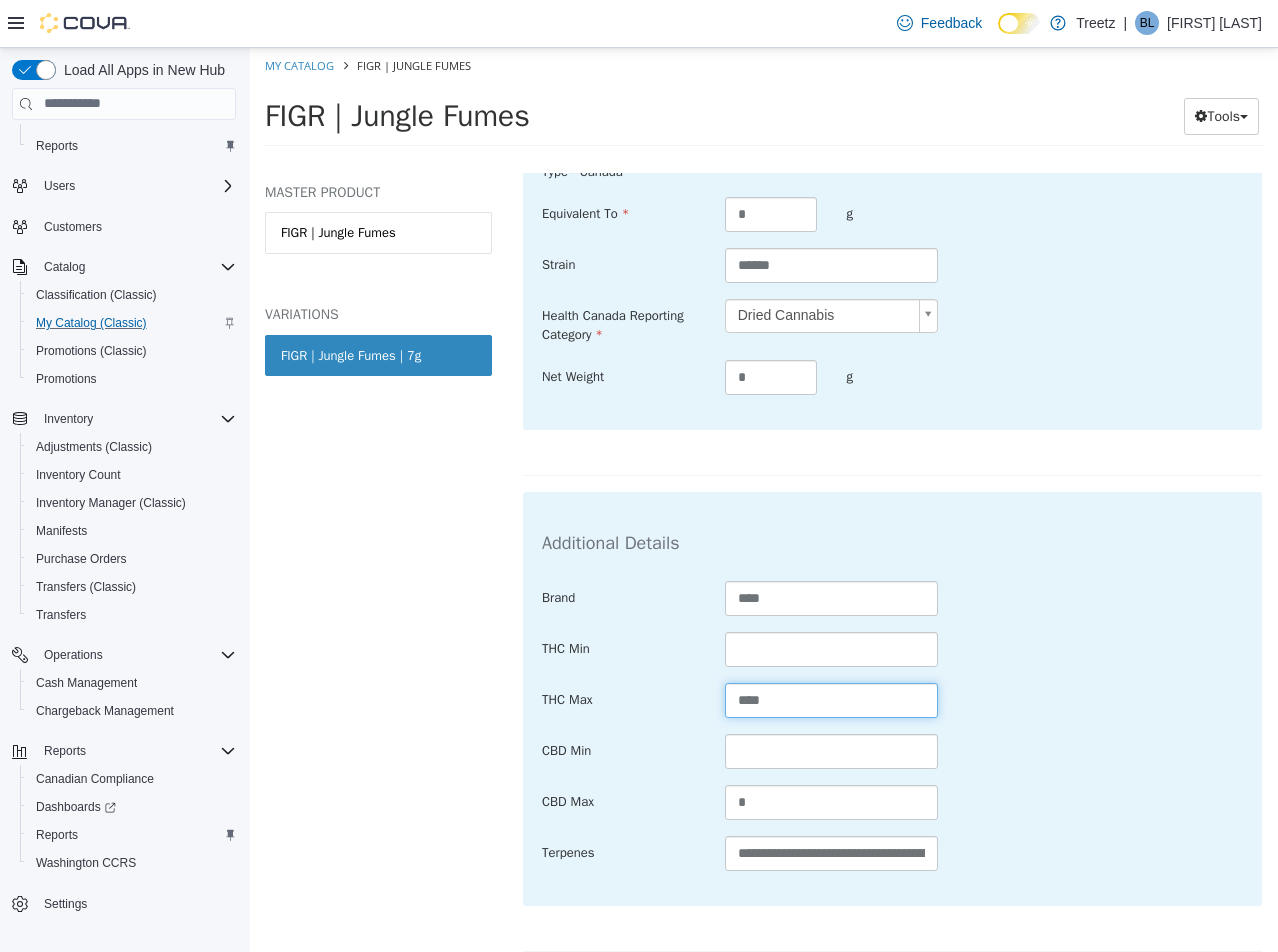 click on "****" at bounding box center [832, 699] 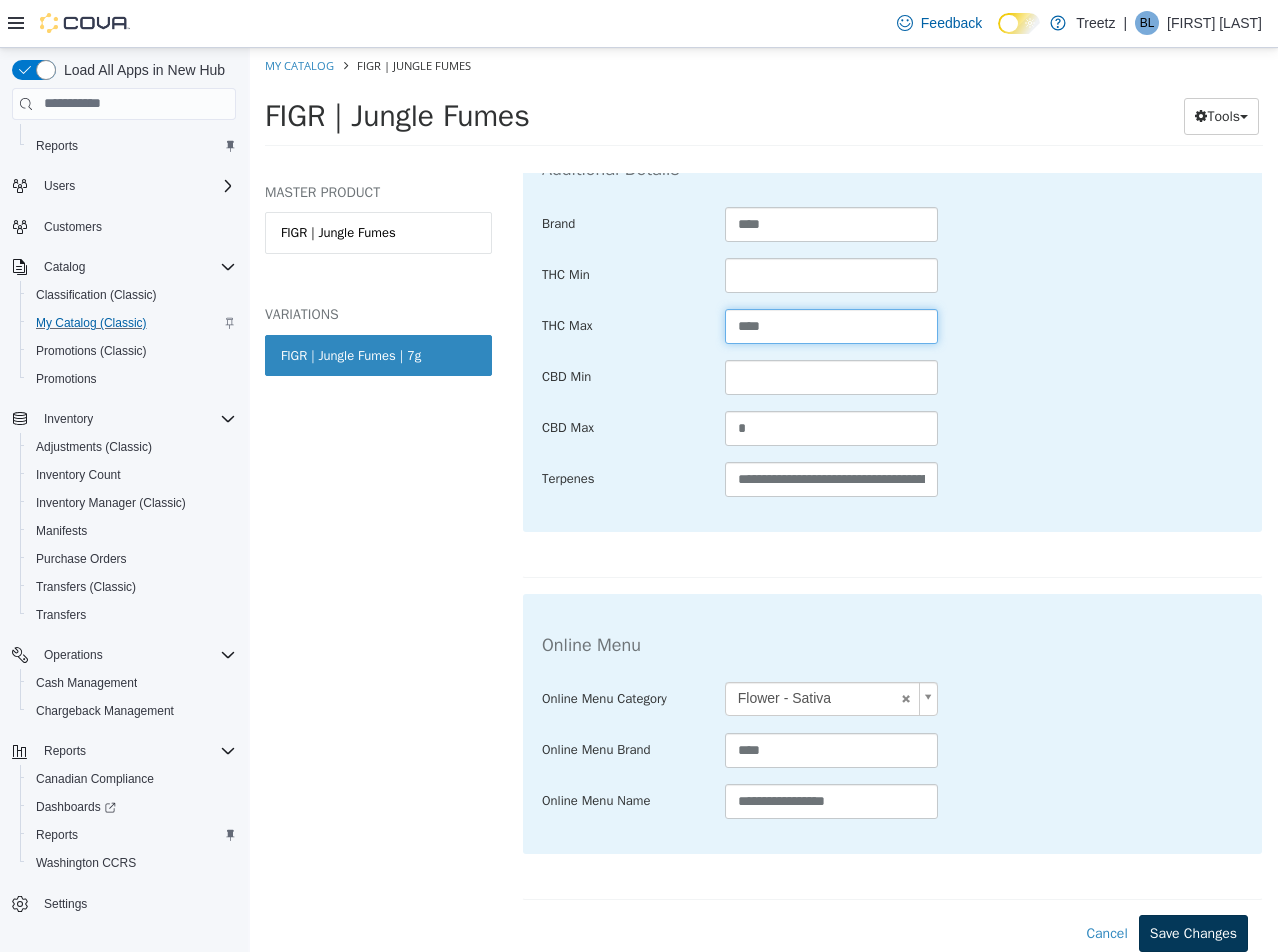 type on "****" 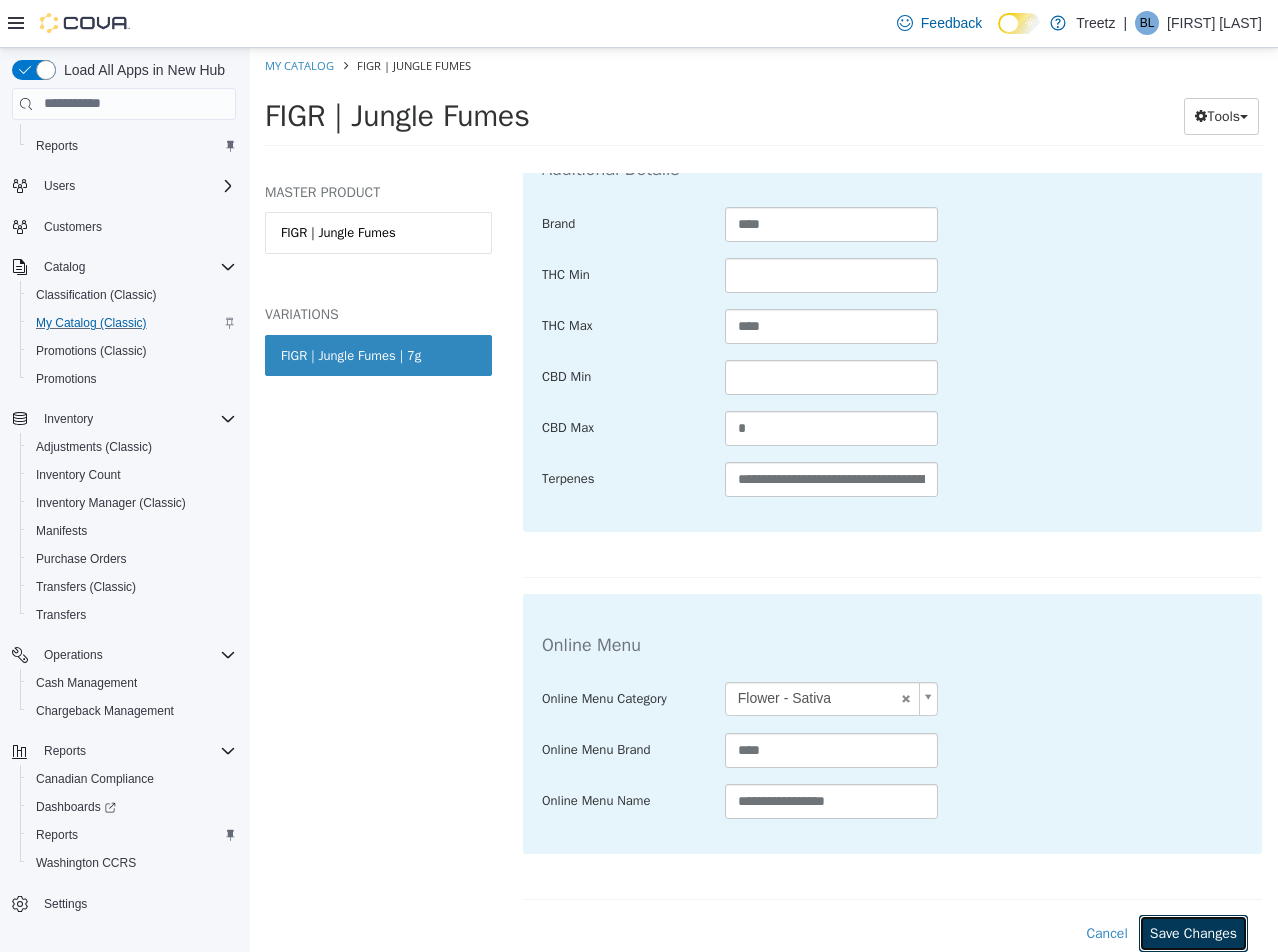 click on "Save Changes" at bounding box center [1193, 932] 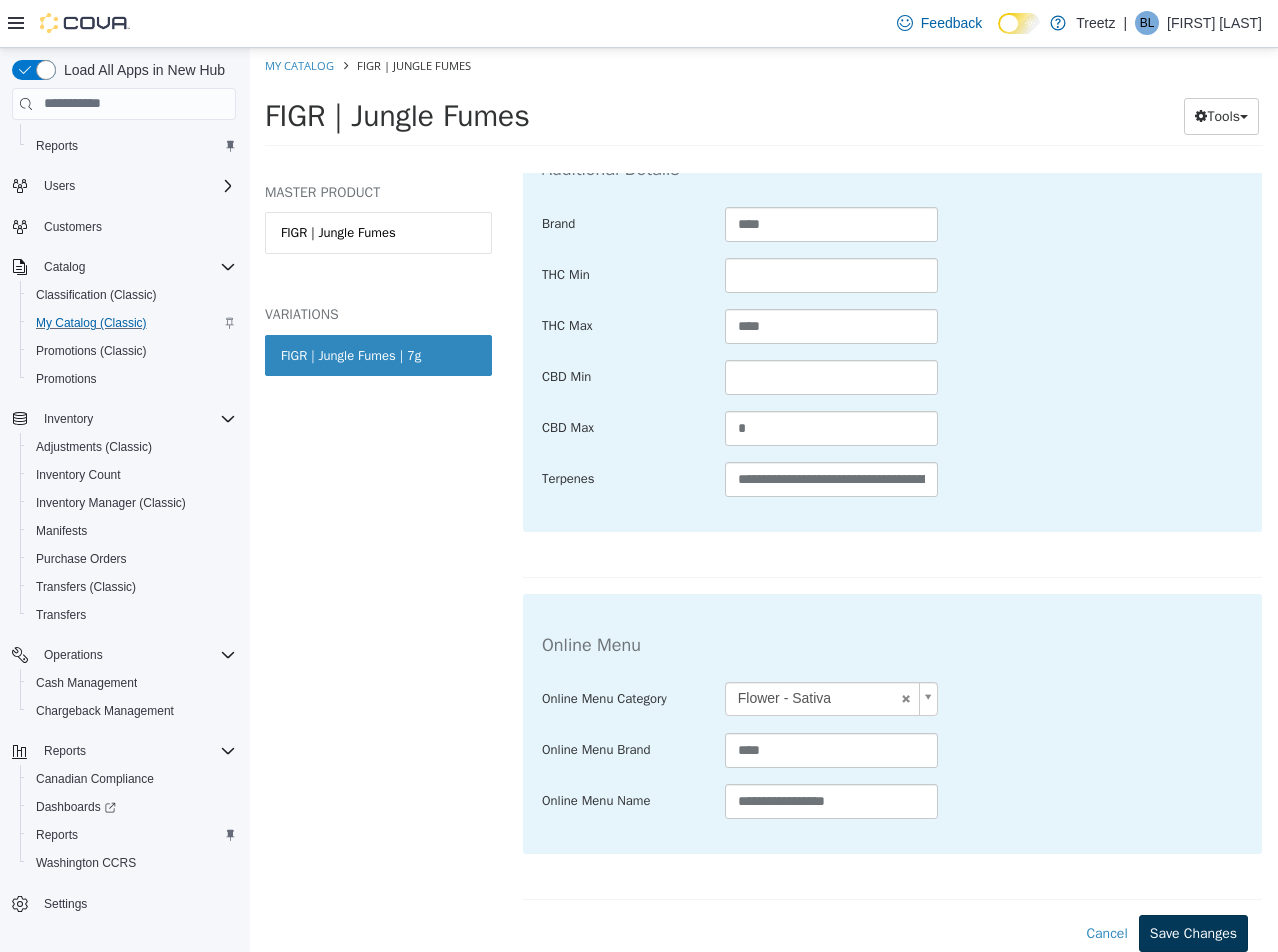 scroll, scrollTop: 752, scrollLeft: 0, axis: vertical 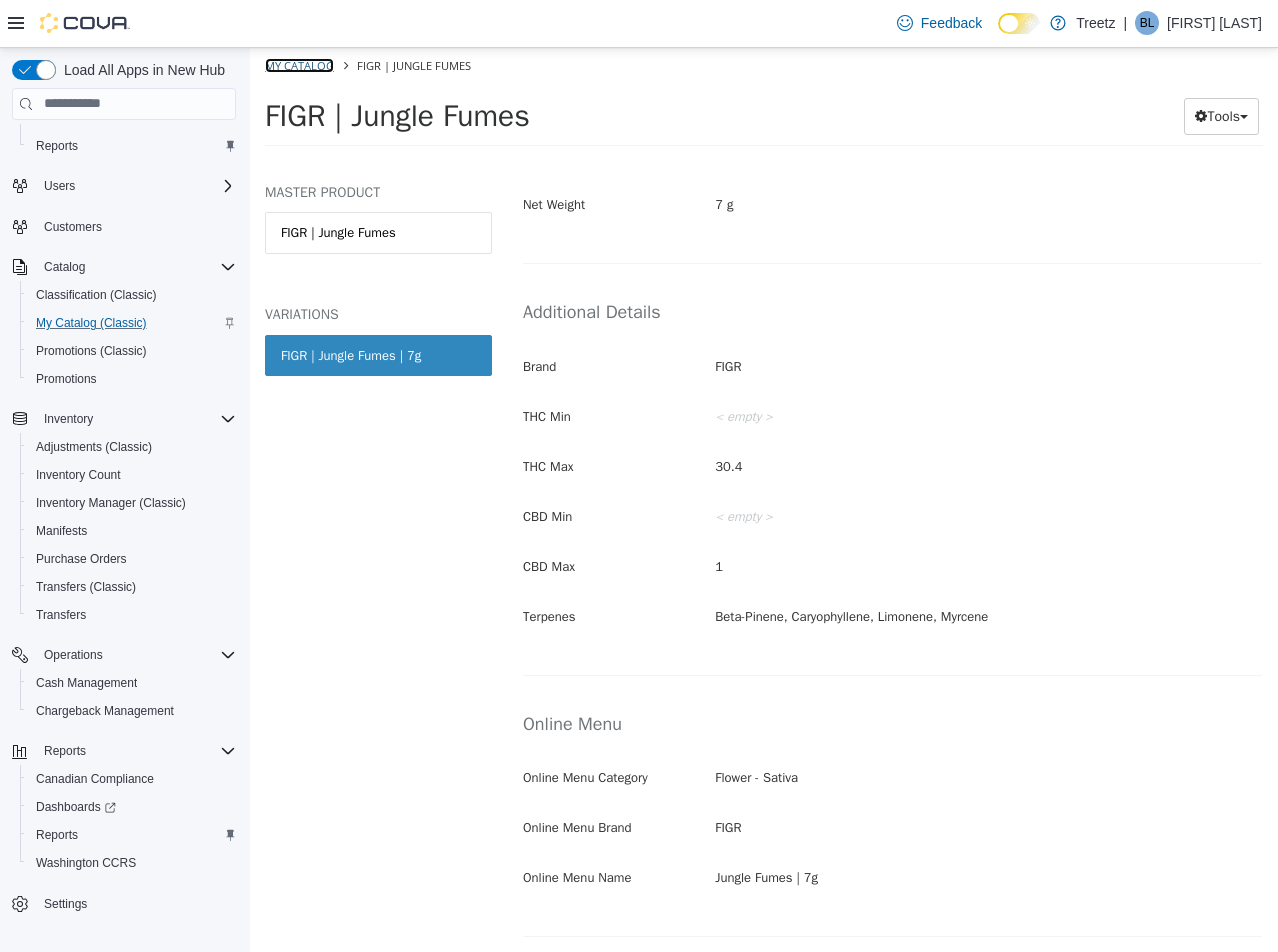 click on "My Catalog" at bounding box center [299, 64] 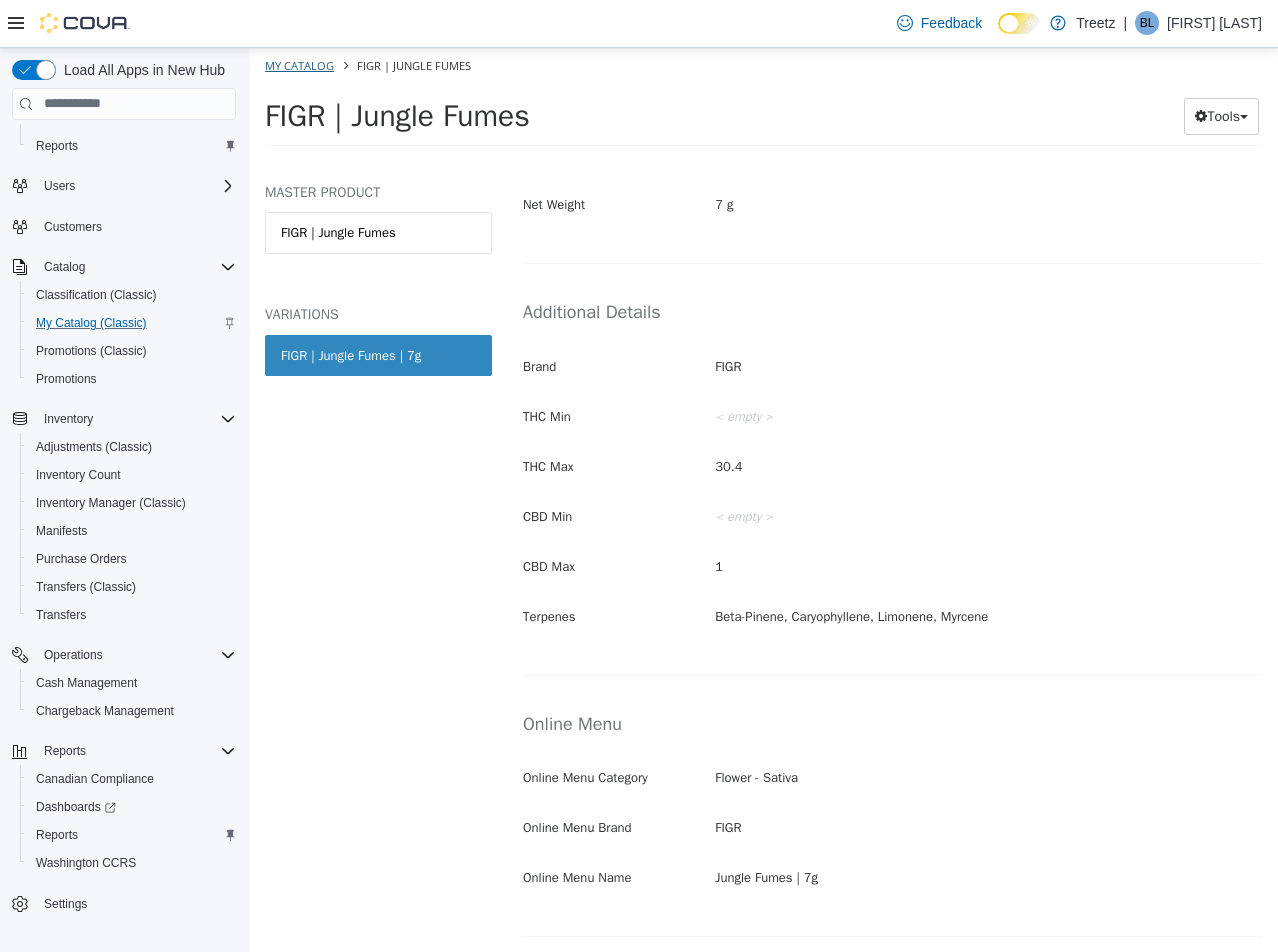 select on "**********" 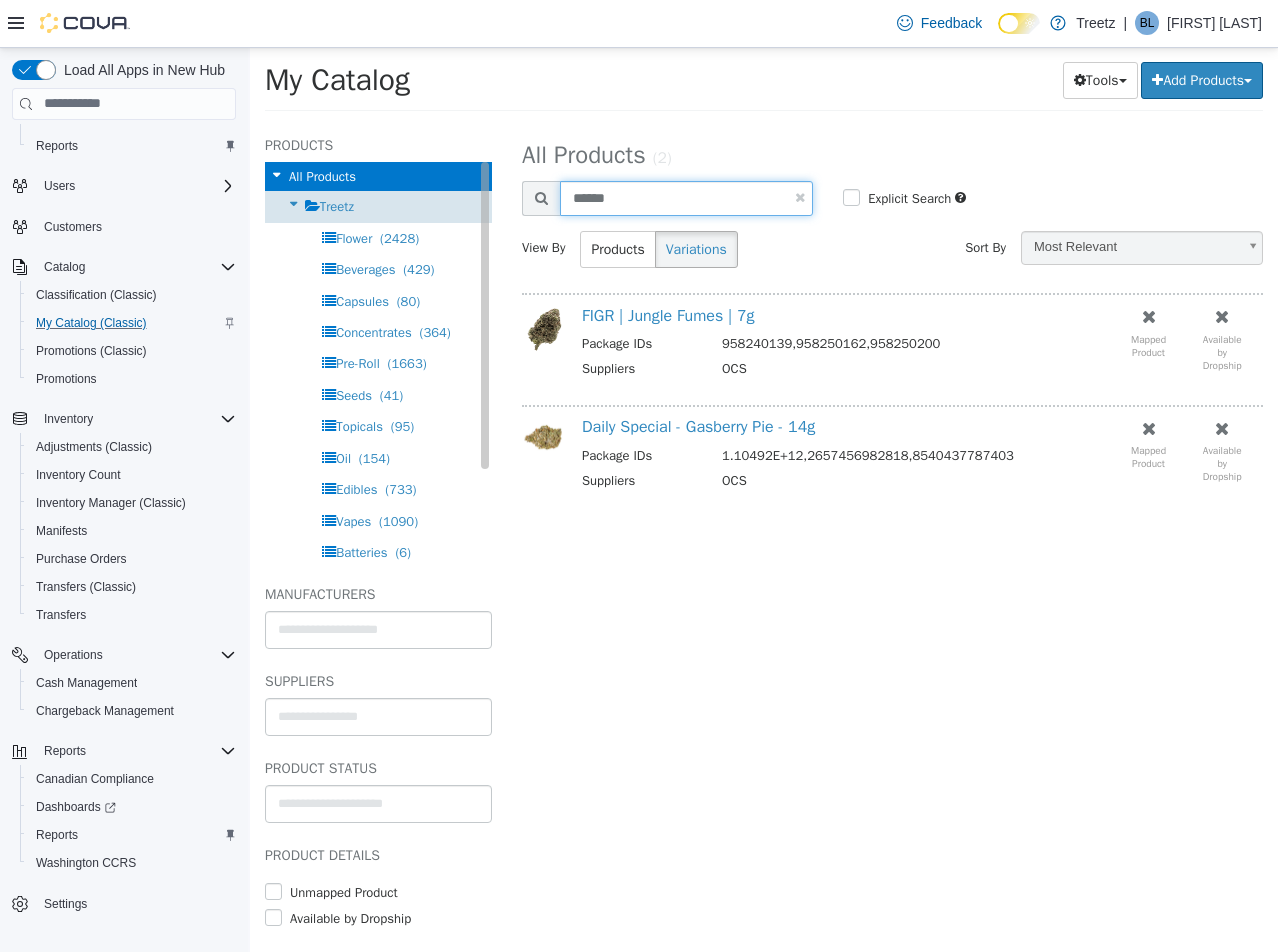 drag, startPoint x: 622, startPoint y: 199, endPoint x: 331, endPoint y: 198, distance: 291.0017 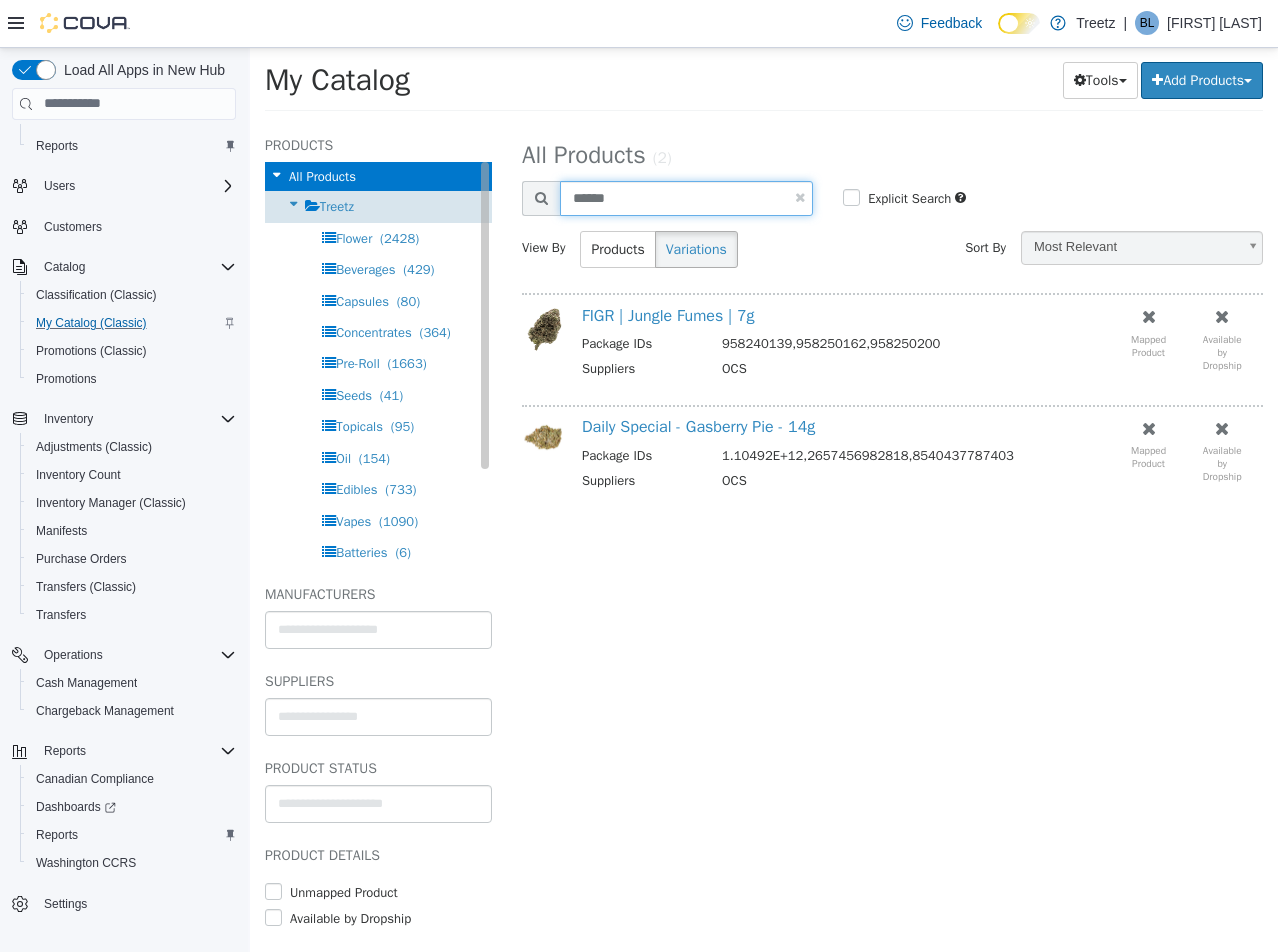 type on "******" 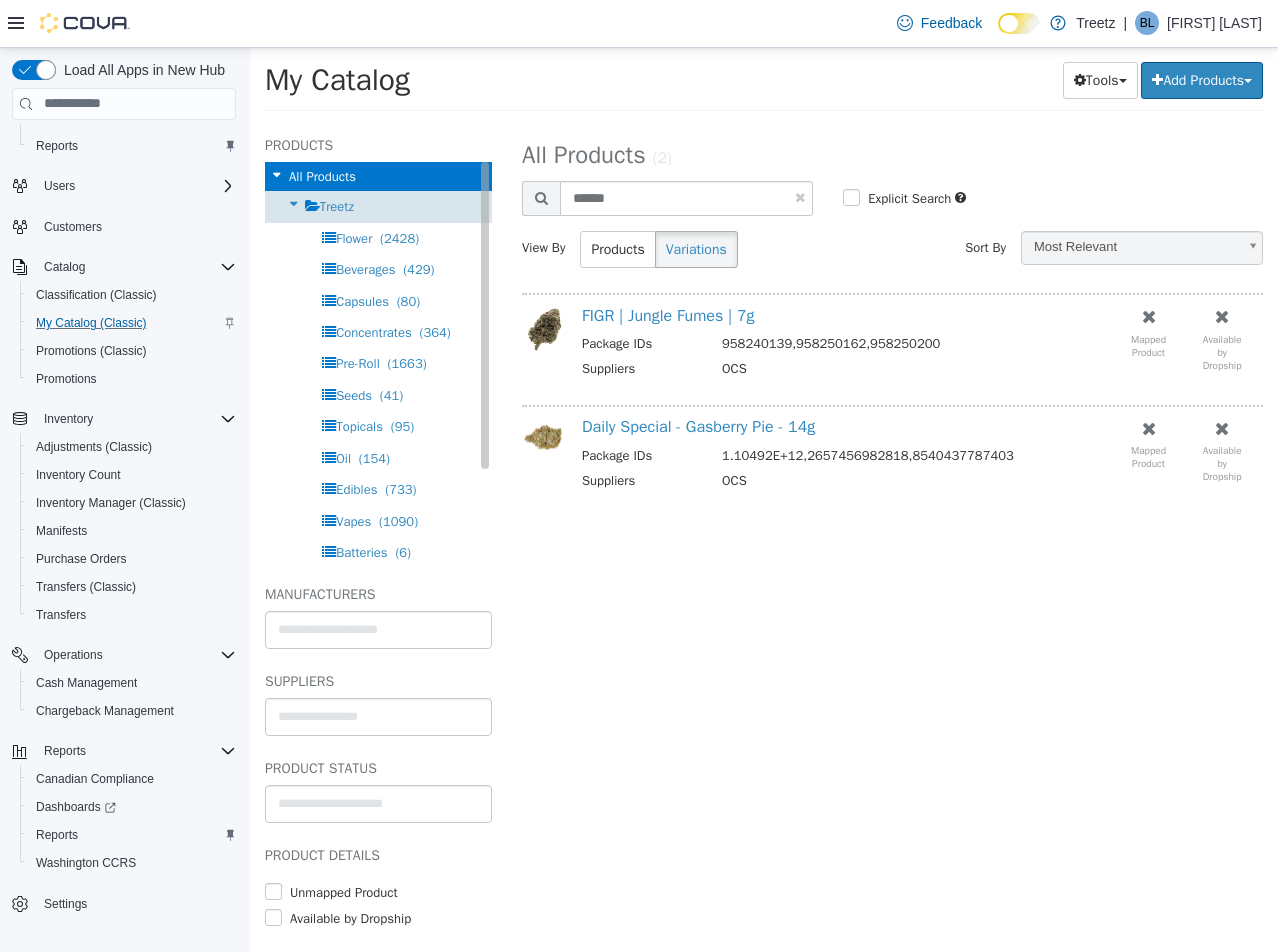 select on "**********" 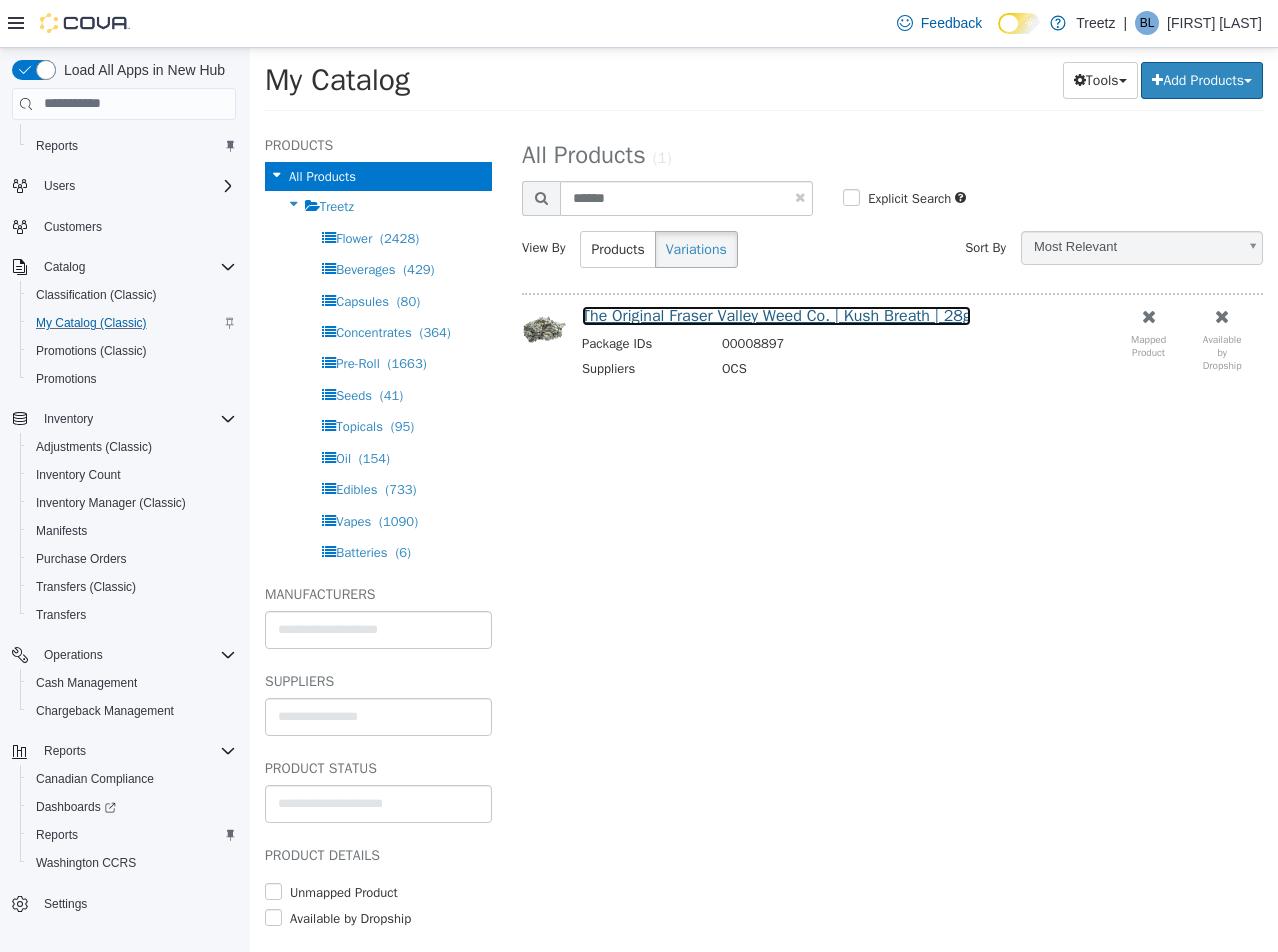 click on "The Original Fraser Valley Weed Co. | Kush Breath | 28g" at bounding box center [776, 315] 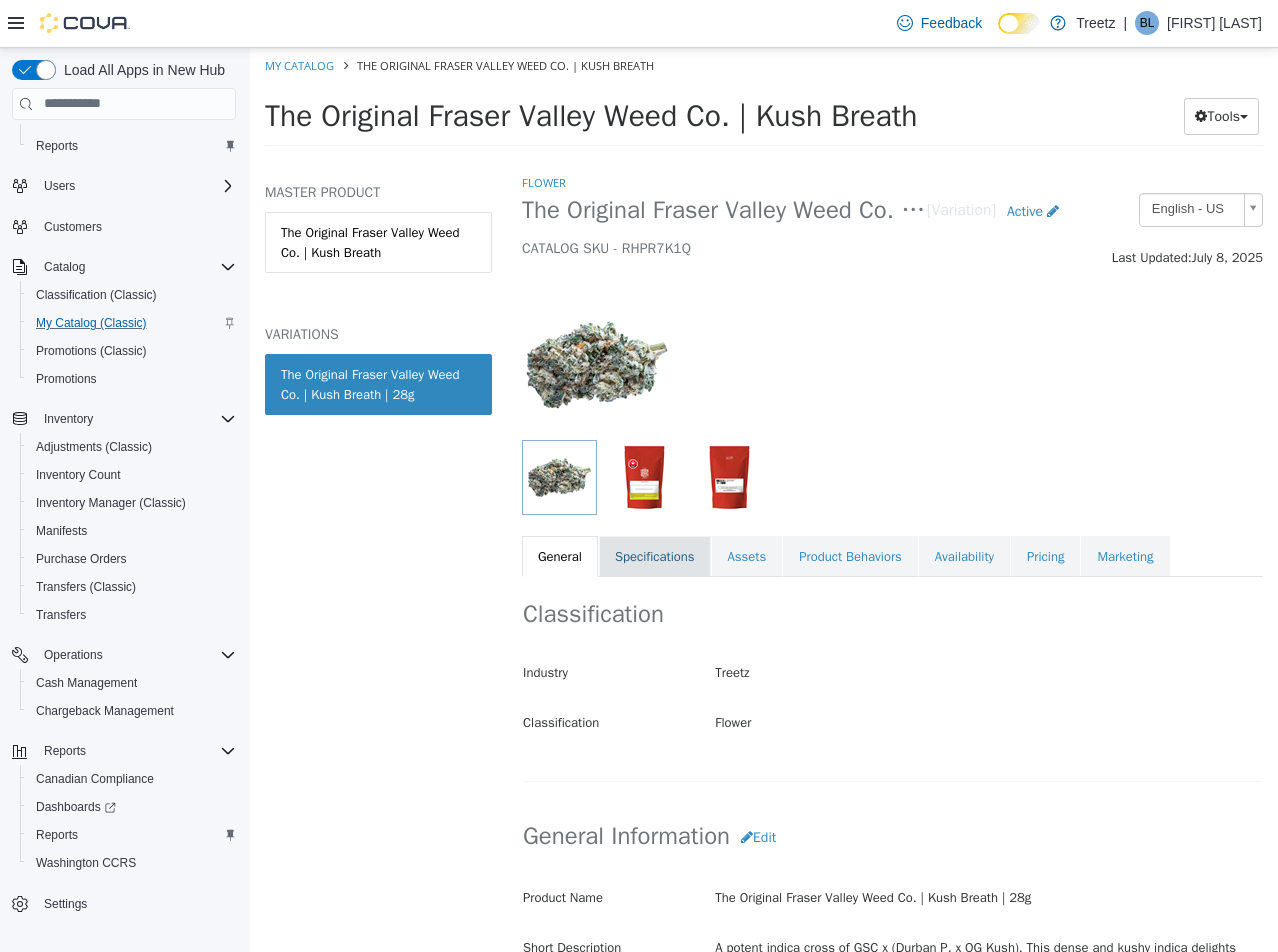 click on "Specifications" at bounding box center (655, 556) 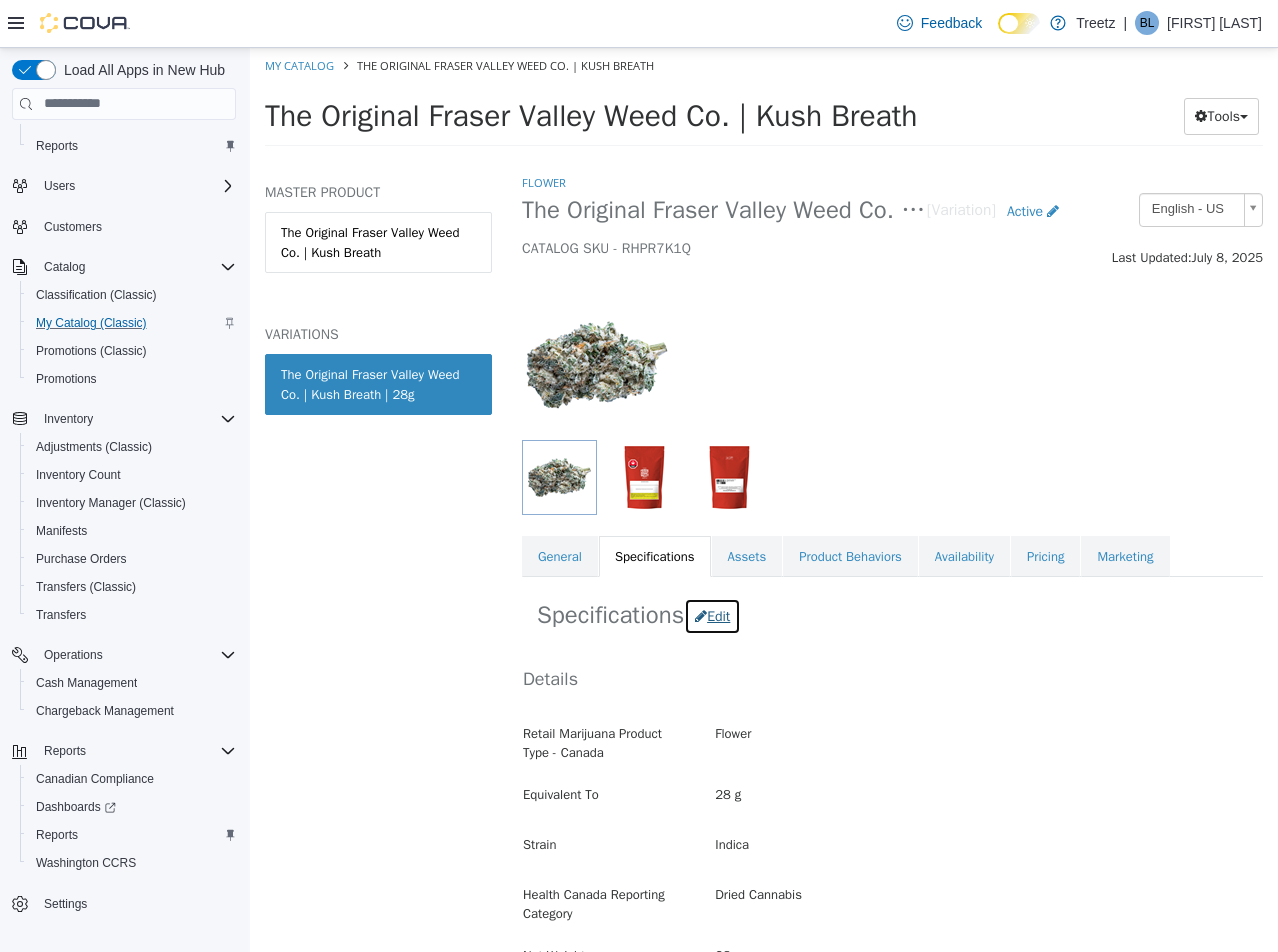 click on "Edit" at bounding box center (712, 615) 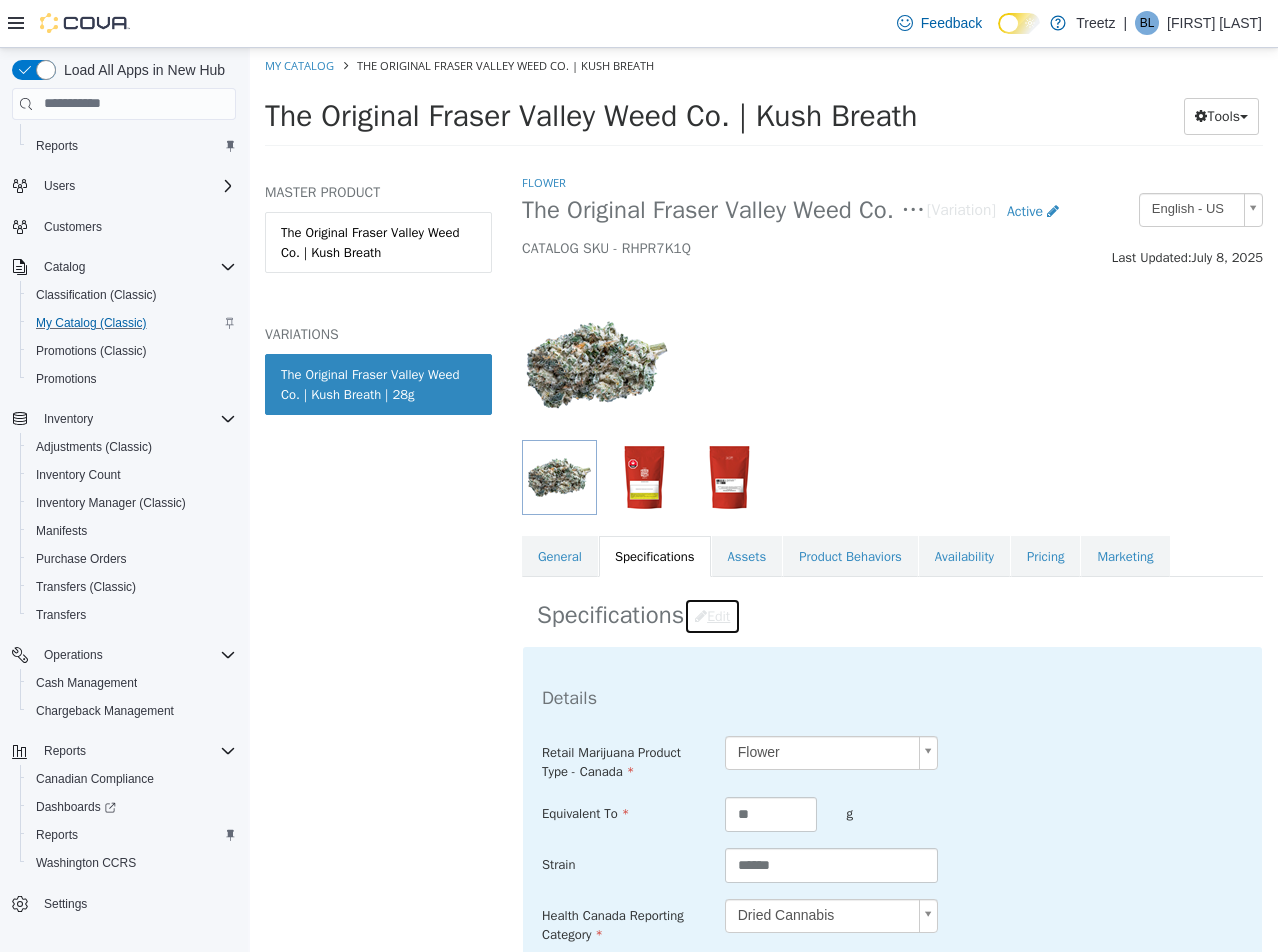 scroll, scrollTop: 600, scrollLeft: 0, axis: vertical 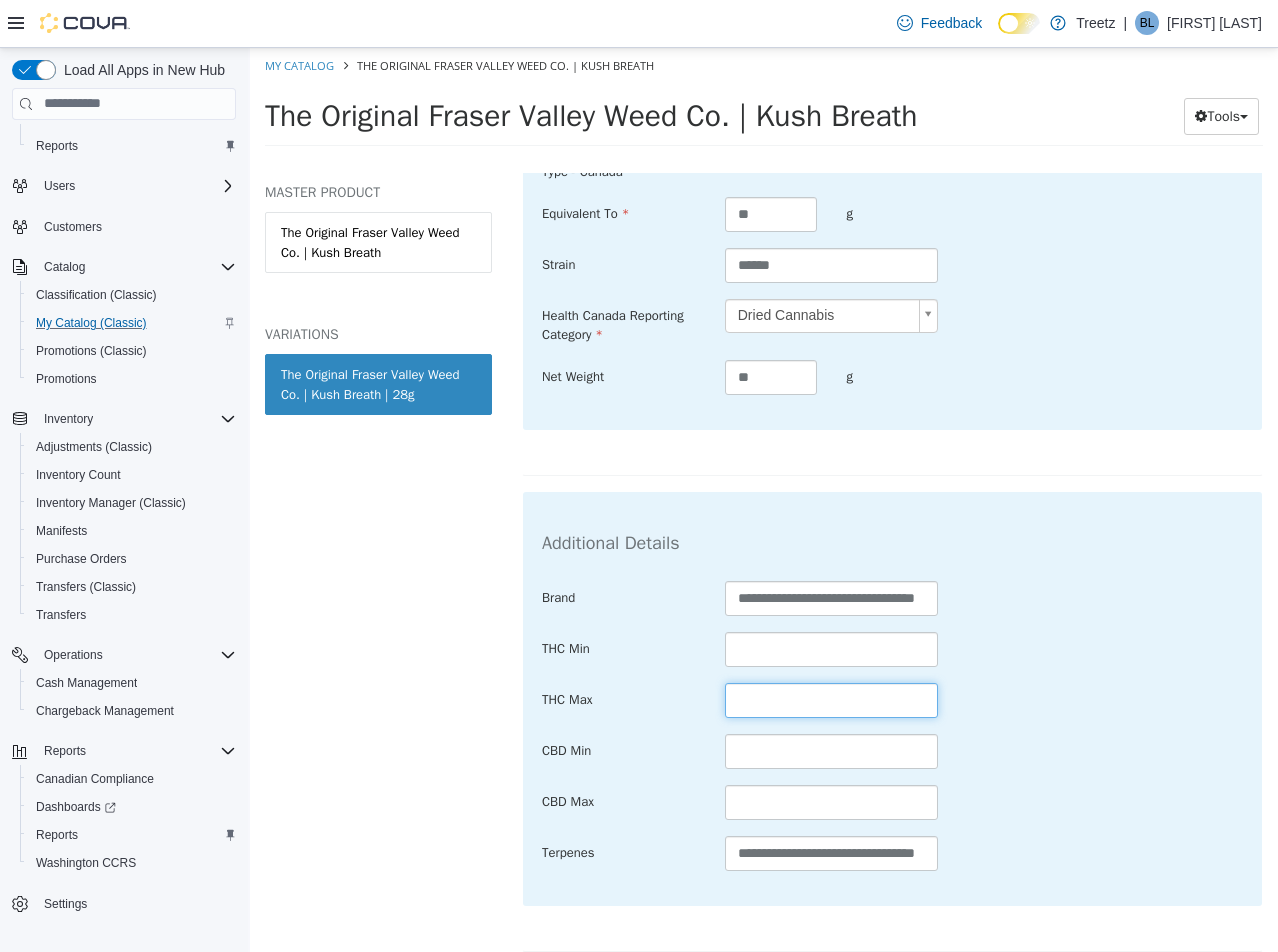 click at bounding box center [832, 699] 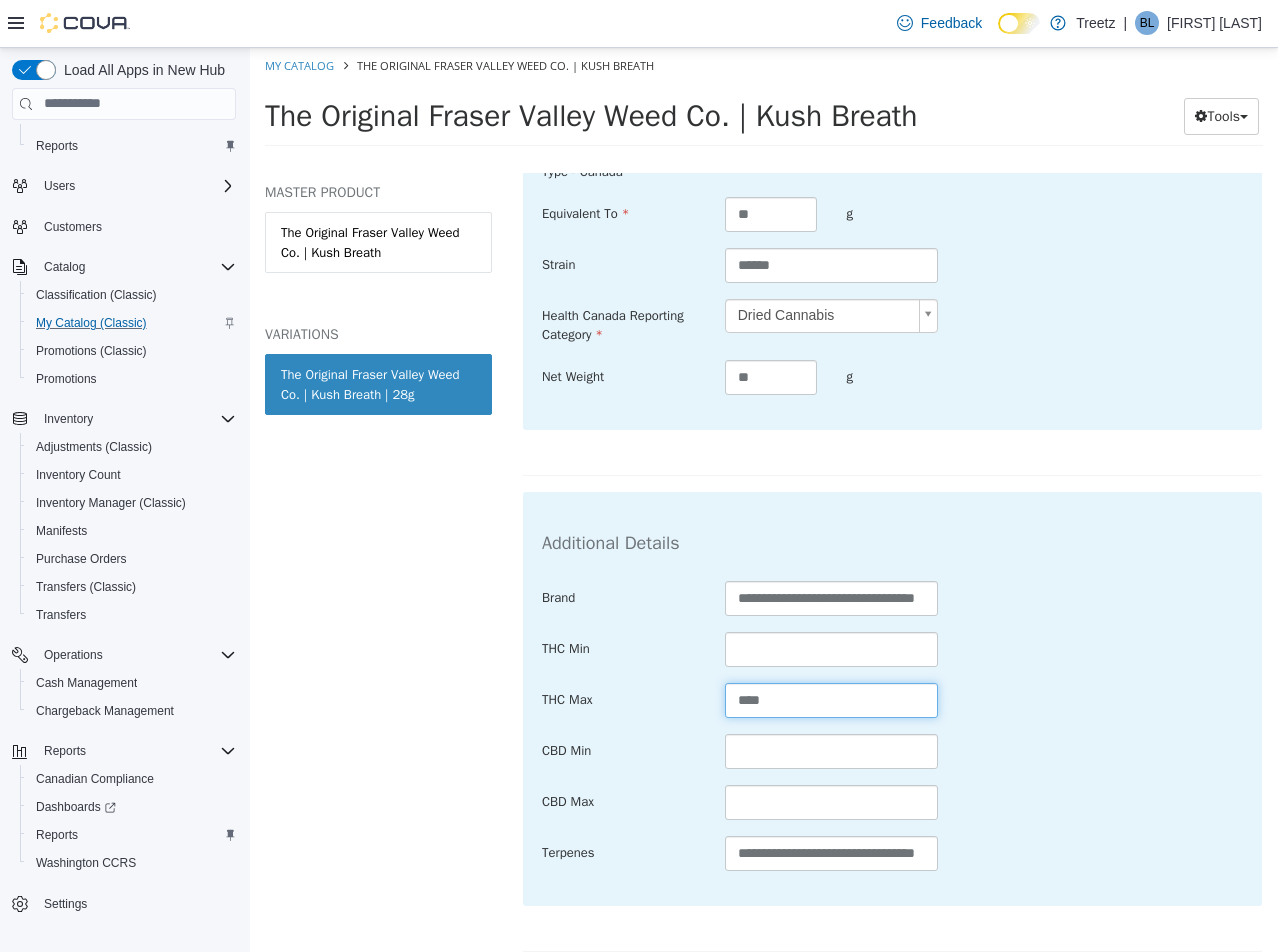 type on "****" 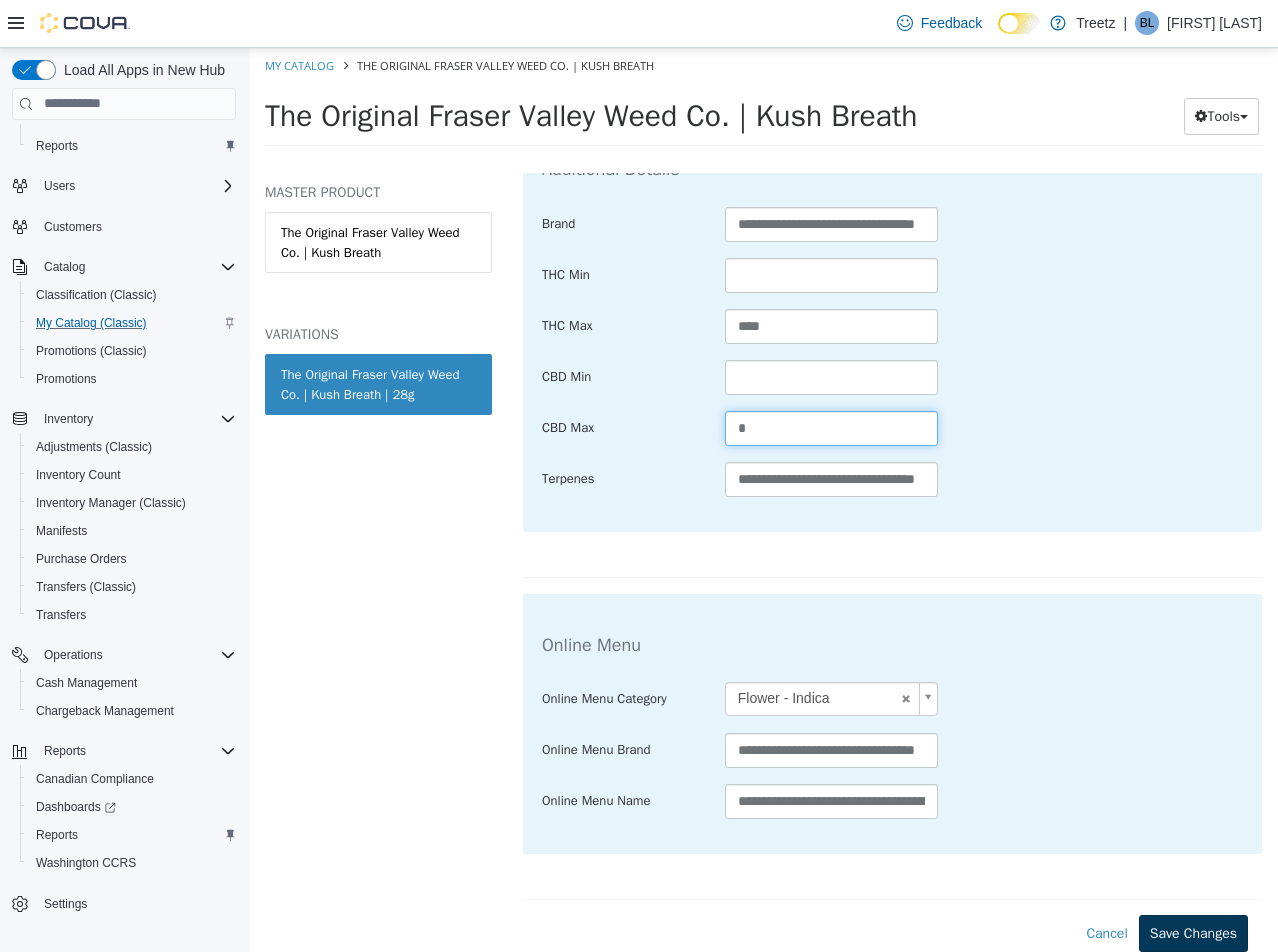 type on "*" 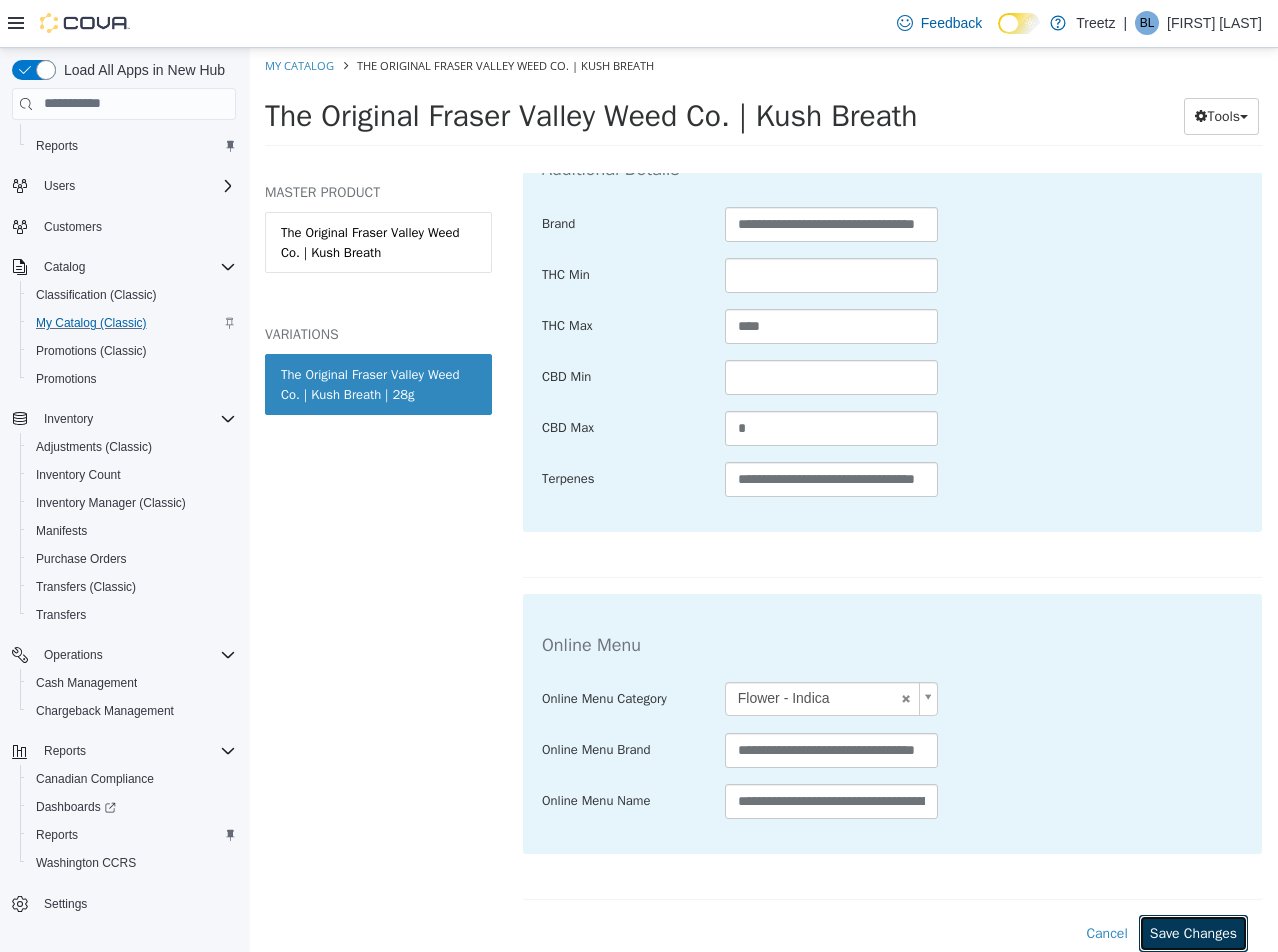 click on "Save Changes" at bounding box center [1193, 932] 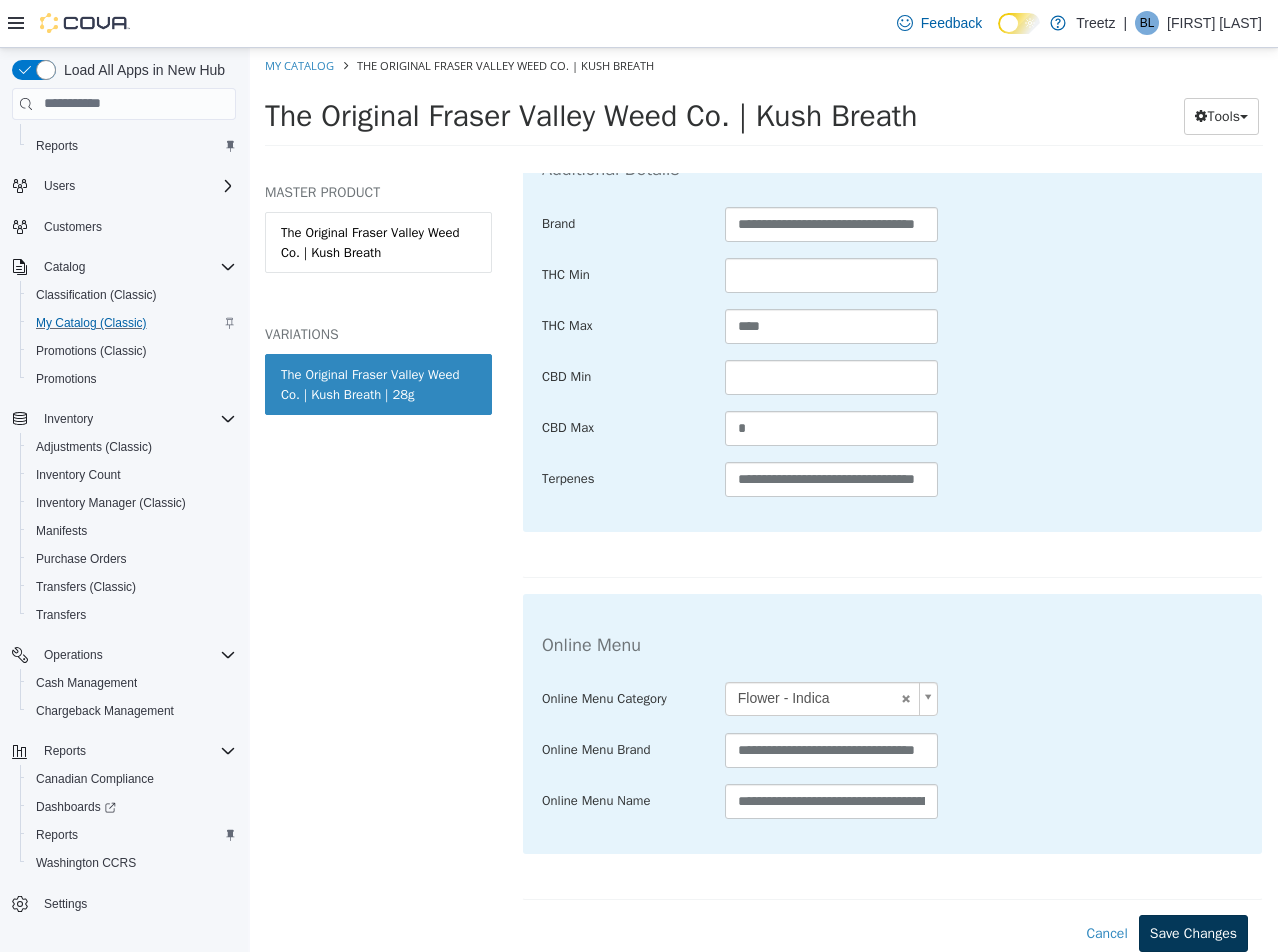 scroll, scrollTop: 752, scrollLeft: 0, axis: vertical 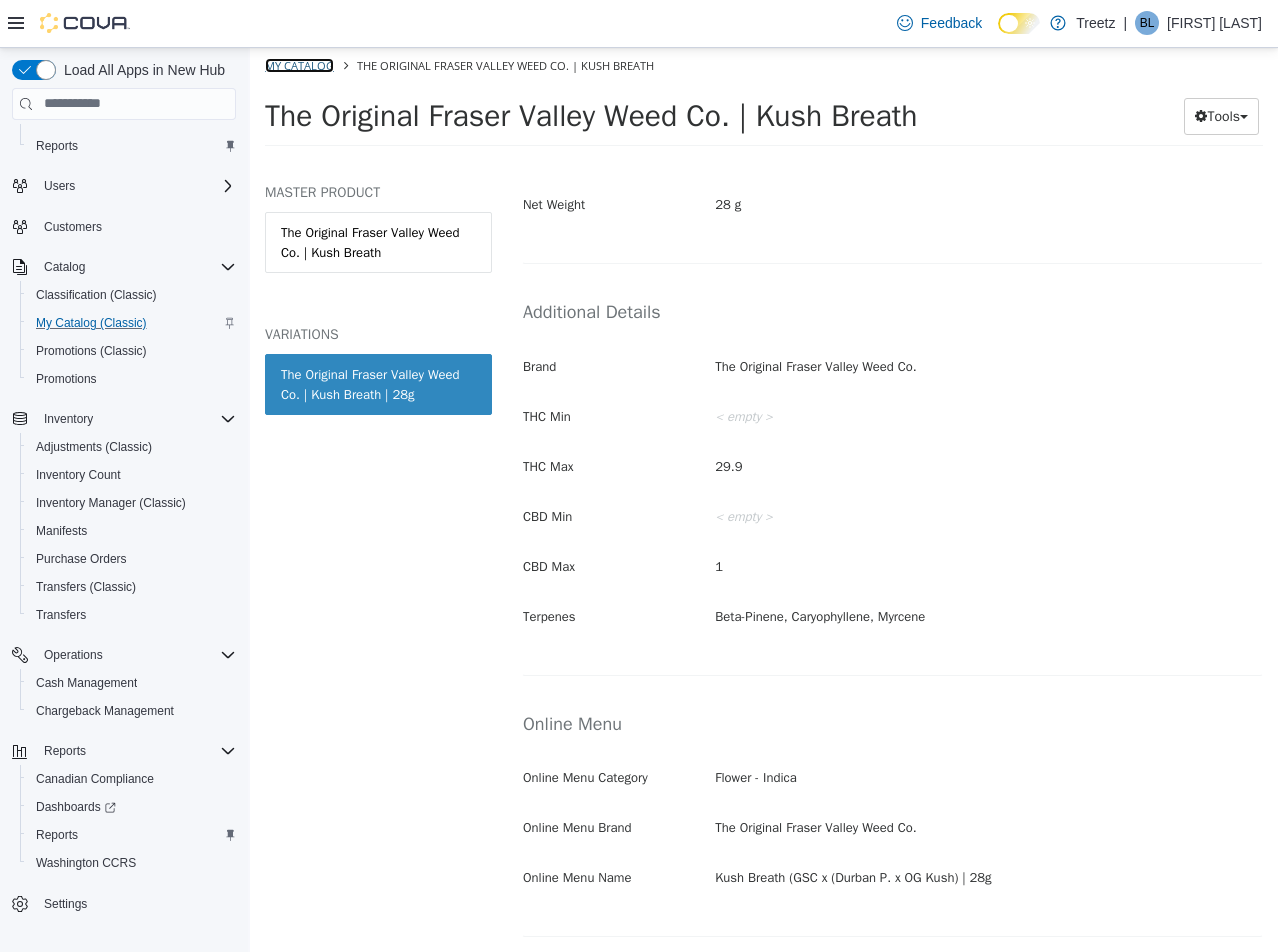 click on "My Catalog" at bounding box center (299, 64) 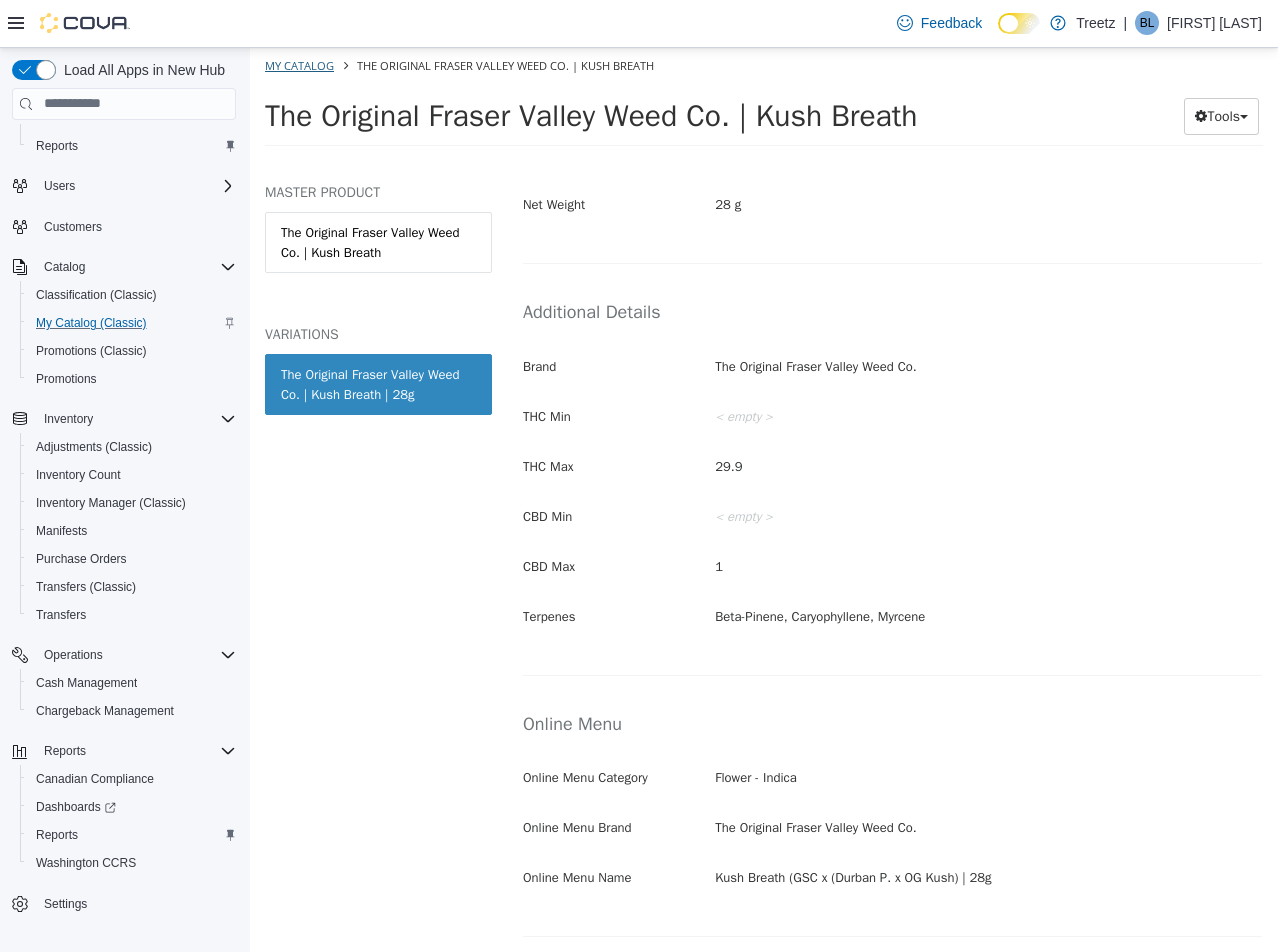 select on "**********" 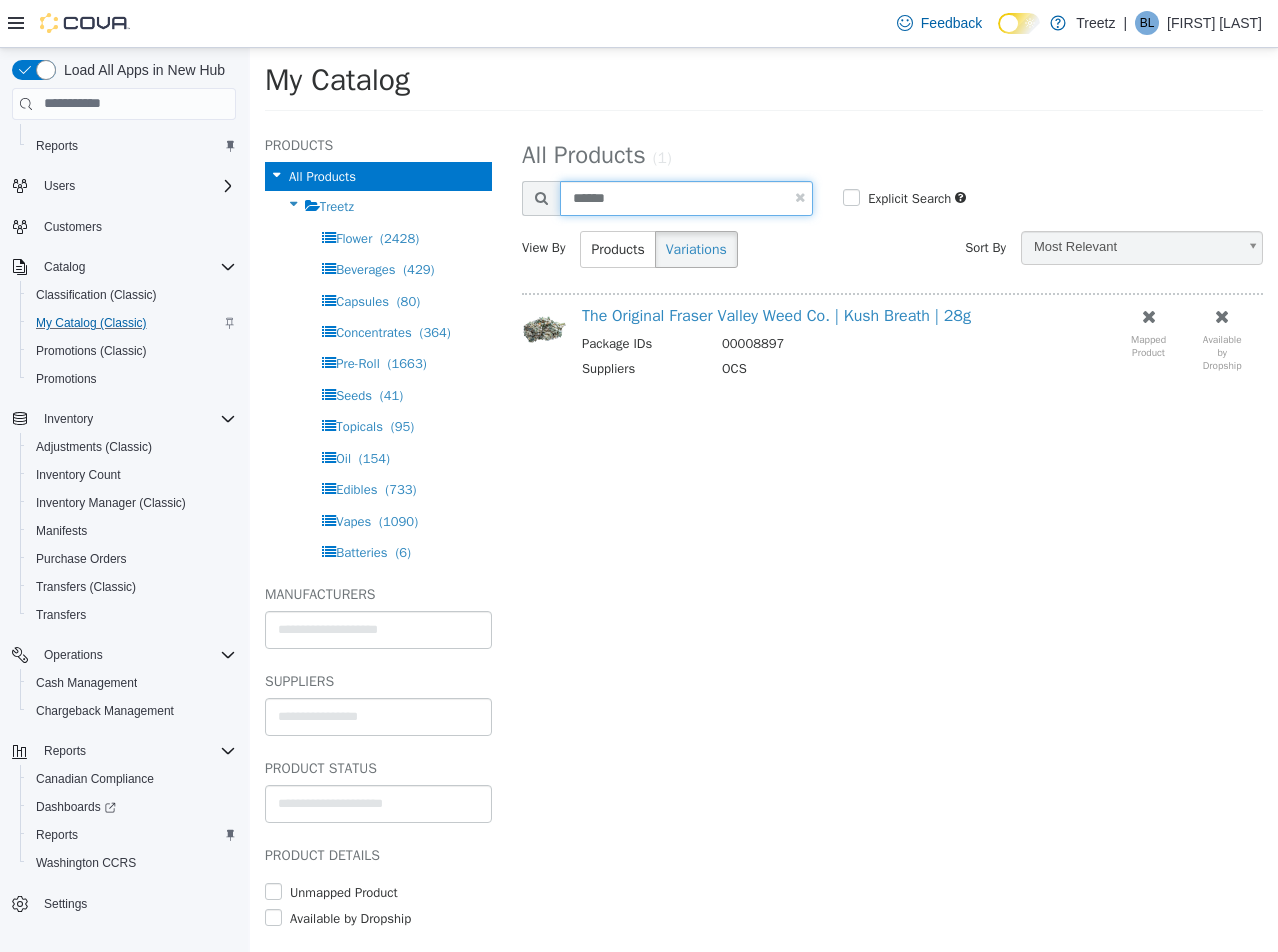 click on "******" at bounding box center (686, 197) 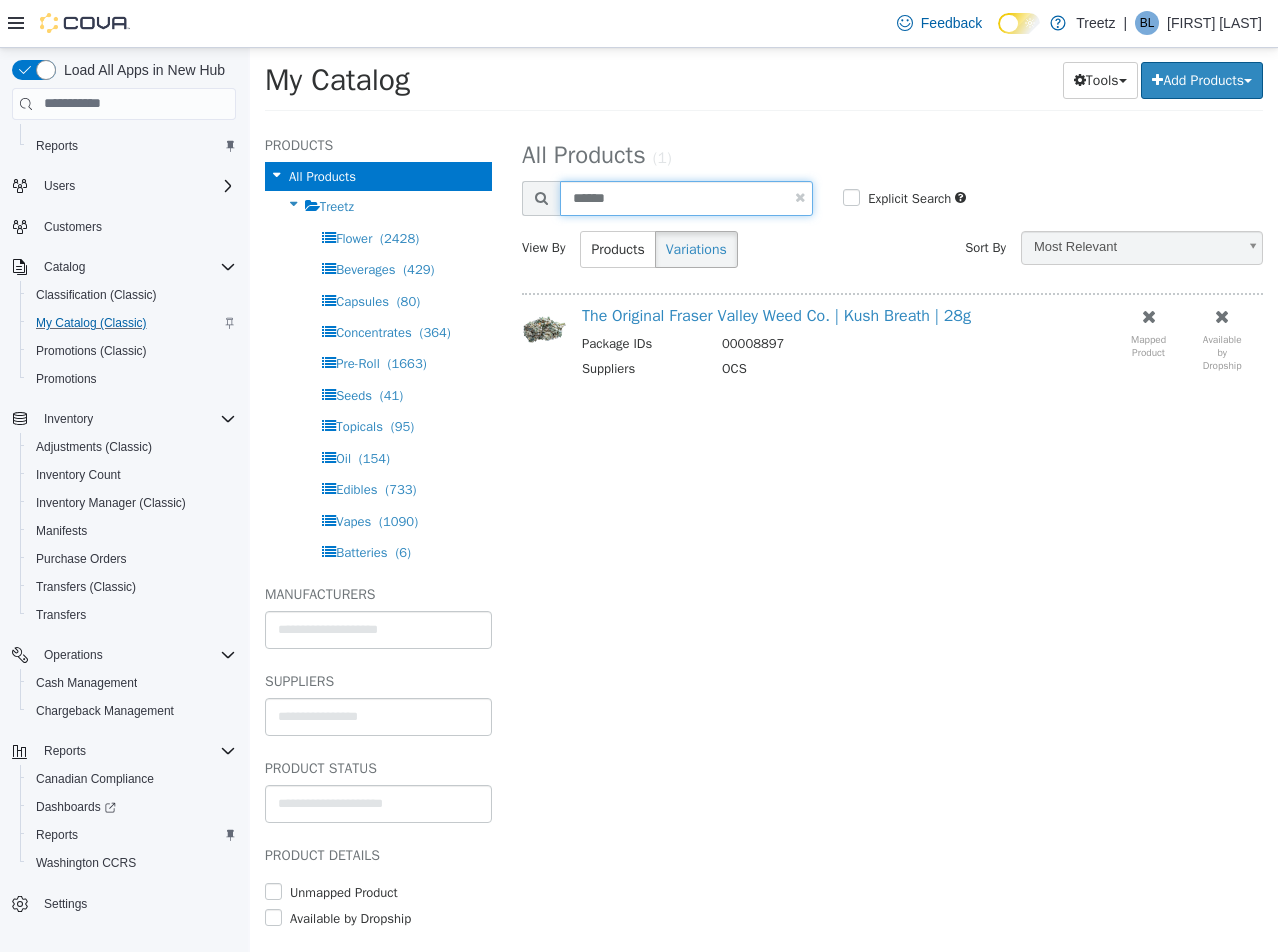 type on "******" 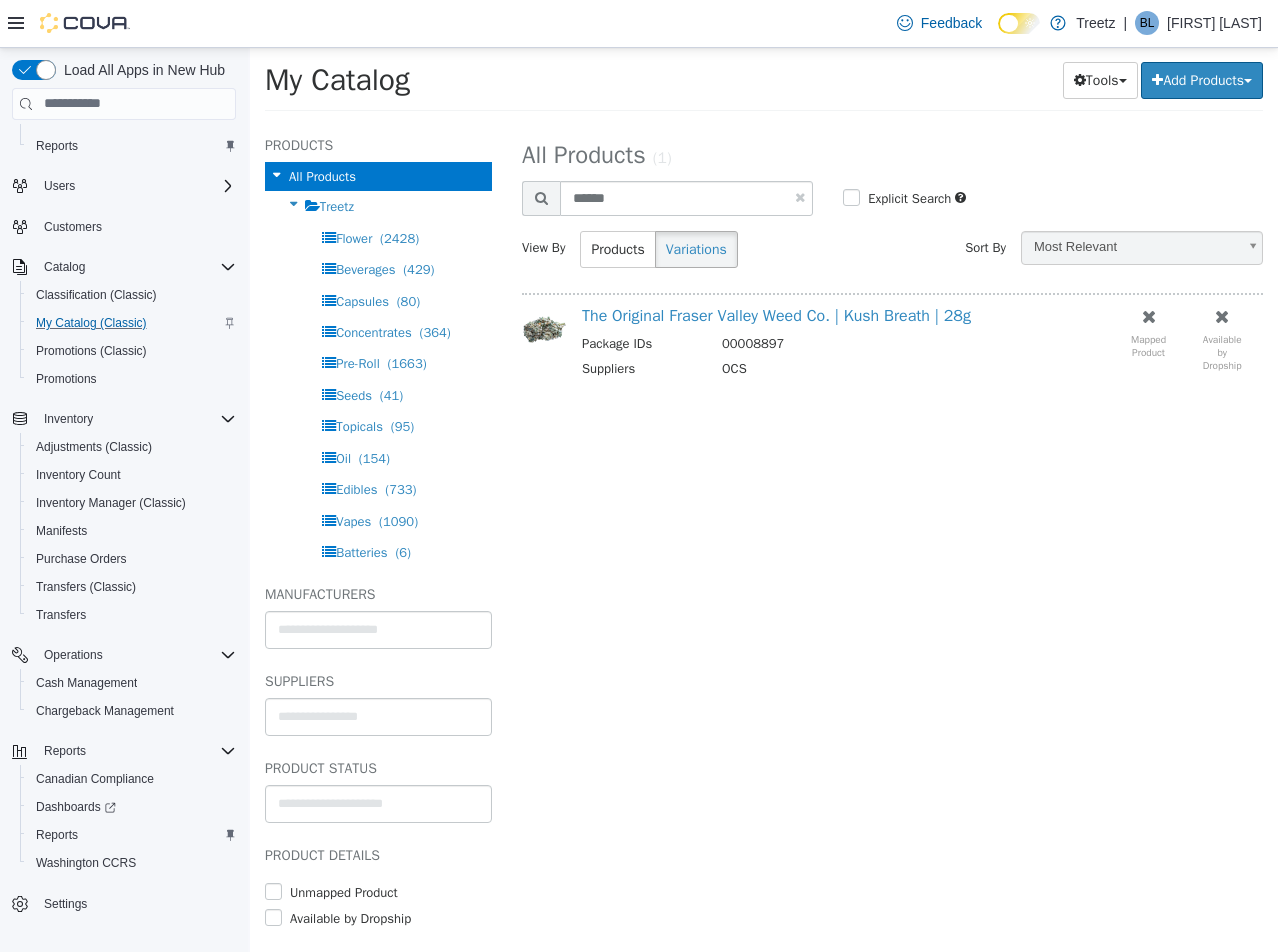 select on "**********" 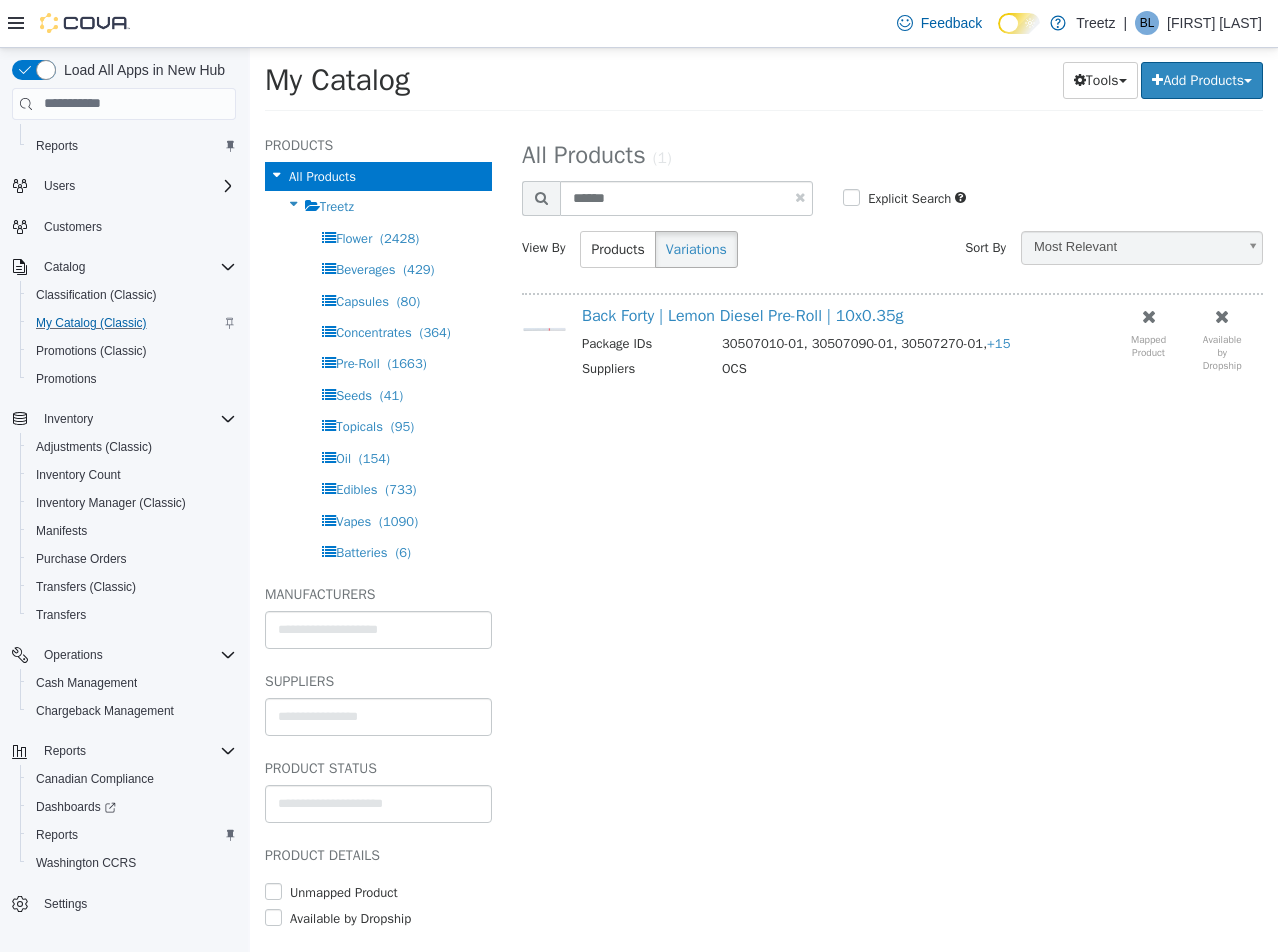 click on "Back Forty | Lemon Diesel Pre-Roll | 10x0.35g
Package IDs [NUMBER], [NUMBER], [NUMBER], +15
Suppliers OCS" at bounding box center [832, 349] 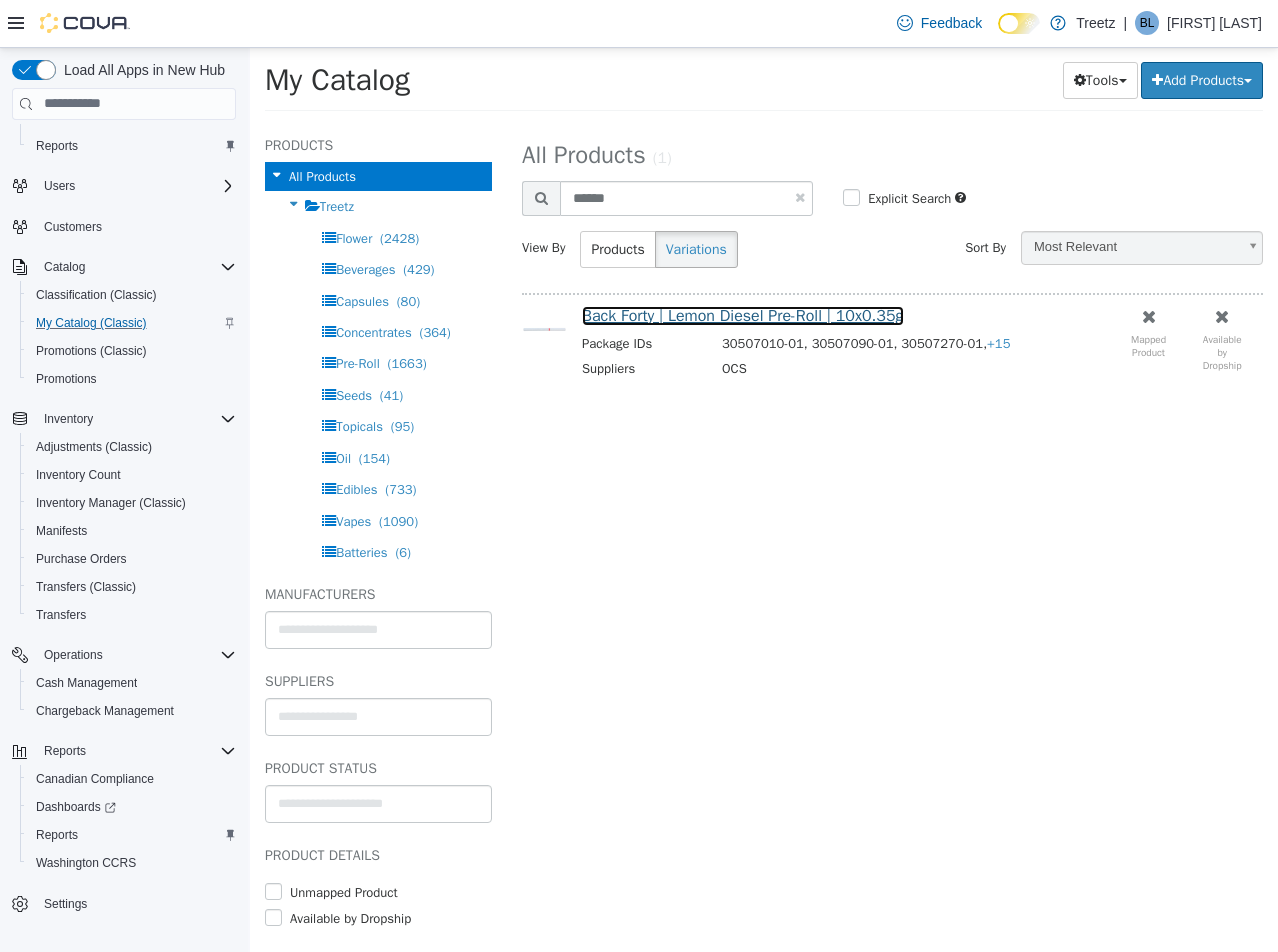 click on "Back Forty | Lemon Diesel Pre-Roll | 10x0.35g" at bounding box center (743, 315) 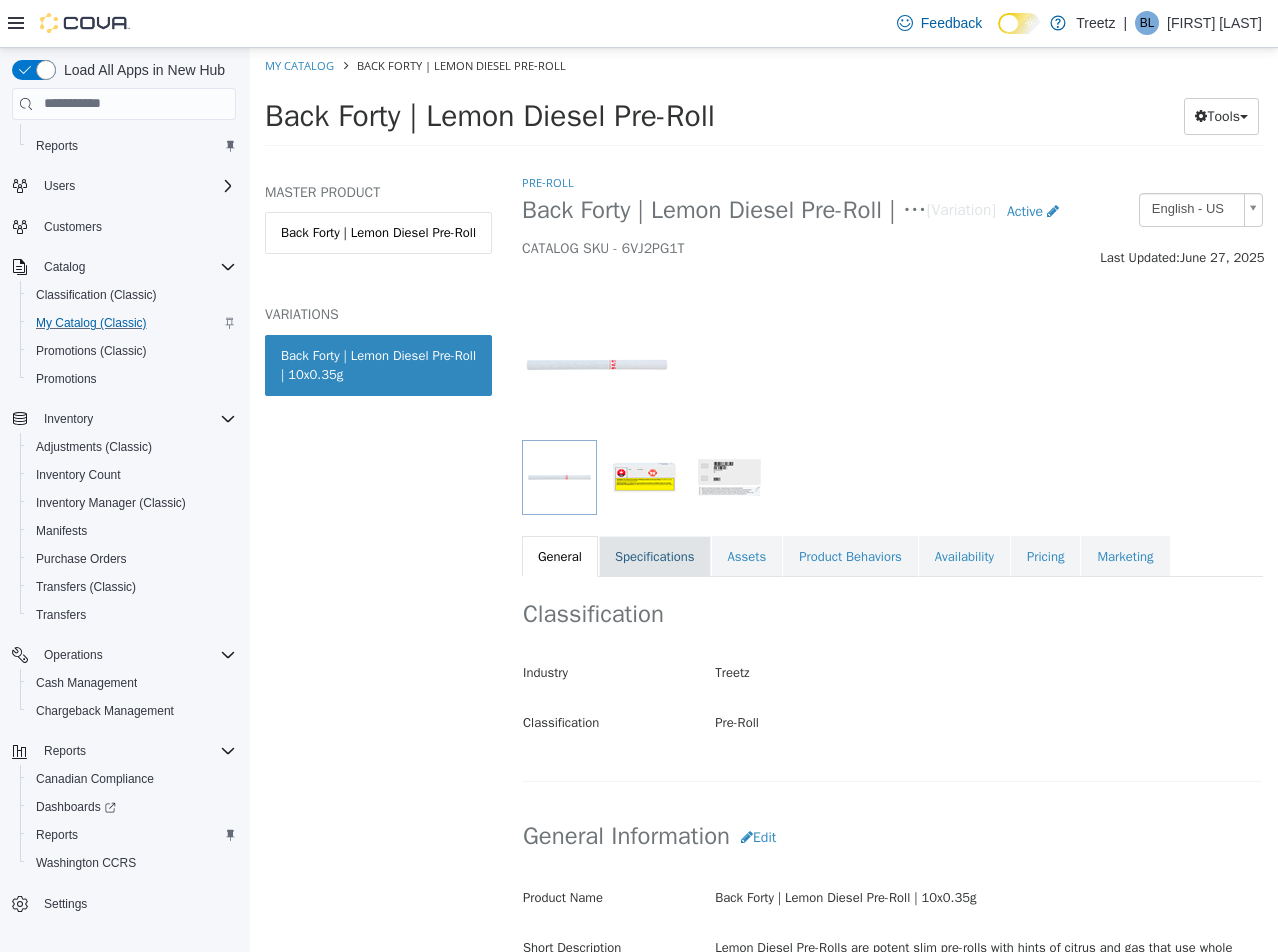 click on "Specifications" at bounding box center [655, 556] 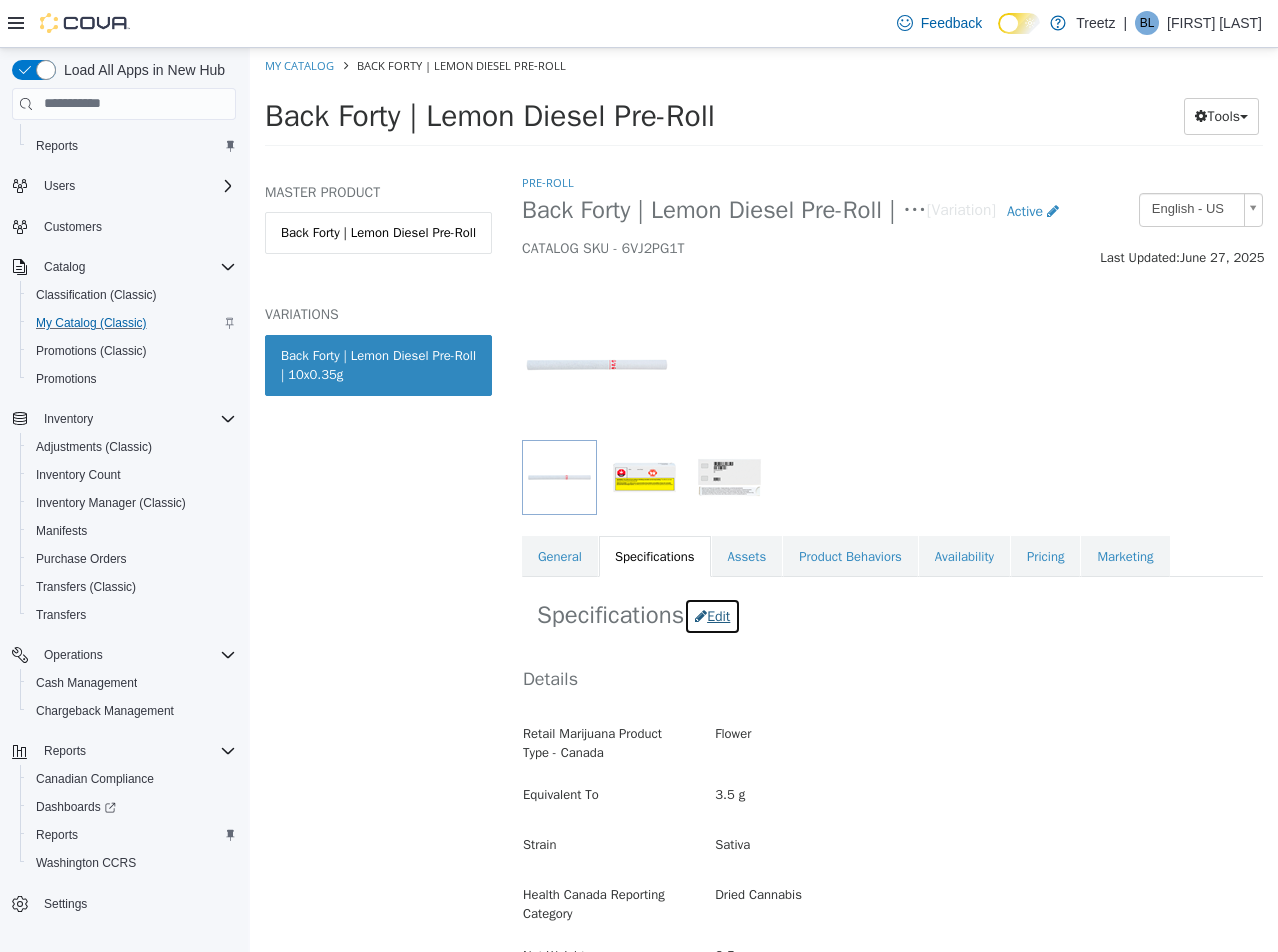 click on "Edit" at bounding box center (712, 615) 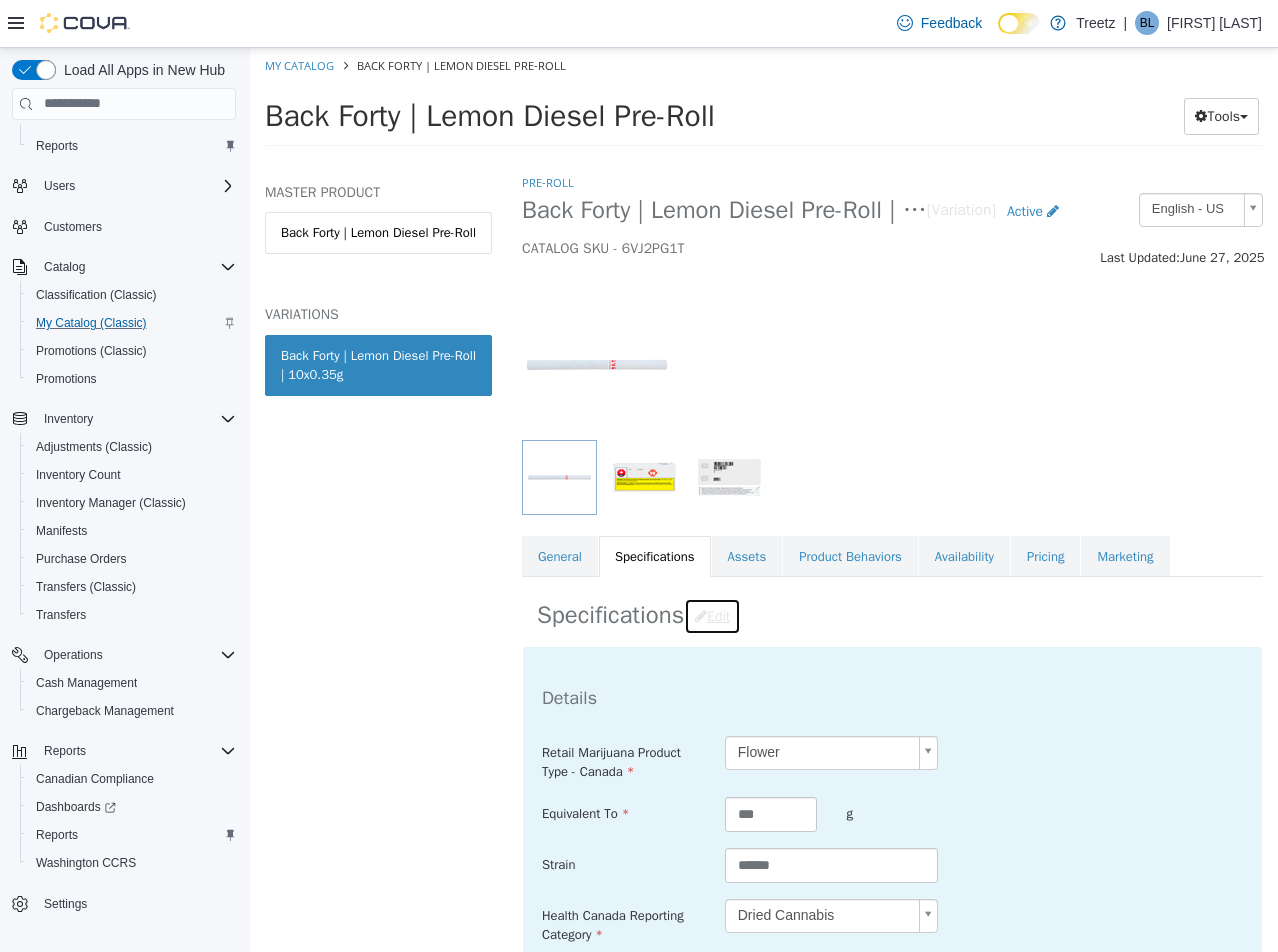 scroll, scrollTop: 700, scrollLeft: 0, axis: vertical 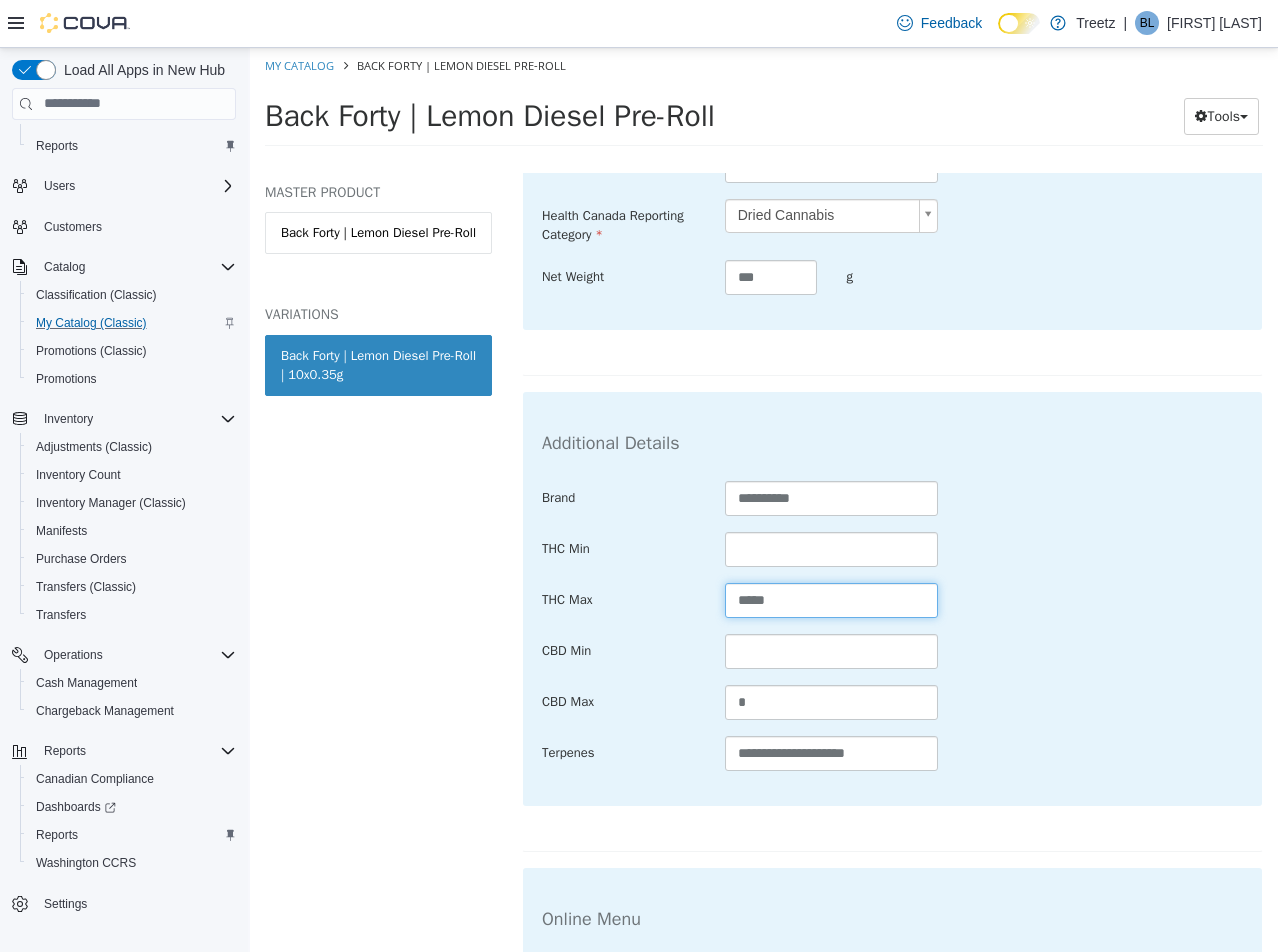 click on "*****" at bounding box center (832, 599) 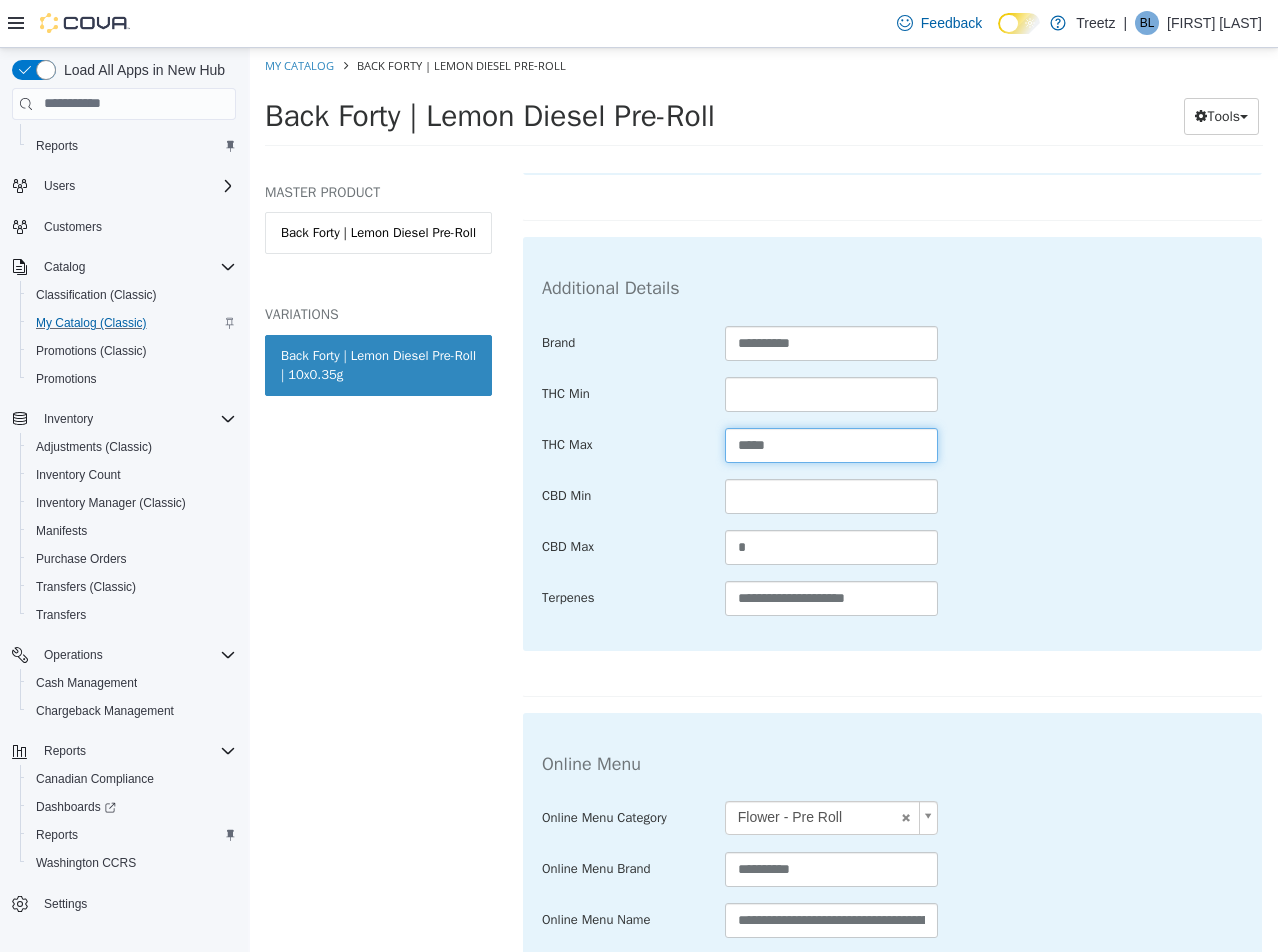 scroll, scrollTop: 975, scrollLeft: 0, axis: vertical 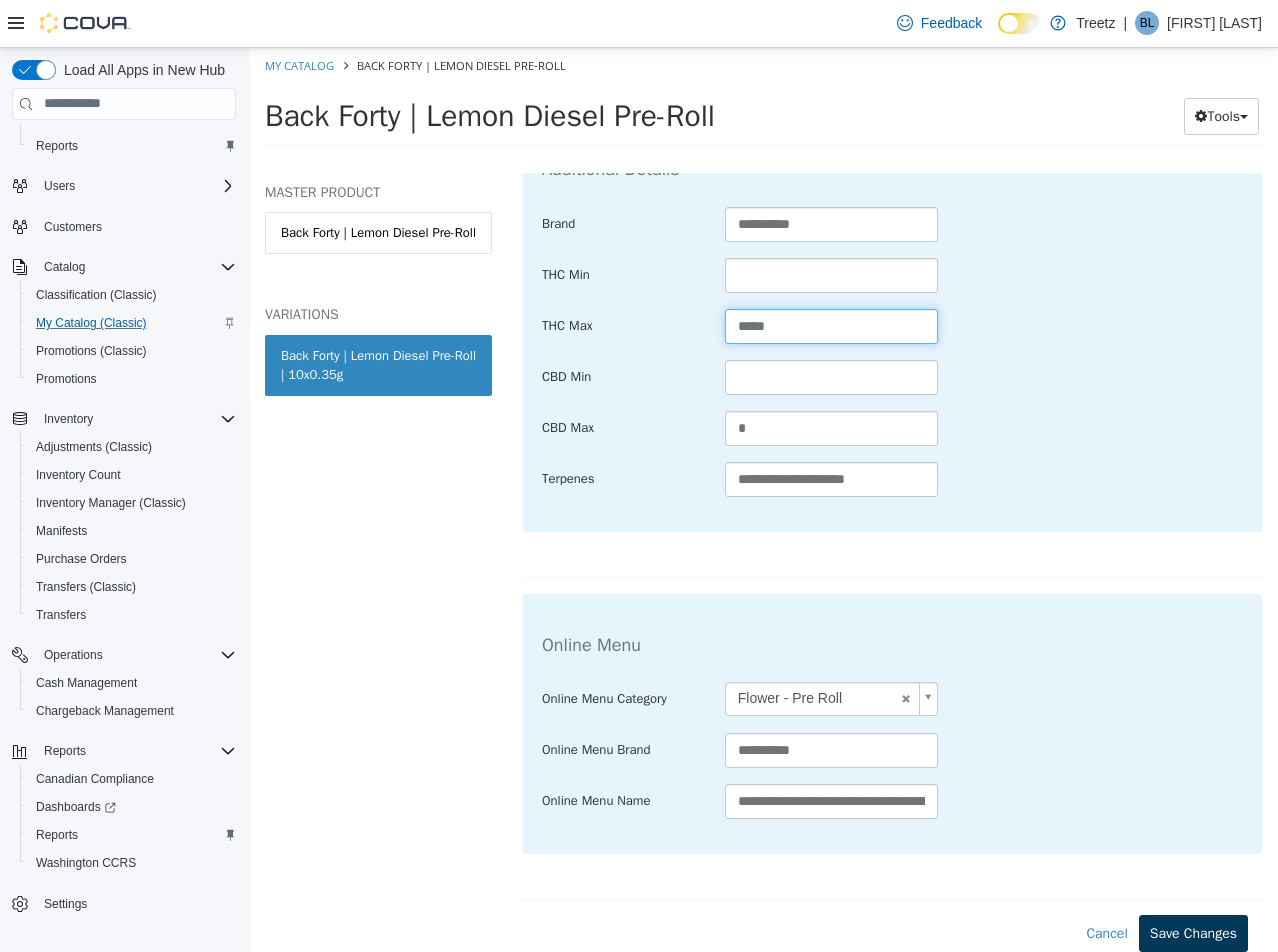 type on "*****" 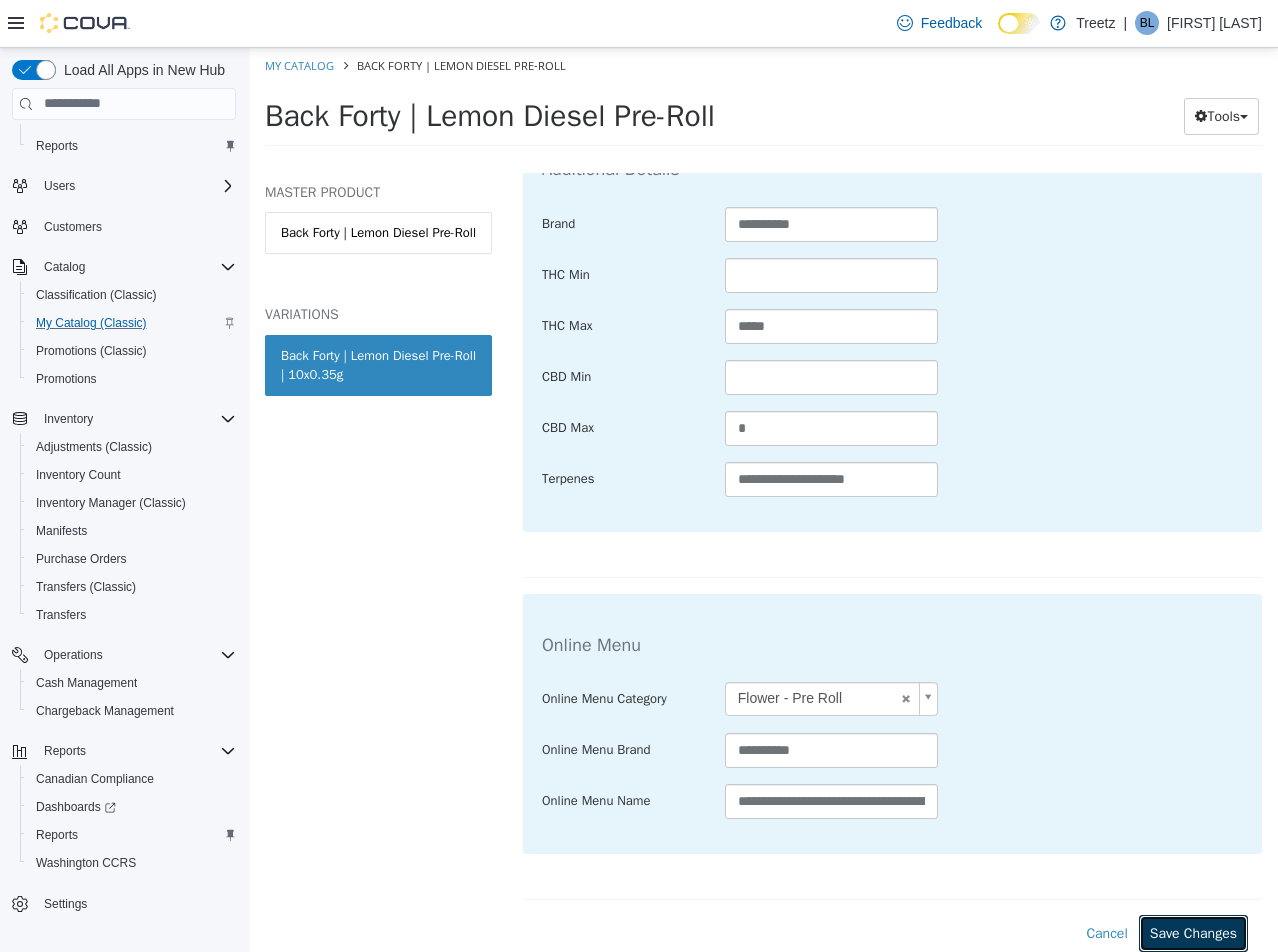 click on "Save Changes" at bounding box center [1193, 932] 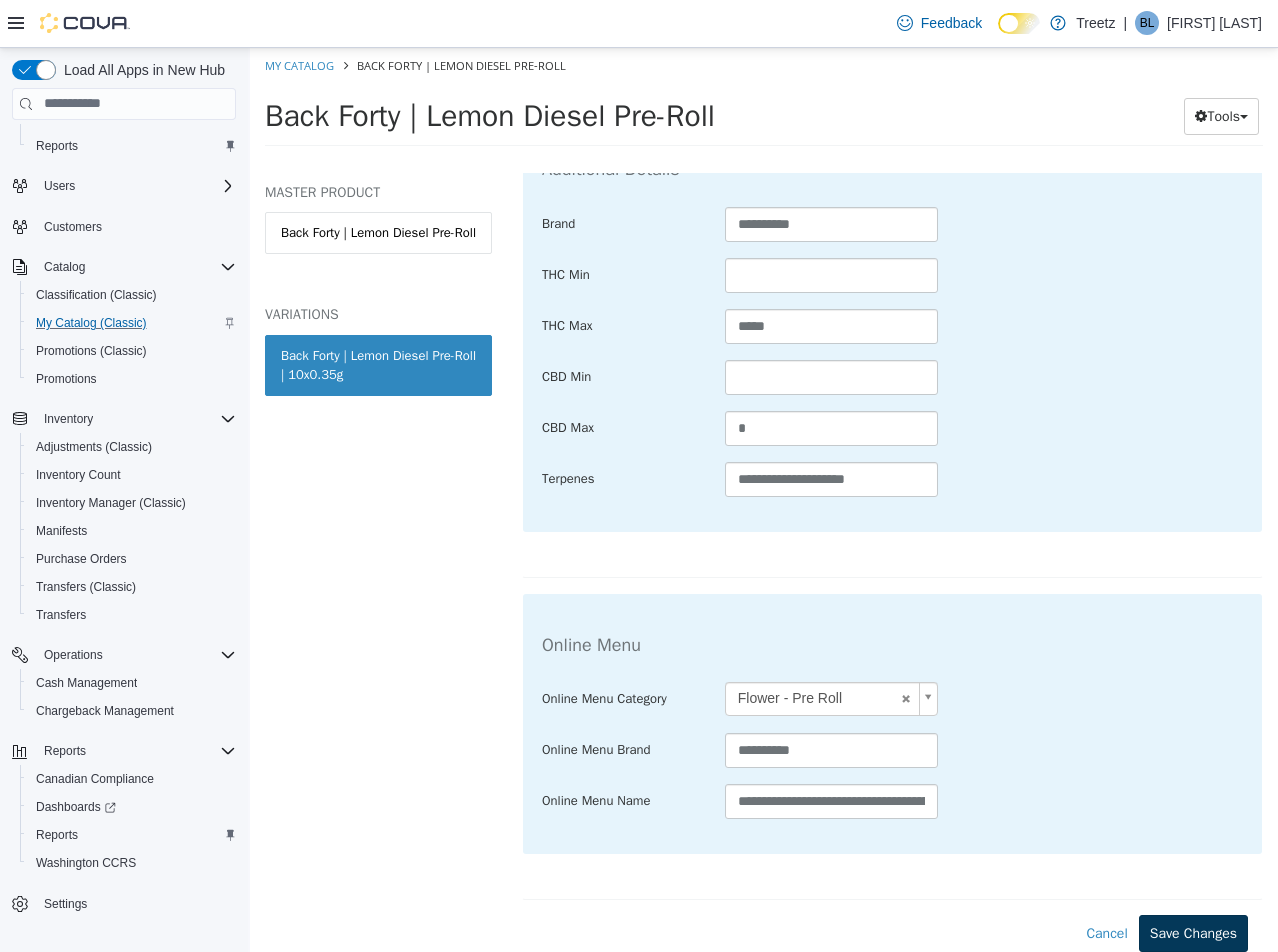 scroll, scrollTop: 752, scrollLeft: 0, axis: vertical 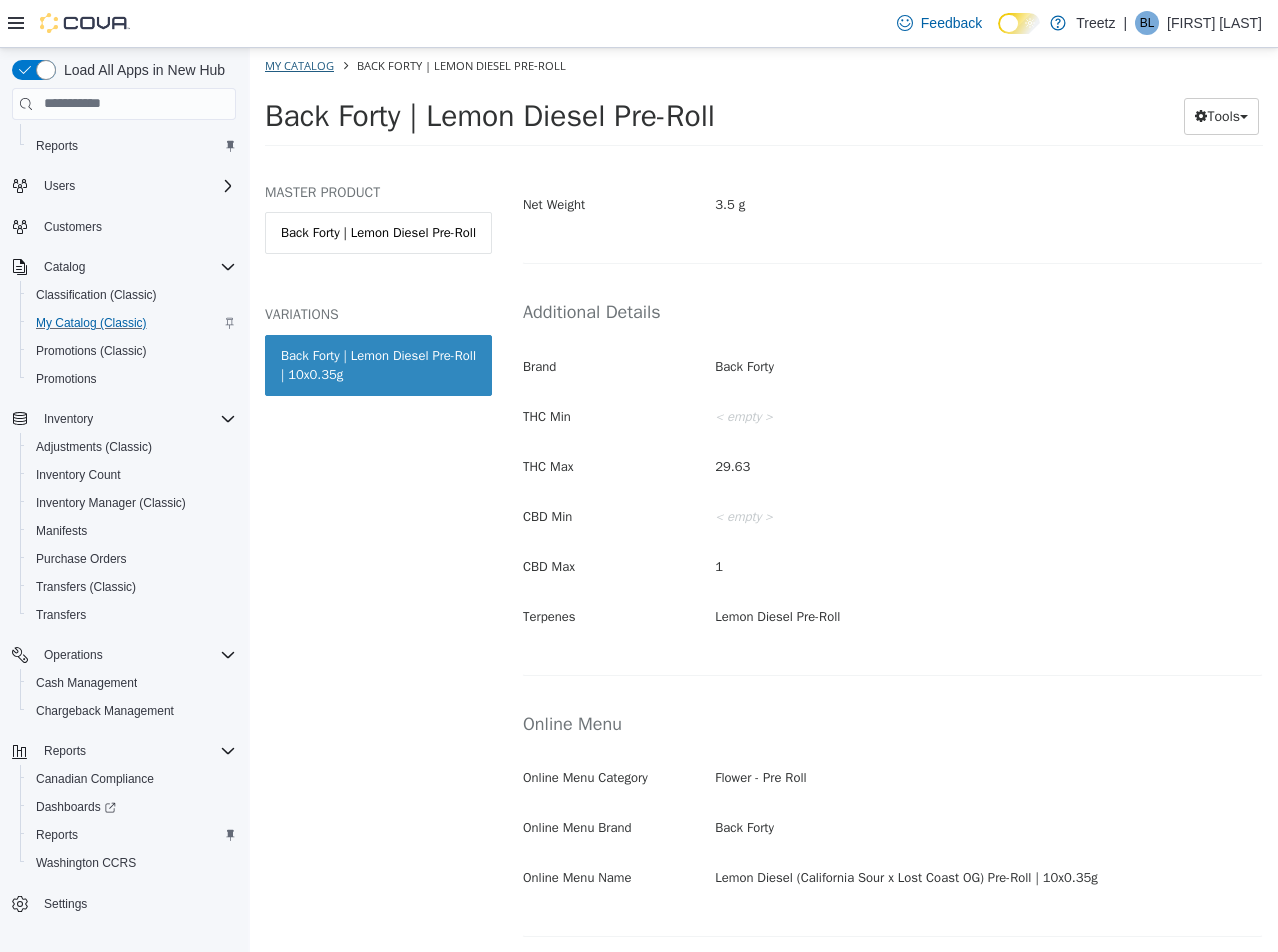 click on "My Catalog" at bounding box center [301, 64] 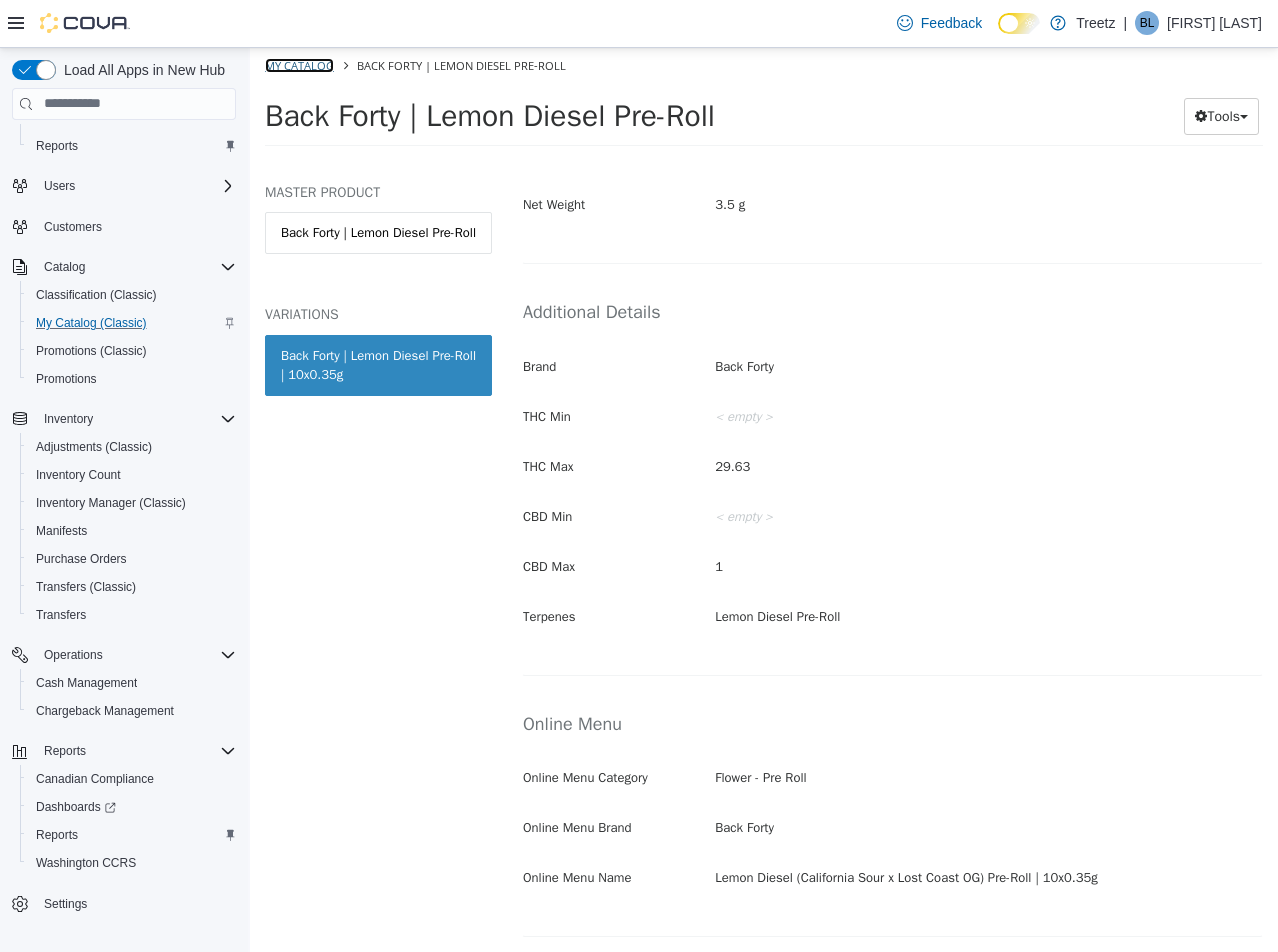 click on "My Catalog" at bounding box center [299, 64] 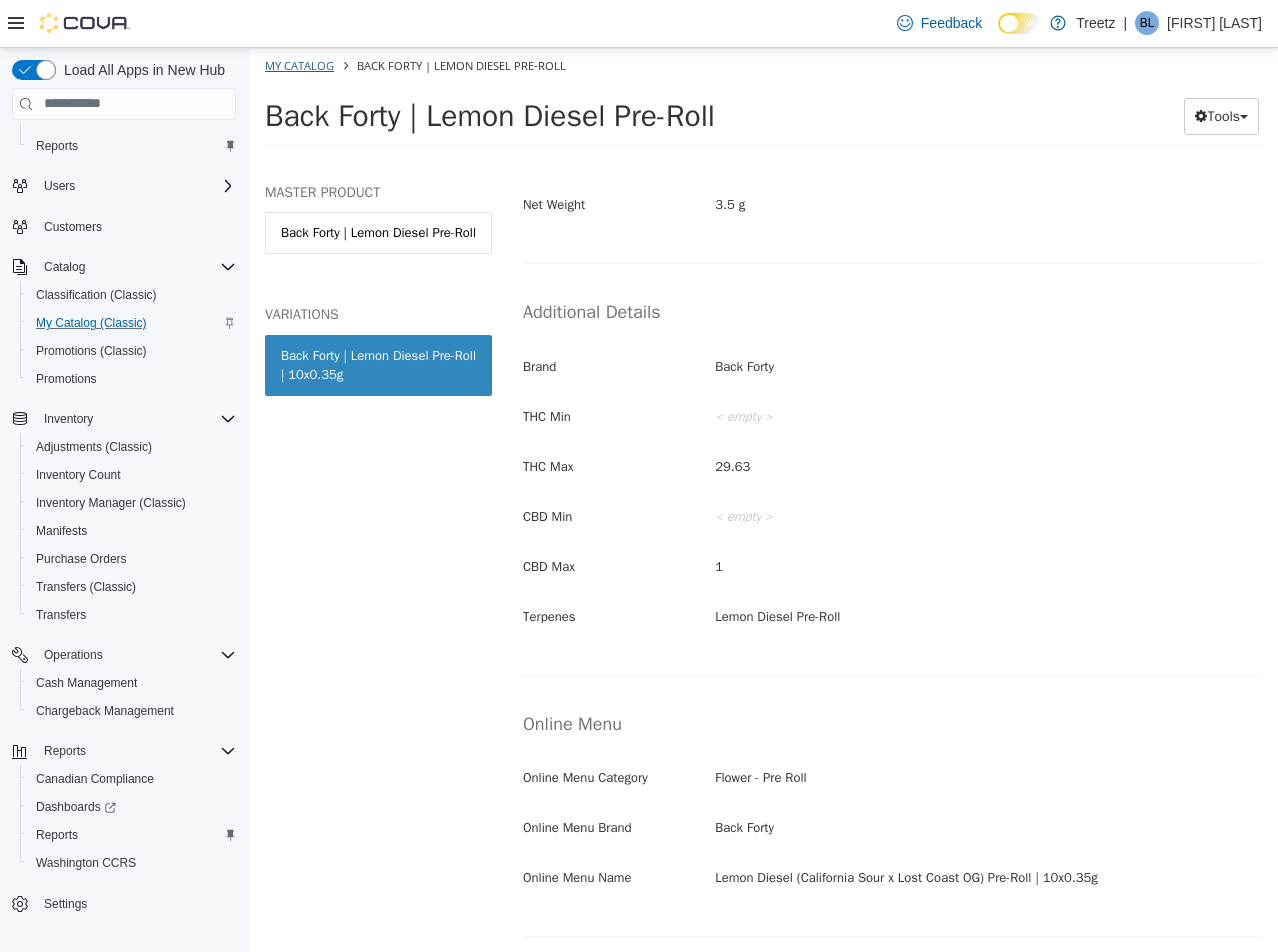 select on "**********" 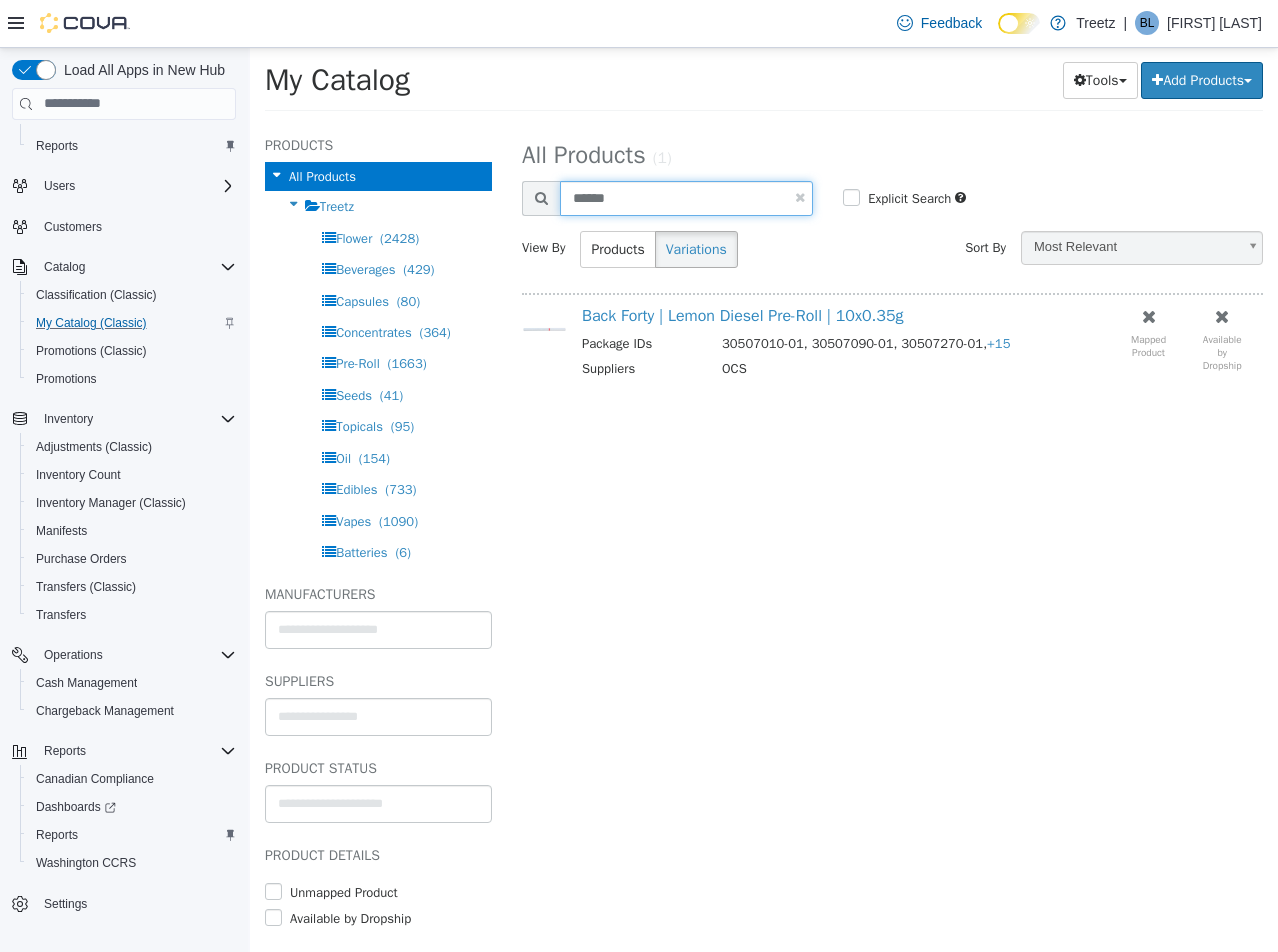 drag, startPoint x: 637, startPoint y: 197, endPoint x: -123, endPoint y: 193, distance: 760.0105 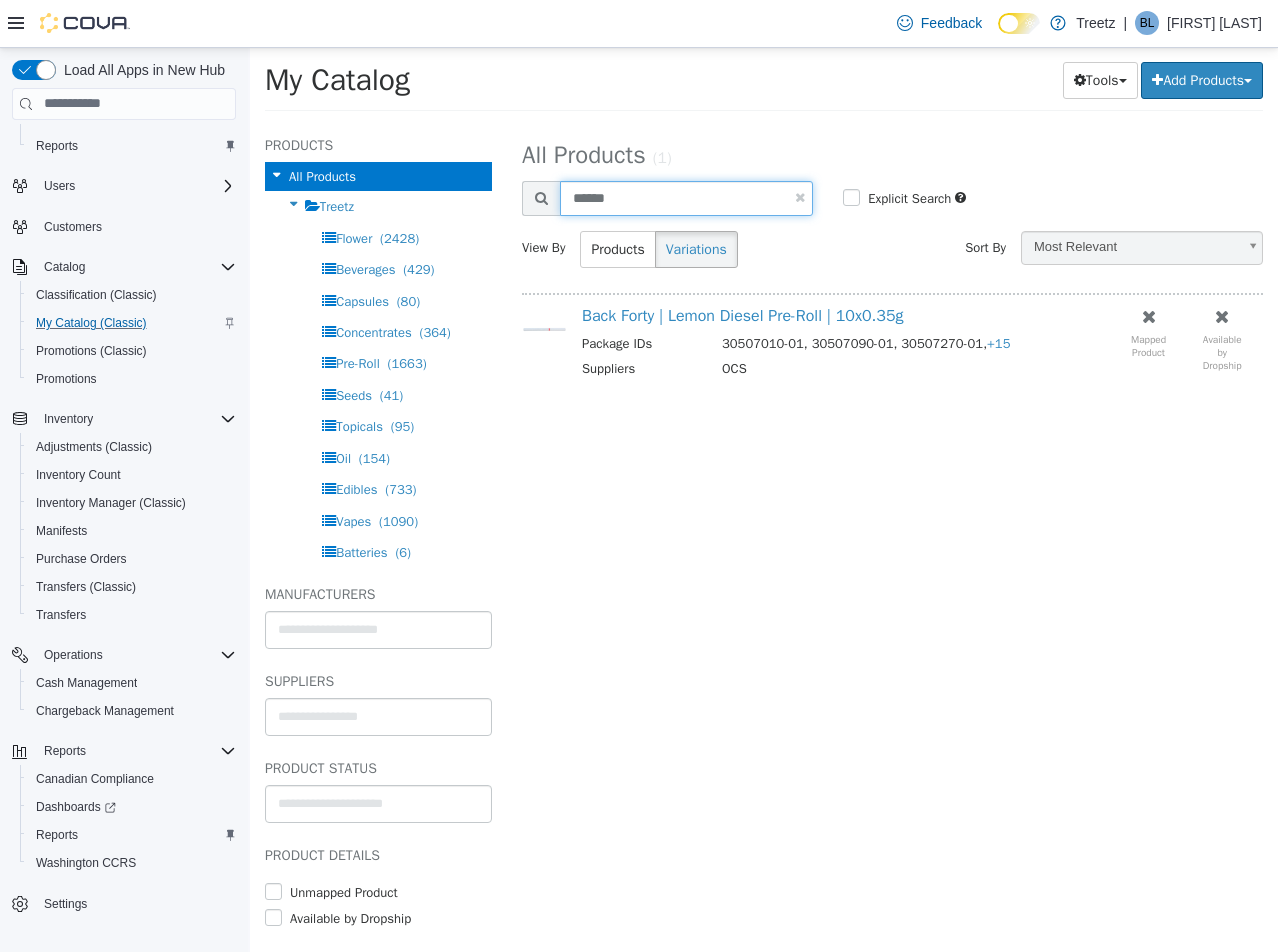 type on "******" 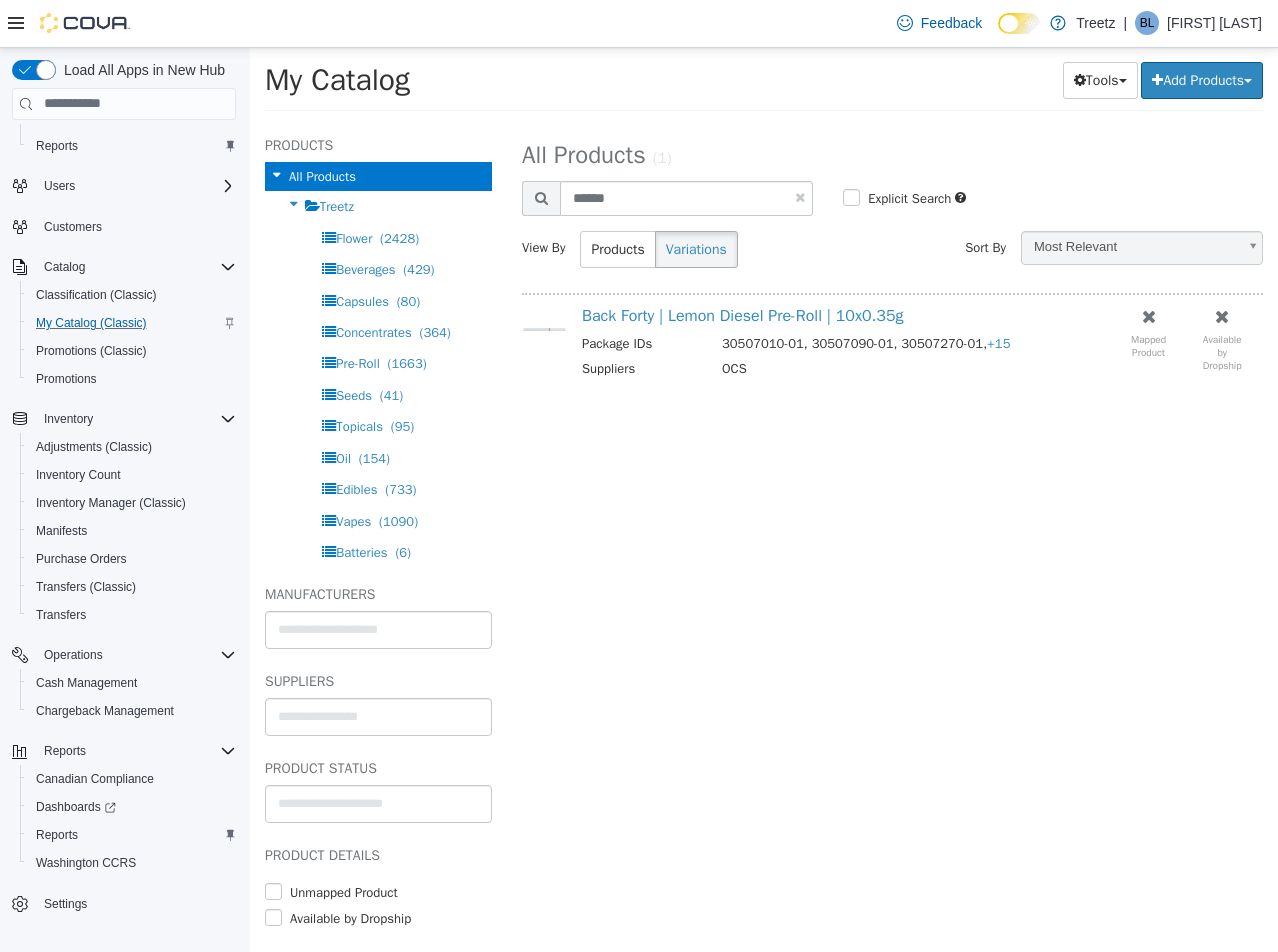 select on "**********" 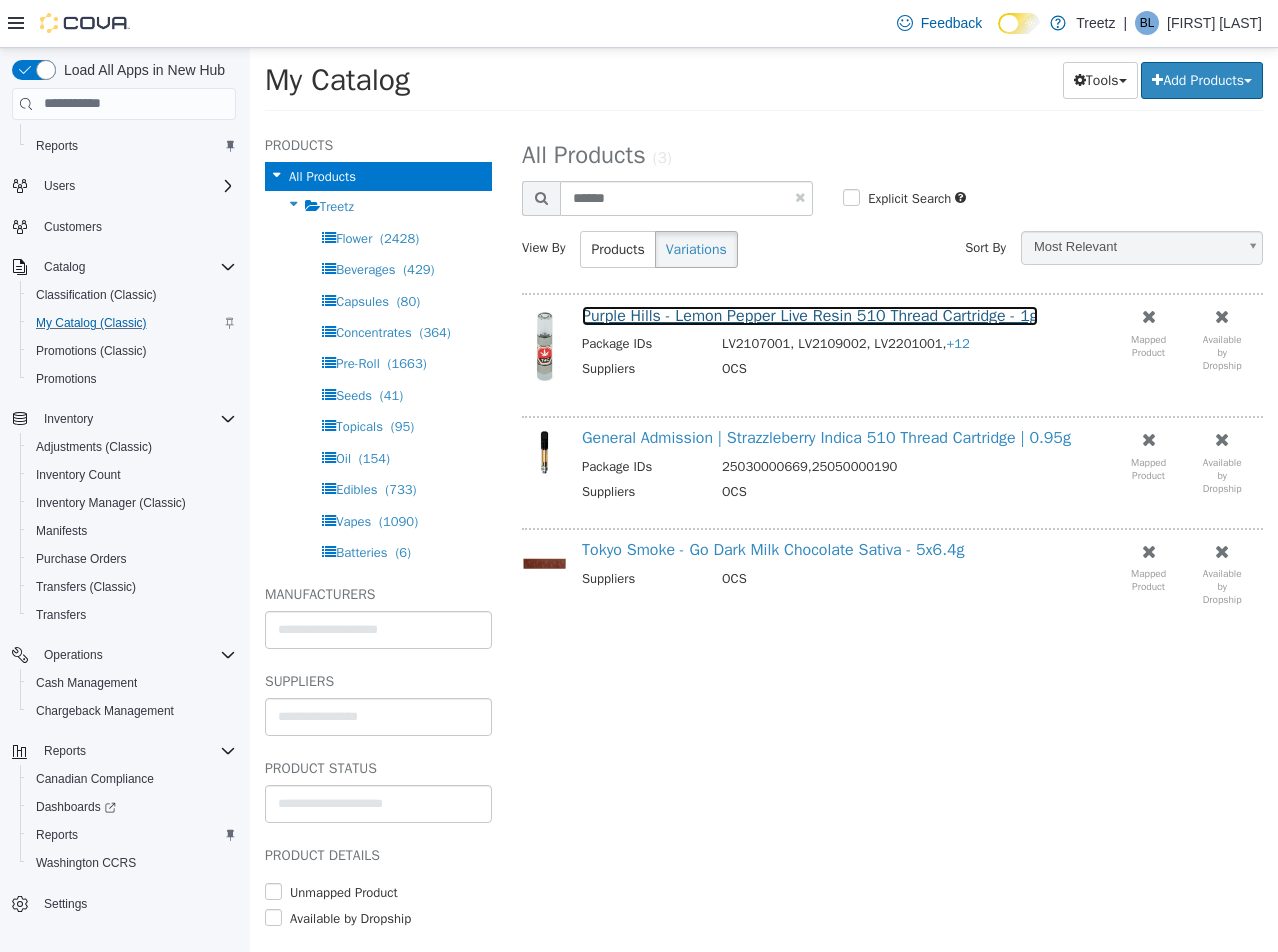 click on "Purple Hills - Lemon Pepper Live Resin 510 Thread Cartridge - 1g" at bounding box center [810, 315] 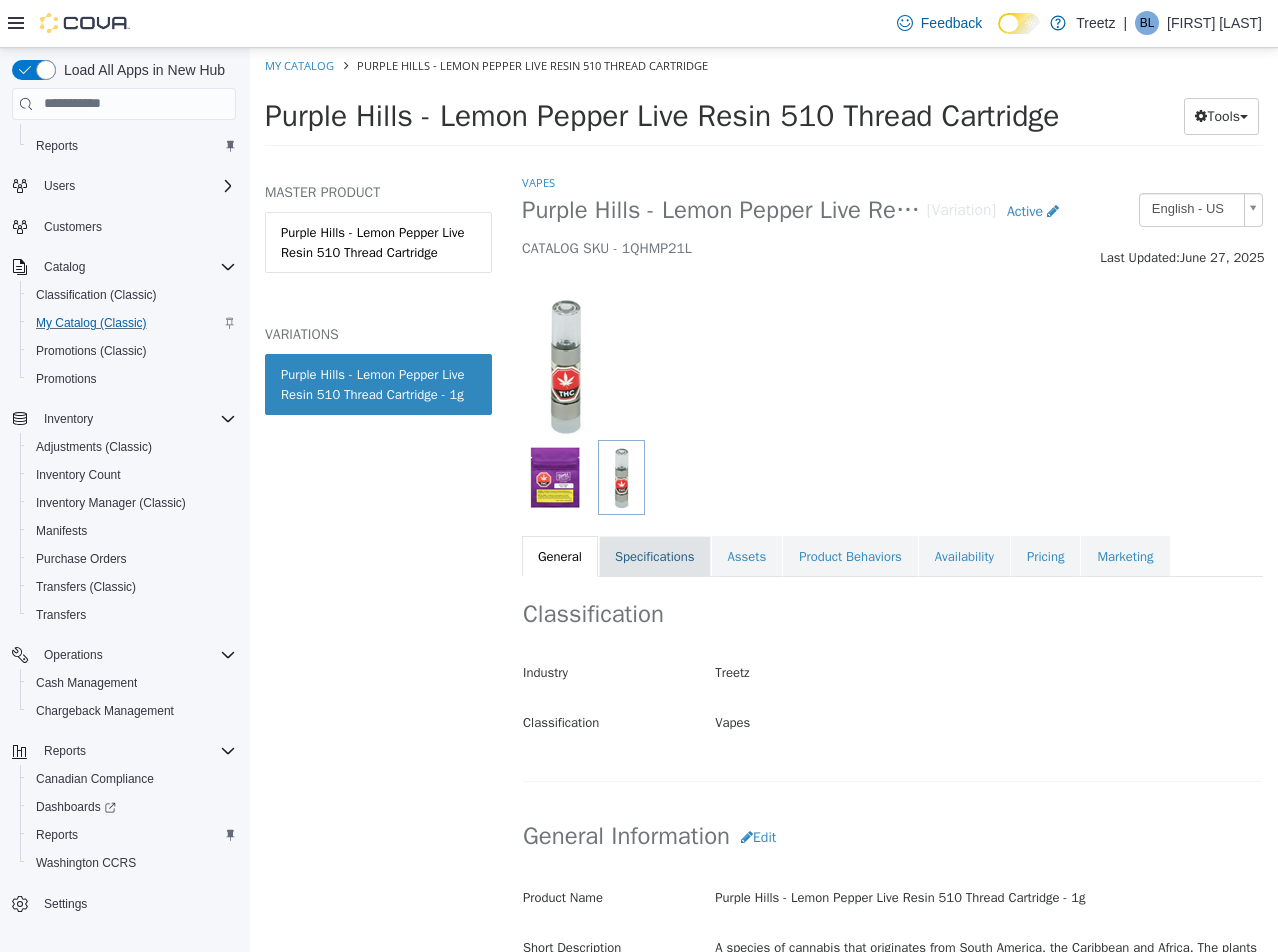 click on "Specifications" at bounding box center (655, 556) 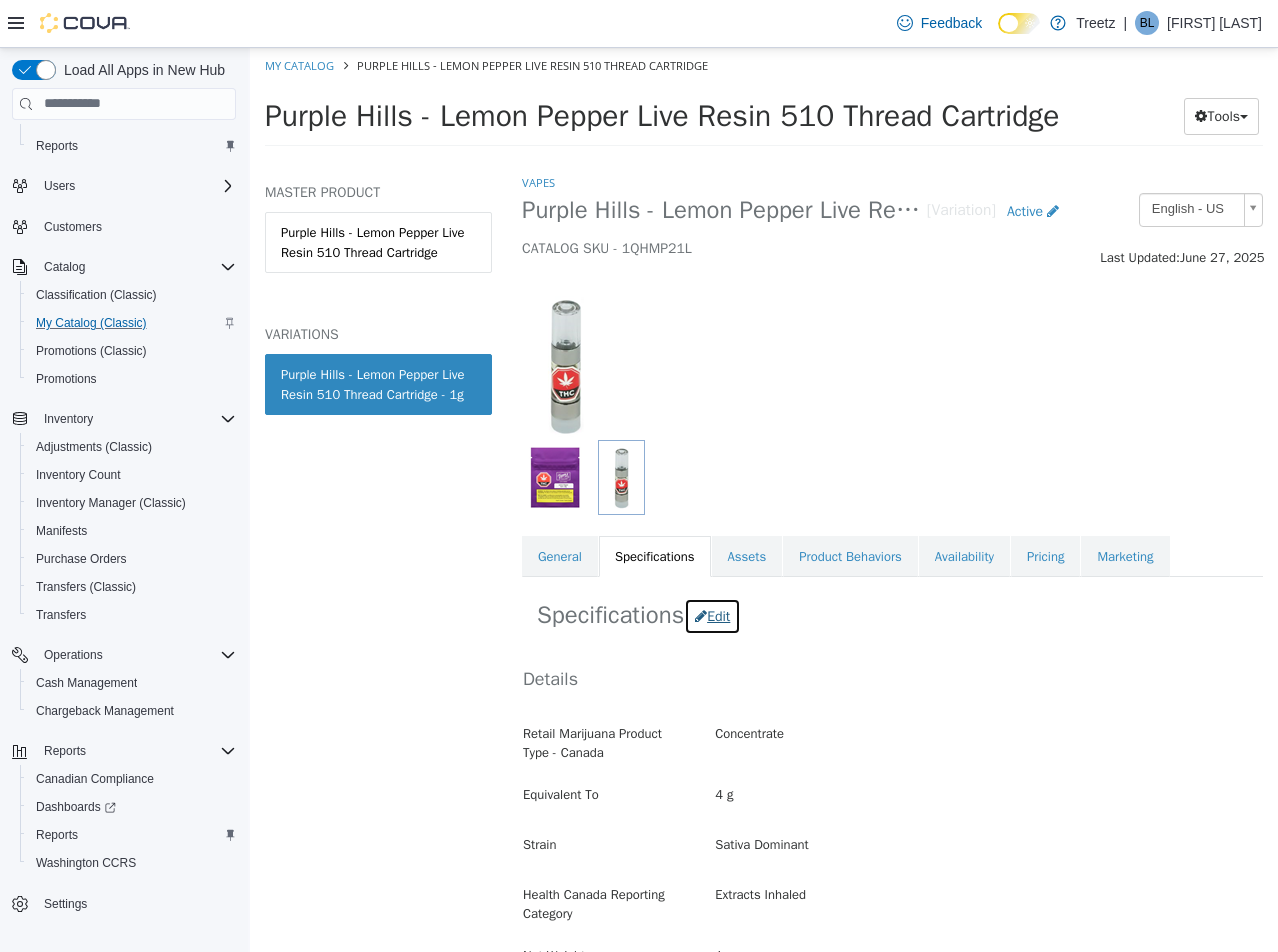 click on "Edit" at bounding box center [712, 615] 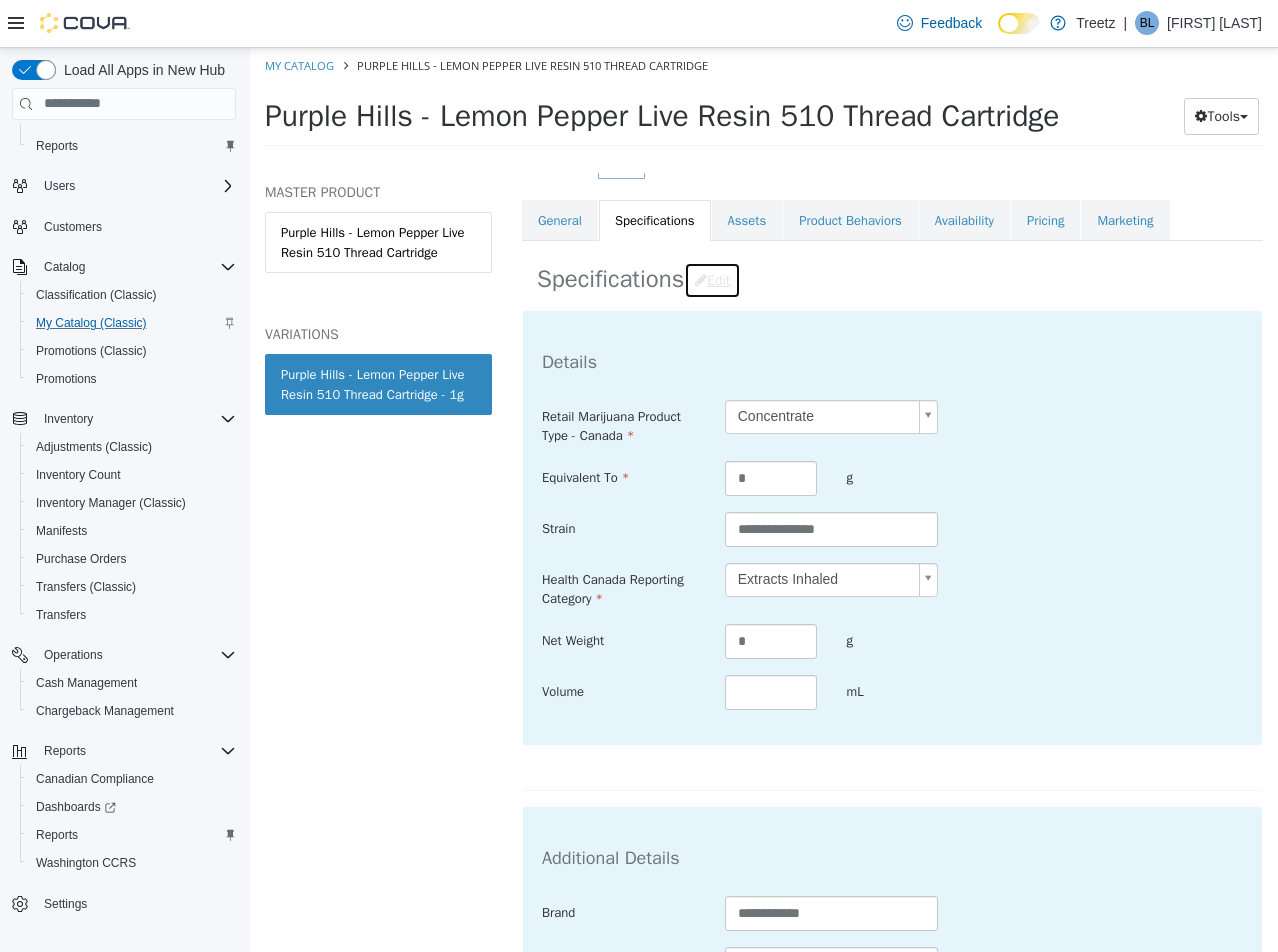 scroll, scrollTop: 700, scrollLeft: 0, axis: vertical 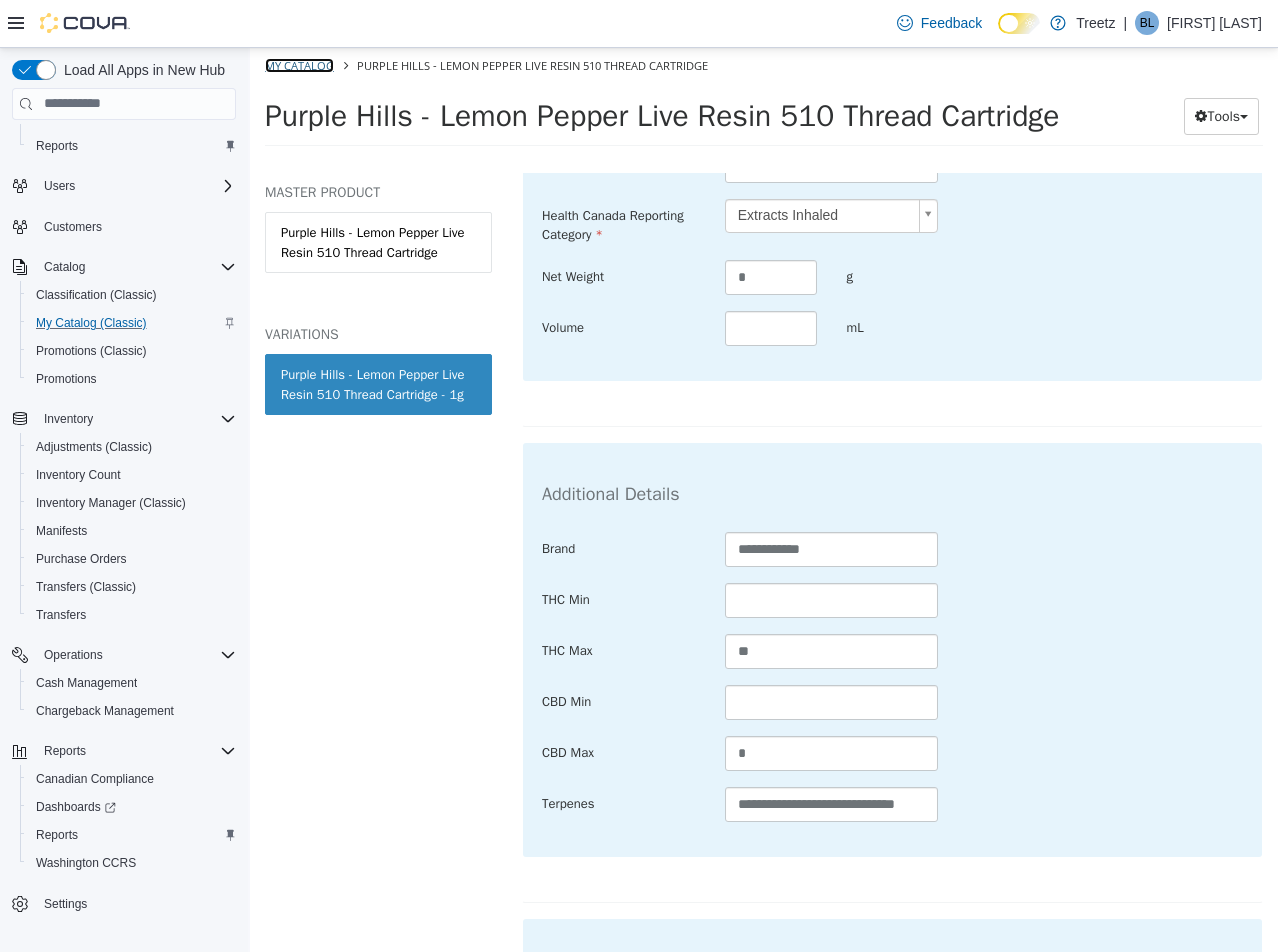 click on "My Catalog" at bounding box center (299, 64) 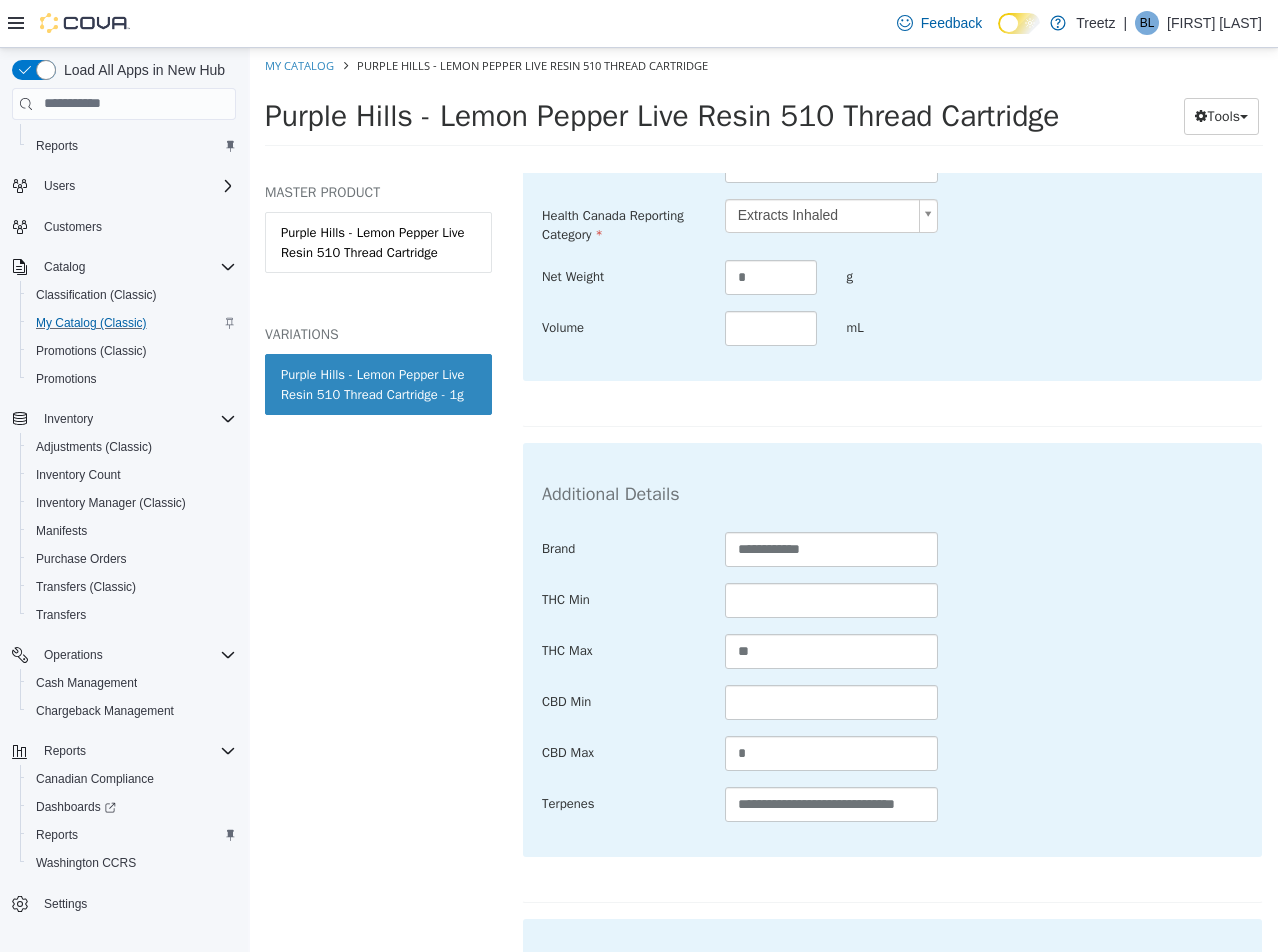 select on "**********" 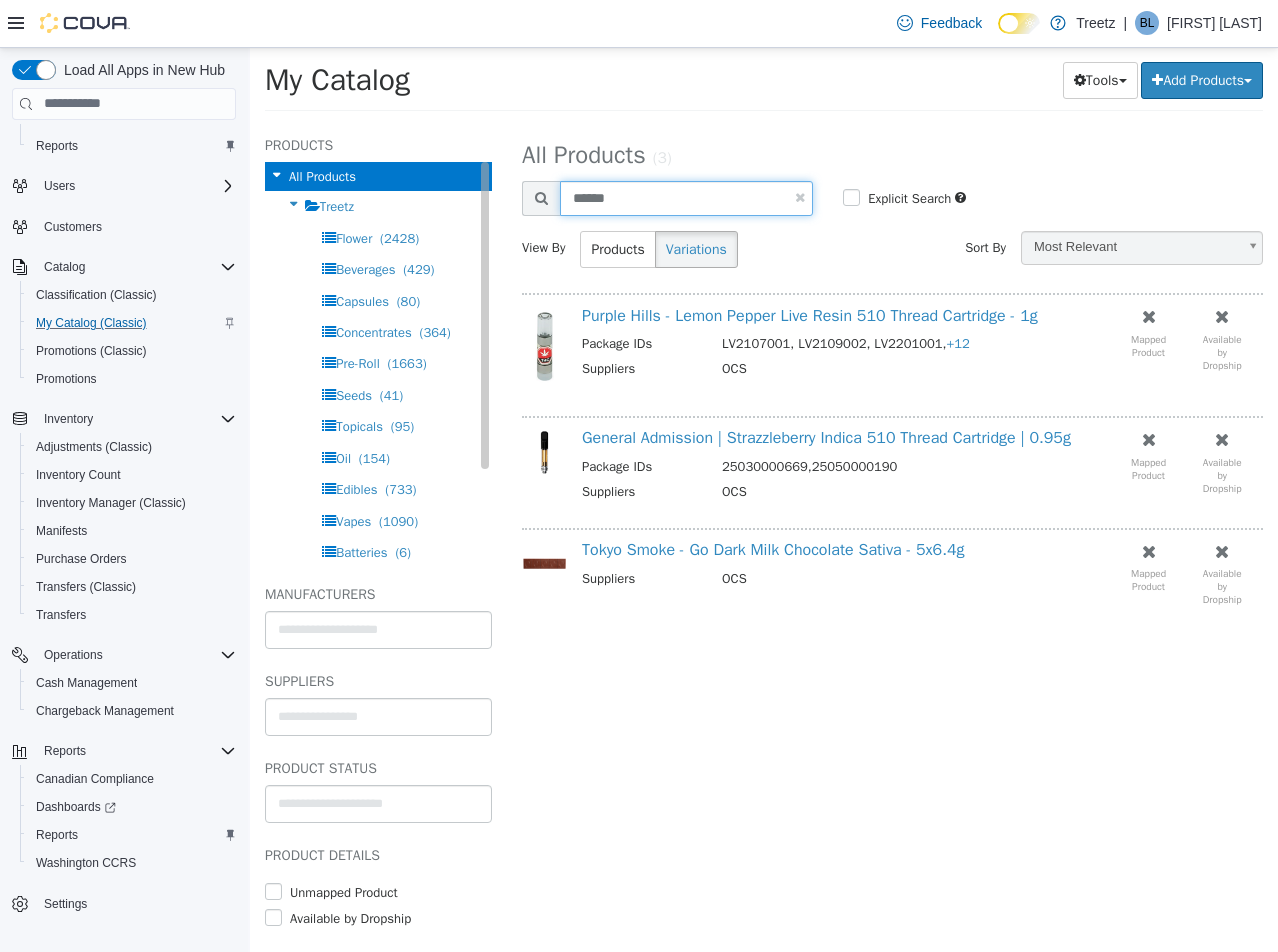 drag, startPoint x: 654, startPoint y: 188, endPoint x: 280, endPoint y: 169, distance: 374.4823 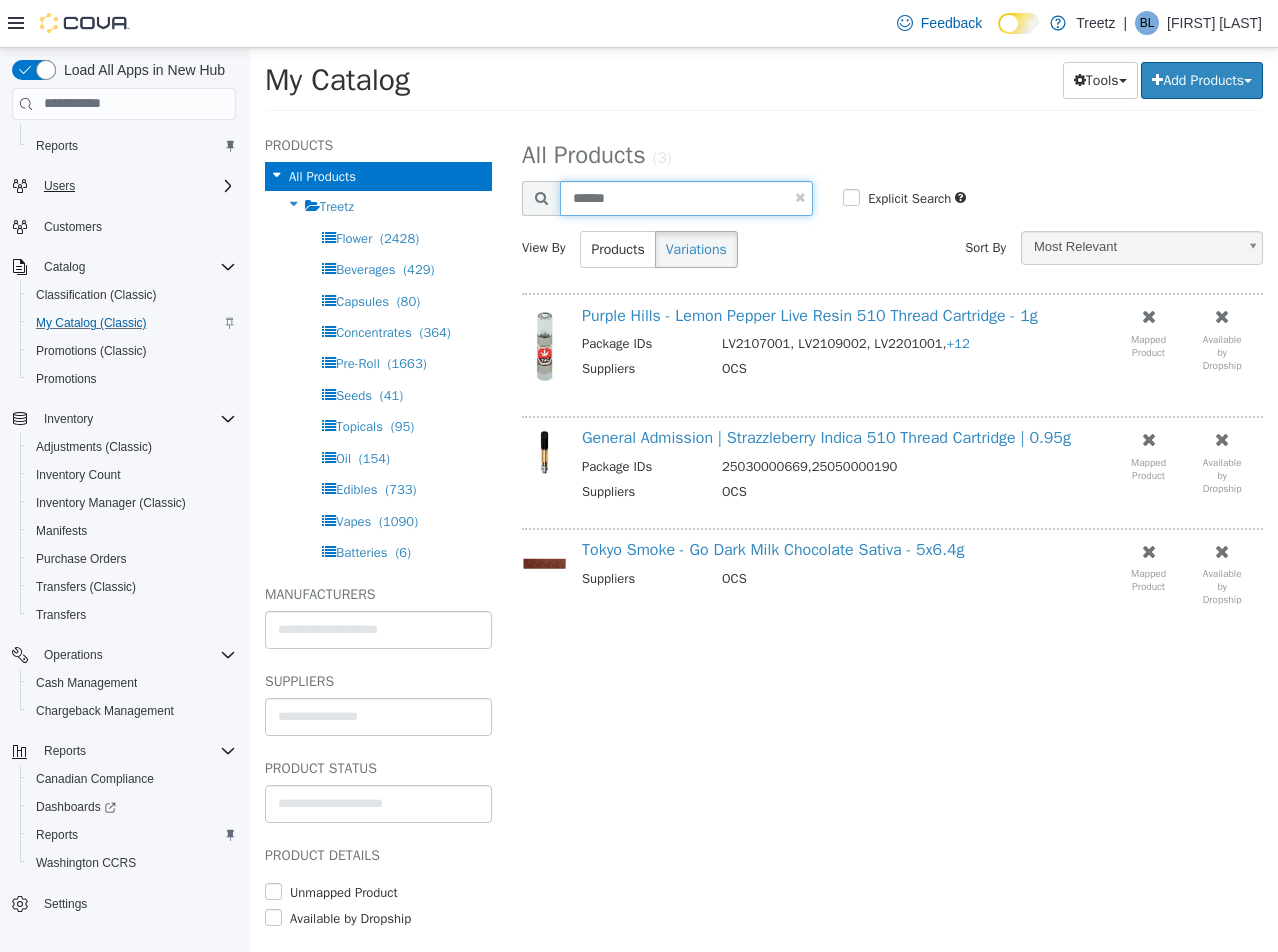 type on "******" 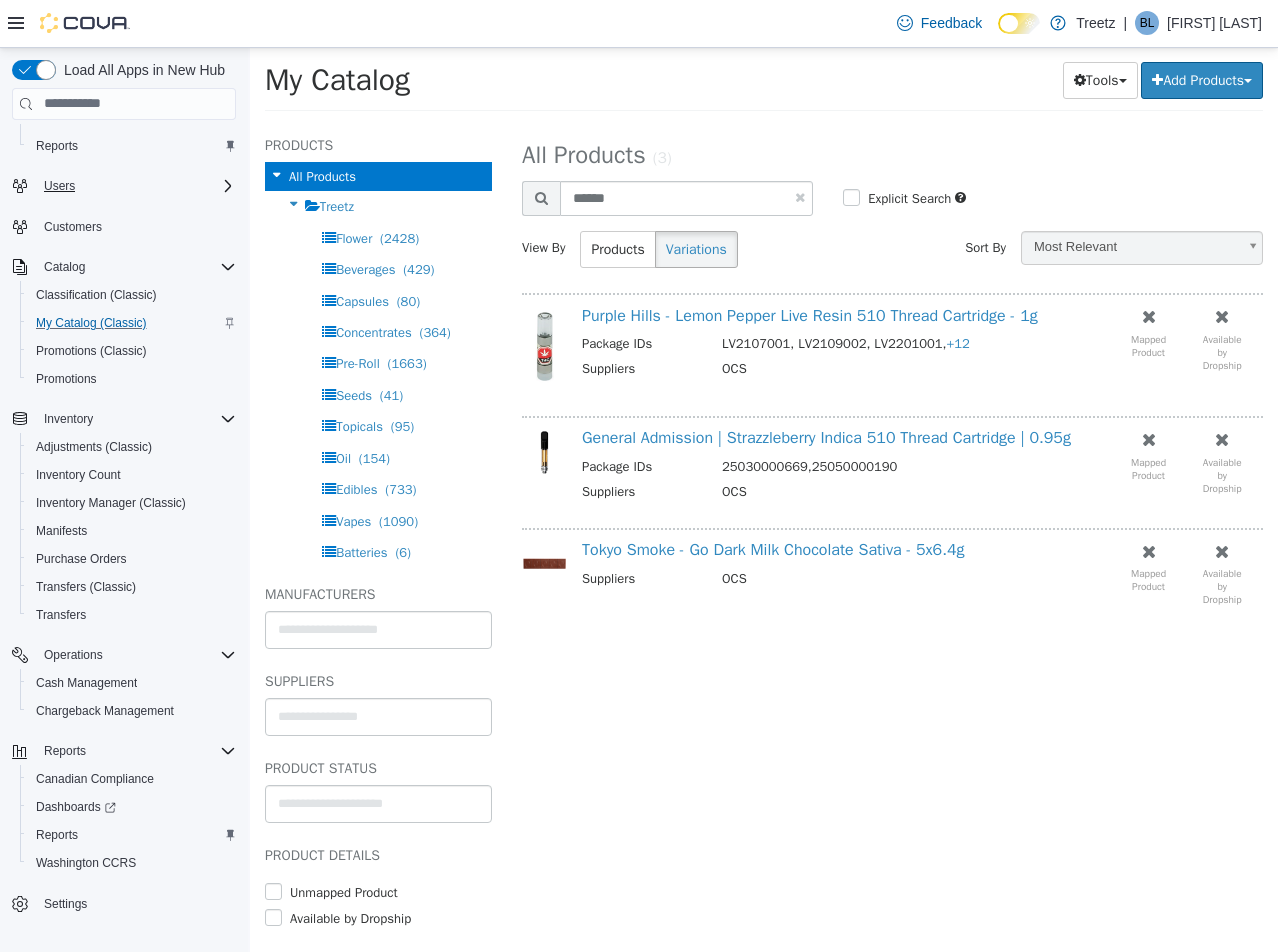 select on "**********" 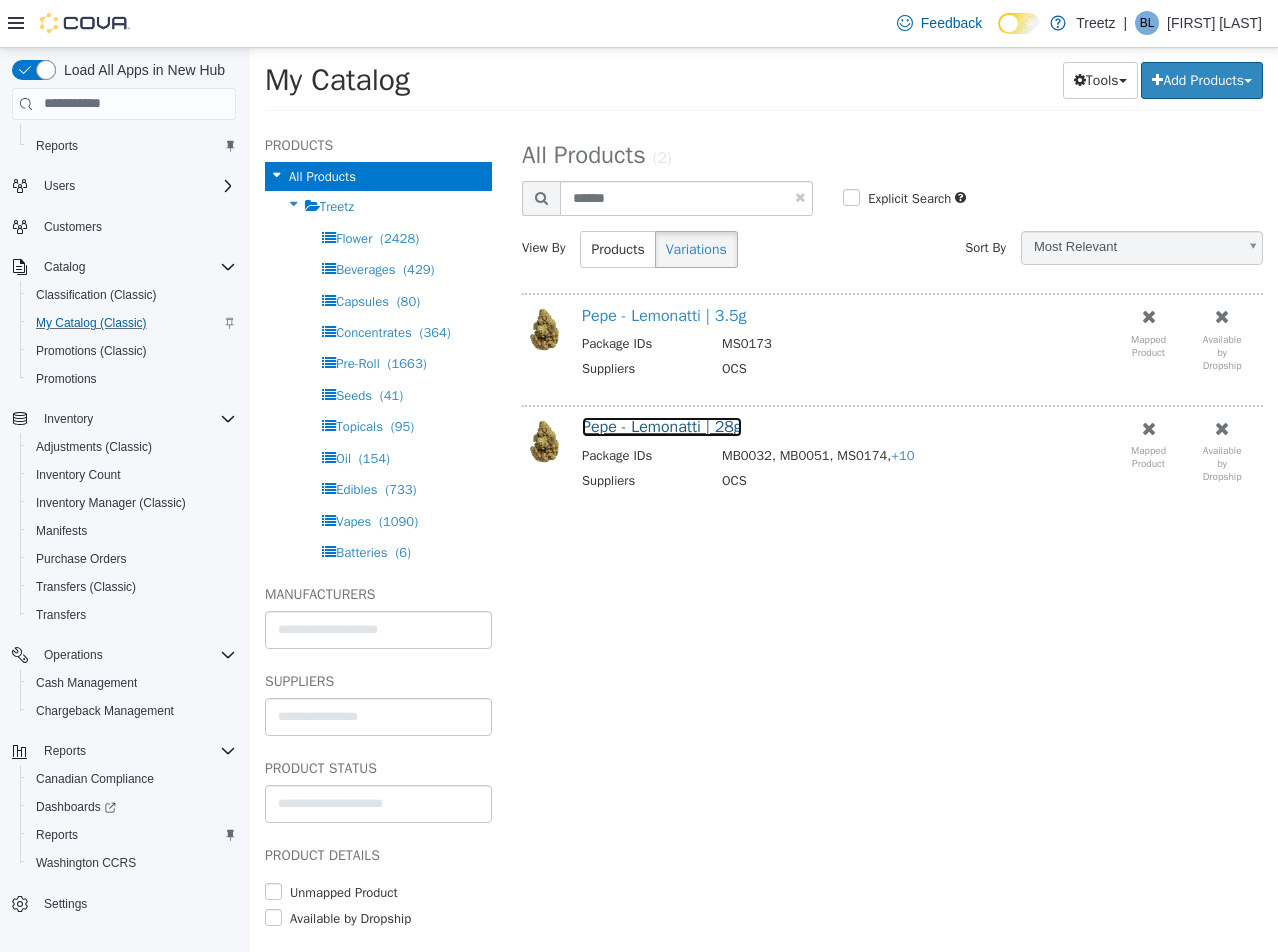 click on "Pepe - Lemonatti | 28g" at bounding box center [662, 426] 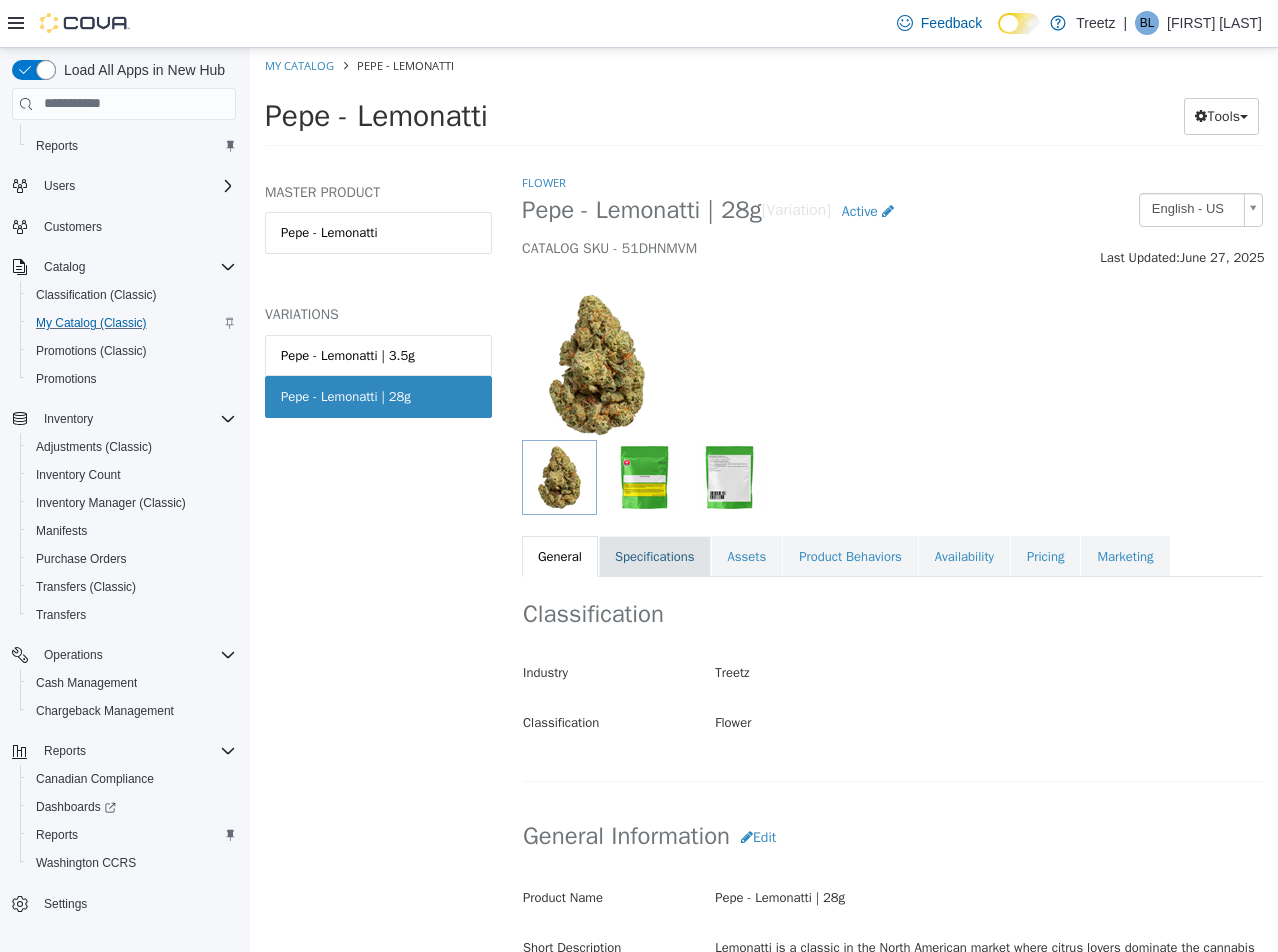 click on "Specifications" at bounding box center (655, 556) 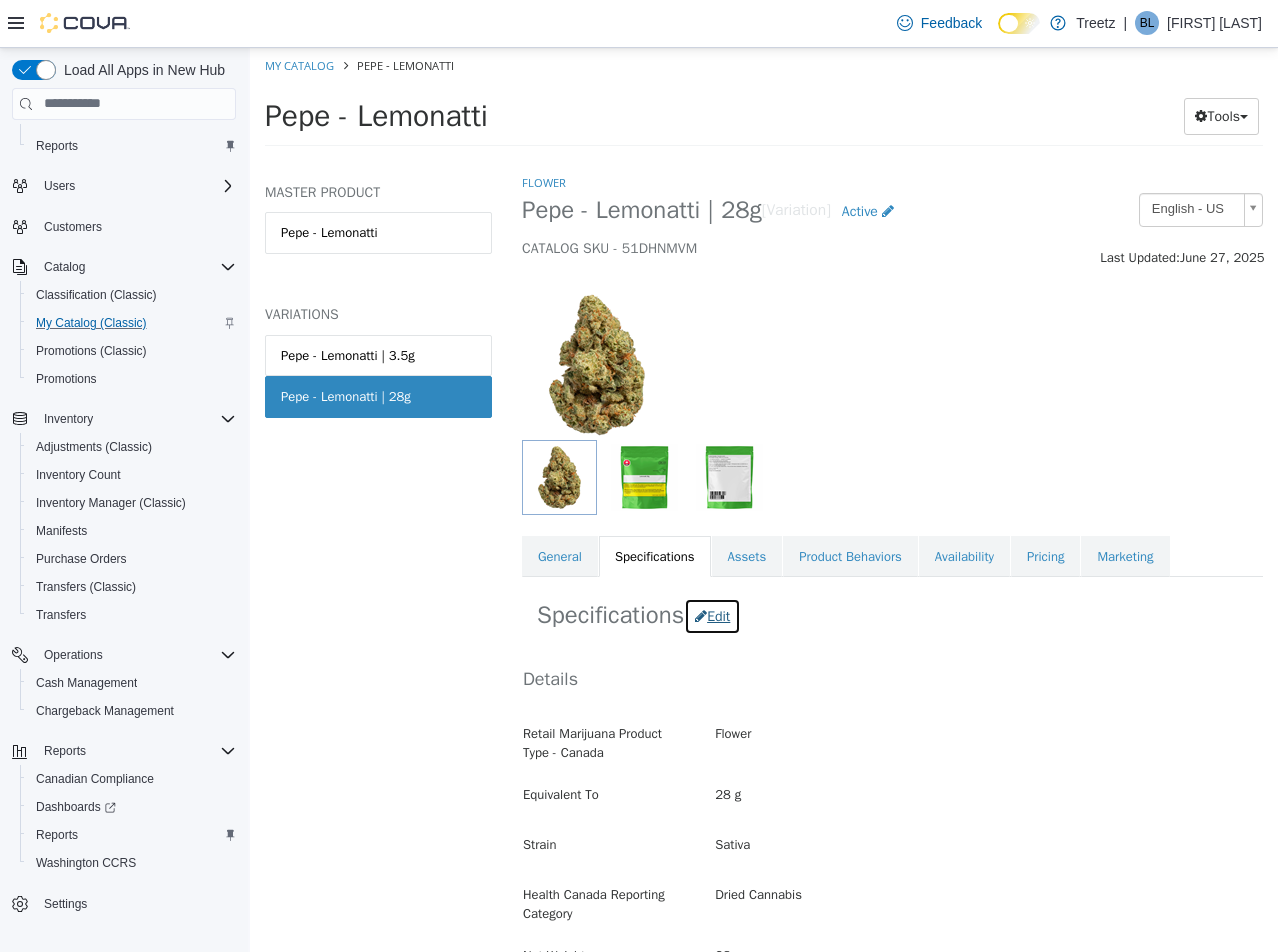 click at bounding box center [701, 615] 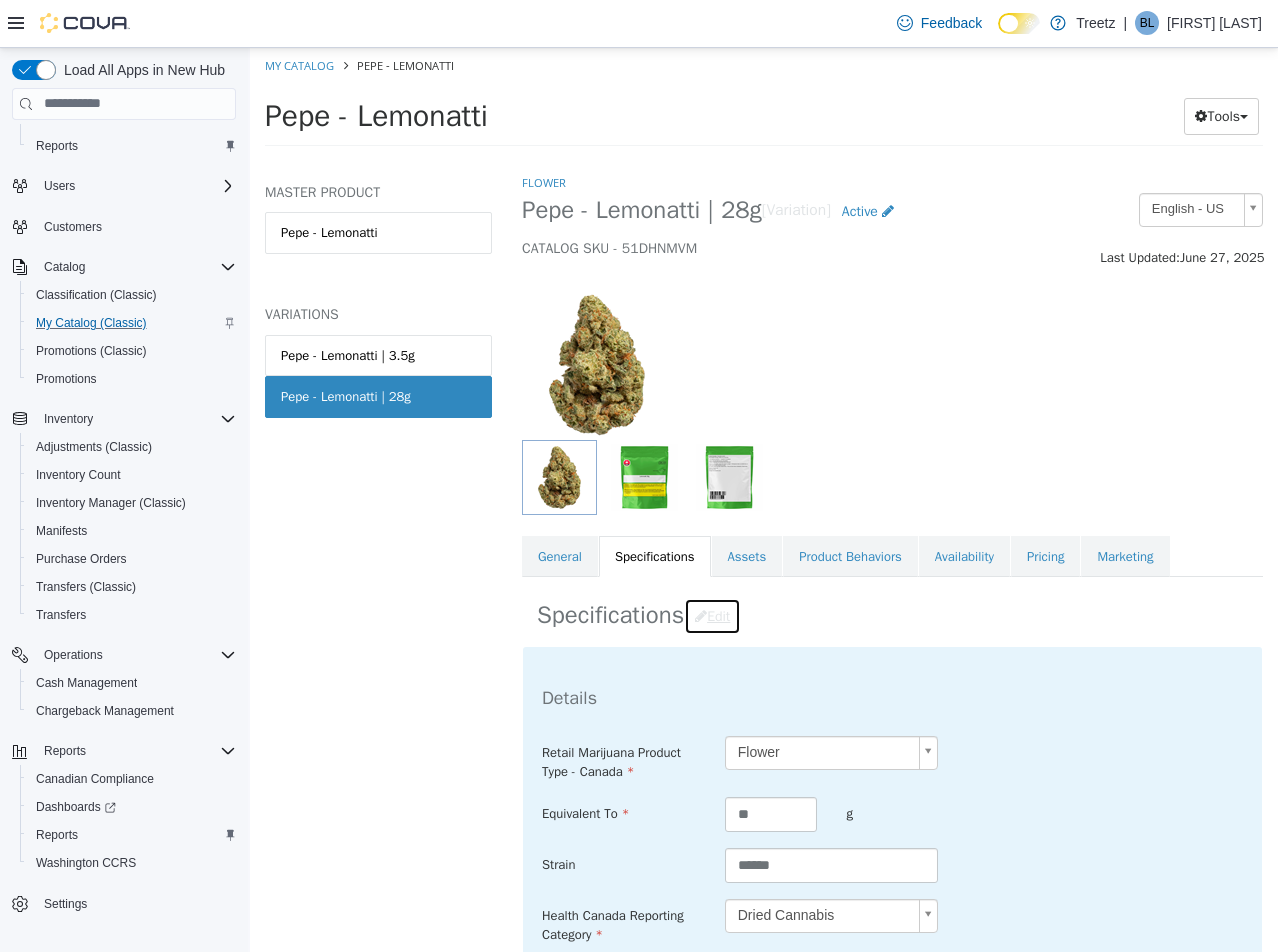 scroll, scrollTop: 600, scrollLeft: 0, axis: vertical 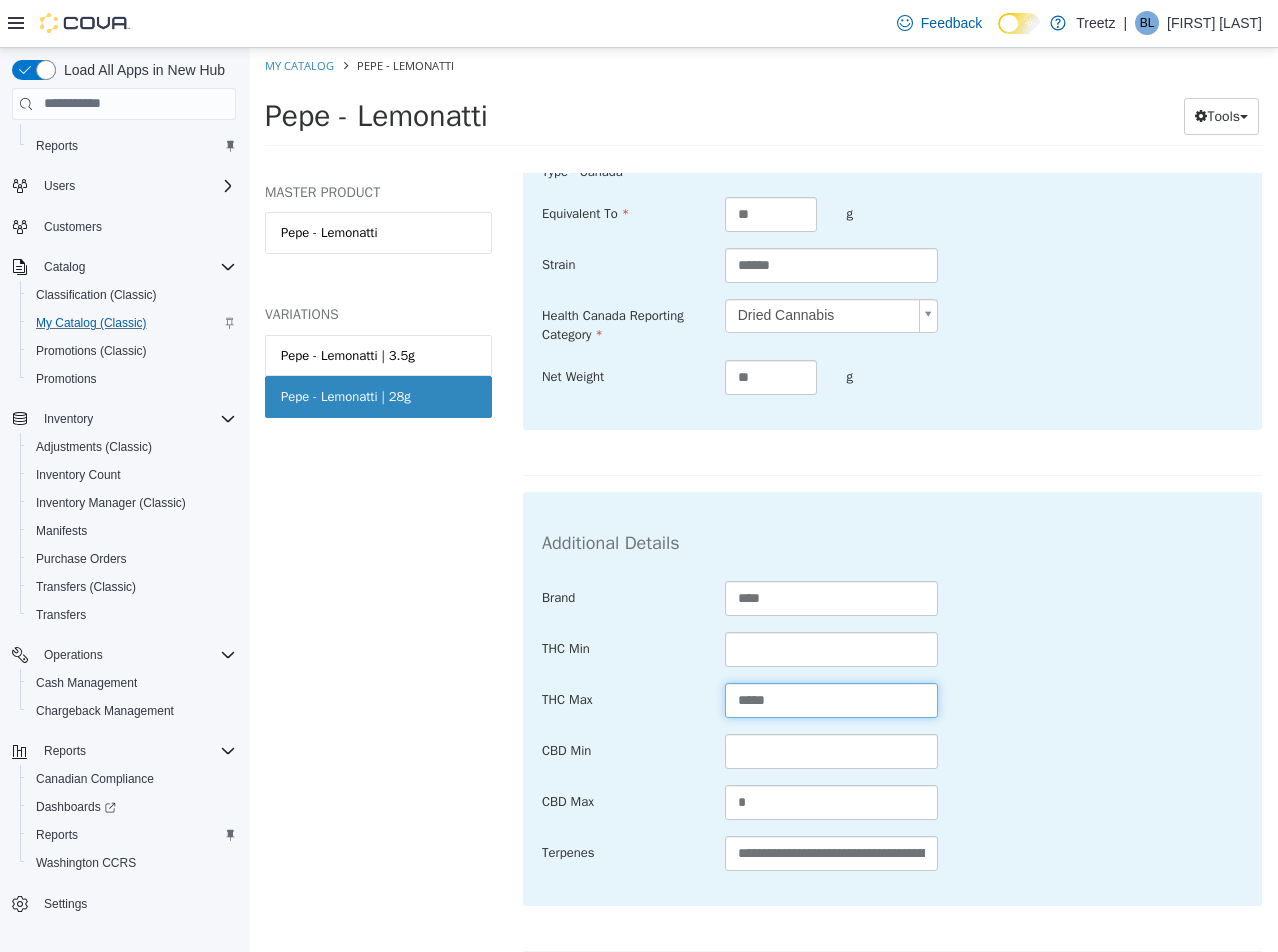 drag, startPoint x: 621, startPoint y: 716, endPoint x: 395, endPoint y: 716, distance: 226 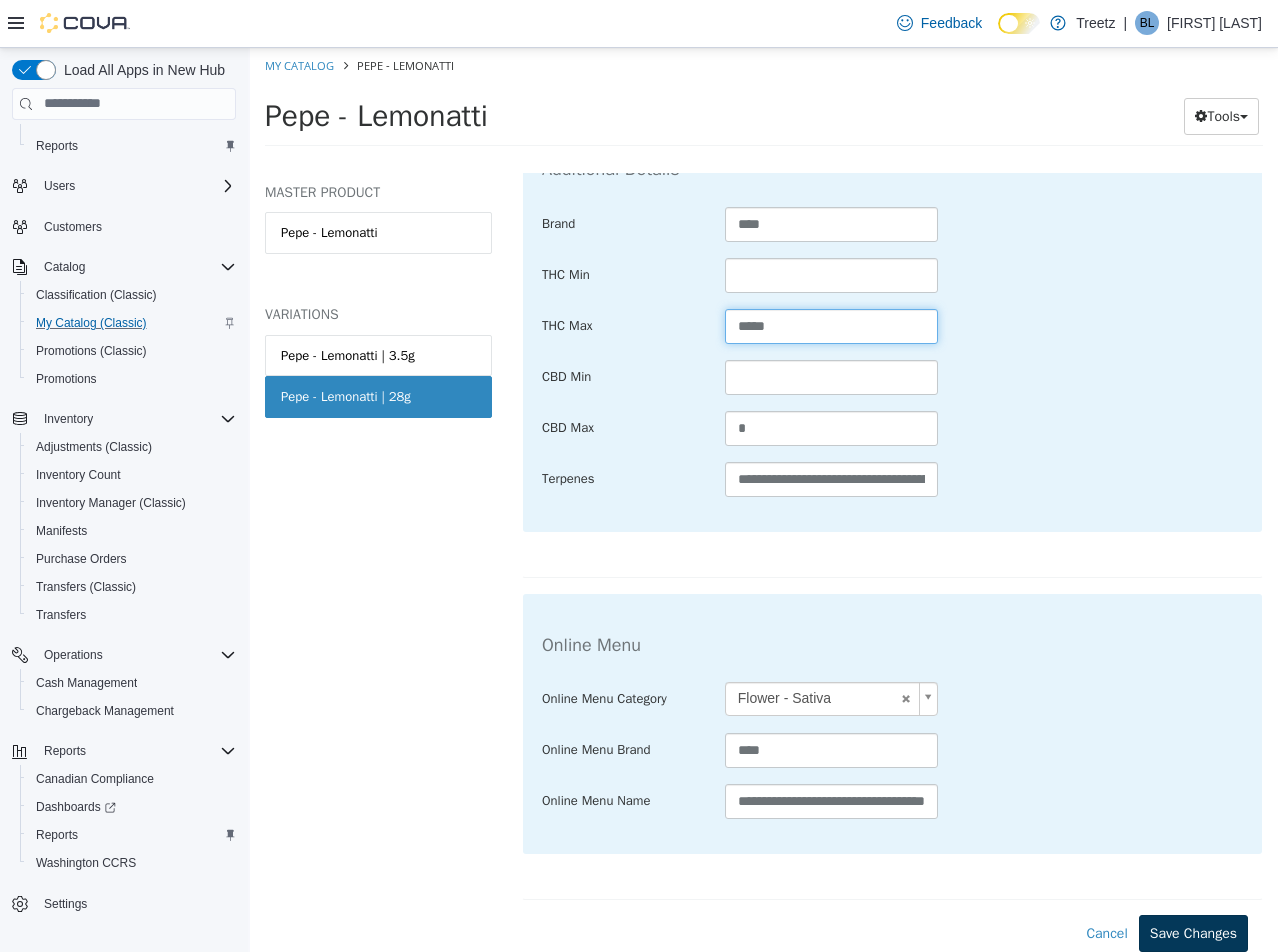type on "*****" 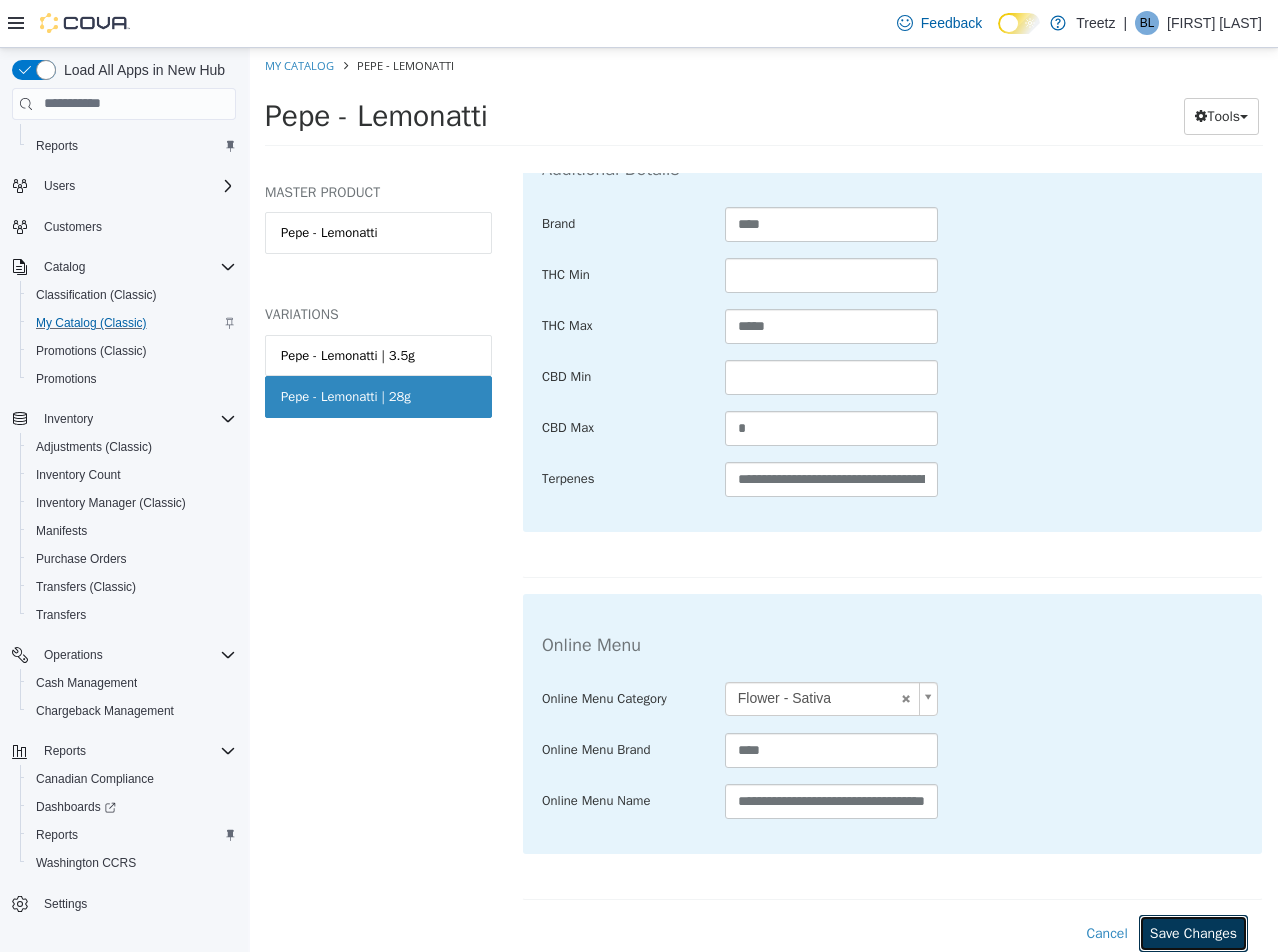 click on "Save Changes" at bounding box center [1193, 932] 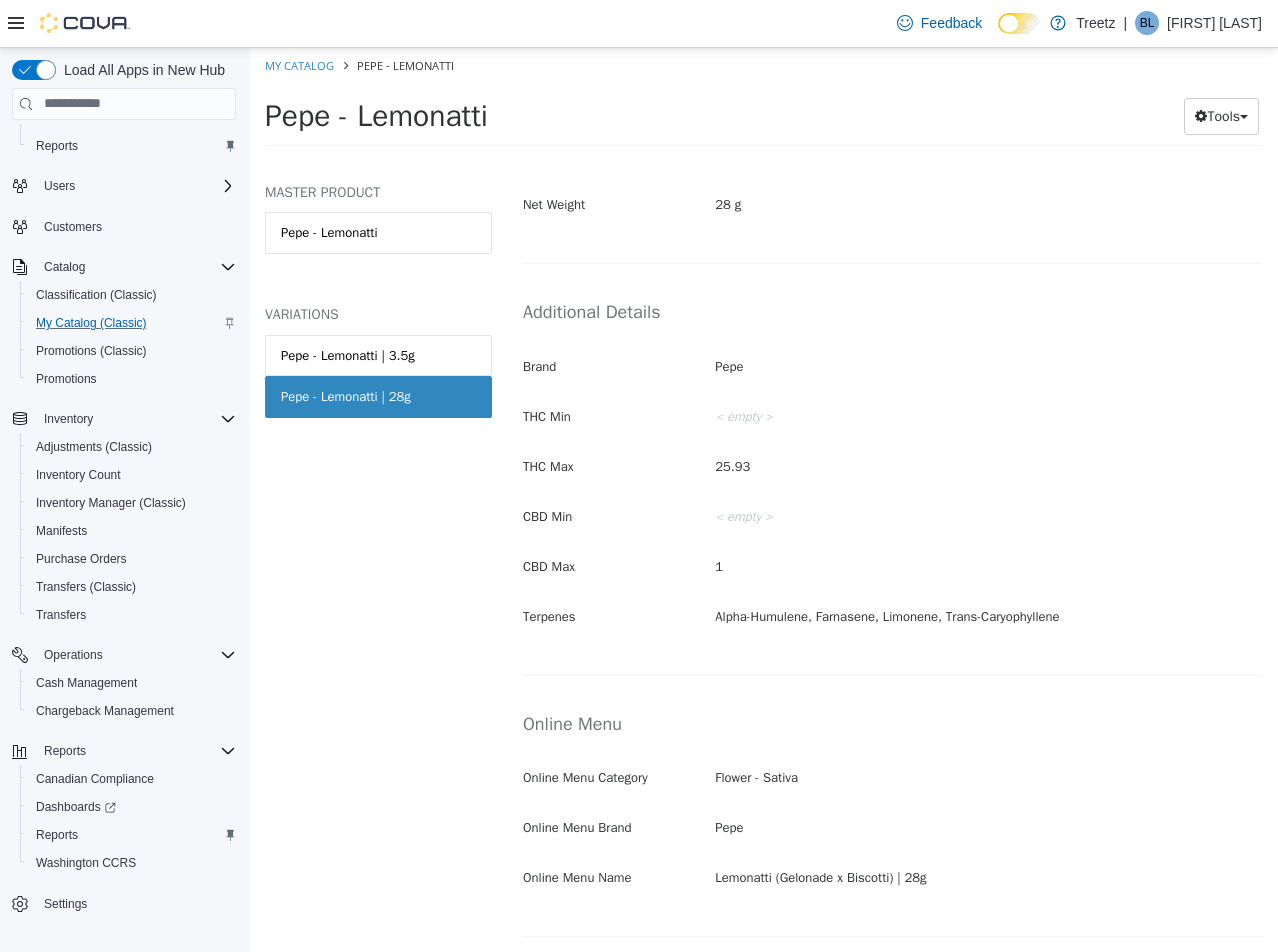 scroll, scrollTop: 752, scrollLeft: 0, axis: vertical 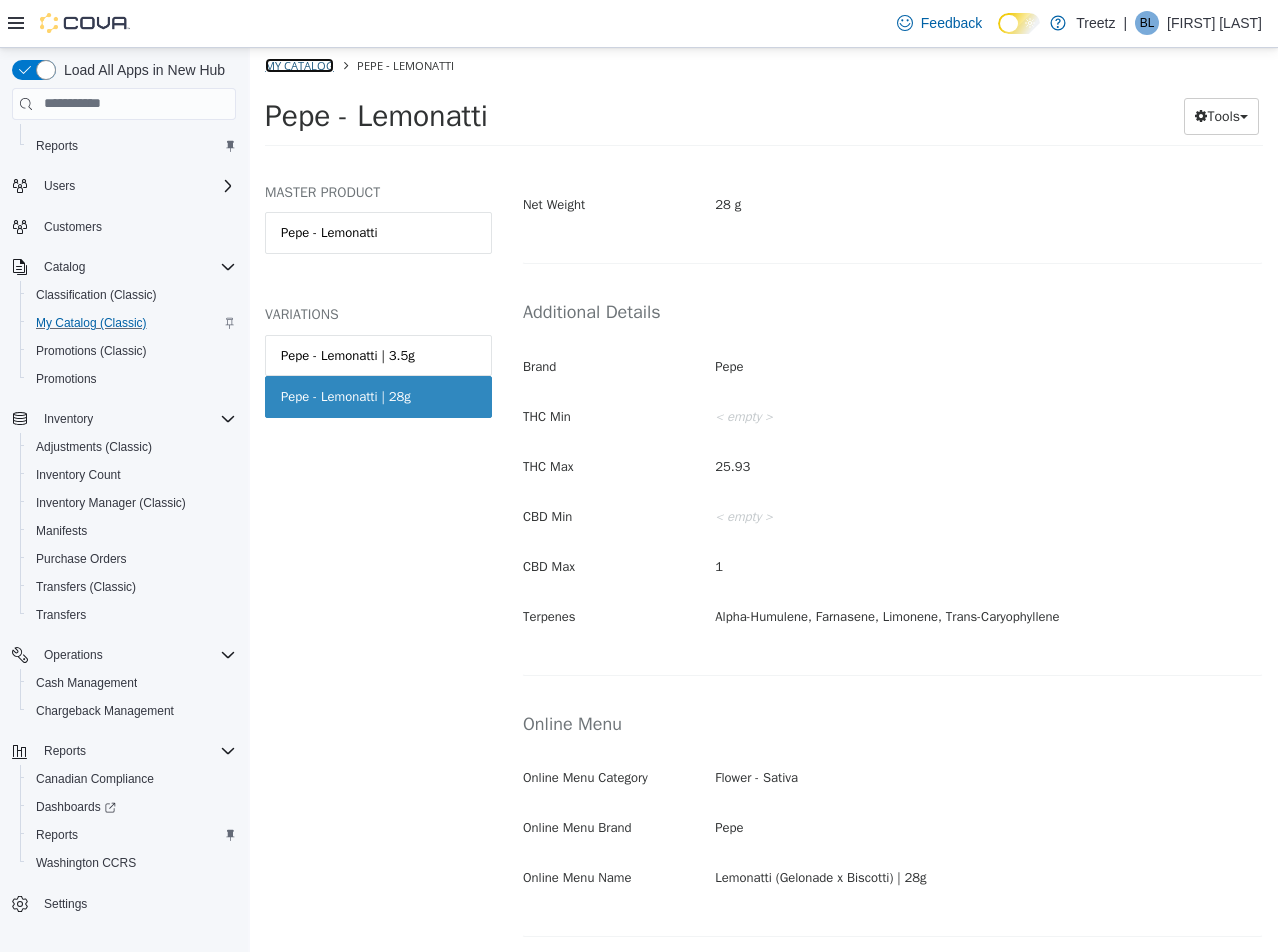 click on "My Catalog" at bounding box center (299, 64) 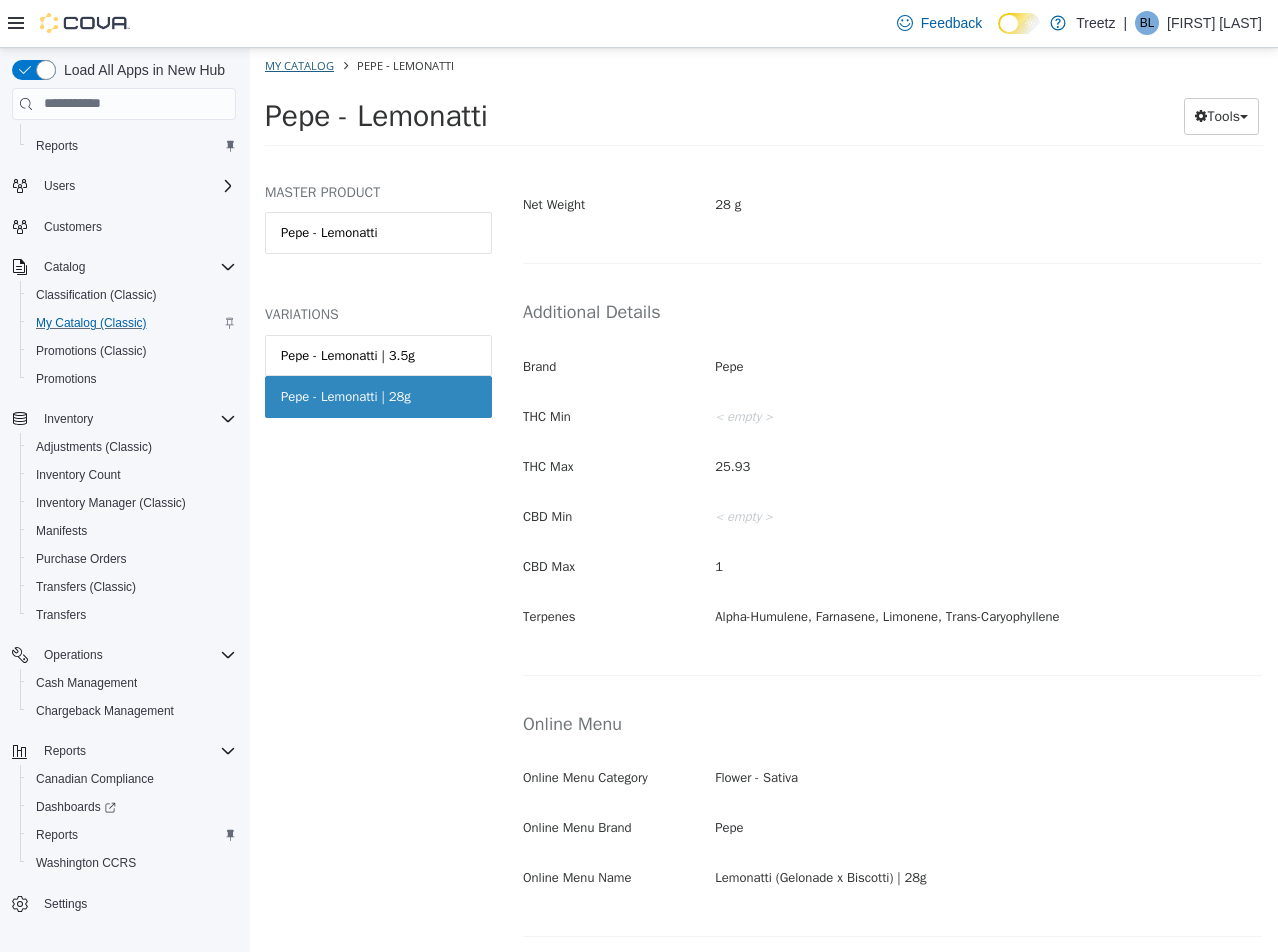 select on "**********" 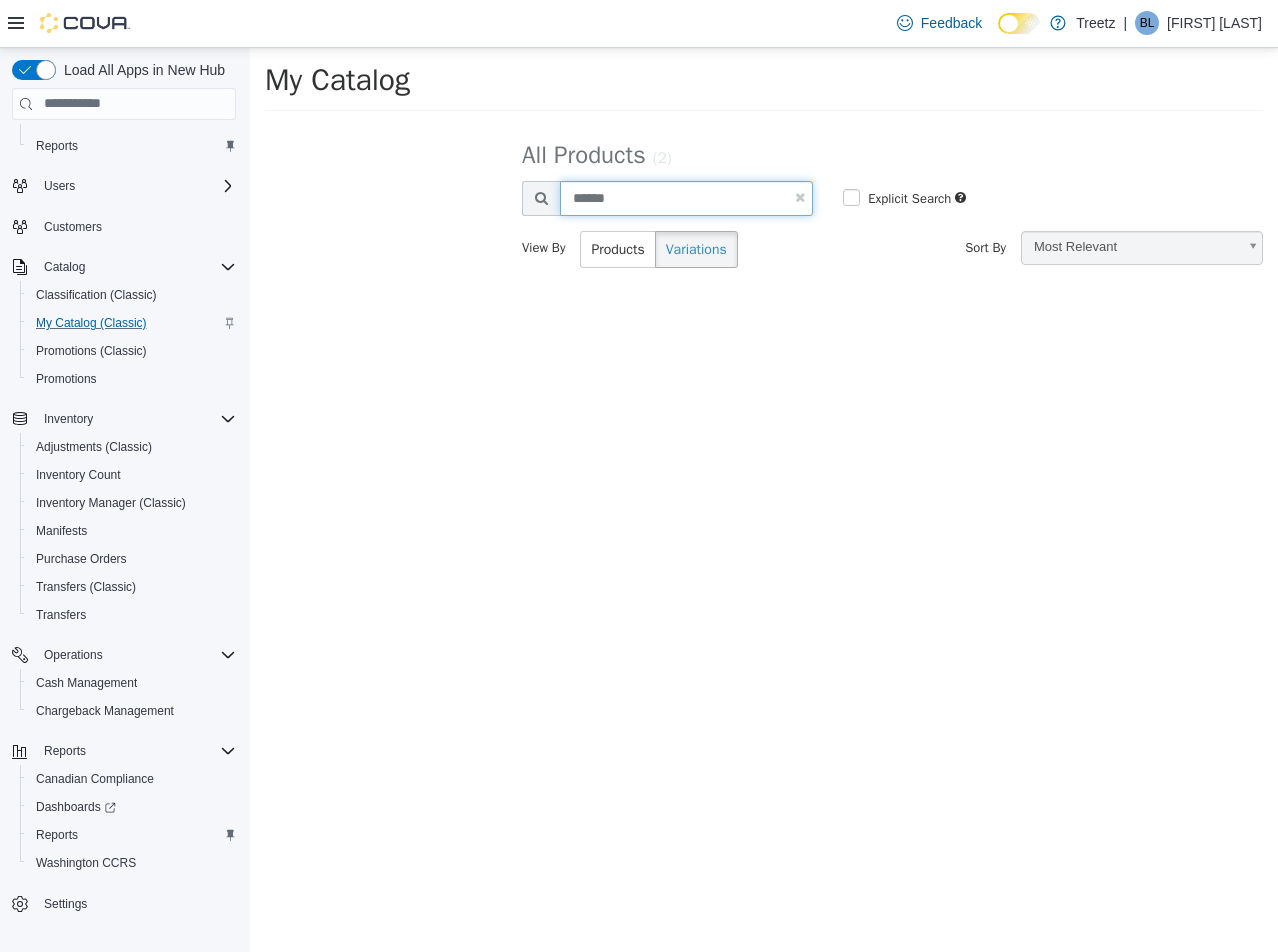 drag, startPoint x: 660, startPoint y: 182, endPoint x: 251, endPoint y: 201, distance: 409.44107 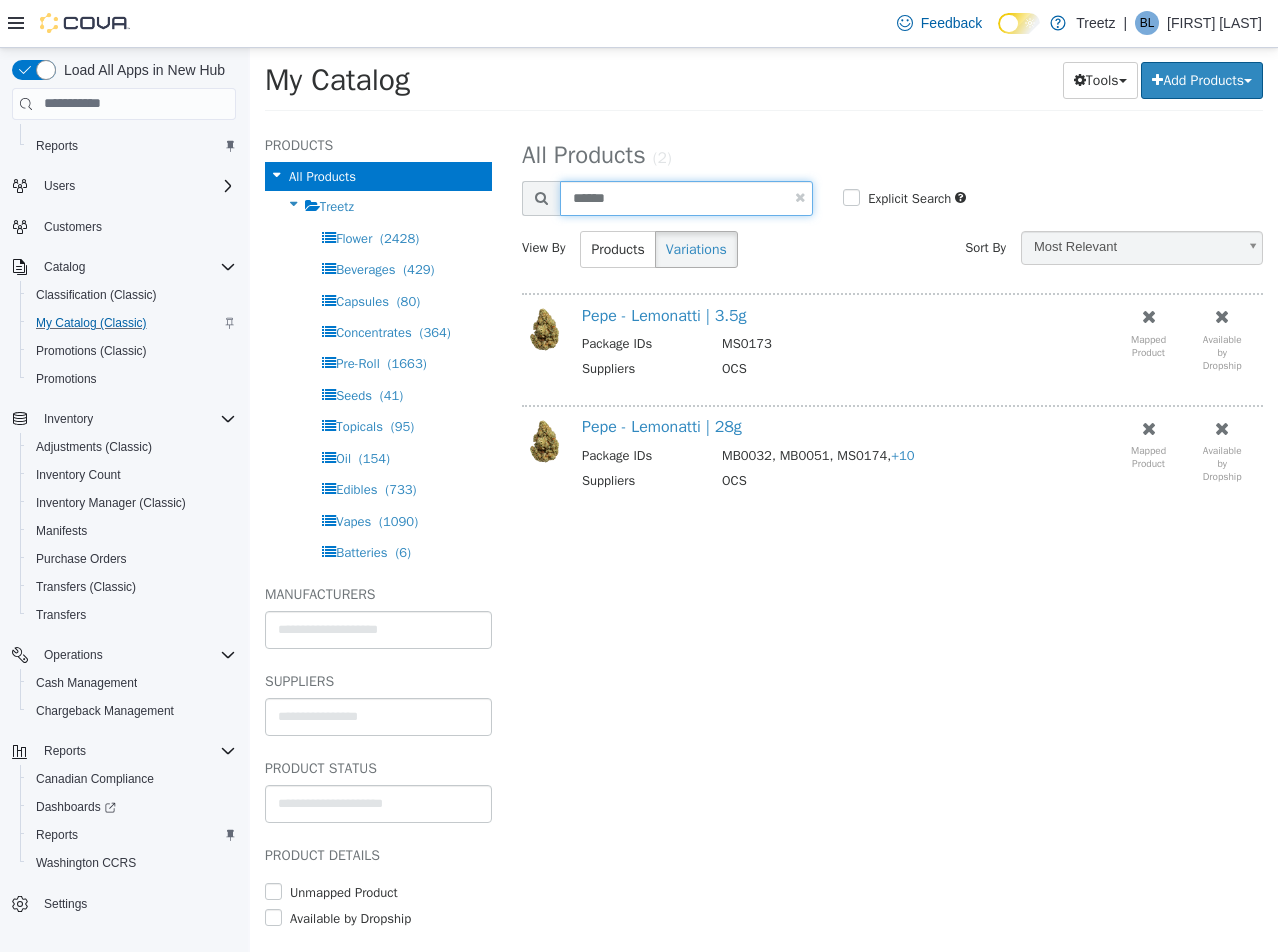 type on "******" 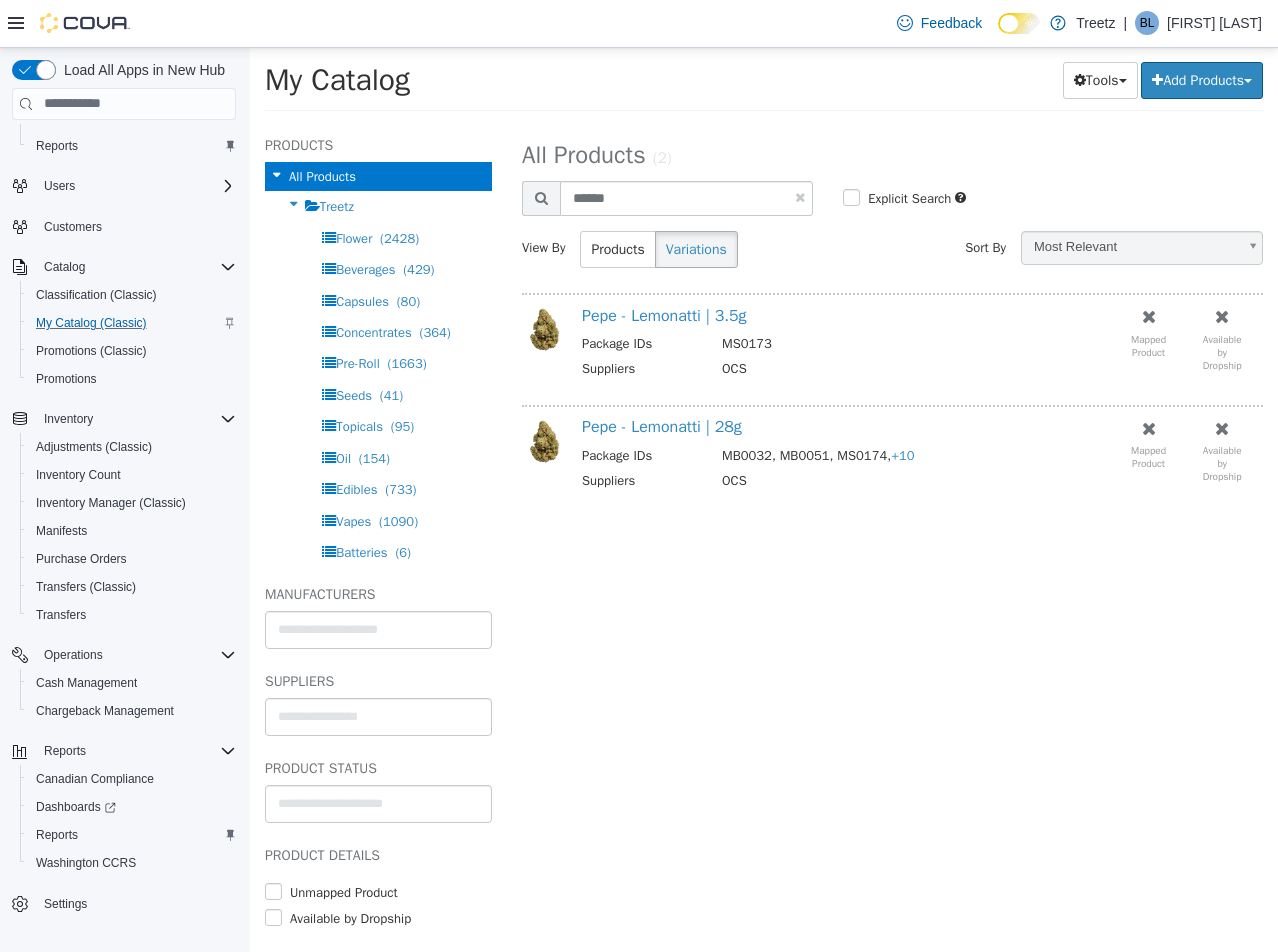 select on "**********" 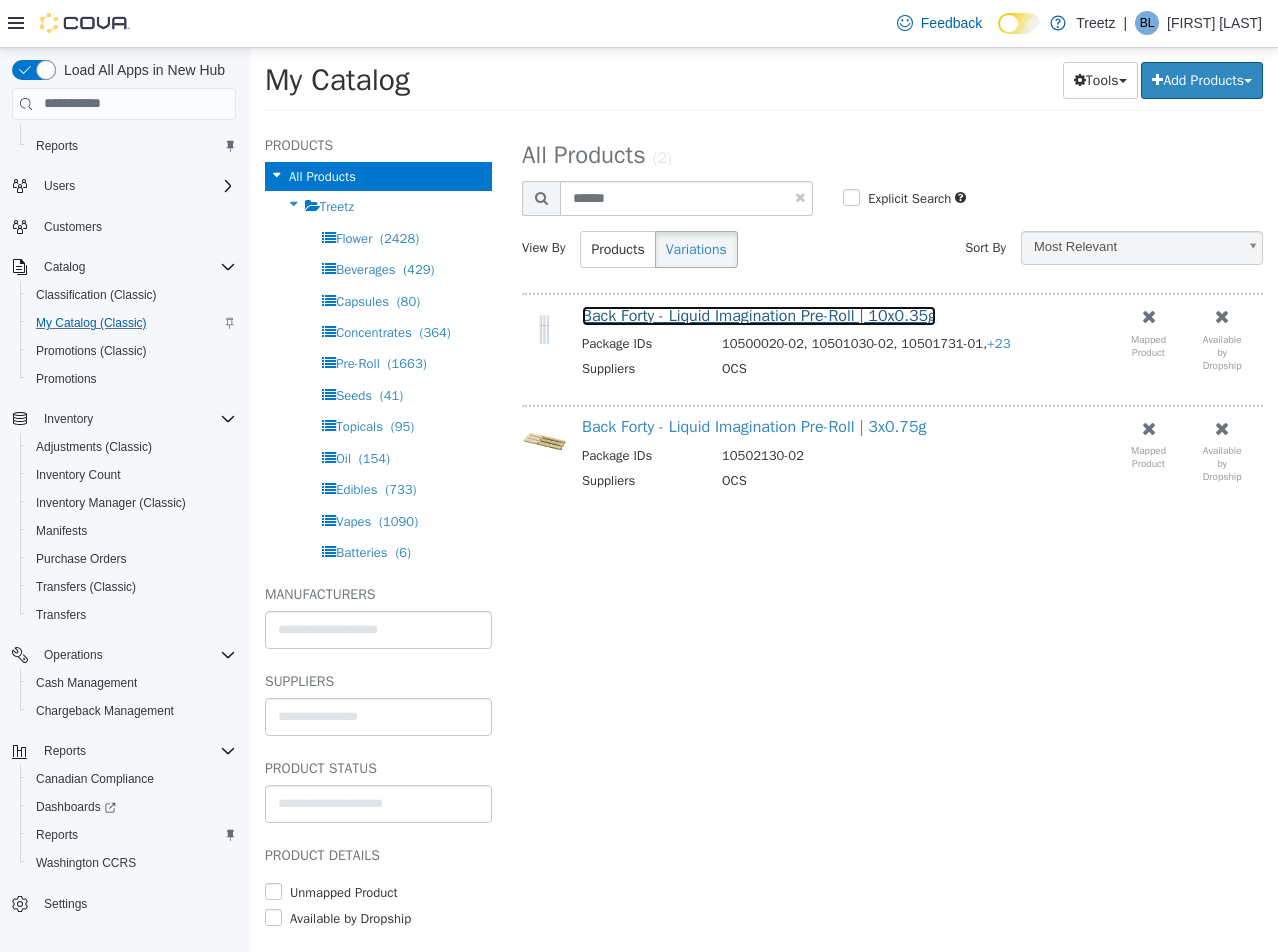 click on "Back Forty - Liquid Imagination Pre-Roll | 10x0.35g" at bounding box center (759, 315) 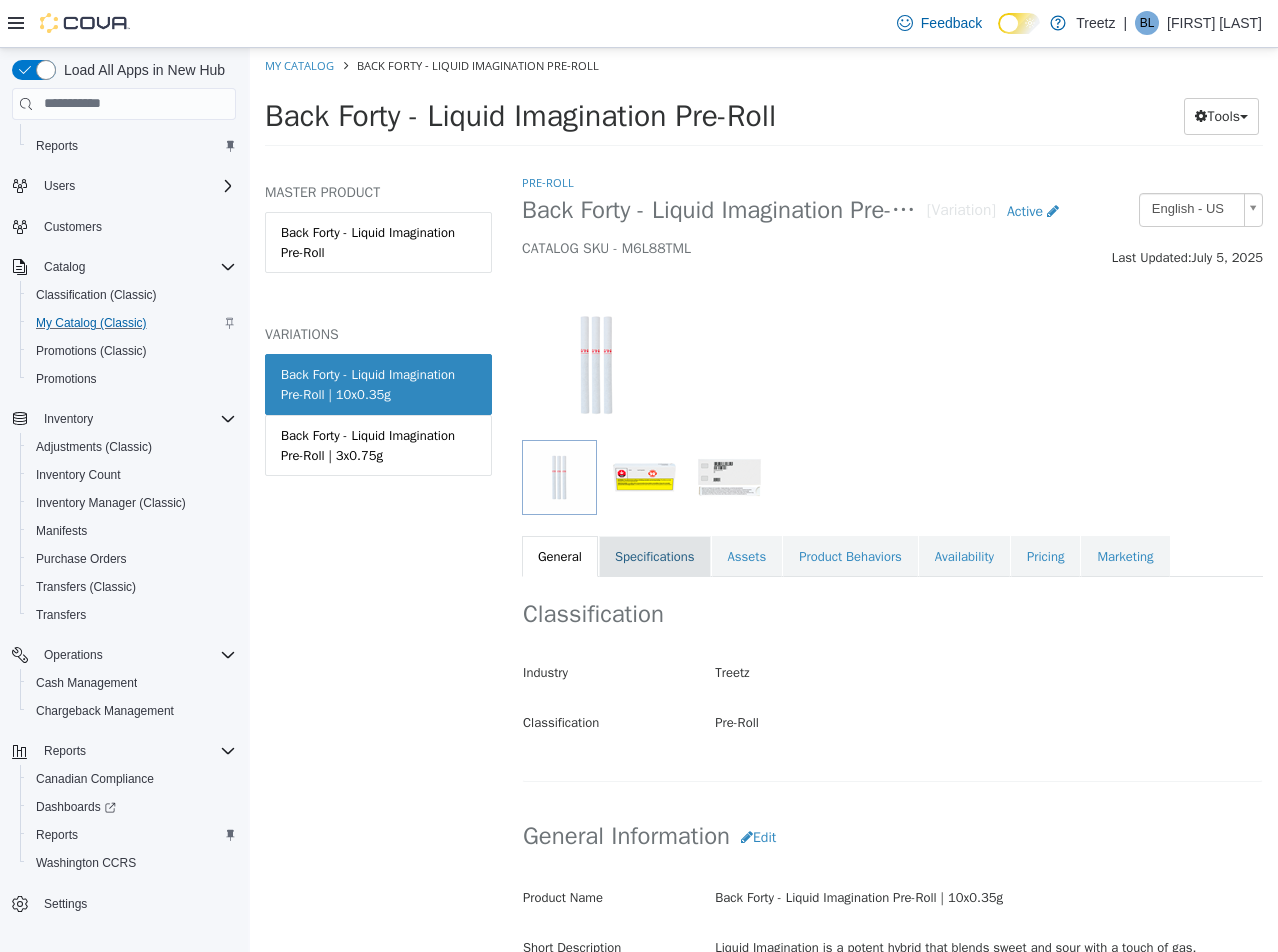 click on "Specifications" at bounding box center [655, 556] 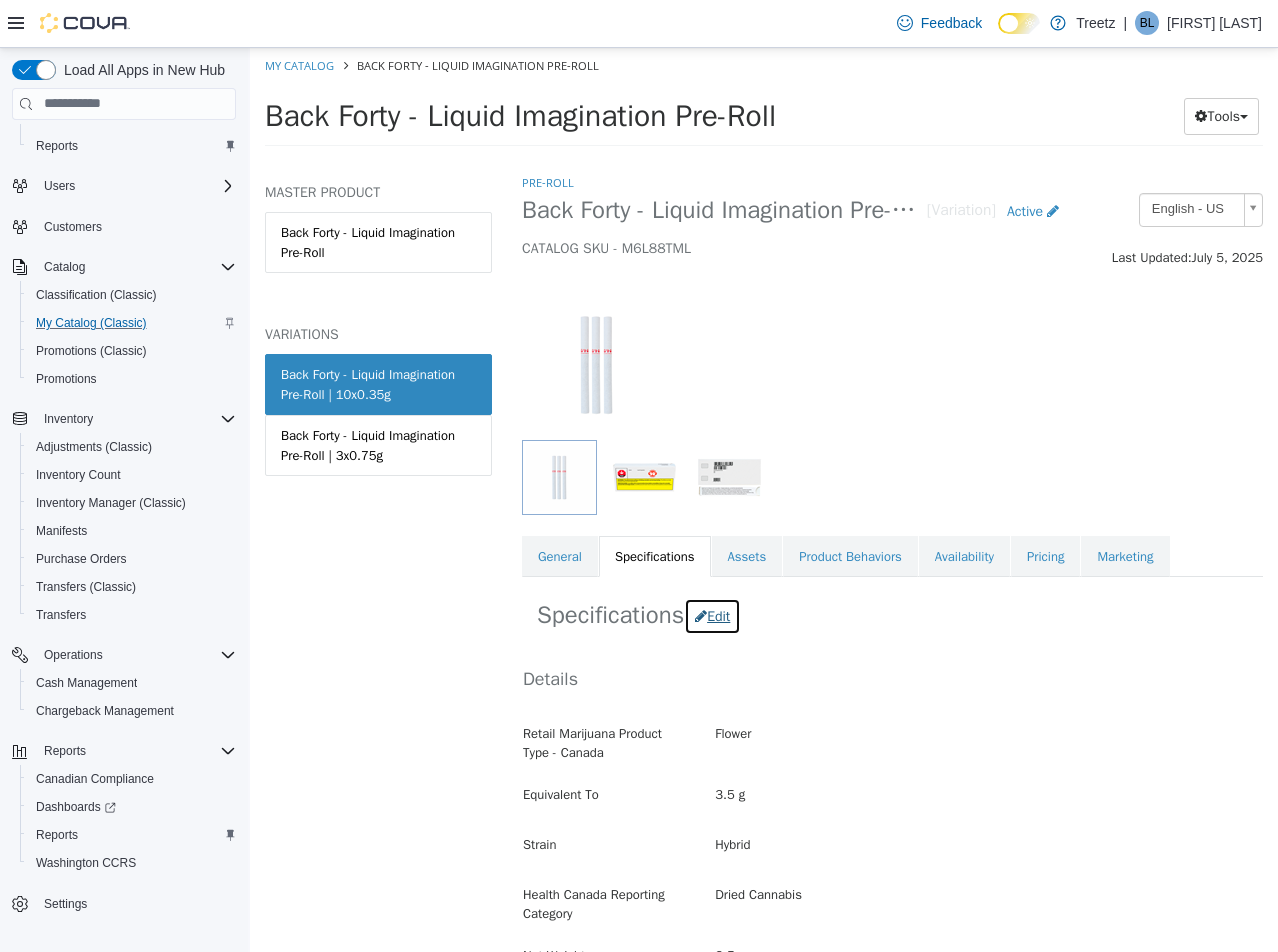 click at bounding box center [701, 615] 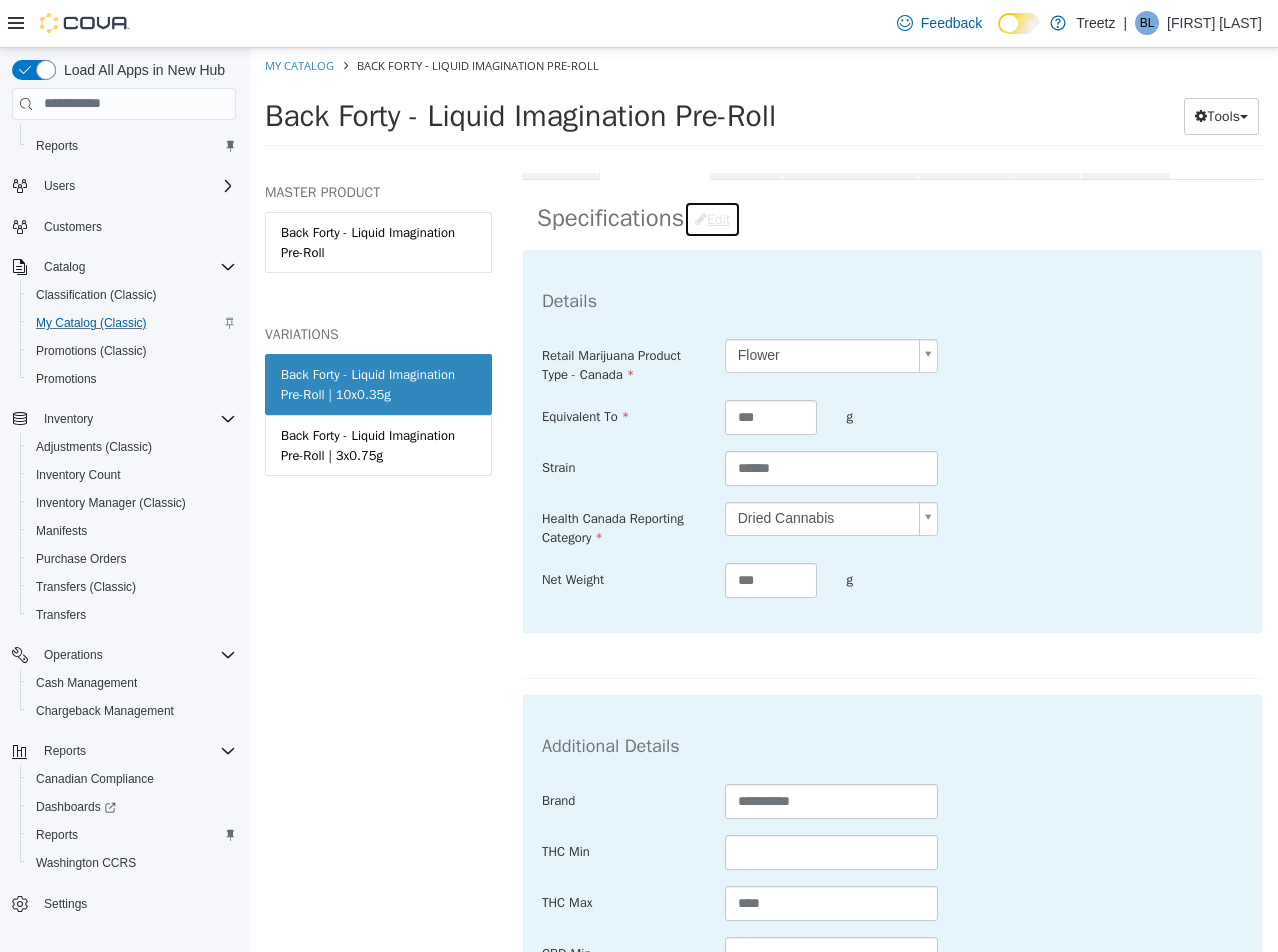 scroll, scrollTop: 700, scrollLeft: 0, axis: vertical 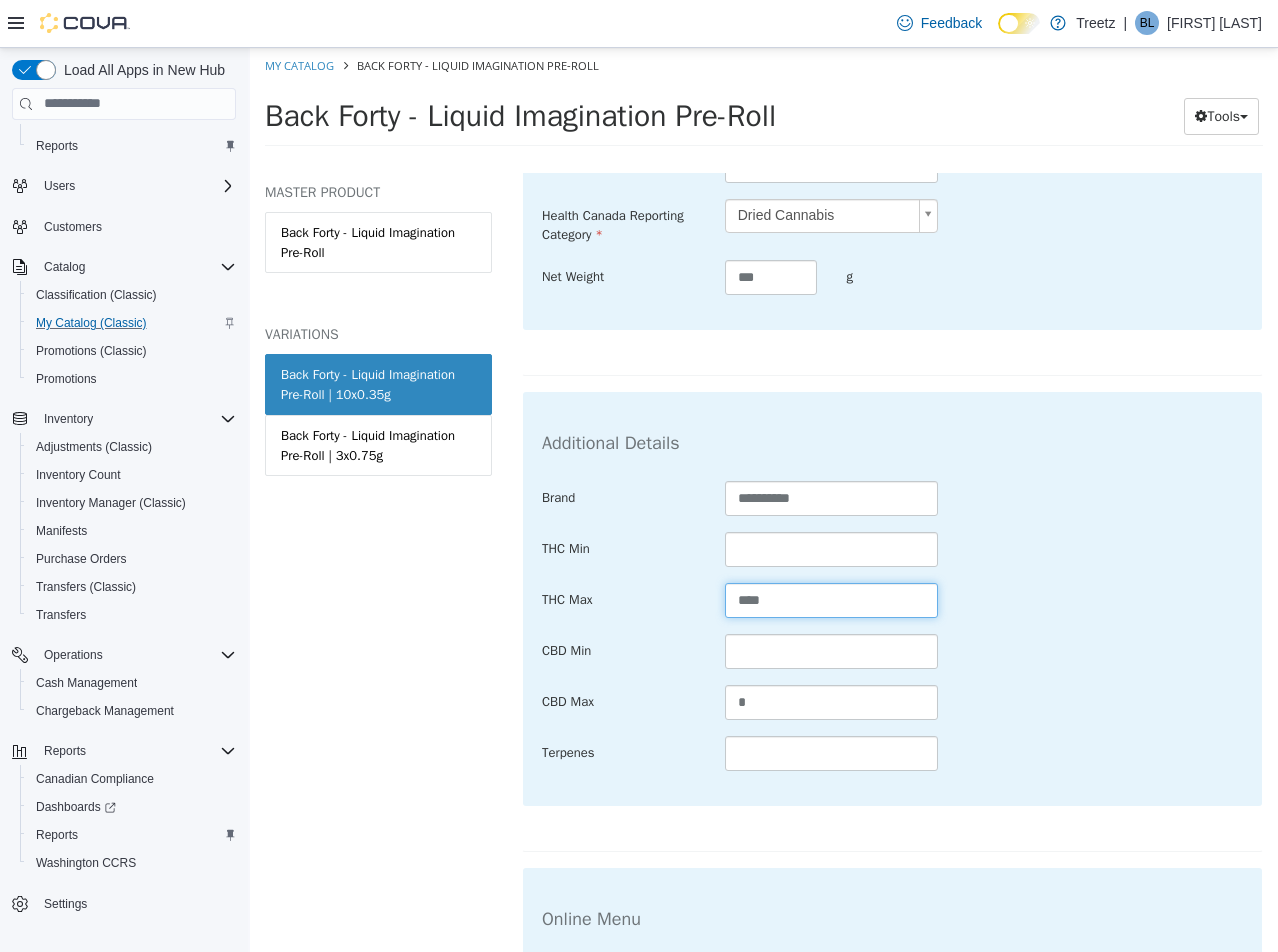 click on "****" at bounding box center [832, 599] 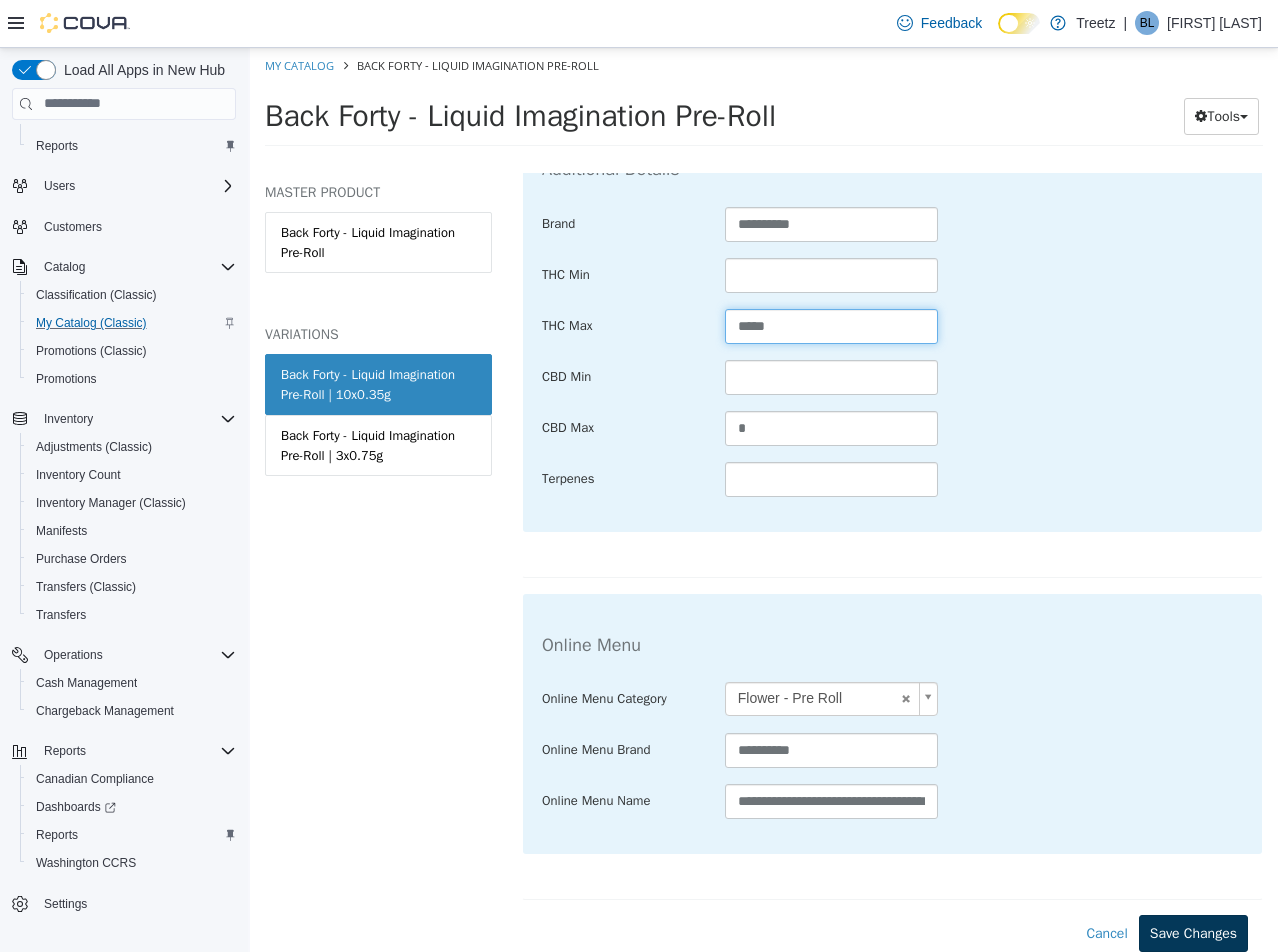type on "*****" 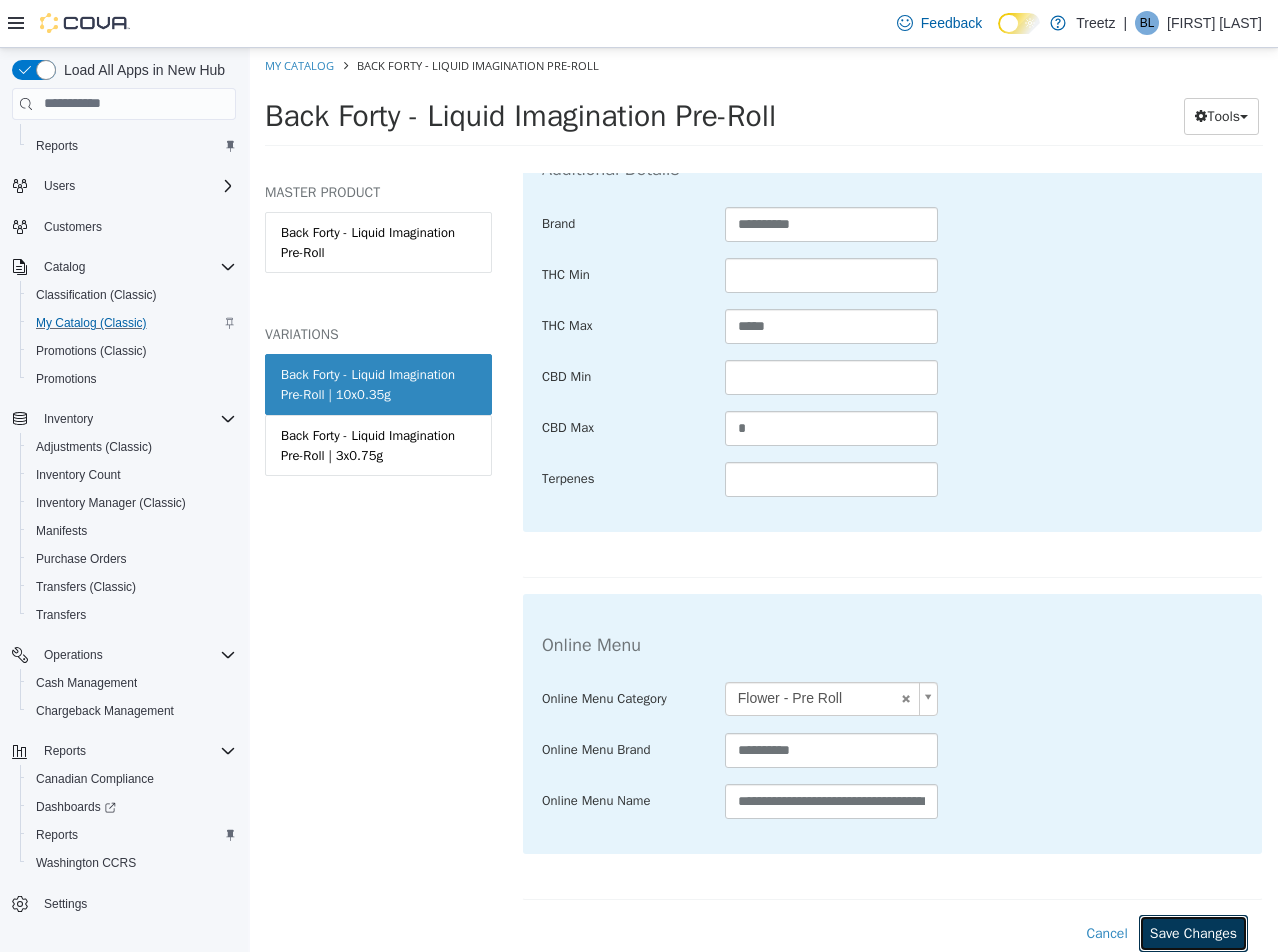 click on "Save Changes" at bounding box center (1193, 932) 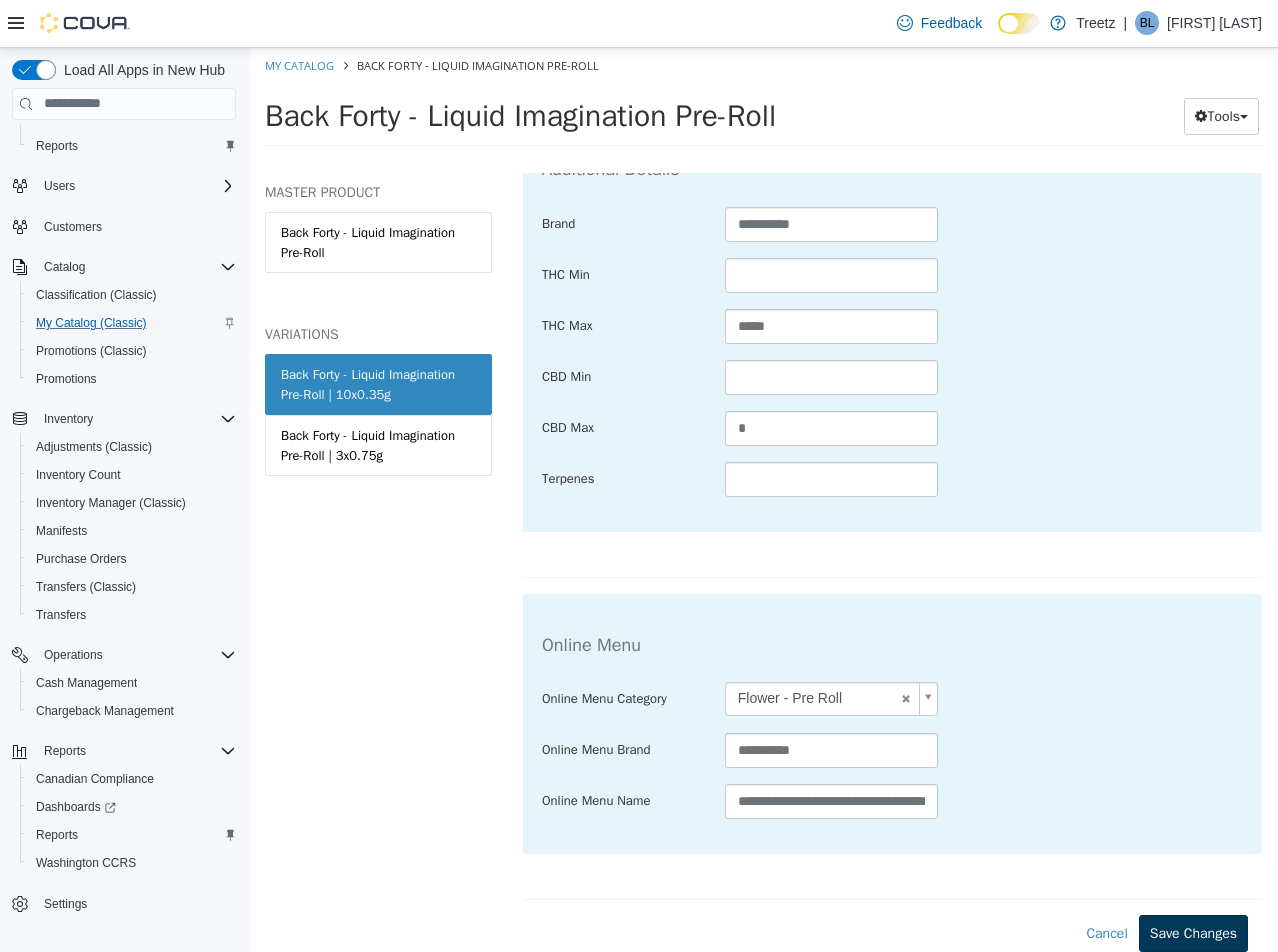 scroll, scrollTop: 752, scrollLeft: 0, axis: vertical 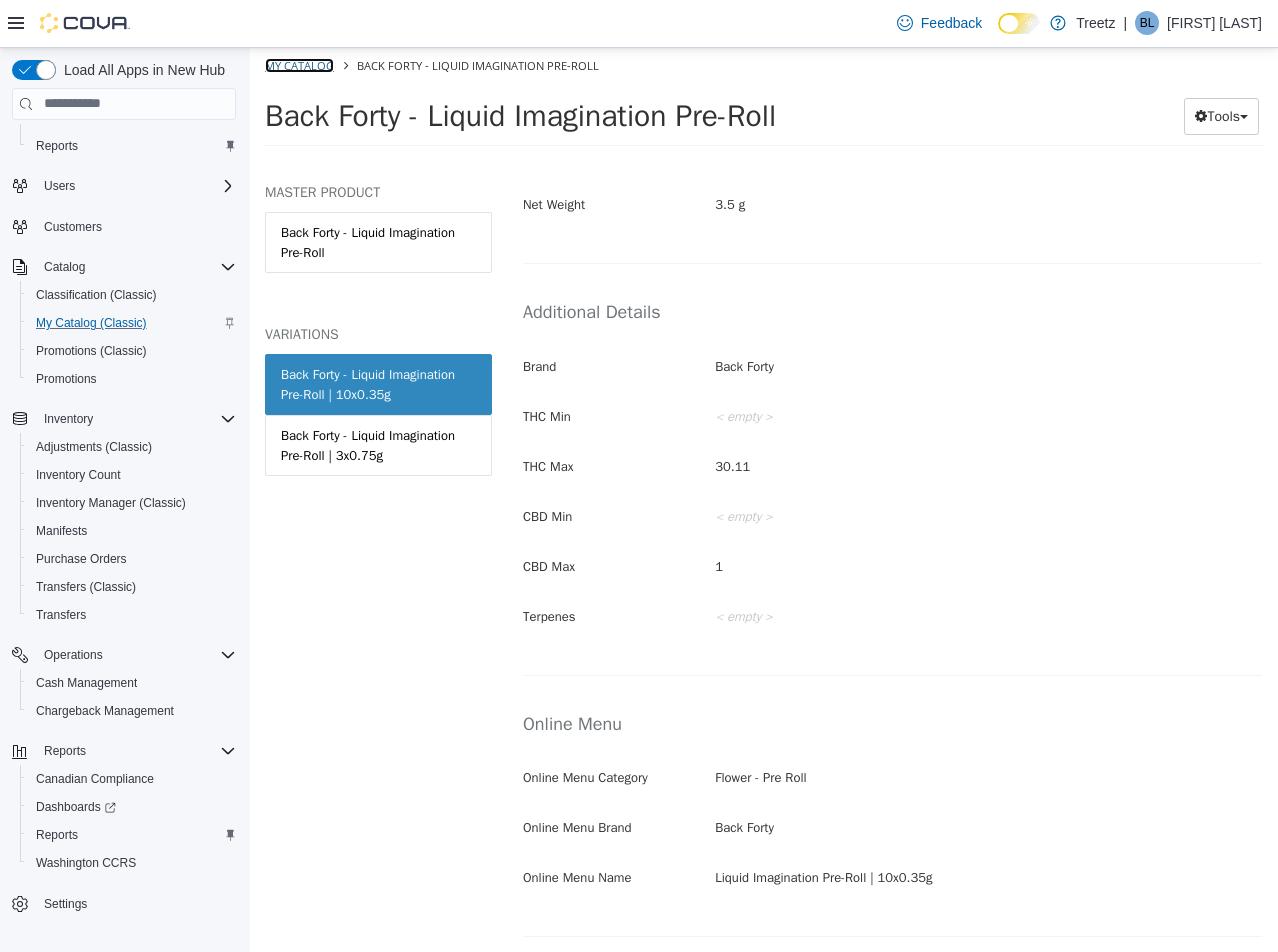 click on "My Catalog" at bounding box center [299, 64] 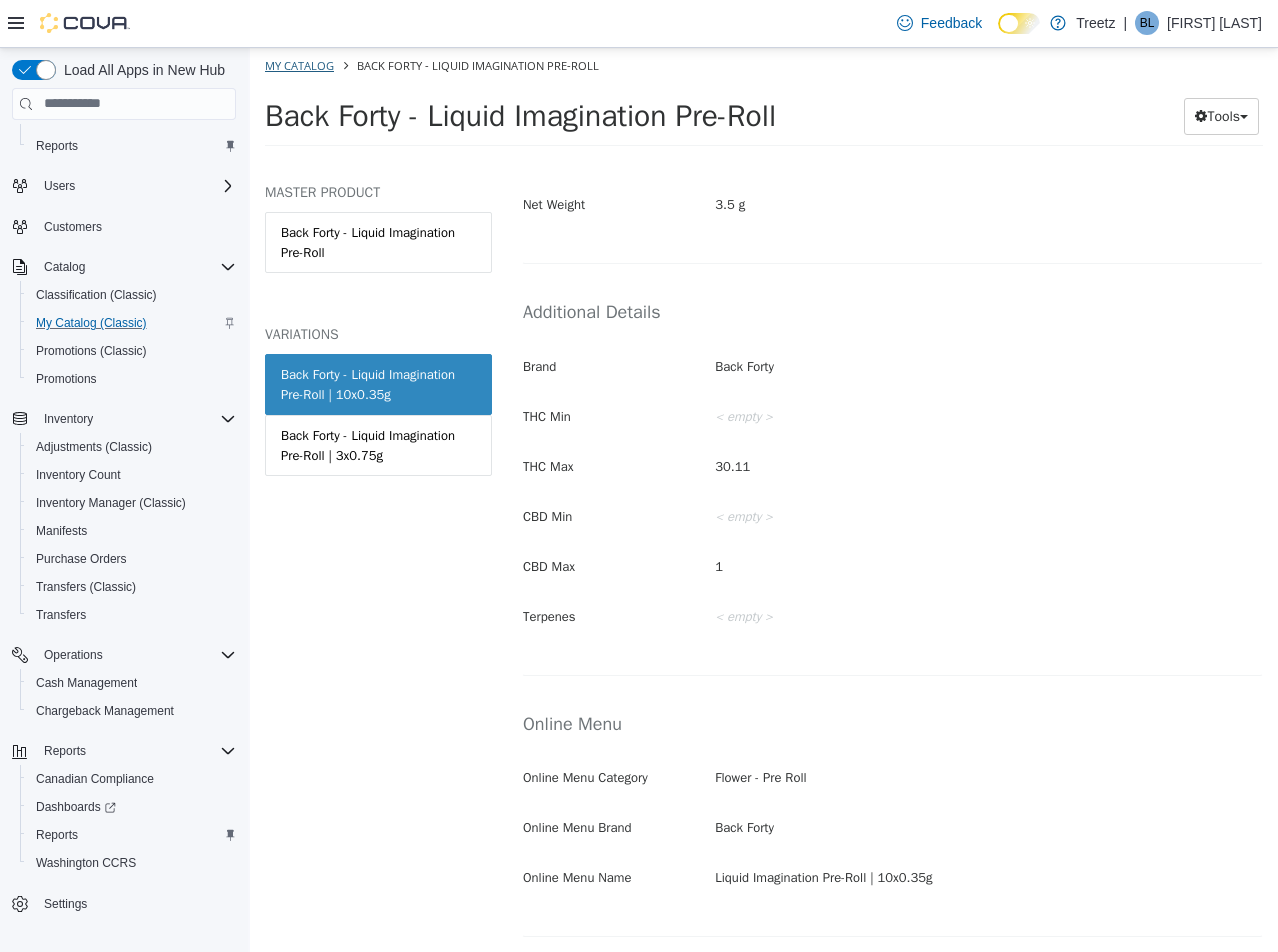 select on "**********" 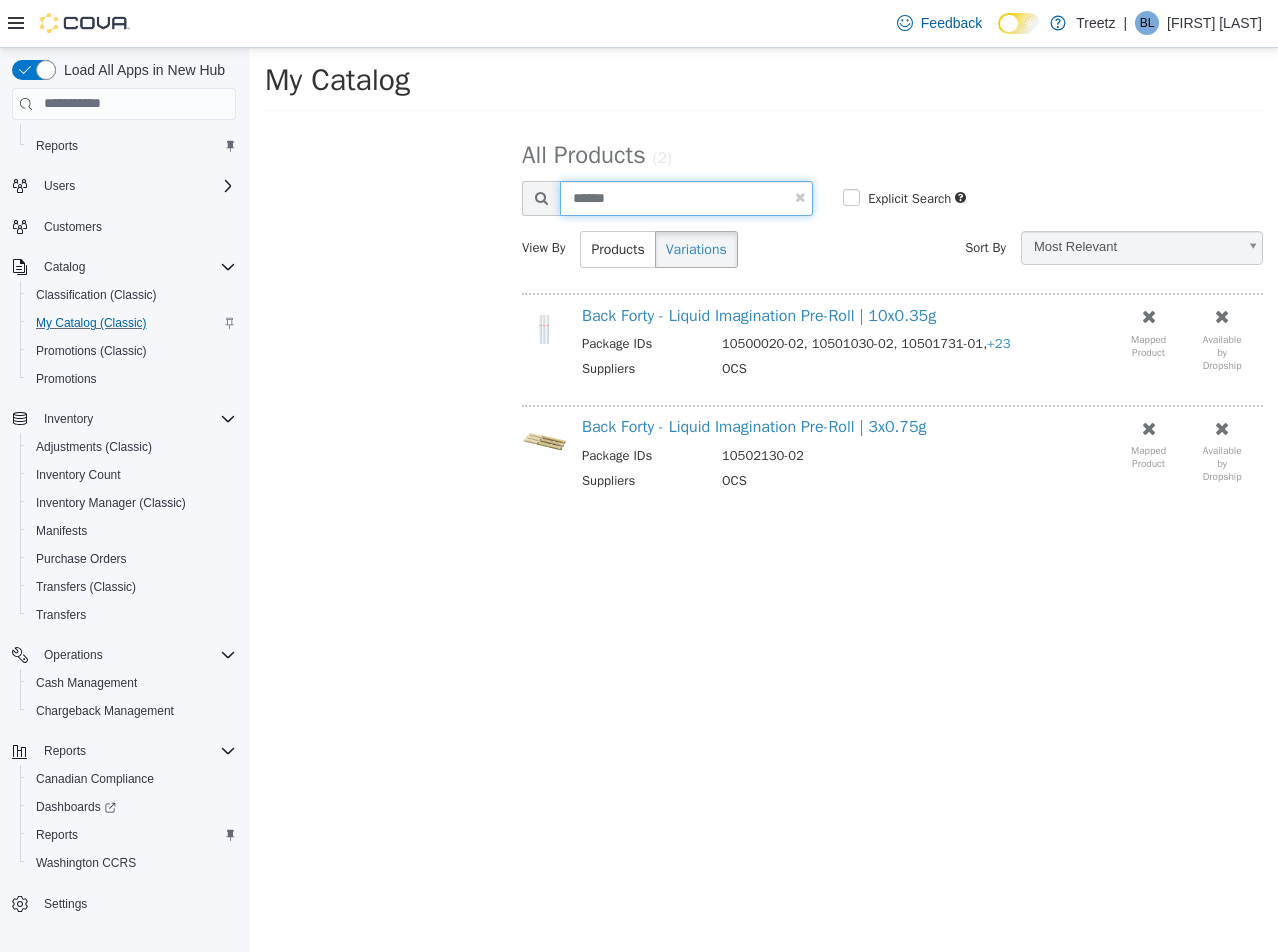 drag, startPoint x: 659, startPoint y: 206, endPoint x: 396, endPoint y: 201, distance: 263.04752 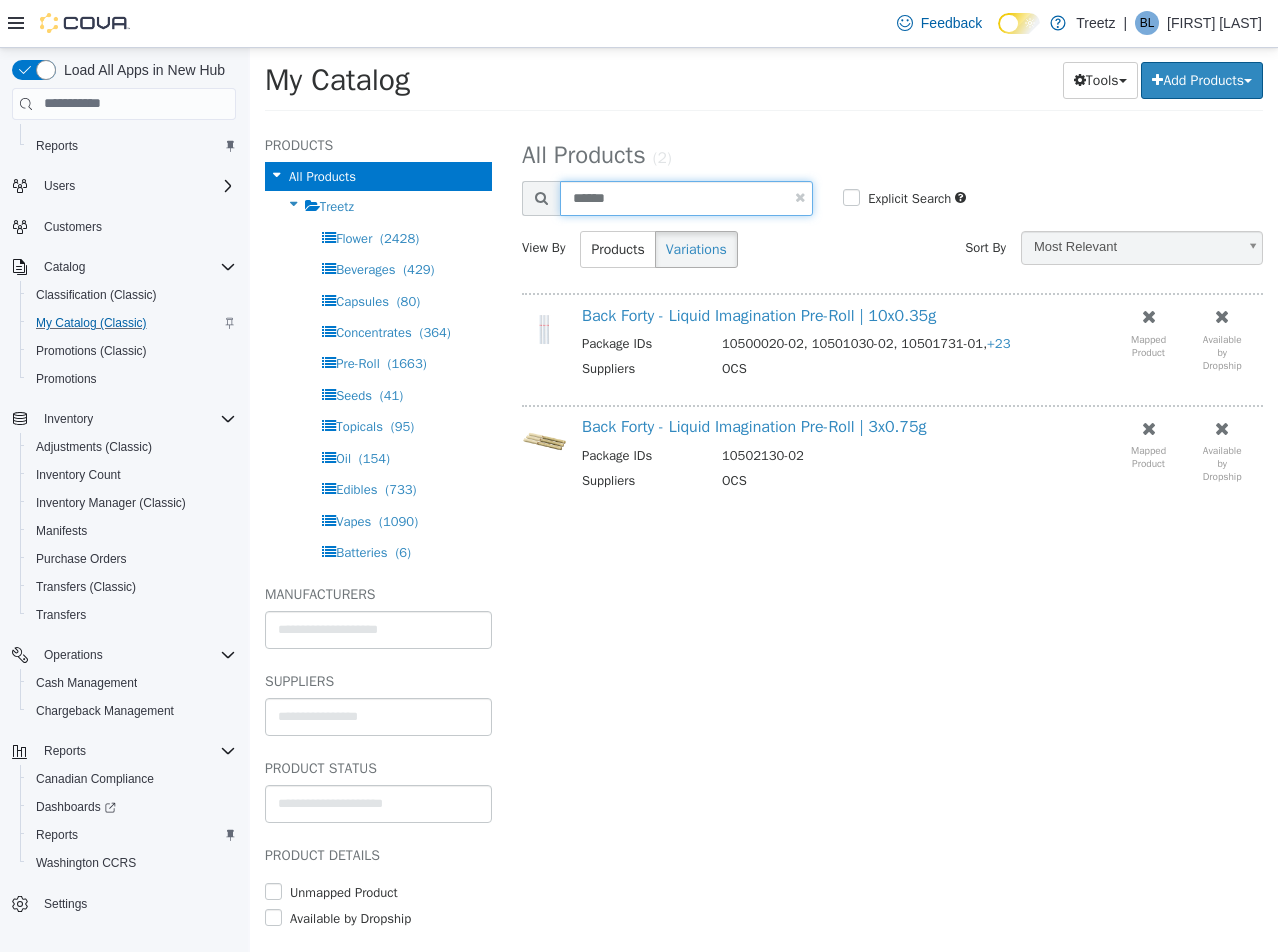 type on "******" 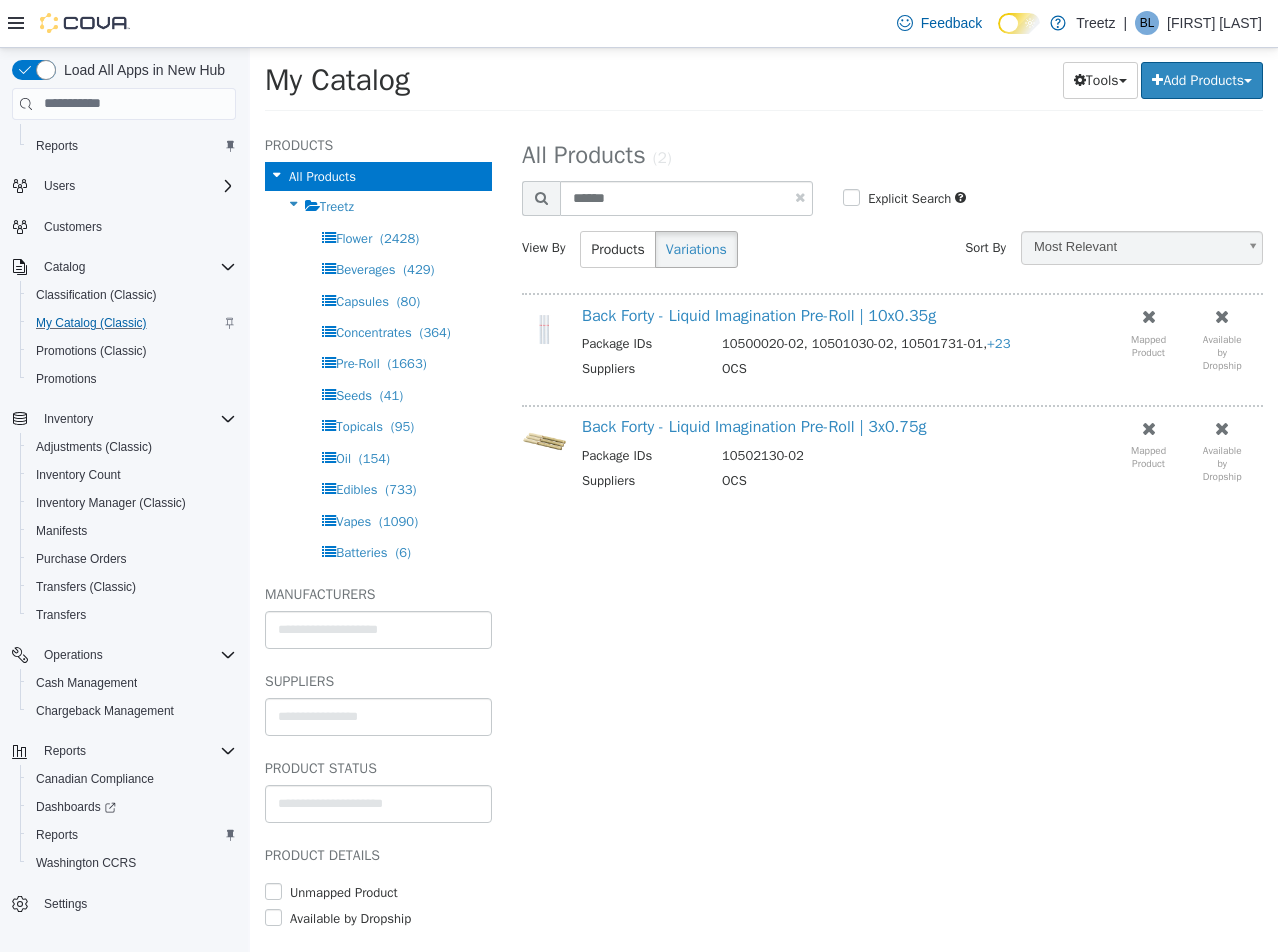 select on "**********" 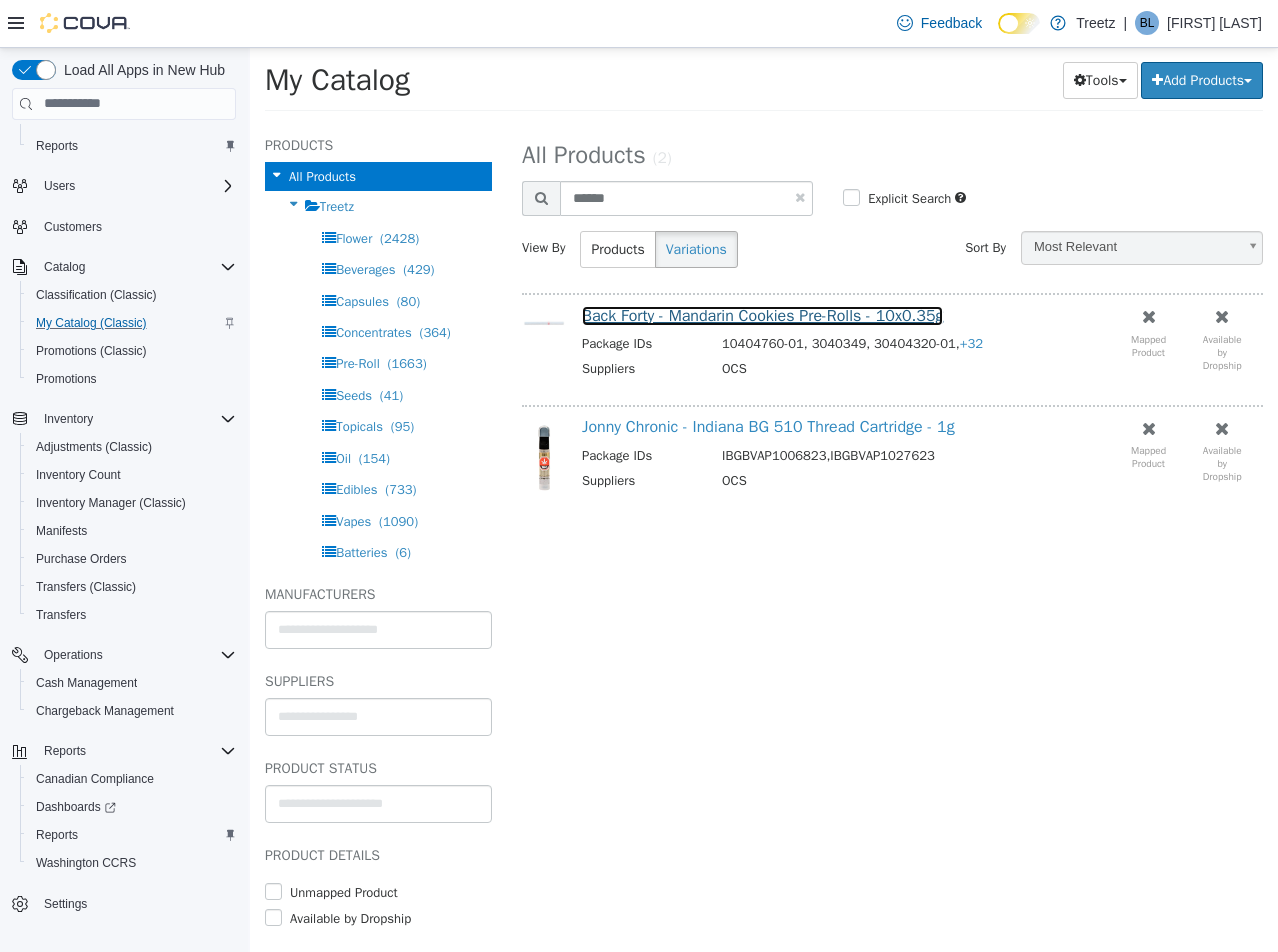 click on "Back Forty - Mandarin Cookies Pre-Rolls - 10x0.35g" at bounding box center [762, 315] 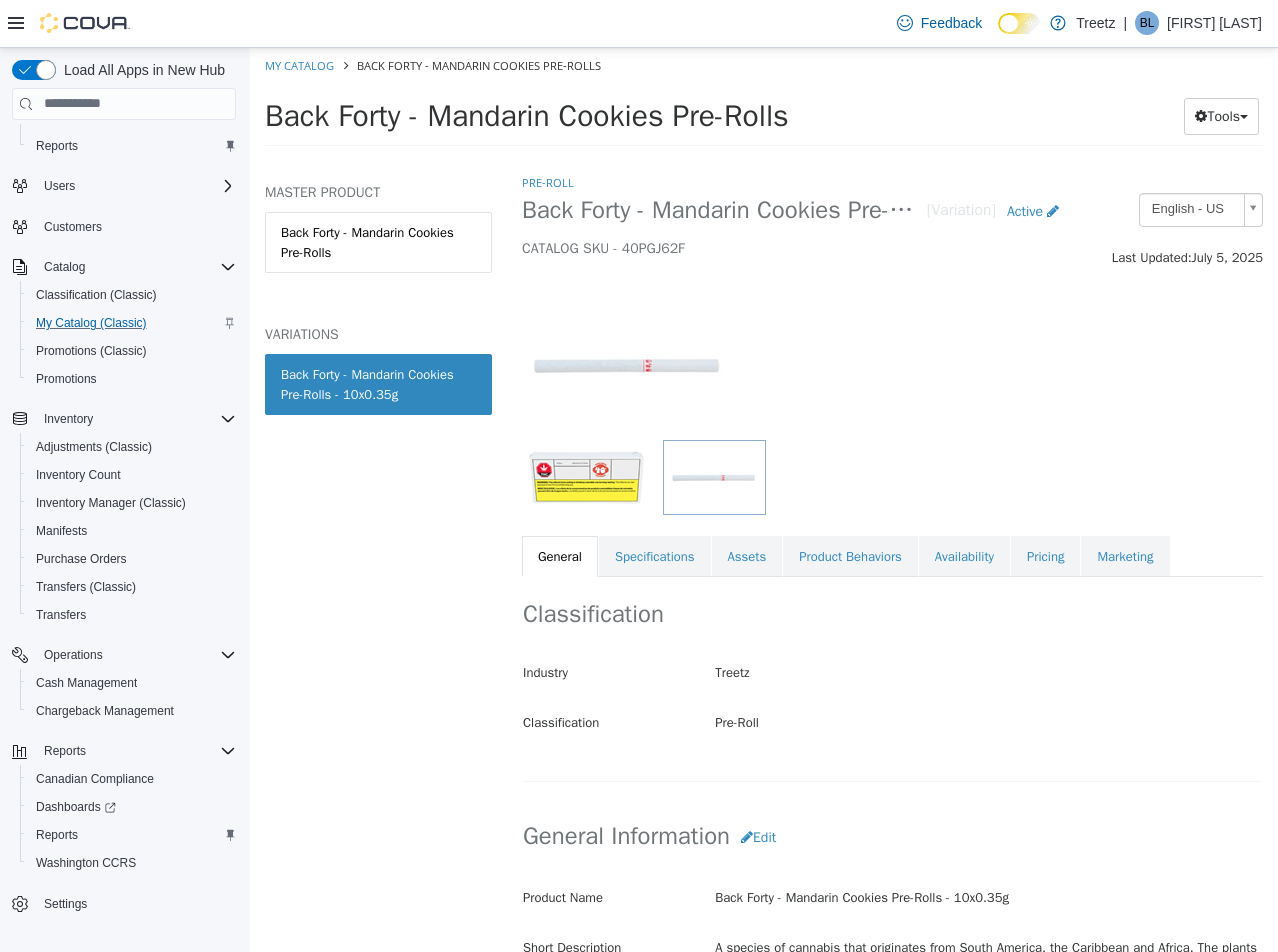 click on "Classification Industry
Treetz
Classification
Pre-Roll
Cancel Save Changes" at bounding box center [892, 678] 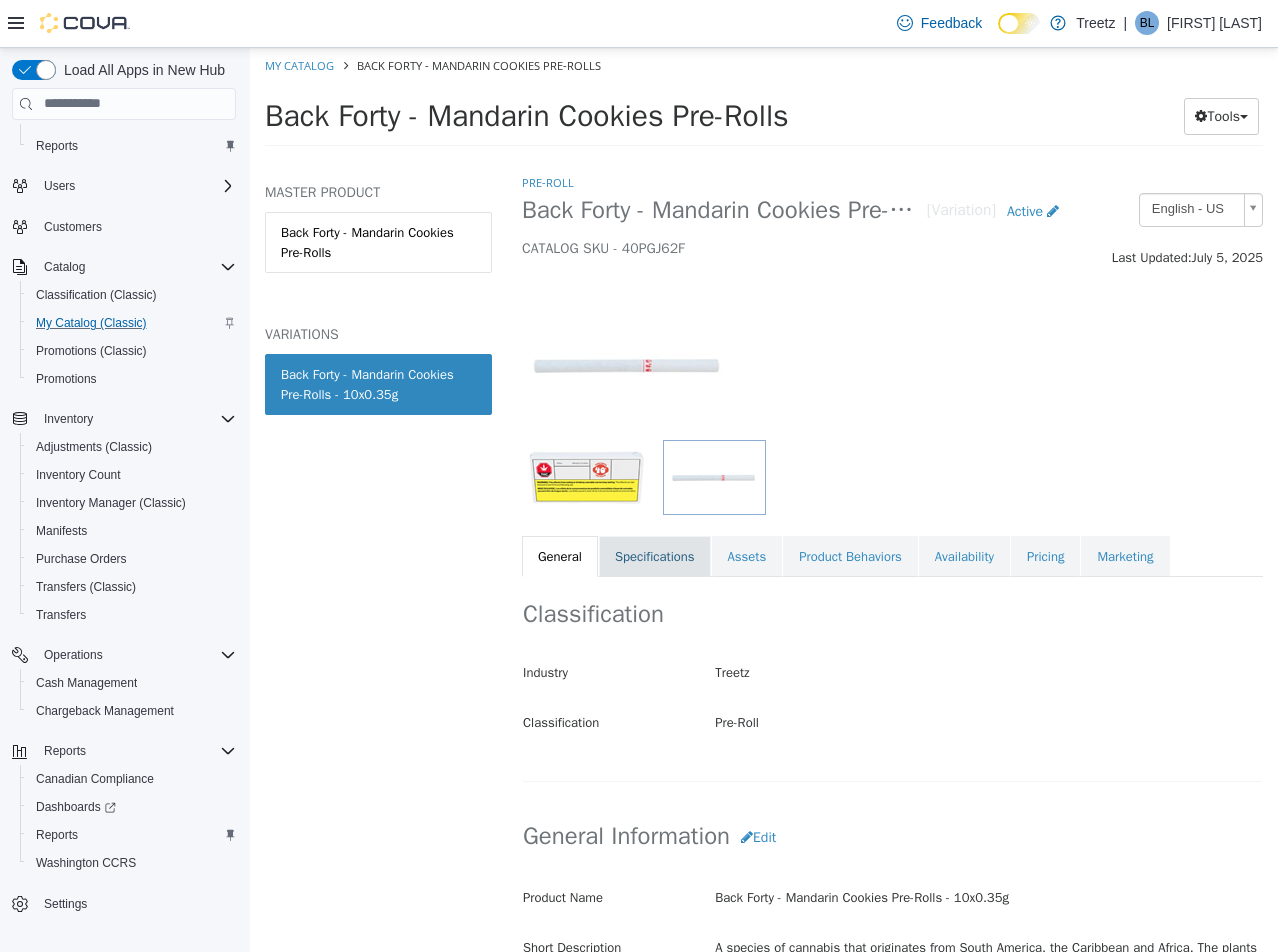 click on "Specifications" at bounding box center [655, 556] 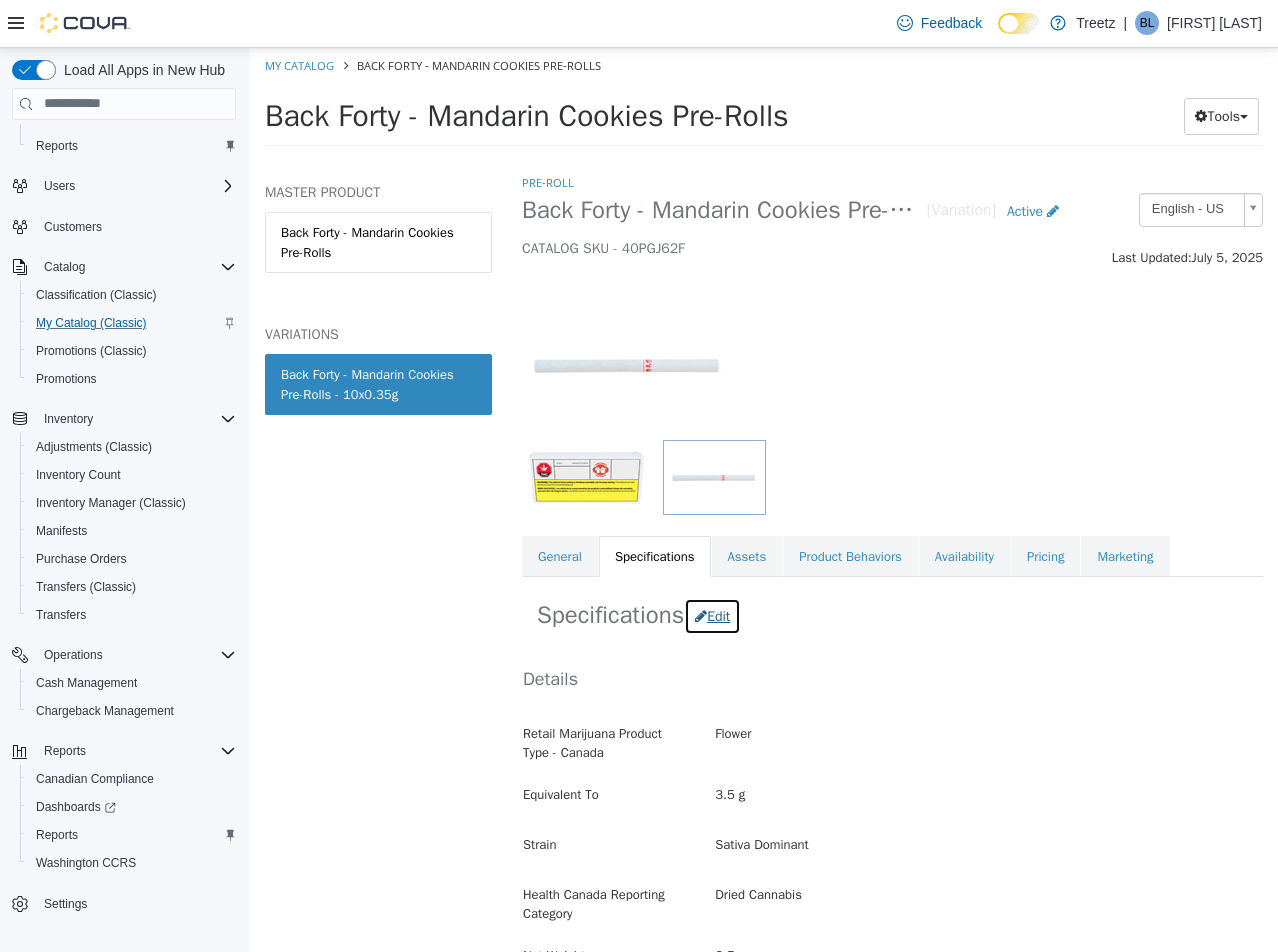 drag, startPoint x: 680, startPoint y: 565, endPoint x: 716, endPoint y: 625, distance: 69.97142 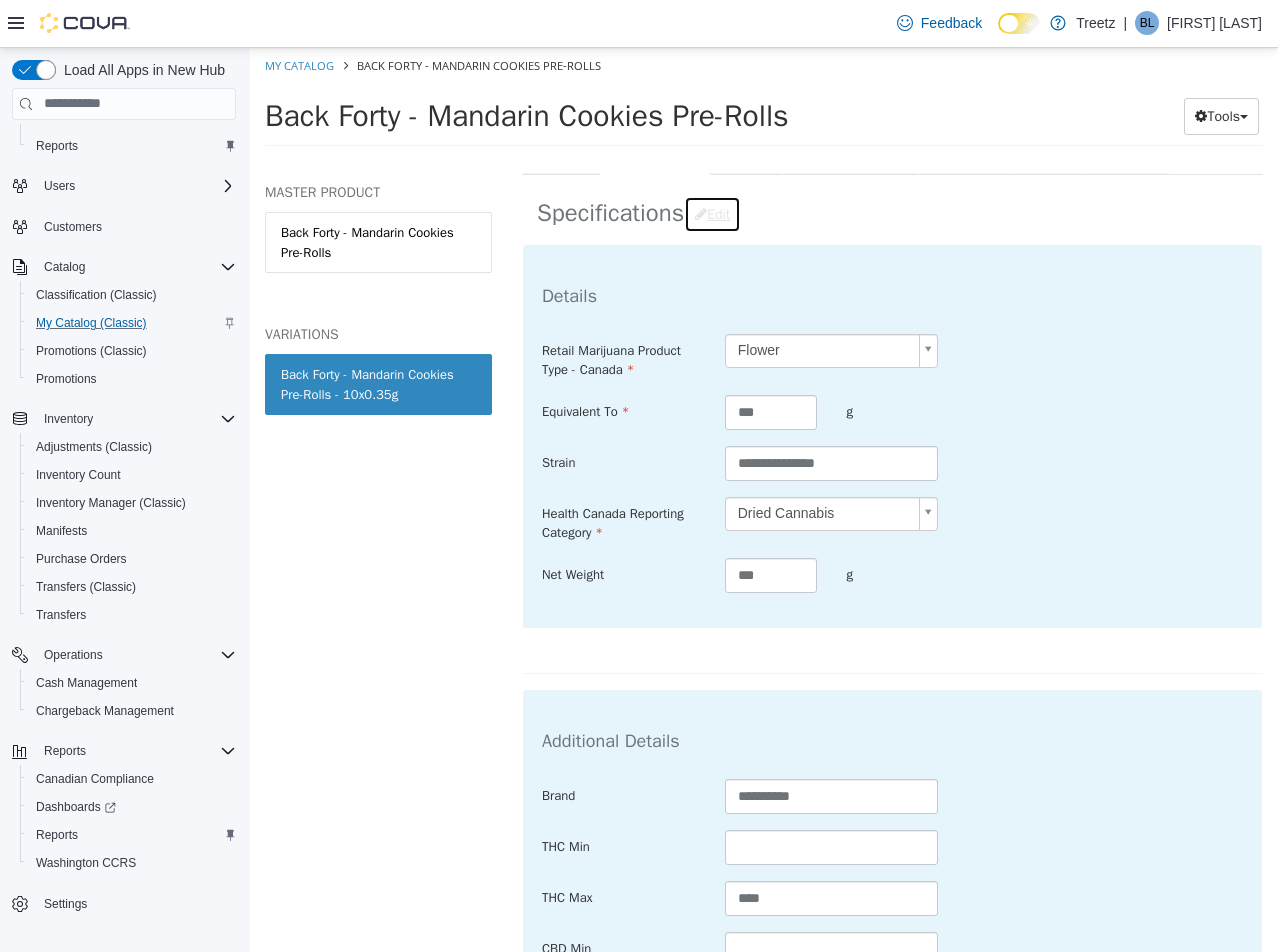 scroll, scrollTop: 800, scrollLeft: 0, axis: vertical 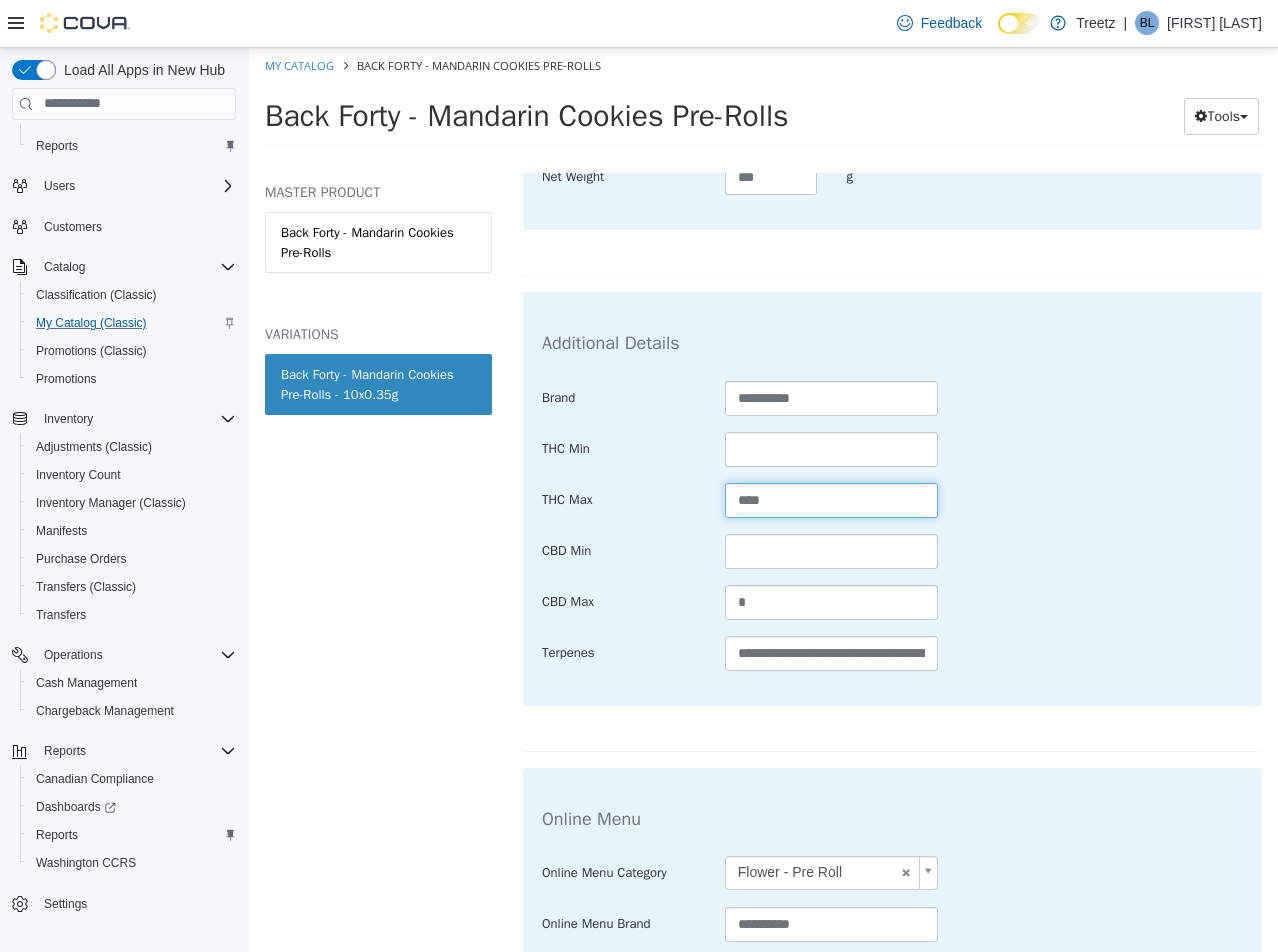 drag, startPoint x: 789, startPoint y: 512, endPoint x: 554, endPoint y: 510, distance: 235.00851 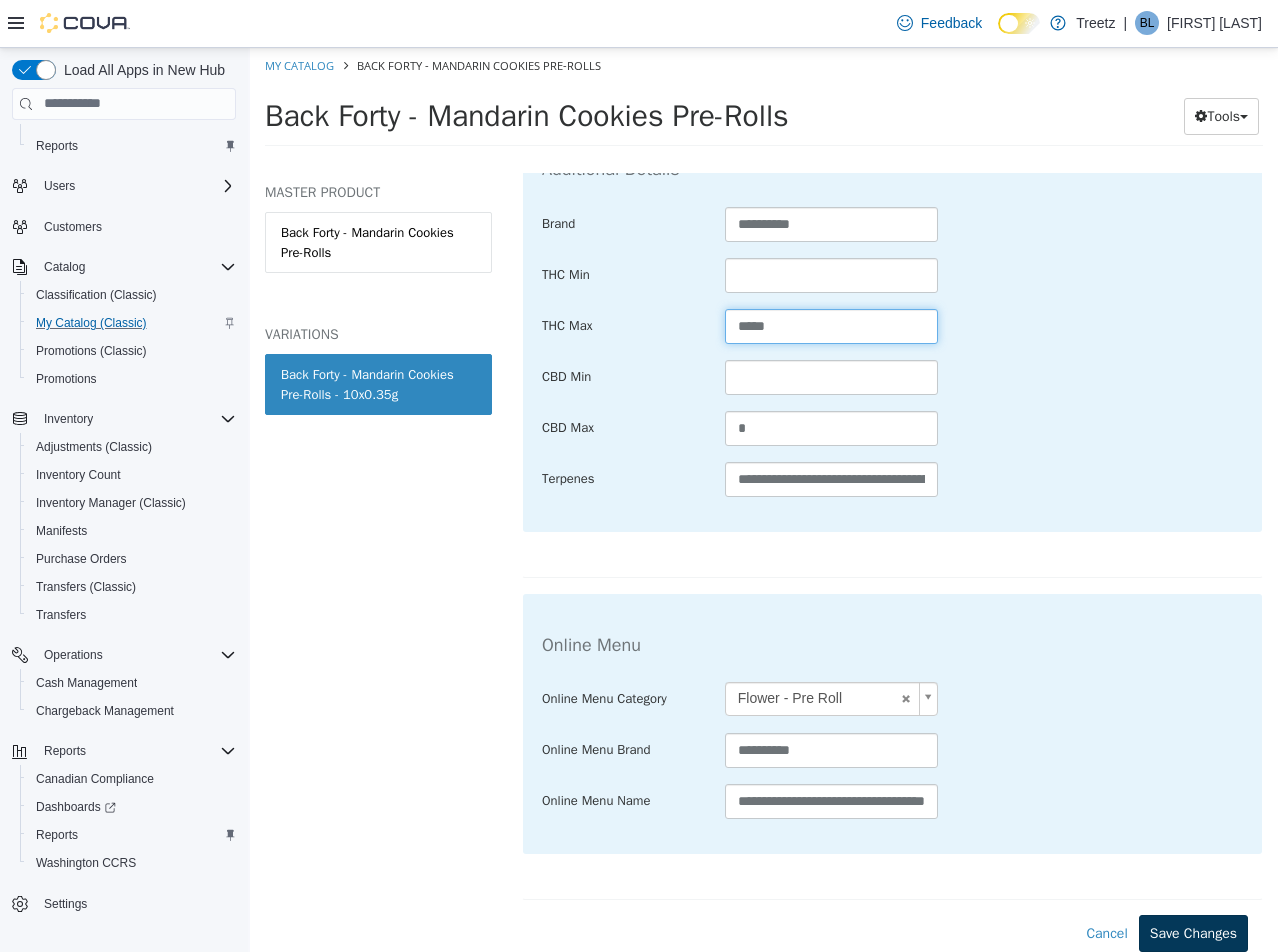 type on "*****" 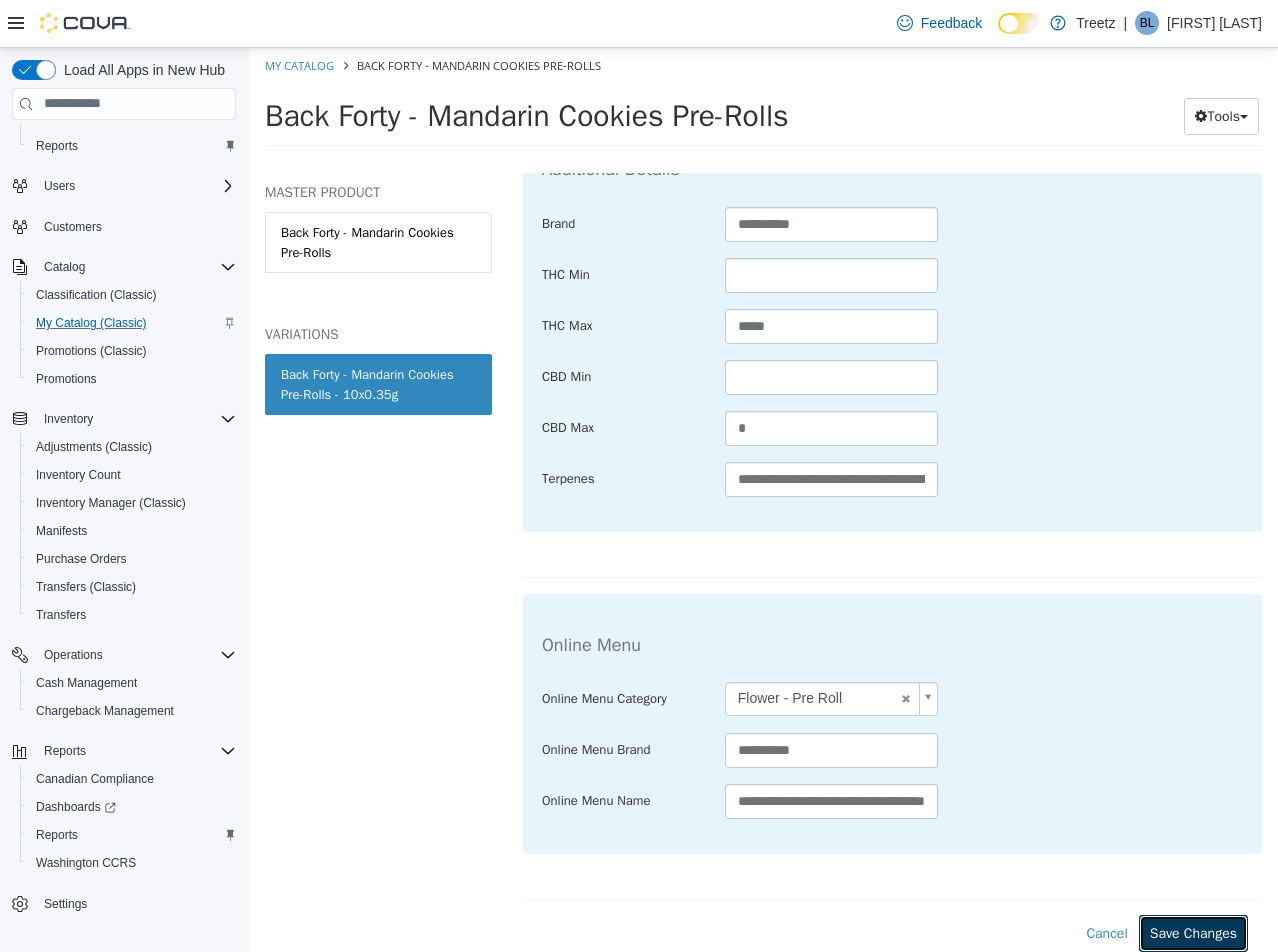 click on "Save Changes" at bounding box center (1193, 932) 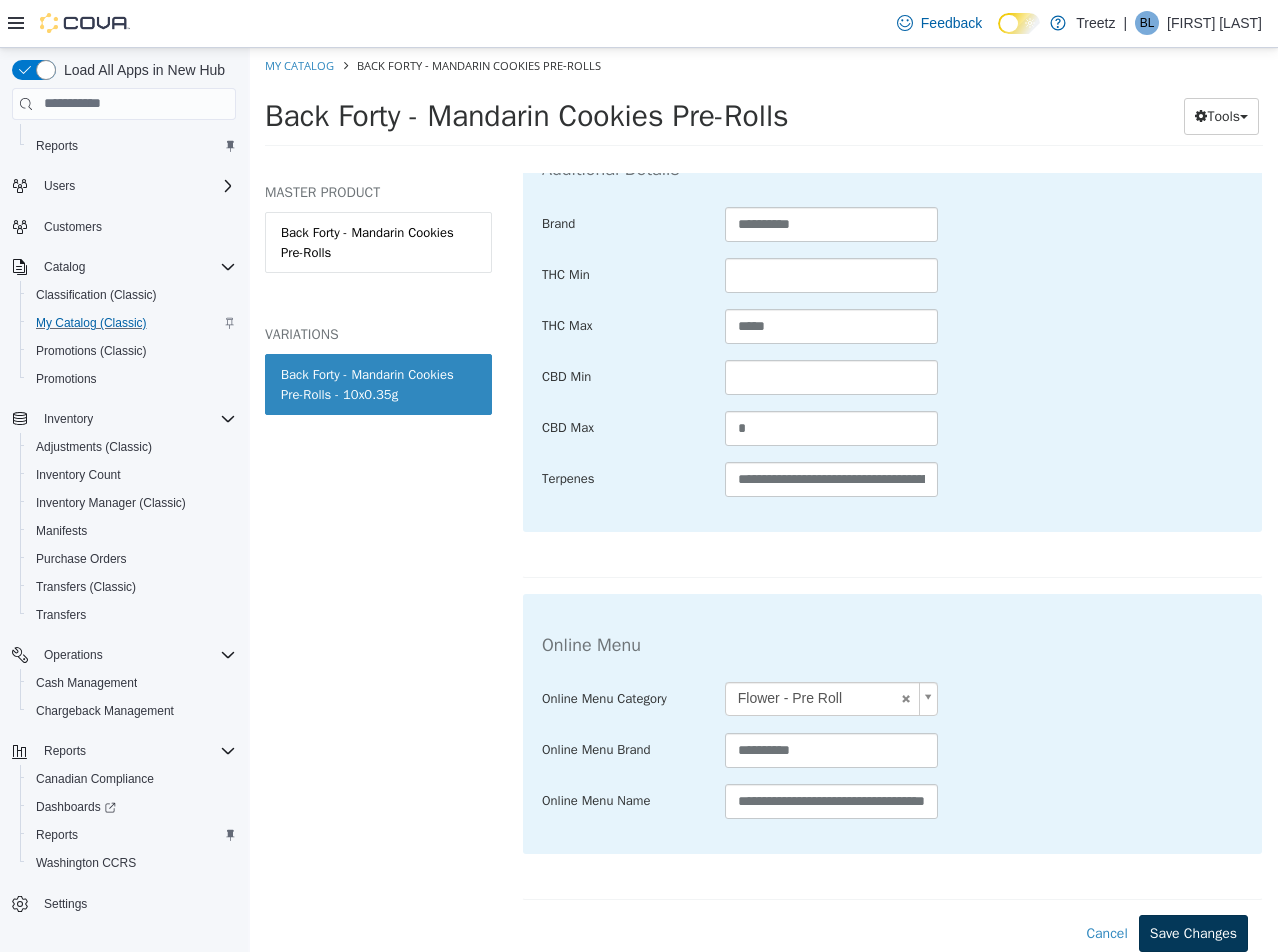 scroll, scrollTop: 752, scrollLeft: 0, axis: vertical 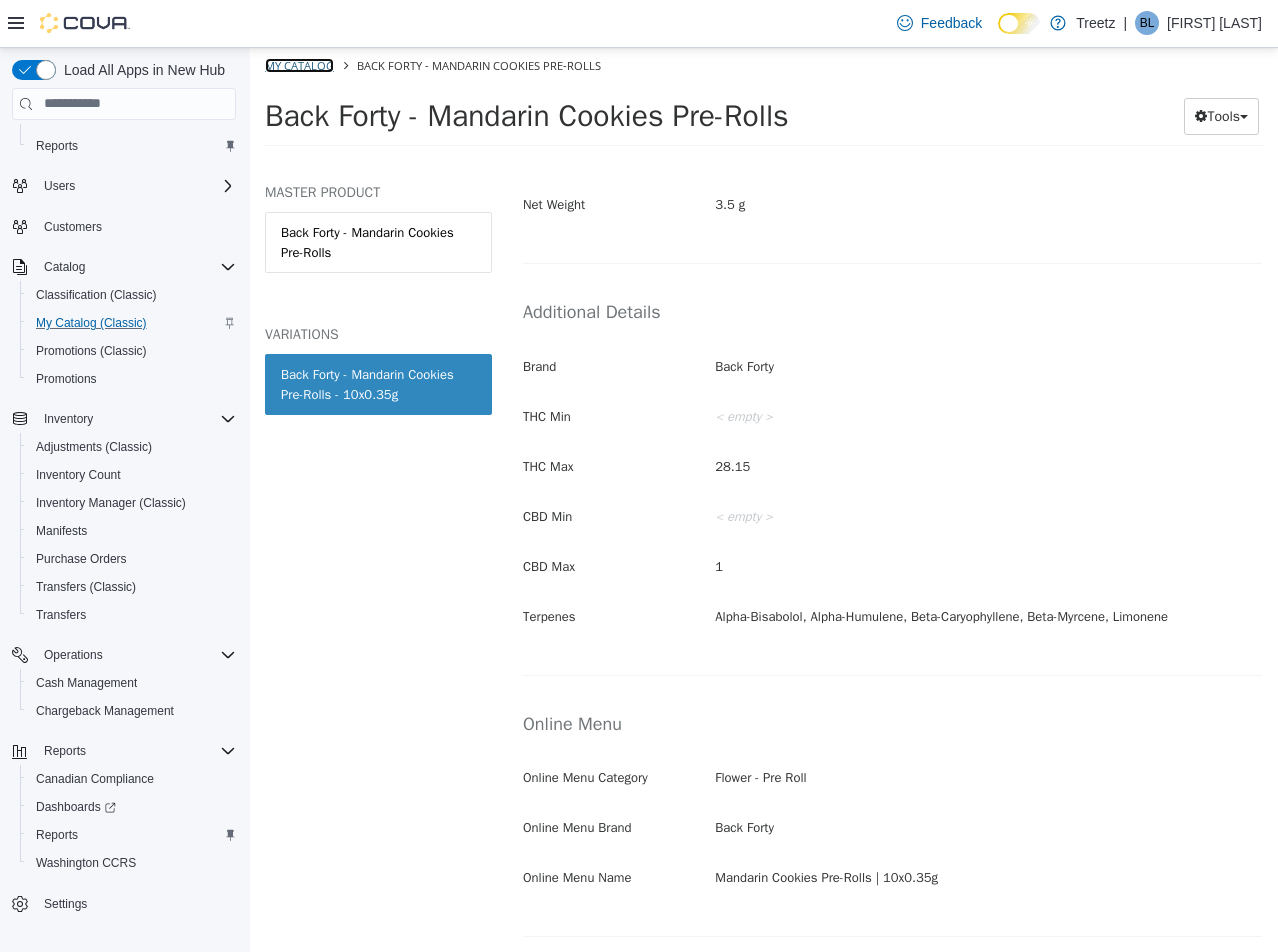 click on "My Catalog" at bounding box center [299, 64] 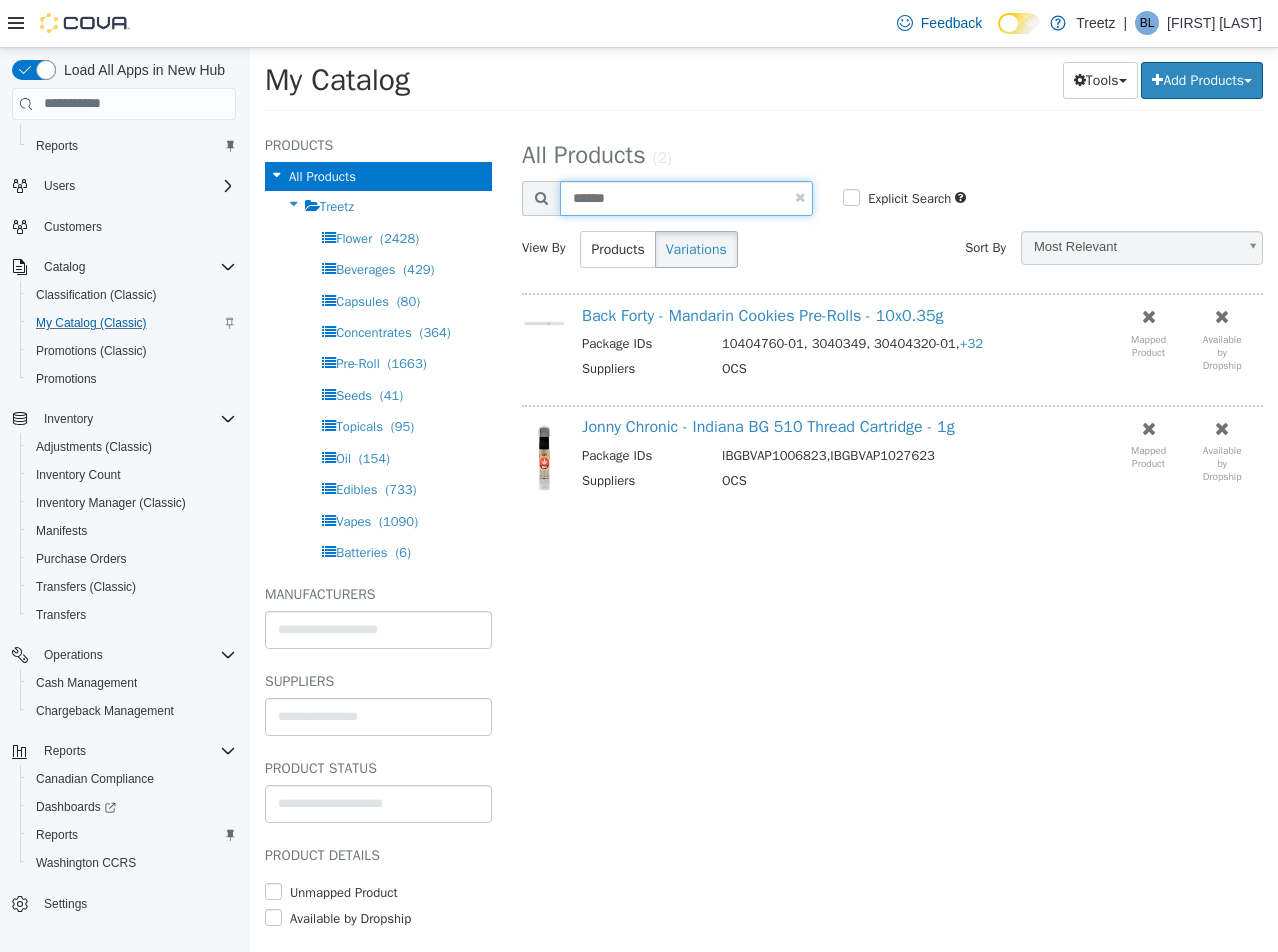 drag, startPoint x: 637, startPoint y: 194, endPoint x: 136, endPoint y: 177, distance: 501.28833 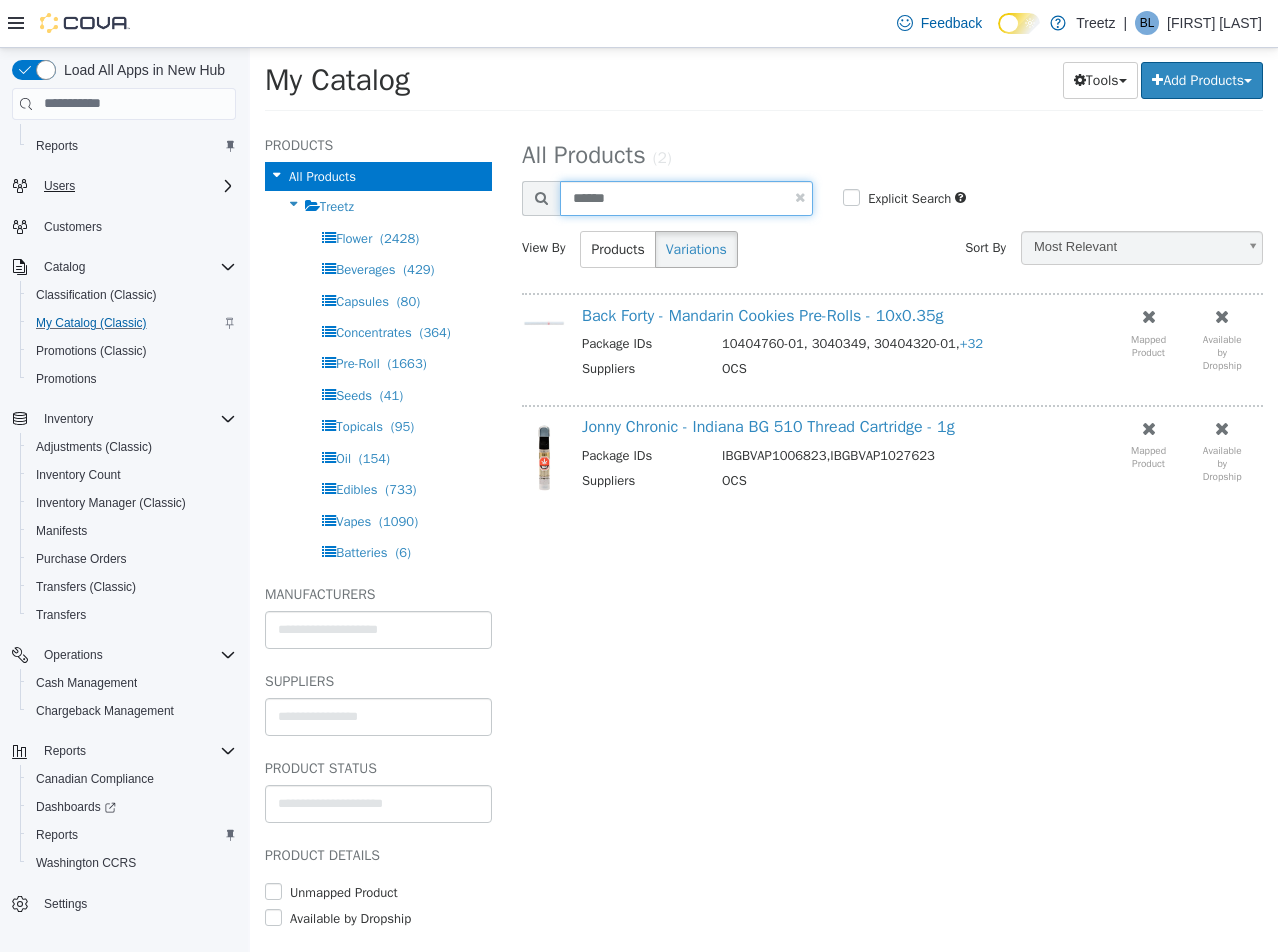 type on "******" 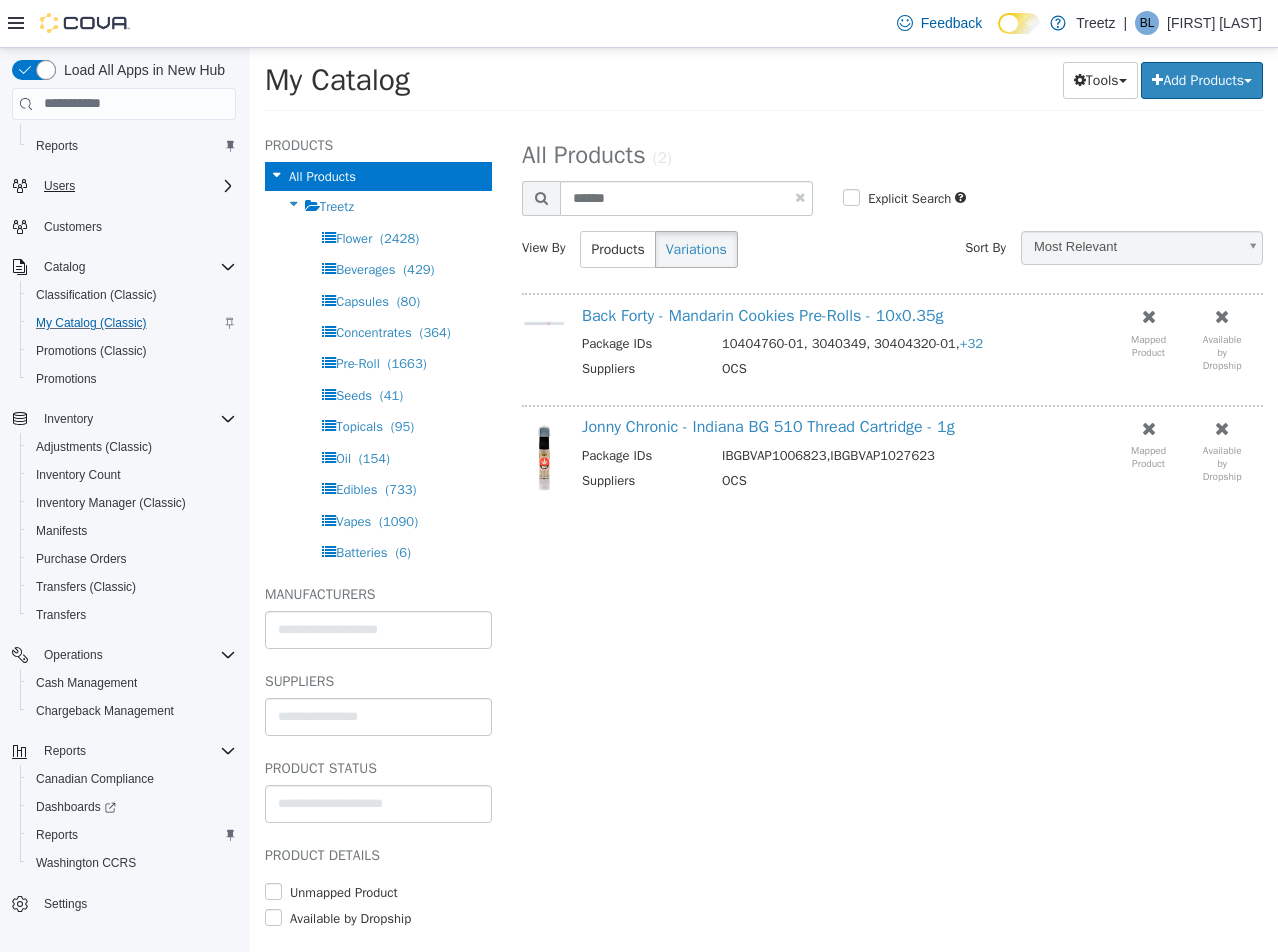 select on "**********" 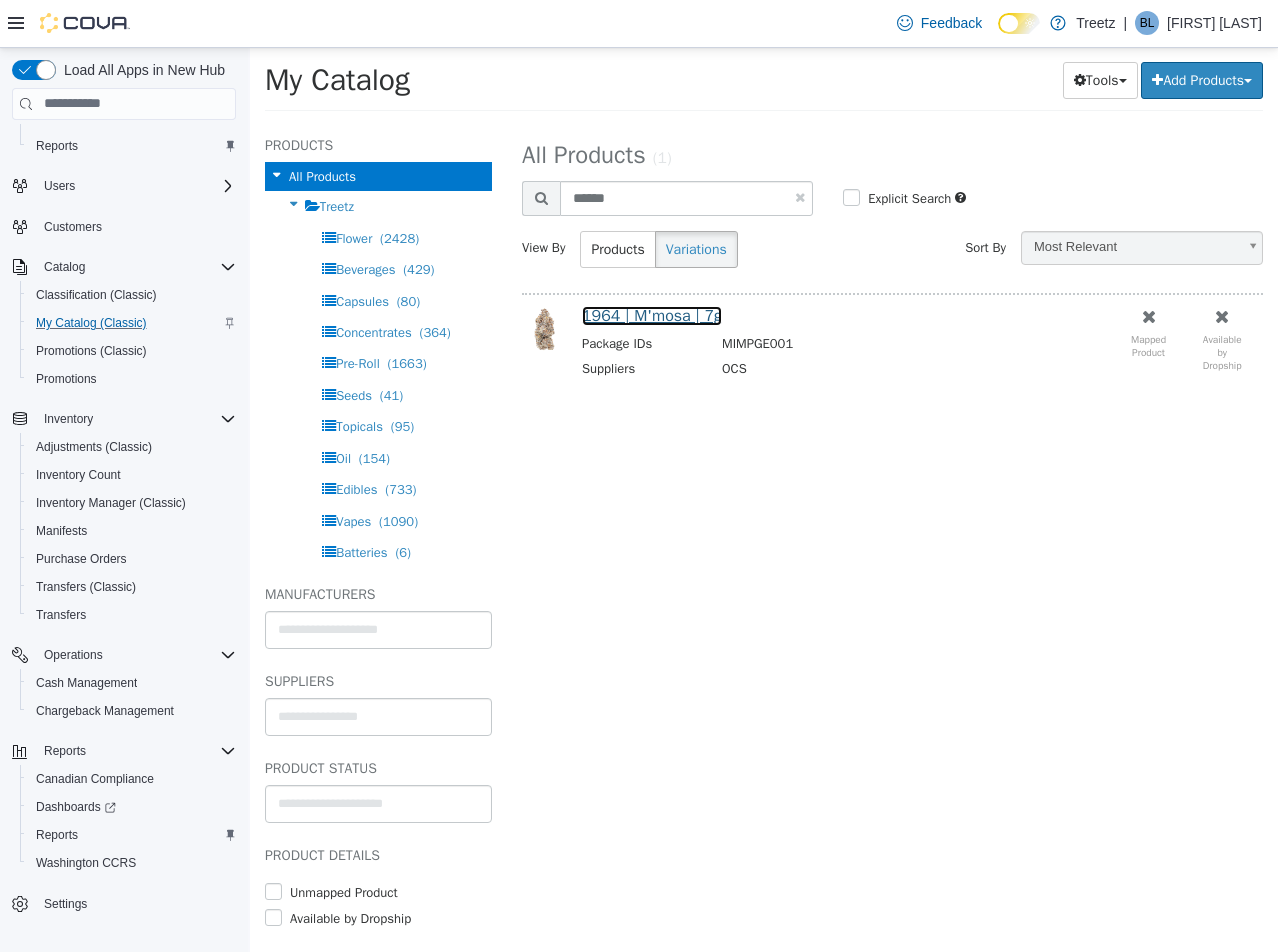 click on "1964 | M'mosa | 7g" at bounding box center (652, 315) 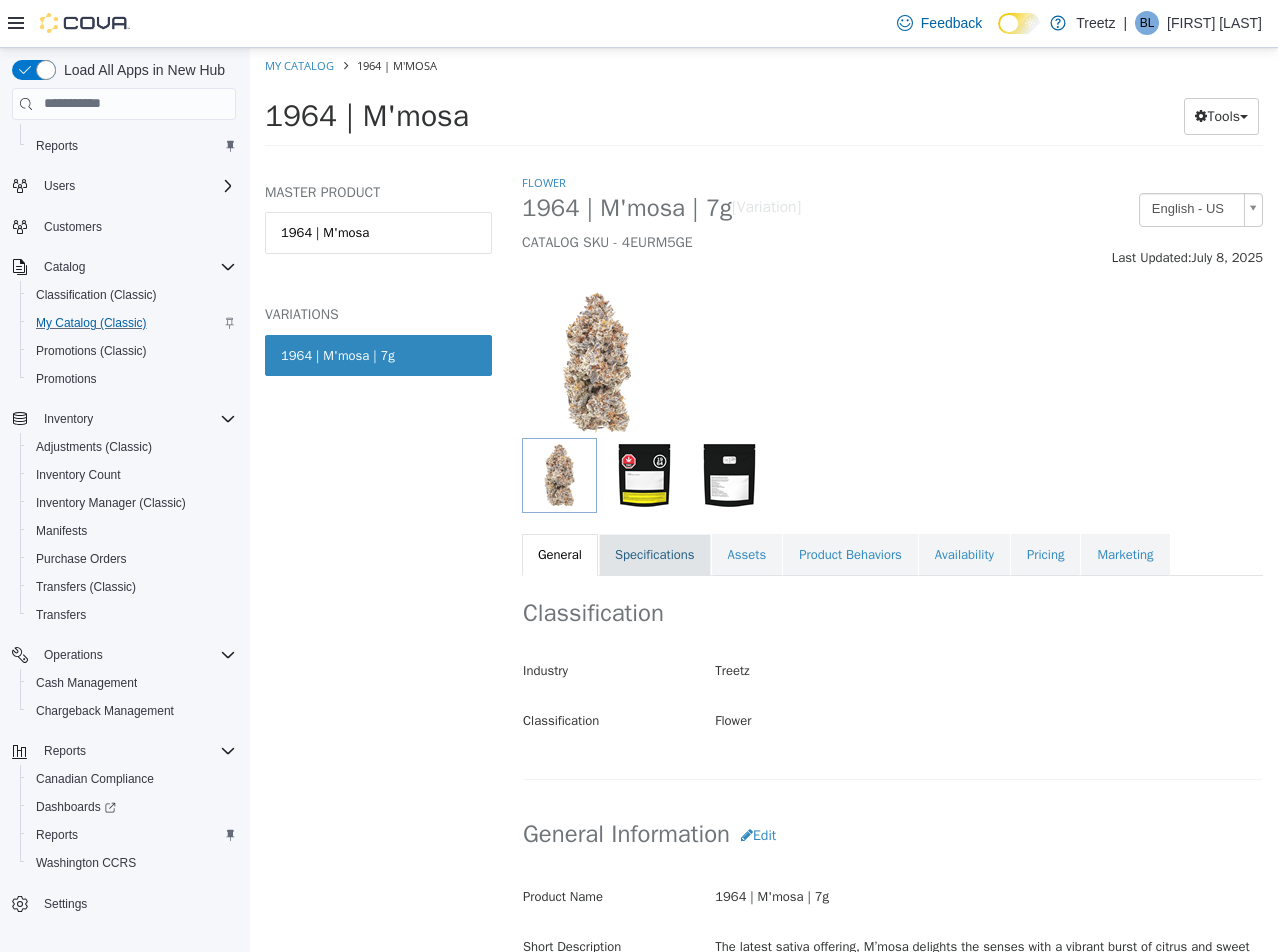 click on "Specifications" at bounding box center [655, 554] 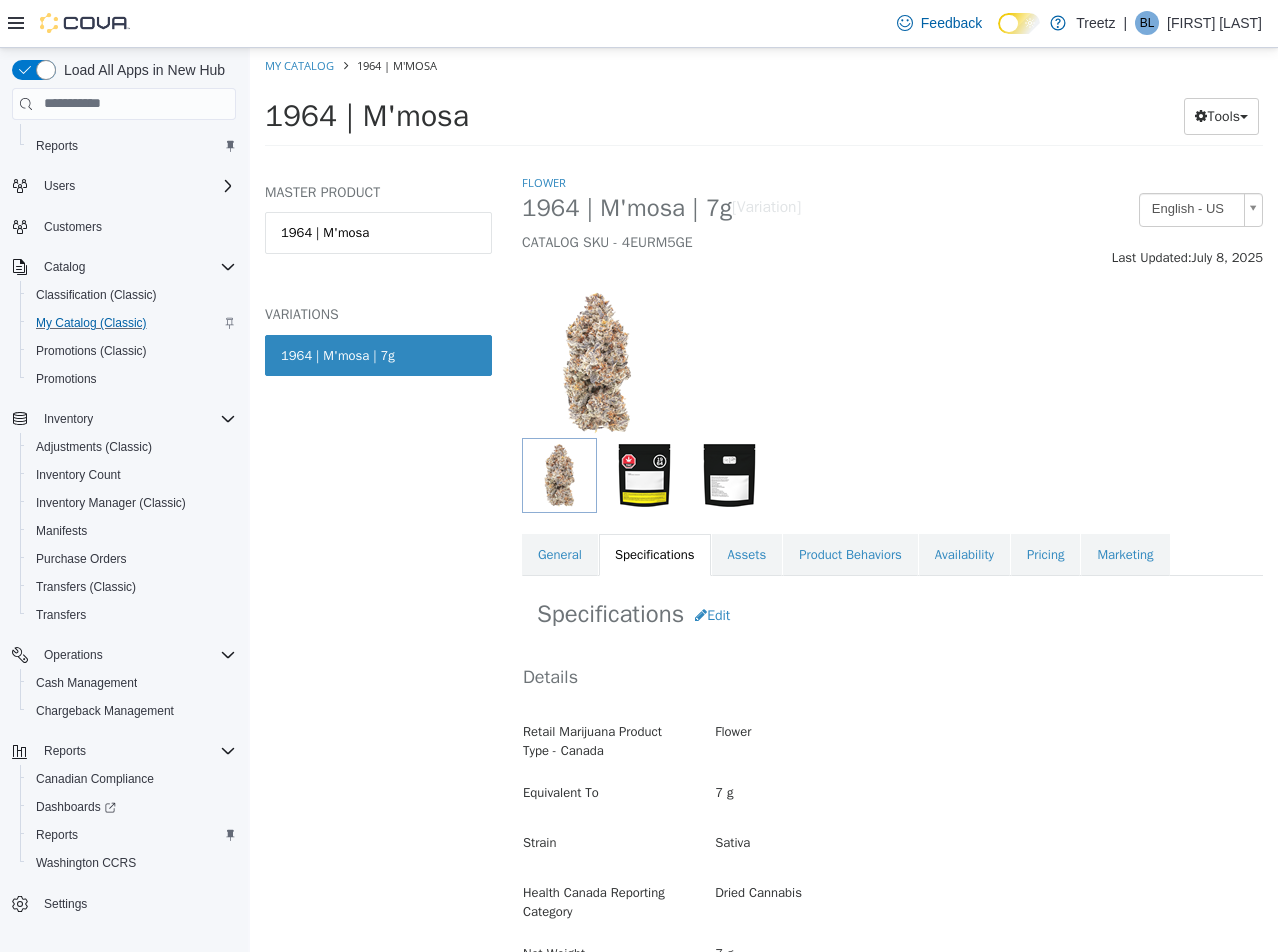 click on "Details Retail Marijuana Product Type - Canada
Flower
Equivalent To
7 g
Strain
Sativa
Health Canada Reporting Category
Dried Cannabis
Net Weight
7 g" at bounding box center (892, 827) 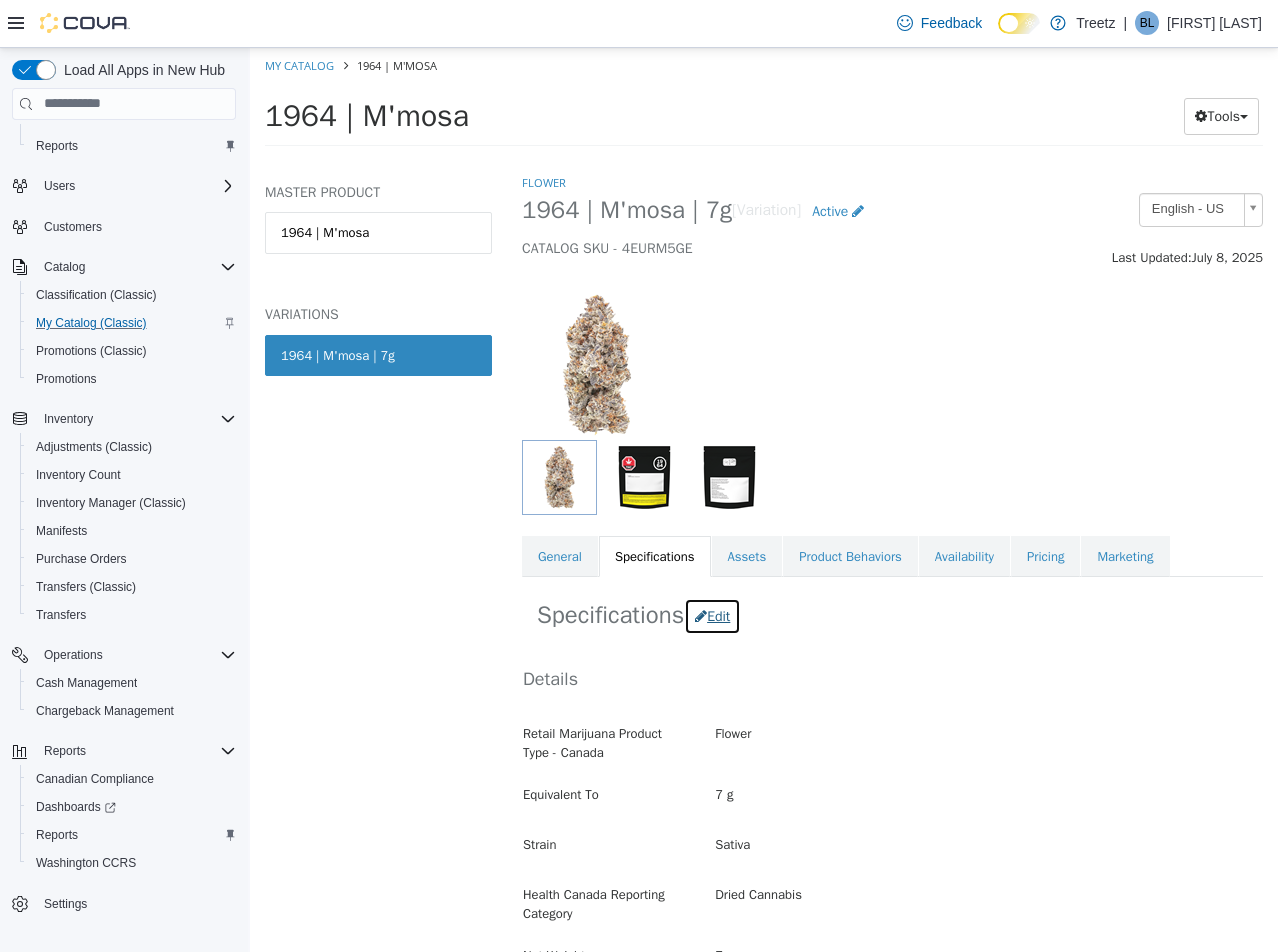 click on "Edit" at bounding box center (712, 615) 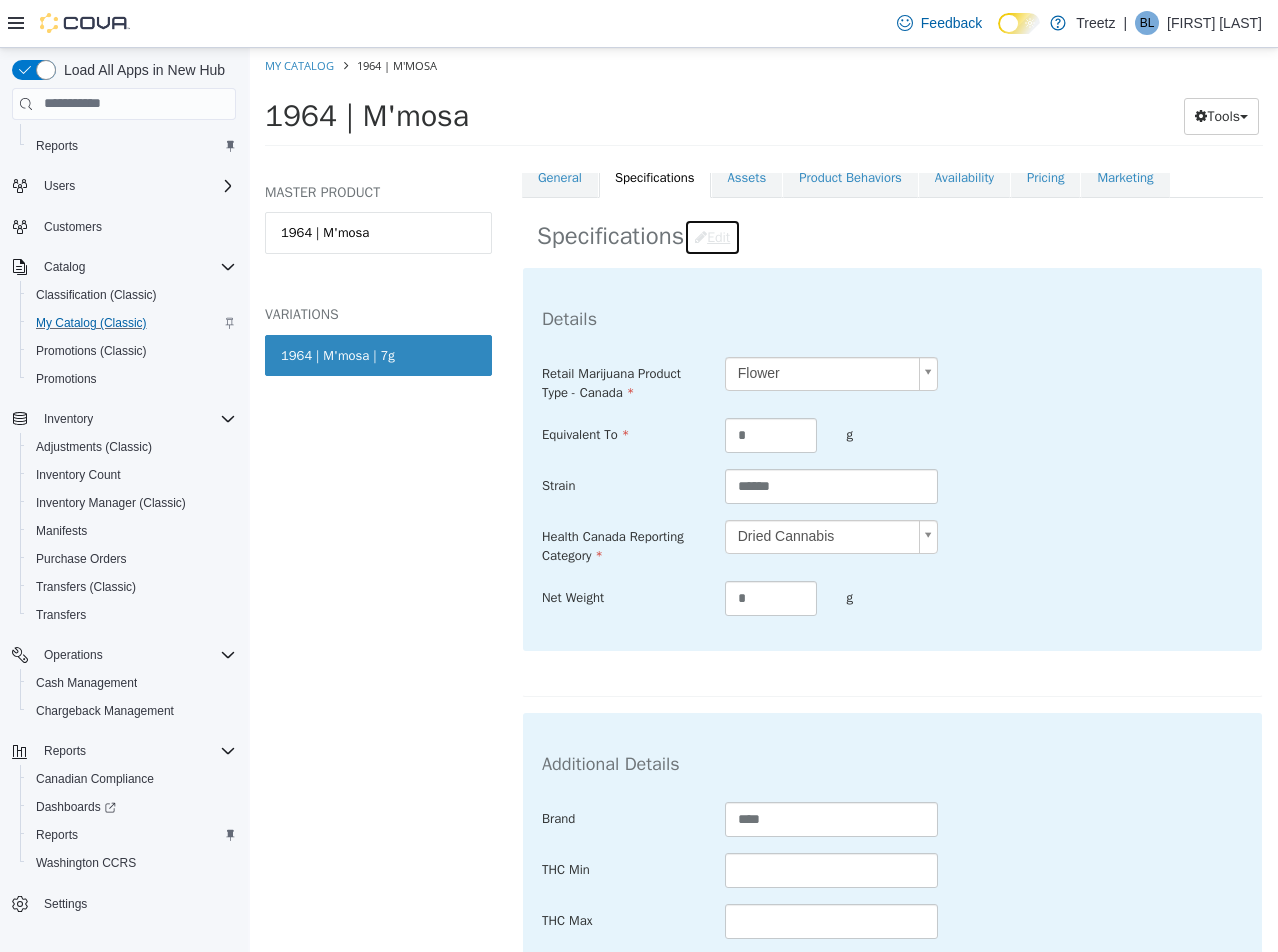 scroll, scrollTop: 700, scrollLeft: 0, axis: vertical 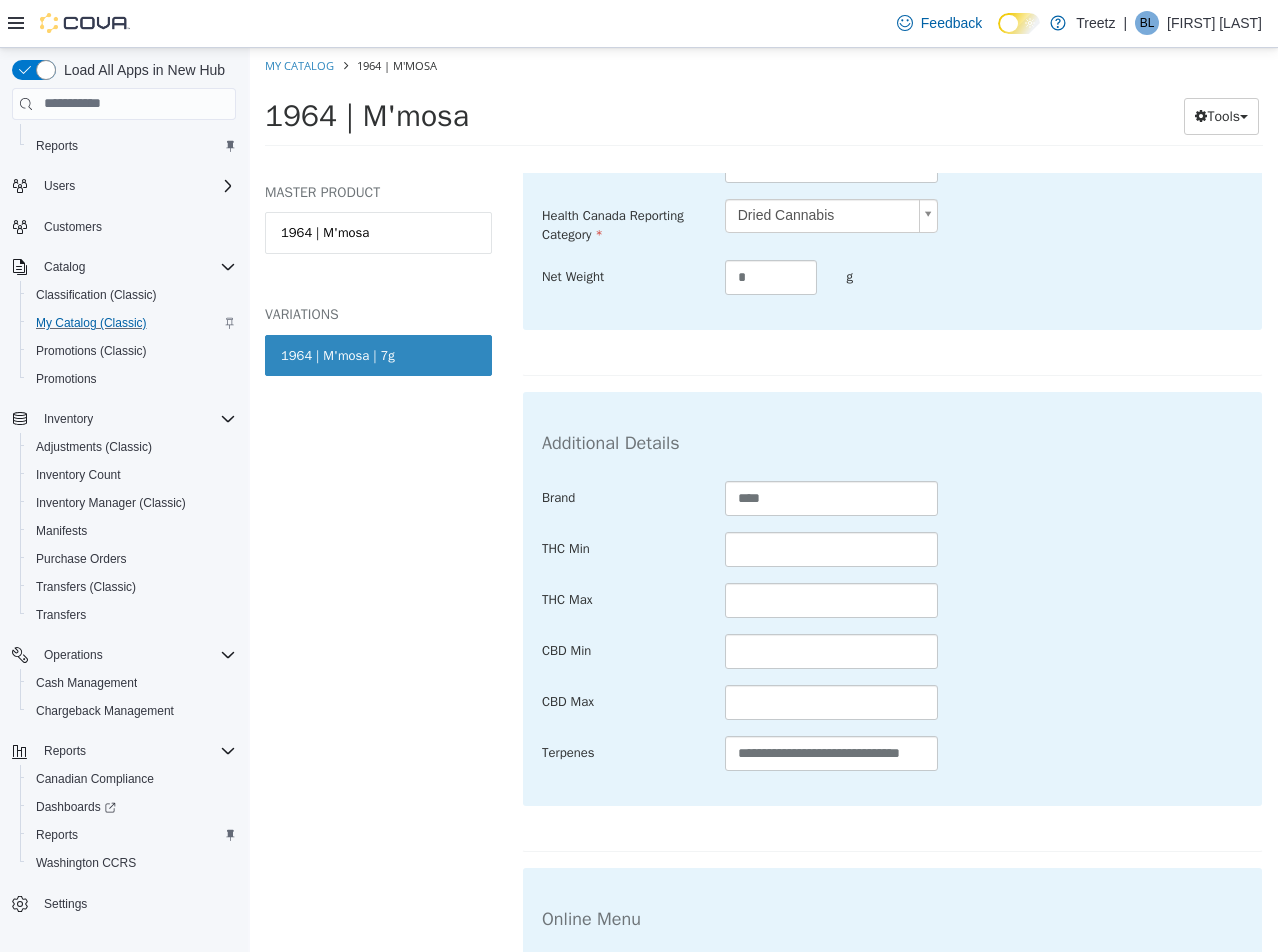 click on "**********" at bounding box center (892, 625) 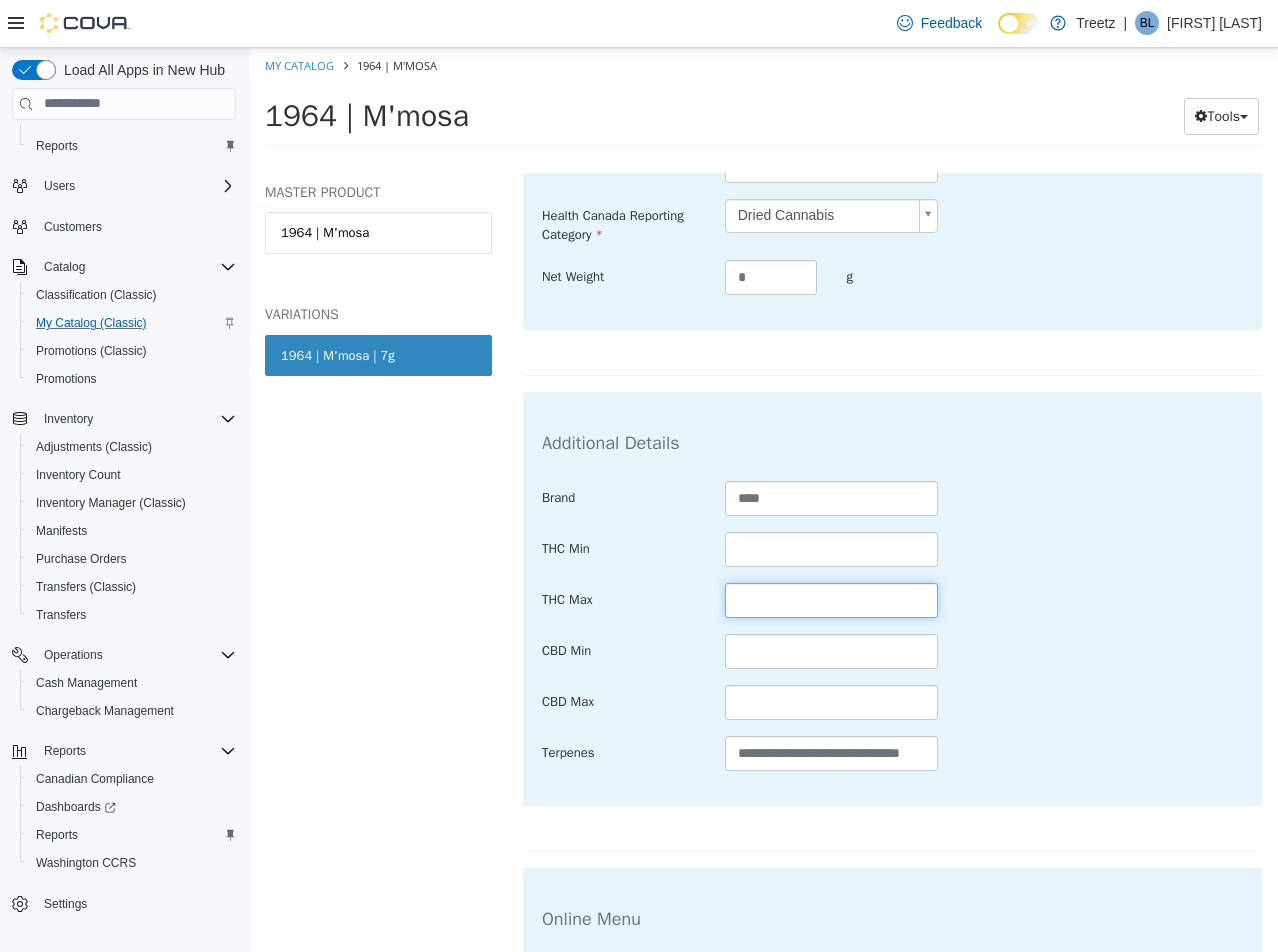 click at bounding box center (832, 599) 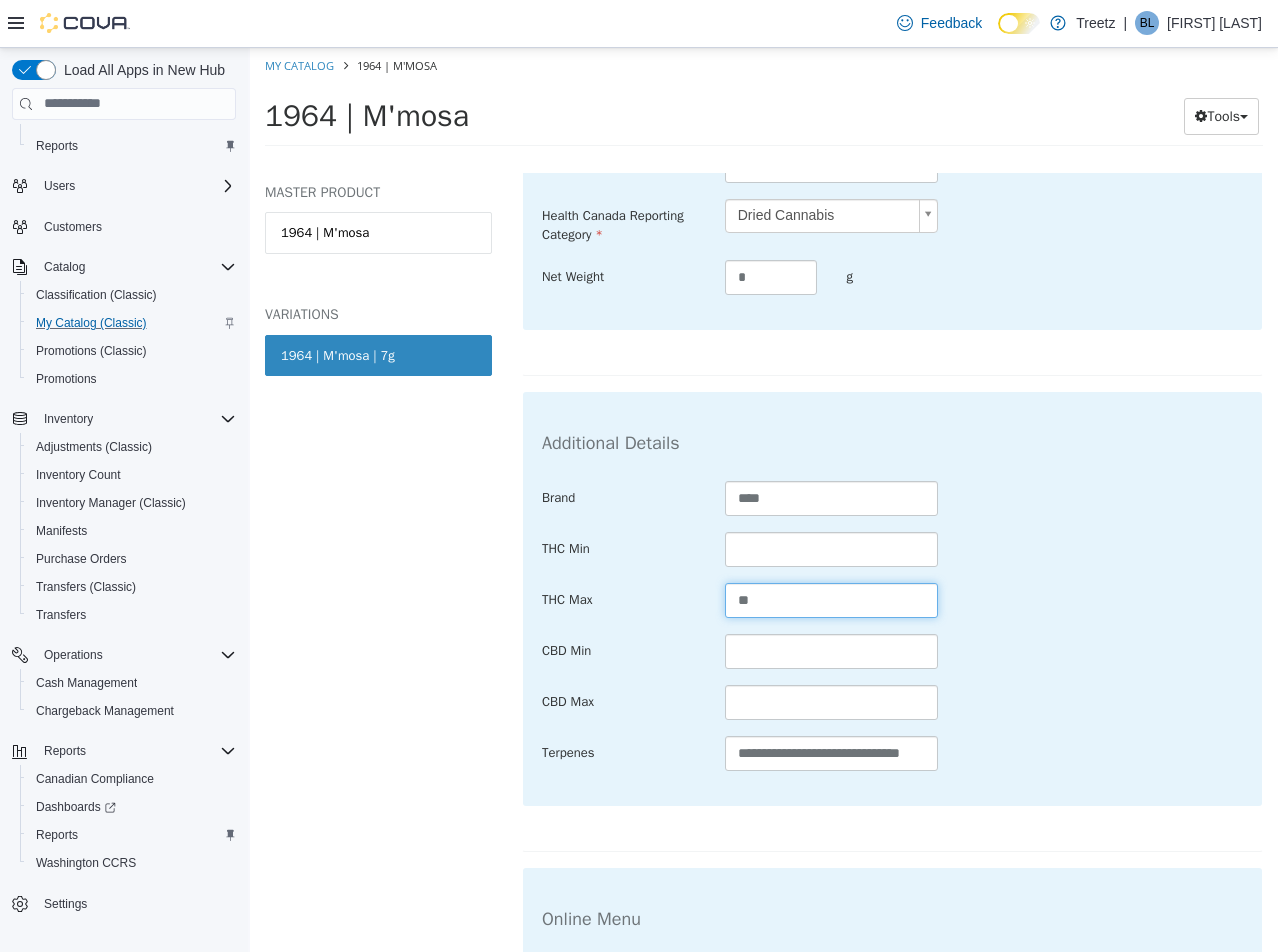 type on "**" 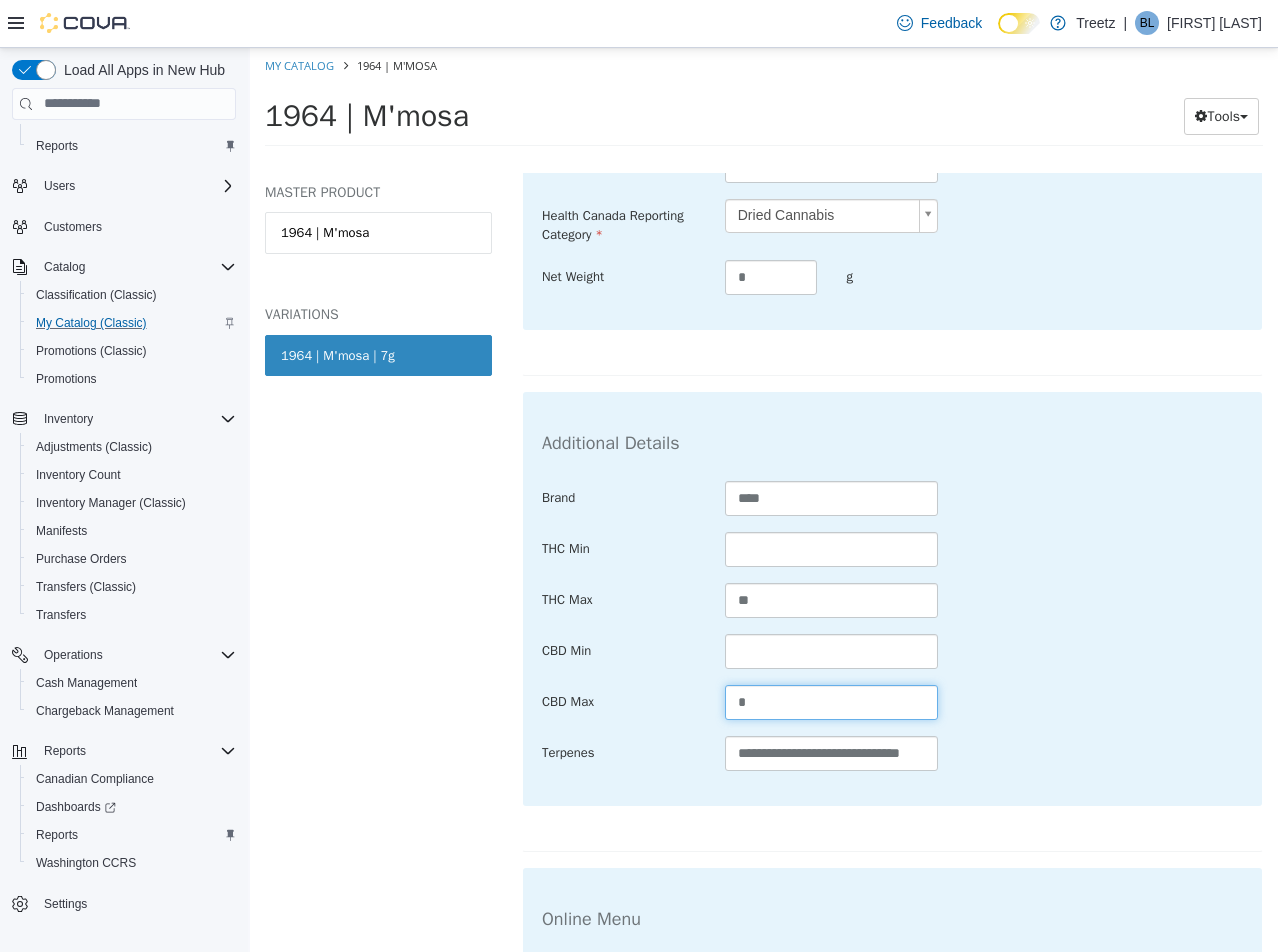 scroll, scrollTop: 975, scrollLeft: 0, axis: vertical 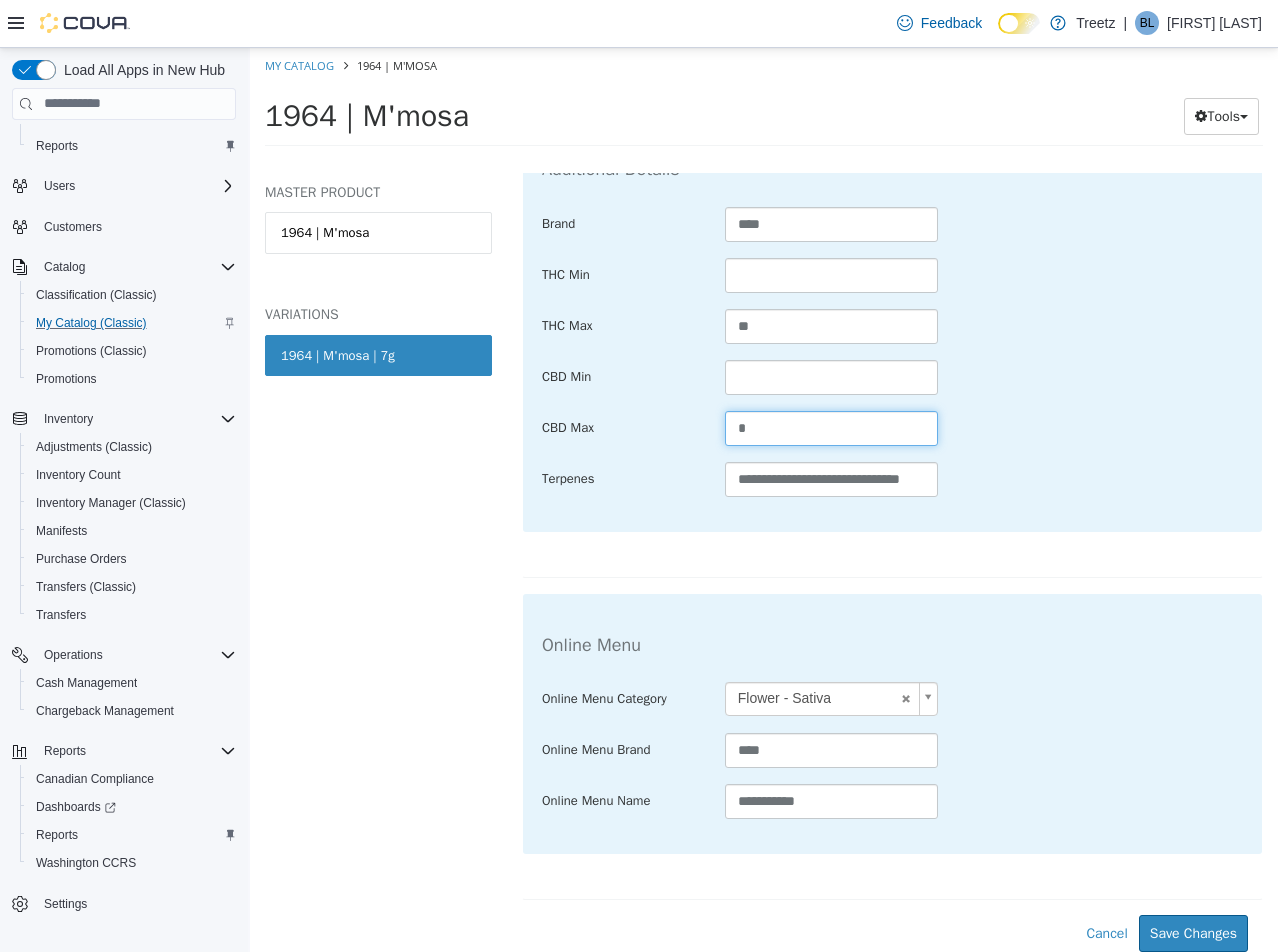 type on "*" 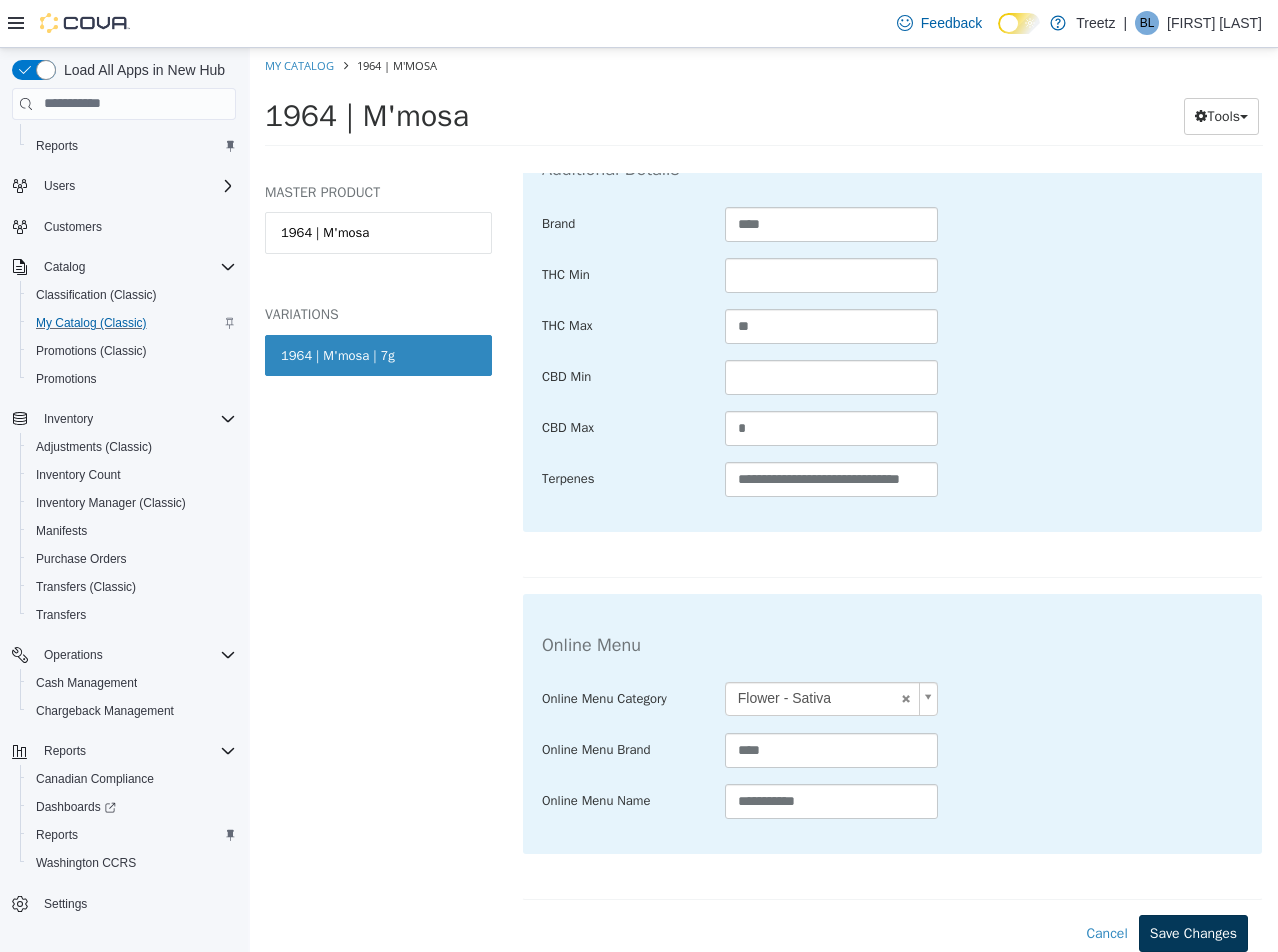 click on "**********" at bounding box center [892, 276] 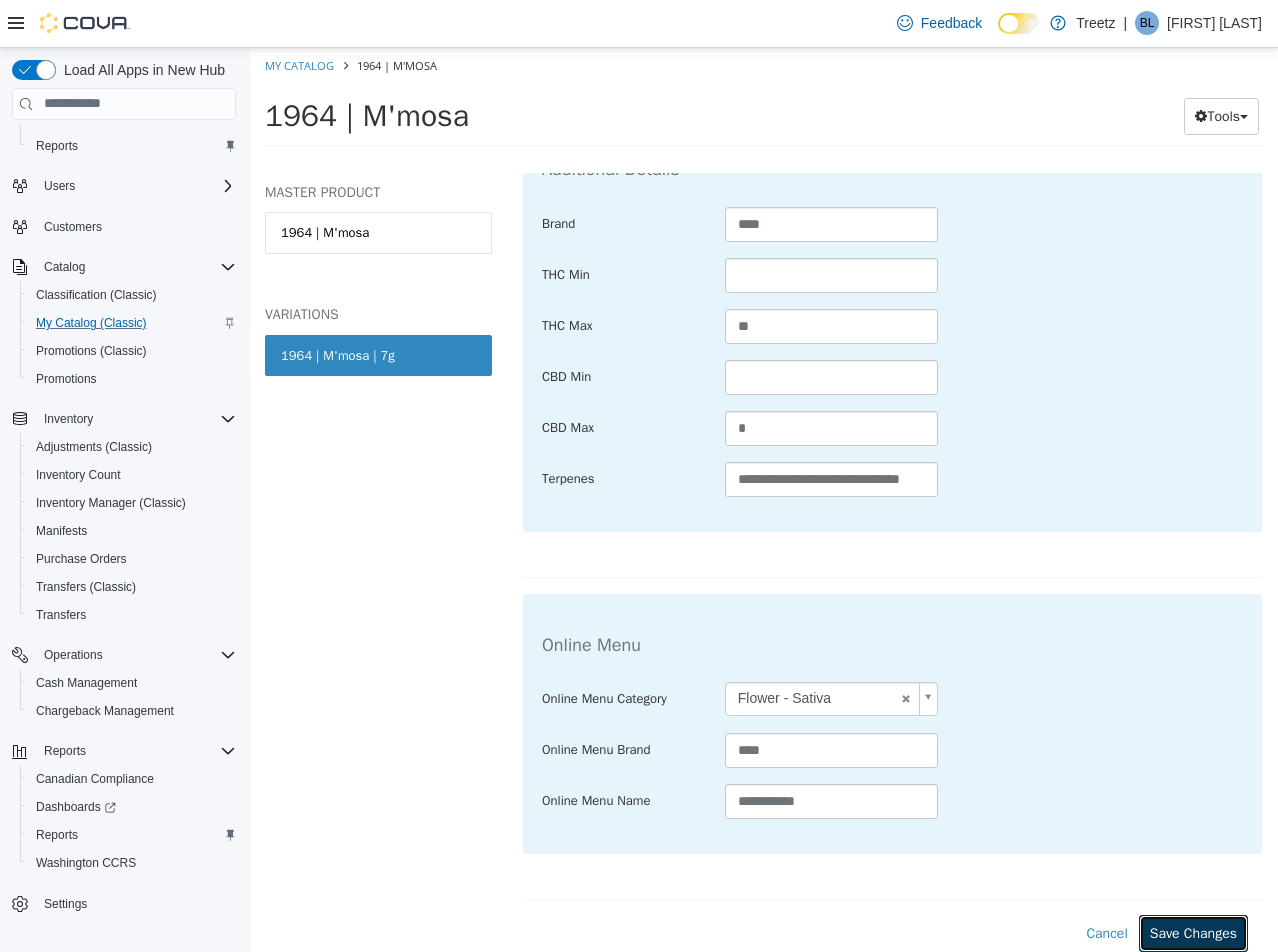 click on "Save Changes" at bounding box center [1193, 932] 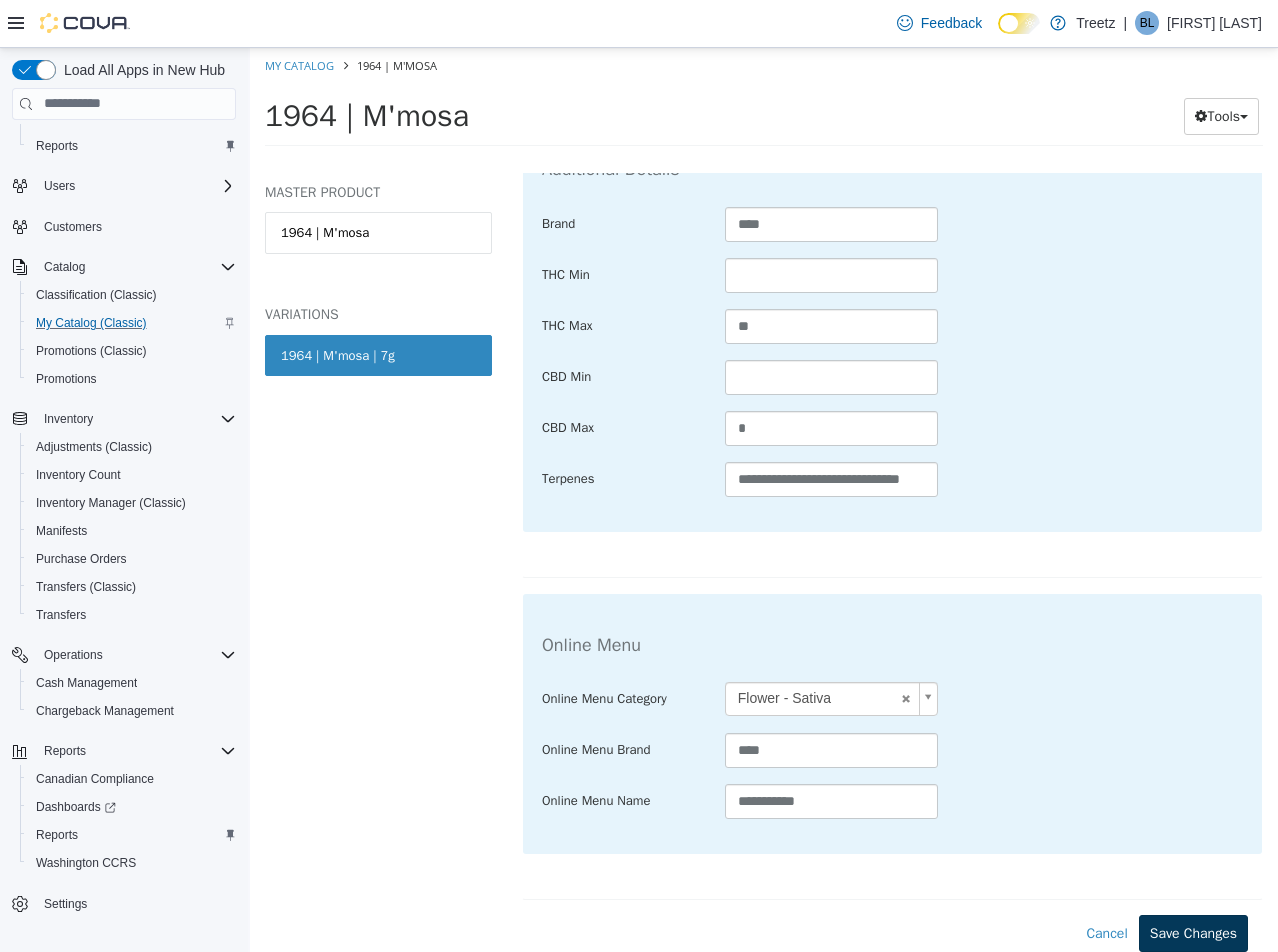 scroll, scrollTop: 752, scrollLeft: 0, axis: vertical 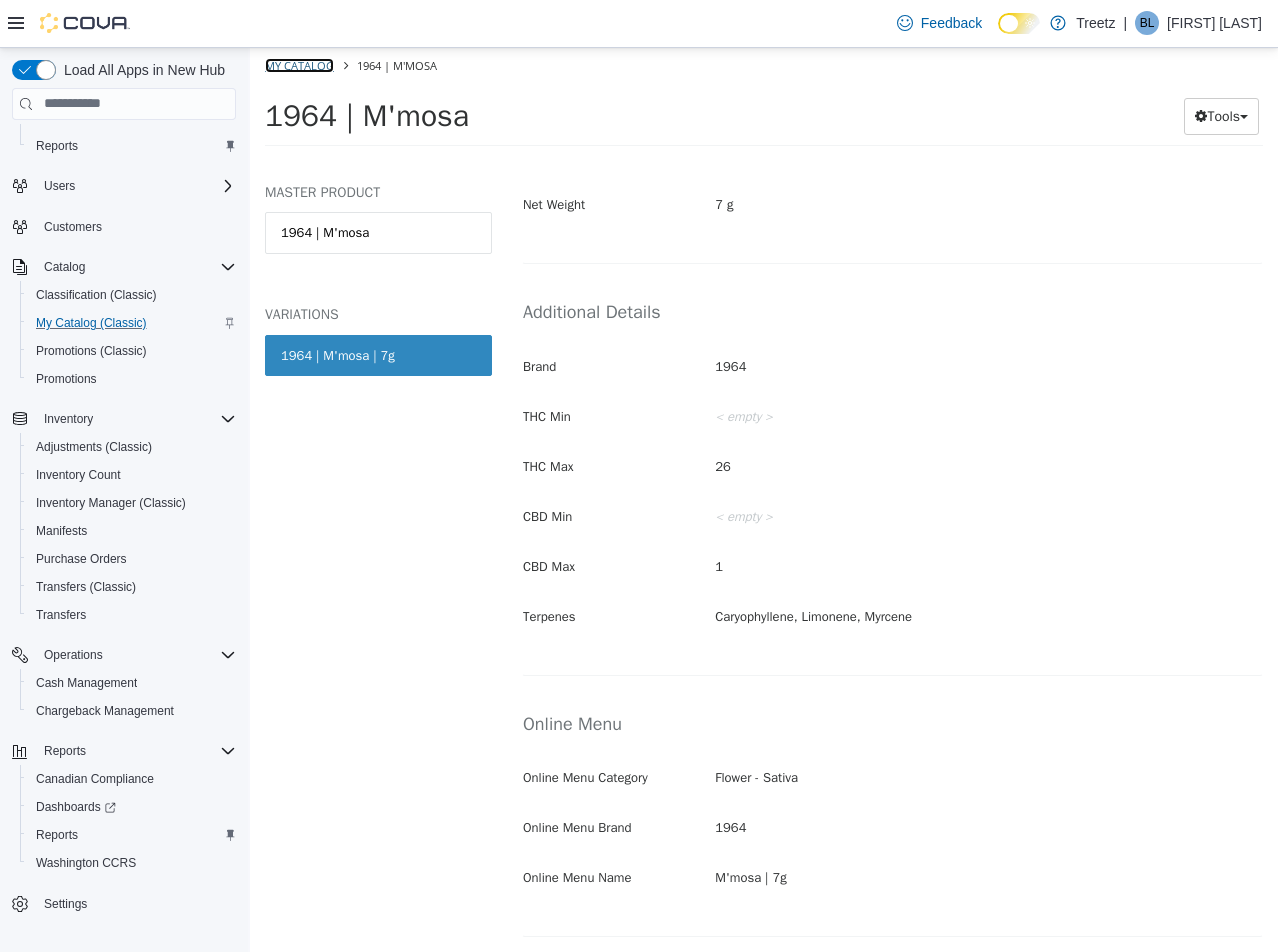 click on "My Catalog" at bounding box center (299, 64) 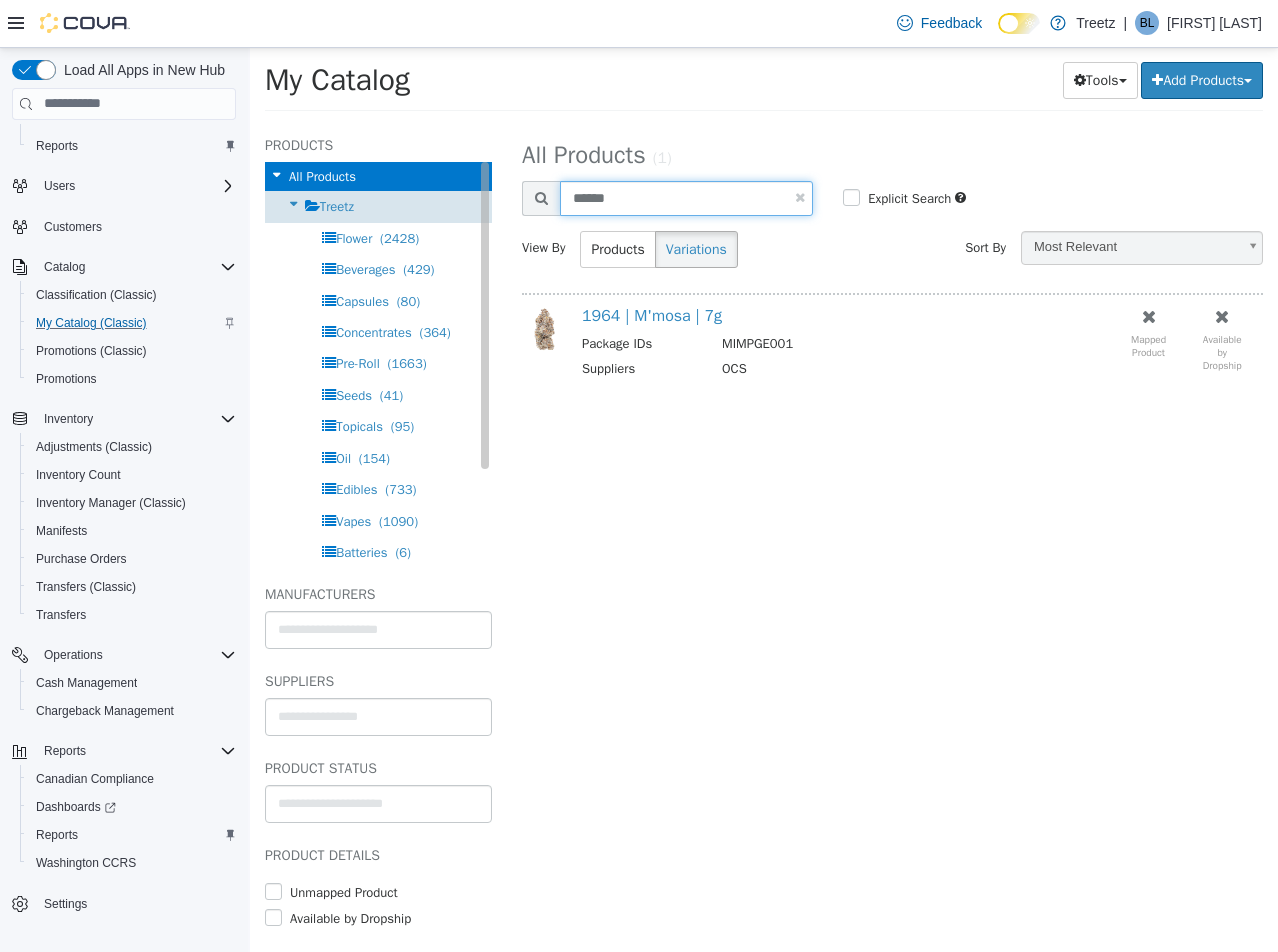 drag, startPoint x: 625, startPoint y: 194, endPoint x: 267, endPoint y: 214, distance: 358.55823 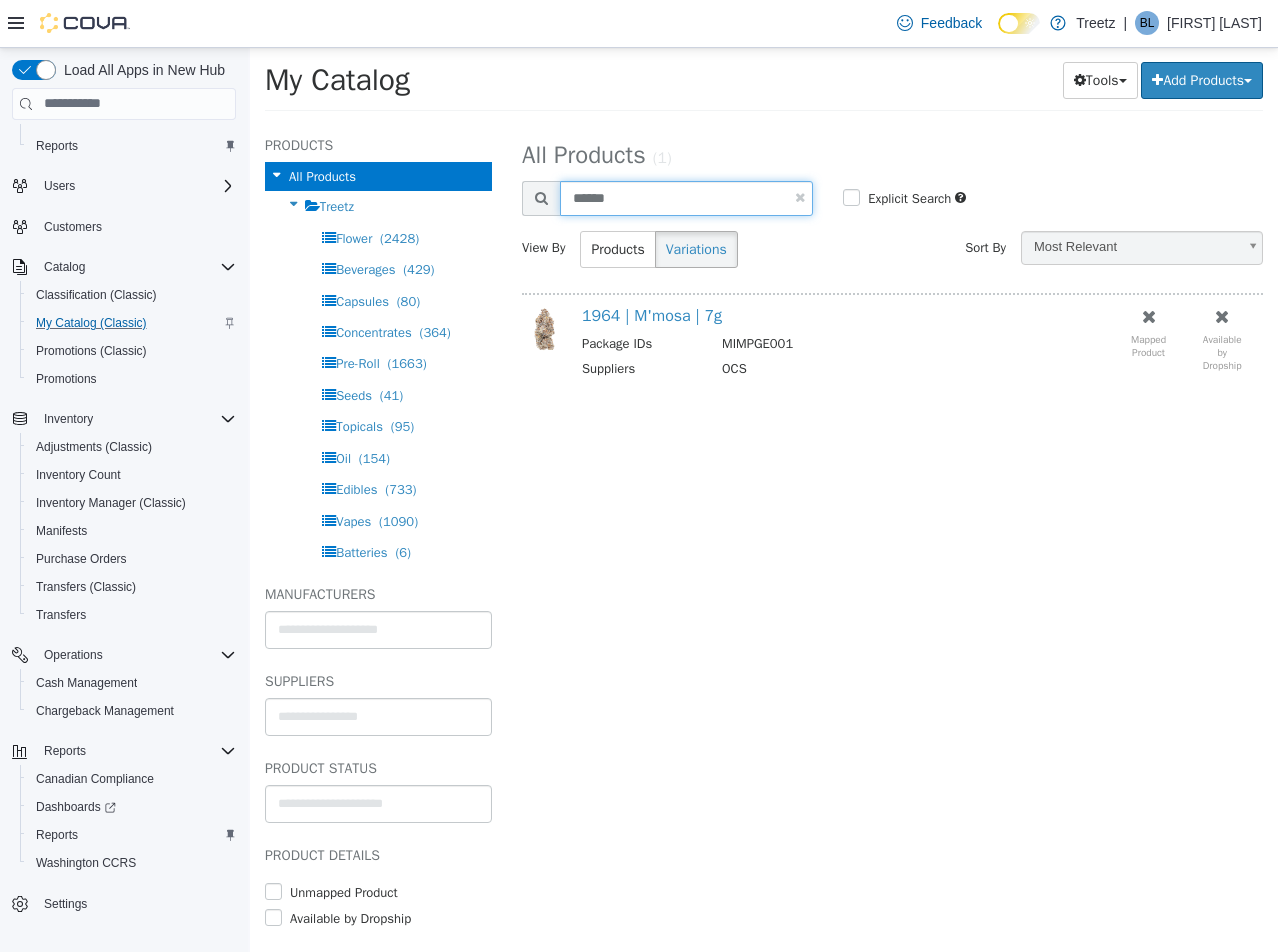 type on "******" 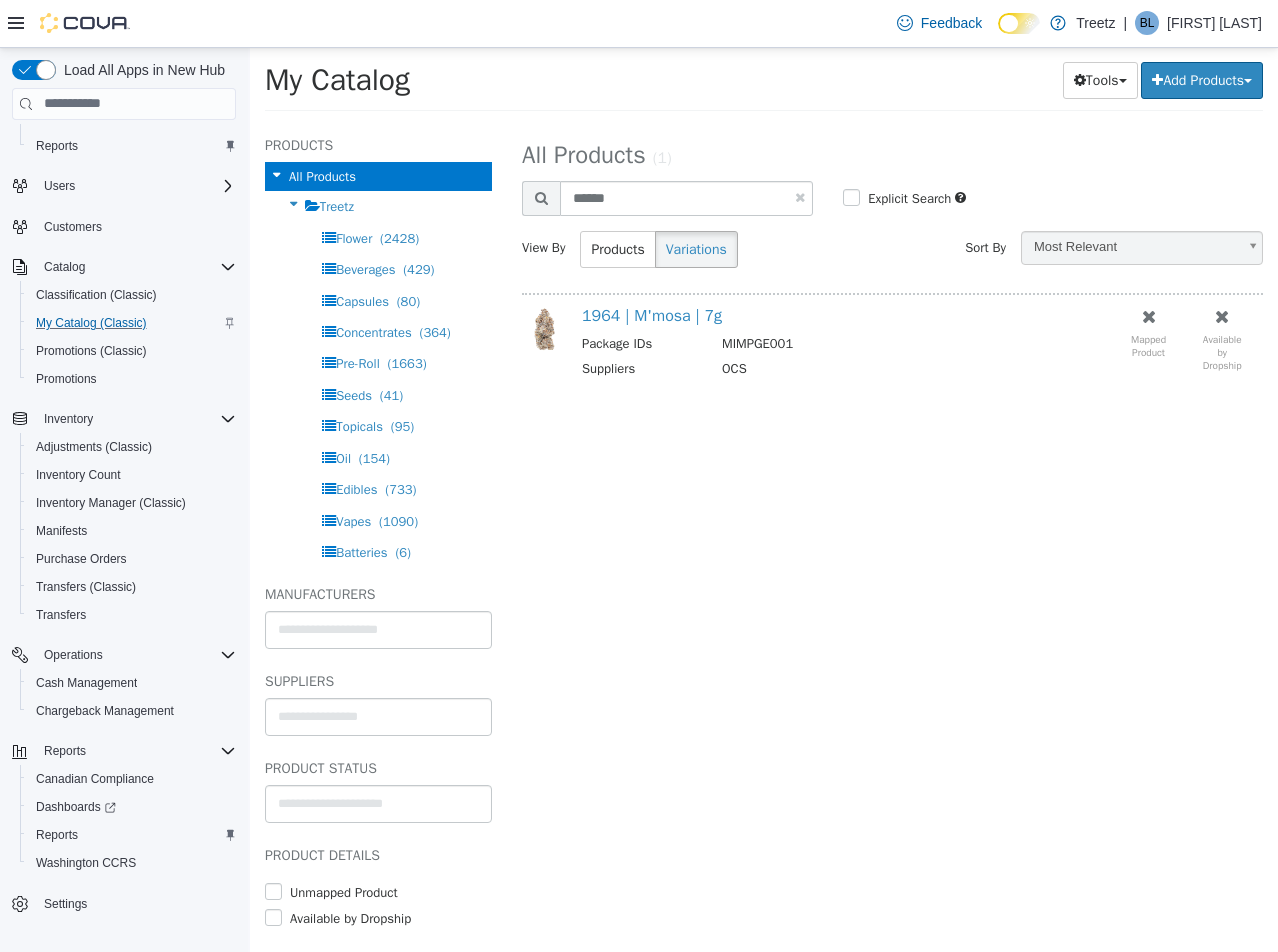 select on "**********" 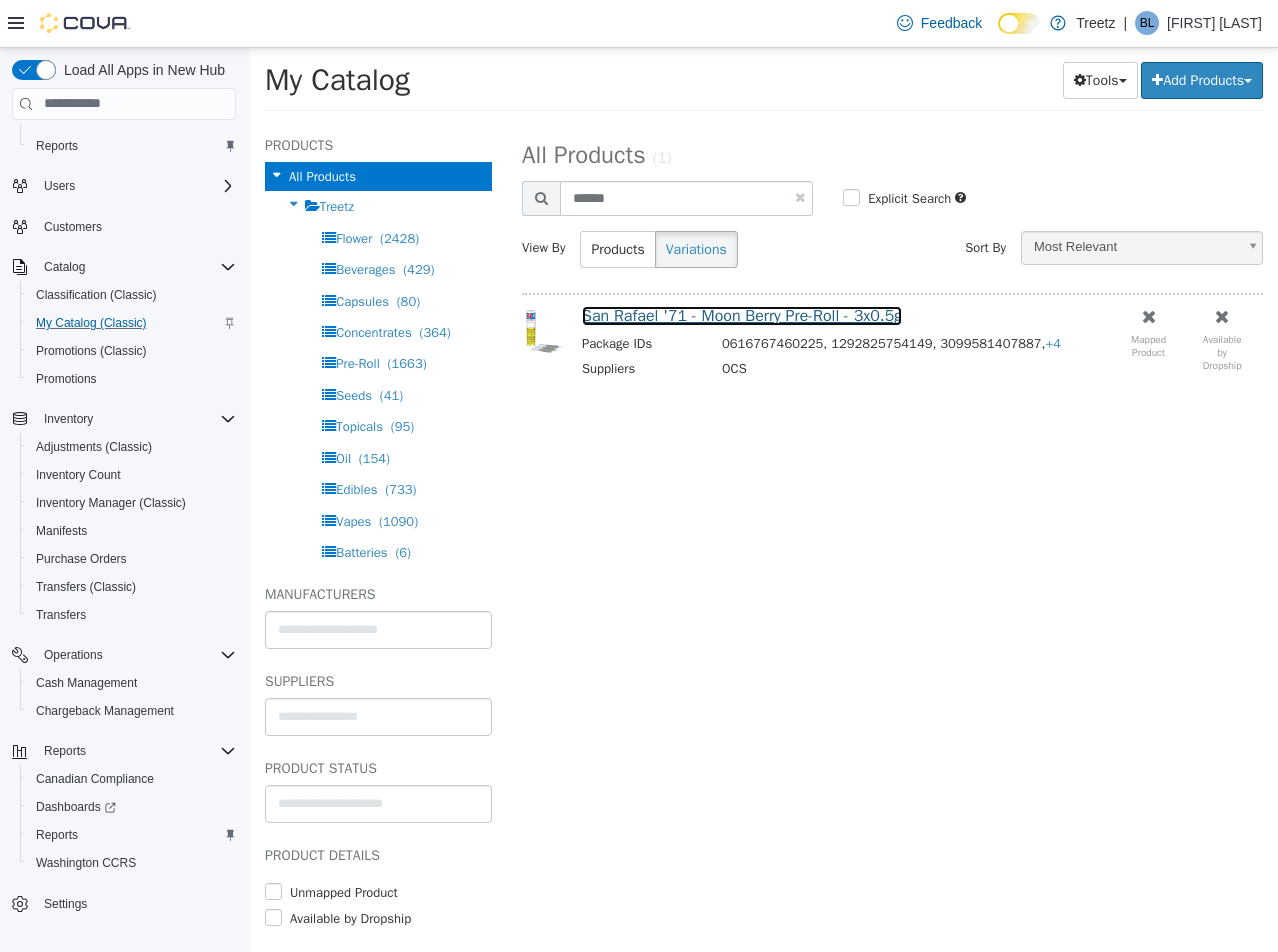 click on "San Rafael '71 - Moon Berry Pre-Roll - 3x0.5g" at bounding box center [742, 315] 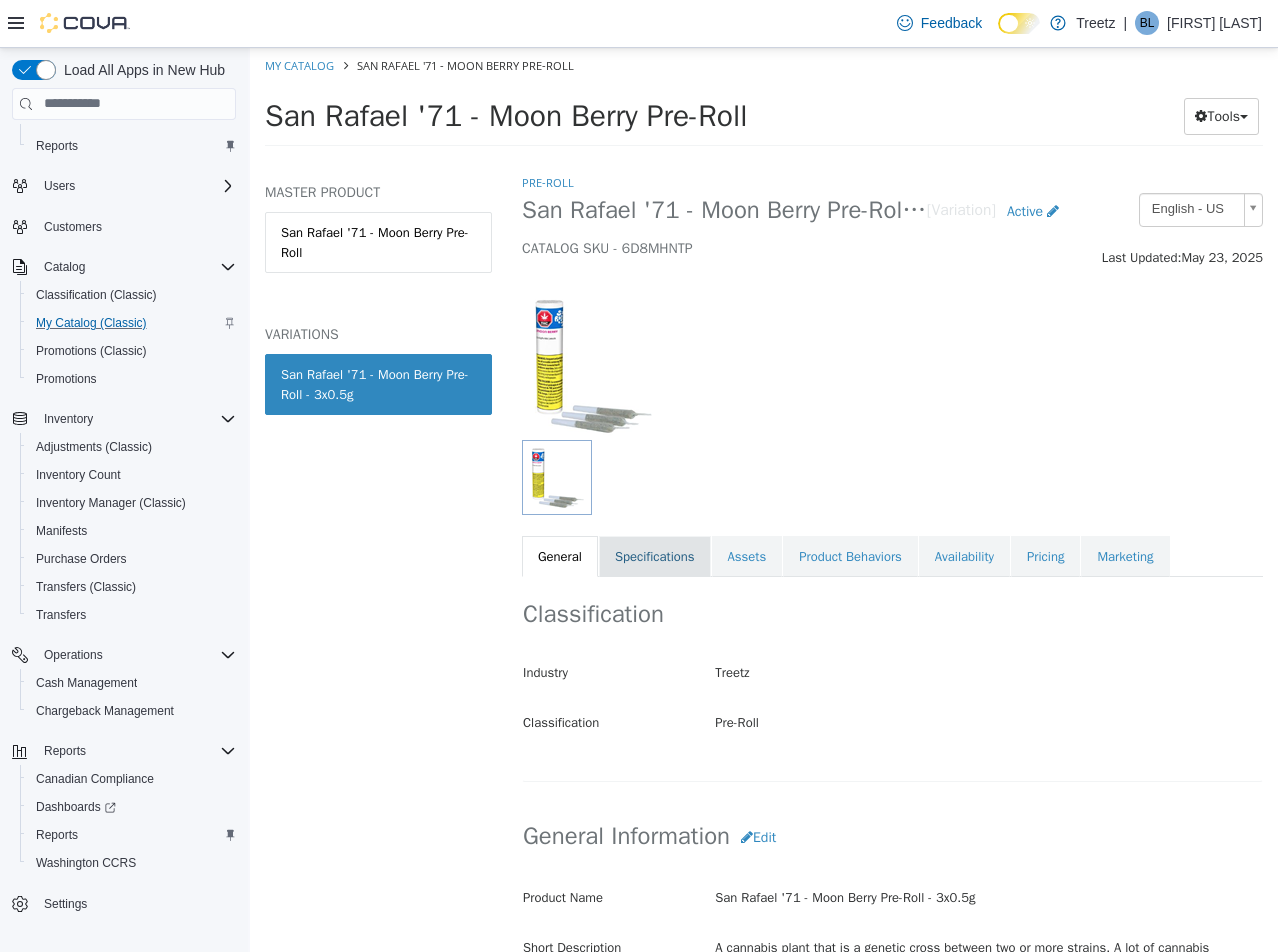 drag, startPoint x: 635, startPoint y: 524, endPoint x: 643, endPoint y: 545, distance: 22.472204 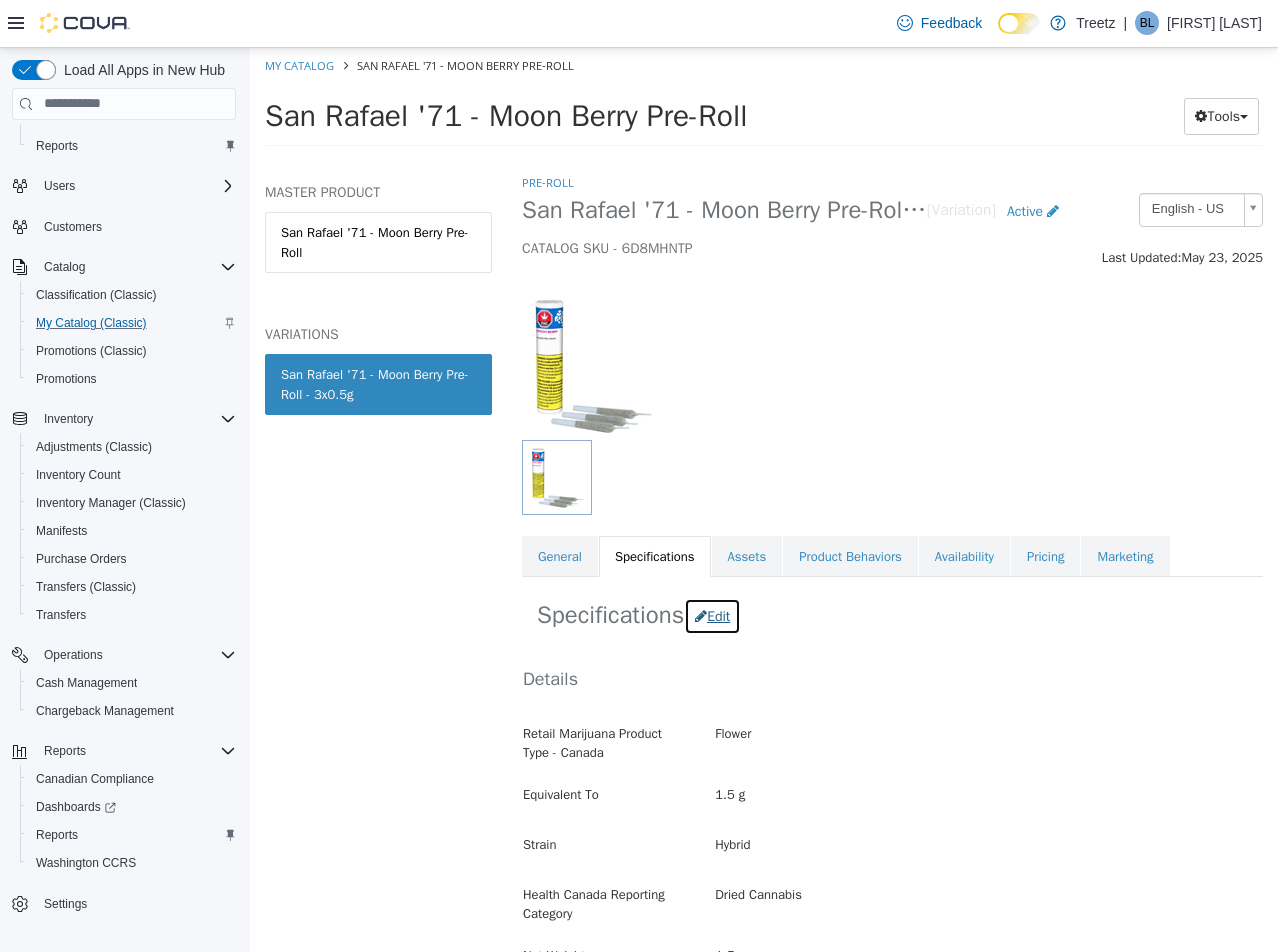 click on "Edit" at bounding box center (712, 615) 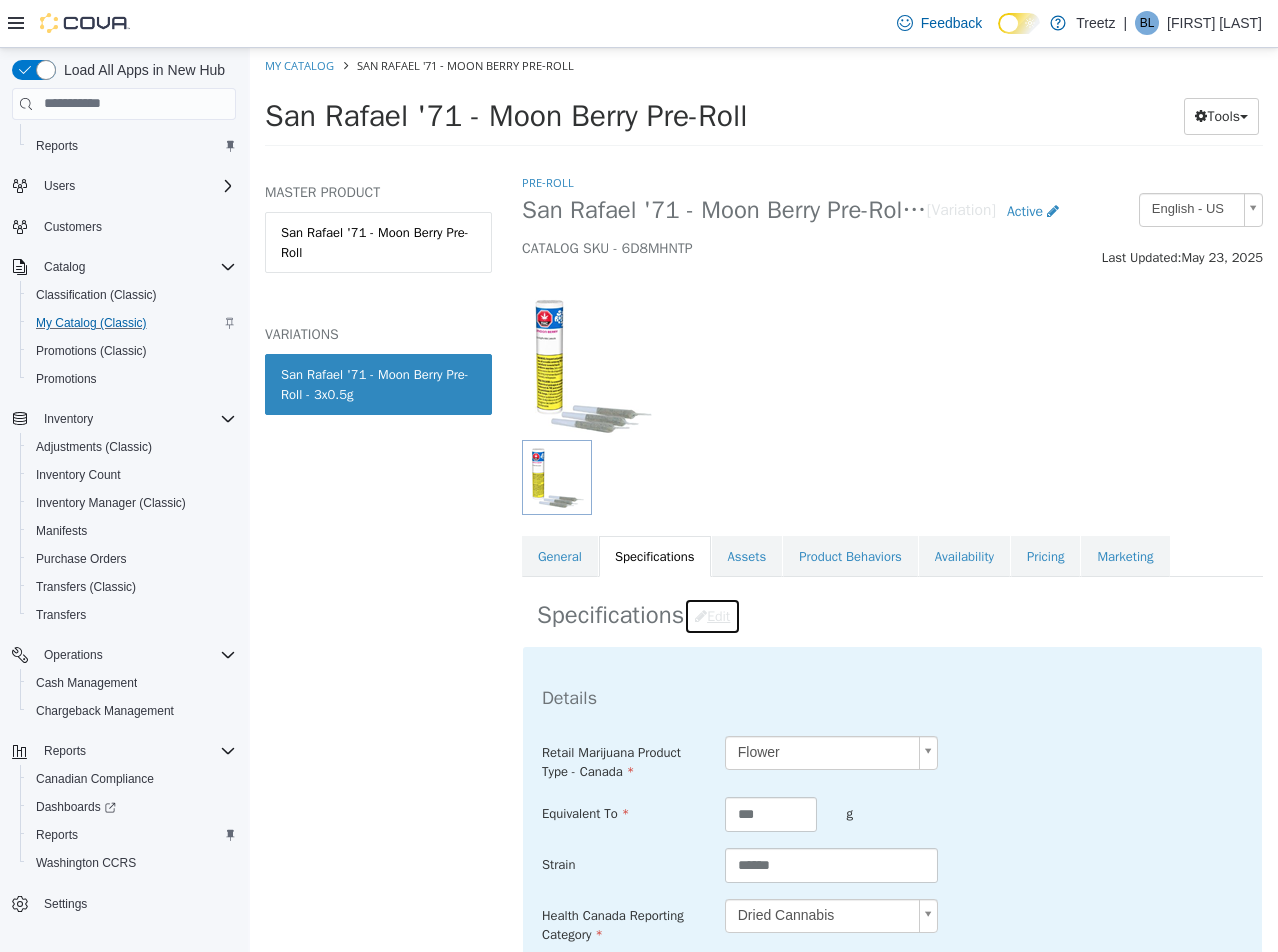 scroll, scrollTop: 600, scrollLeft: 0, axis: vertical 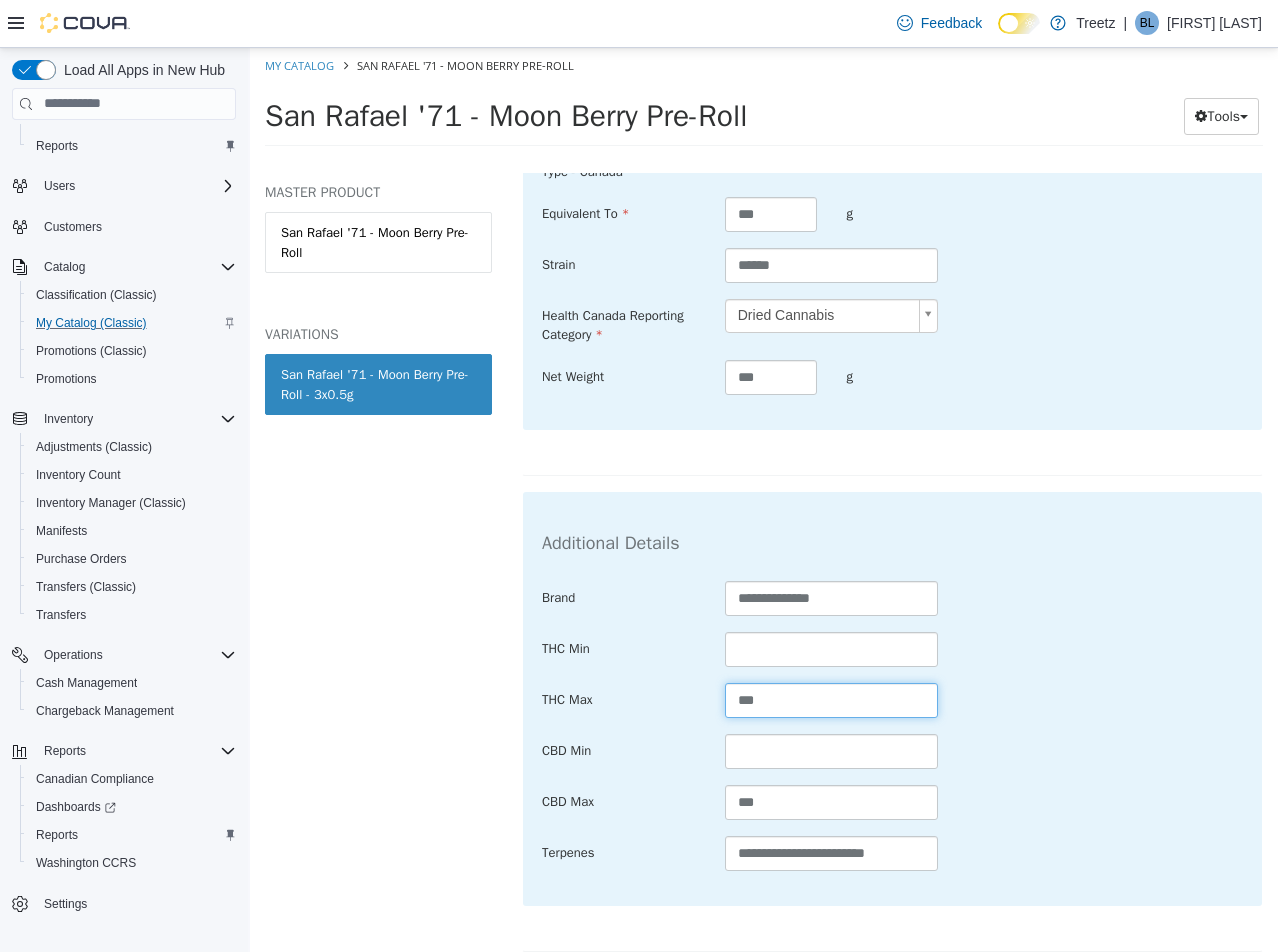 drag, startPoint x: 795, startPoint y: 708, endPoint x: 227, endPoint y: 714, distance: 568.0317 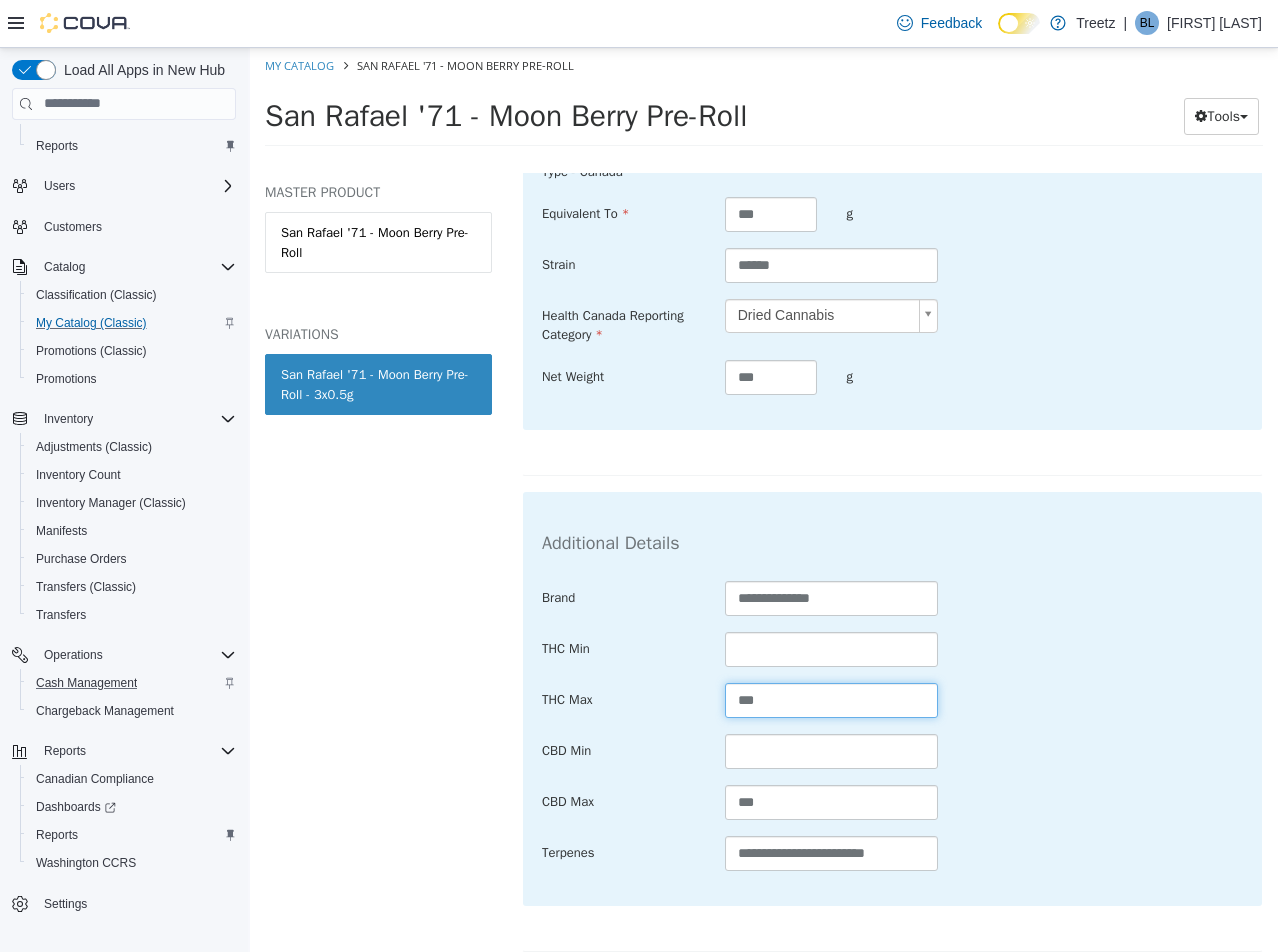 type on "***" 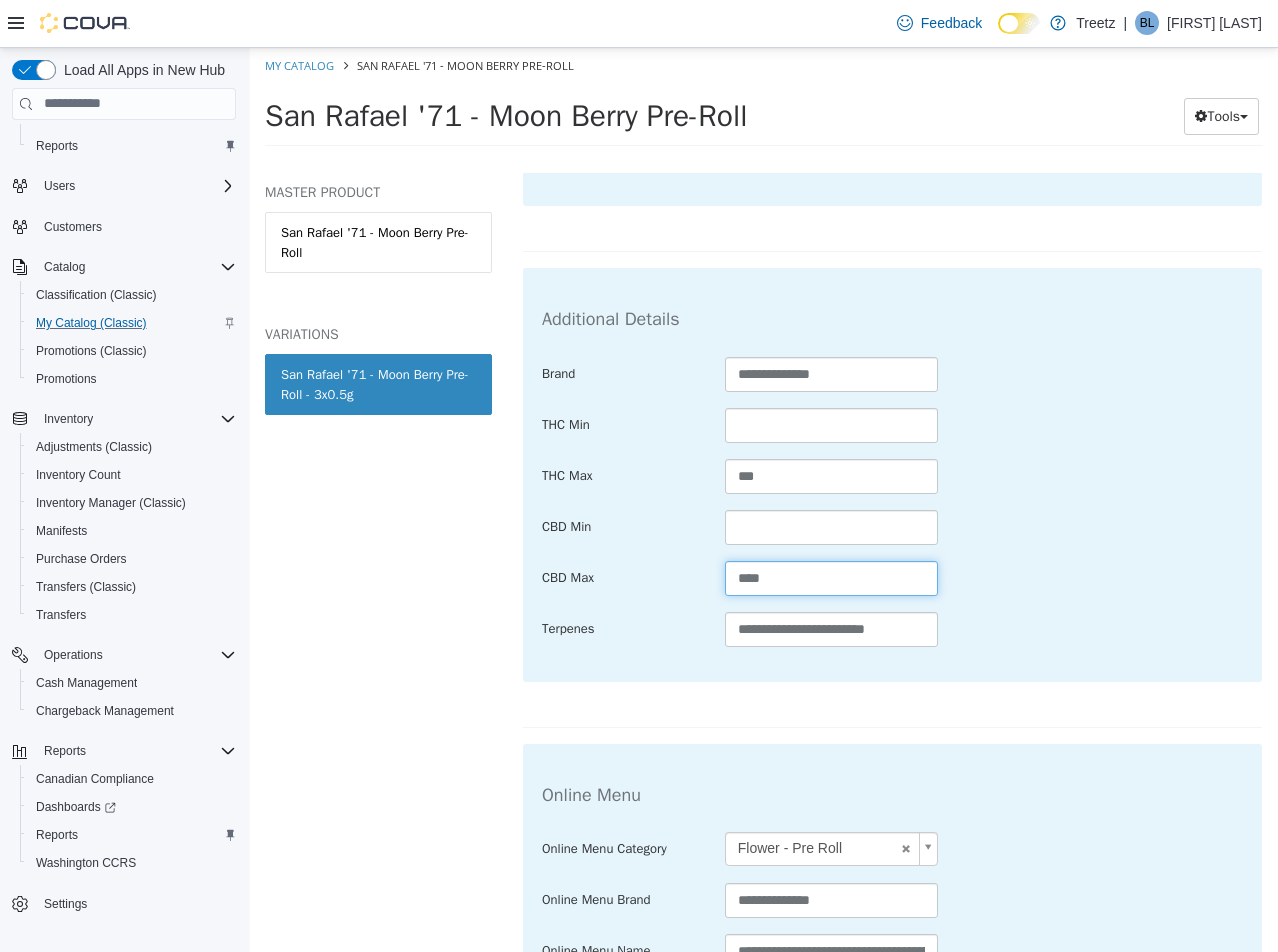 scroll, scrollTop: 975, scrollLeft: 0, axis: vertical 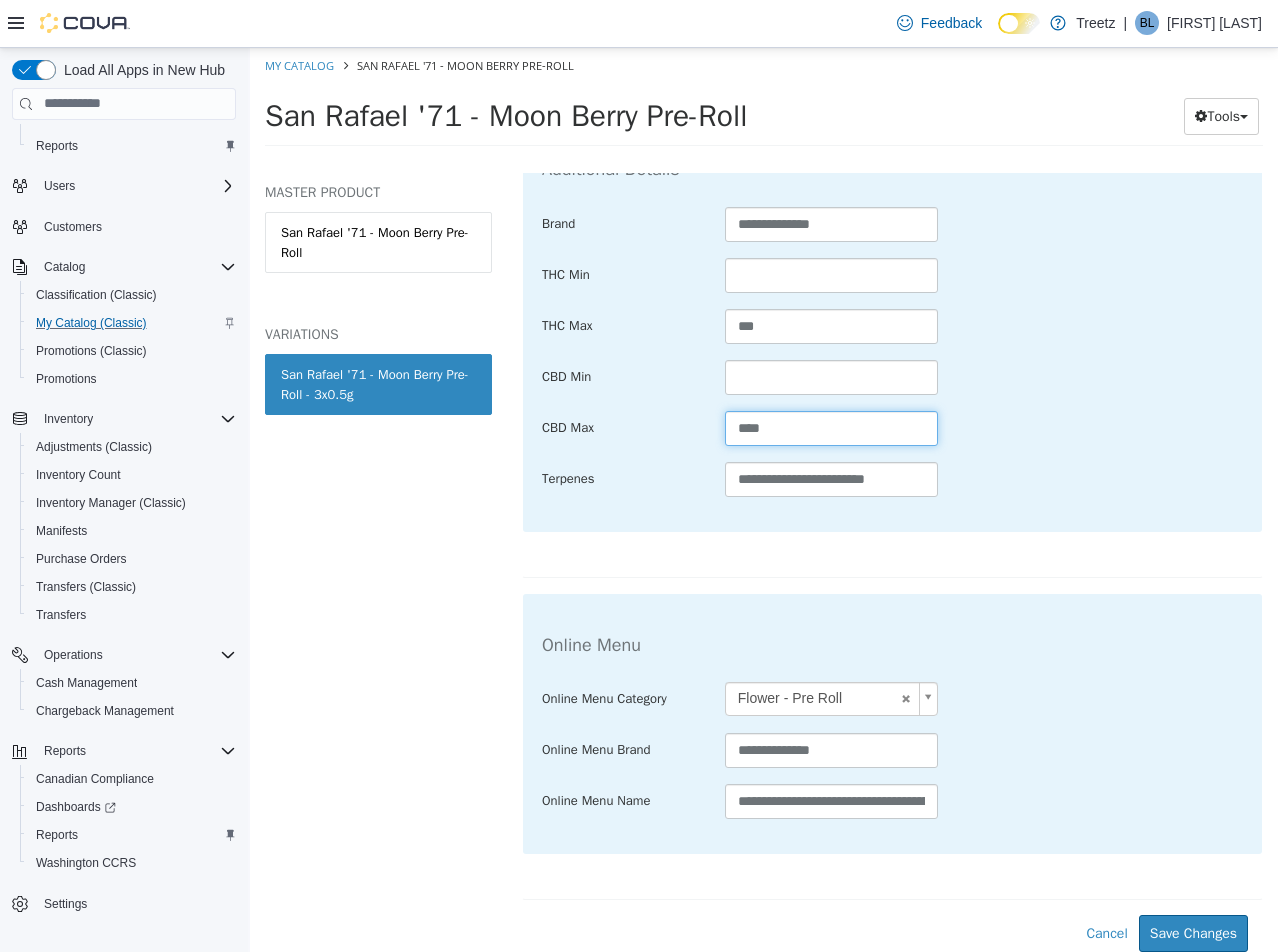 type on "****" 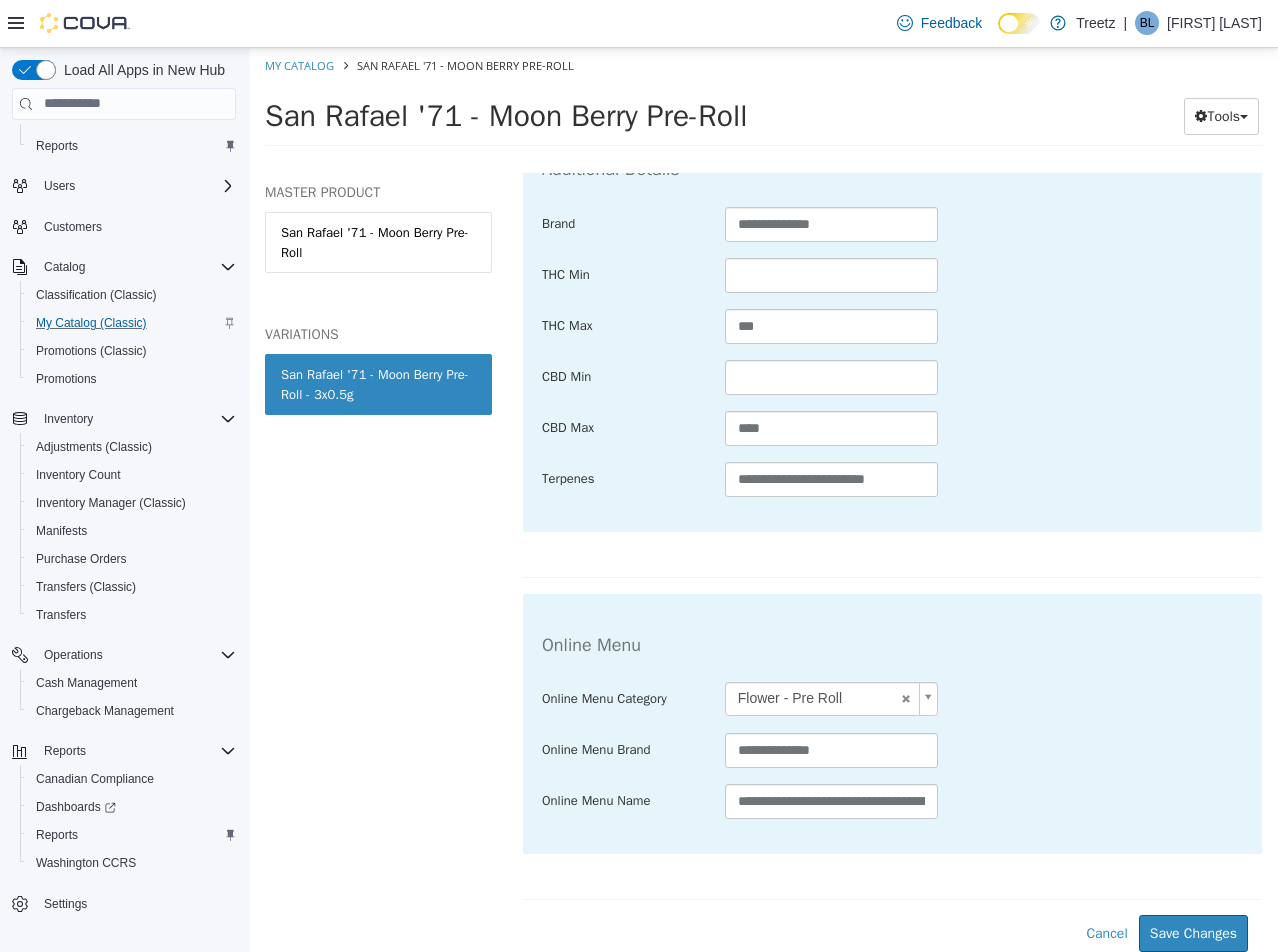 click on "**********" at bounding box center [892, 293] 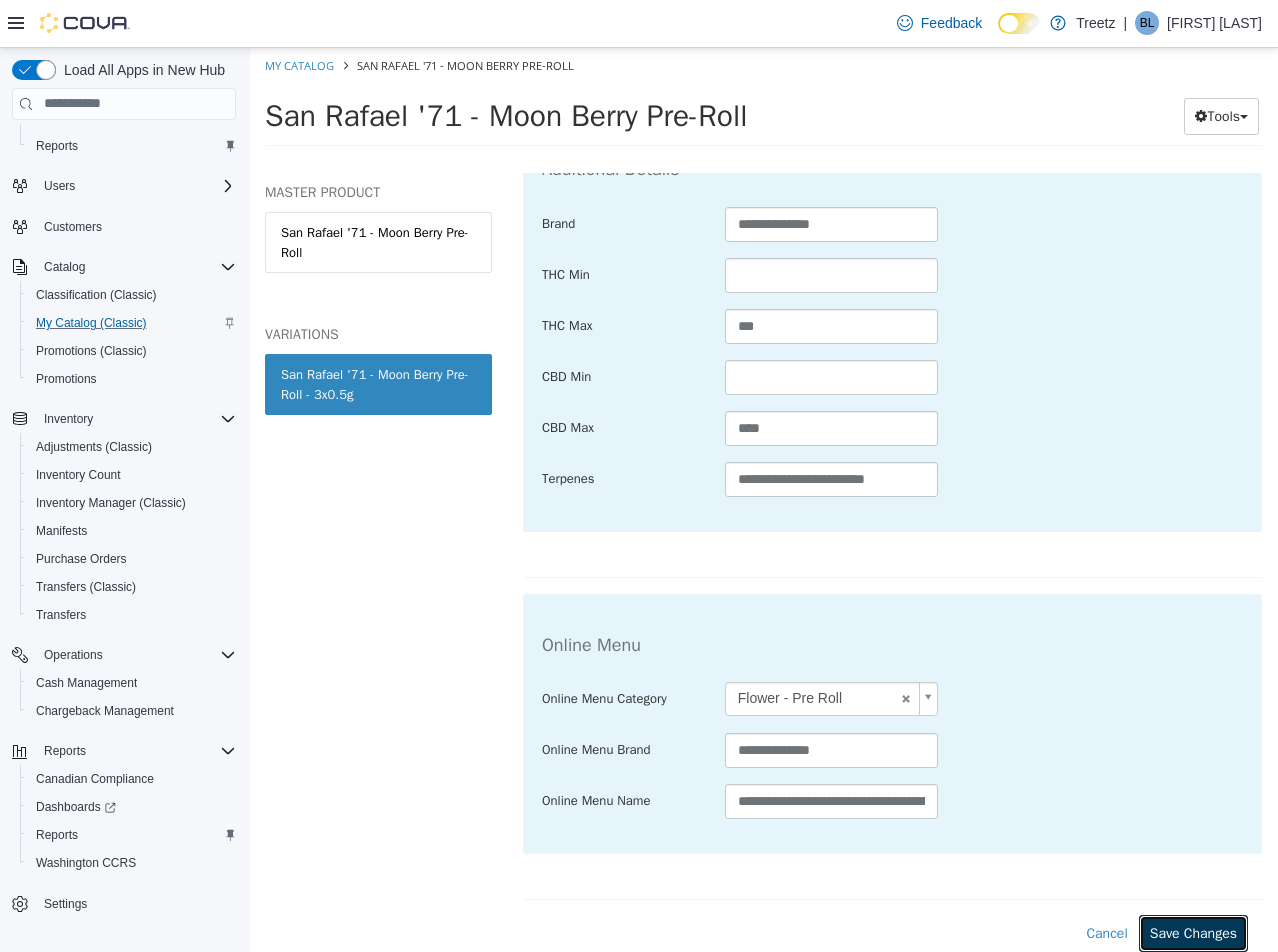 click on "Save Changes" at bounding box center [1193, 932] 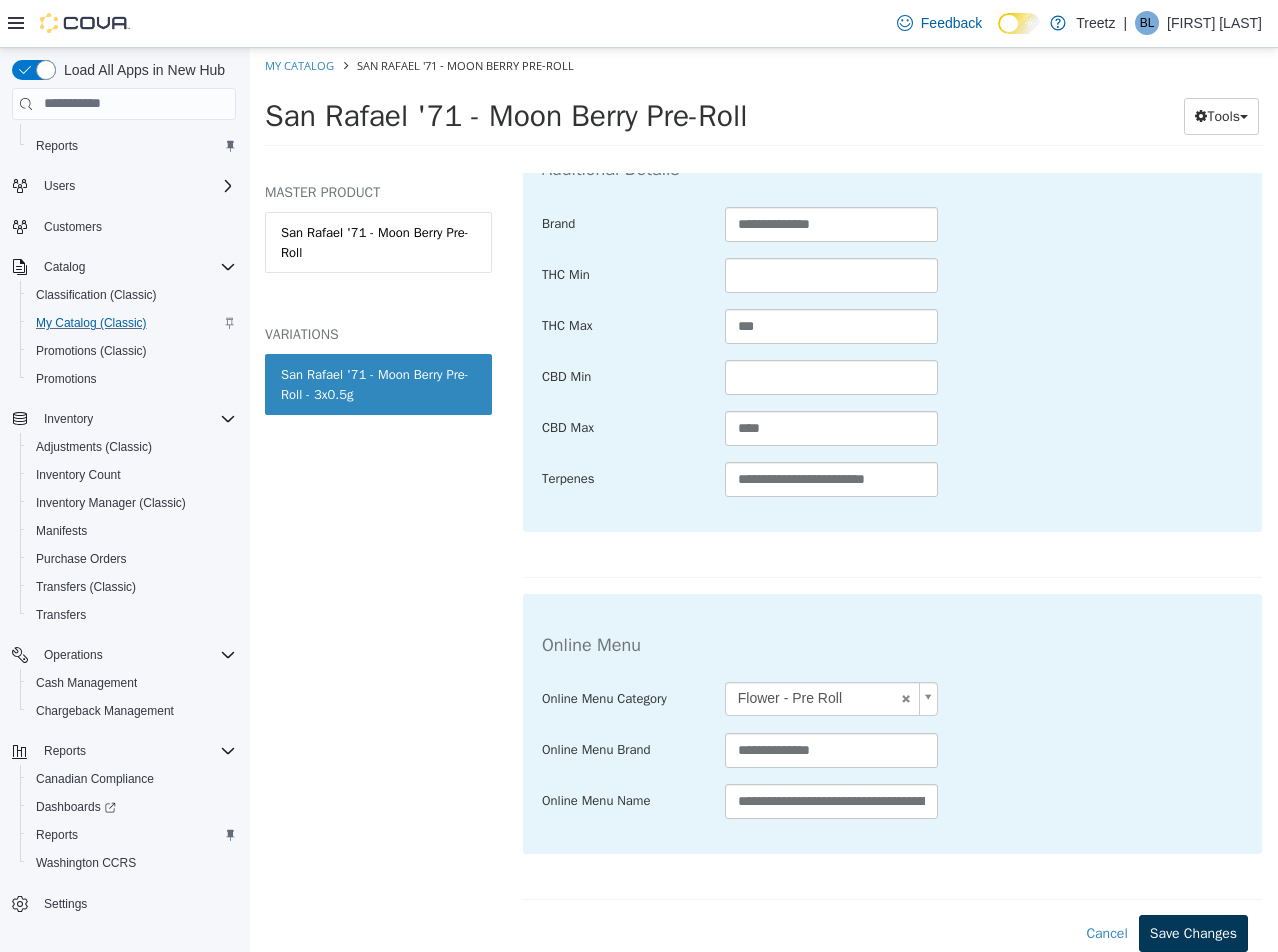 scroll, scrollTop: 752, scrollLeft: 0, axis: vertical 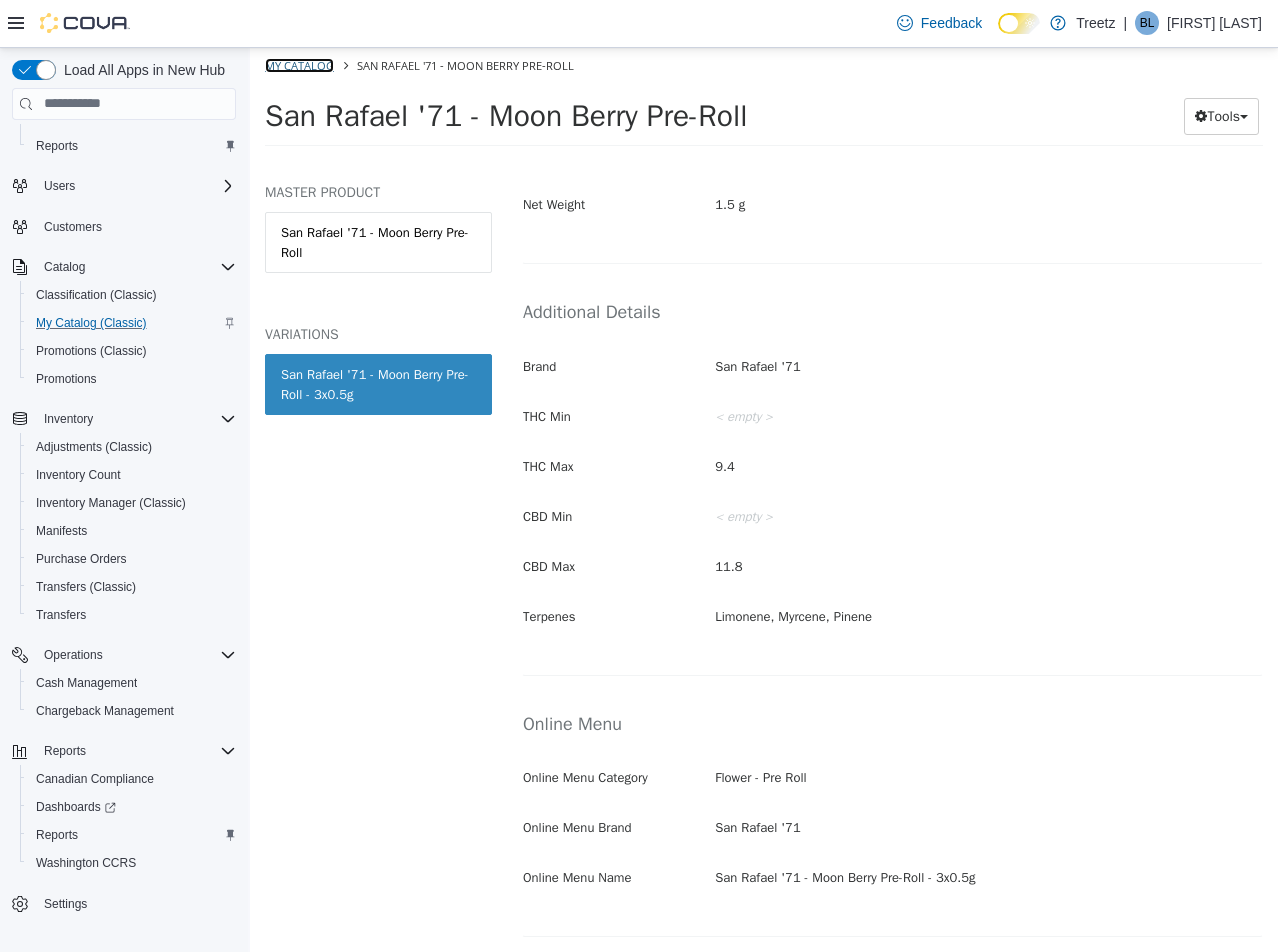 click on "My Catalog" at bounding box center (299, 64) 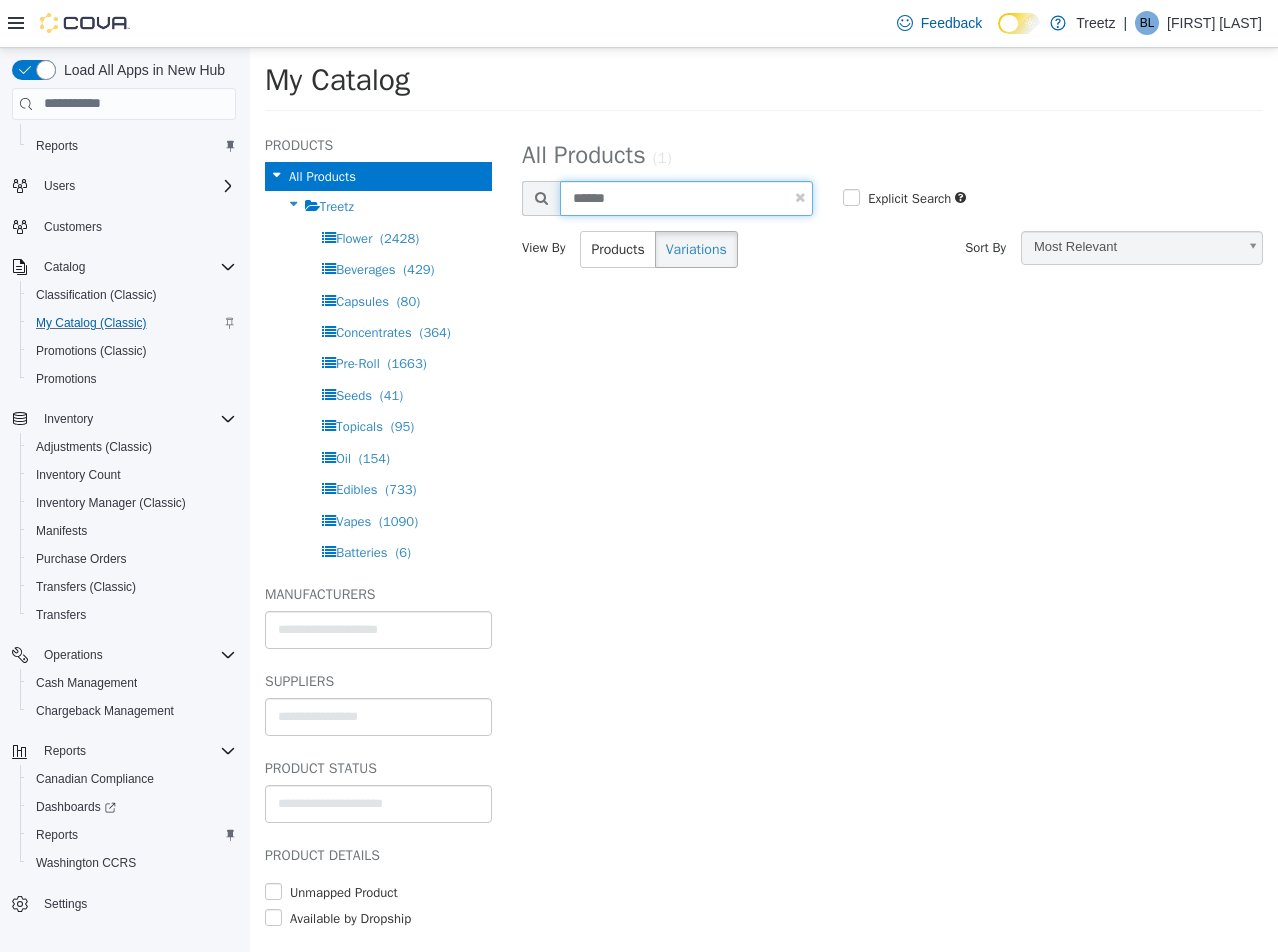 drag, startPoint x: 718, startPoint y: 200, endPoint x: -103, endPoint y: 206, distance: 821.0219 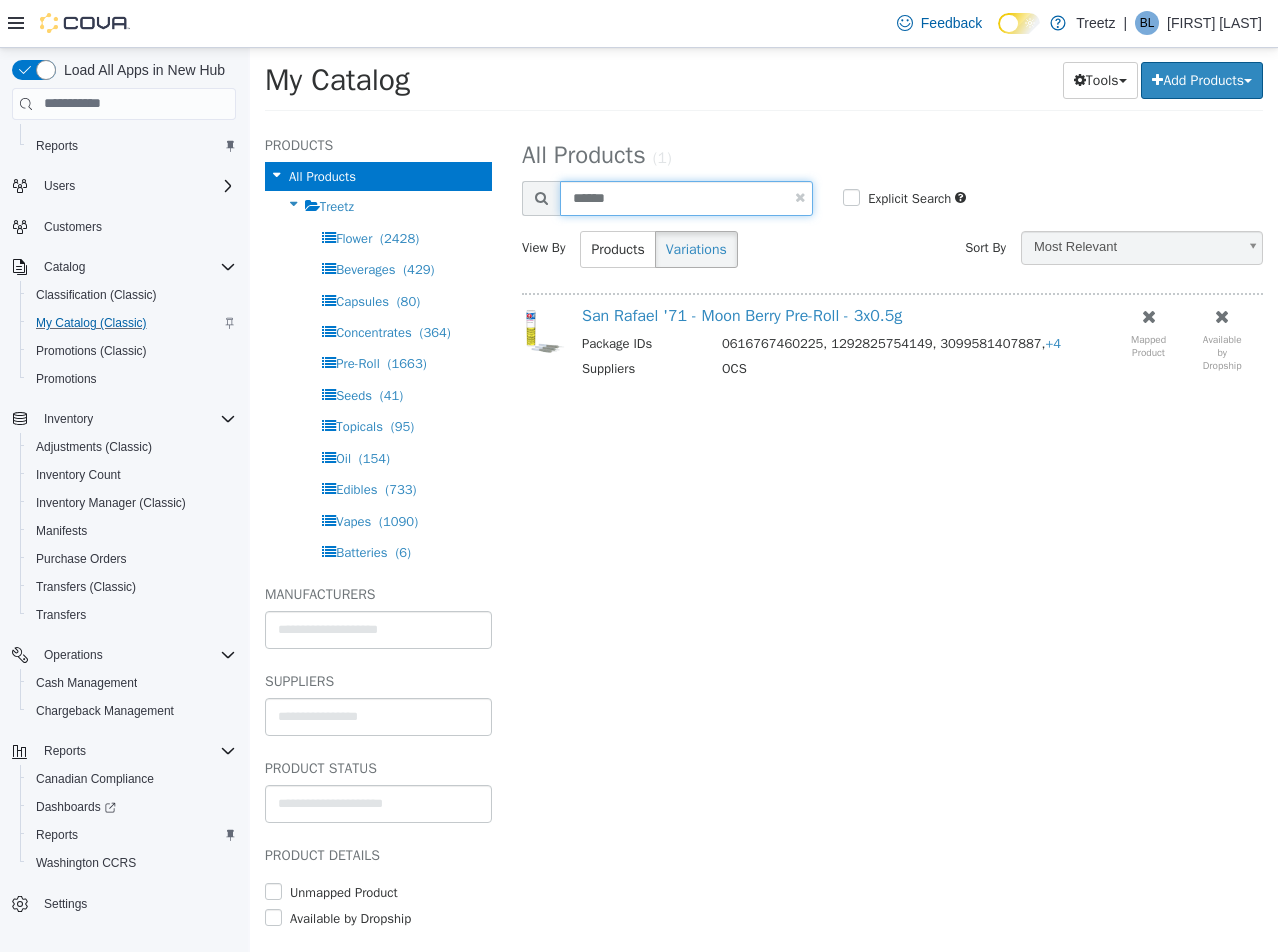 type on "******" 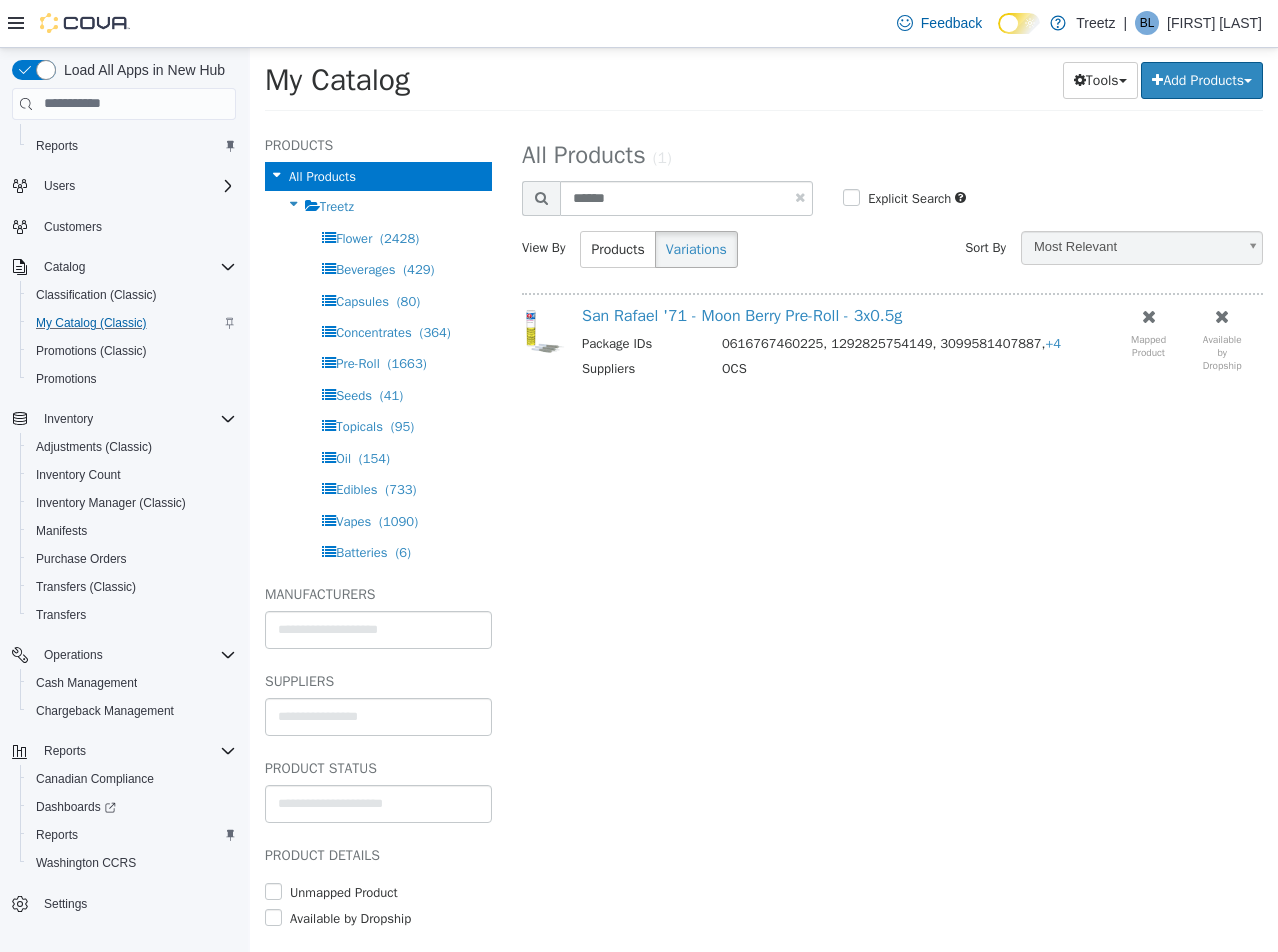 select on "**********" 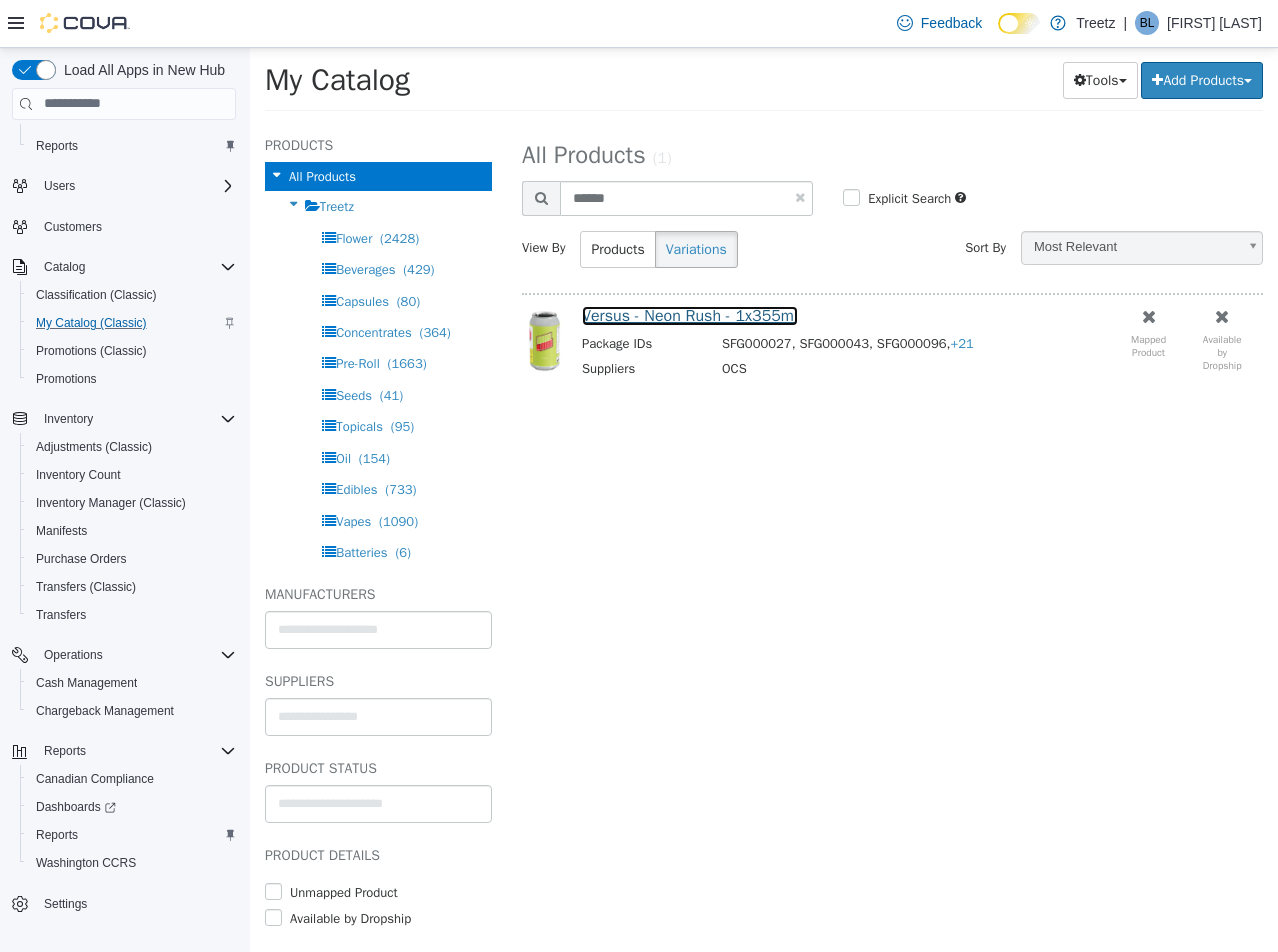 click on "Versus - Neon Rush - 1x355ml" at bounding box center [690, 315] 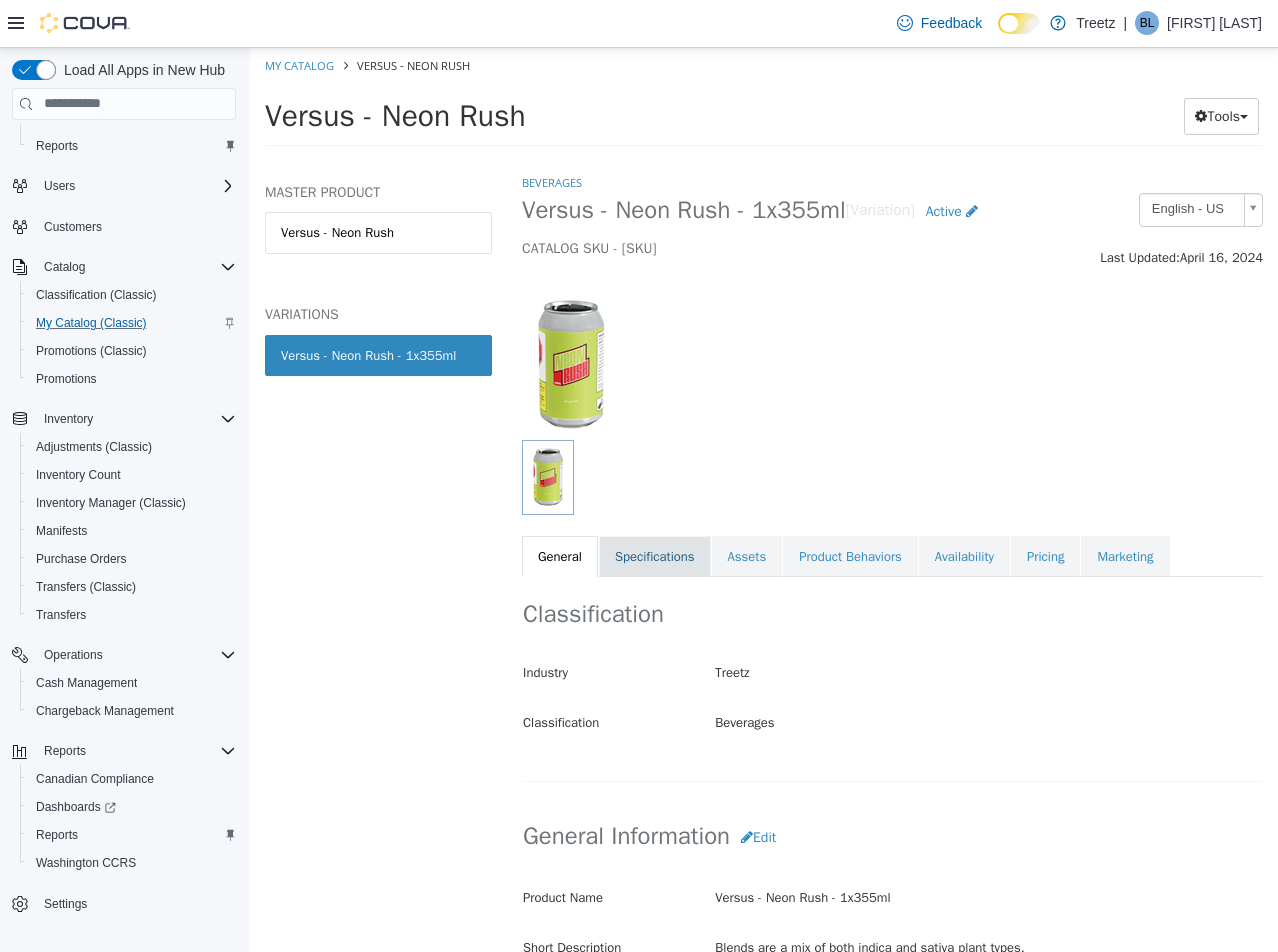click on "Specifications" at bounding box center [655, 556] 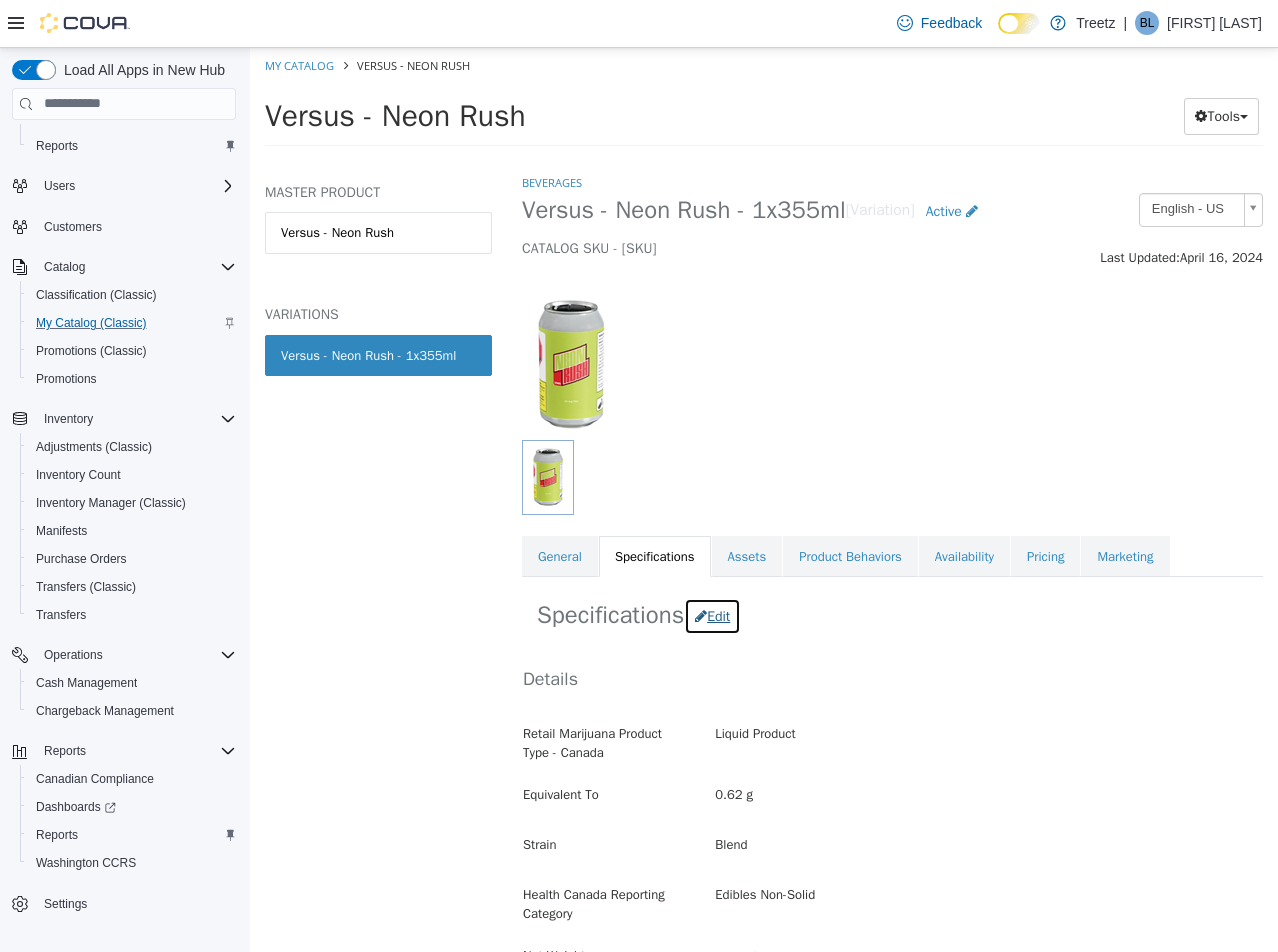 click on "Edit" at bounding box center (712, 615) 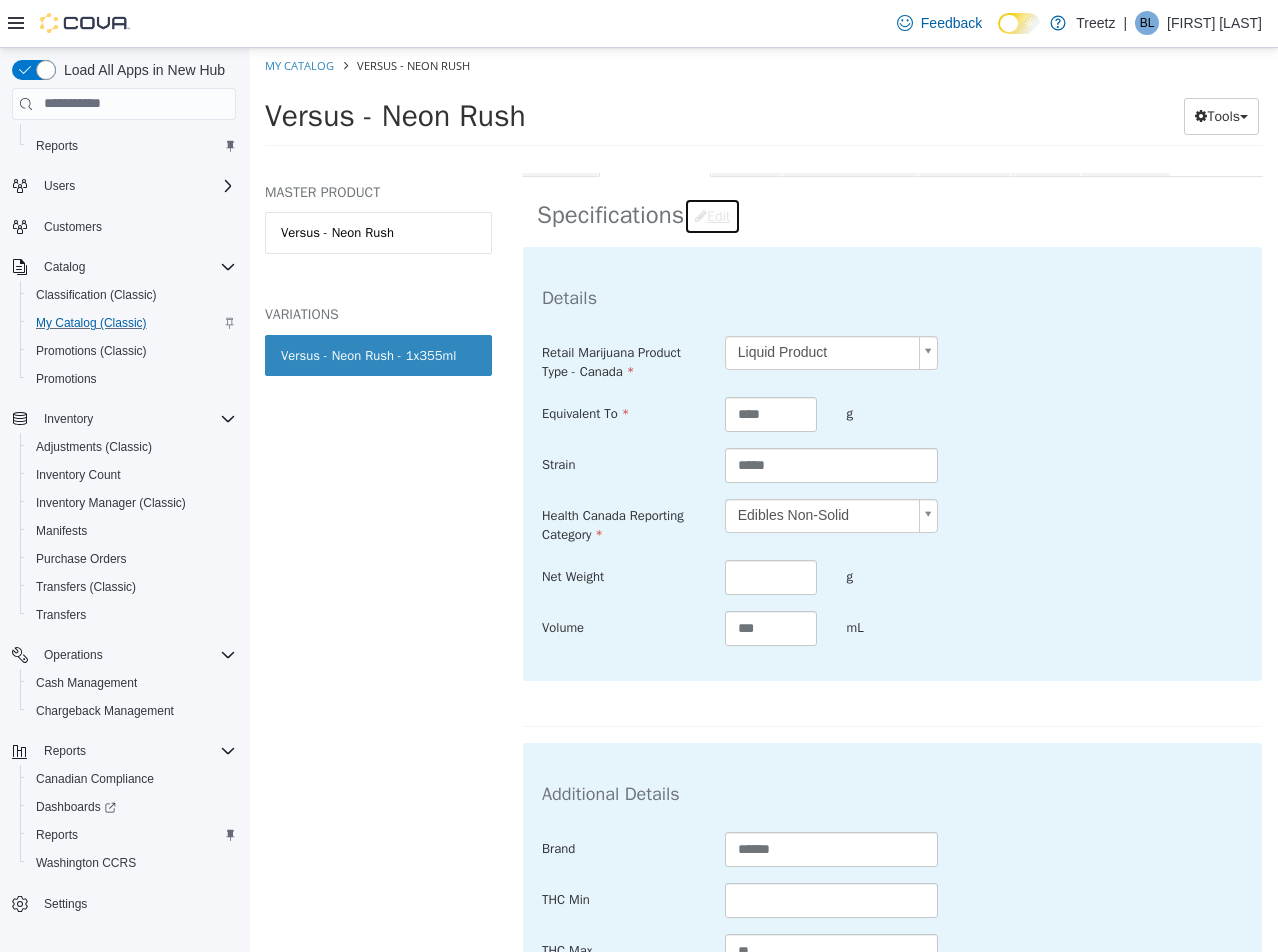 scroll, scrollTop: 800, scrollLeft: 0, axis: vertical 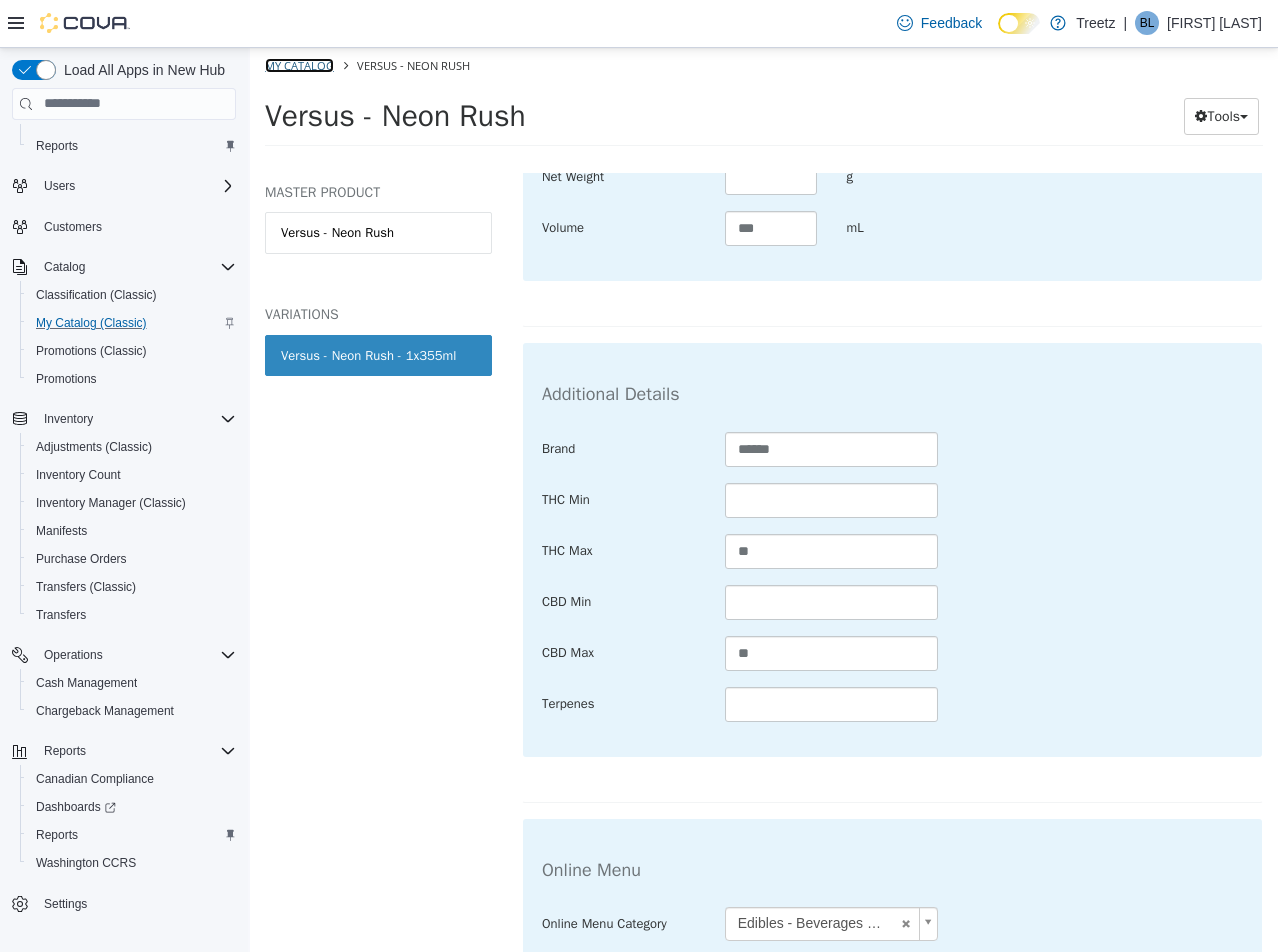 drag, startPoint x: 285, startPoint y: 68, endPoint x: 399, endPoint y: 114, distance: 122.93088 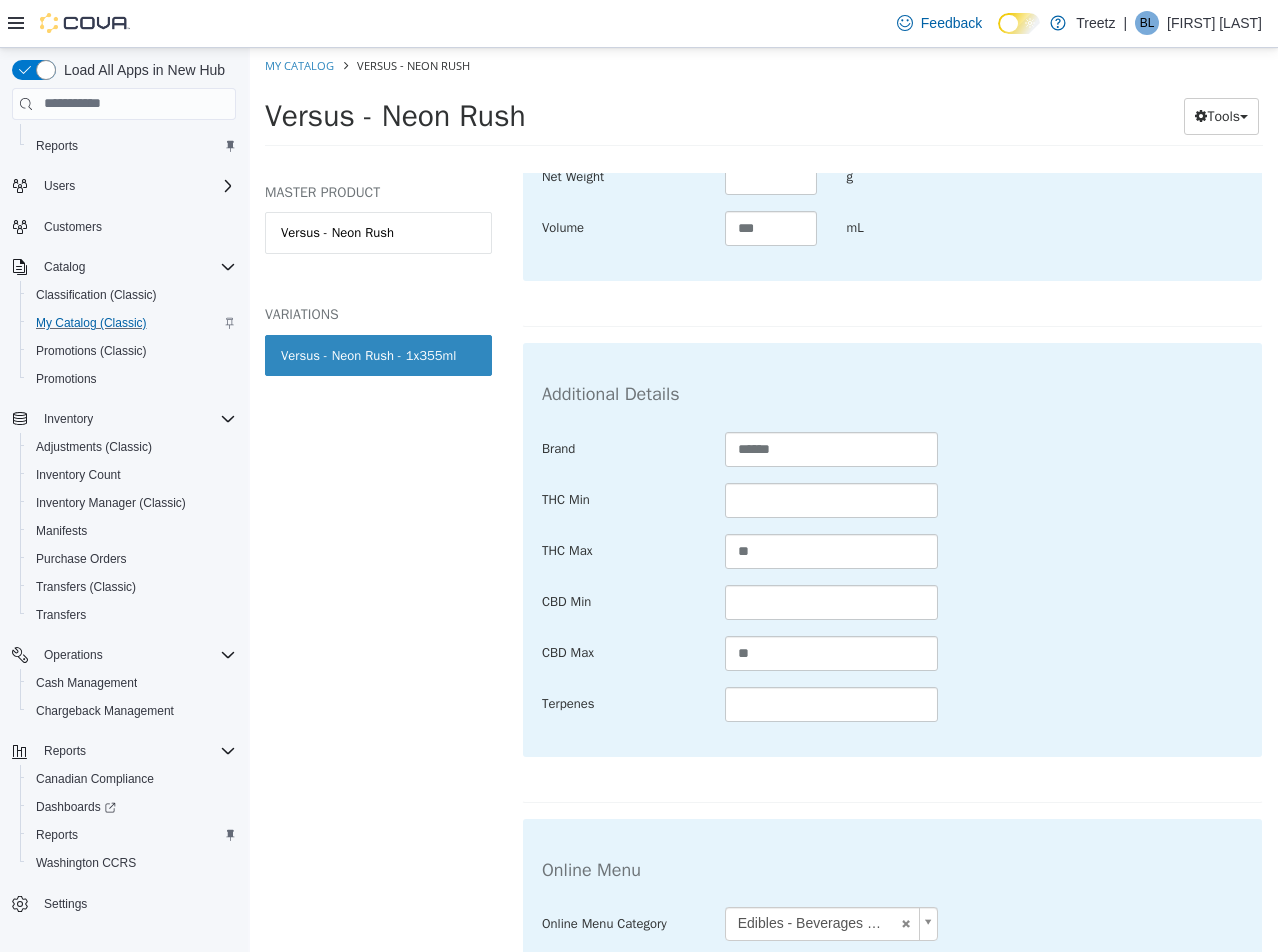 select on "**********" 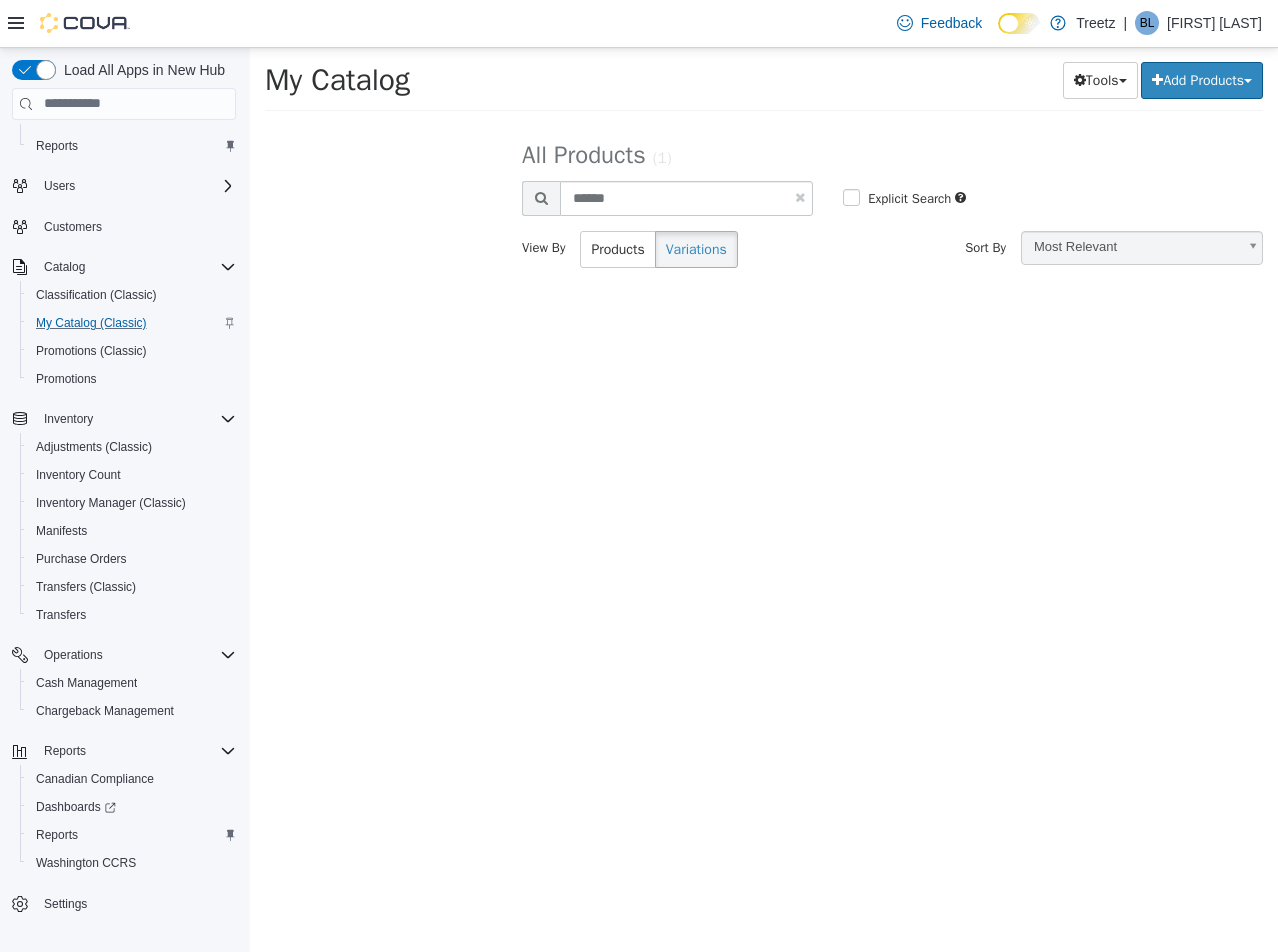 drag, startPoint x: 688, startPoint y: 216, endPoint x: -4, endPoint y: 212, distance: 692.01154 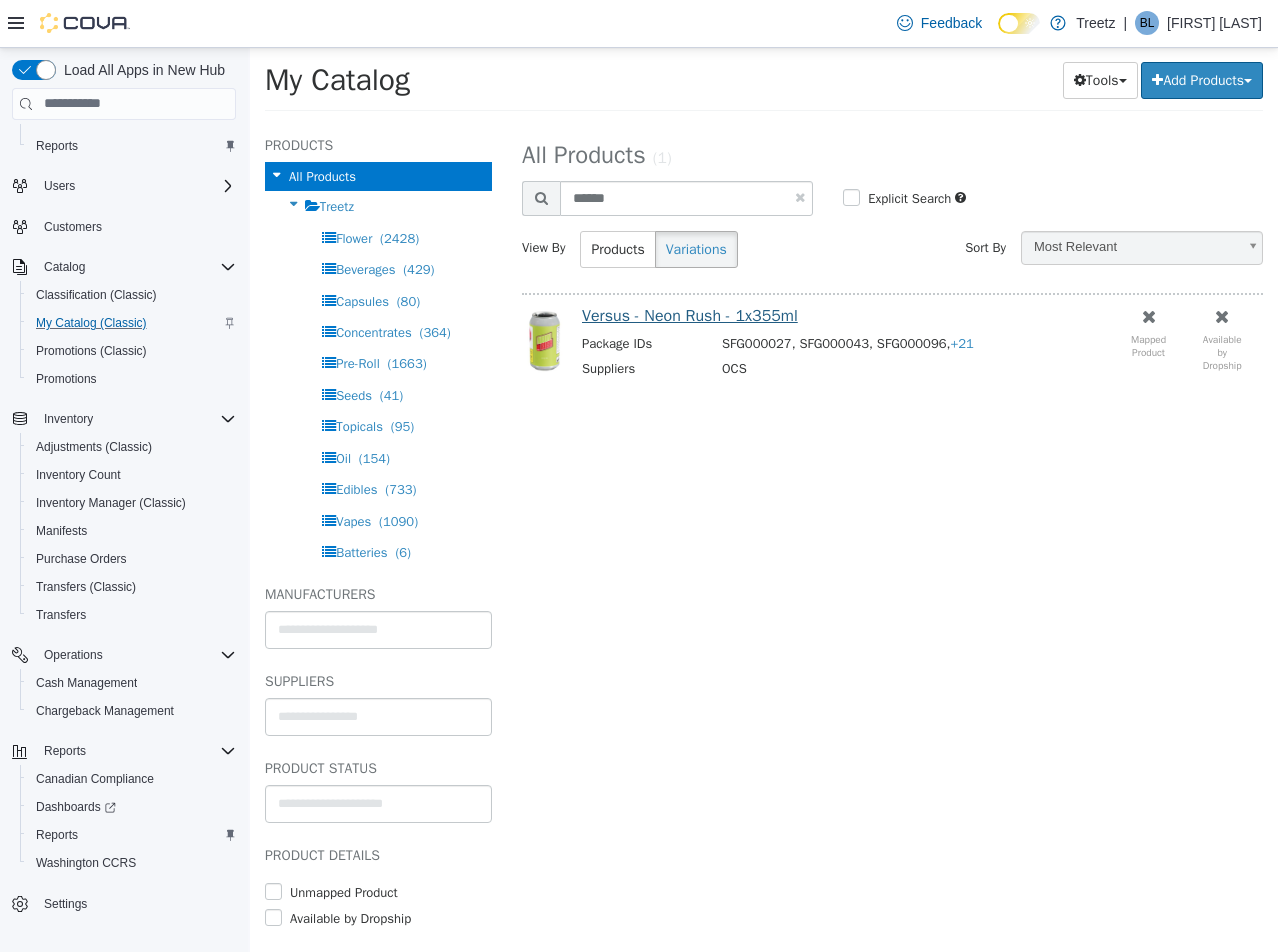 drag, startPoint x: 952, startPoint y: 535, endPoint x: 764, endPoint y: 312, distance: 291.67276 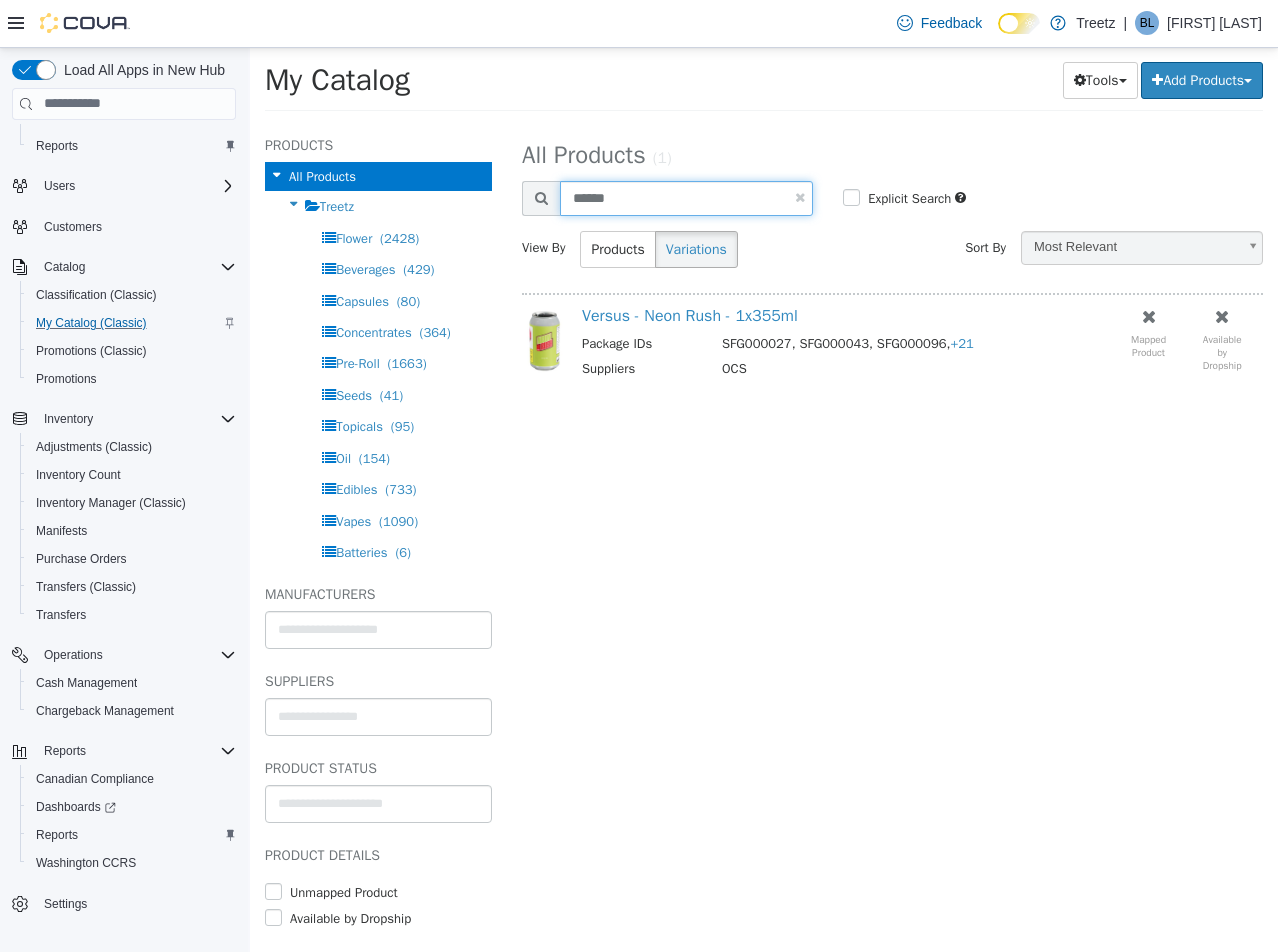 drag, startPoint x: 686, startPoint y: 180, endPoint x: 258, endPoint y: 206, distance: 428.789 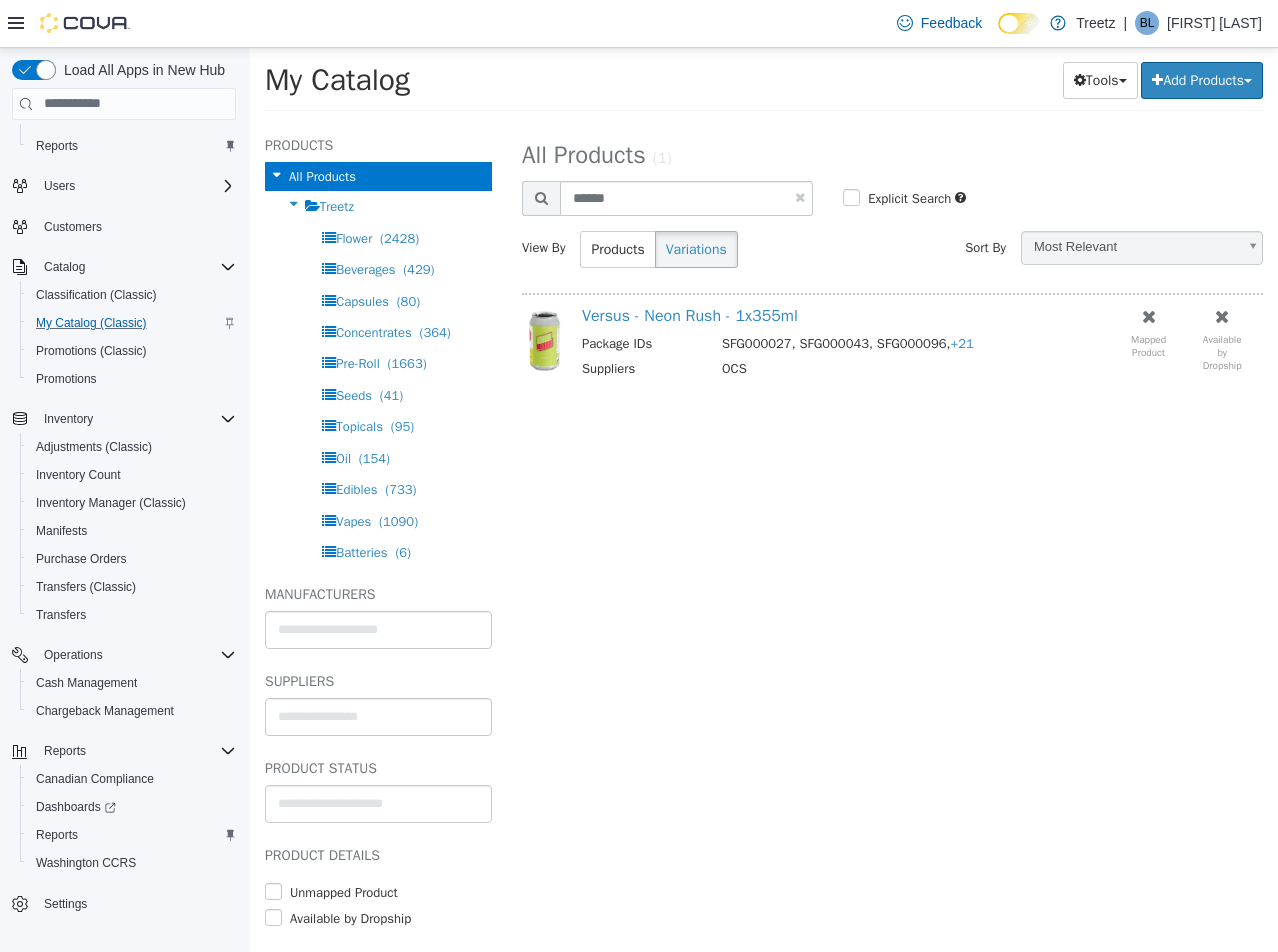select on "**********" 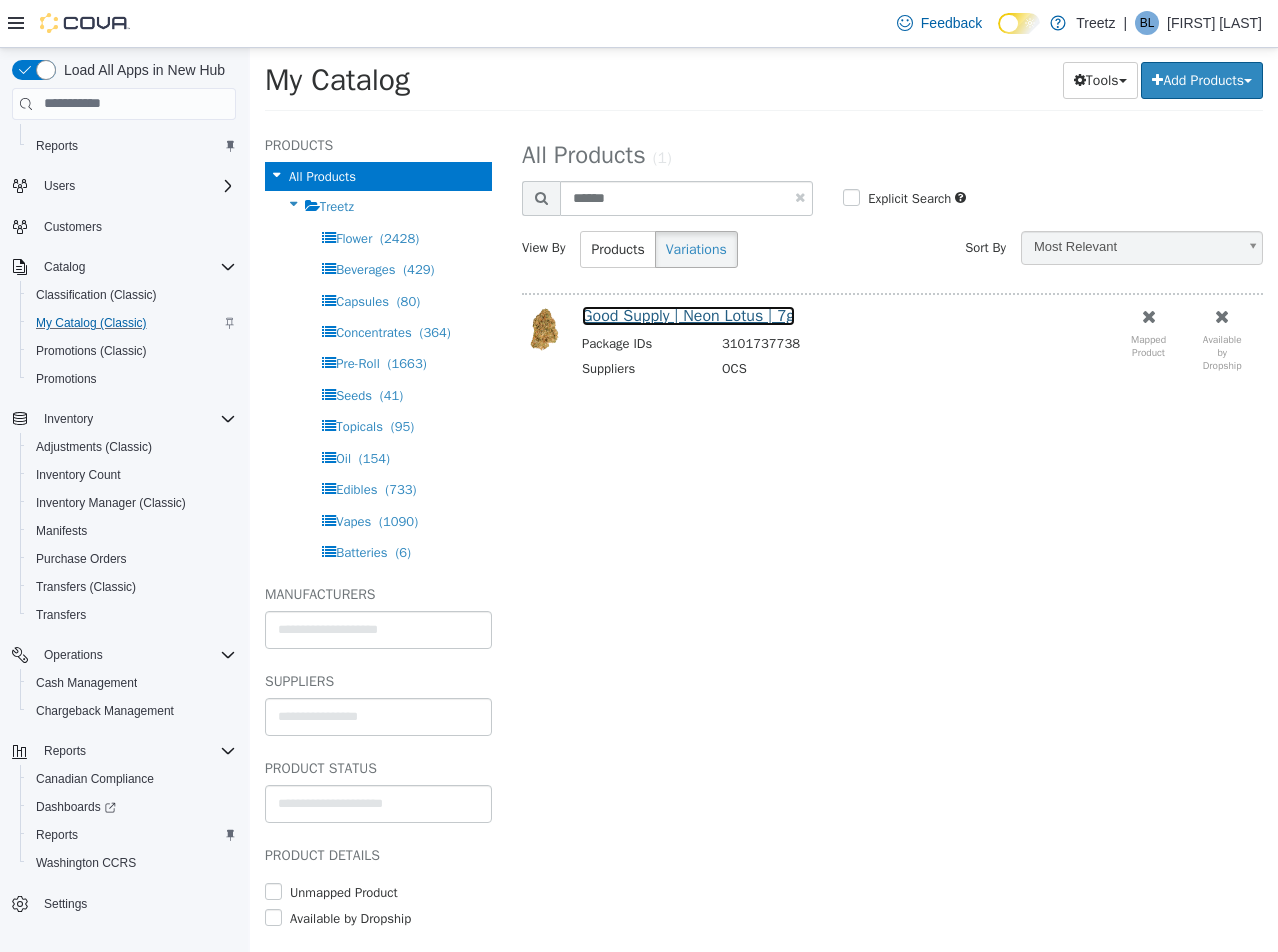 click on "Good Supply | Neon Lotus | 7g" at bounding box center (688, 315) 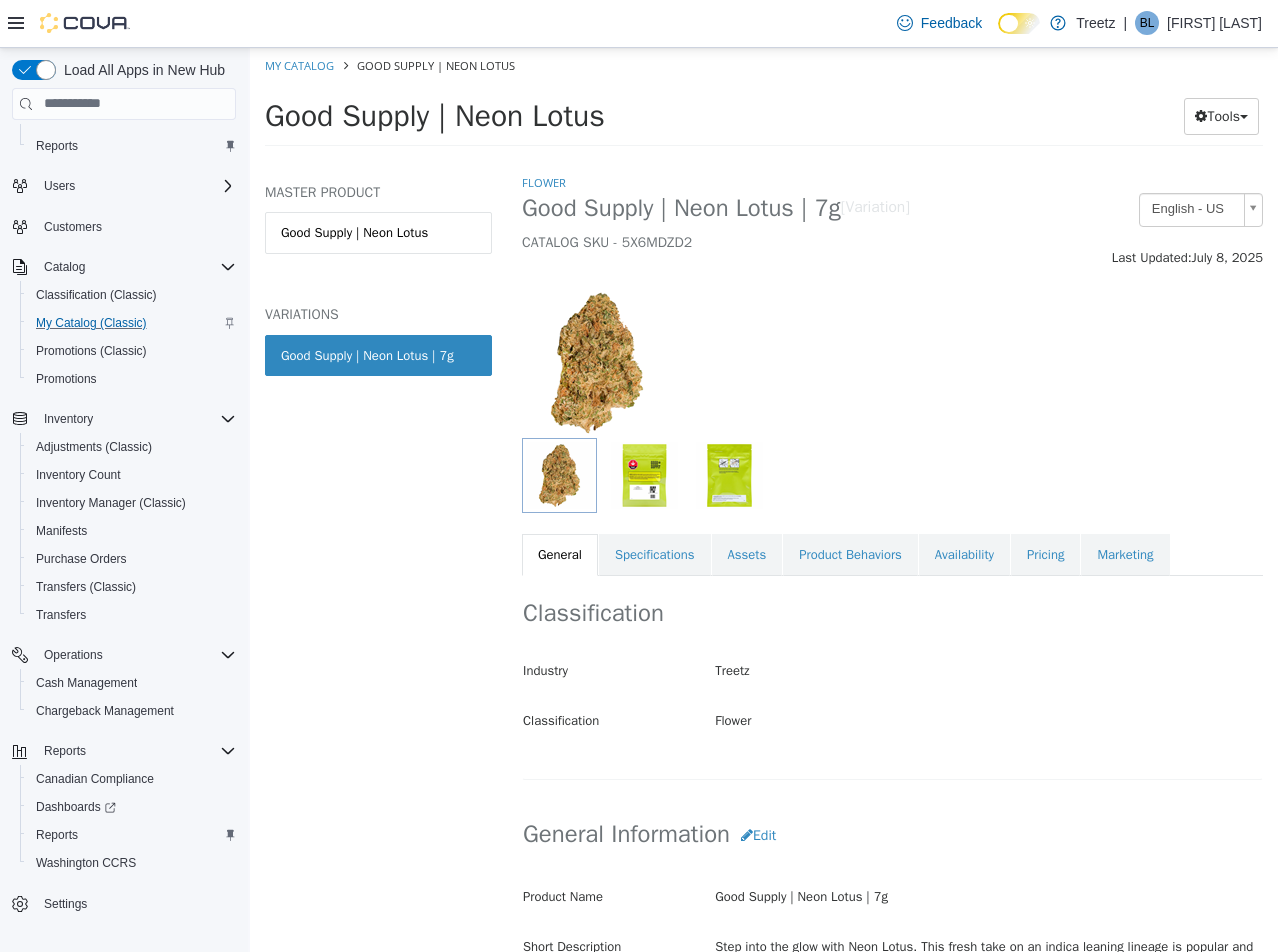 click on "Classification Industry
Treetz
Classification
Flower
Cancel Save Changes" at bounding box center (892, 677) 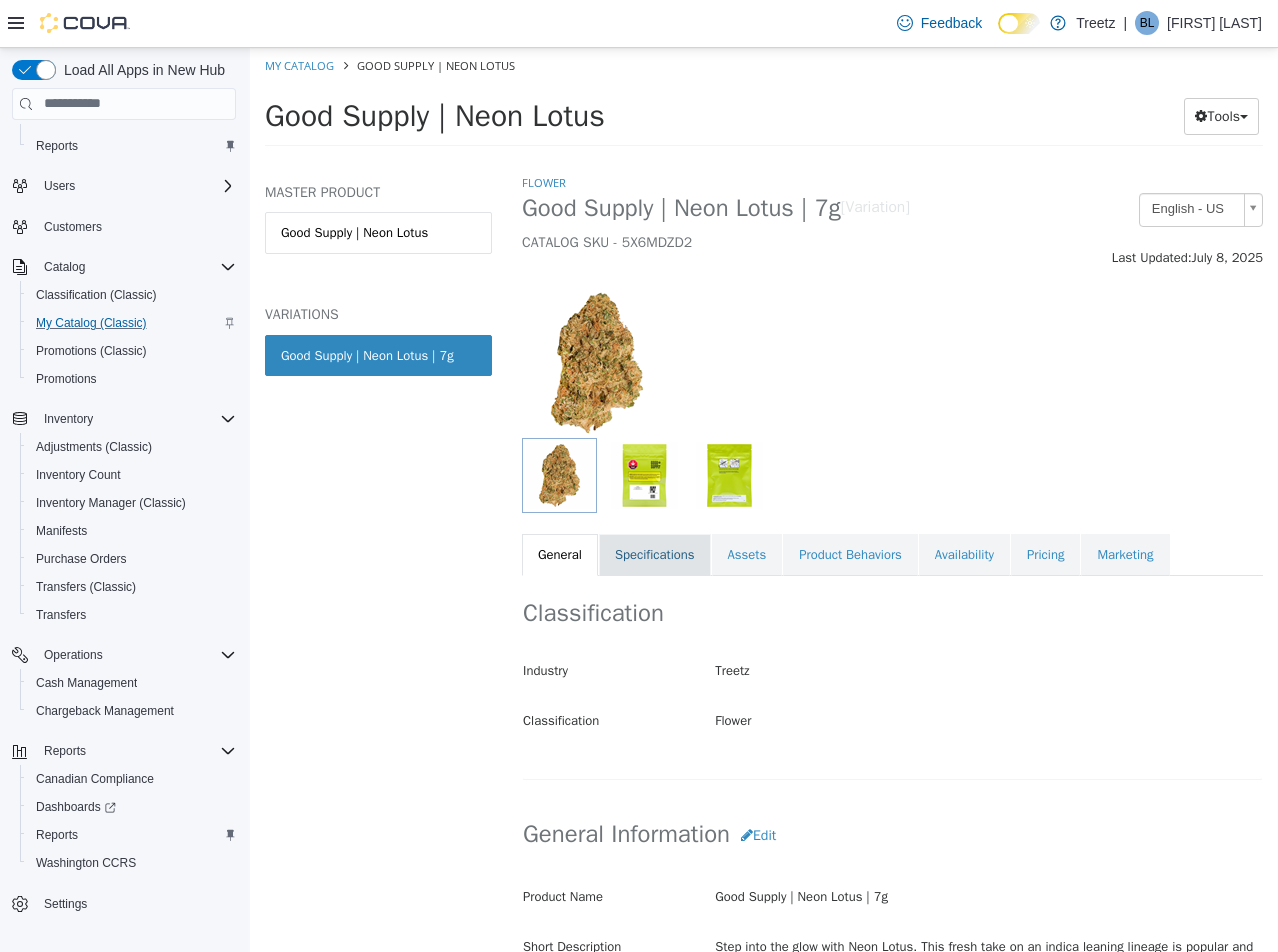 click on "Specifications" at bounding box center (655, 554) 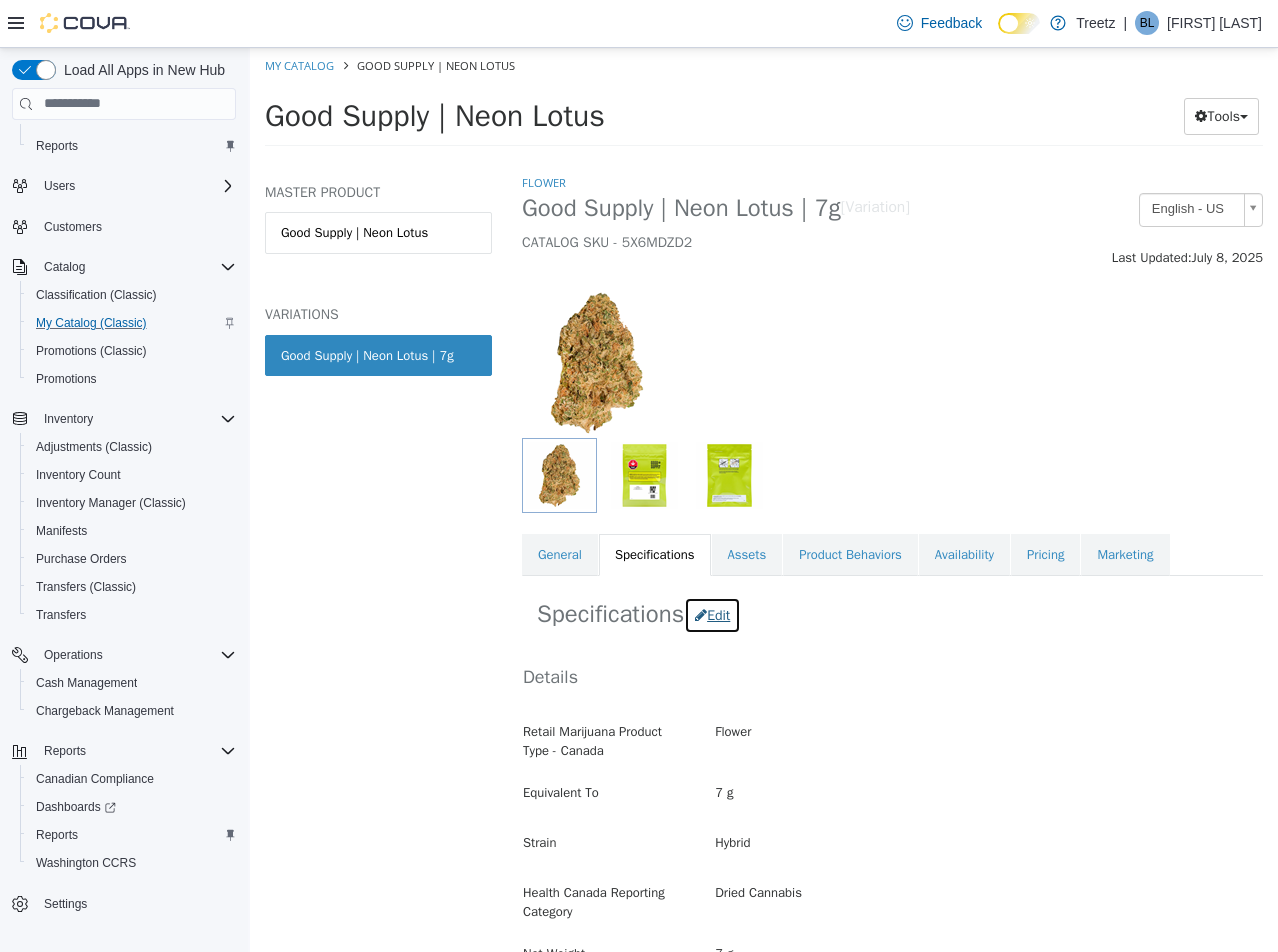 click on "Edit" at bounding box center [712, 614] 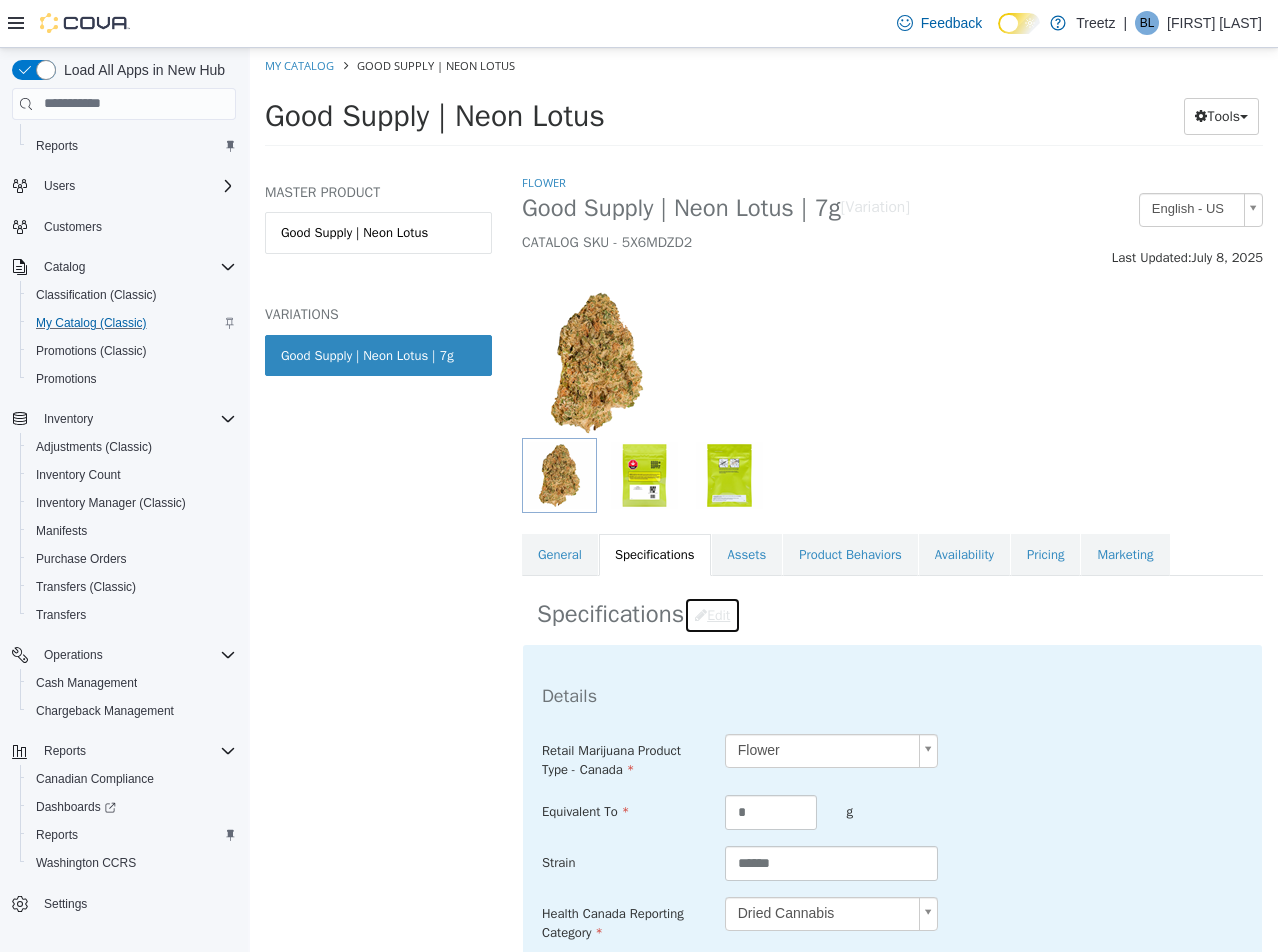 scroll, scrollTop: 603, scrollLeft: 0, axis: vertical 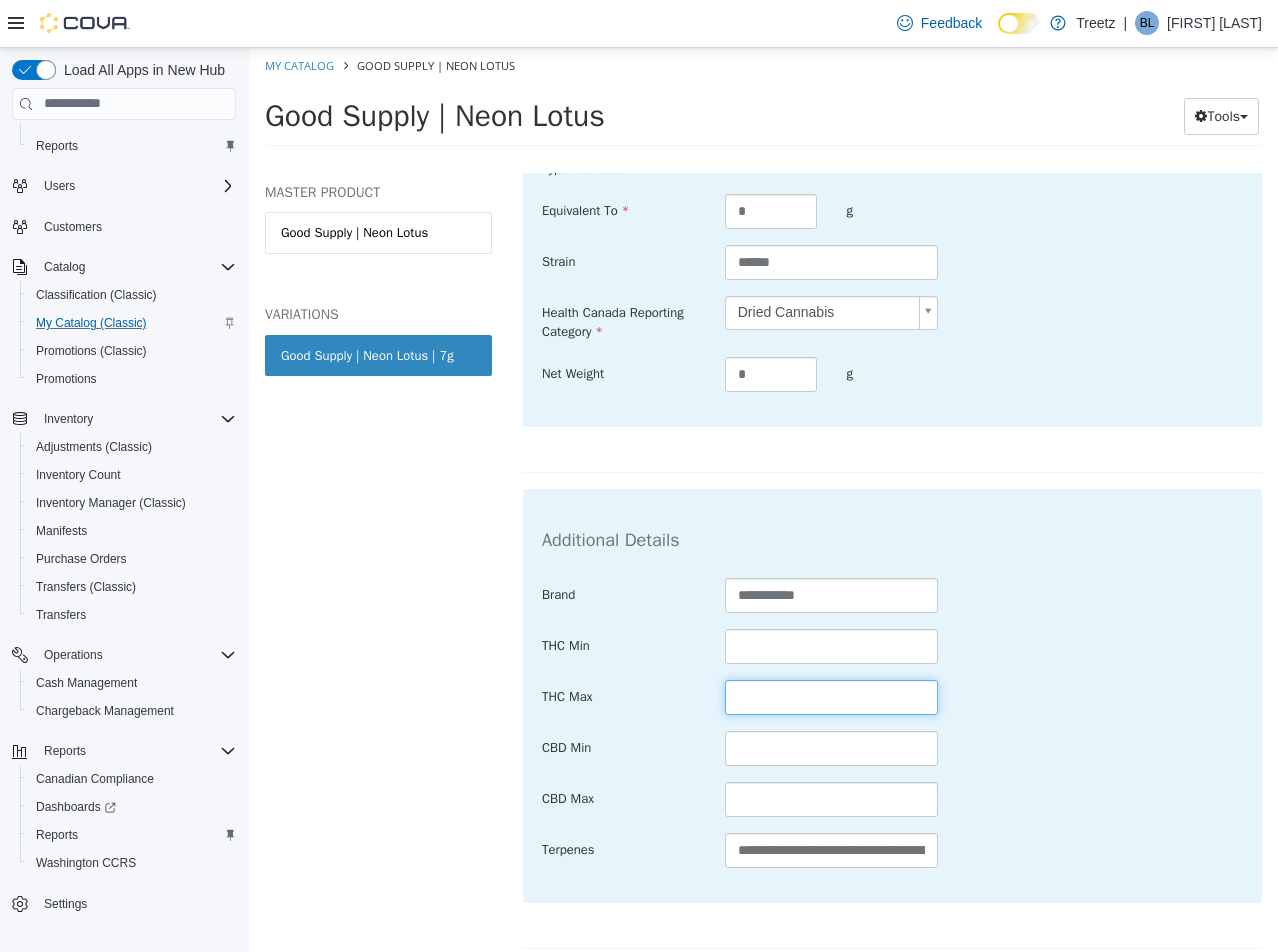 click at bounding box center (832, 696) 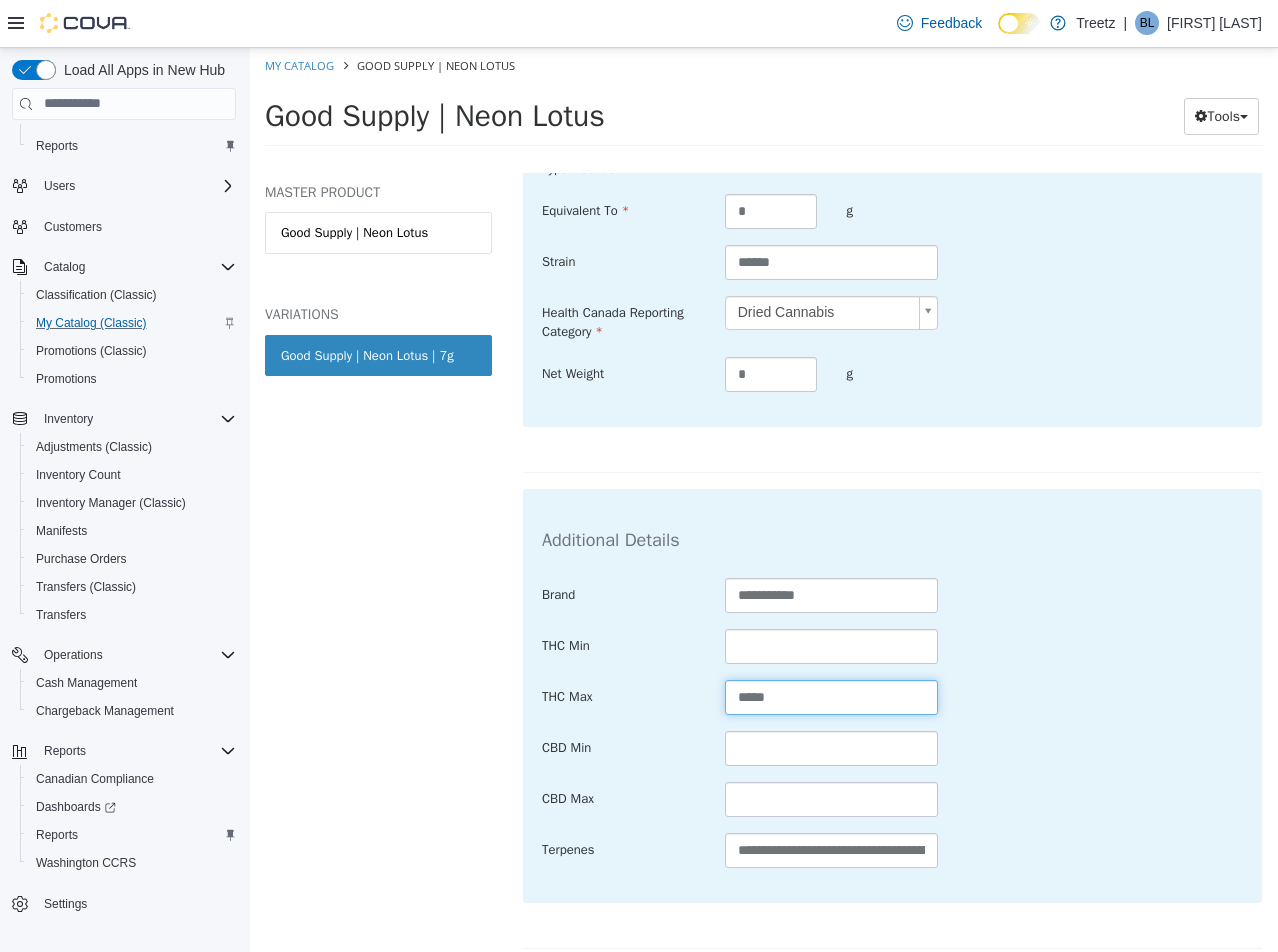 type on "*****" 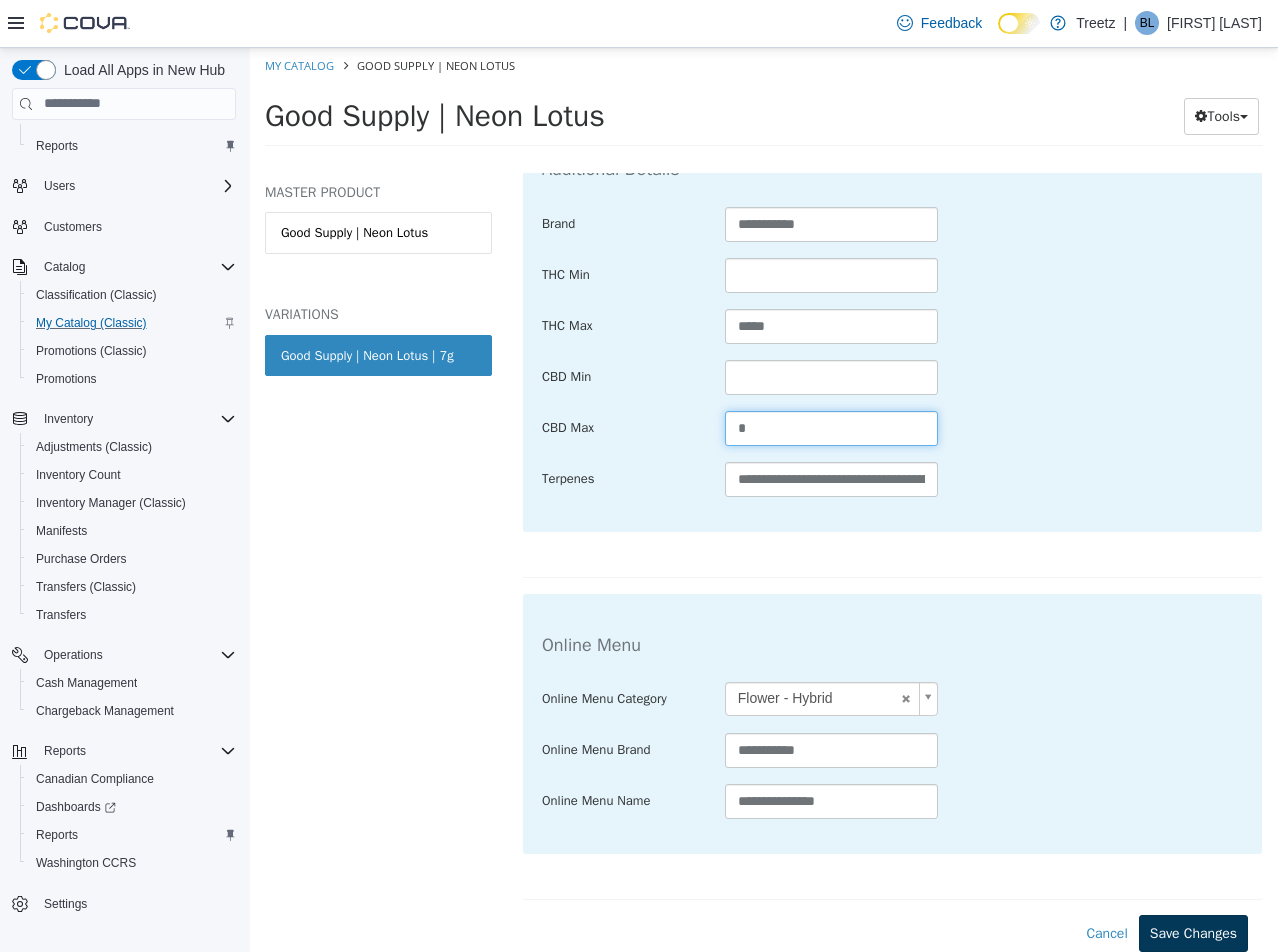 type on "*" 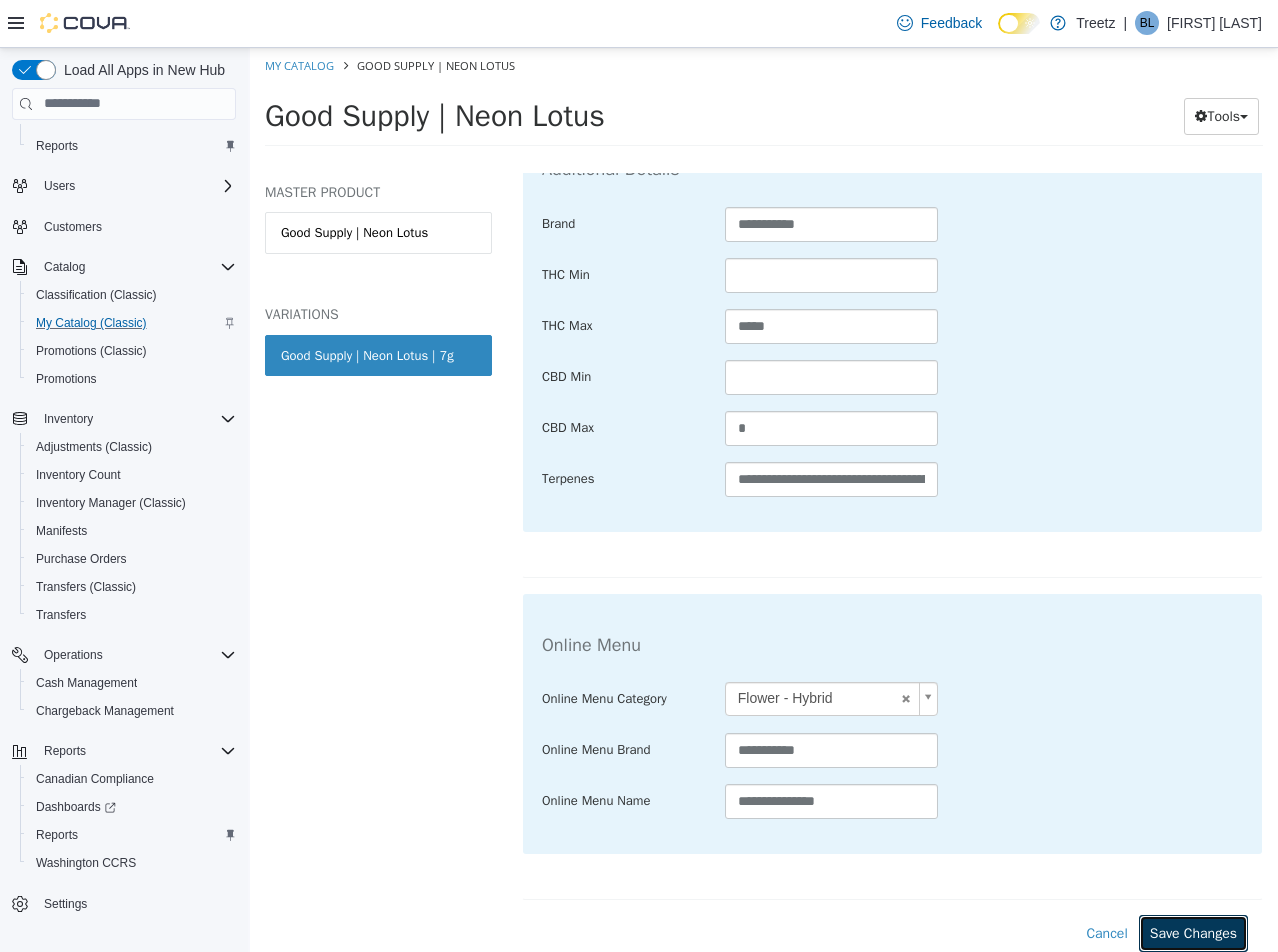 click on "Save Changes" at bounding box center [1193, 932] 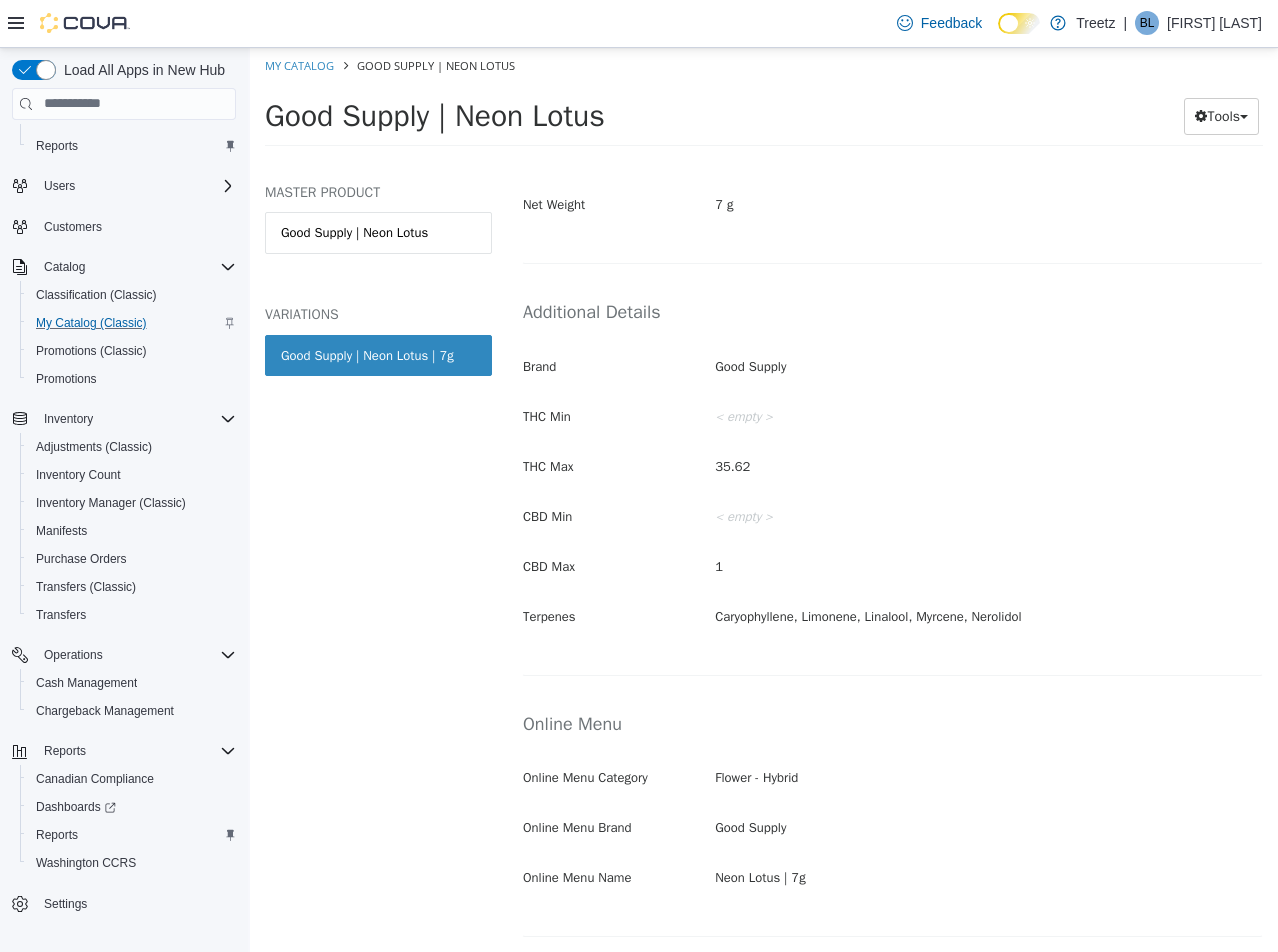scroll, scrollTop: 752, scrollLeft: 0, axis: vertical 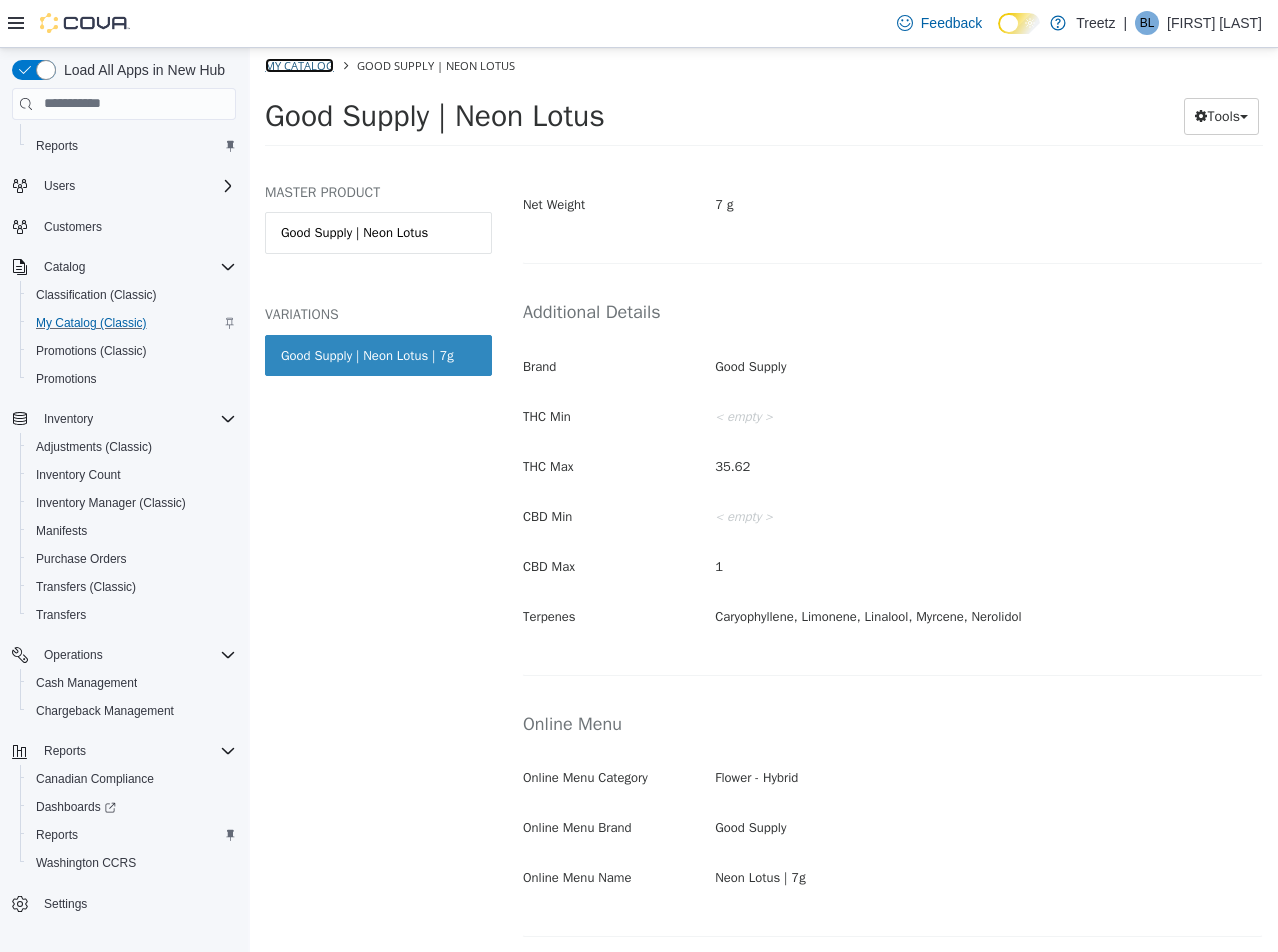 click on "My Catalog" at bounding box center (299, 64) 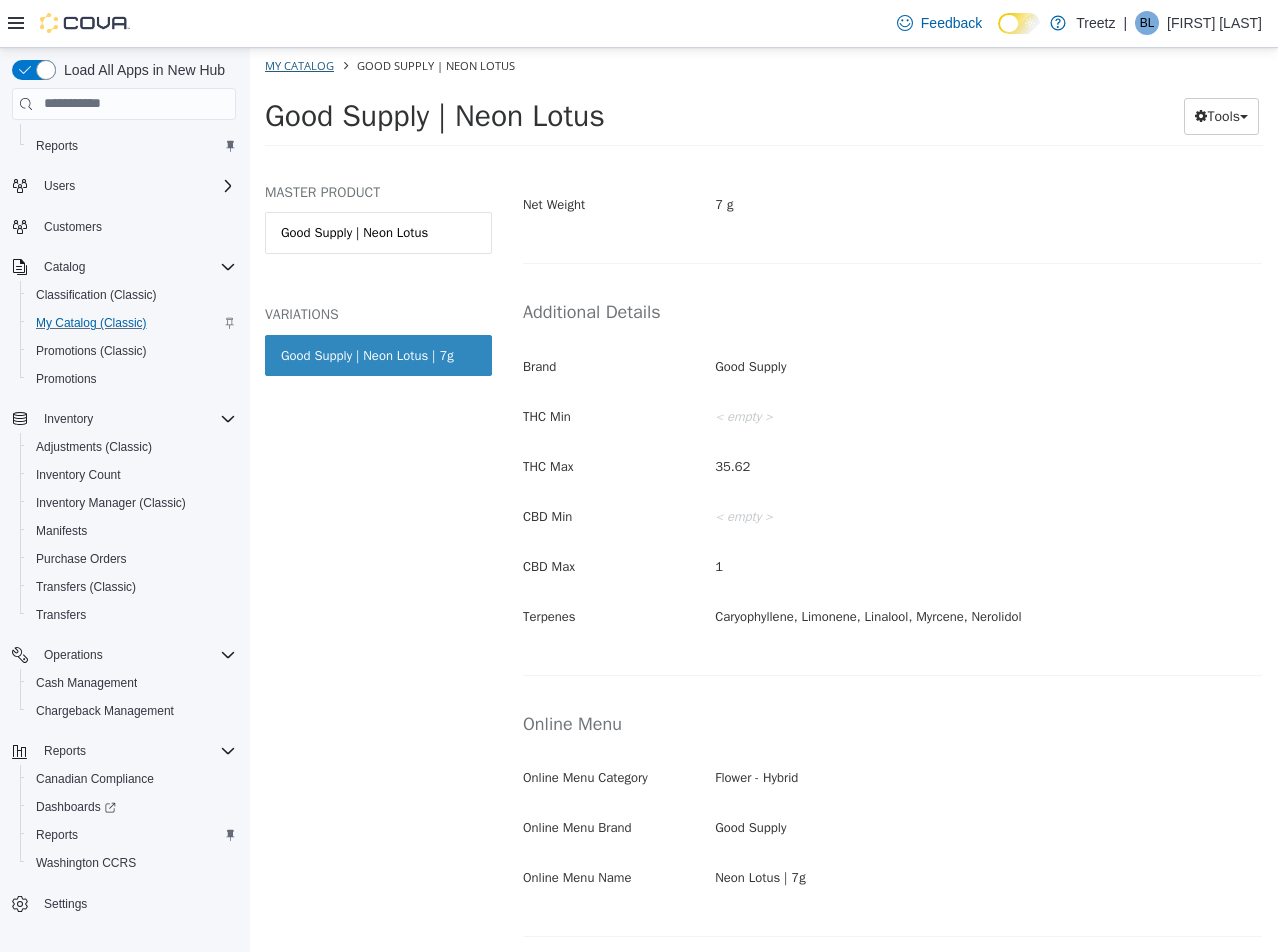 select on "**********" 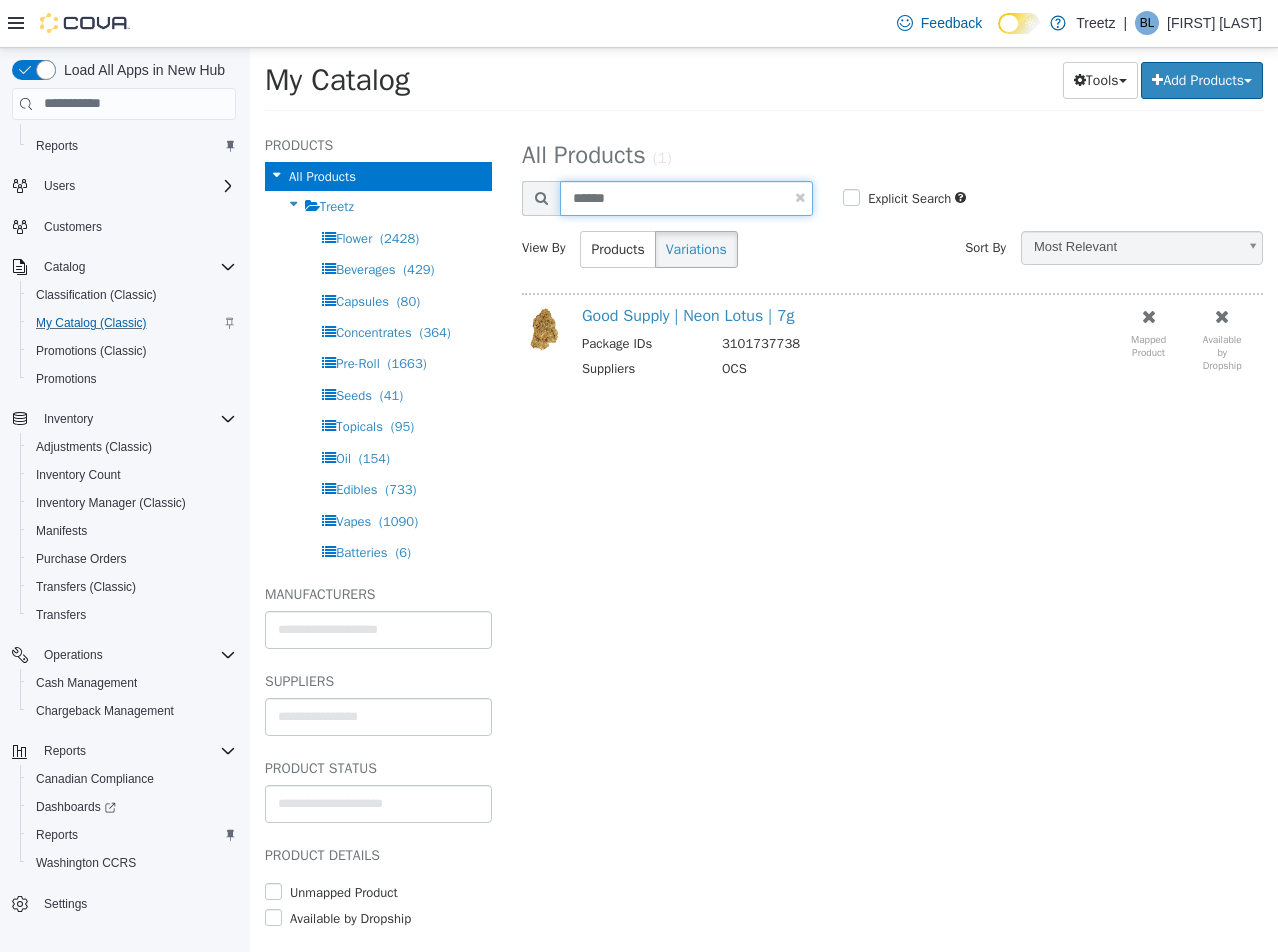 drag, startPoint x: 662, startPoint y: 189, endPoint x: 165, endPoint y: 217, distance: 497.78812 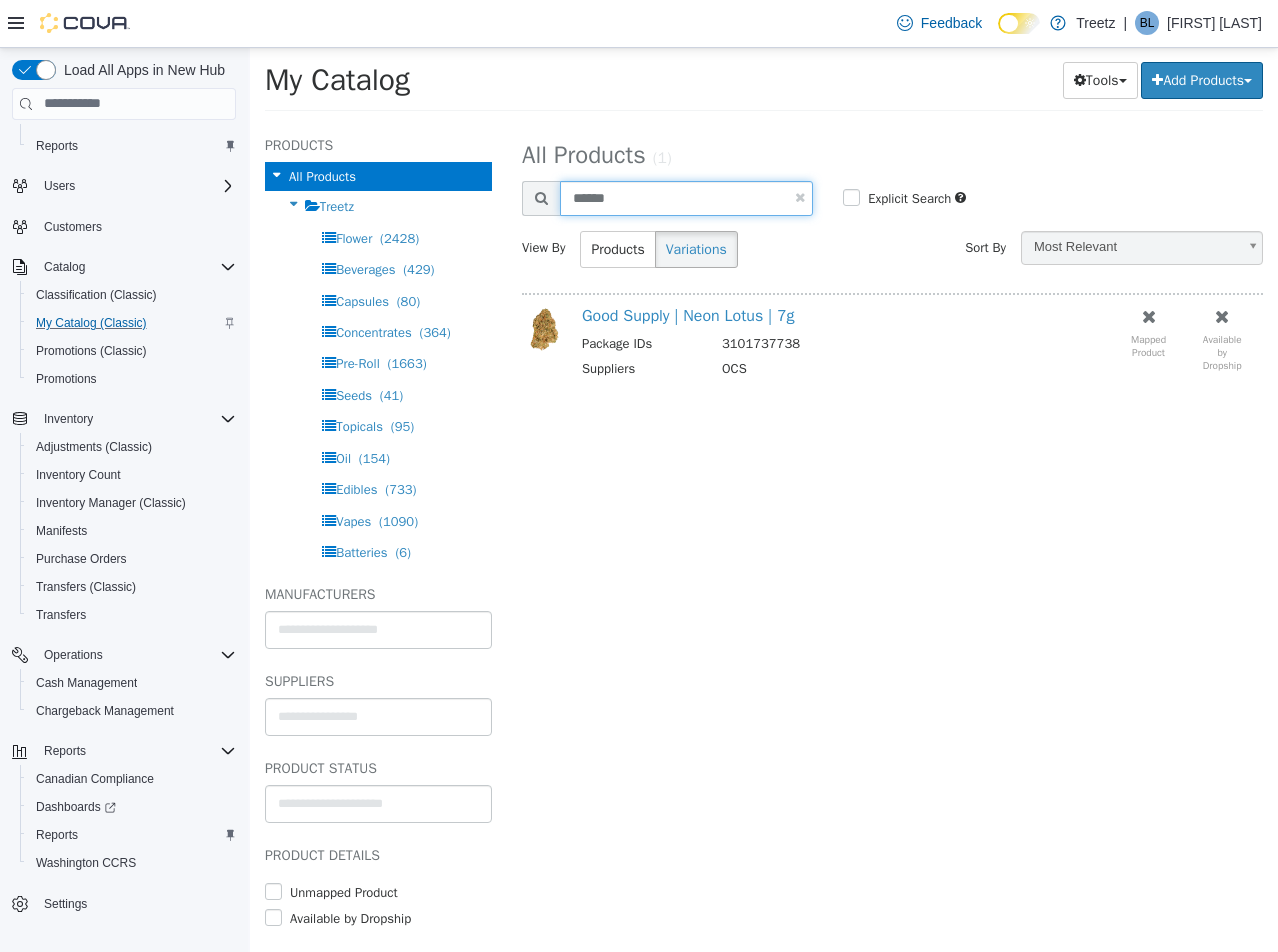 type on "******" 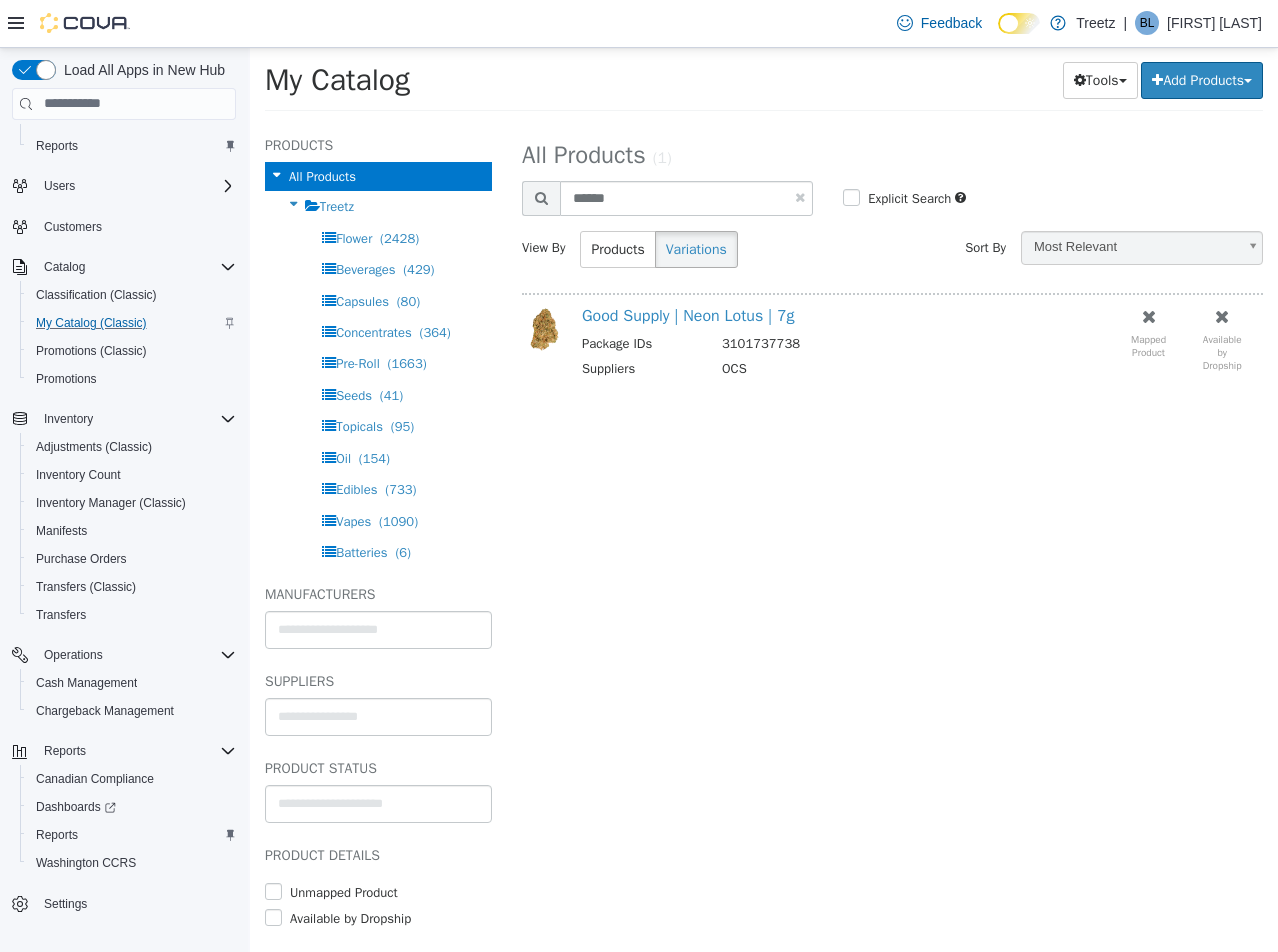 select on "**********" 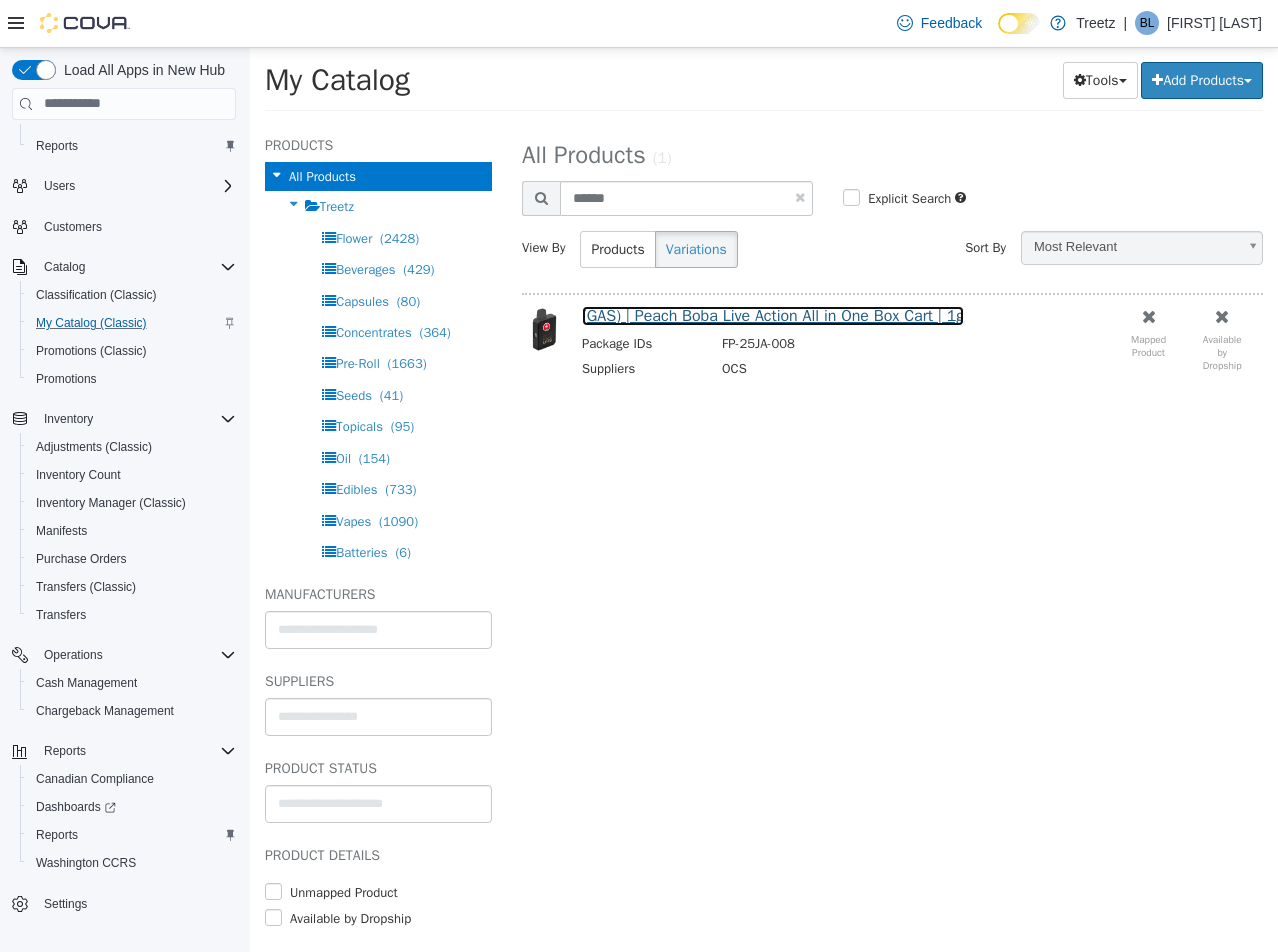 click on "(GAS) | Peach Boba Live Action All in One Box Cart | 1g" at bounding box center (773, 315) 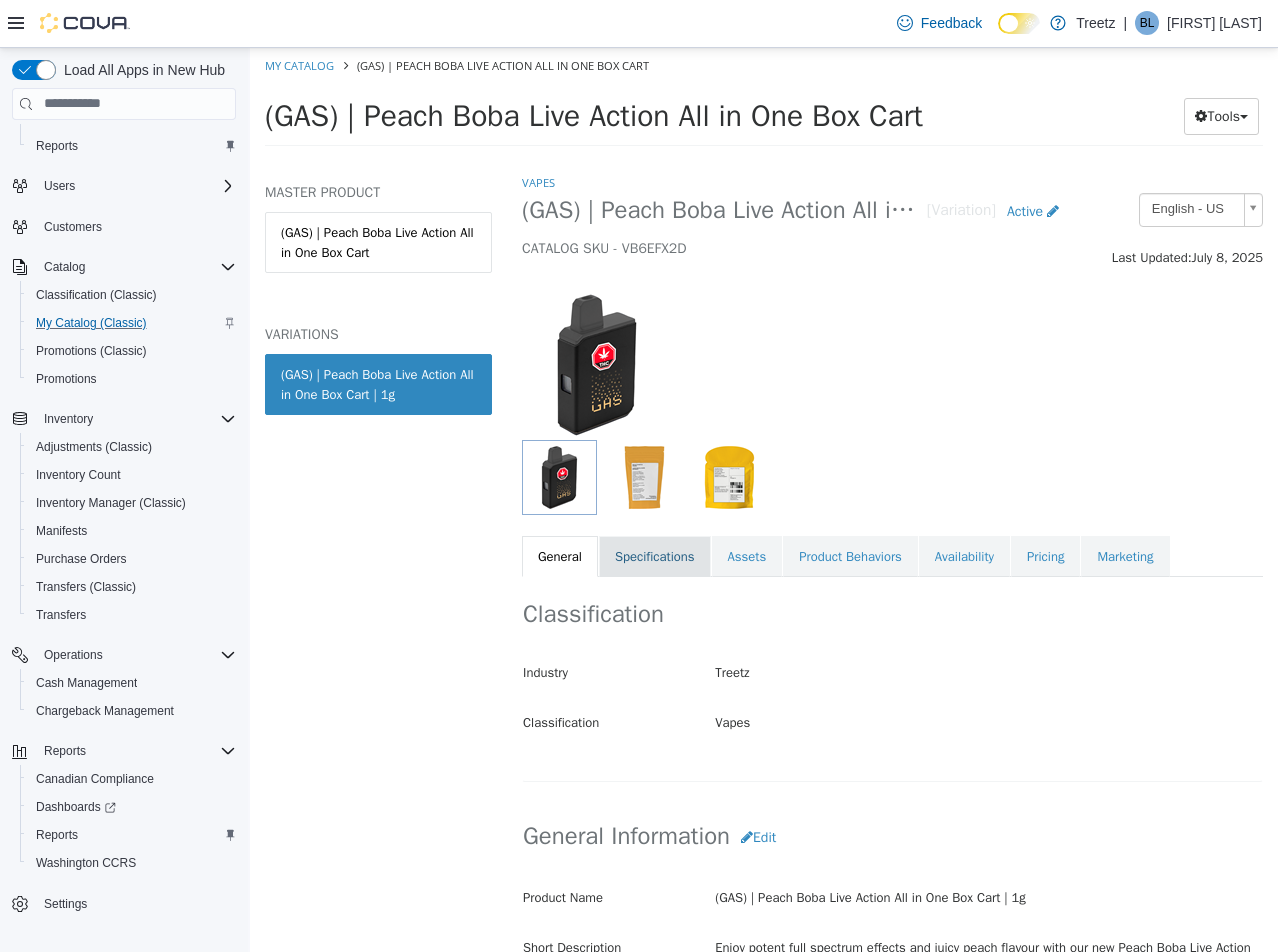 click on "Specifications" at bounding box center [655, 556] 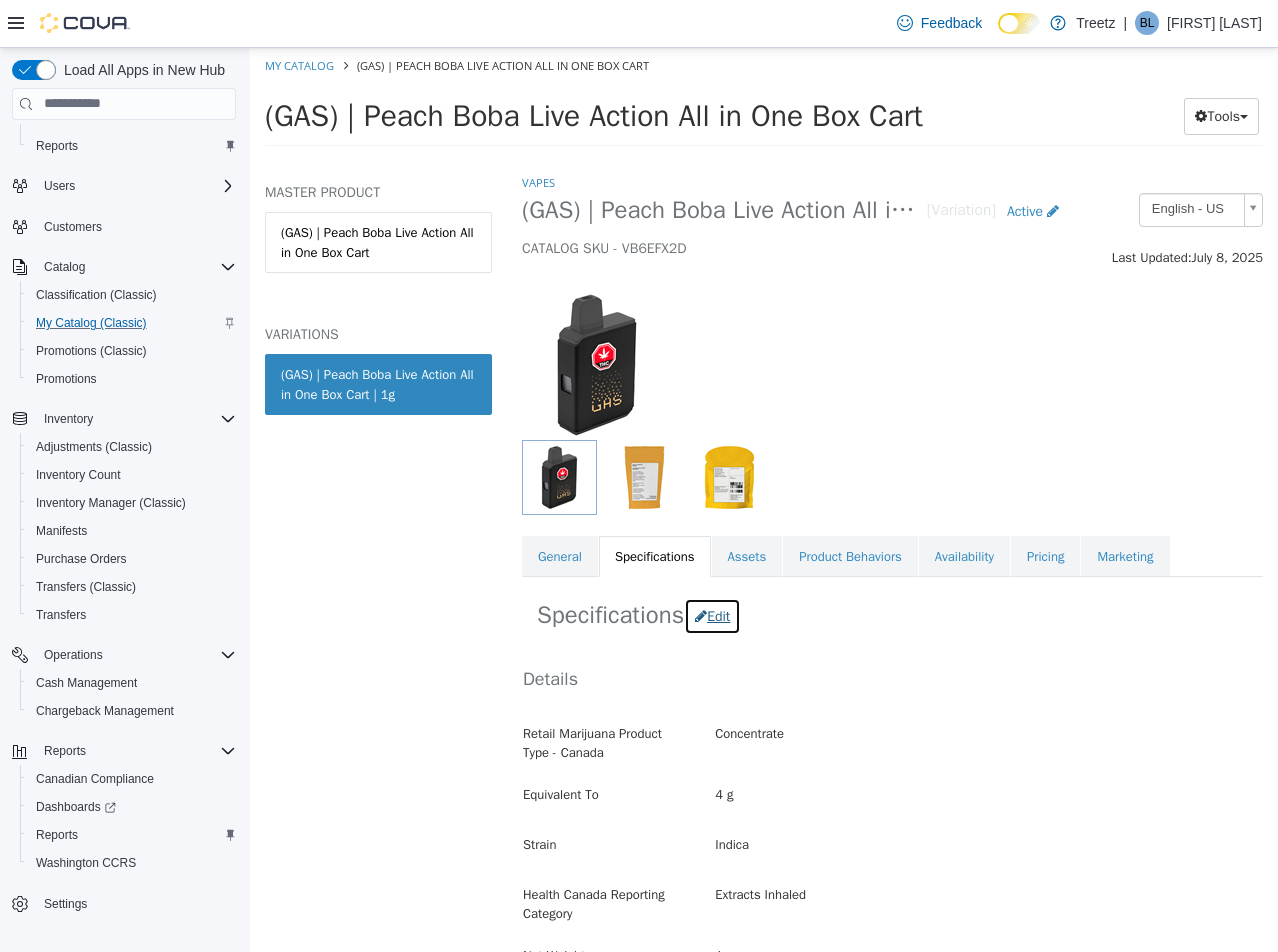 click on "Edit" at bounding box center [712, 615] 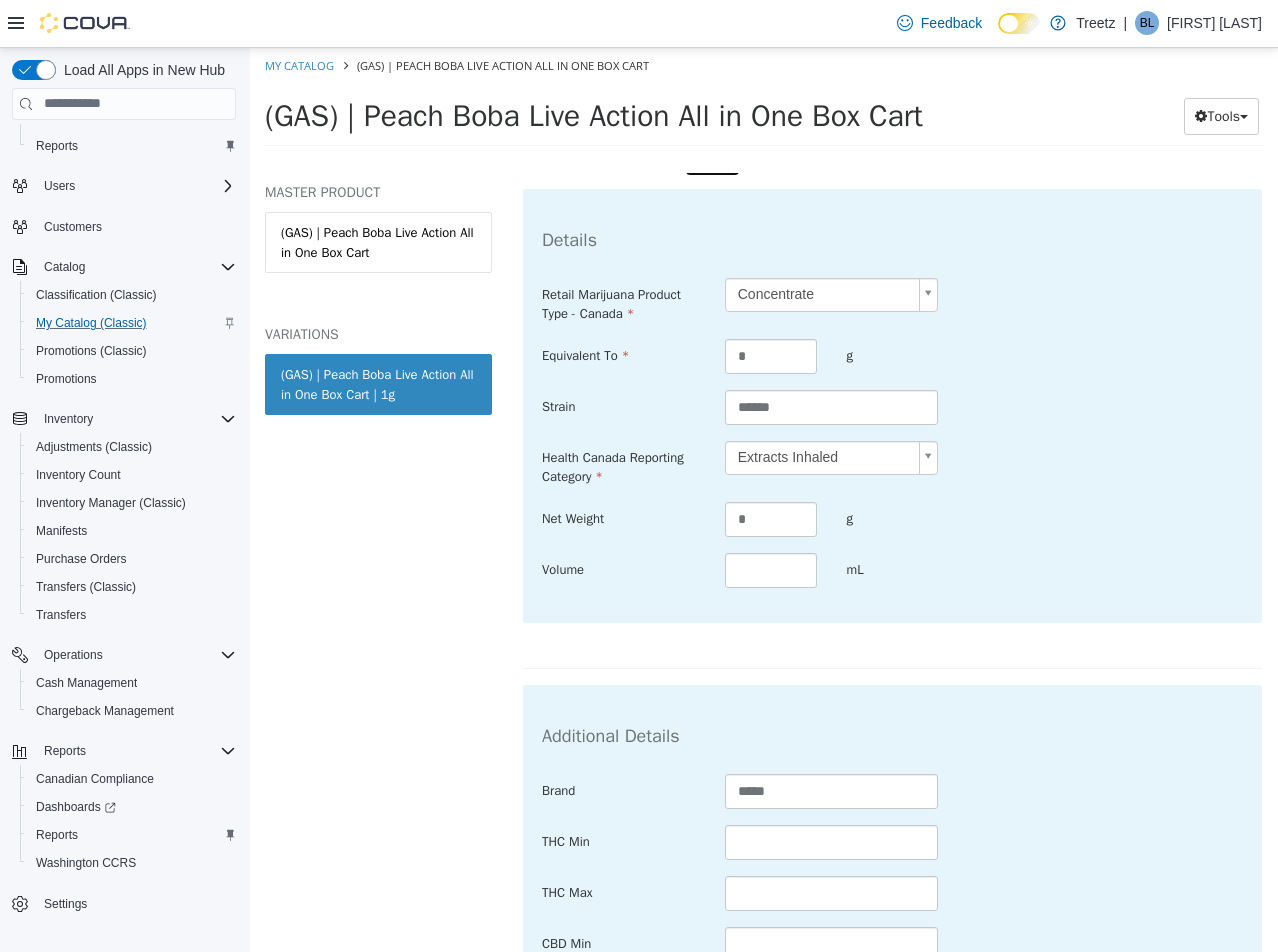 scroll, scrollTop: 700, scrollLeft: 0, axis: vertical 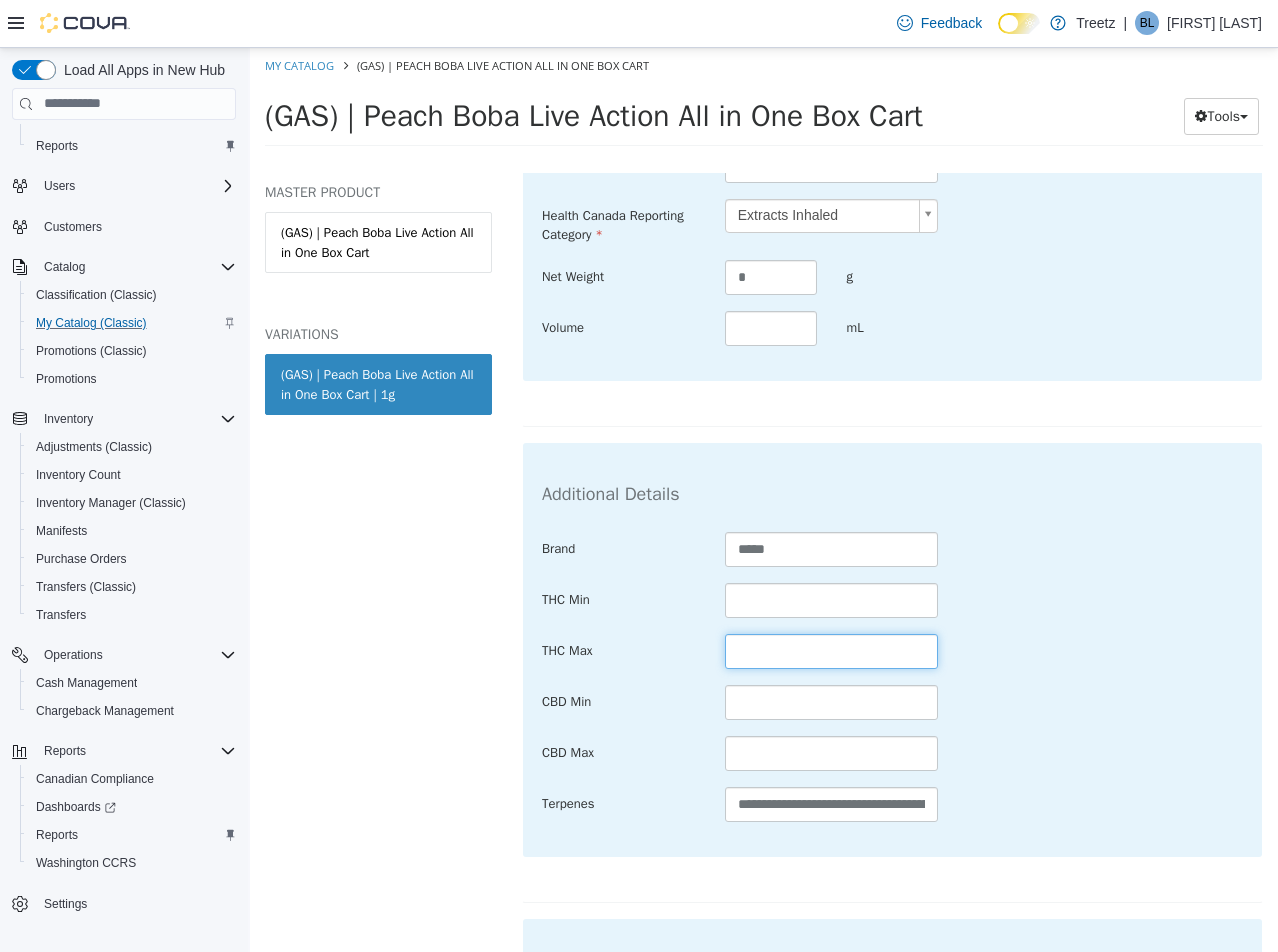 click at bounding box center (832, 650) 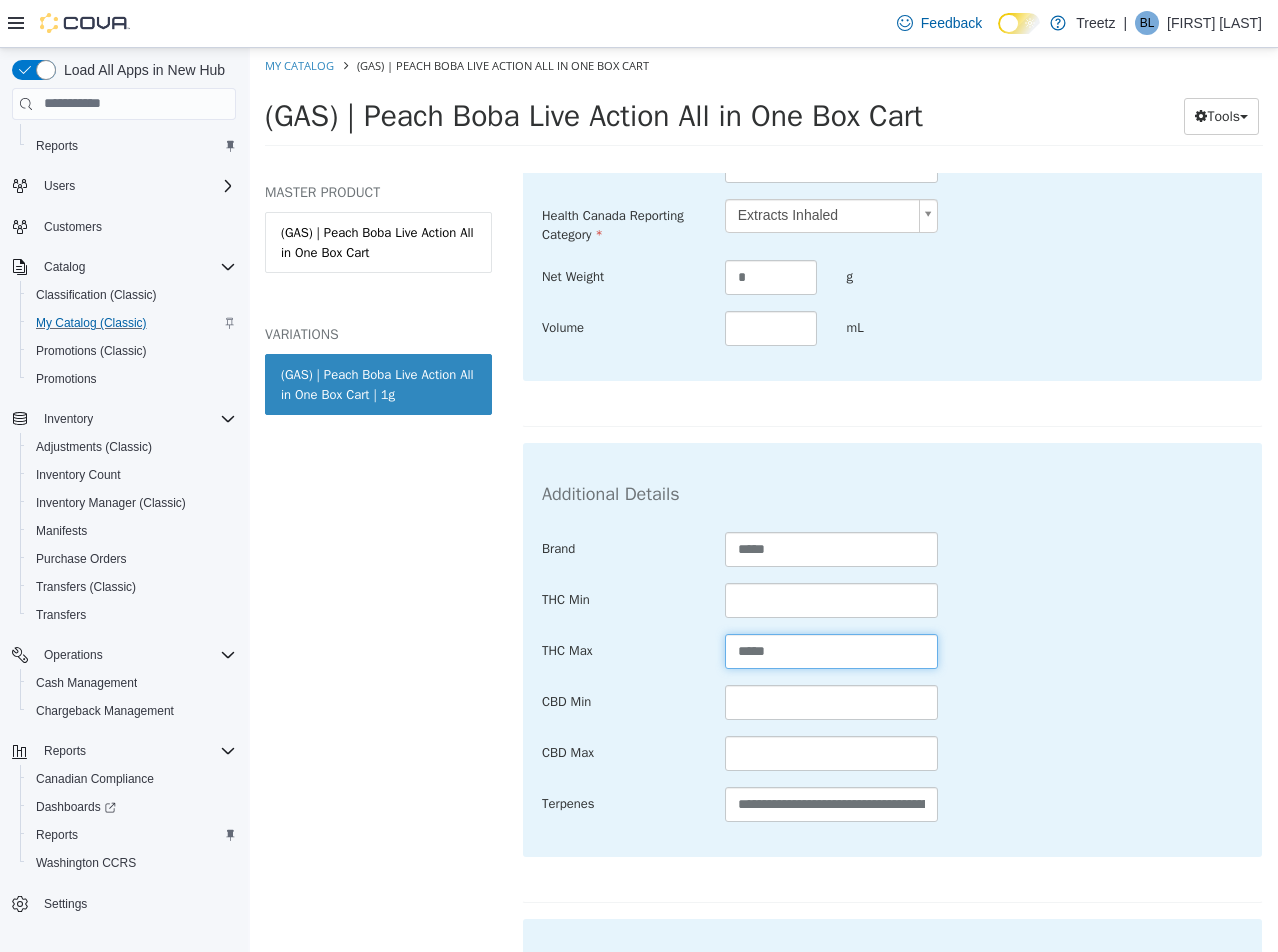 type on "*****" 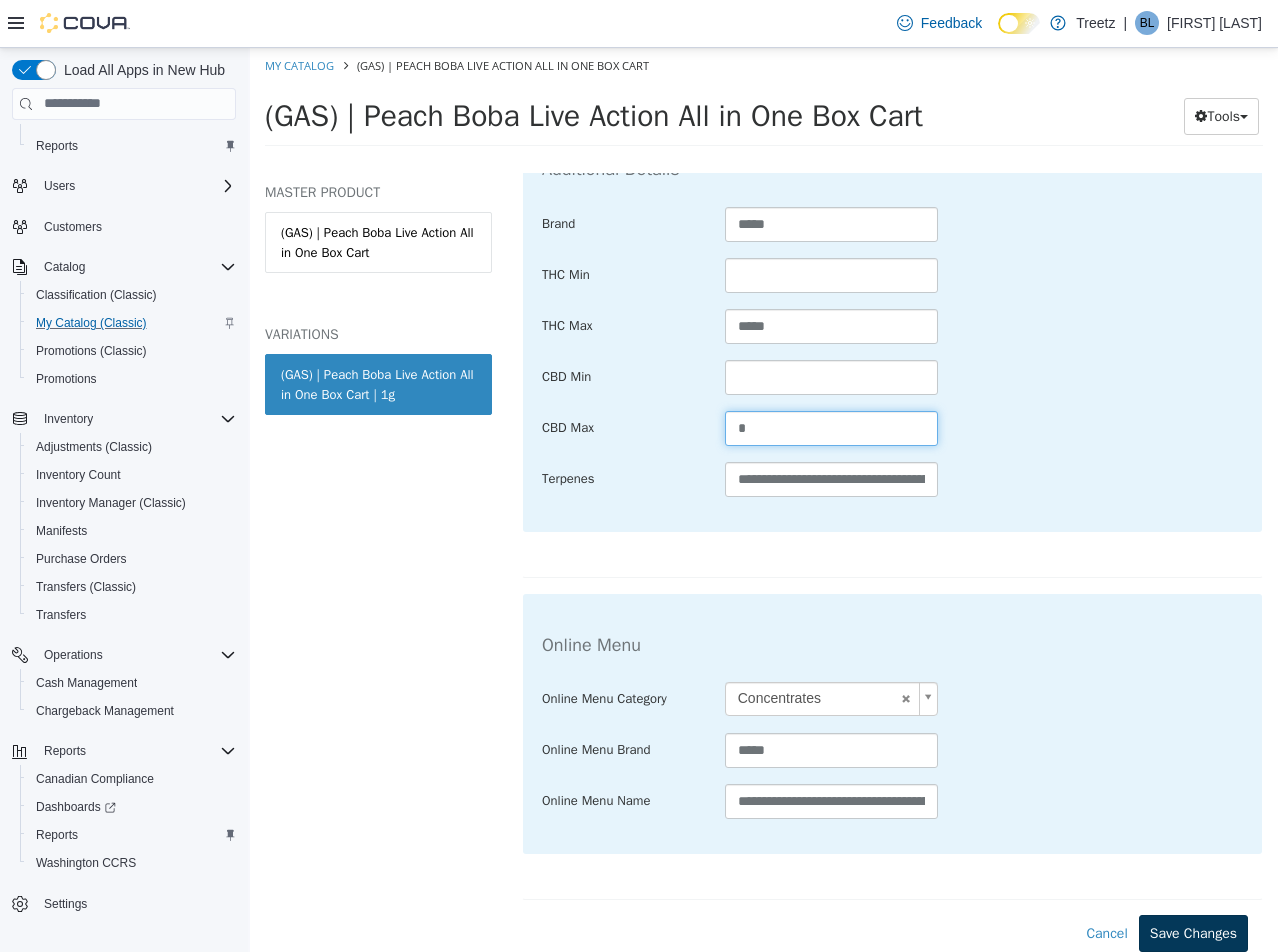 type on "*" 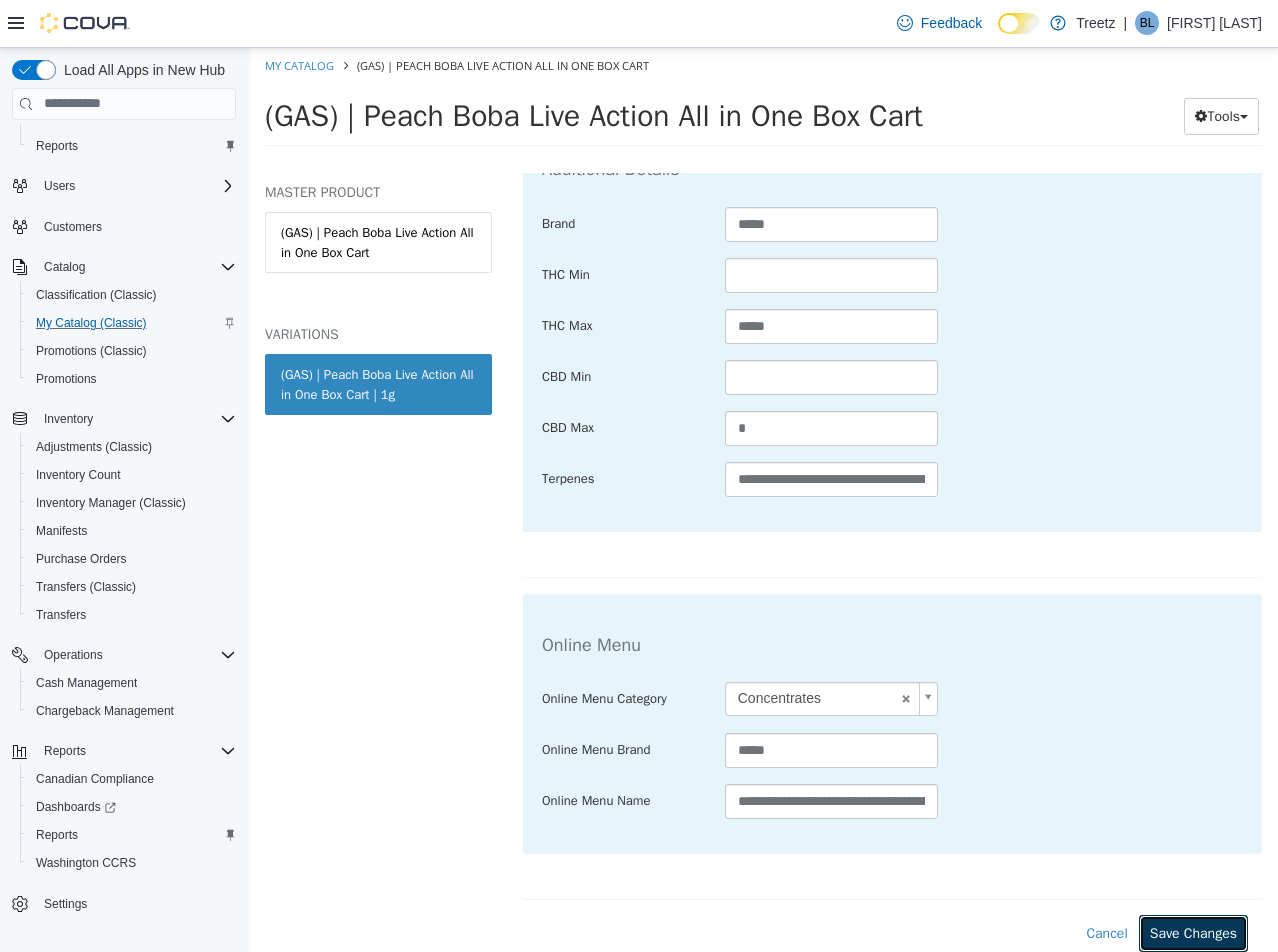 click on "Save Changes" at bounding box center (1193, 932) 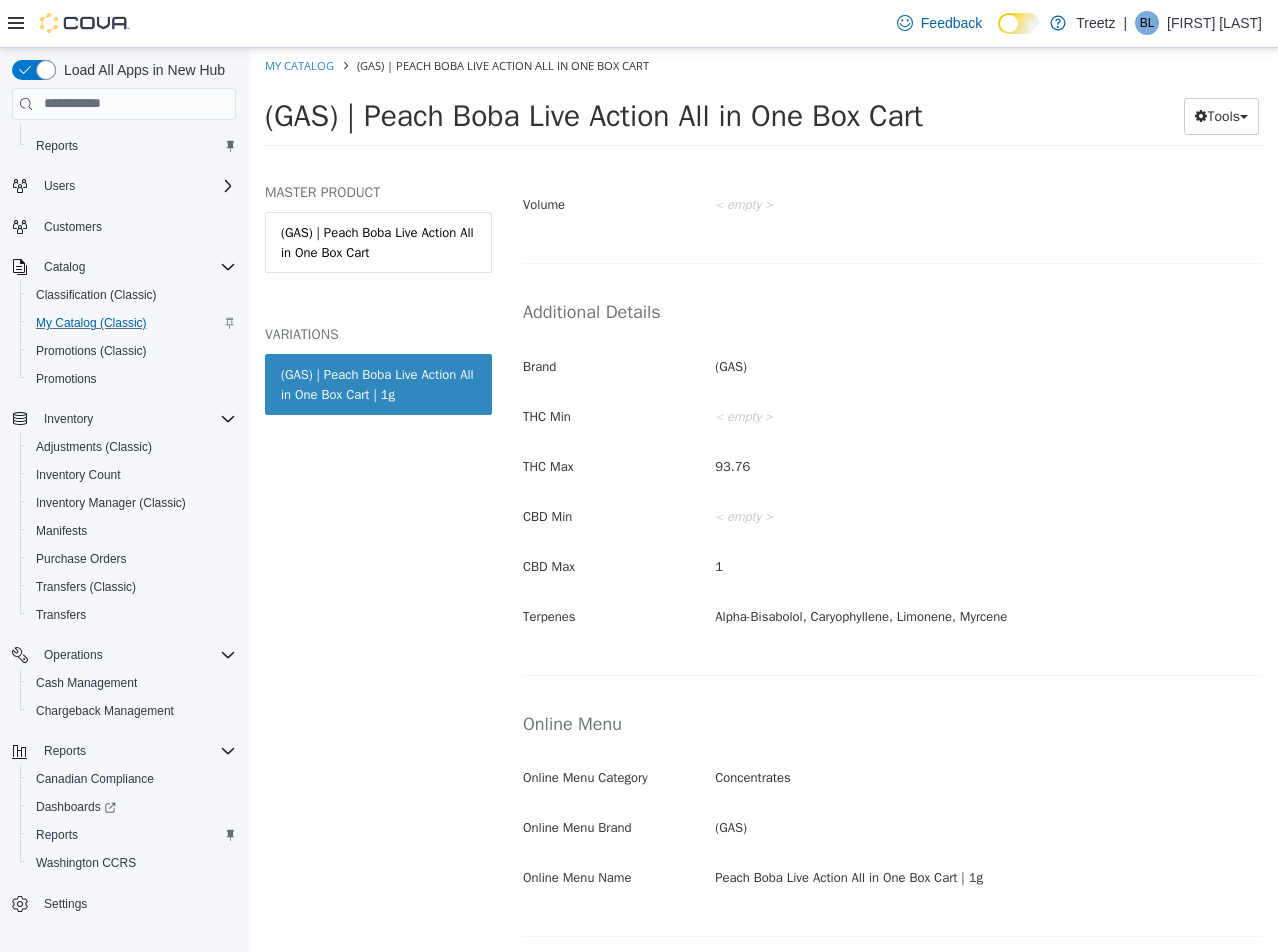 scroll, scrollTop: 802, scrollLeft: 0, axis: vertical 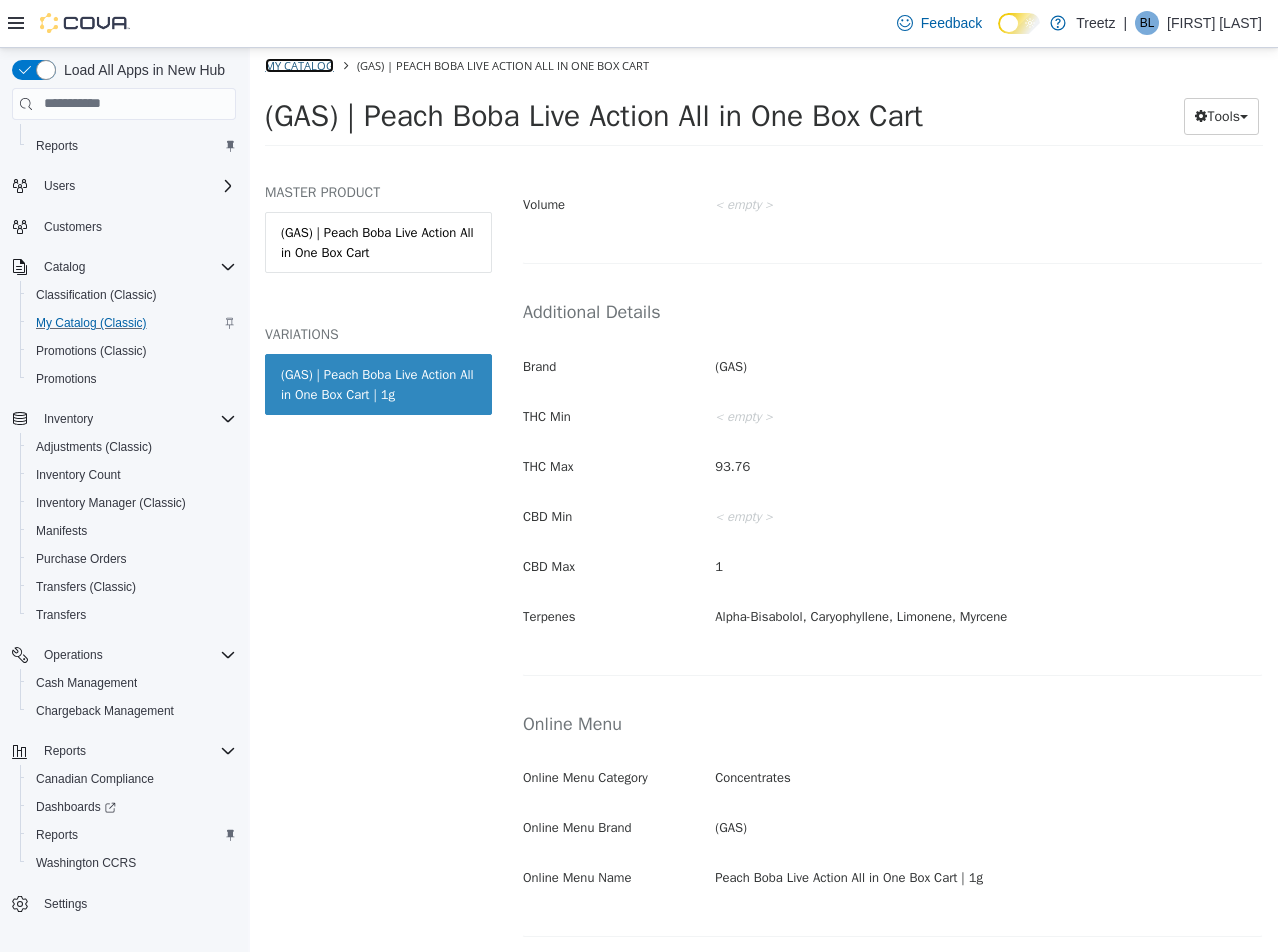 click on "My Catalog" at bounding box center (299, 64) 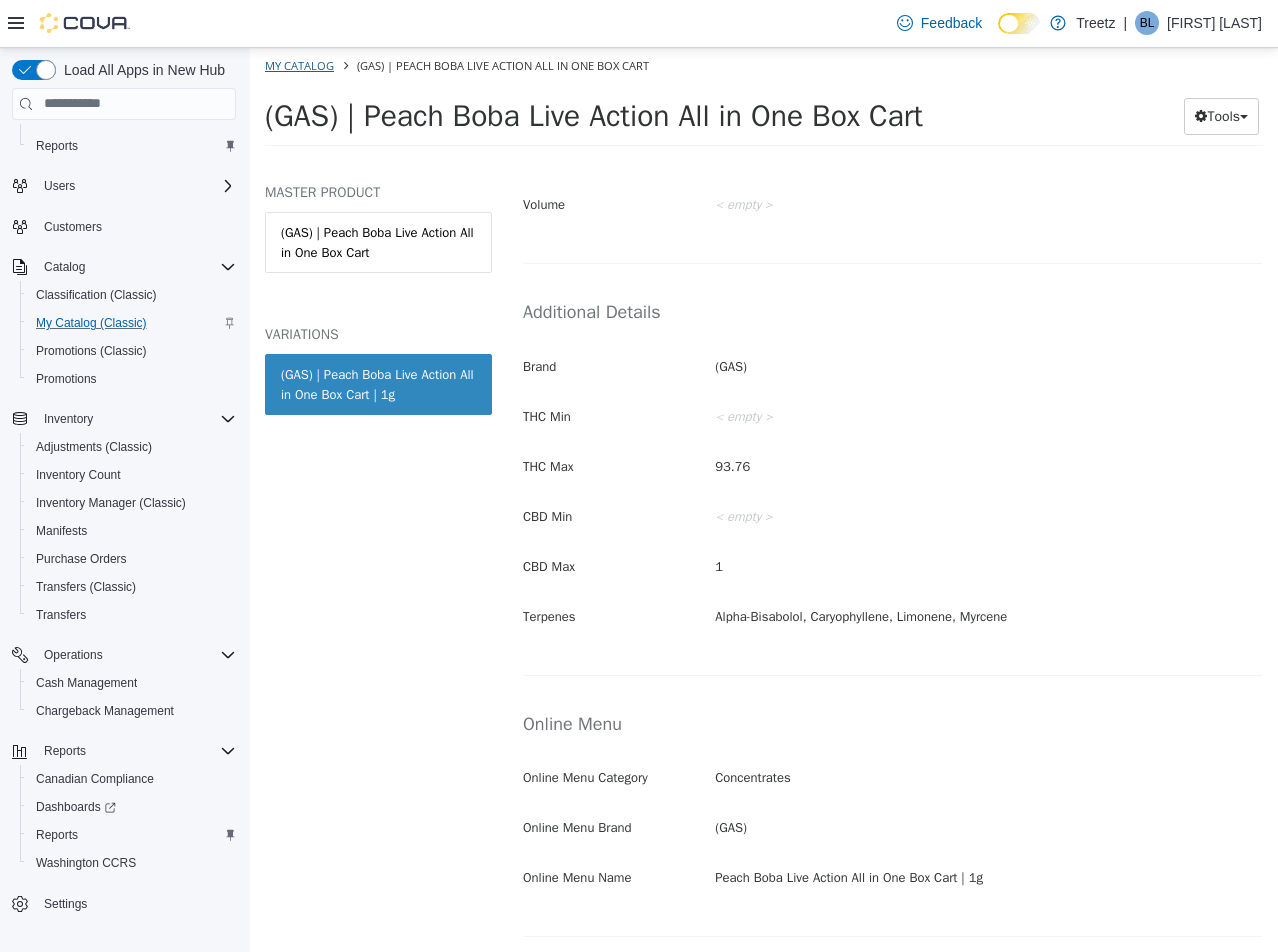 select on "**********" 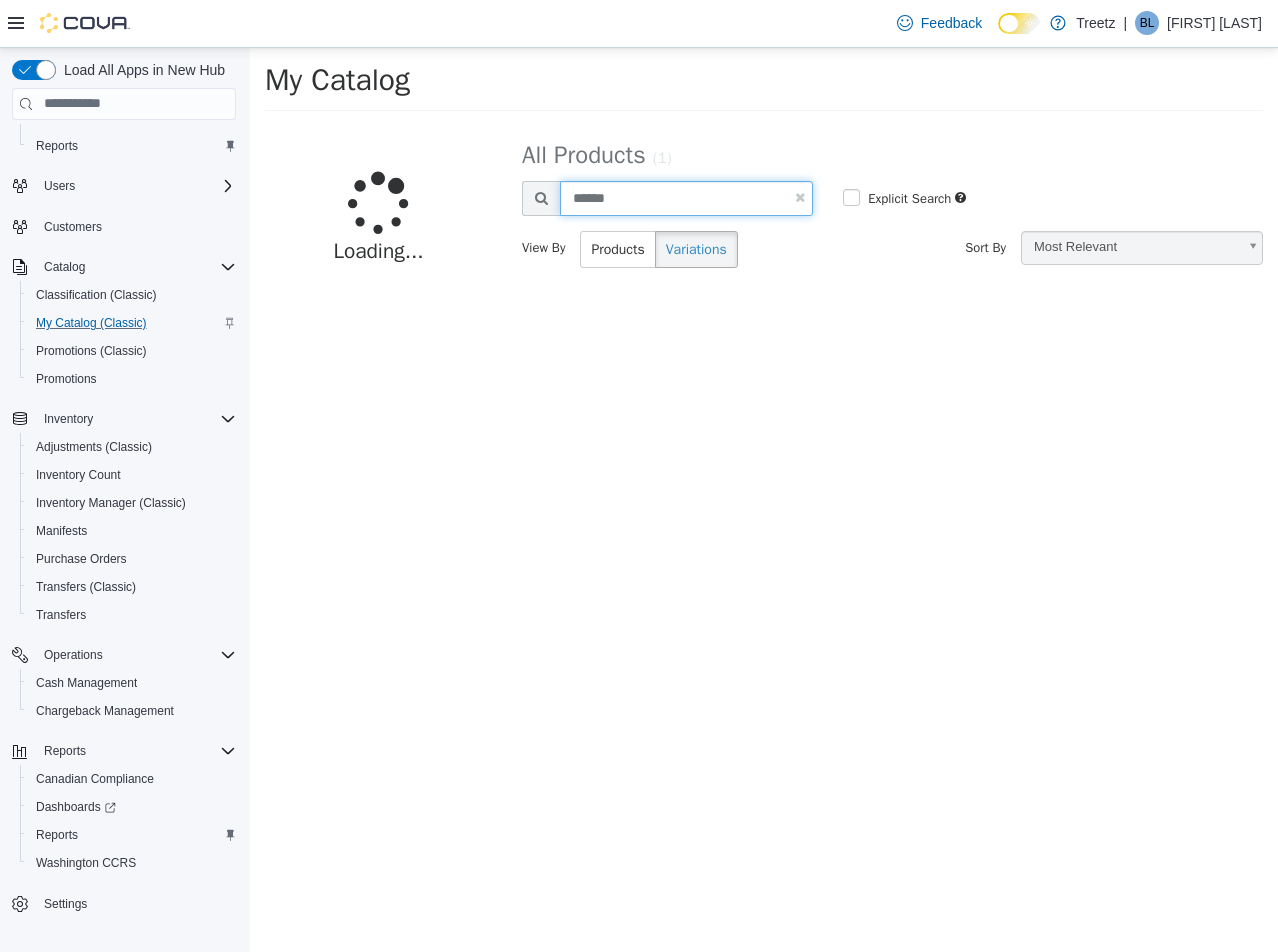 drag, startPoint x: 690, startPoint y: 200, endPoint x: 93, endPoint y: 170, distance: 597.7533 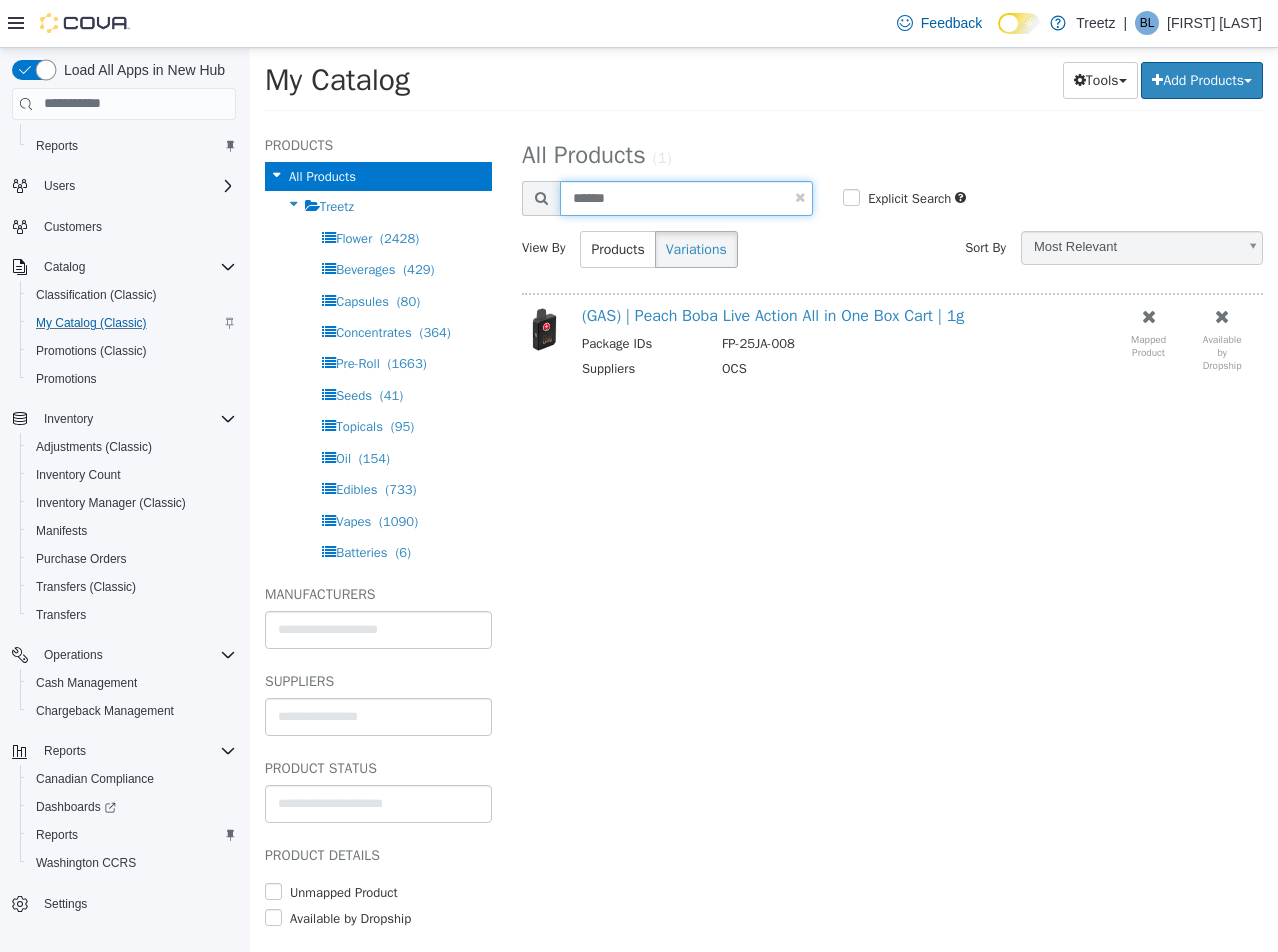 type on "******" 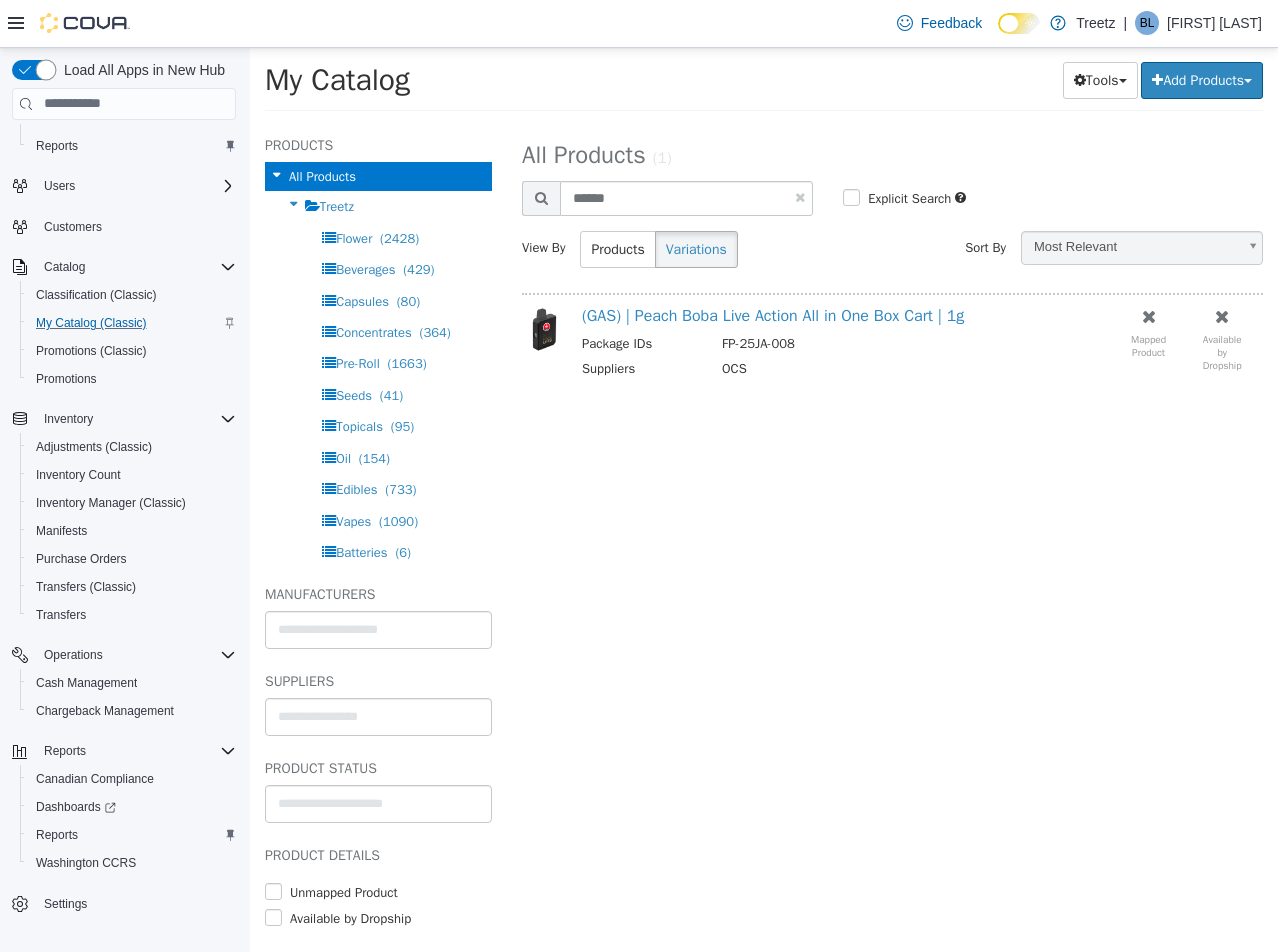 select on "**********" 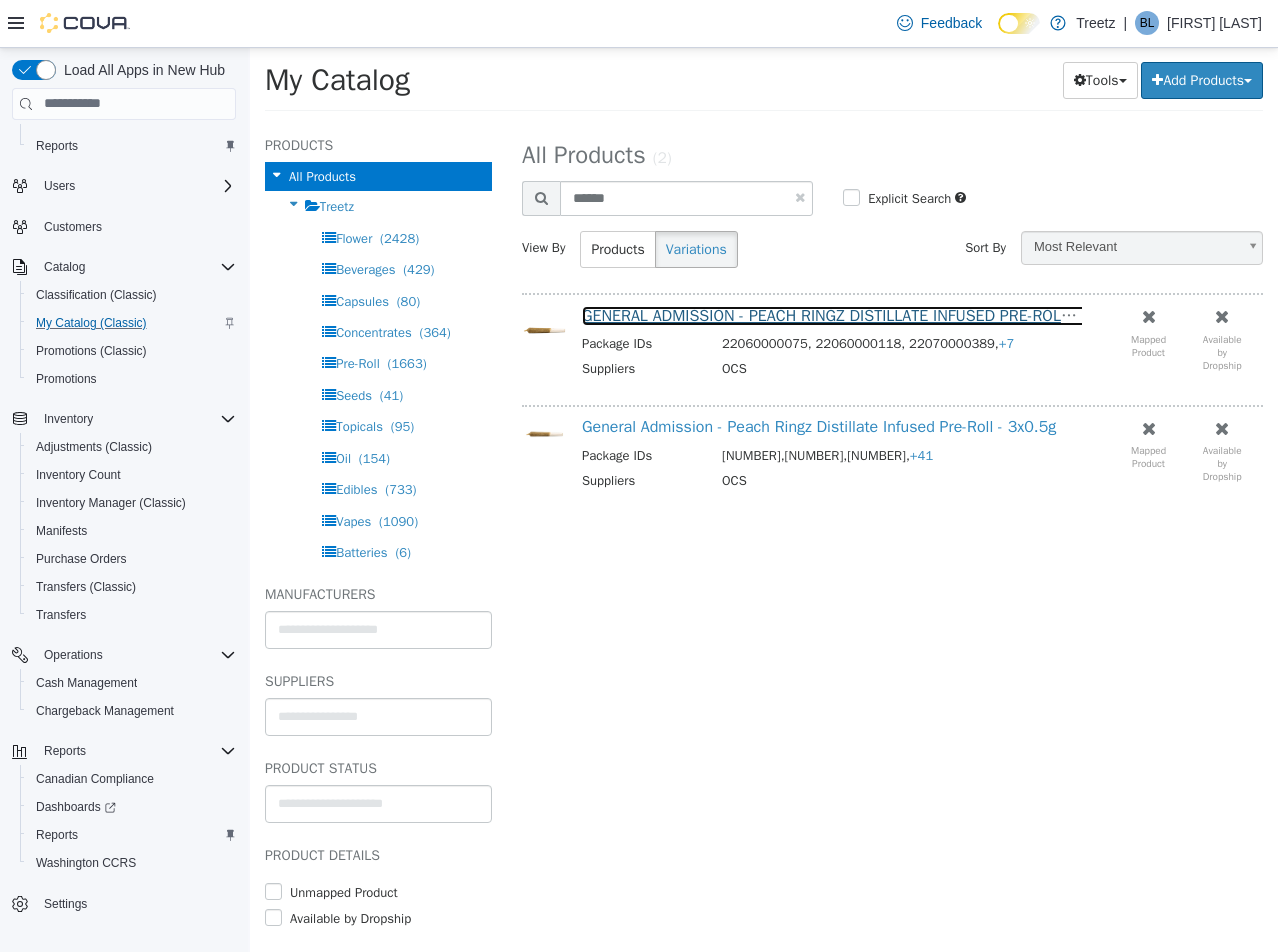 click on "GENERAL ADMISSION -   PEACH RINGZ DISTILLATE INFUSED PRE-ROLL - 1g" at bounding box center [841, 315] 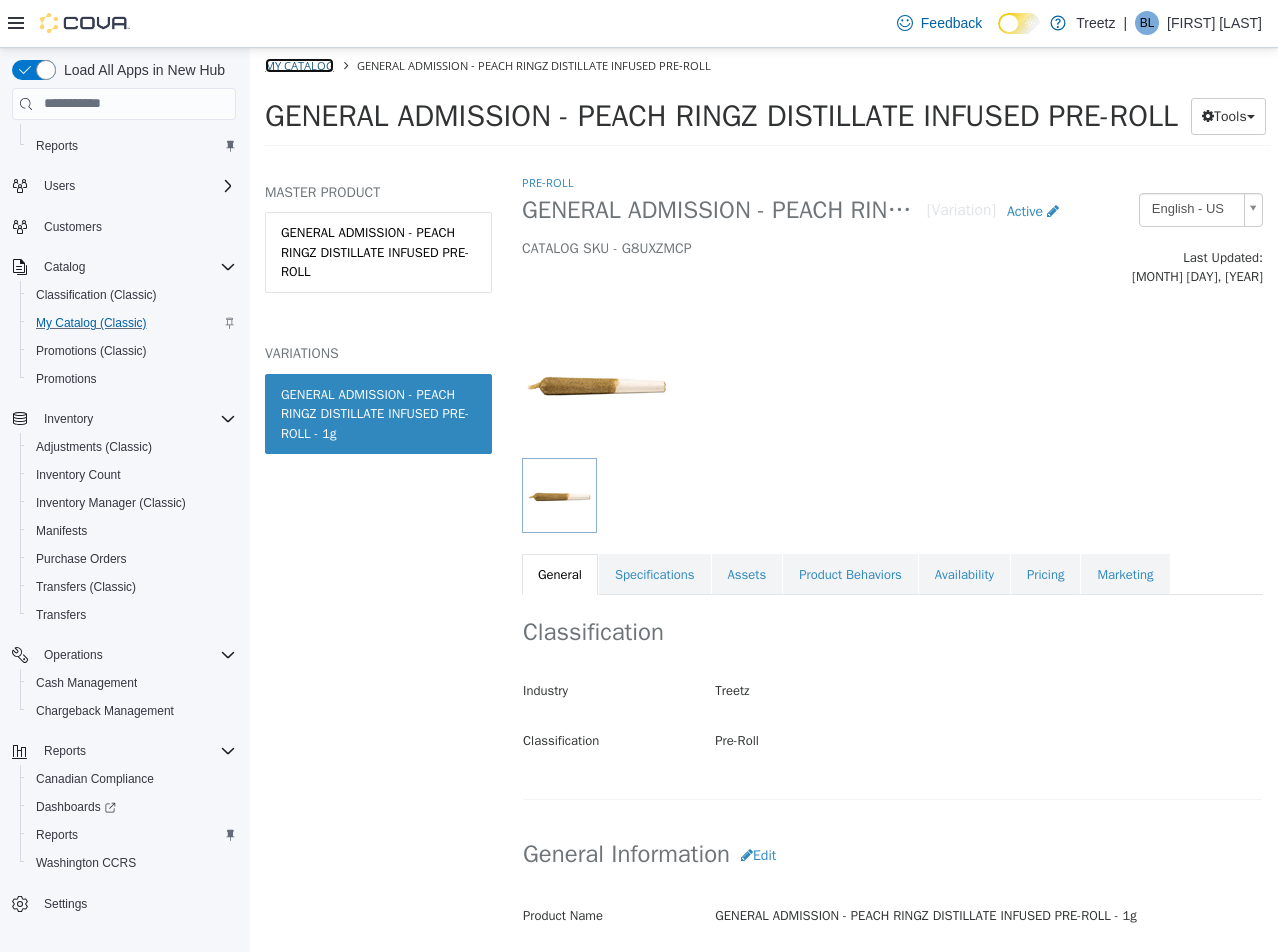 click on "My Catalog" at bounding box center [299, 64] 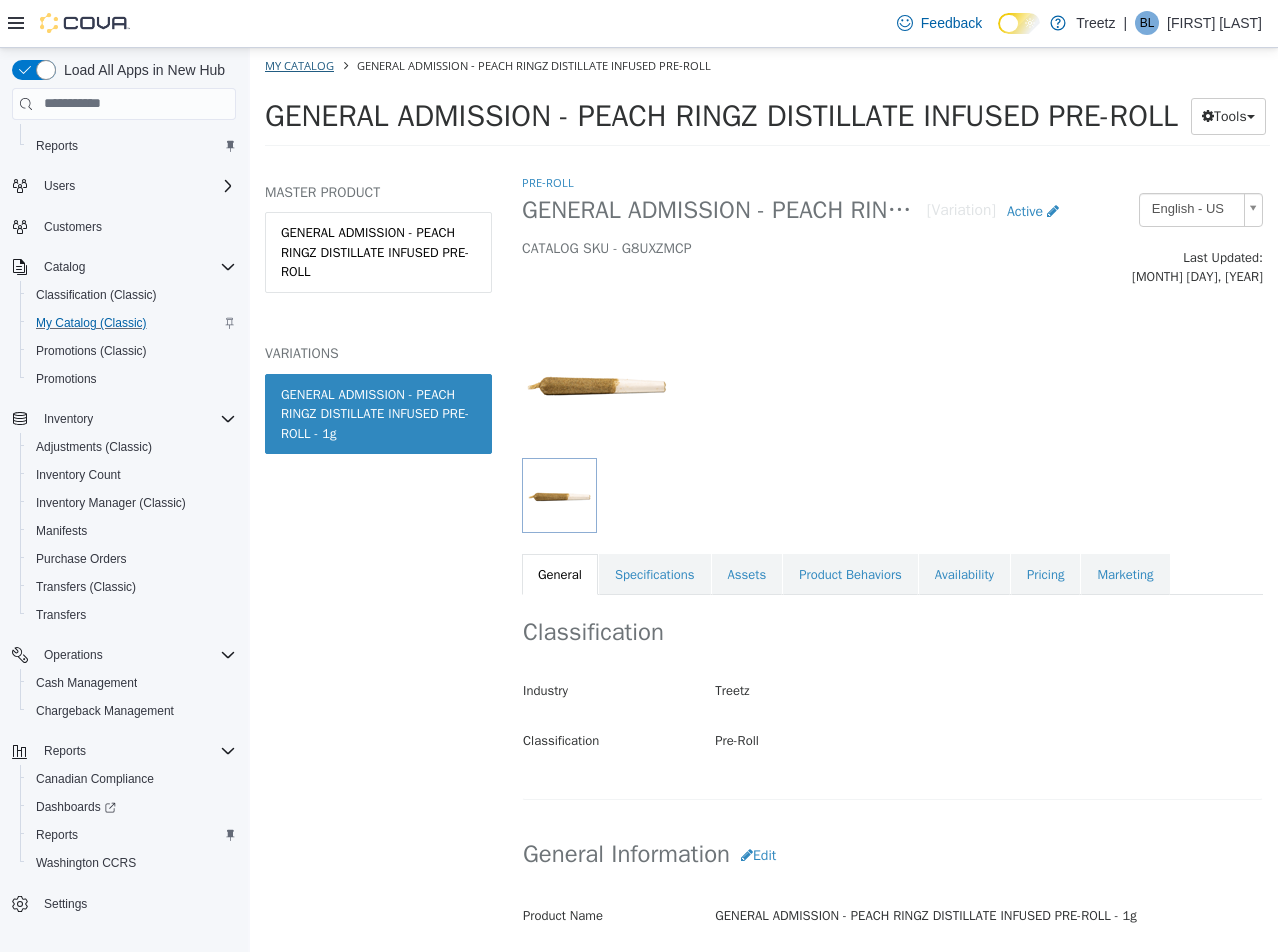 select on "**********" 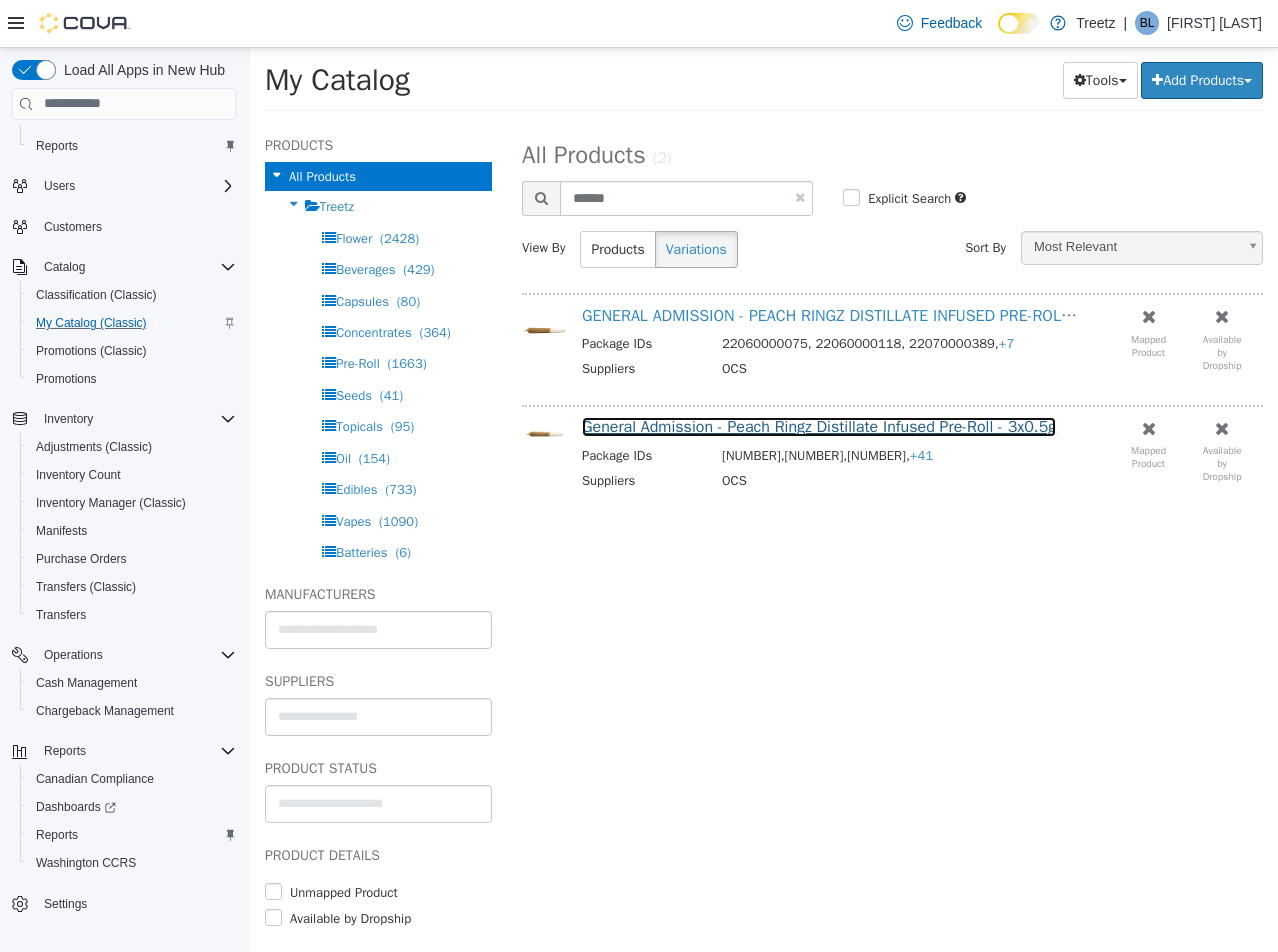 click on "General Admission - Peach Ringz Distillate Infused Pre-Roll - 3x0.5g" at bounding box center (819, 426) 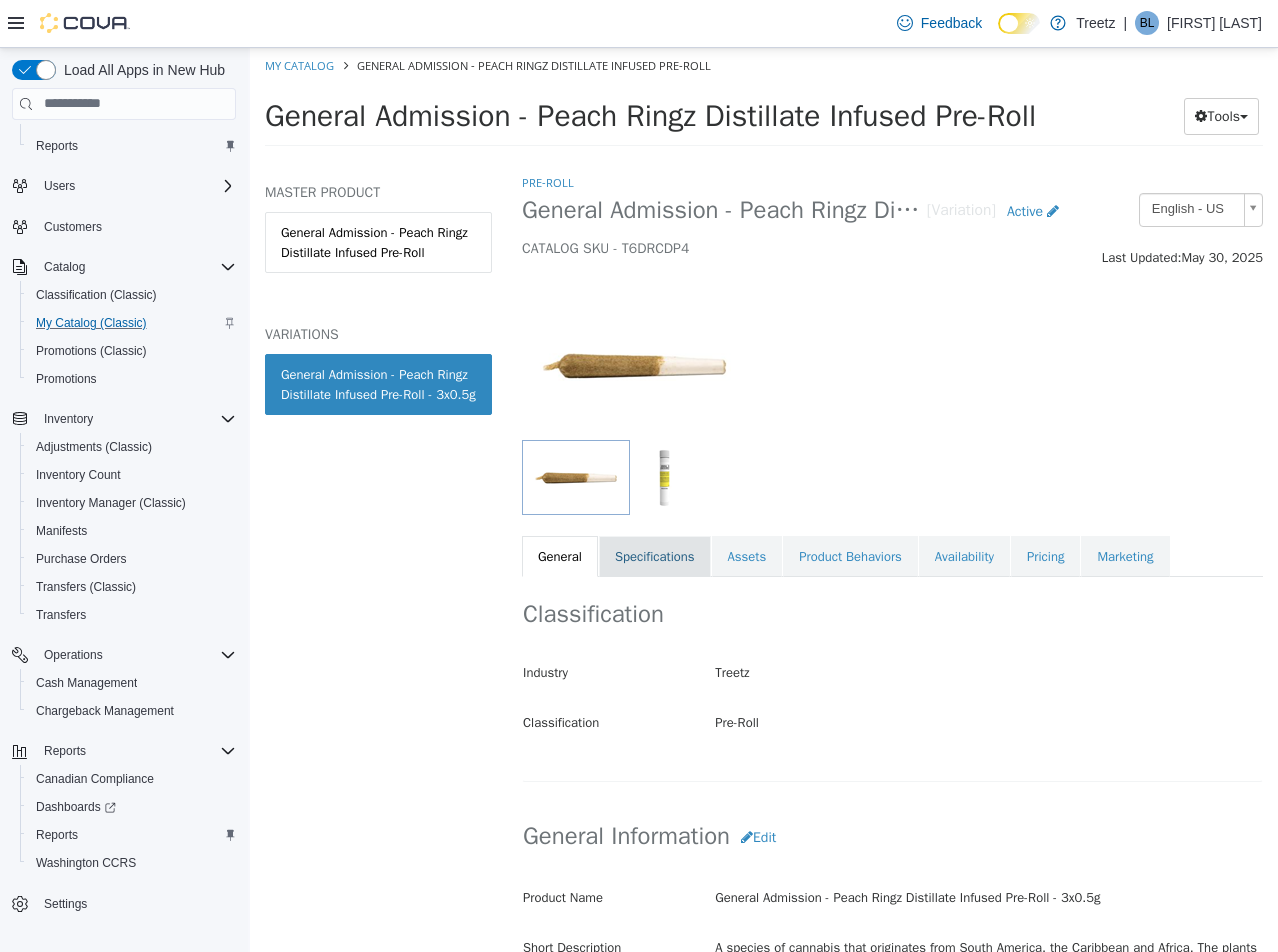 click on "Specifications" at bounding box center [655, 556] 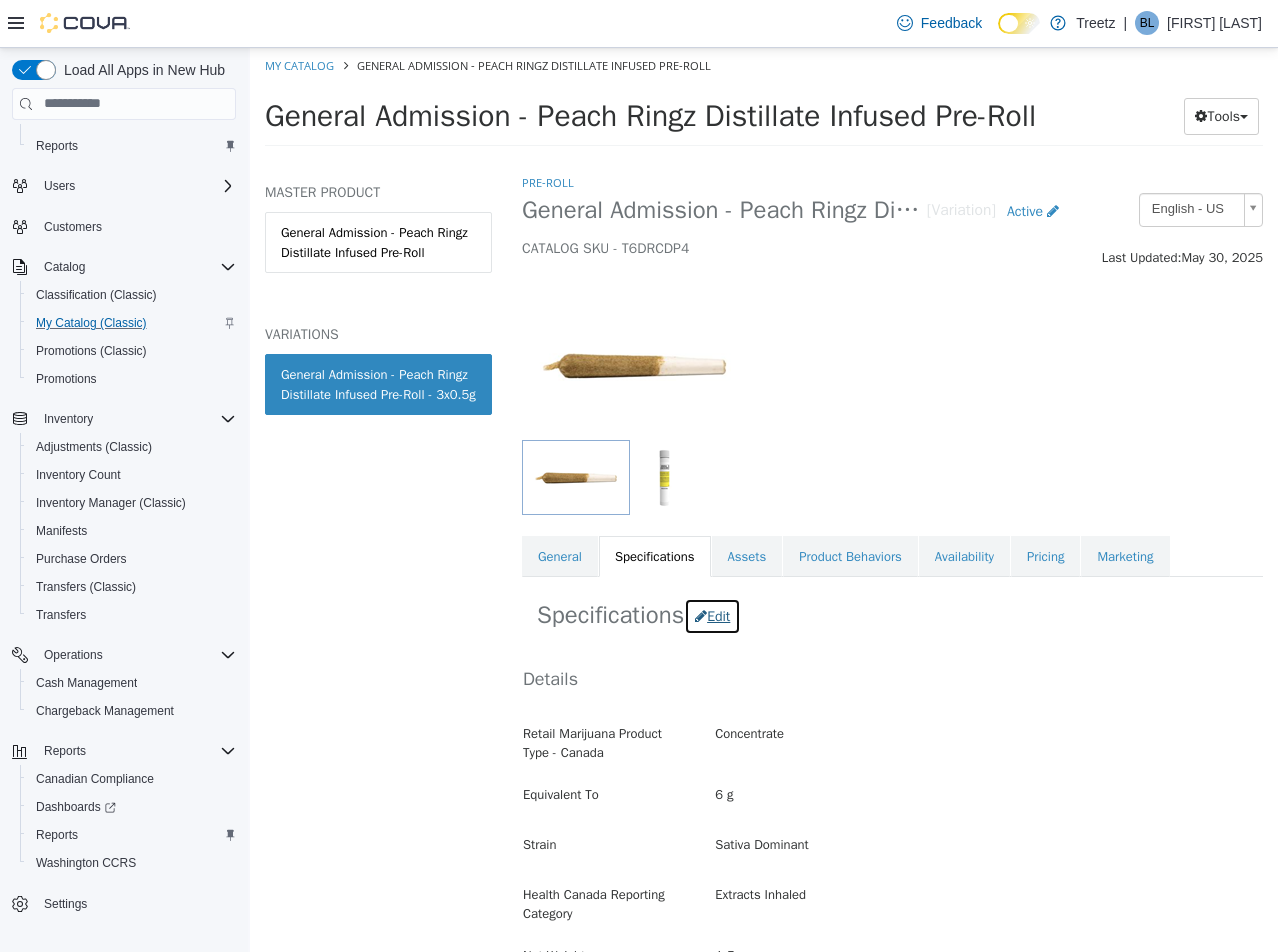click at bounding box center [701, 615] 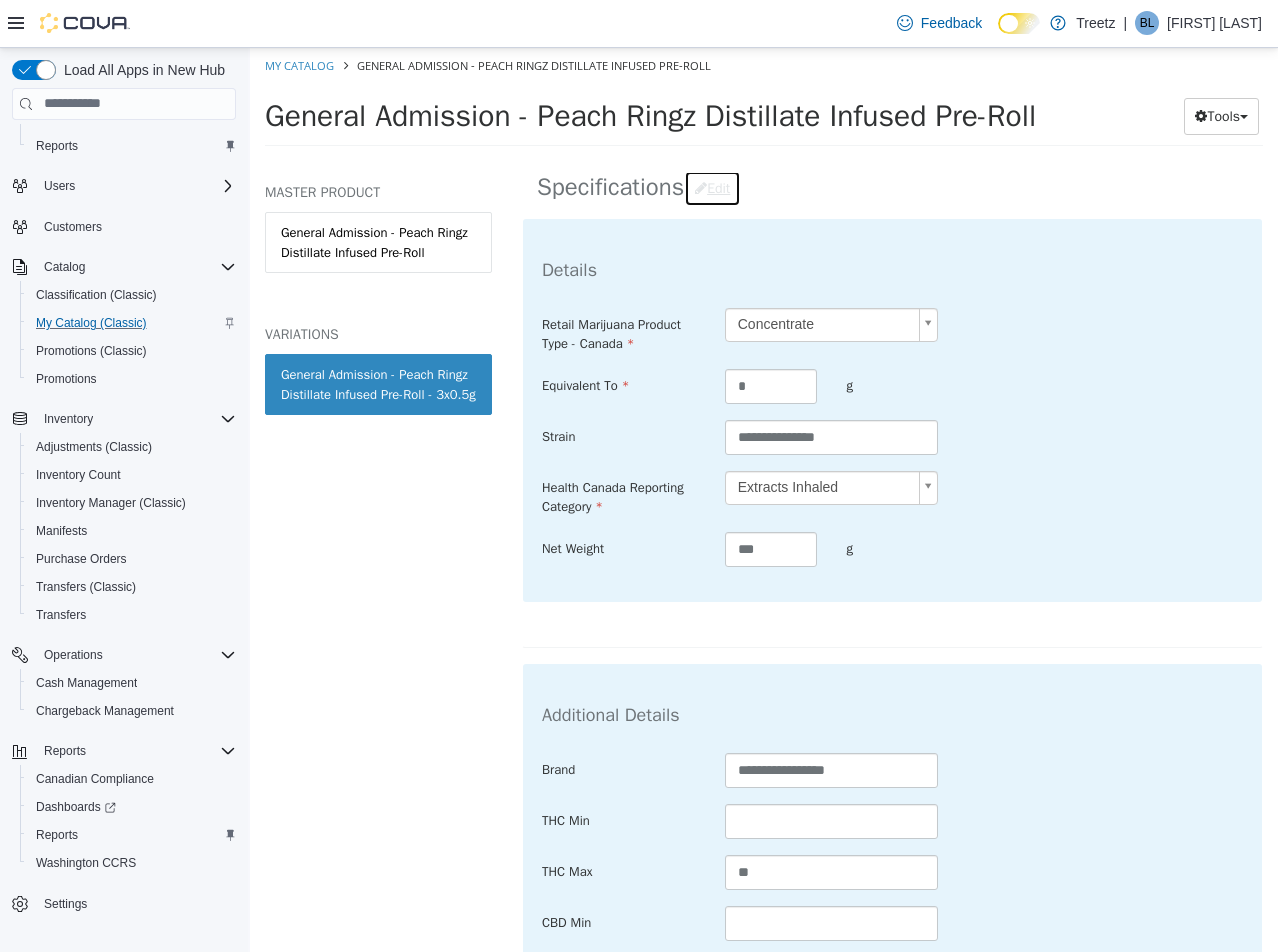 scroll, scrollTop: 500, scrollLeft: 0, axis: vertical 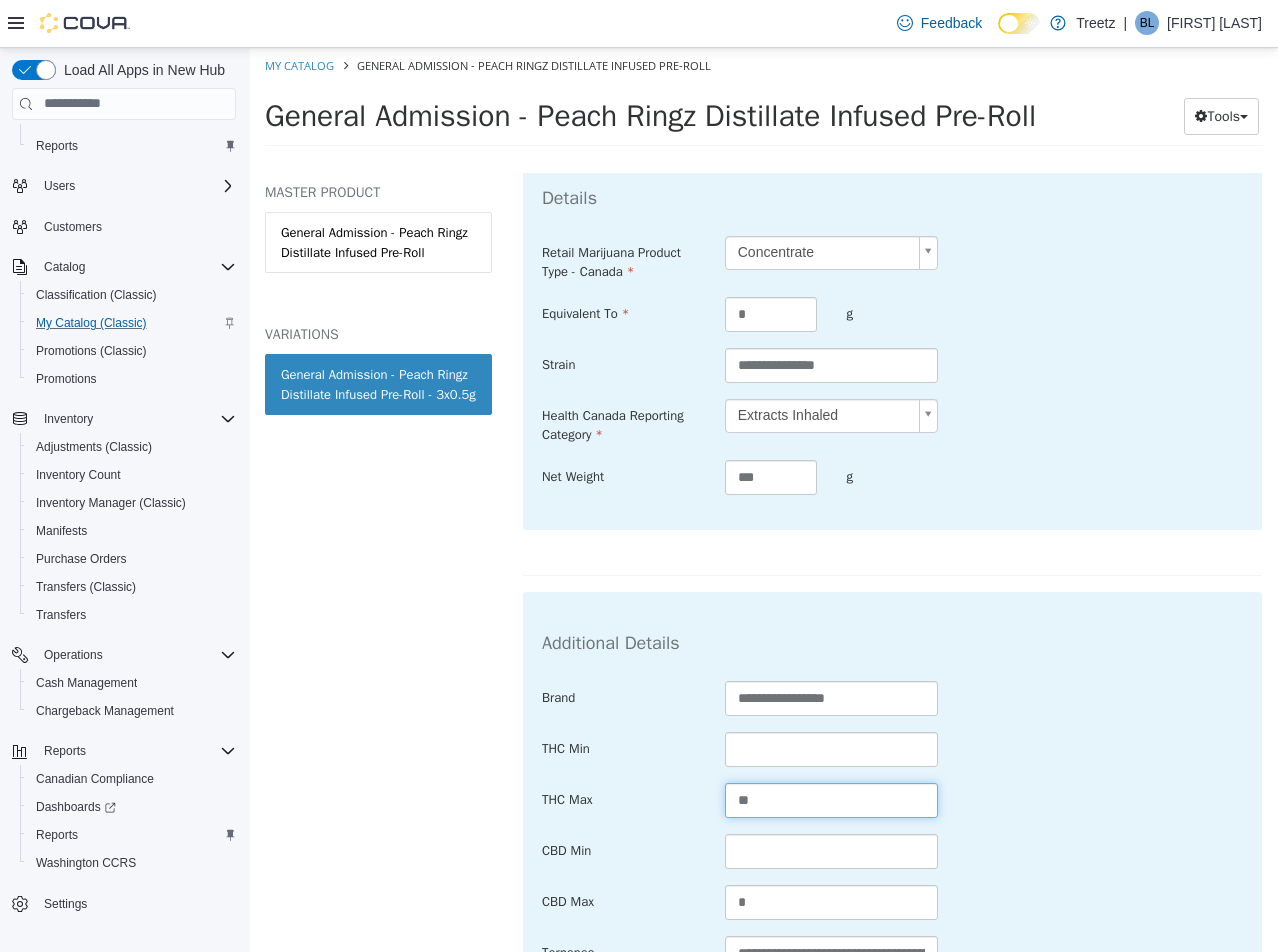 click on "**" at bounding box center [832, 799] 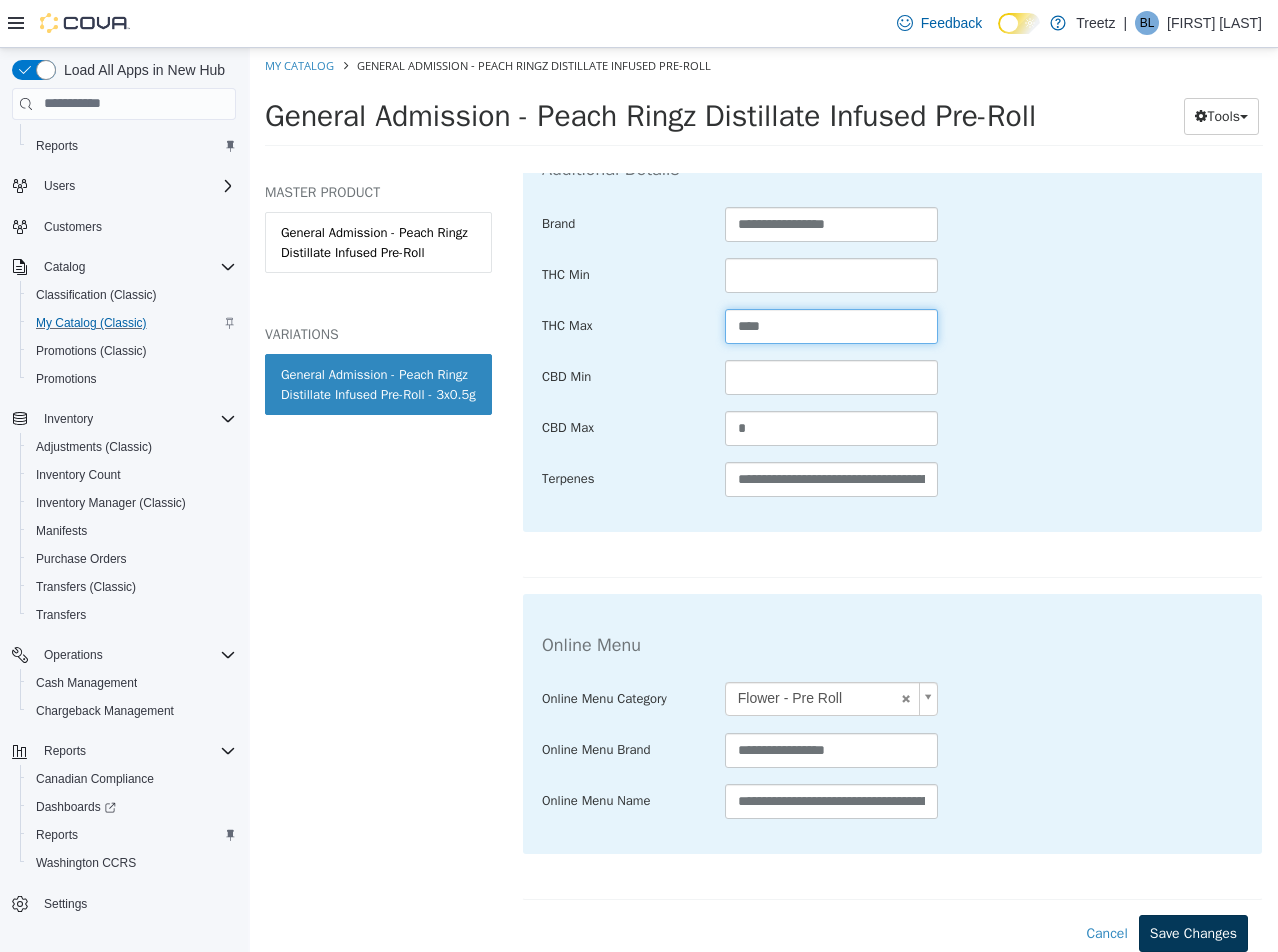 type on "****" 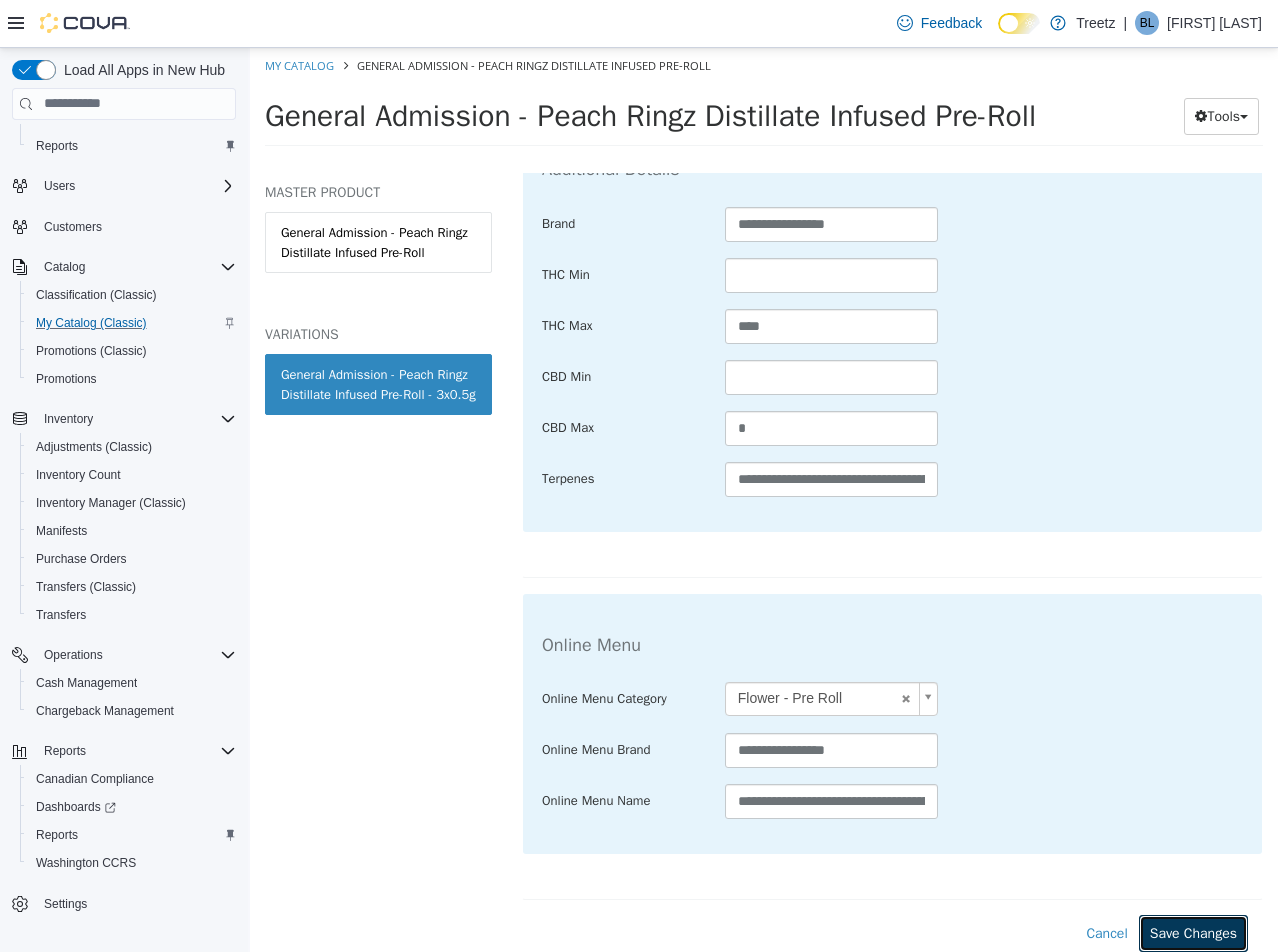 click on "Save Changes" at bounding box center (1193, 932) 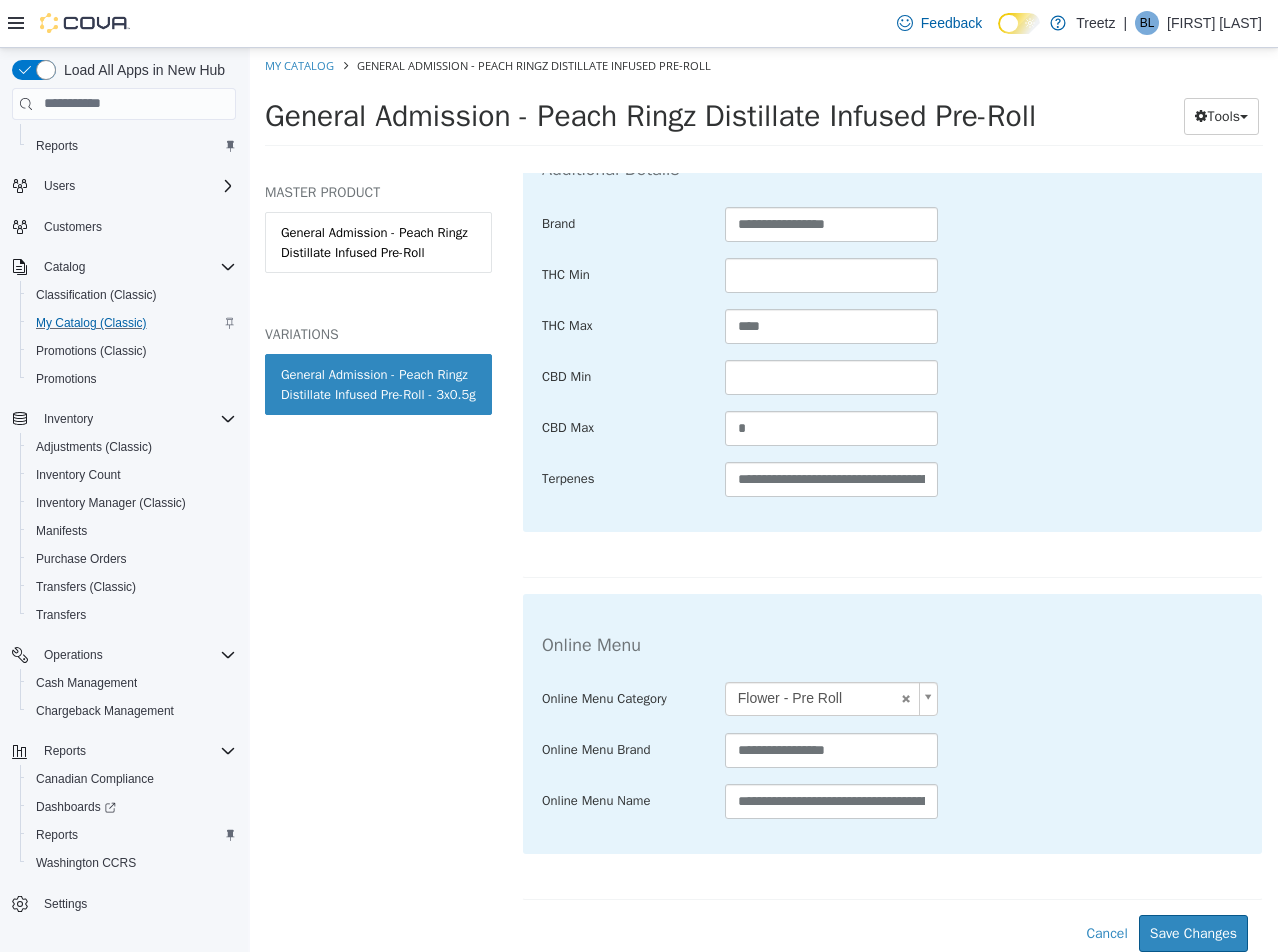 scroll, scrollTop: 752, scrollLeft: 0, axis: vertical 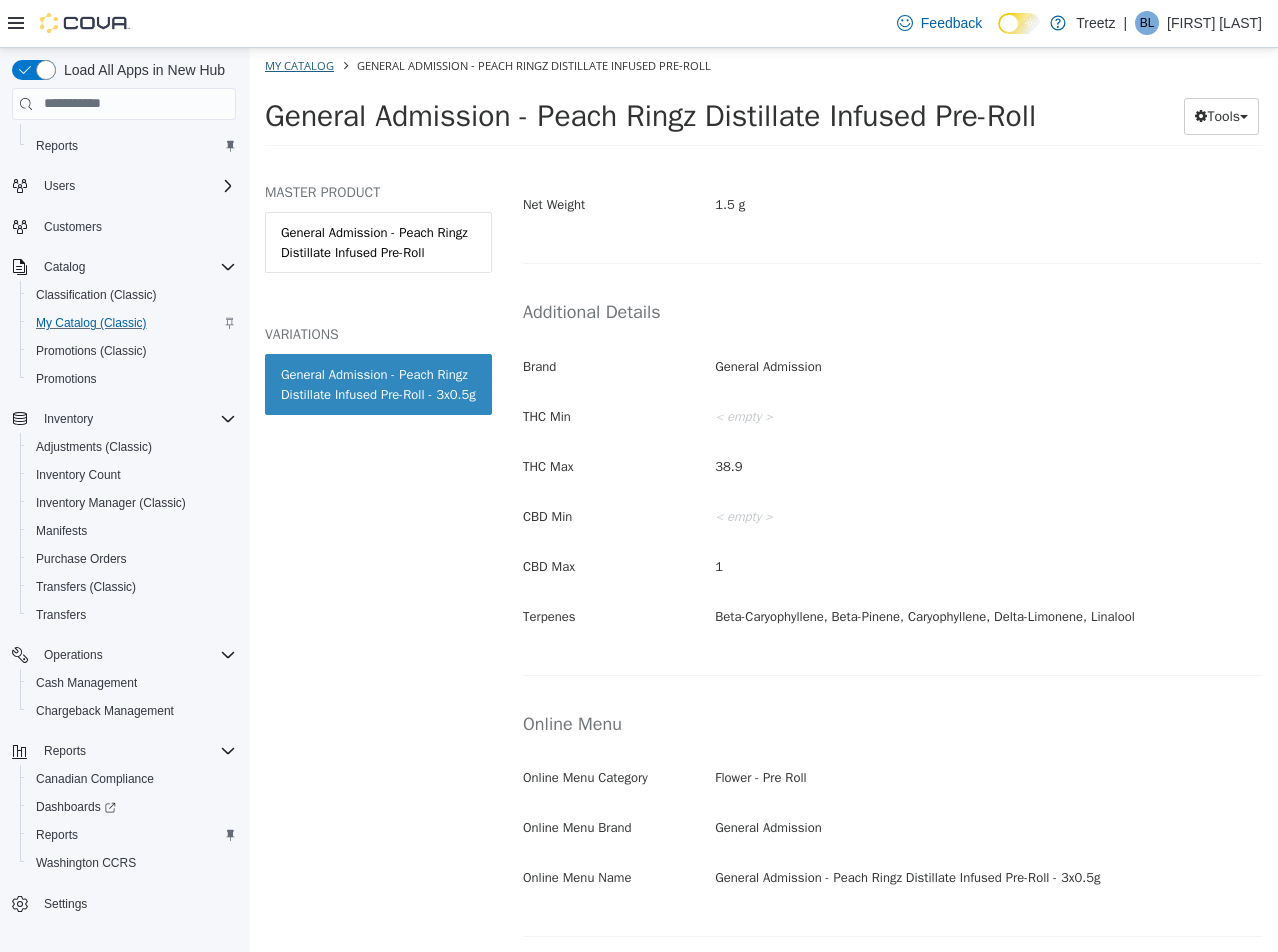 drag, startPoint x: 277, startPoint y: 54, endPoint x: 293, endPoint y: 63, distance: 18.35756 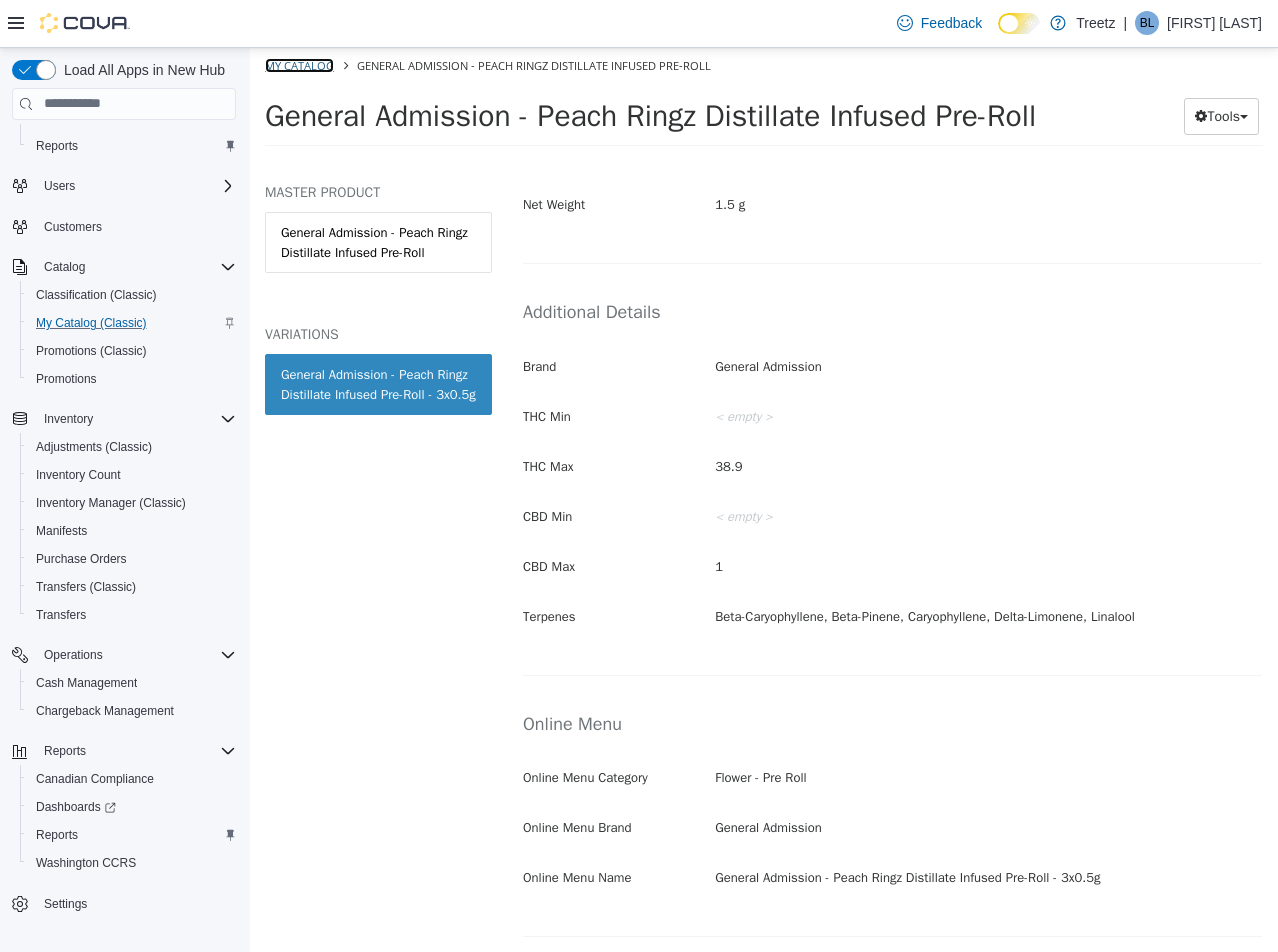 click on "My Catalog" at bounding box center [299, 64] 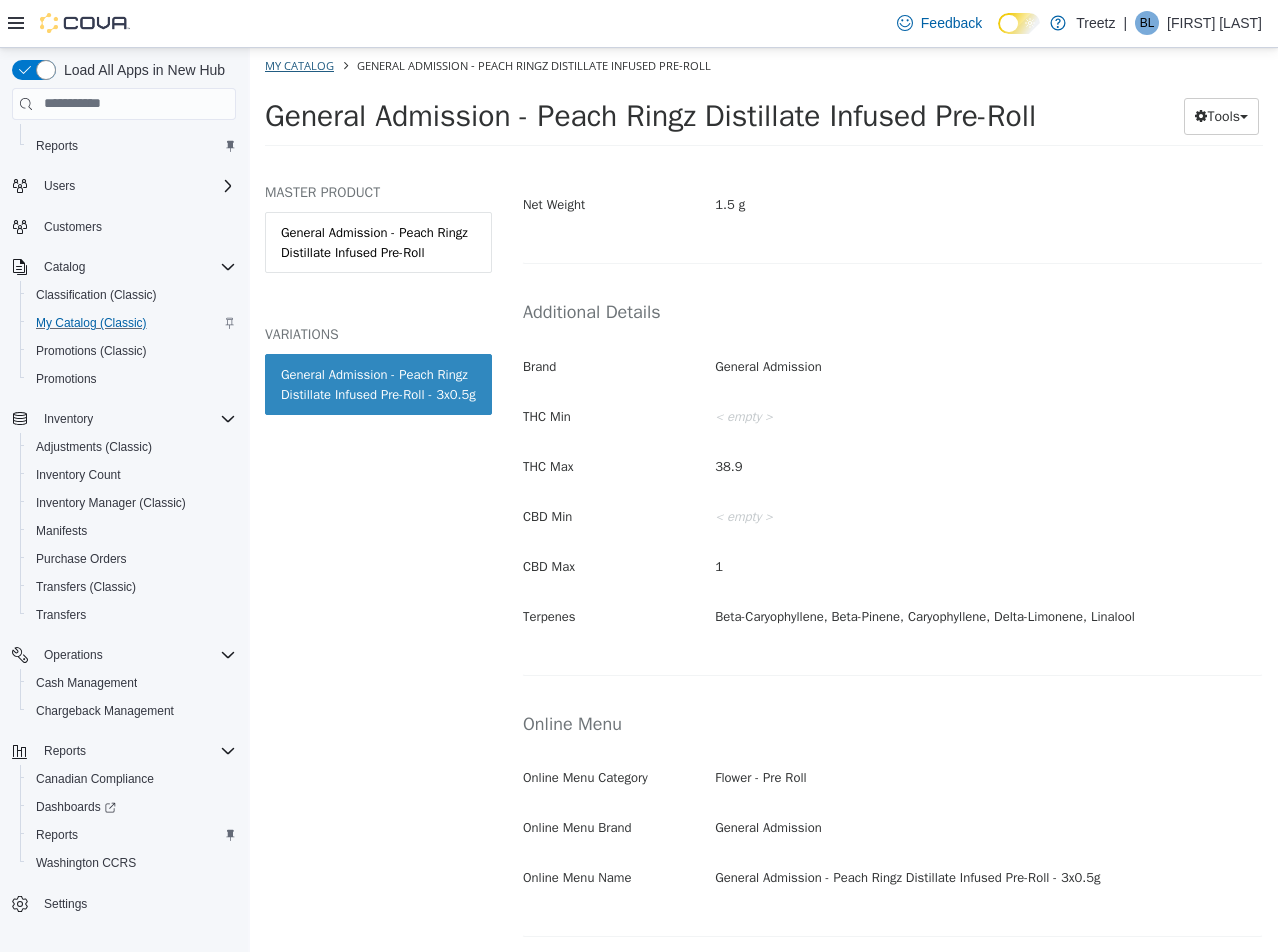 select on "**********" 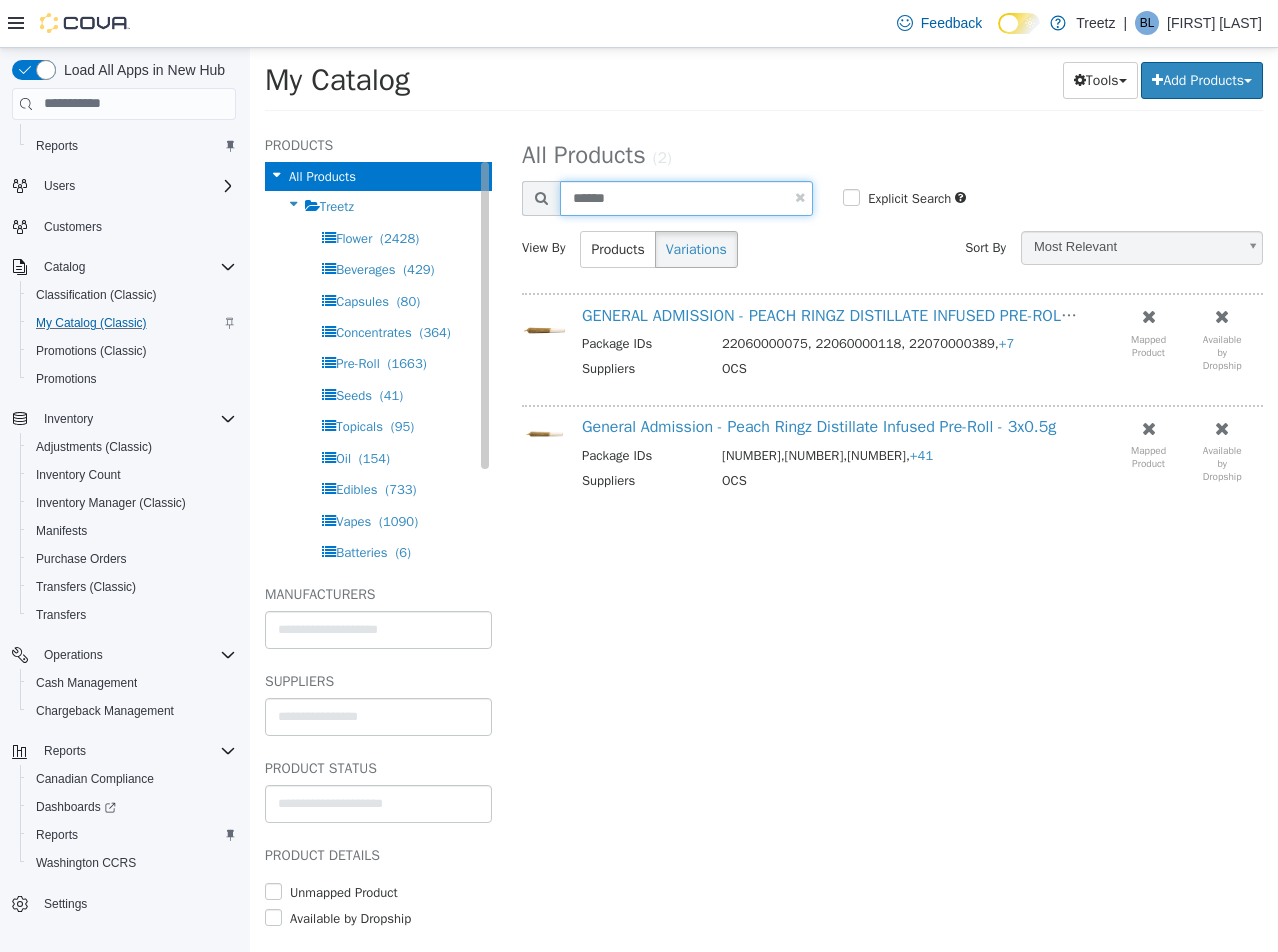 drag, startPoint x: 677, startPoint y: 208, endPoint x: 299, endPoint y: 202, distance: 378.0476 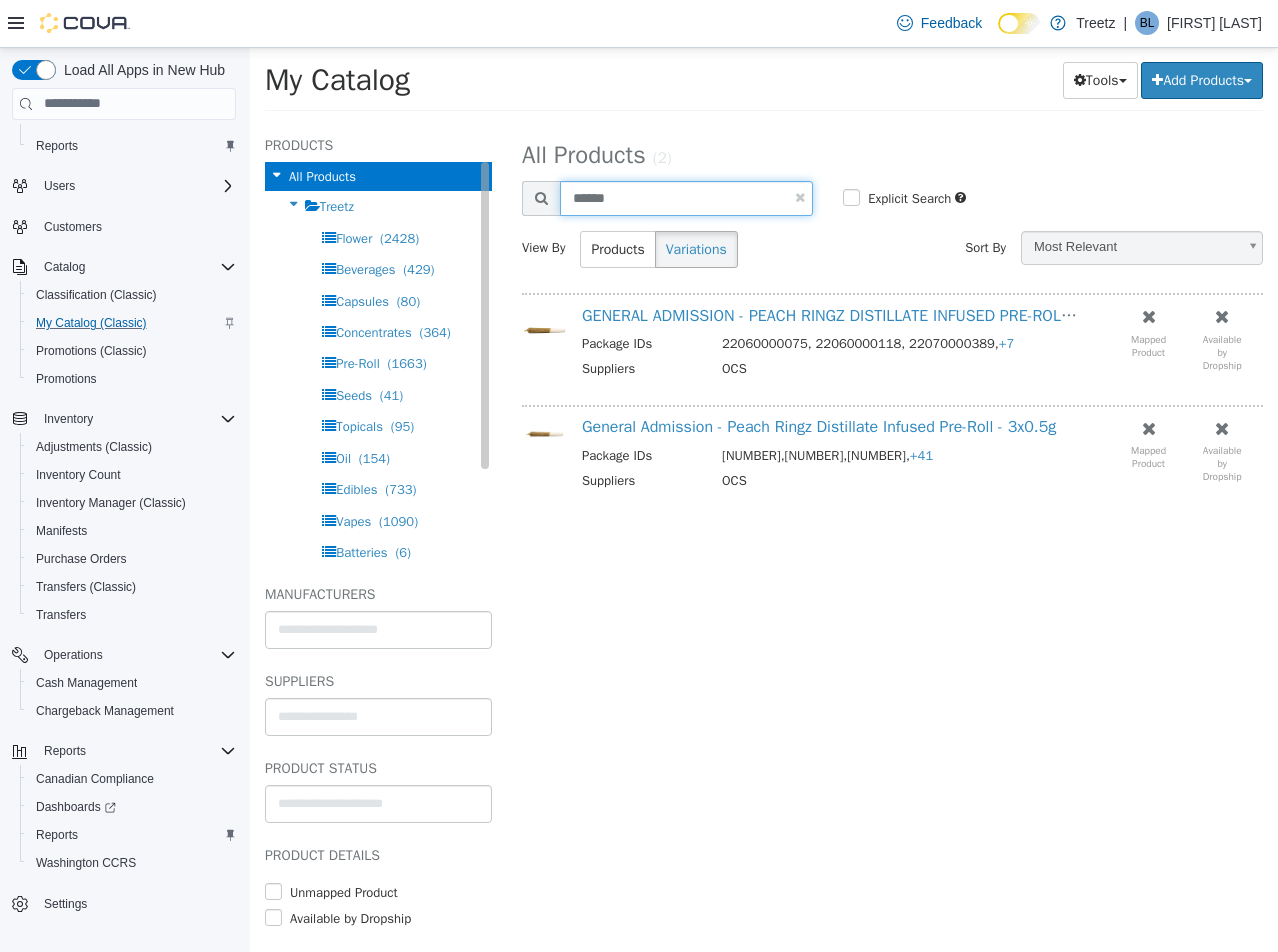 type on "******" 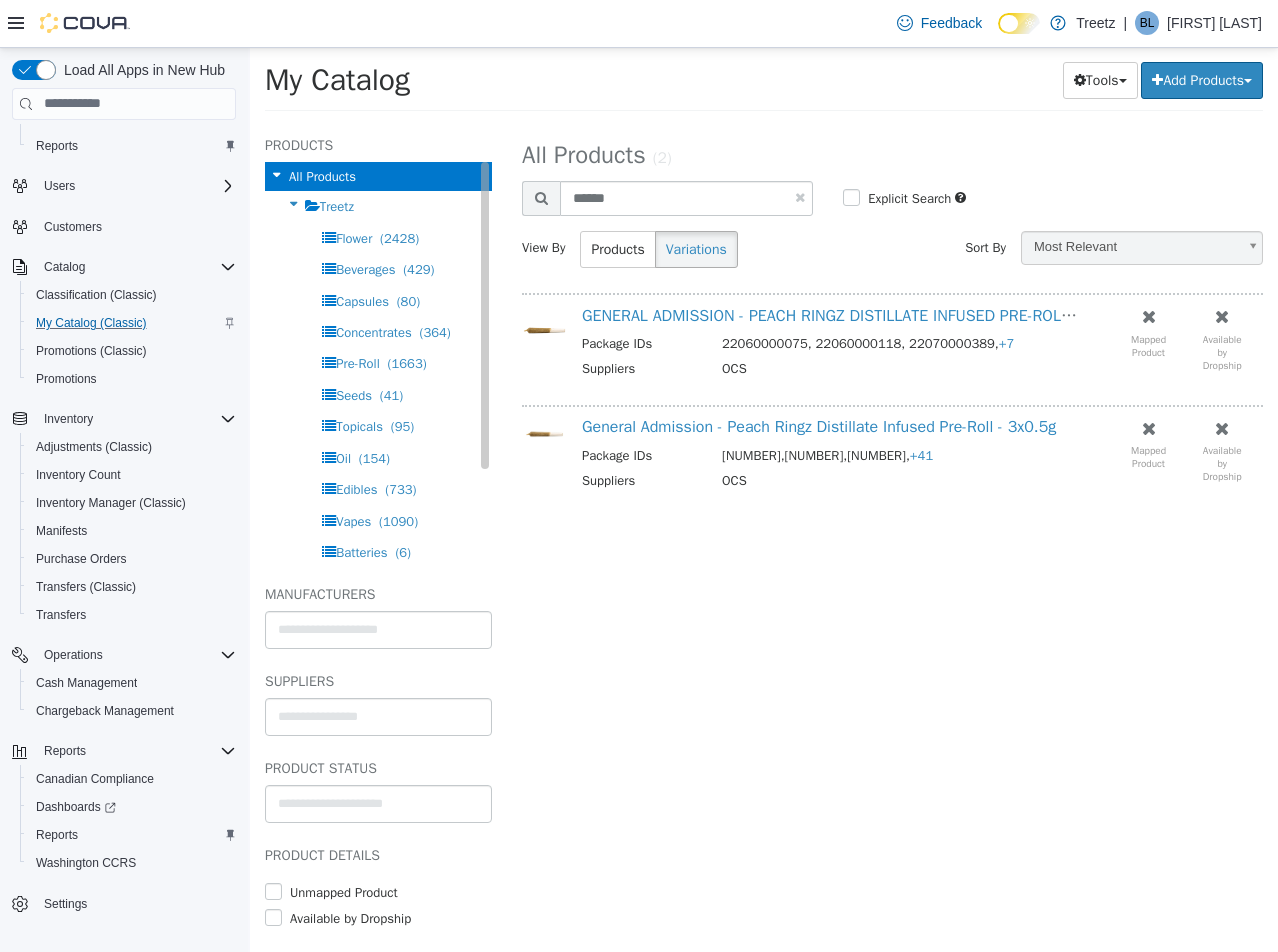 select on "**********" 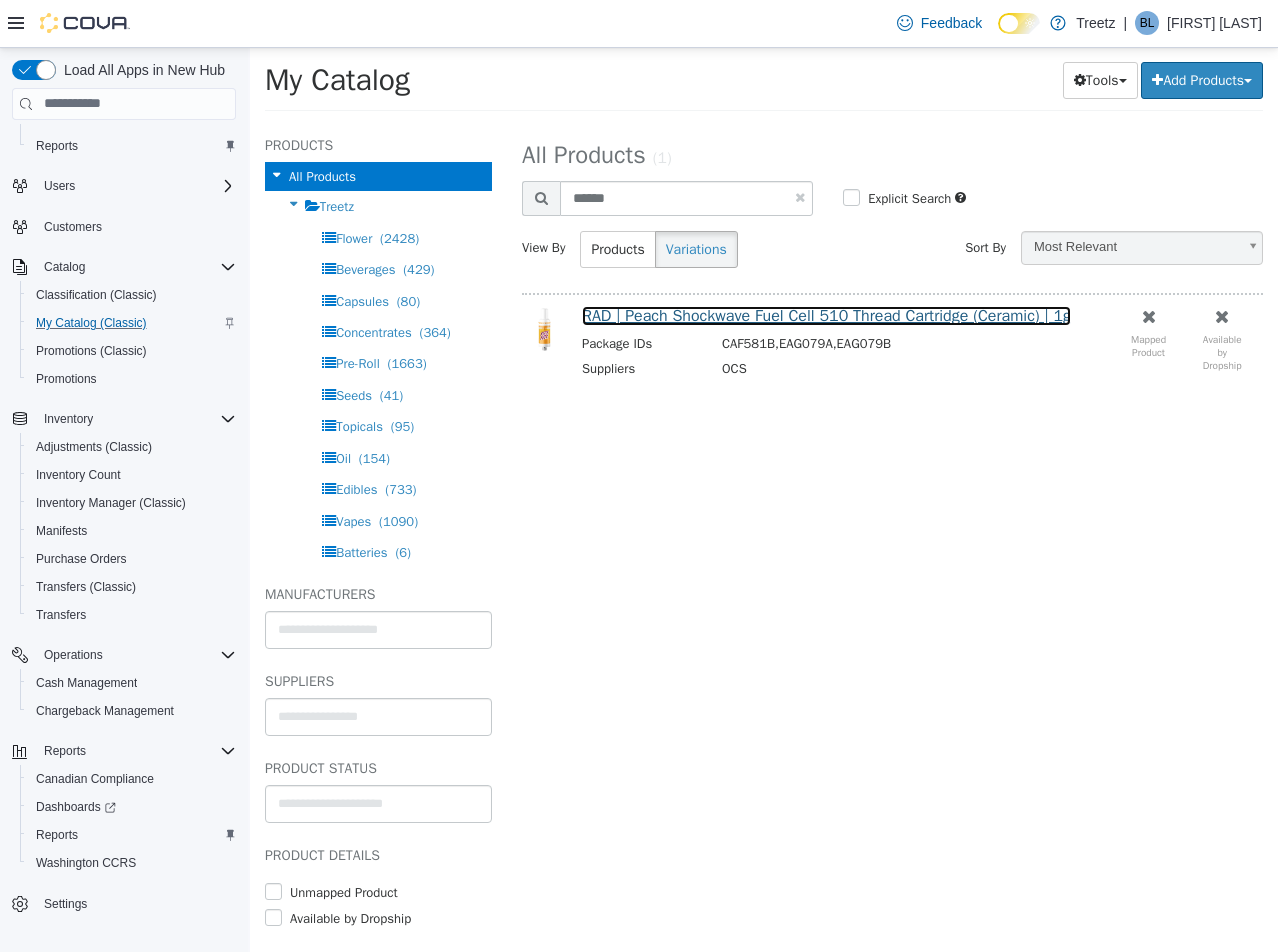 click on "RAD | Peach Shockwave Fuel Cell 510 Thread Cartridge (Ceramic) | 1g" at bounding box center [826, 315] 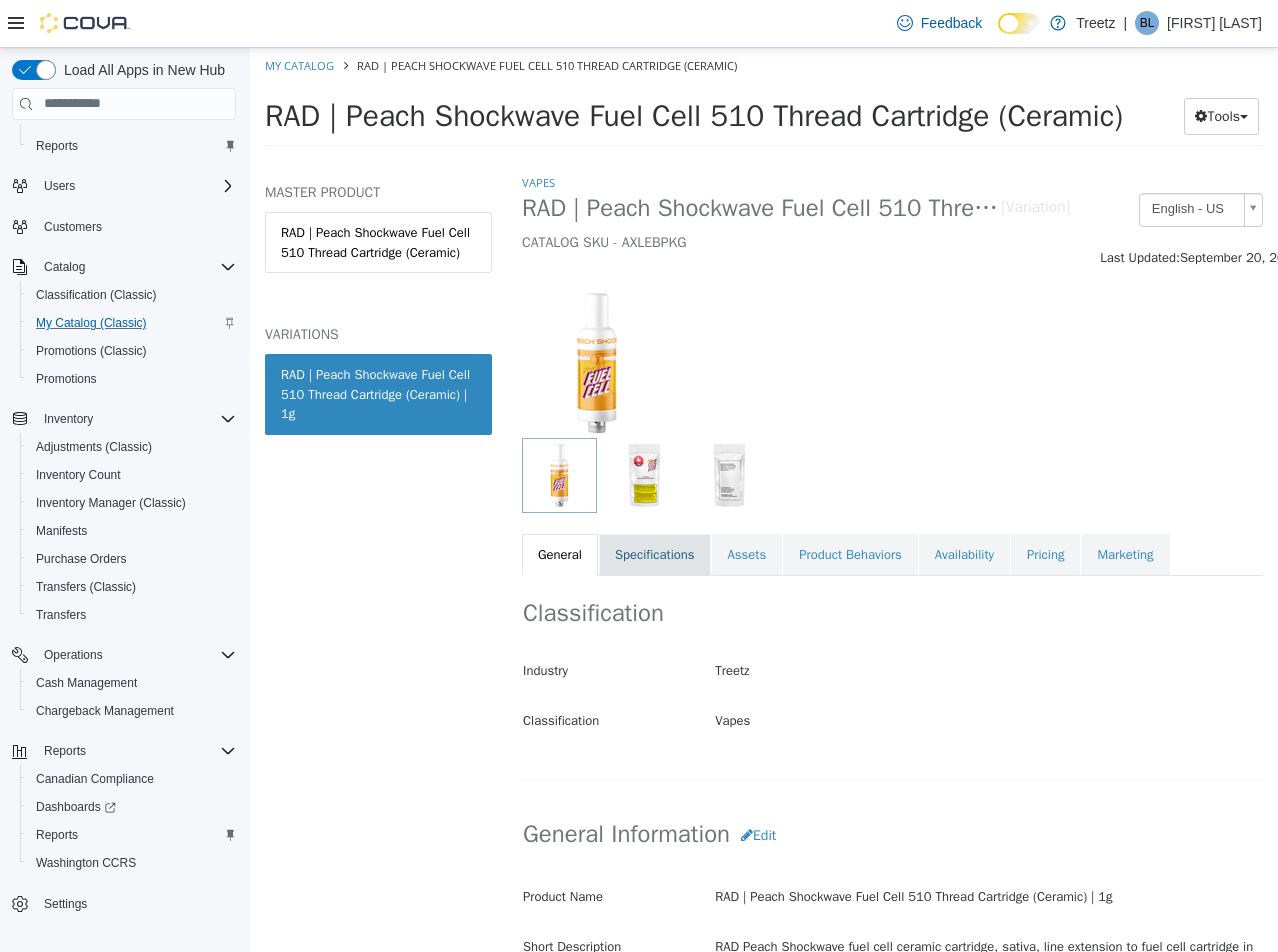 click on "Specifications" at bounding box center [655, 554] 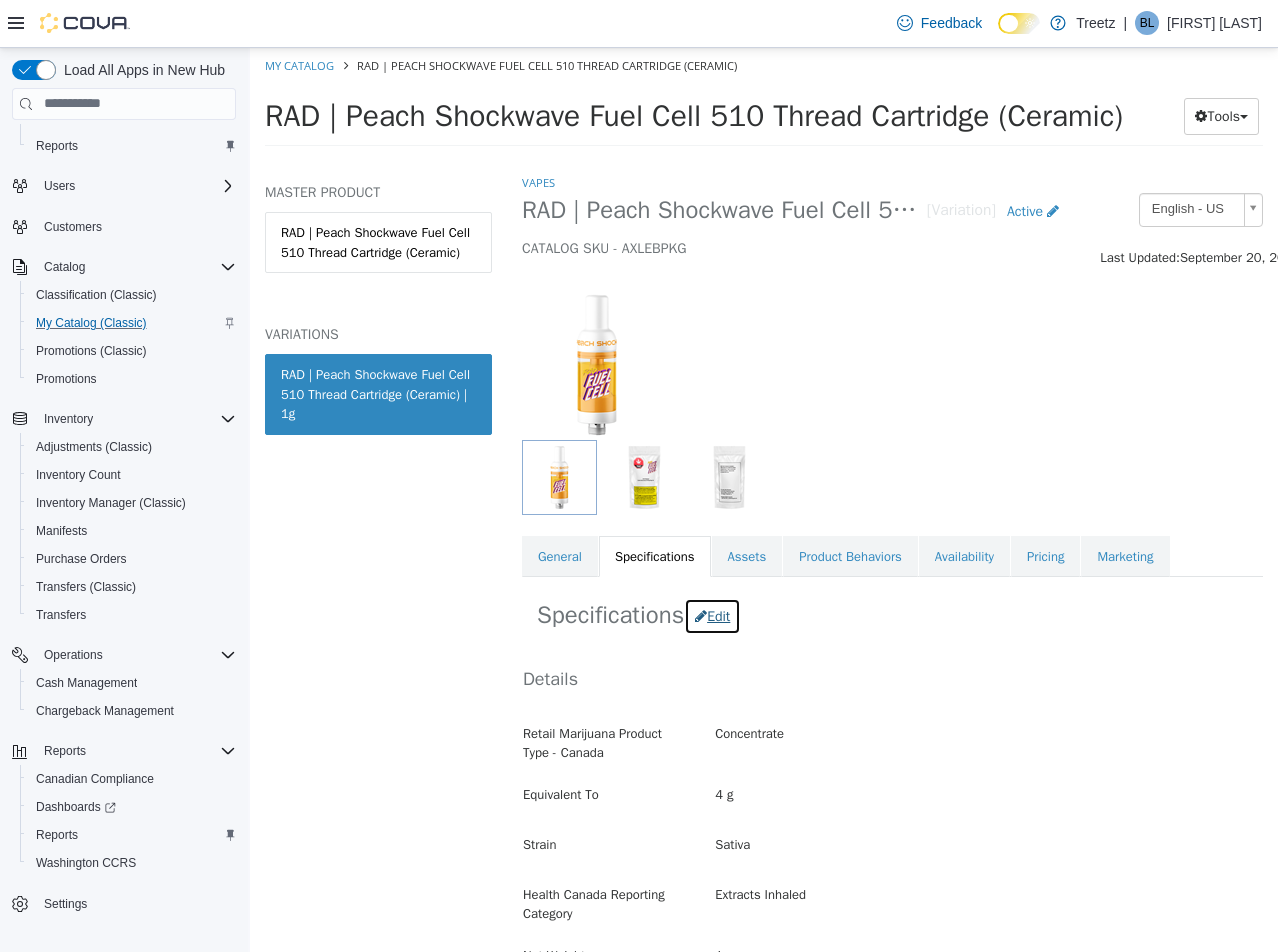 click on "Edit" at bounding box center [712, 615] 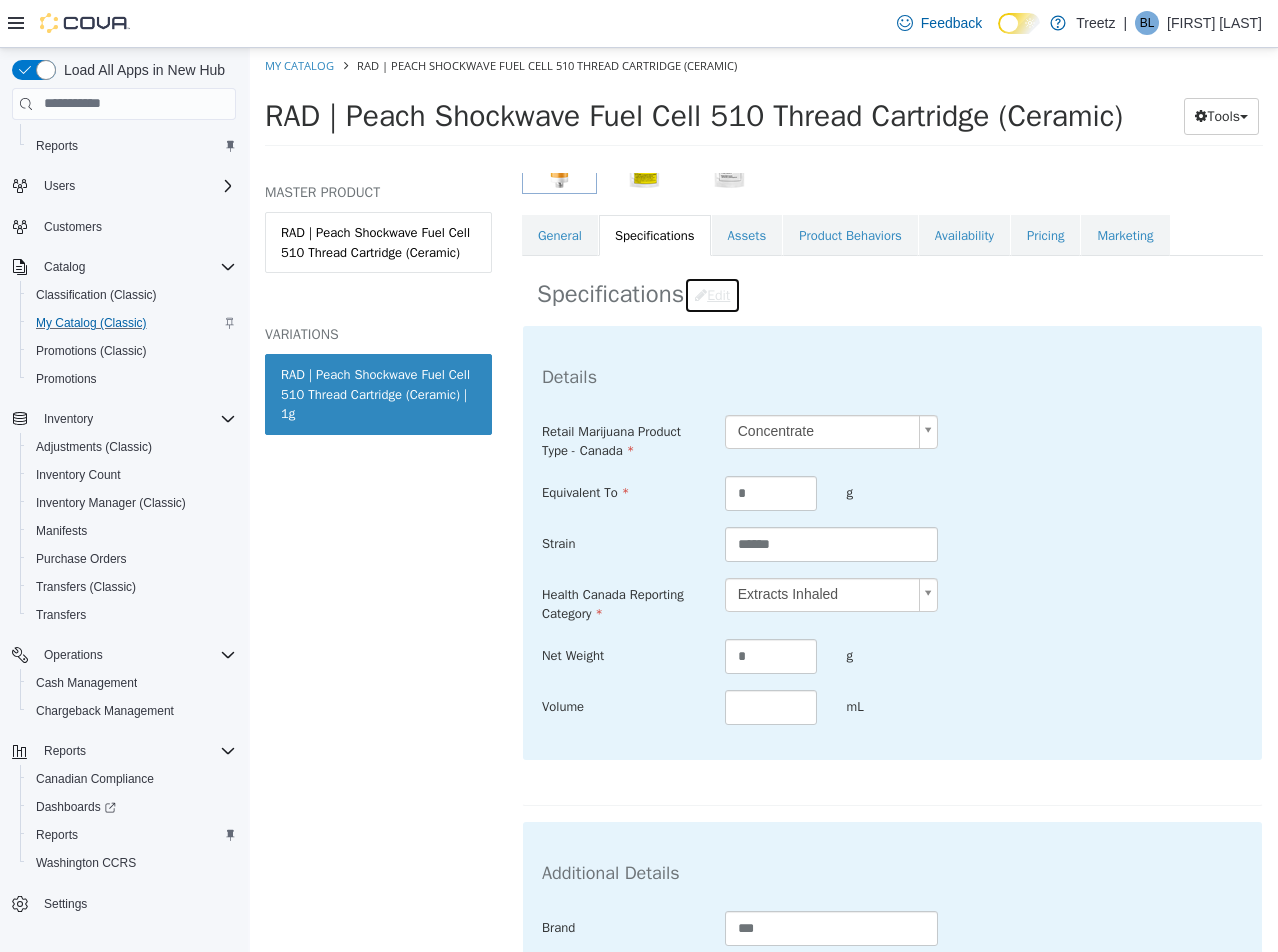 scroll, scrollTop: 500, scrollLeft: 0, axis: vertical 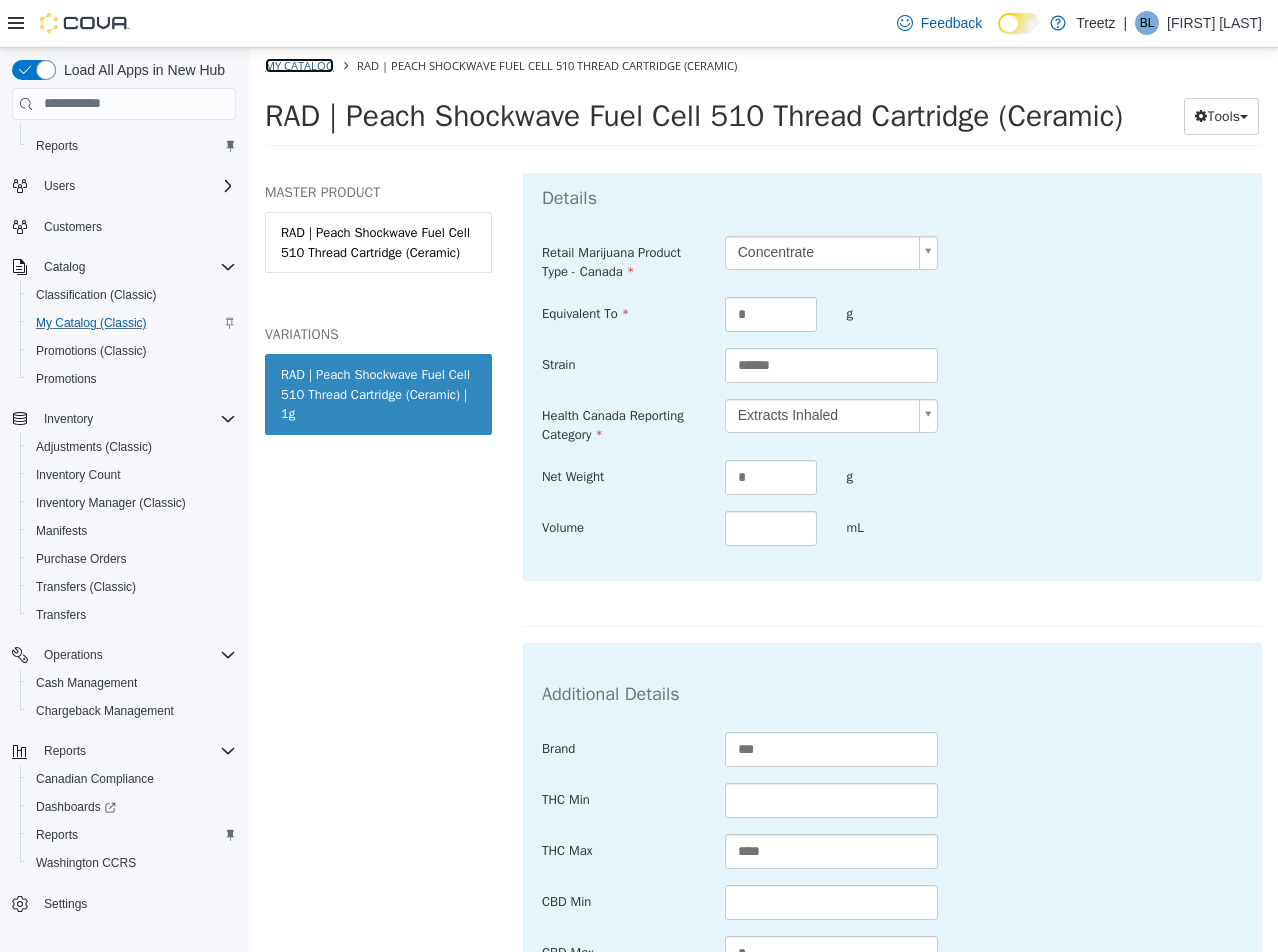 click on "My Catalog" at bounding box center [299, 64] 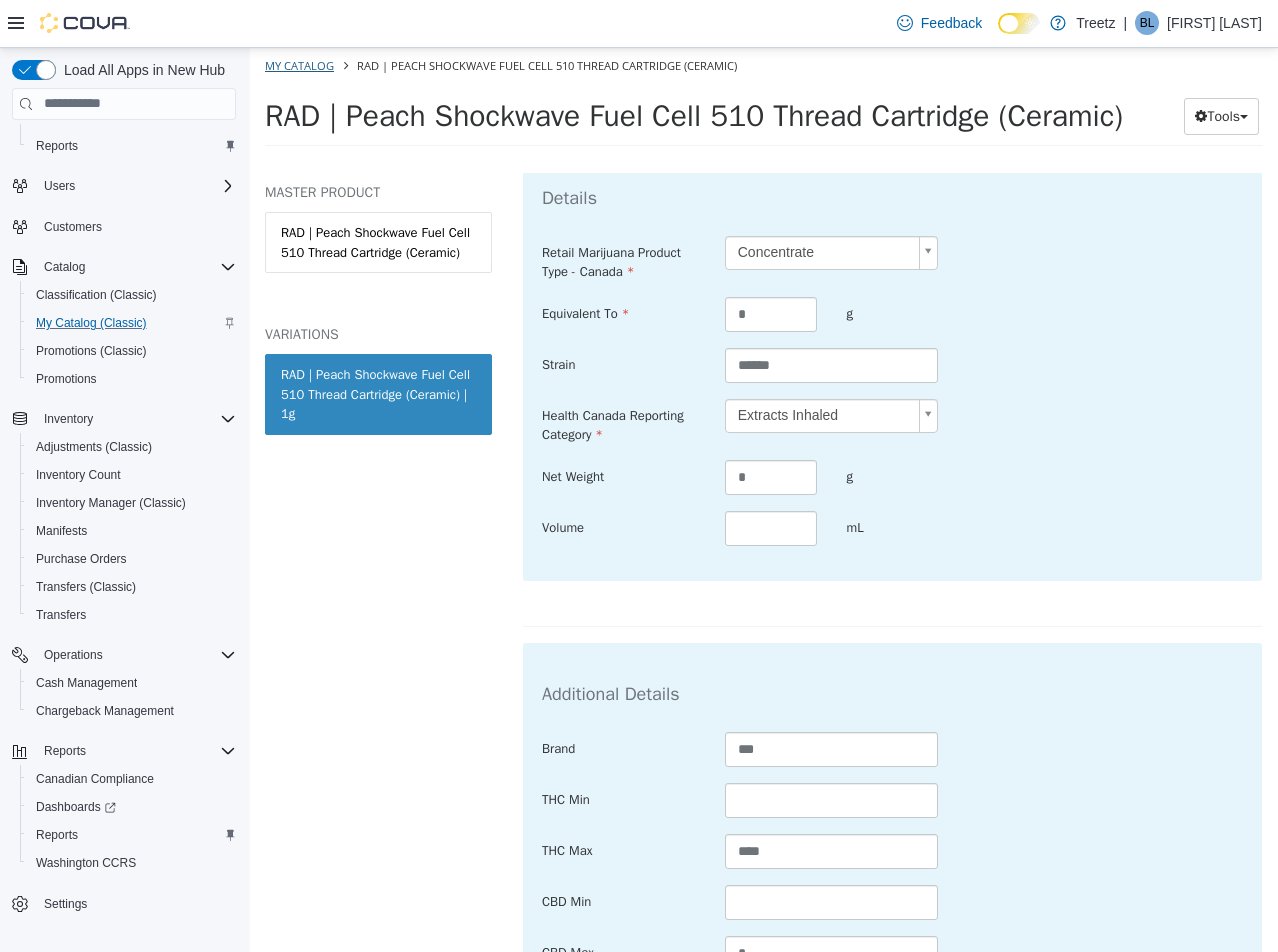 select on "**********" 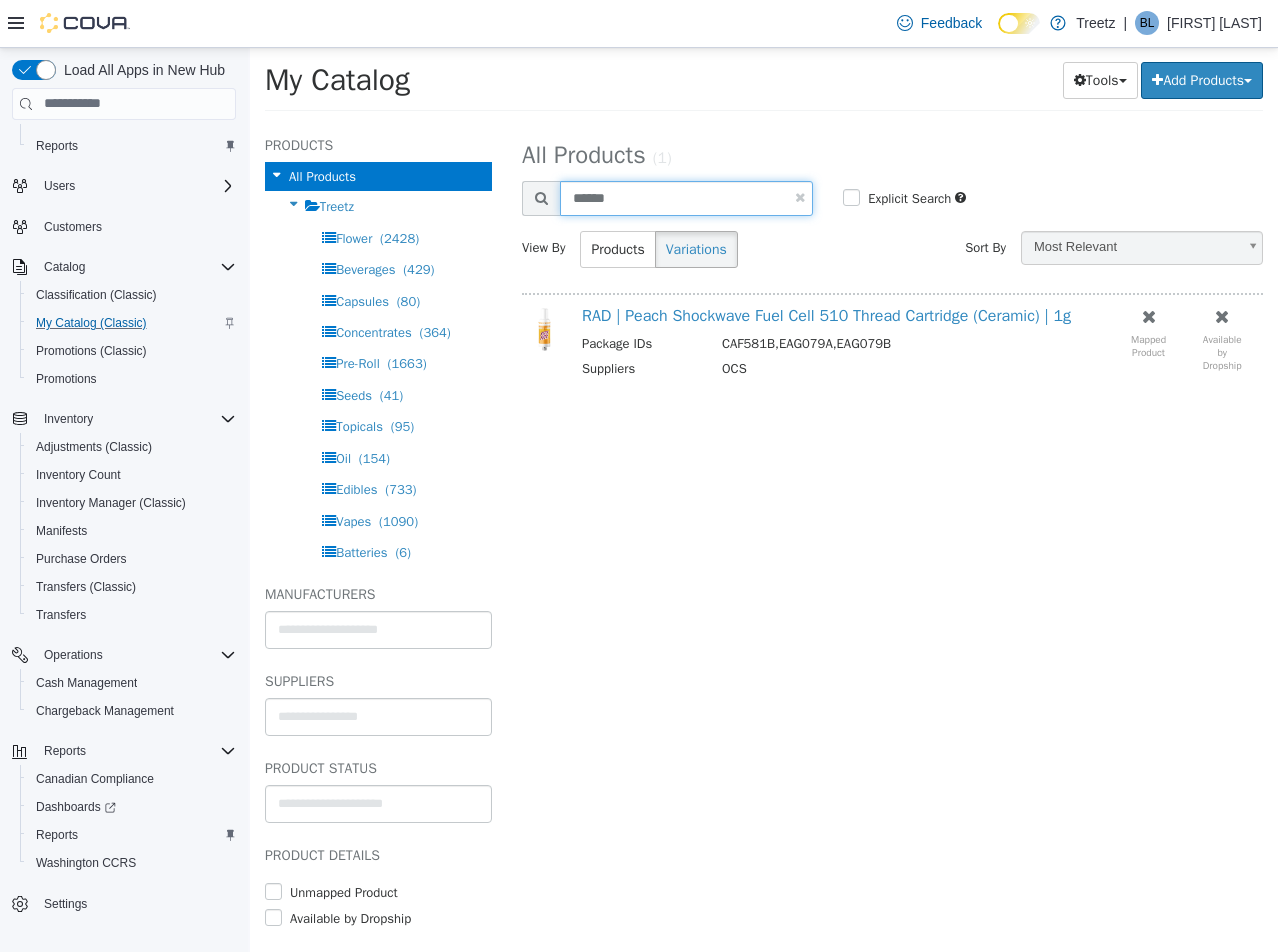 click on "******" at bounding box center [686, 197] 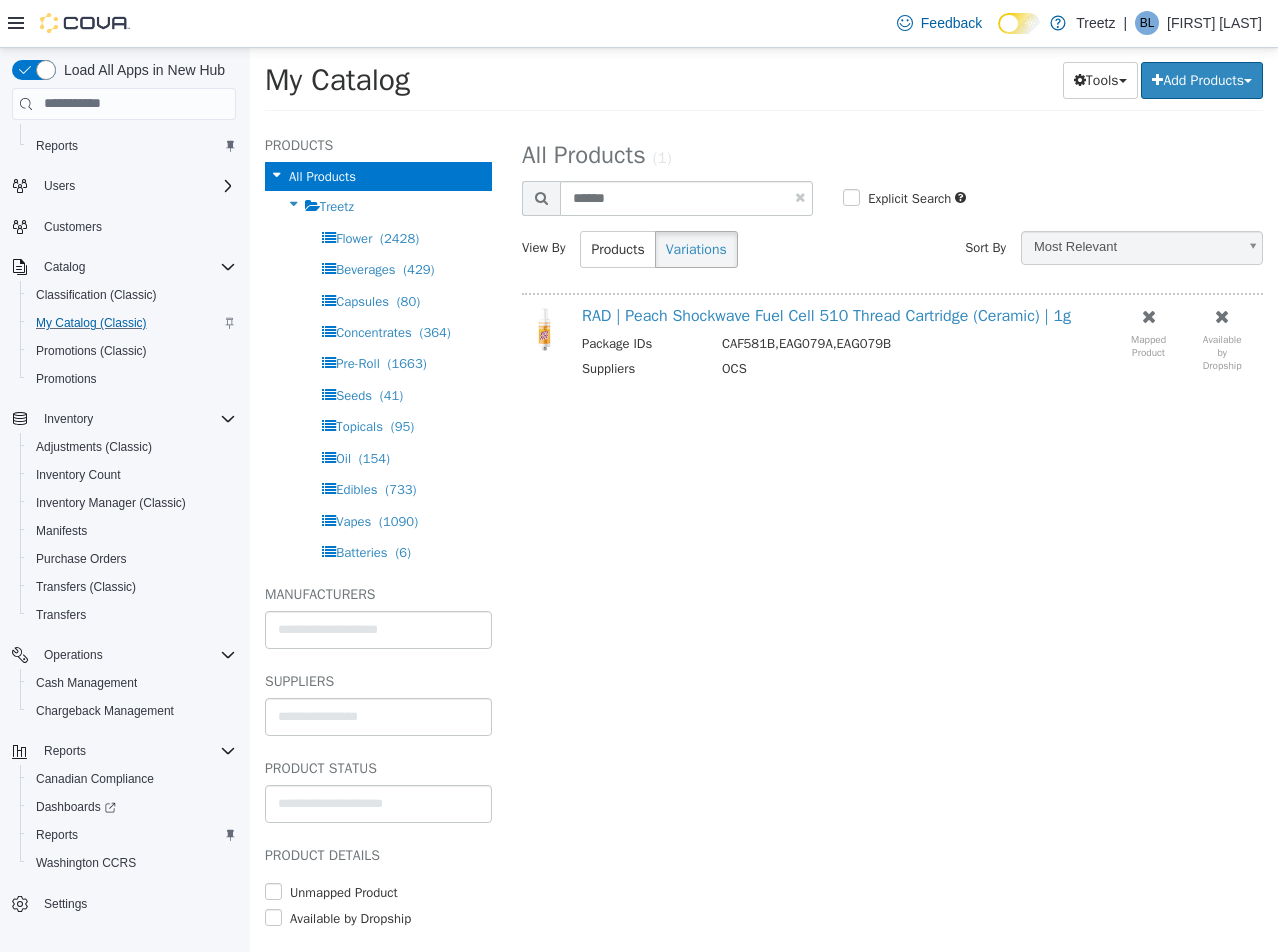 select on "**********" 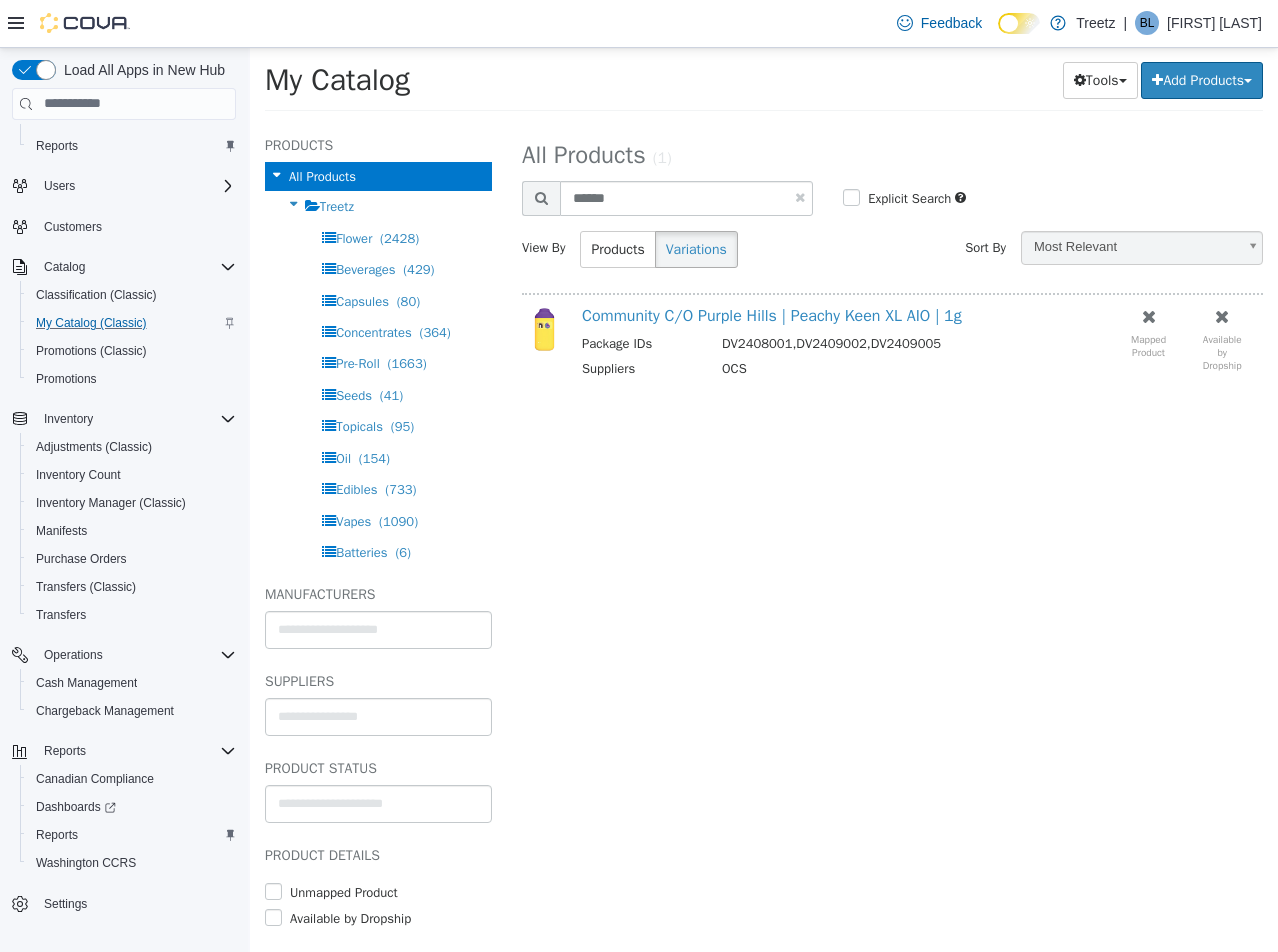 click on "Community C/O Purple Hills | Peachy Keen XL AIO | 1g
Package IDs DV2408001,DV2409002,DV2409005
Suppliers OCS" at bounding box center [832, 349] 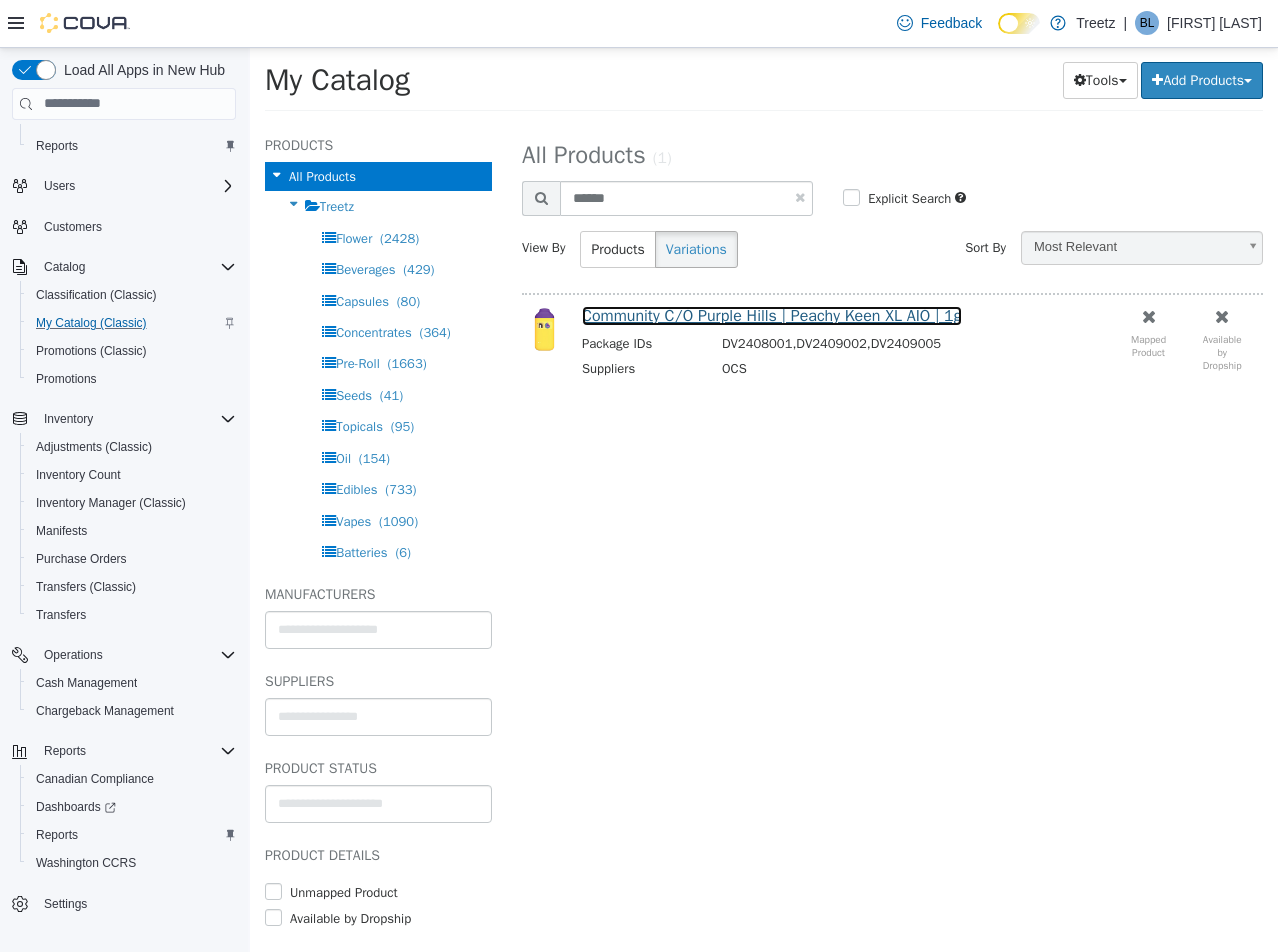 click on "Community C/O Purple Hills | Peachy Keen XL AIO | 1g" at bounding box center [772, 315] 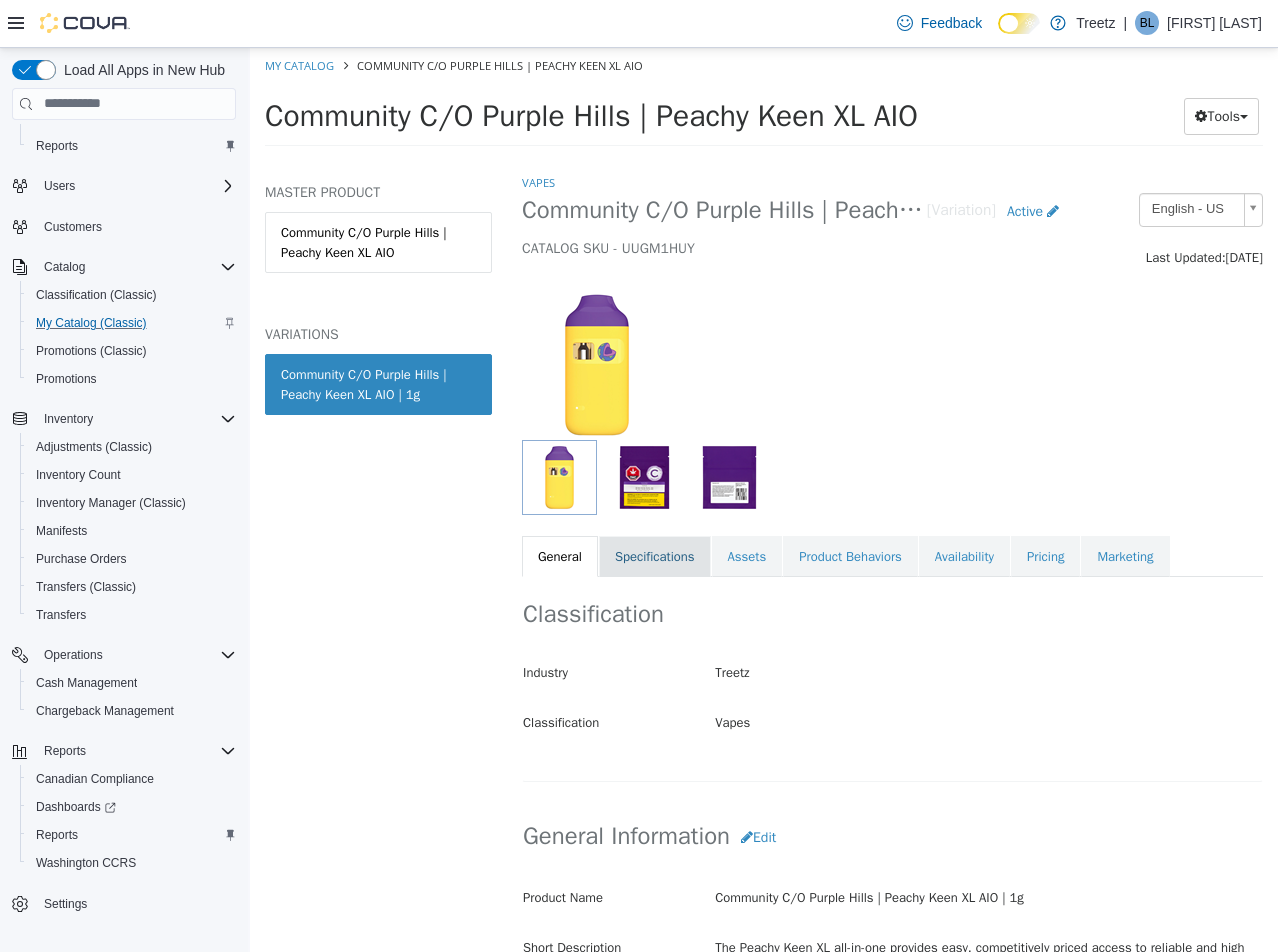 click on "Specifications" at bounding box center [655, 556] 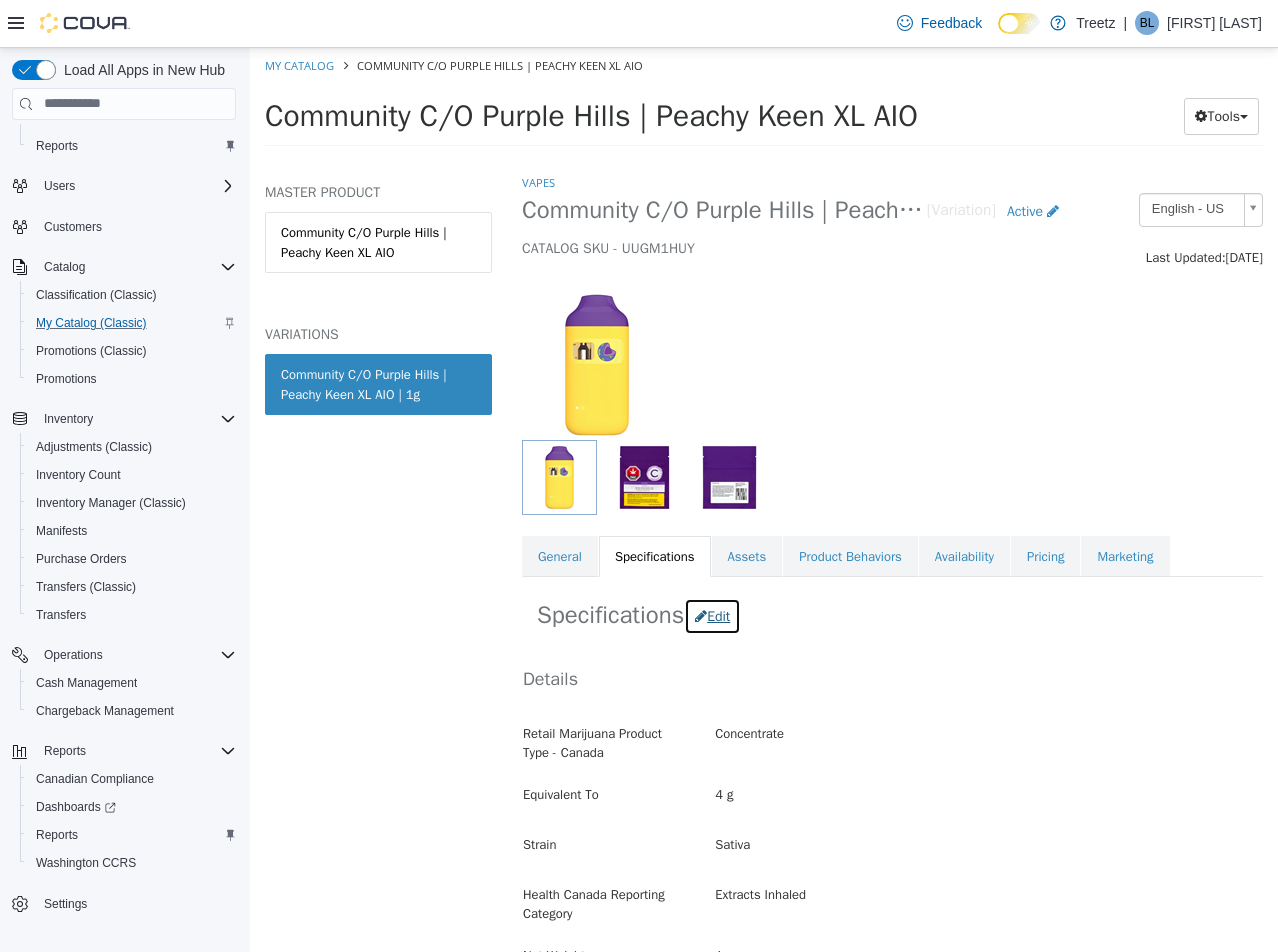click on "Edit" at bounding box center (712, 615) 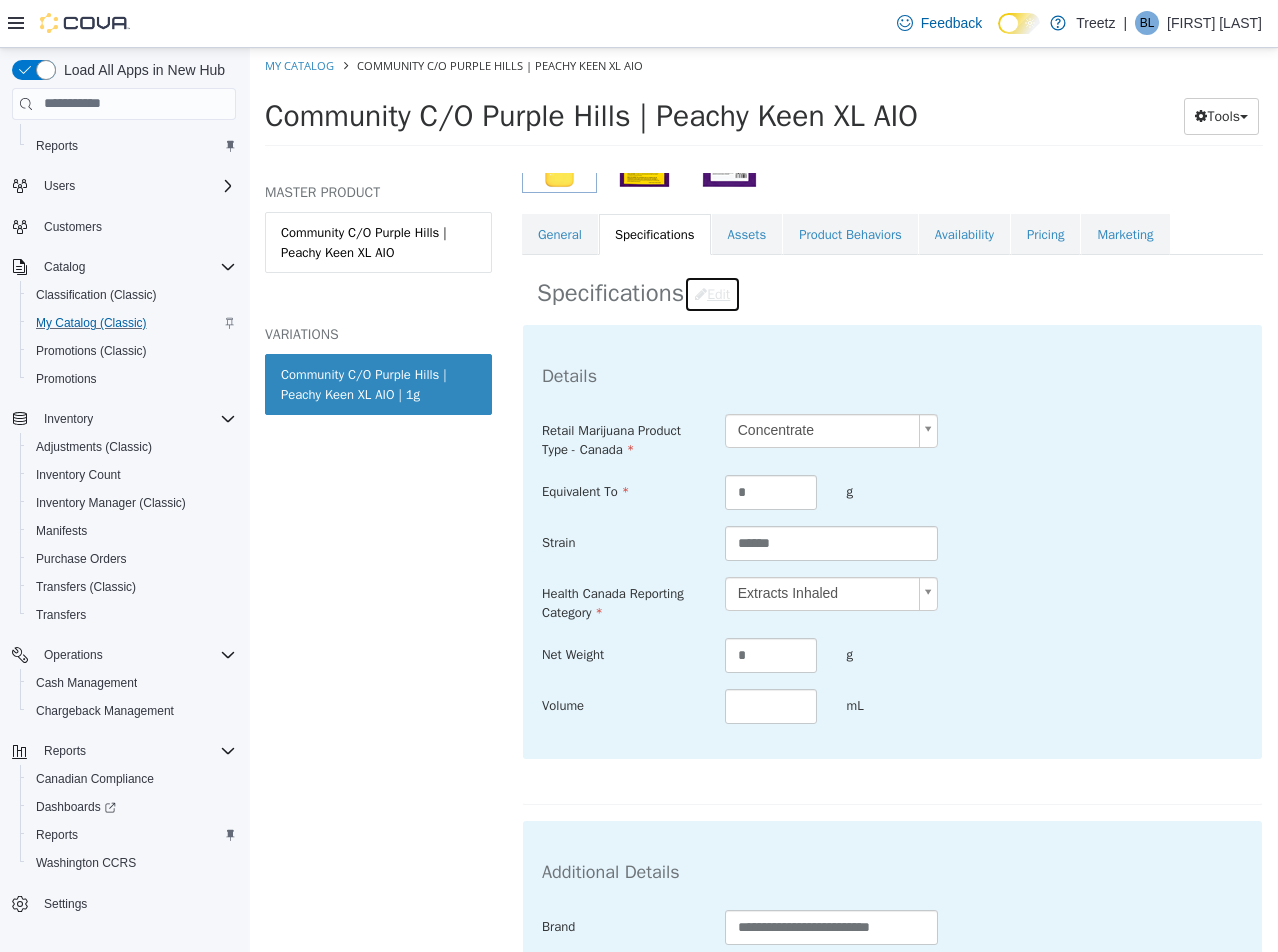 scroll, scrollTop: 500, scrollLeft: 0, axis: vertical 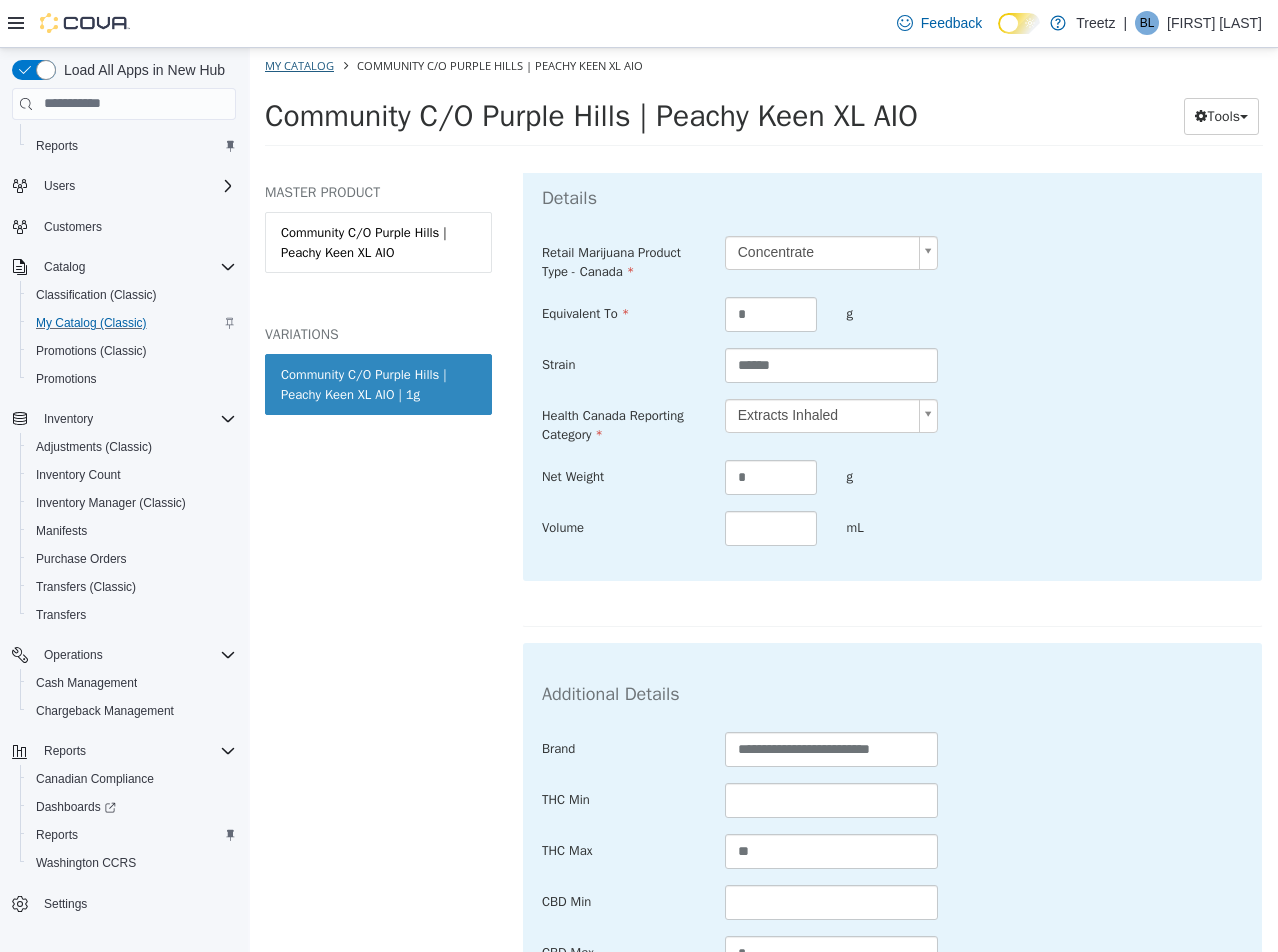 click on "My Catalog
Community C/O Purple Hills | Peachy Keen XL AIO" at bounding box center (764, 65) 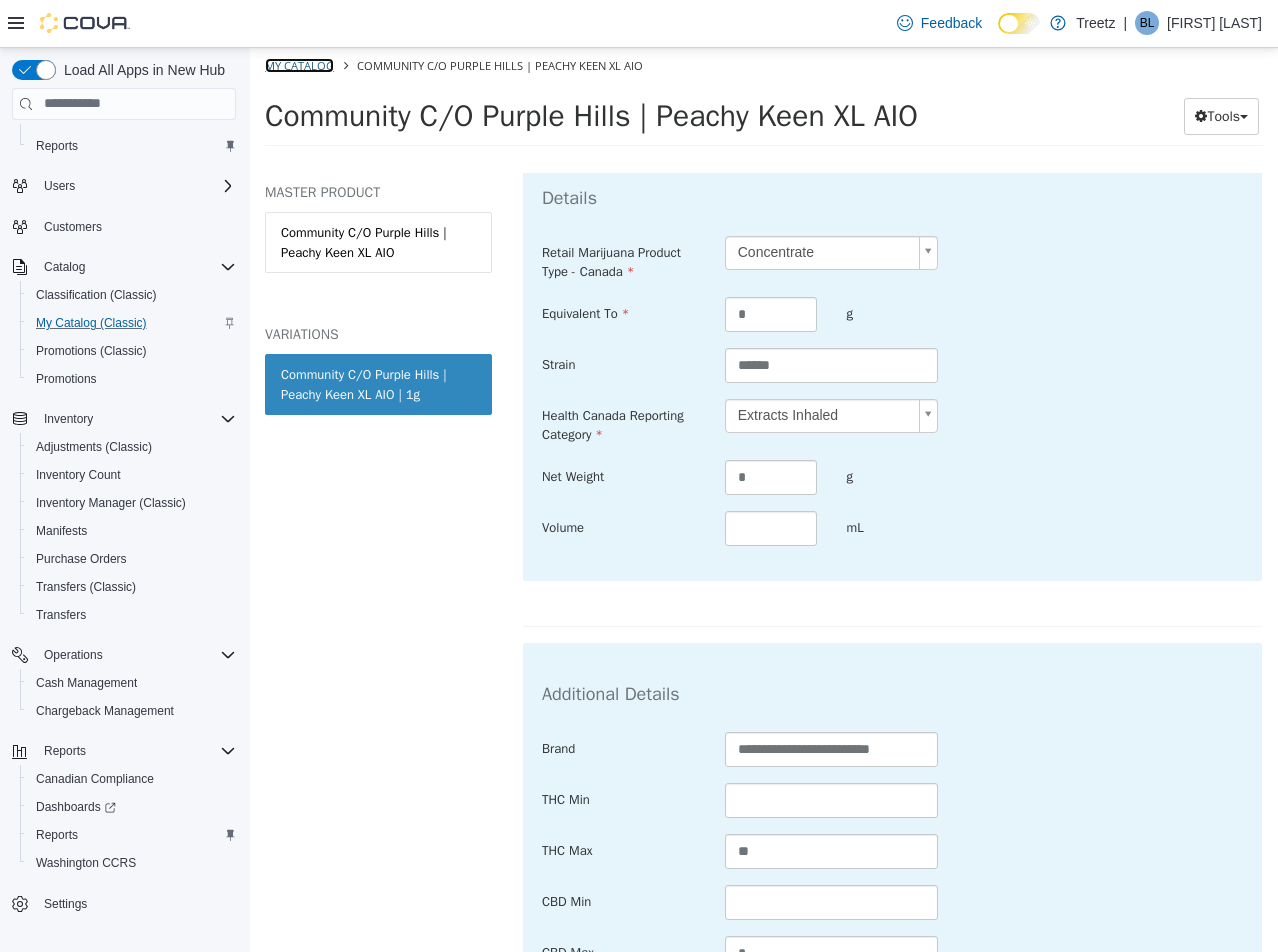 click on "My Catalog" at bounding box center [299, 64] 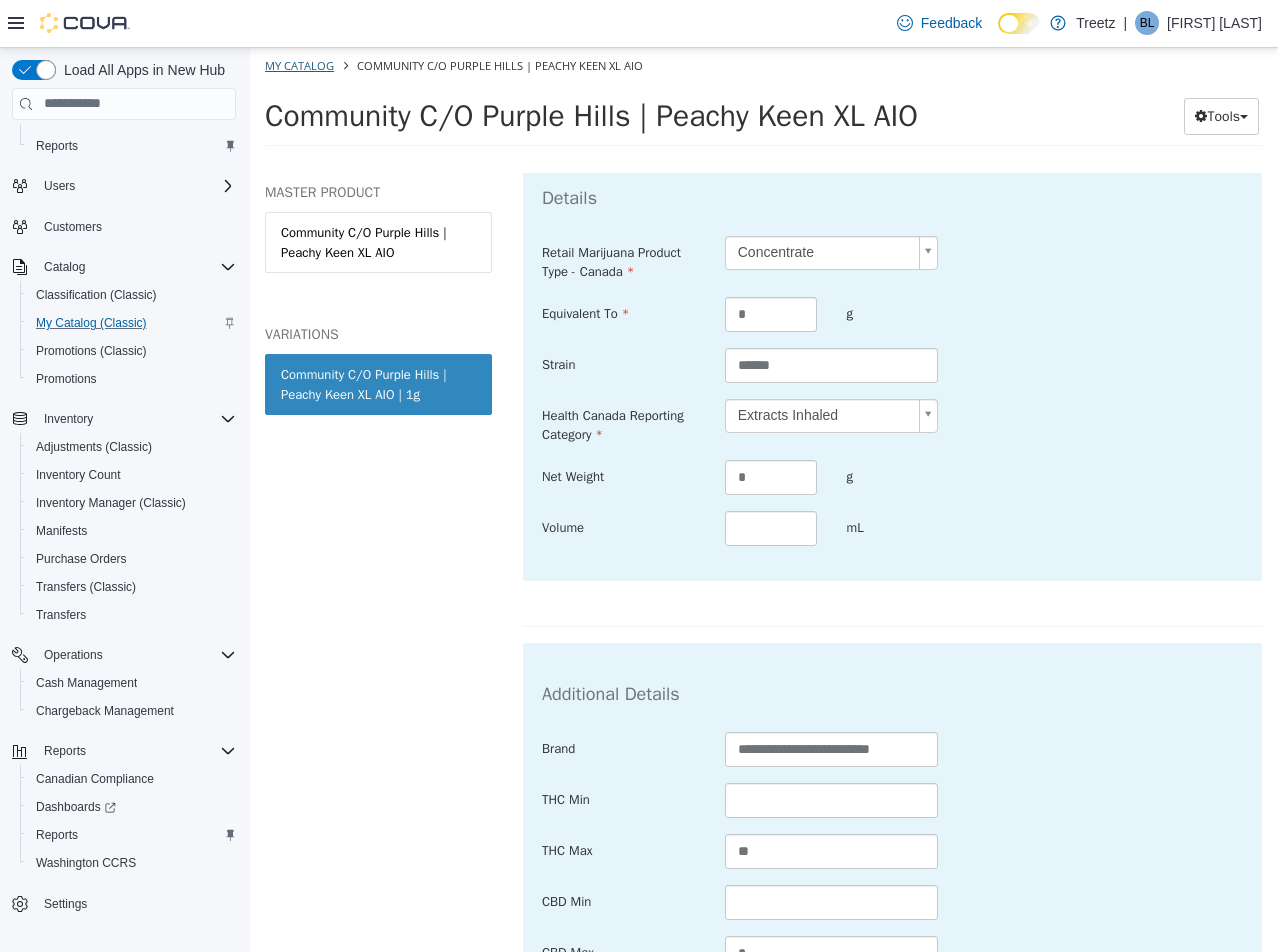 select on "**********" 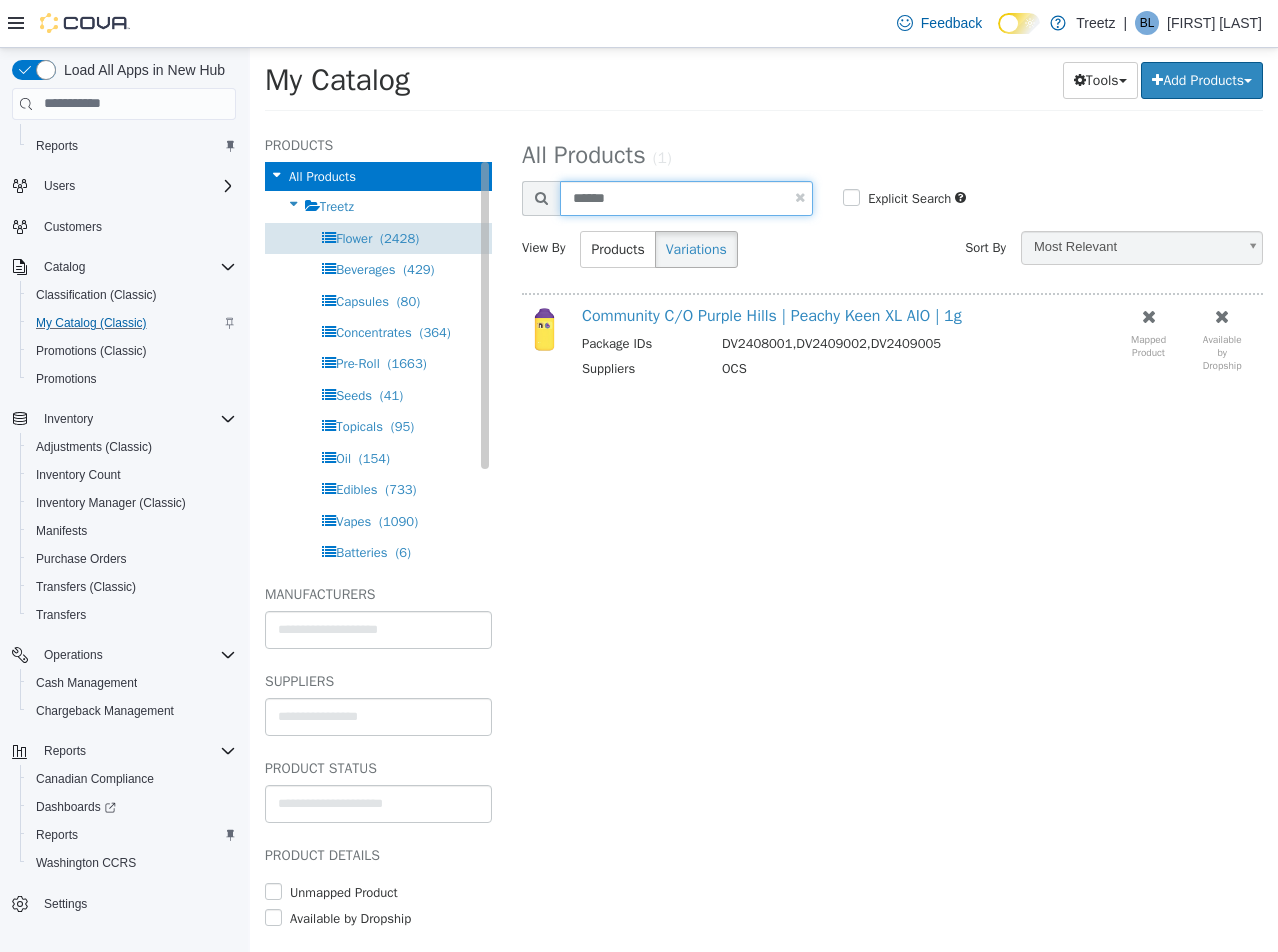 drag, startPoint x: 694, startPoint y: 207, endPoint x: 268, endPoint y: 221, distance: 426.22998 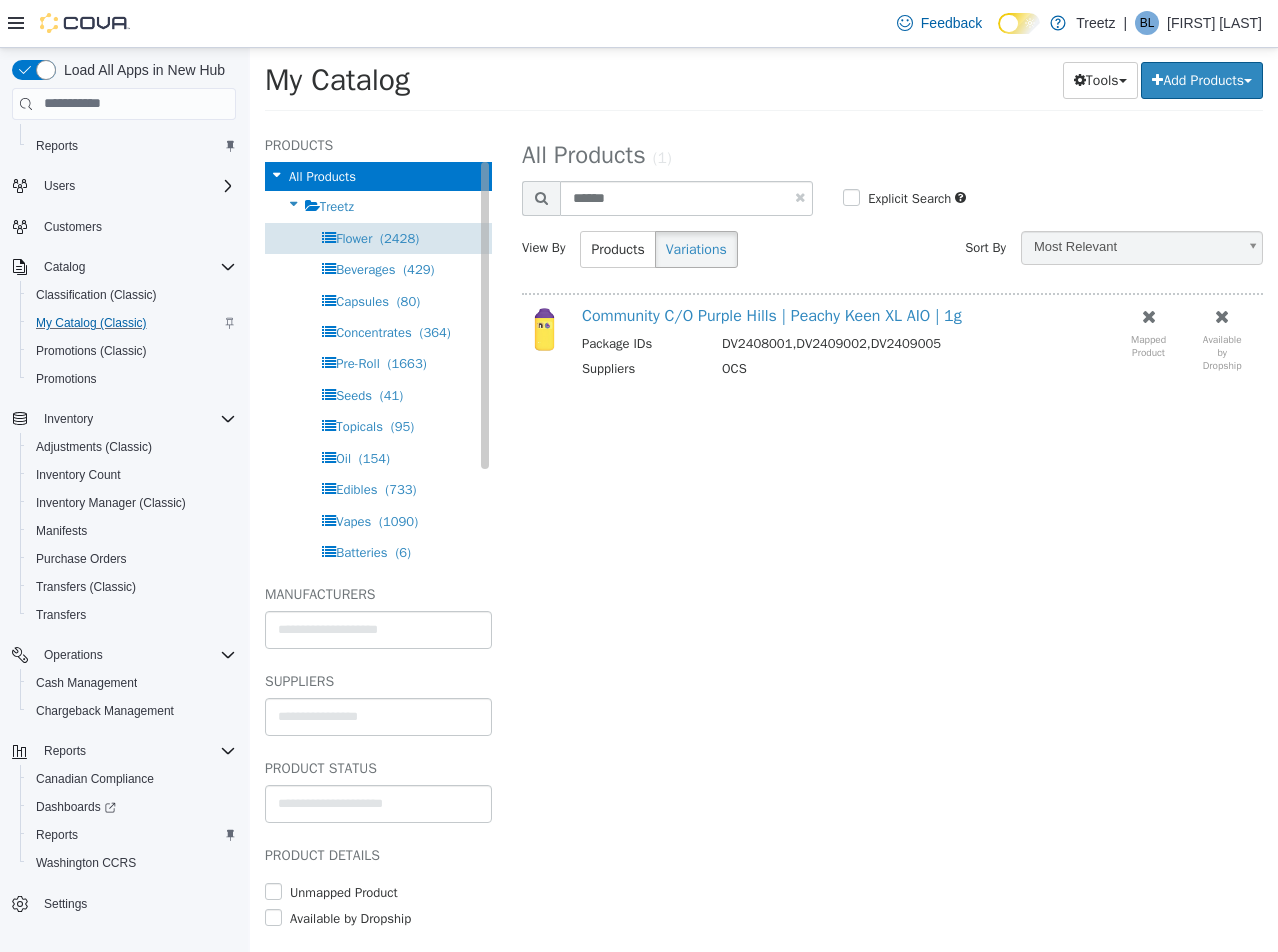 select on "**********" 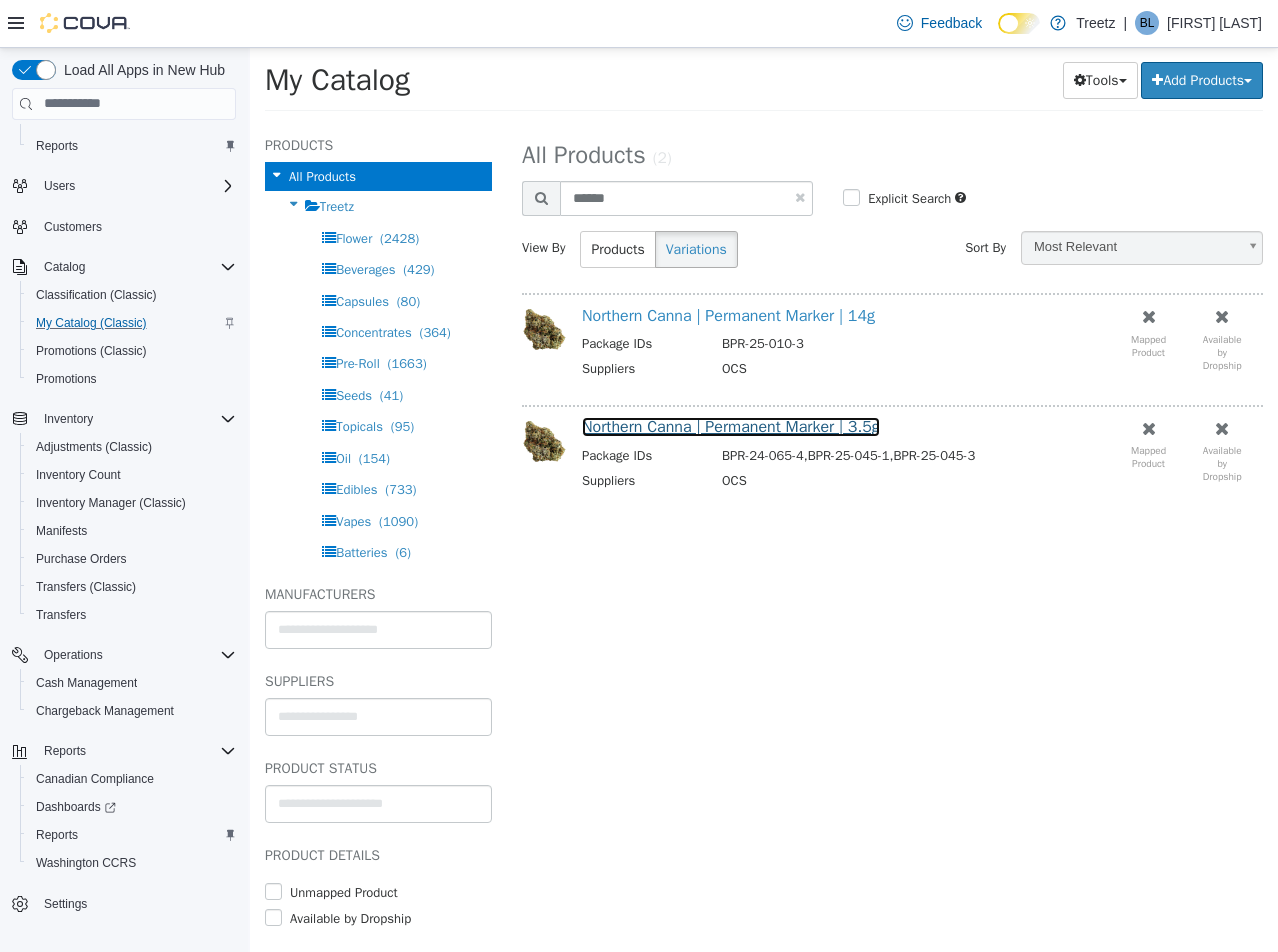 click on "Northern Canna | Permanent Marker | 3.5g" at bounding box center [731, 426] 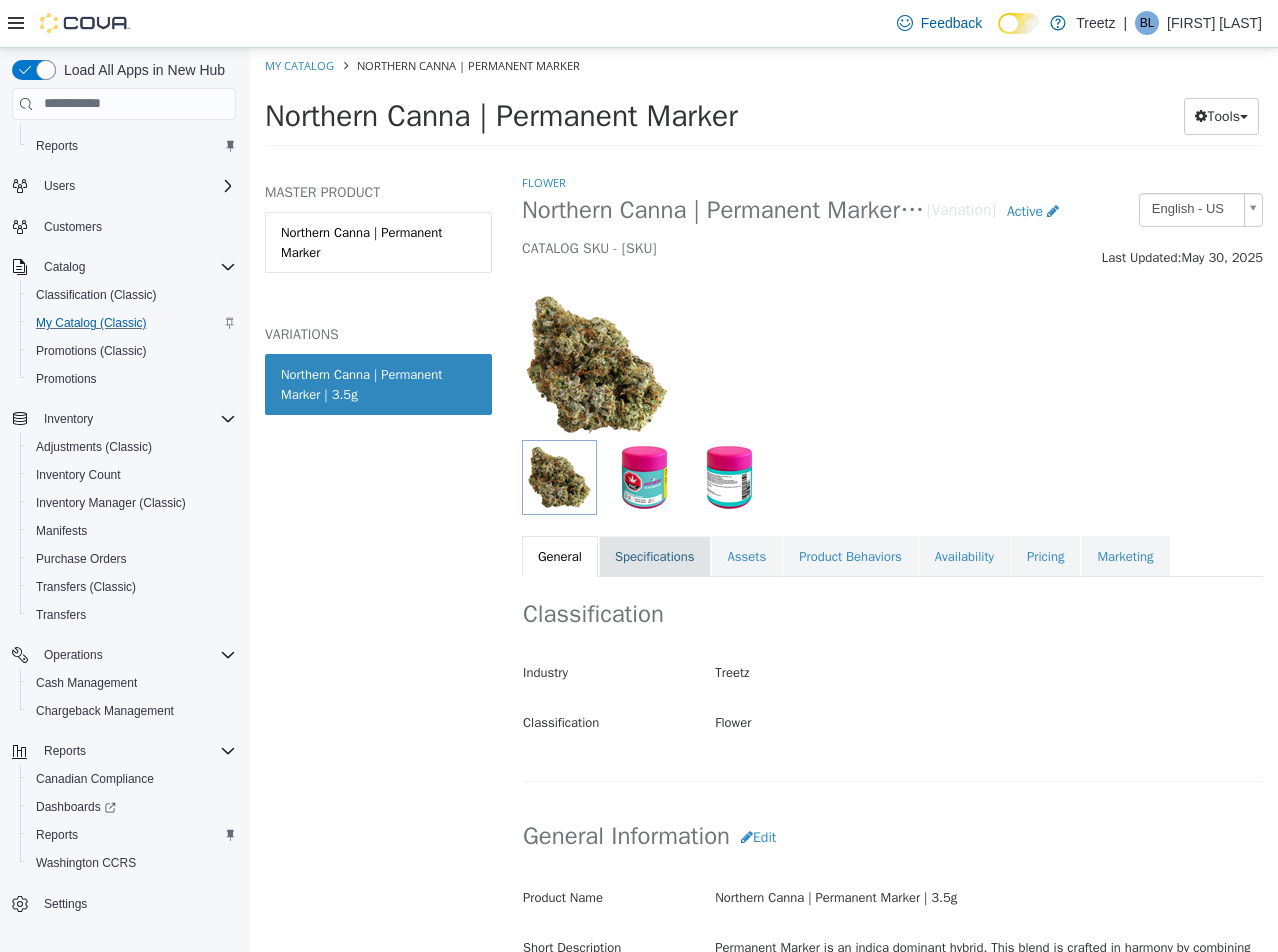 click on "Specifications" at bounding box center (655, 556) 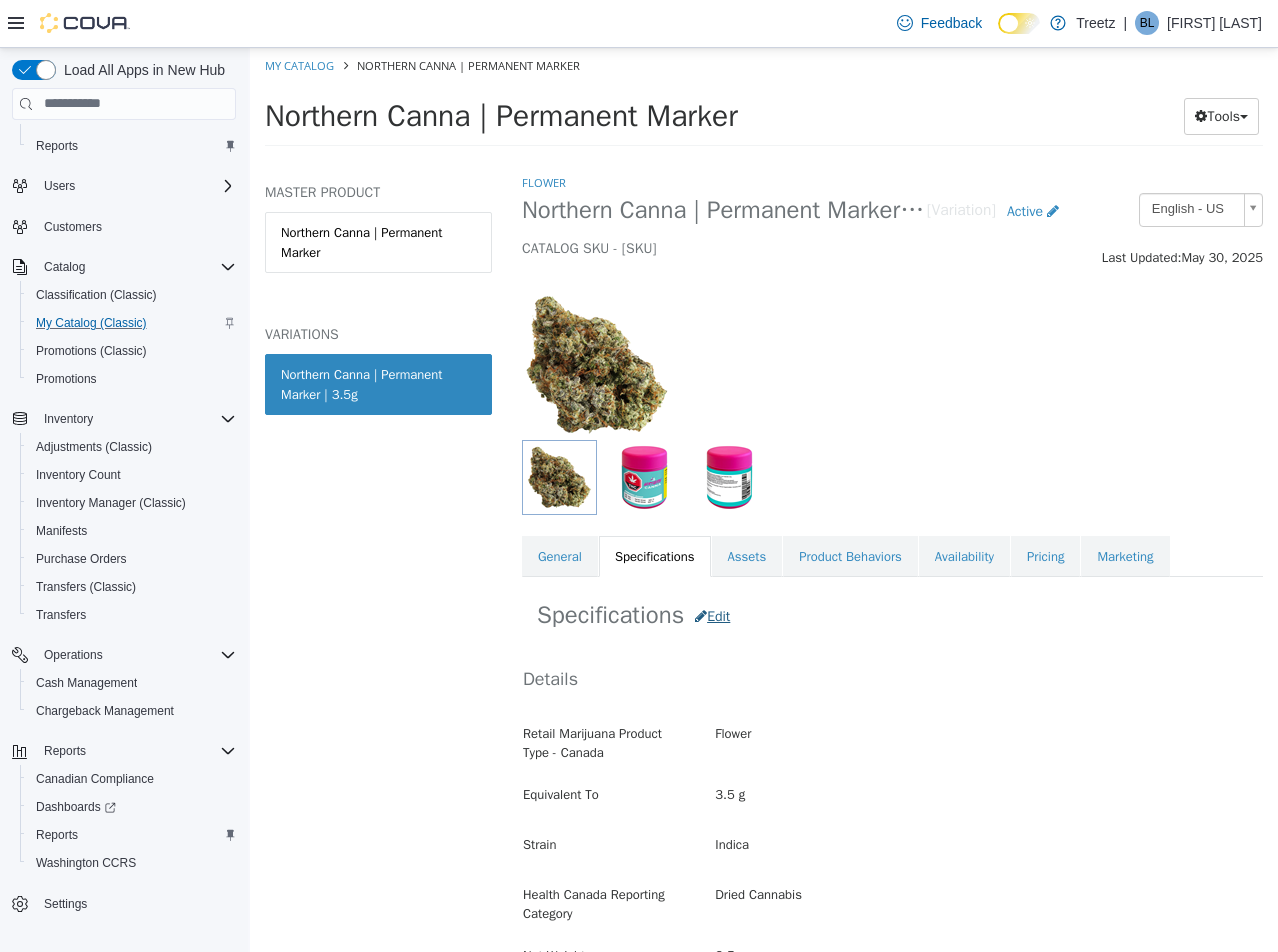 click on "Specifications  Edit Details Retail Marijuana Product Type - Canada
Flower
Equivalent To
3.5 g
Strain
Indica
Health Canada Reporting Category
Dried Cannabis
Net Weight
3.5 g
Additional Details Brand
Northern Canna
THC Min
< empty >
THC Max
30.02
CBD Min
< empty >
CBD Max
1
Terpenes
Beta-Caryophyllene, Beta-Myrcene, Delta-Limonene, Humulene, Limonene
Online Menu Online Menu Category
Flower - Indica
Online Menu Brand
Northern Canna
Online Menu Name
Permanent Marker (Biscotti x Jealousy x Sherb Bx)
Cancel  Save Changes" at bounding box center [892, 1139] 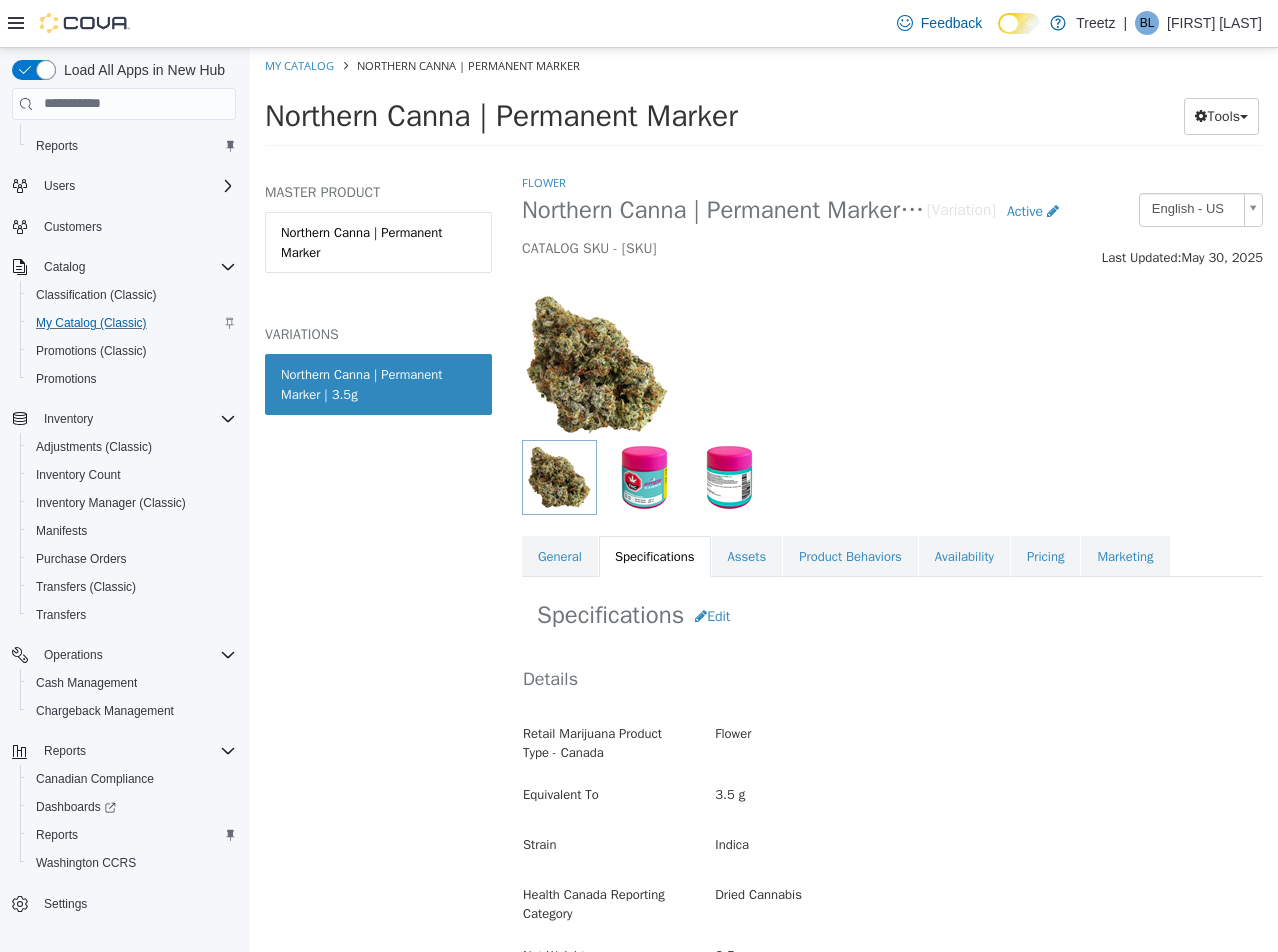 scroll, scrollTop: 300, scrollLeft: 0, axis: vertical 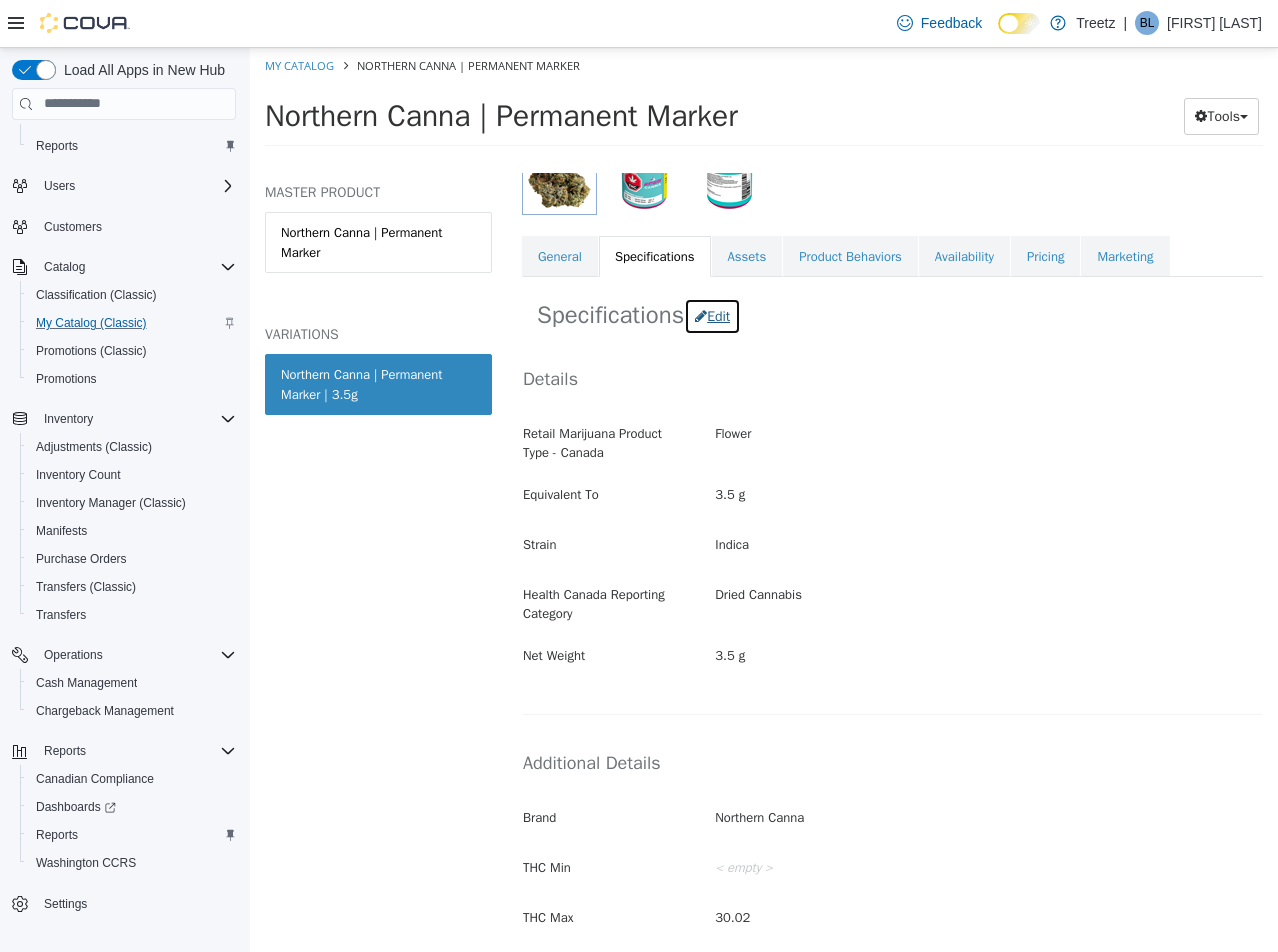 click on "Edit" at bounding box center (712, 315) 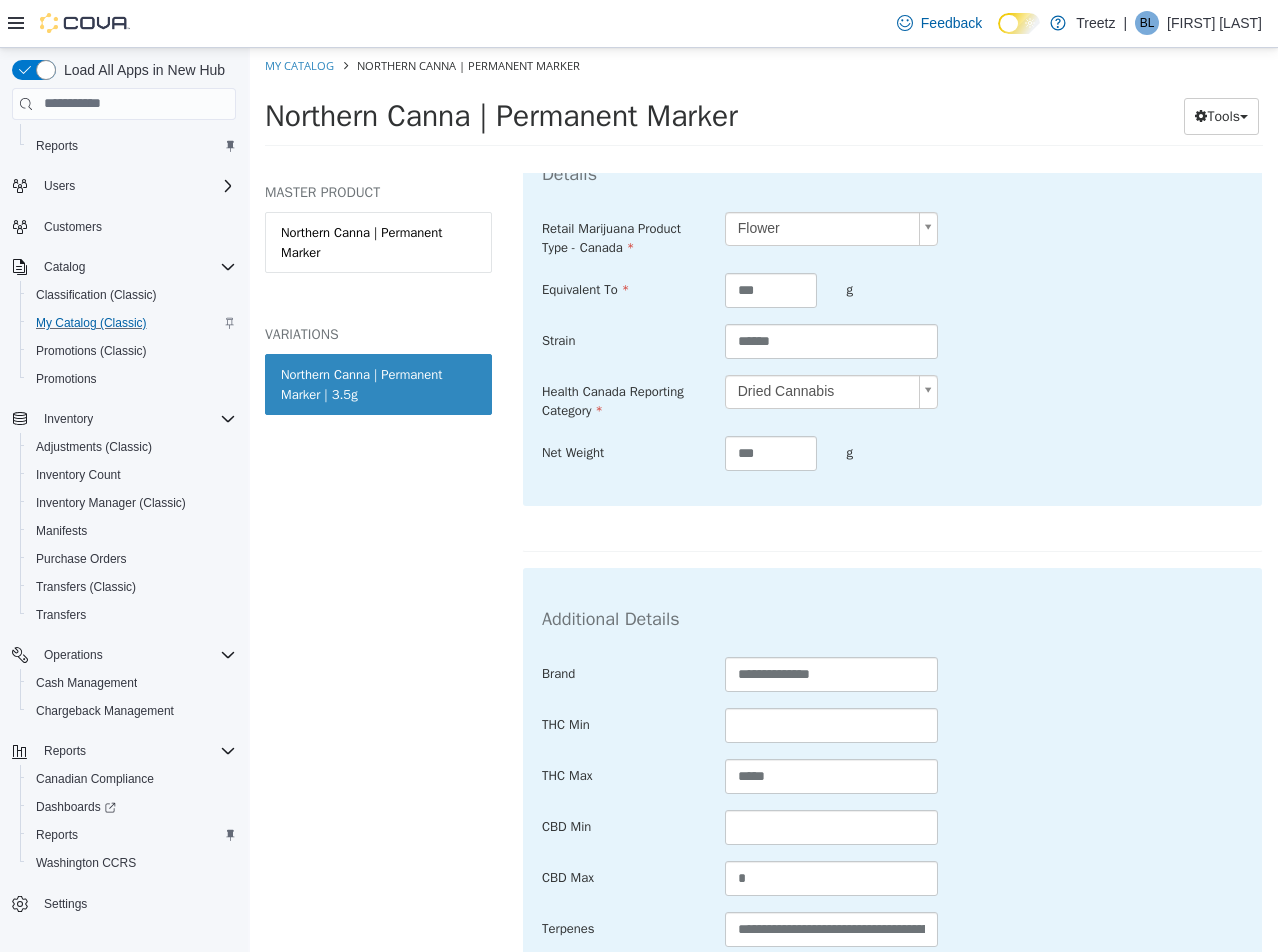 scroll, scrollTop: 800, scrollLeft: 0, axis: vertical 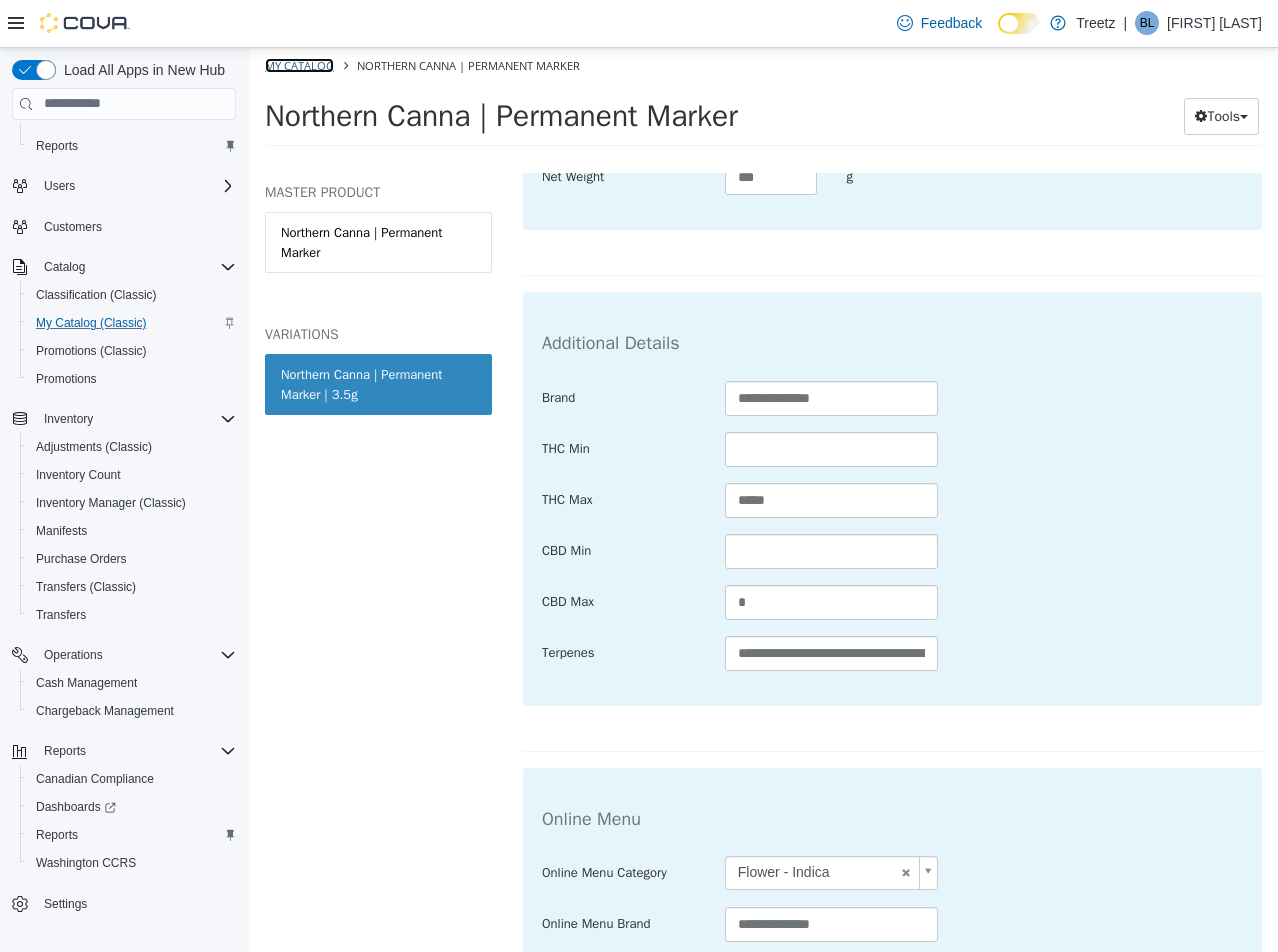 click on "My Catalog" at bounding box center (299, 64) 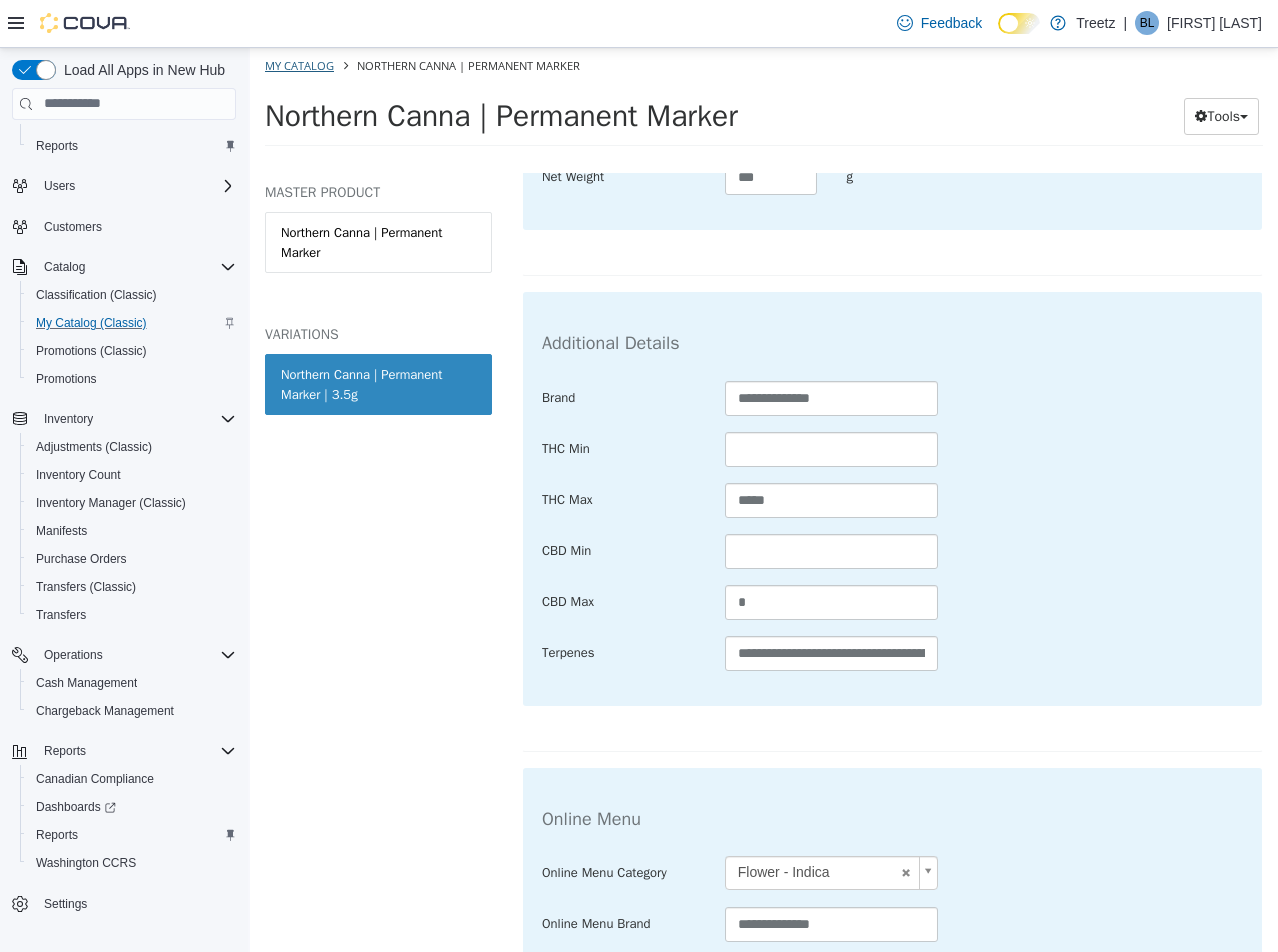 select on "**********" 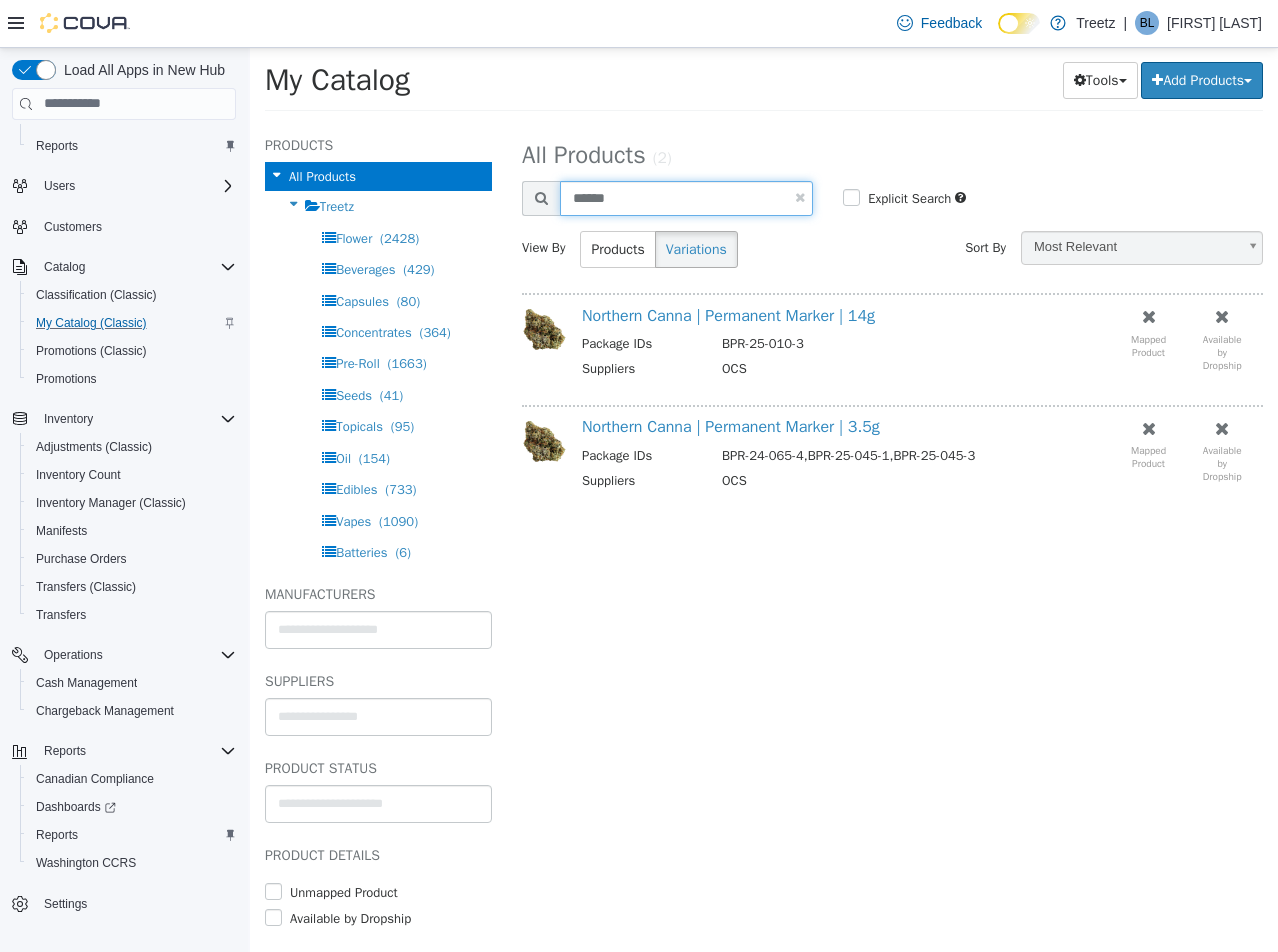 drag, startPoint x: 645, startPoint y: 201, endPoint x: 243, endPoint y: 213, distance: 402.17908 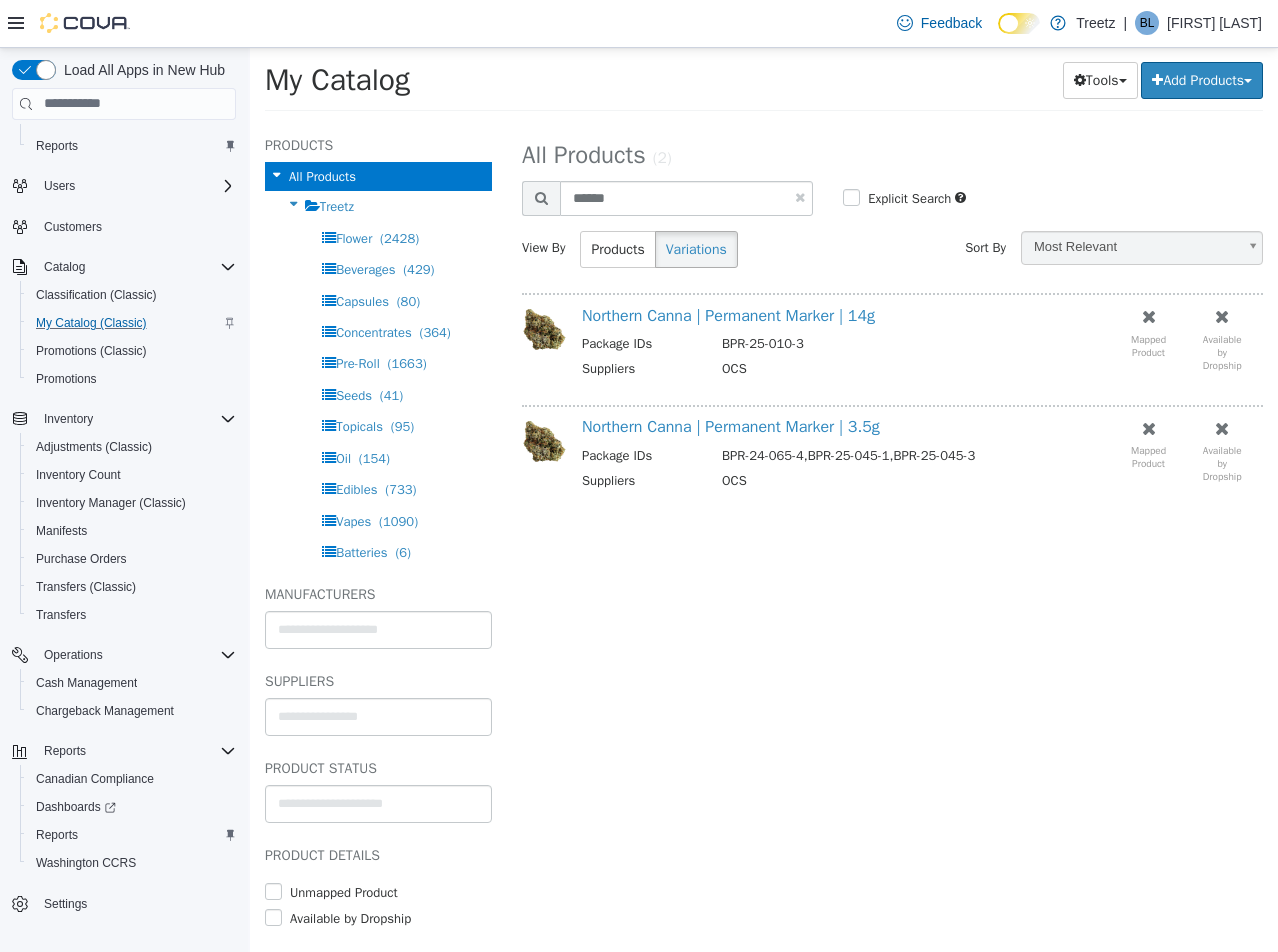 type 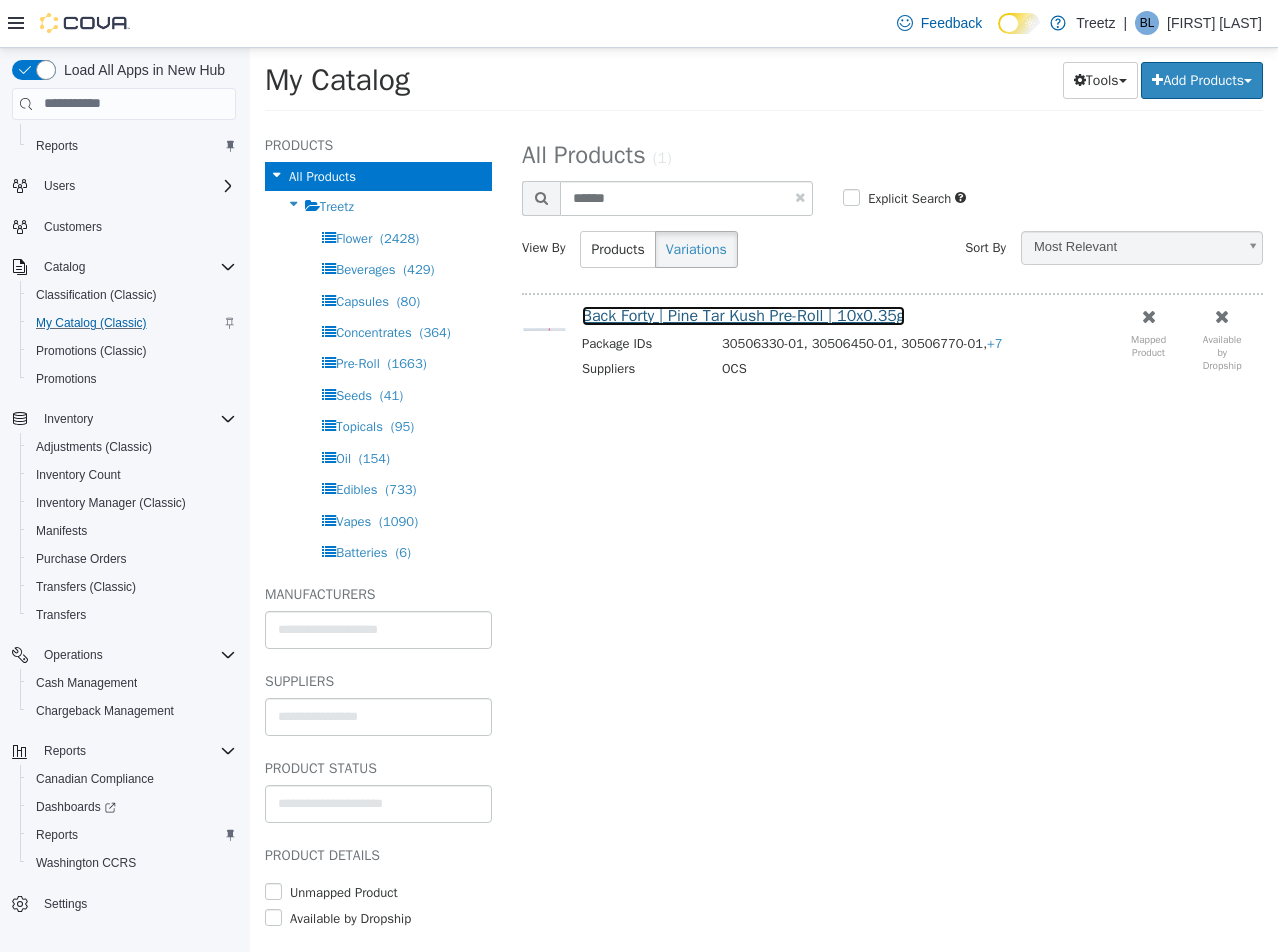 click on "Back Forty | Pine Tar Kush Pre-Roll | 10x0.35g" at bounding box center [743, 315] 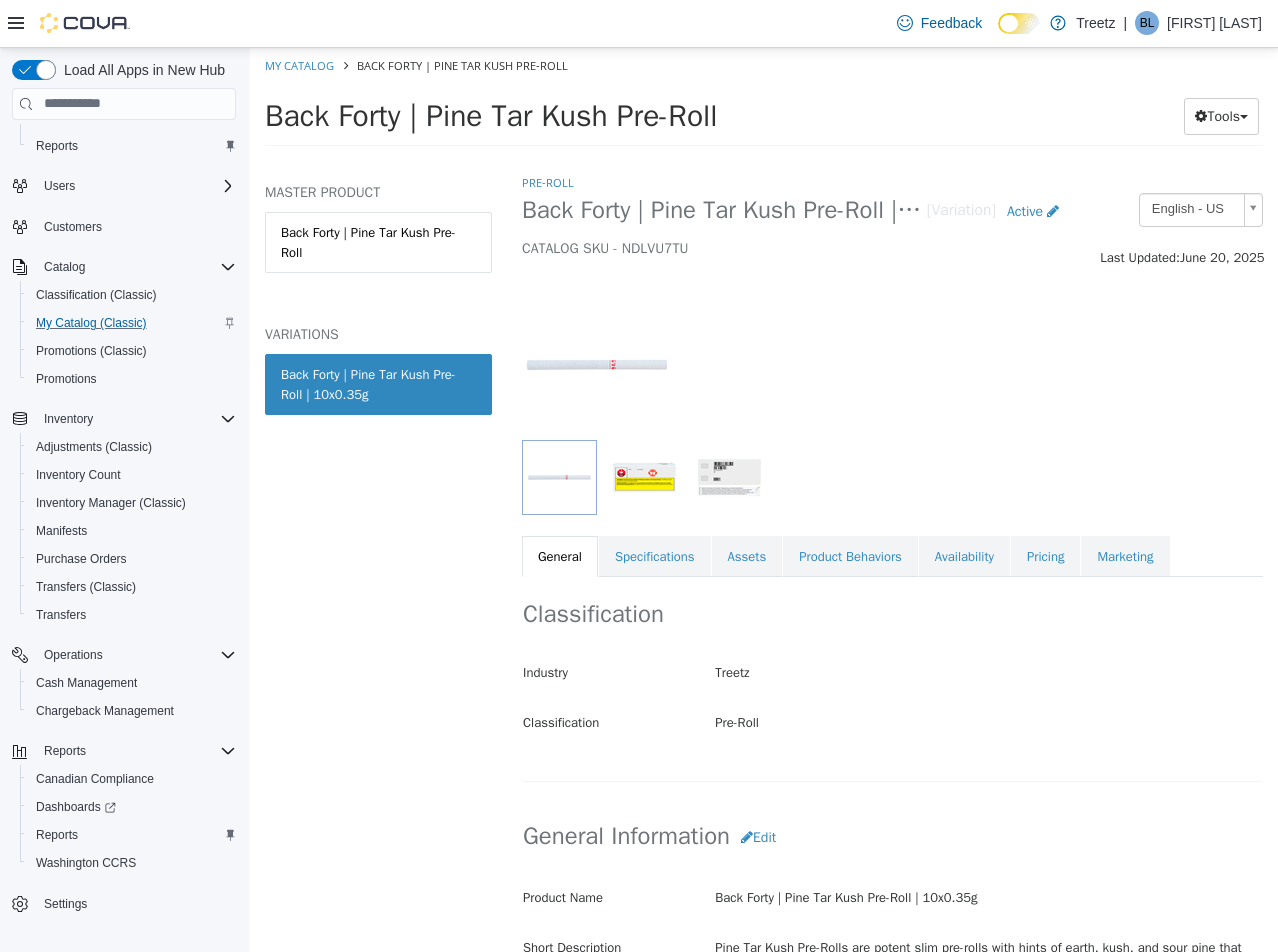 click on "Classification Industry
Treetz
Classification
Pre-Roll
Cancel Save Changes" at bounding box center [892, 678] 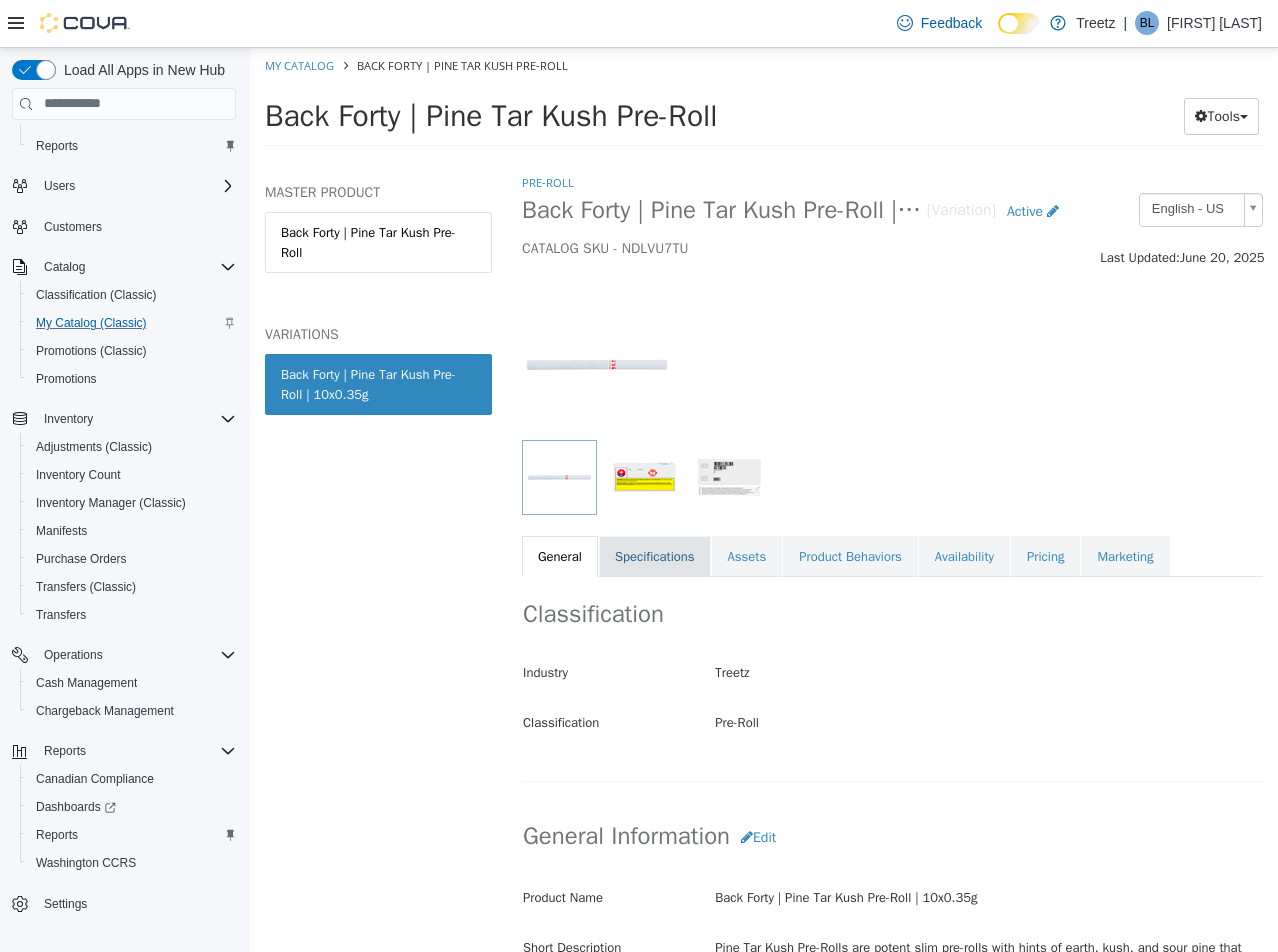 drag, startPoint x: 676, startPoint y: 563, endPoint x: 680, endPoint y: 574, distance: 11.7046995 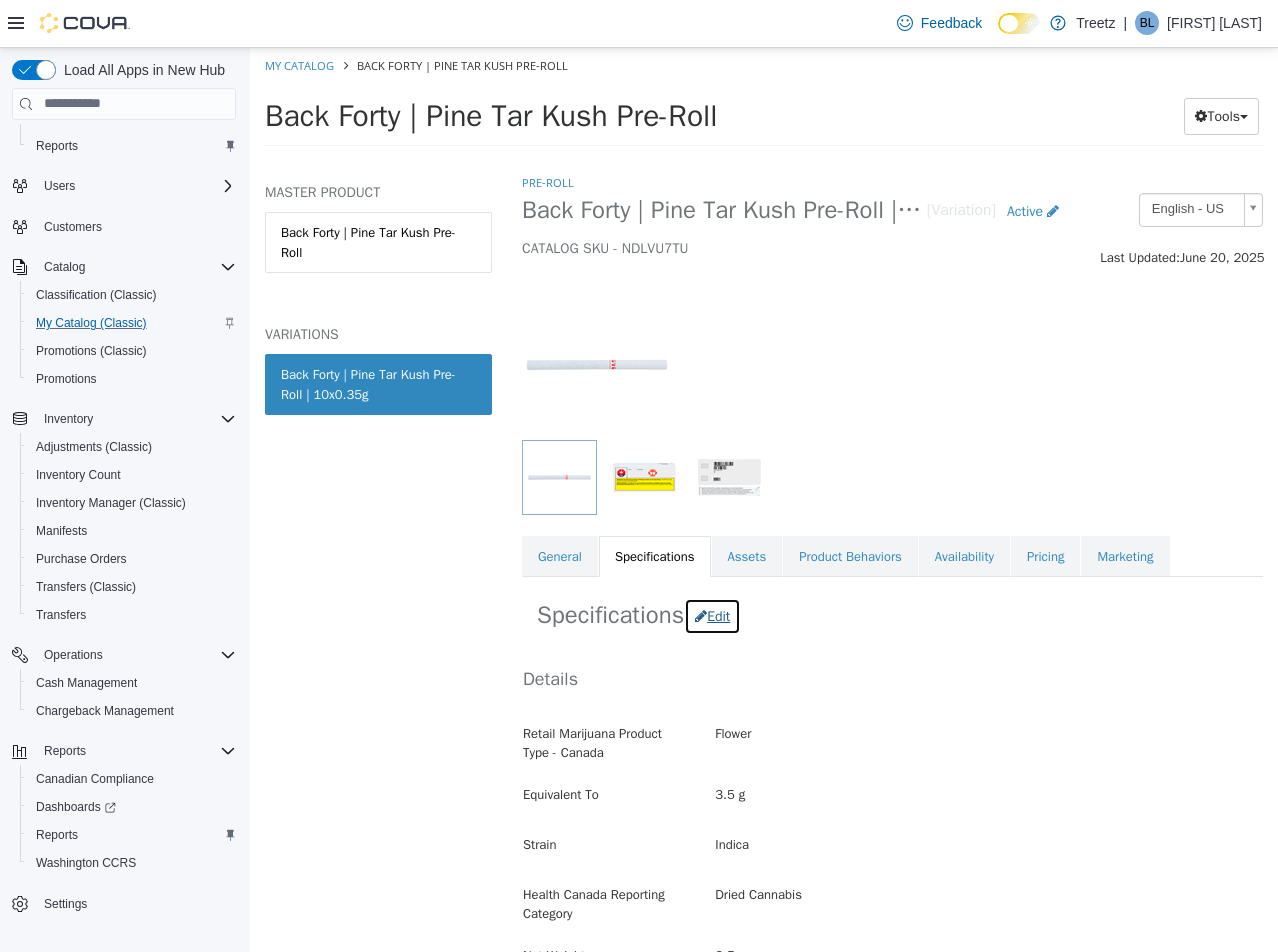 click on "Edit" at bounding box center (712, 615) 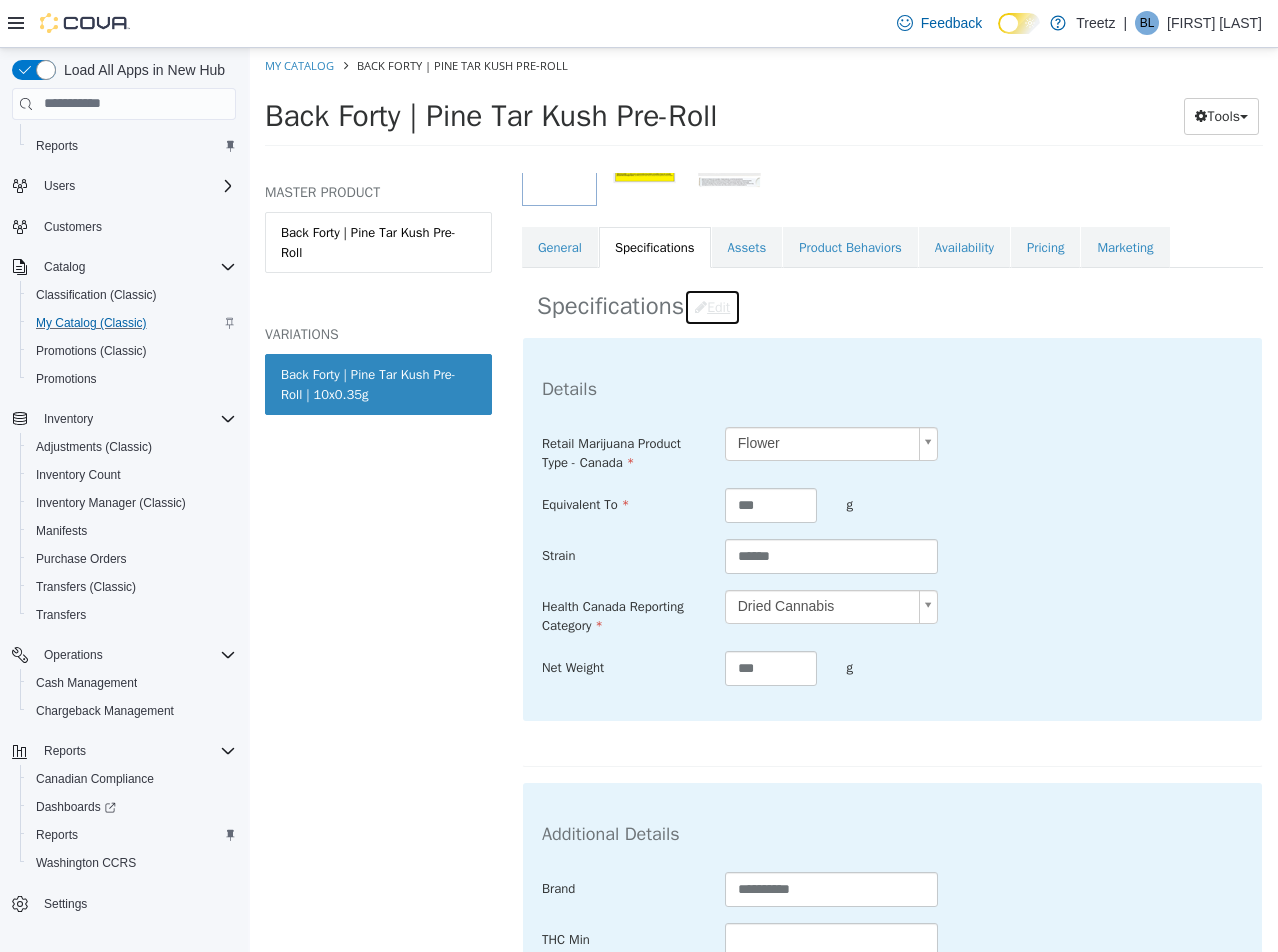 scroll, scrollTop: 600, scrollLeft: 0, axis: vertical 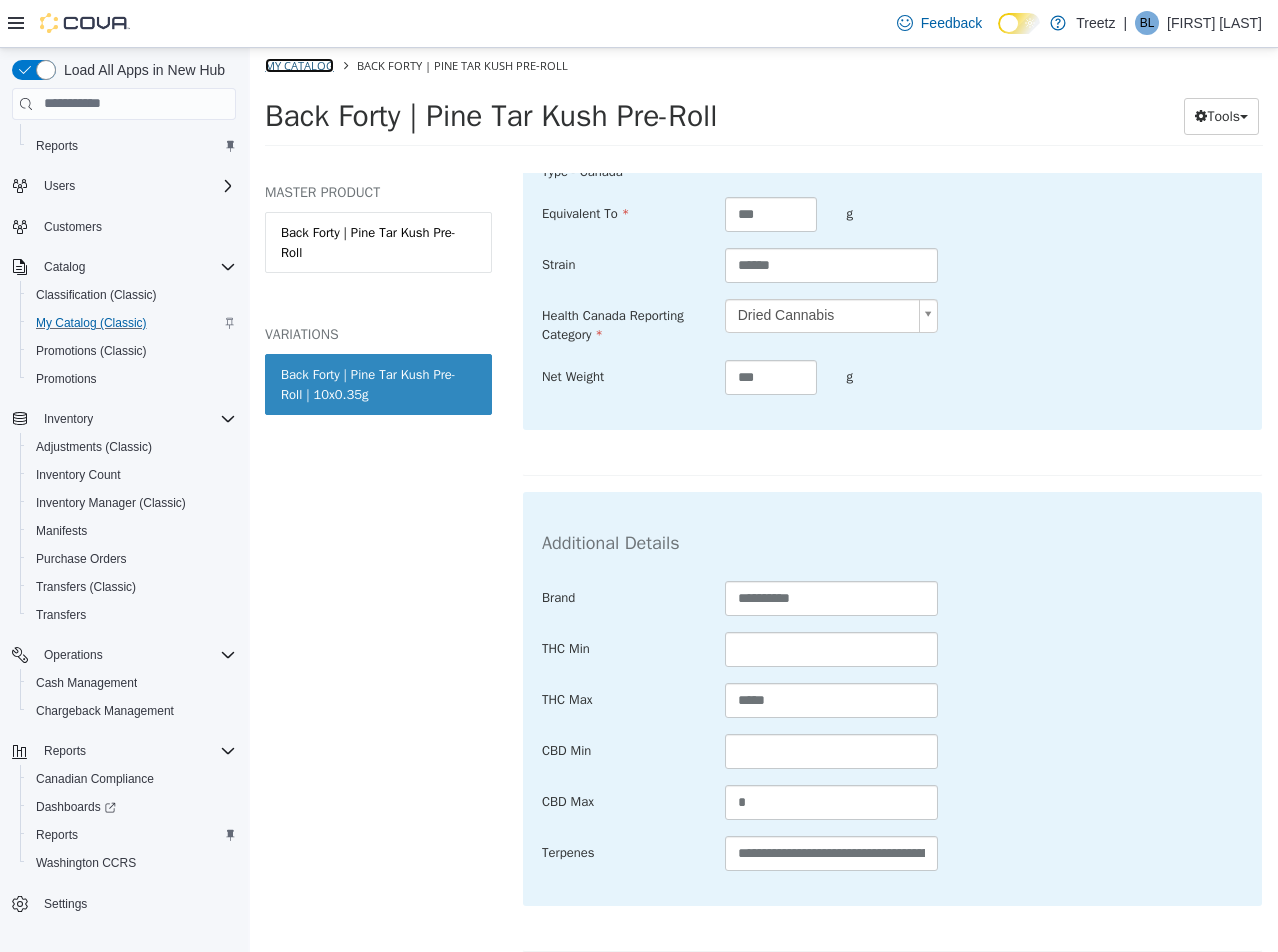 click on "My Catalog" at bounding box center [299, 64] 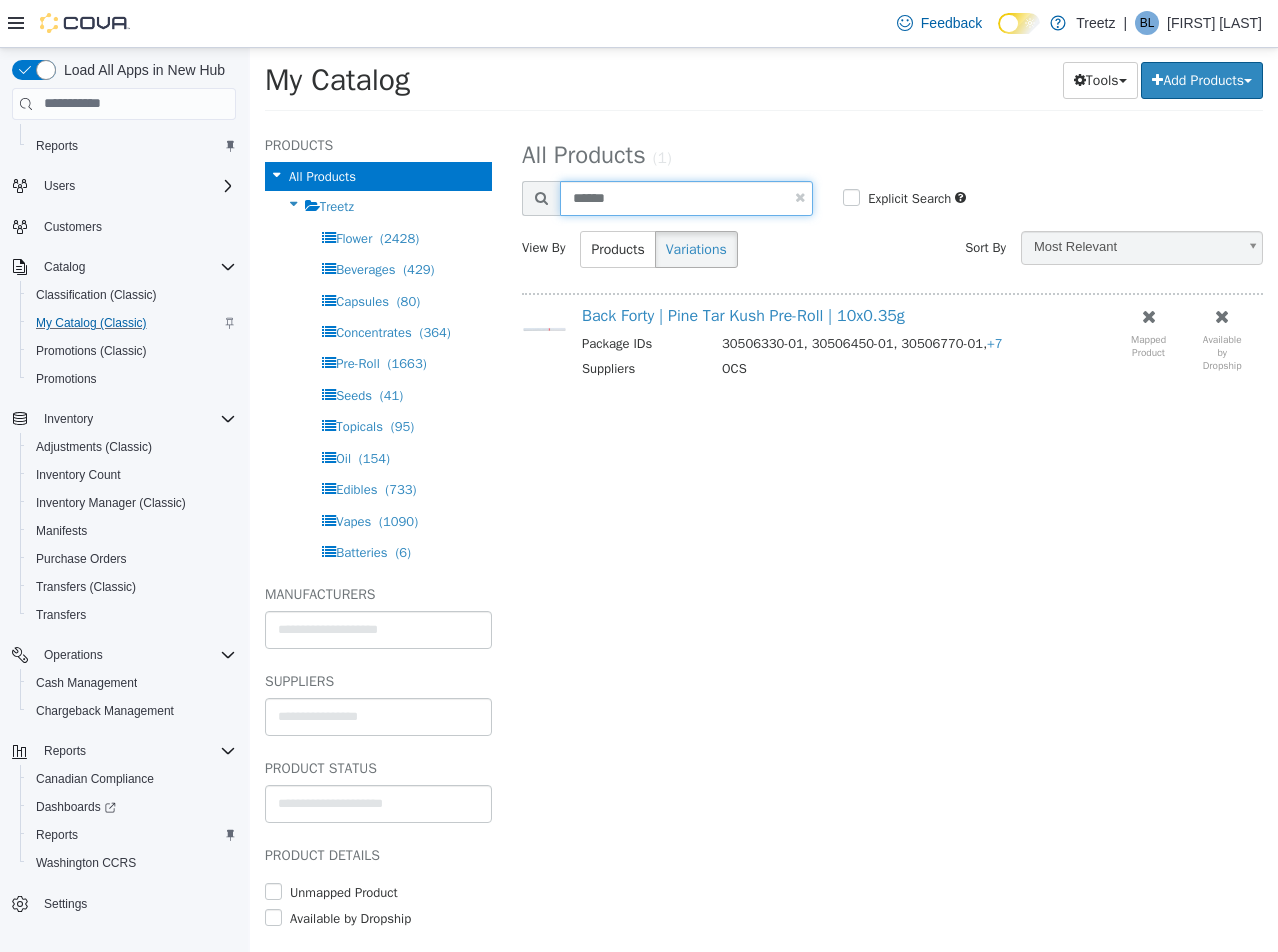 drag, startPoint x: 686, startPoint y: 194, endPoint x: 87, endPoint y: 162, distance: 599.8541 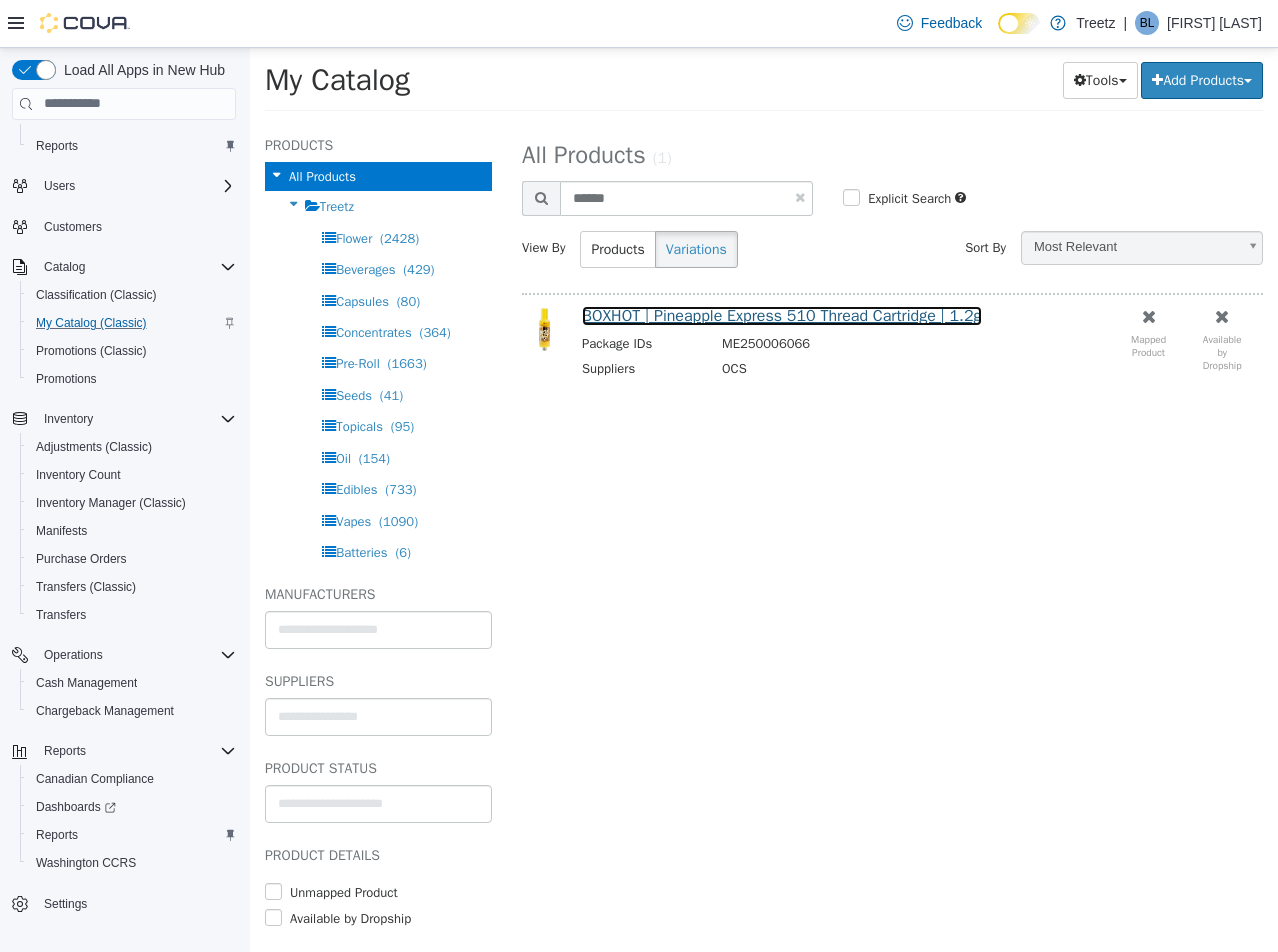 click on "BOXHOT | Pineapple Express 510 Thread Cartridge | 1.2g" at bounding box center (782, 315) 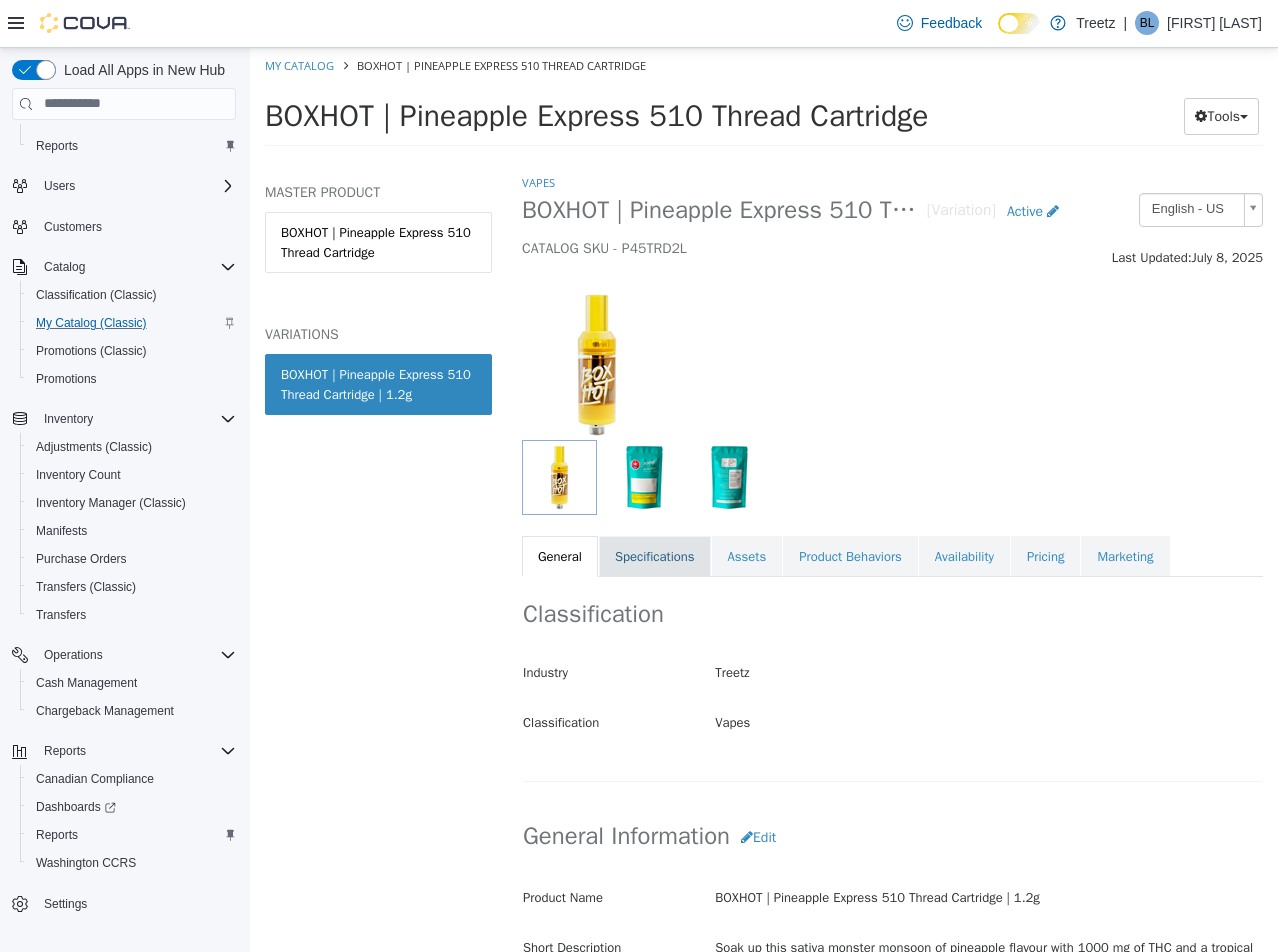 drag, startPoint x: 651, startPoint y: 532, endPoint x: 667, endPoint y: 570, distance: 41.231056 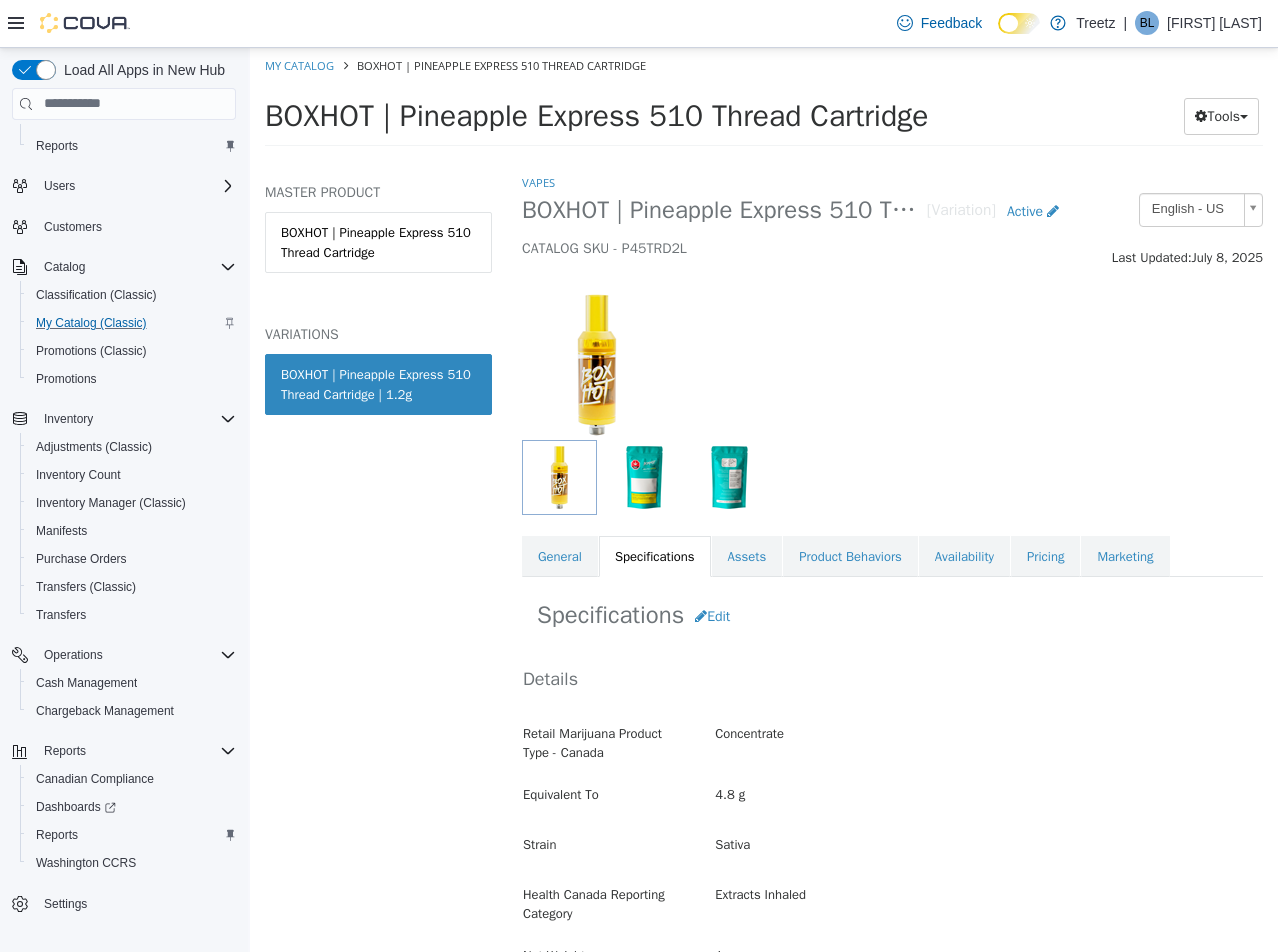 click on "Edit" at bounding box center (712, 615) 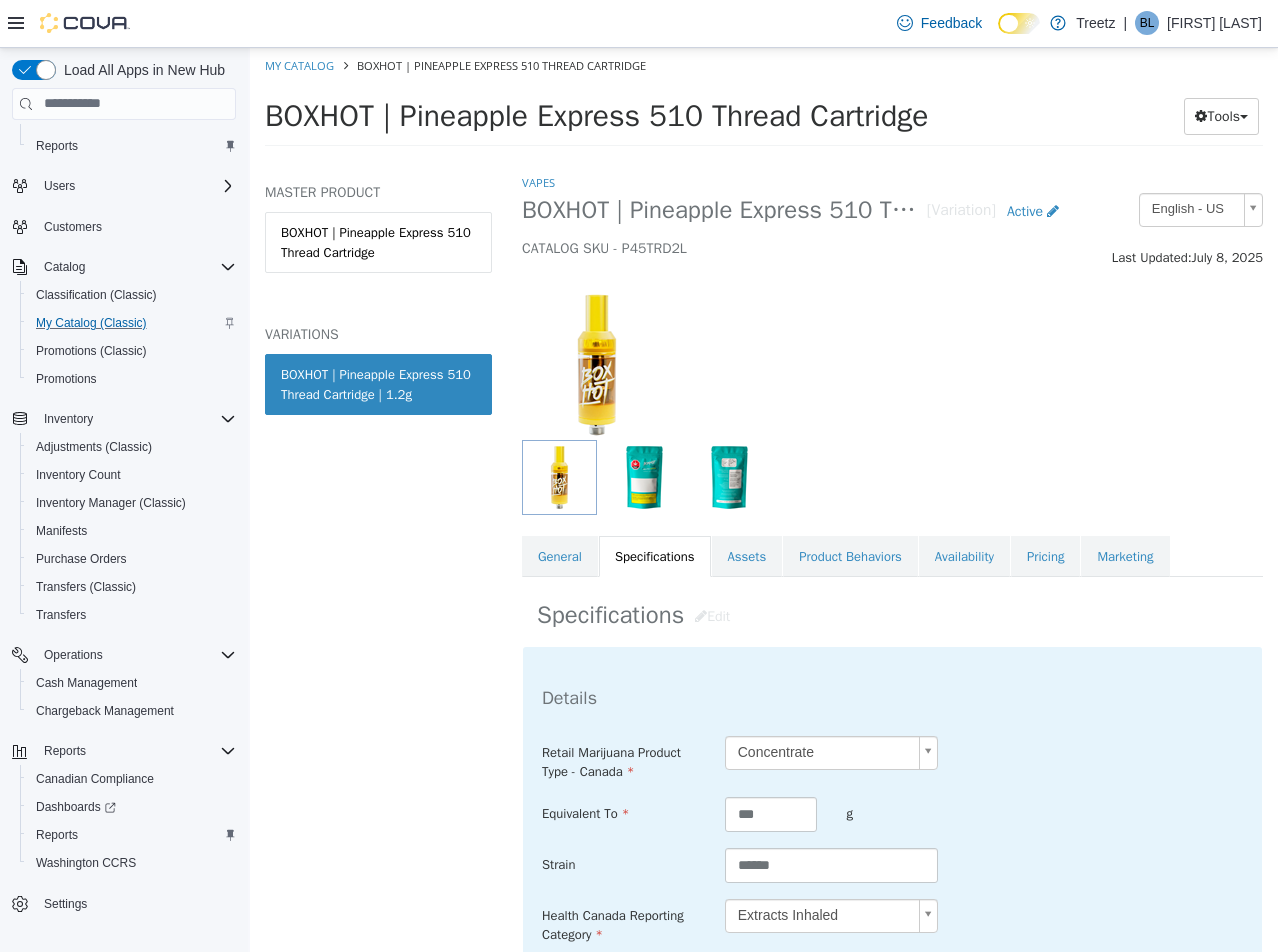 scroll, scrollTop: 600, scrollLeft: 0, axis: vertical 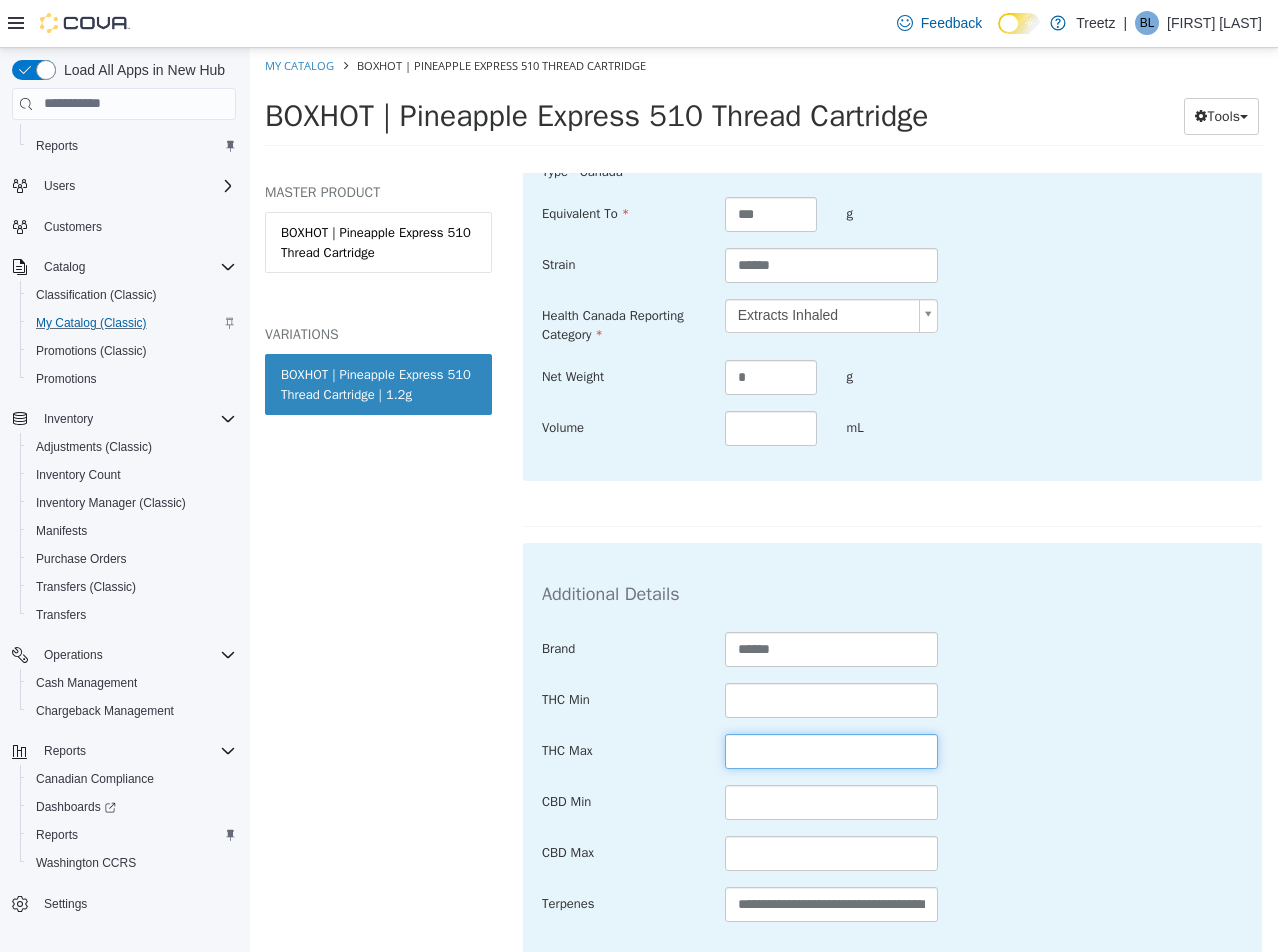 click at bounding box center [832, 750] 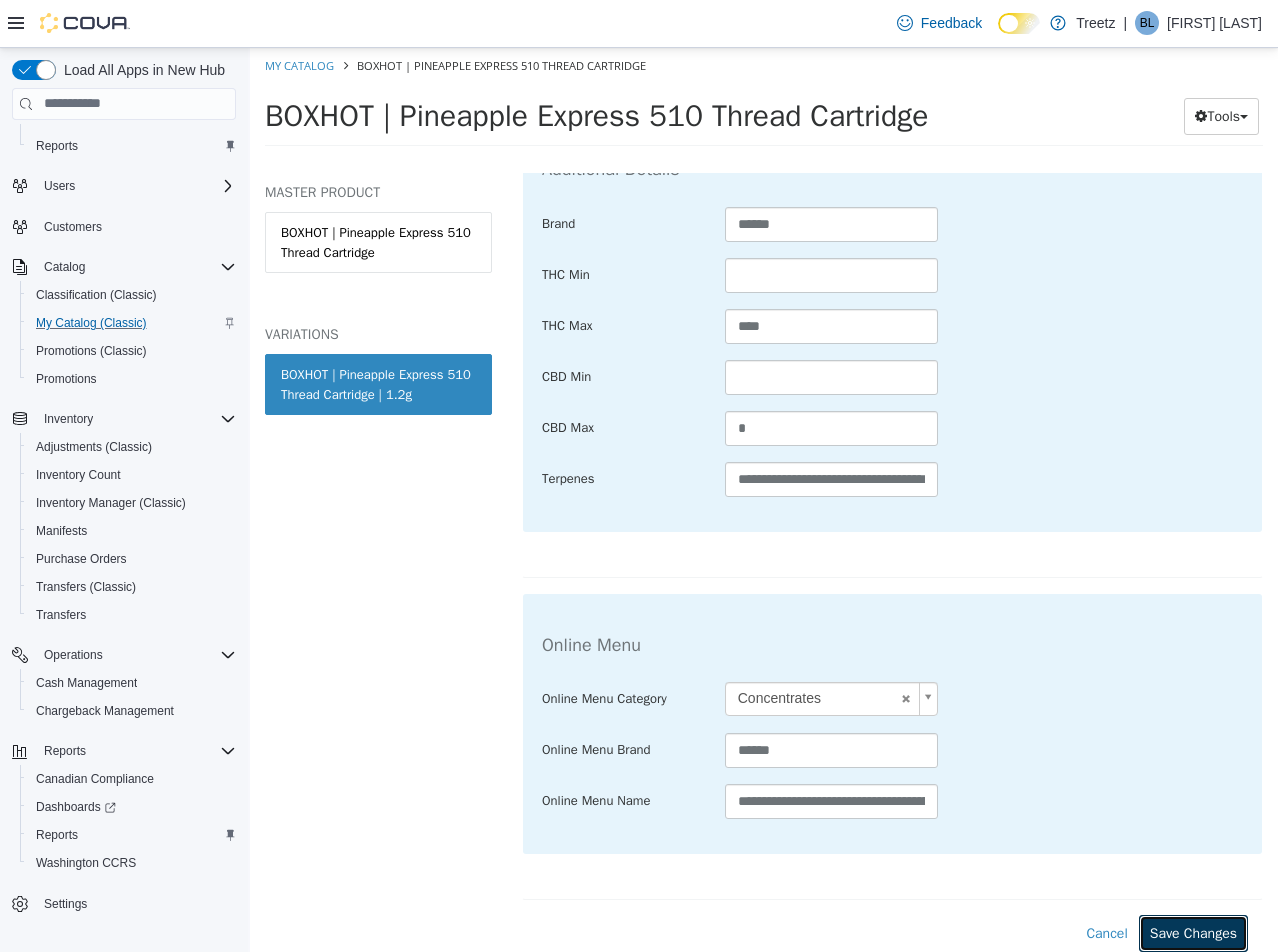 click on "Save Changes" at bounding box center [1193, 932] 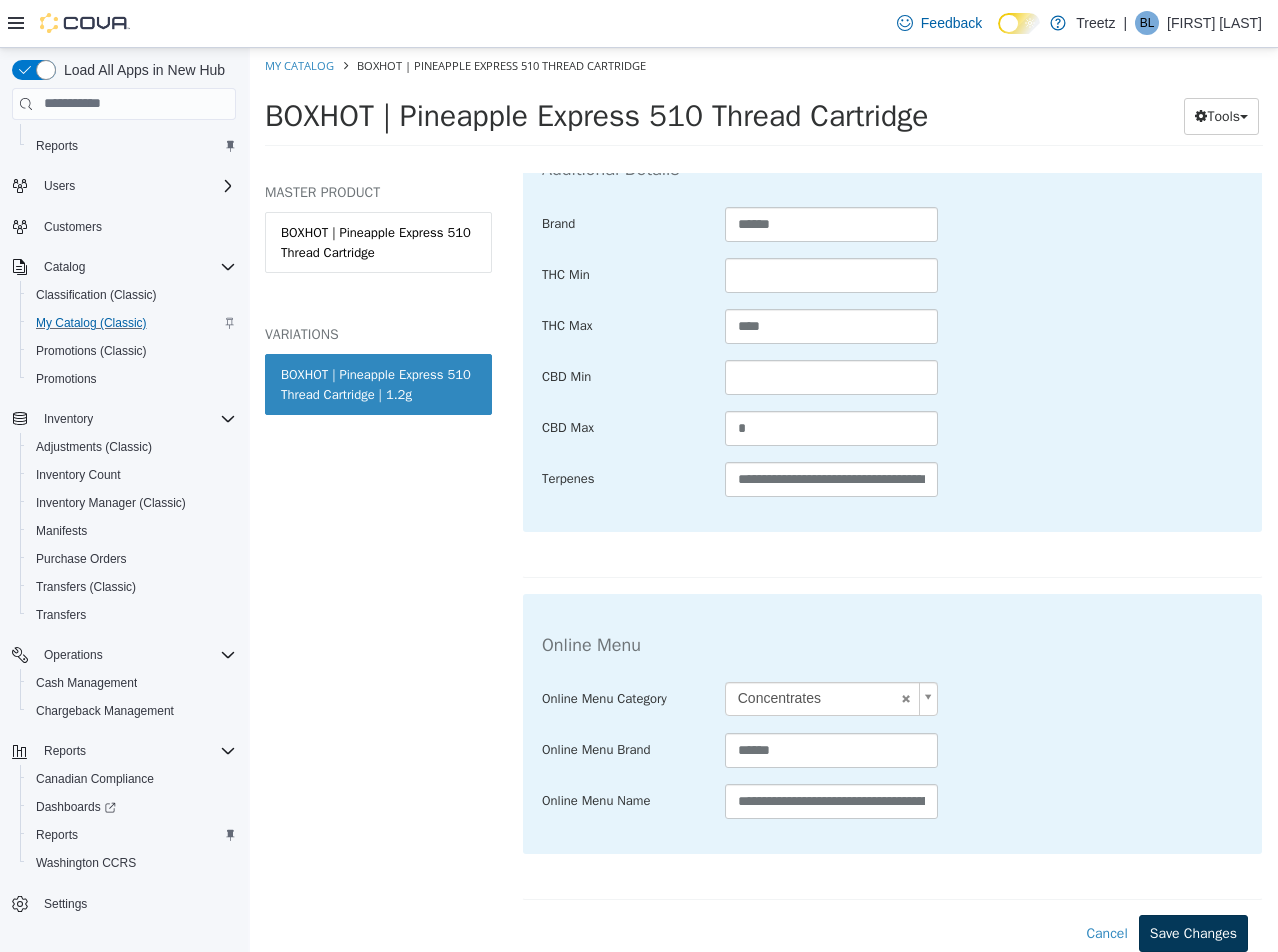 scroll, scrollTop: 802, scrollLeft: 0, axis: vertical 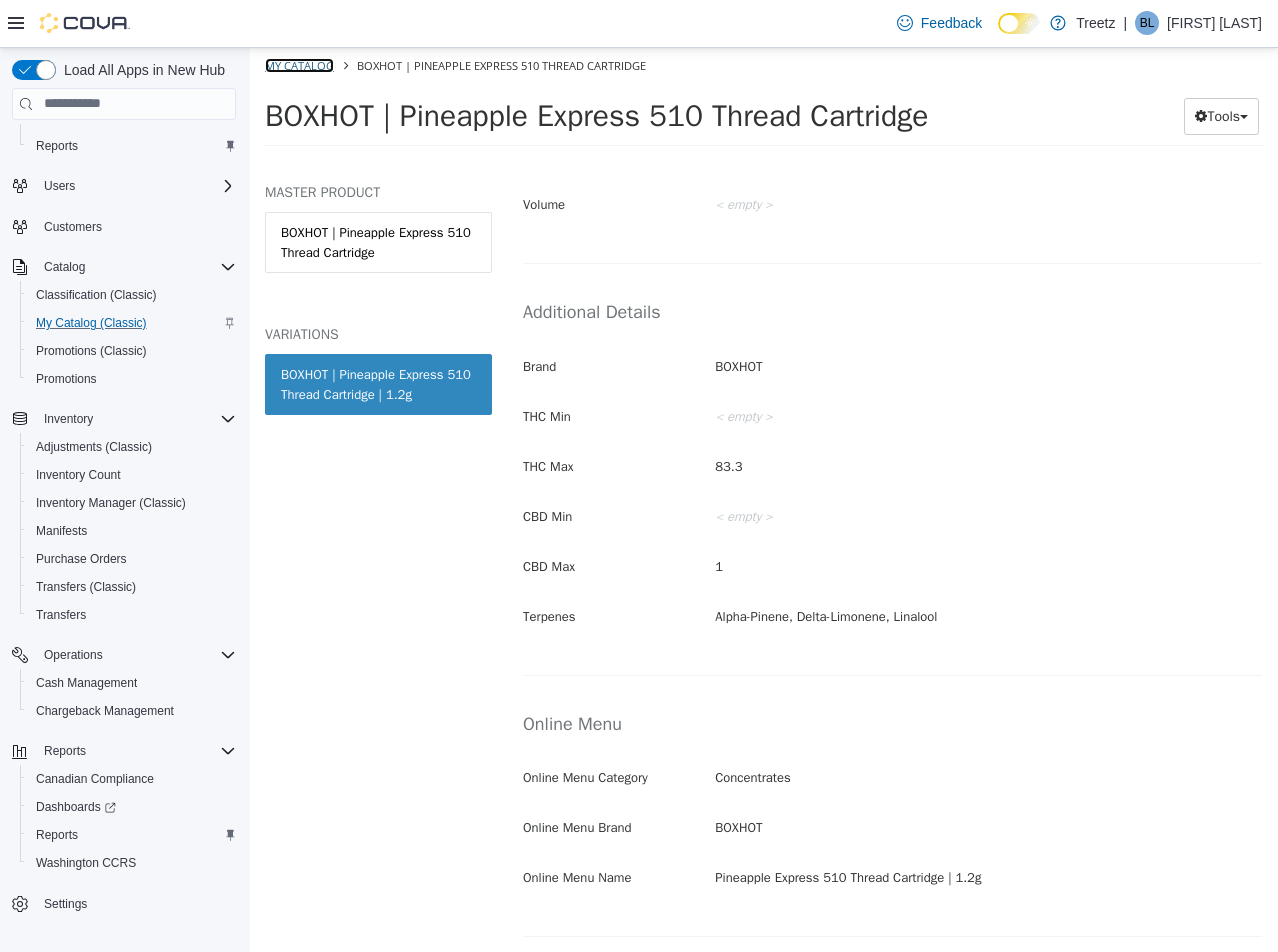 click on "My Catalog" at bounding box center [299, 64] 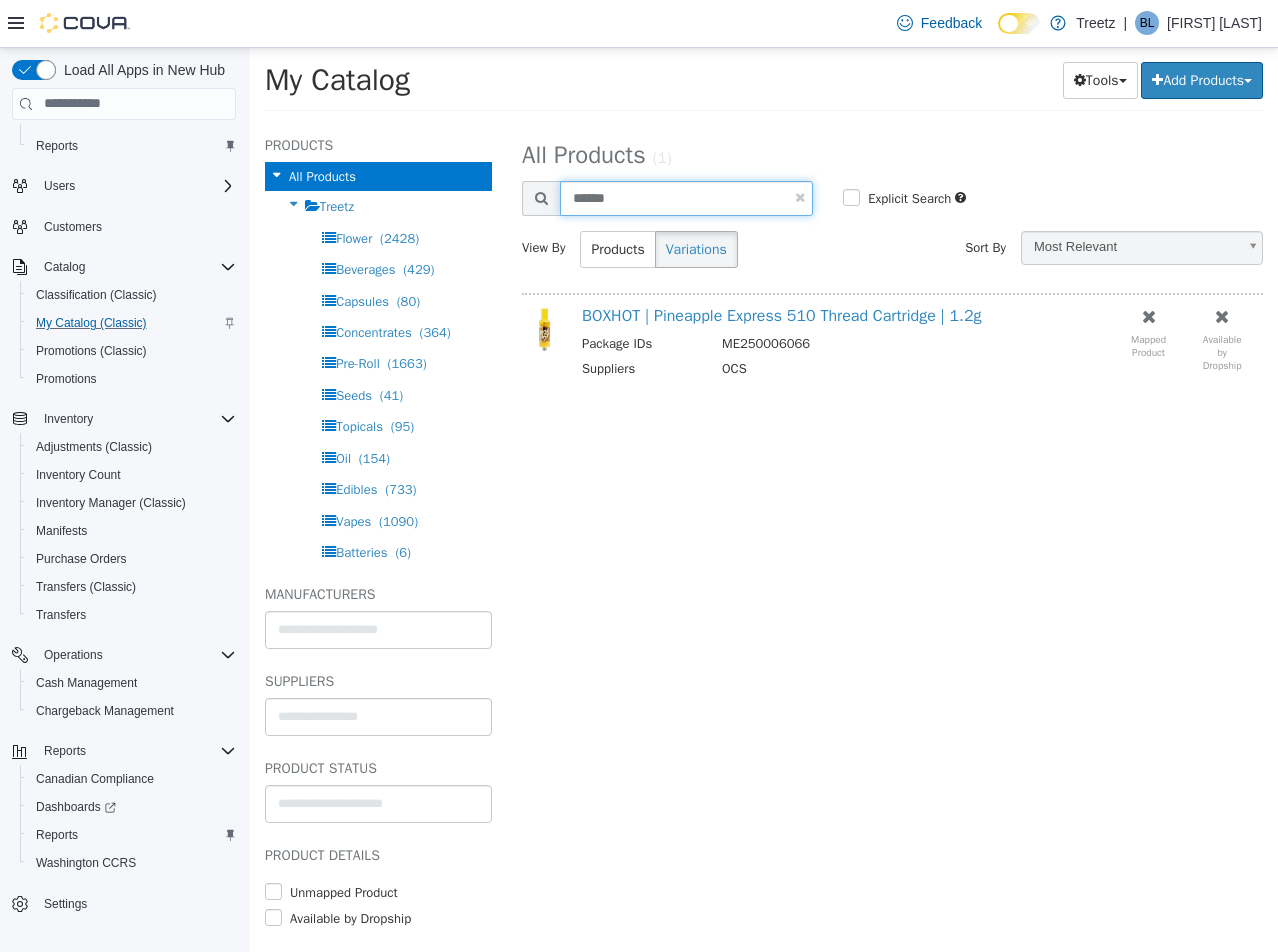 click on "******" at bounding box center (686, 197) 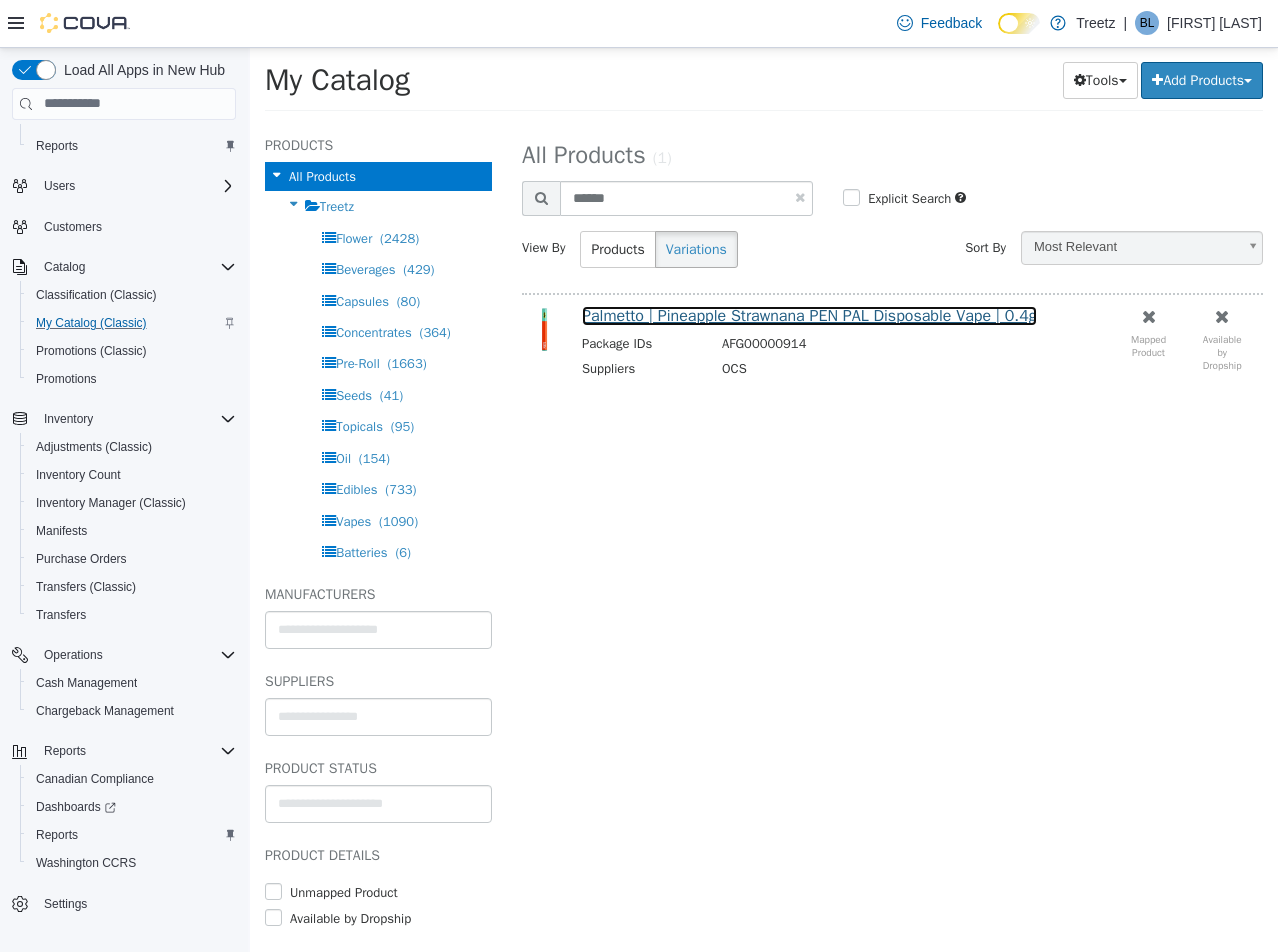 click on "Palmetto | Pineapple Strawnana PEN PAL Disposable Vape | 0.4g" at bounding box center [809, 315] 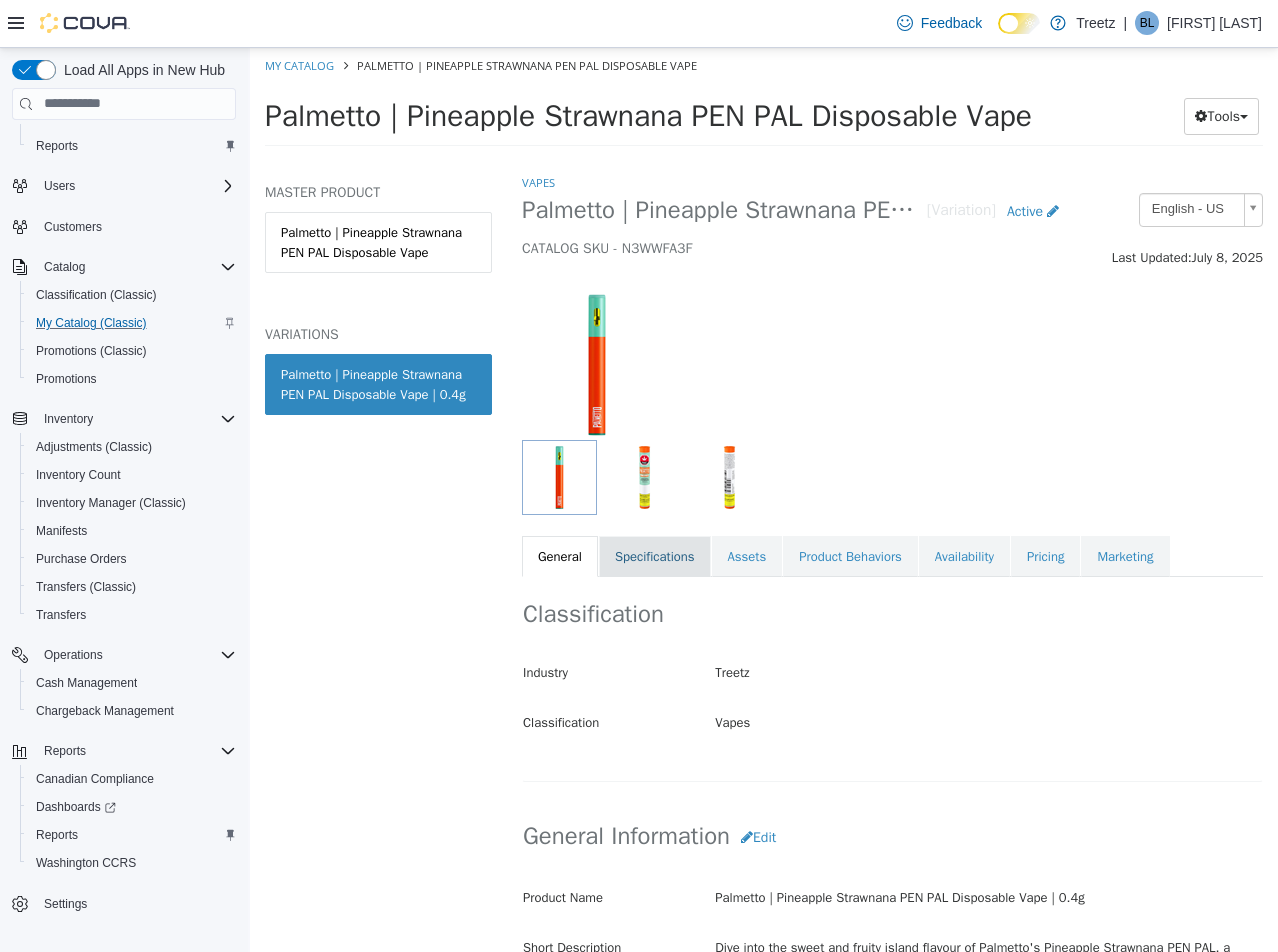click on "Specifications" at bounding box center (655, 556) 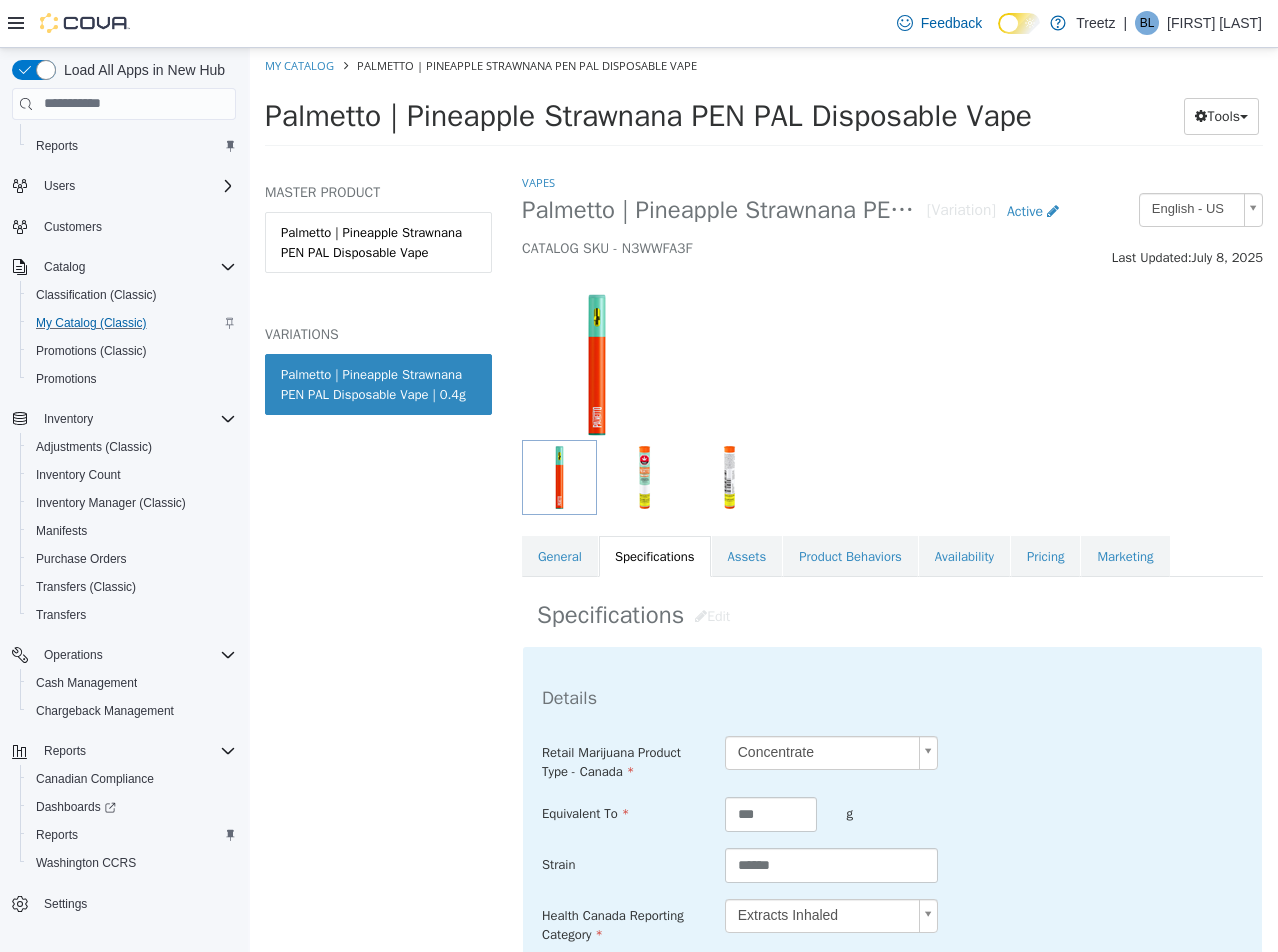 scroll, scrollTop: 700, scrollLeft: 0, axis: vertical 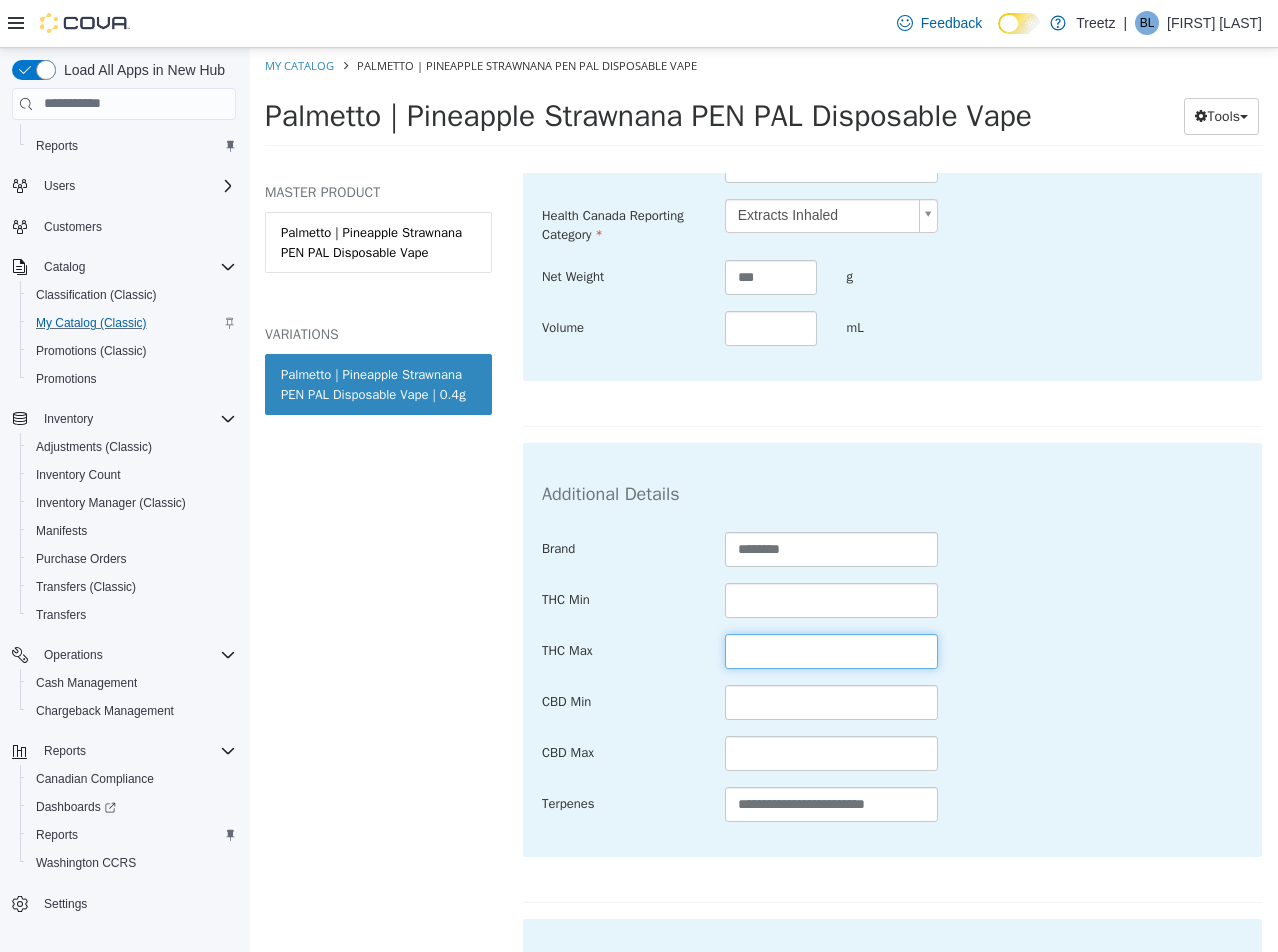 click at bounding box center (832, 650) 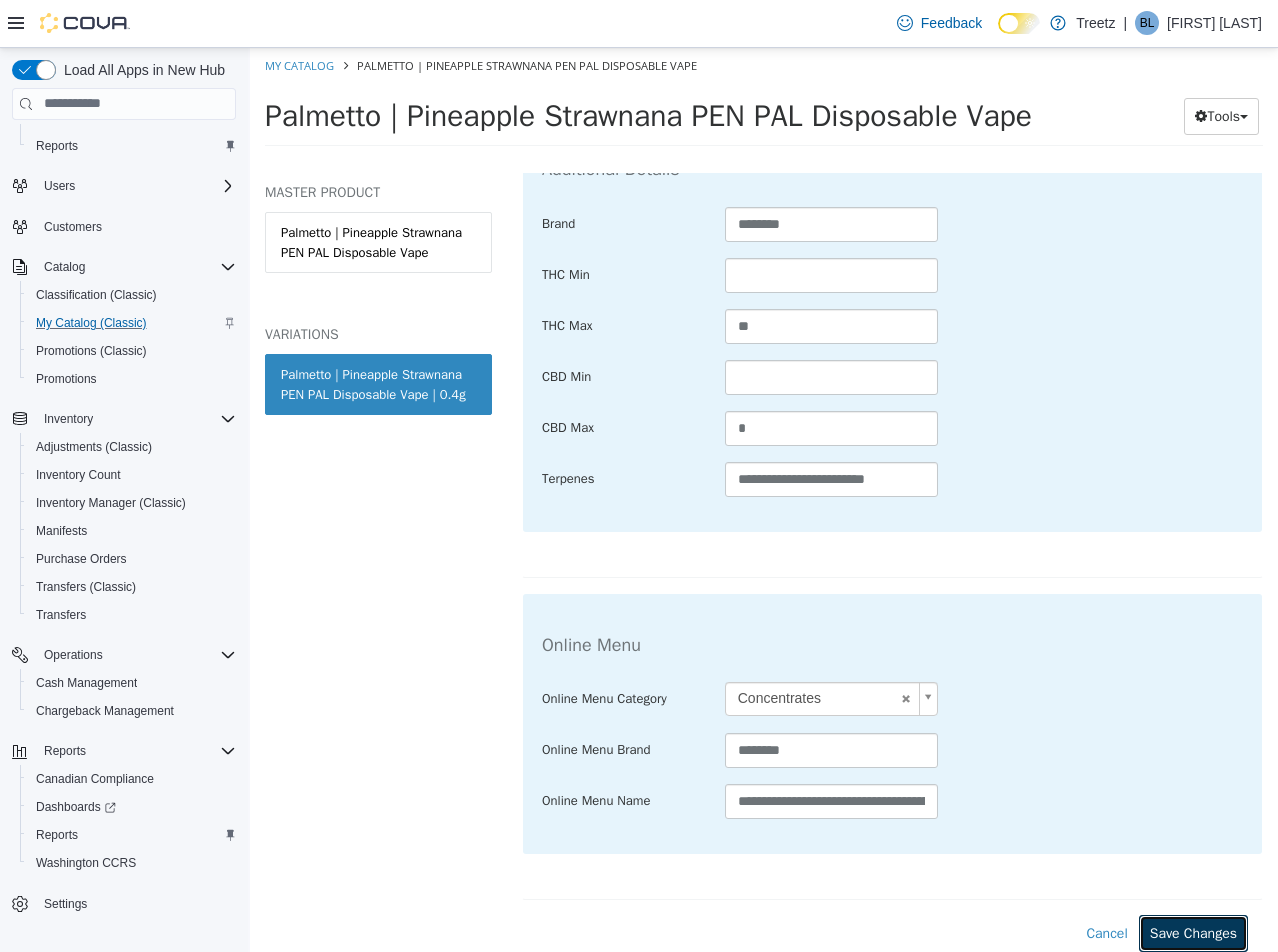 click on "Save Changes" at bounding box center (1193, 932) 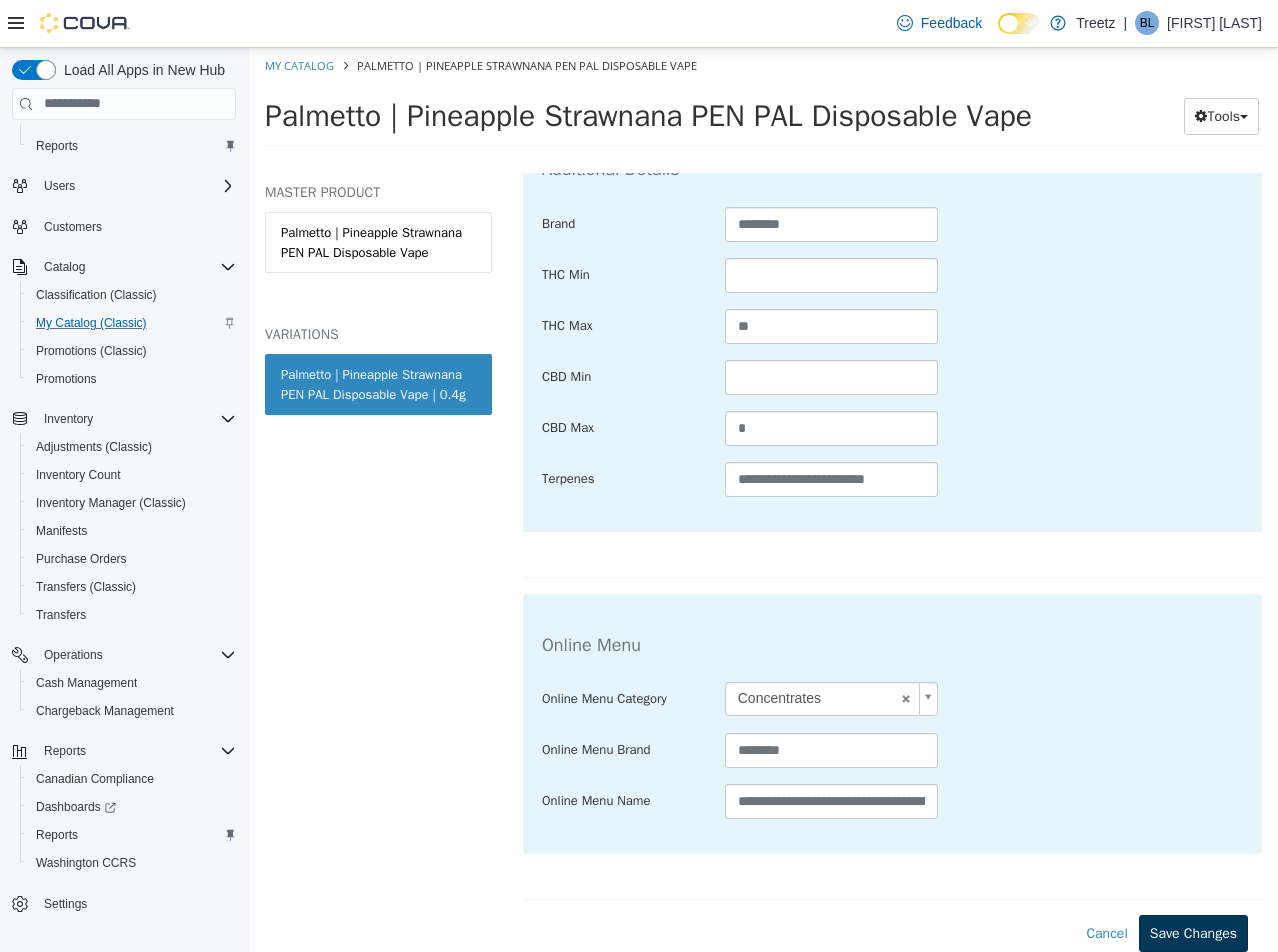 scroll, scrollTop: 802, scrollLeft: 0, axis: vertical 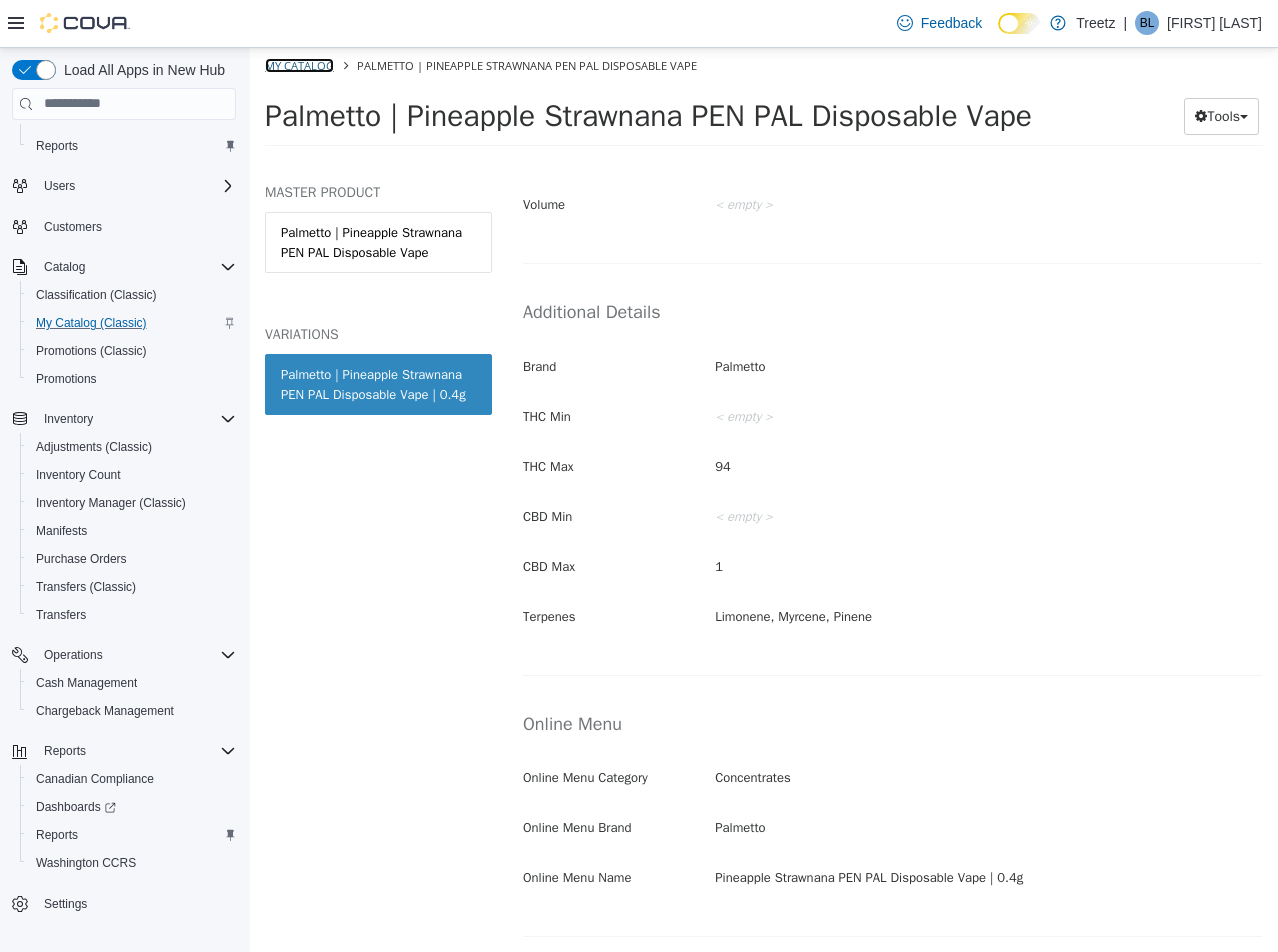 click on "My Catalog" at bounding box center [299, 64] 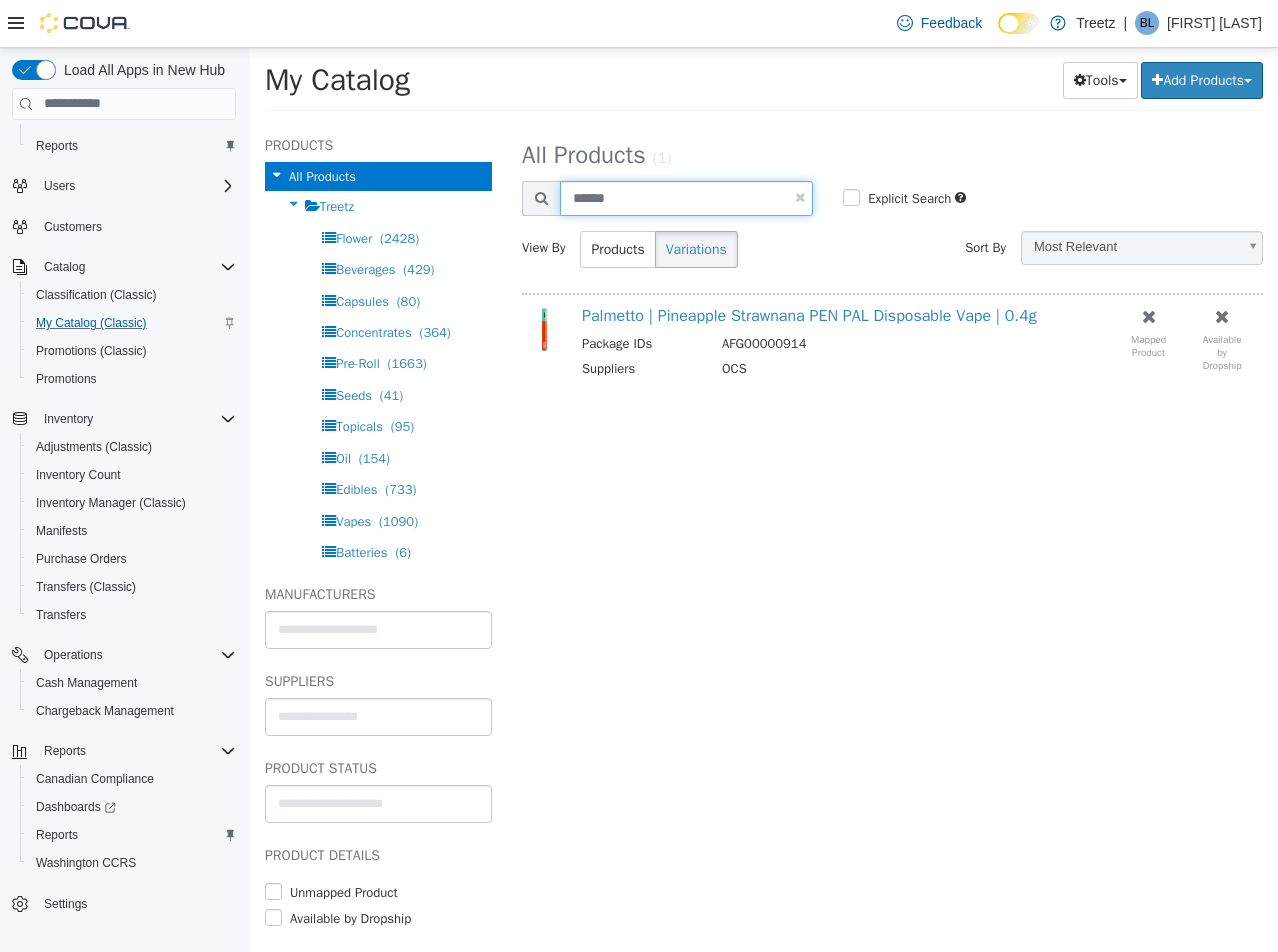 drag, startPoint x: 642, startPoint y: 204, endPoint x: 133, endPoint y: 193, distance: 509.11884 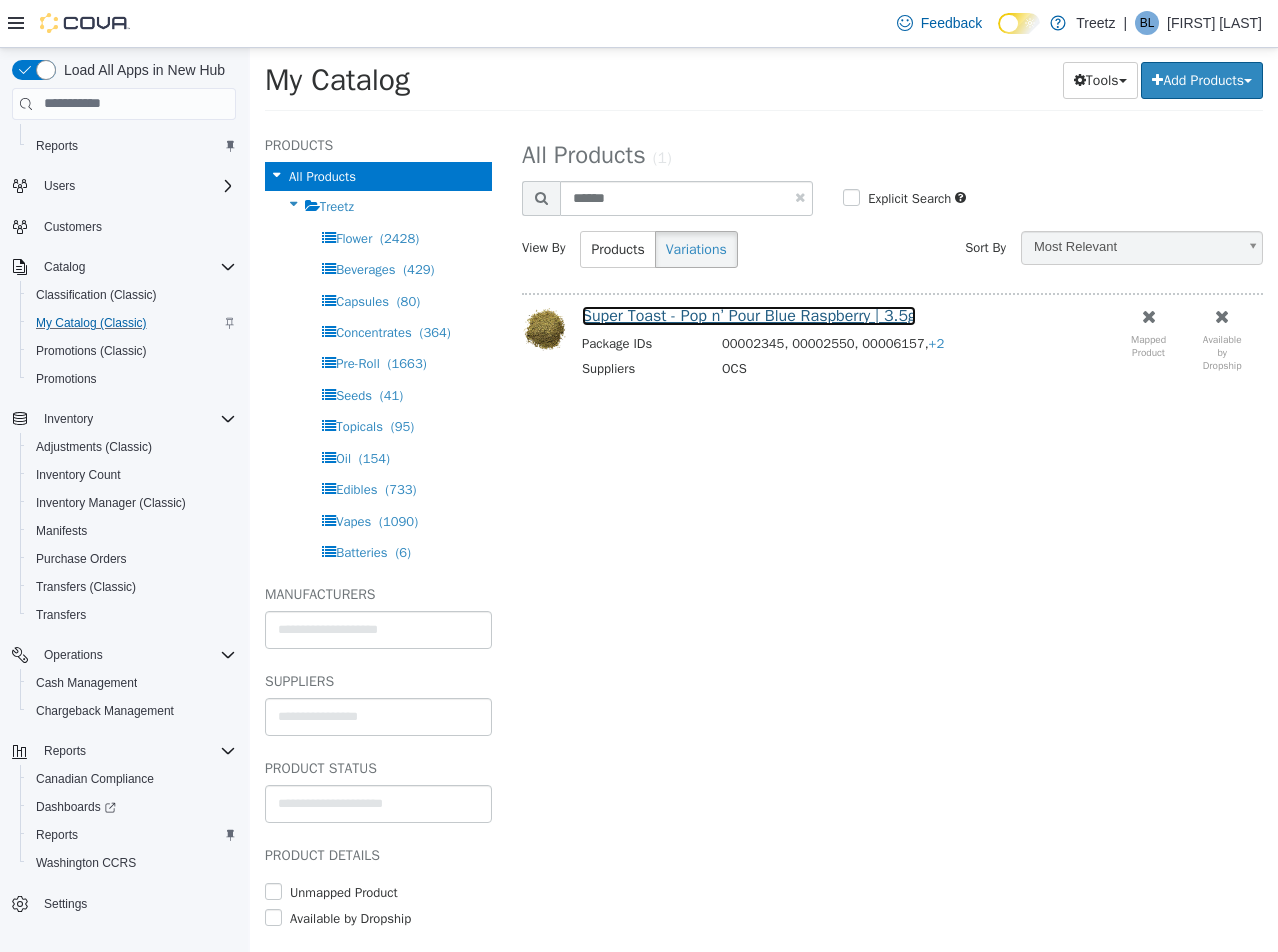 click on "Super Toast - Pop n’ Pour Blue Raspberry | 3.5g" at bounding box center [749, 315] 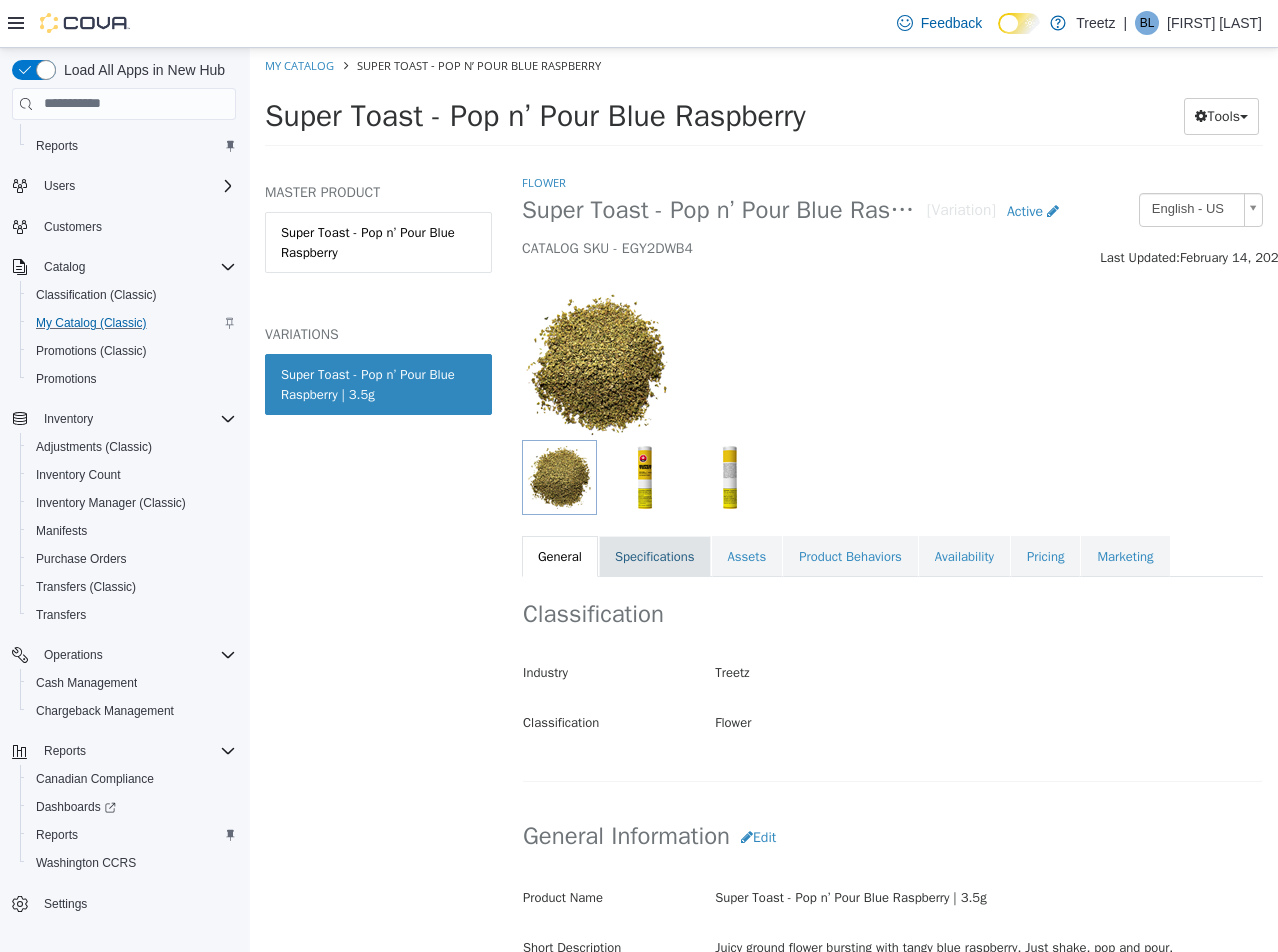 click on "Specifications" at bounding box center [655, 556] 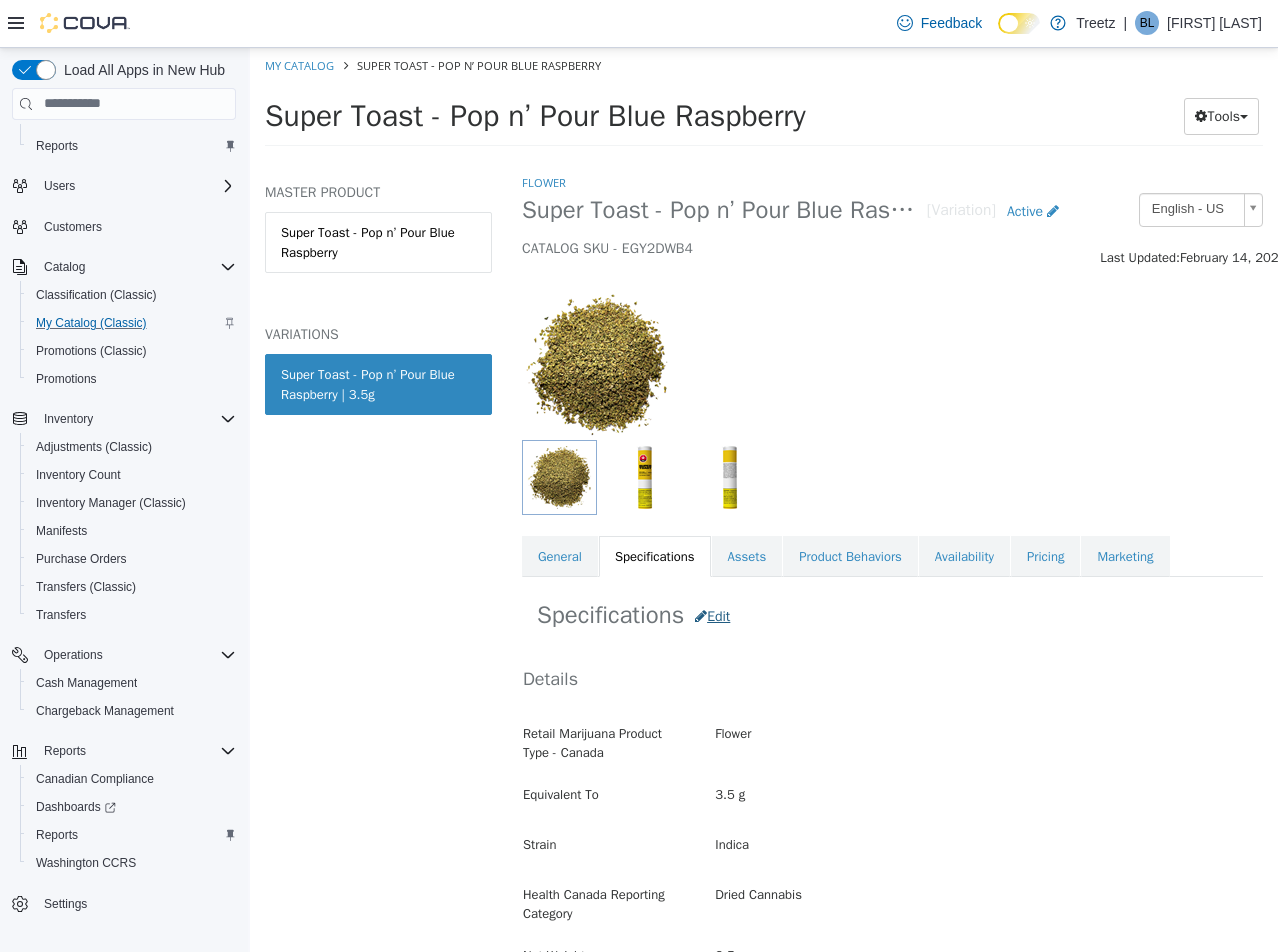 click on "Specifications  Edit Details Retail Marijuana Product Type - Canada
Flower
Equivalent To
3.5 g
Strain
Indica
Health Canada Reporting Category
Dried Cannabis
Net Weight
3.5 g
Additional Details Brand
Super Toast
THC Min
< empty >
THC Max
24.2
CBD Min
< empty >
CBD Max
1
Terpenes
< empty >
Online Menu Online Menu Category
Flower - Indica
Online Menu Brand
Super Toast
Online Menu Name
Pop n’ Pour Blue Raspberry | 3.5g
Cancel  Save Changes" at bounding box center [892, 1139] 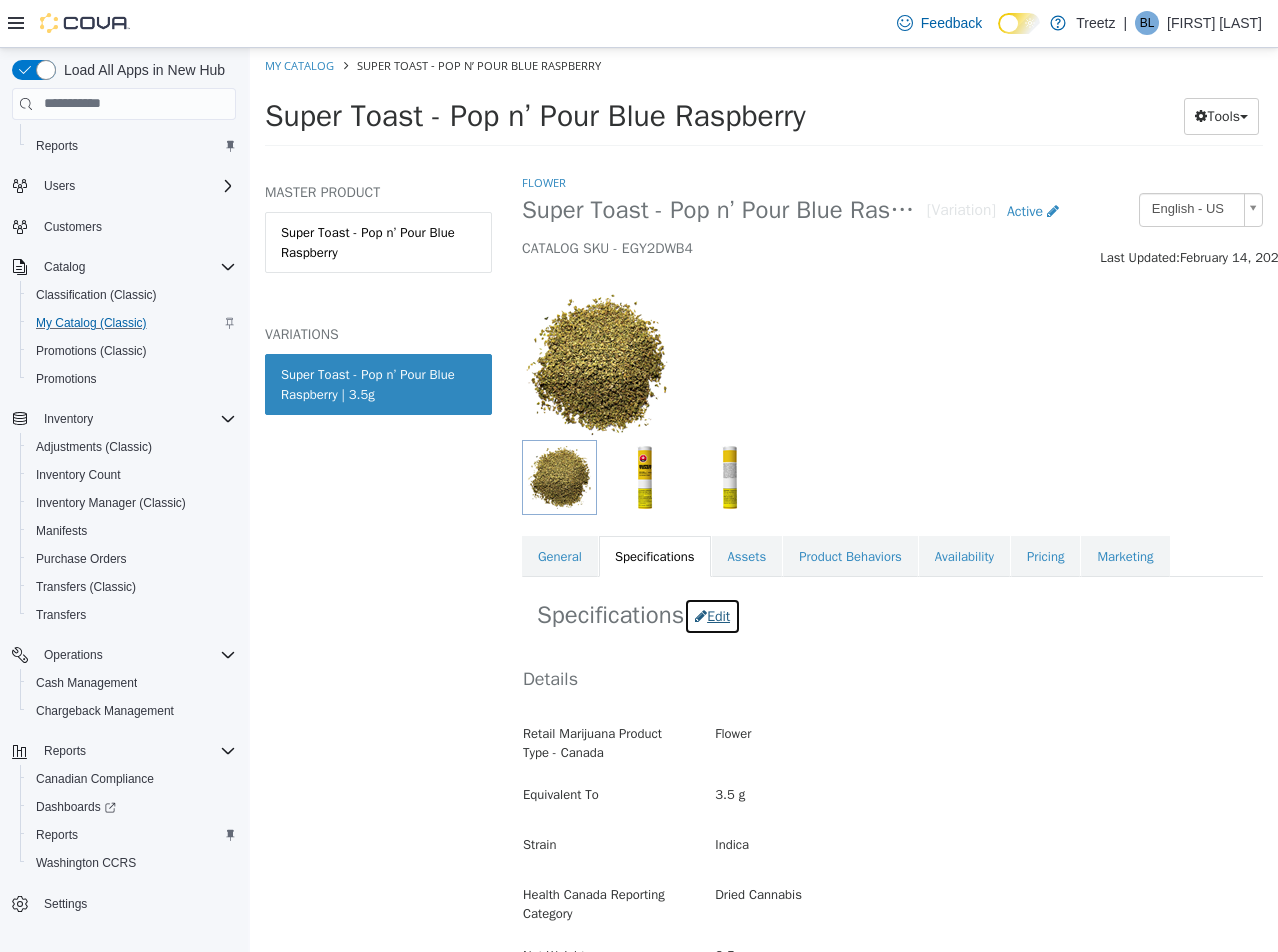 click on "Edit" at bounding box center (712, 615) 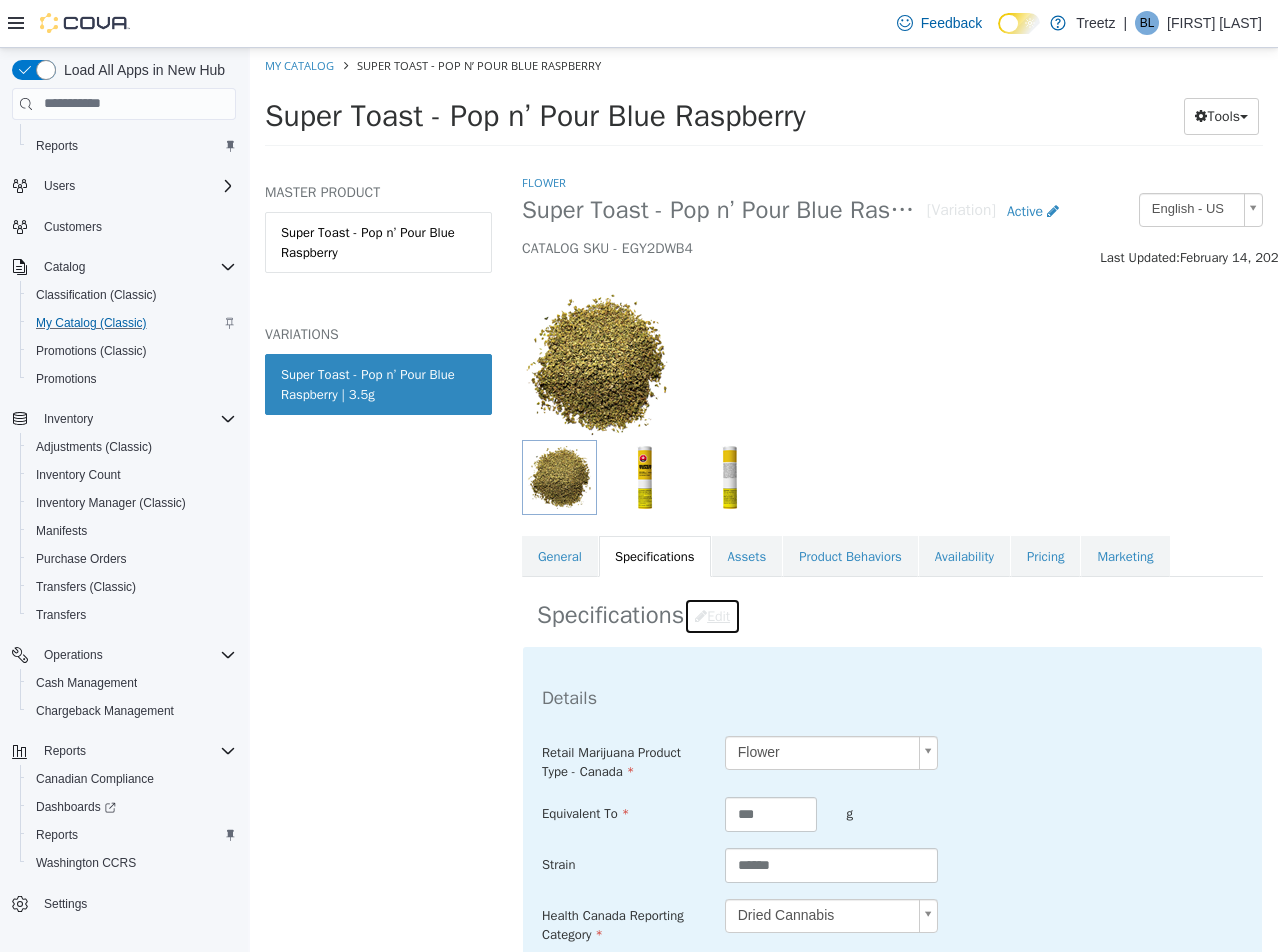 scroll, scrollTop: 700, scrollLeft: 0, axis: vertical 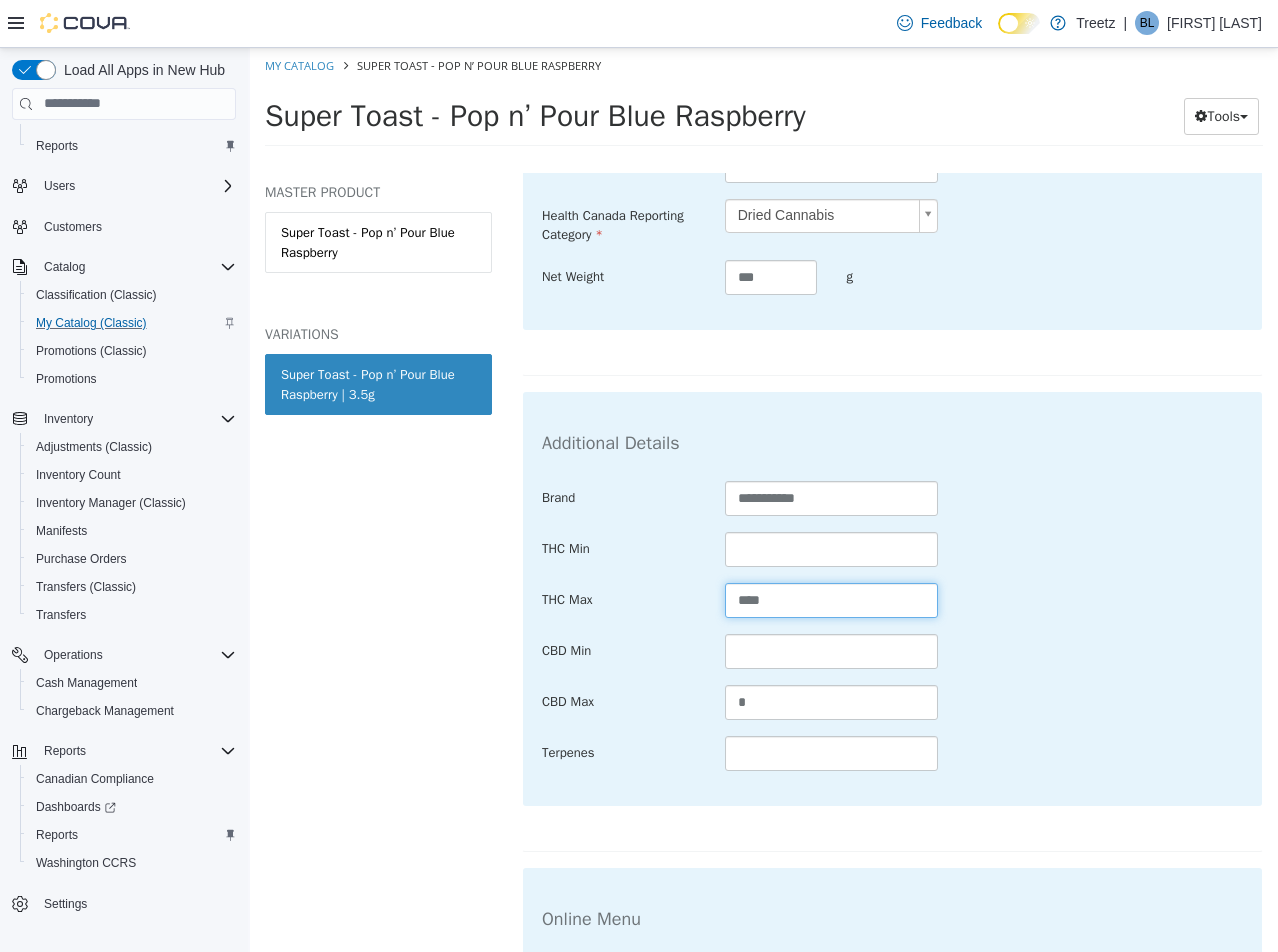 drag, startPoint x: 816, startPoint y: 608, endPoint x: 605, endPoint y: 613, distance: 211.05923 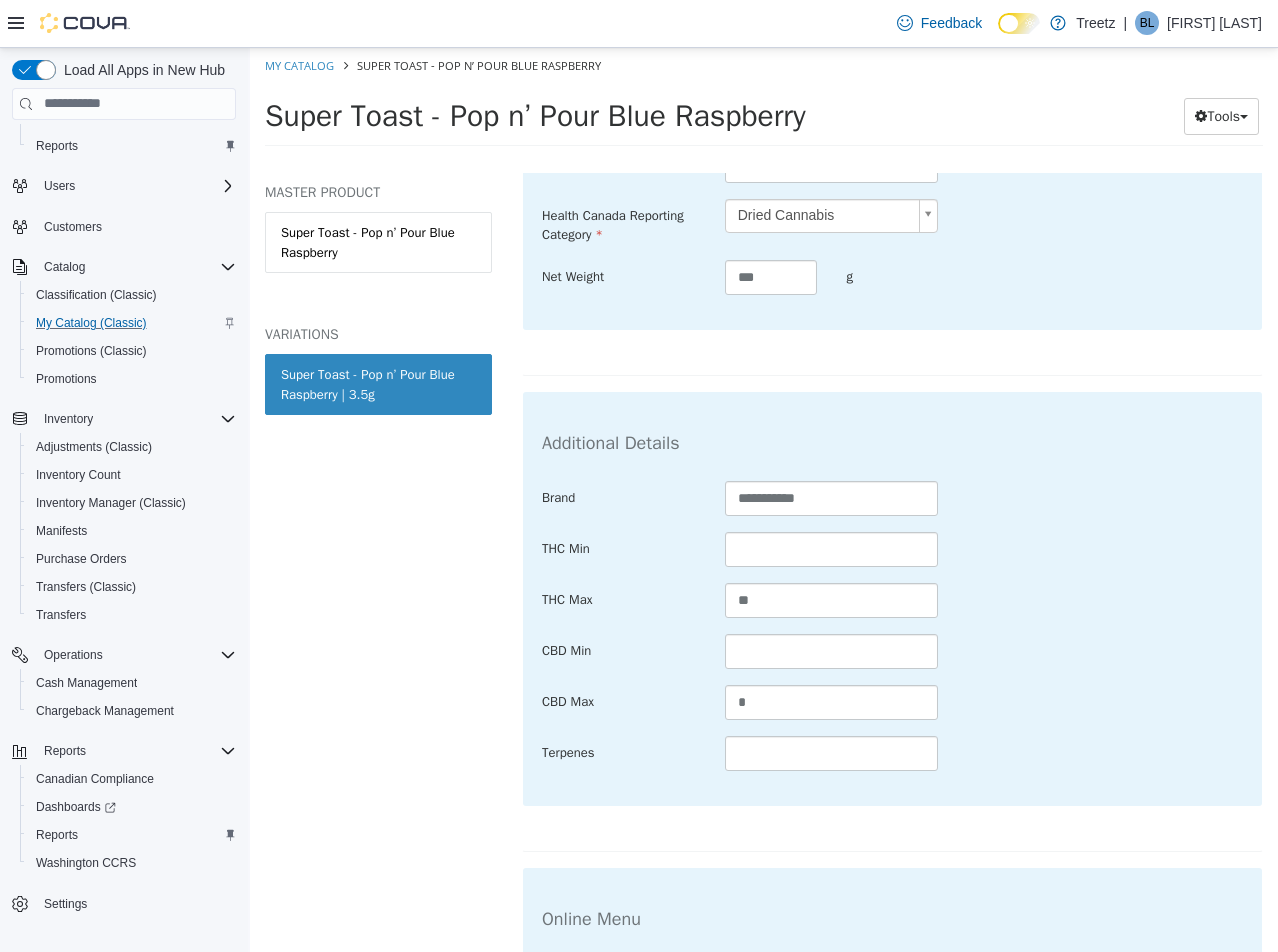 click on "**********" at bounding box center [892, 625] 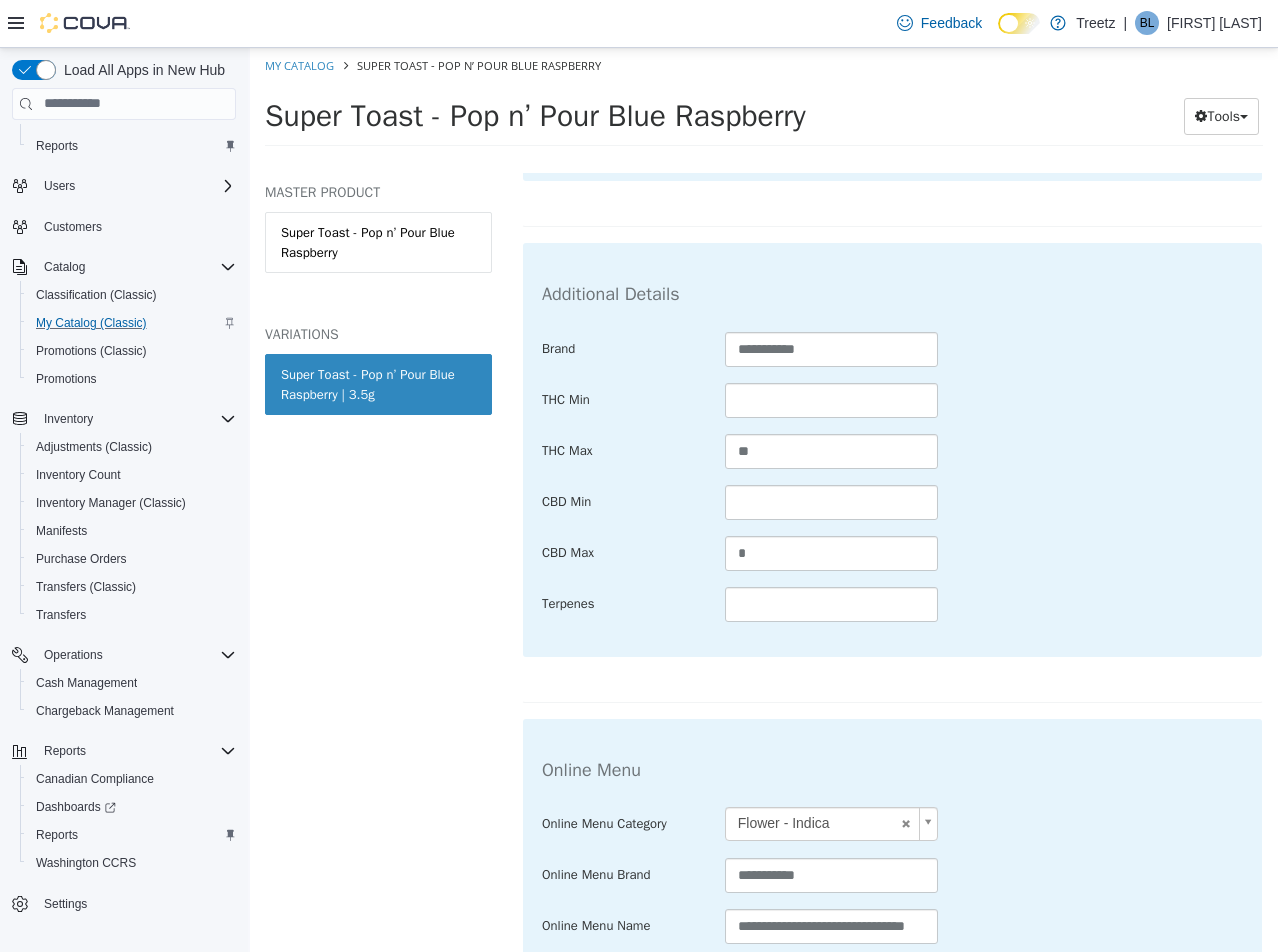 scroll, scrollTop: 990, scrollLeft: 0, axis: vertical 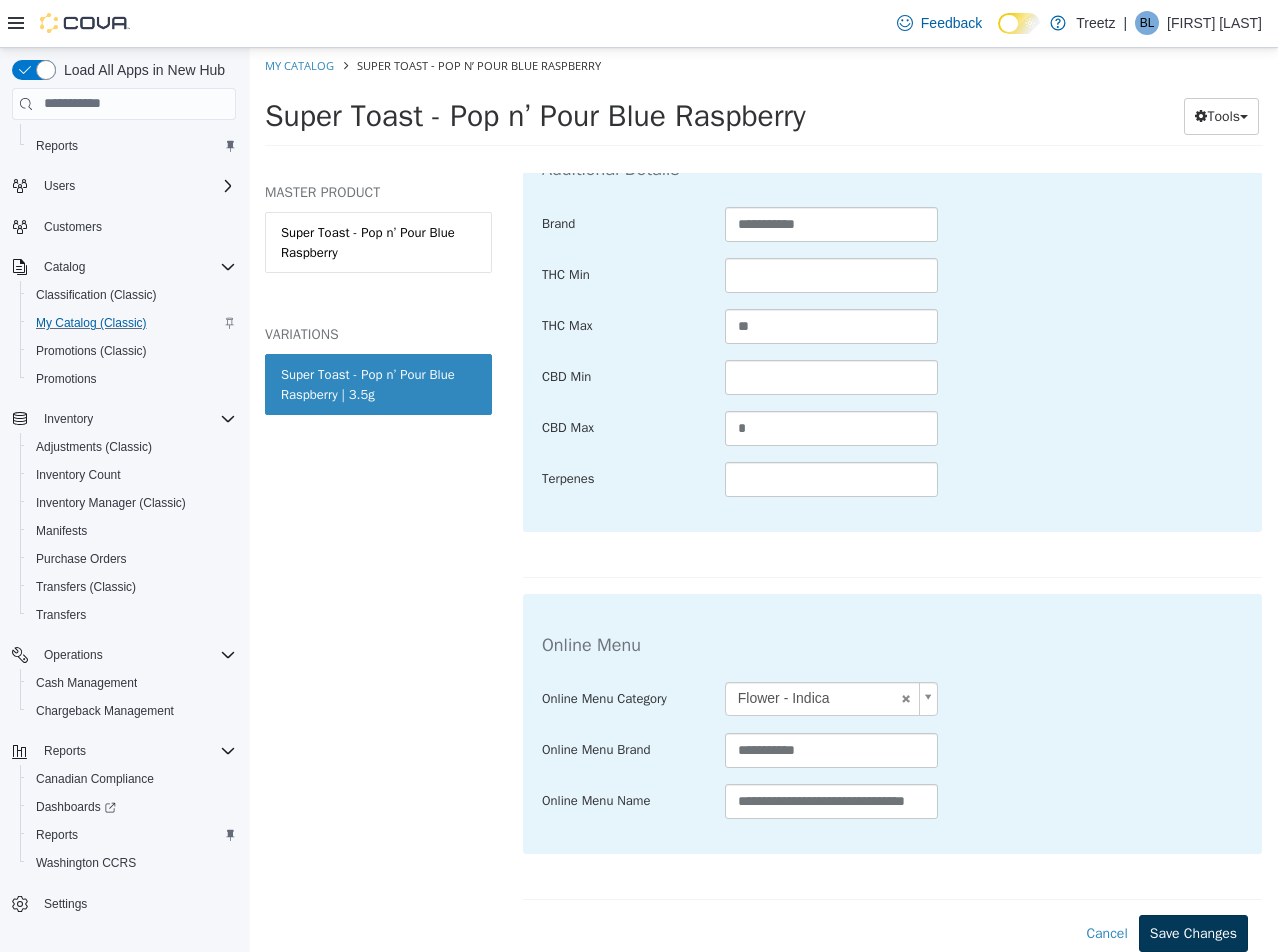 click on "**********" at bounding box center [892, 293] 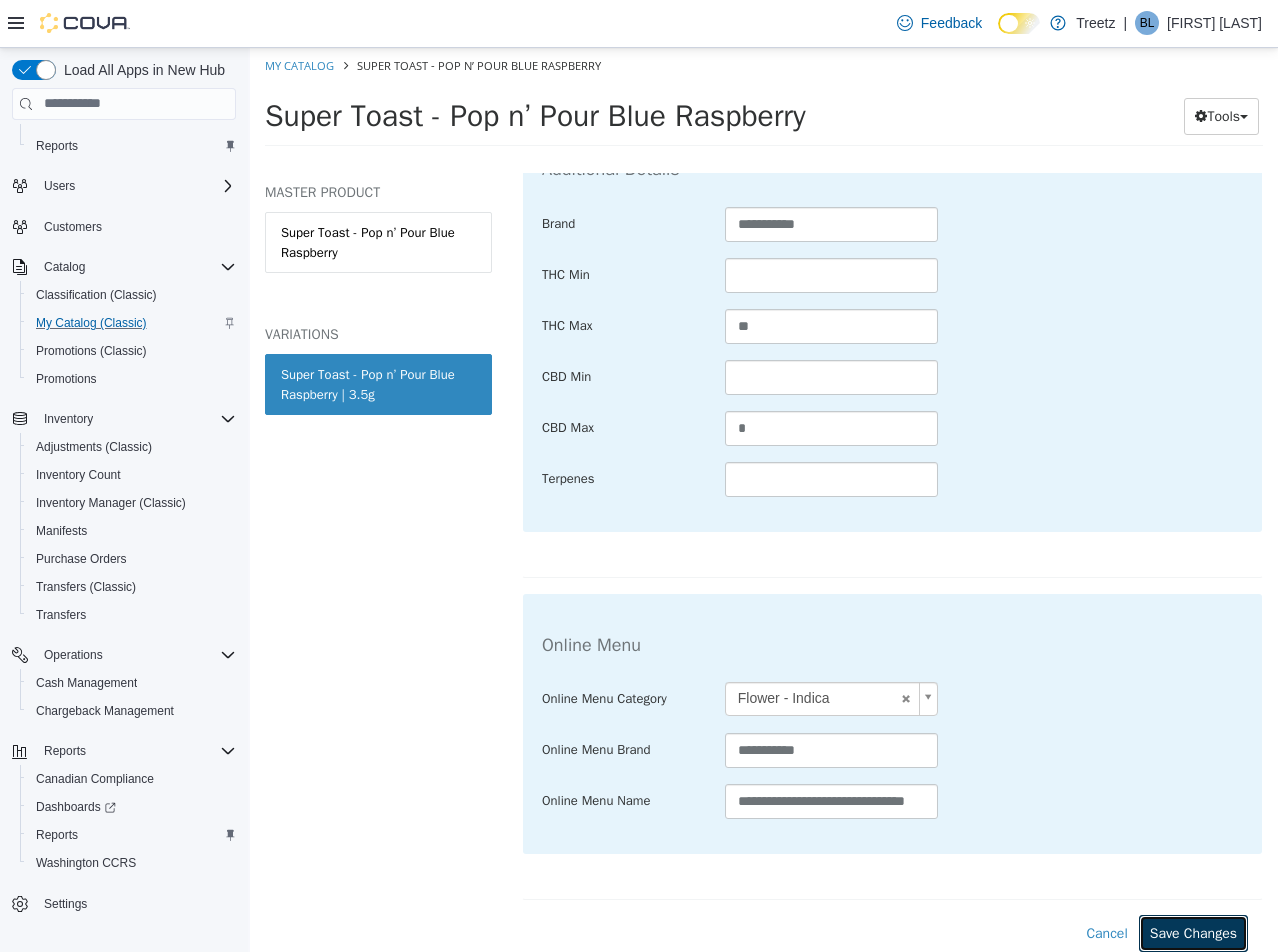 click on "Save Changes" at bounding box center [1193, 932] 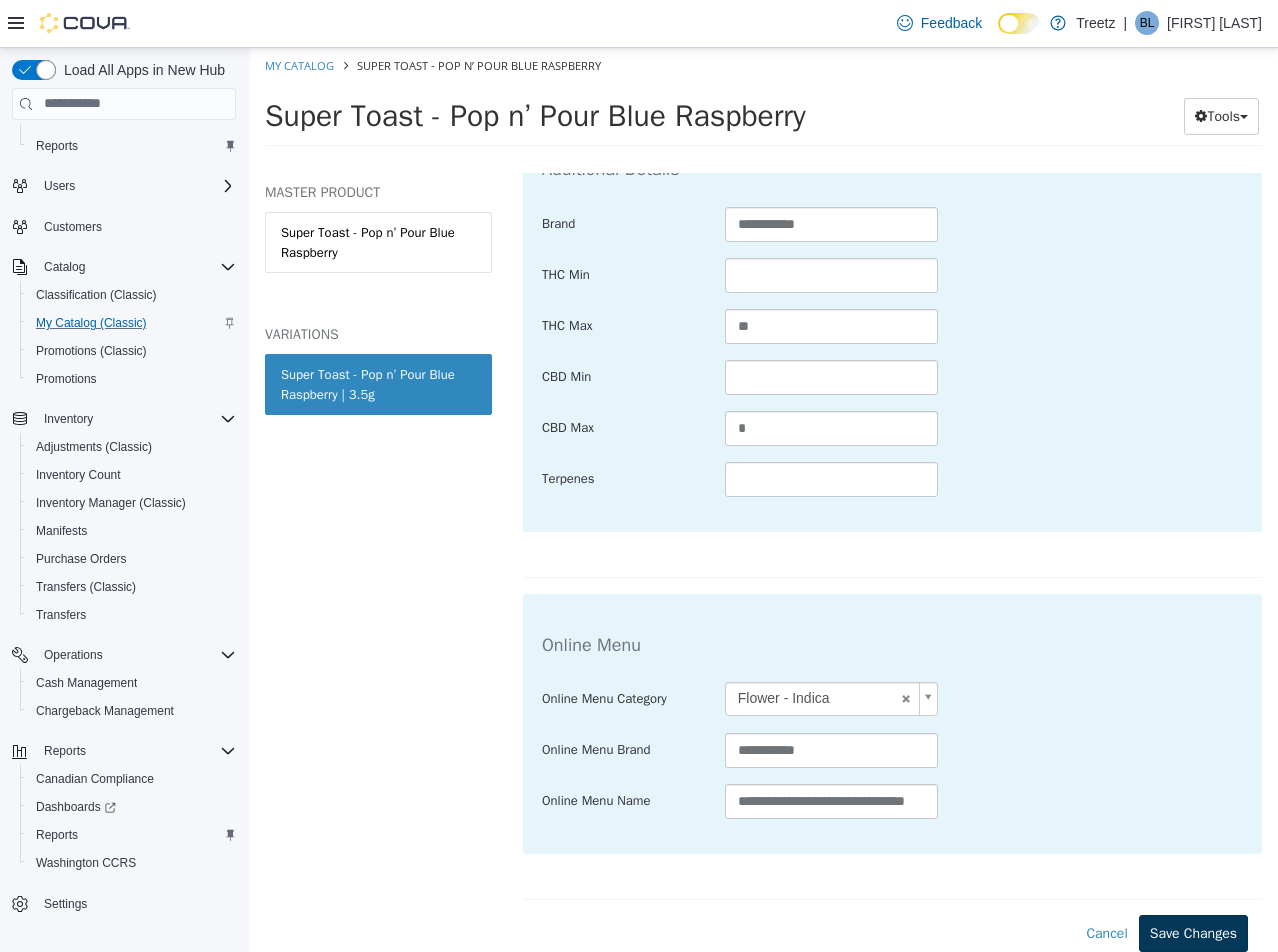 scroll, scrollTop: 767, scrollLeft: 0, axis: vertical 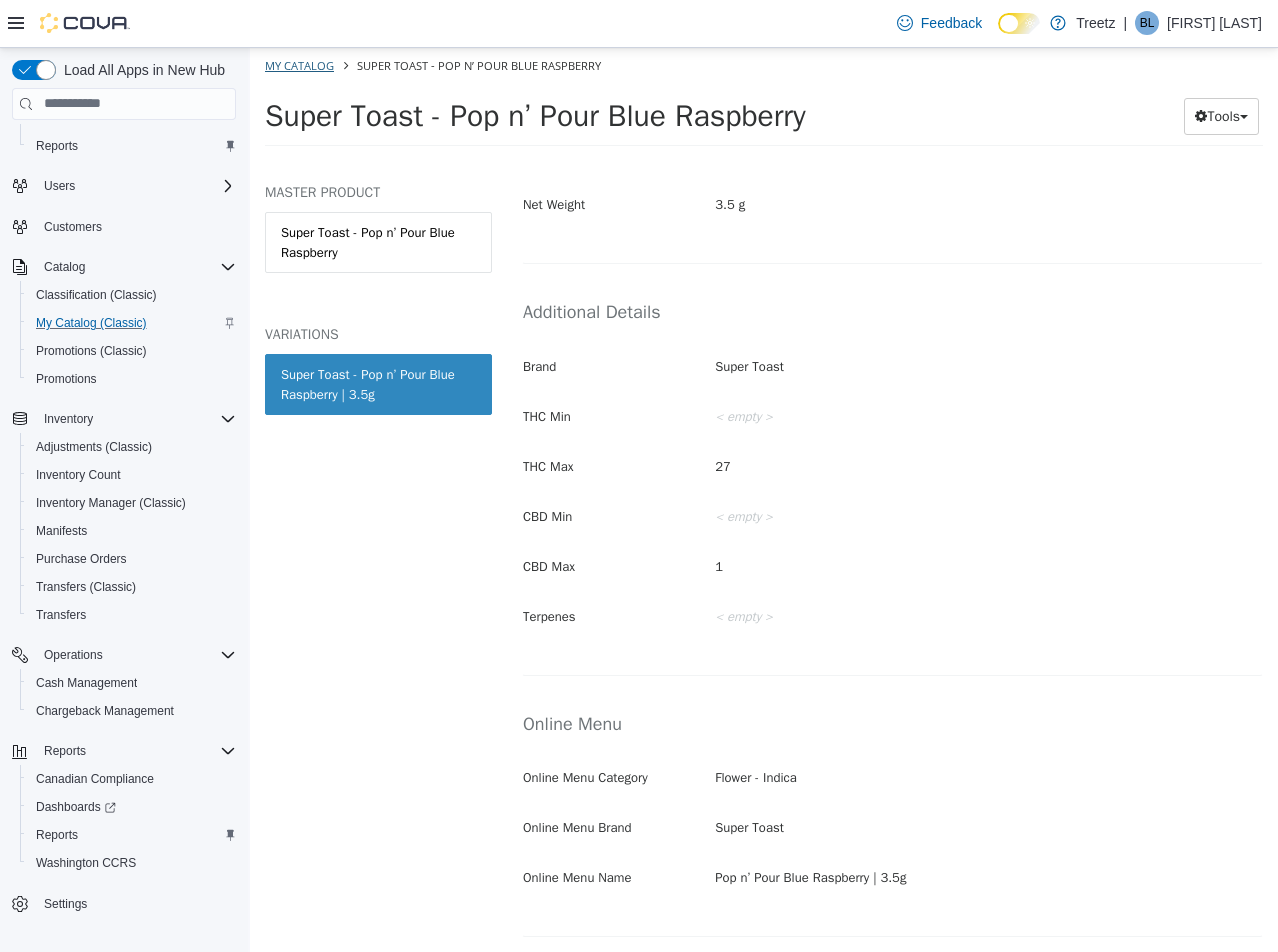 click on "My Catalog" at bounding box center [301, 64] 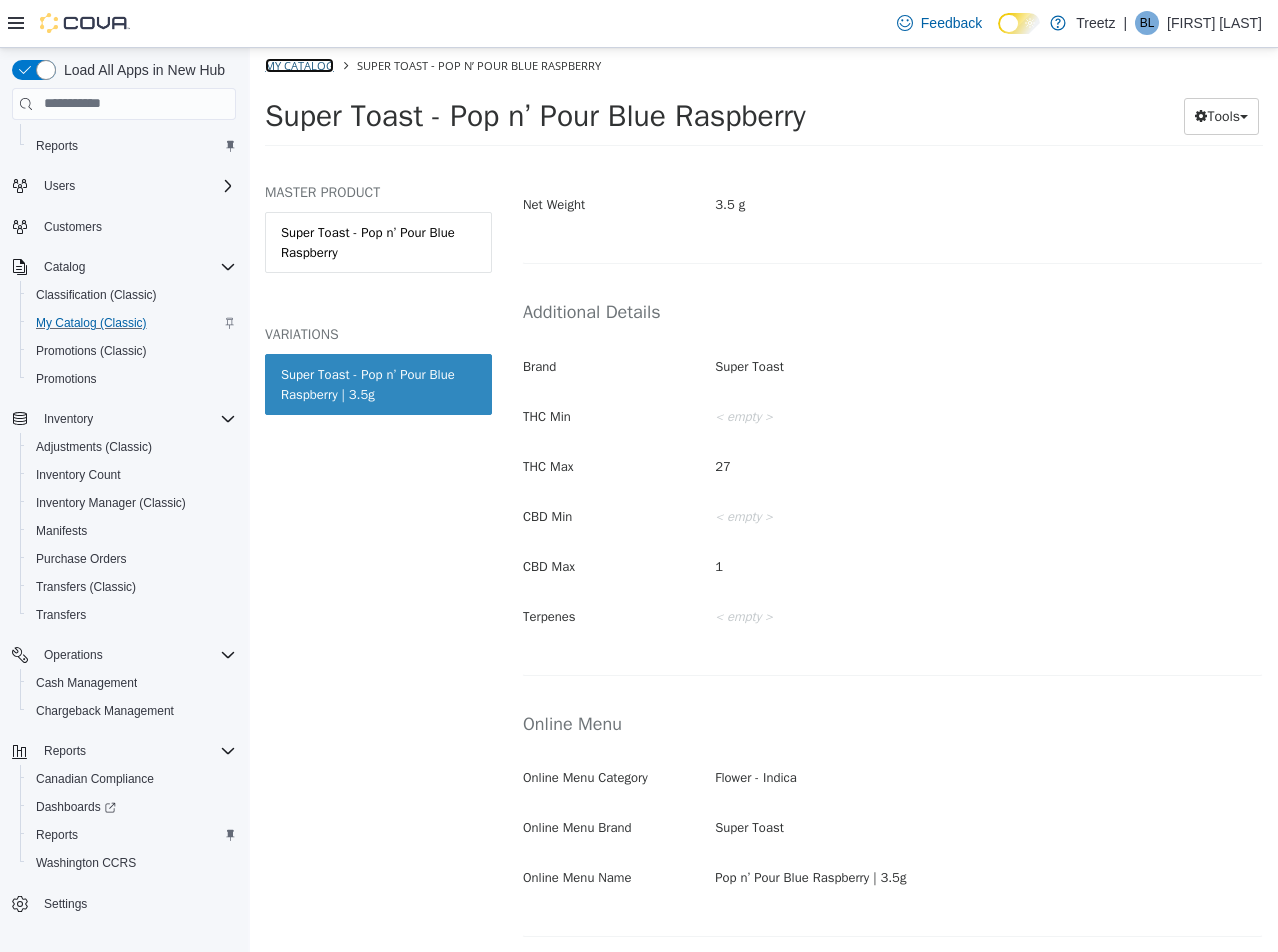 click on "My Catalog" at bounding box center [299, 64] 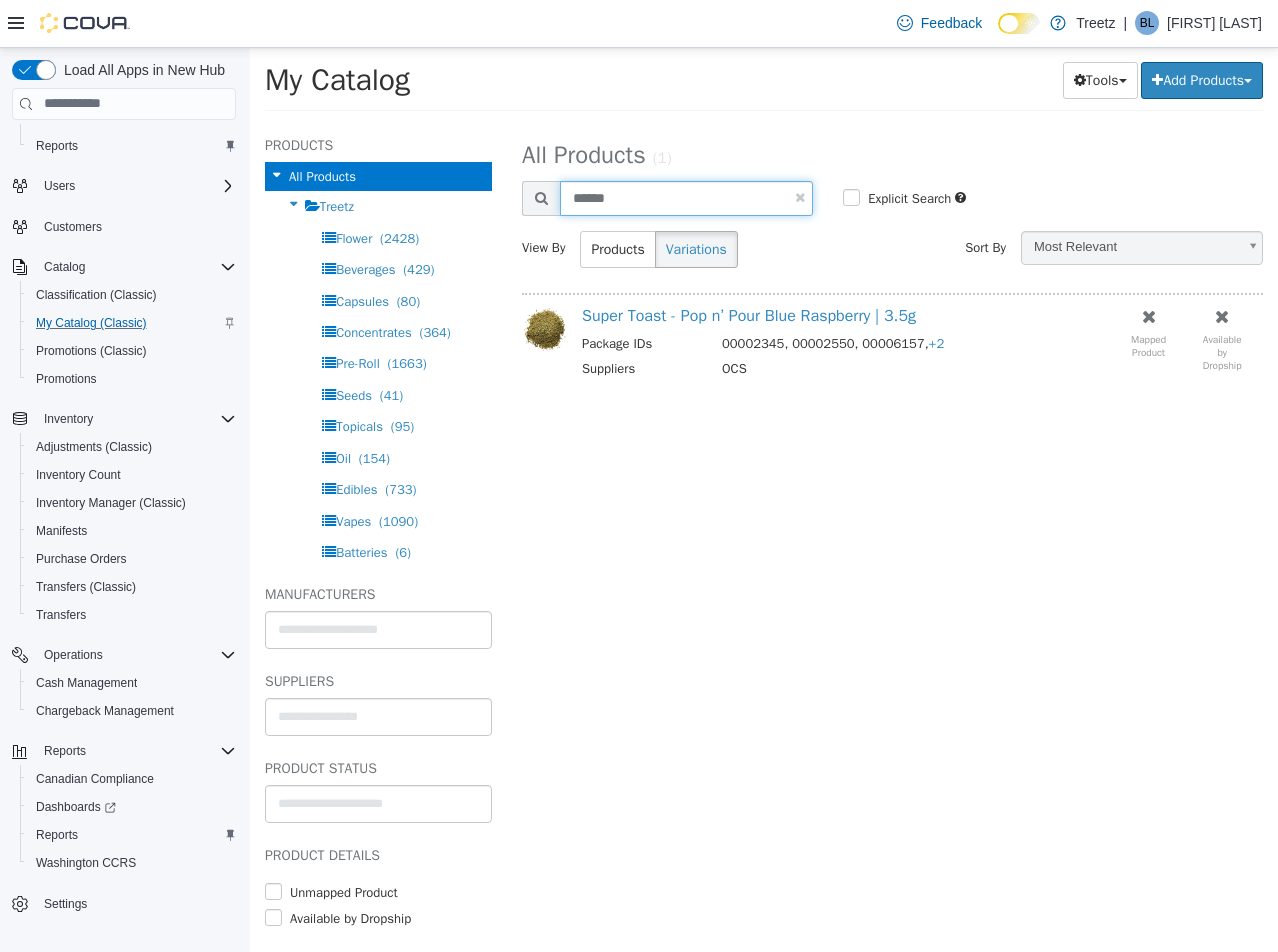 drag, startPoint x: 167, startPoint y: 256, endPoint x: 134, endPoint y: 256, distance: 33 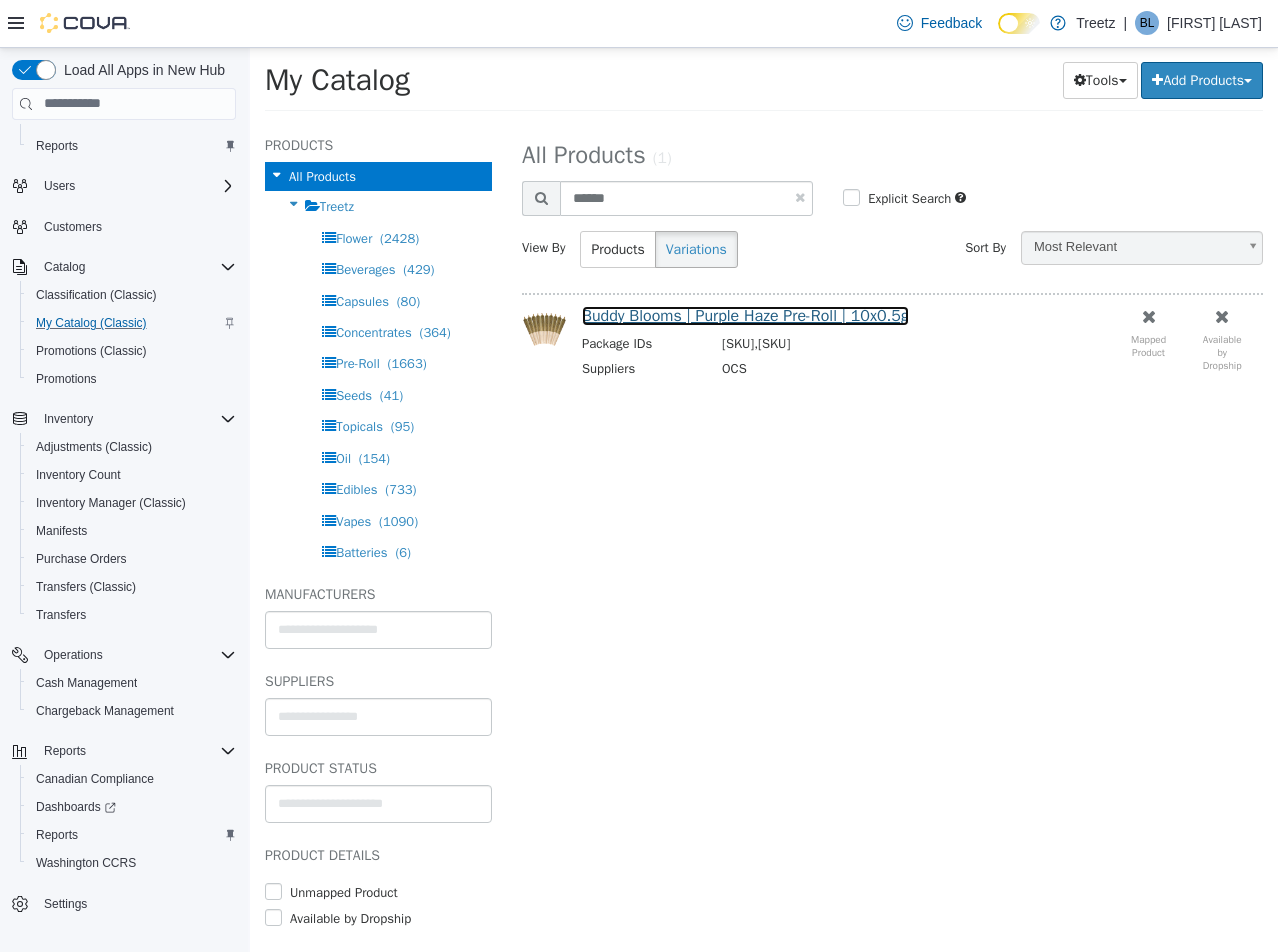 click on "Buddy Blooms | Purple Haze Pre-Roll | 10x0.5g" at bounding box center [745, 315] 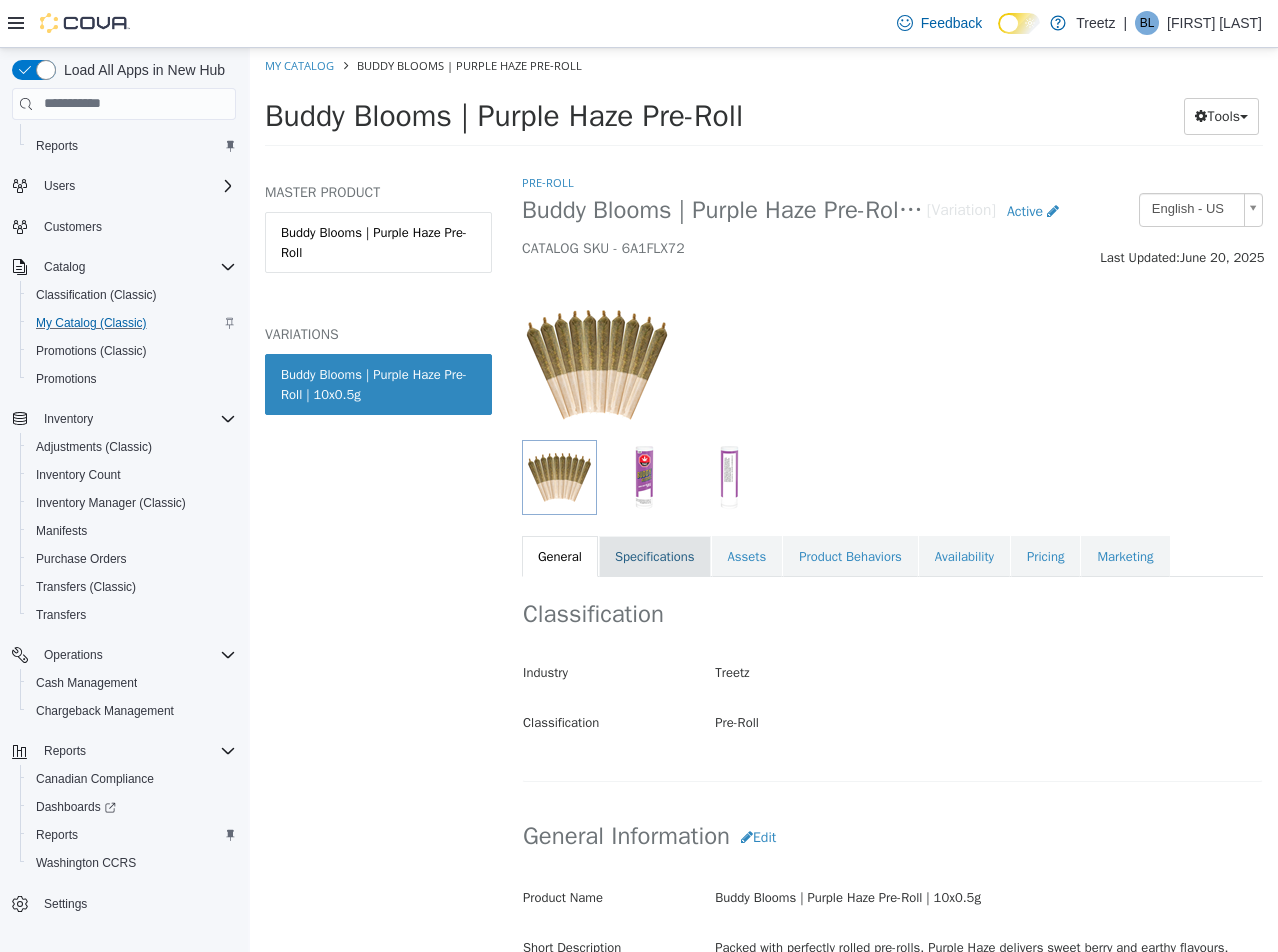 click on "Specifications" at bounding box center (655, 556) 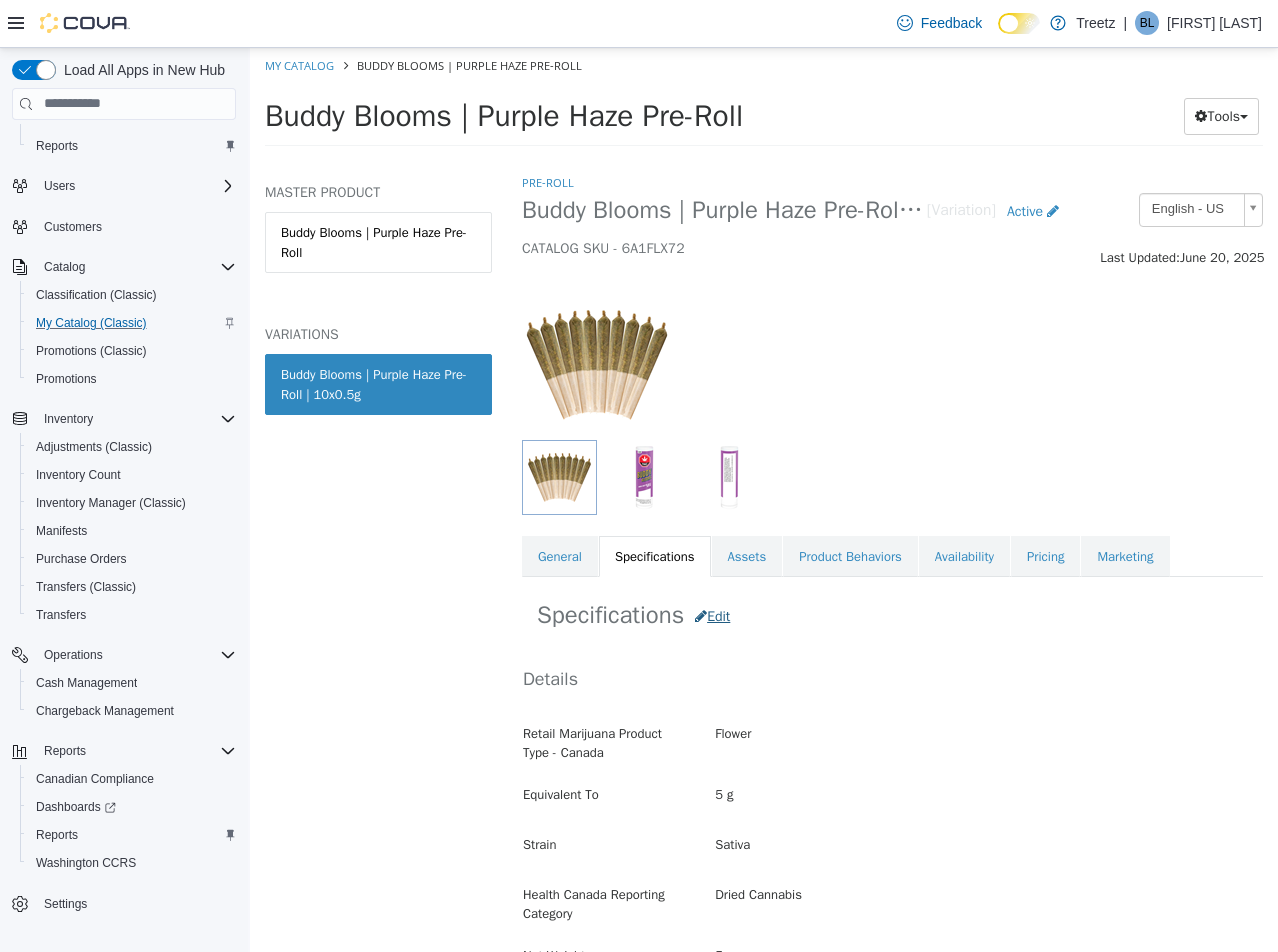 click on "Specifications  Edit Details Retail Marijuana Product Type - Canada
Flower
Equivalent To
5 g
Strain
Sativa
Health Canada Reporting Category
Dried Cannabis
Net Weight
5 g
Additional Details Brand
Buddy Blooms
THC Min
< empty >
THC Max
30.55
CBD Min
< empty >
CBD Max
1
Terpenes
Caryophyllene, Limonene, Myrcene
Online Menu Online Menu Category
Flower - Pre Roll
Online Menu Brand
Buddy Blooms
Online Menu Name
Purple Haze Pre-Roll | 10x0.5g
Cancel  Save Changes" at bounding box center [892, 1139] 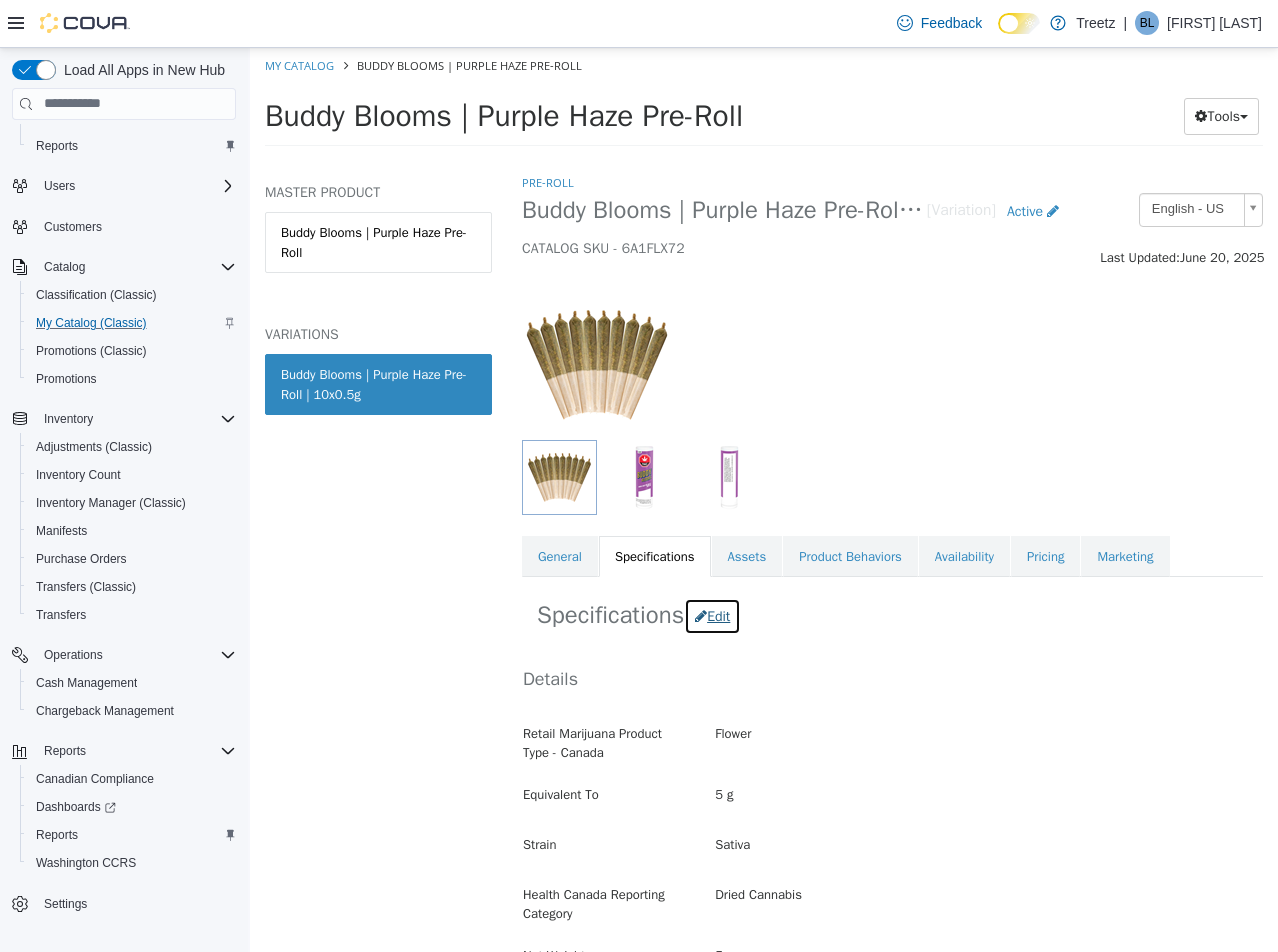 click on "Edit" at bounding box center [712, 615] 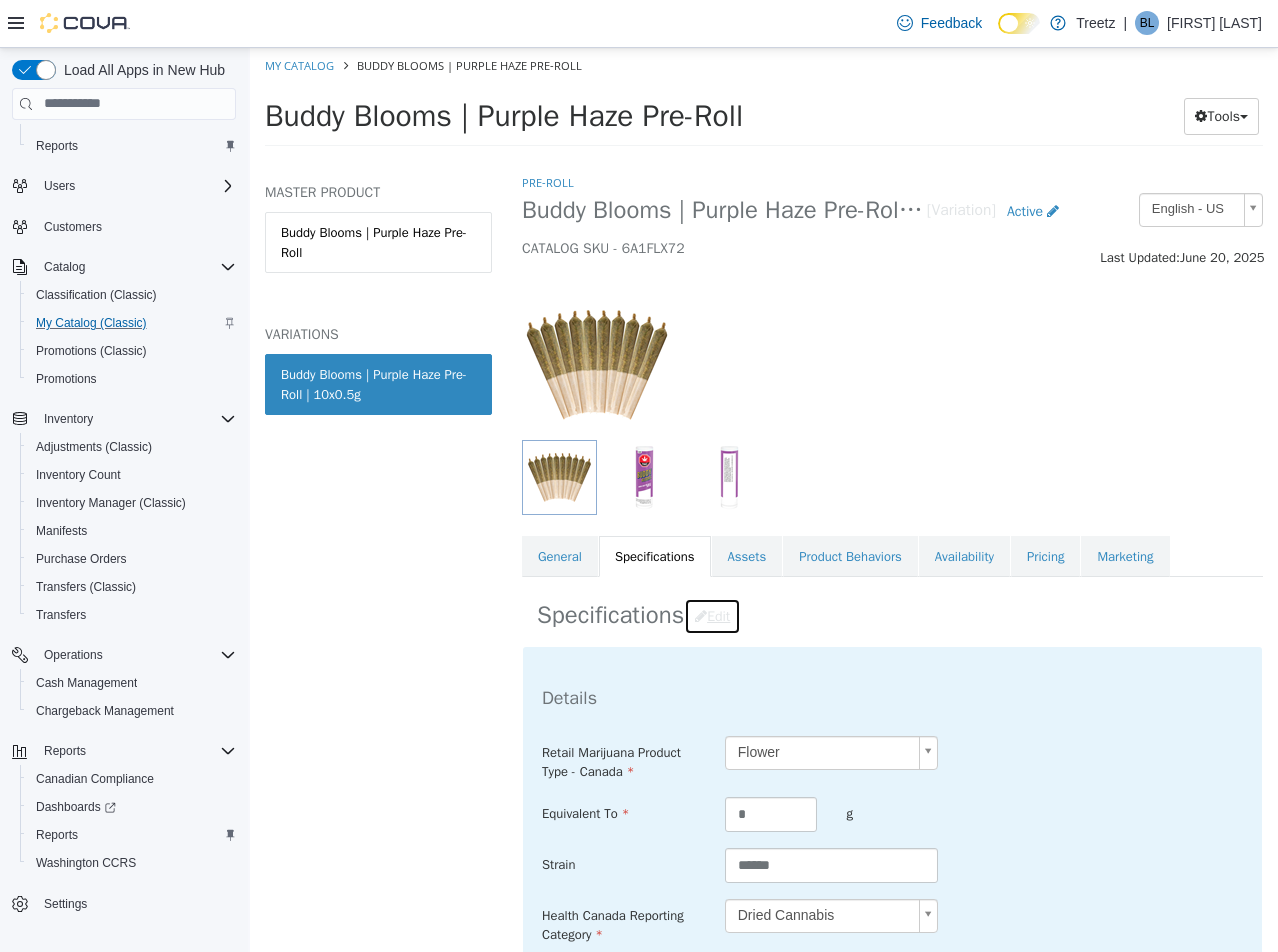scroll, scrollTop: 700, scrollLeft: 0, axis: vertical 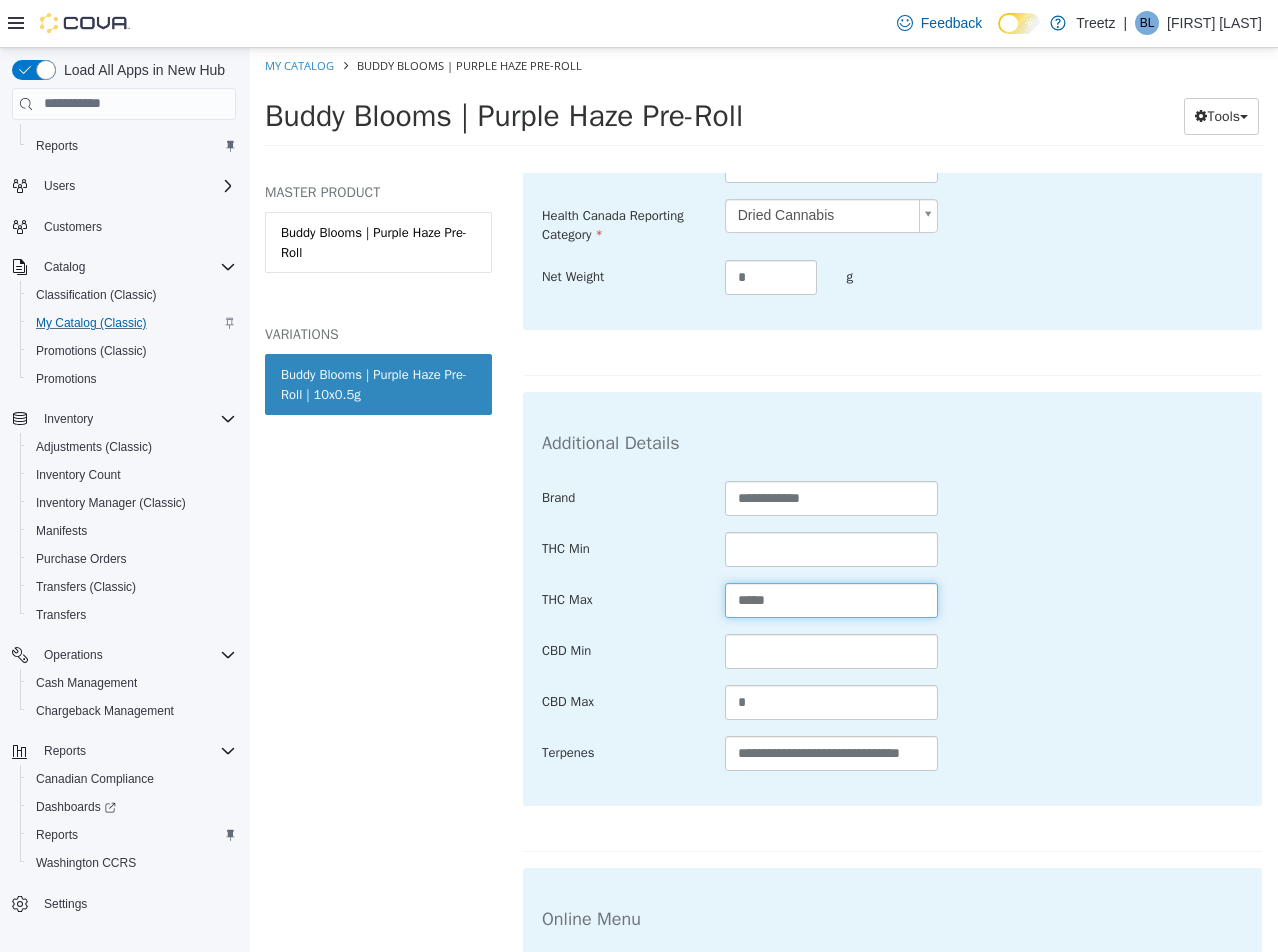 drag, startPoint x: 802, startPoint y: 606, endPoint x: 268, endPoint y: 586, distance: 534.3744 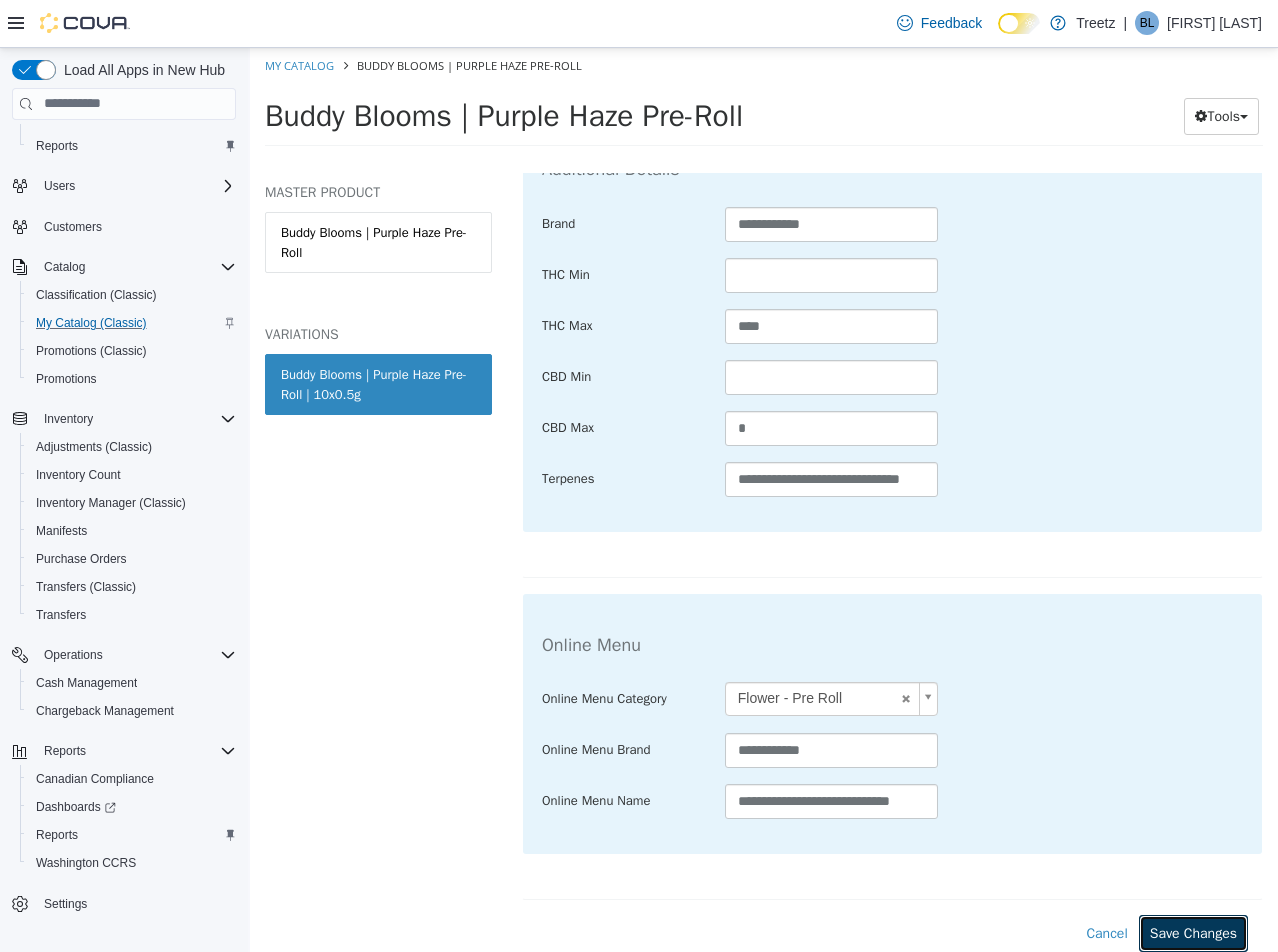 click on "Save Changes" at bounding box center (1193, 932) 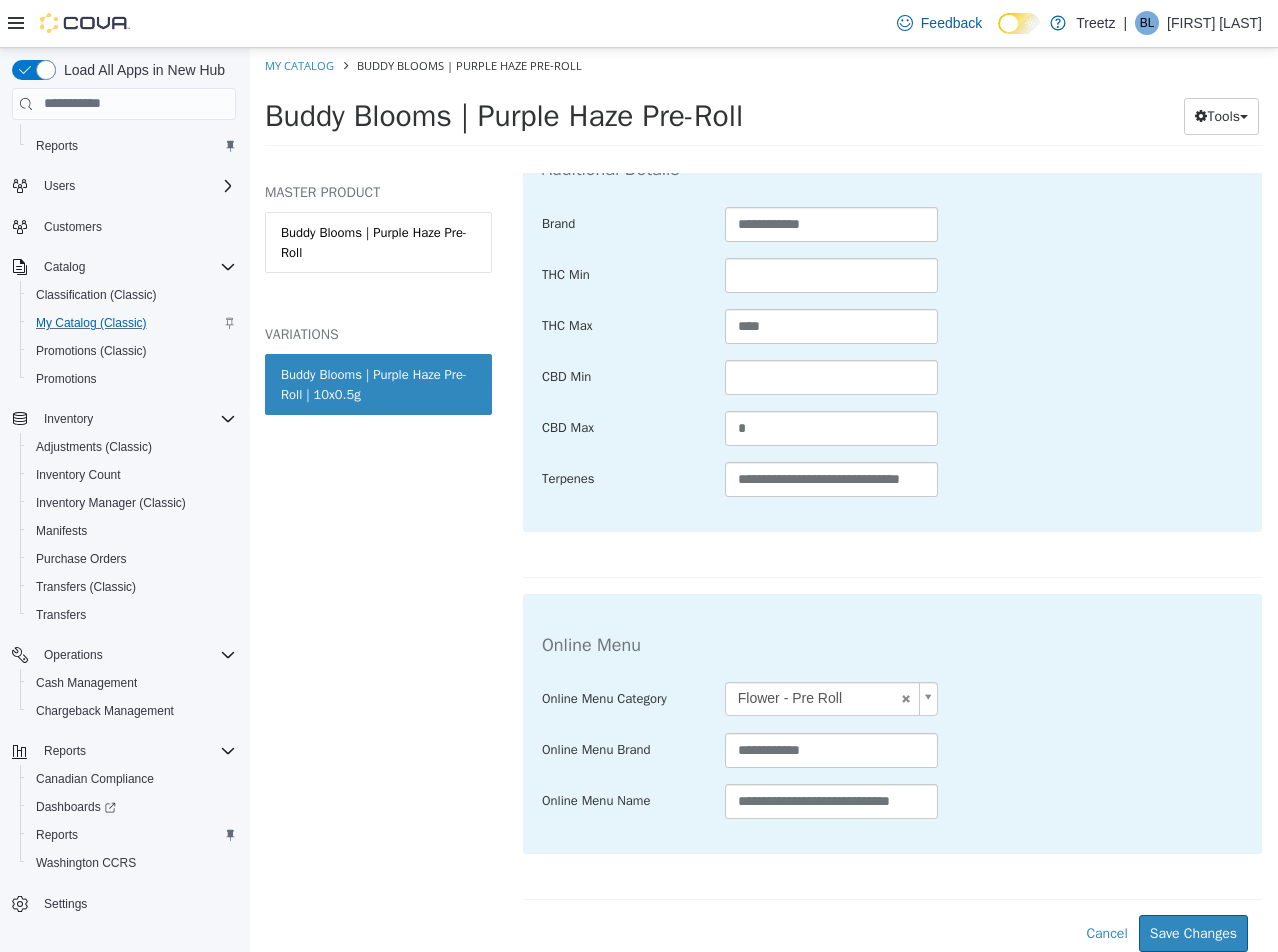 scroll, scrollTop: 752, scrollLeft: 0, axis: vertical 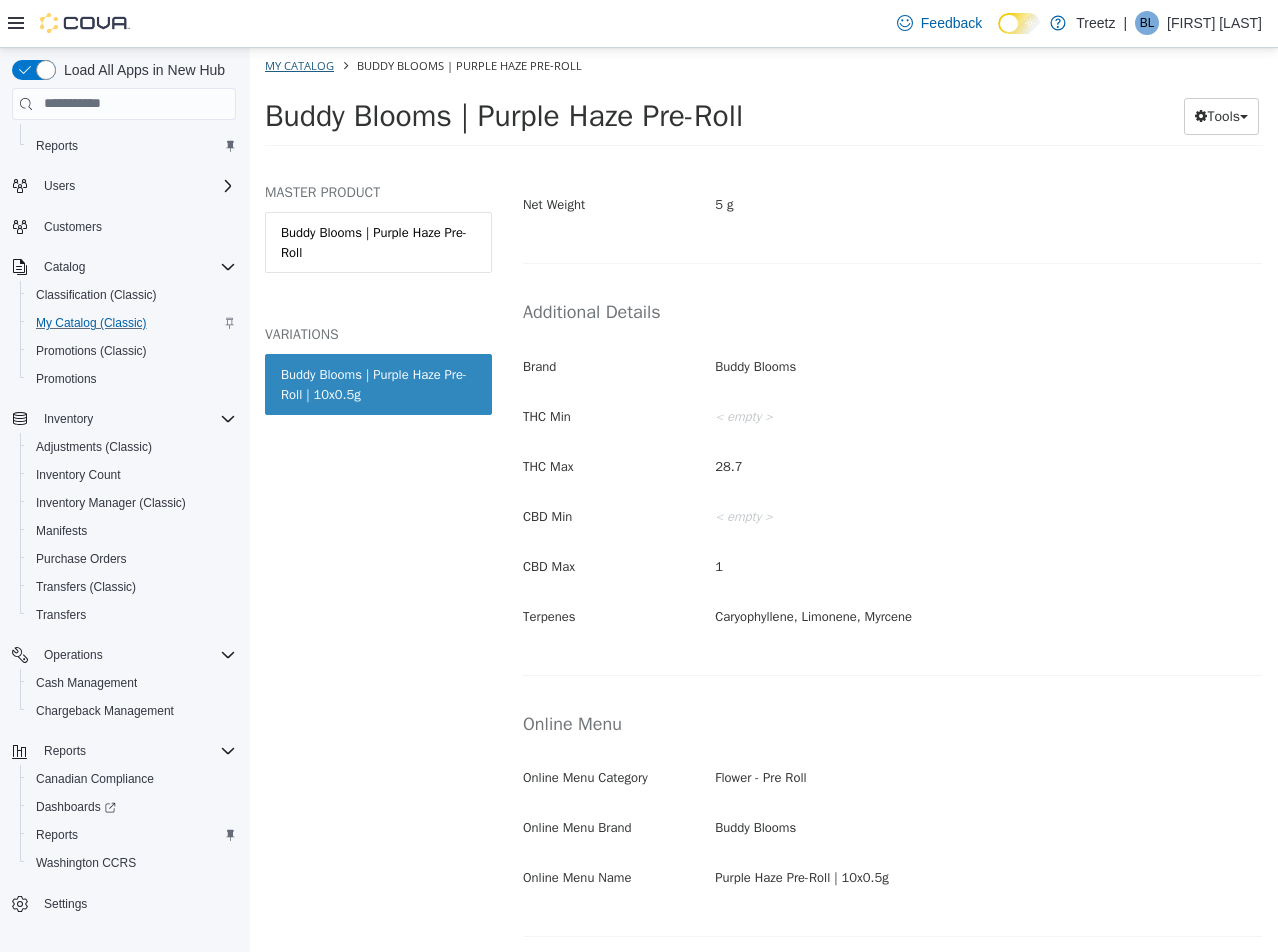 drag, startPoint x: 285, startPoint y: 74, endPoint x: 296, endPoint y: 62, distance: 16.27882 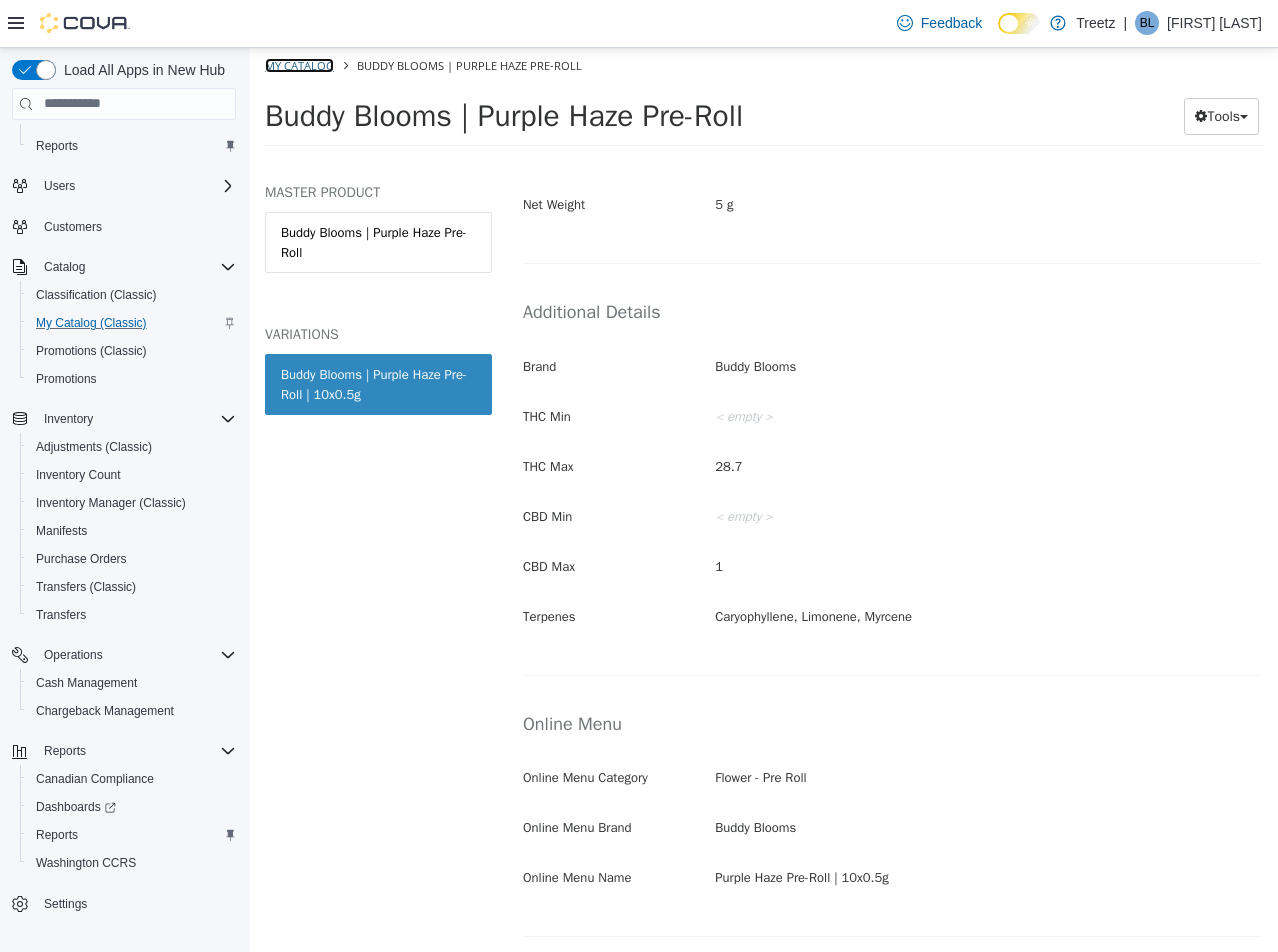 click on "My Catalog" at bounding box center [299, 64] 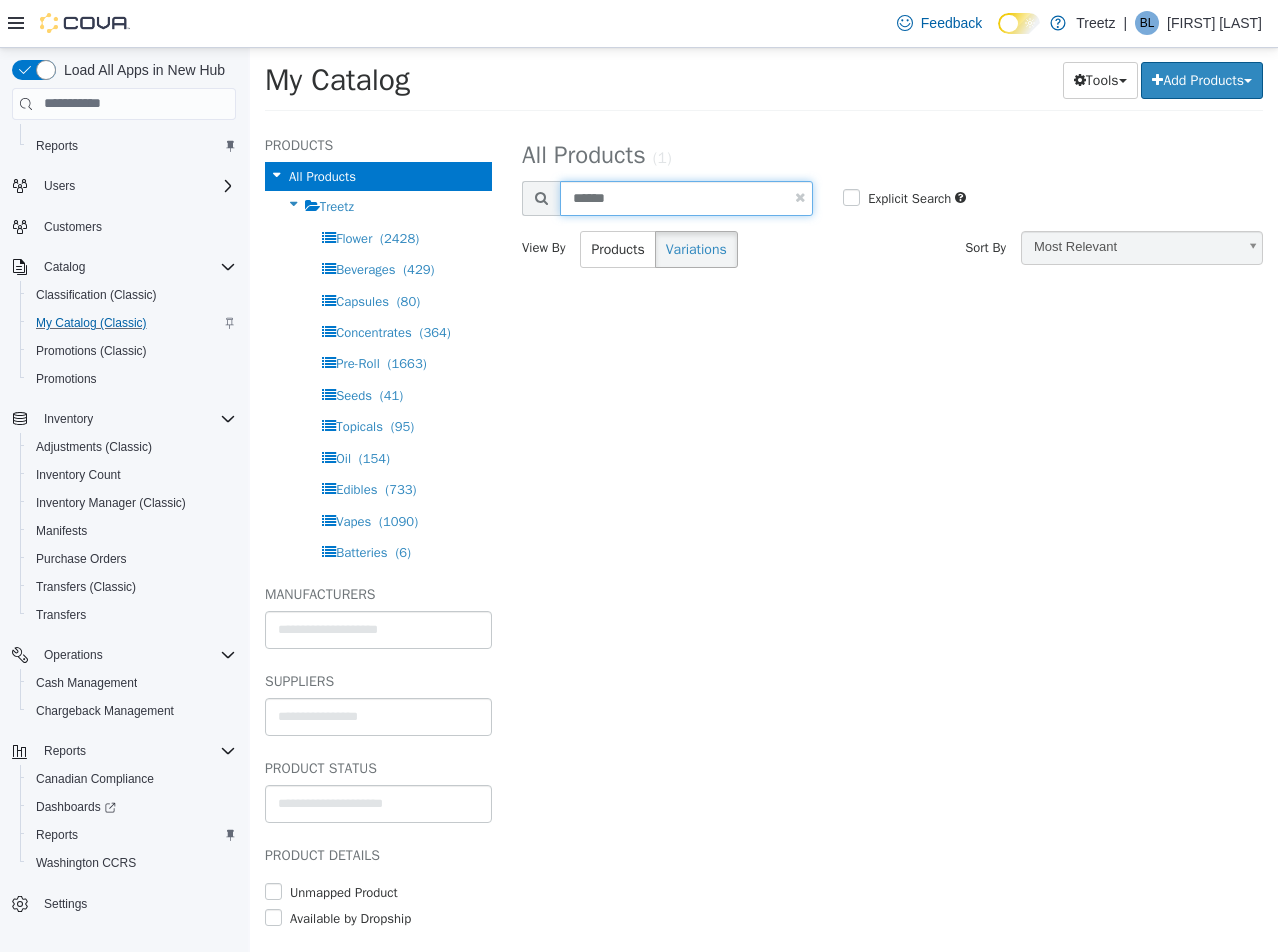 click on "******" at bounding box center (686, 197) 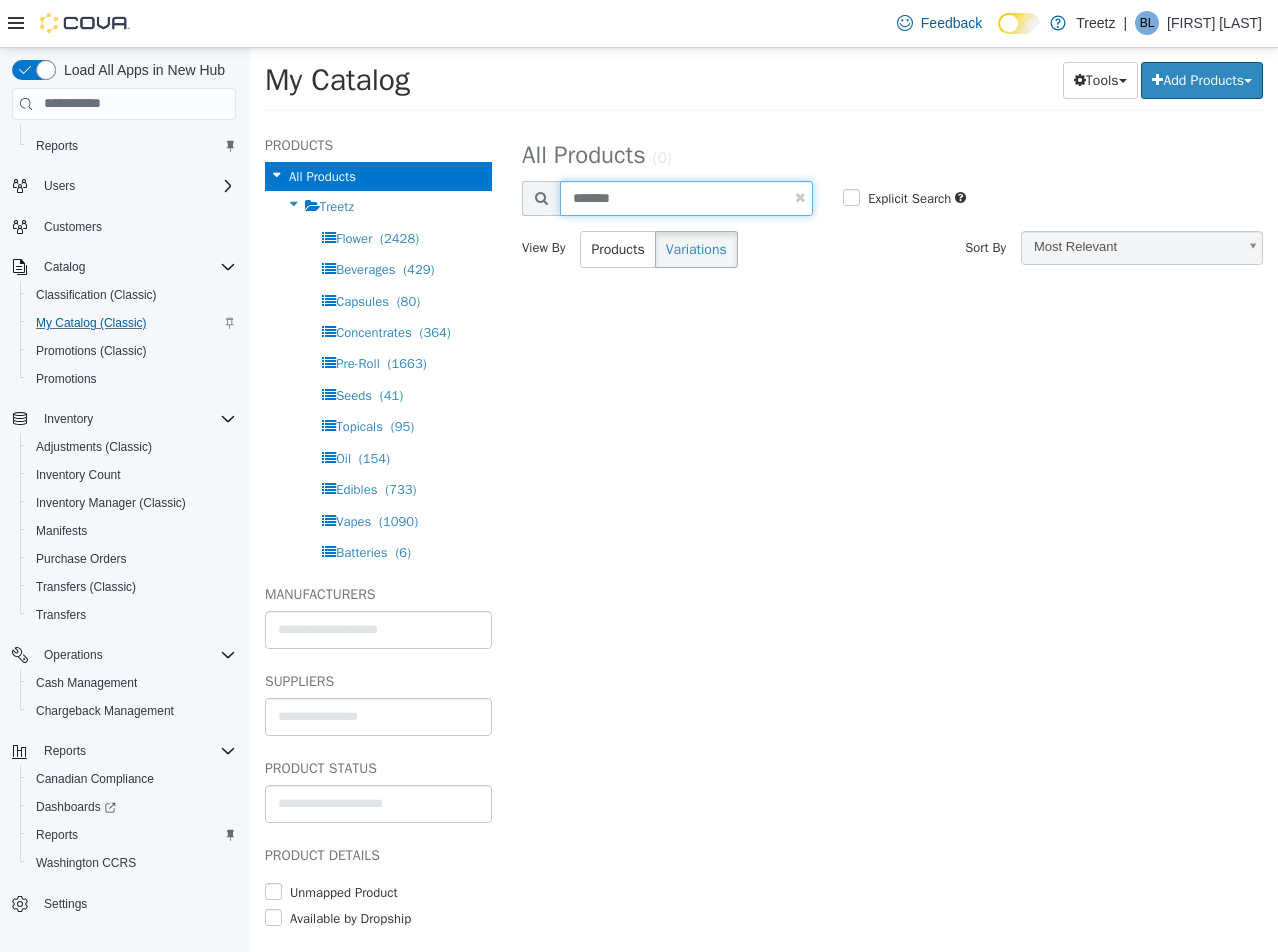click on "*******" at bounding box center [686, 197] 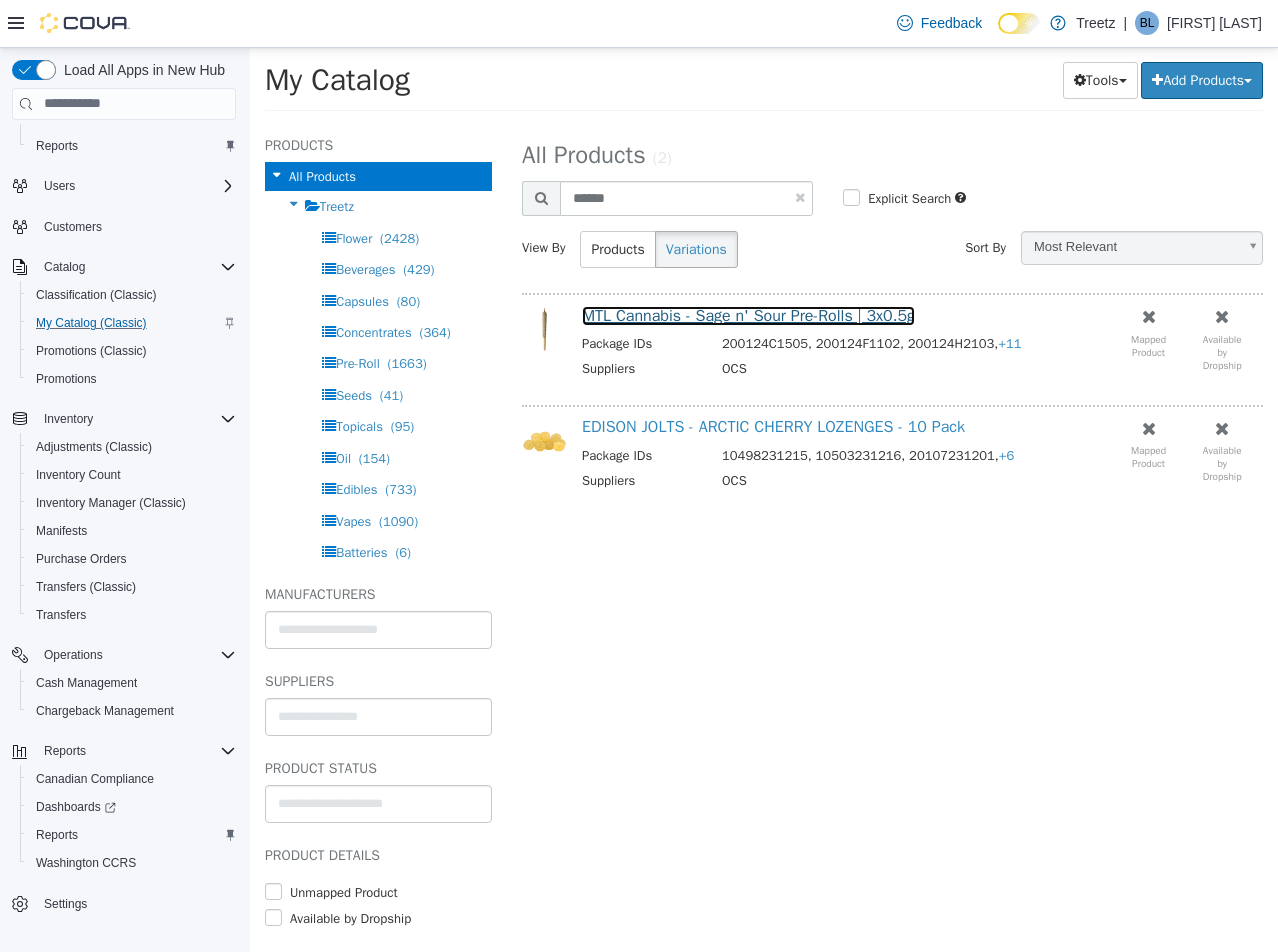 click on "MTL Cannabis - Sage n' Sour Pre-Rolls | 3x0.5g" at bounding box center (748, 315) 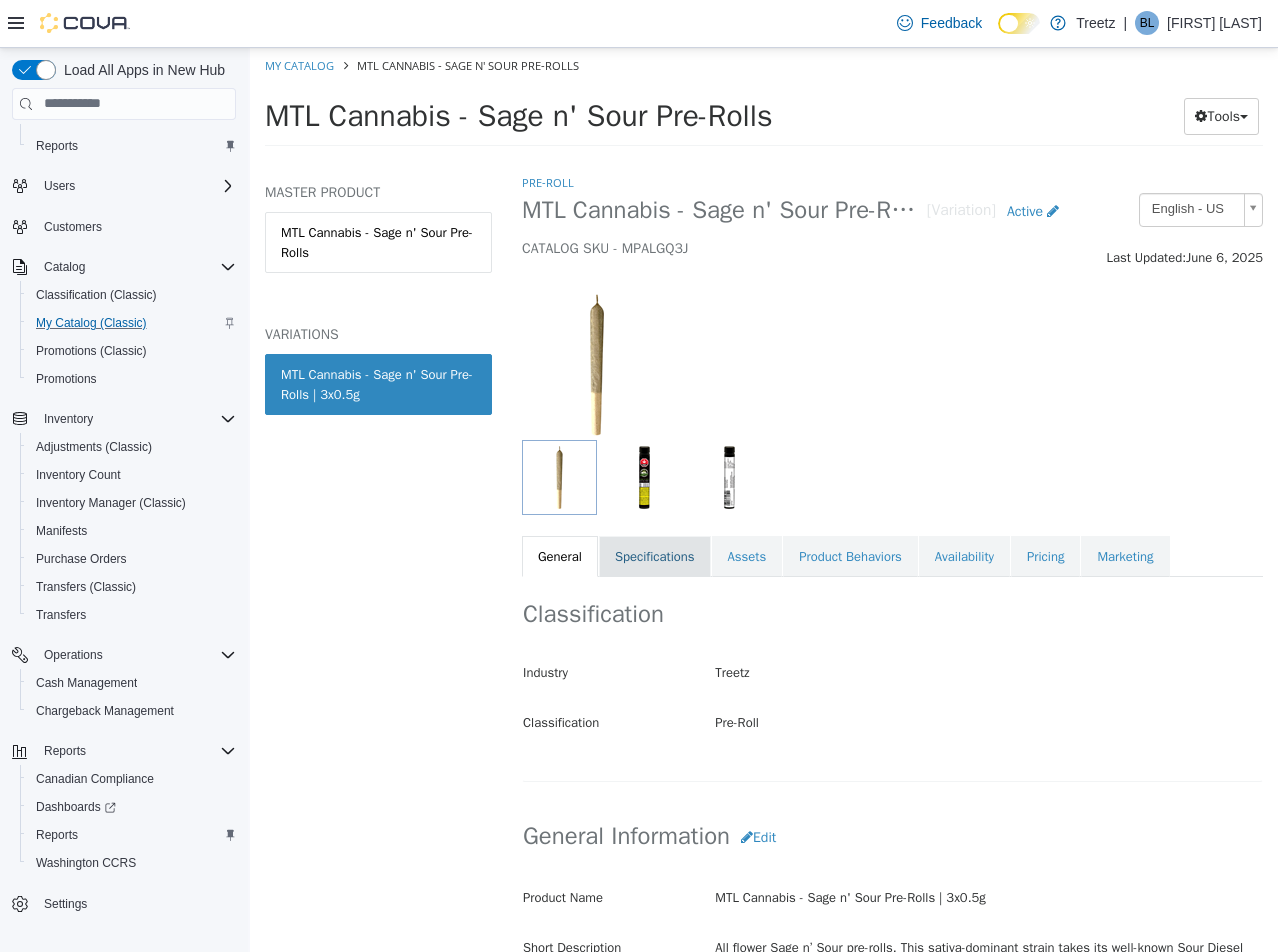 click on "Specifications" at bounding box center (655, 556) 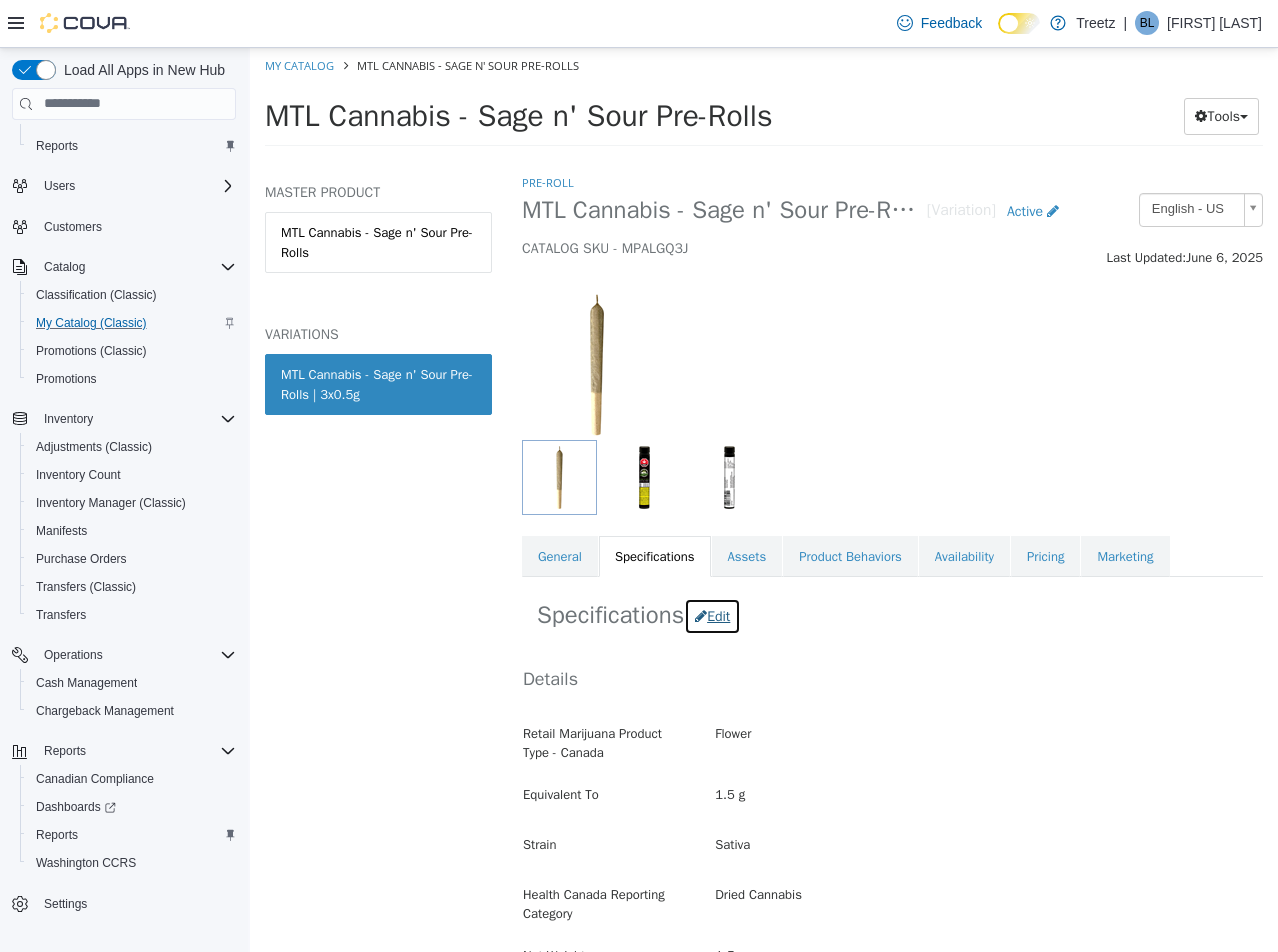click on "Edit" at bounding box center (712, 615) 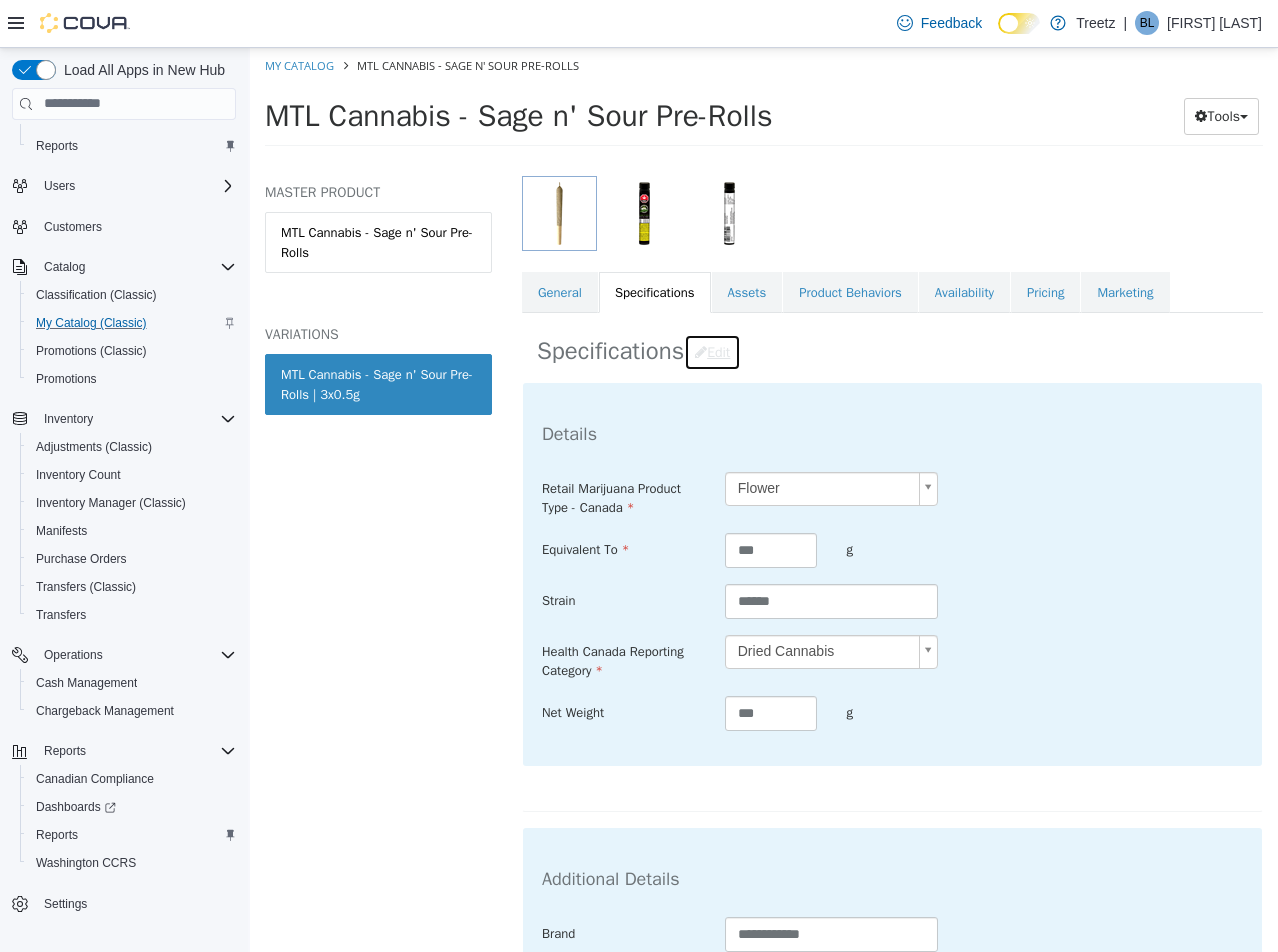 scroll, scrollTop: 500, scrollLeft: 0, axis: vertical 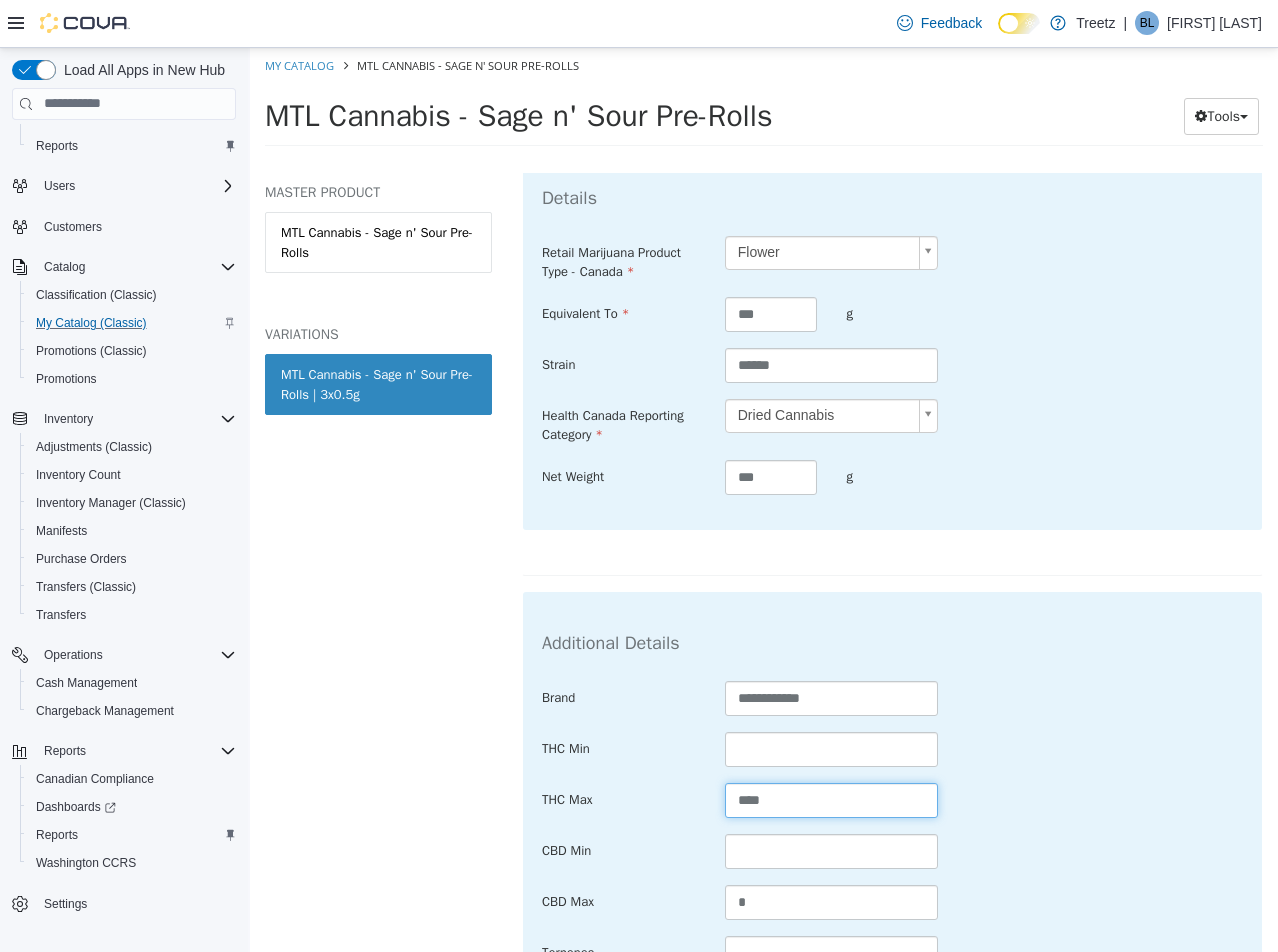 click on "****" at bounding box center [832, 799] 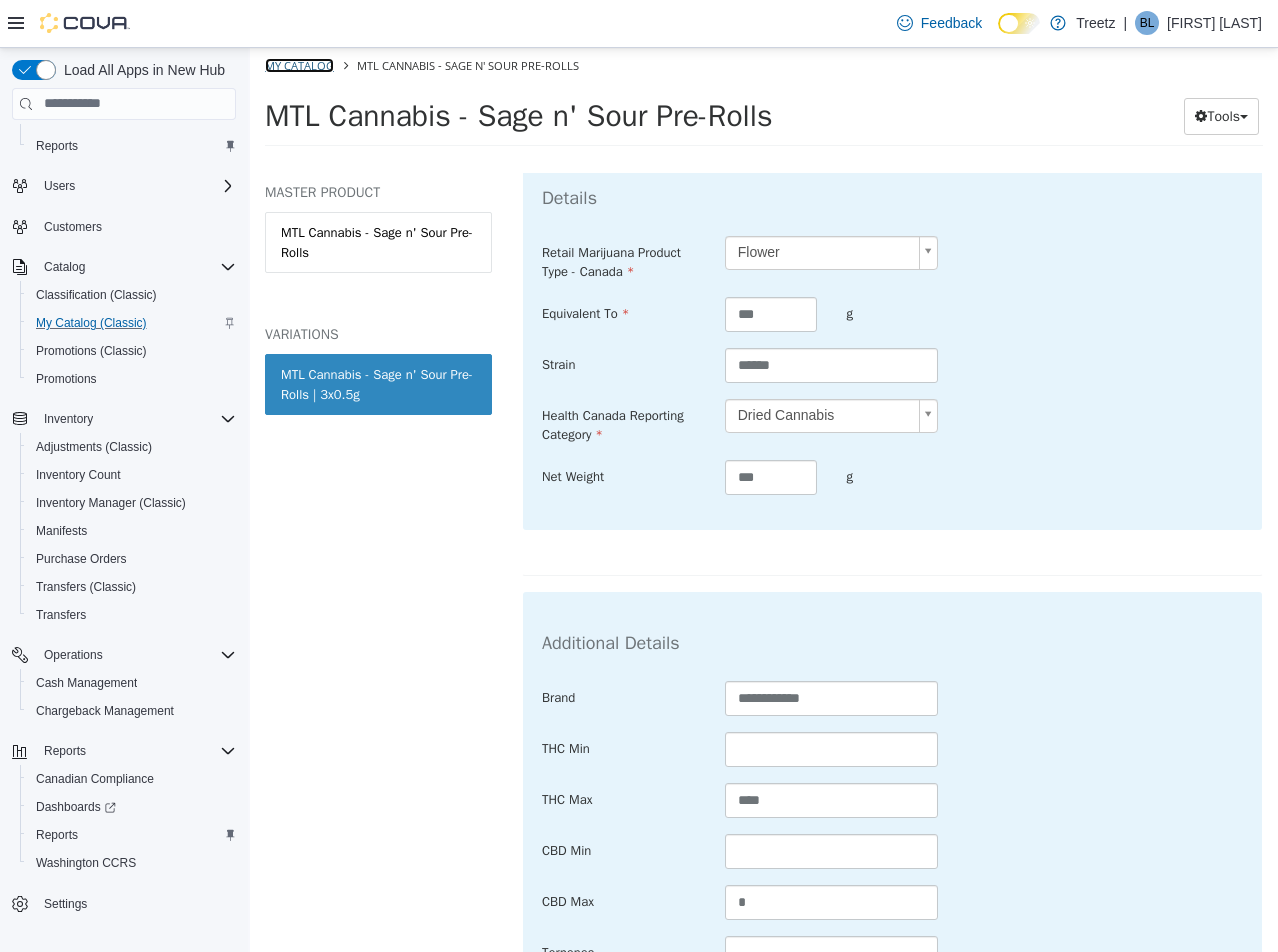 click on "My Catalog" at bounding box center (299, 64) 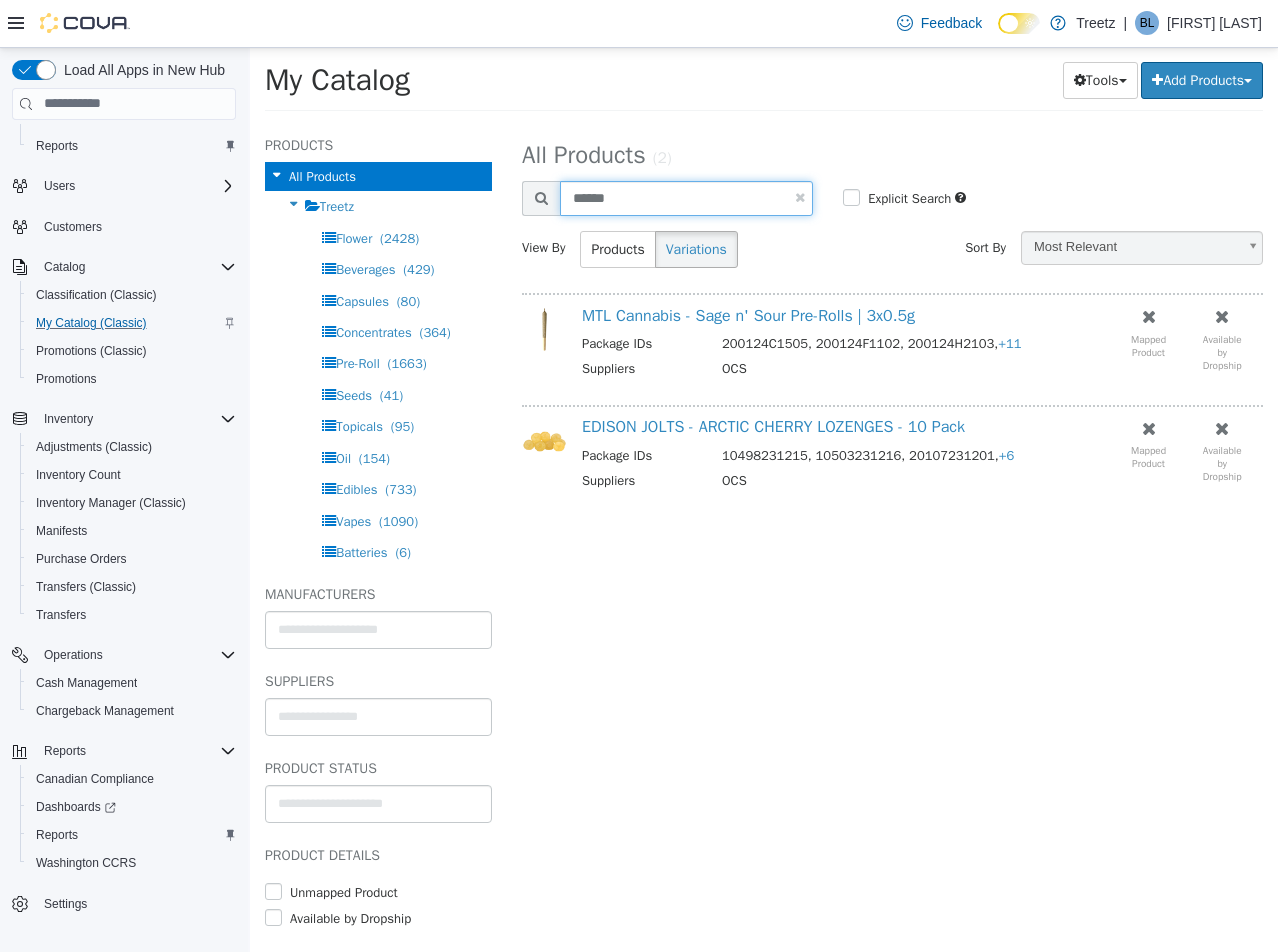 click on "******" at bounding box center (686, 197) 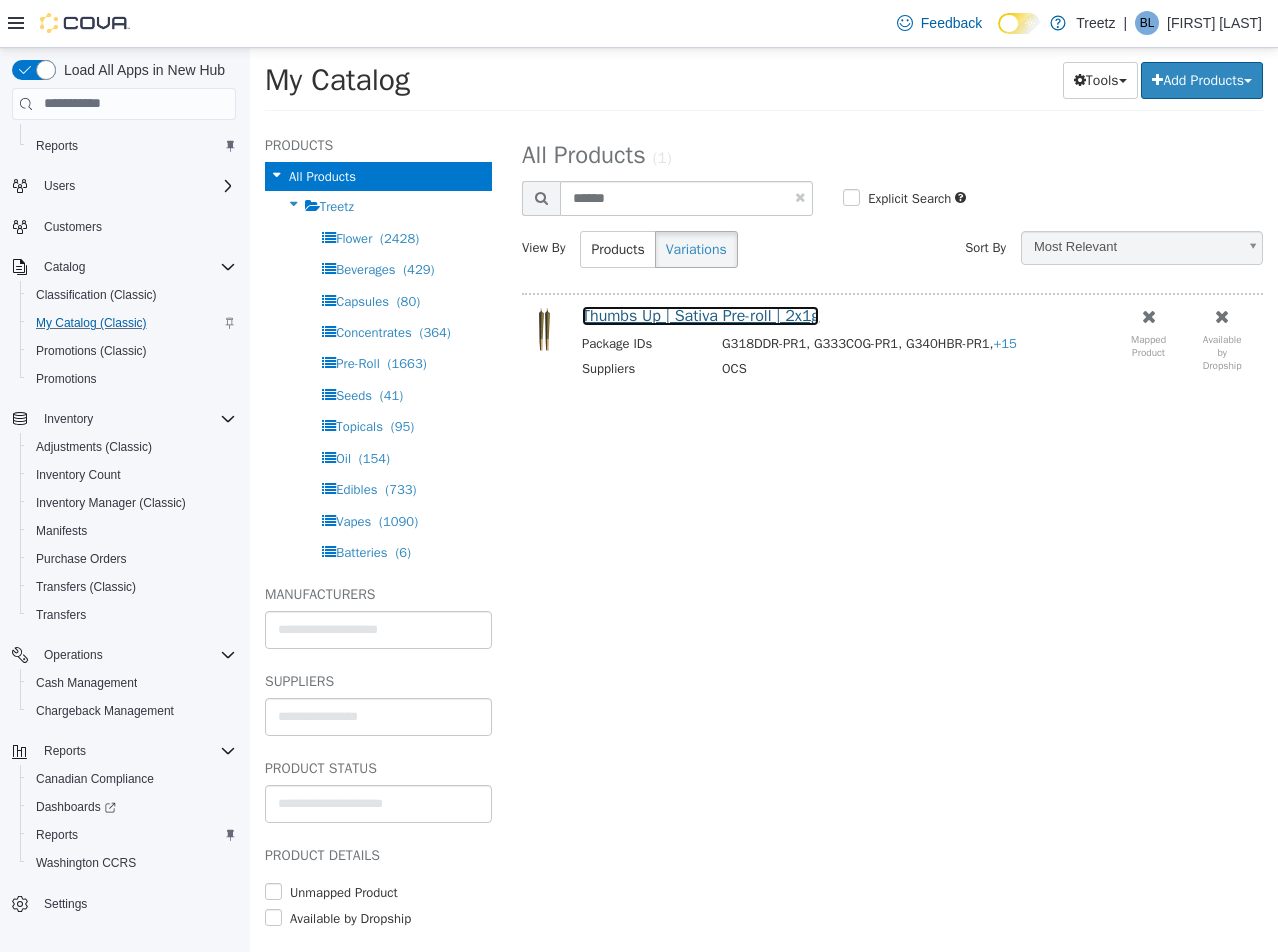 click on "Thumbs Up | Sativa Pre-roll | 2x1g" at bounding box center [700, 315] 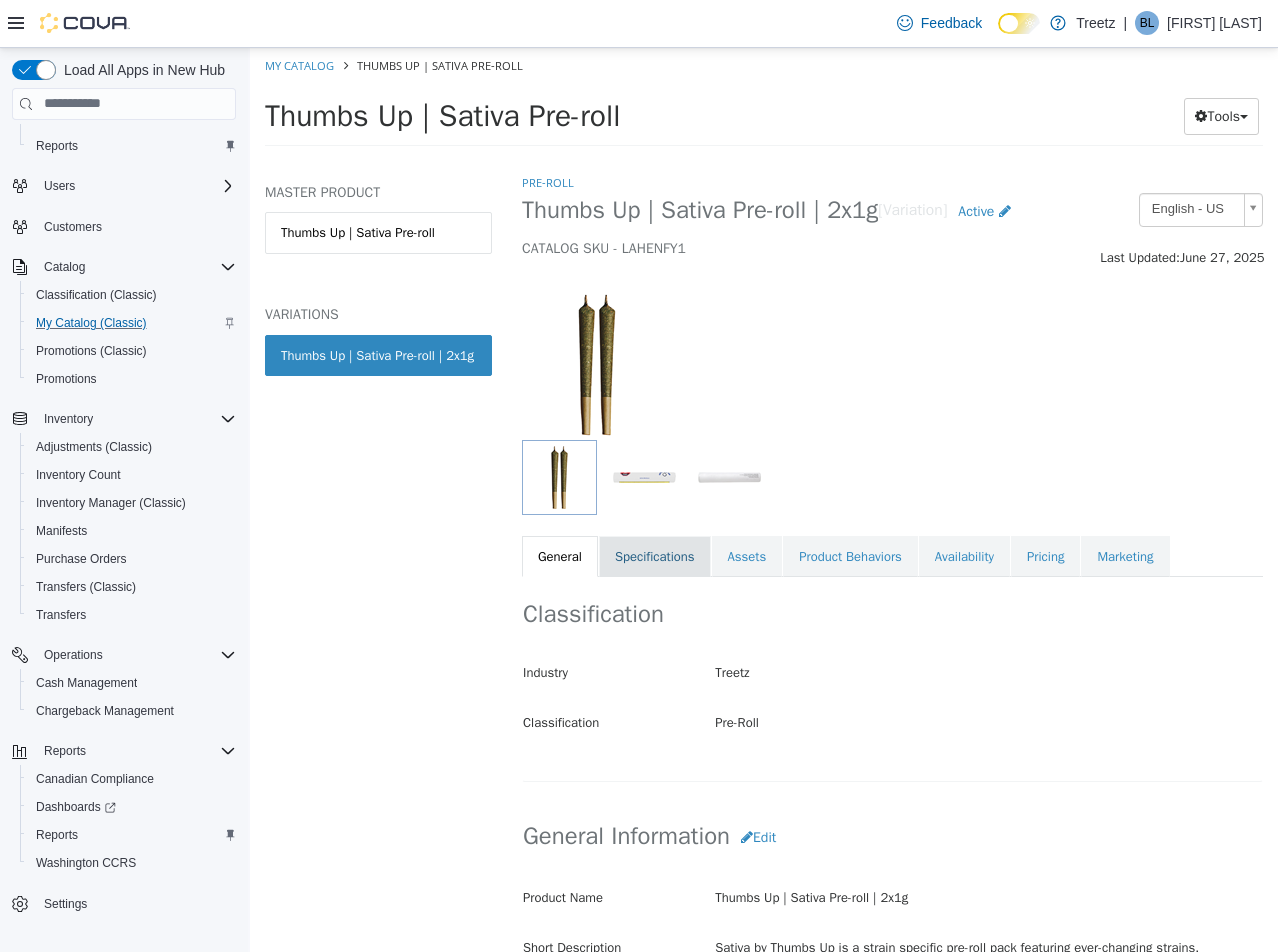 drag, startPoint x: 697, startPoint y: 579, endPoint x: 687, endPoint y: 570, distance: 13.453624 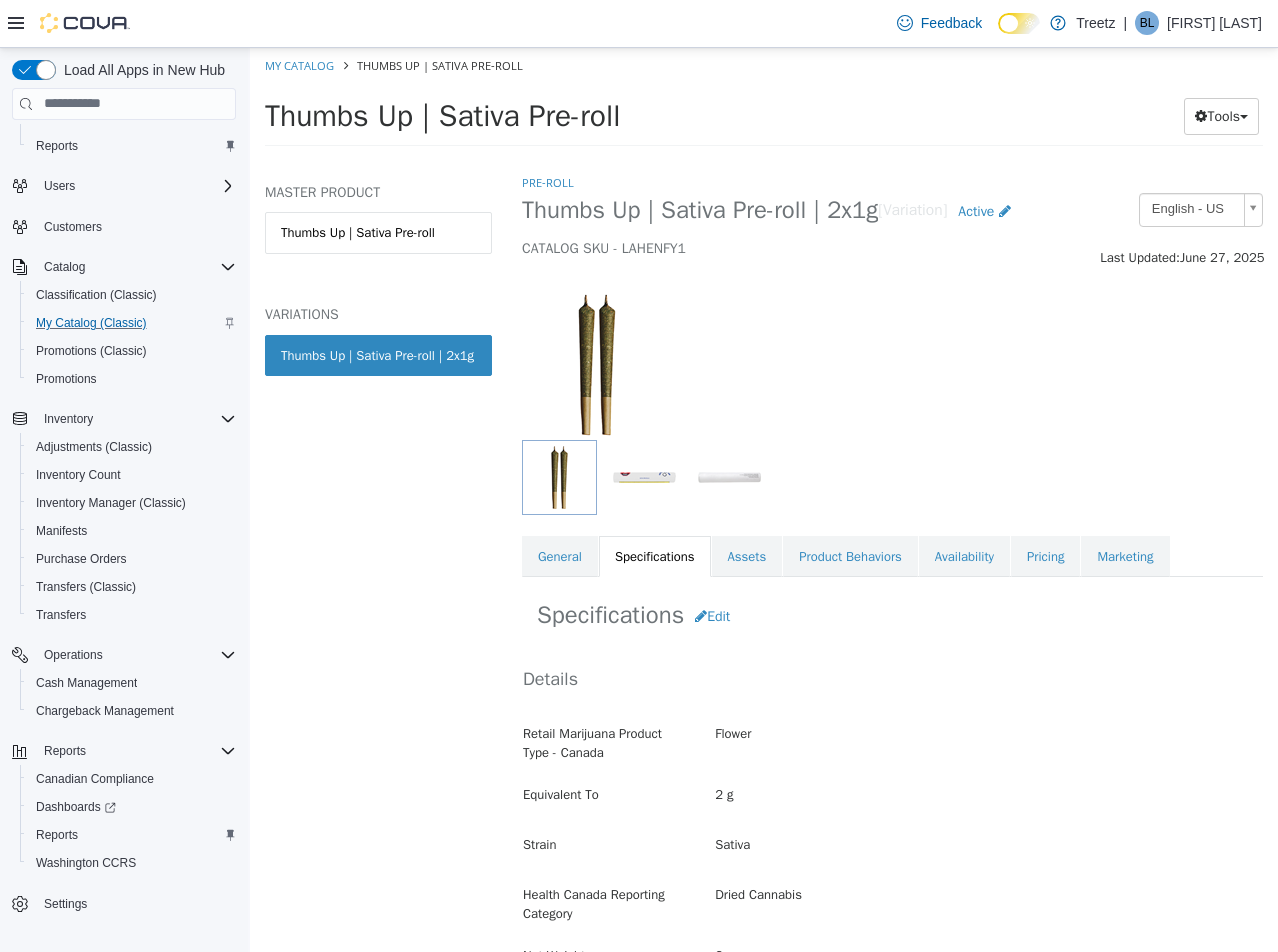 click on "Edit" at bounding box center [712, 615] 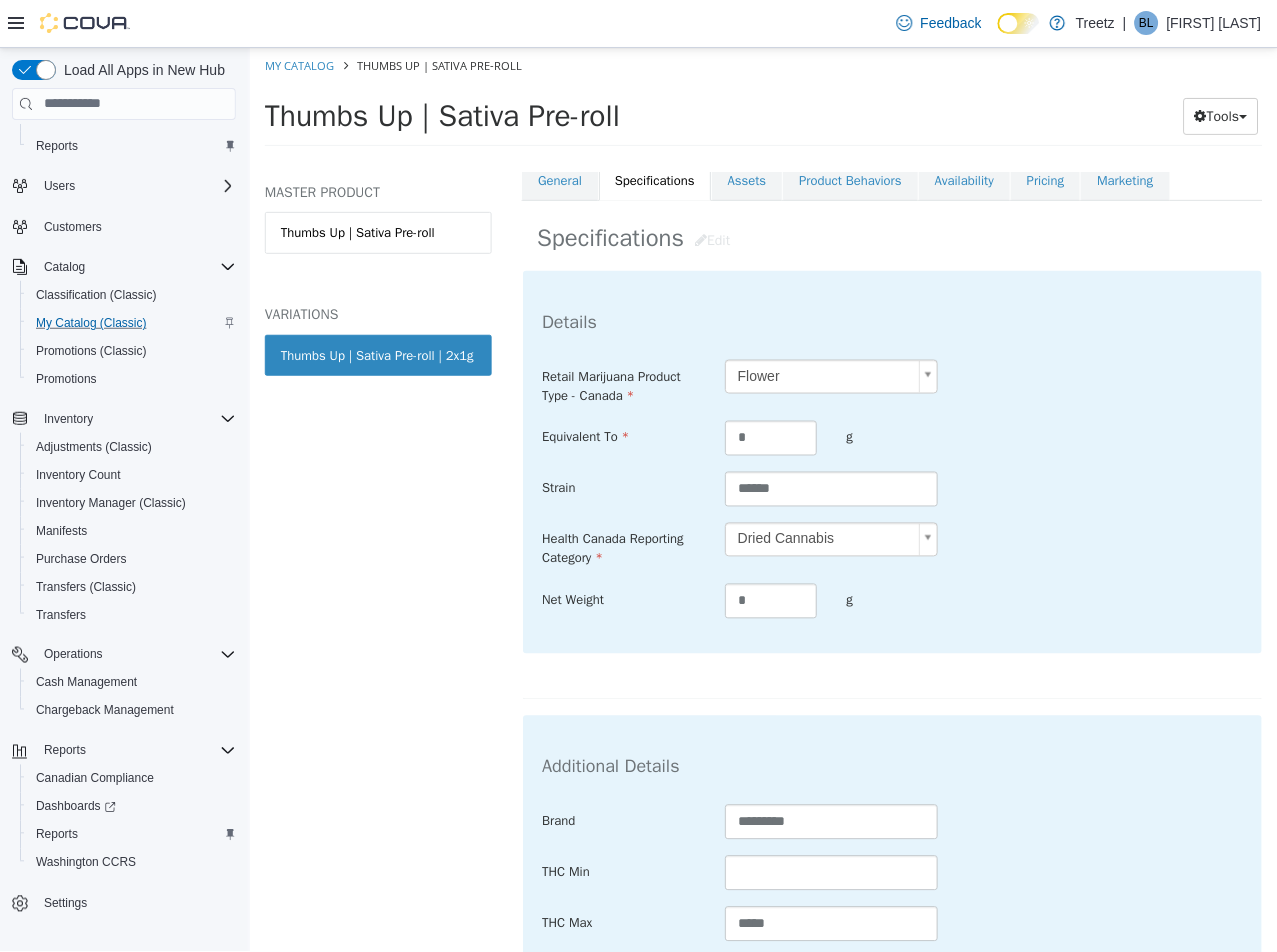 scroll, scrollTop: 700, scrollLeft: 0, axis: vertical 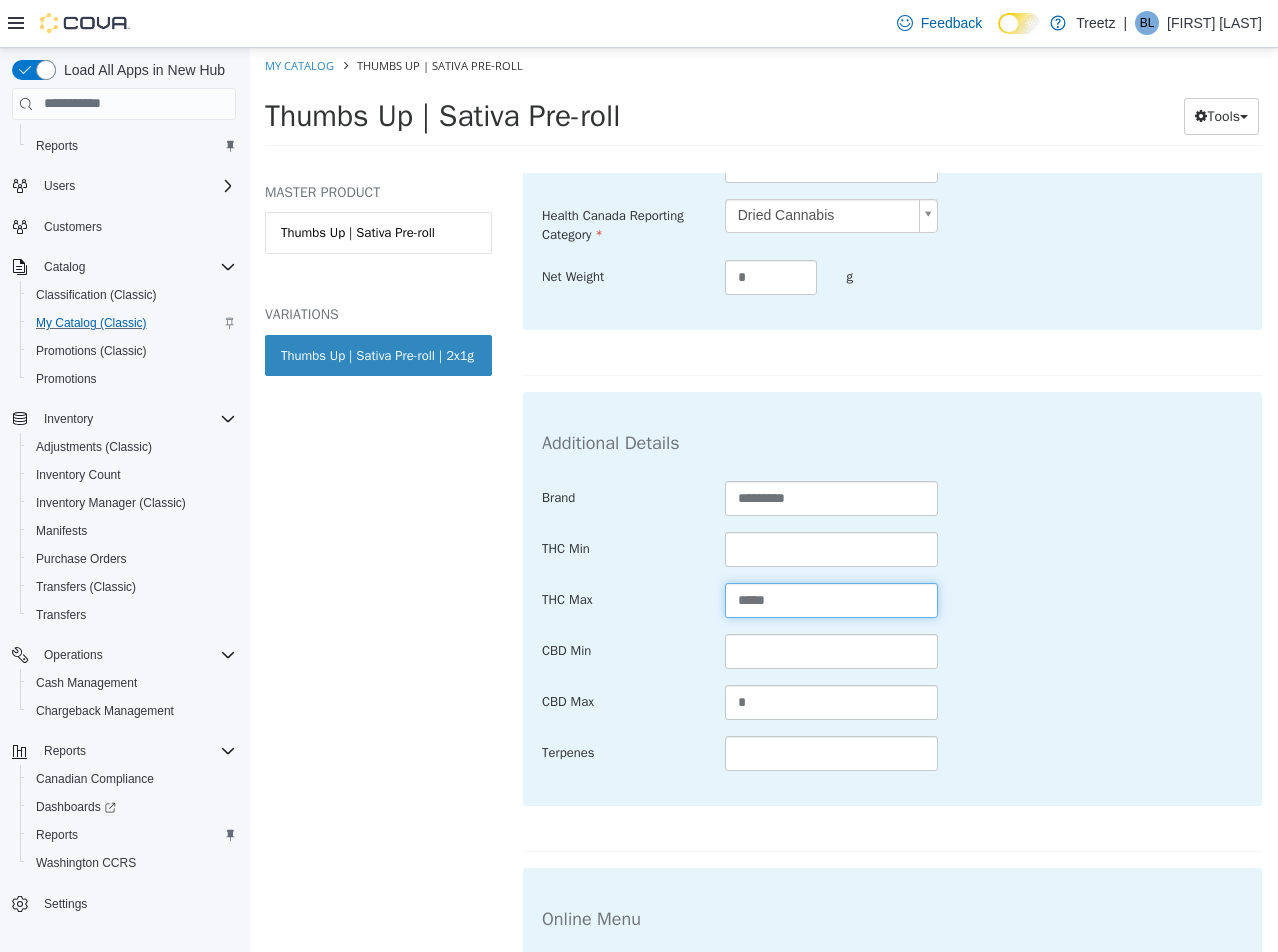 click on "*****" at bounding box center [832, 599] 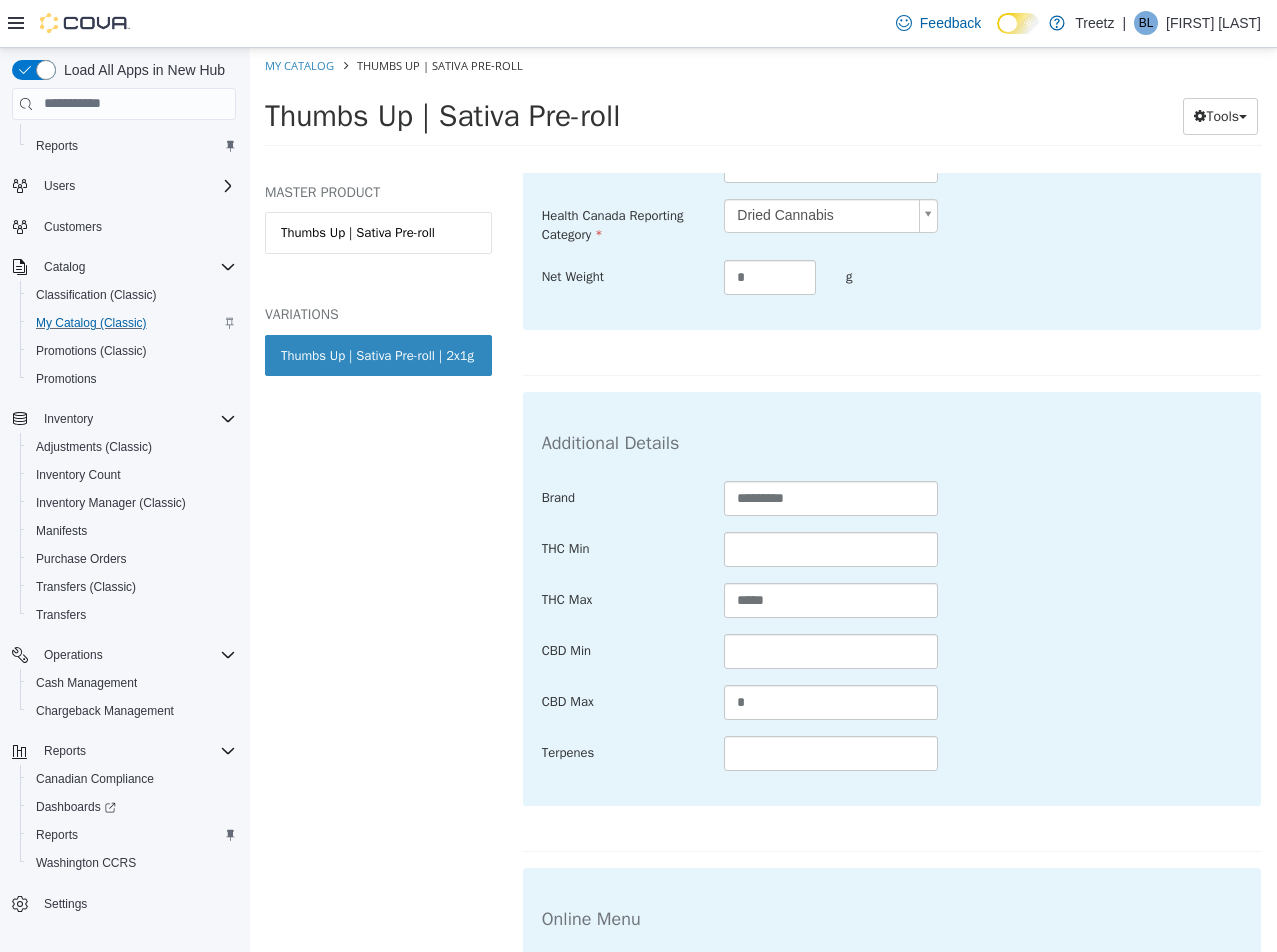 click on "CBD Max
*" at bounding box center [892, 702] 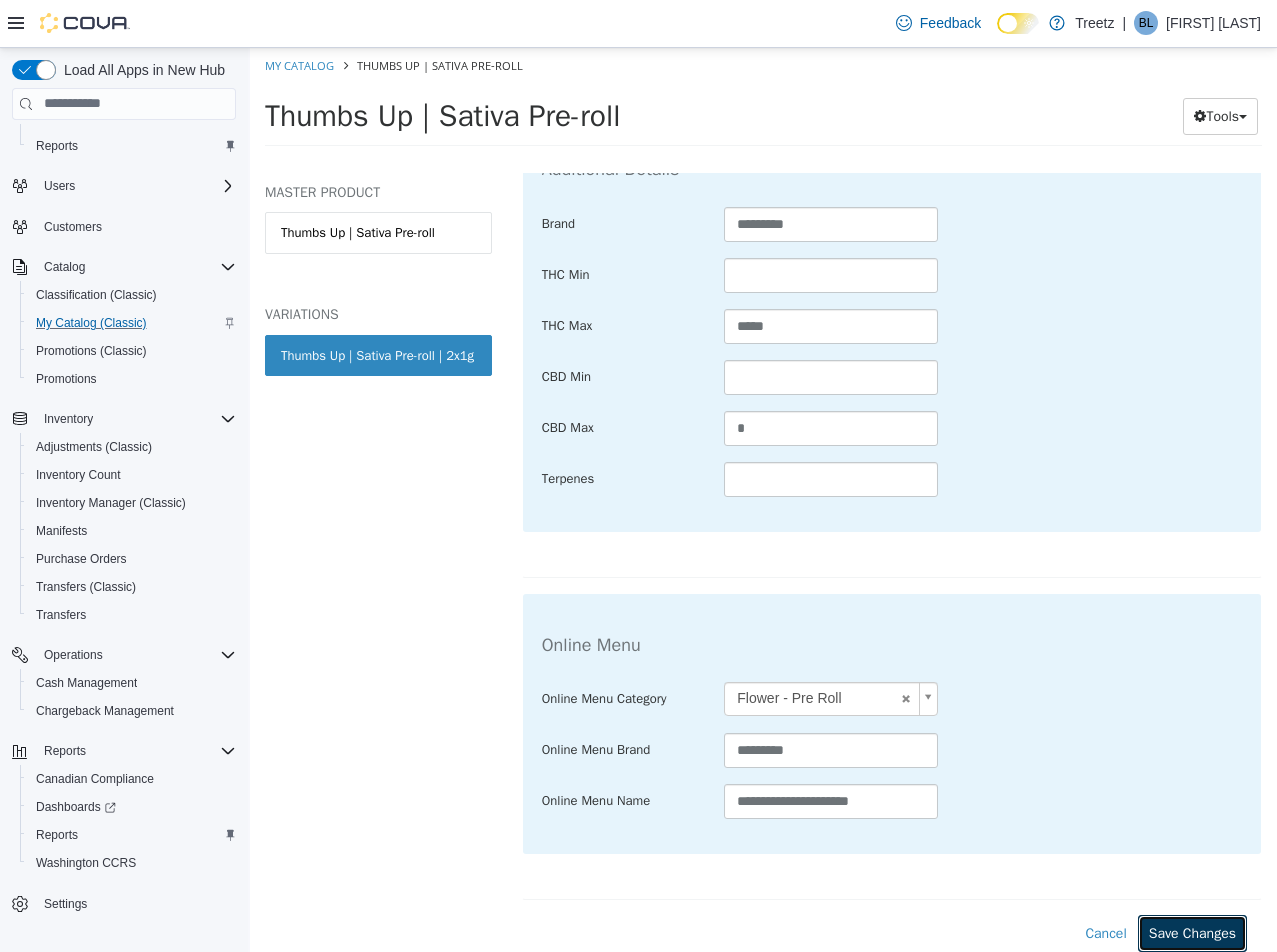click on "Save Changes" at bounding box center (1192, 932) 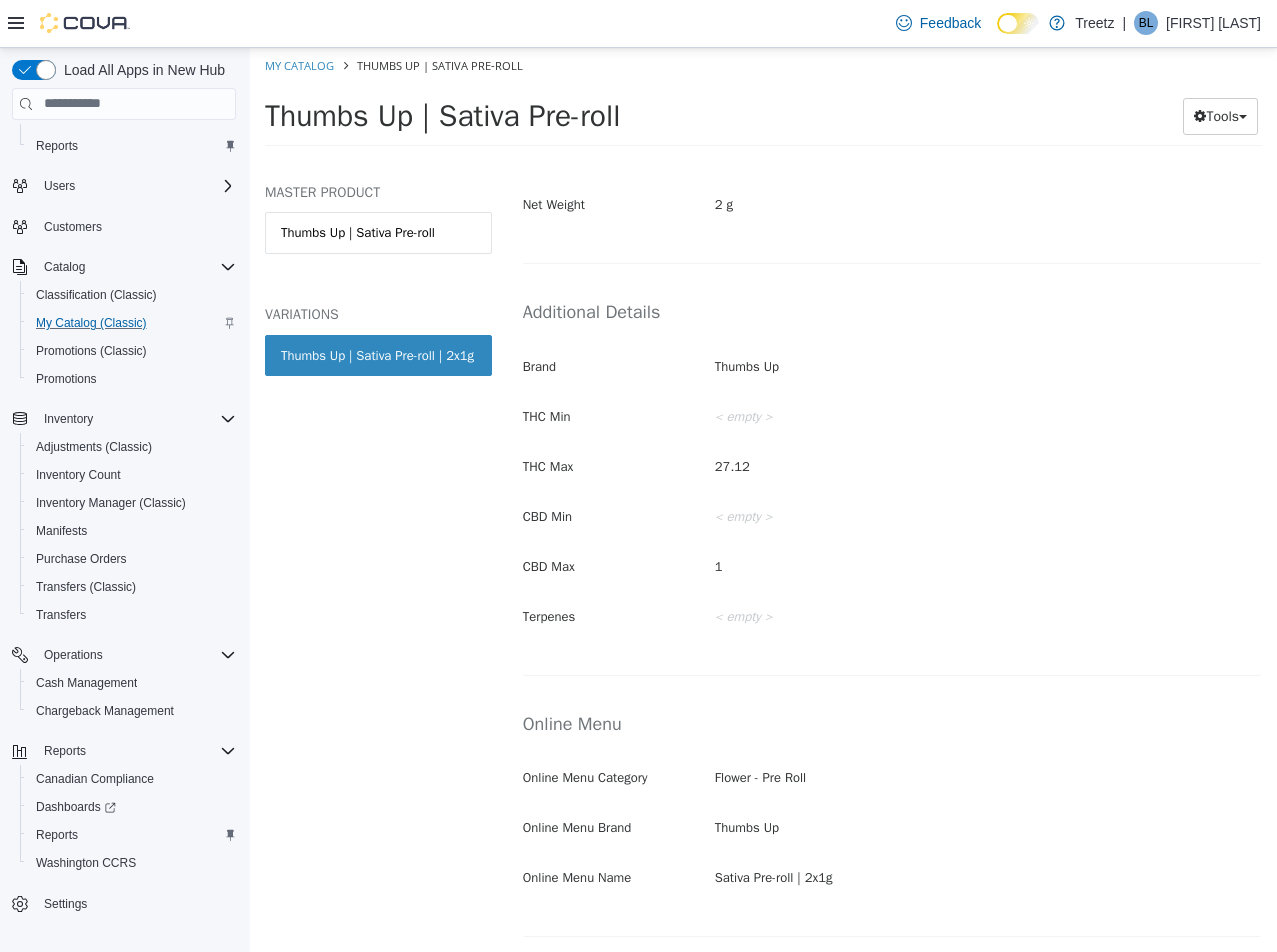 scroll, scrollTop: 752, scrollLeft: 0, axis: vertical 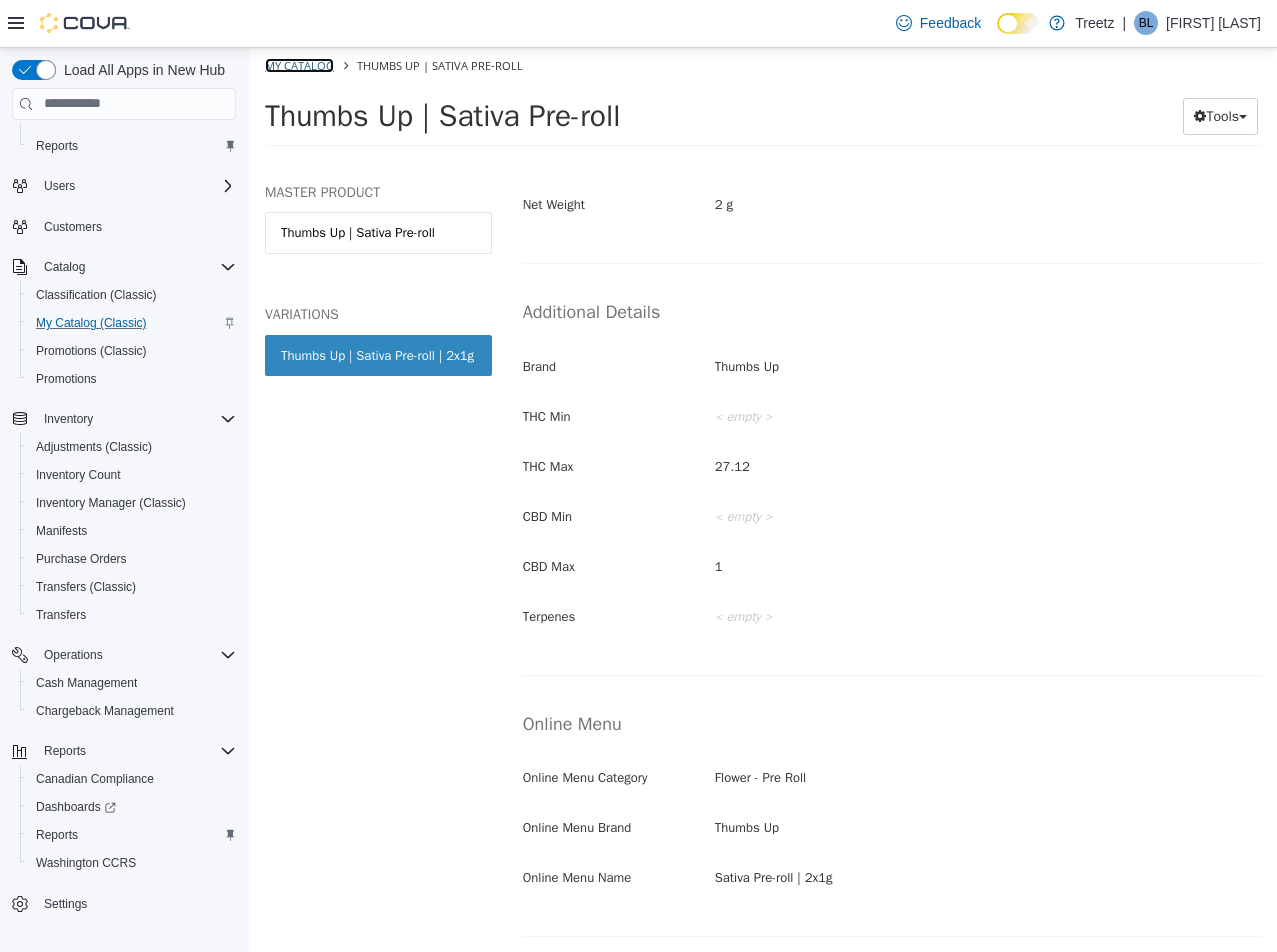 click on "My Catalog" at bounding box center [299, 64] 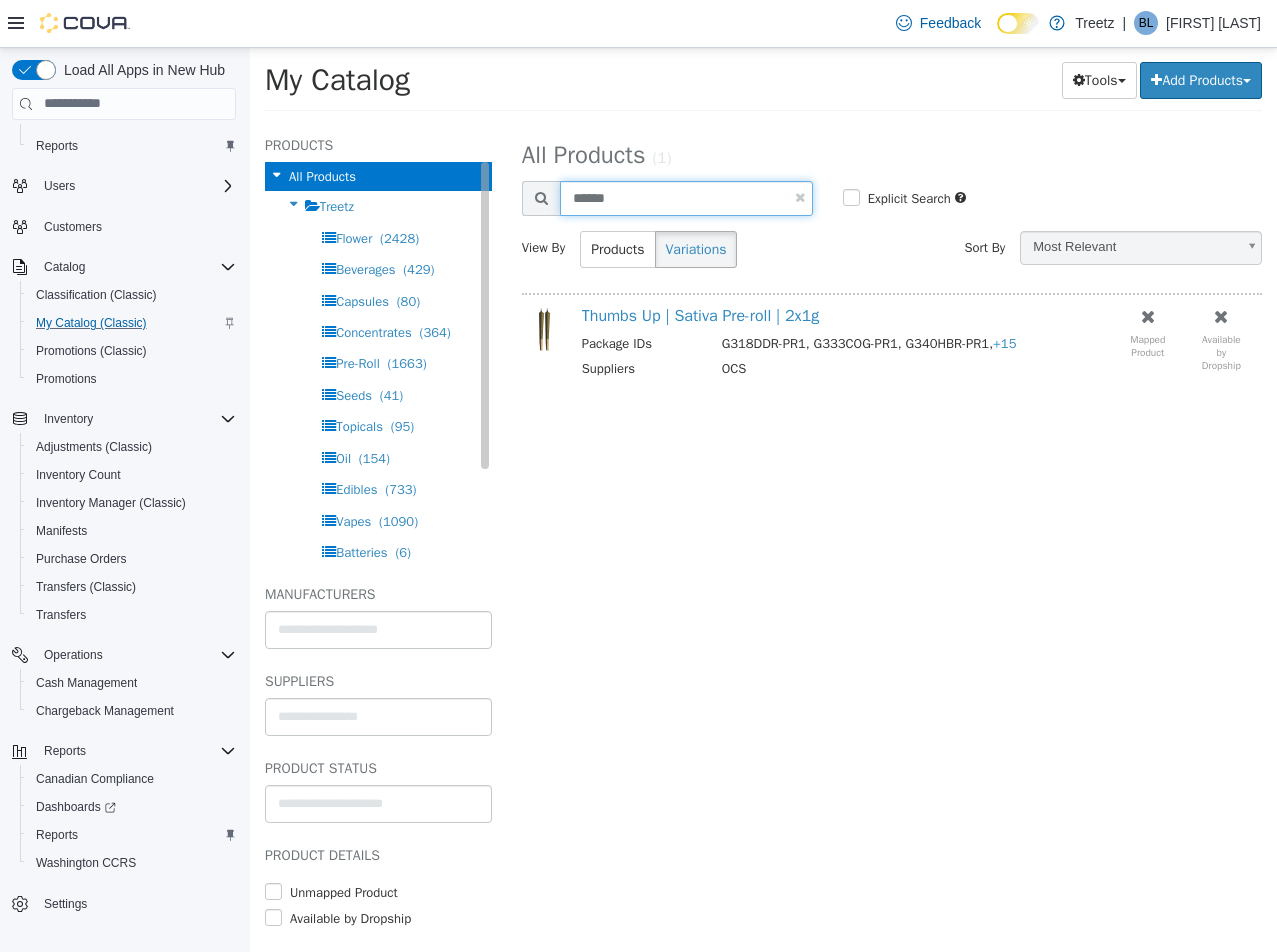 drag, startPoint x: 678, startPoint y: 204, endPoint x: 291, endPoint y: 215, distance: 387.1563 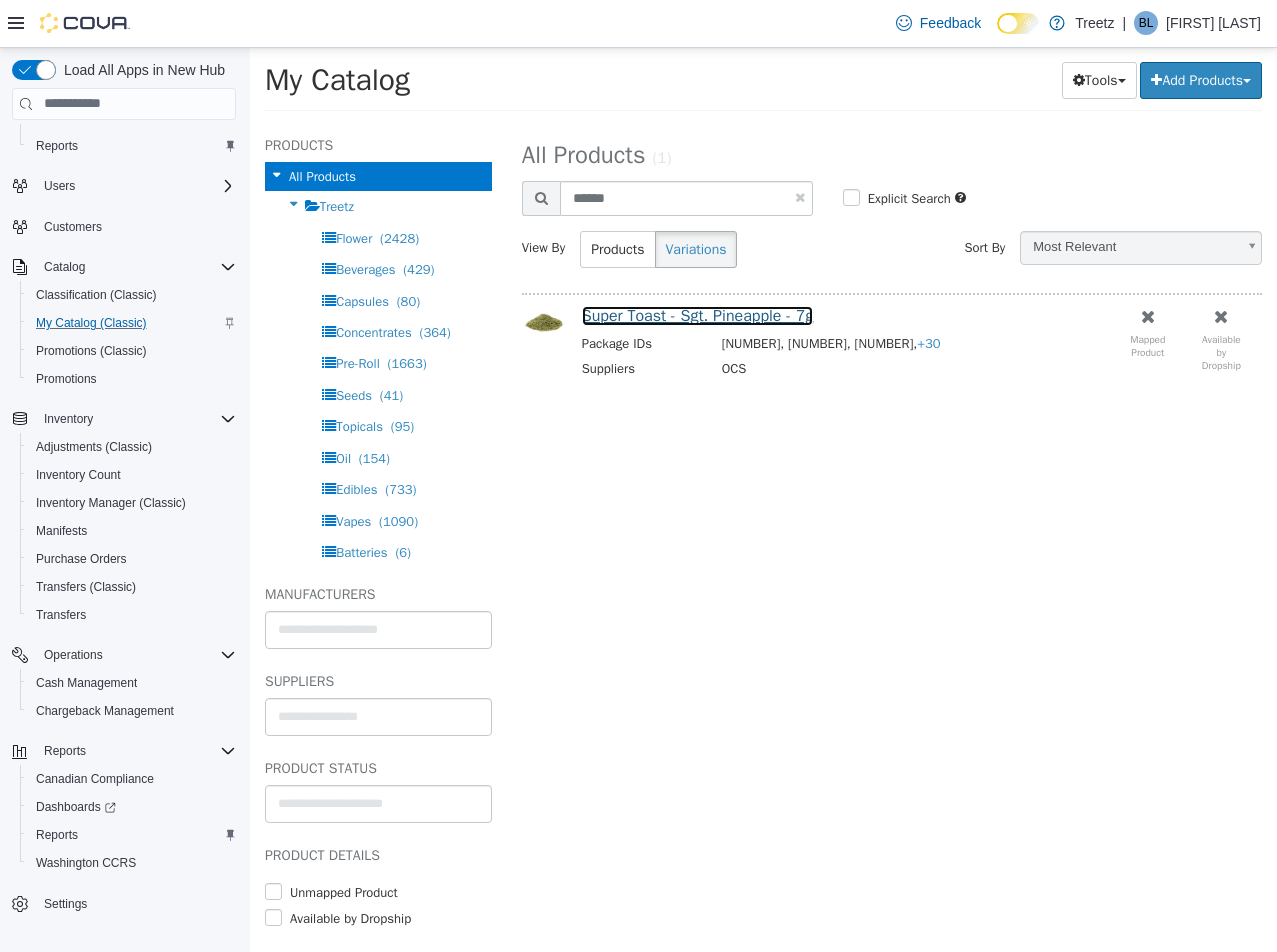 click on "Super Toast - Sgt. Pineapple - 7g" at bounding box center [698, 315] 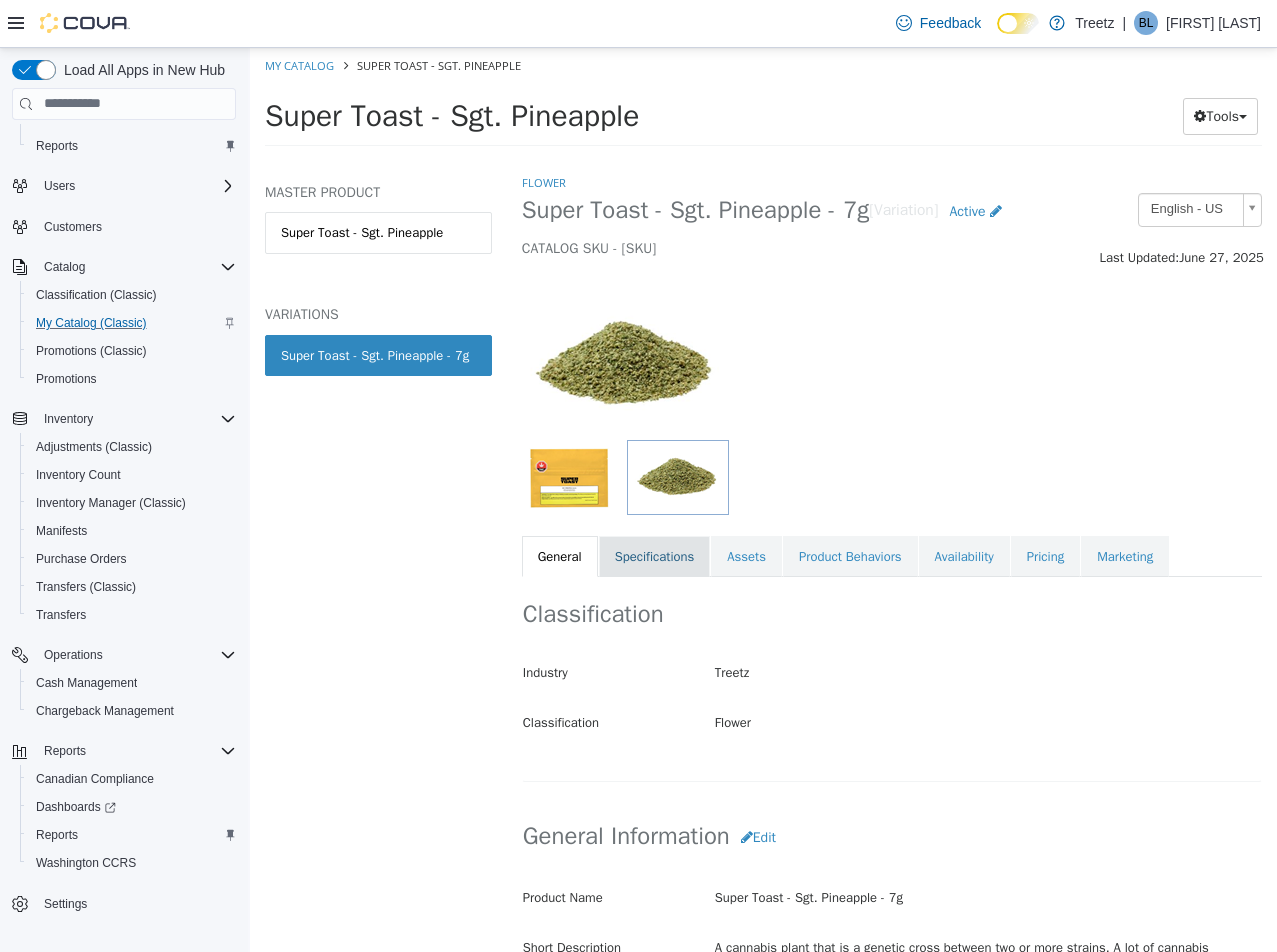 click on "Specifications" at bounding box center (655, 556) 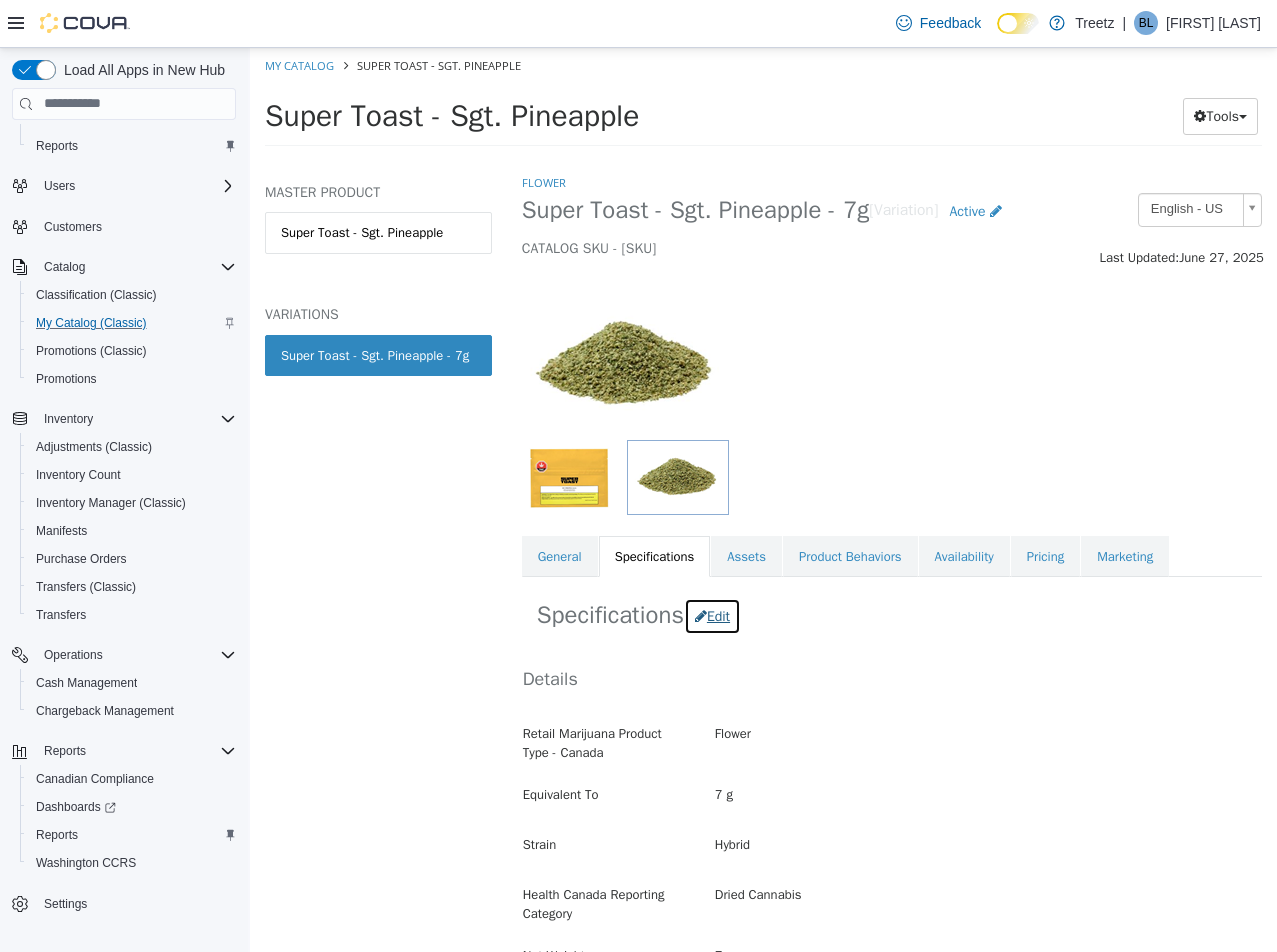 click on "Edit" at bounding box center (712, 615) 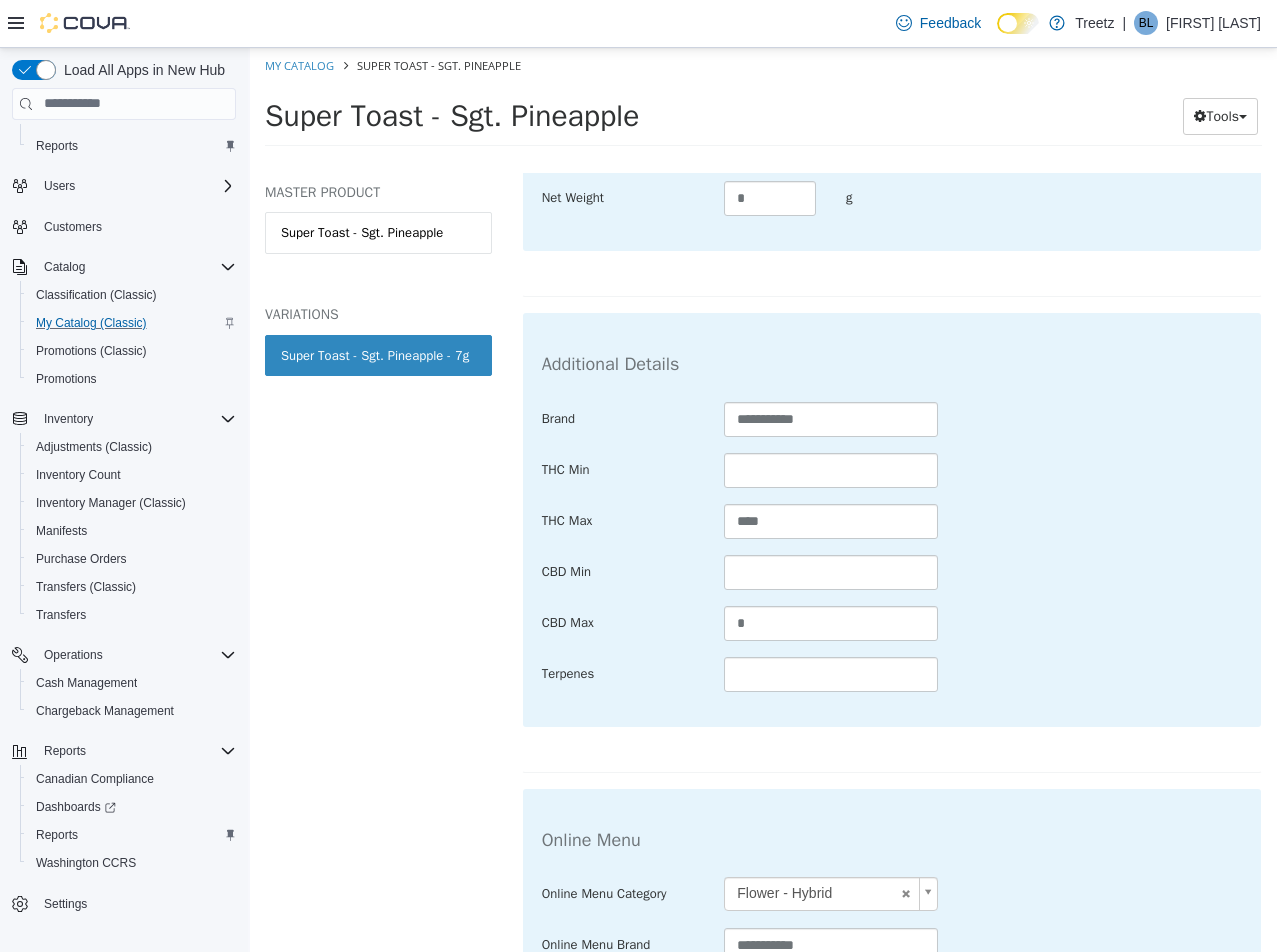 scroll, scrollTop: 800, scrollLeft: 0, axis: vertical 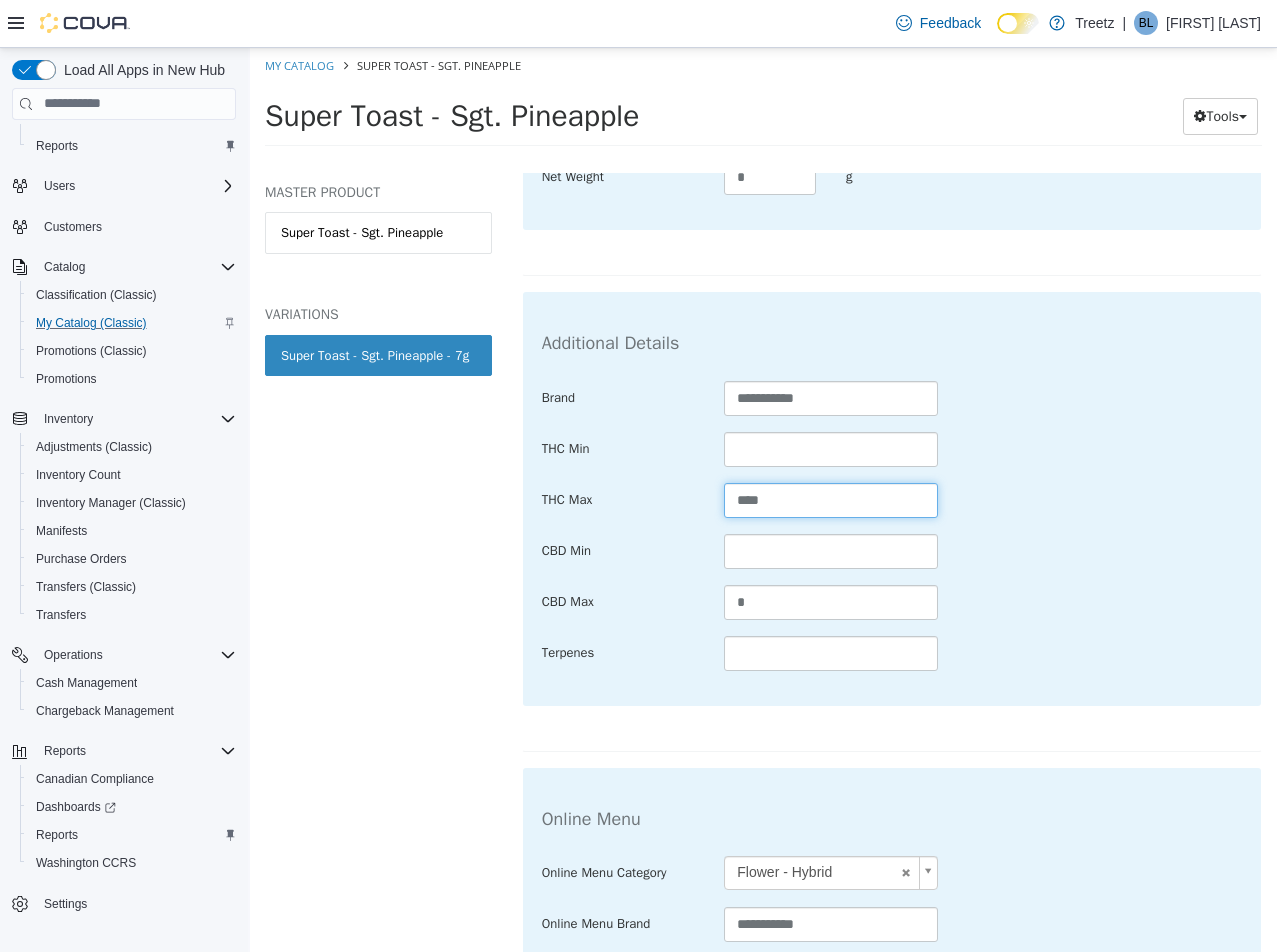 click on "****" at bounding box center (830, 499) 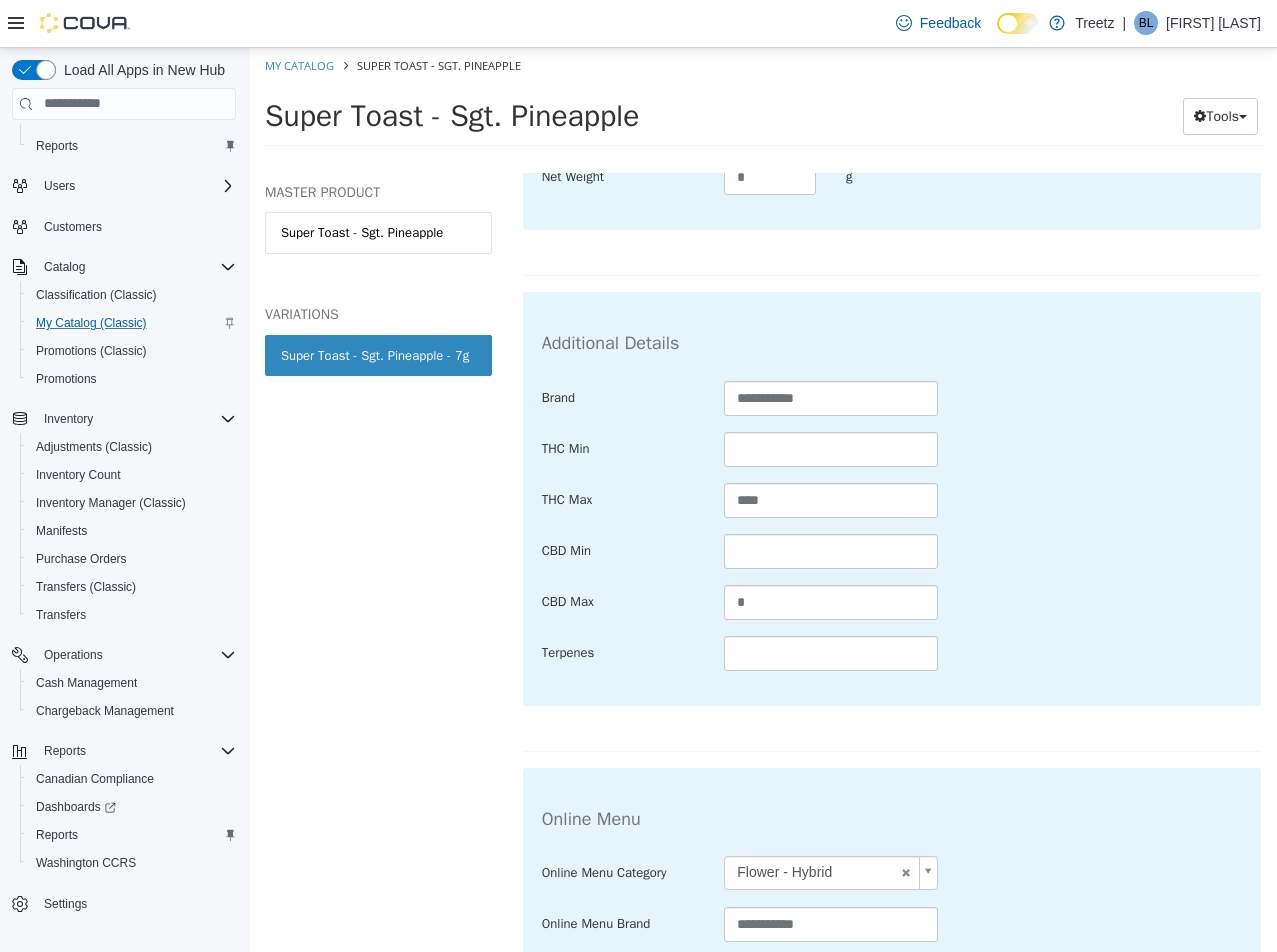 click on "**********" at bounding box center [892, 520] 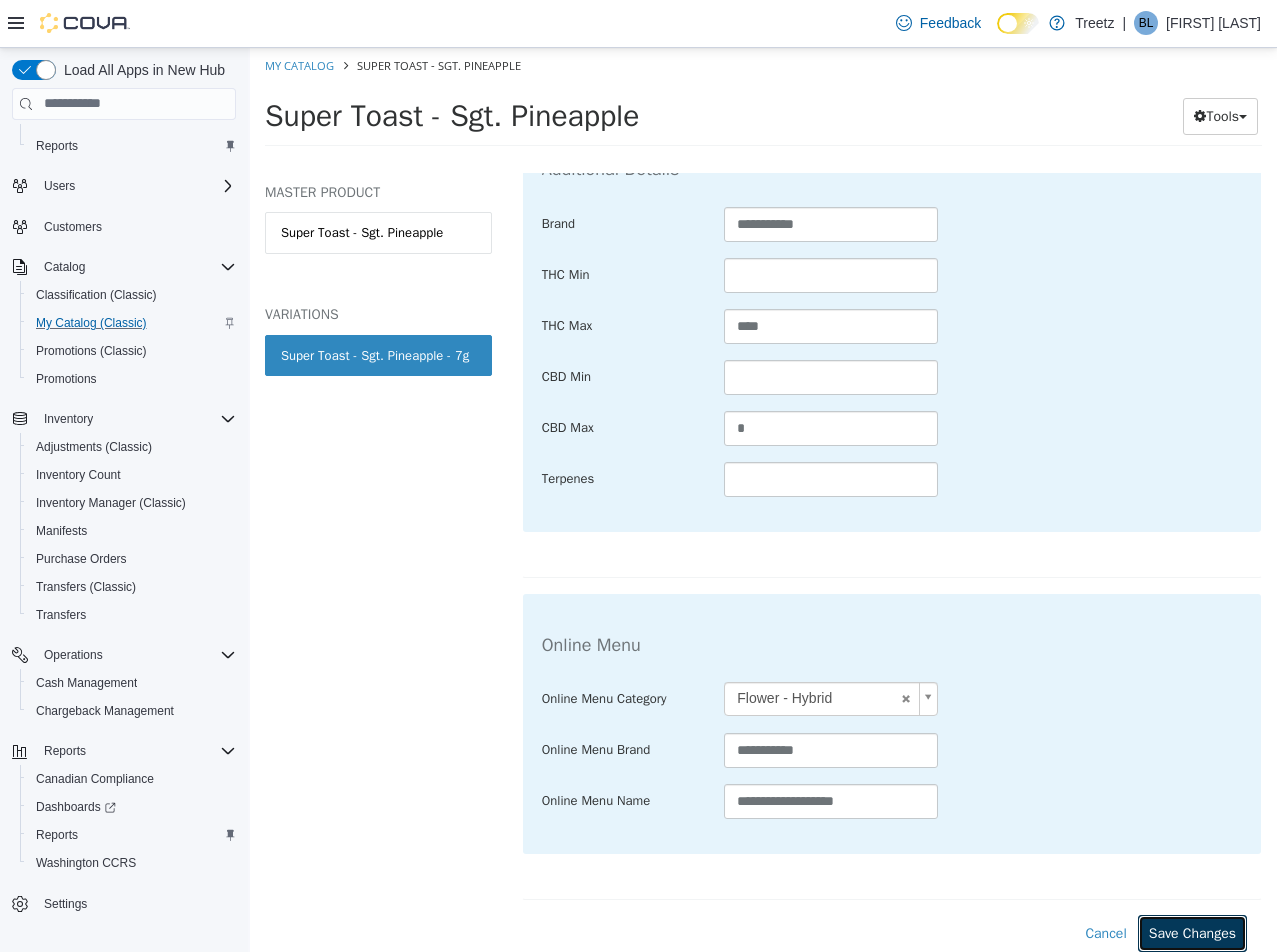 click on "Save Changes" at bounding box center [1192, 932] 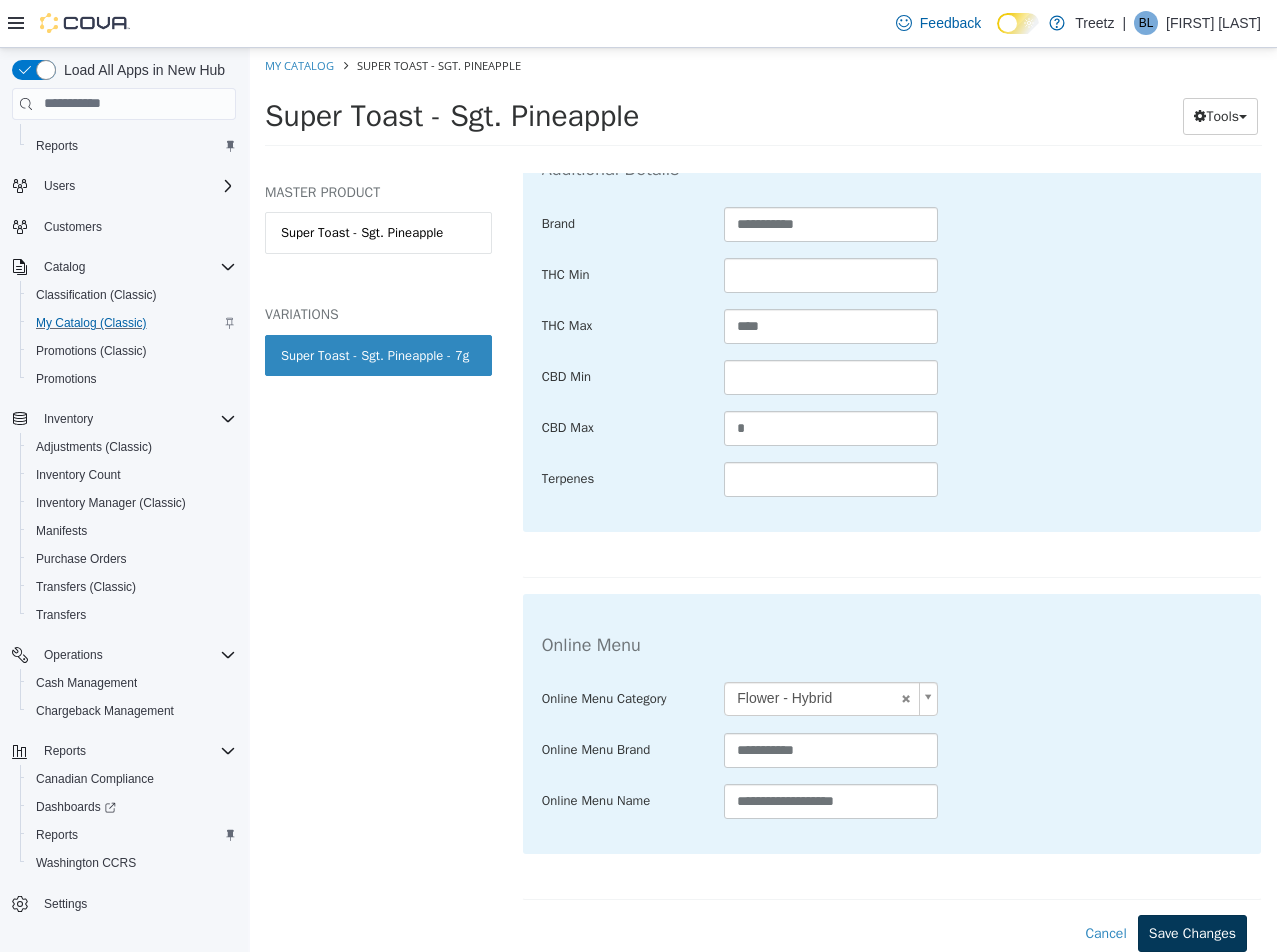 scroll, scrollTop: 752, scrollLeft: 0, axis: vertical 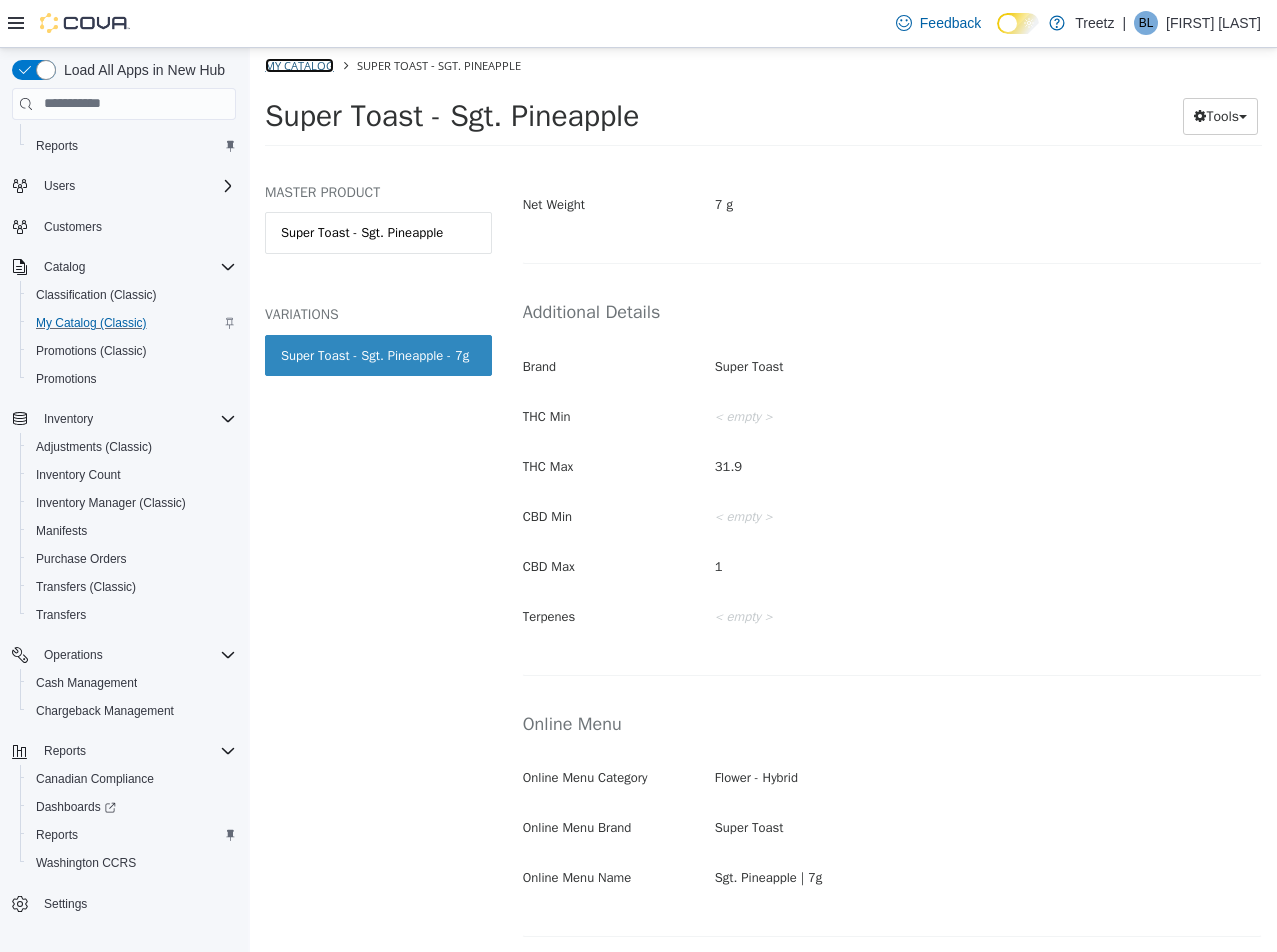 click on "My Catalog" at bounding box center [299, 64] 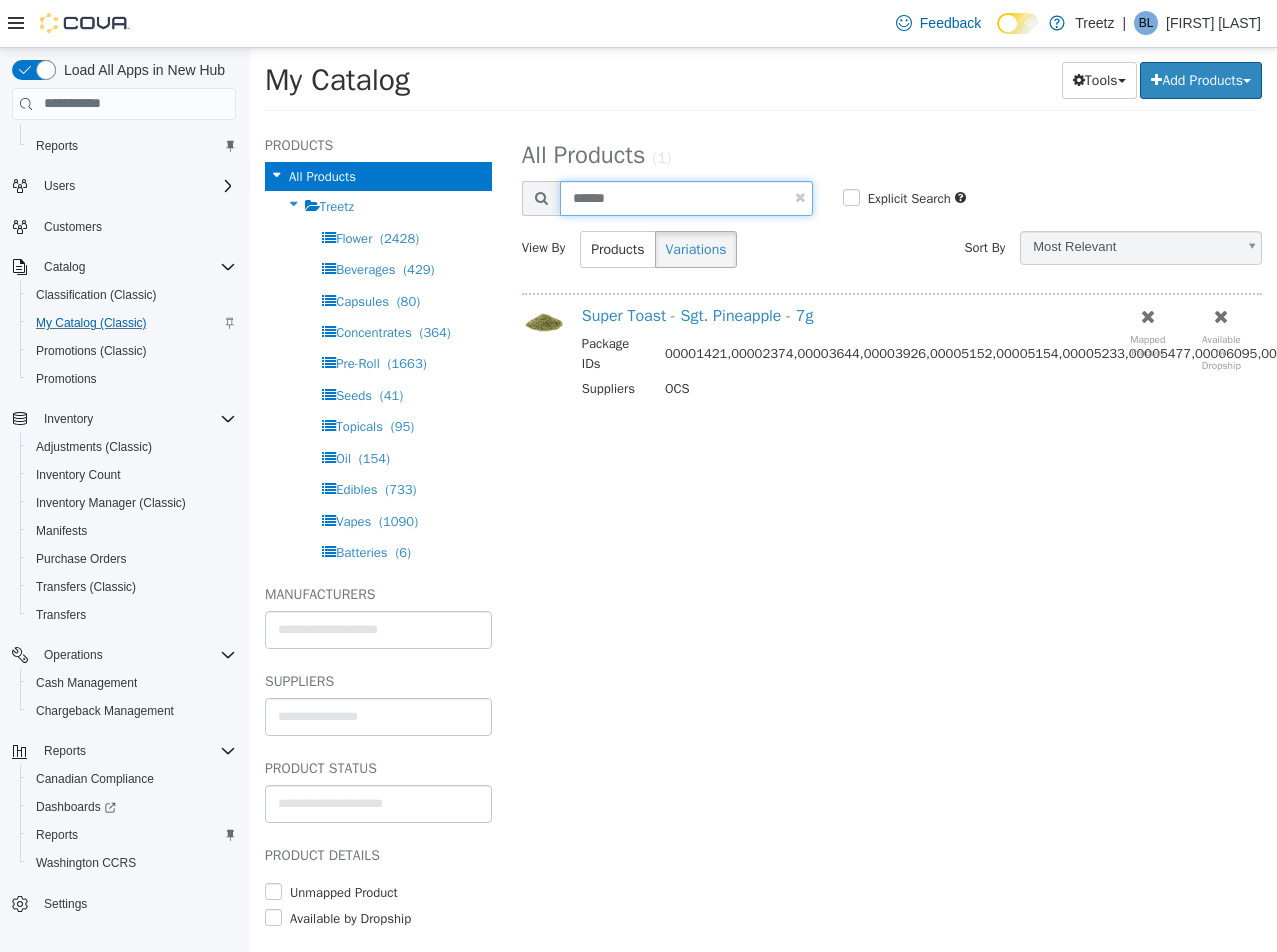 click on "******" at bounding box center (686, 197) 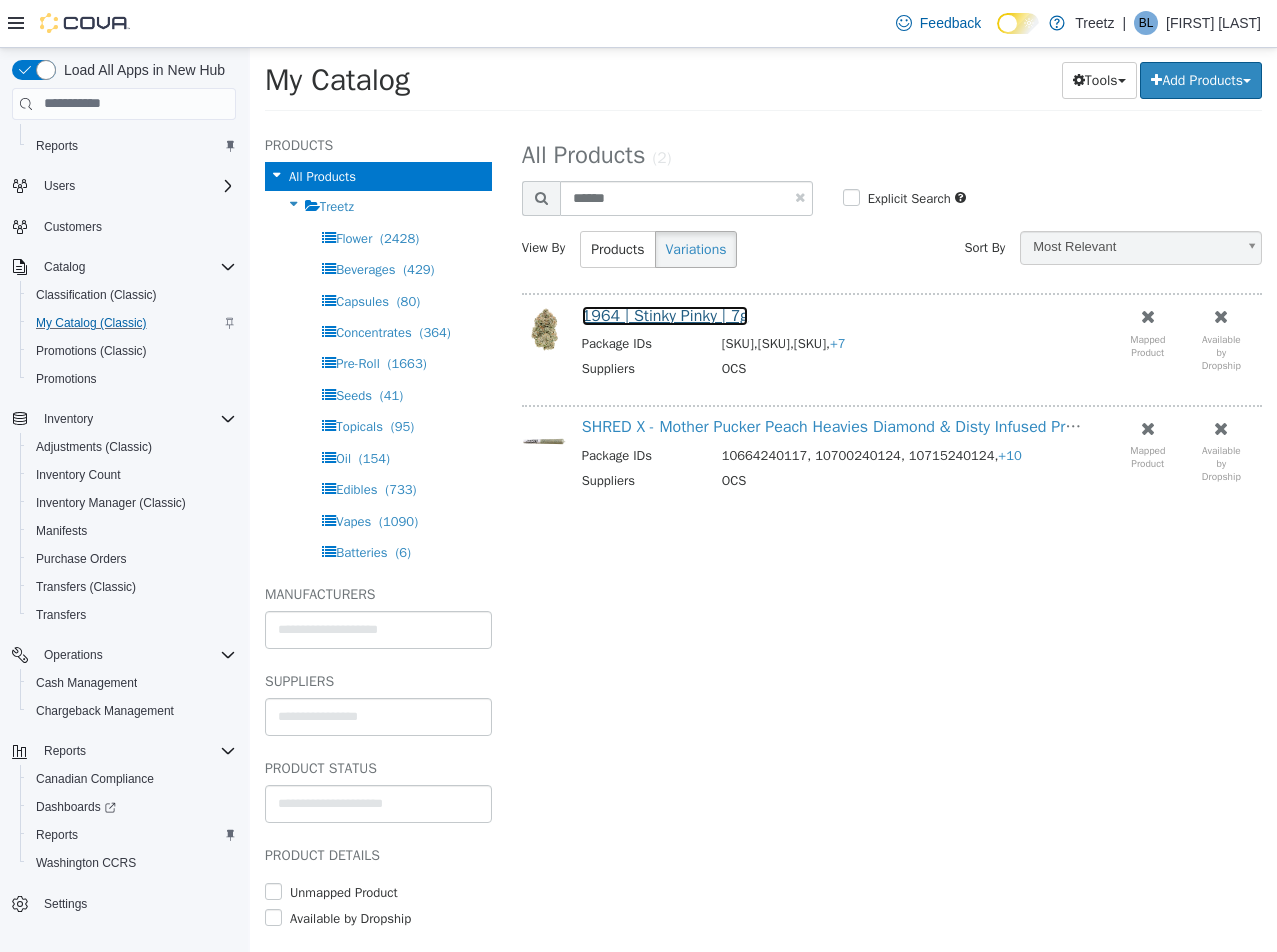 click on "1964 | Stinky Pinky | 7g" at bounding box center [665, 315] 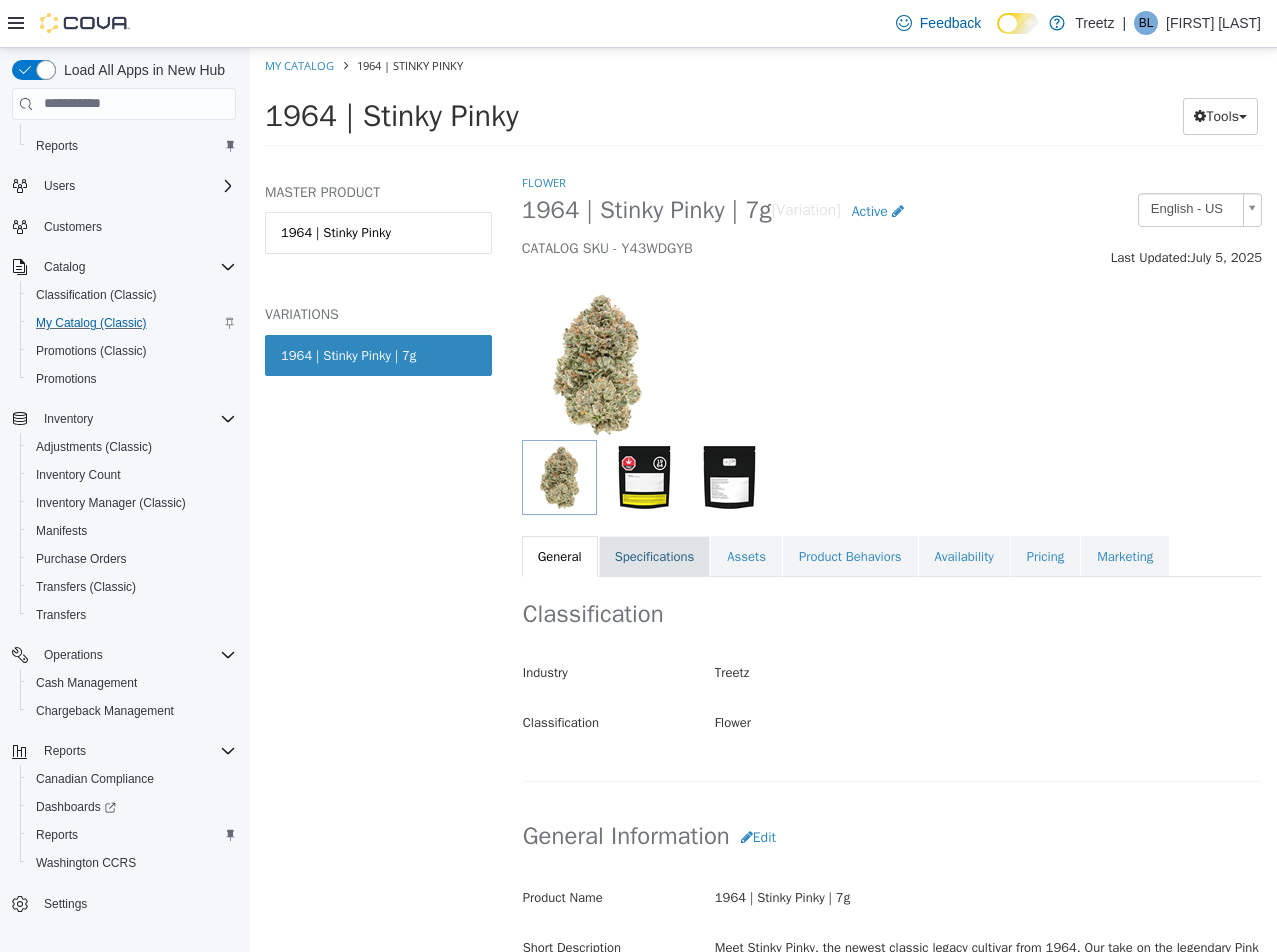 click on "Specifications" at bounding box center [655, 556] 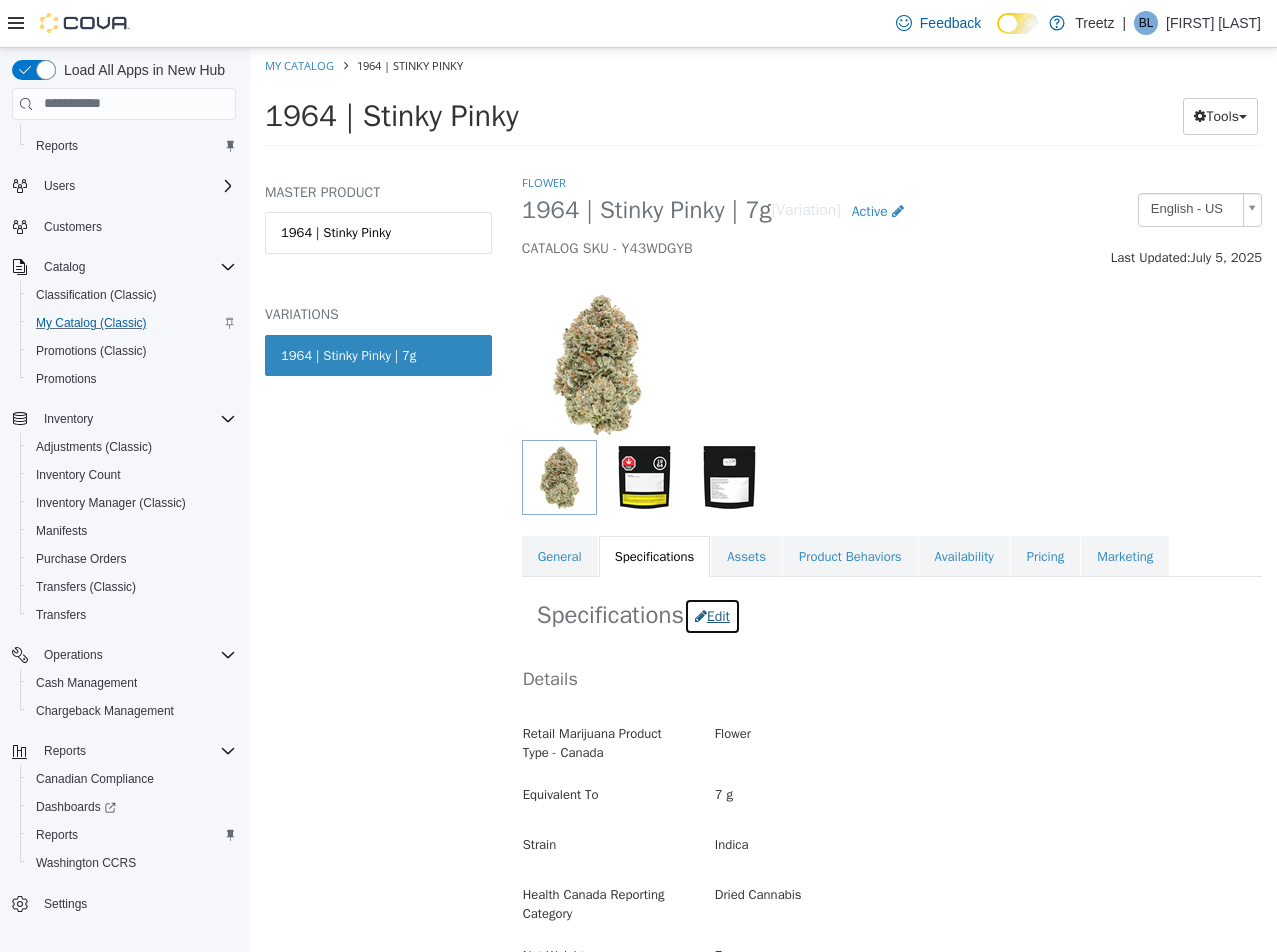 click on "Edit" at bounding box center [712, 615] 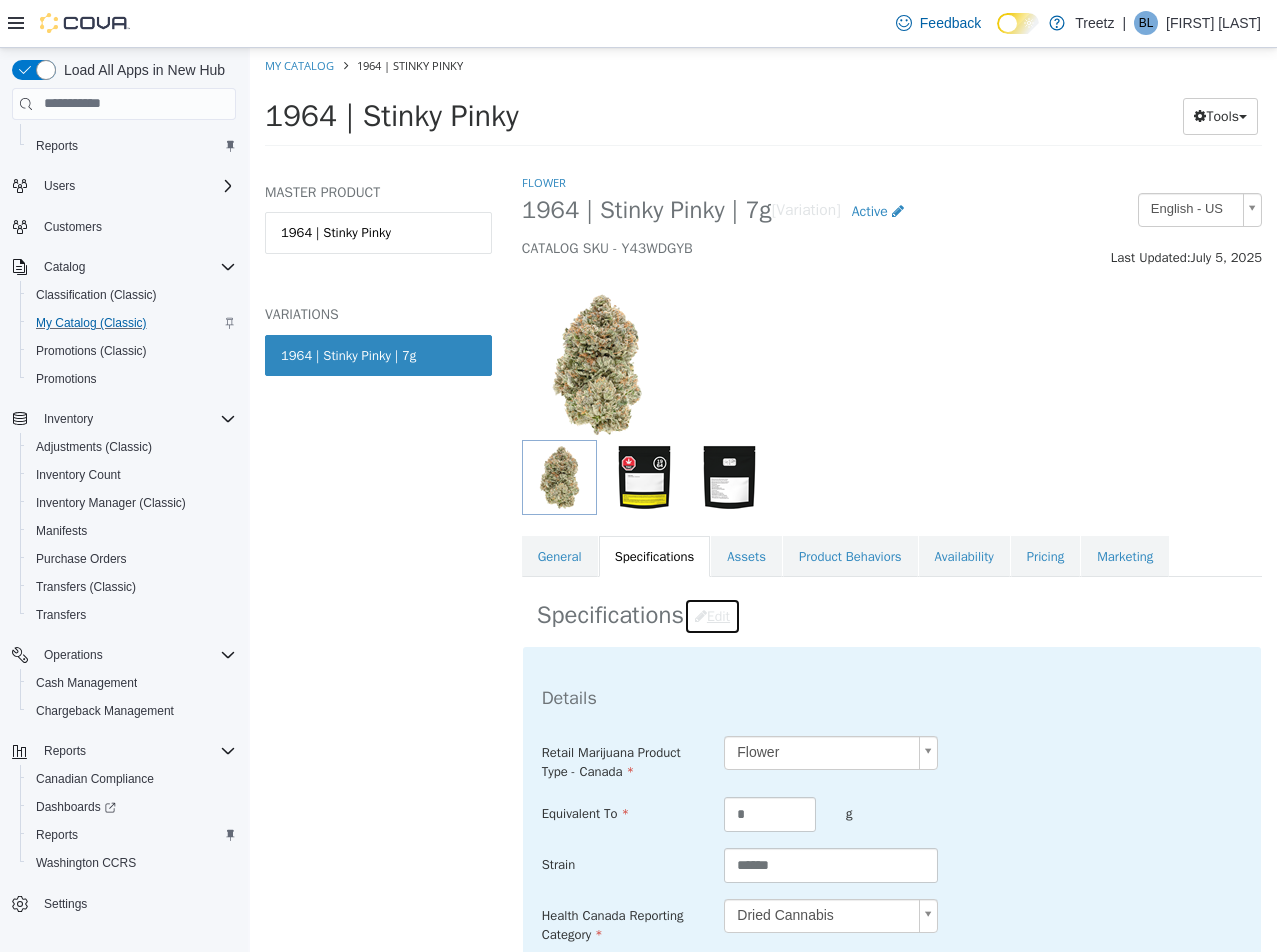 scroll, scrollTop: 600, scrollLeft: 0, axis: vertical 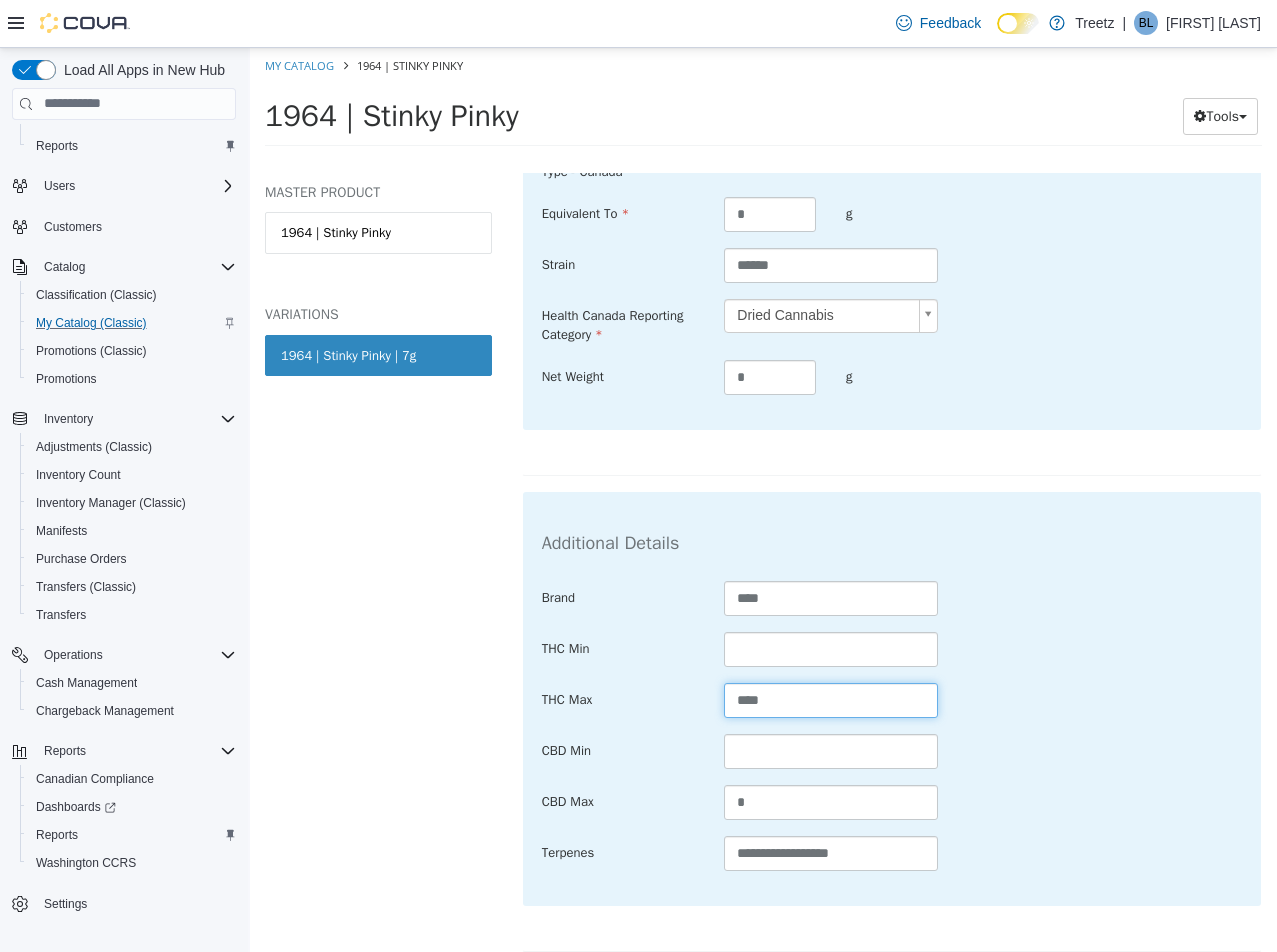 click on "****" at bounding box center (830, 699) 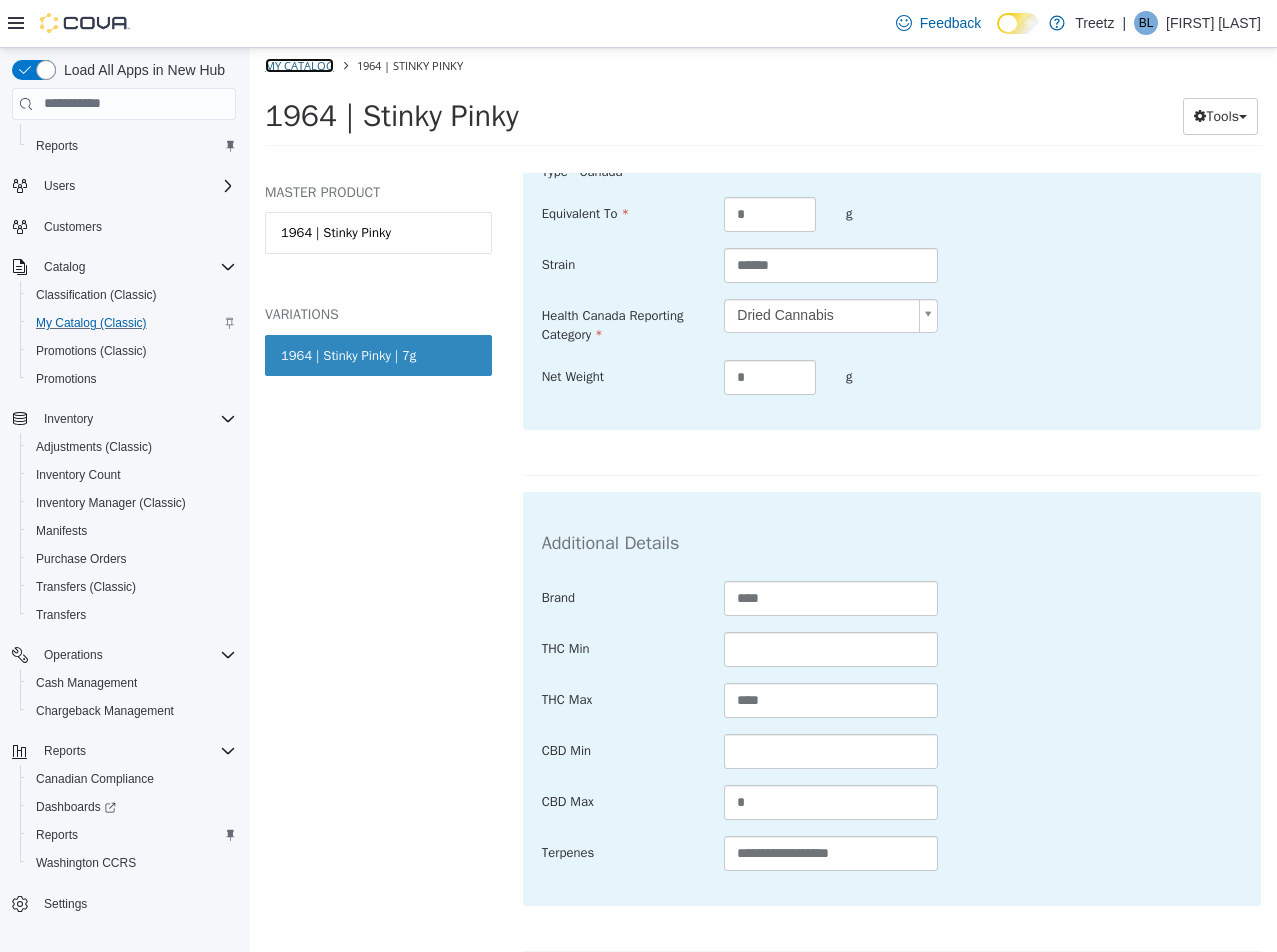 click on "My Catalog" at bounding box center (299, 64) 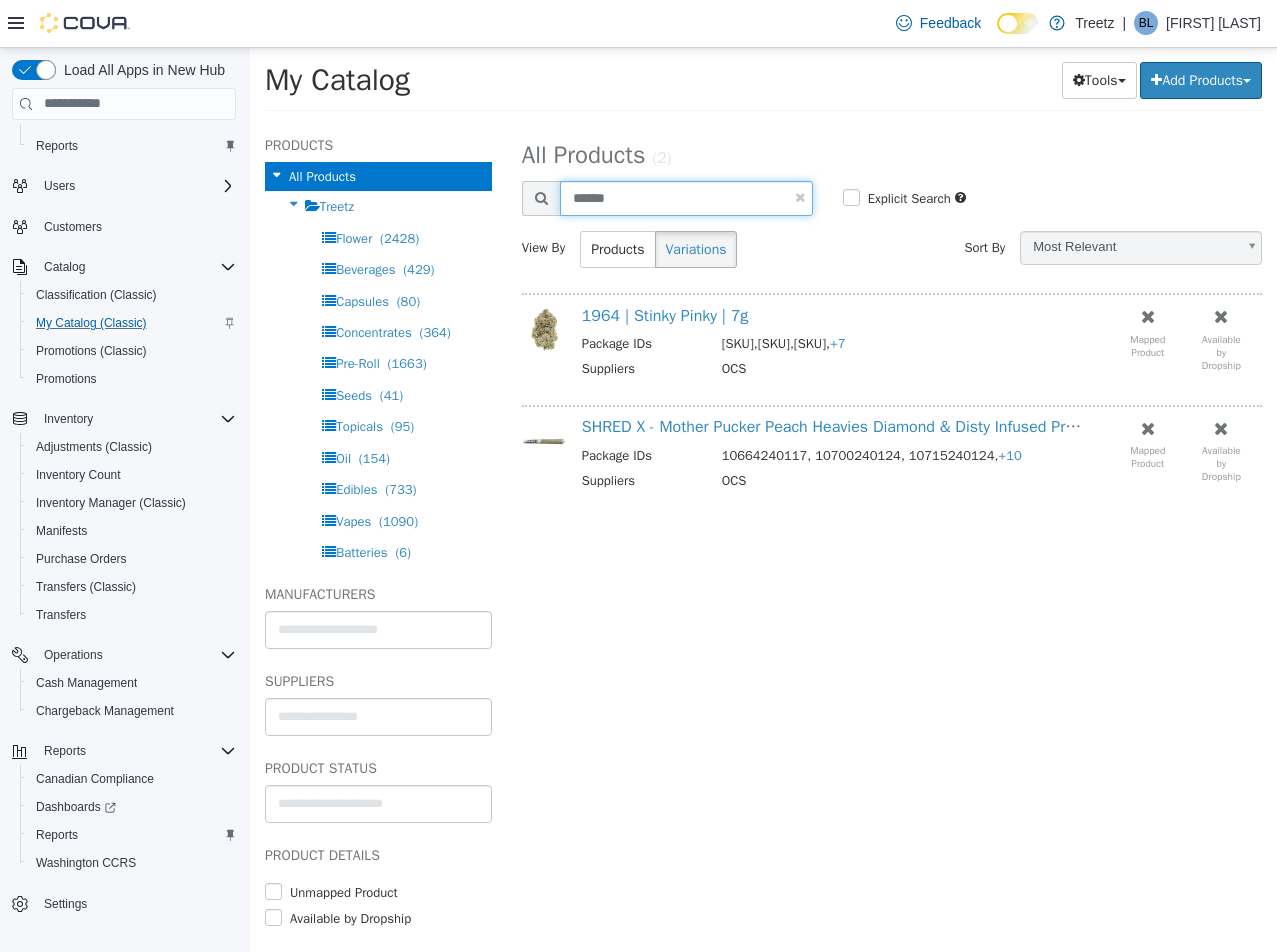 click on "******" at bounding box center [686, 197] 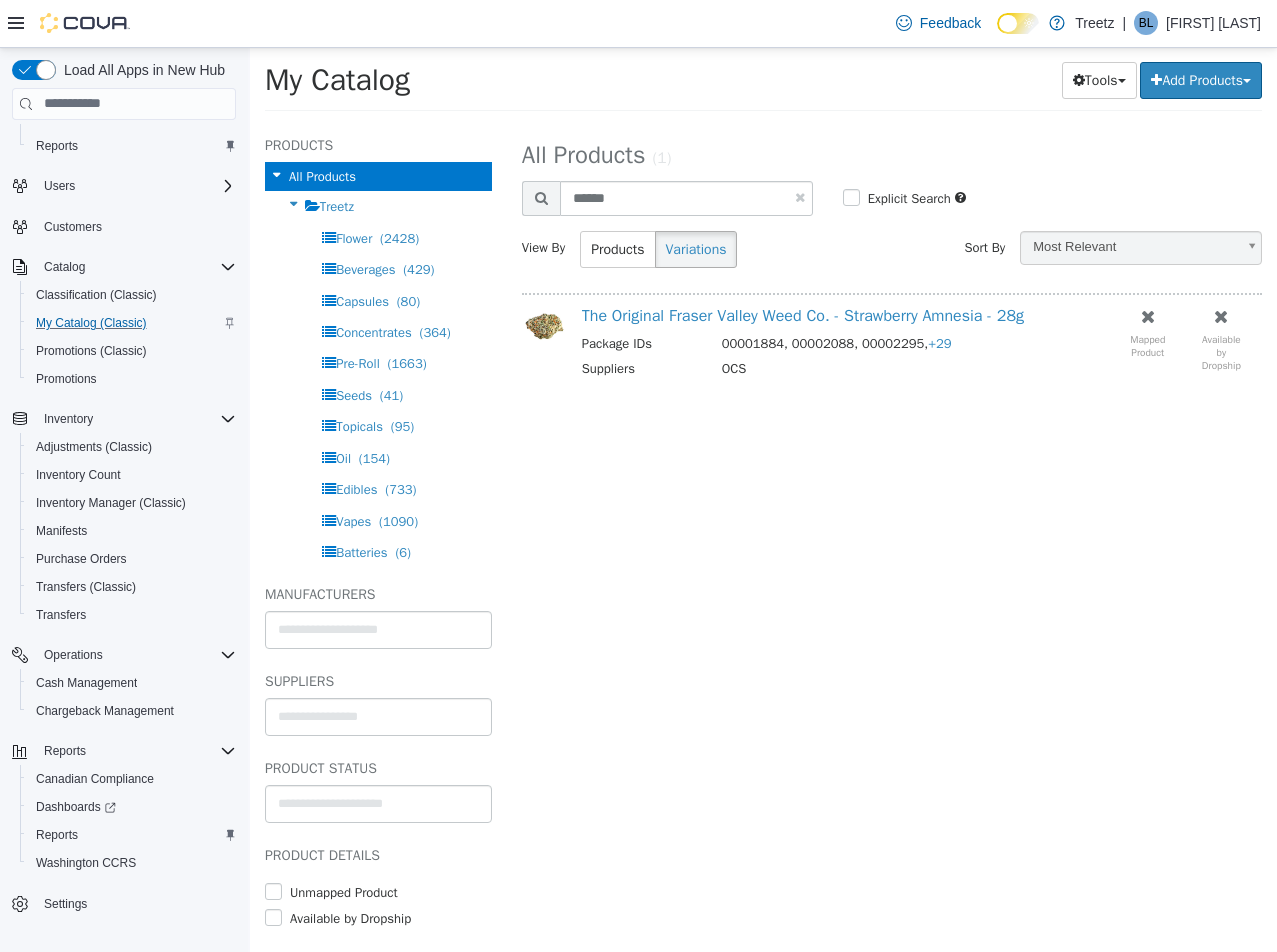 click on "The Original Fraser Valley Weed Co. - Strawberry Amnesia - 28g
Package IDs [NUMBER], [NUMBER], [NUMBER],  +[NUMBER]
Suppliers OCS" at bounding box center [832, 349] 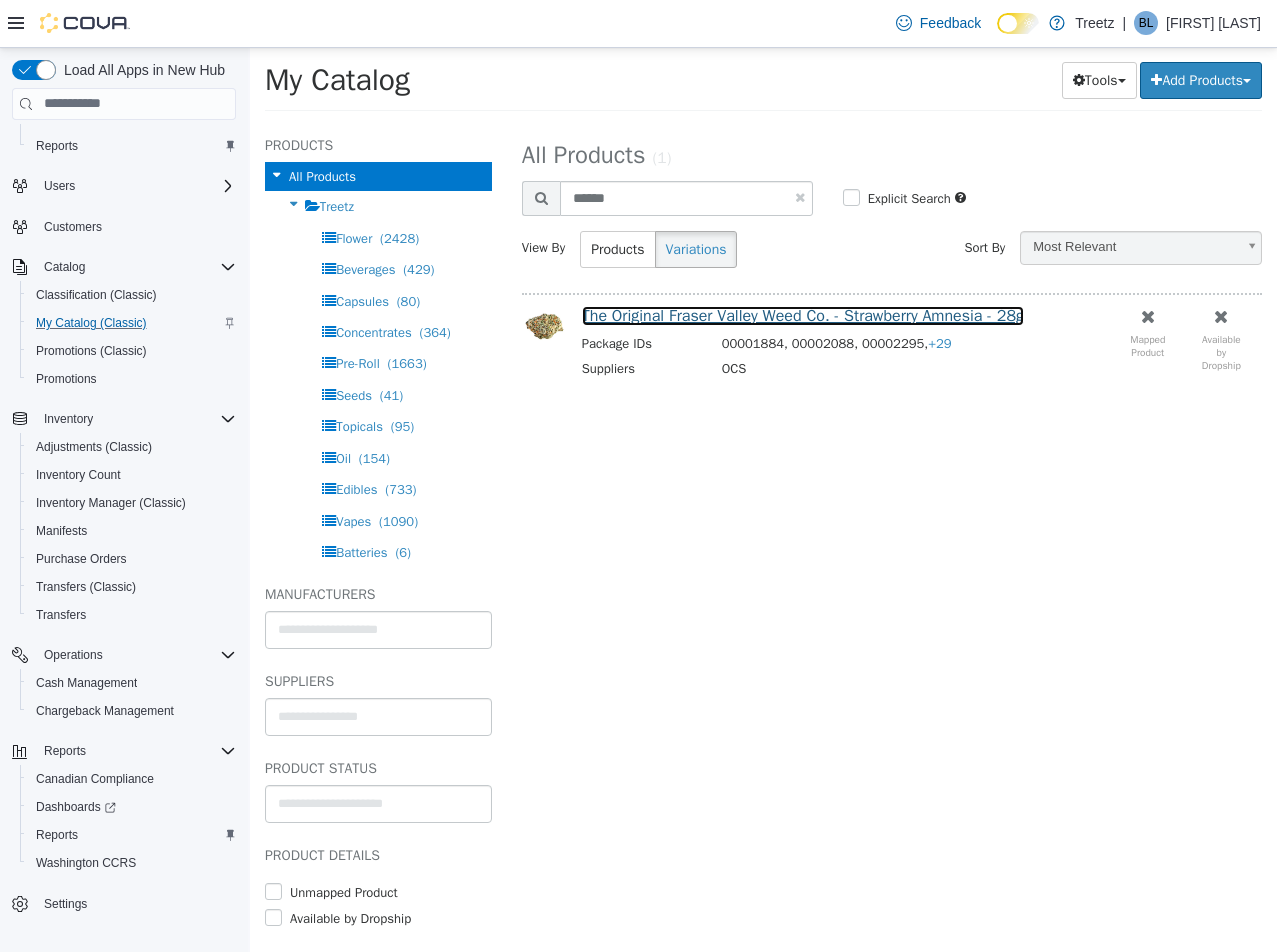 click on "The Original Fraser Valley Weed Co. - Strawberry Amnesia - 28g" at bounding box center [803, 315] 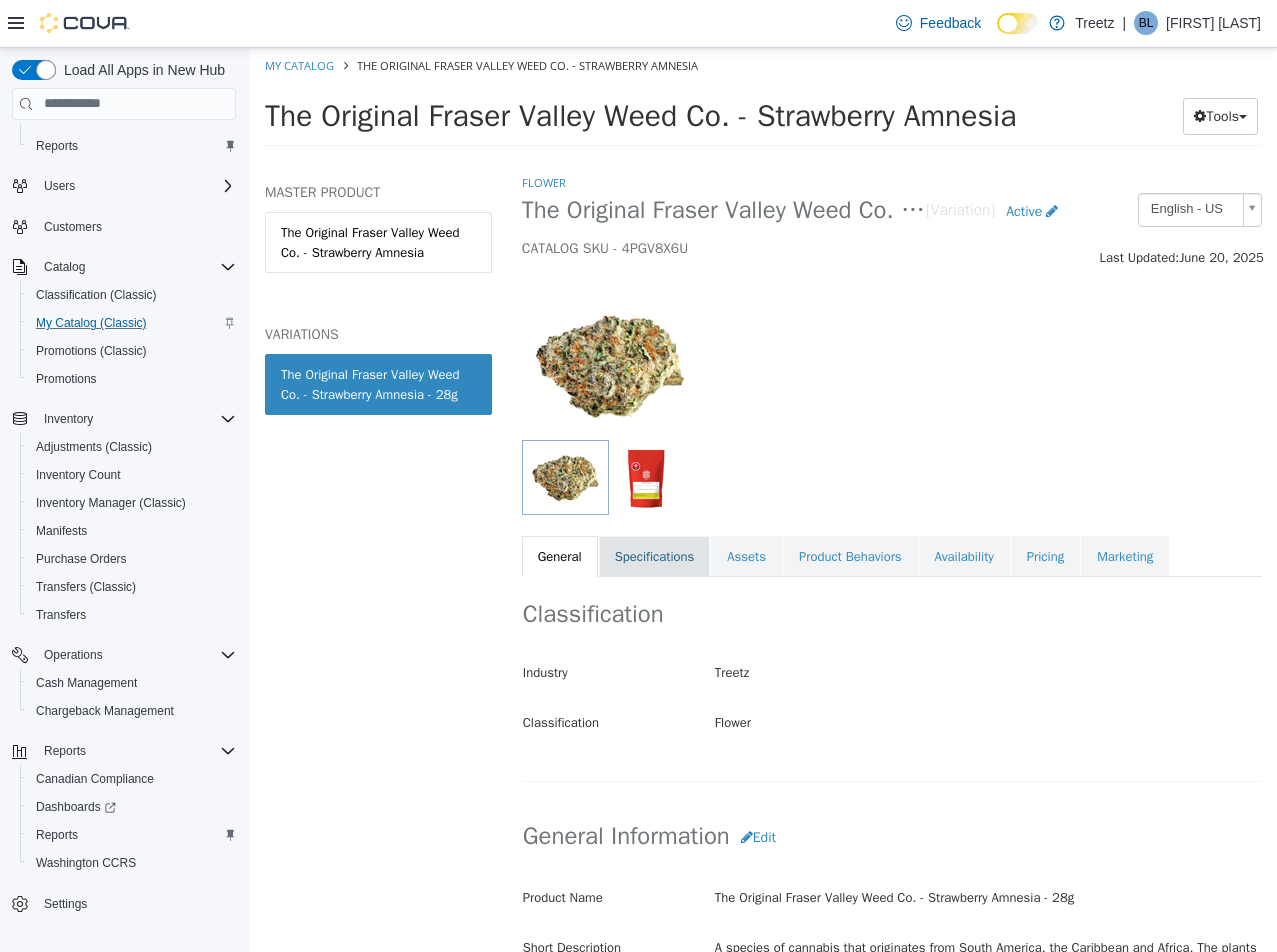 click on "Specifications" at bounding box center (655, 556) 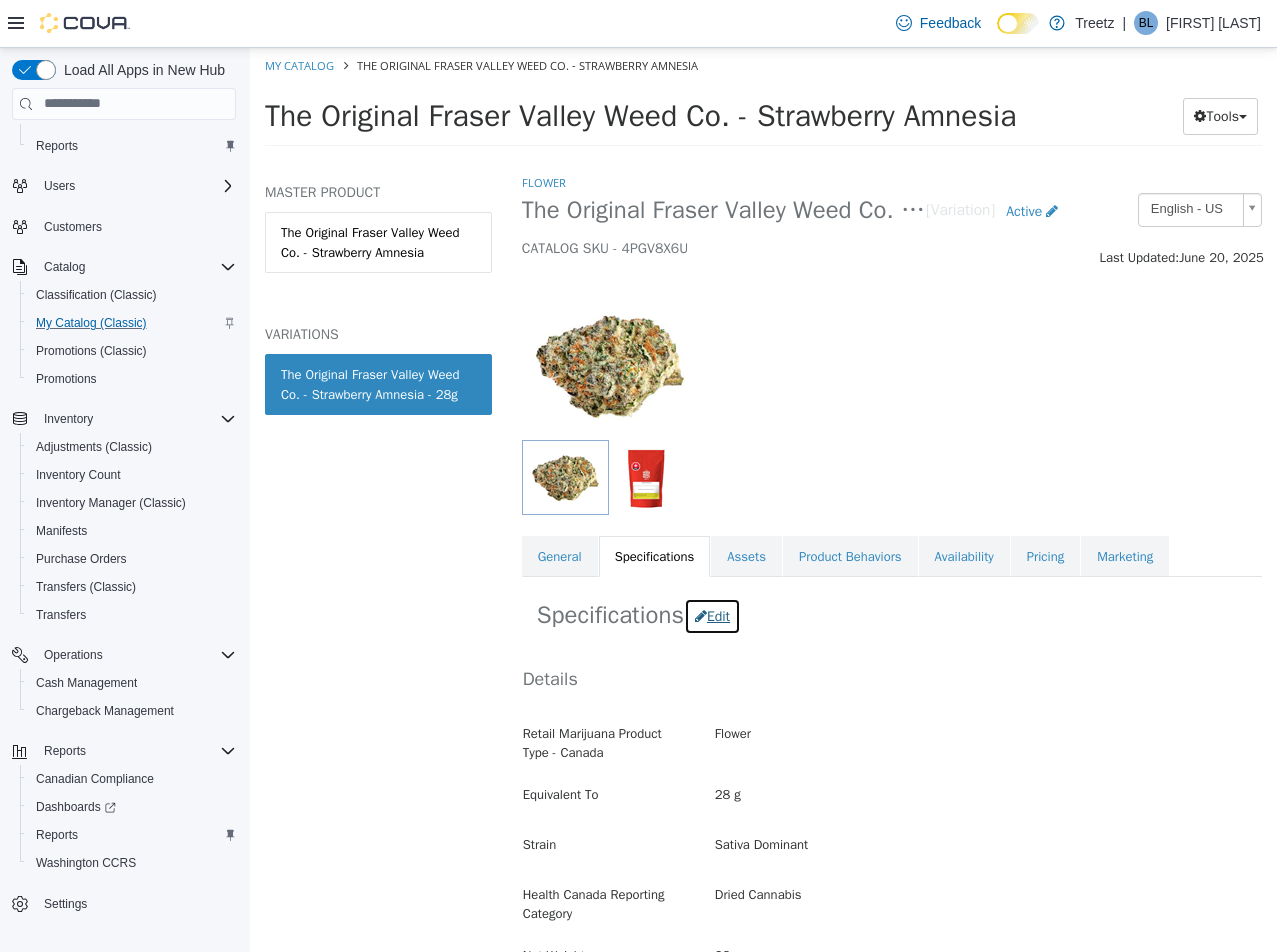 click on "Edit" at bounding box center [712, 615] 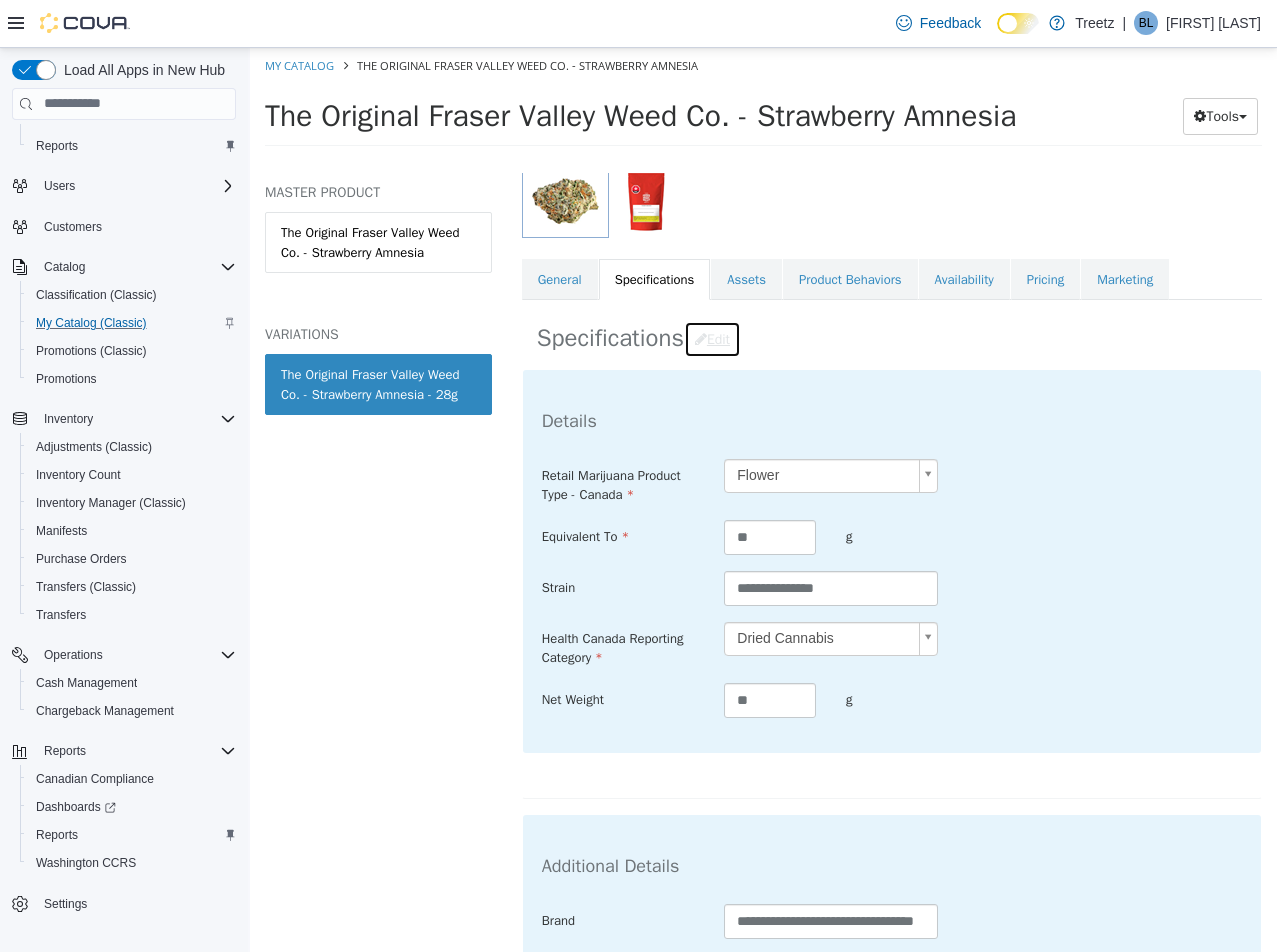 scroll, scrollTop: 500, scrollLeft: 0, axis: vertical 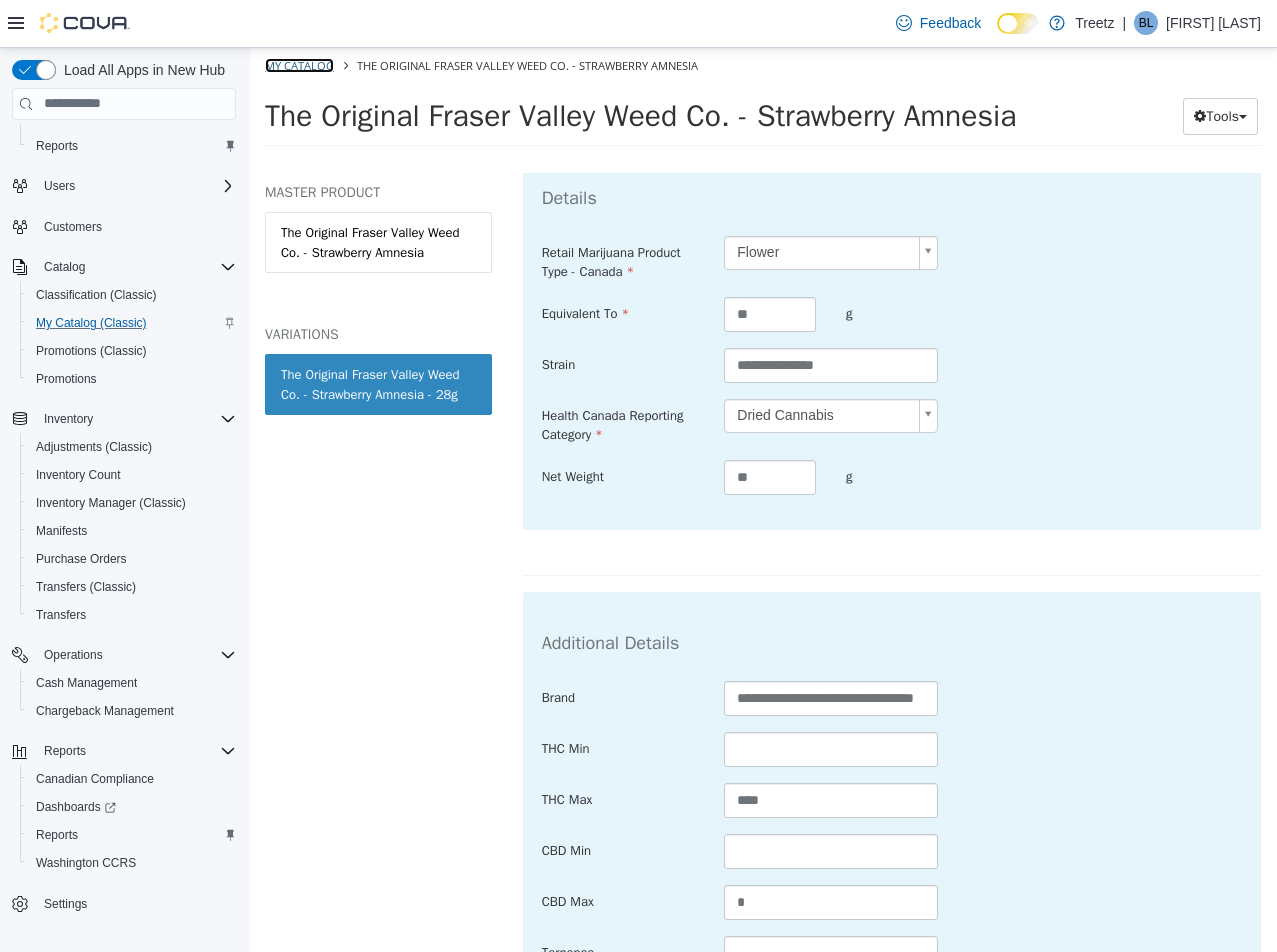 click on "My Catalog" at bounding box center [299, 64] 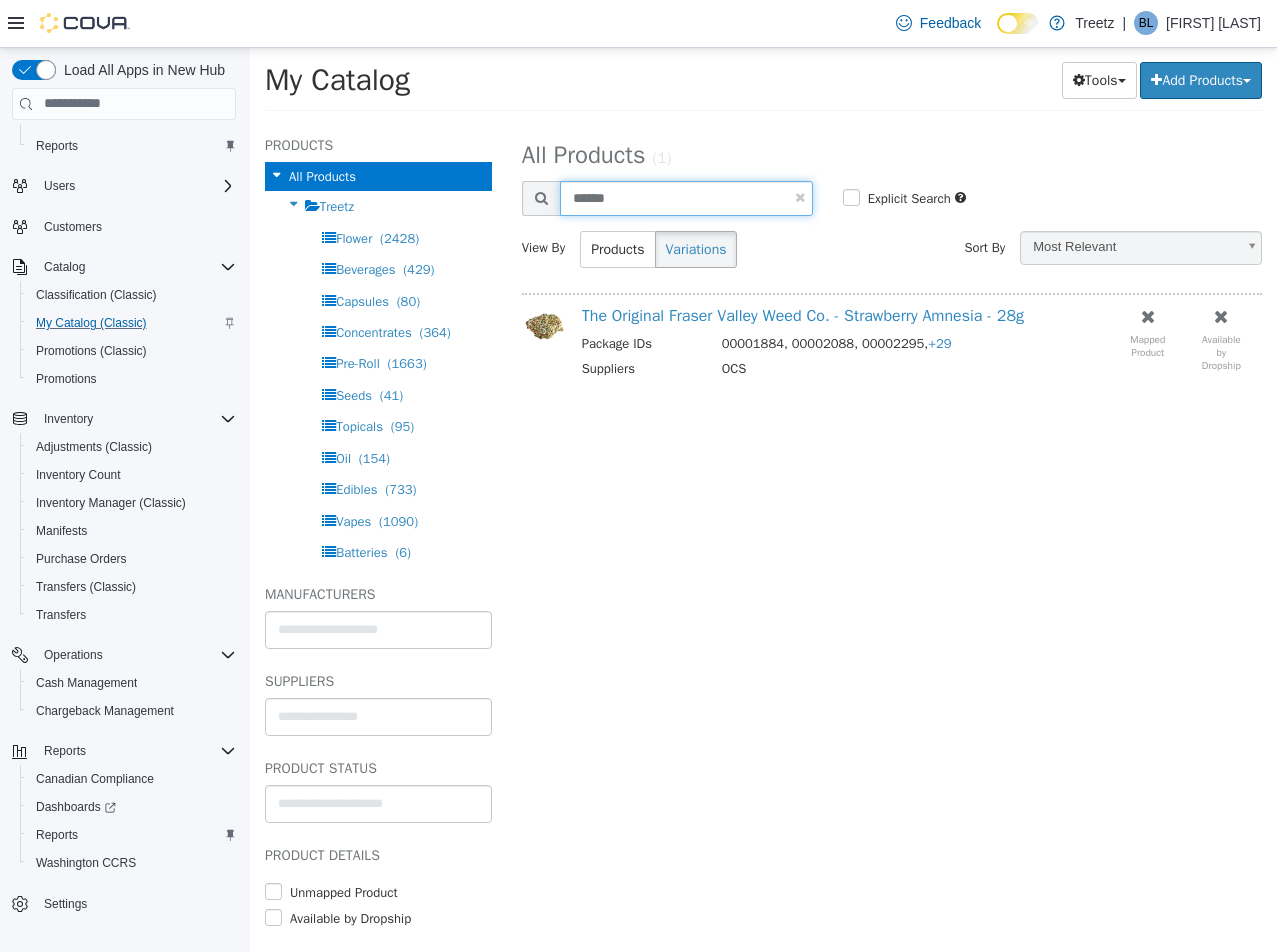 drag, startPoint x: 631, startPoint y: 188, endPoint x: 247, endPoint y: 198, distance: 384.1302 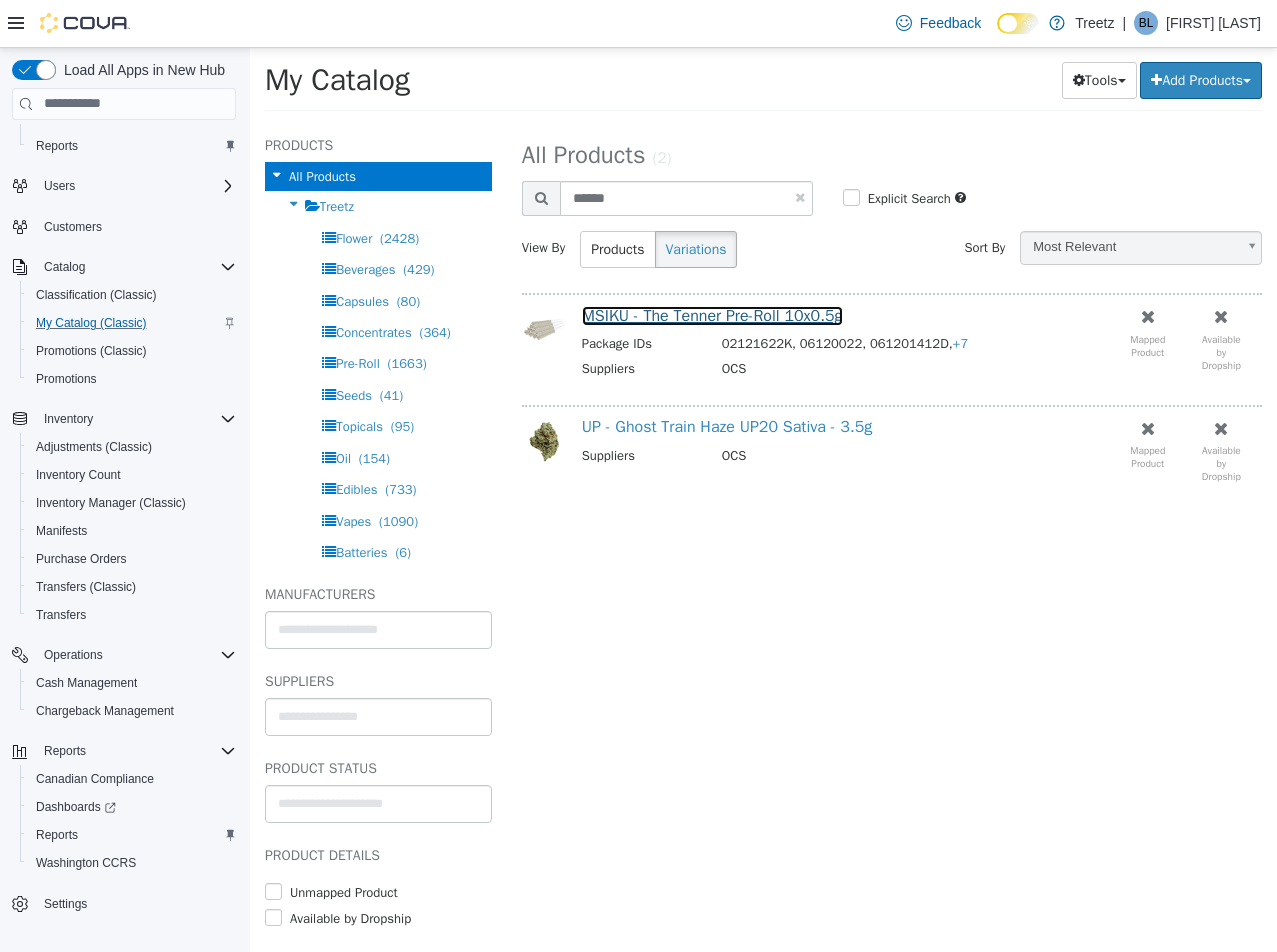 click on "MSIKU - The Tenner Pre-Roll 10x0.5g" at bounding box center [712, 315] 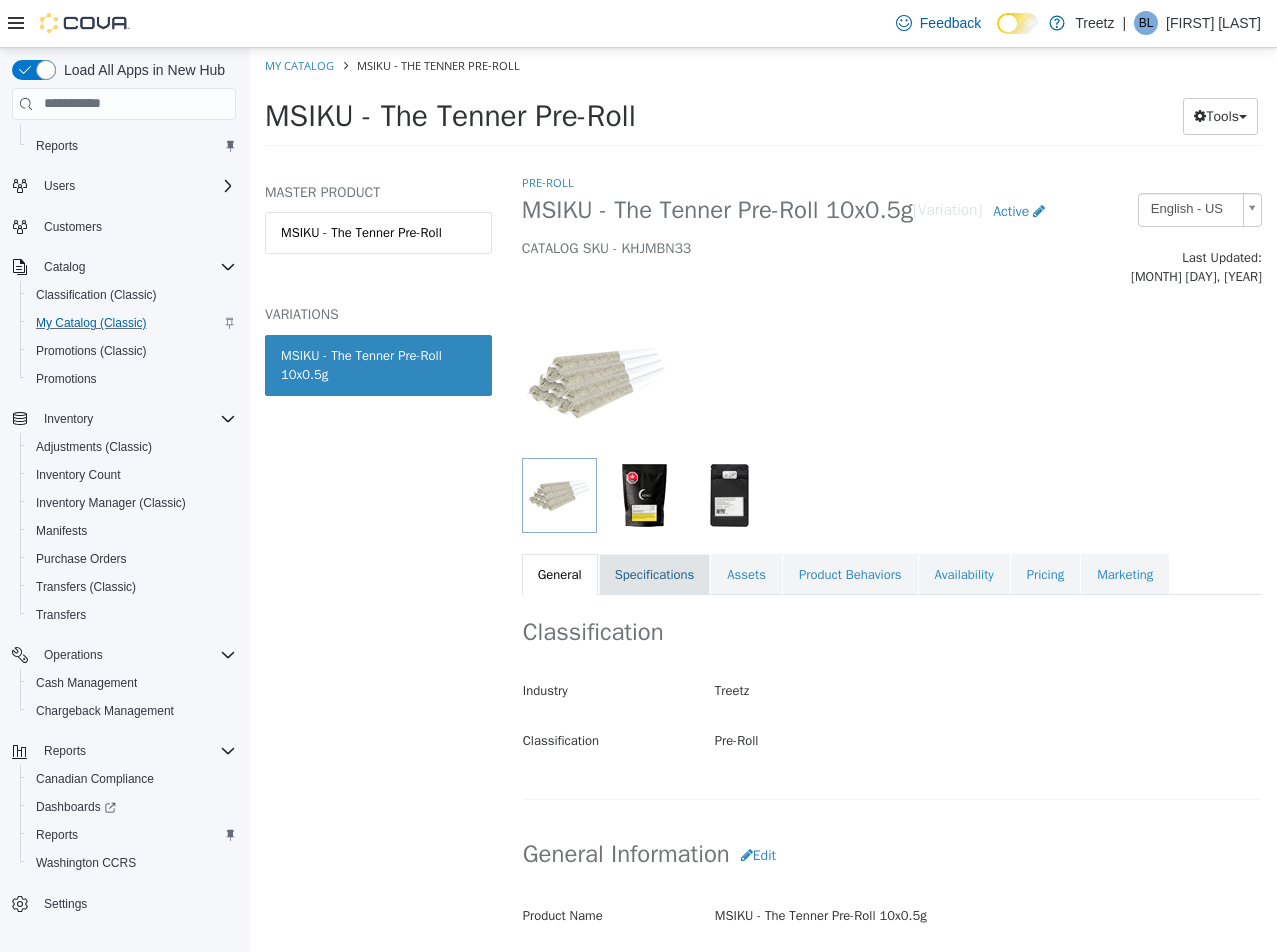 click on "Specifications" at bounding box center [655, 574] 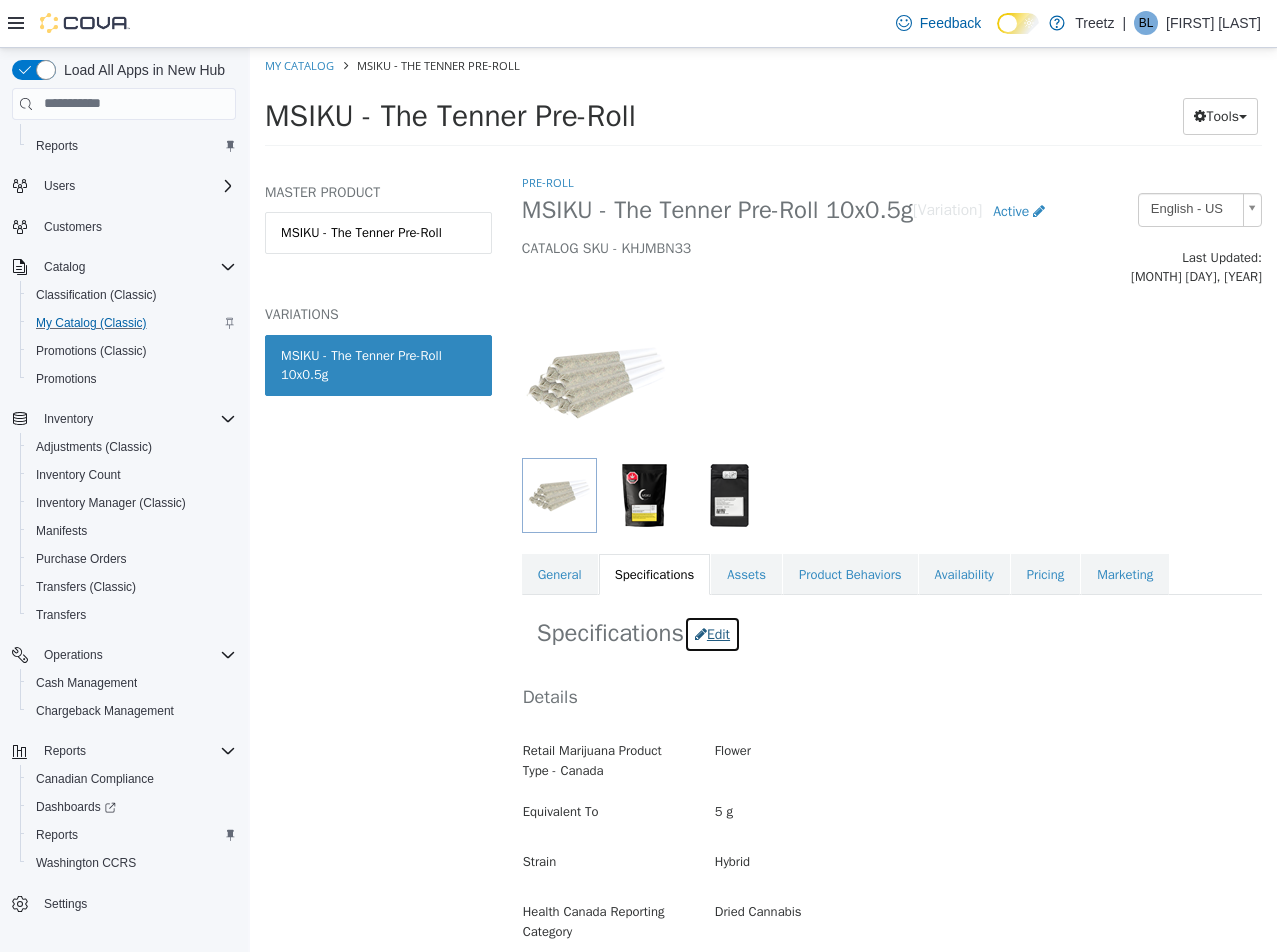 click on "Edit" at bounding box center (712, 633) 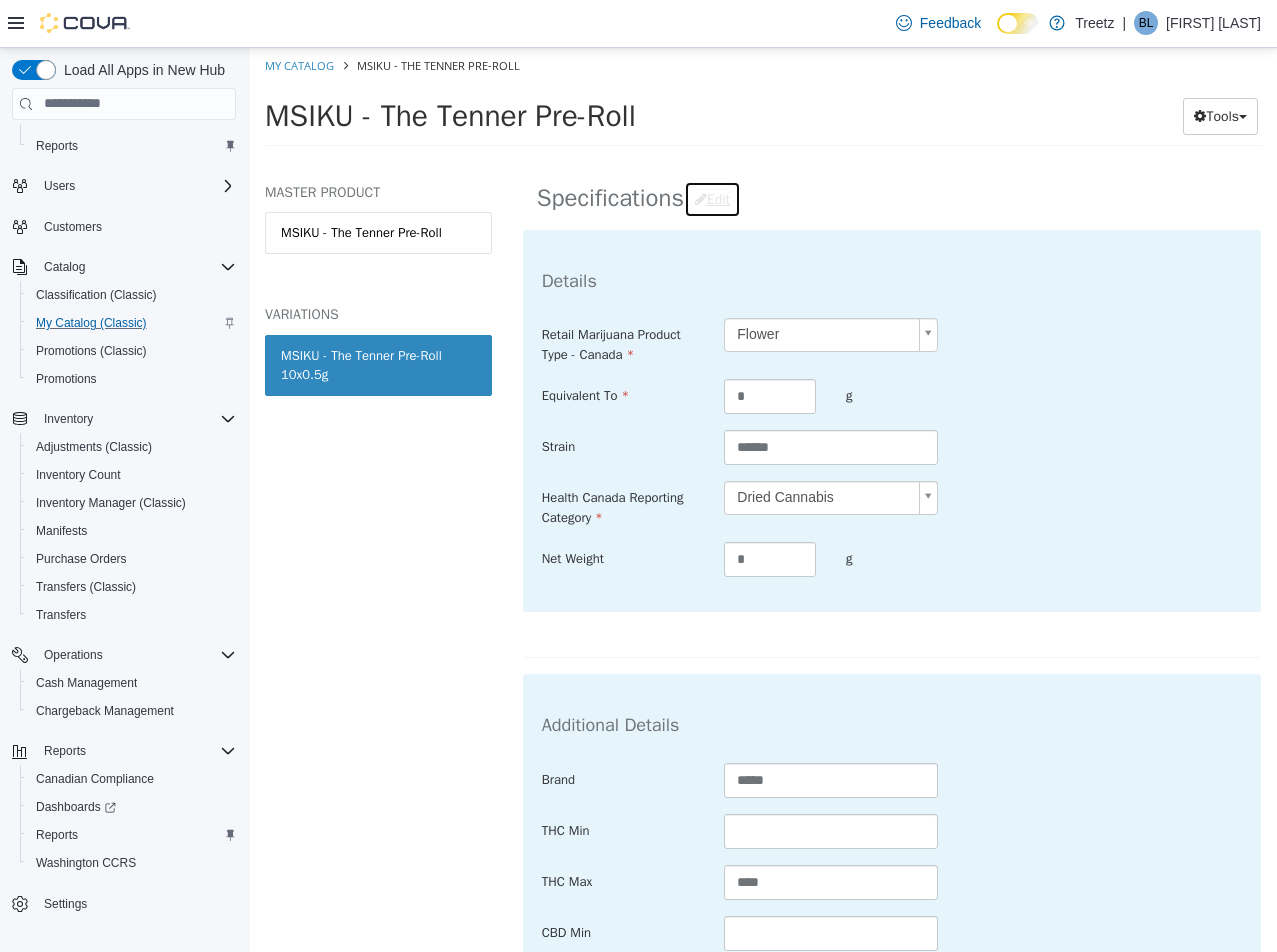 scroll, scrollTop: 600, scrollLeft: 0, axis: vertical 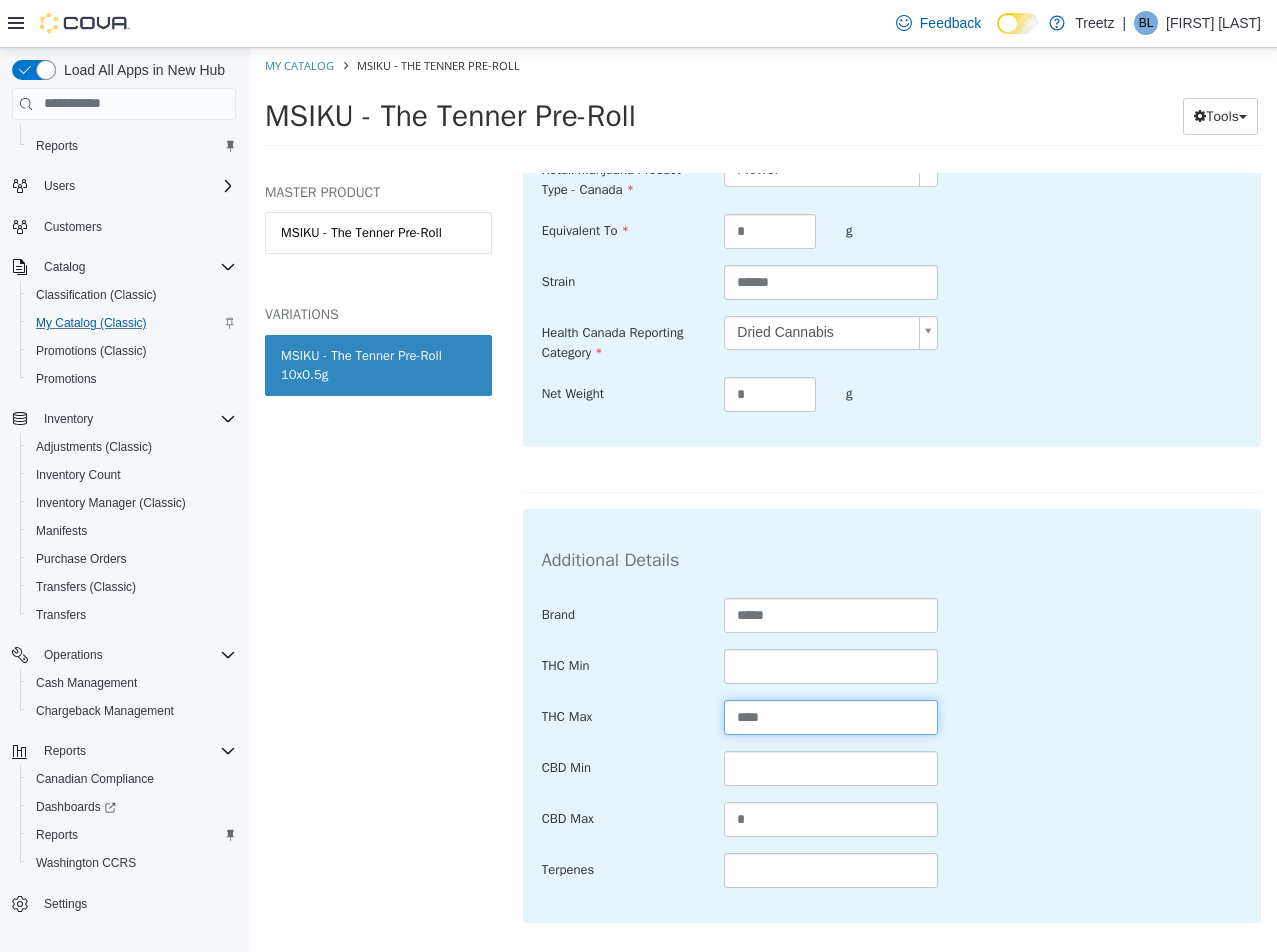drag, startPoint x: 683, startPoint y: 710, endPoint x: 513, endPoint y: 710, distance: 170 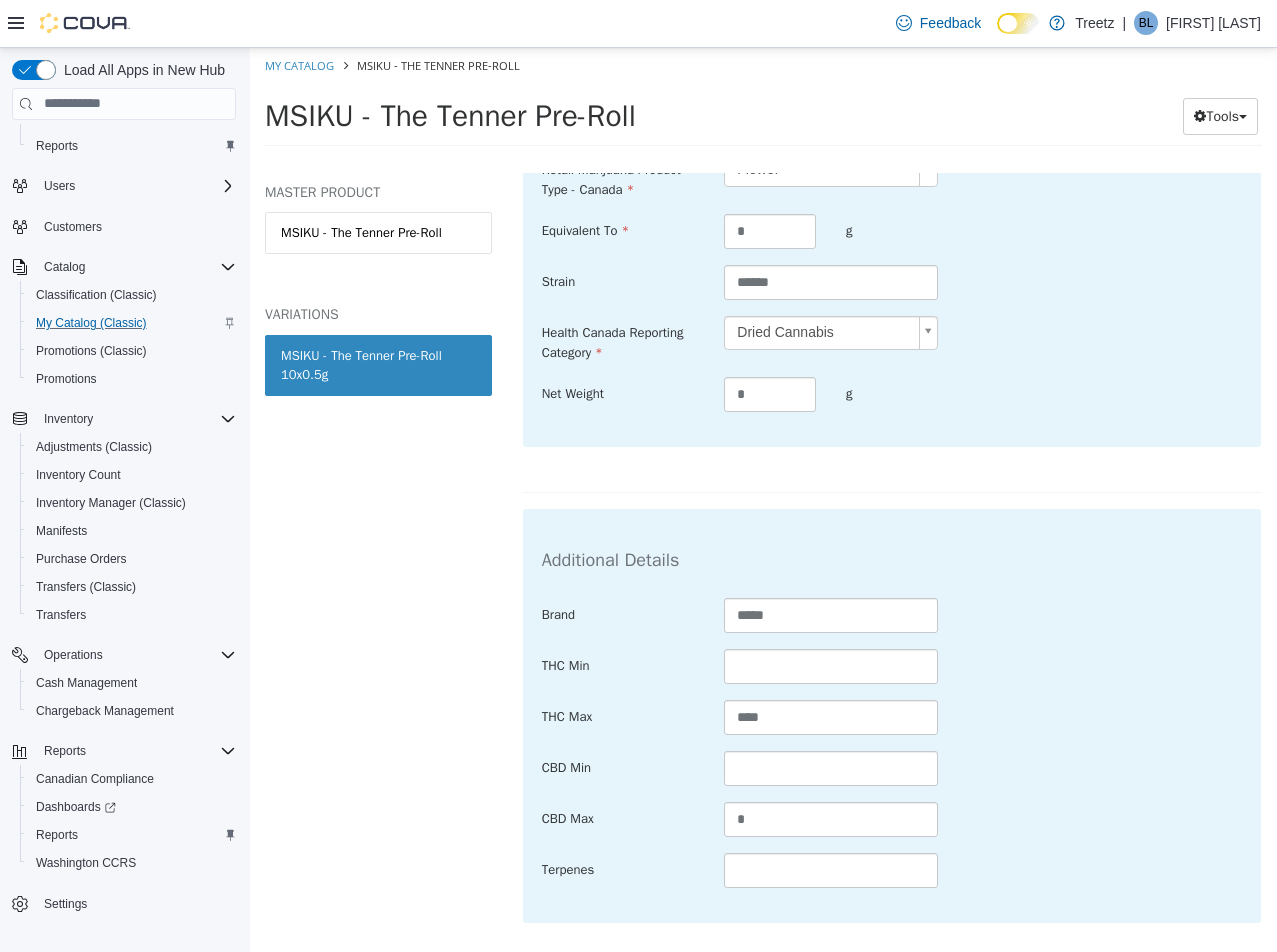click on "Brand
***** THC Min
THC Max
**** CBD Min
CBD Max
* Terpenes" at bounding box center (892, 742) 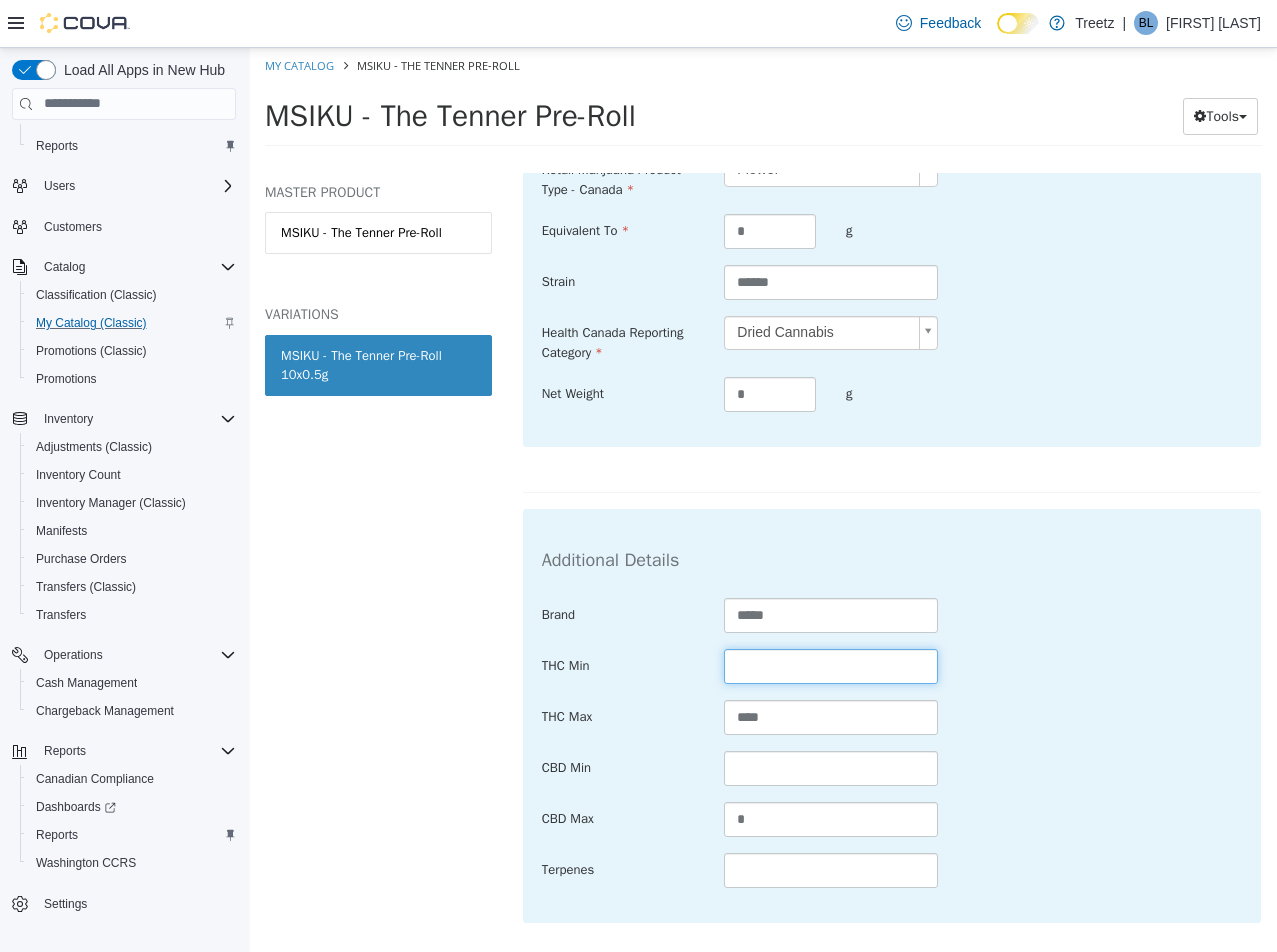 click at bounding box center (830, 665) 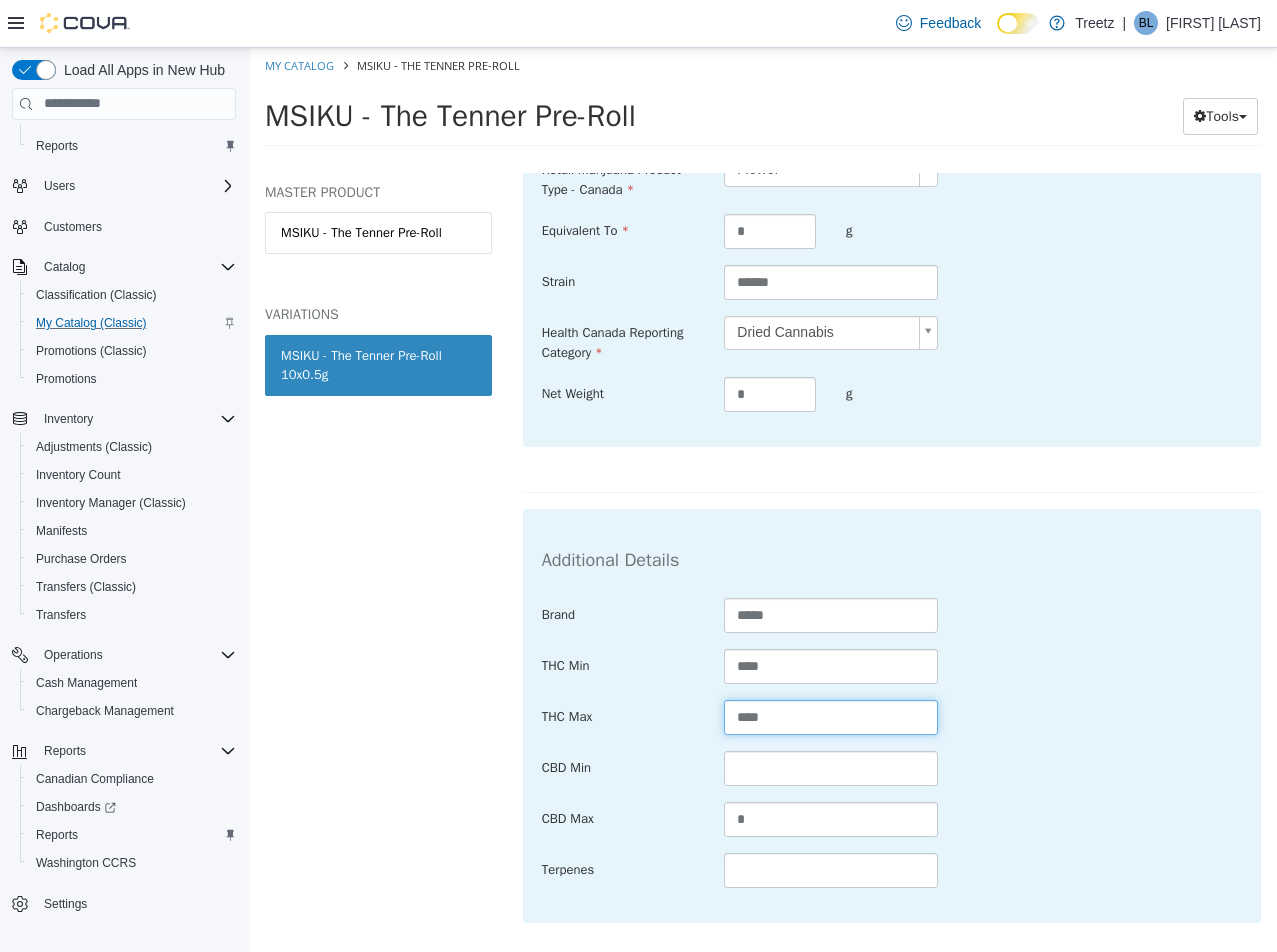 drag, startPoint x: 816, startPoint y: 698, endPoint x: 297, endPoint y: 690, distance: 519.06165 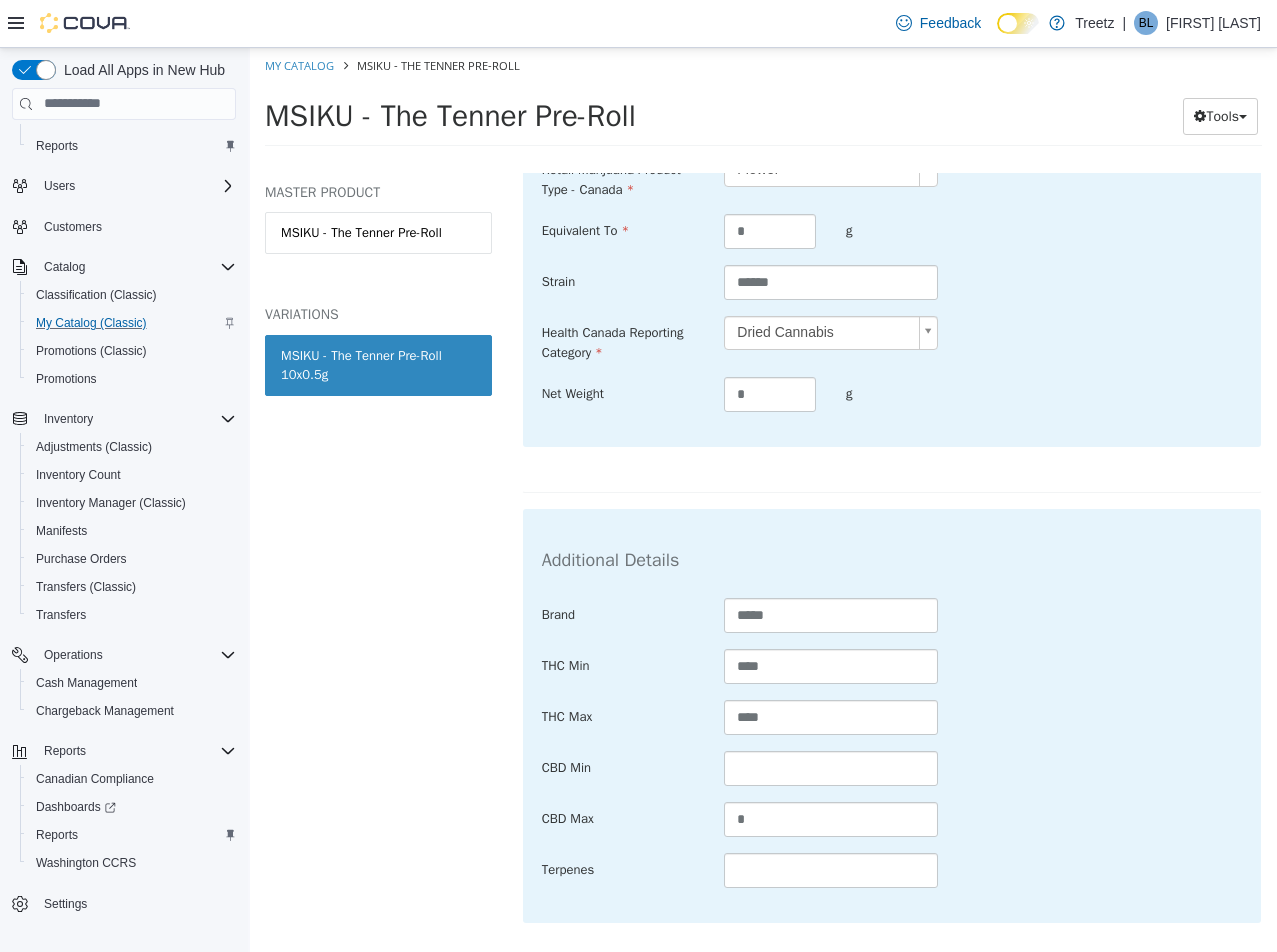 click on "CBD Min" at bounding box center (892, 768) 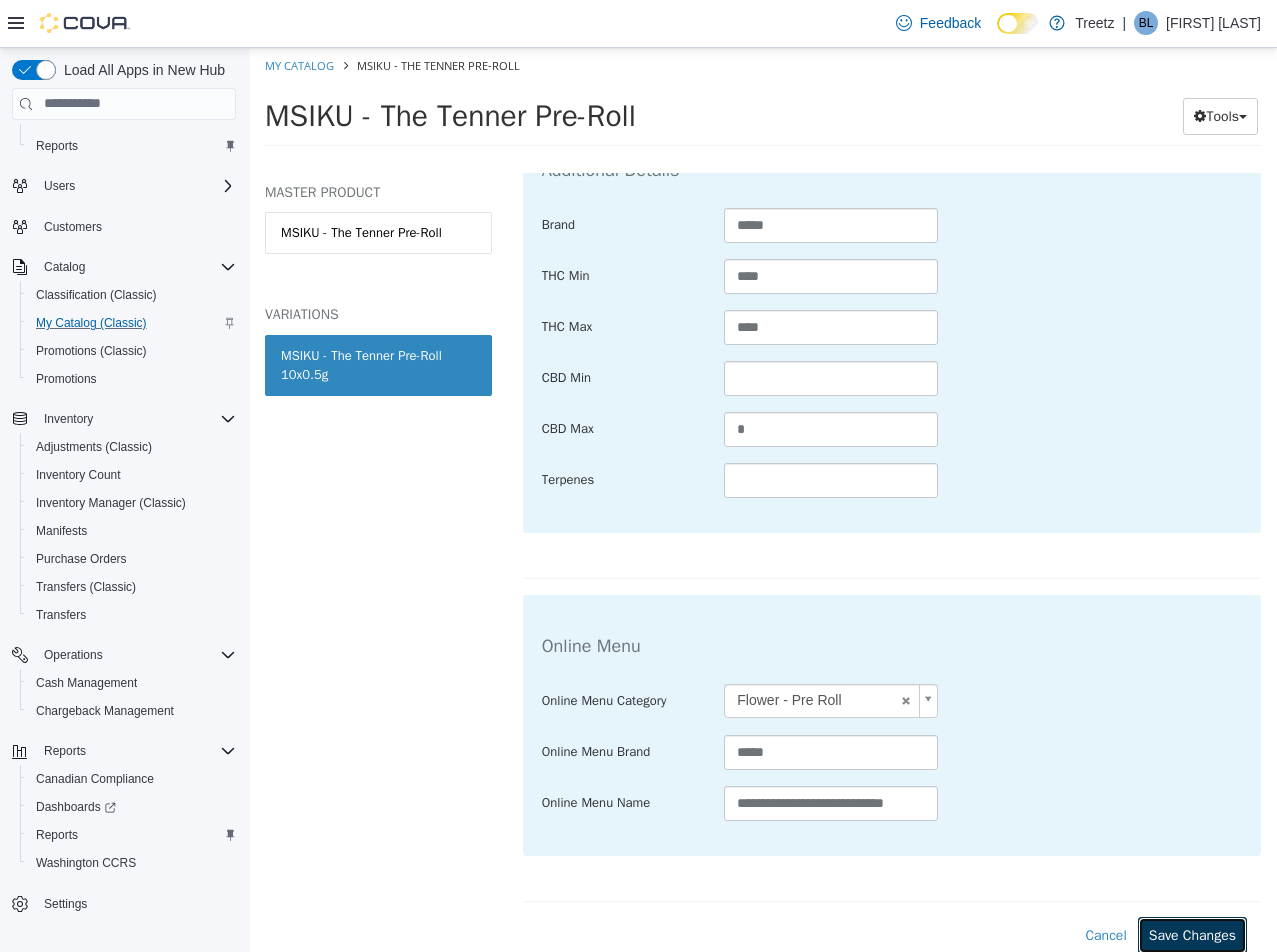click on "Save Changes" at bounding box center [1192, 934] 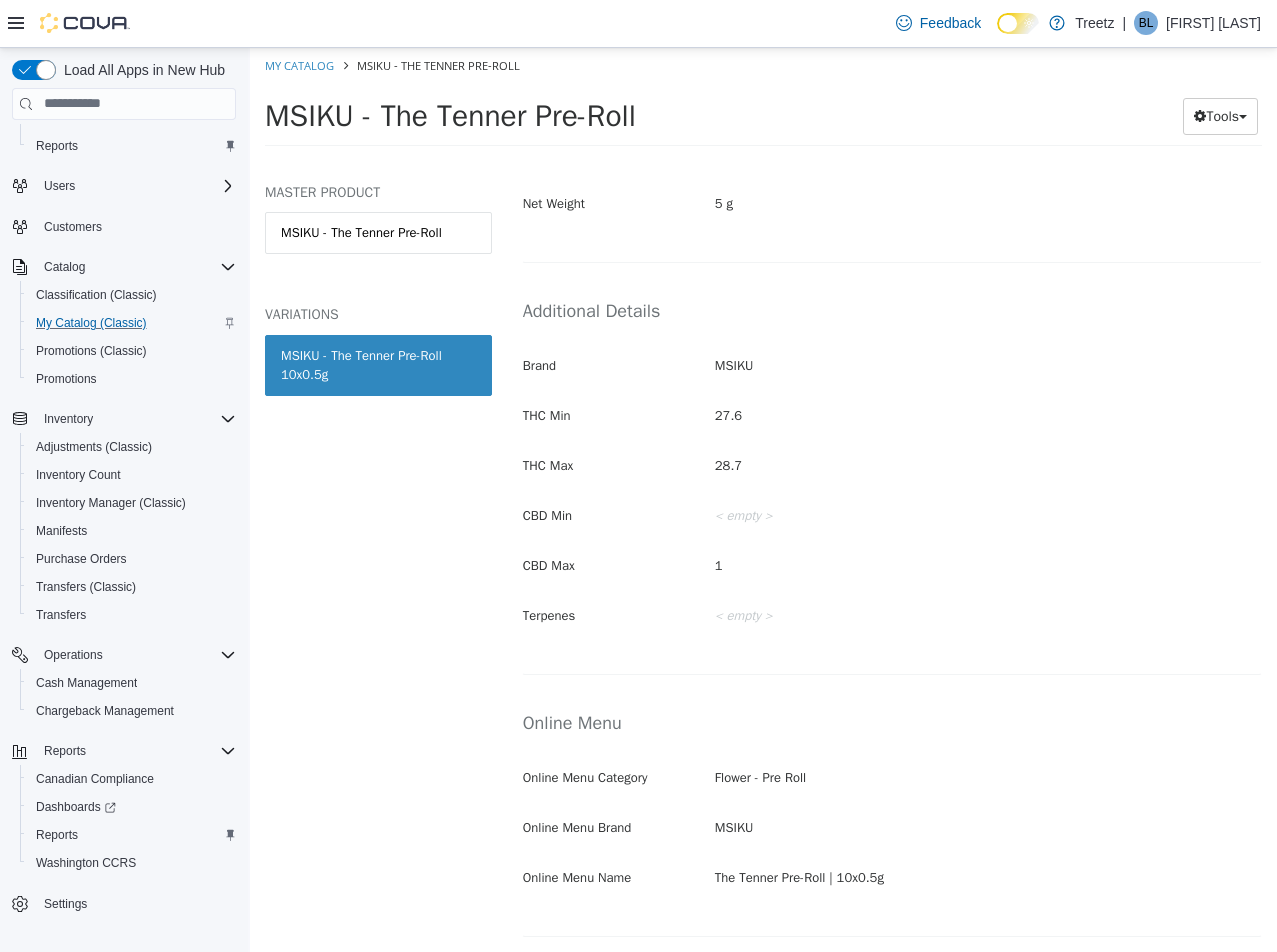 scroll, scrollTop: 767, scrollLeft: 0, axis: vertical 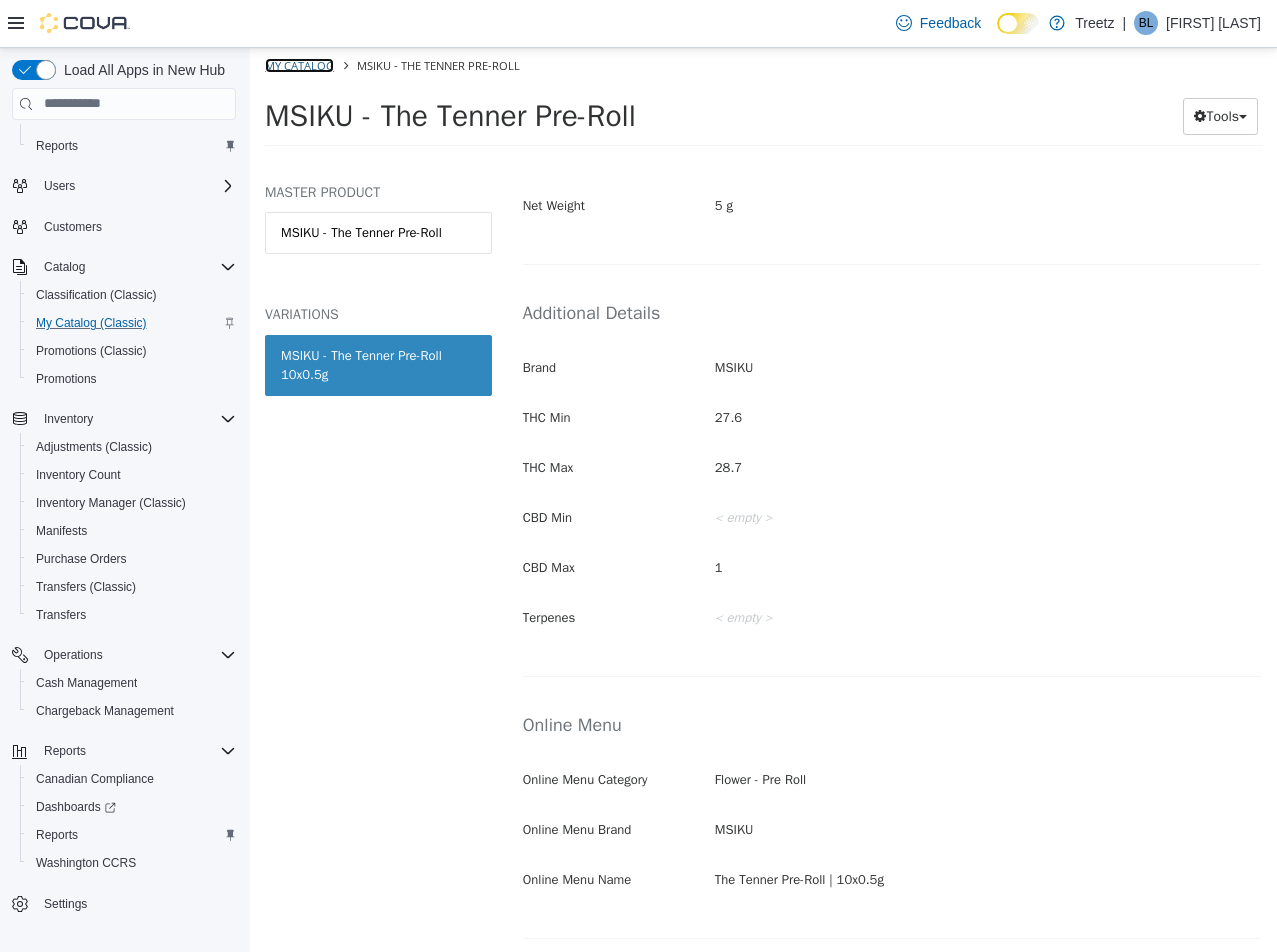 click on "My Catalog" at bounding box center (299, 64) 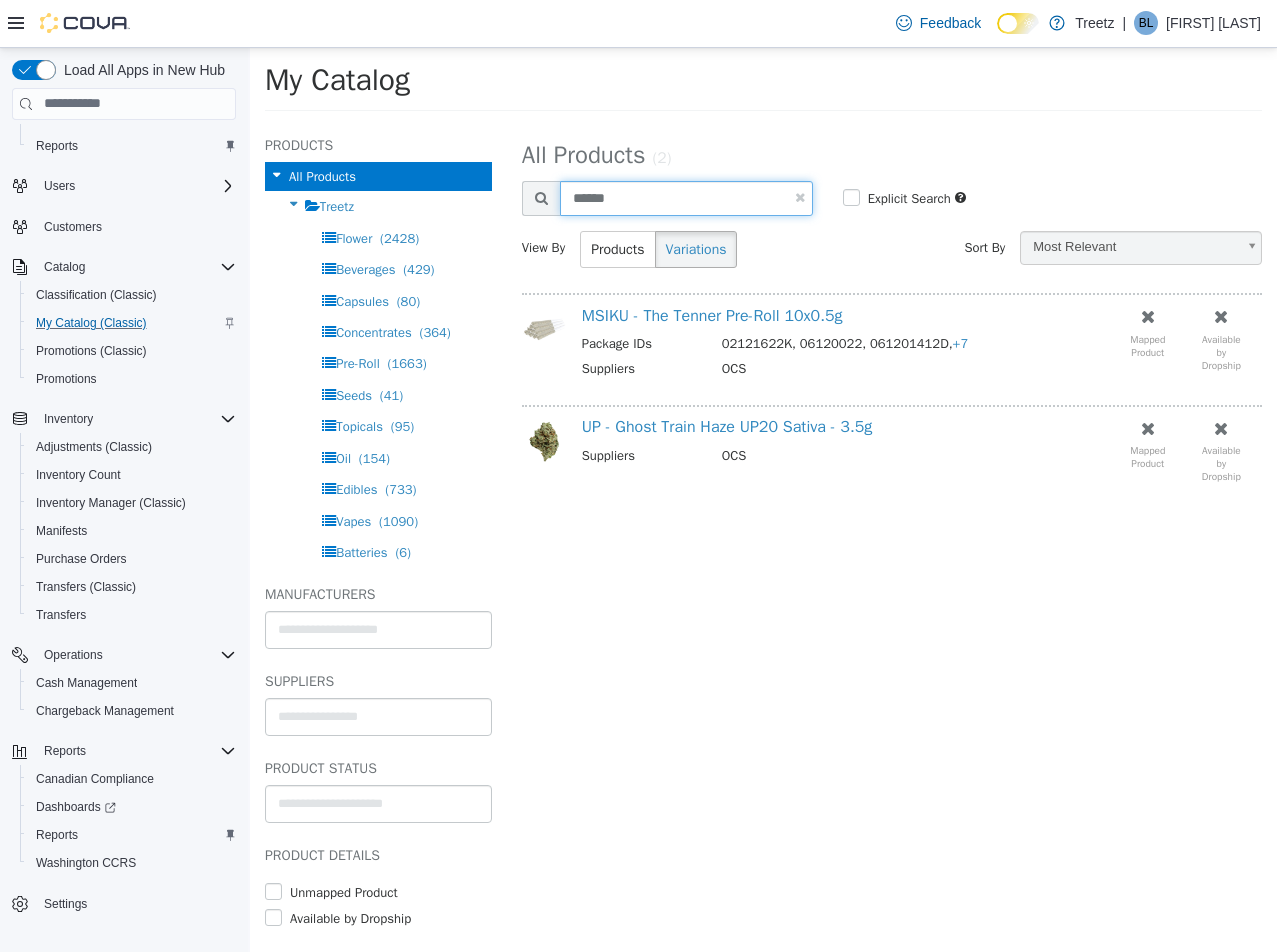 drag, startPoint x: 643, startPoint y: 205, endPoint x: 95, endPoint y: 229, distance: 548.52527 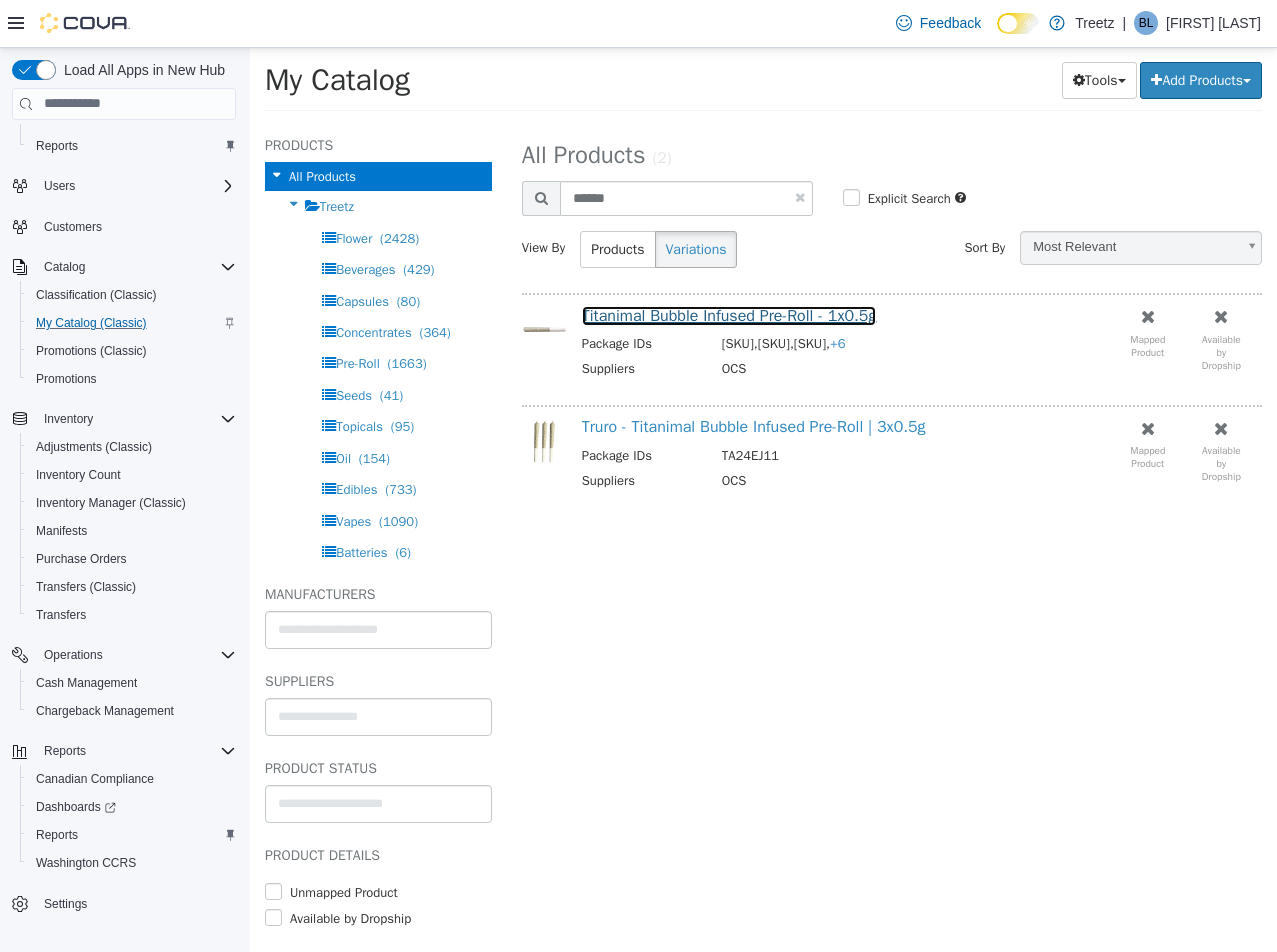 click on "Titanimal Bubble Infused Pre-Roll -  1x0.5g" at bounding box center [729, 315] 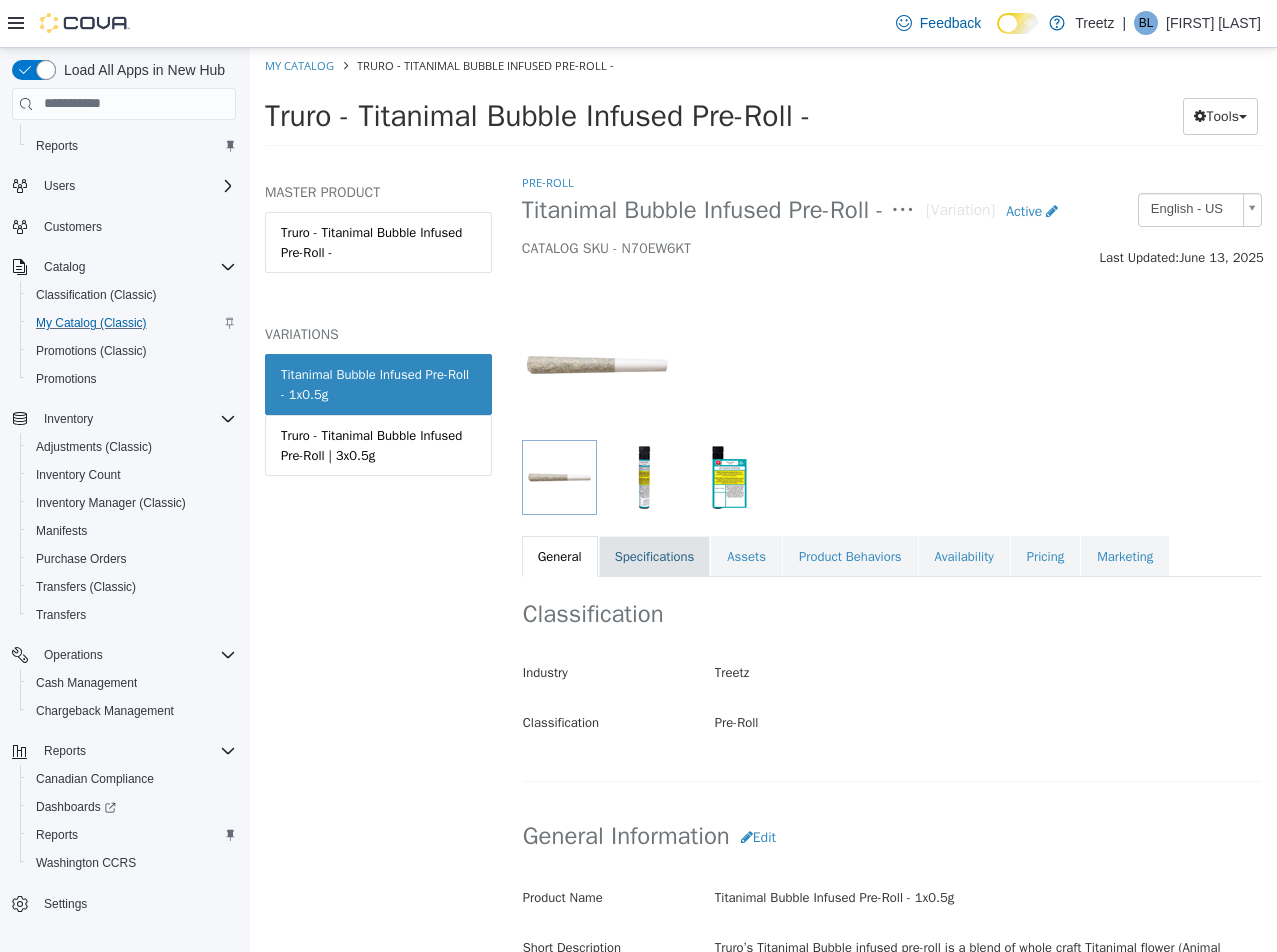 click on "Specifications" at bounding box center [655, 556] 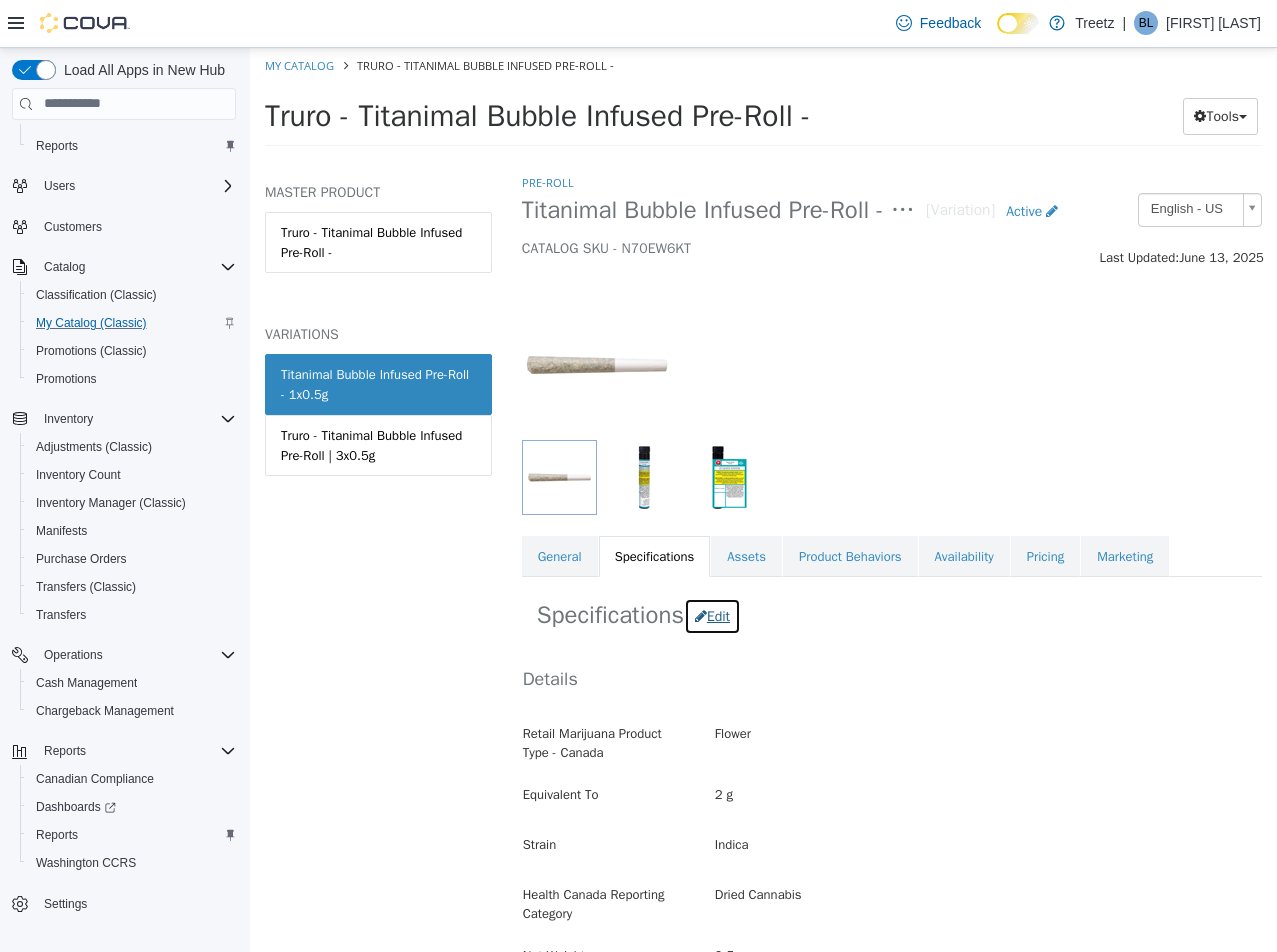 click on "Edit" at bounding box center (712, 615) 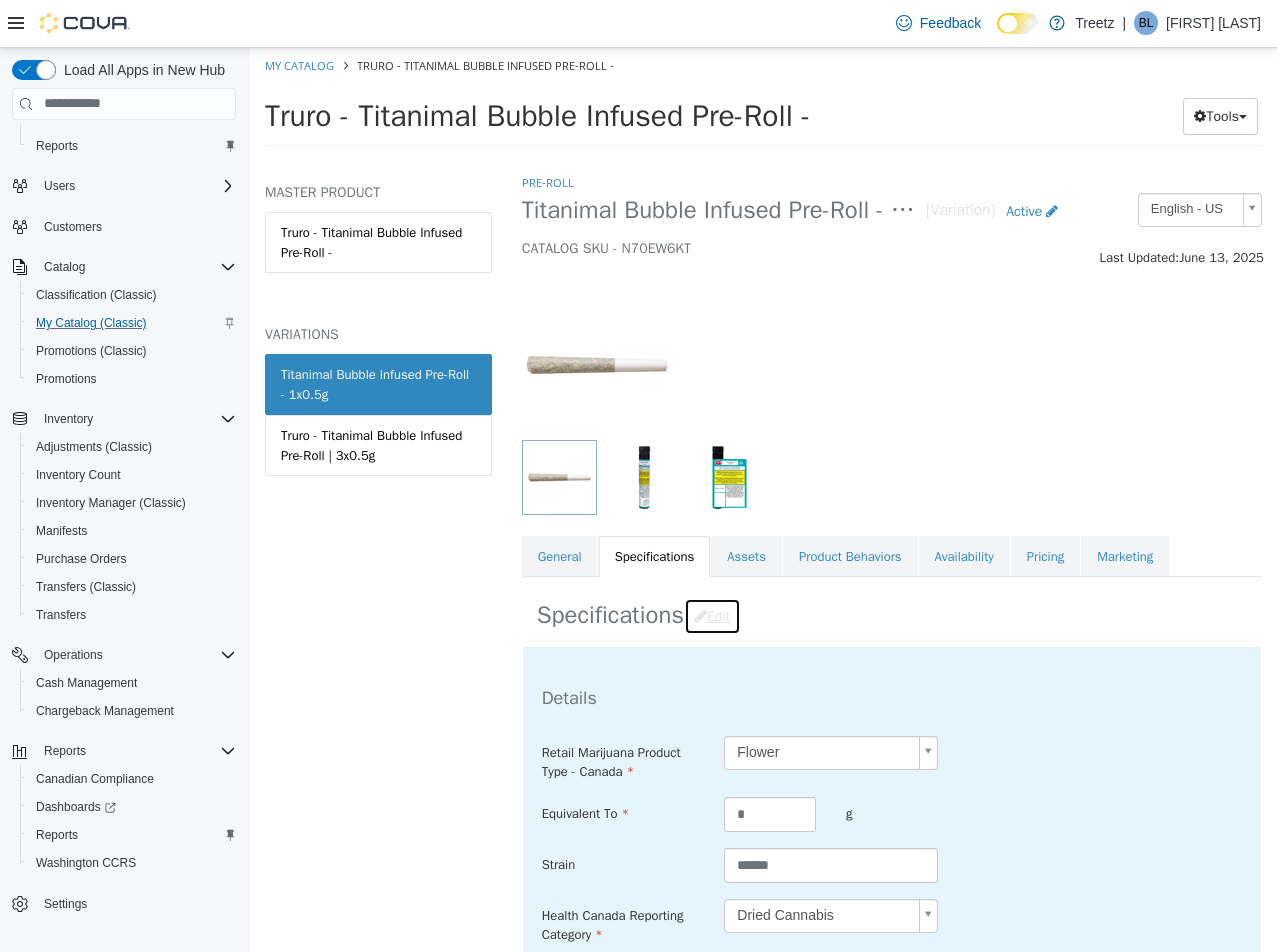 scroll, scrollTop: 600, scrollLeft: 0, axis: vertical 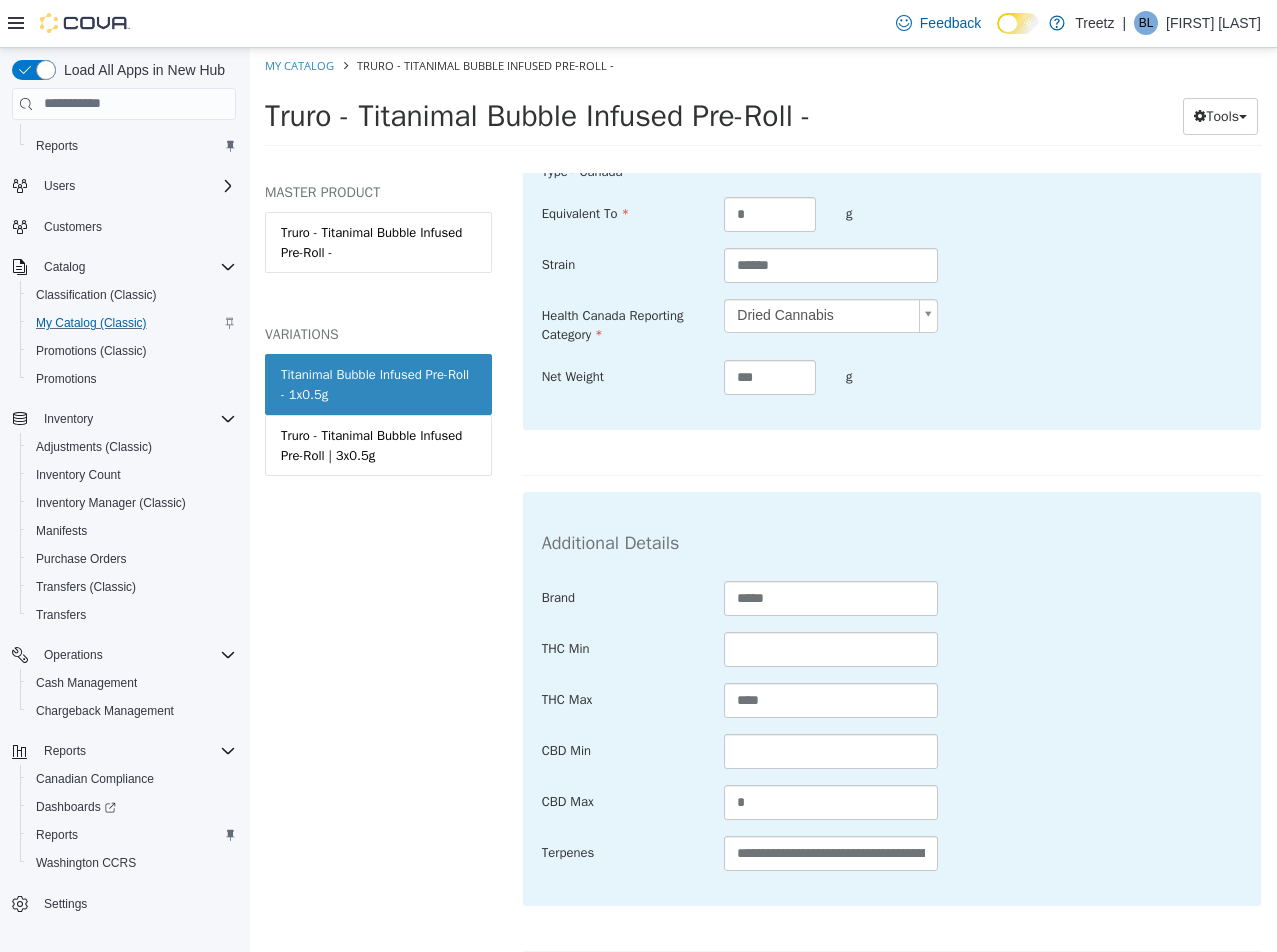 click on "My Catalog" at bounding box center (301, 64) 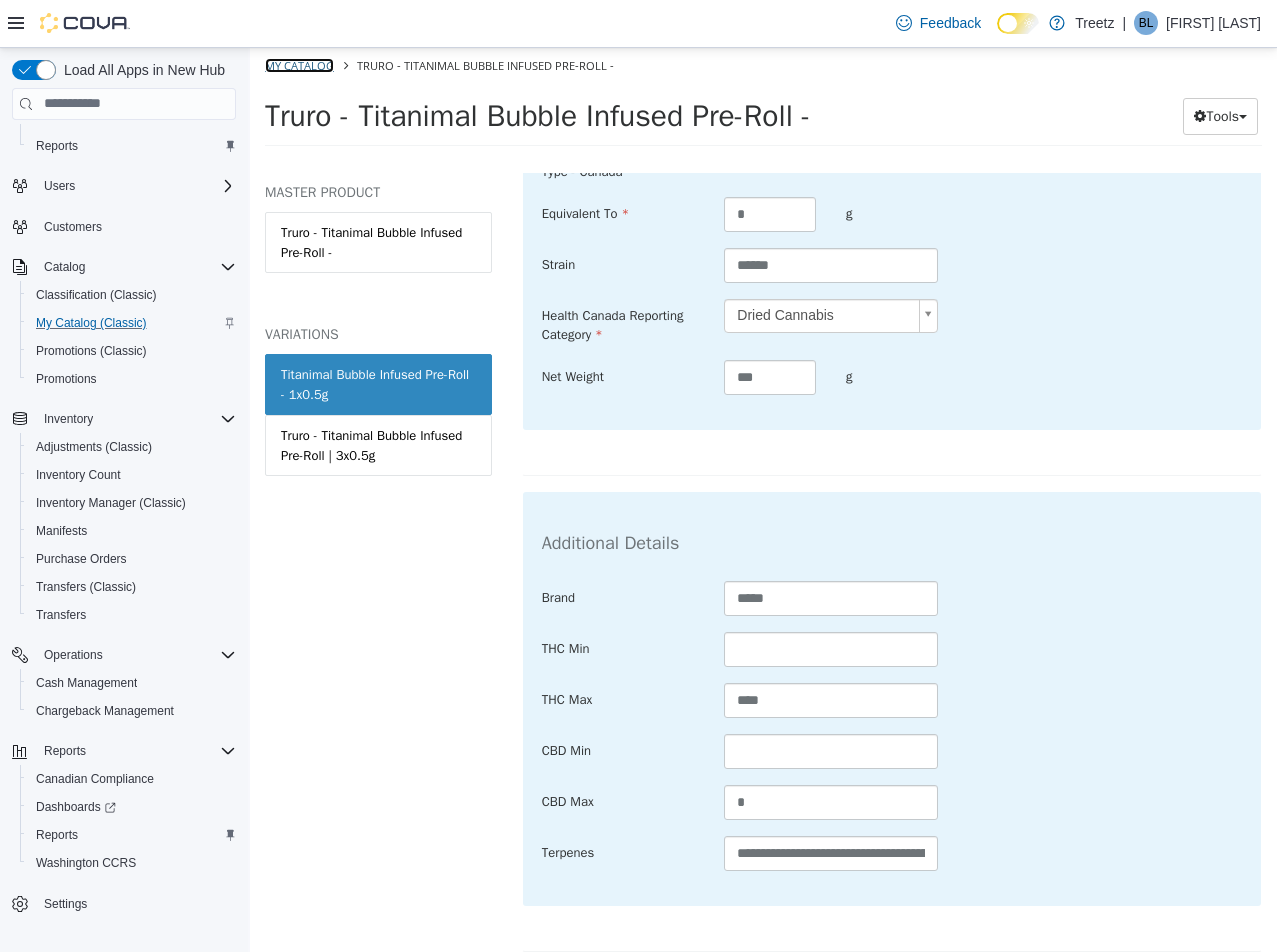 click on "My Catalog" at bounding box center [299, 64] 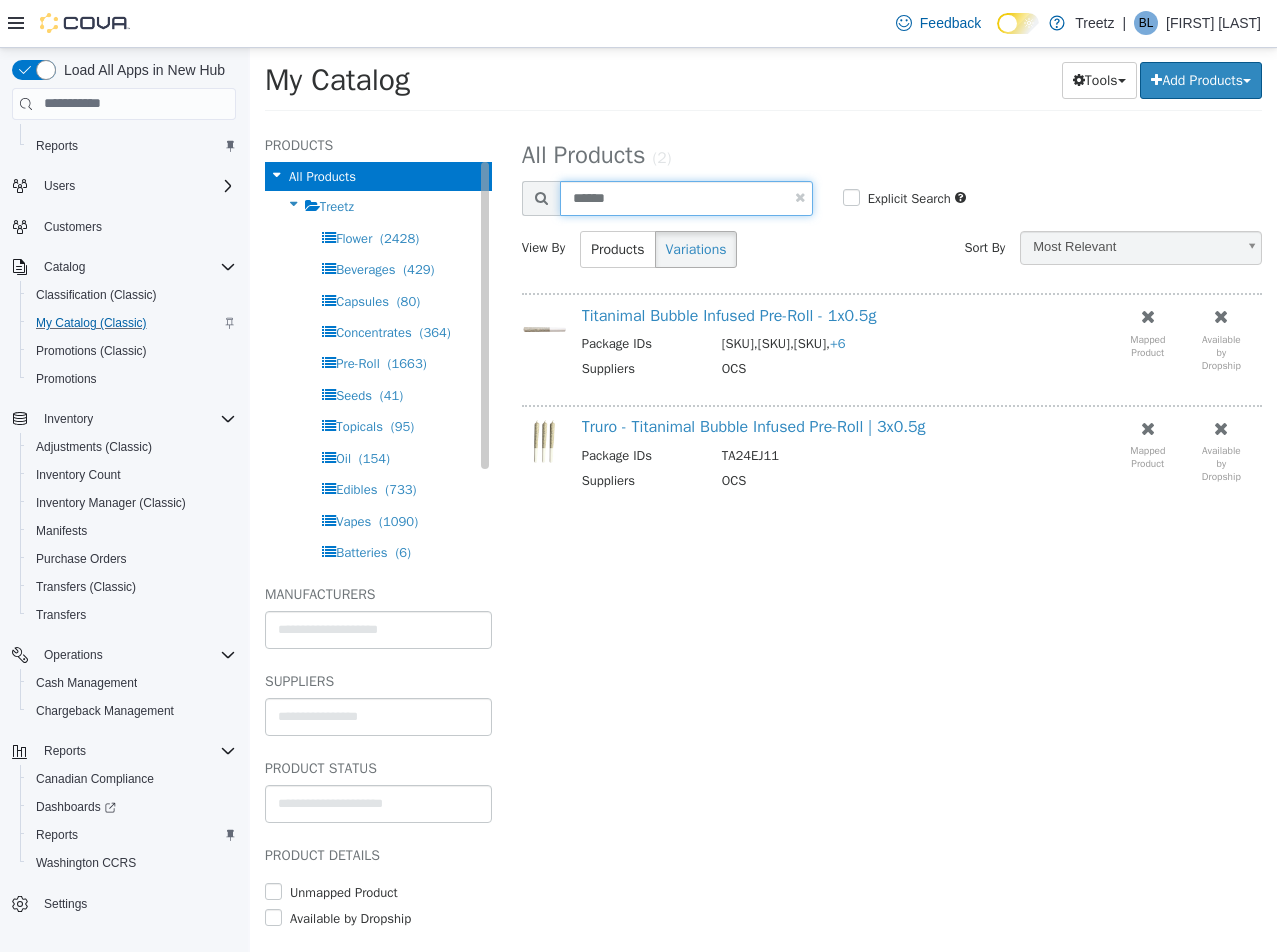 drag, startPoint x: 649, startPoint y: 207, endPoint x: 286, endPoint y: 176, distance: 364.3213 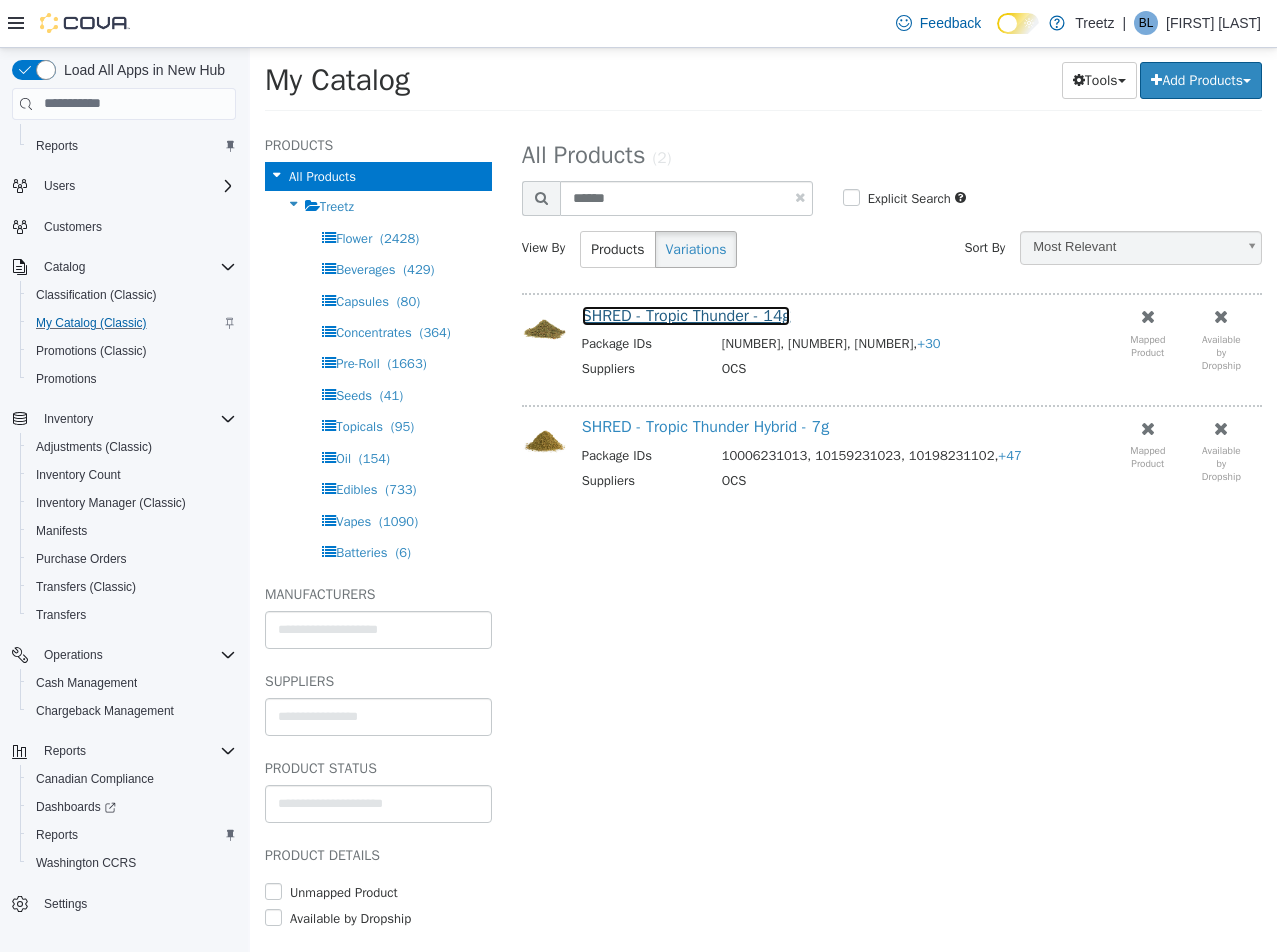 click on "SHRED - Tropic Thunder - 14g" at bounding box center (686, 315) 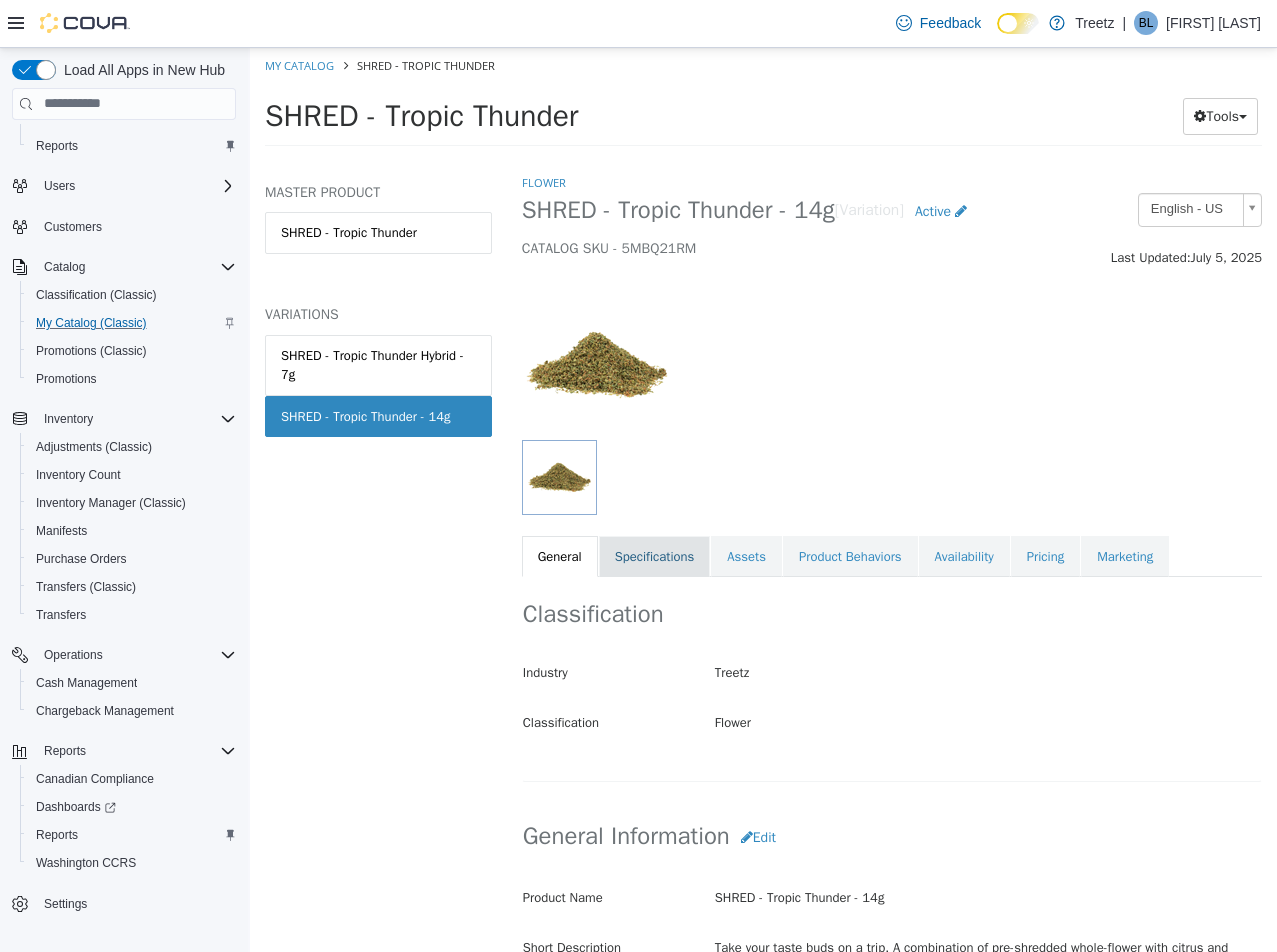 click on "Specifications" at bounding box center [655, 556] 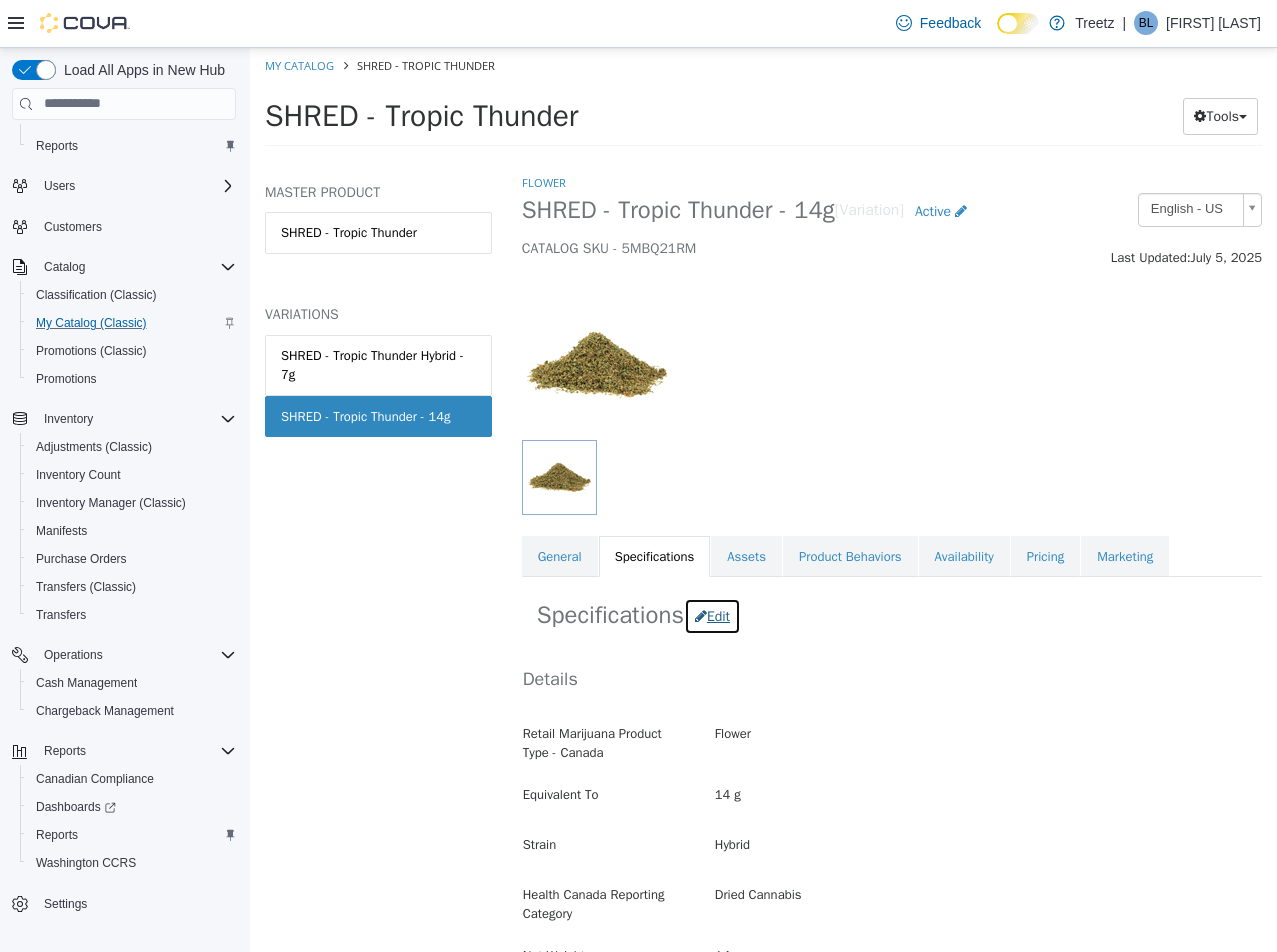 click on "Edit" at bounding box center (712, 615) 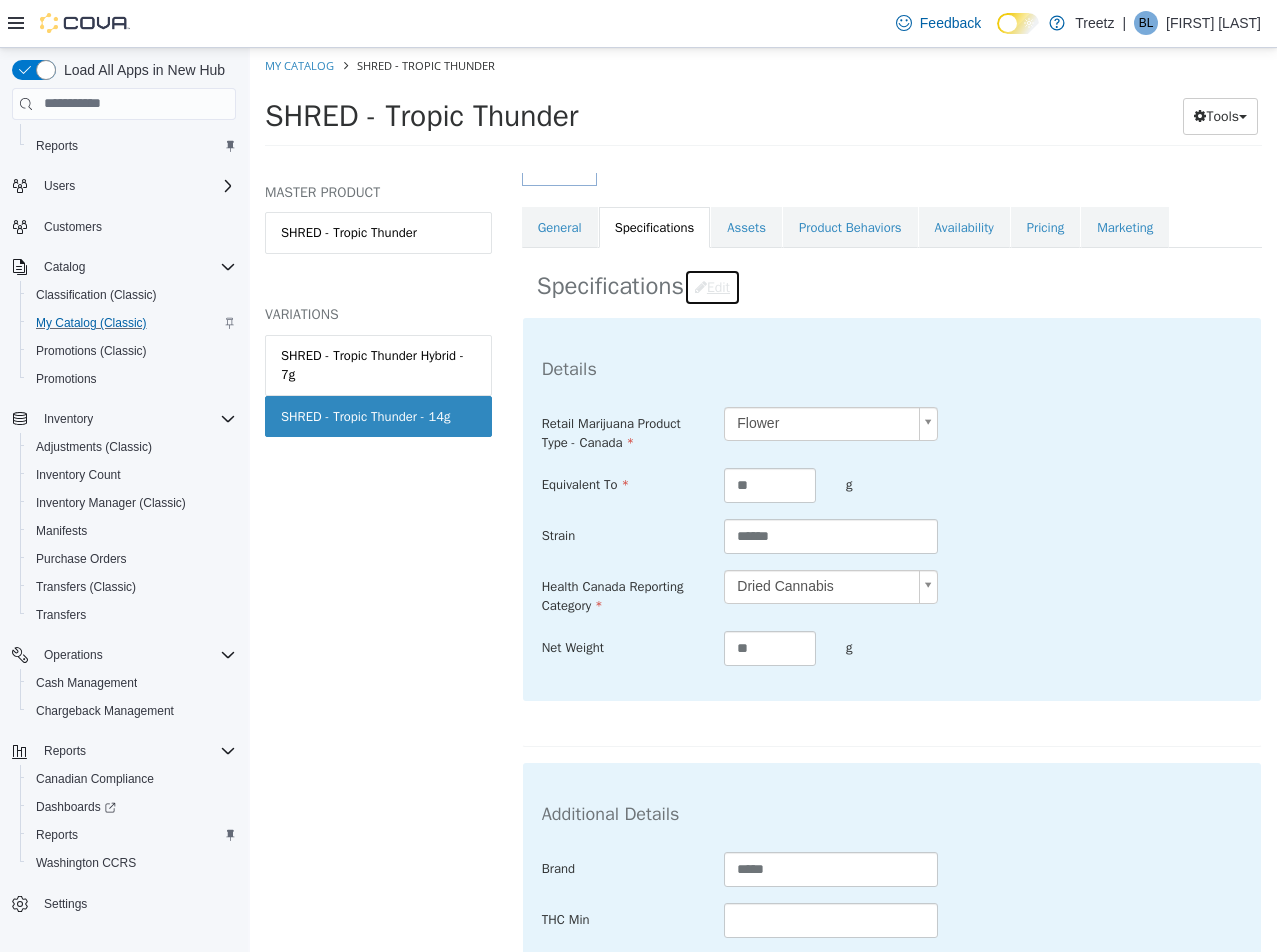 scroll, scrollTop: 600, scrollLeft: 0, axis: vertical 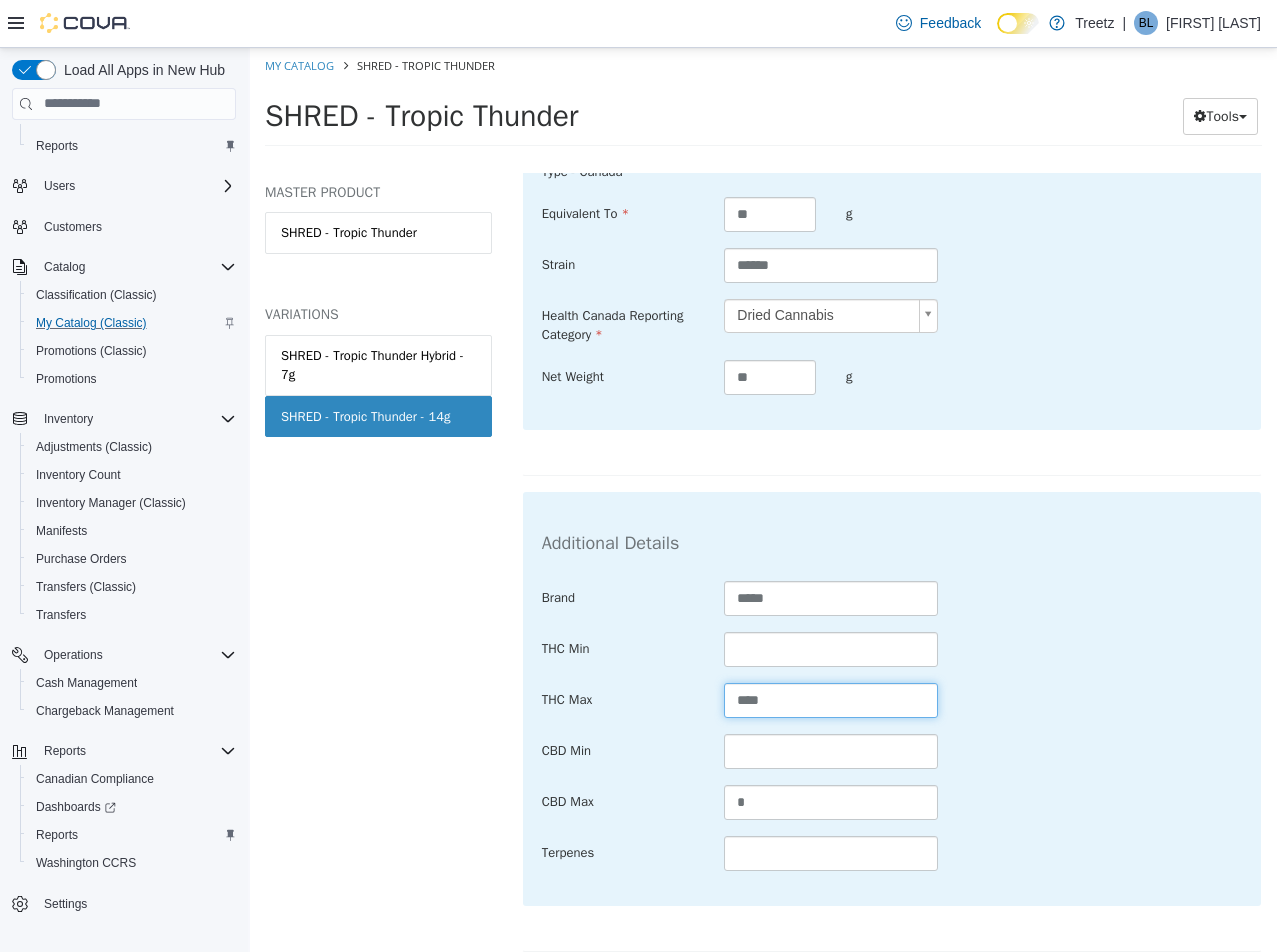 click on "****" at bounding box center [830, 699] 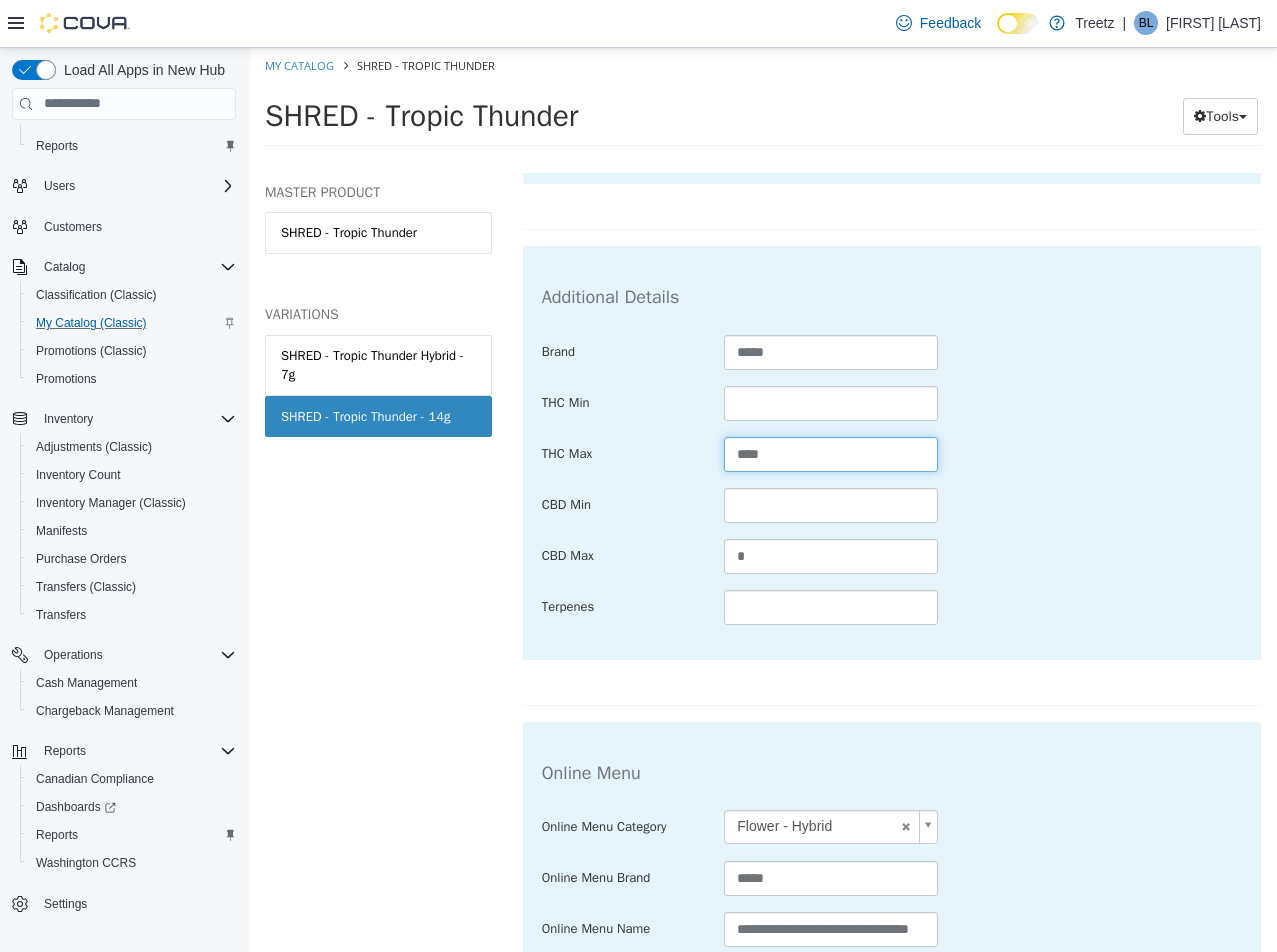scroll, scrollTop: 975, scrollLeft: 0, axis: vertical 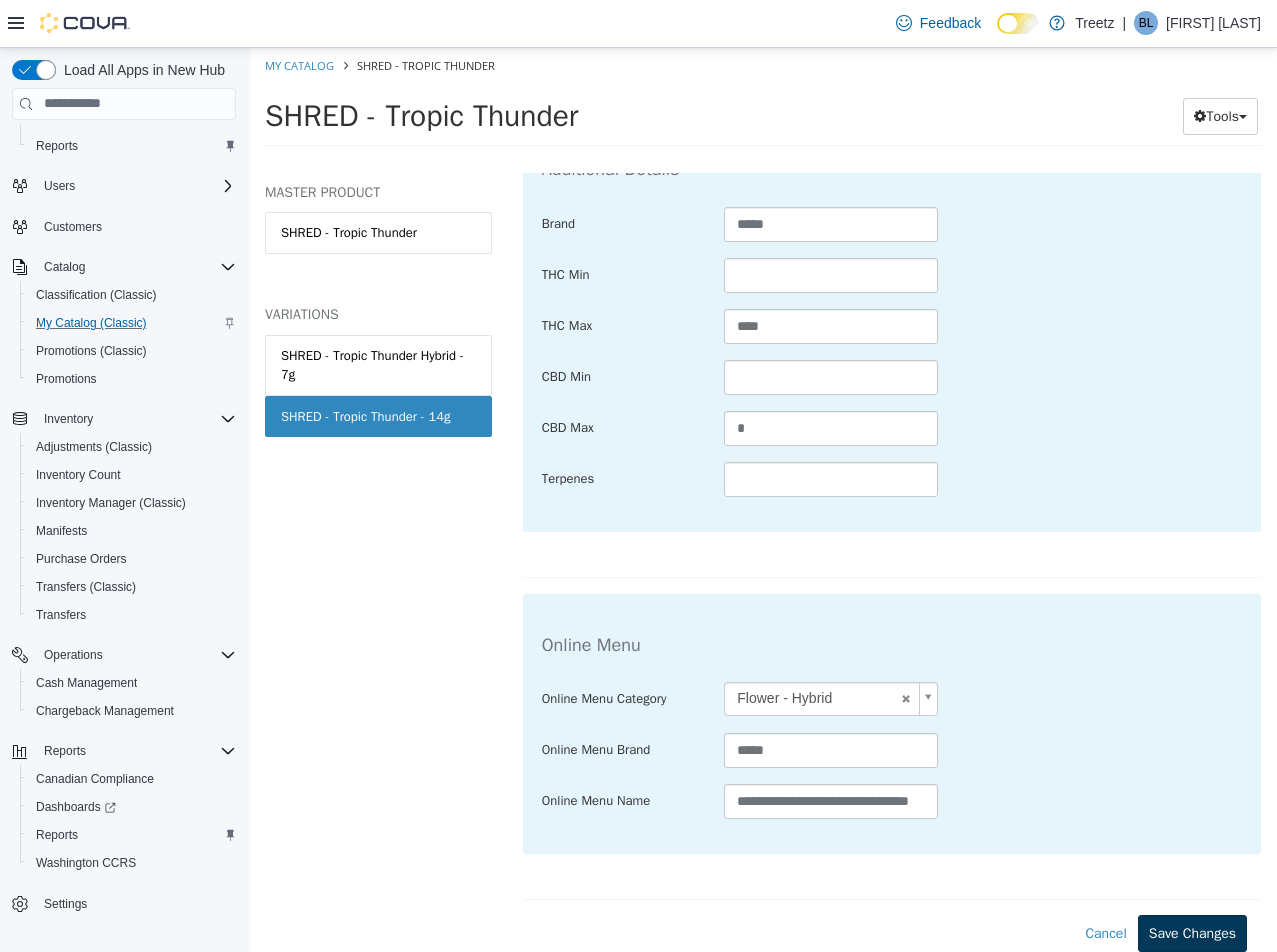 drag, startPoint x: 1121, startPoint y: 903, endPoint x: 1148, endPoint y: 923, distance: 33.600594 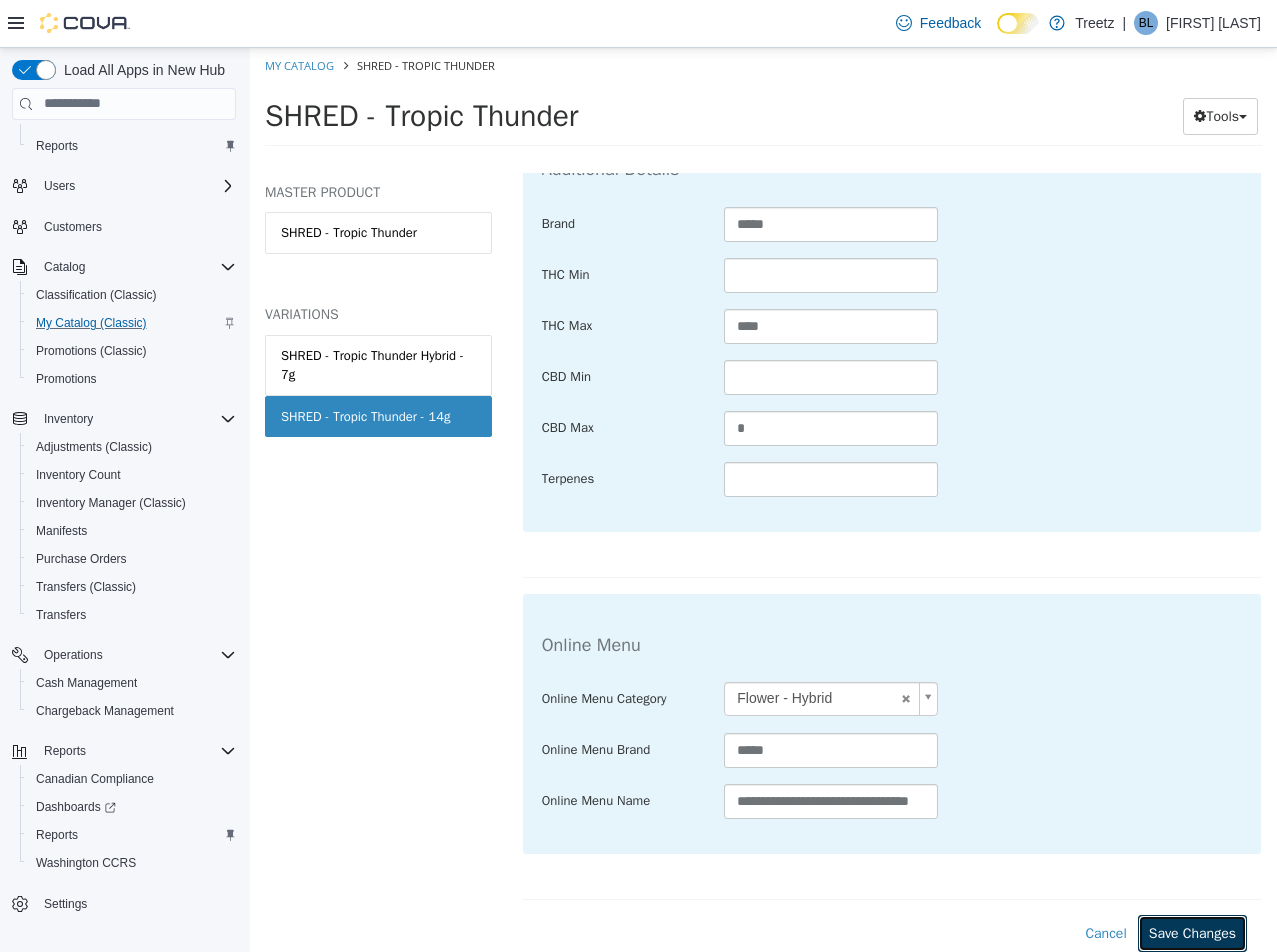 click on "Save Changes" at bounding box center (1192, 932) 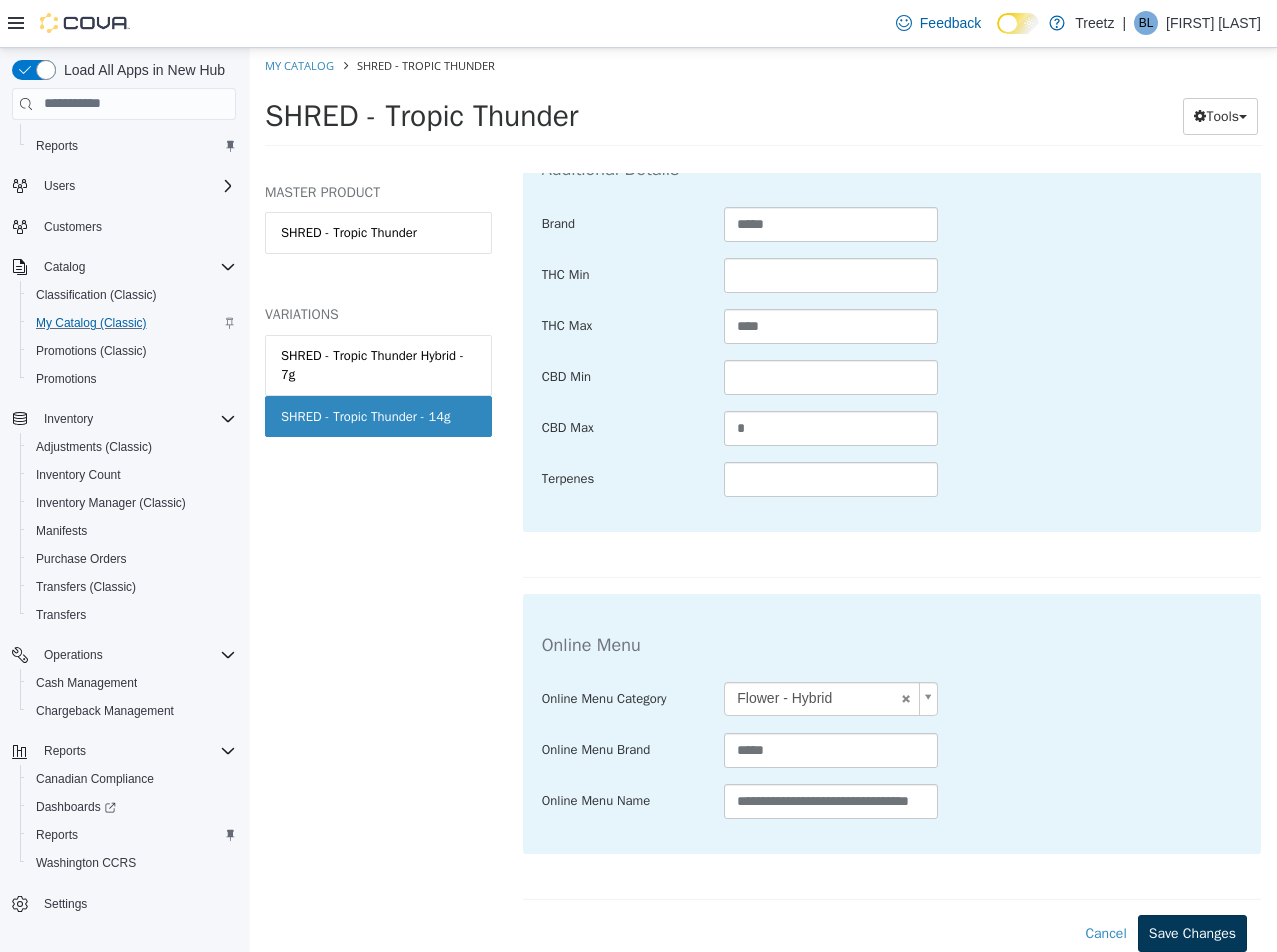 scroll, scrollTop: 752, scrollLeft: 0, axis: vertical 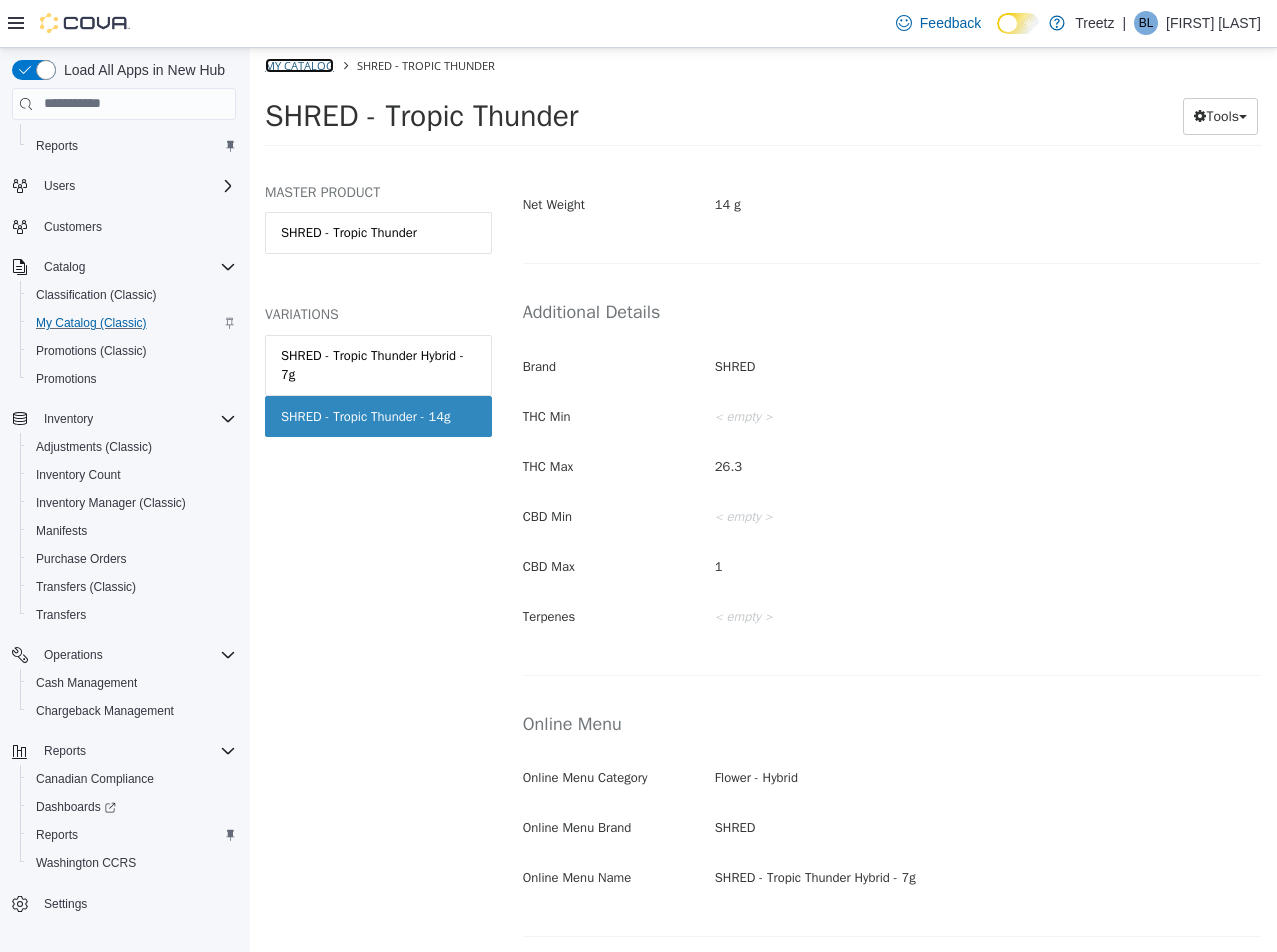 click on "My Catalog" at bounding box center (299, 64) 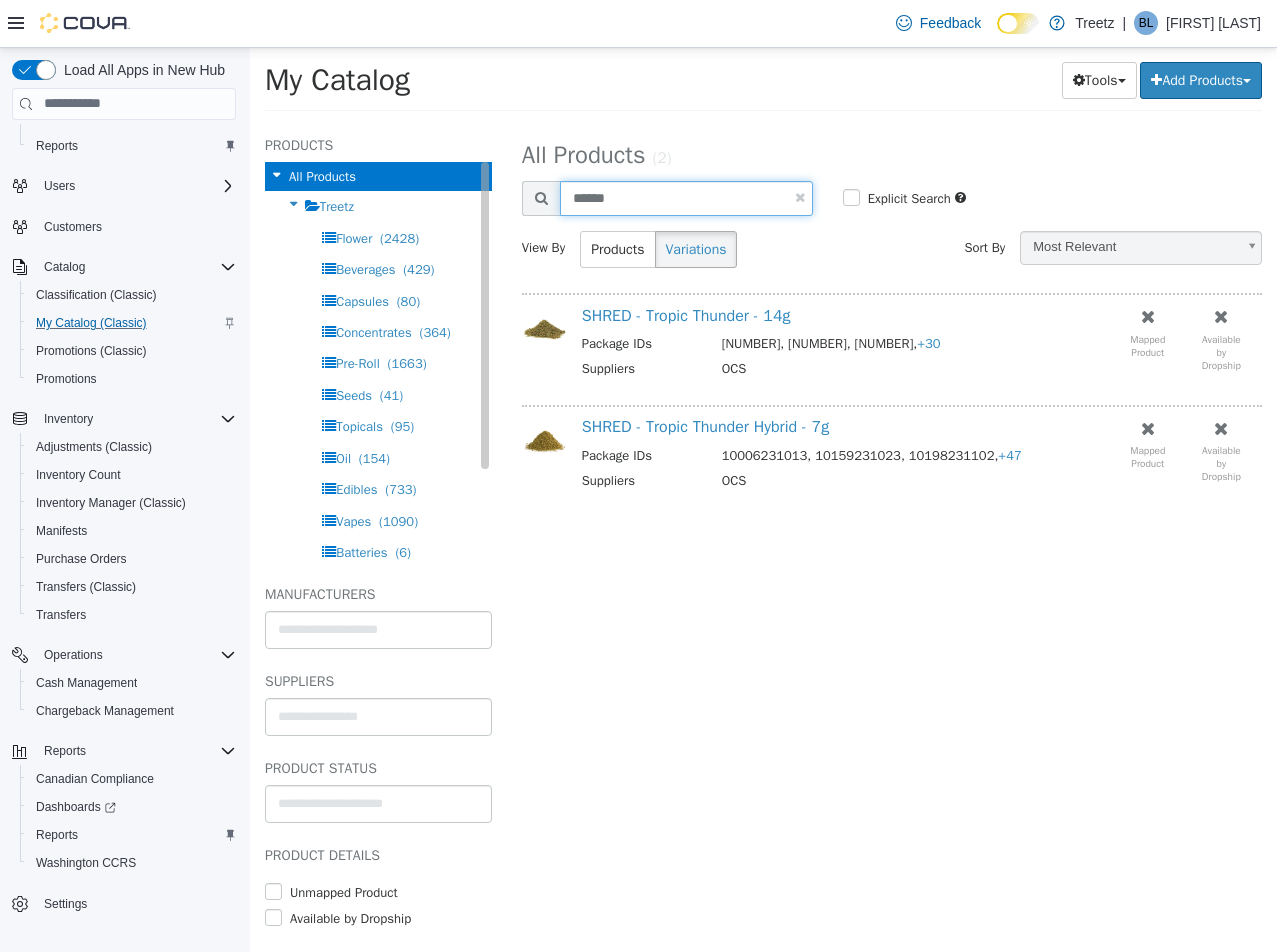 click on "**********" at bounding box center (763, 123) 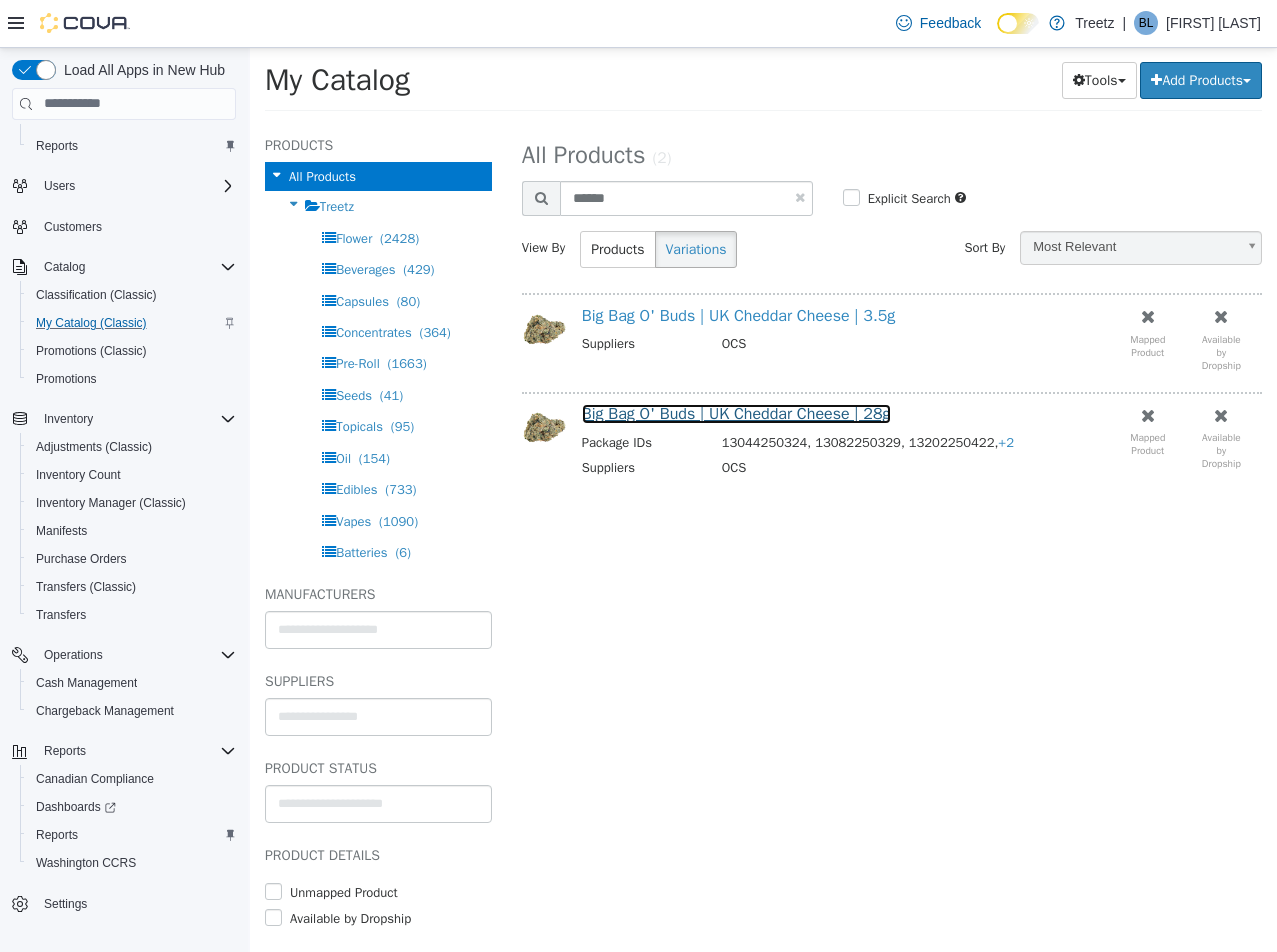 click on "Big Bag O' Buds | UK Cheddar Cheese | 28g" at bounding box center (736, 413) 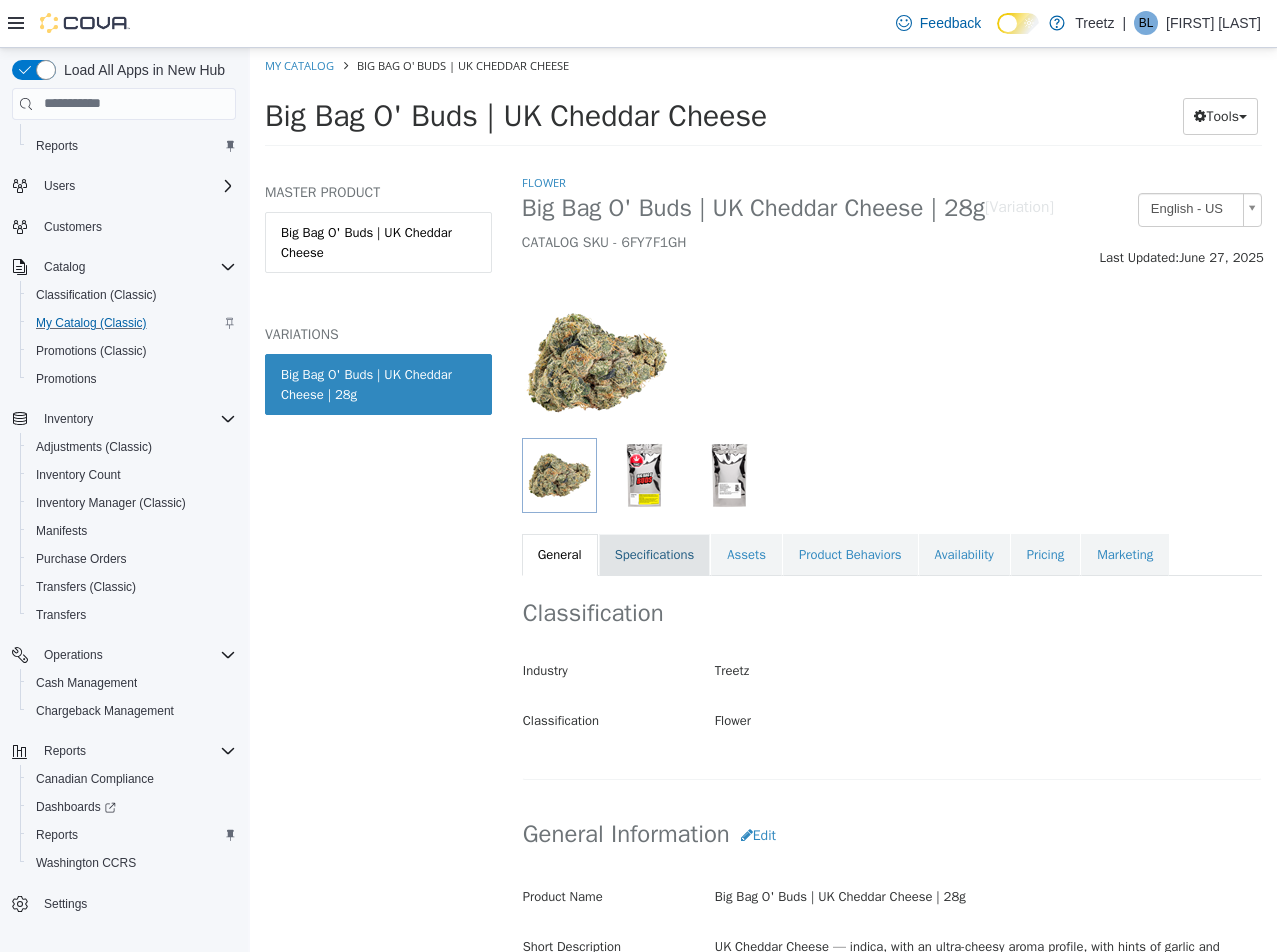 click on "Specifications" at bounding box center [655, 554] 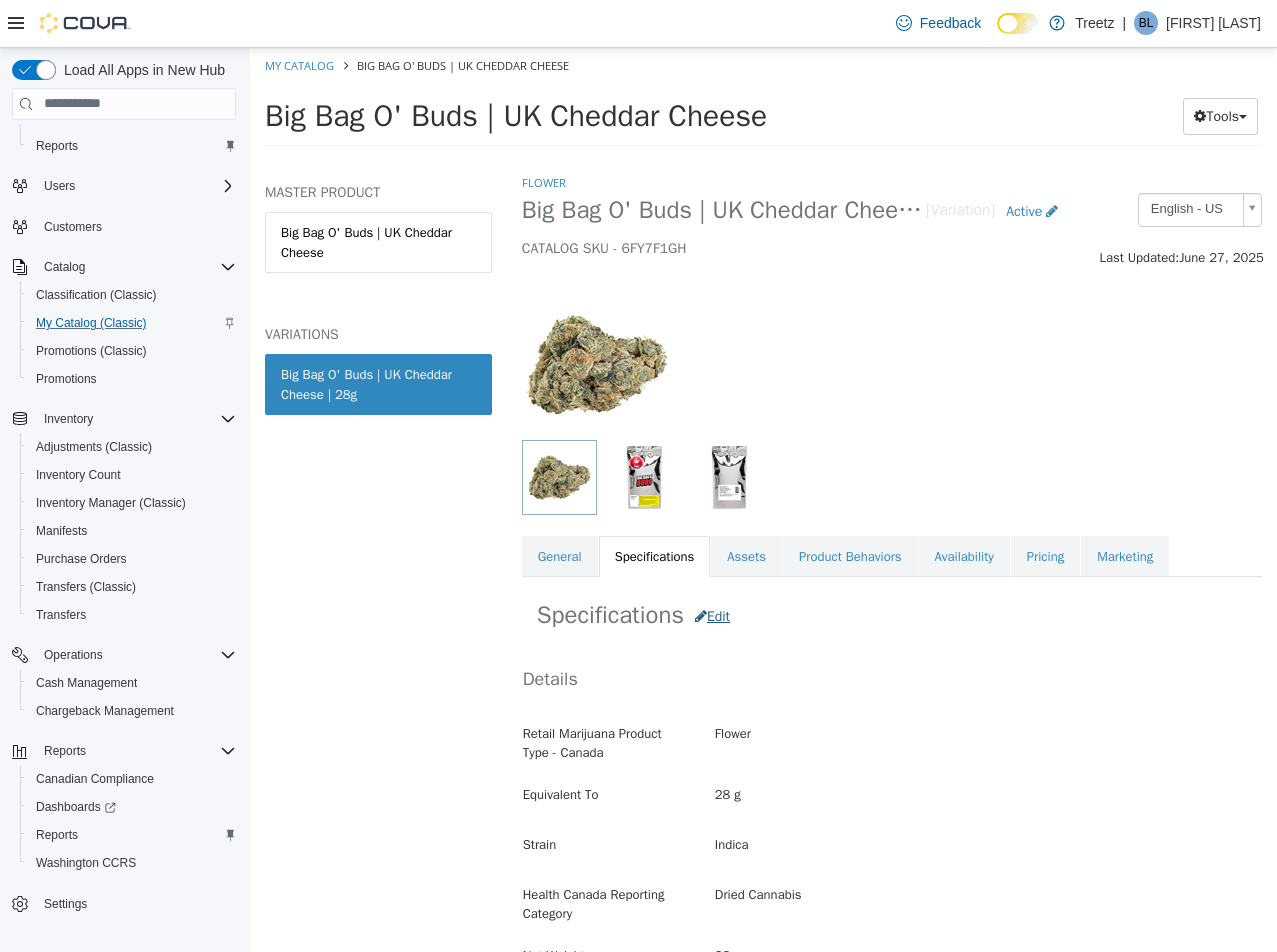 drag, startPoint x: 679, startPoint y: 603, endPoint x: 709, endPoint y: 628, distance: 39.051247 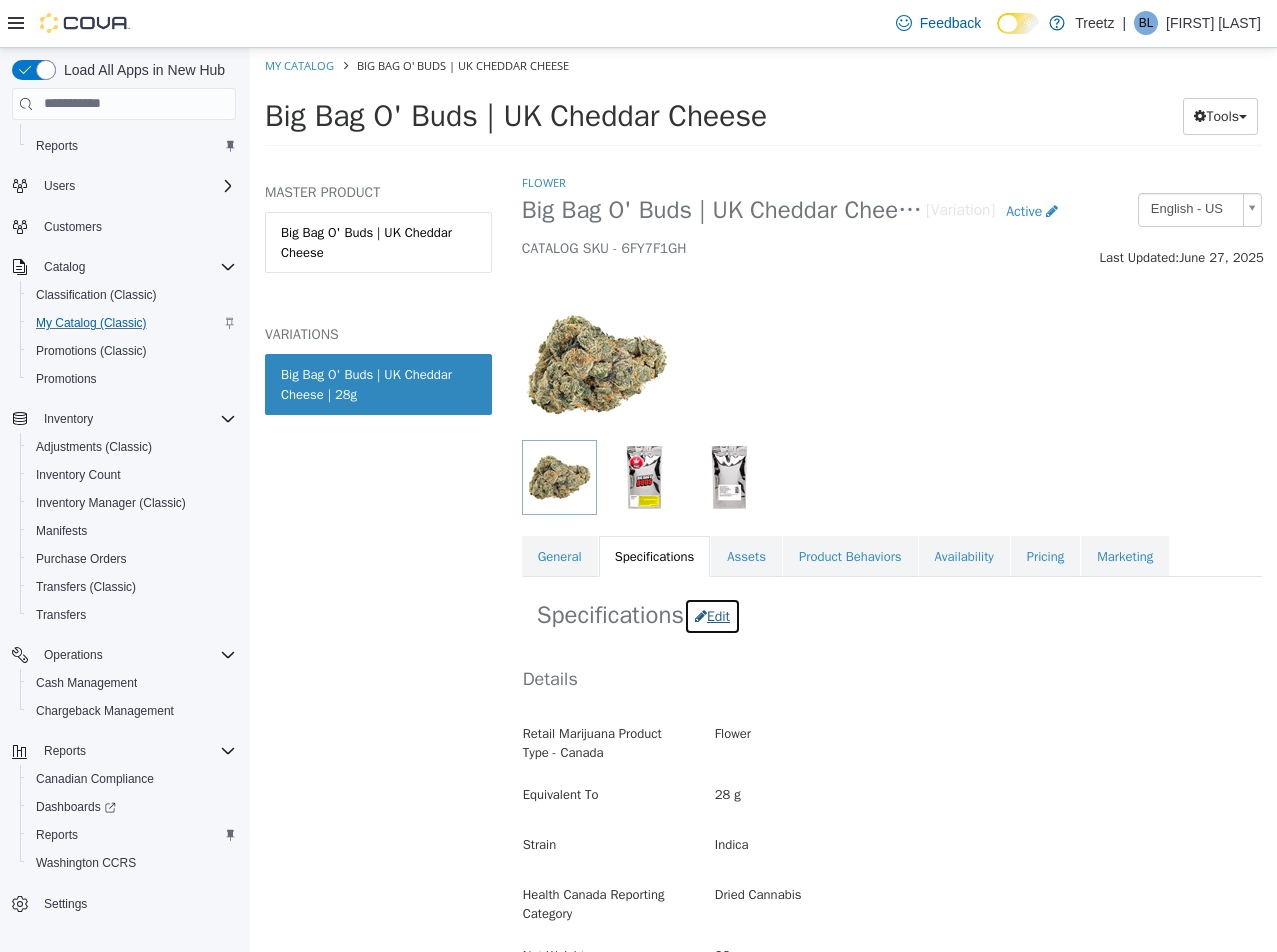 click on "Edit" at bounding box center [712, 615] 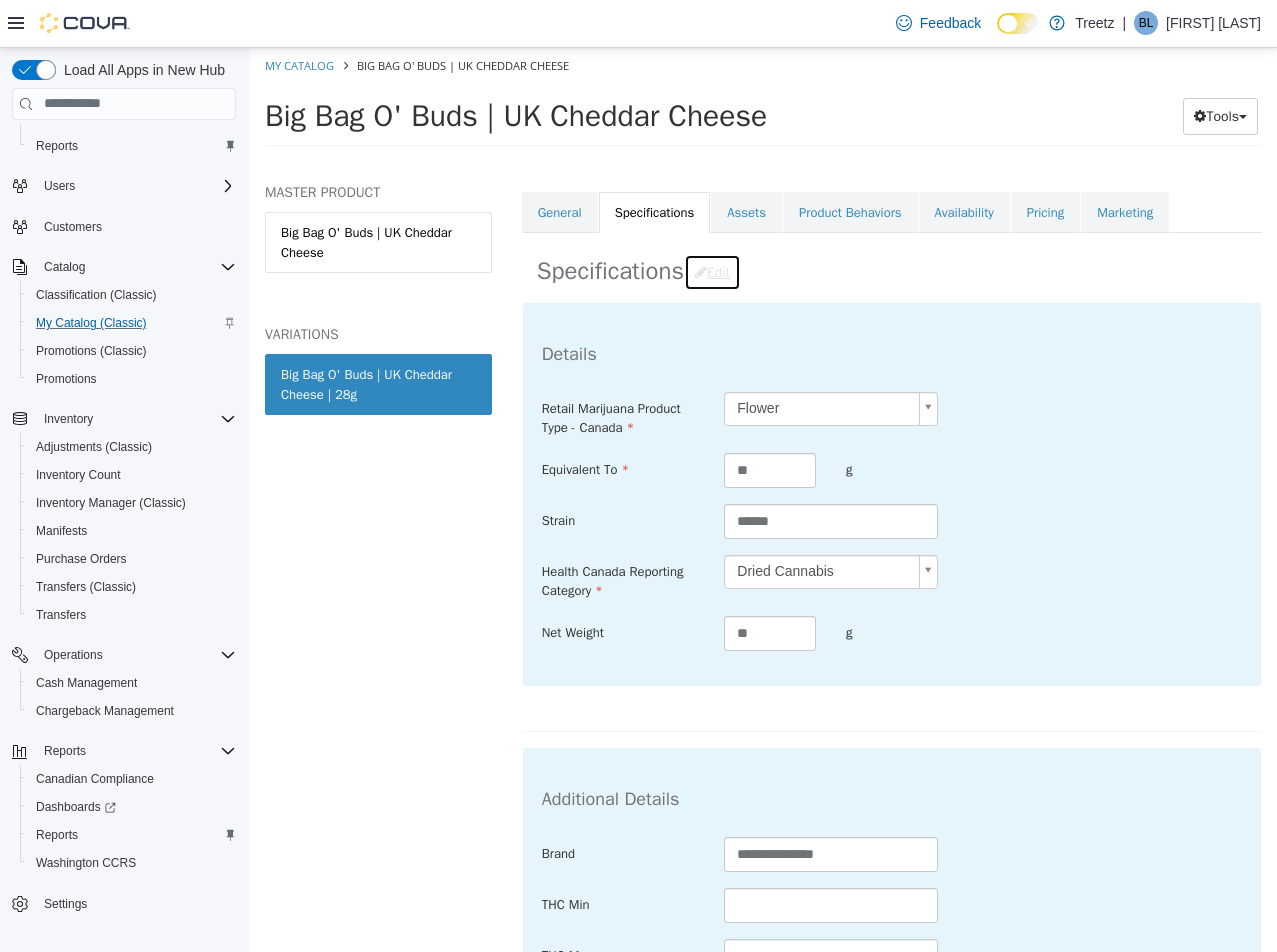 scroll, scrollTop: 600, scrollLeft: 0, axis: vertical 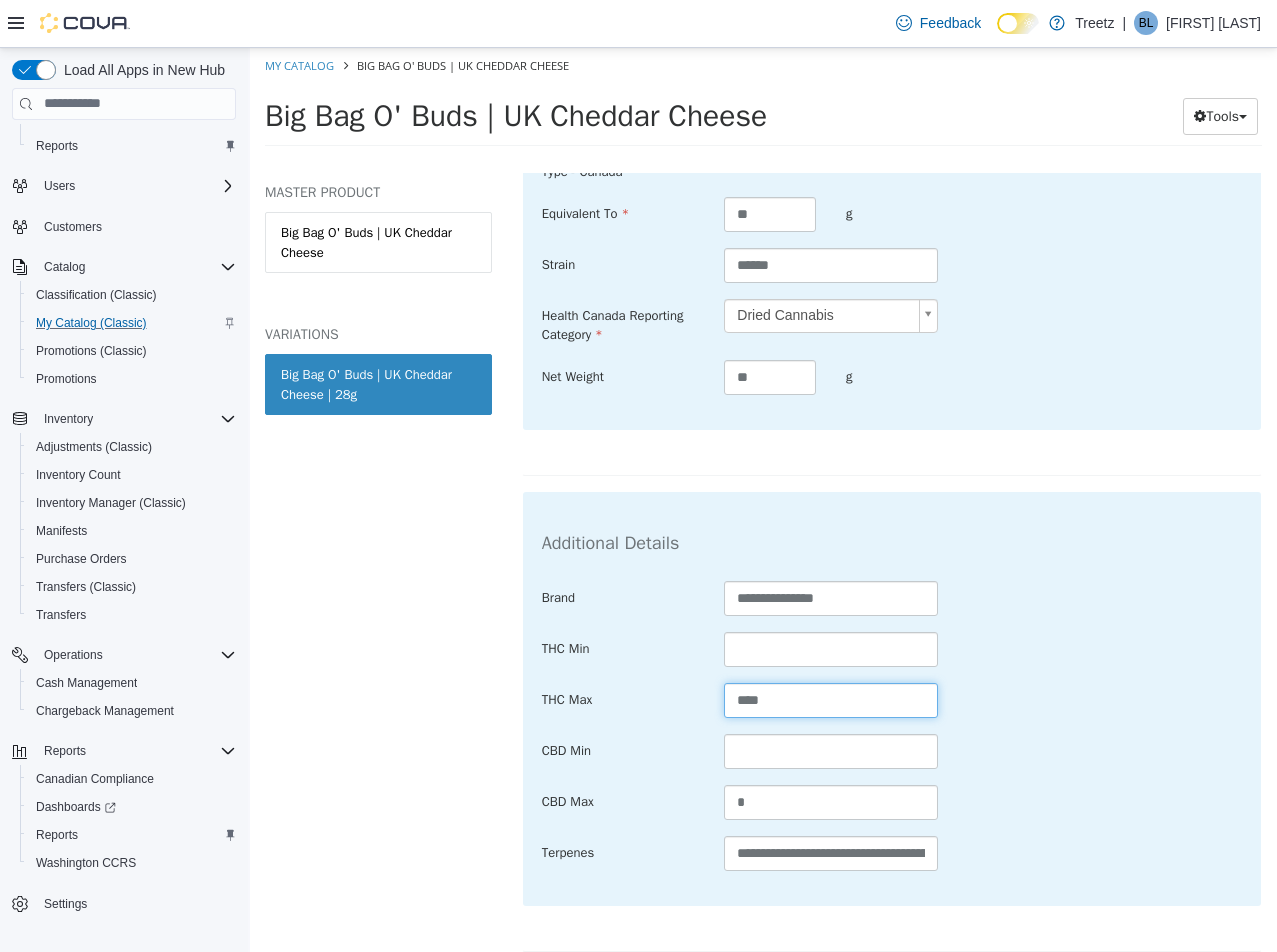 click on "****" at bounding box center (830, 699) 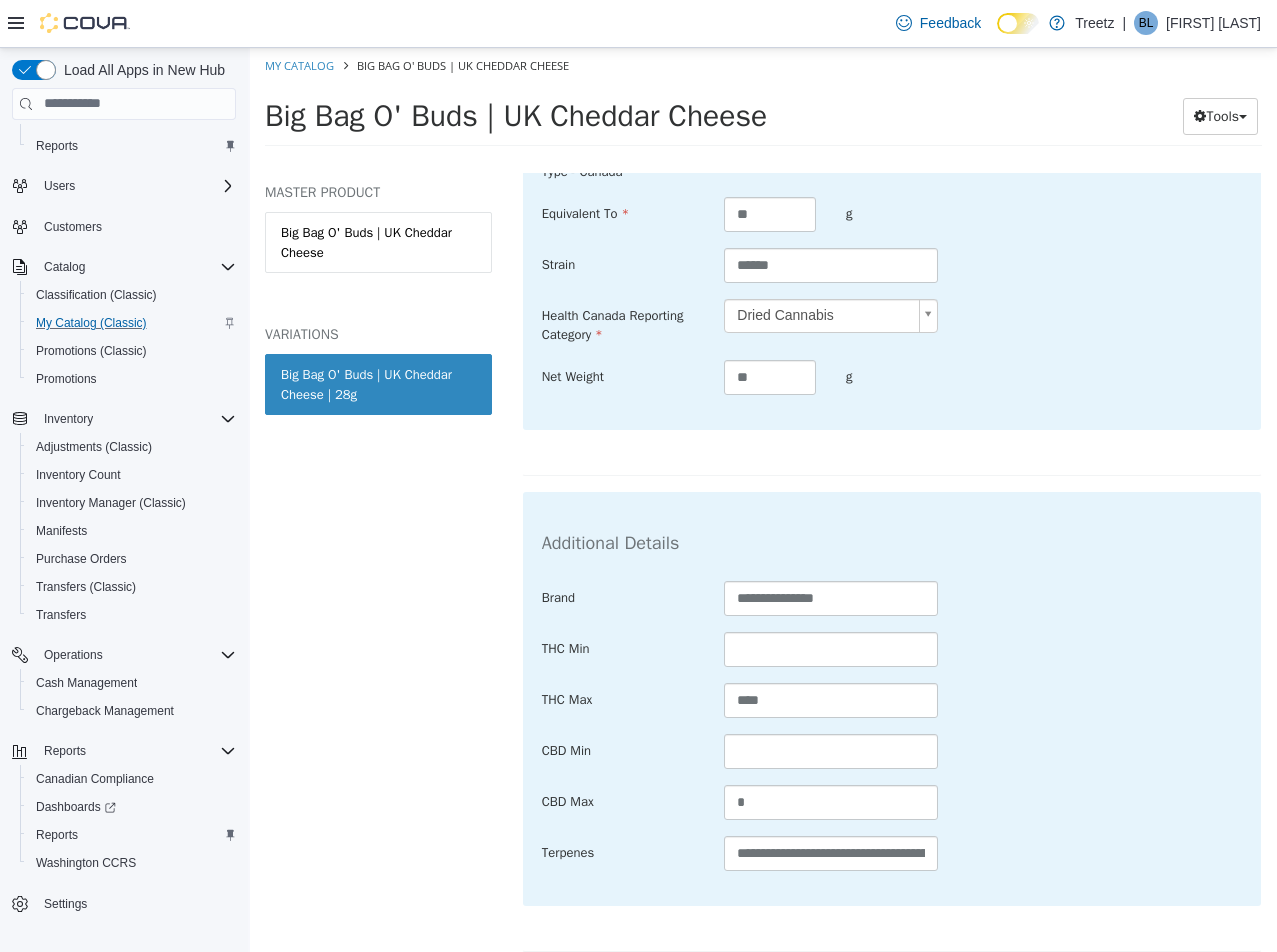 click on "**********" at bounding box center (892, 698) 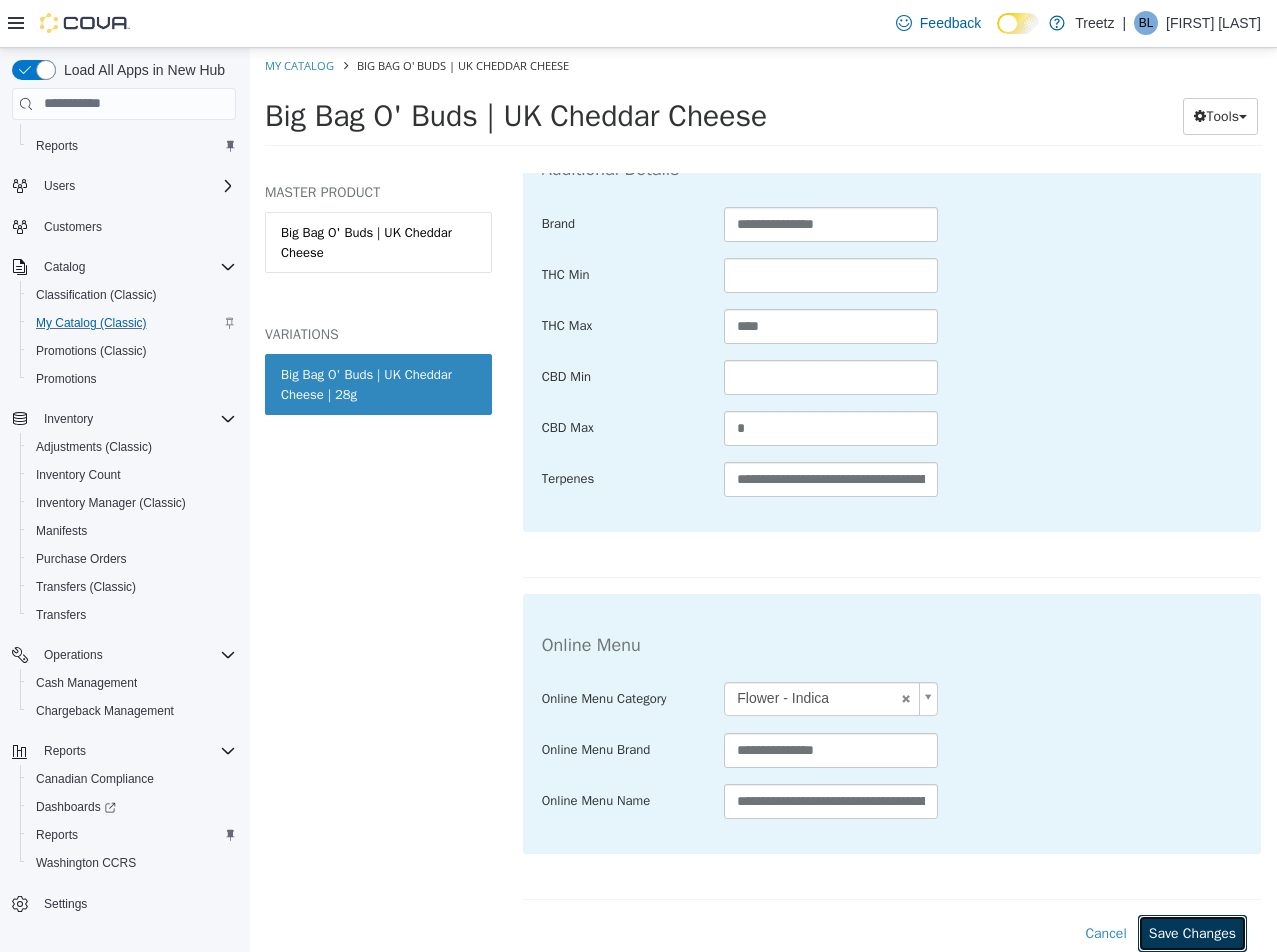 click on "Save Changes" at bounding box center [1192, 932] 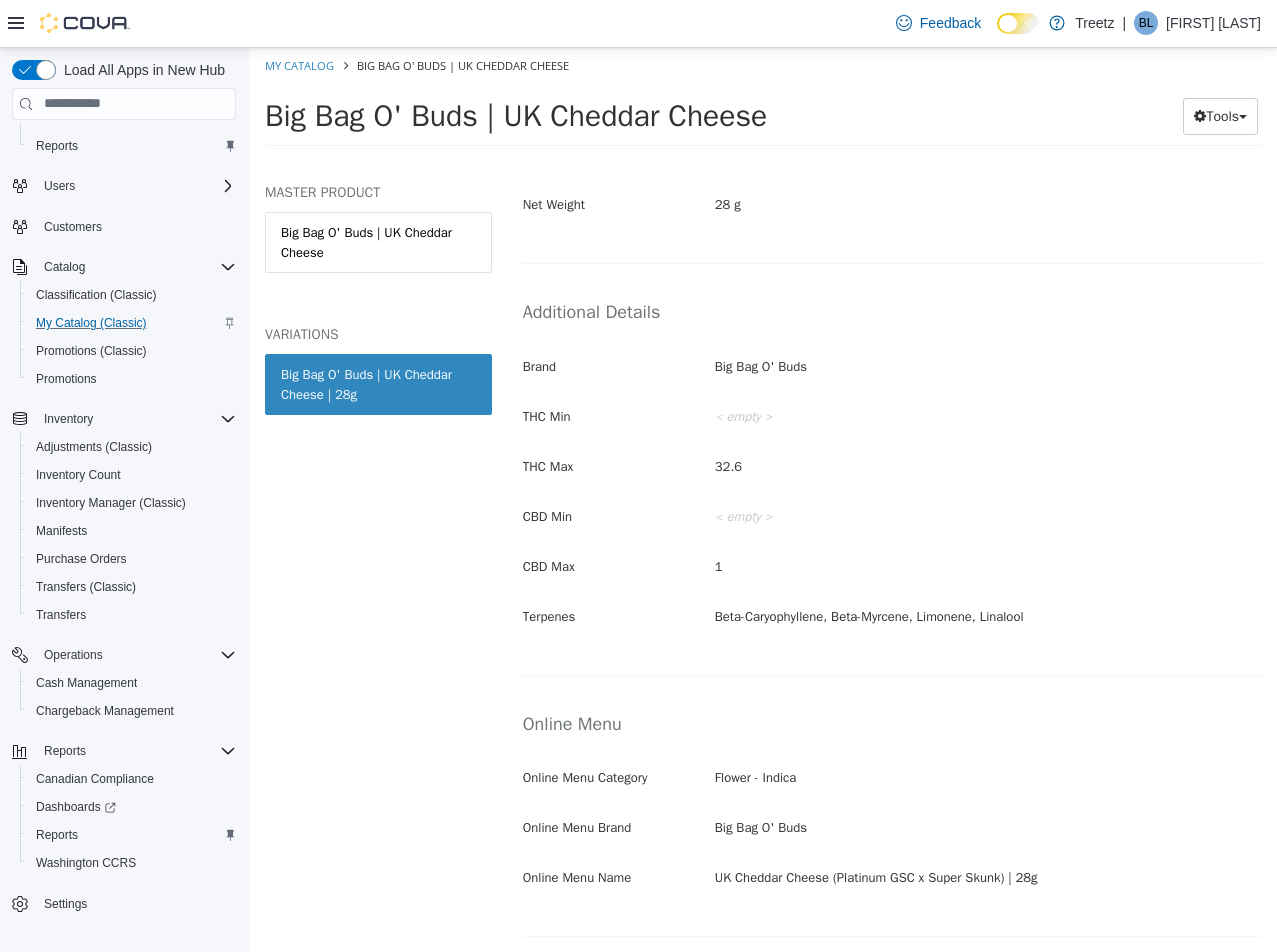 scroll, scrollTop: 752, scrollLeft: 0, axis: vertical 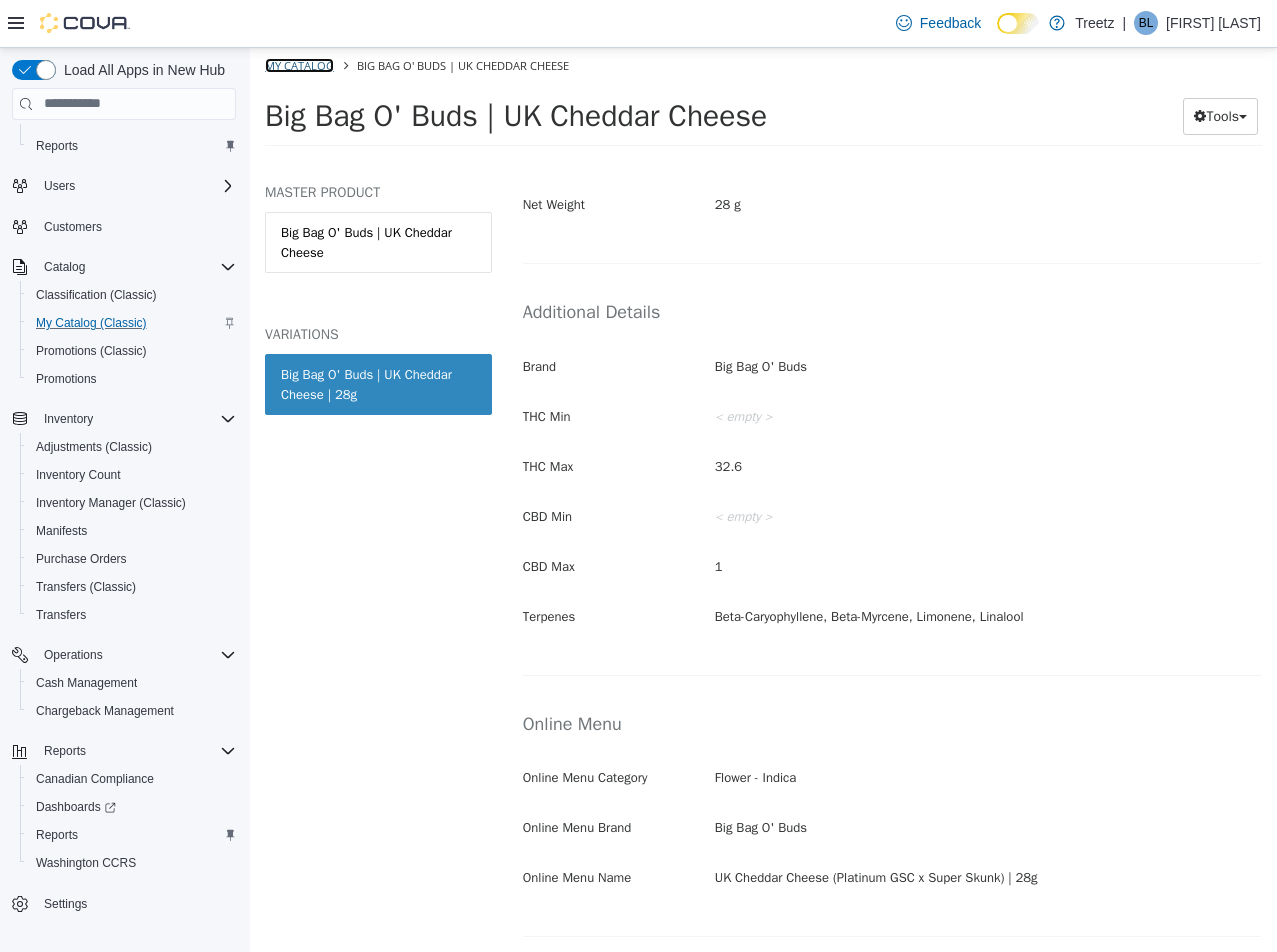 click on "My Catalog" at bounding box center [299, 64] 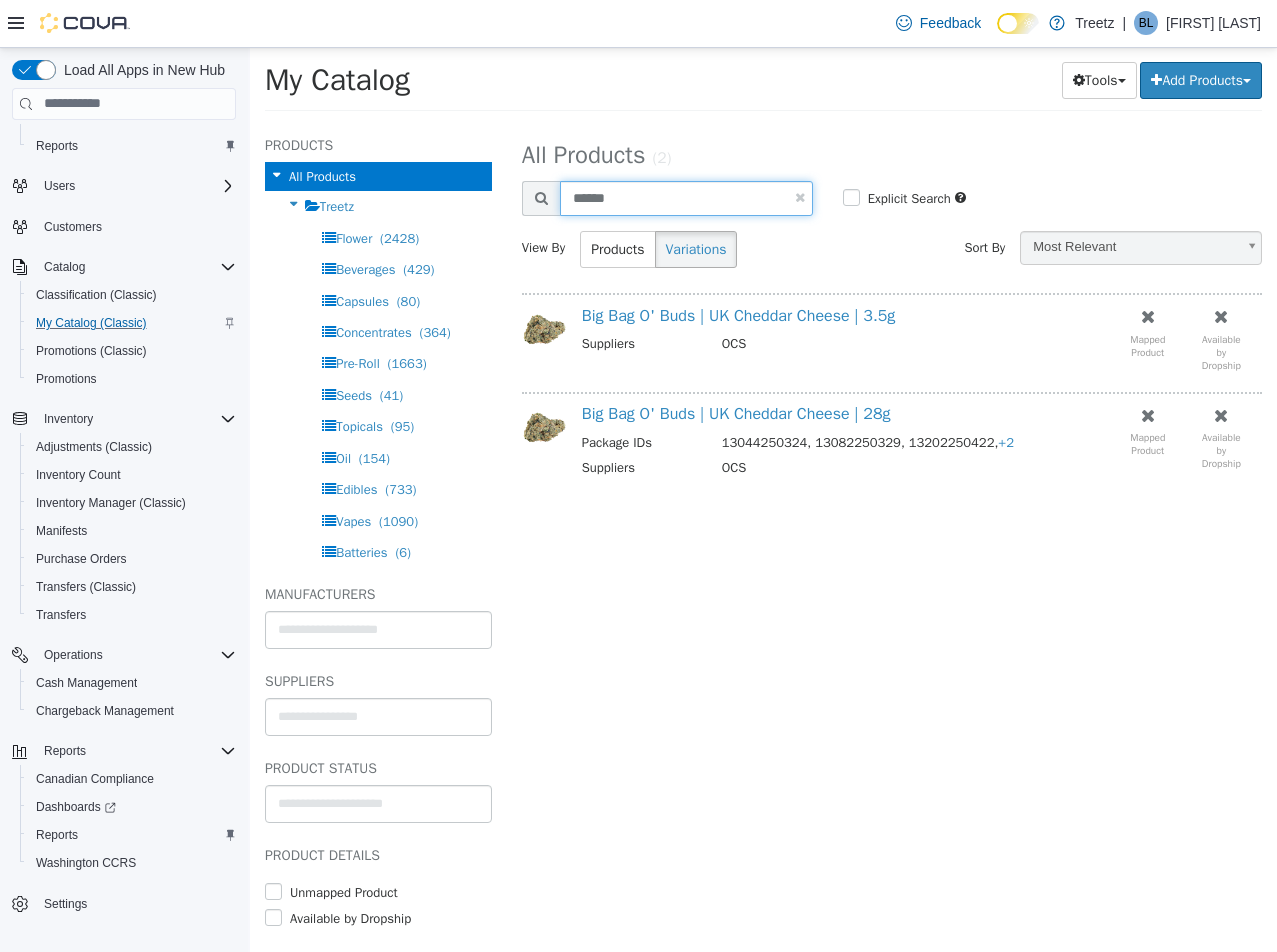 drag, startPoint x: 519, startPoint y: 197, endPoint x: -64, endPoint y: 195, distance: 583.0034 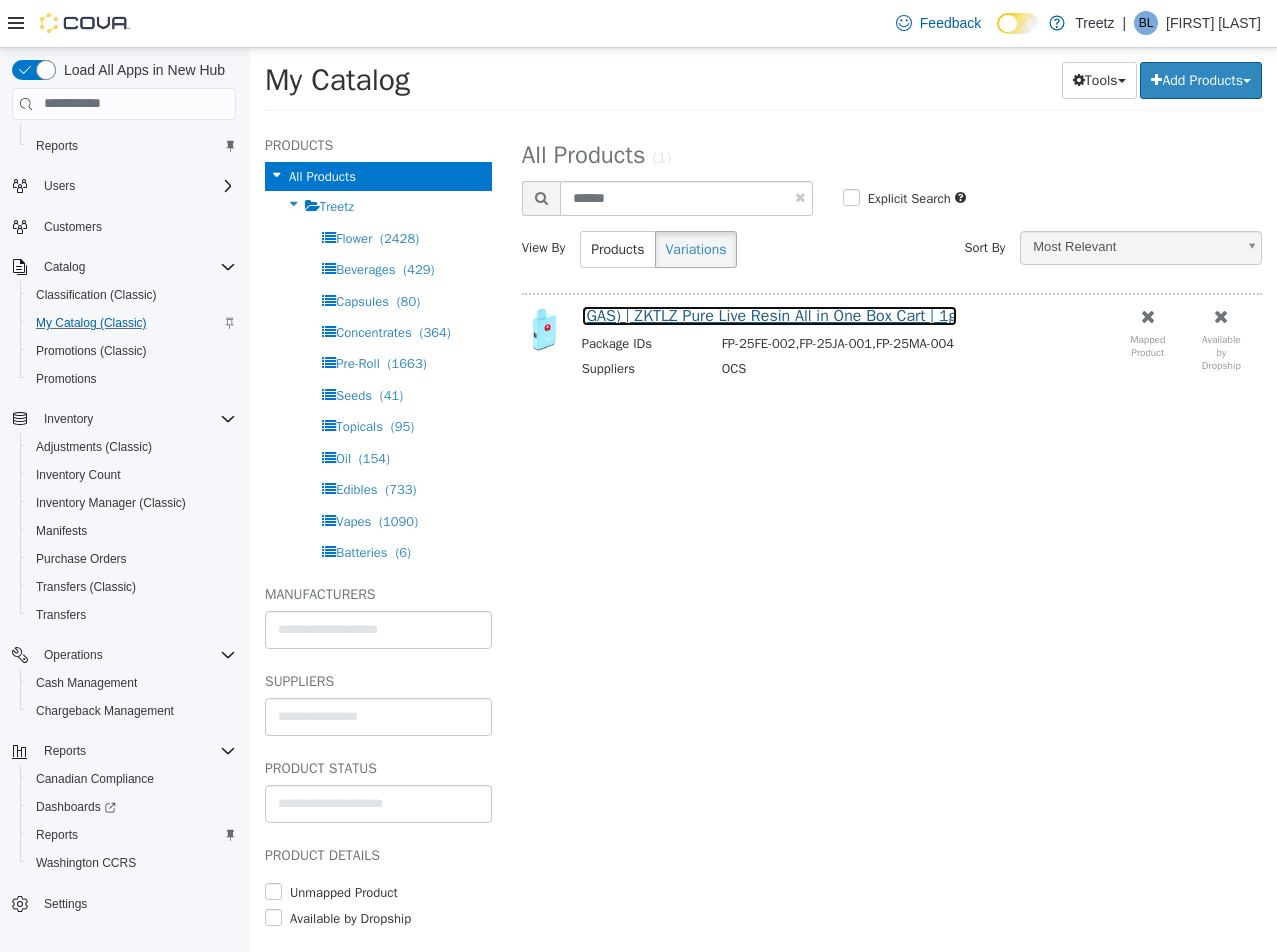 click on "(GAS) | ZKTLZ Pure Live Resin All in One Box Cart | 1g" at bounding box center (769, 315) 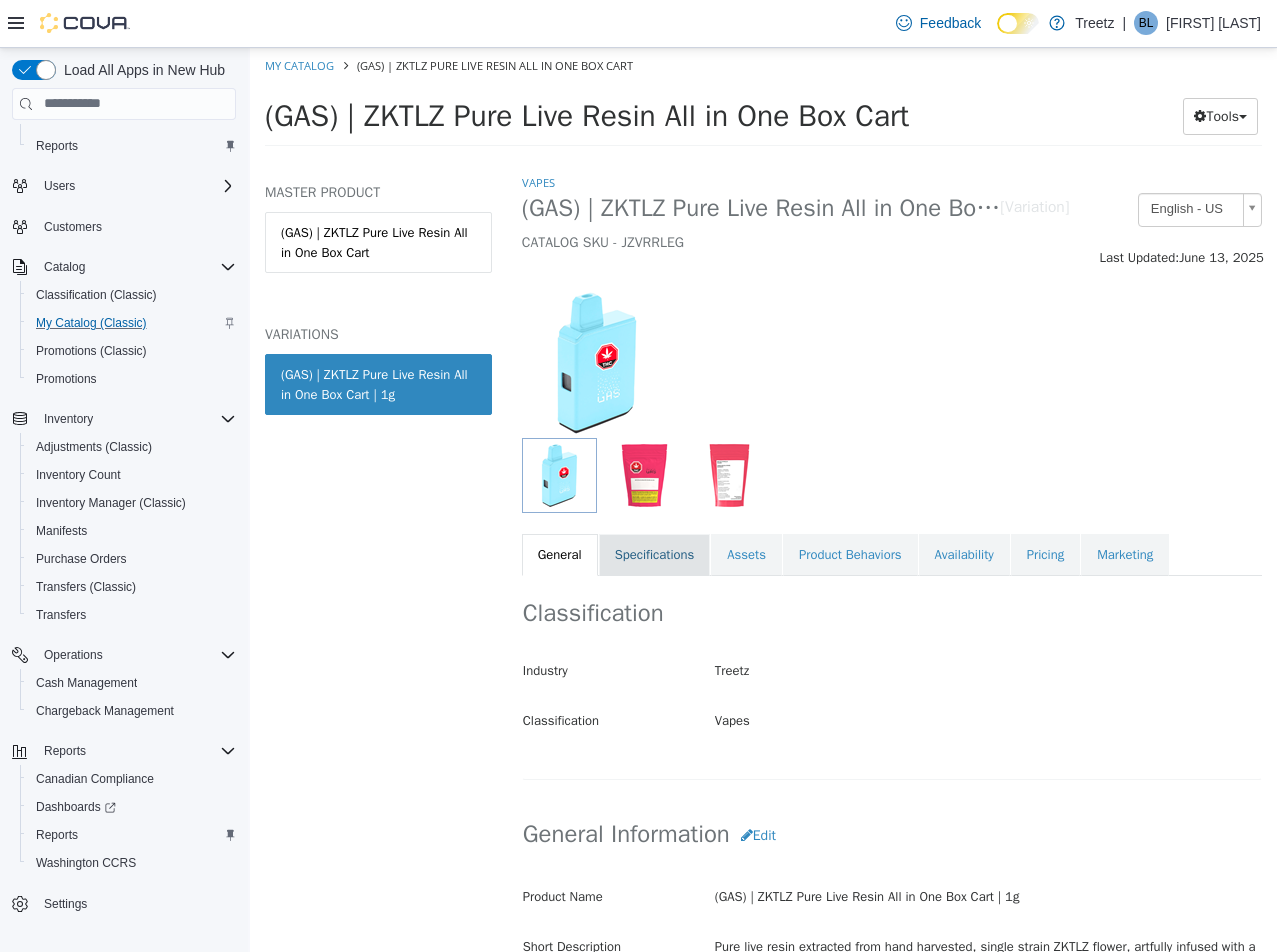drag, startPoint x: 633, startPoint y: 549, endPoint x: 641, endPoint y: 560, distance: 13.601471 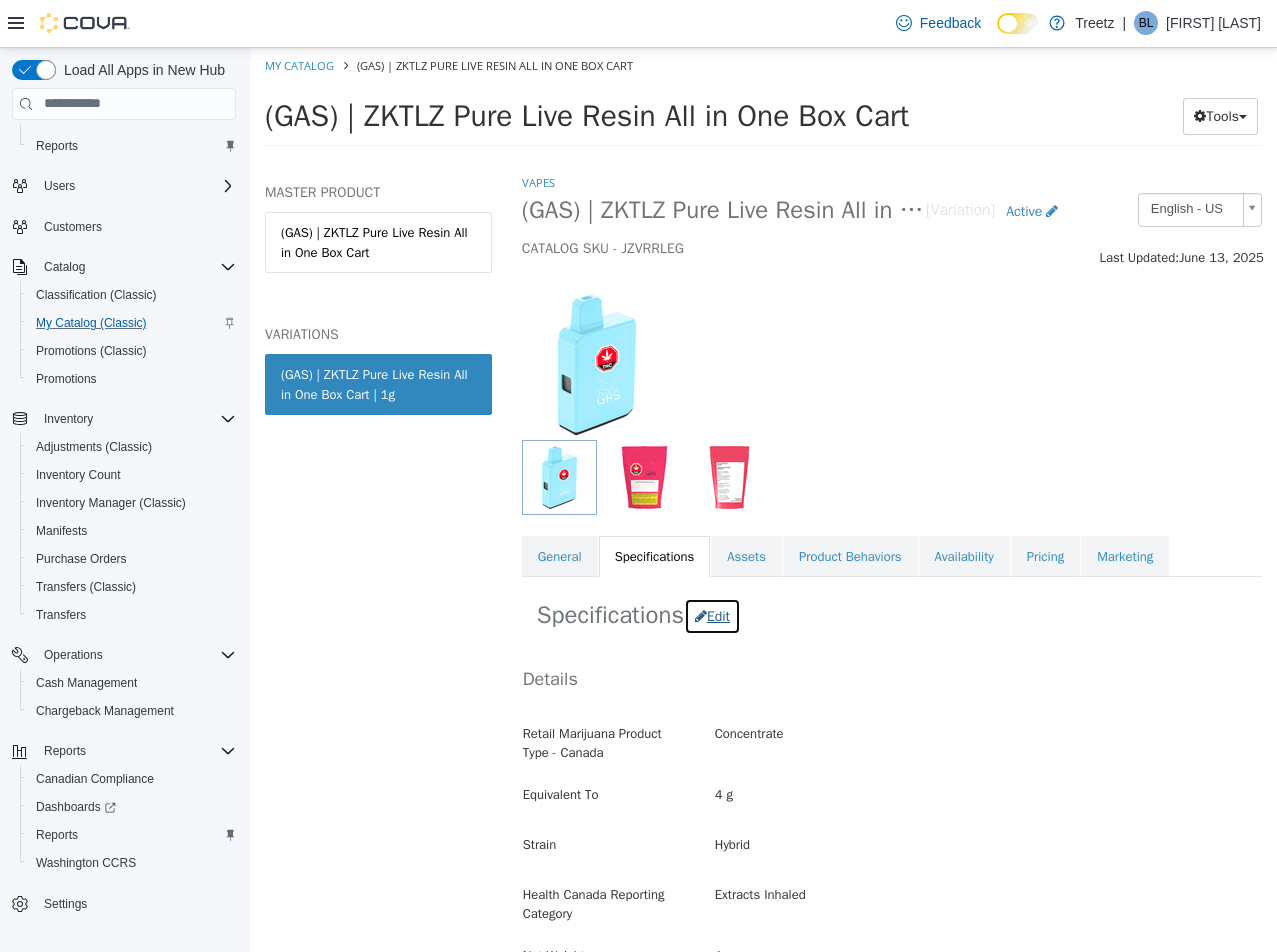 click on "Edit" at bounding box center (712, 615) 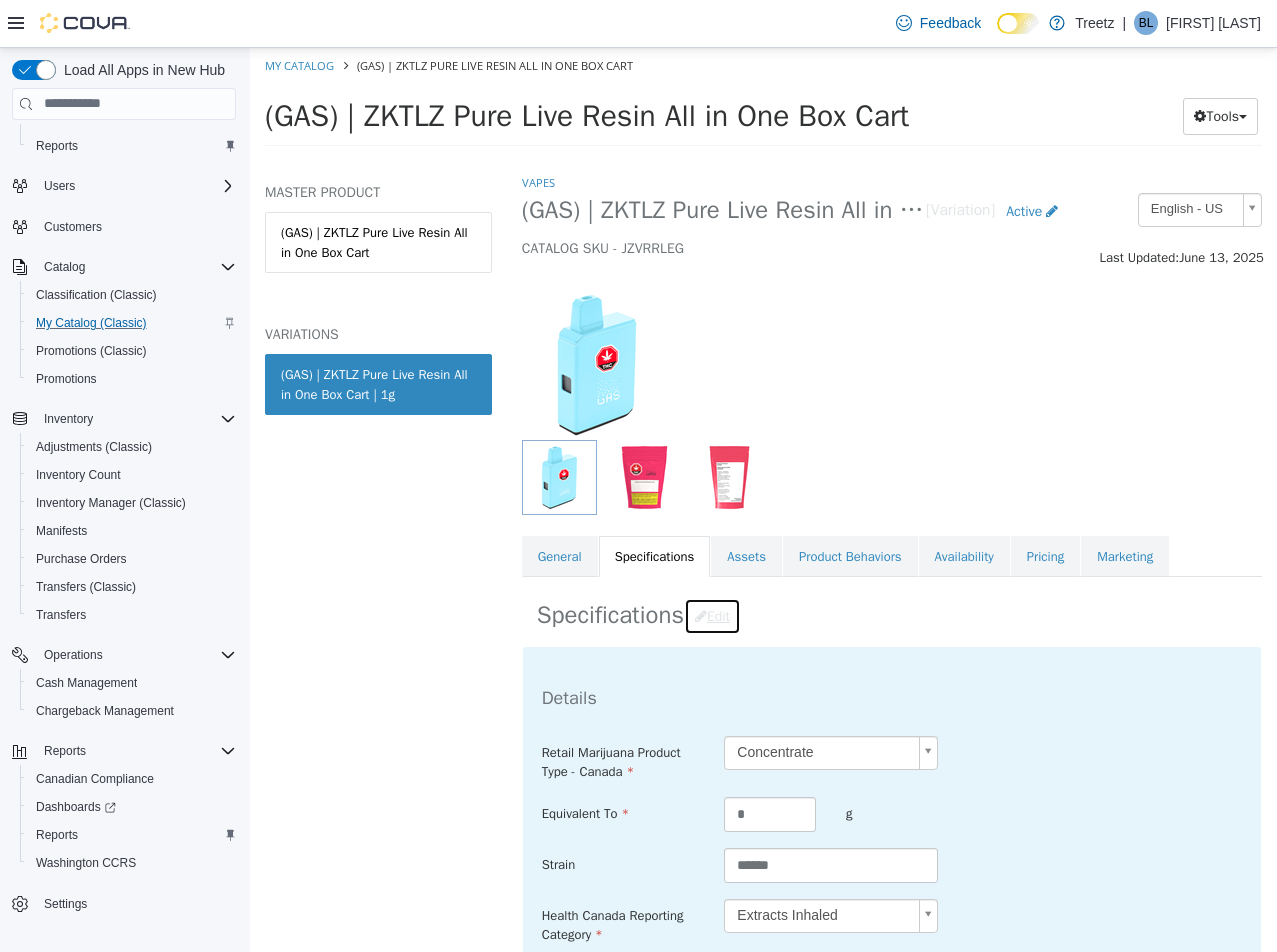 scroll, scrollTop: 600, scrollLeft: 0, axis: vertical 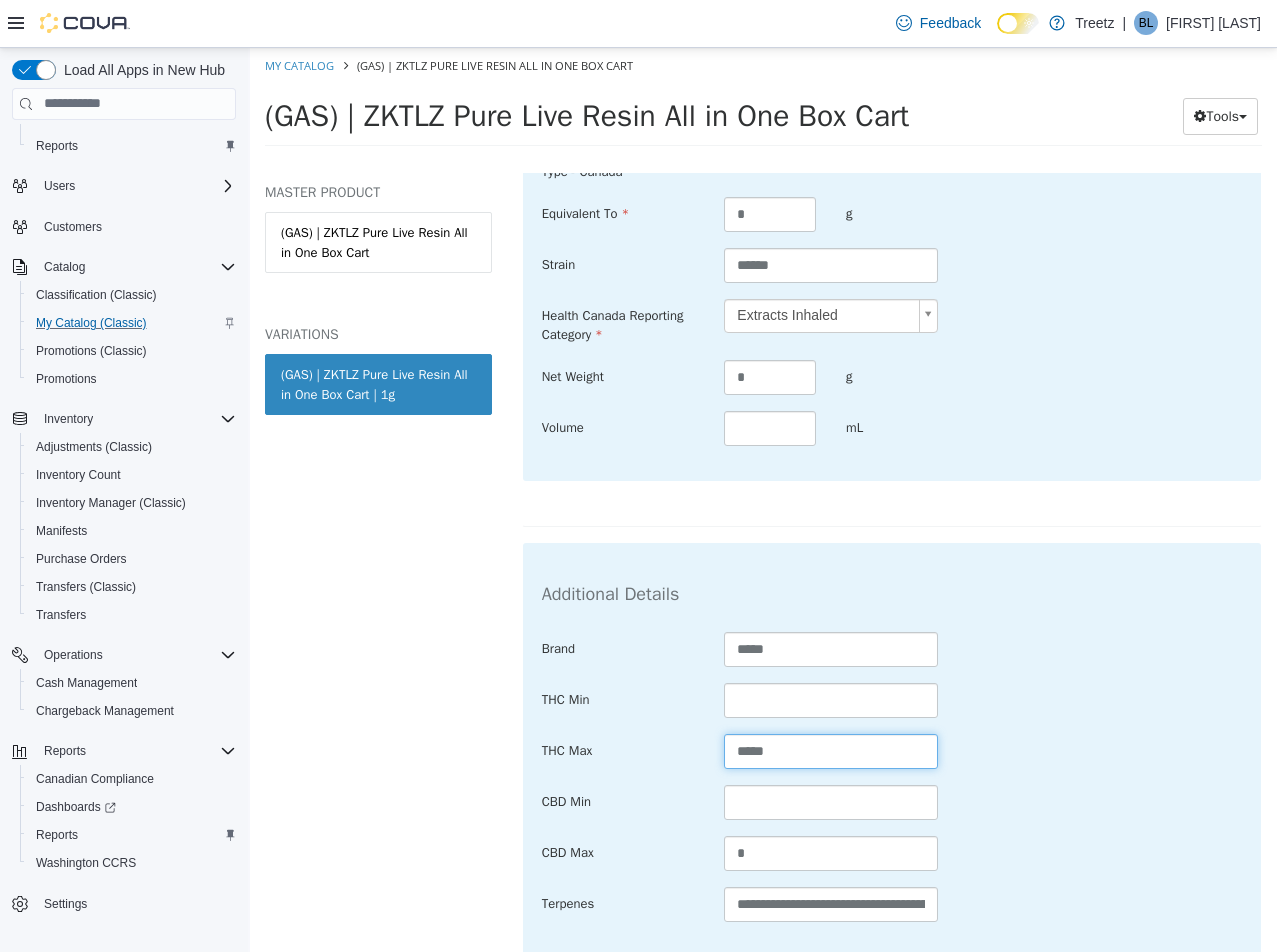 click on "*****" at bounding box center [830, 750] 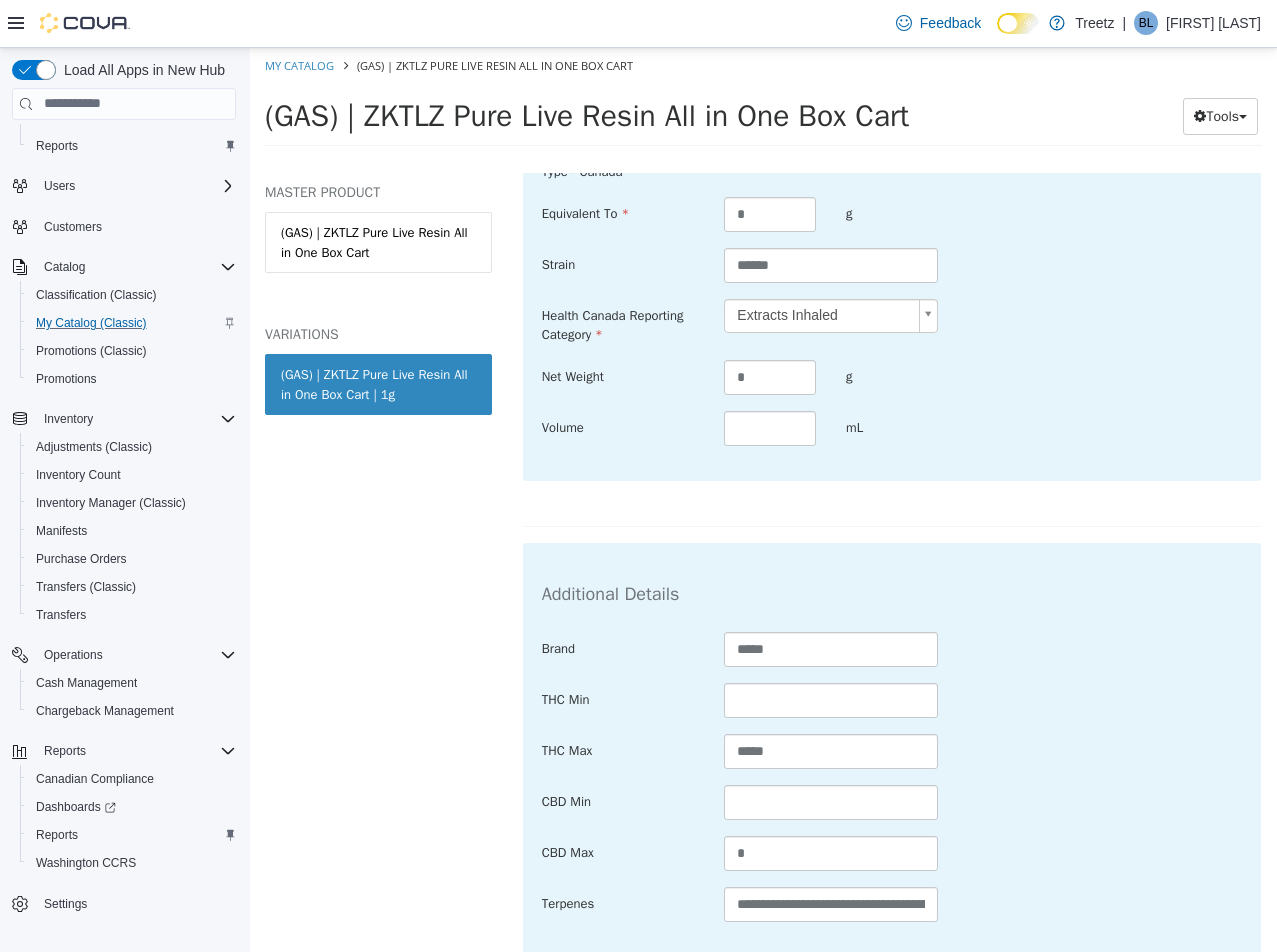 click on "THC Max
*****" at bounding box center (892, 751) 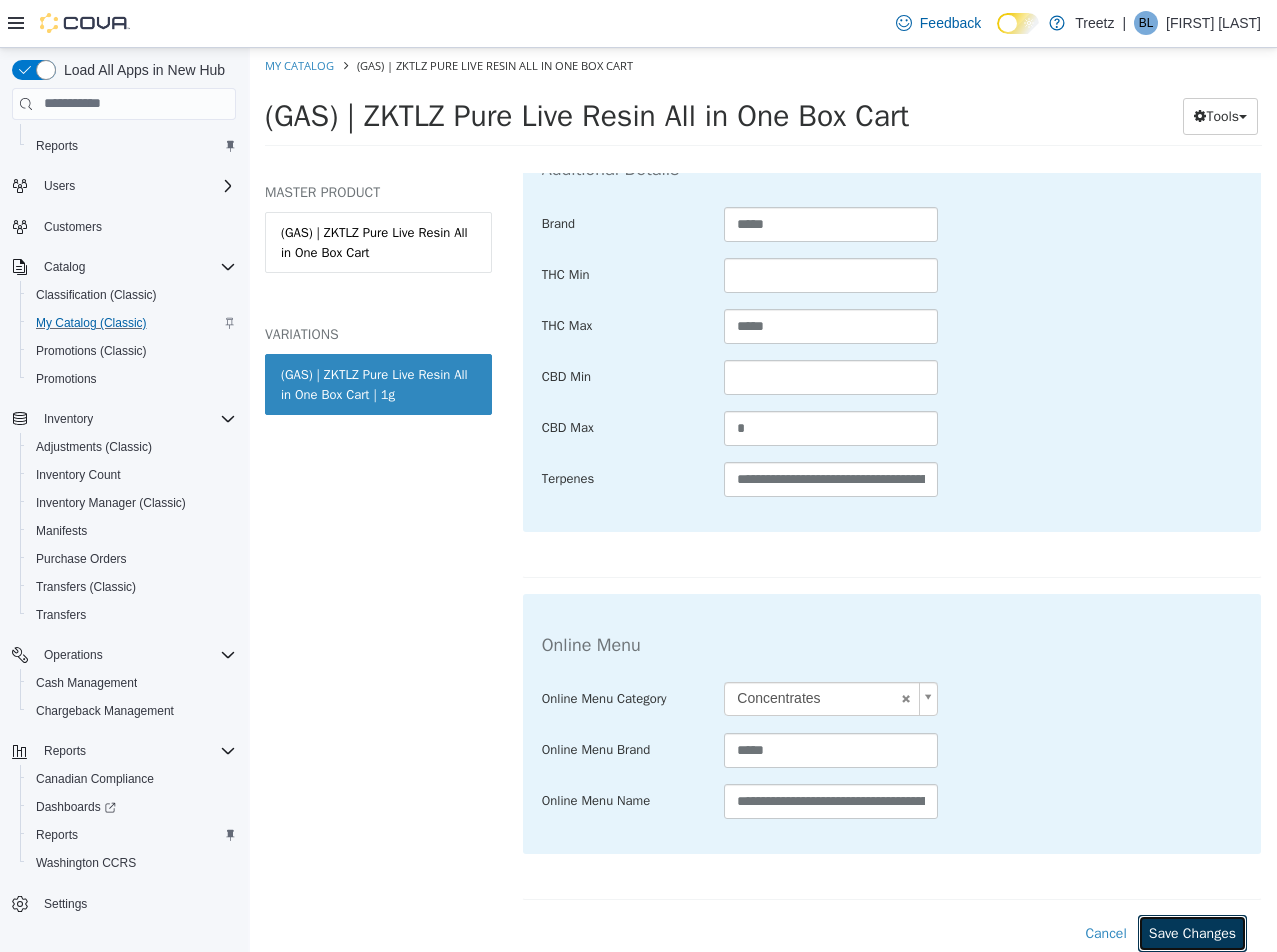 click on "Save Changes" at bounding box center (1192, 932) 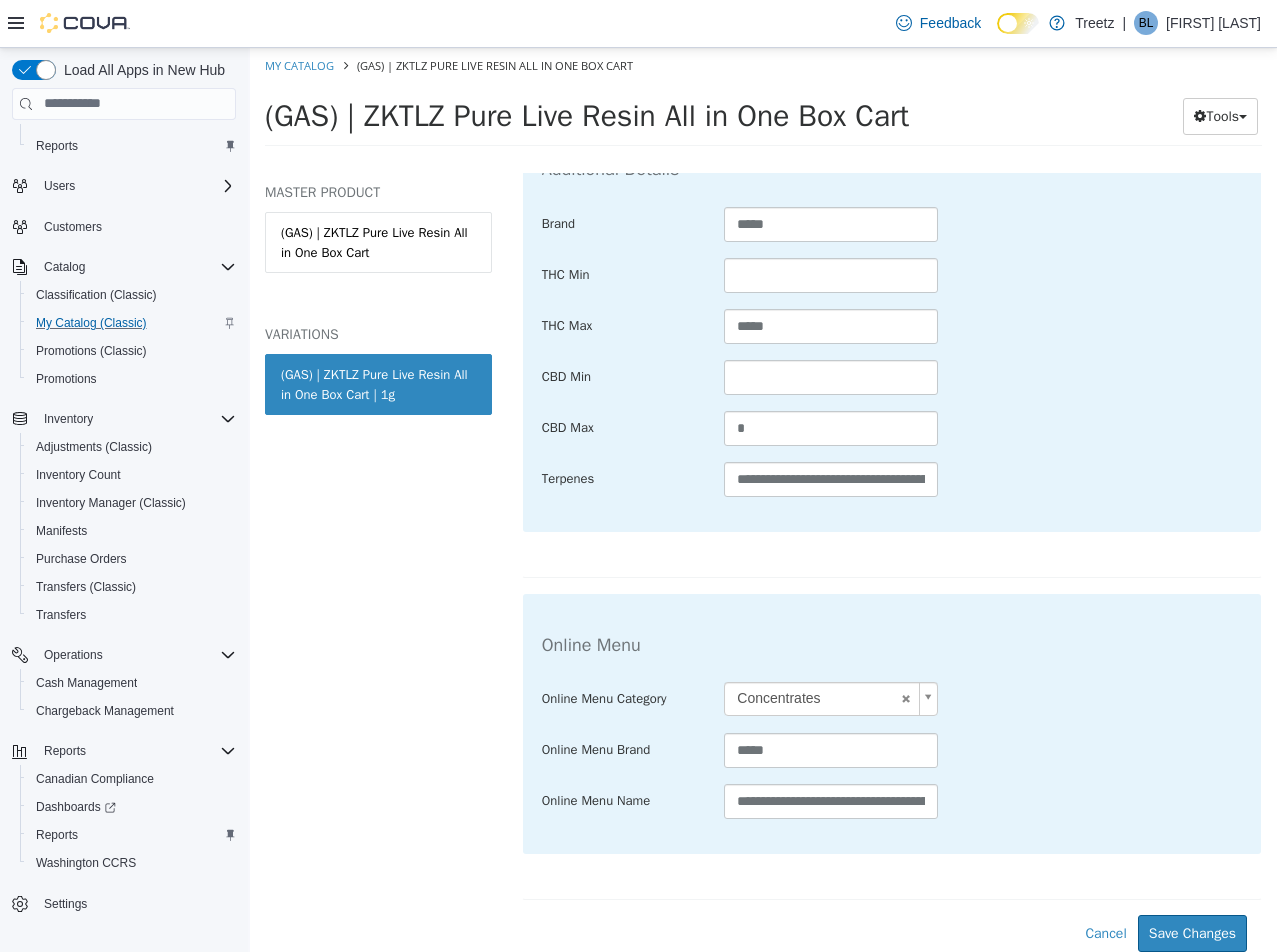 scroll, scrollTop: 802, scrollLeft: 0, axis: vertical 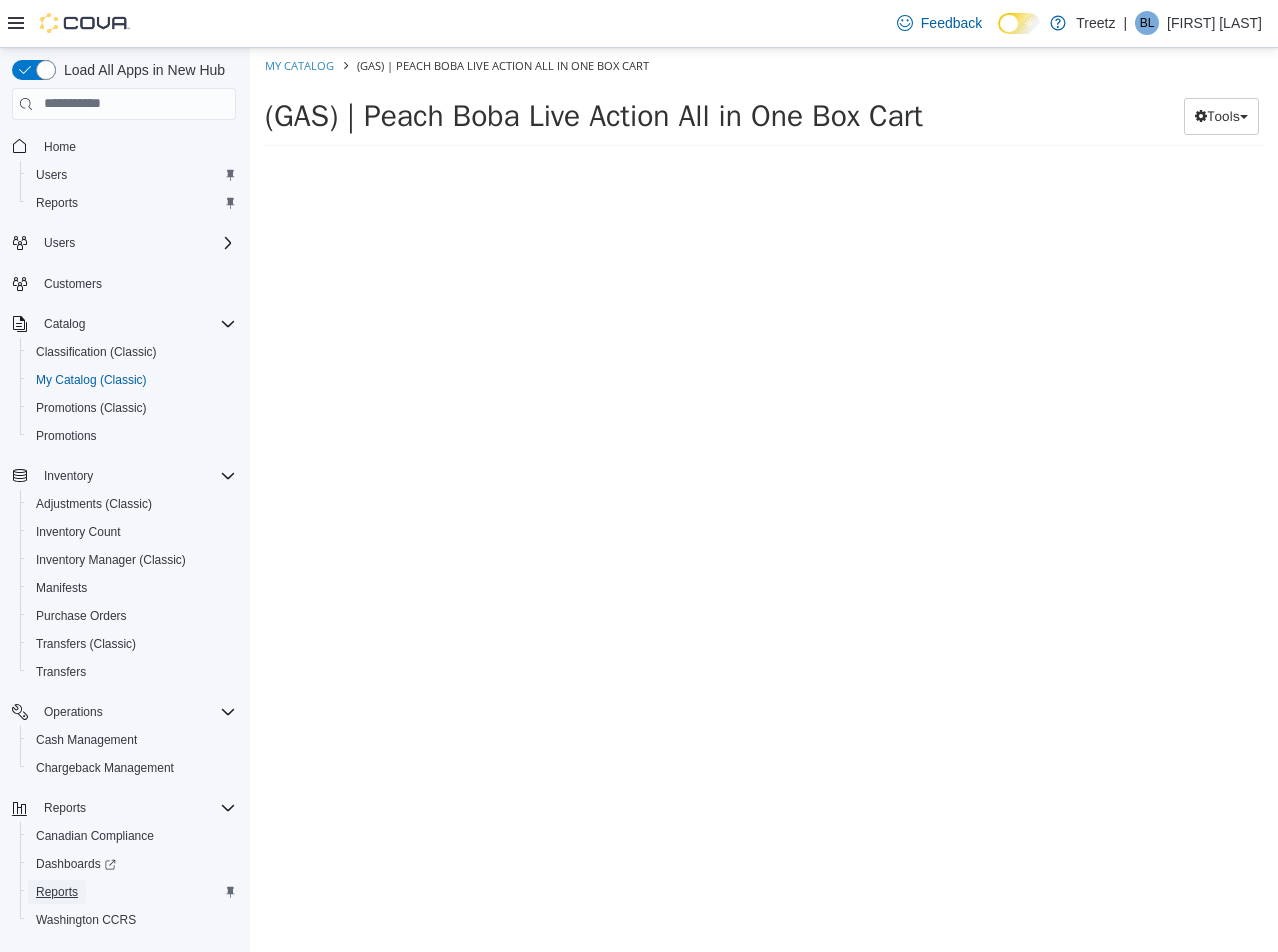 click on "Reports" at bounding box center (57, 892) 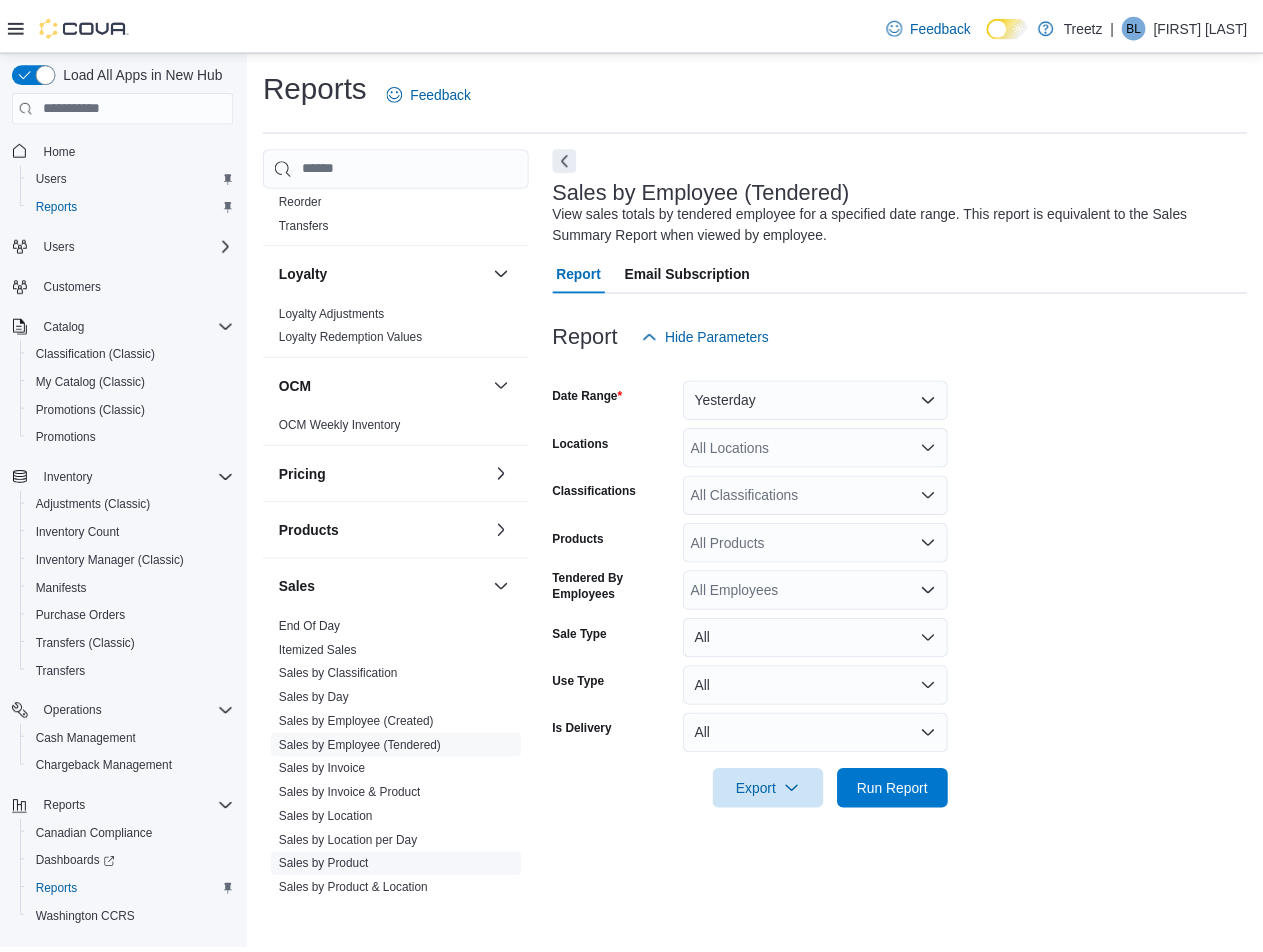 scroll, scrollTop: 1023, scrollLeft: 0, axis: vertical 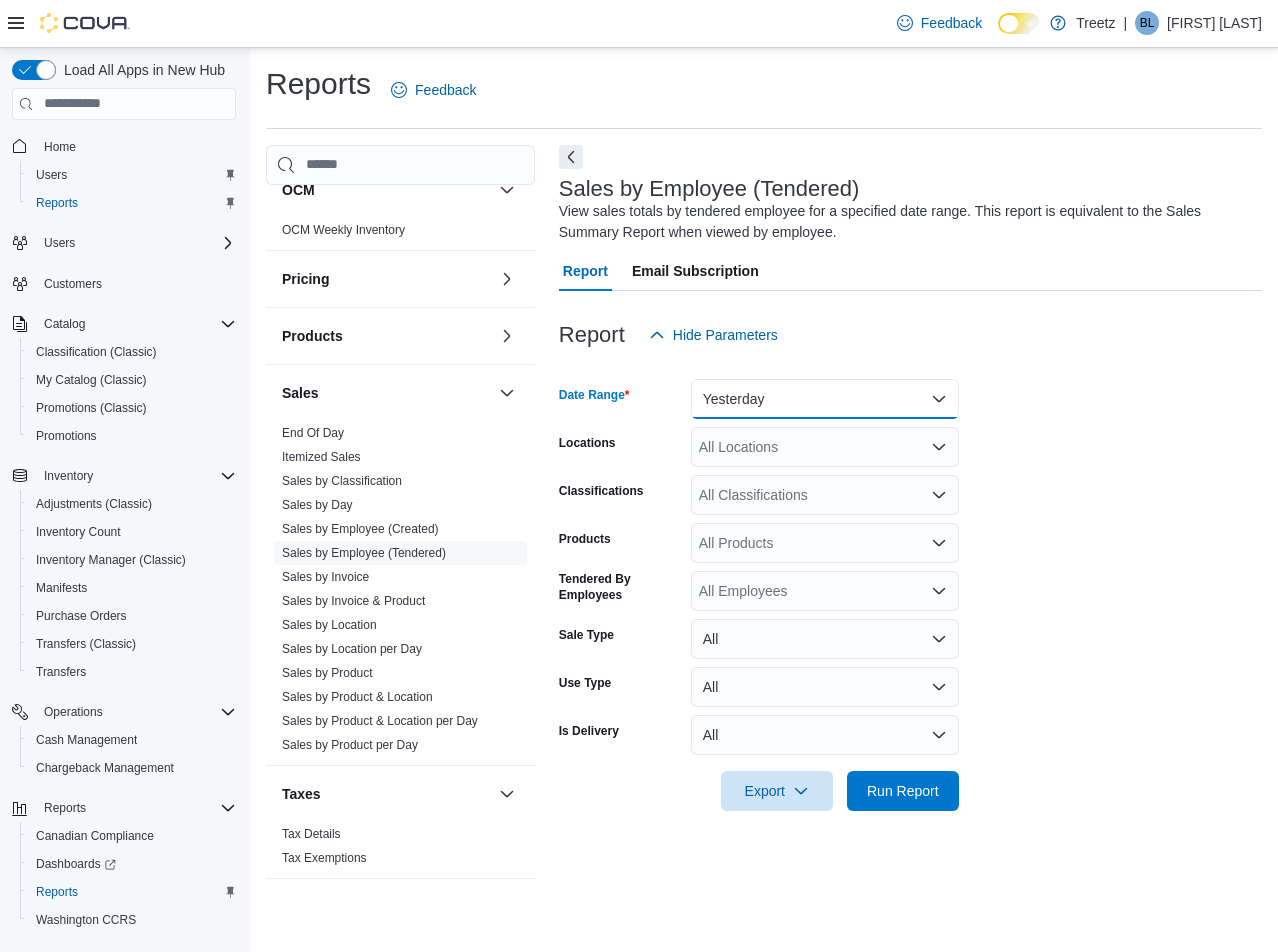 click on "Yesterday" at bounding box center [825, 399] 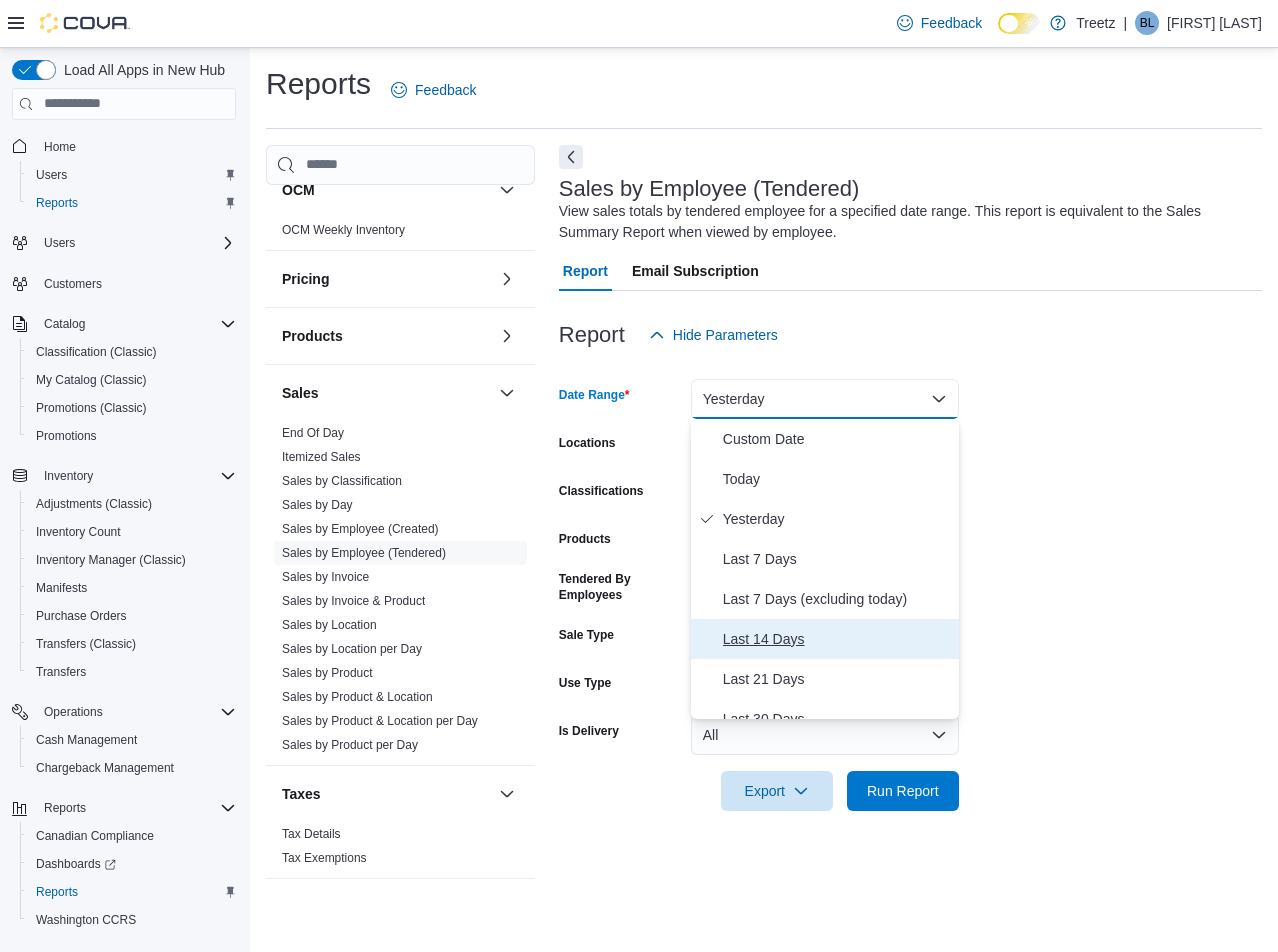 click on "Last 14 Days" at bounding box center [837, 639] 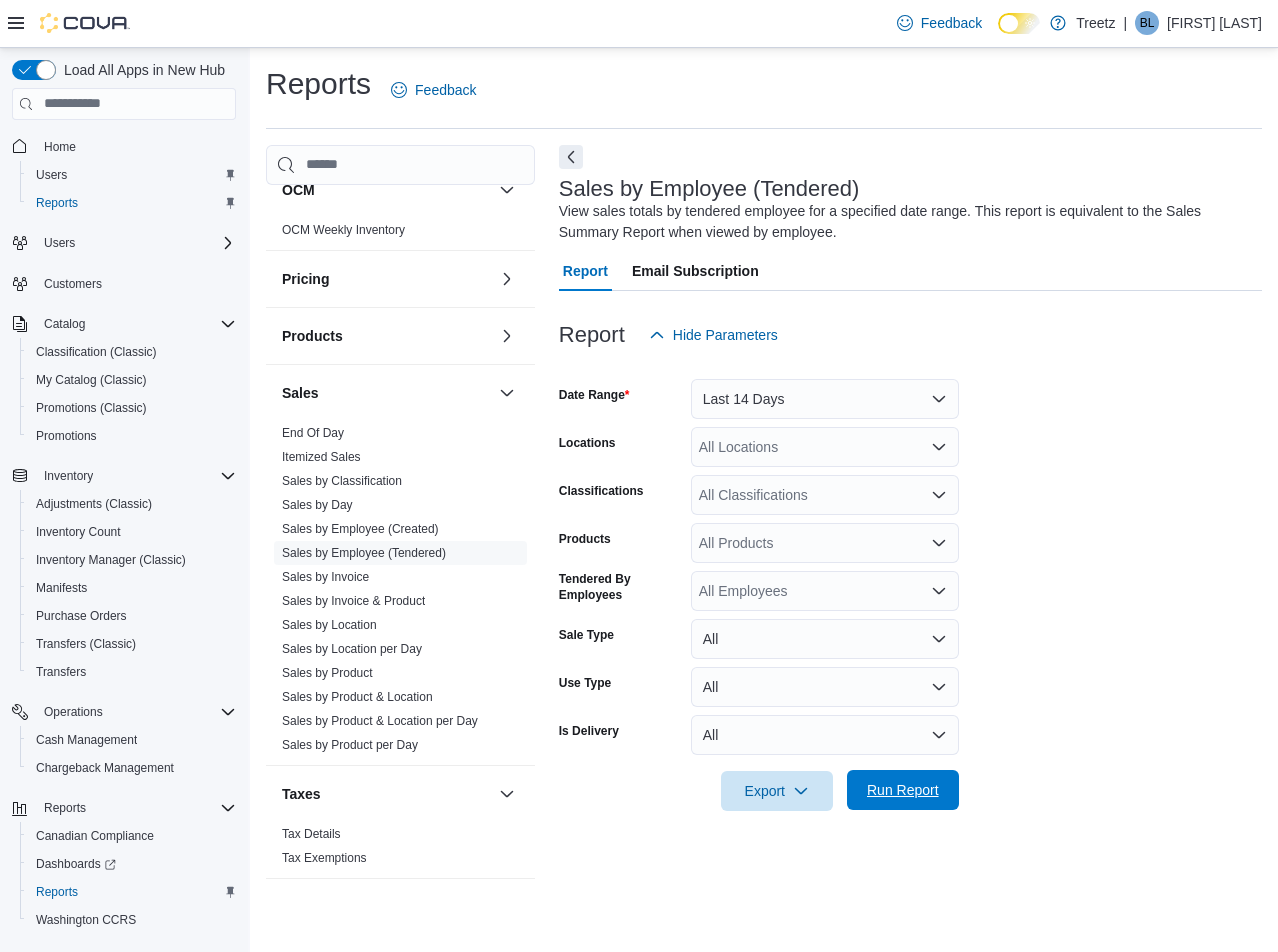 click on "Run Report" at bounding box center [903, 790] 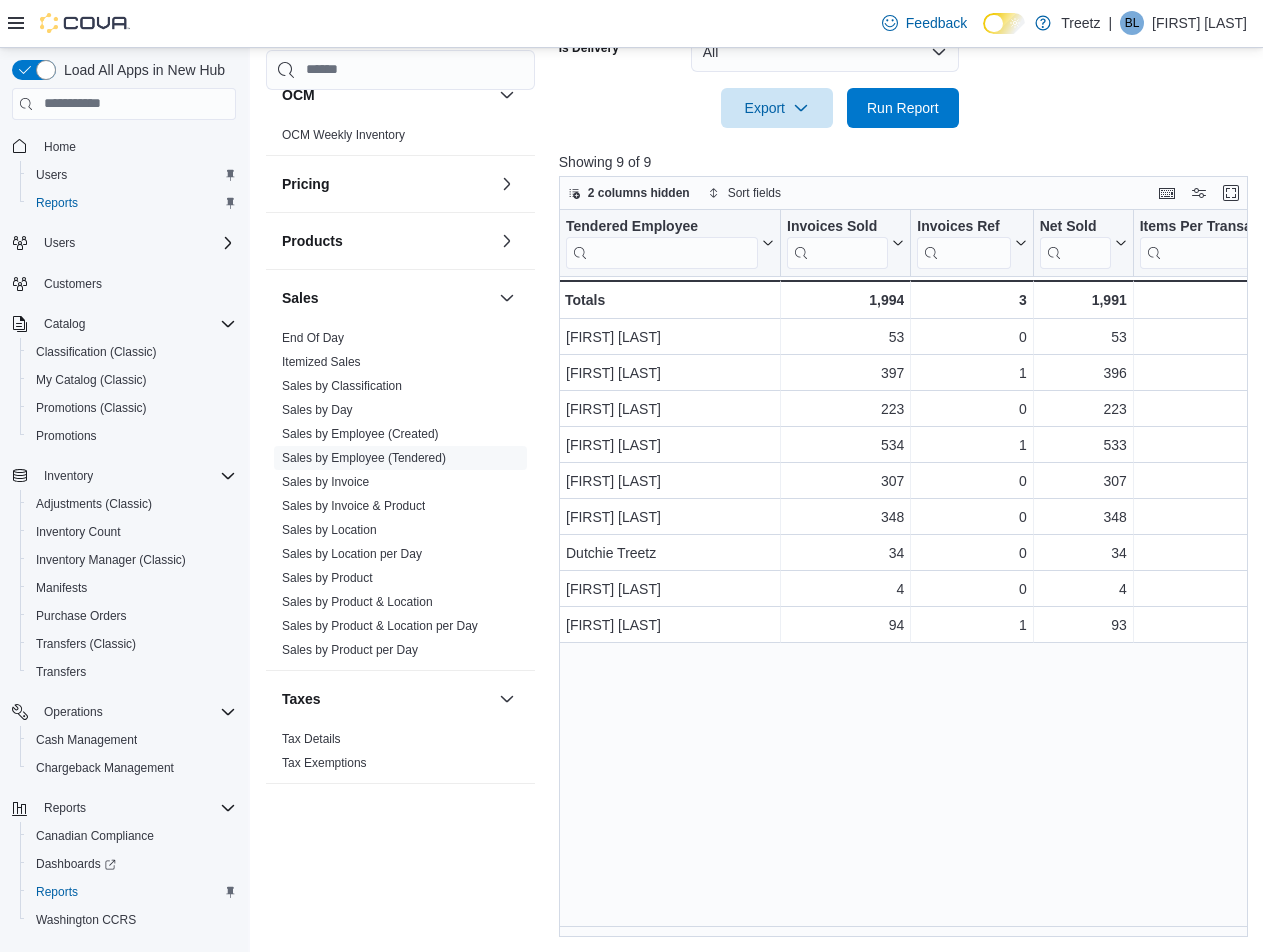scroll, scrollTop: 684, scrollLeft: 0, axis: vertical 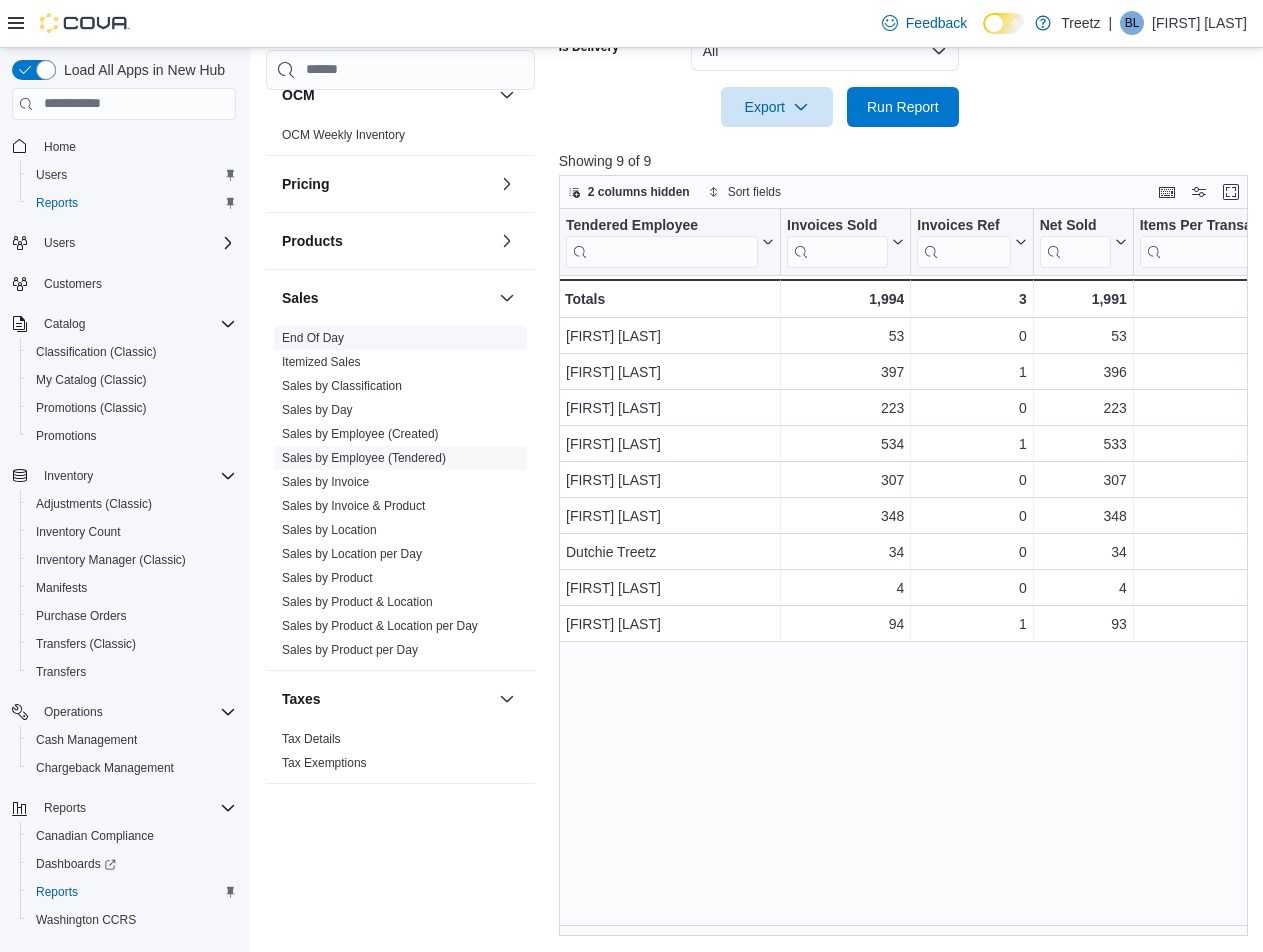 click on "End Of Day" at bounding box center [400, 338] 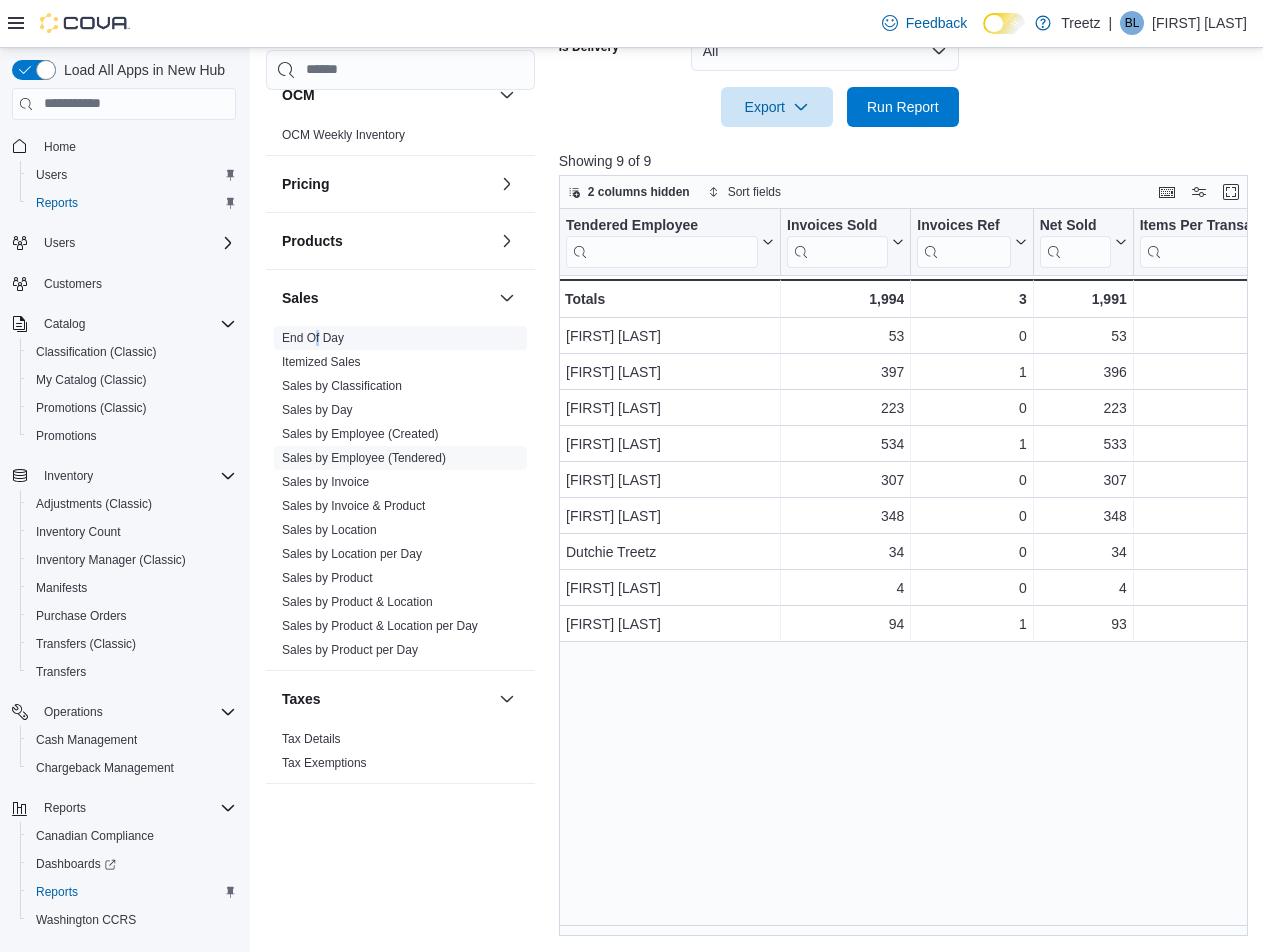 click on "End Of Day" at bounding box center [313, 338] 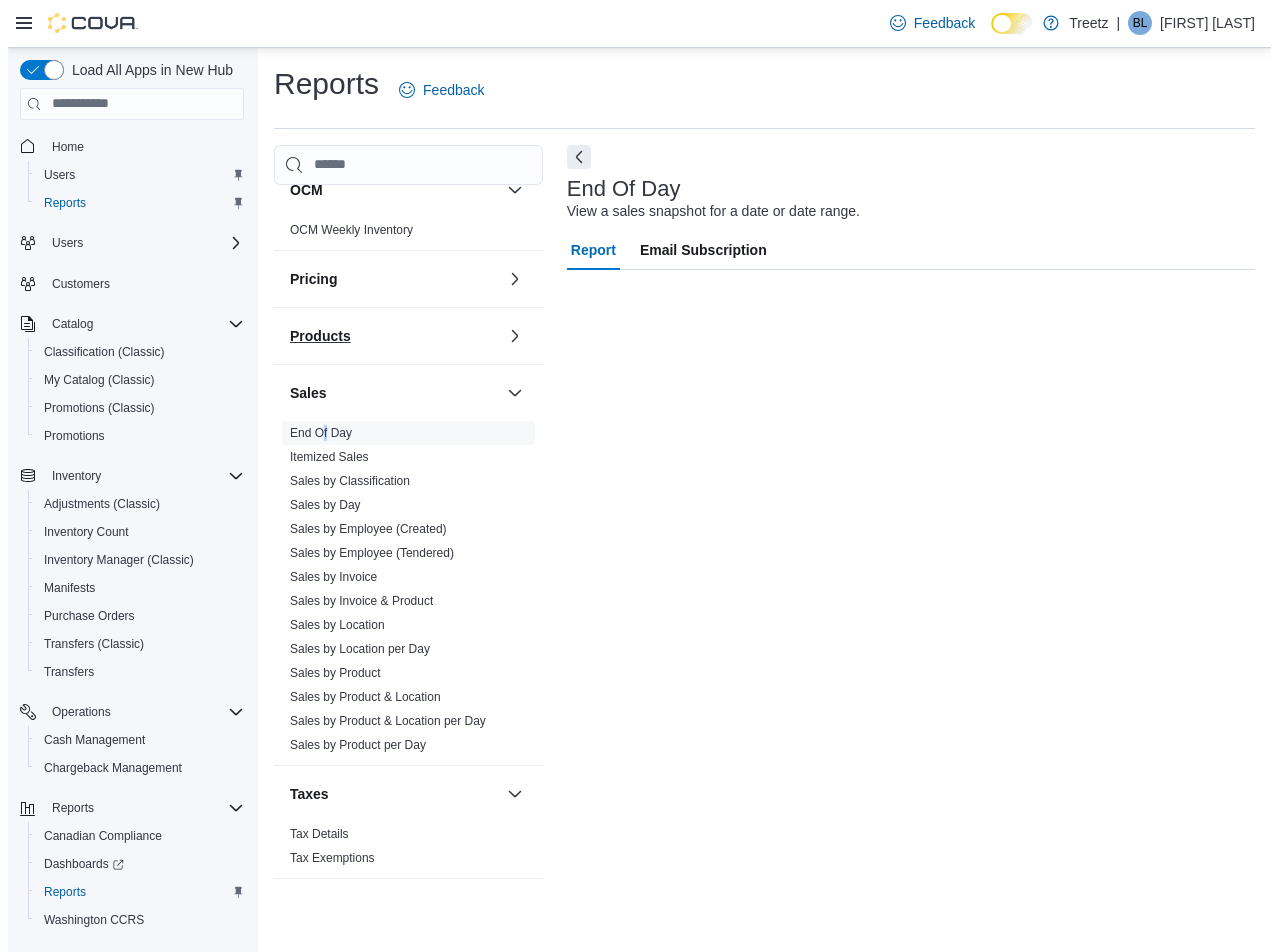 scroll, scrollTop: 0, scrollLeft: 0, axis: both 